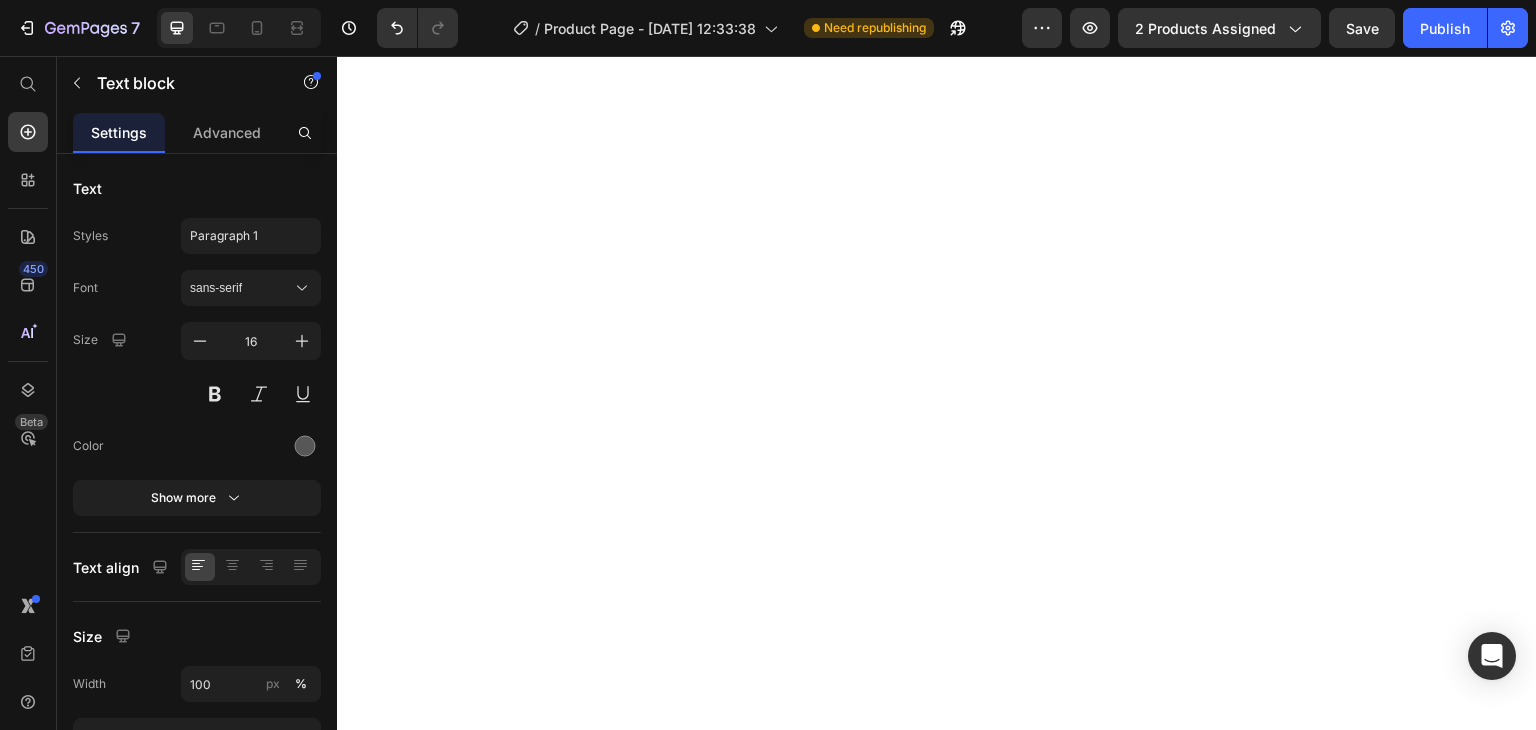 scroll, scrollTop: 0, scrollLeft: 0, axis: both 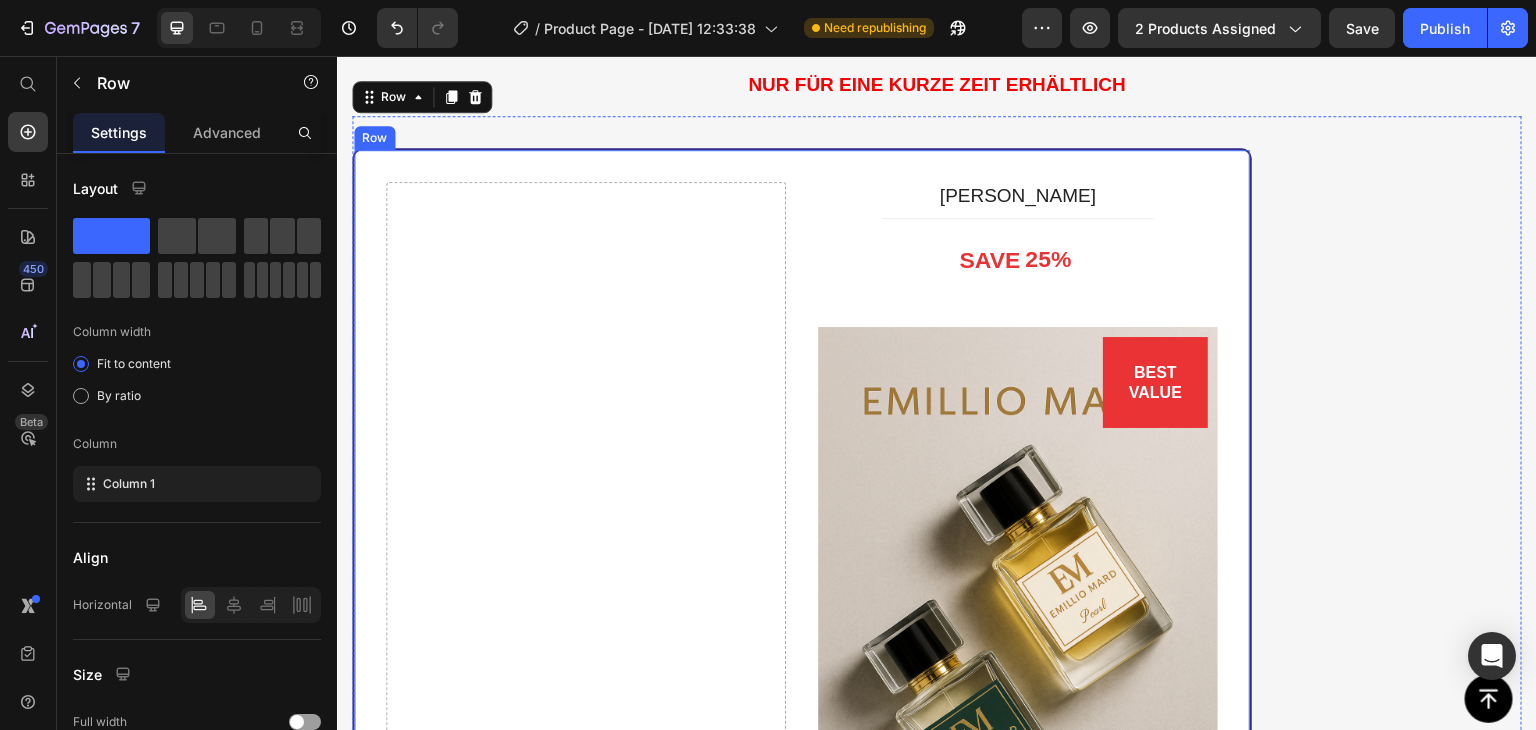 click on "Emillio Mard Bundle (P) Title                Title Line SAVE 25% (P) Tag BEST VALUE Text block Row (P) Images & Gallery Row €59,85 (P) Price €79,80 (P) Price SPARE €19,95 (P) Tag Row You saved €19,95 (P) Tag
Icon 14 Tage Rückgaberecht Text block
Icon Schnell & Kostenloser Versand in DE Text block Icon List Out of stocks (P) Cart Button Product Beeil dich! Der Verkauf endet, sobald der Timer auf null steht. Text block 00 Day 21 Hrs 00 Min 48 Sec CountDown Timer
Drop element here Row" at bounding box center [802, 754] 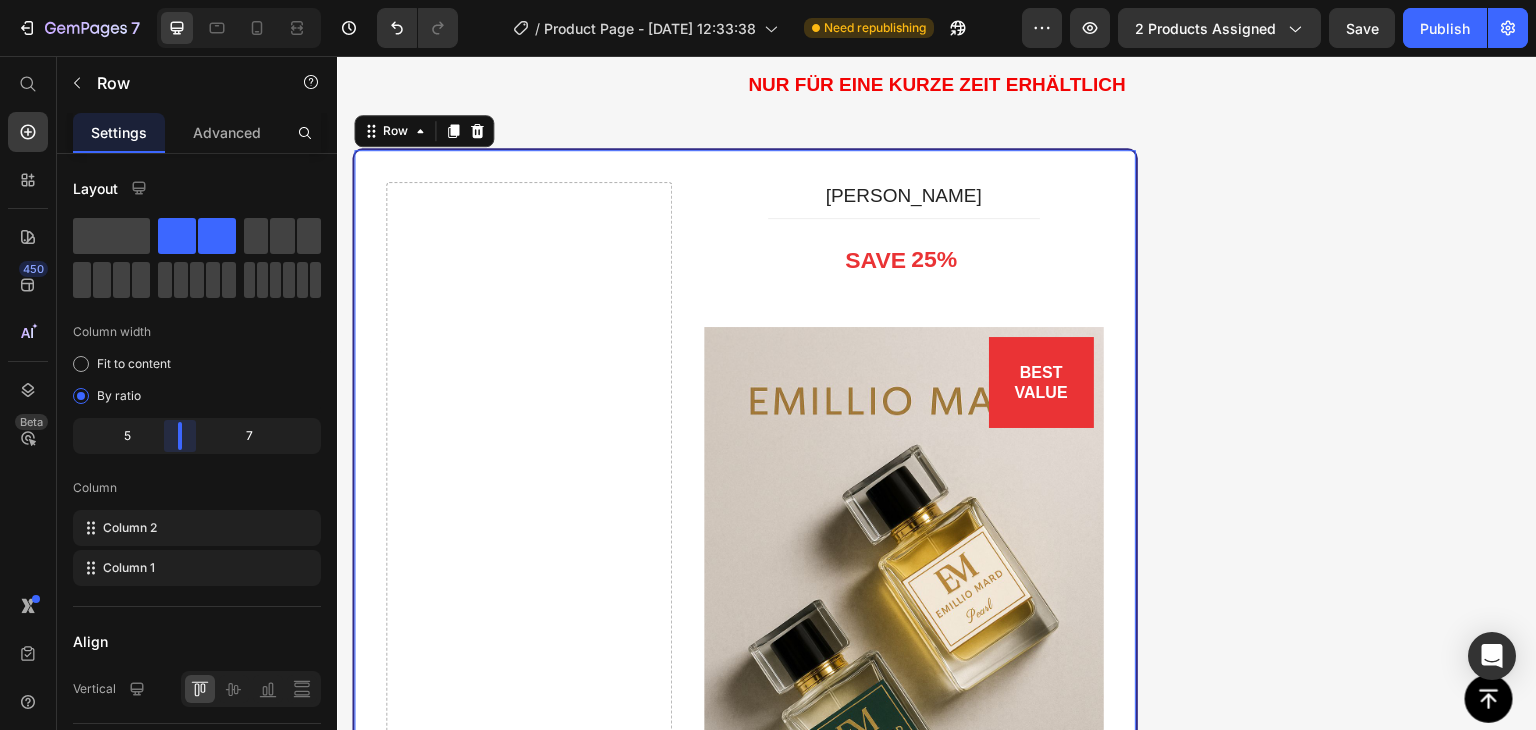 drag, startPoint x: 195, startPoint y: 437, endPoint x: 172, endPoint y: 441, distance: 23.345236 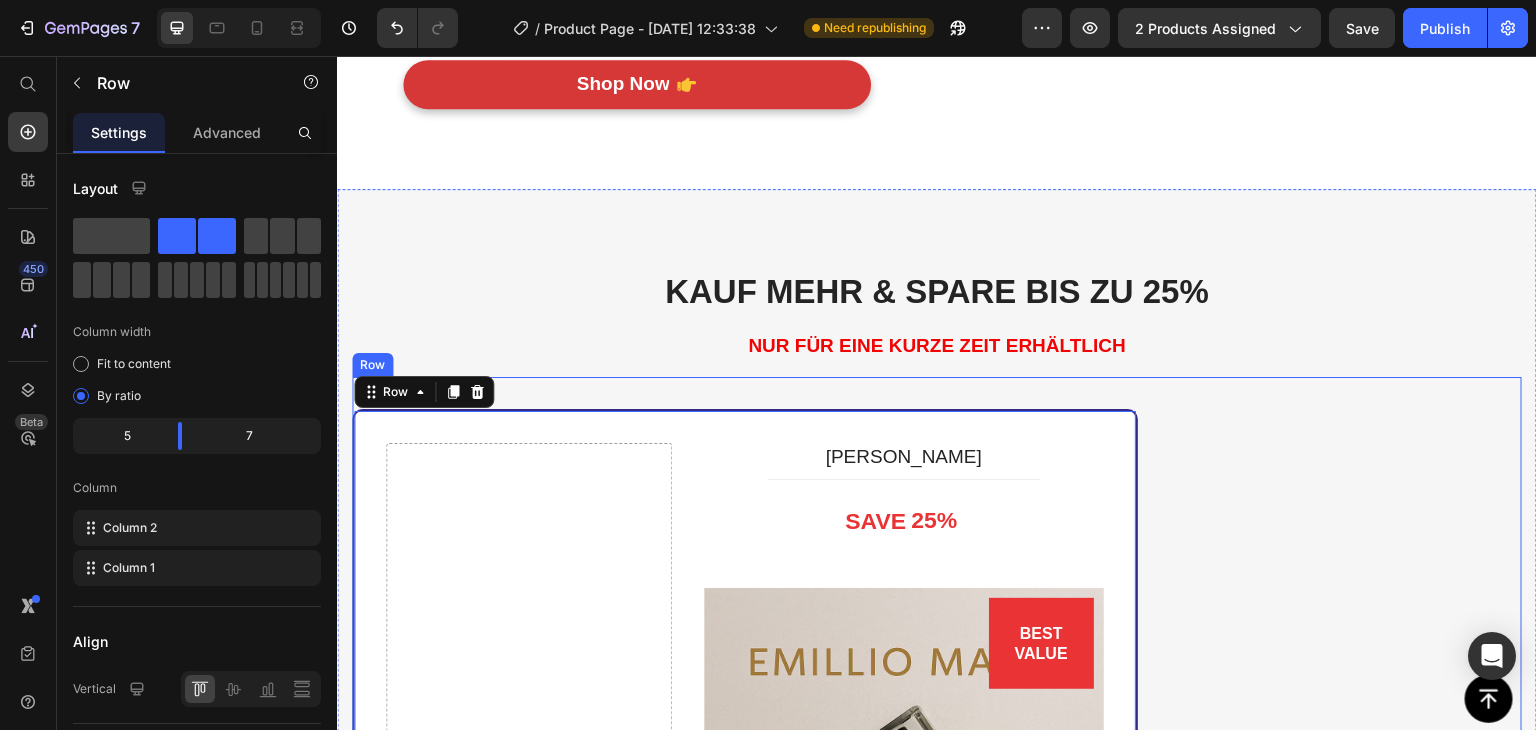 scroll, scrollTop: 1501, scrollLeft: 0, axis: vertical 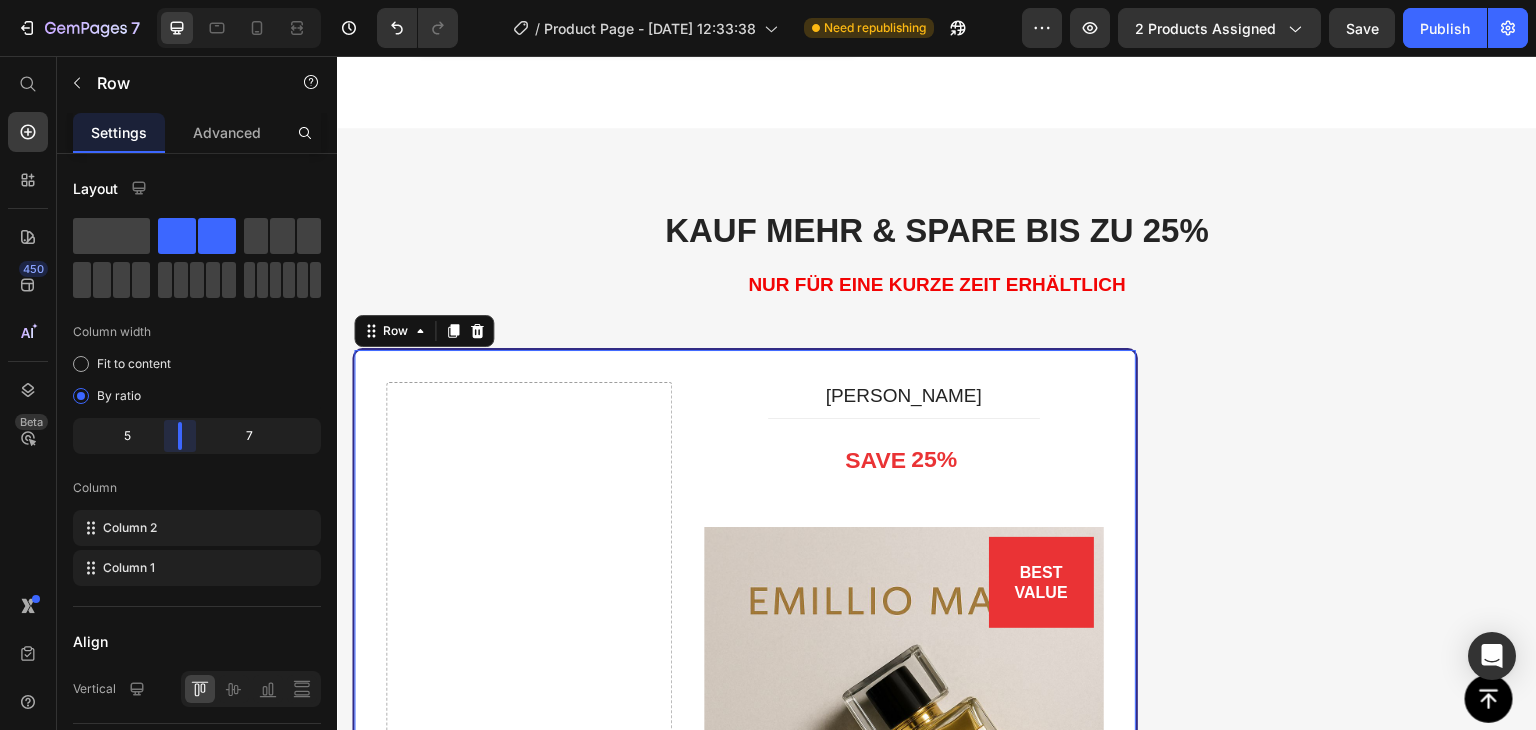 click on "7   /  Product Page - Jul 9, 12:33:38 Need republishing Preview 2 products assigned  Save   Publish  450 Beta Start with Sections Elements Hero Section Product Detail Brands Trusted Badges Guarantee Product Breakdown How to use Testimonials Compare Bundle FAQs Social Proof Brand Story Product List Collection Blog List Contact Sticky Add to Cart Custom Footer Browse Library 450 Layout
Row
Row
Row
Row Text
Heading
Text Block Button
Button
Button
Sticky Back to top Media" at bounding box center [768, 0] 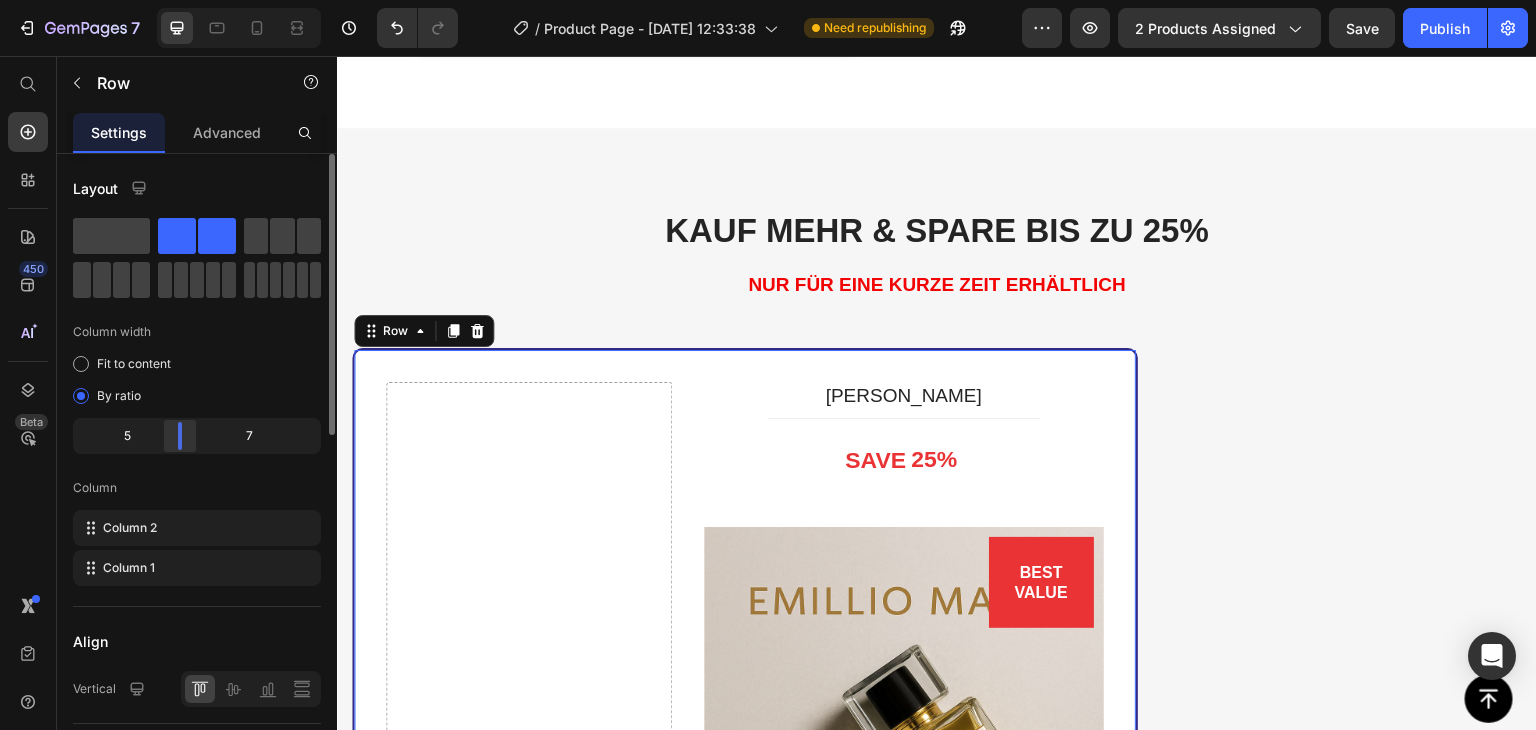 click on "7   /  Product Page - Jul 9, 12:33:38 Need republishing Preview 2 products assigned  Save   Publish  450 Beta Start with Sections Elements Hero Section Product Detail Brands Trusted Badges Guarantee Product Breakdown How to use Testimonials Compare Bundle FAQs Social Proof Brand Story Product List Collection Blog List Contact Sticky Add to Cart Custom Footer Browse Library 450 Layout
Row
Row
Row
Row Text
Heading
Text Block Button
Button
Button
Sticky Back to top Media" at bounding box center [768, 0] 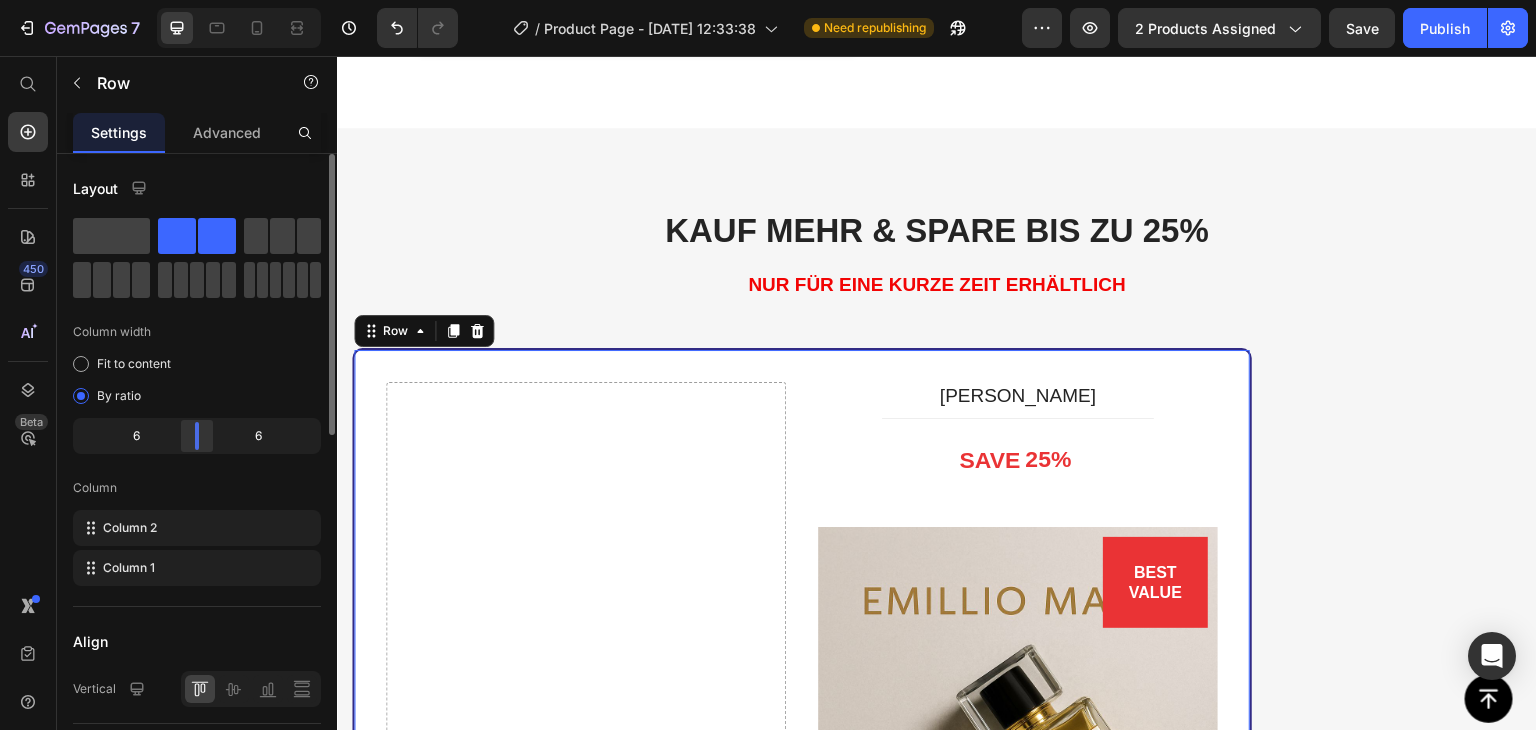 click on "7   /  Product Page - Jul 9, 12:33:38 Need republishing Preview 2 products assigned  Save   Publish  450 Beta Start with Sections Elements Hero Section Product Detail Brands Trusted Badges Guarantee Product Breakdown How to use Testimonials Compare Bundle FAQs Social Proof Brand Story Product List Collection Blog List Contact Sticky Add to Cart Custom Footer Browse Library 450 Layout
Row
Row
Row
Row Text
Heading
Text Block Button
Button
Button
Sticky Back to top Media" at bounding box center [768, 0] 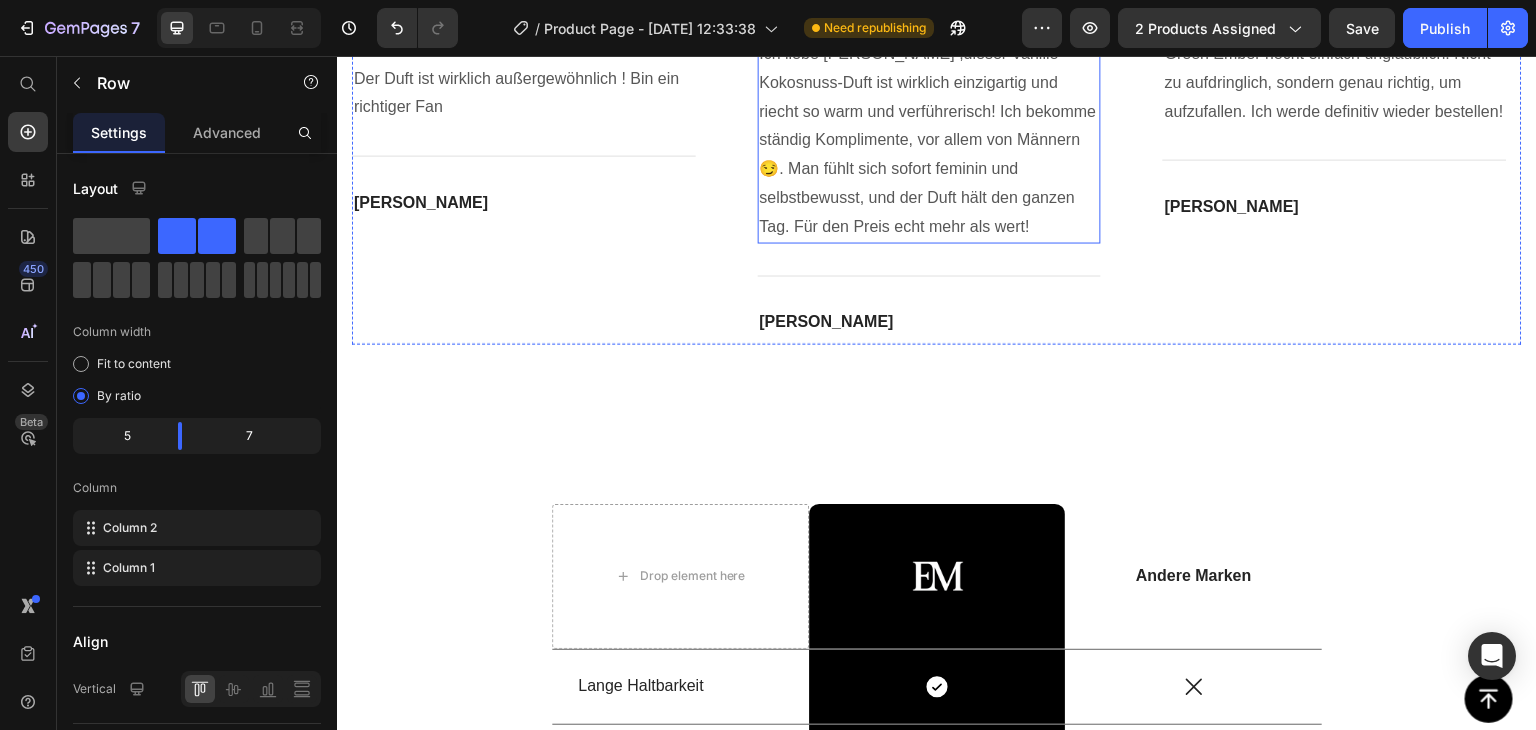 scroll, scrollTop: 4001, scrollLeft: 0, axis: vertical 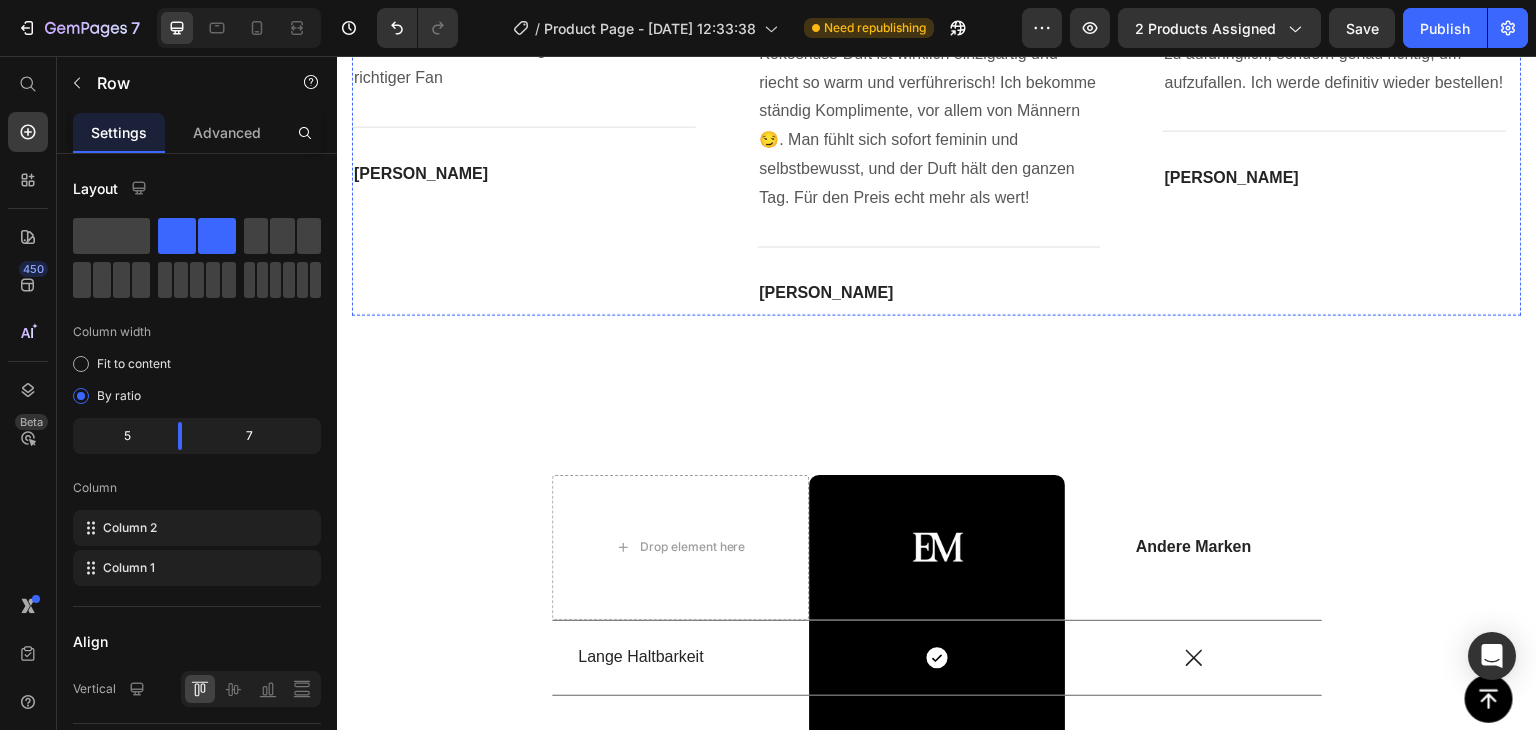 click on "der Duft ist wirklich außergewöhnlich !" at bounding box center [524, -3] 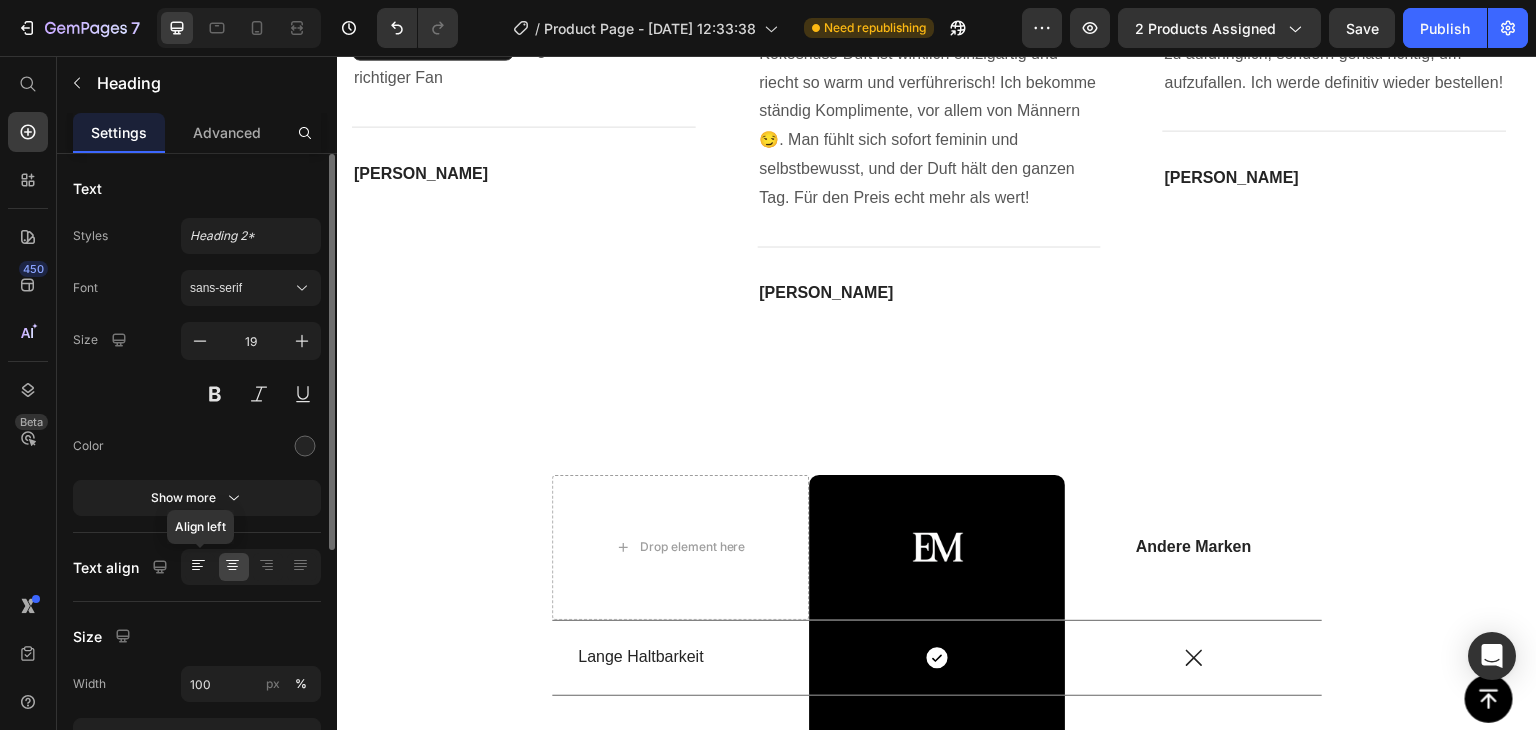 click 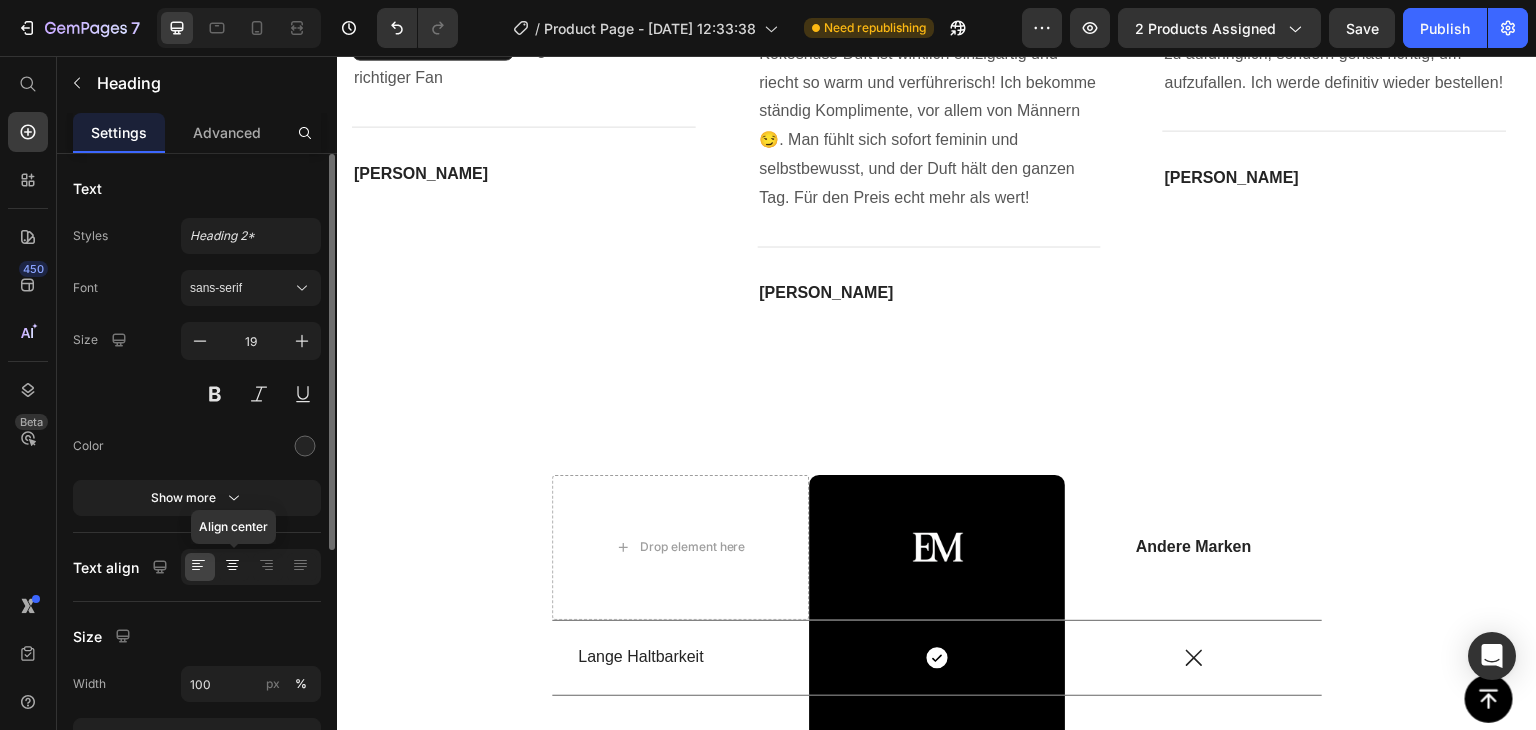 click 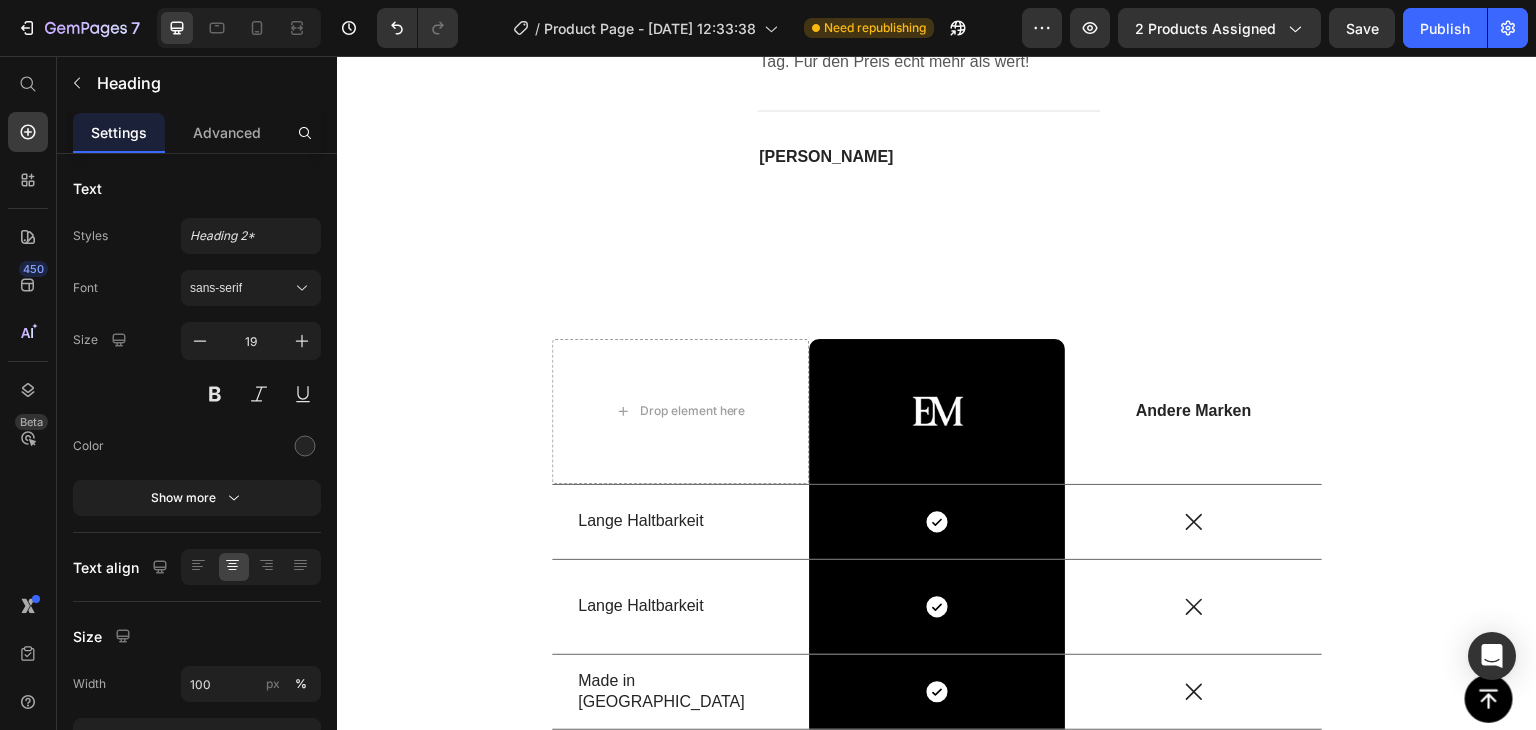 scroll, scrollTop: 4201, scrollLeft: 0, axis: vertical 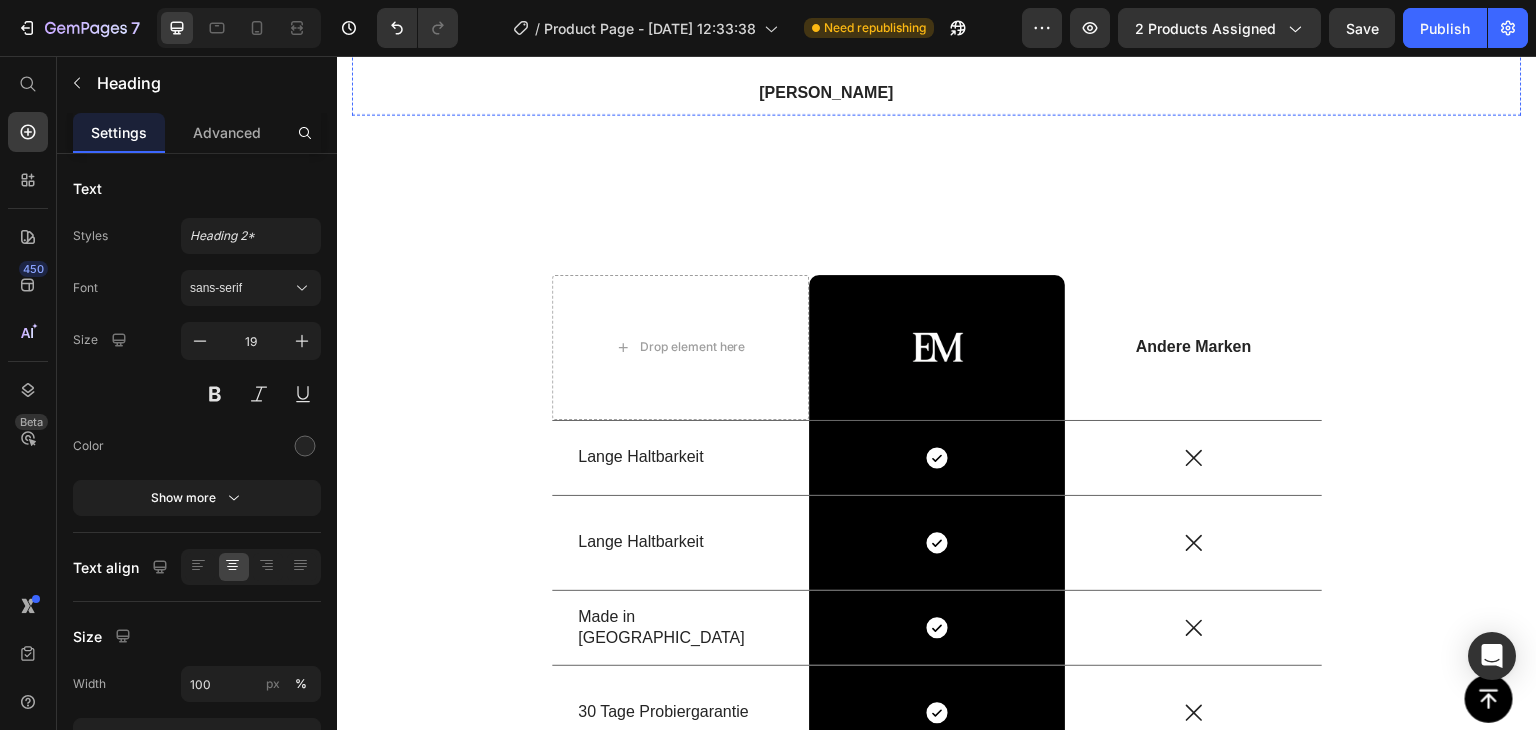click on "Der Duft ist wirklich außergewöhnlich ! Bin ein richtiger Fan" at bounding box center (524, -136) 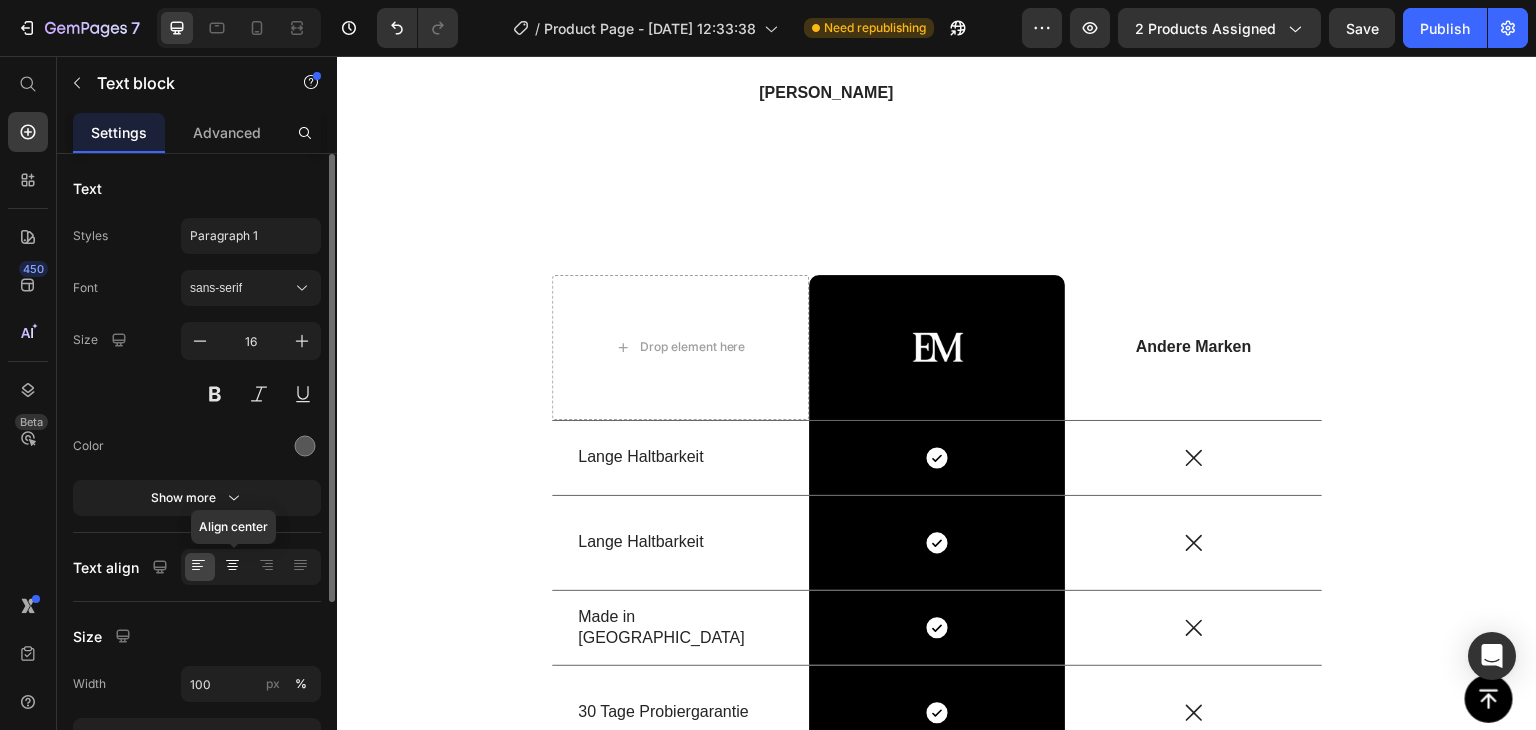 click 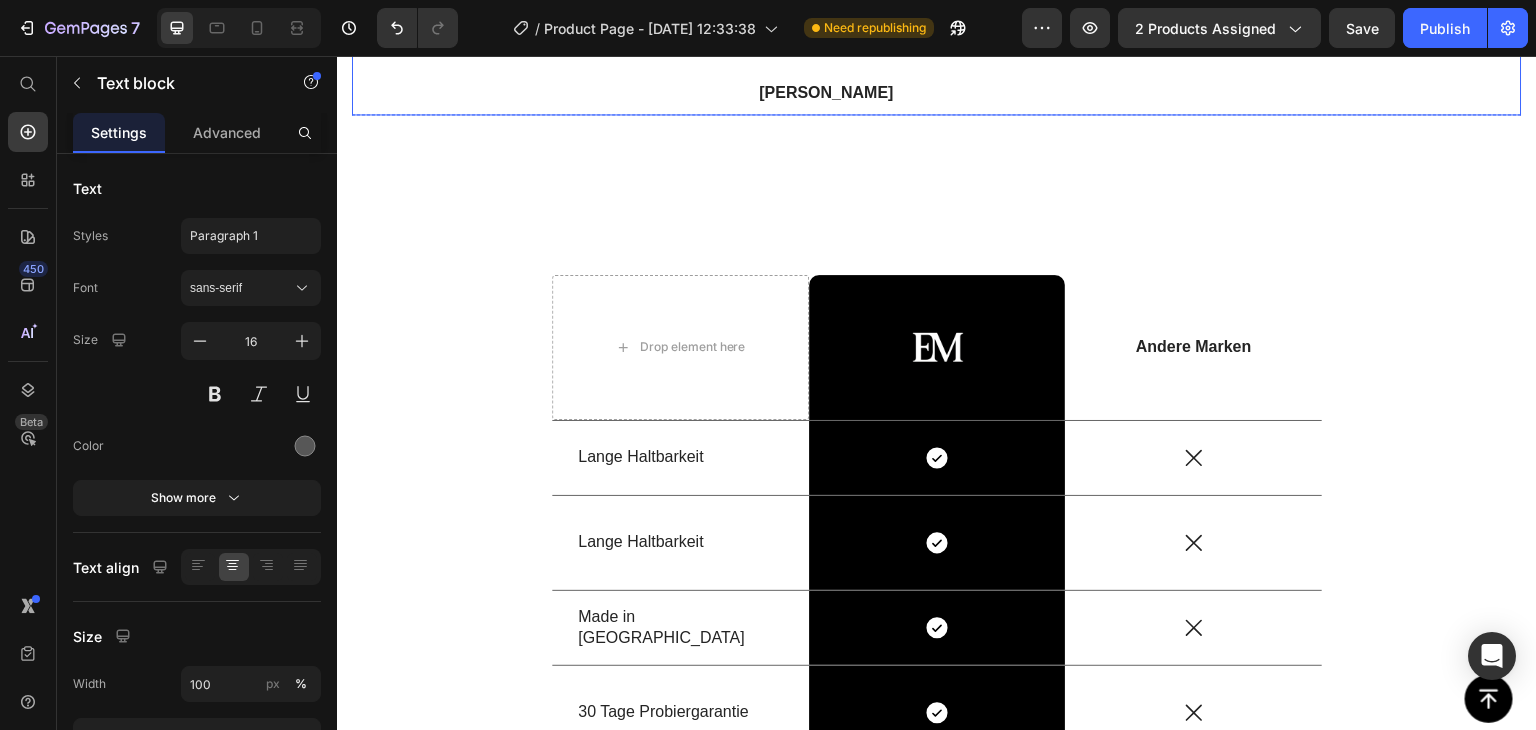 scroll, scrollTop: 4401, scrollLeft: 0, axis: vertical 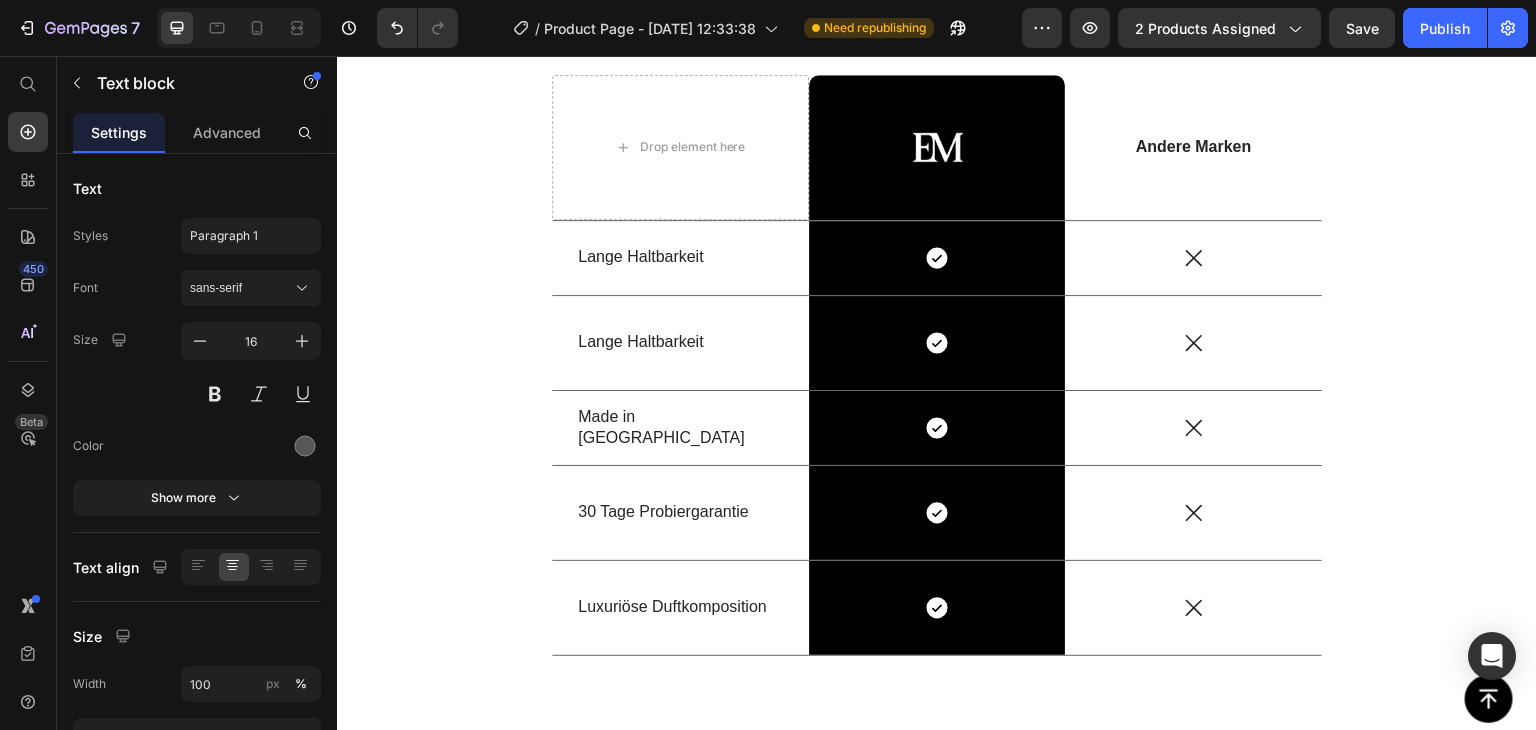 click on "[PERSON_NAME]" at bounding box center (1232, -223) 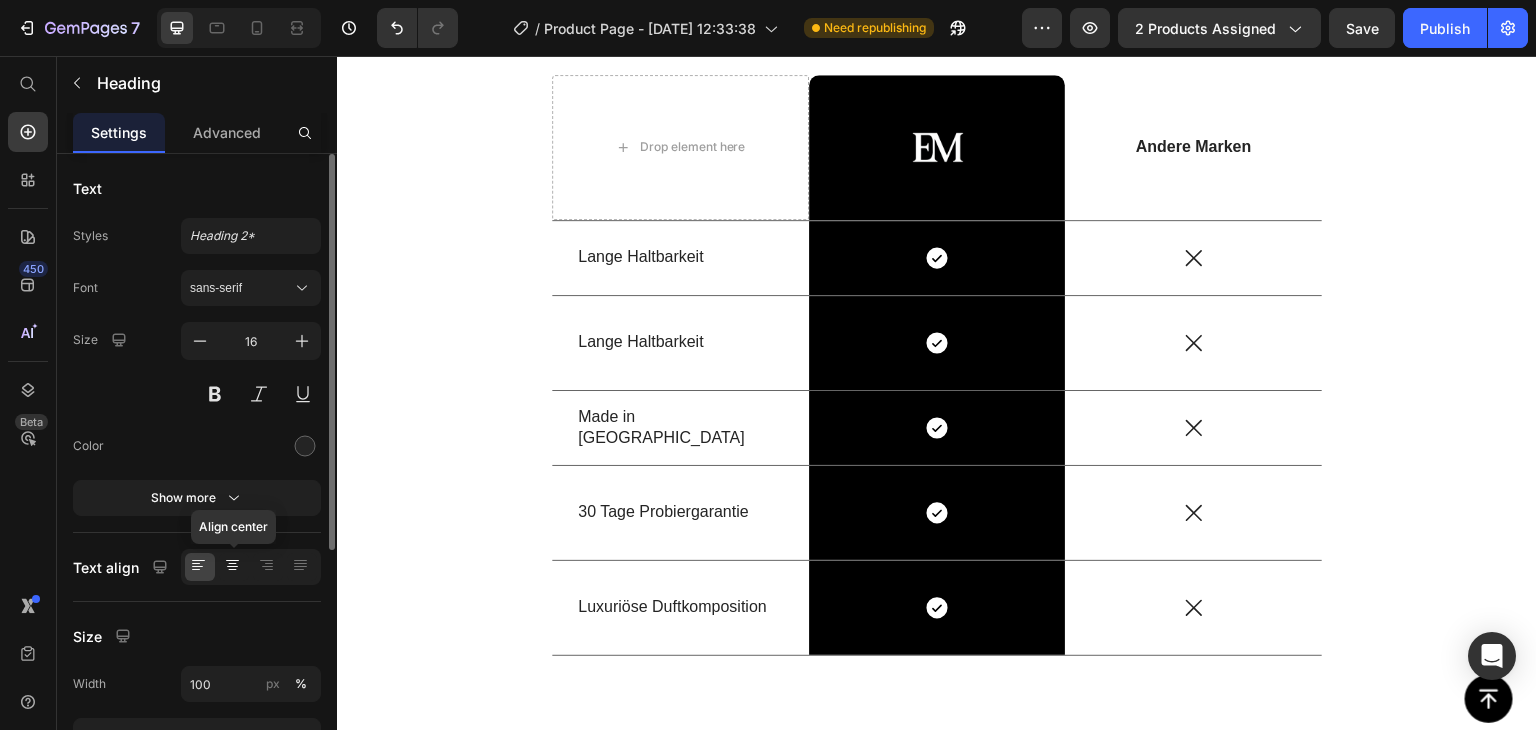 click 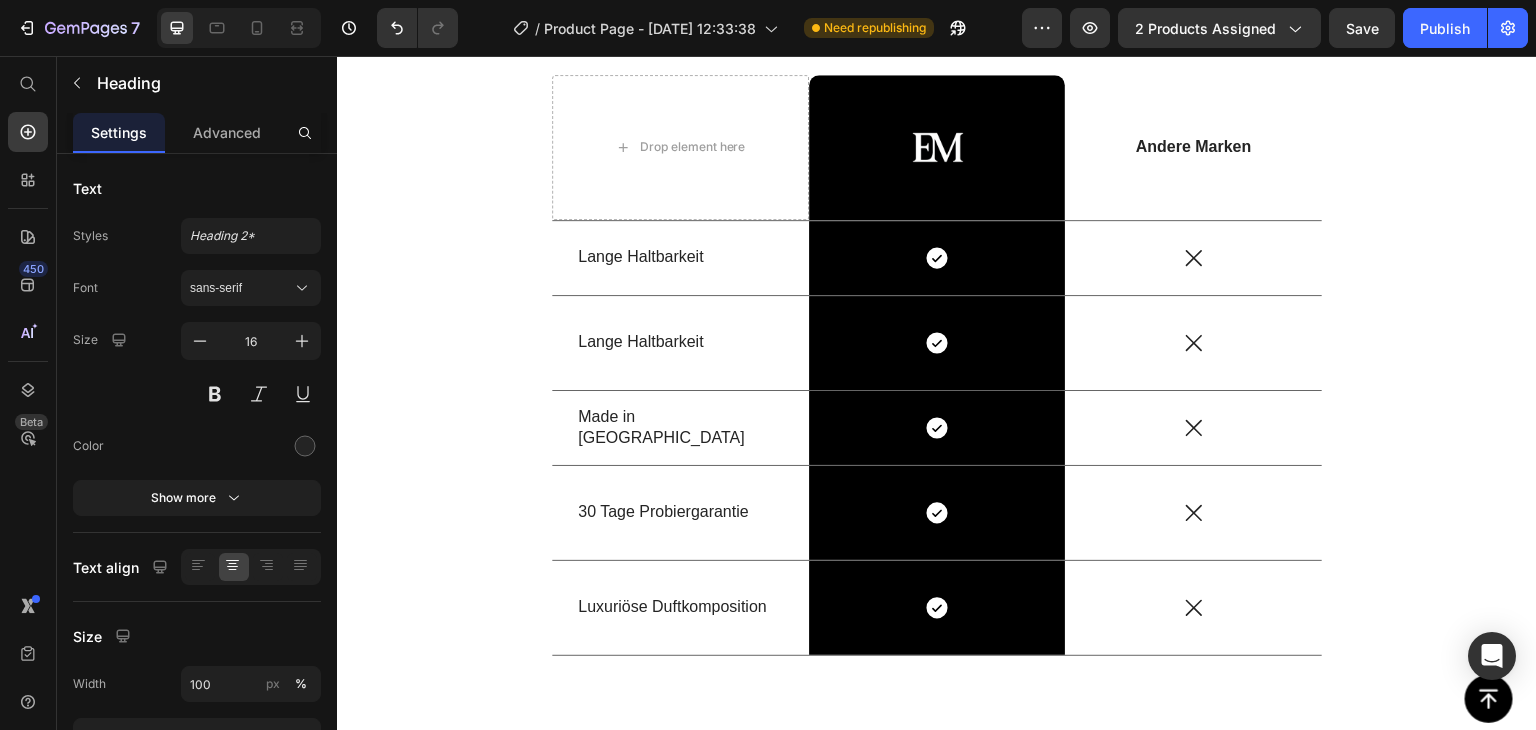 click on "[PERSON_NAME]" at bounding box center [1232, -223] 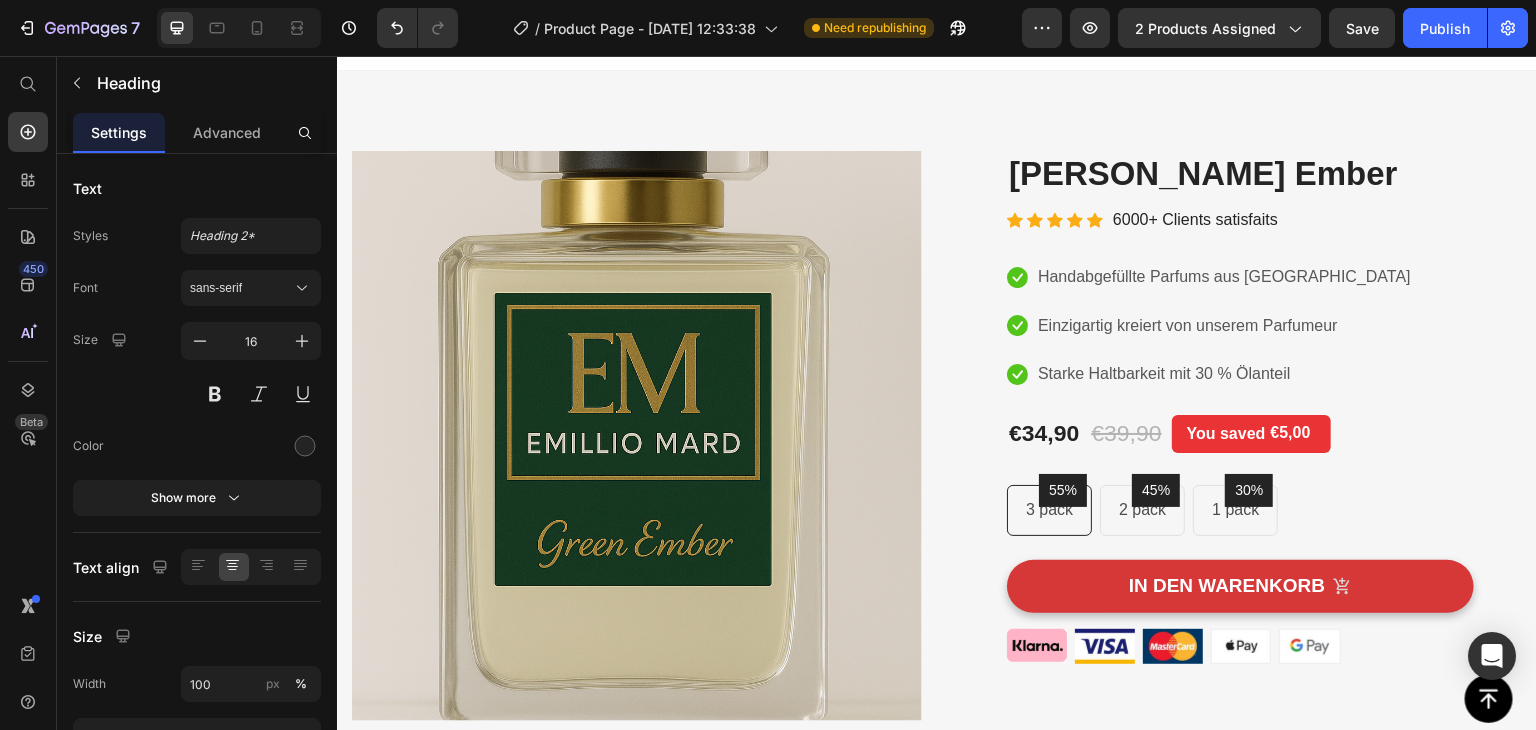 scroll, scrollTop: 0, scrollLeft: 0, axis: both 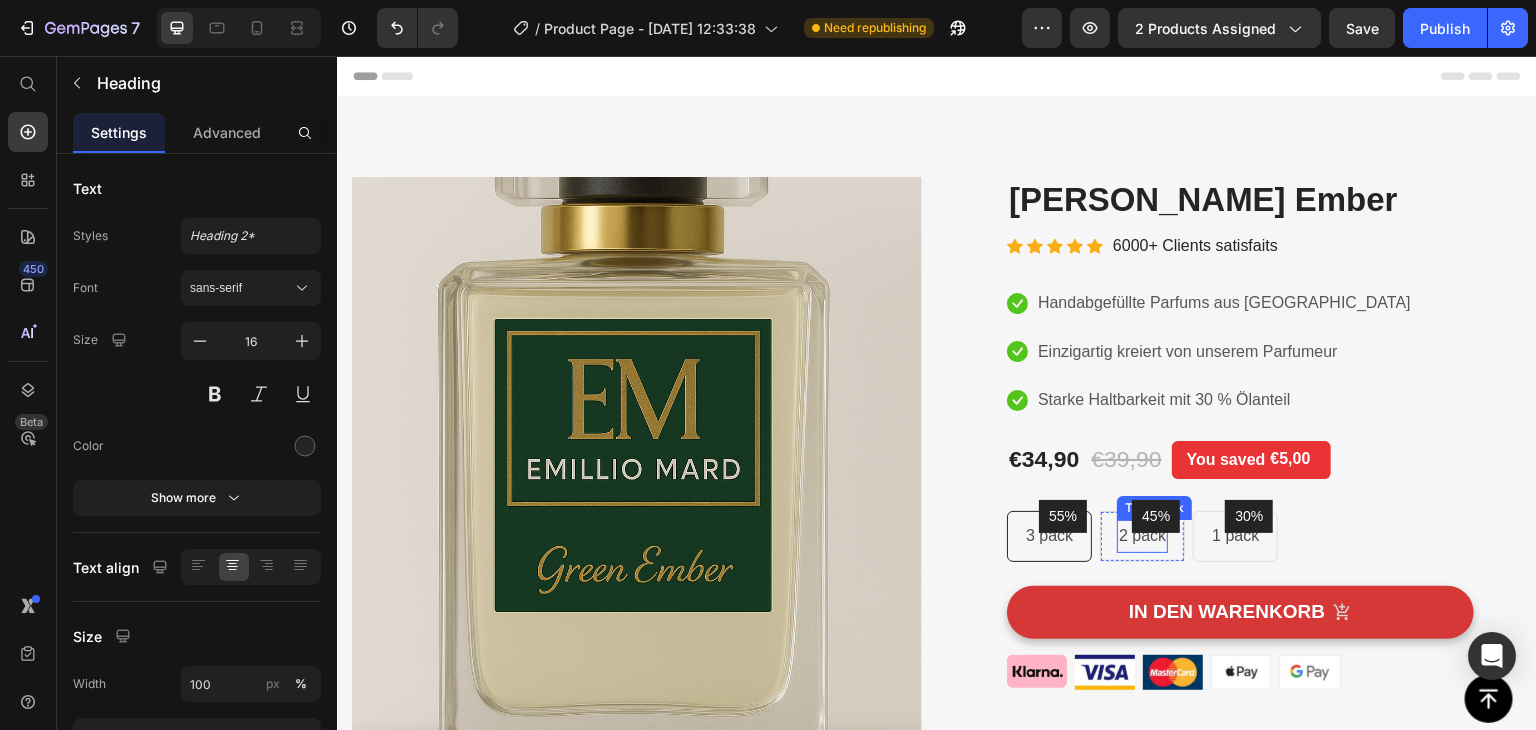 click on "2 pack" at bounding box center (1142, 536) 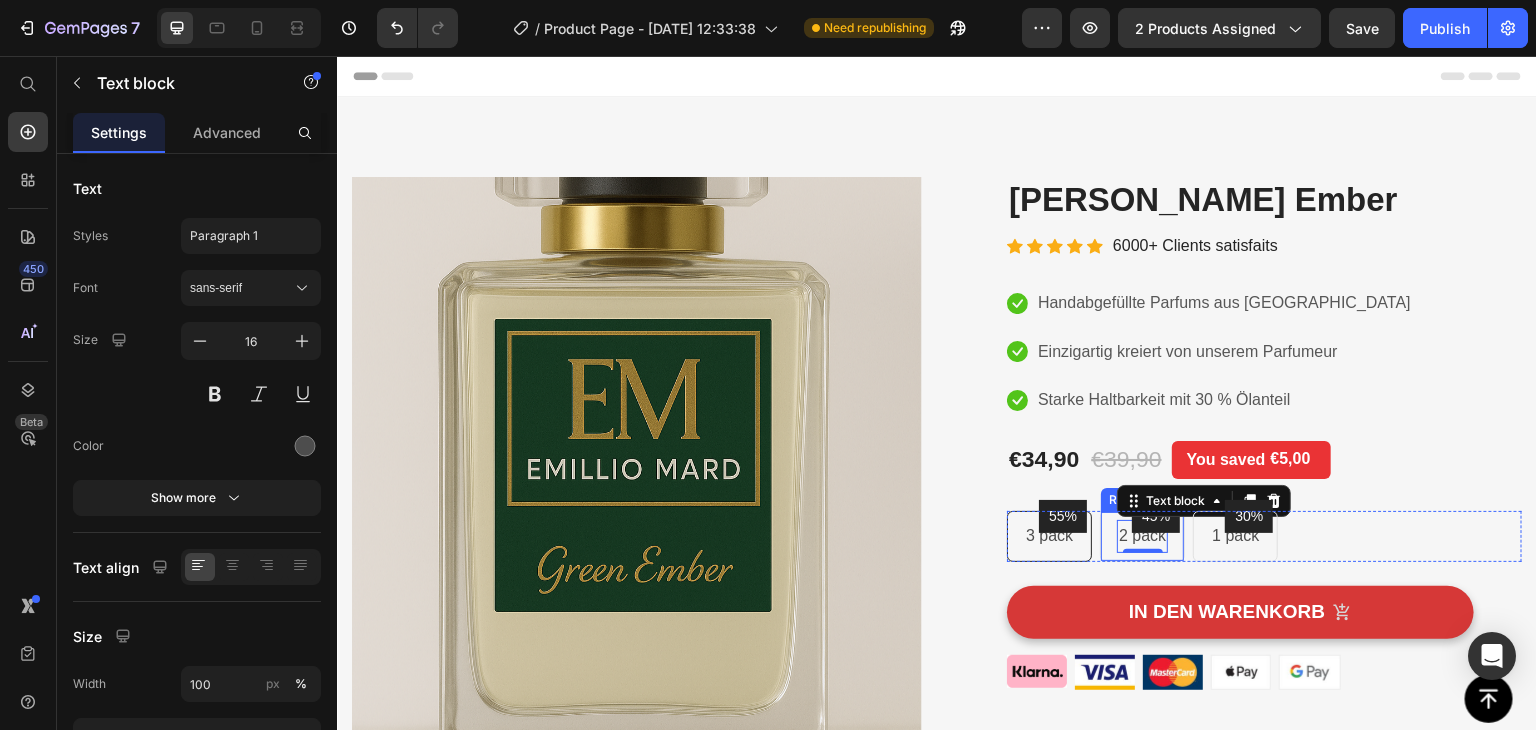 click on "45% Text block Row 2 pack Text block   0 Row" at bounding box center [1142, 536] 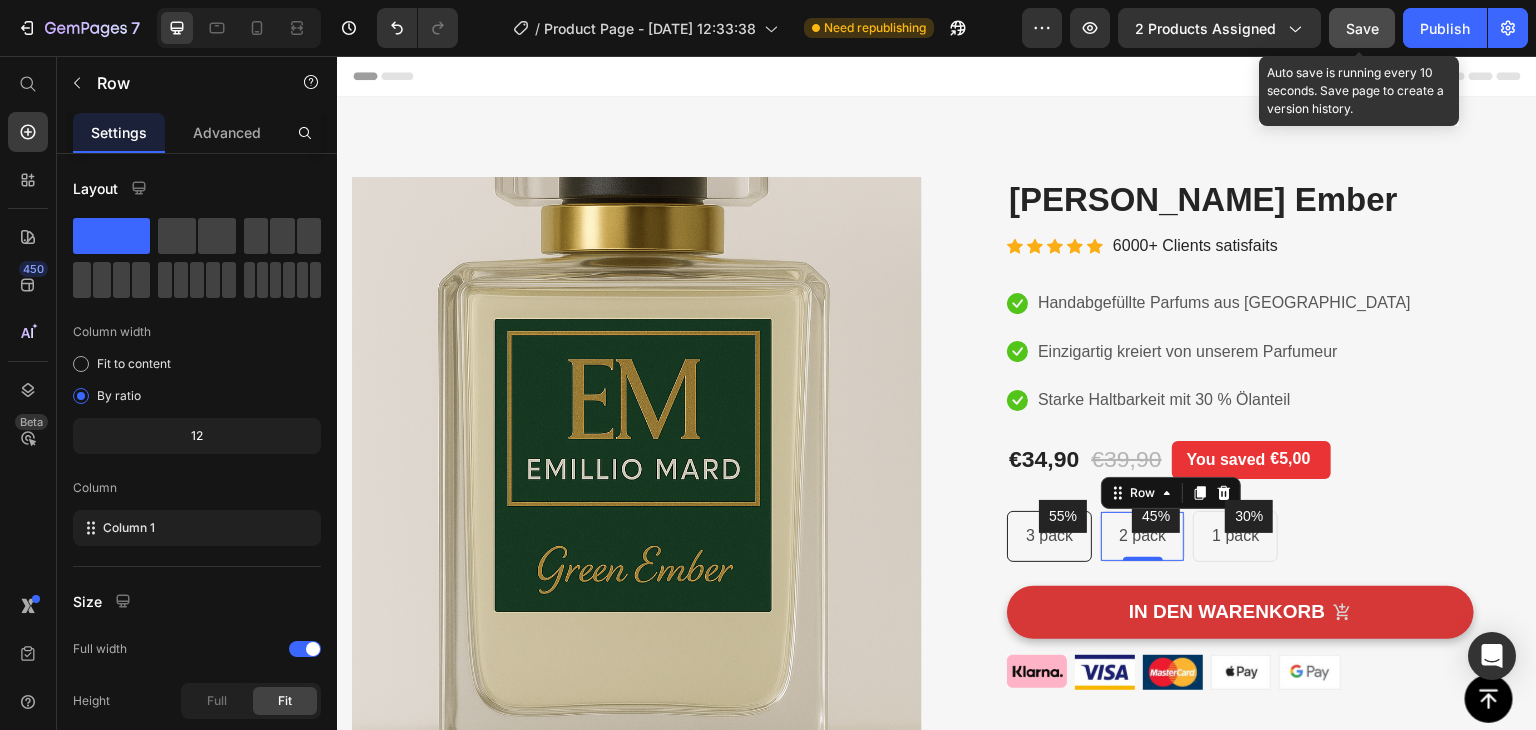 click on "Save" at bounding box center [1362, 28] 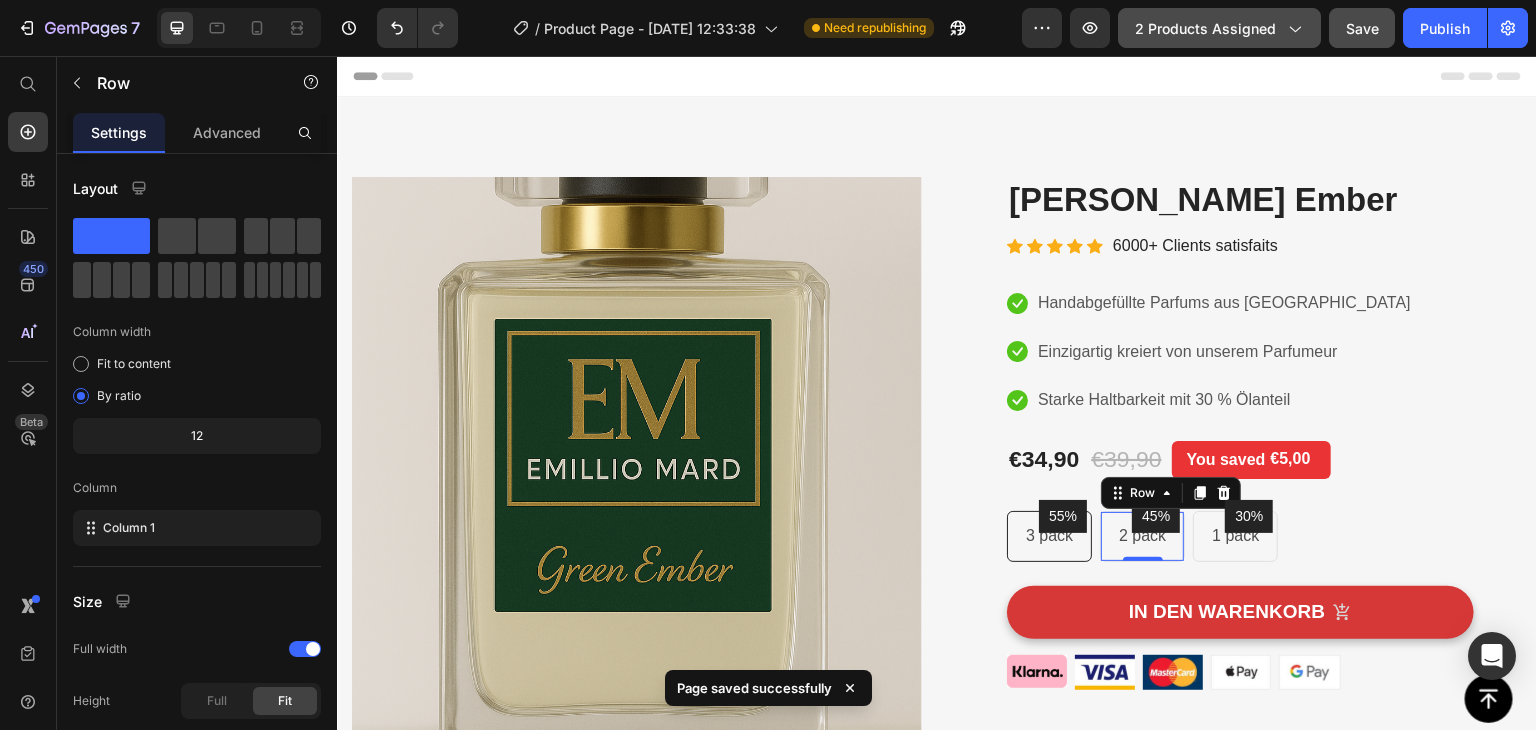 click on "2 products assigned" 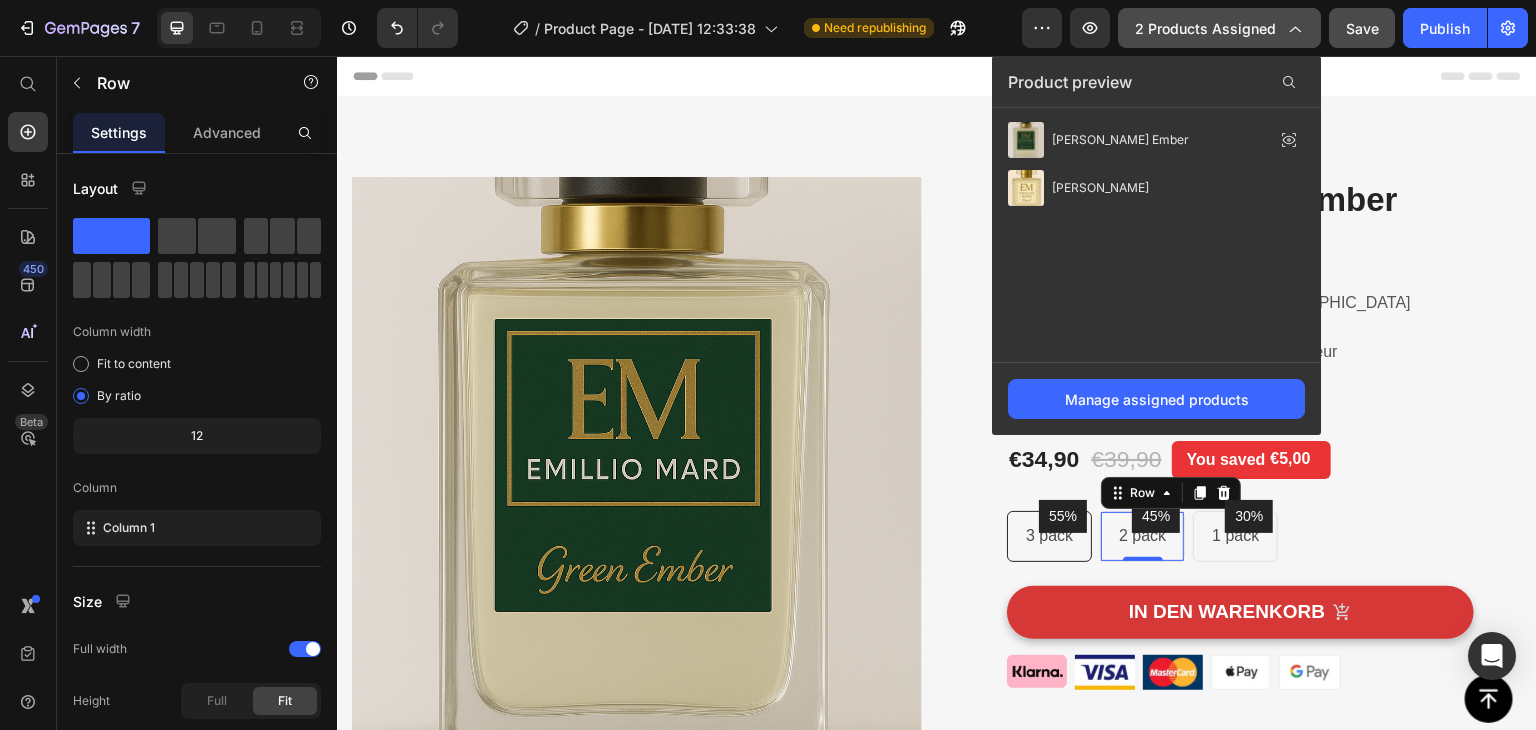 click on "2 products assigned" at bounding box center [1219, 28] 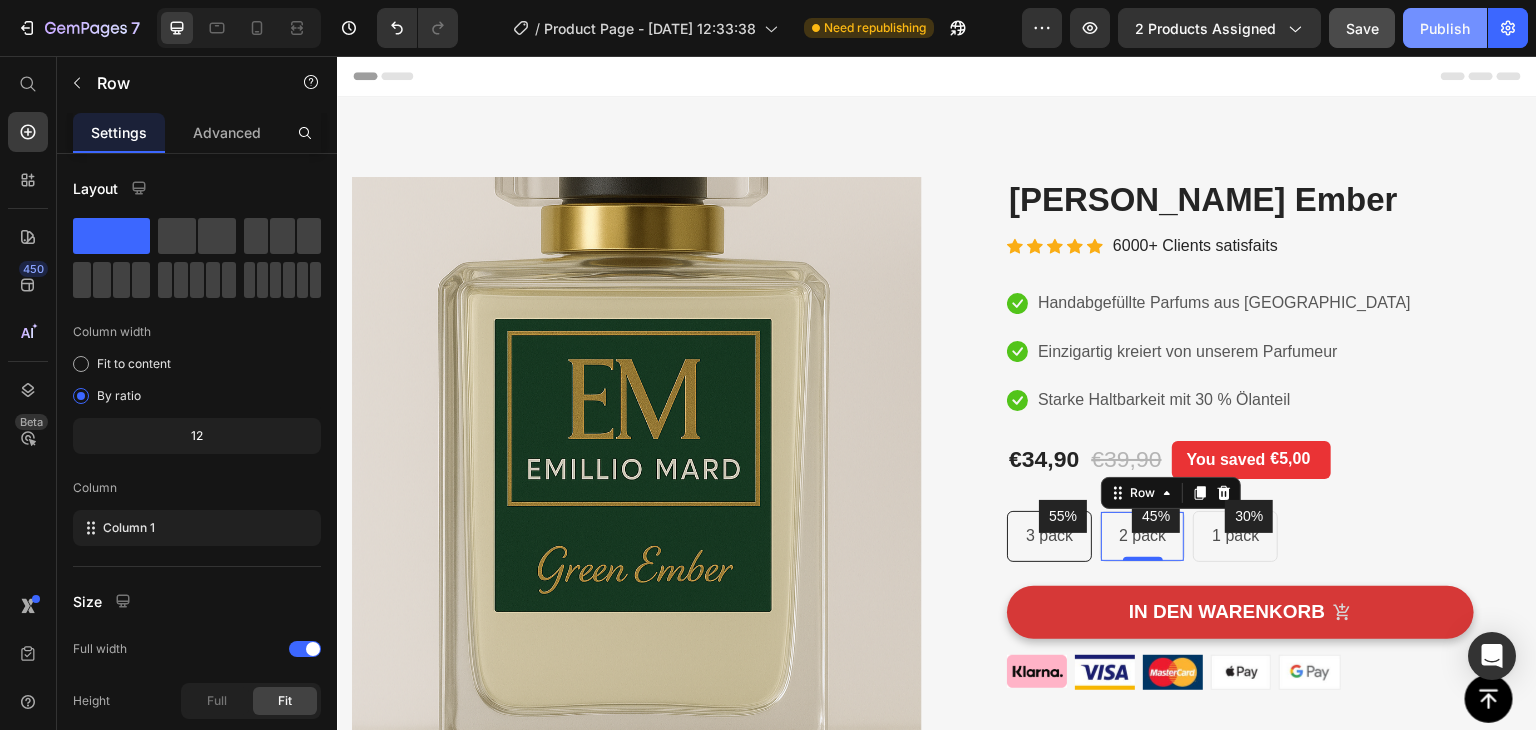 click on "Publish" at bounding box center (1445, 28) 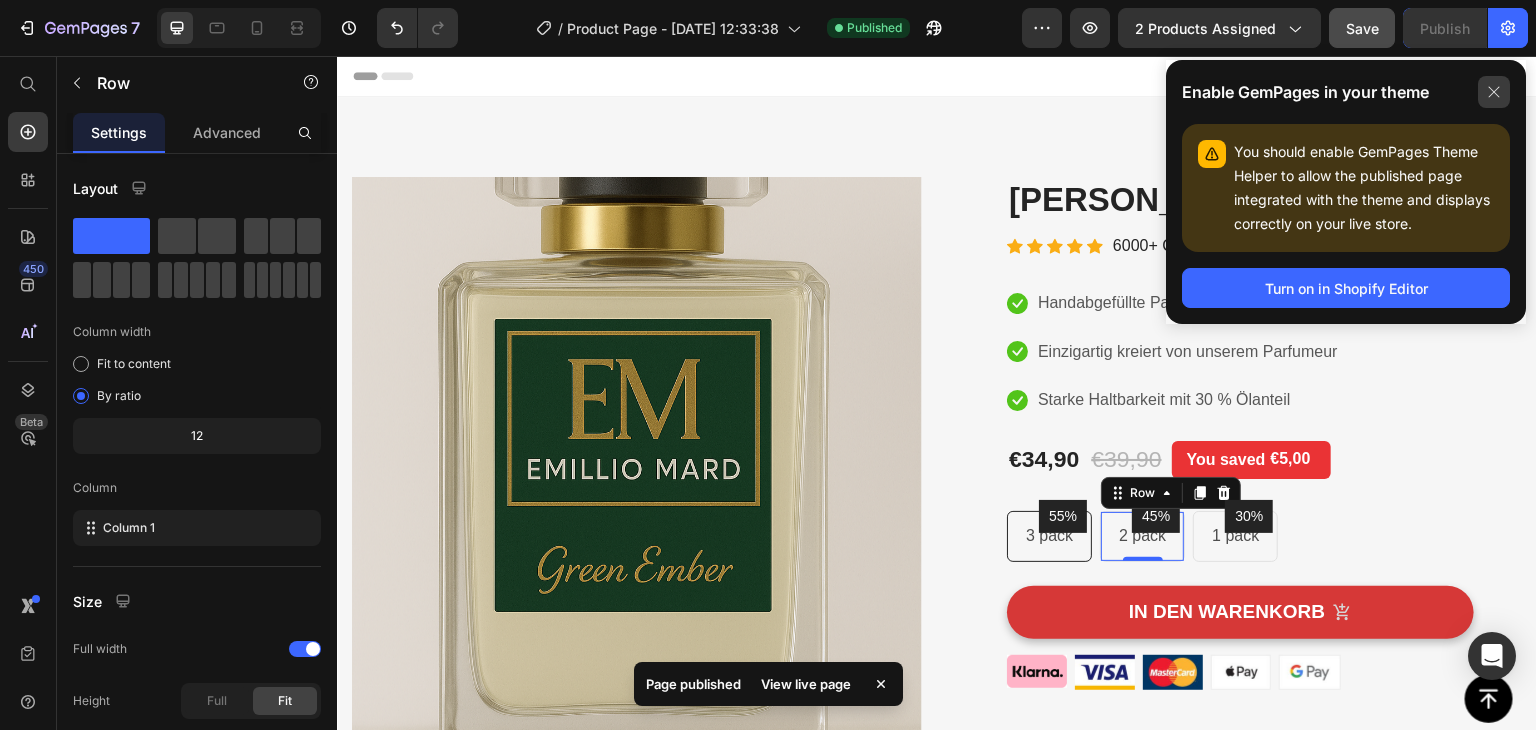click 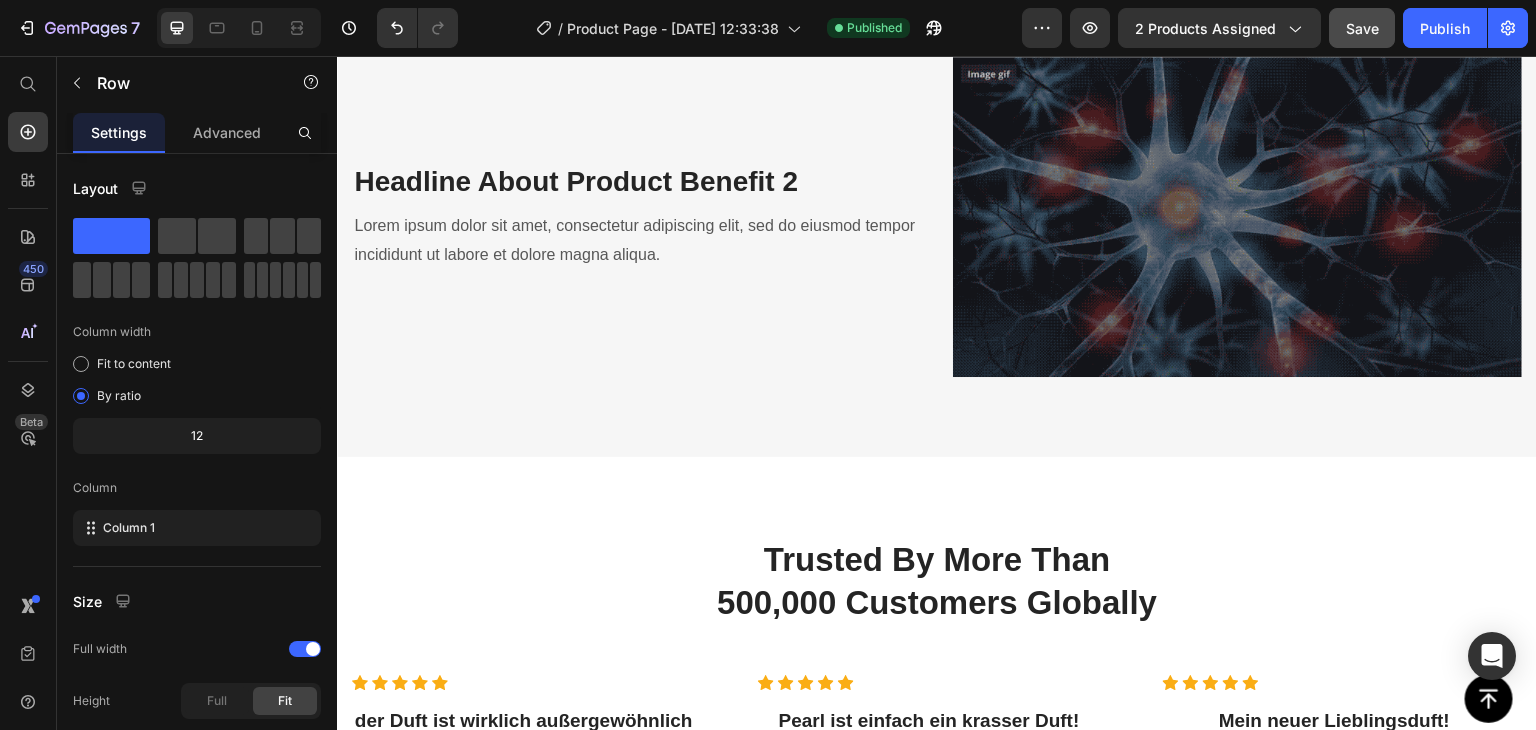 scroll, scrollTop: 3500, scrollLeft: 0, axis: vertical 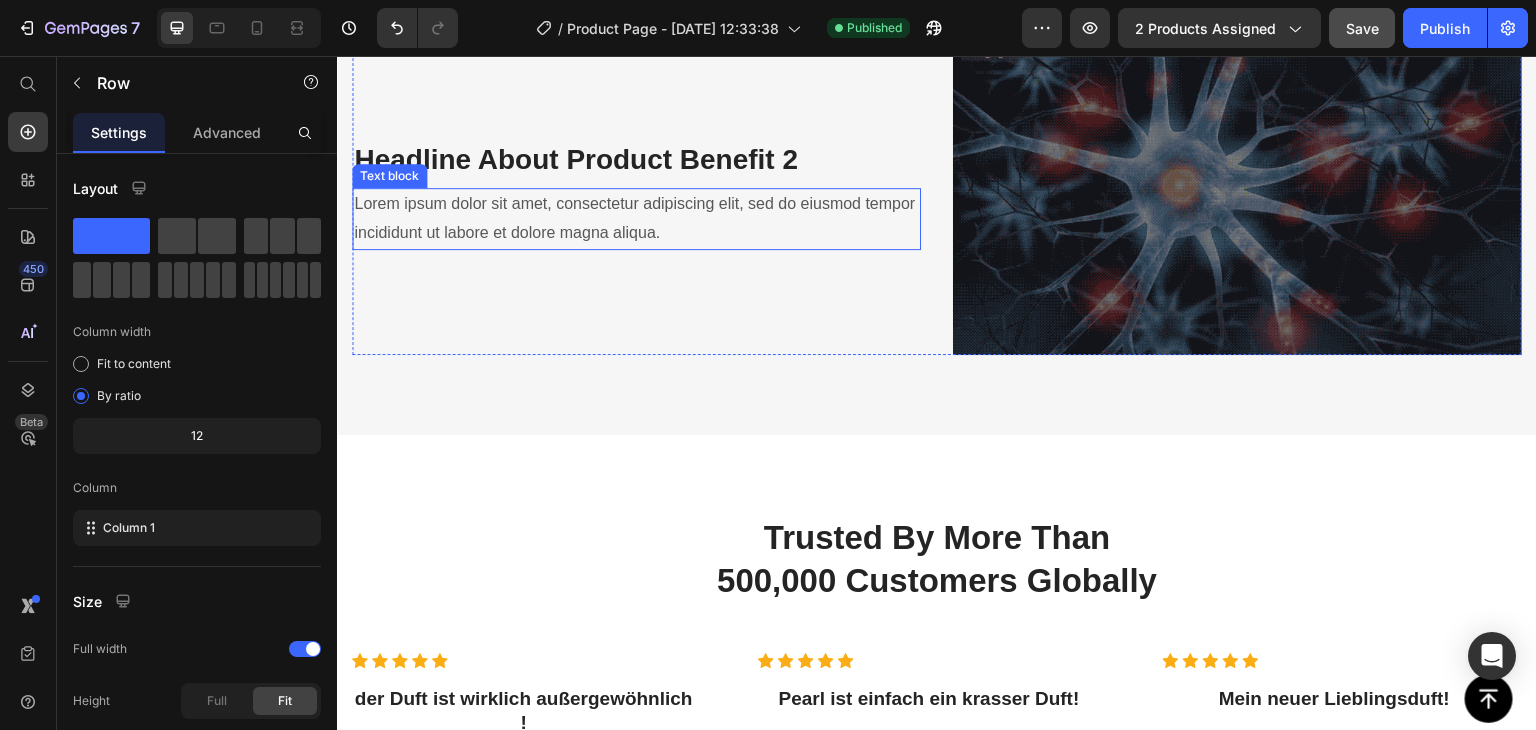 click on "Lorem ipsum dolor sit amet, consectetur adipiscing elit, sed do eiusmod tempor incididunt ut labore et dolore magna aliqua." at bounding box center [636, 219] 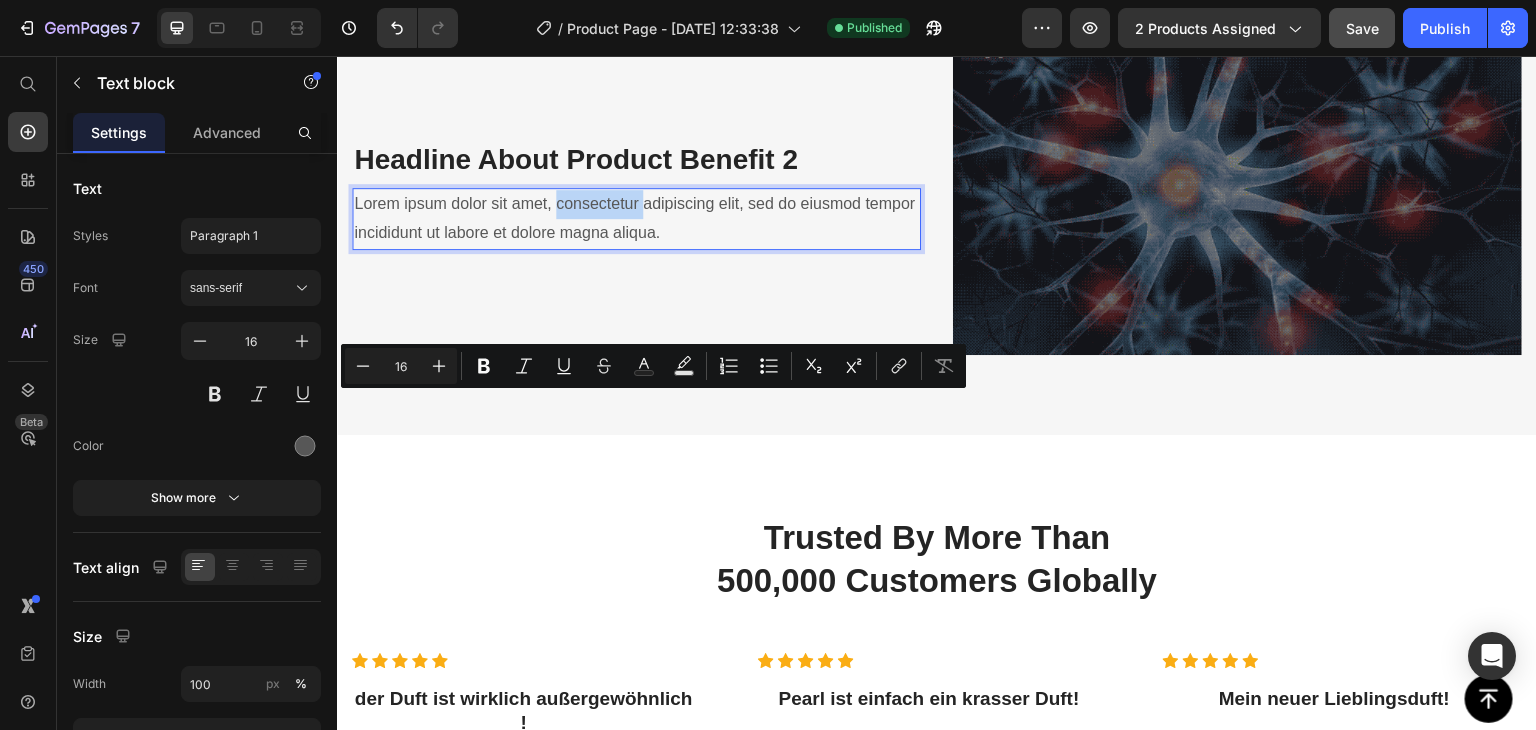 click on "Lorem ipsum dolor sit amet, consectetur adipiscing elit, sed do eiusmod tempor incididunt ut labore et dolore magna aliqua." at bounding box center [636, 219] 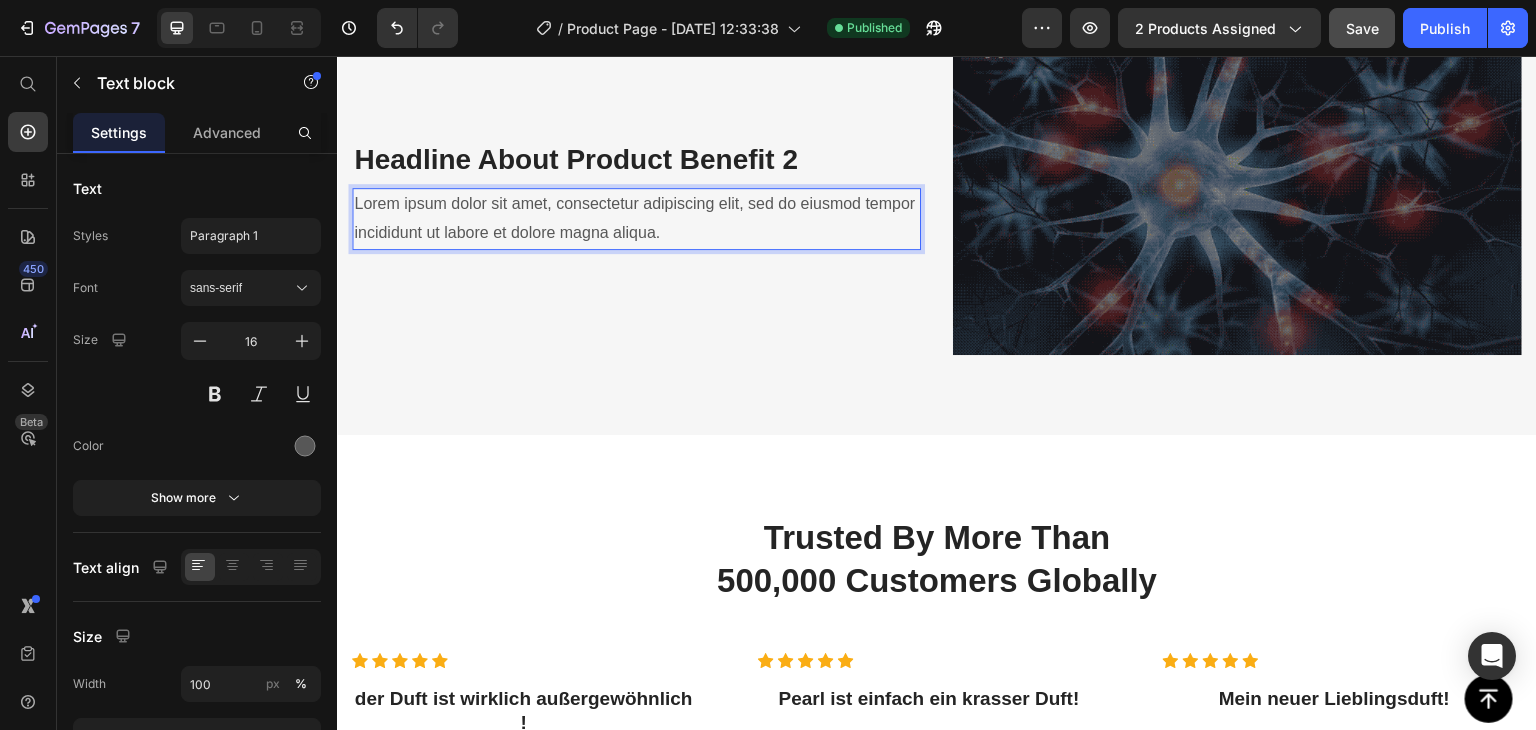 click on "Lorem ipsum dolor sit amet, consectetur adipiscing elit, sed do eiusmod tempor incididunt ut labore et dolore magna aliqua." at bounding box center (636, 219) 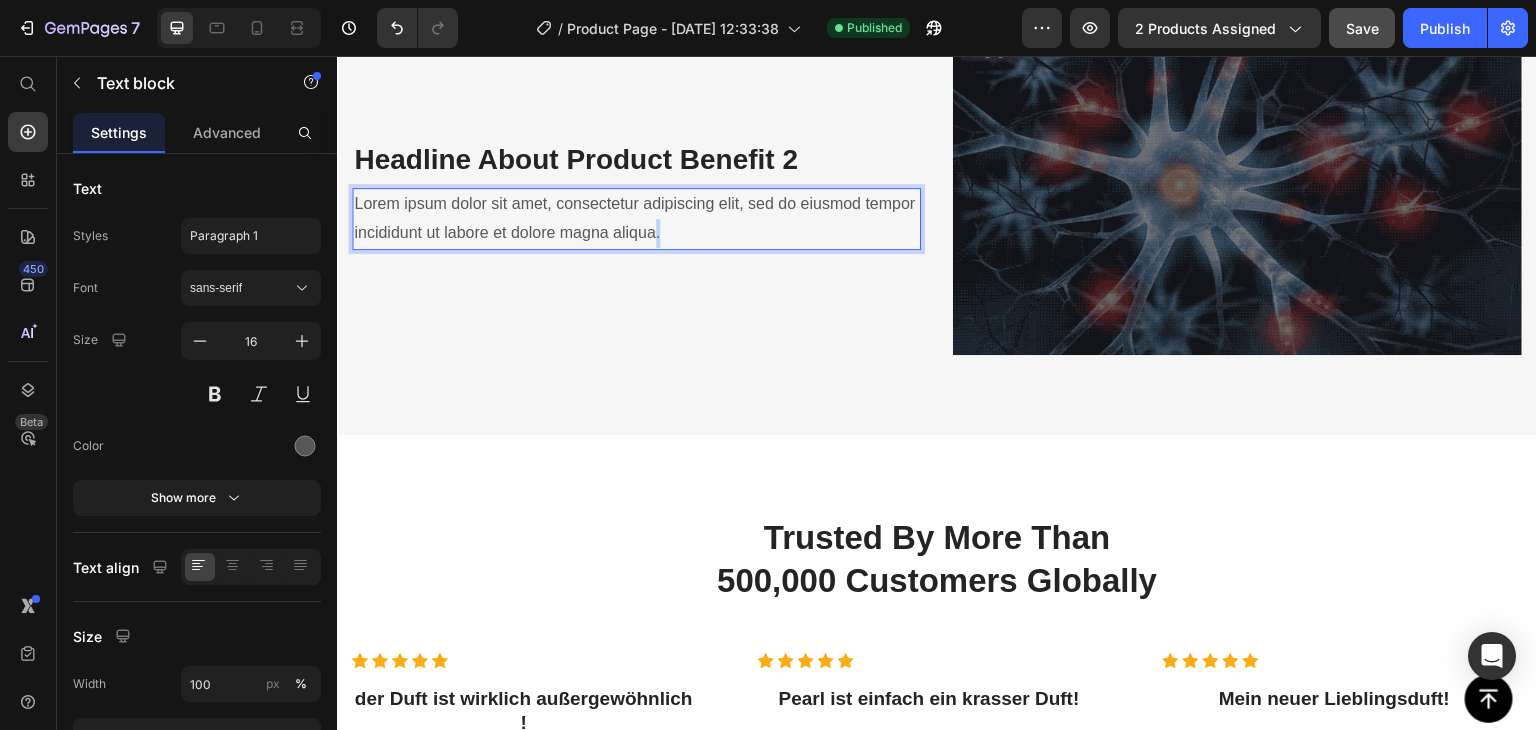 click on "Lorem ipsum dolor sit amet, consectetur adipiscing elit, sed do eiusmod tempor incididunt ut labore et dolore magna aliqua." at bounding box center [636, 219] 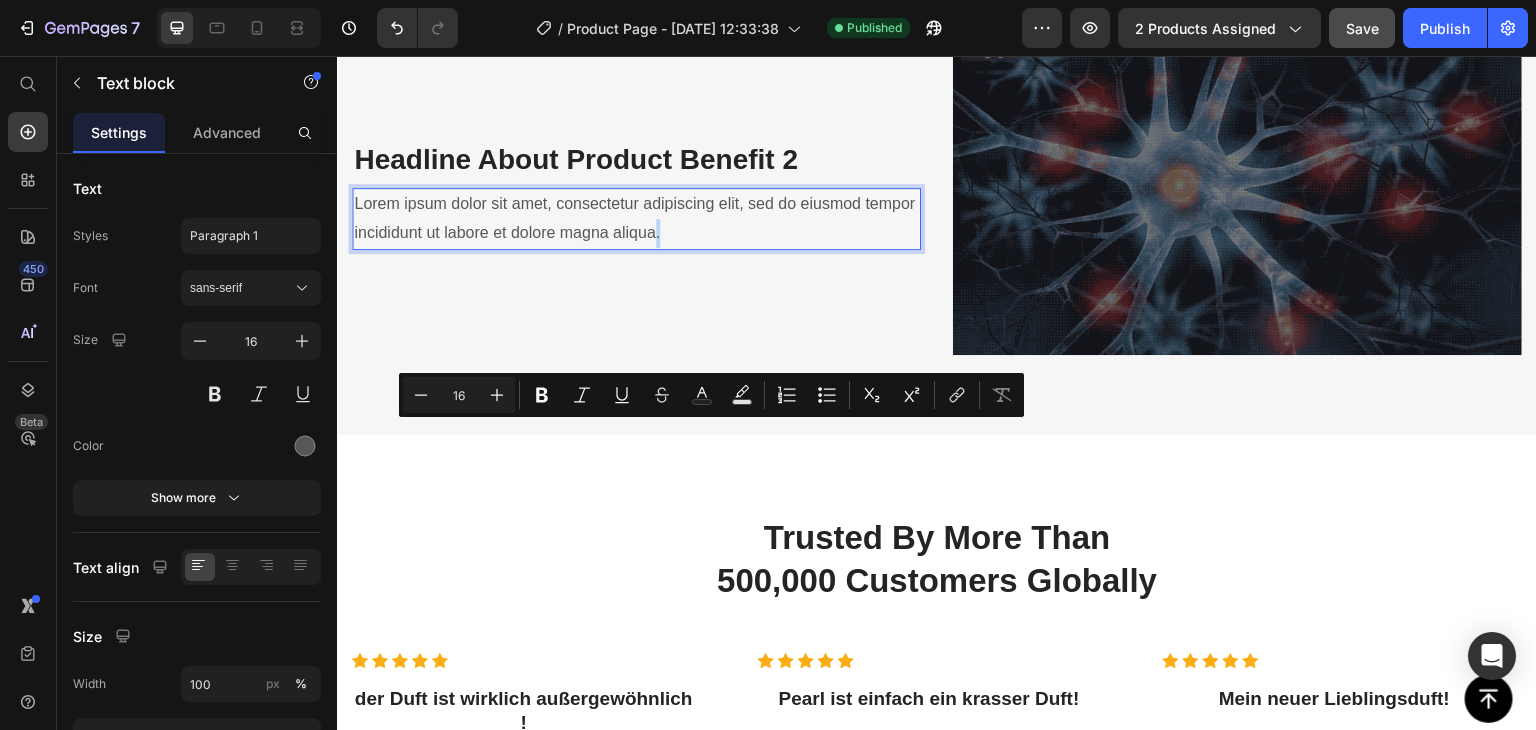 click on "Lorem ipsum dolor sit amet, consectetur adipiscing elit, sed do eiusmod tempor incididunt ut labore et dolore magna aliqua." at bounding box center [636, 219] 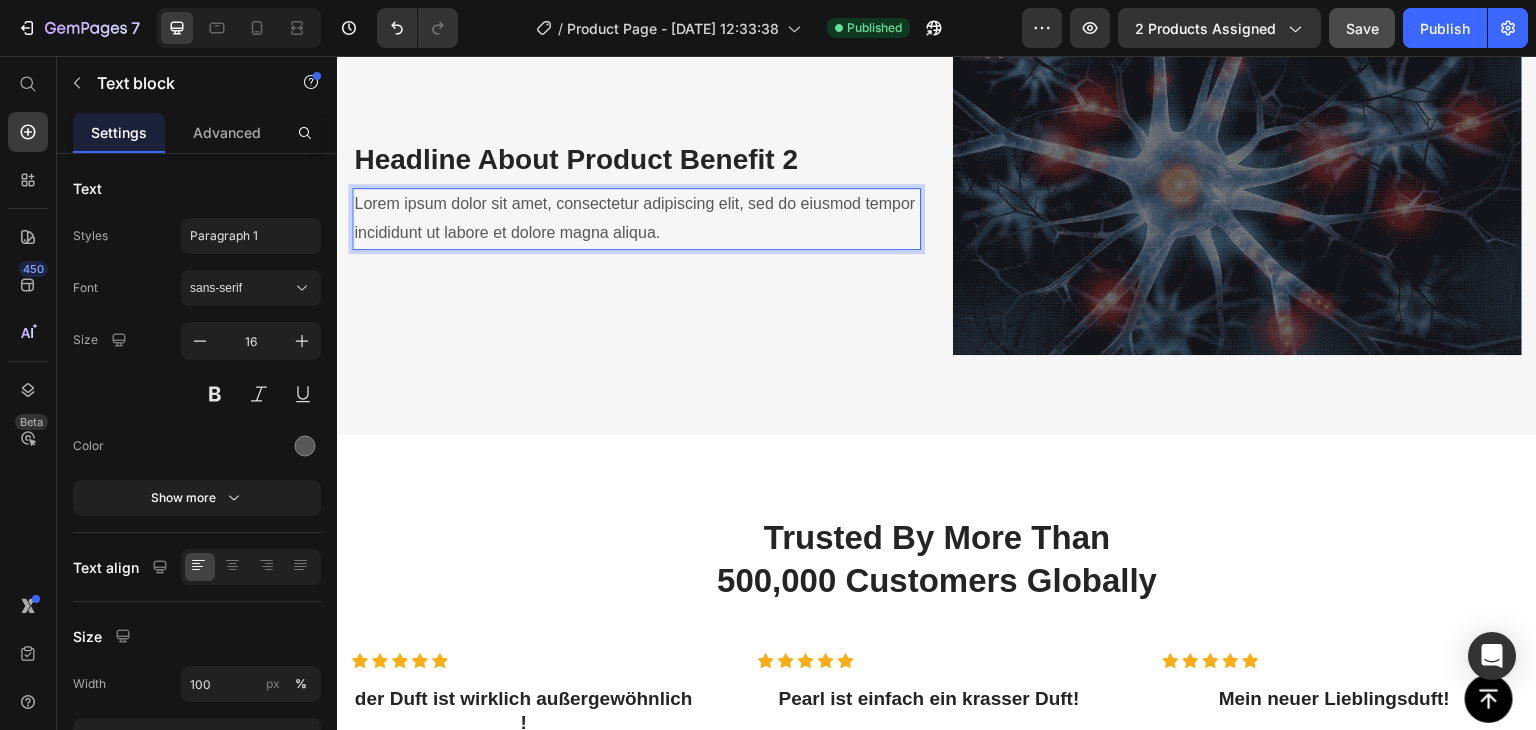 drag, startPoint x: 716, startPoint y: 431, endPoint x: 363, endPoint y: 402, distance: 354.1892 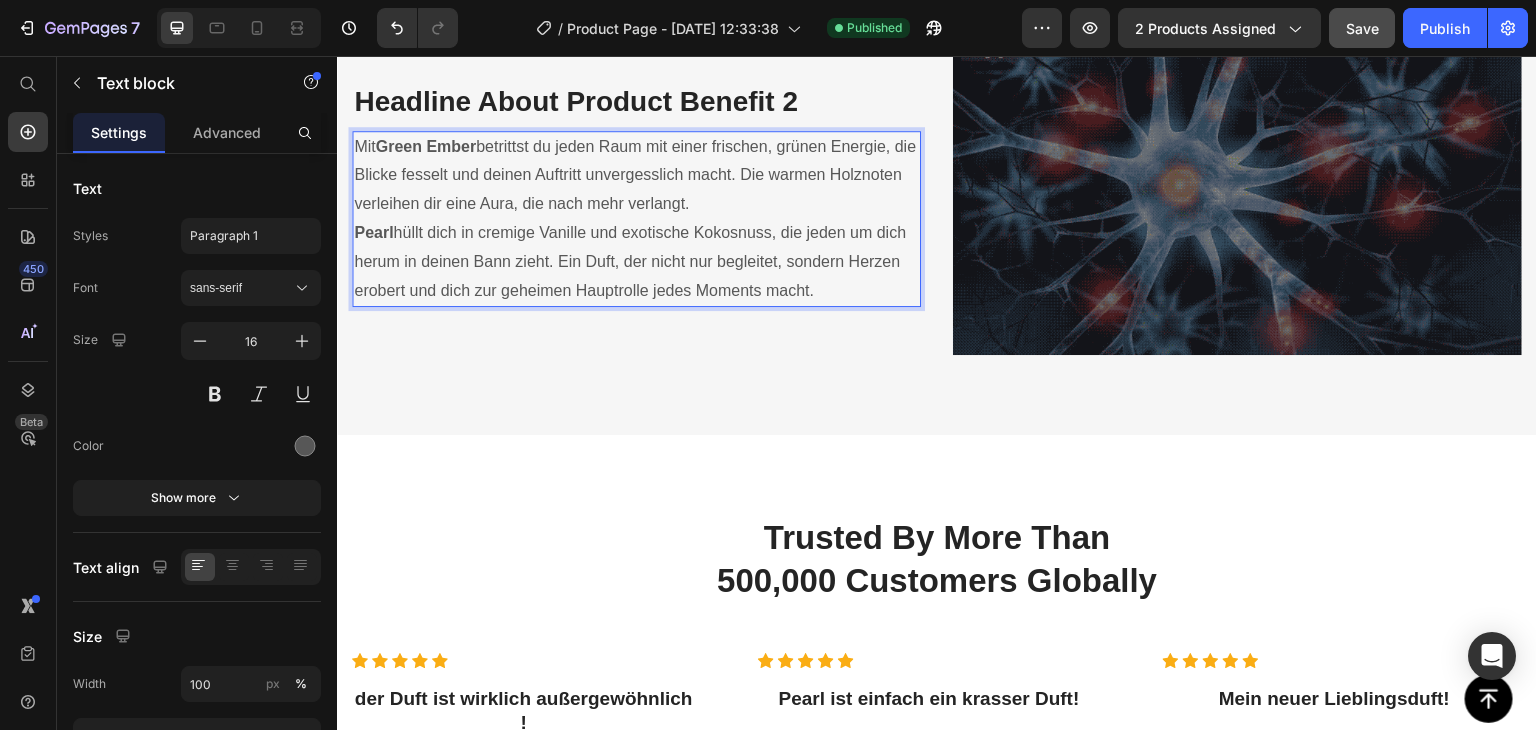 scroll, scrollTop: 3428, scrollLeft: 0, axis: vertical 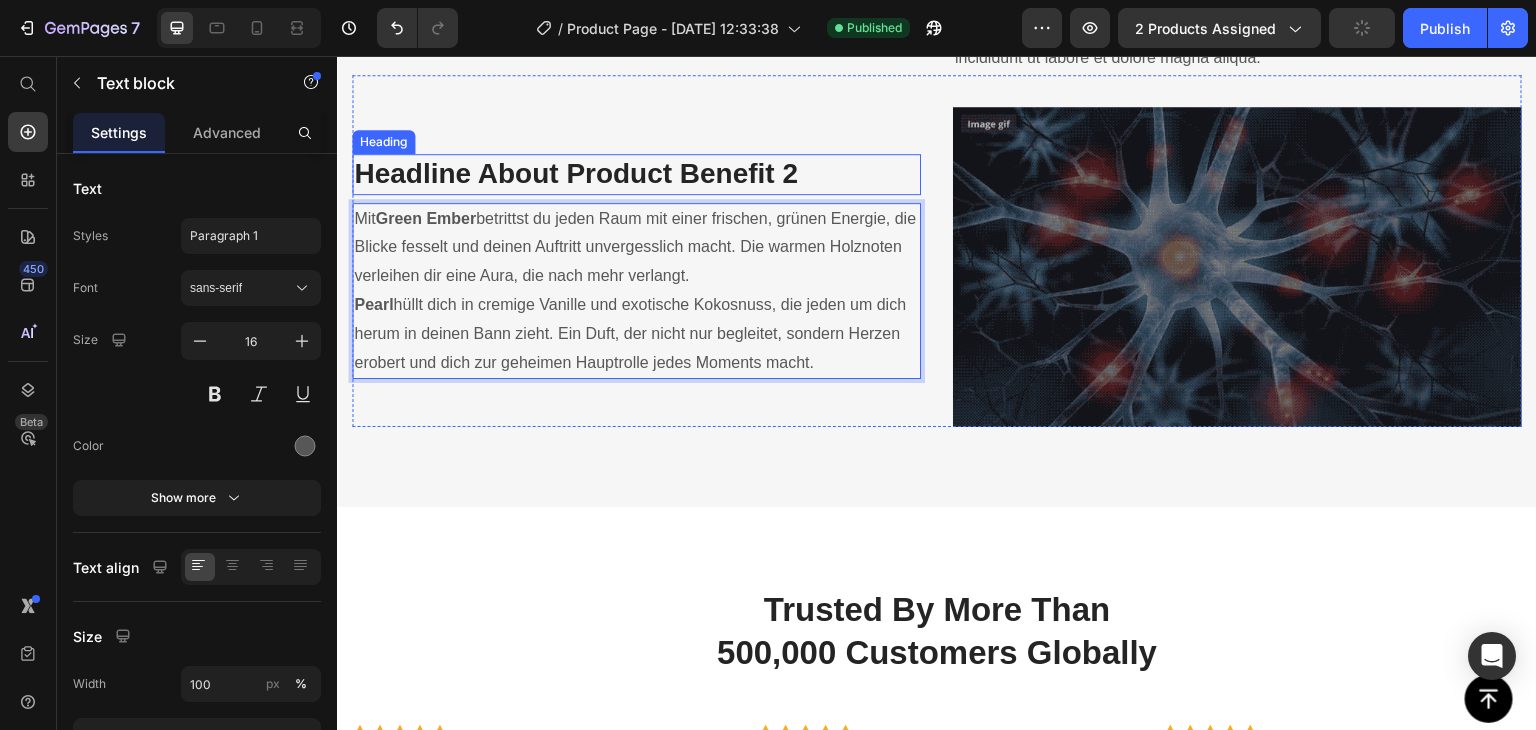 click on "Headline About Product Benefit 2" at bounding box center [636, 174] 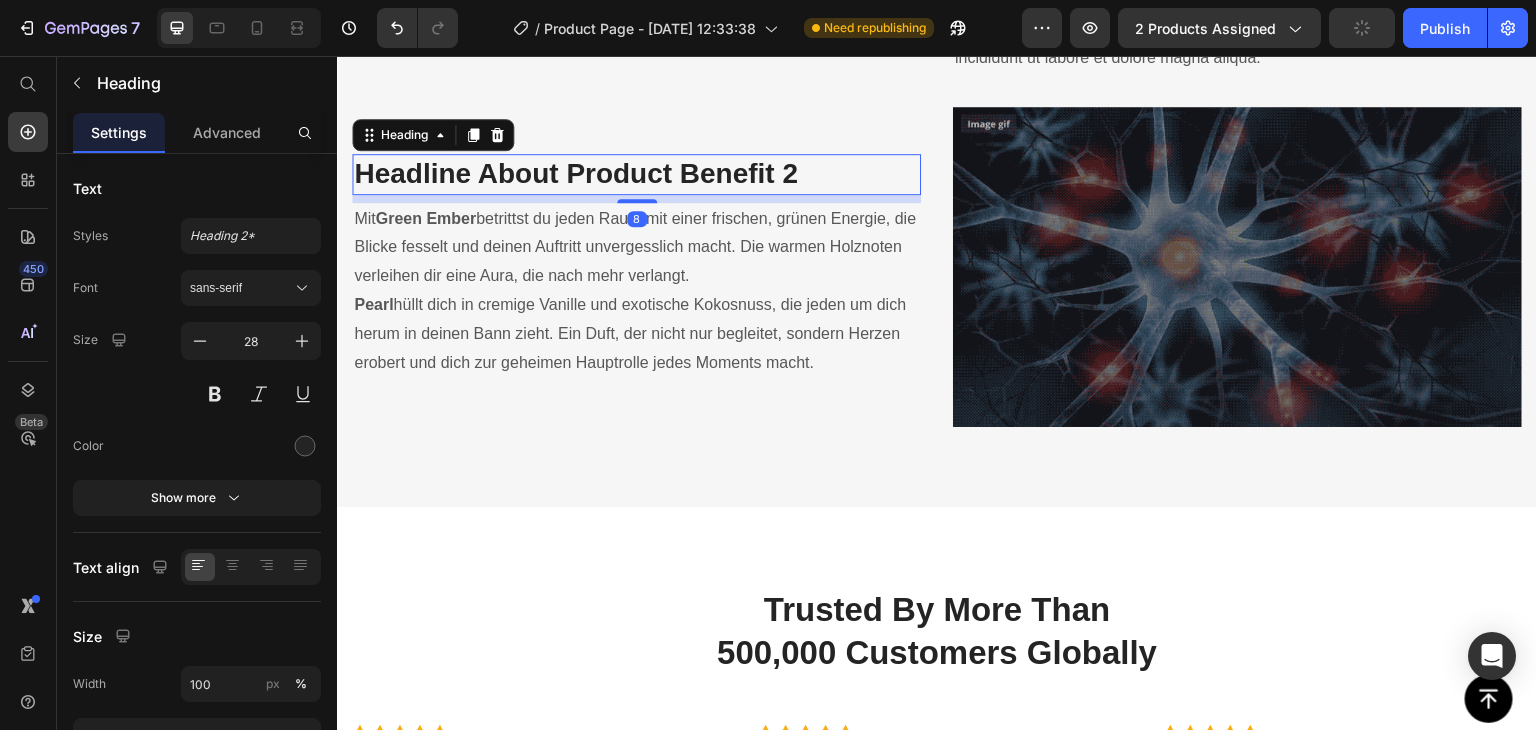 click on "Headline About Product Benefit 2" at bounding box center (636, 174) 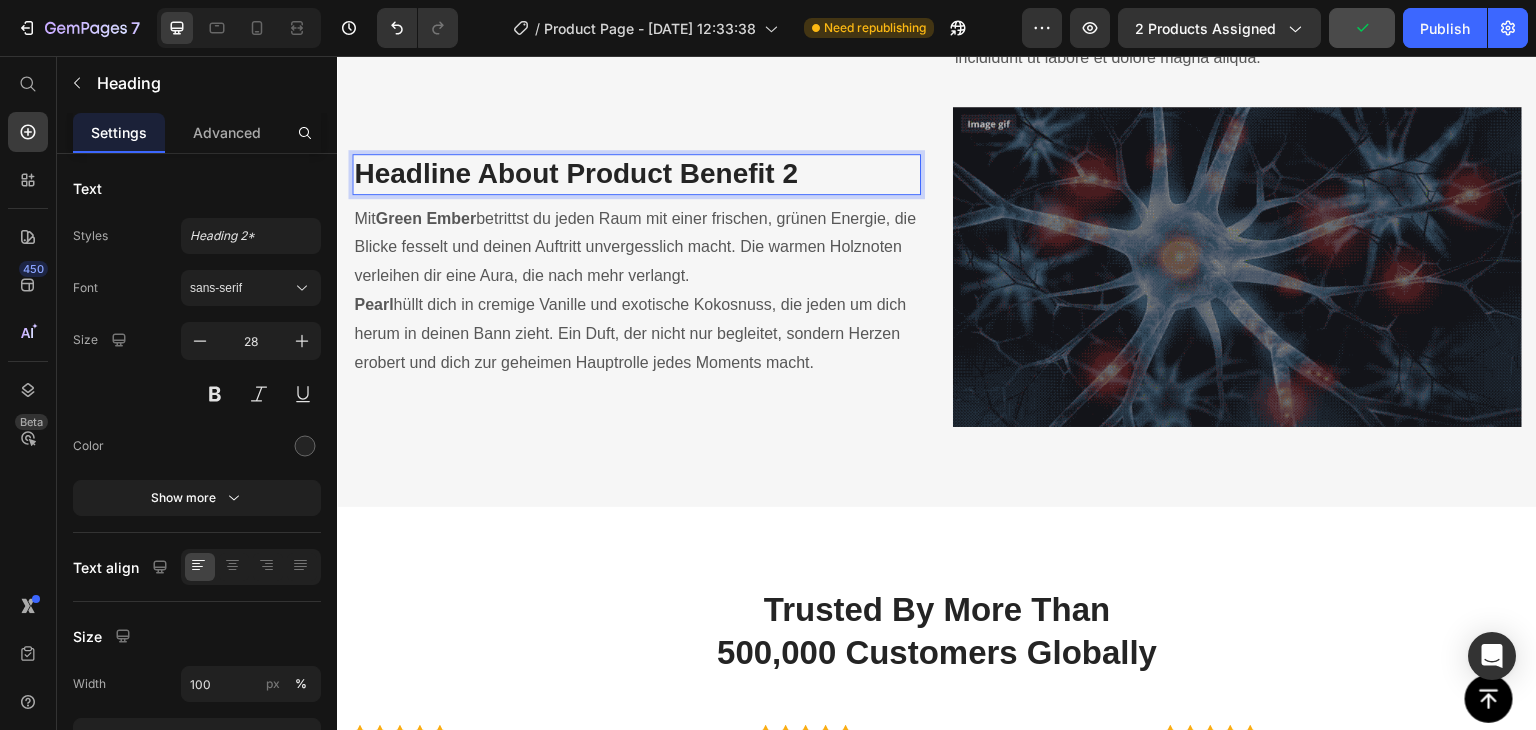 click on "Headline About Product Benefit 2" at bounding box center [636, 174] 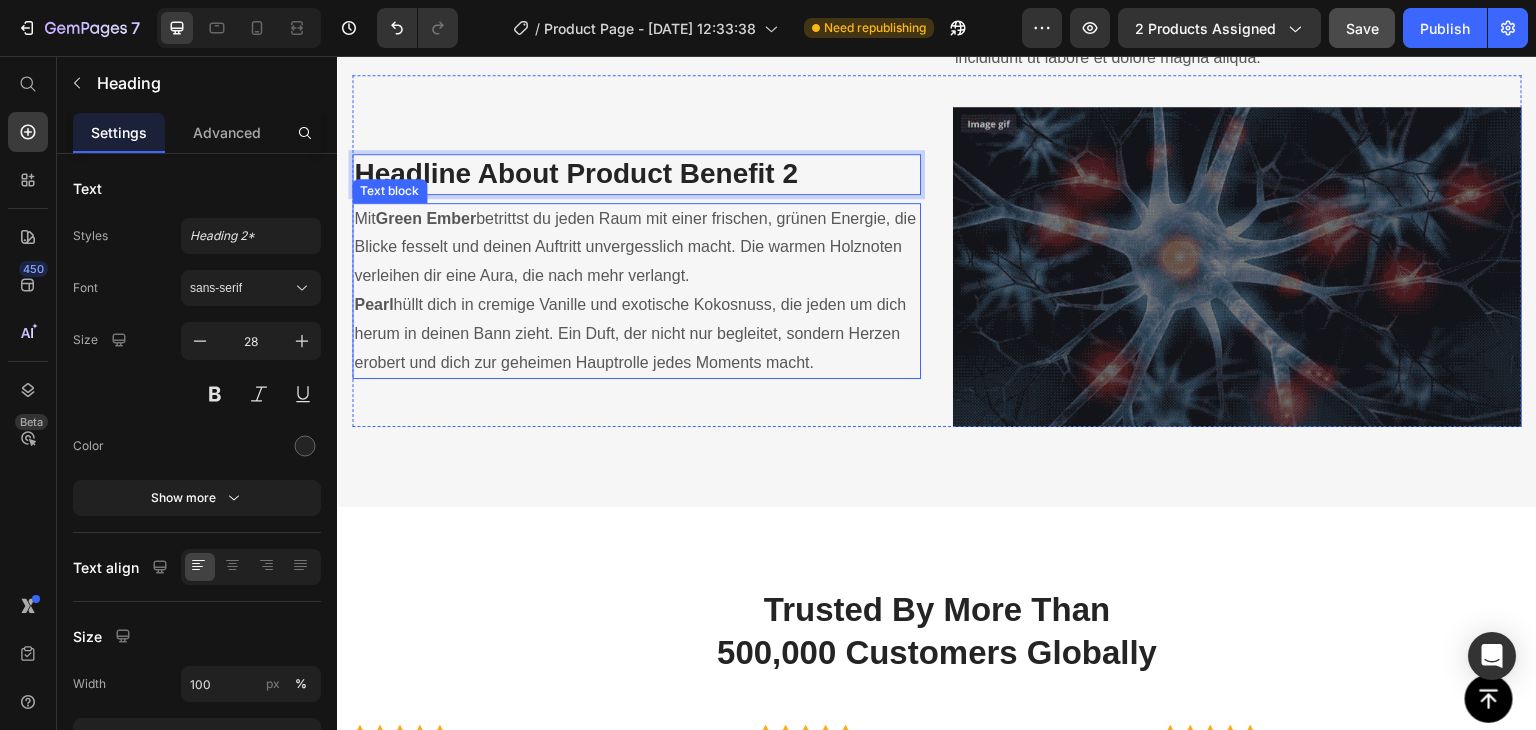 click on "Pearl" at bounding box center (373, 304) 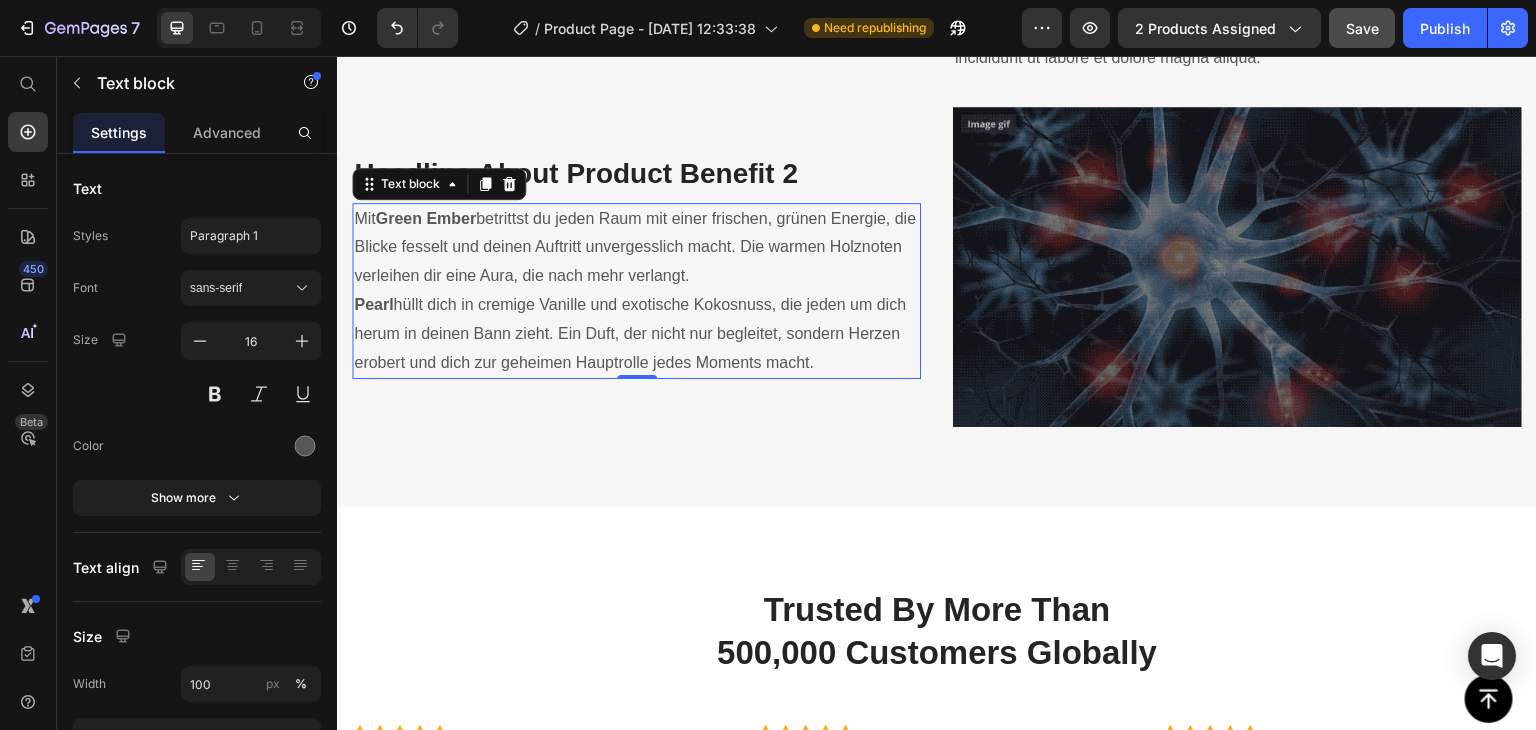 click on "Pearl" at bounding box center [373, 304] 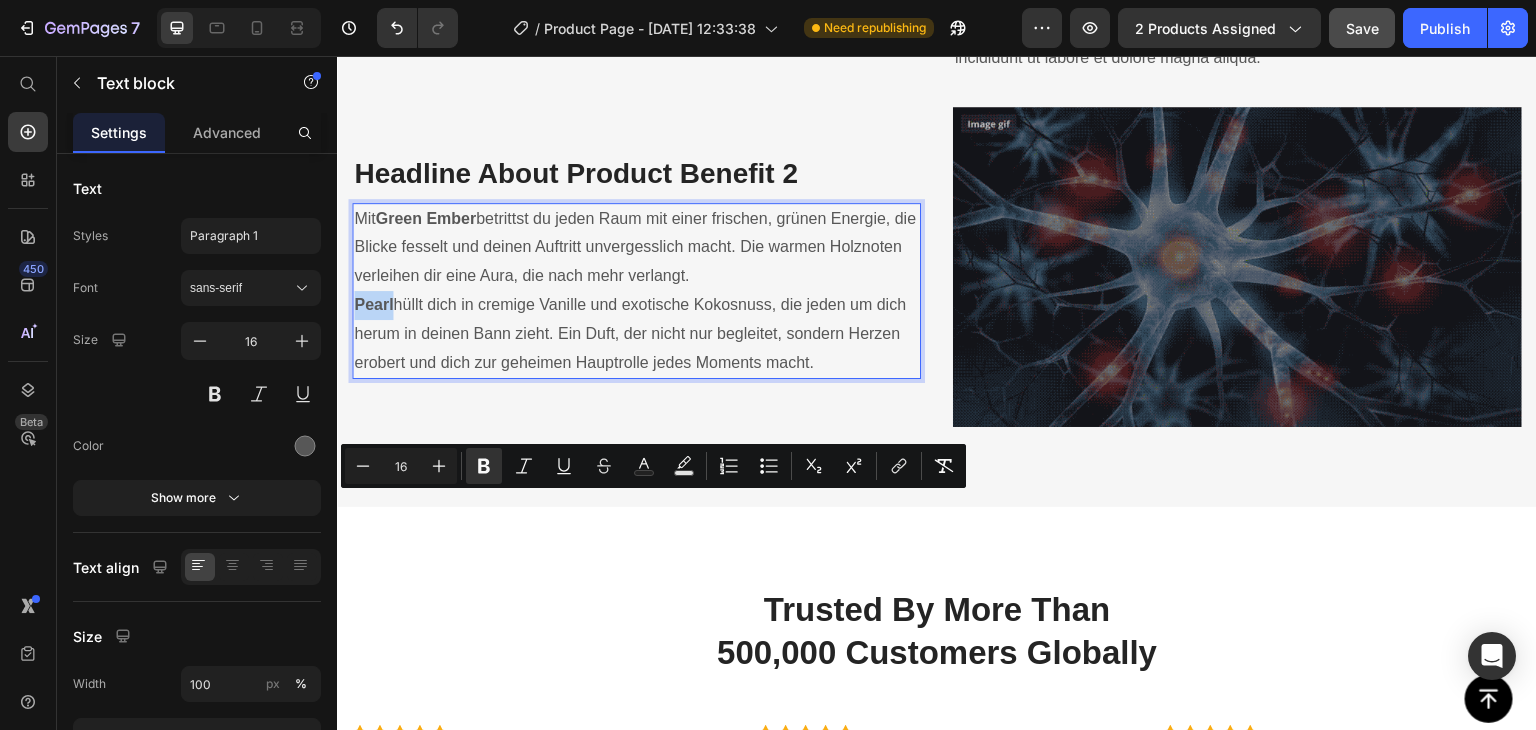 click on "Pearl" at bounding box center [373, 304] 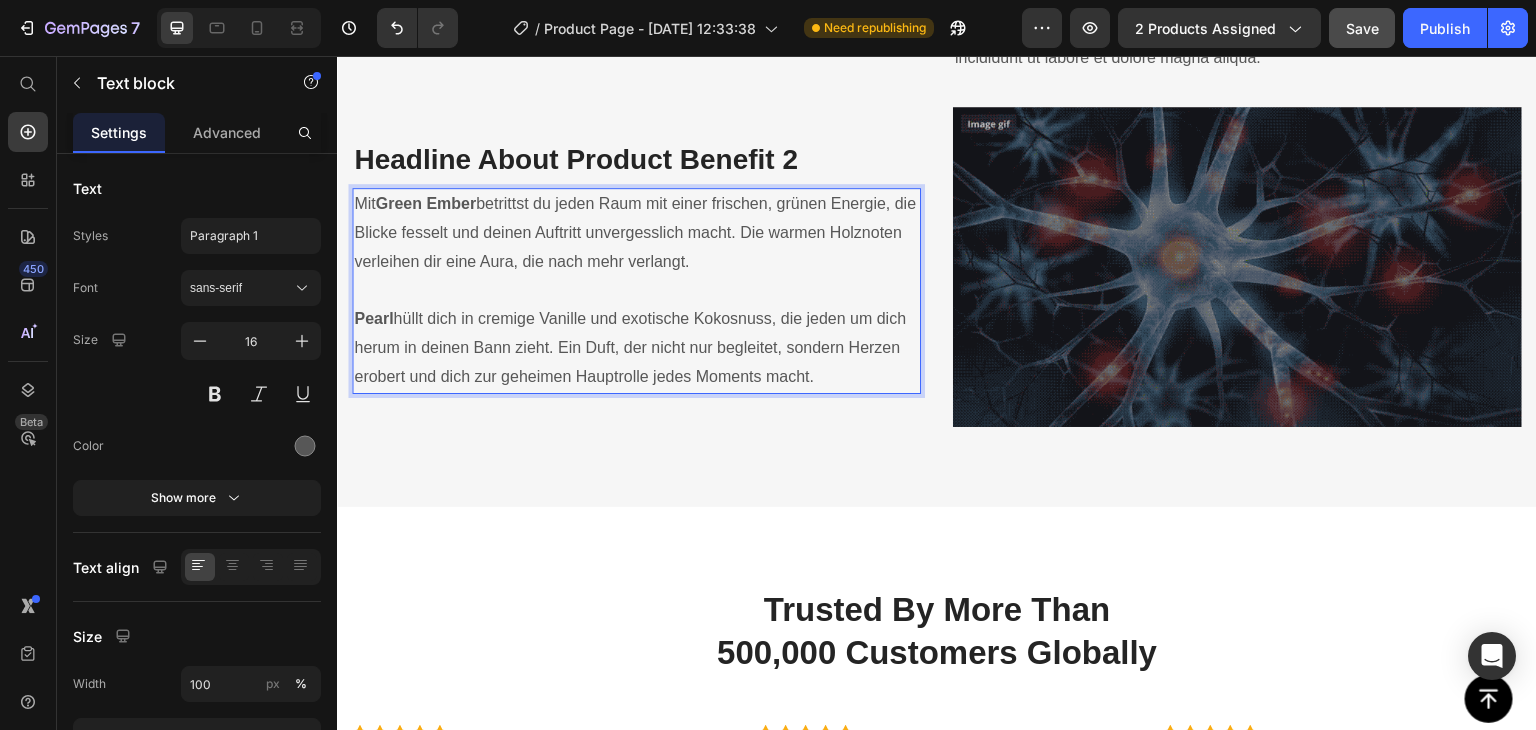 scroll, scrollTop: 3413, scrollLeft: 0, axis: vertical 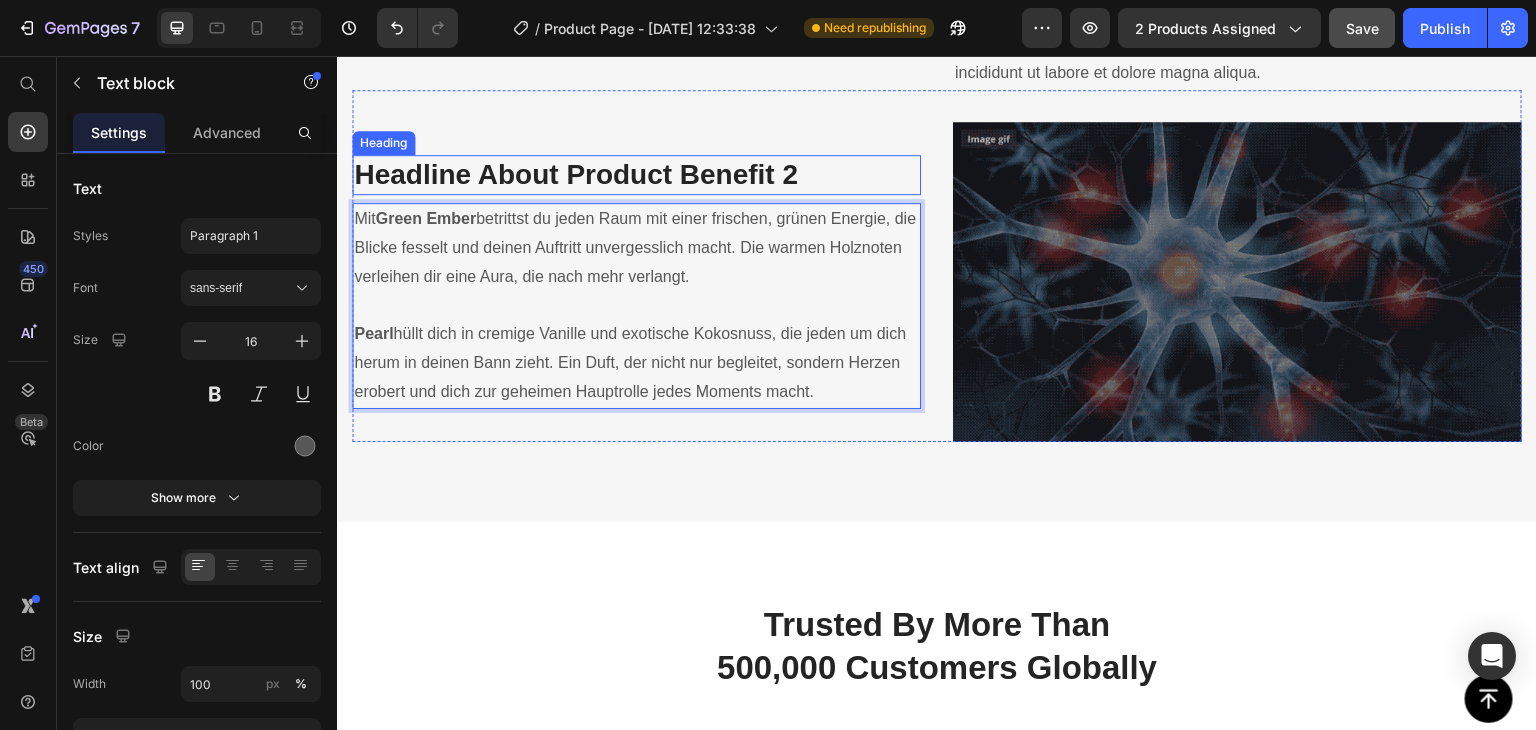click on "Headline About Product Benefit 2" at bounding box center [636, 175] 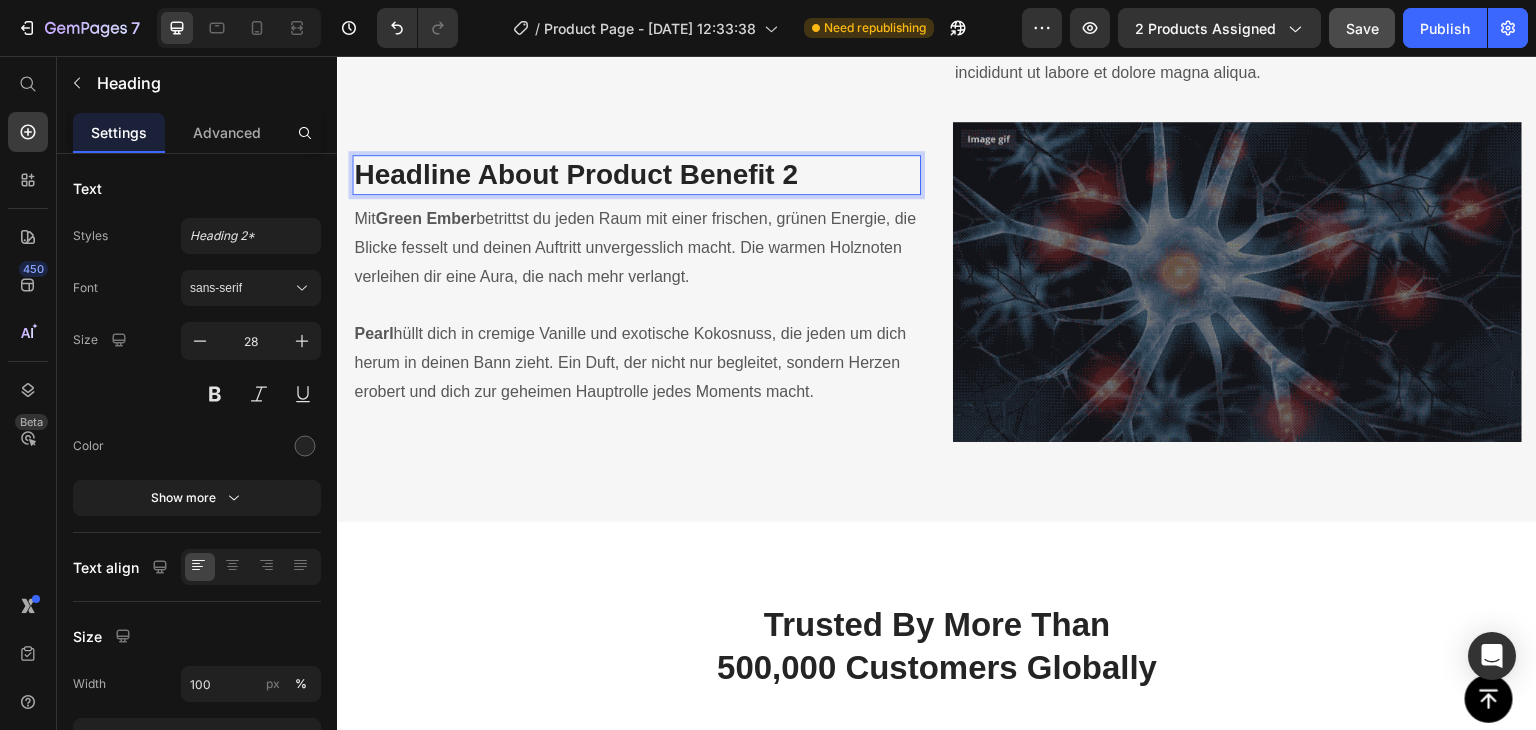 click on "Headline About Product Benefit 2" at bounding box center [636, 175] 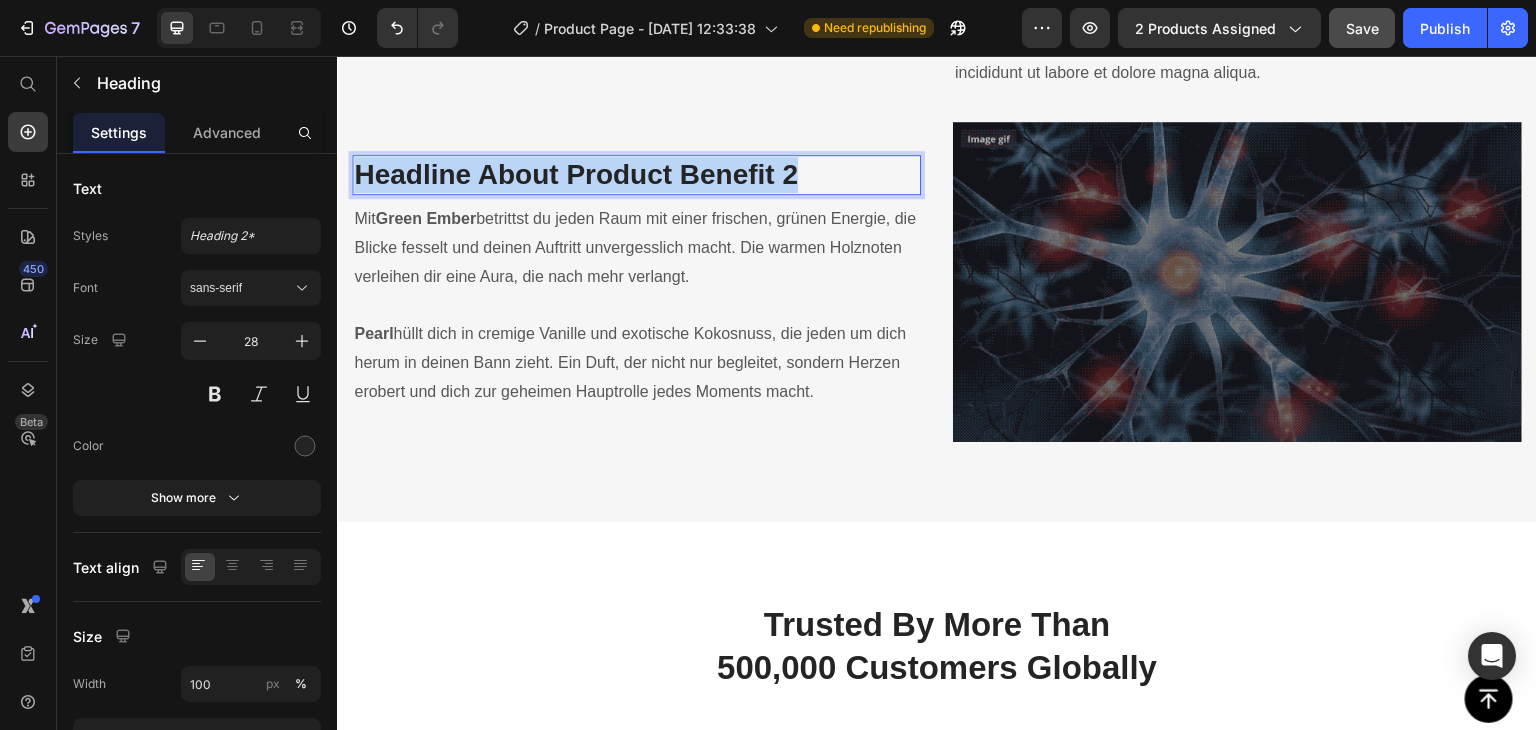 drag, startPoint x: 804, startPoint y: 370, endPoint x: 199, endPoint y: 439, distance: 608.922 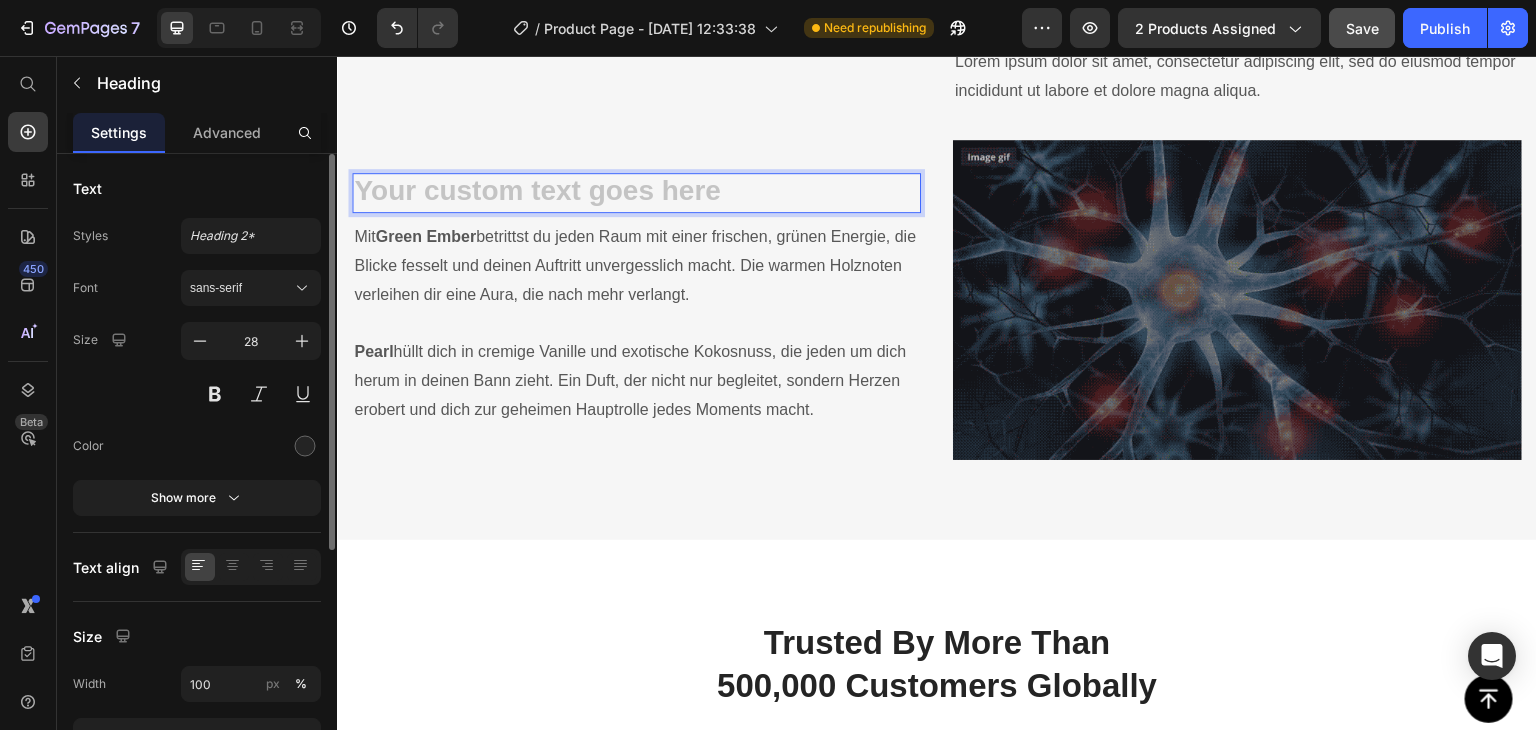 scroll, scrollTop: 3376, scrollLeft: 0, axis: vertical 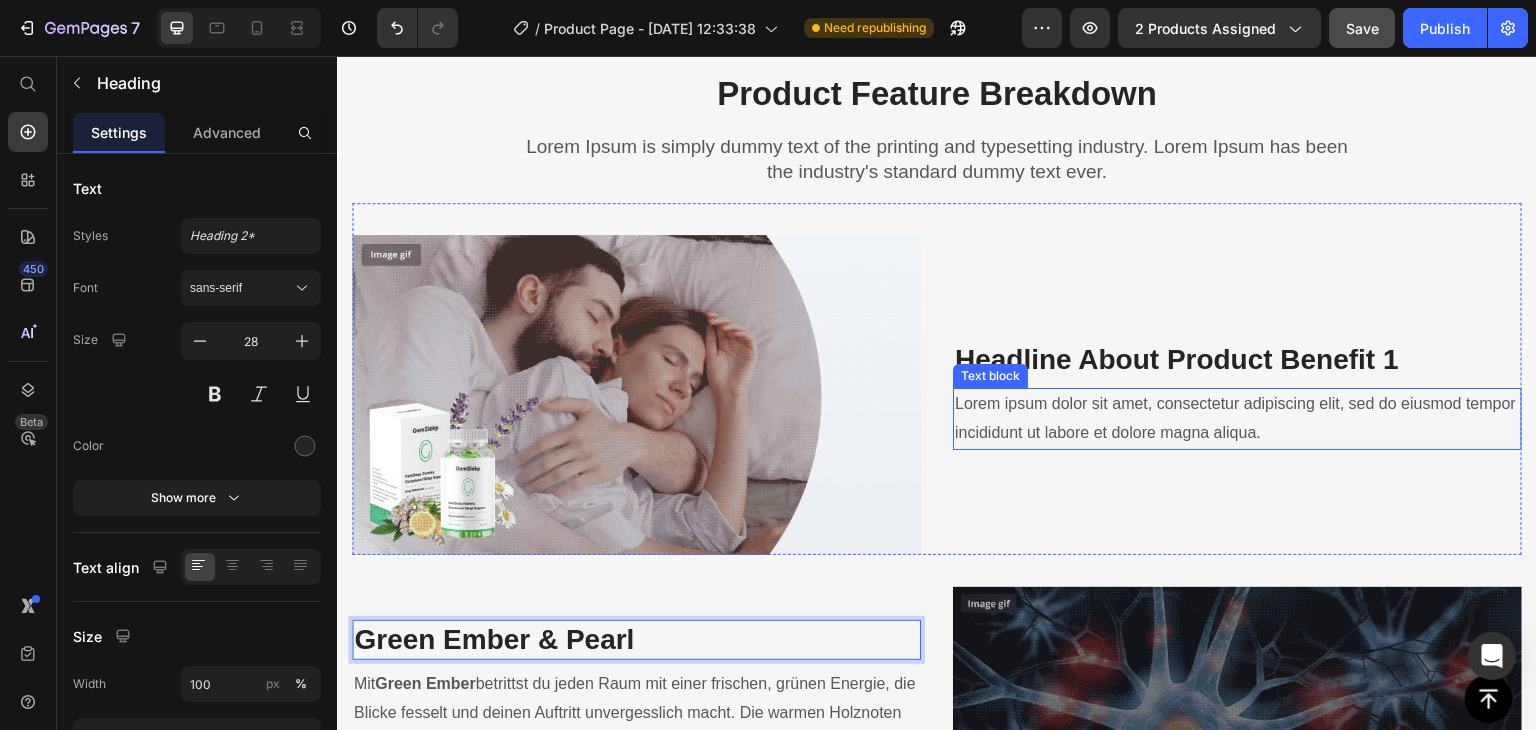 click on "Lorem ipsum dolor sit amet, consectetur adipiscing elit, sed do eiusmod tempor incididunt ut labore et dolore magna aliqua." at bounding box center (1237, 419) 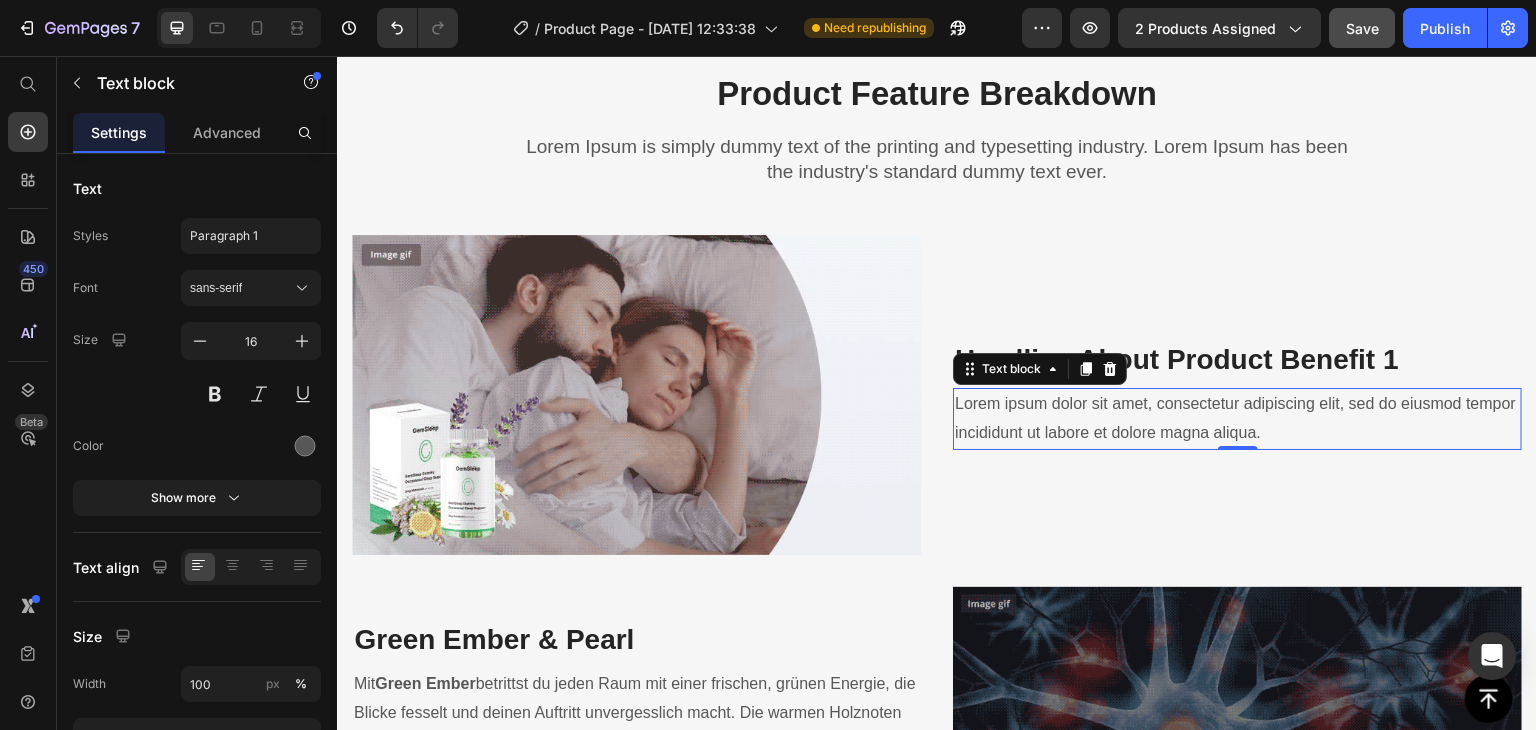 click on "Lorem ipsum dolor sit amet, consectetur adipiscing elit, sed do eiusmod tempor incididunt ut labore et dolore magna aliqua." at bounding box center (1237, 419) 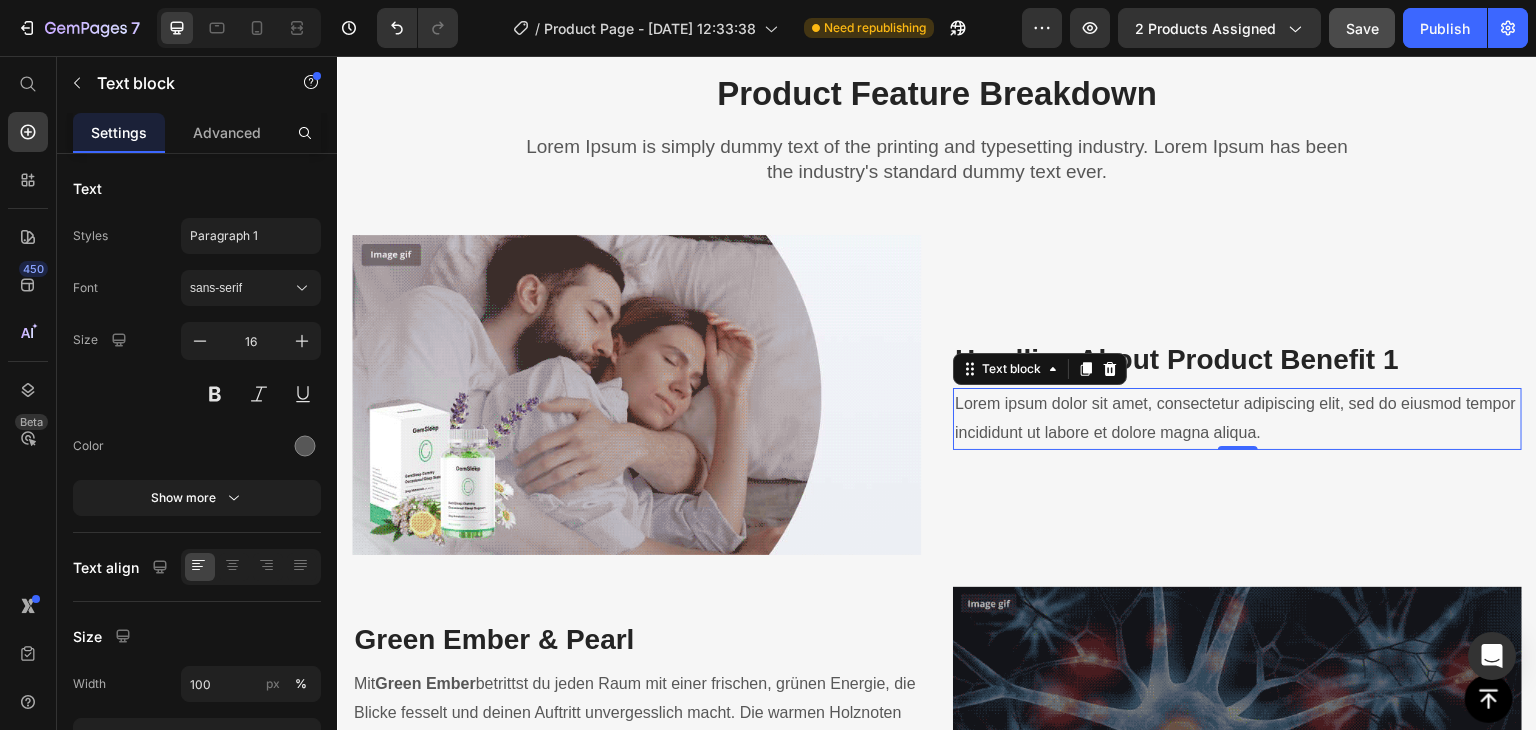 click on "Lorem ipsum dolor sit amet, consectetur adipiscing elit, sed do eiusmod tempor incididunt ut labore et dolore magna aliqua." at bounding box center [1237, 419] 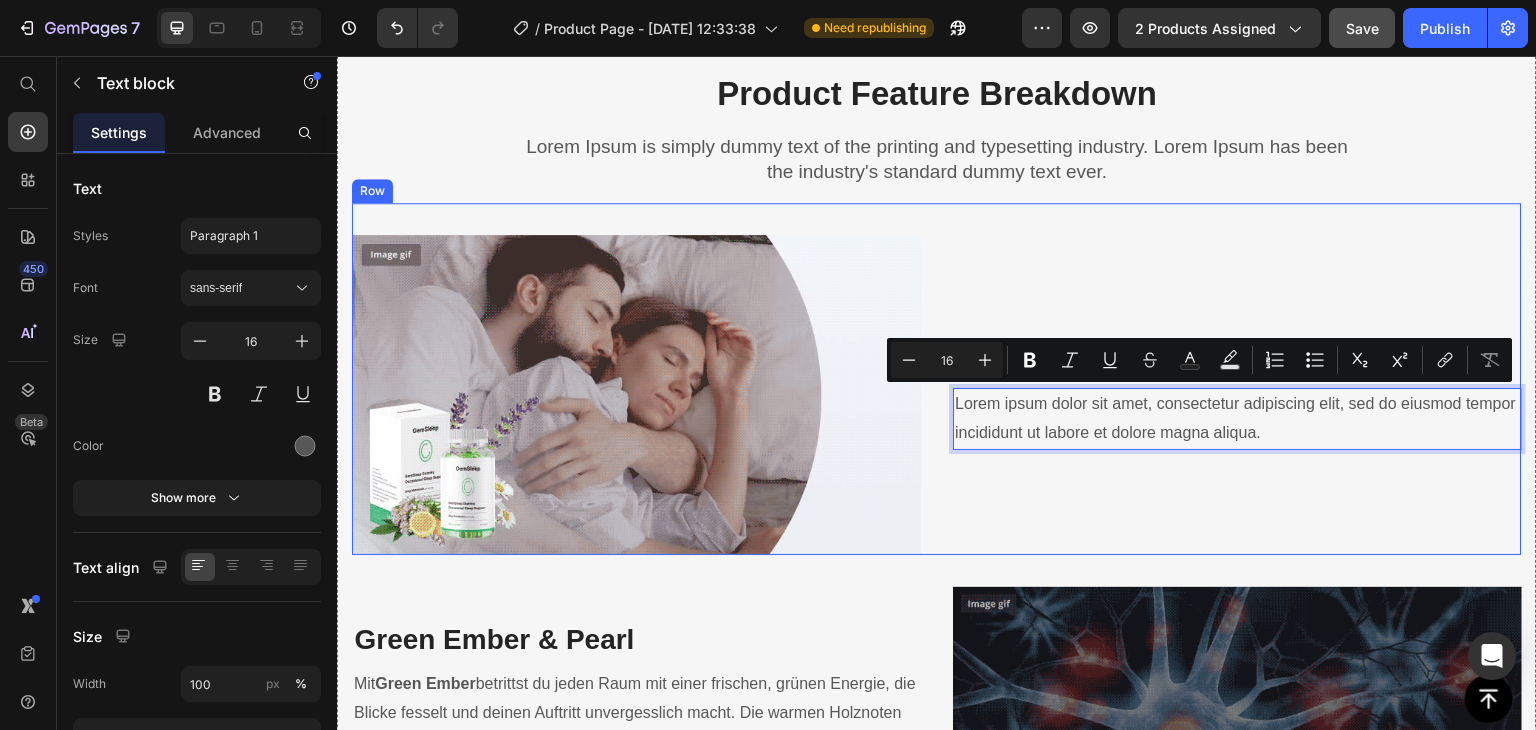 drag, startPoint x: 1324, startPoint y: 422, endPoint x: 929, endPoint y: 375, distance: 397.78638 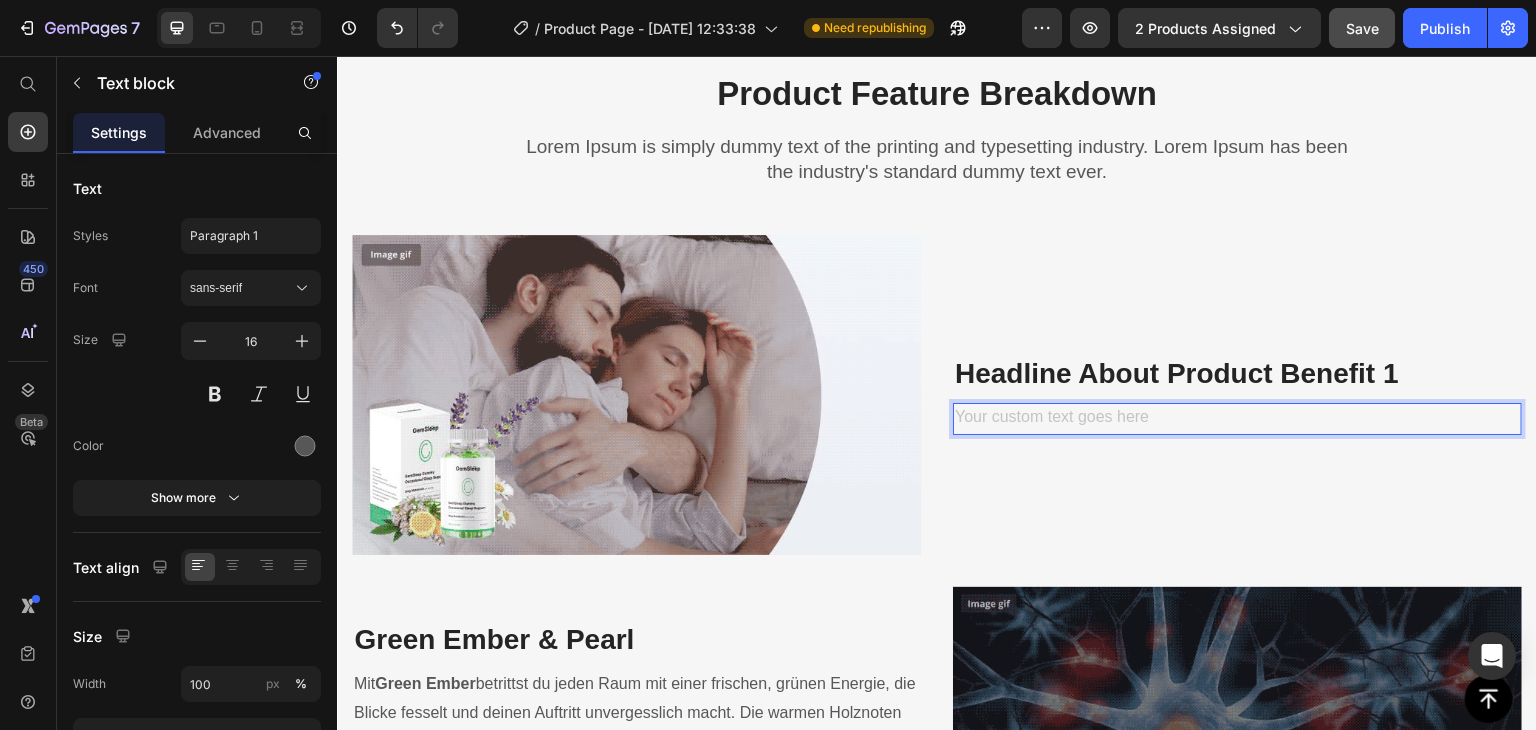 scroll, scrollTop: 3057, scrollLeft: 0, axis: vertical 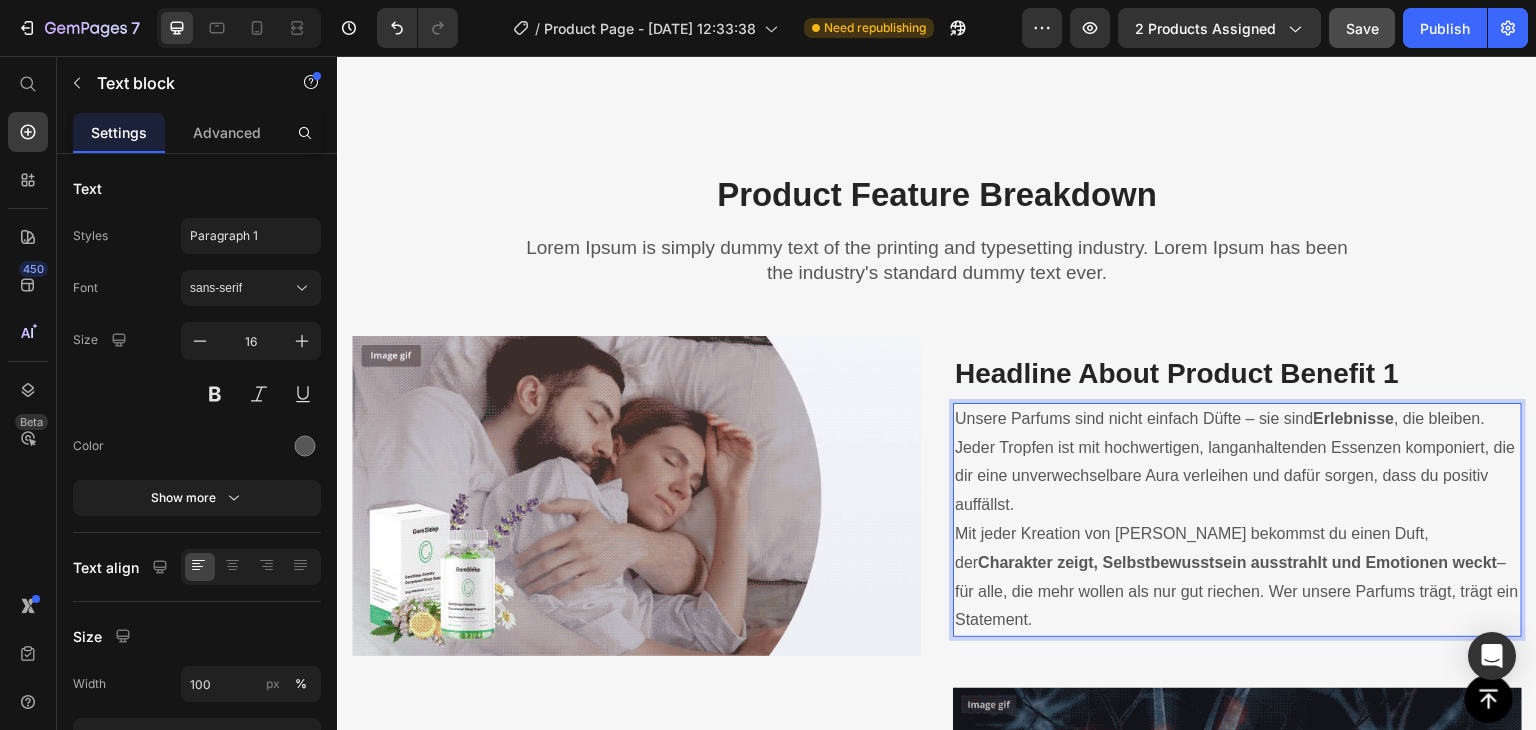 drag, startPoint x: 1049, startPoint y: 594, endPoint x: 1033, endPoint y: 603, distance: 18.35756 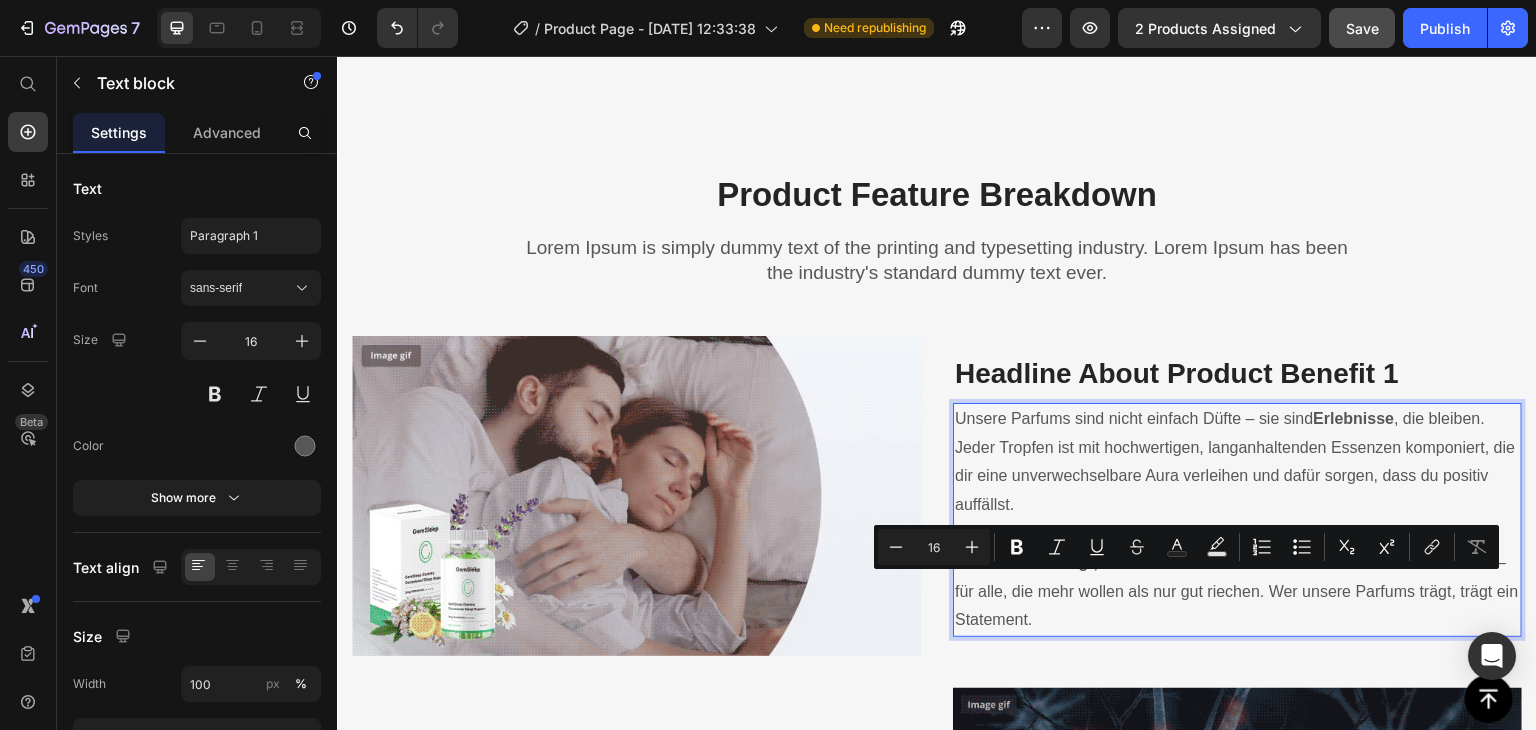 click on "Mit jeder Kreation von Emillio Mard bekommst du einen Duft, der  Charakter zeigt, Selbstbewusstsein ausstrahlt und Emotionen weckt  – für alle, die mehr wollen als nur gut riechen. Wer unsere Parfums trägt, trägt ein Statement." at bounding box center [1237, 577] 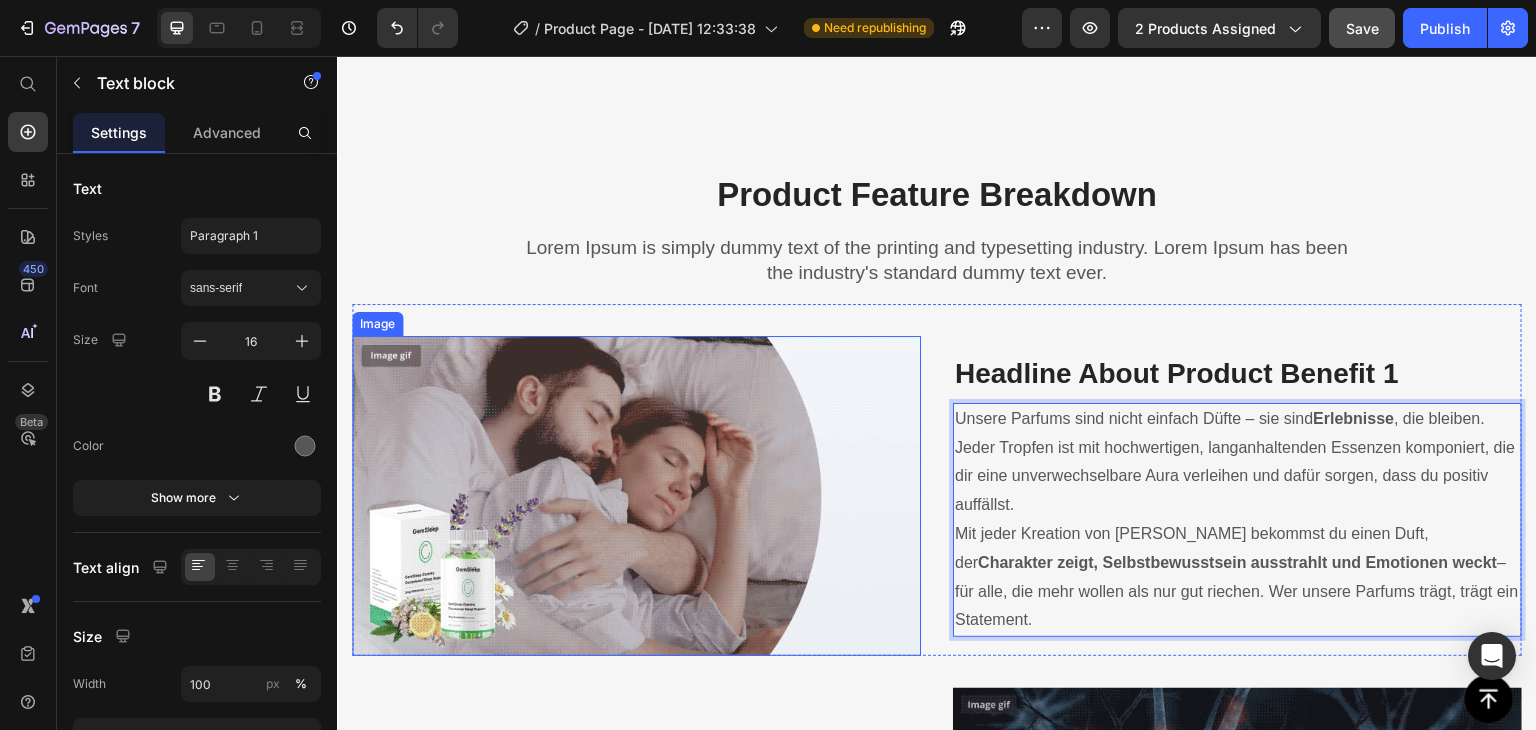drag, startPoint x: 1029, startPoint y: 617, endPoint x: 904, endPoint y: 406, distance: 245.24681 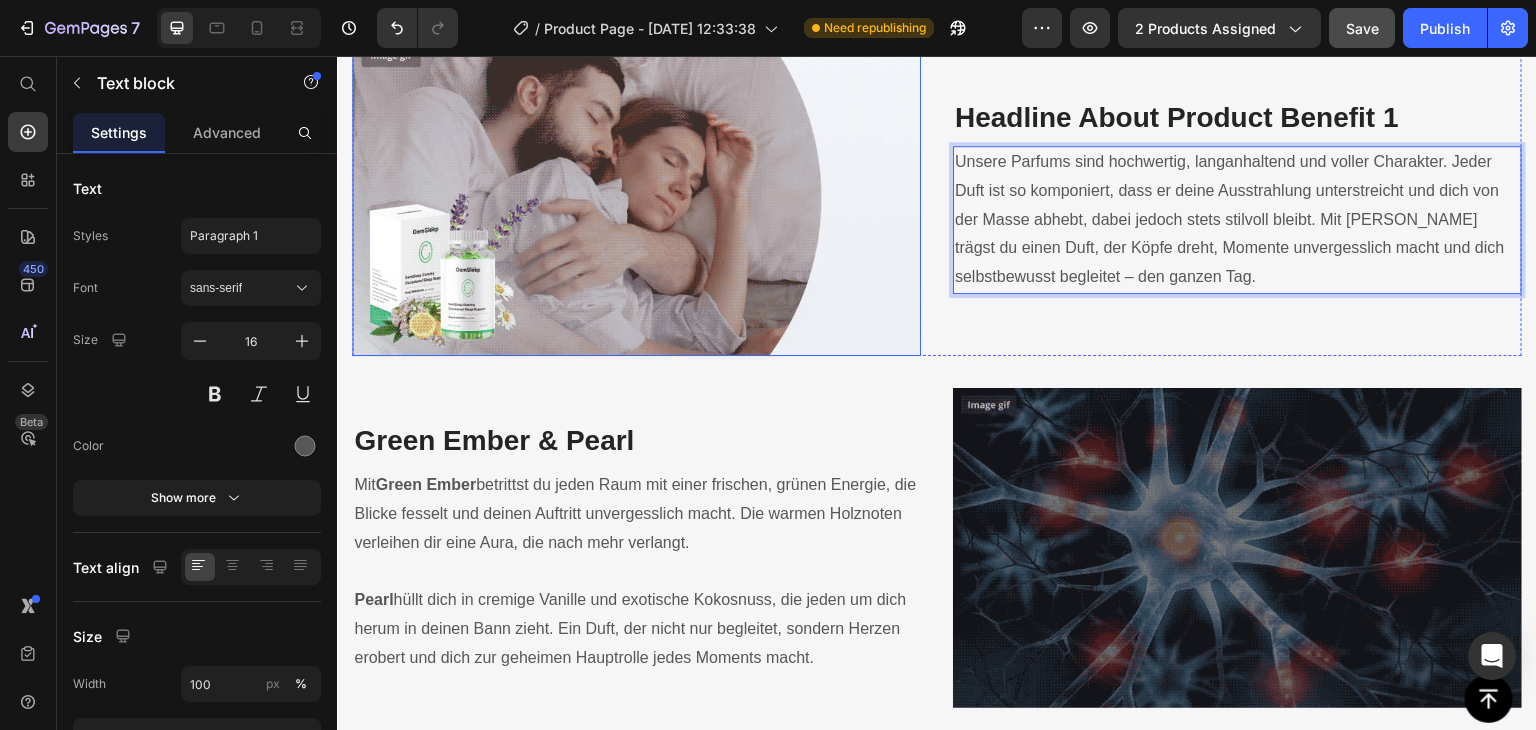 scroll, scrollTop: 3257, scrollLeft: 0, axis: vertical 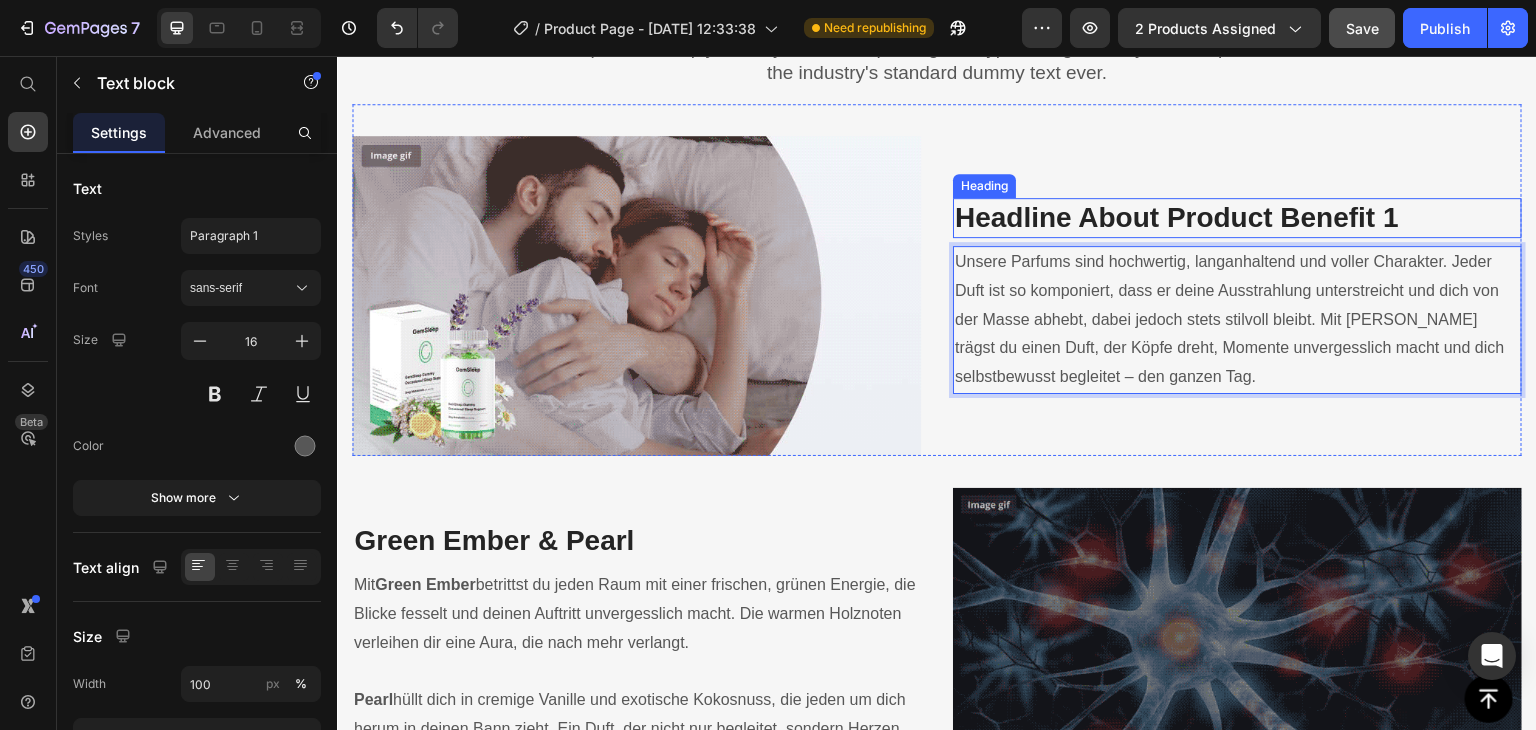 drag, startPoint x: 1050, startPoint y: 194, endPoint x: 1090, endPoint y: 203, distance: 41 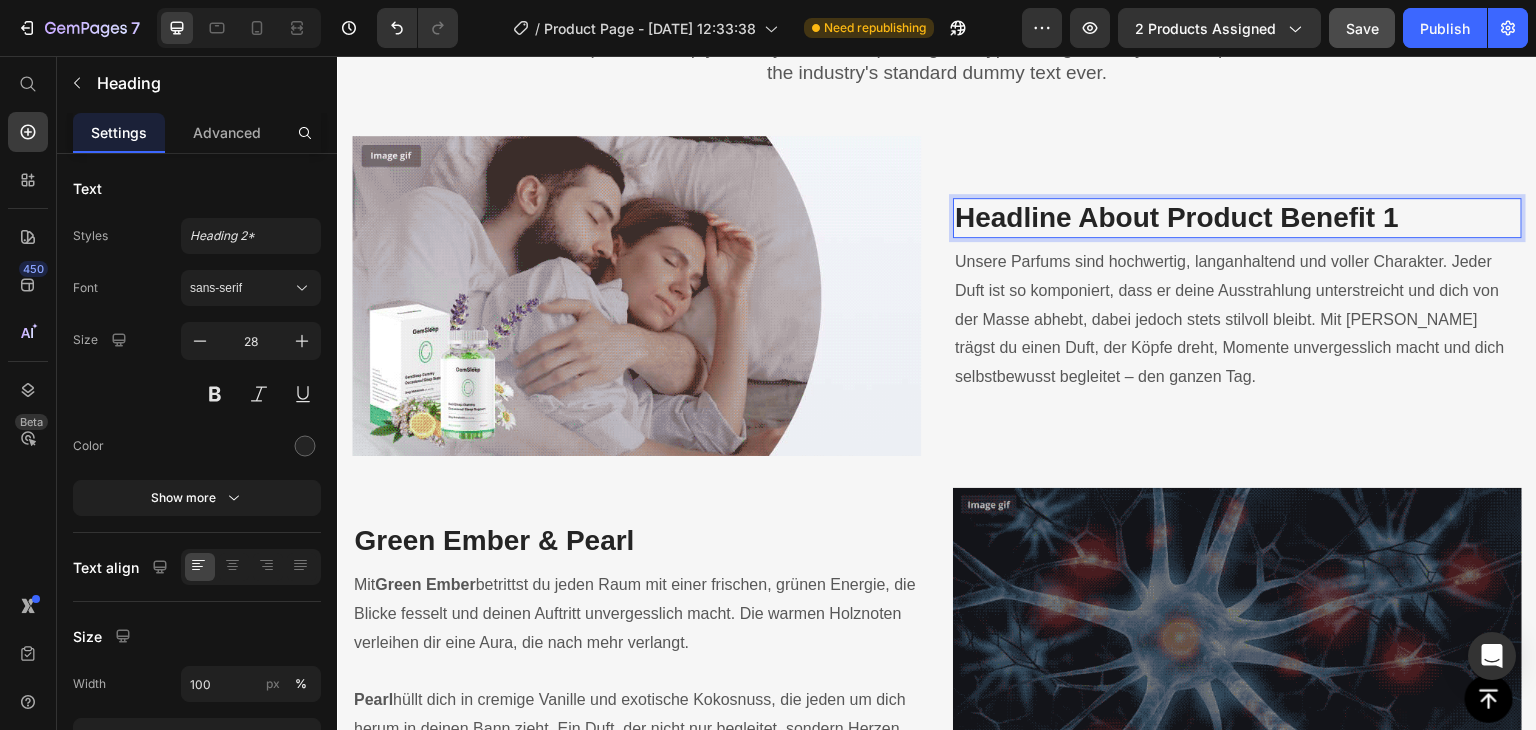click on "Headline About Product Benefit 1" at bounding box center (1237, 218) 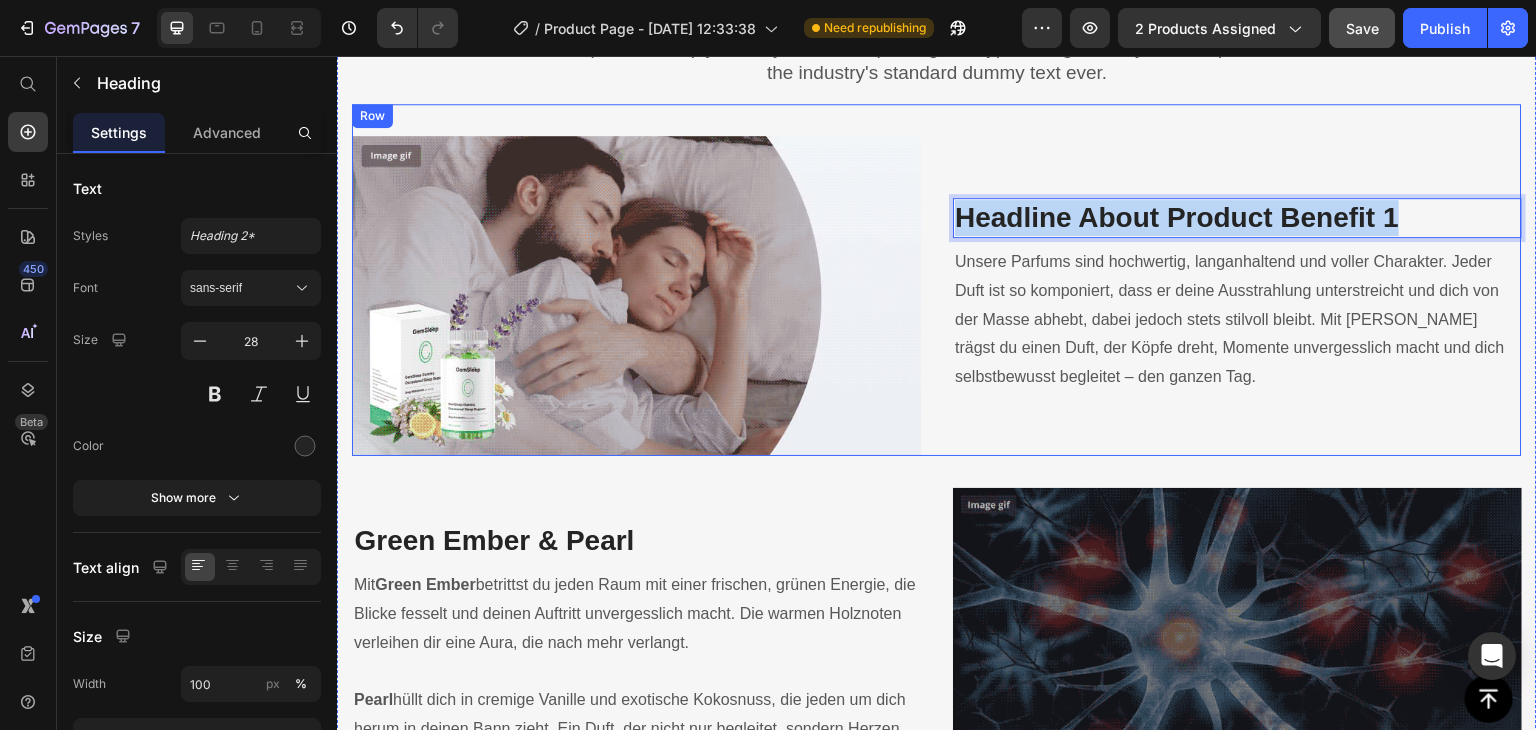 drag, startPoint x: 1387, startPoint y: 206, endPoint x: 938, endPoint y: 229, distance: 449.5887 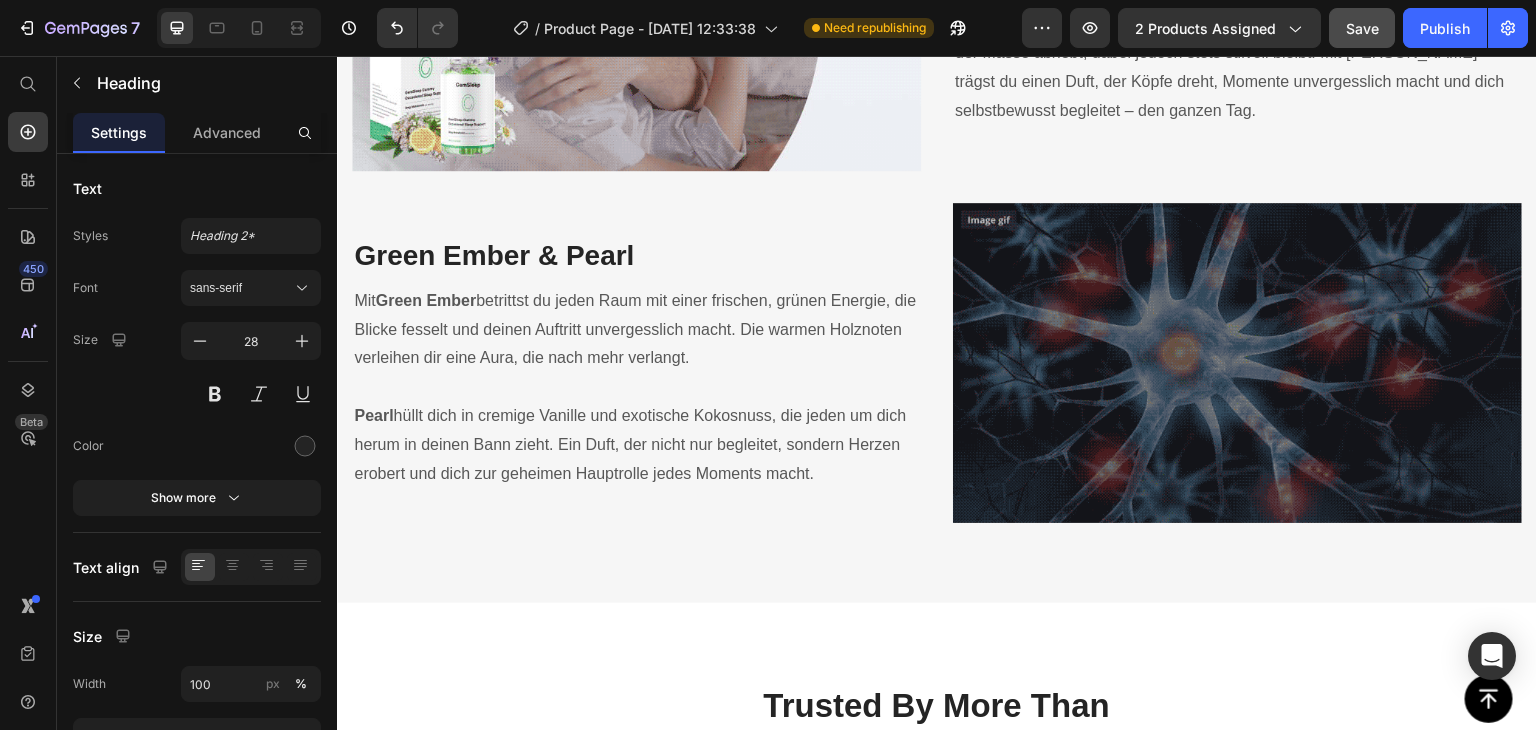 scroll, scrollTop: 3939, scrollLeft: 0, axis: vertical 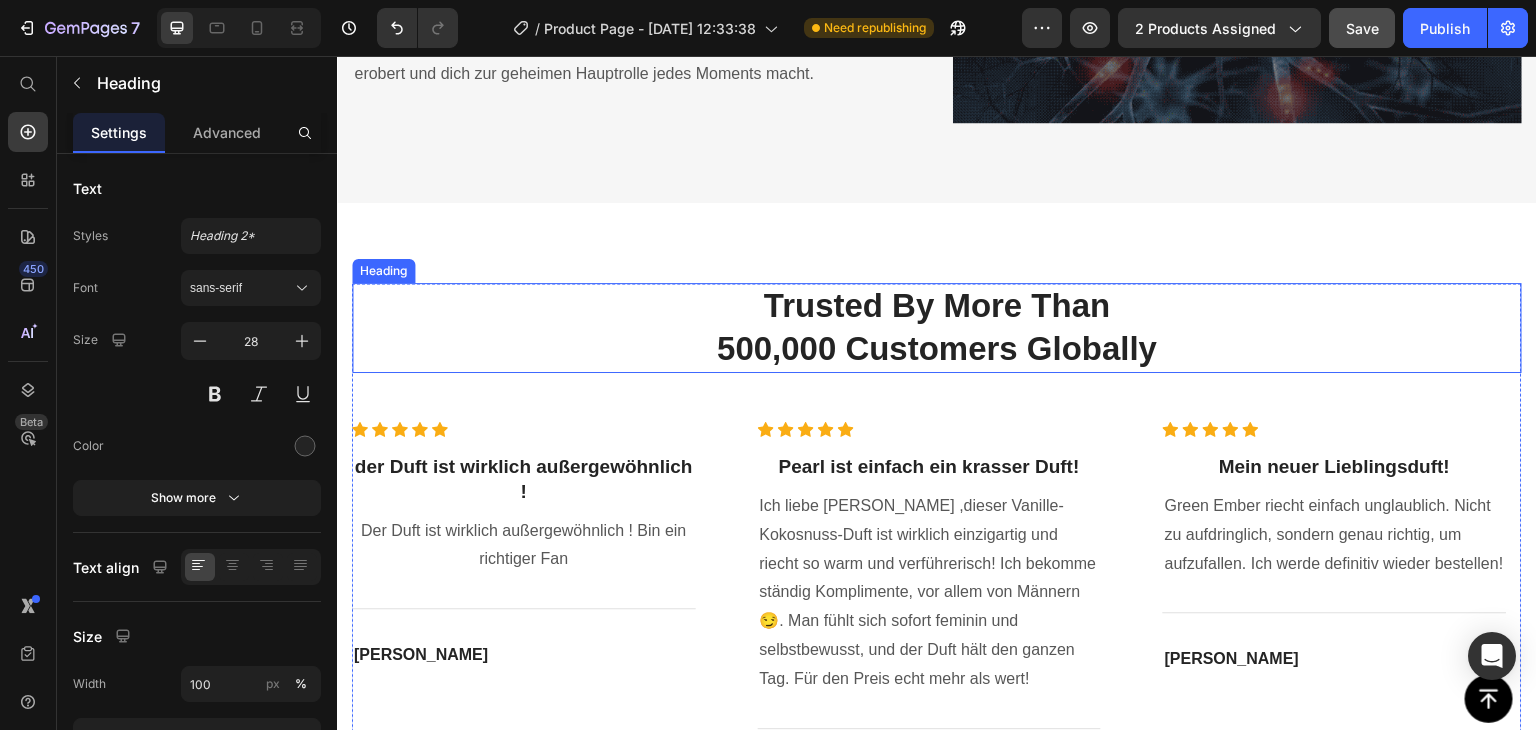 click on "Trusted By More Than  500,000 Customers Globally" at bounding box center (937, 328) 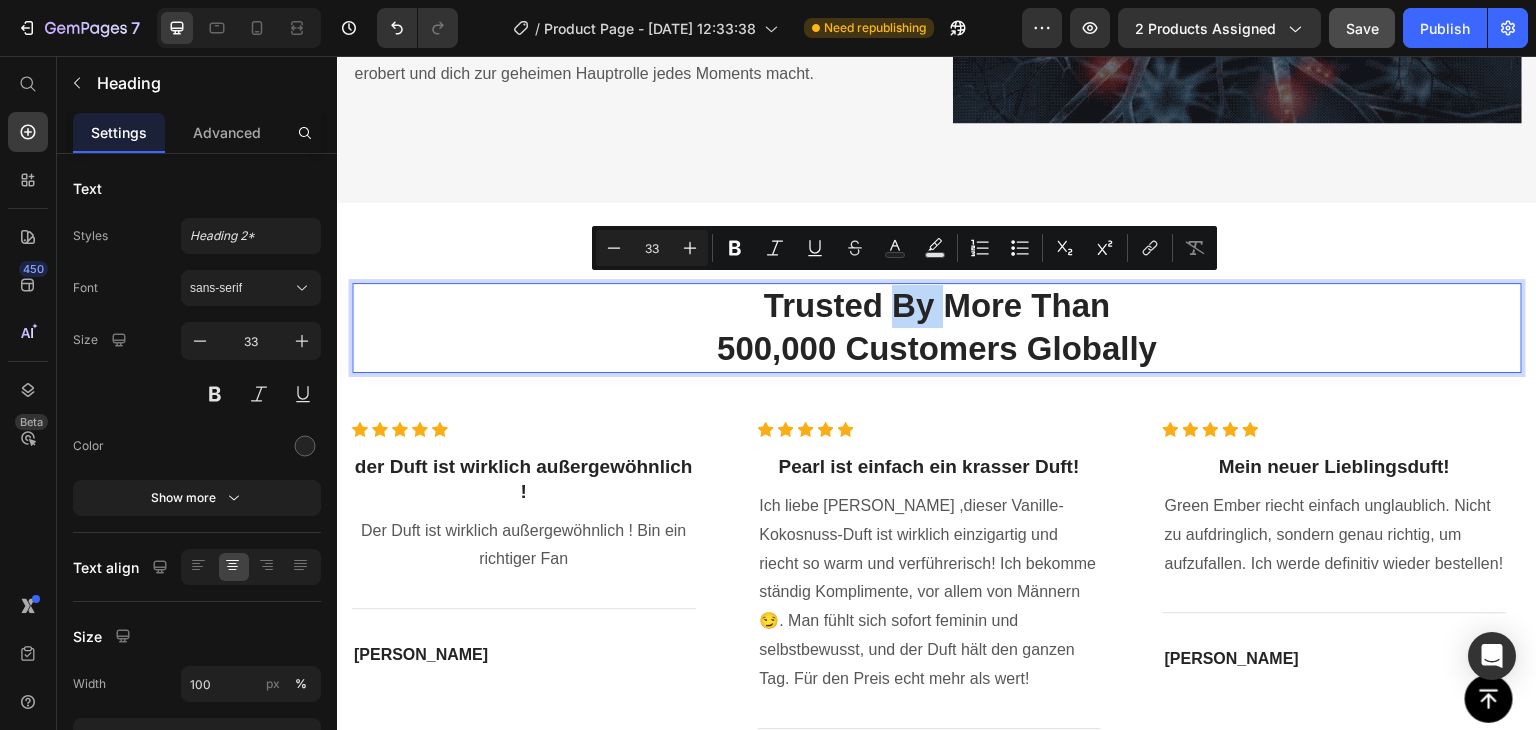 drag, startPoint x: 1145, startPoint y: 358, endPoint x: 1161, endPoint y: 317, distance: 44.011364 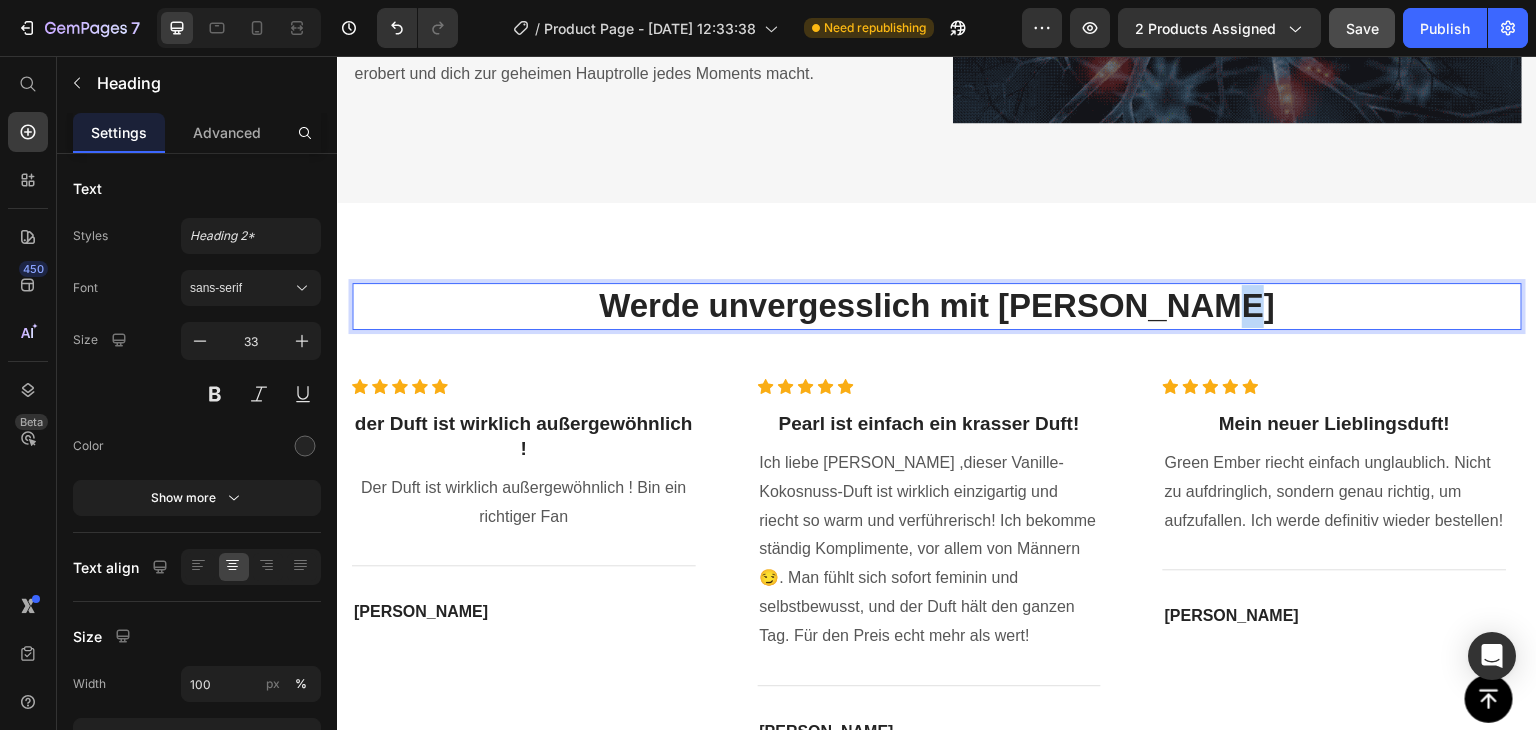 drag, startPoint x: 1247, startPoint y: 304, endPoint x: 362, endPoint y: 185, distance: 892.9647 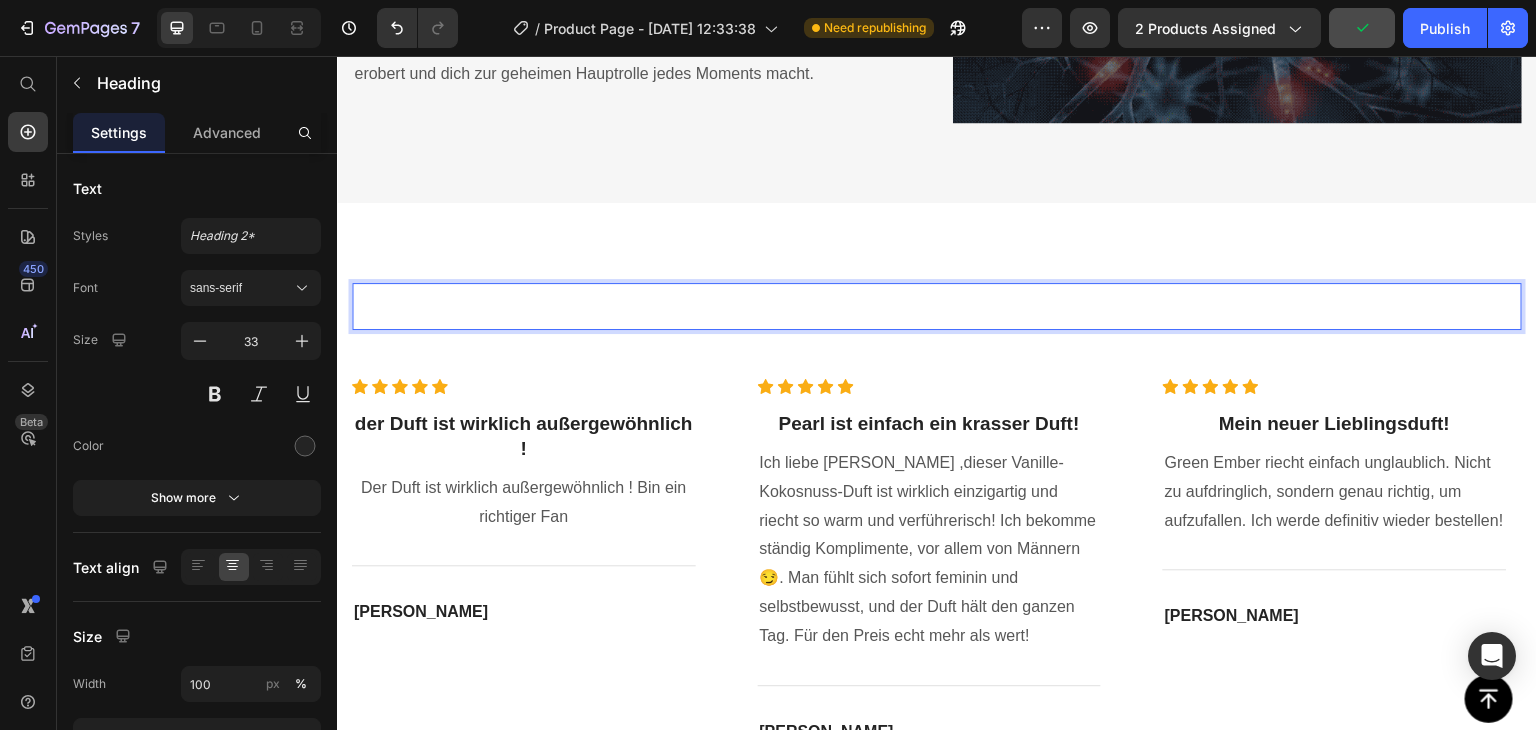 drag, startPoint x: 842, startPoint y: 296, endPoint x: 846, endPoint y: 277, distance: 19.416489 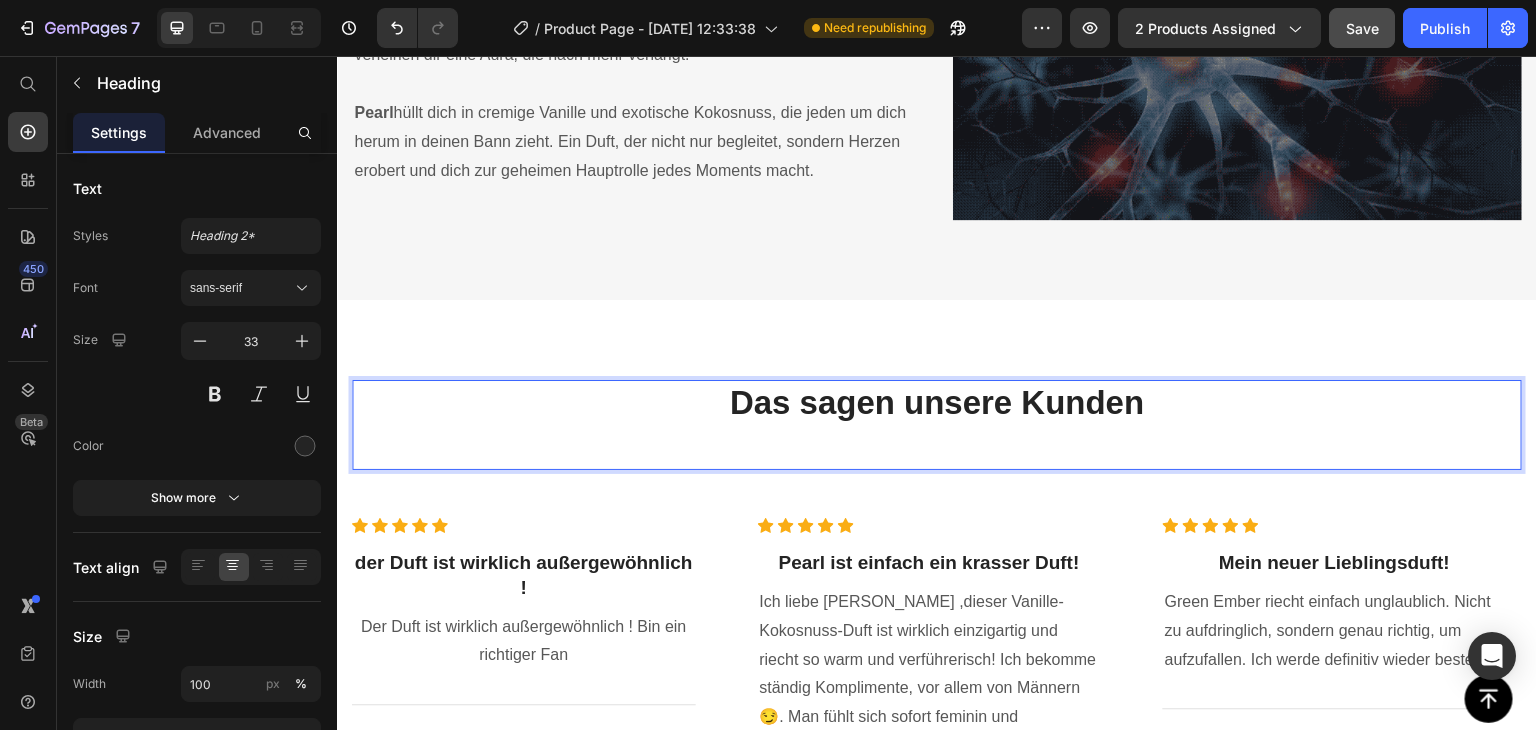 scroll, scrollTop: 3839, scrollLeft: 0, axis: vertical 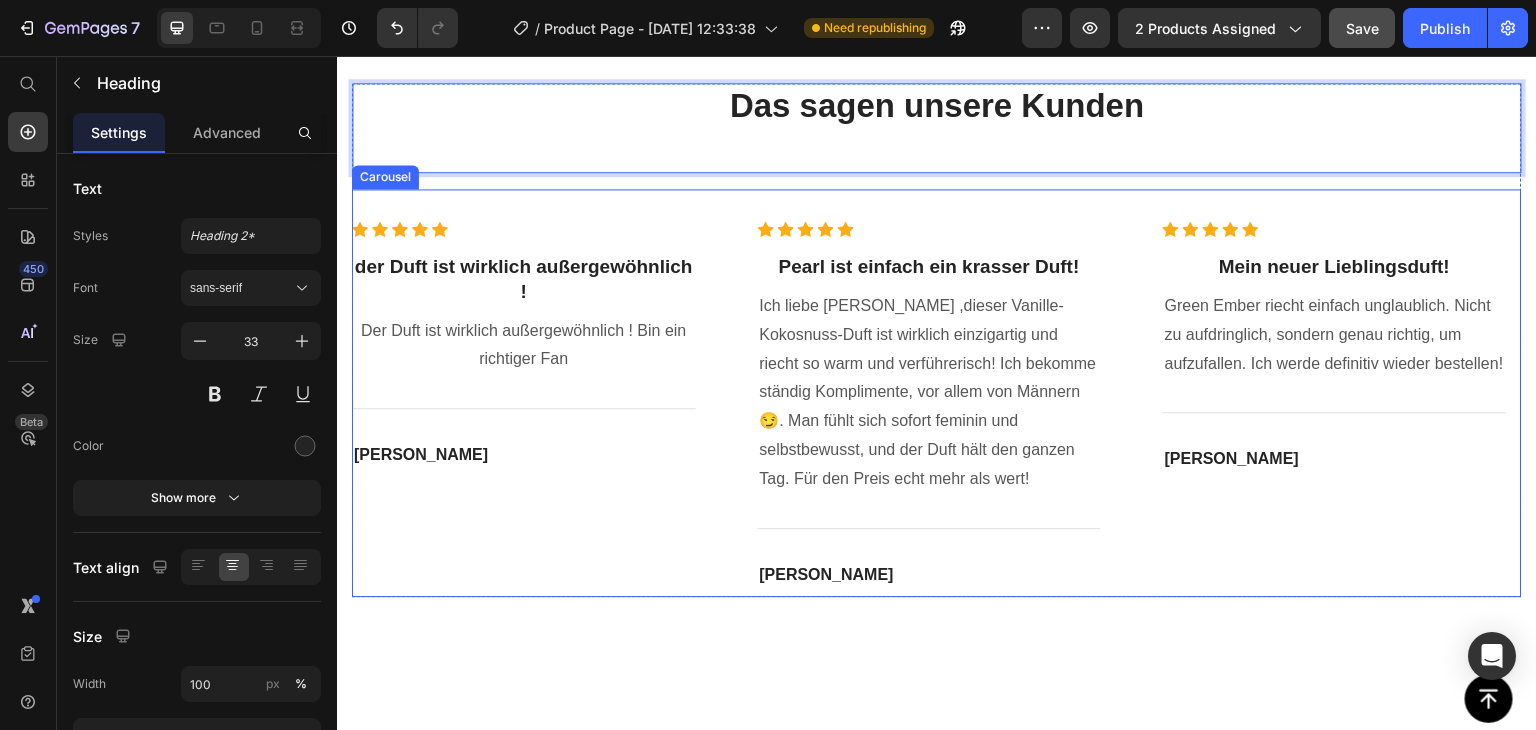 drag, startPoint x: 1504, startPoint y: 498, endPoint x: 1456, endPoint y: 542, distance: 65.11528 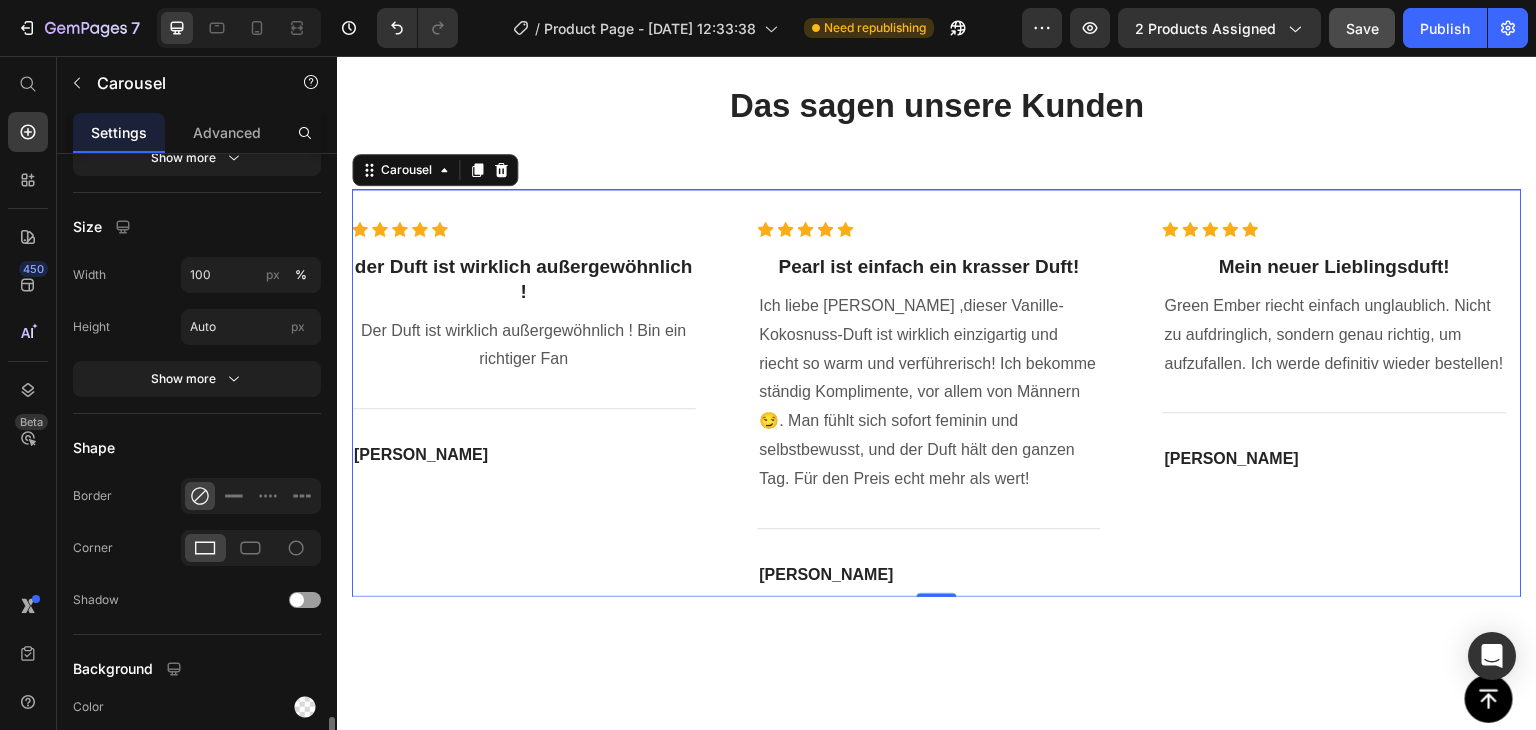 scroll, scrollTop: 1243, scrollLeft: 0, axis: vertical 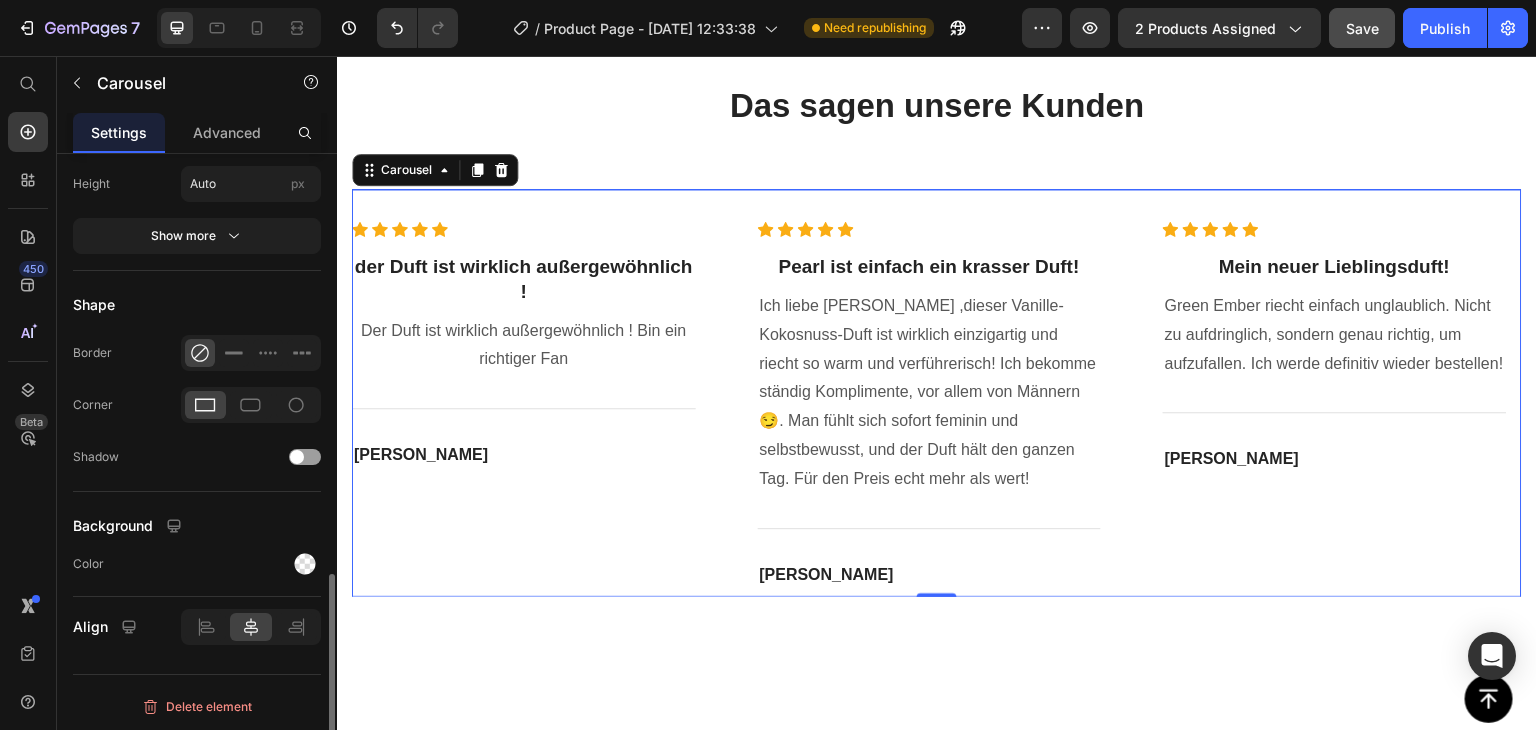 click on "Color" at bounding box center (197, 564) 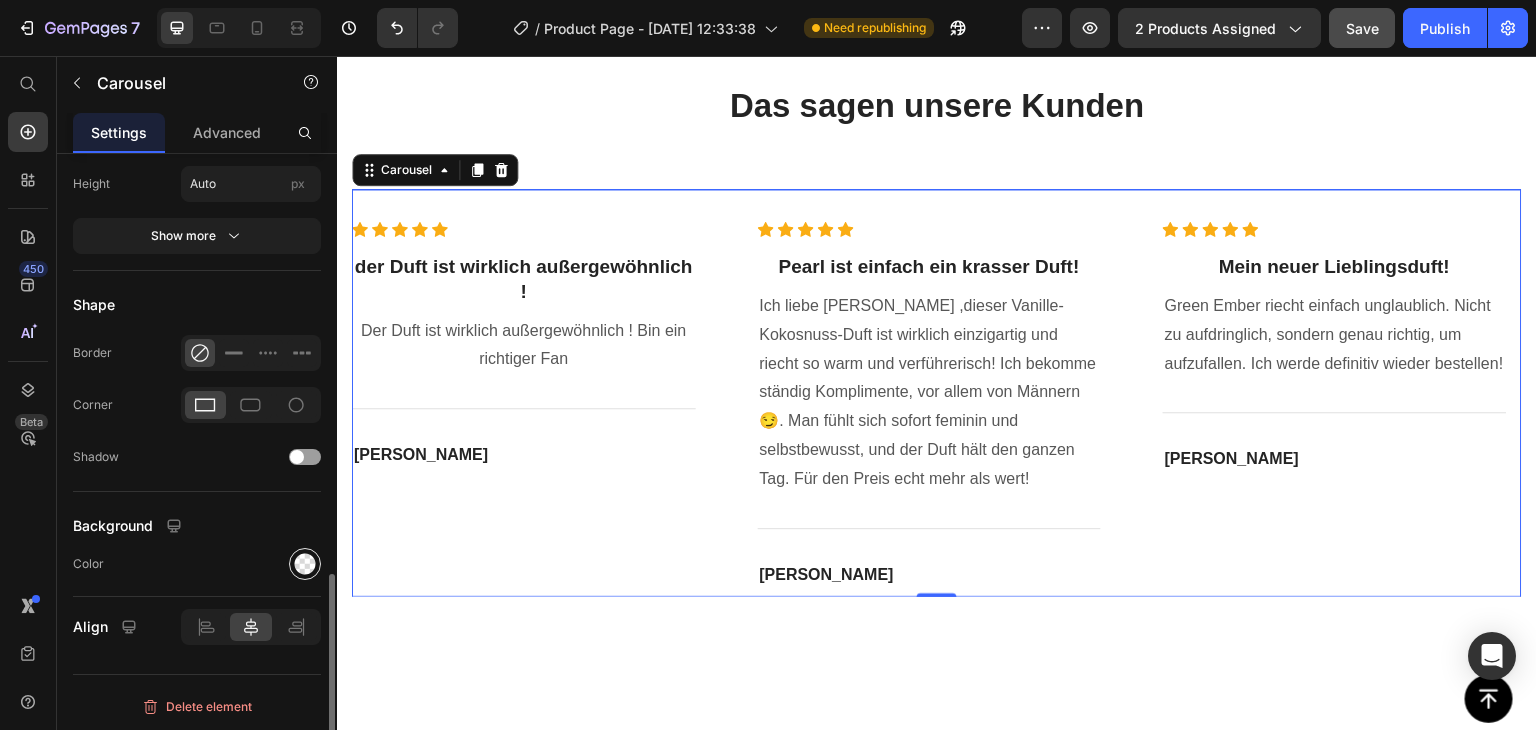 click at bounding box center [305, 564] 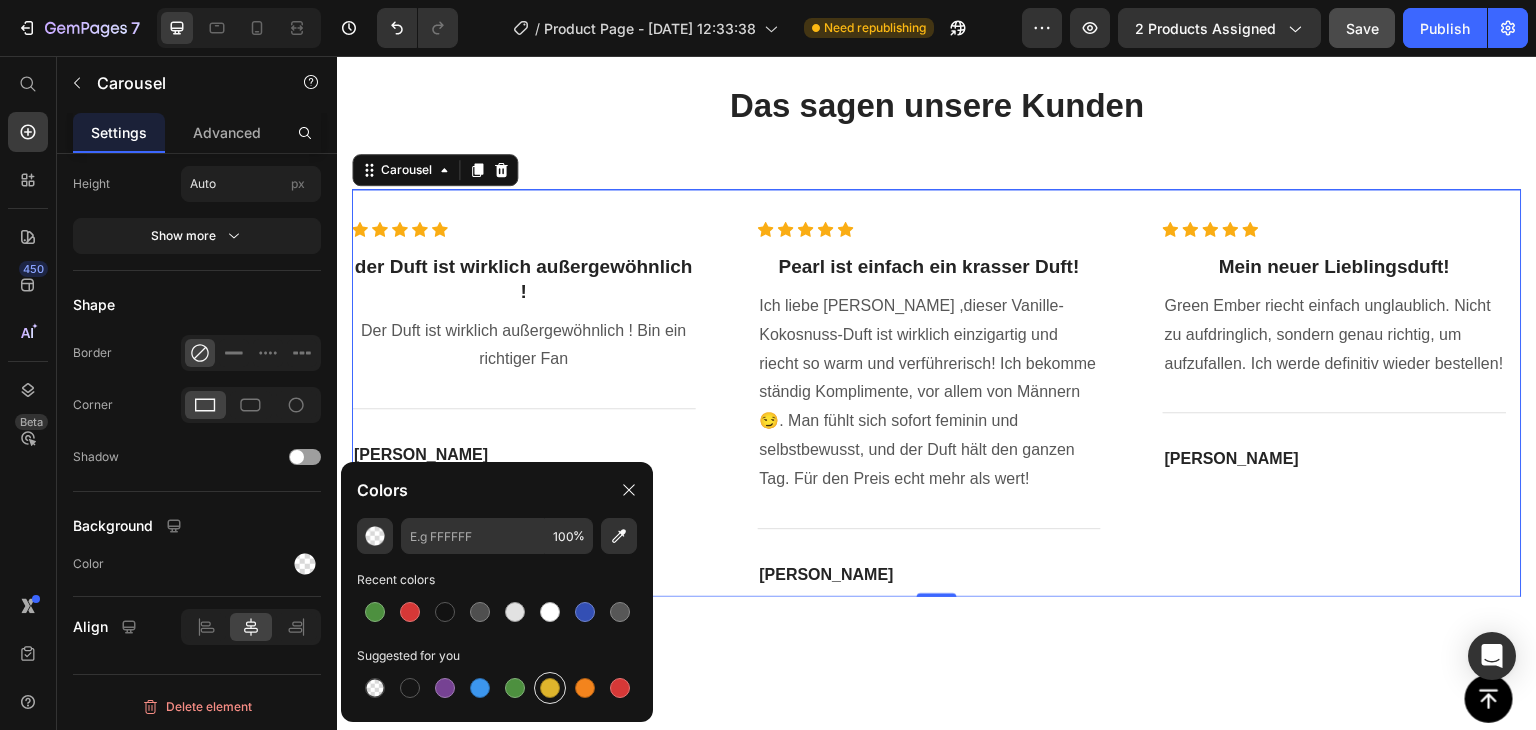 click at bounding box center (550, 688) 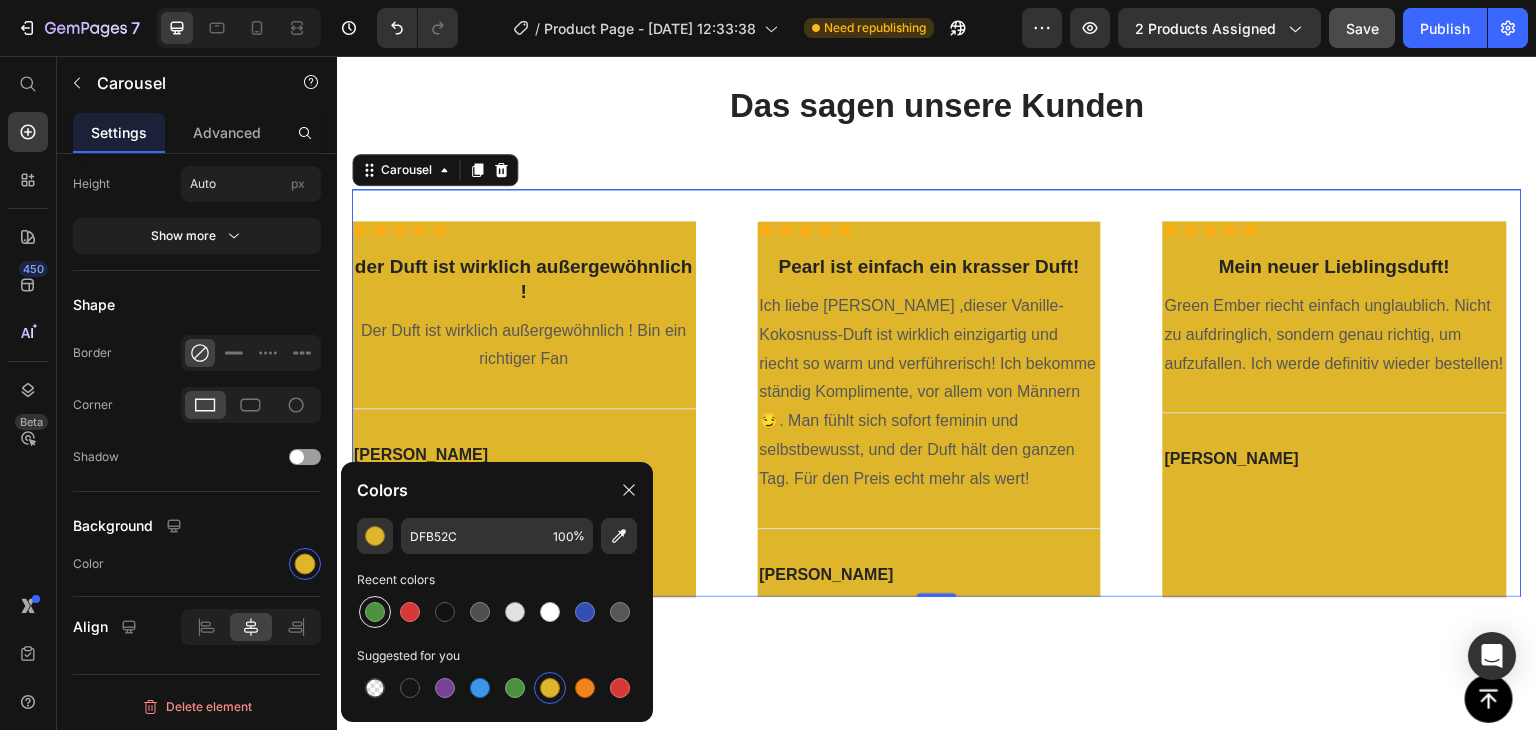 drag, startPoint x: 376, startPoint y: 615, endPoint x: 387, endPoint y: 616, distance: 11.045361 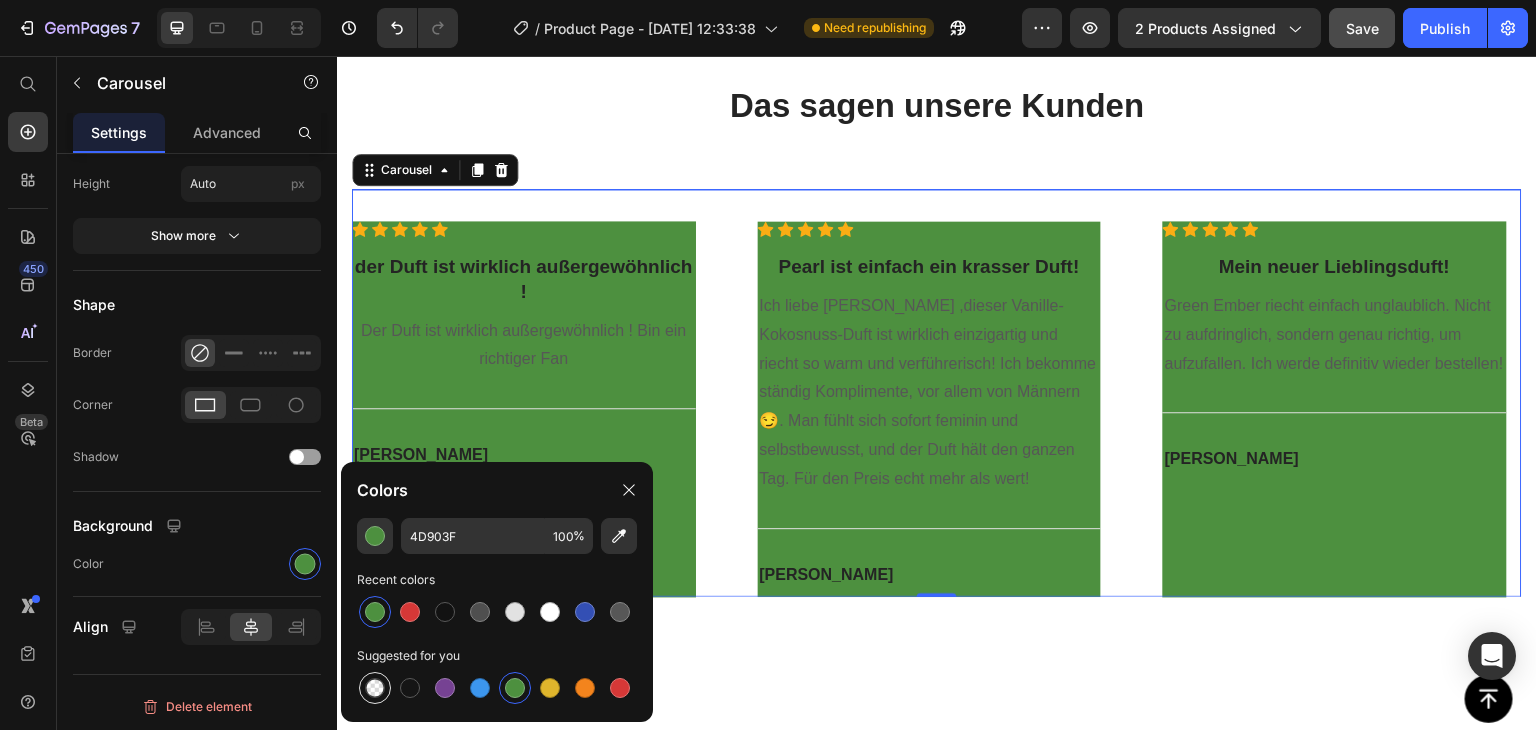 click at bounding box center (375, 688) 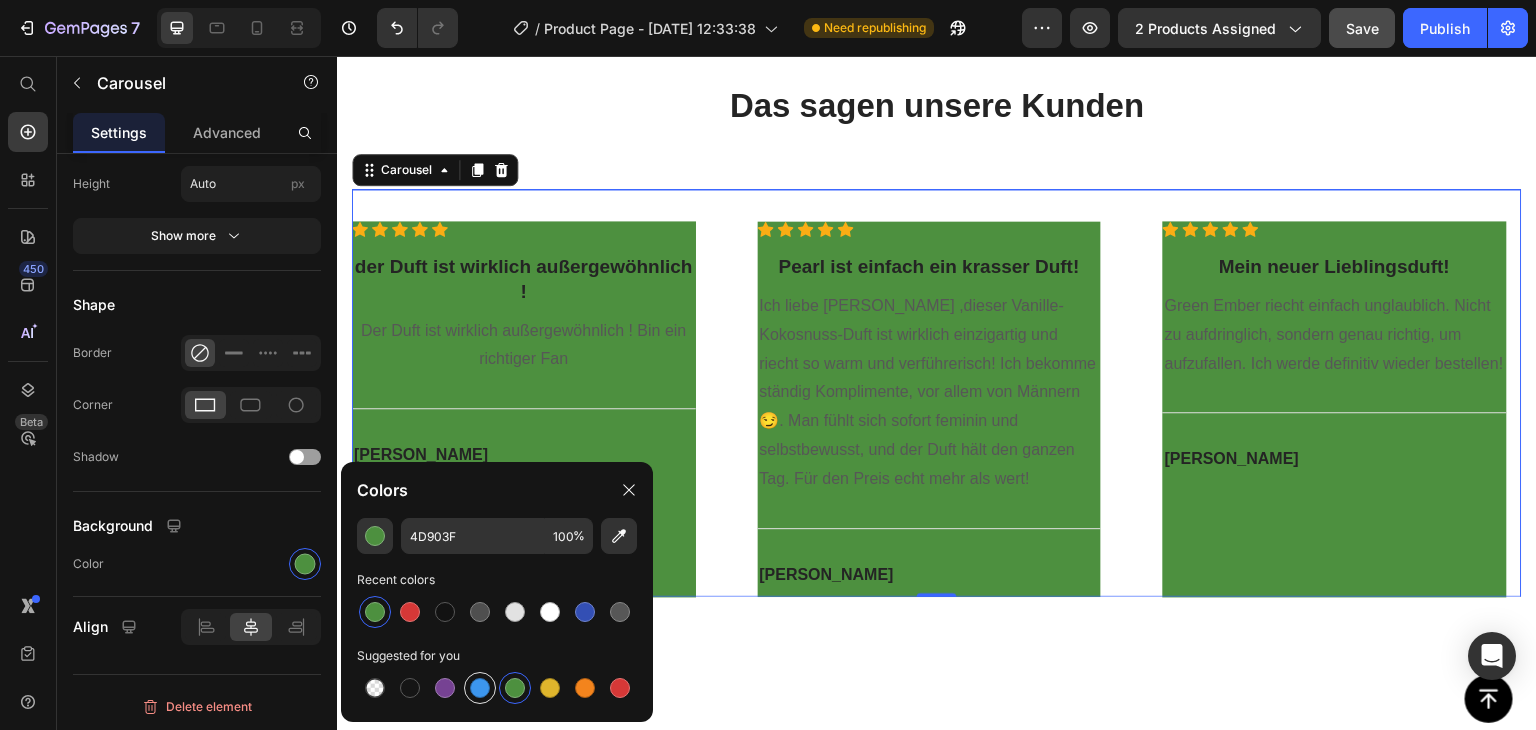 type on "000000" 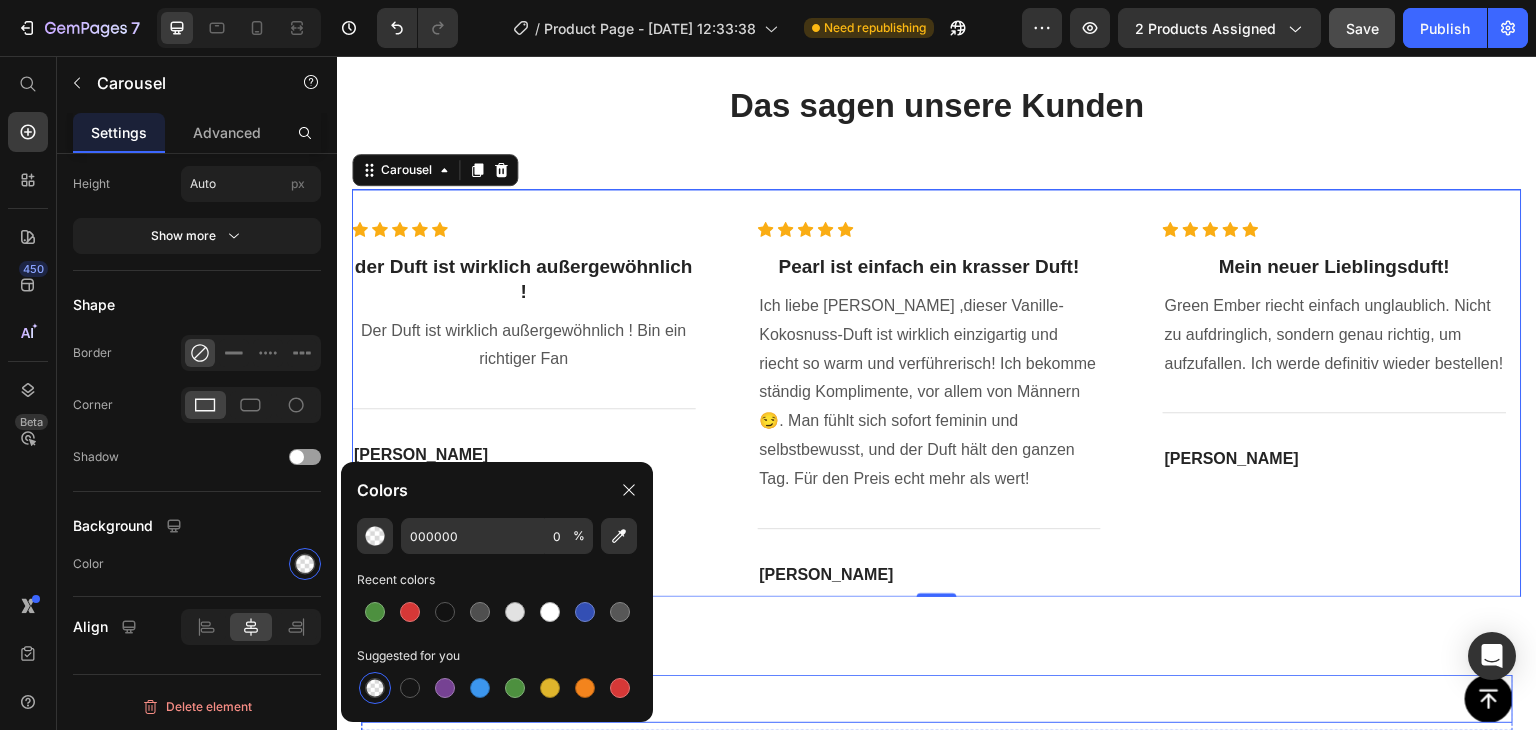 drag, startPoint x: 782, startPoint y: 677, endPoint x: 820, endPoint y: 651, distance: 46.043457 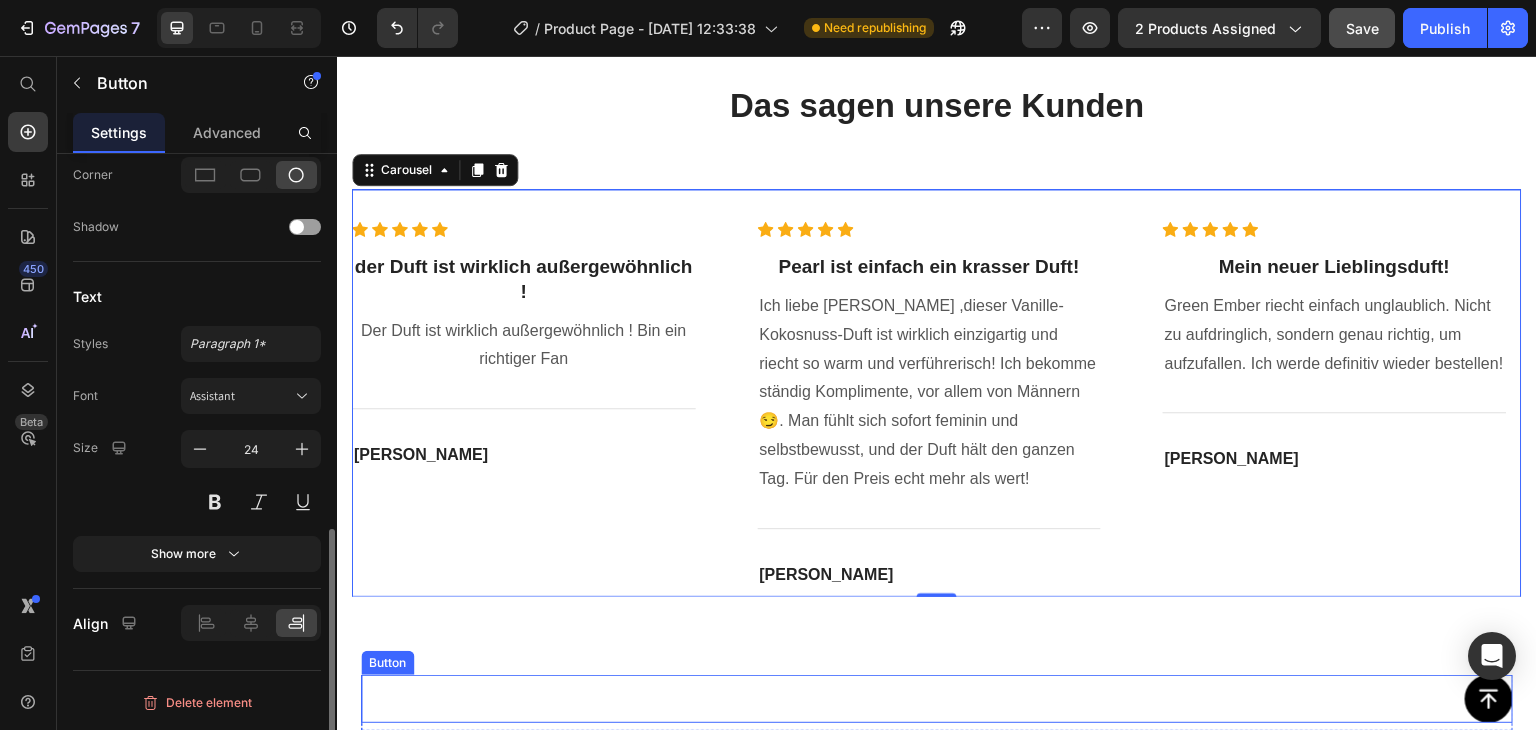 click on "Das sagen unsere Kunden   Heading                Icon                Icon                Icon                Icon                Icon Icon List Hoz  der Duft ist wirklich außergewöhnlich ! Heading Der Duft ist wirklich außergewöhnlich ! Bin ein richtiger Fan  Text block                Title Line Moritz Zimmermann Heading Row                Icon                Icon                Icon                Icon                Icon Icon List Hoz Pearl ist einfach ein krasser Duft! Heading Ich liebe Pearl ,dieser Vanille-Kokosnuss-Duft ist wirklich einzigartig und riecht so warm und verführerisch! Ich bekomme ständig Komplimente, vor allem von Männern 😏. Man fühlt sich sofort feminin und selbstbewusst, und der Duft hält den ganzen Tag. Für den Preis echt mehr als wert! Text block                Title Line Julia Heinicke Heading Row                Icon                Icon                Icon                Icon                Icon Icon List Hoz Mein neuer Lieblingsduft! Heading Text block" at bounding box center [937, 339] 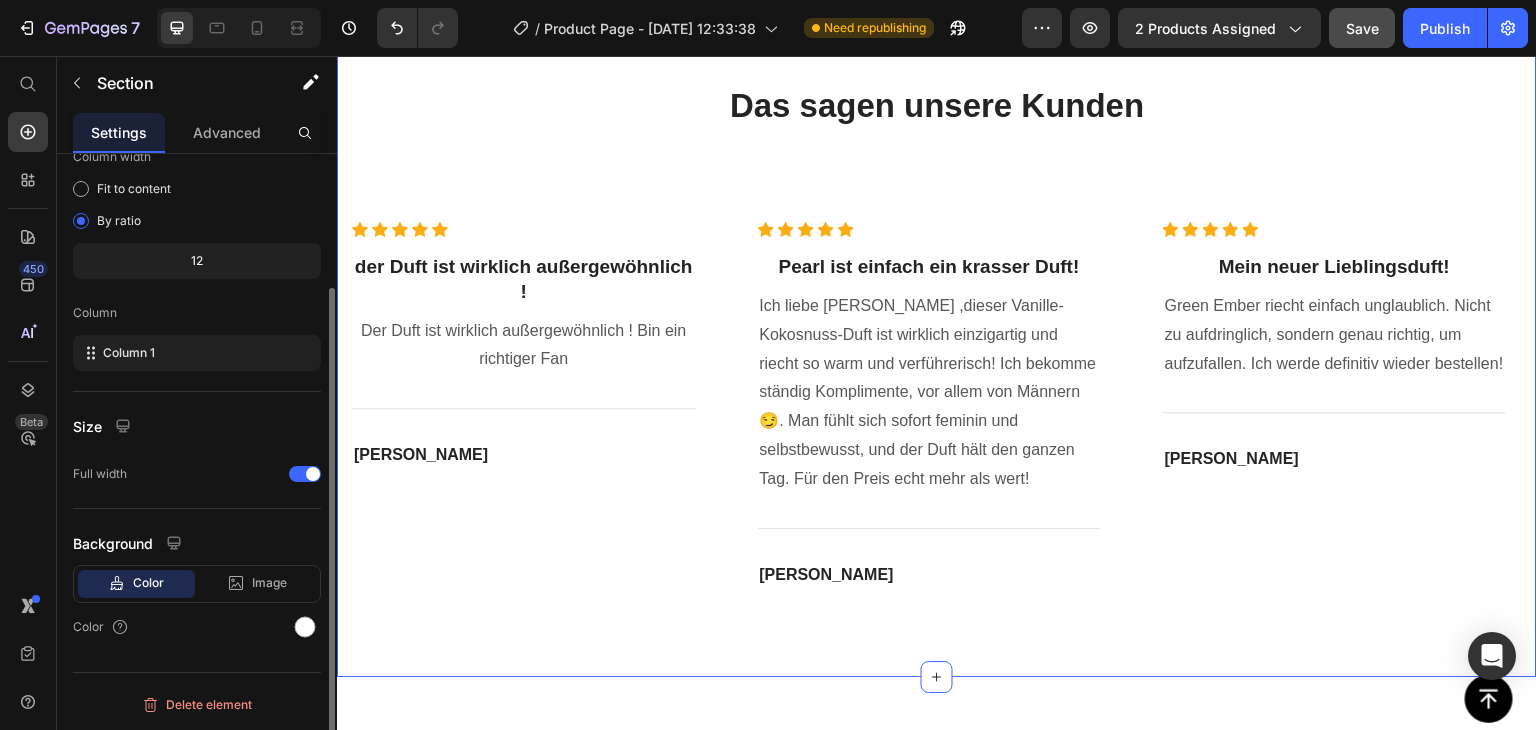 click on "Das sagen unsere Kunden   Heading                Icon                Icon                Icon                Icon                Icon Icon List Hoz  der Duft ist wirklich außergewöhnlich ! Heading Der Duft ist wirklich außergewöhnlich ! Bin ein richtiger Fan  Text block                Title Line Moritz Zimmermann Heading Row                Icon                Icon                Icon                Icon                Icon Icon List Hoz Pearl ist einfach ein krasser Duft! Heading Ich liebe Pearl ,dieser Vanille-Kokosnuss-Duft ist wirklich einzigartig und riecht so warm und verführerisch! Ich bekomme ständig Komplimente, vor allem von Männern 😏. Man fühlt sich sofort feminin und selbstbewusst, und der Duft hält den ganzen Tag. Für den Preis echt mehr als wert! Text block                Title Line Julia Heinicke Heading Row                Icon                Icon                Icon                Icon                Icon Icon List Hoz Mein neuer Lieblingsduft! Heading Text block" at bounding box center [937, 339] 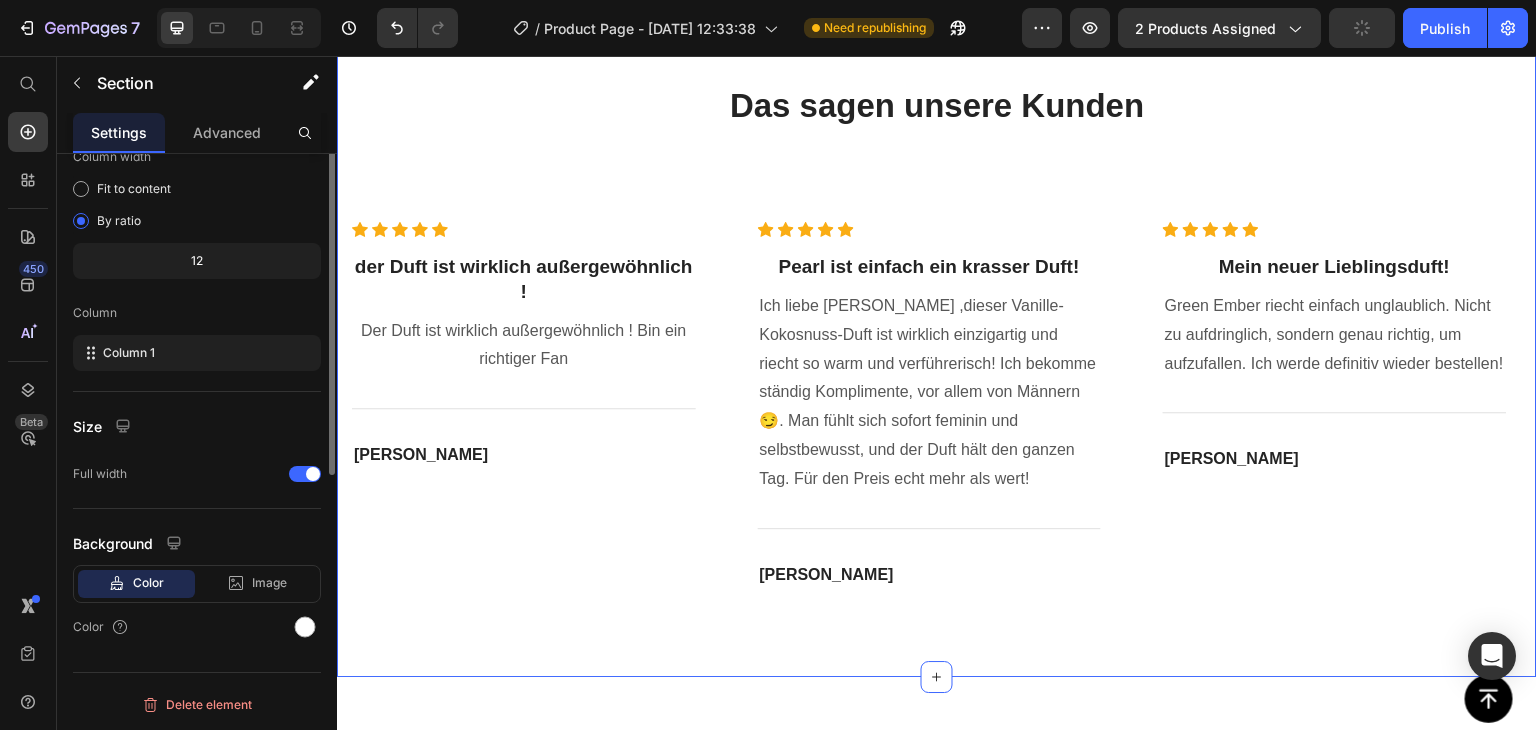 scroll, scrollTop: 0, scrollLeft: 0, axis: both 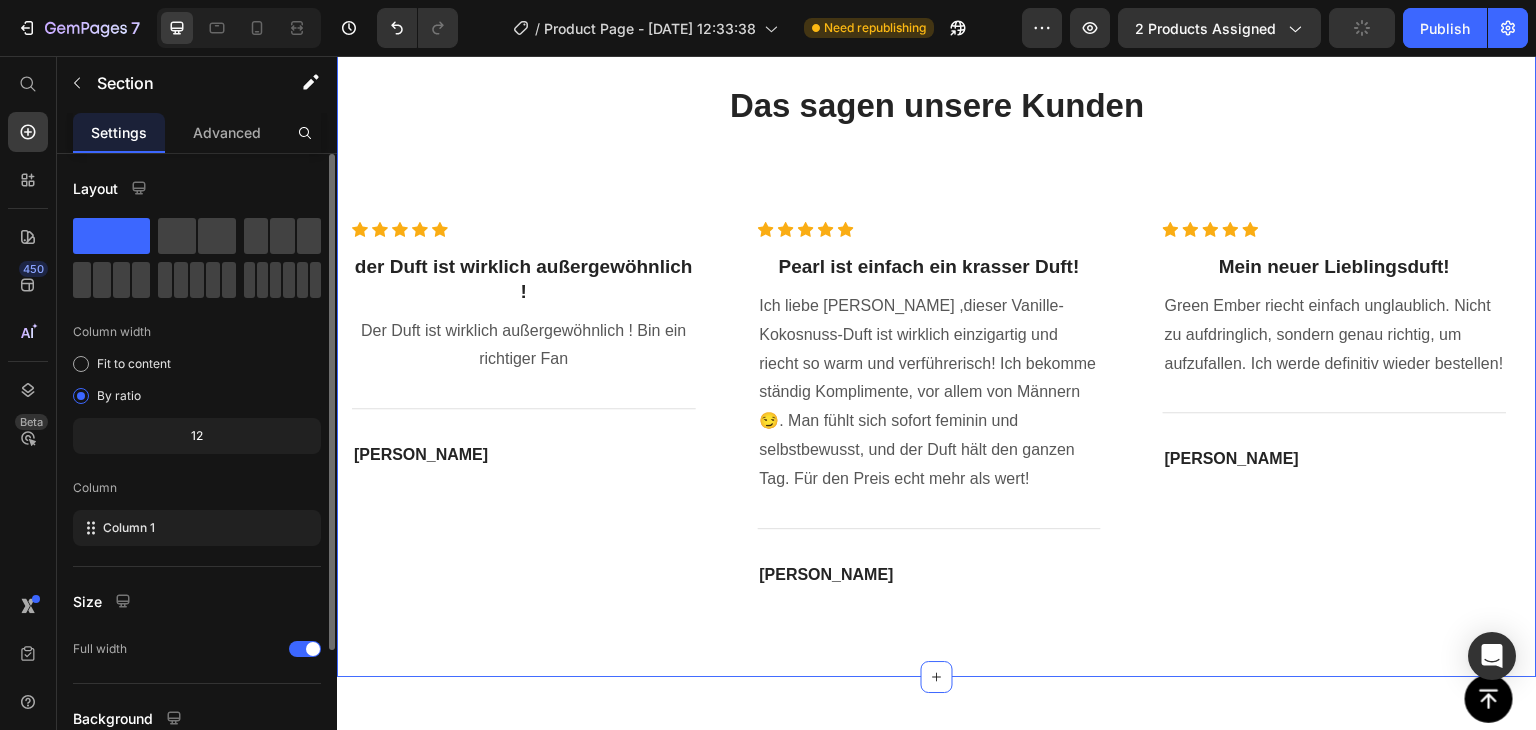 click on "Das sagen unsere Kunden   Heading                Icon                Icon                Icon                Icon                Icon Icon List Hoz  der Duft ist wirklich außergewöhnlich ! Heading Der Duft ist wirklich außergewöhnlich ! Bin ein richtiger Fan  Text block                Title Line Moritz Zimmermann Heading Row                Icon                Icon                Icon                Icon                Icon Icon List Hoz Pearl ist einfach ein krasser Duft! Heading Ich liebe Pearl ,dieser Vanille-Kokosnuss-Duft ist wirklich einzigartig und riecht so warm und verführerisch! Ich bekomme ständig Komplimente, vor allem von Männern 😏. Man fühlt sich sofort feminin und selbstbewusst, und der Duft hält den ganzen Tag. Für den Preis echt mehr als wert! Text block                Title Line Julia Heinicke Heading Row                Icon                Icon                Icon                Icon                Icon Icon List Hoz Mein neuer Lieblingsduft! Heading Text block" at bounding box center (937, 339) 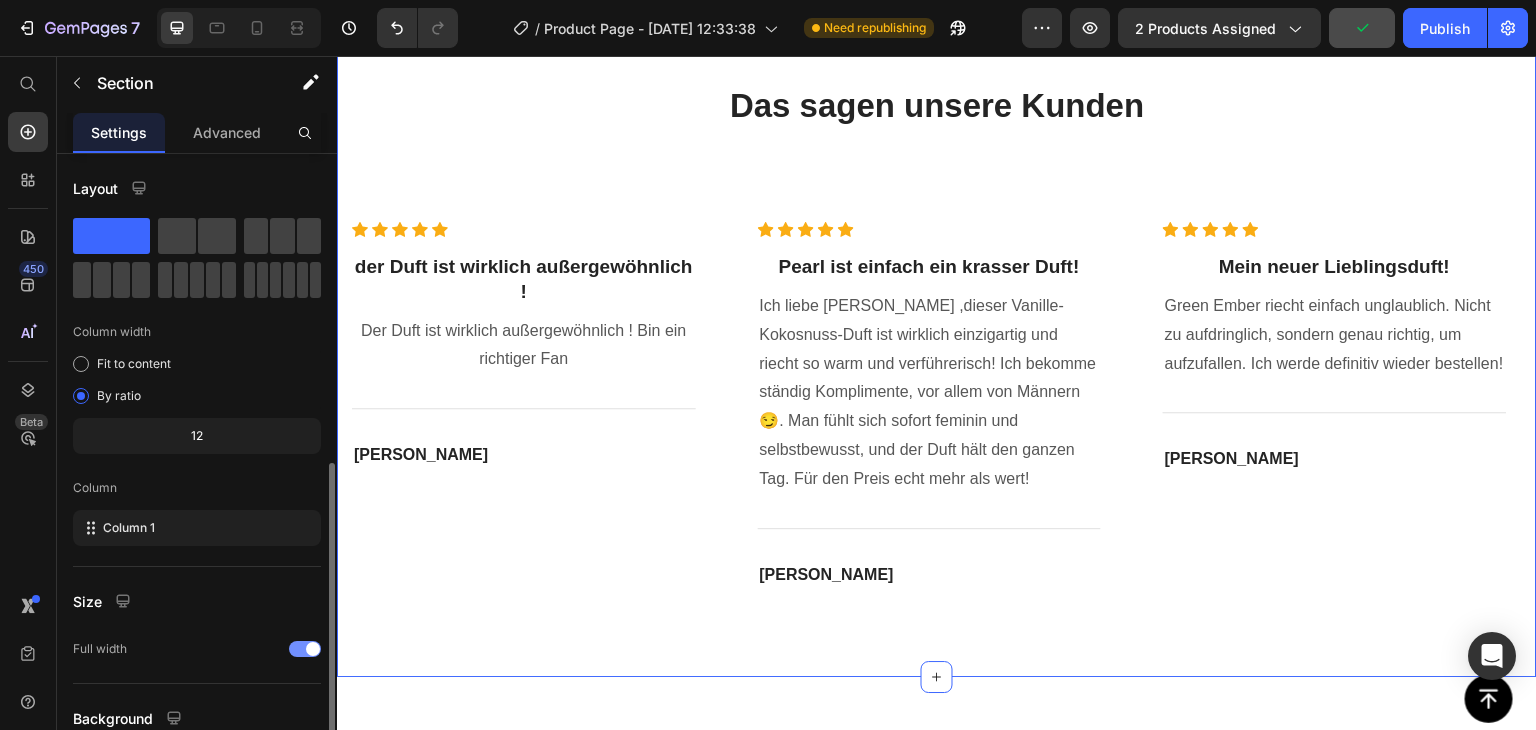 scroll, scrollTop: 173, scrollLeft: 0, axis: vertical 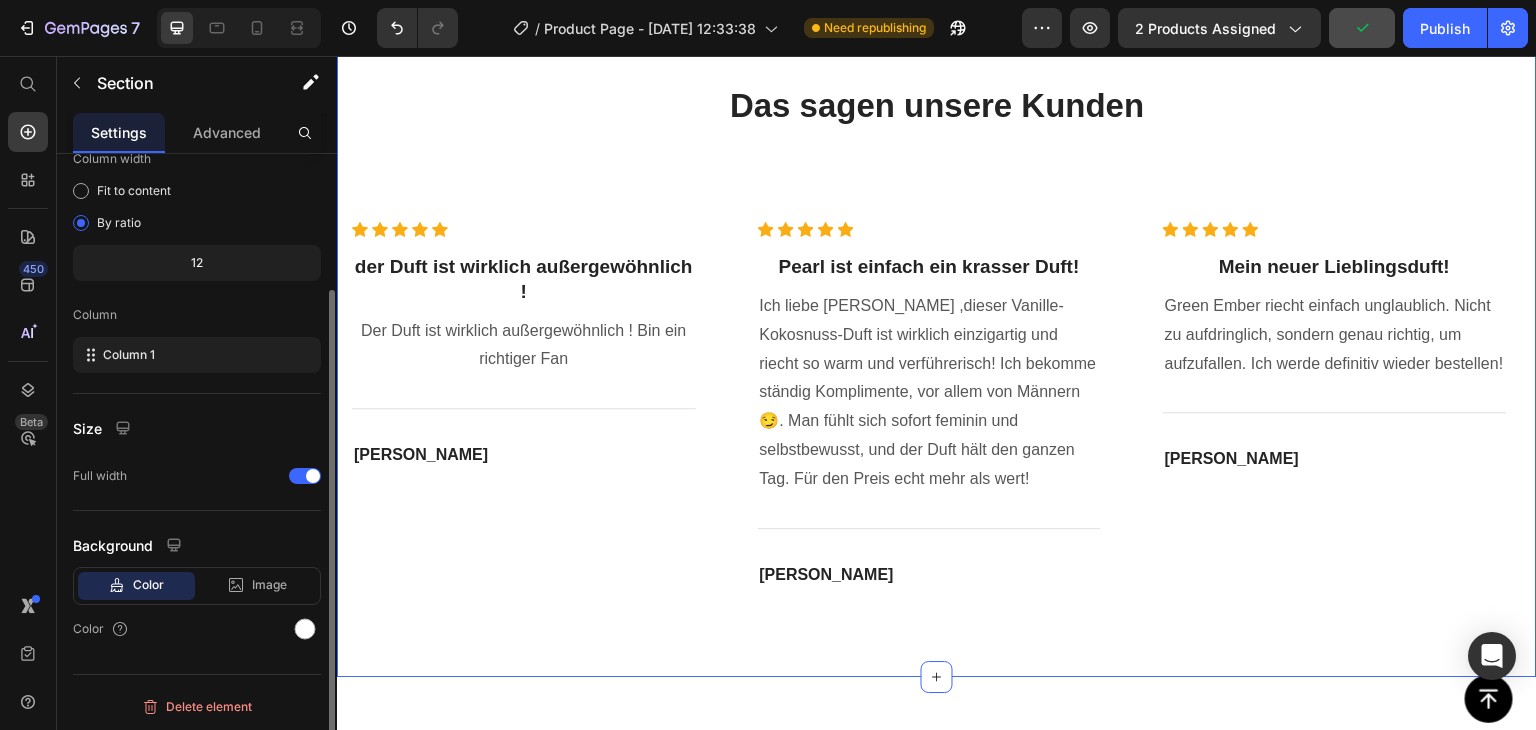 click on "Color" at bounding box center [148, 585] 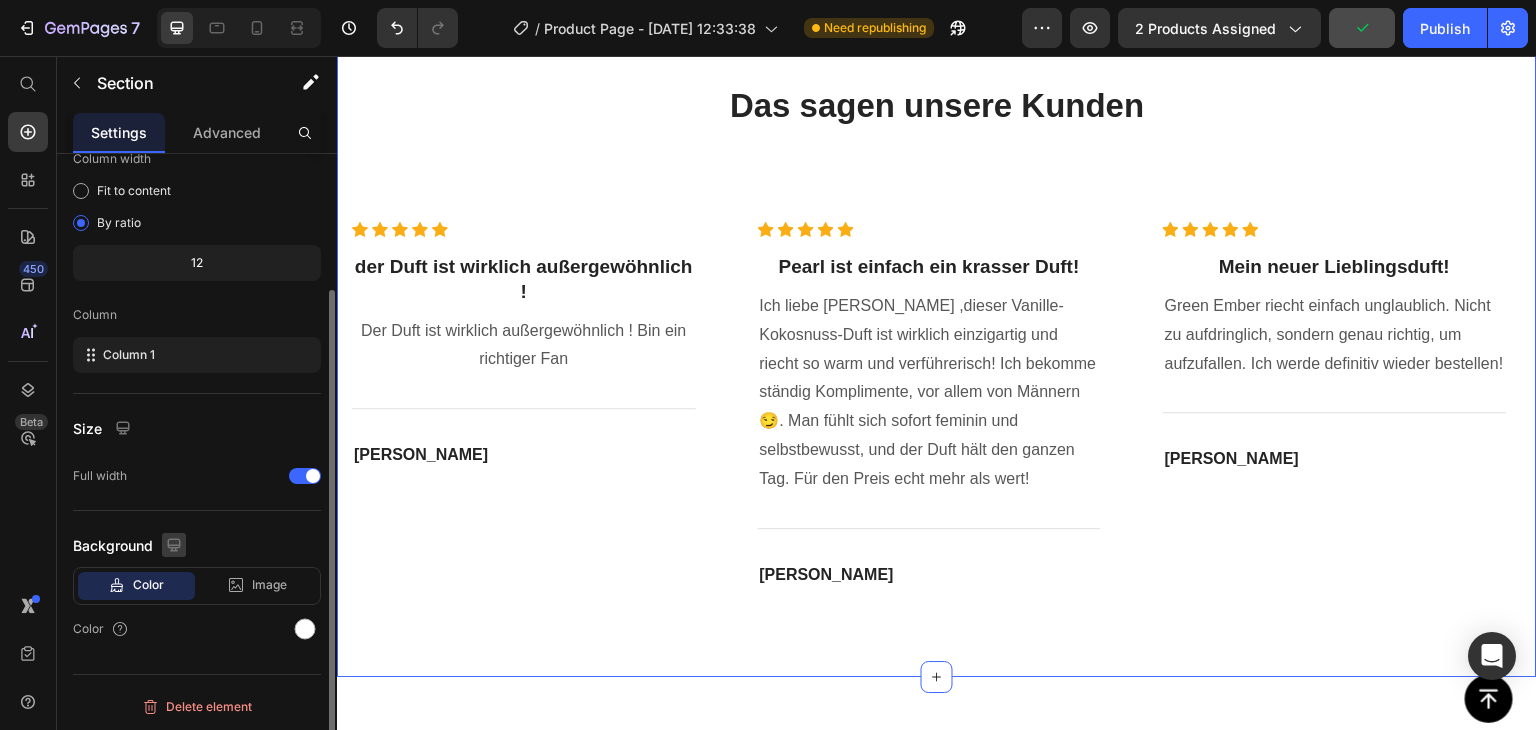 drag, startPoint x: 156, startPoint y: 582, endPoint x: 183, endPoint y: 545, distance: 45.80393 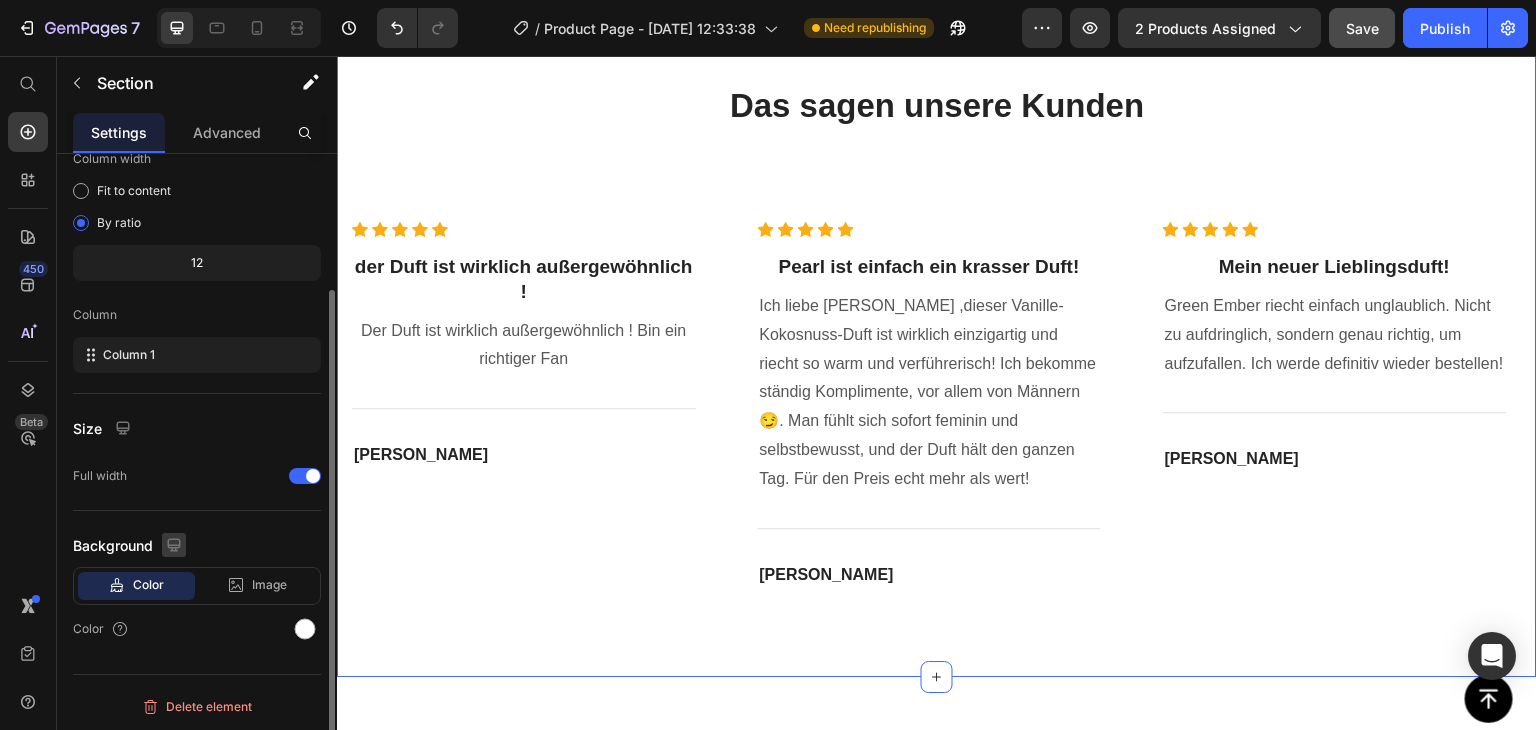 click 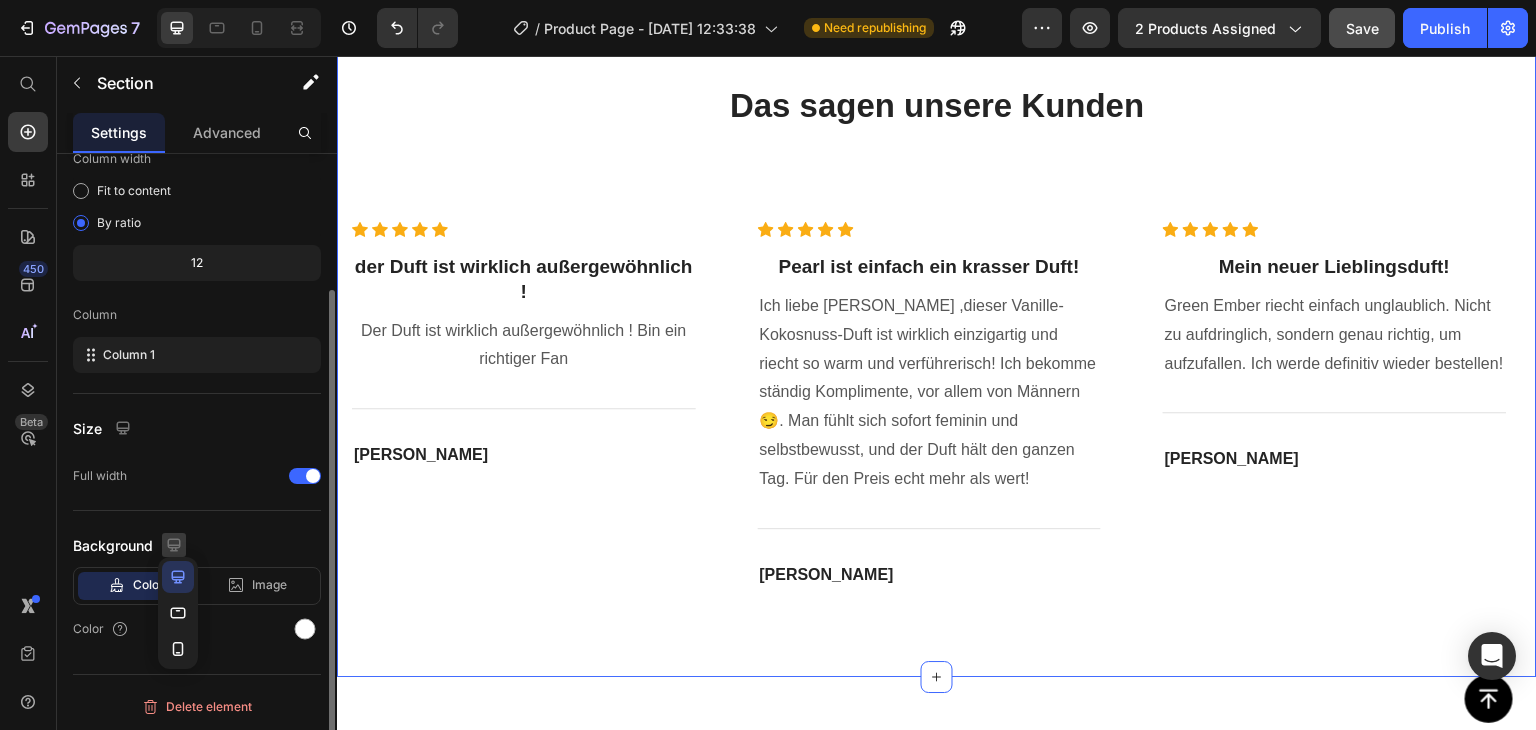 click 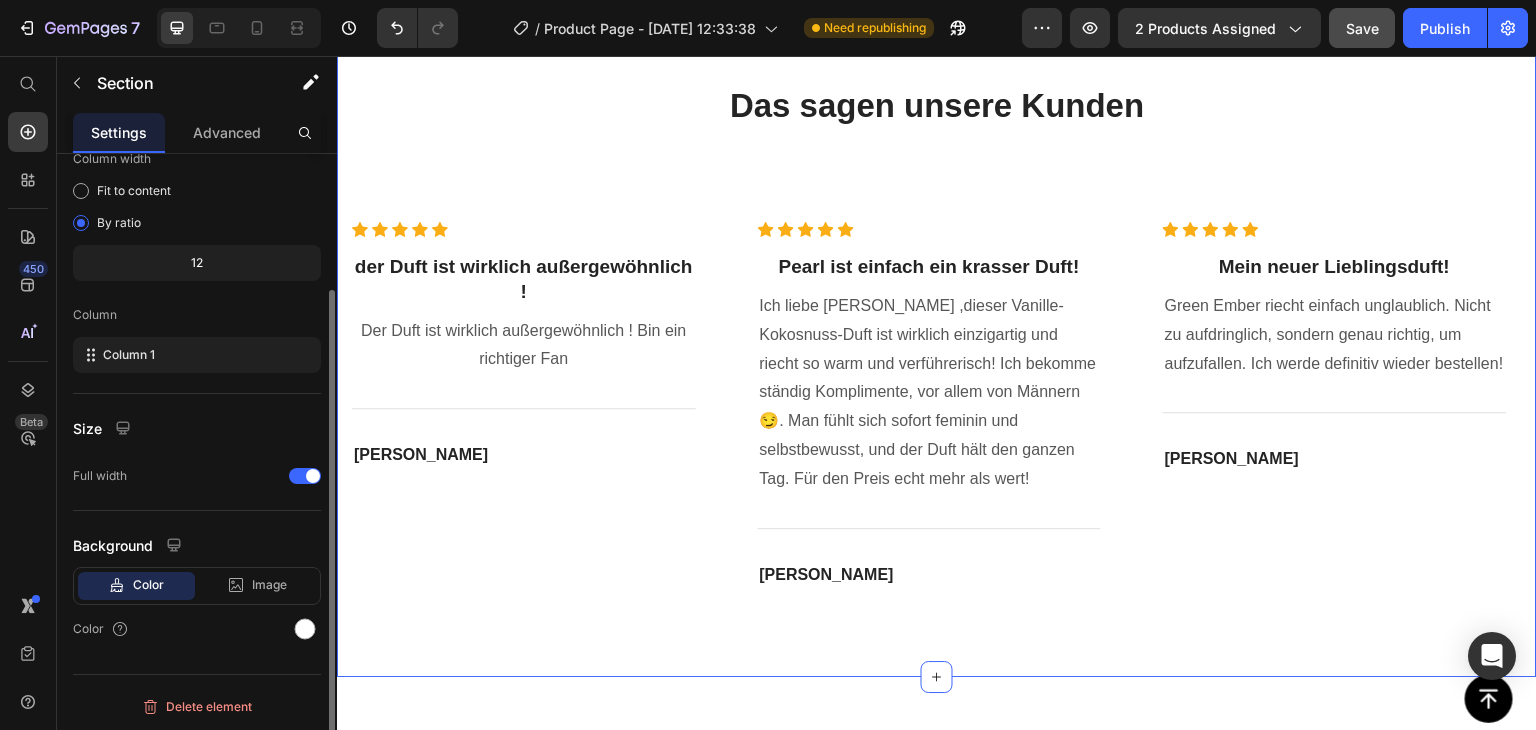 click on "Color" at bounding box center [148, 585] 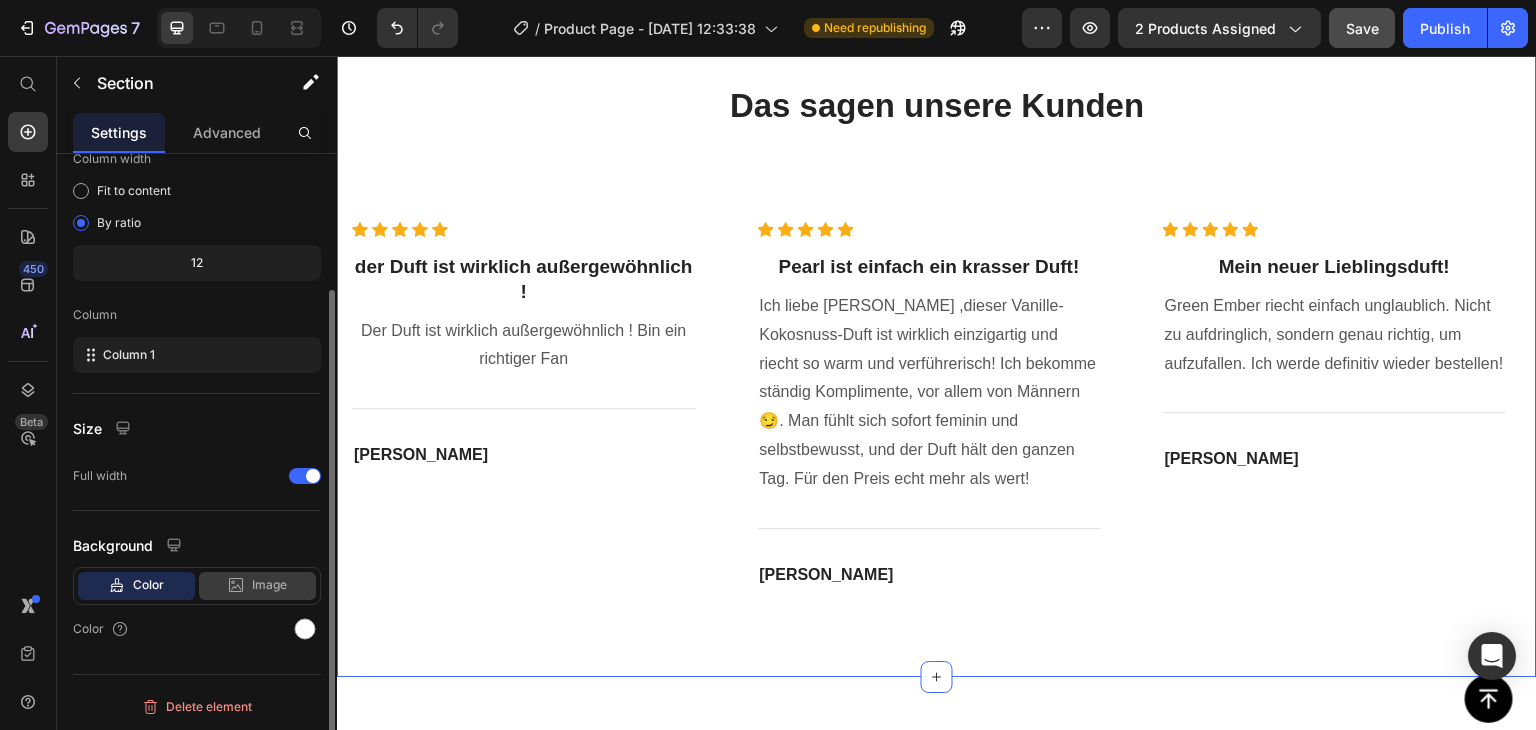 click on "Image" 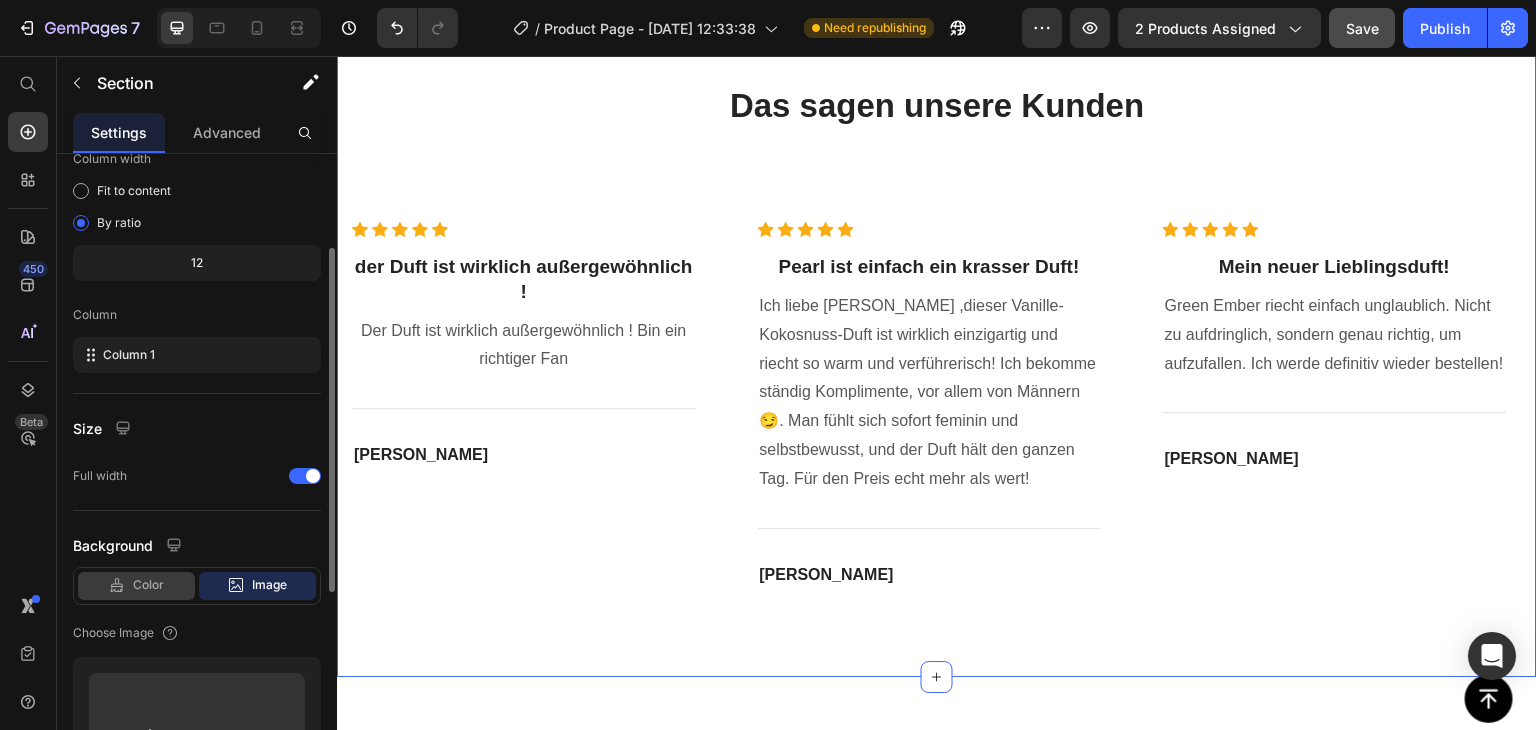 click on "Color" at bounding box center (148, 585) 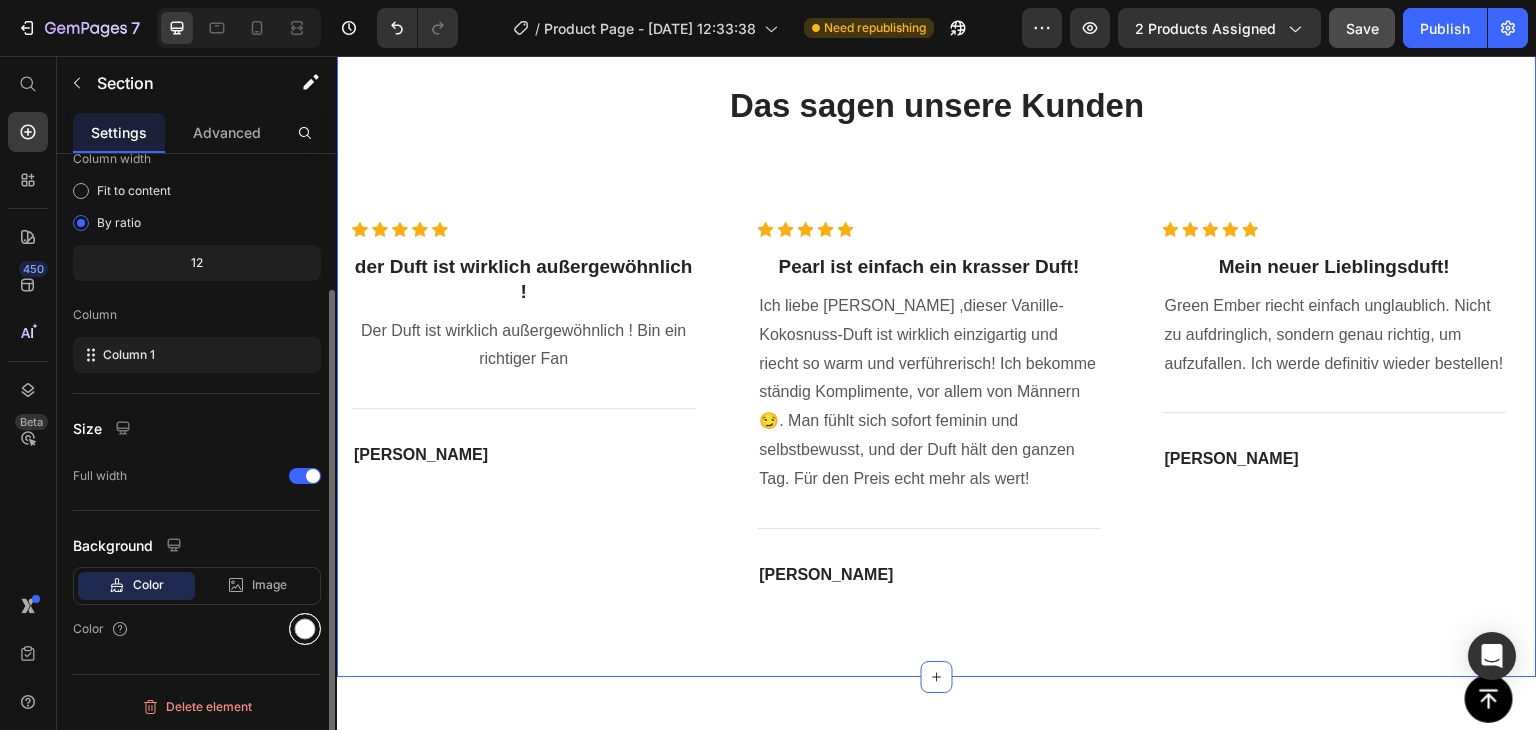click at bounding box center [305, 629] 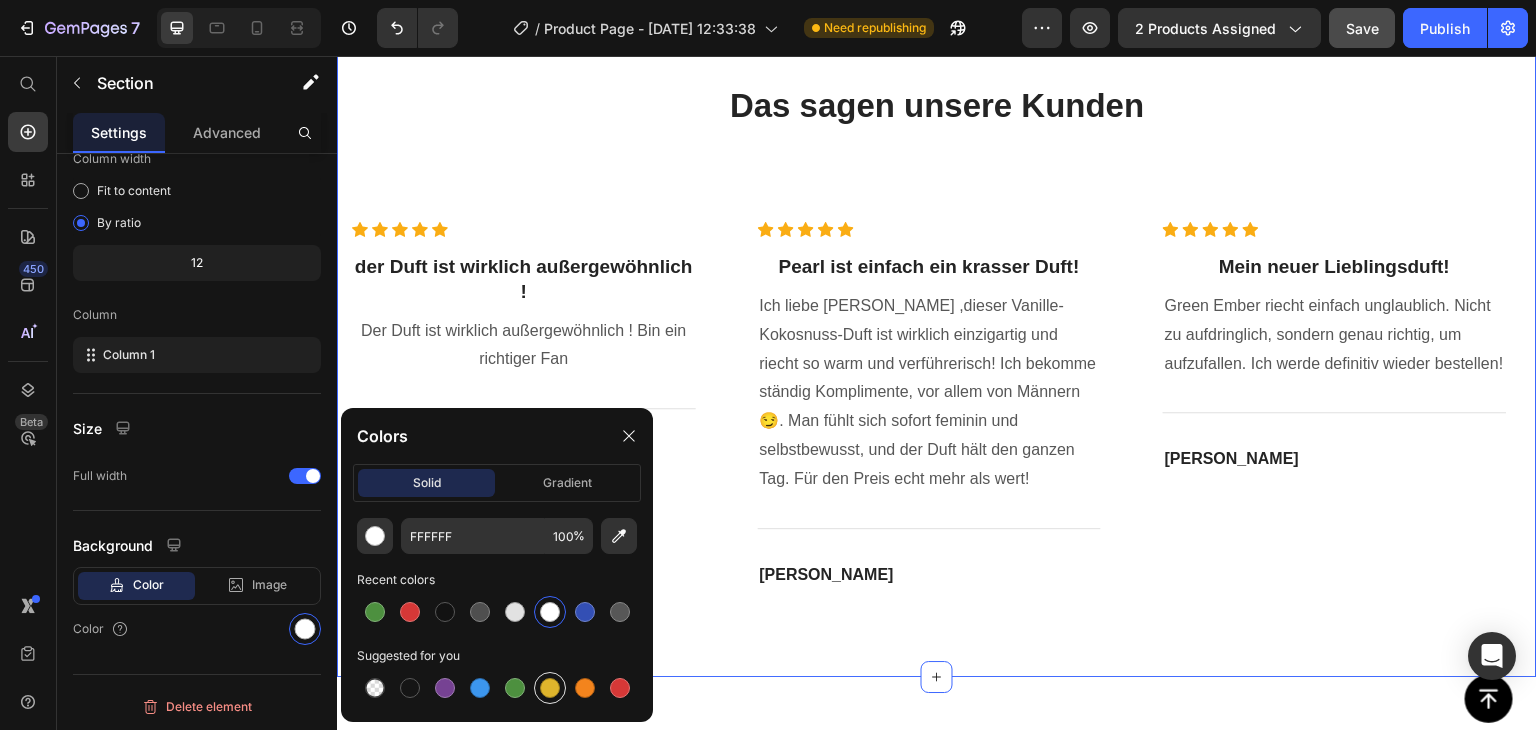 click at bounding box center (550, 688) 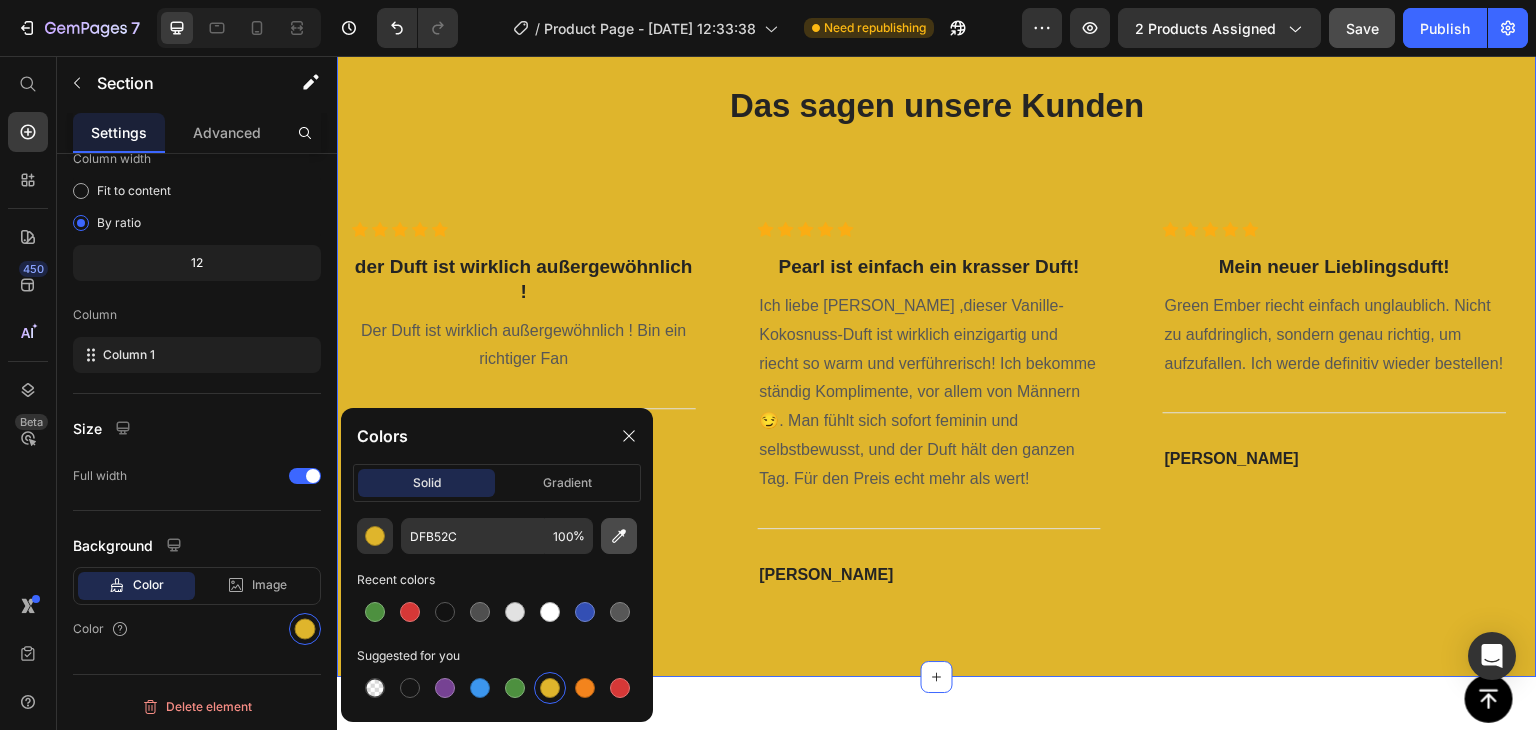 click 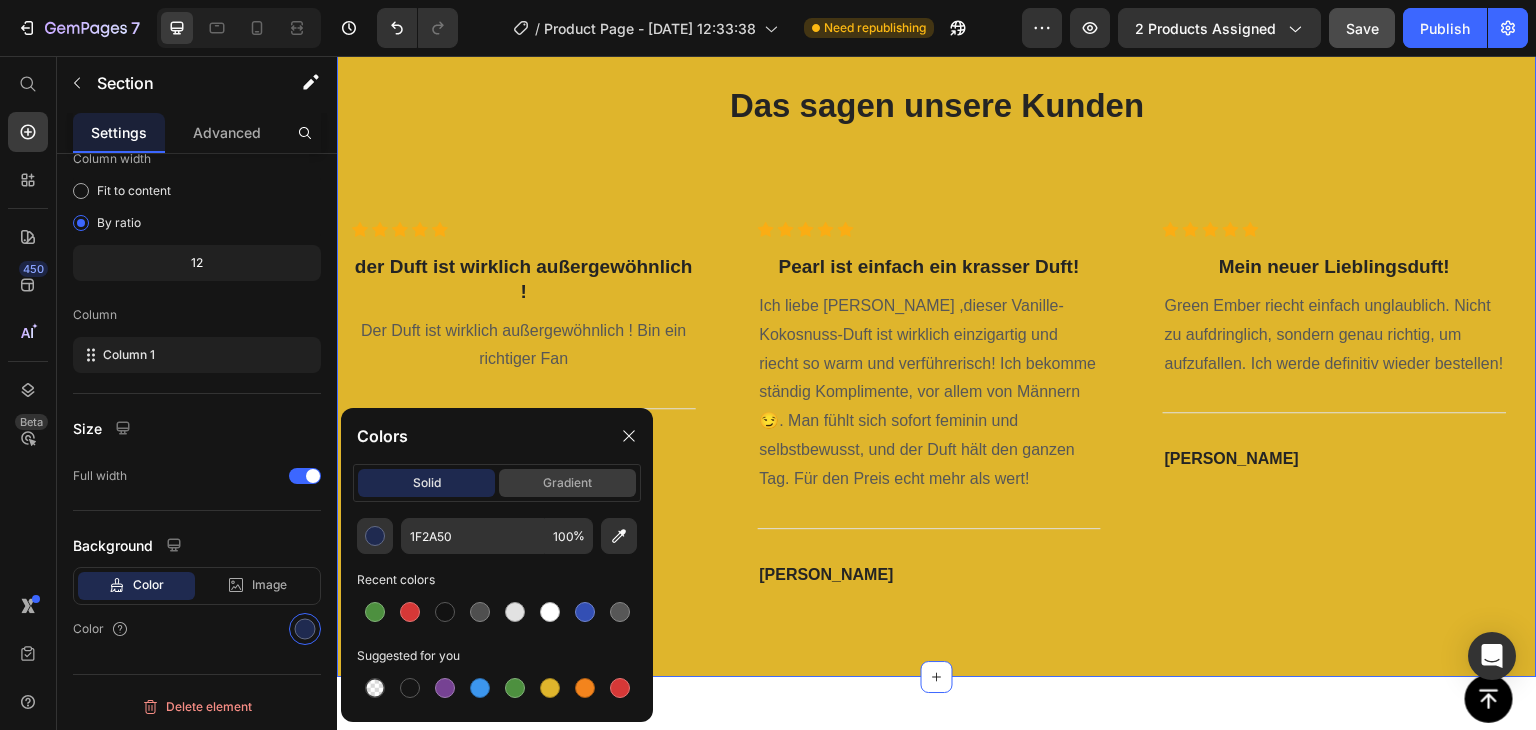 click on "gradient" 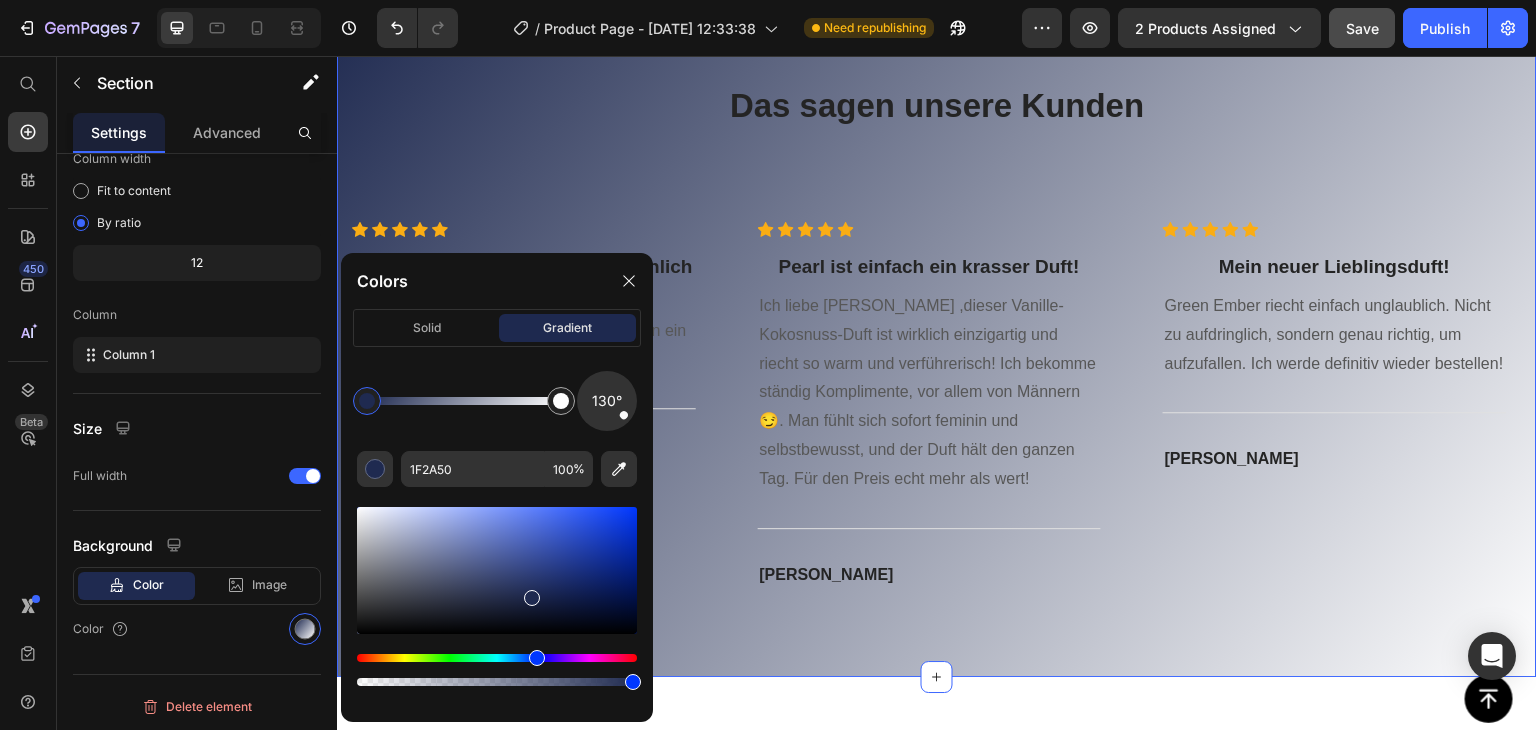 click at bounding box center (497, 658) 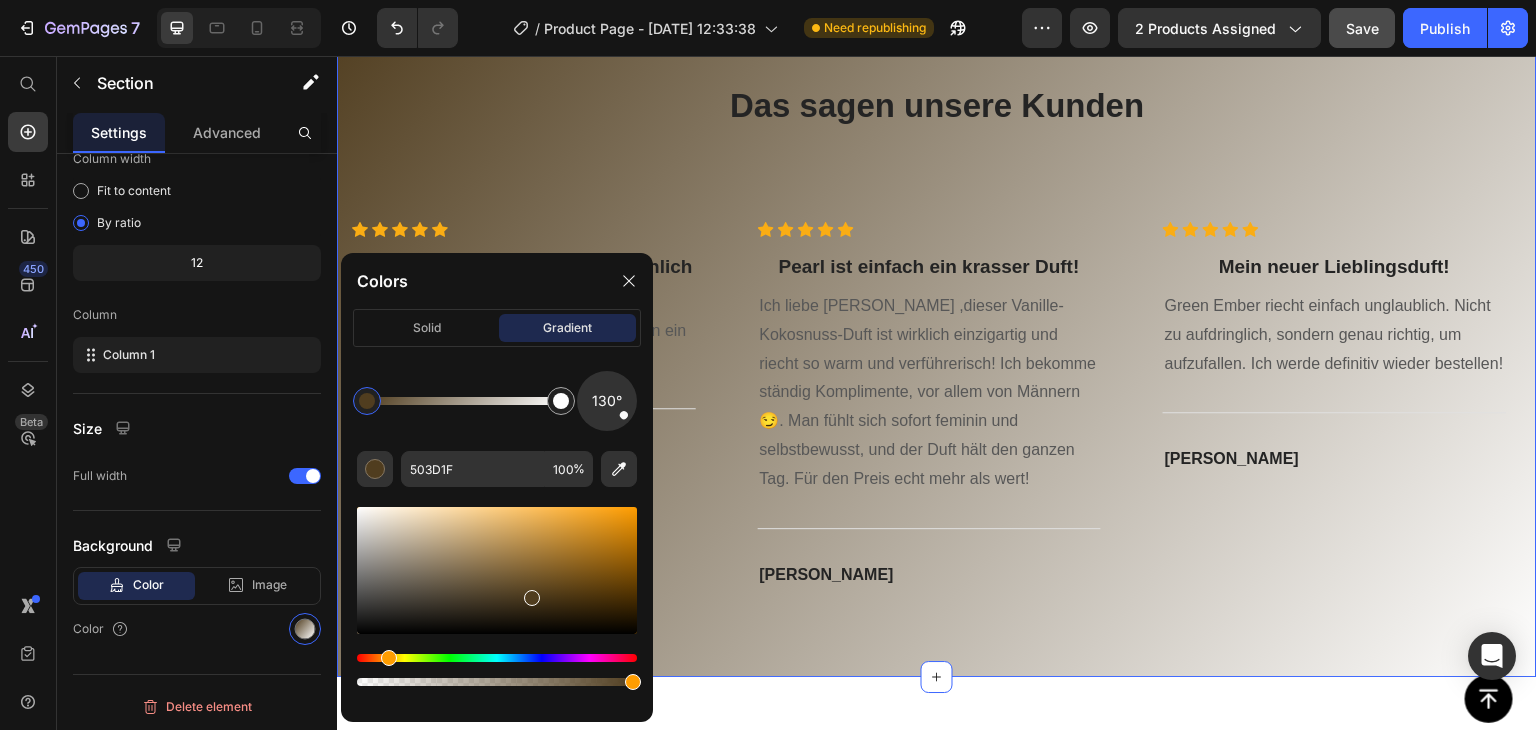 click at bounding box center (497, 570) 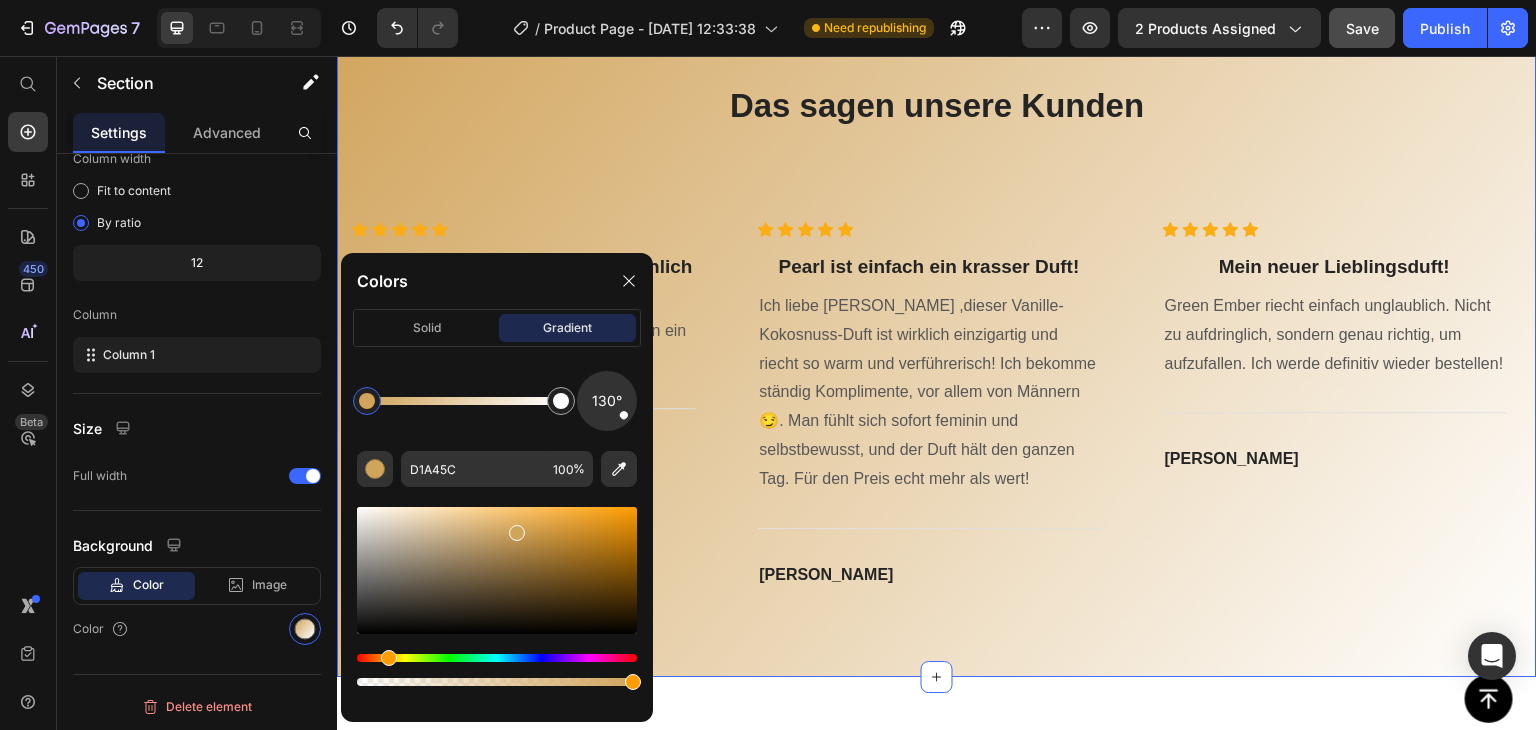 click at bounding box center [497, 570] 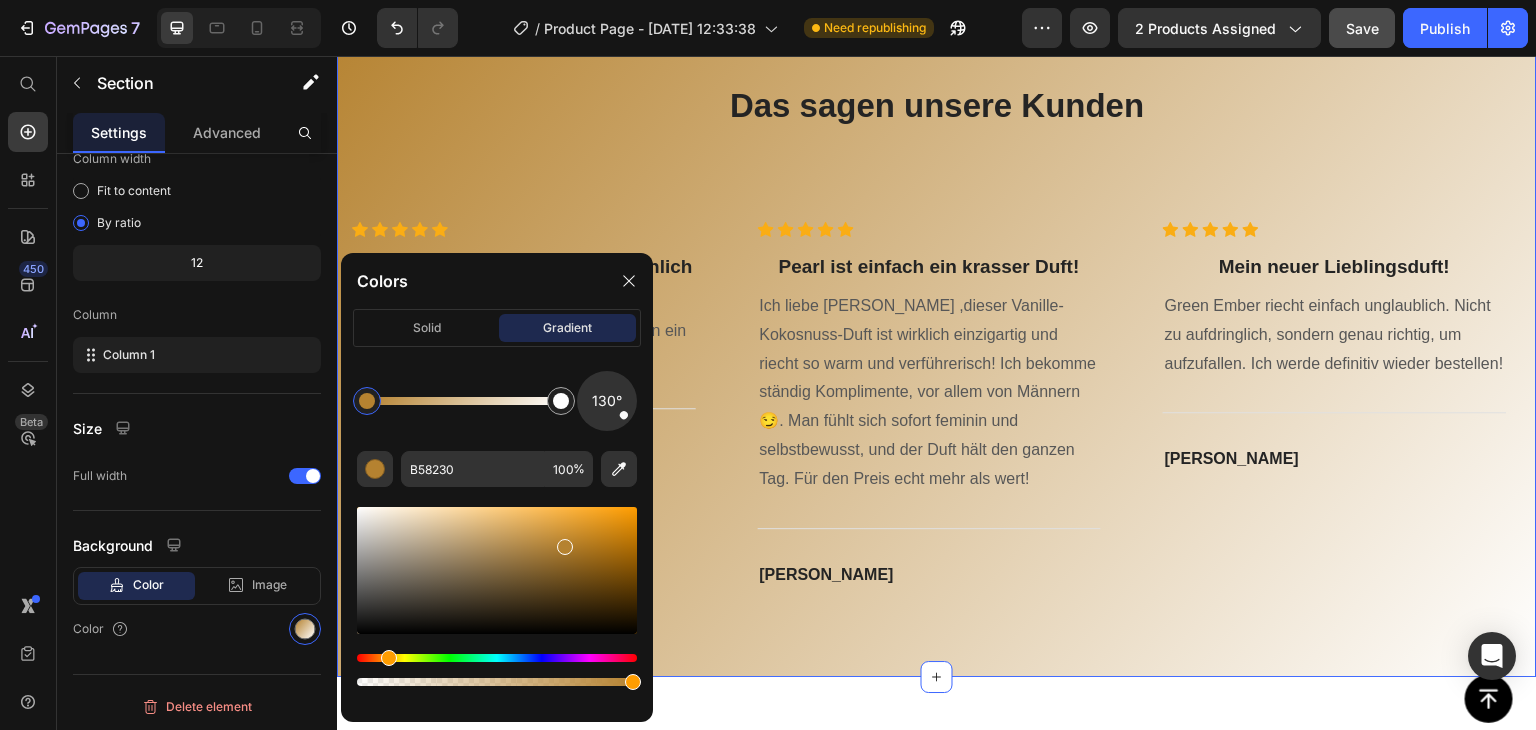 click at bounding box center (497, 570) 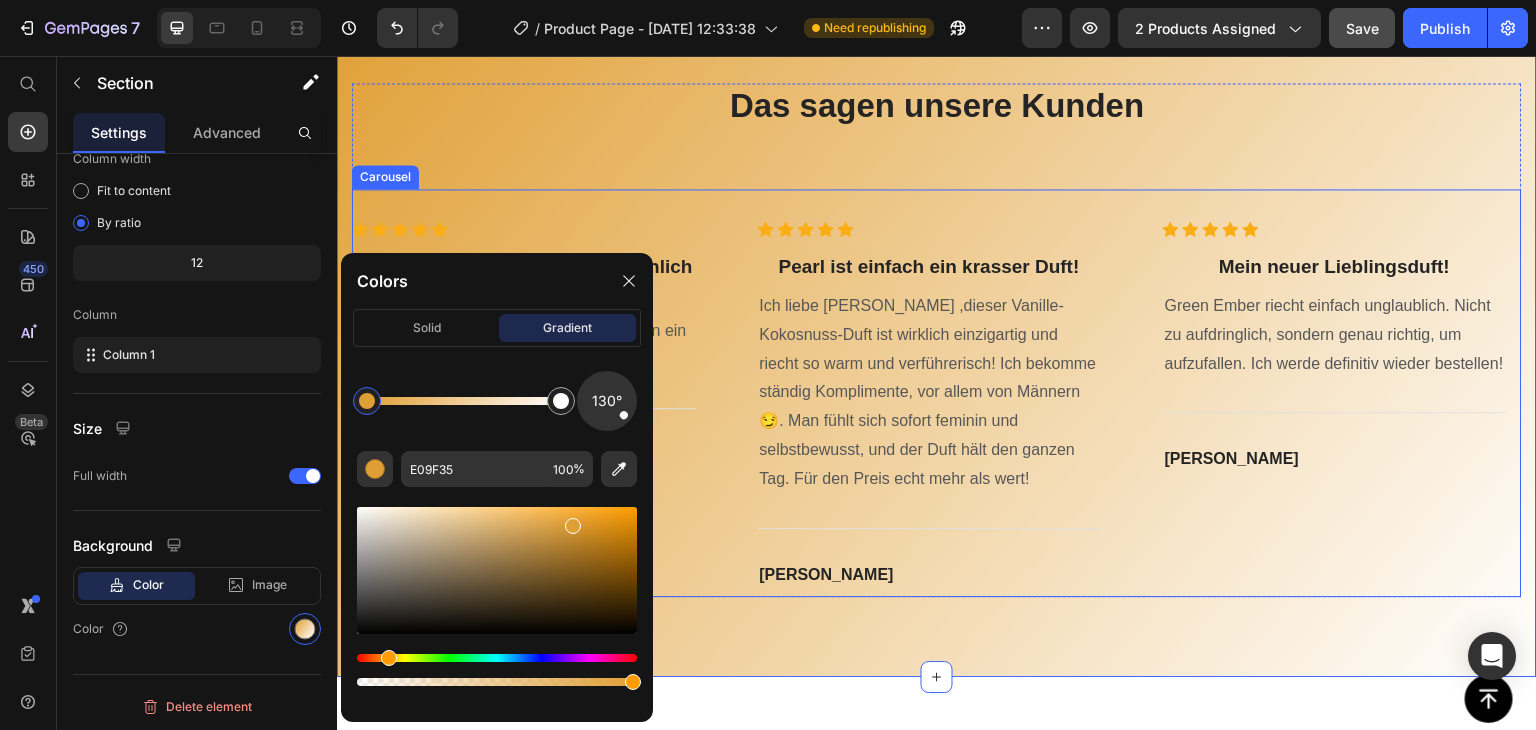 scroll, scrollTop: 3639, scrollLeft: 0, axis: vertical 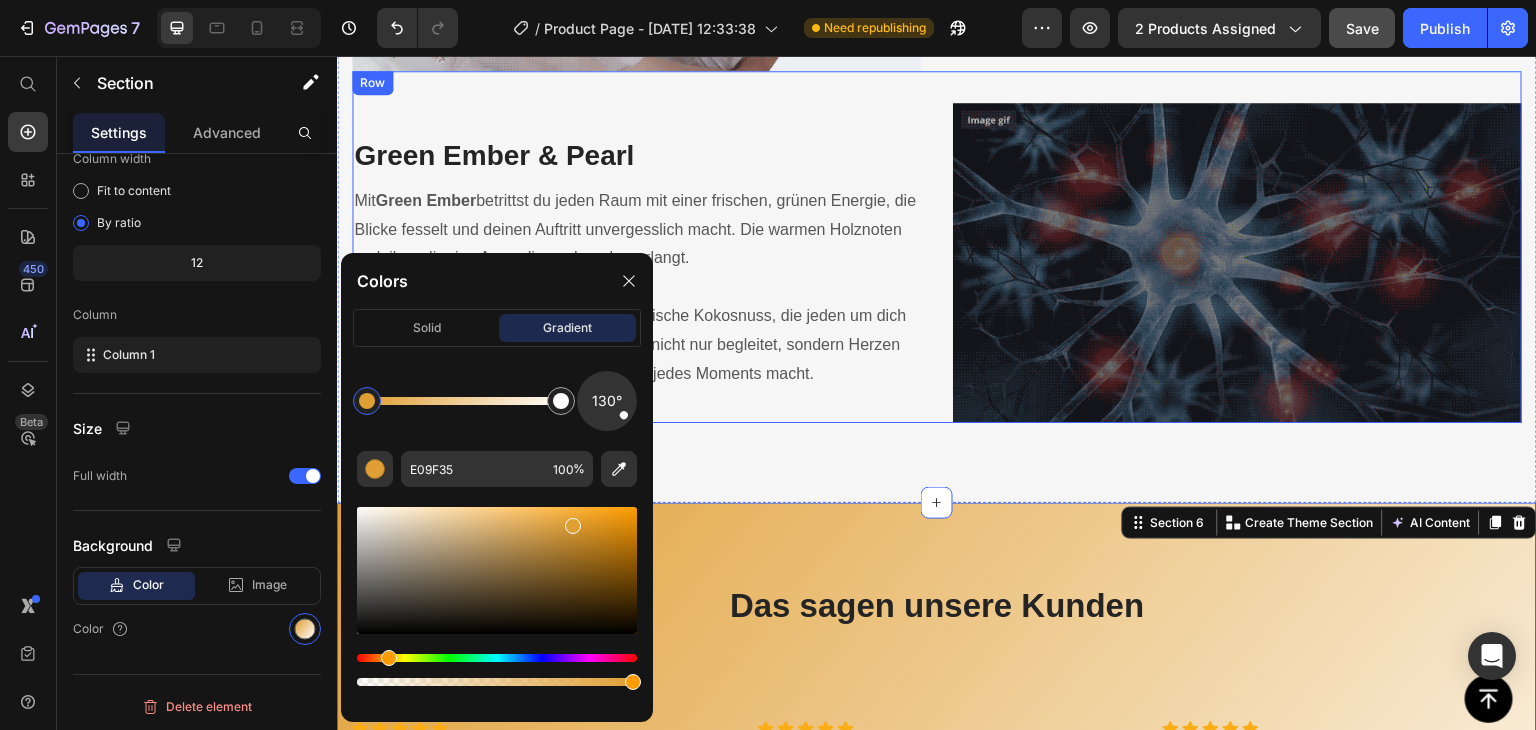 click at bounding box center [497, 570] 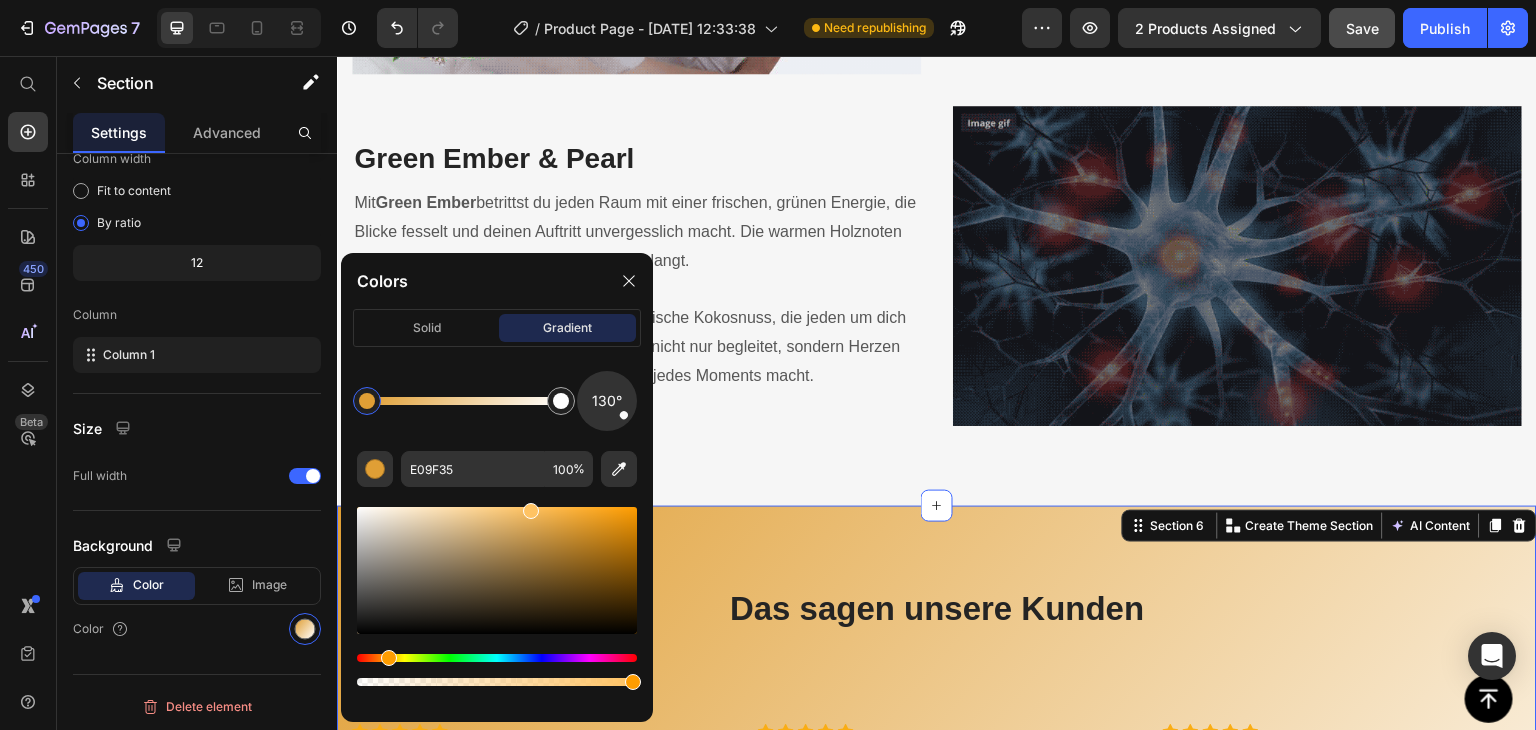 click at bounding box center (497, 570) 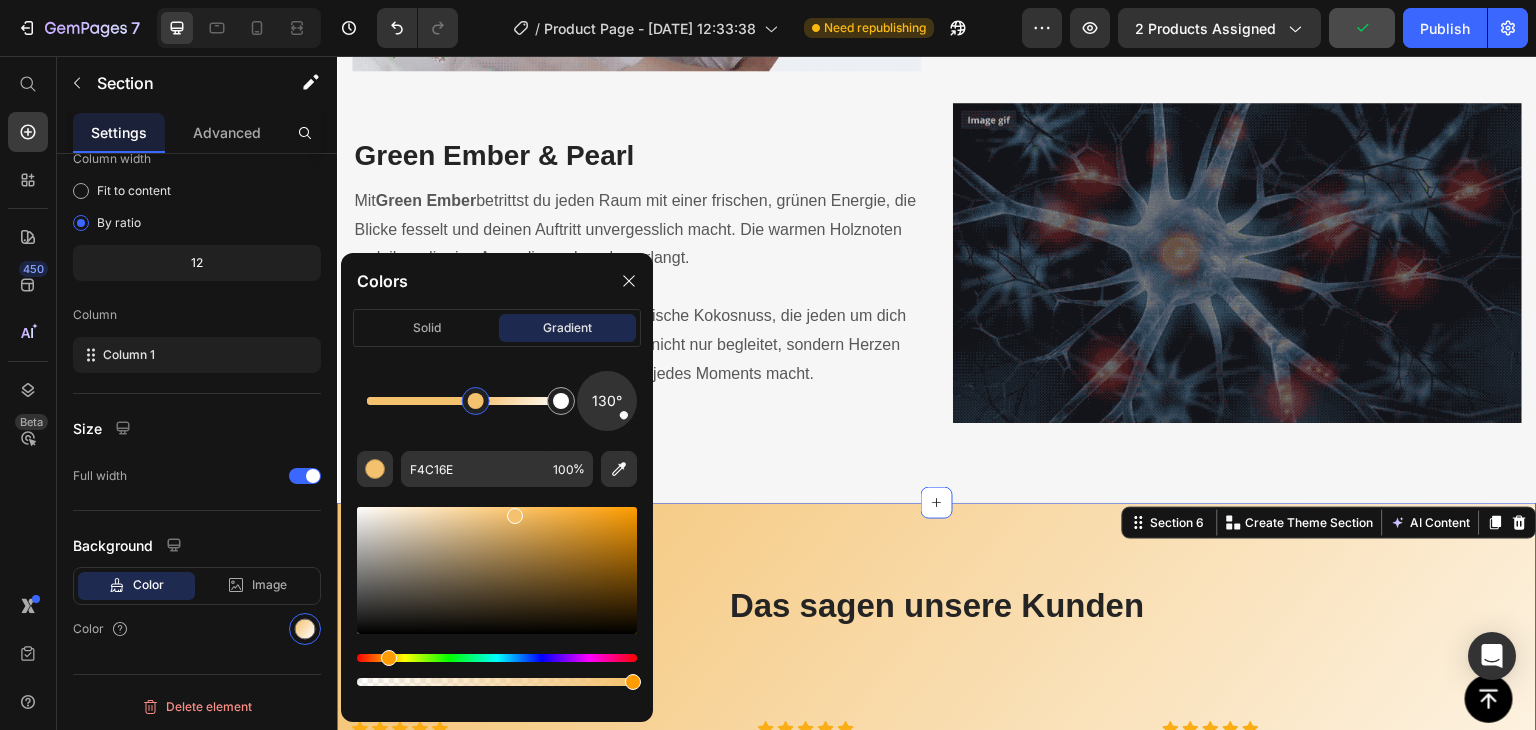 drag, startPoint x: 361, startPoint y: 406, endPoint x: 477, endPoint y: 389, distance: 117.239075 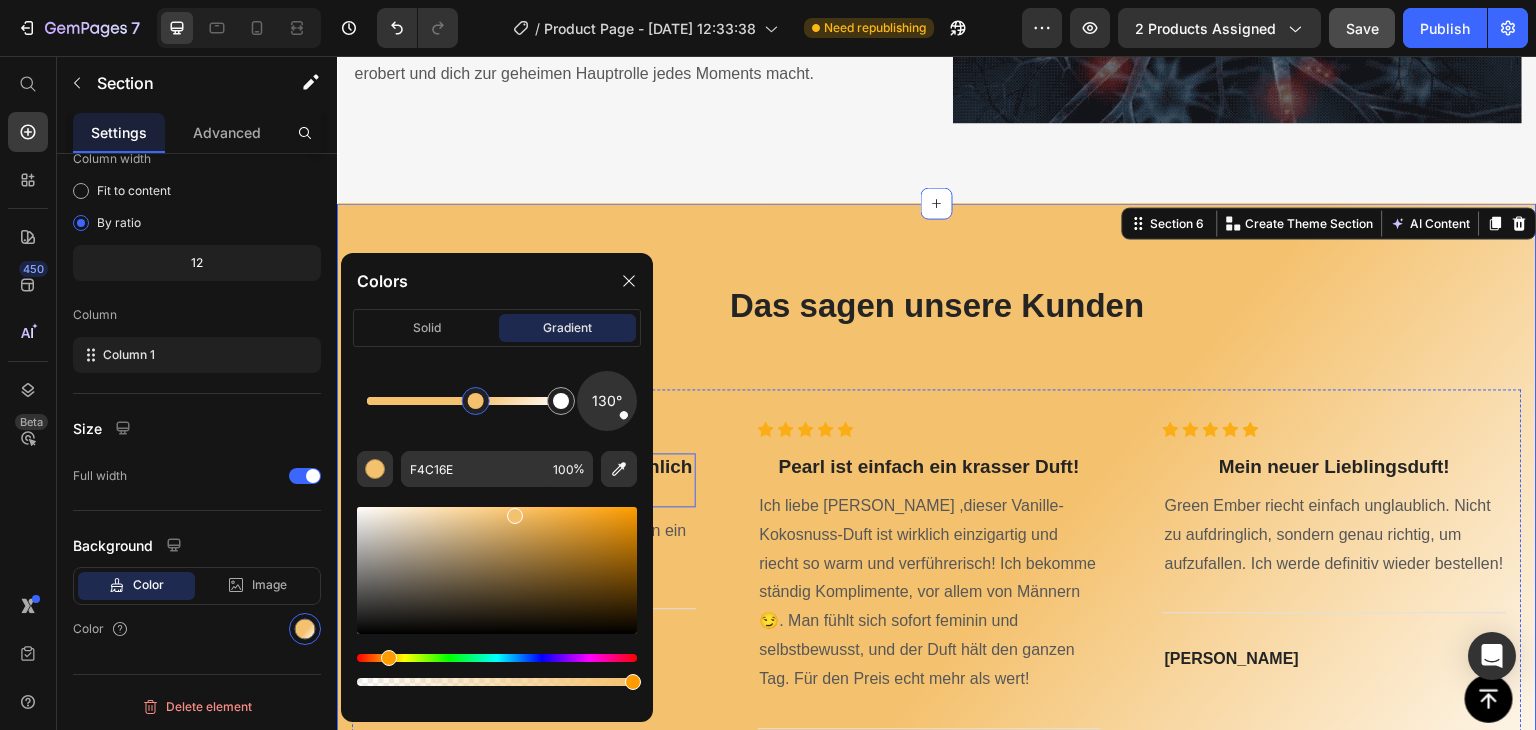 scroll, scrollTop: 3839, scrollLeft: 0, axis: vertical 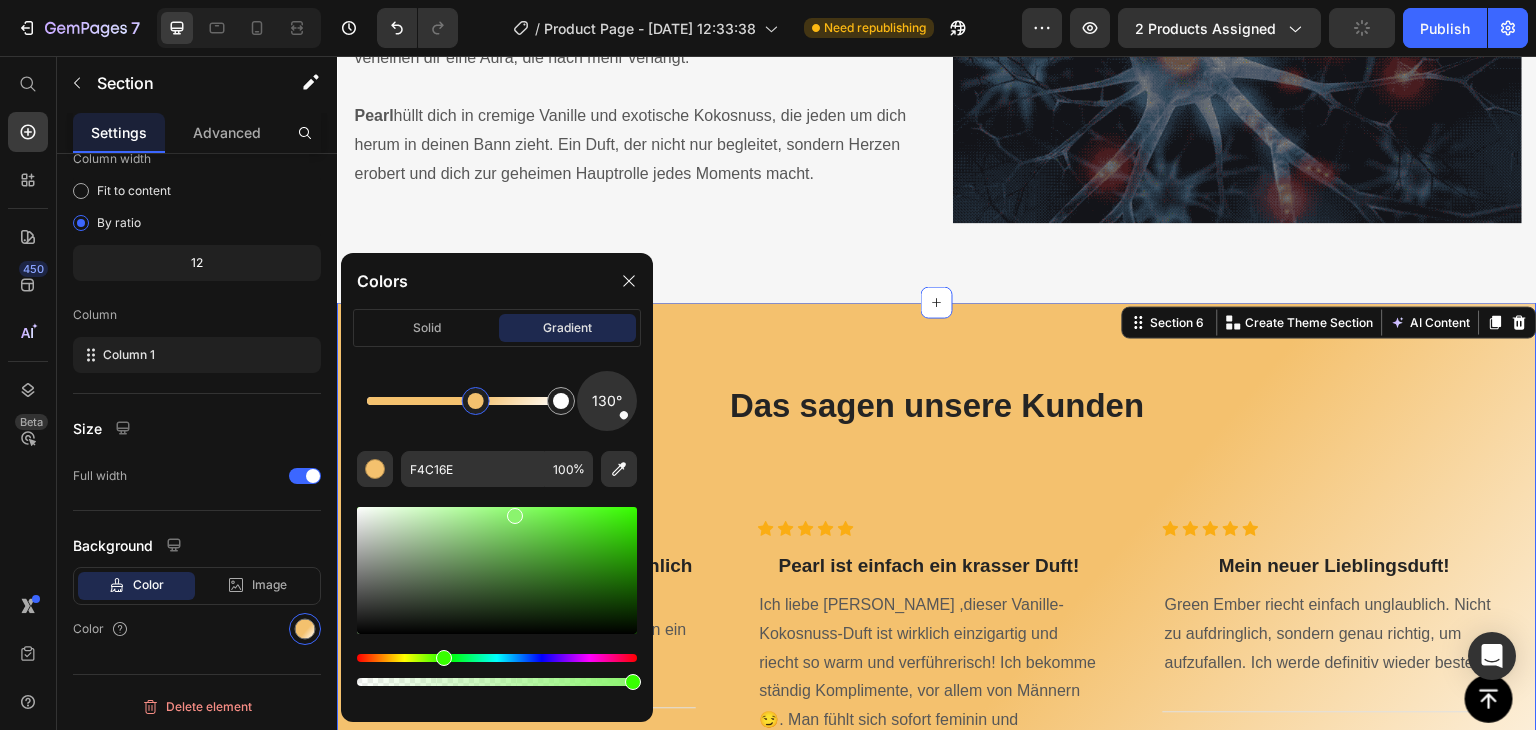 click at bounding box center [497, 658] 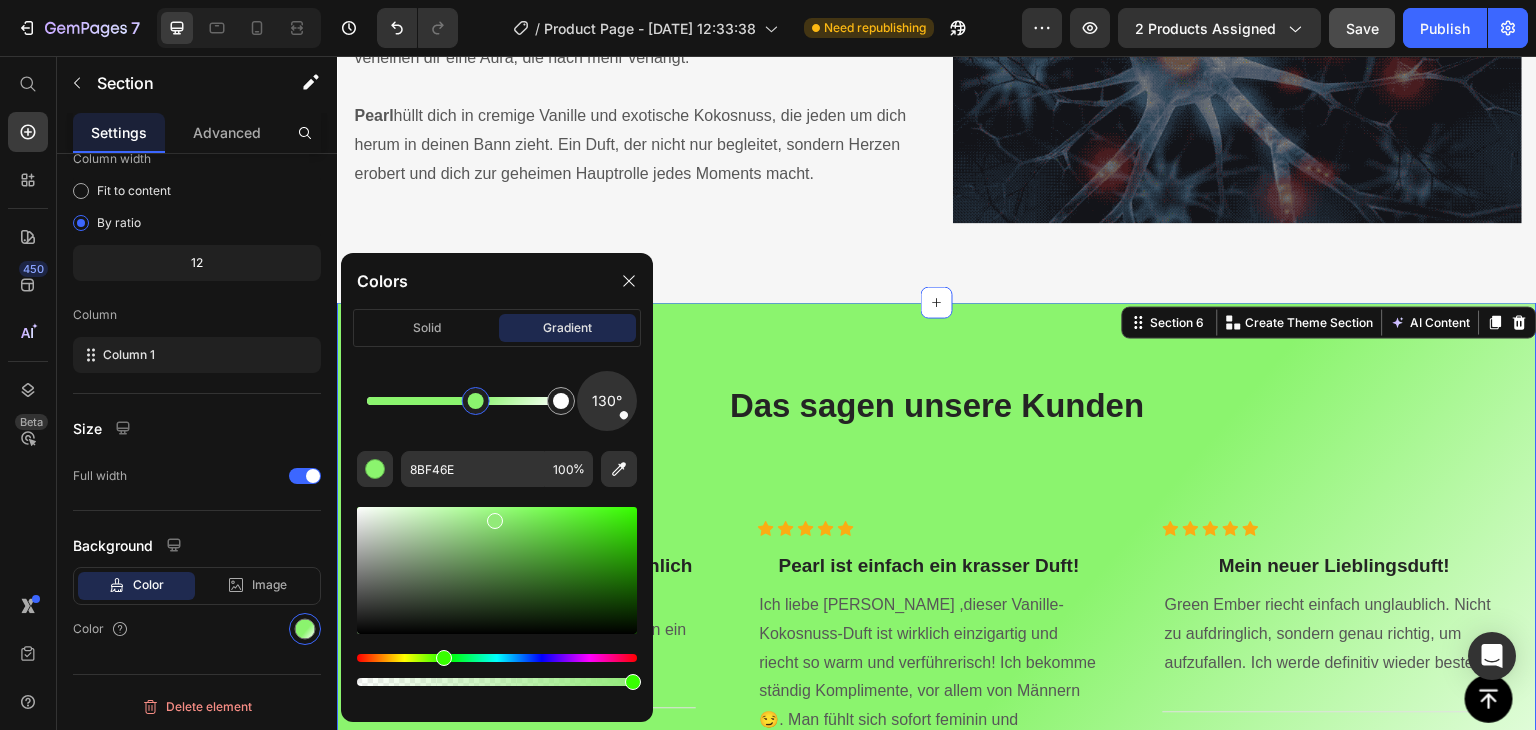 click at bounding box center [497, 570] 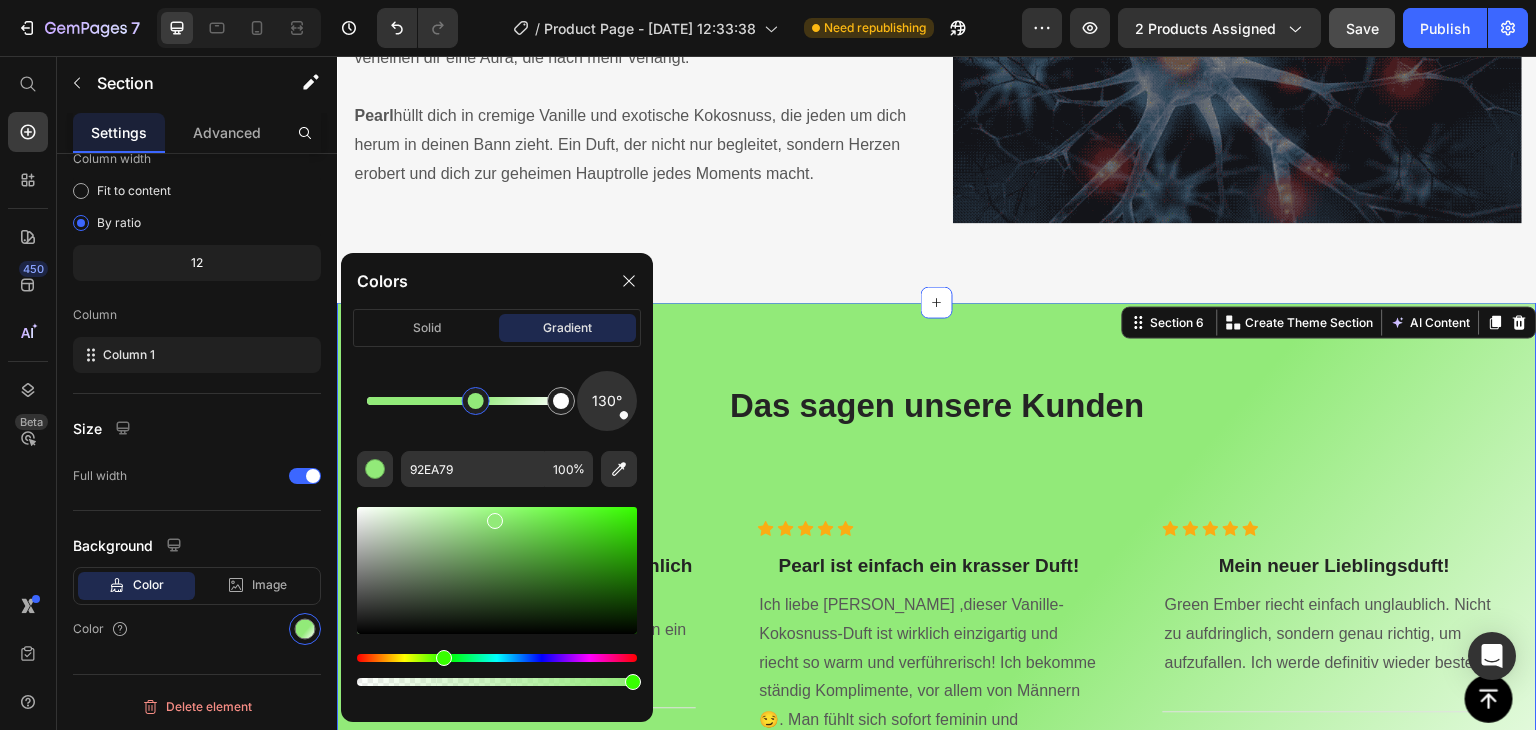 click at bounding box center (497, 570) 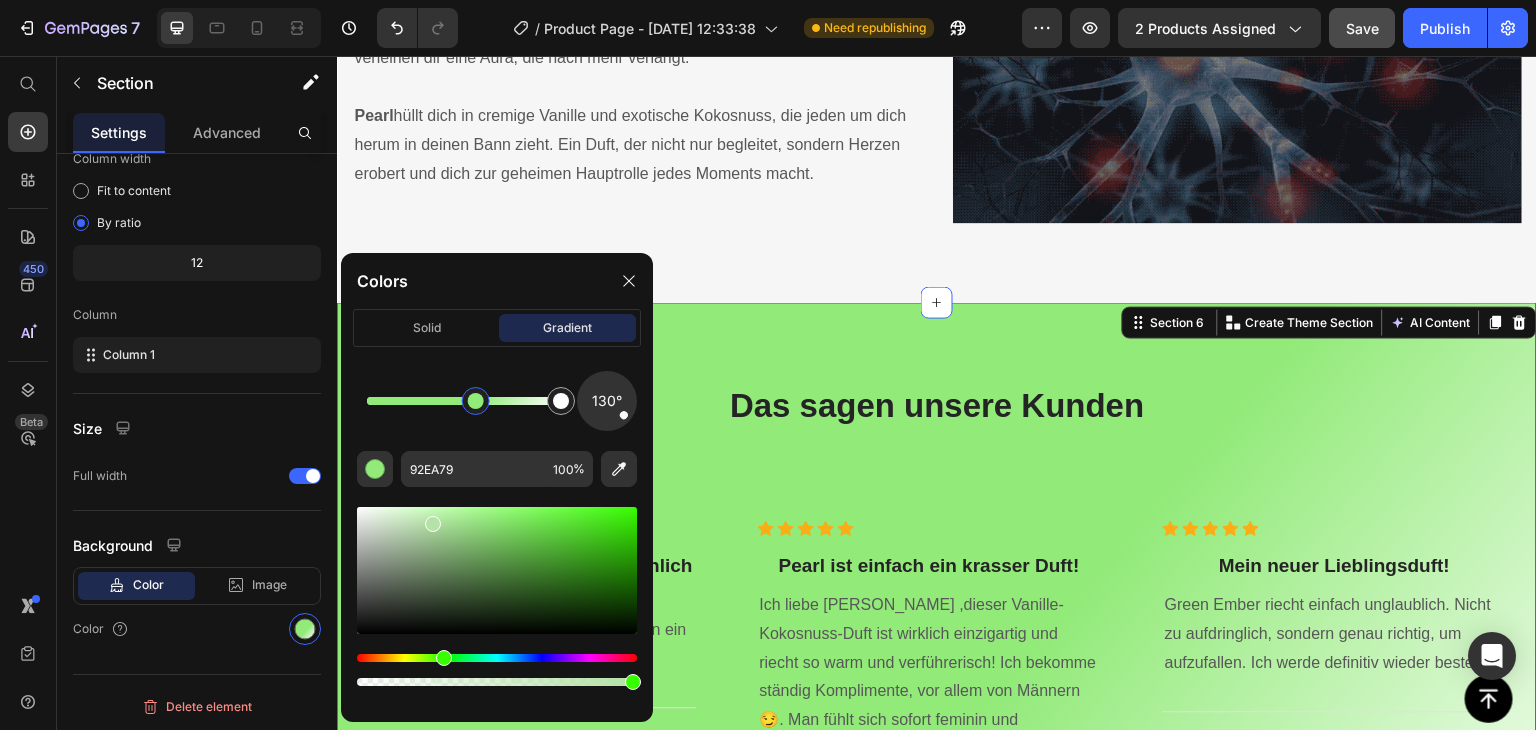 type on "B4E2A7" 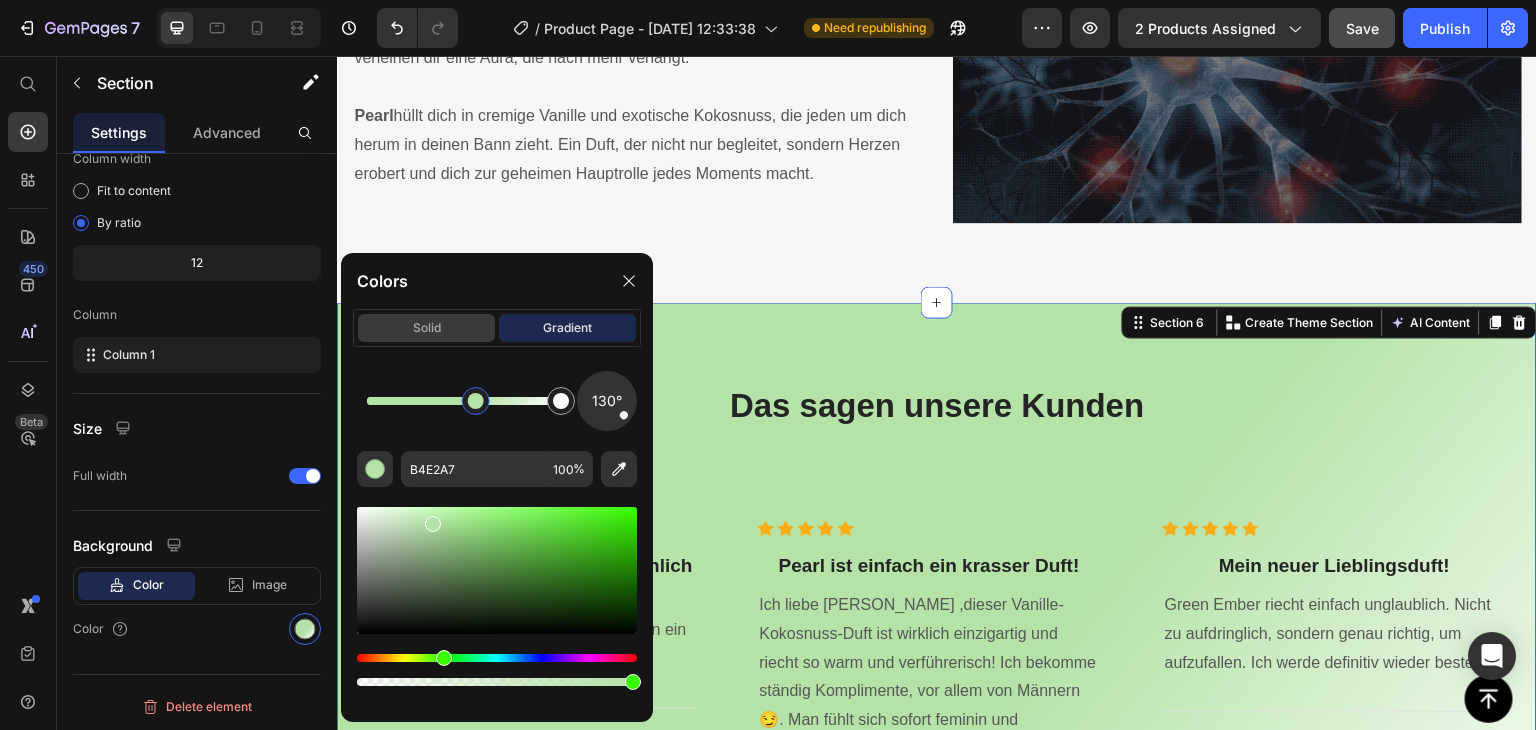 click on "solid" 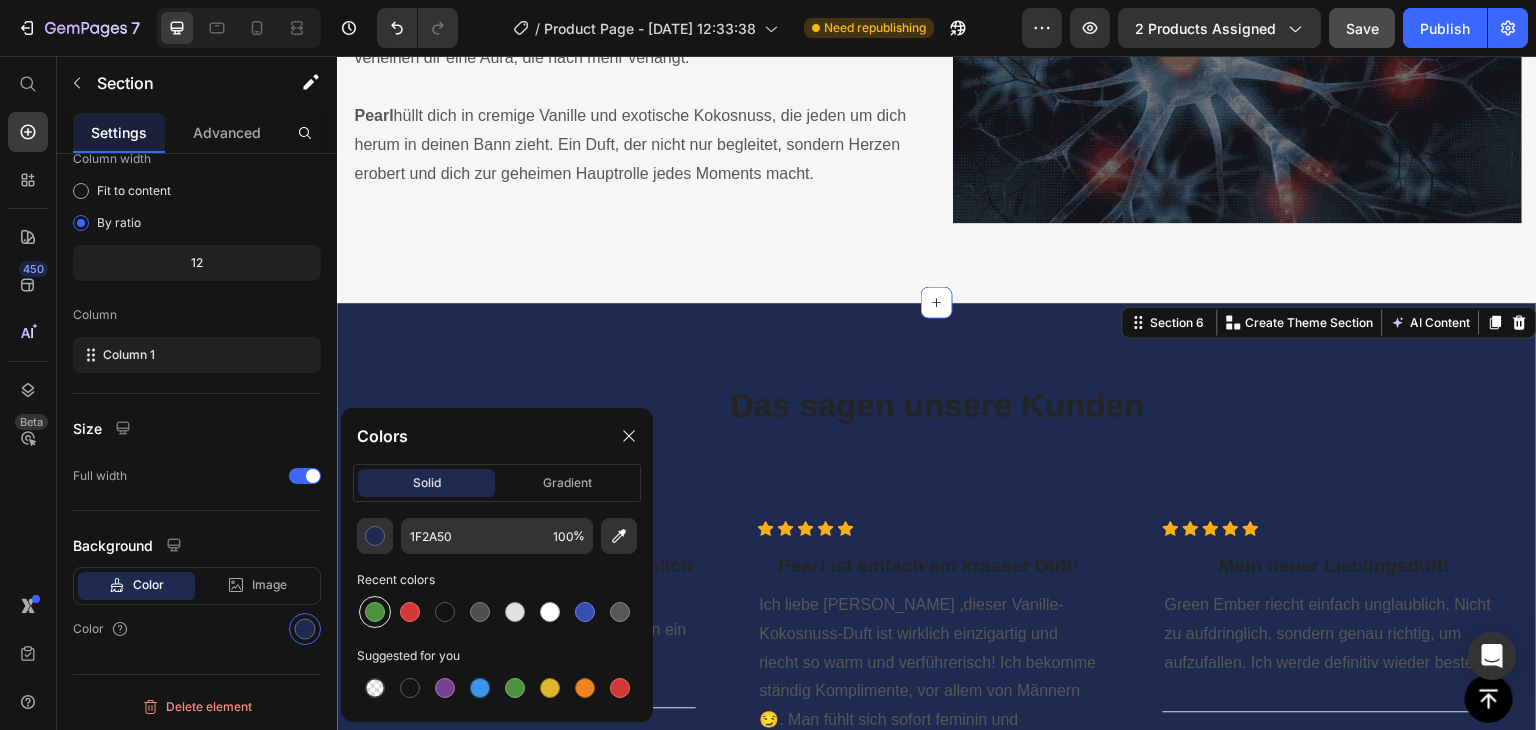 click at bounding box center [375, 612] 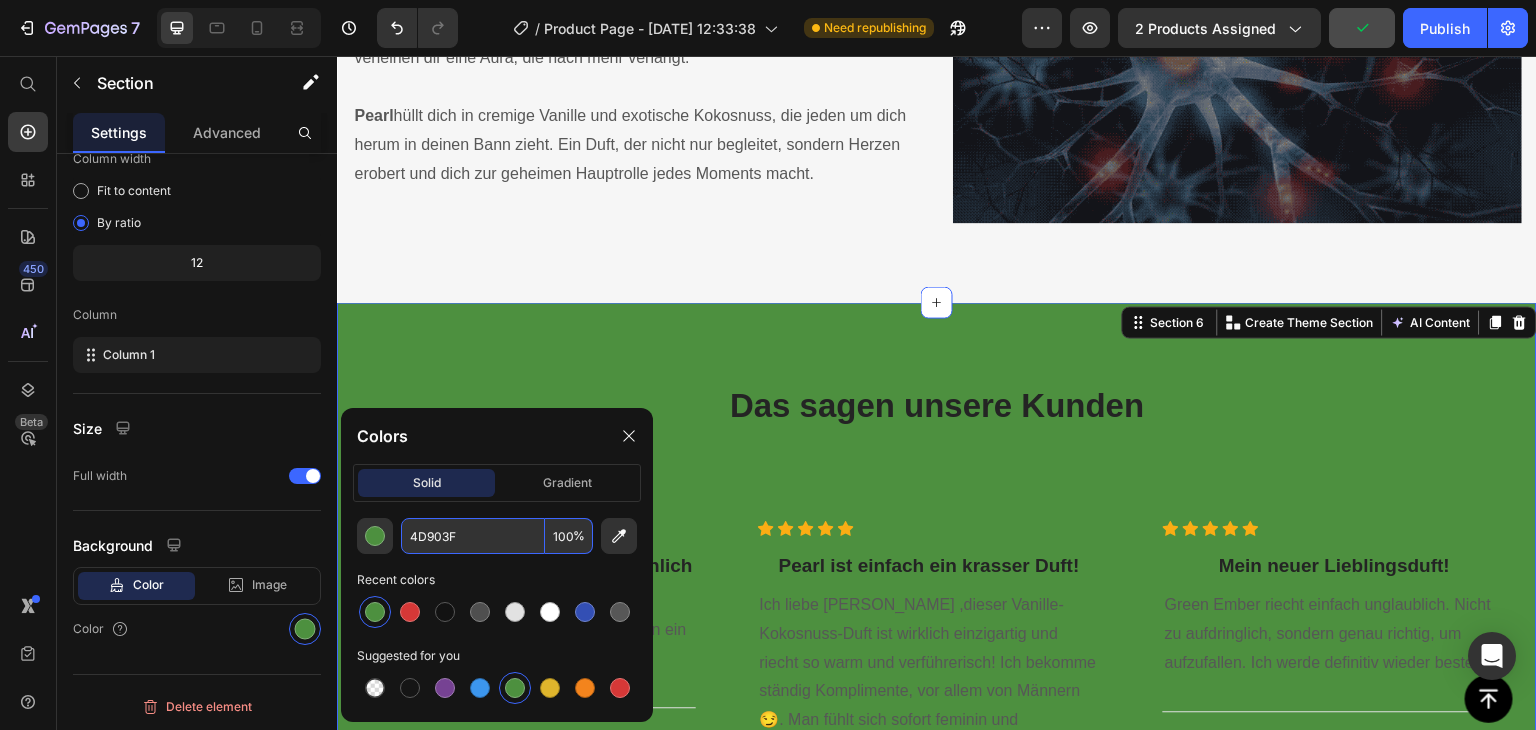 click on "100" at bounding box center (569, 536) 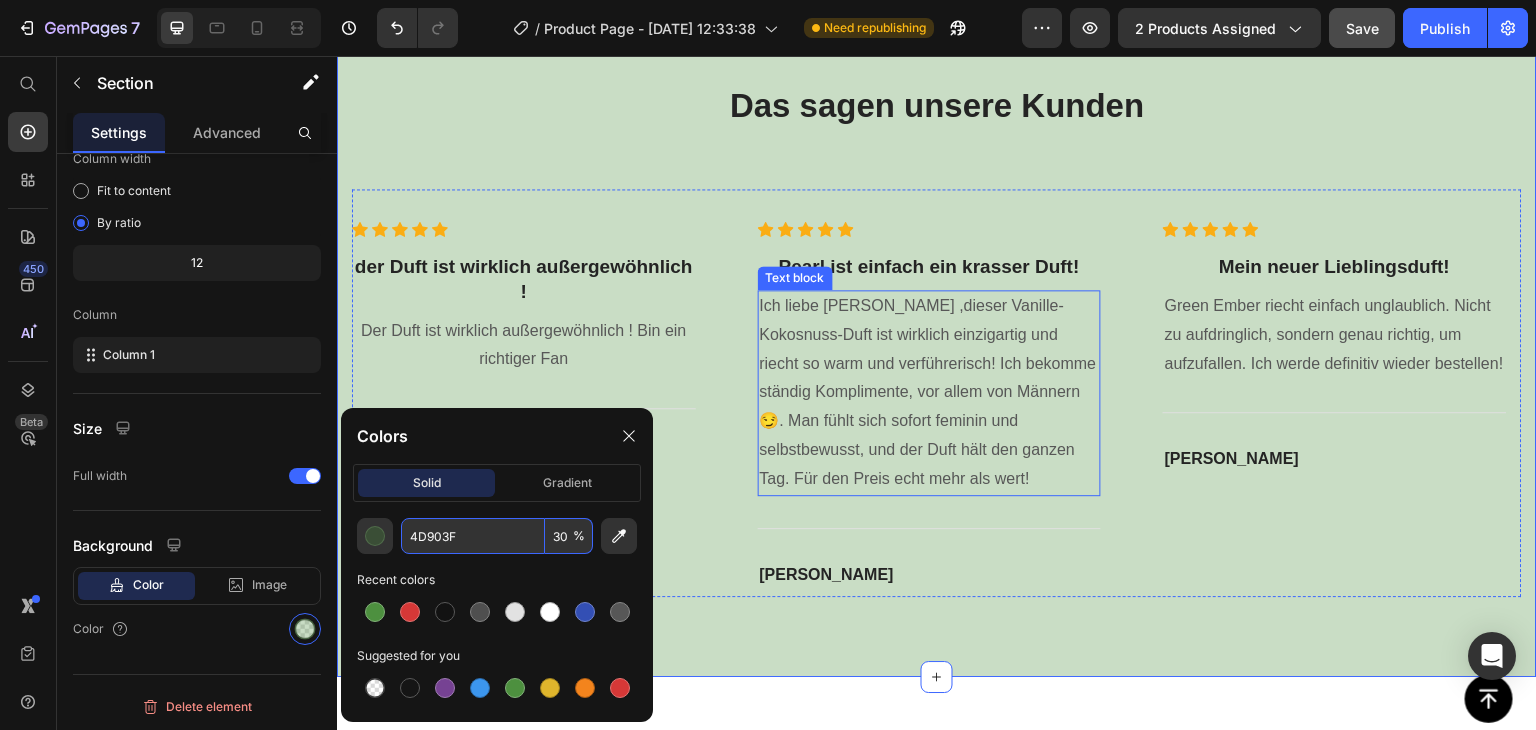 scroll, scrollTop: 4039, scrollLeft: 0, axis: vertical 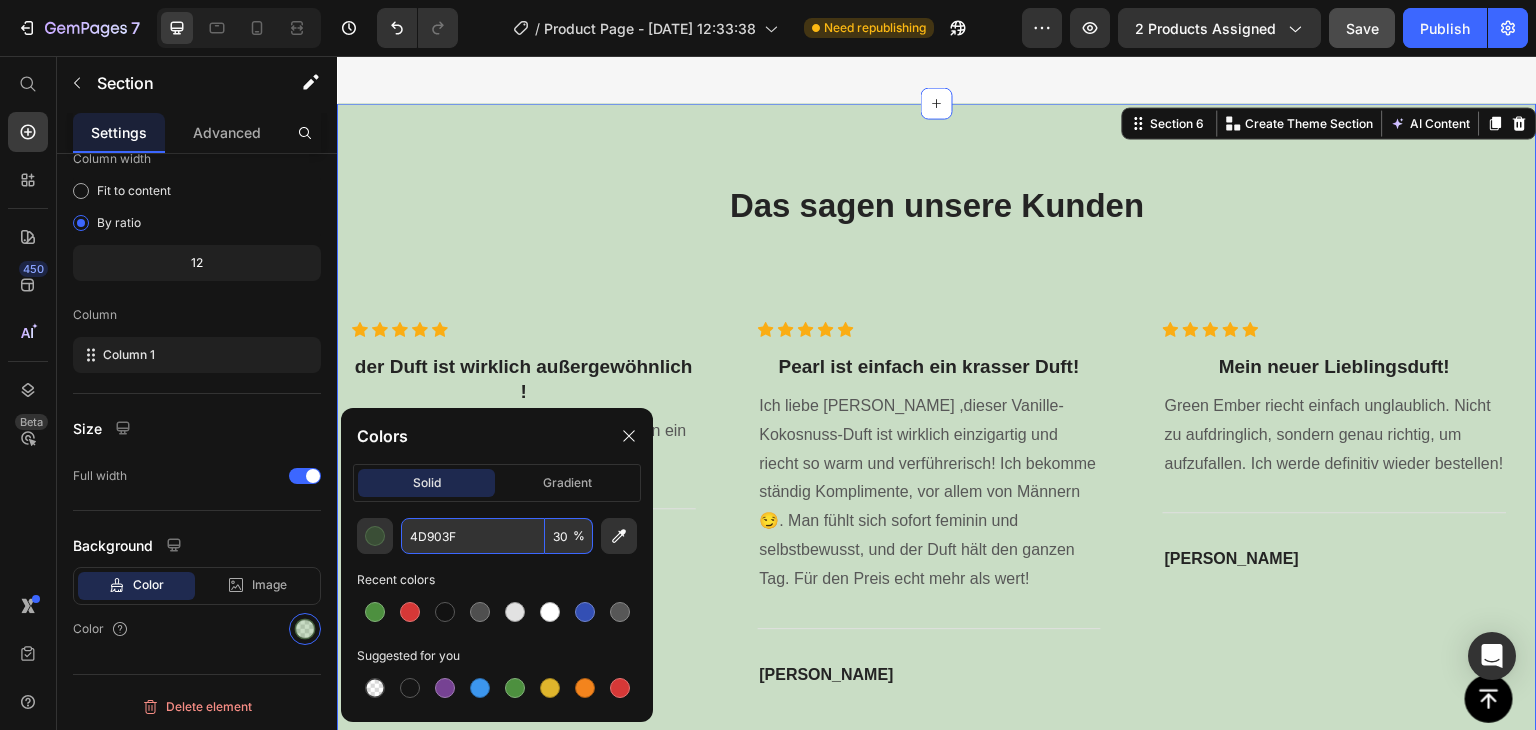type on "3" 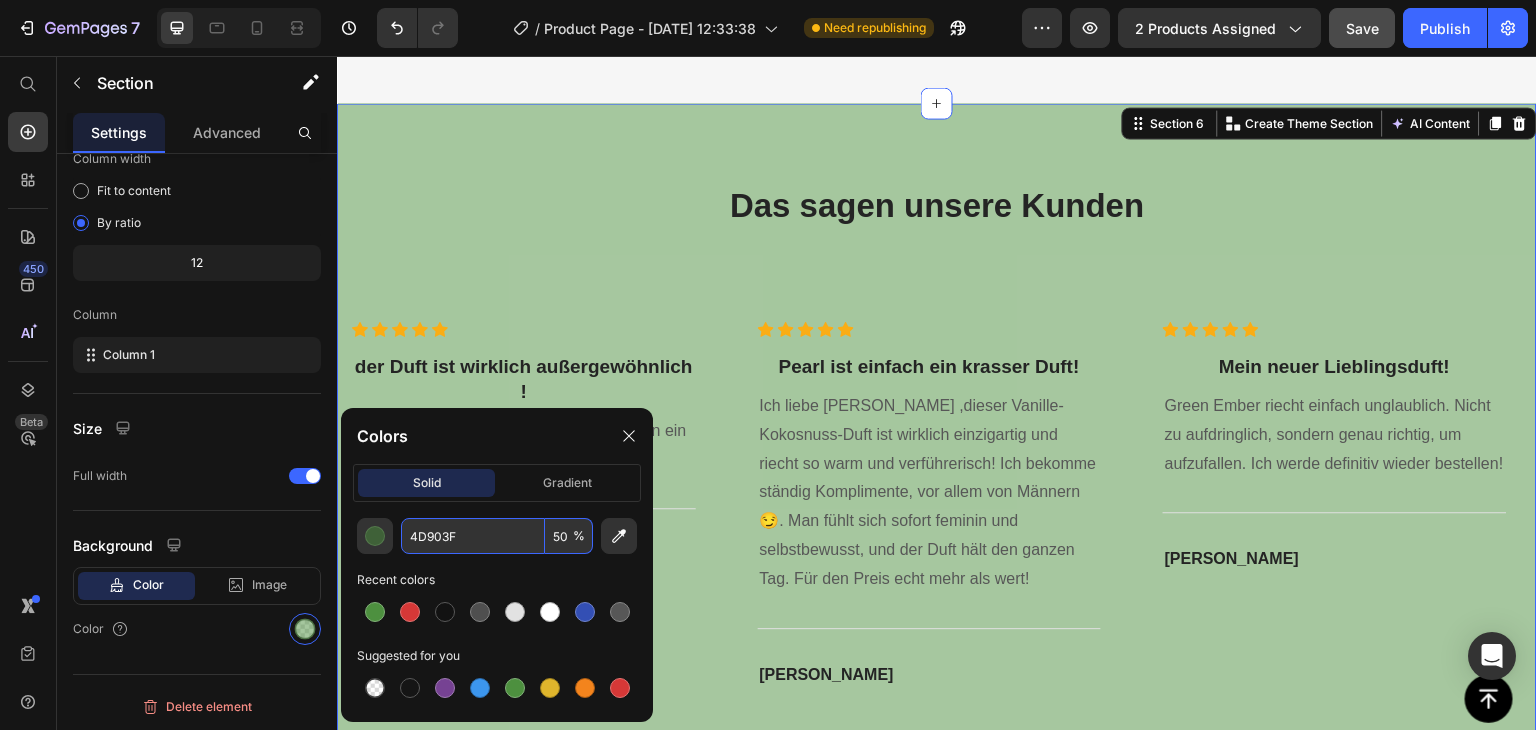 scroll, scrollTop: 0, scrollLeft: 0, axis: both 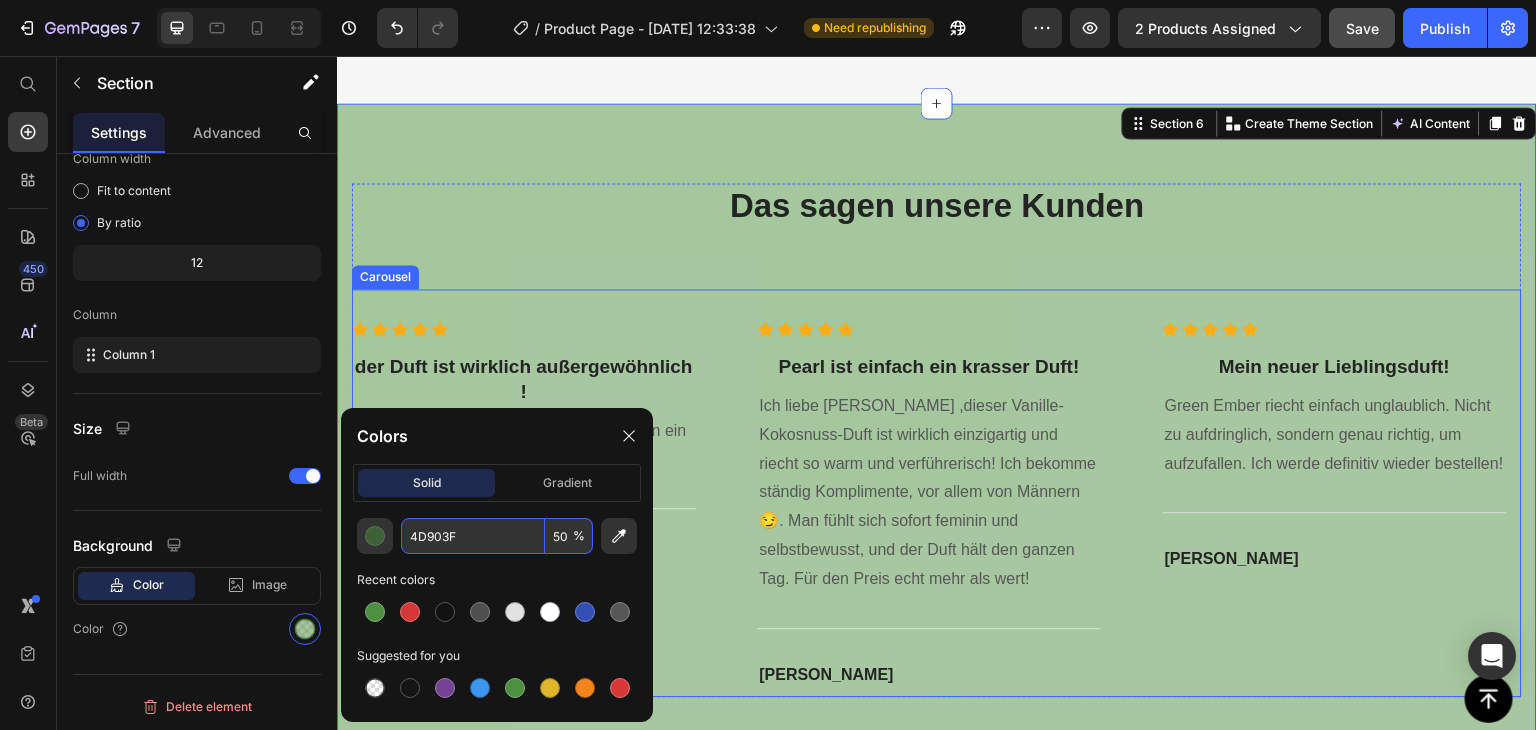 type on "5" 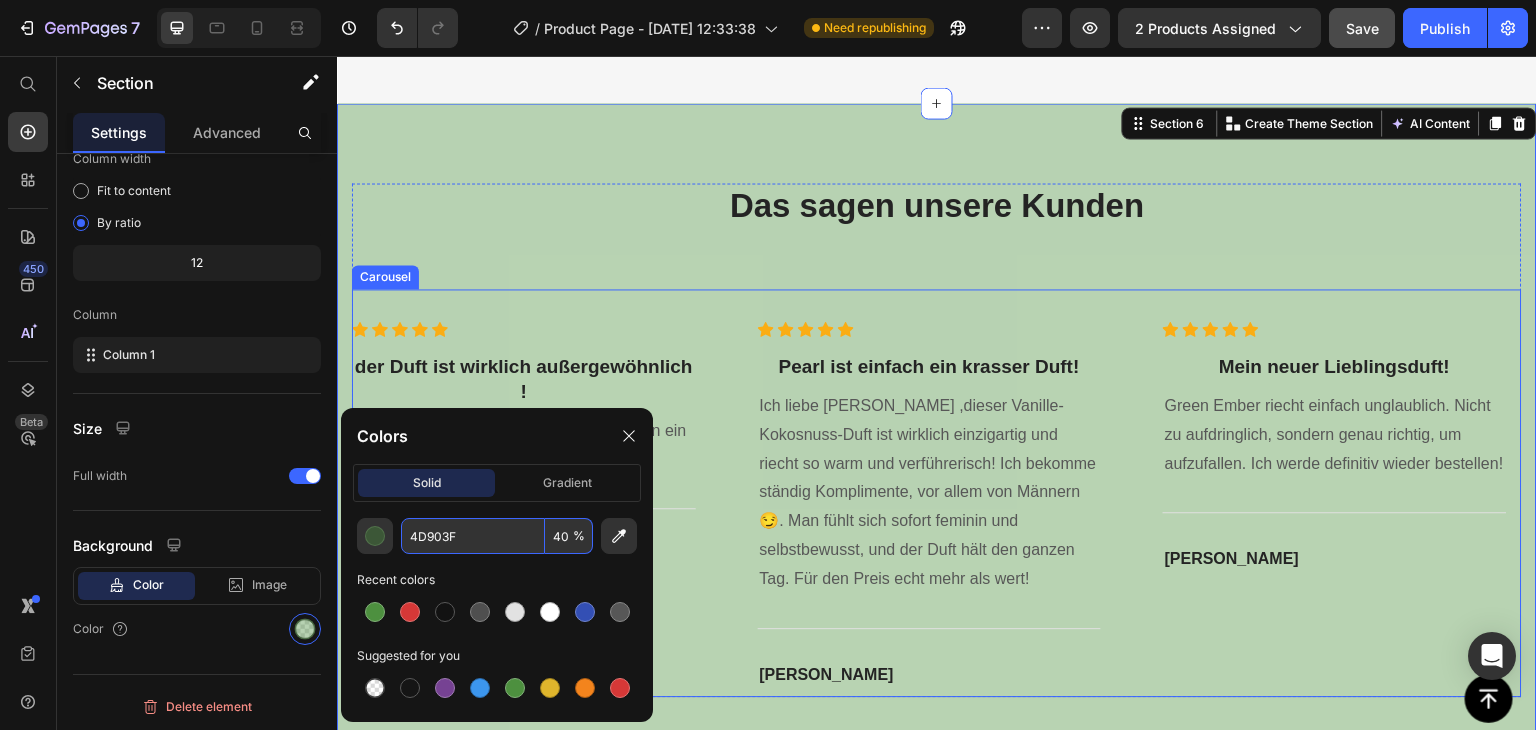 scroll, scrollTop: 0, scrollLeft: 0, axis: both 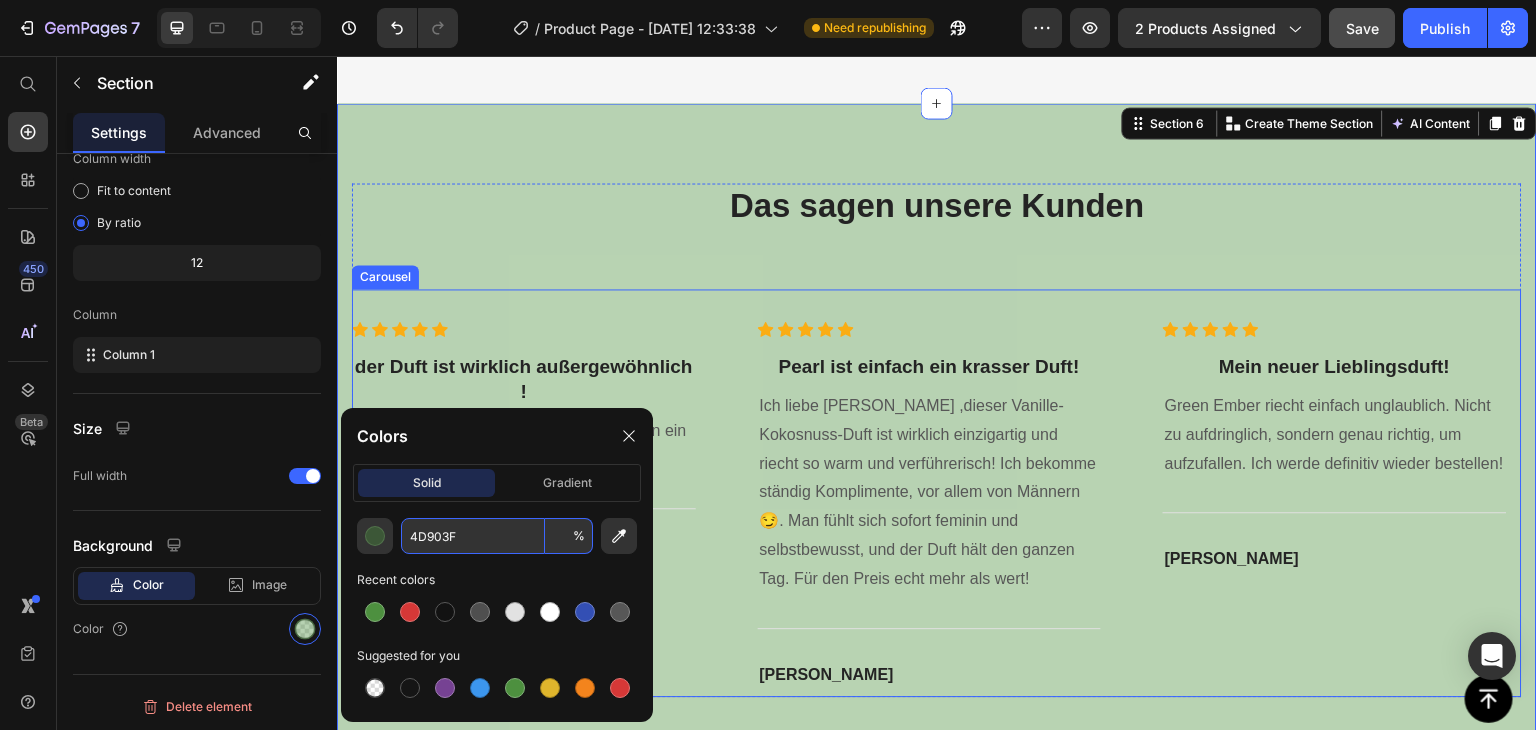 type on "0" 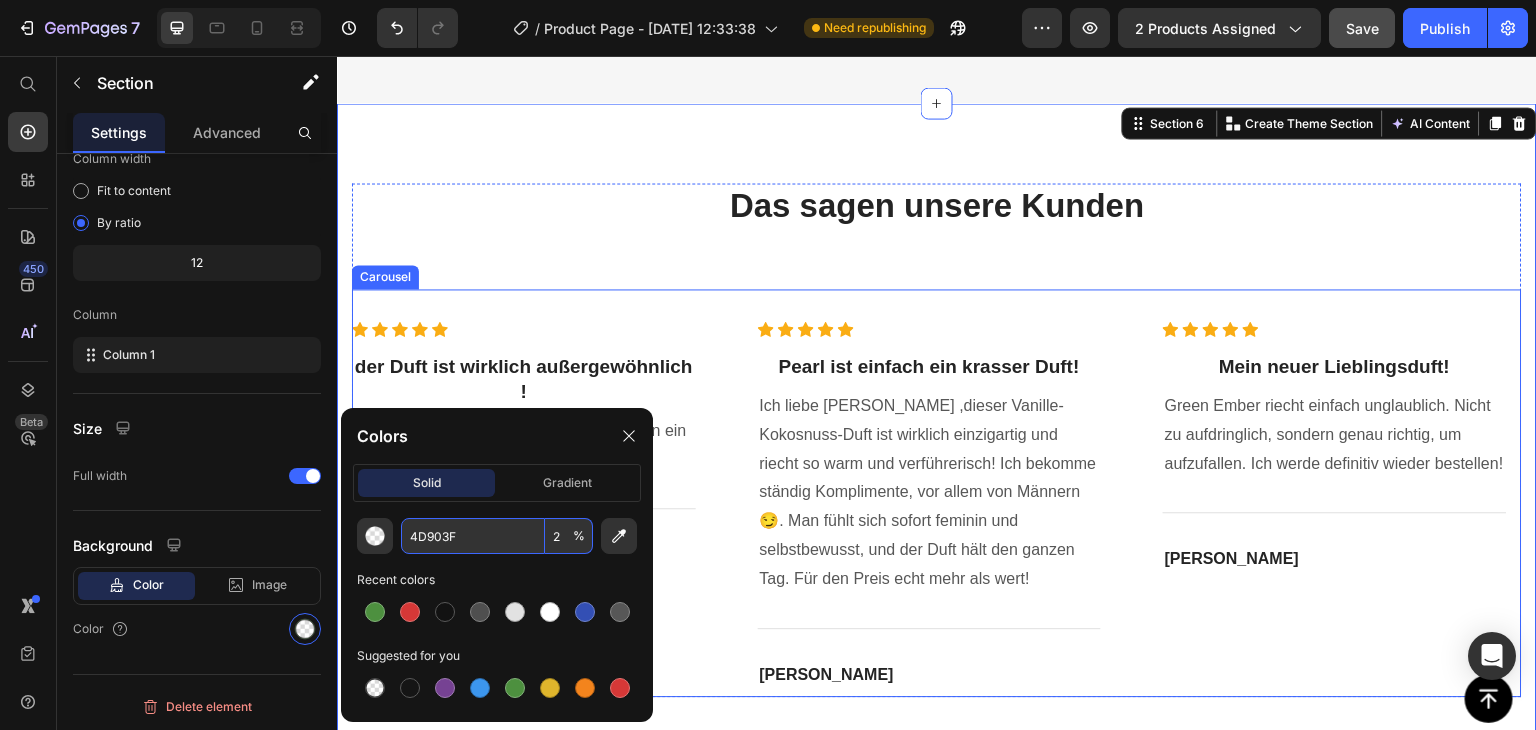 type on "20" 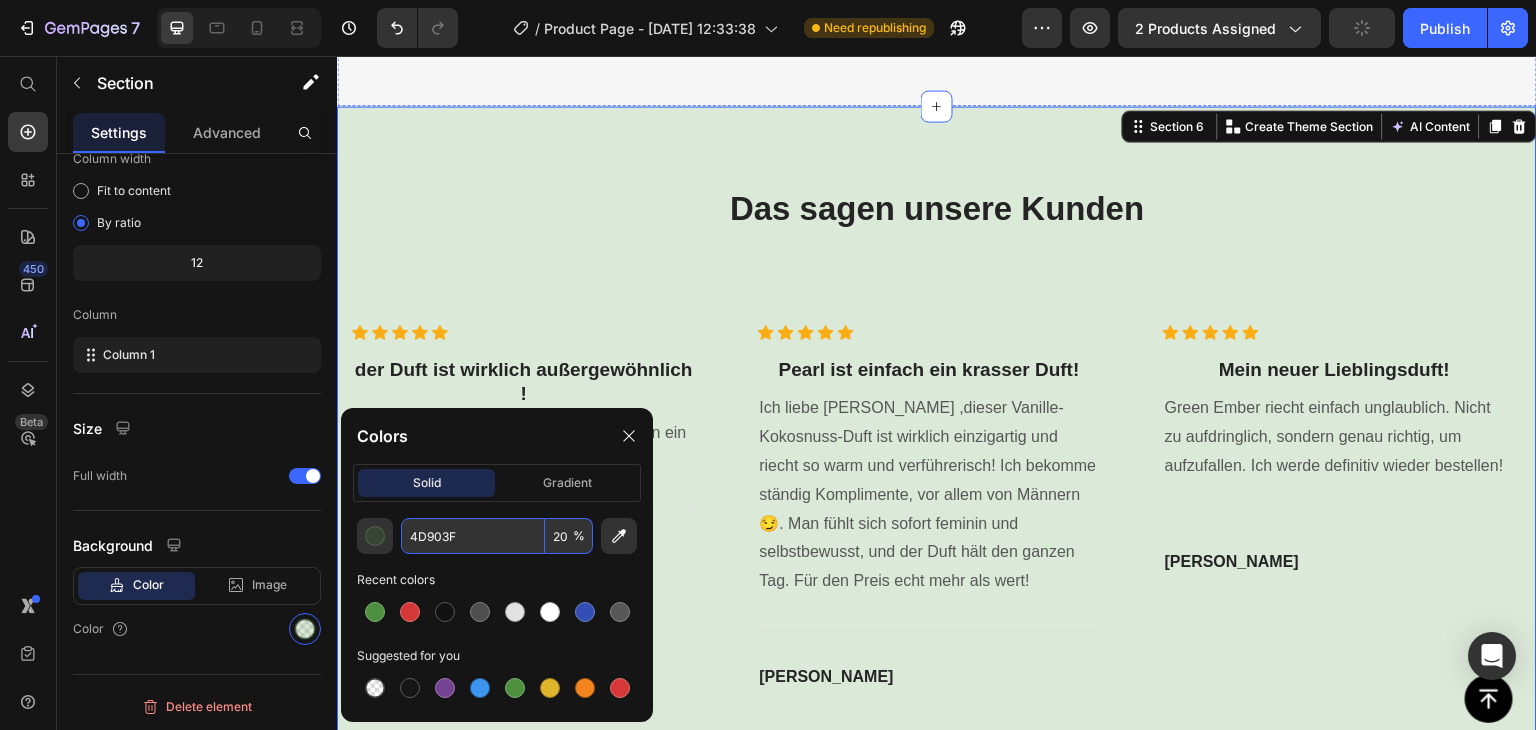 scroll, scrollTop: 3339, scrollLeft: 0, axis: vertical 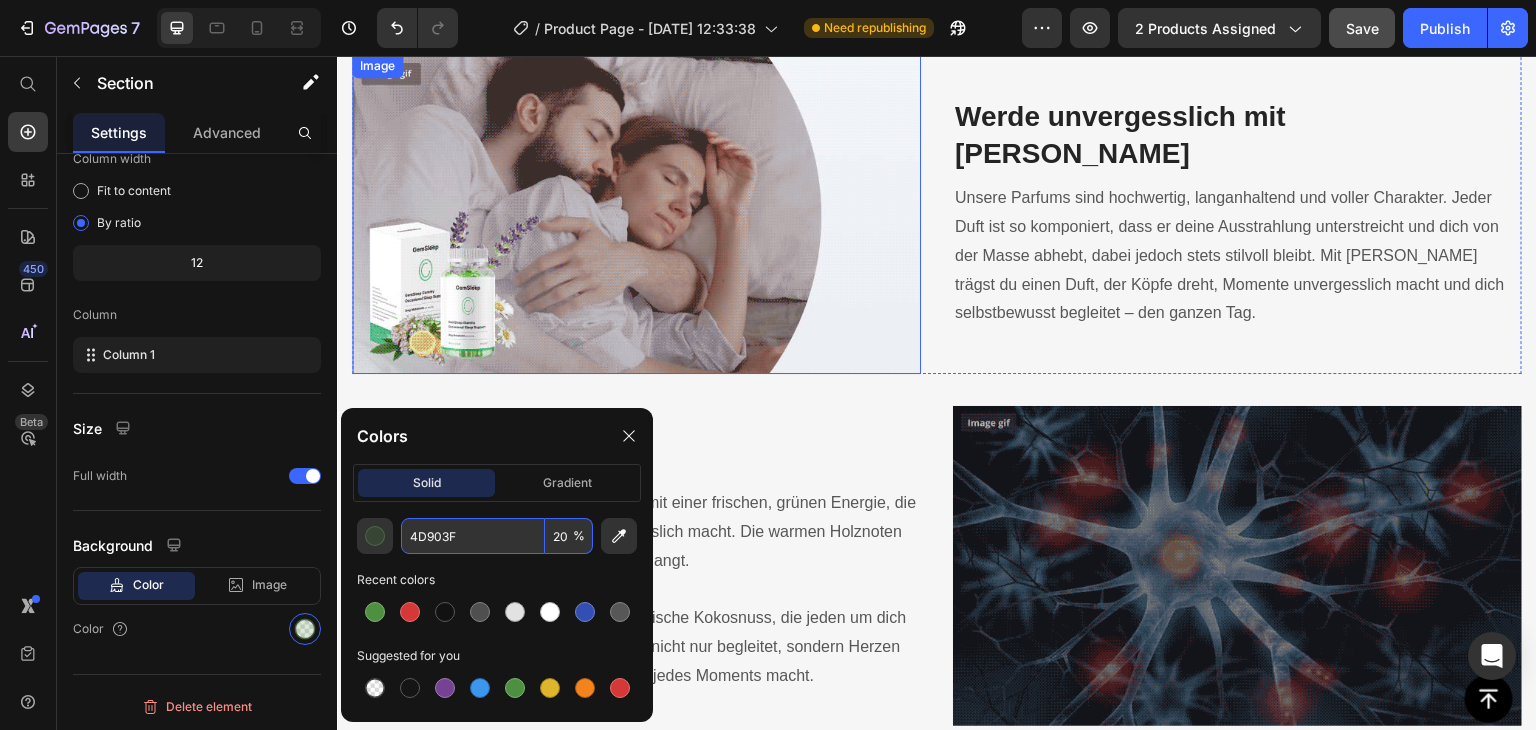 drag, startPoint x: 788, startPoint y: 243, endPoint x: 818, endPoint y: 245, distance: 30.066593 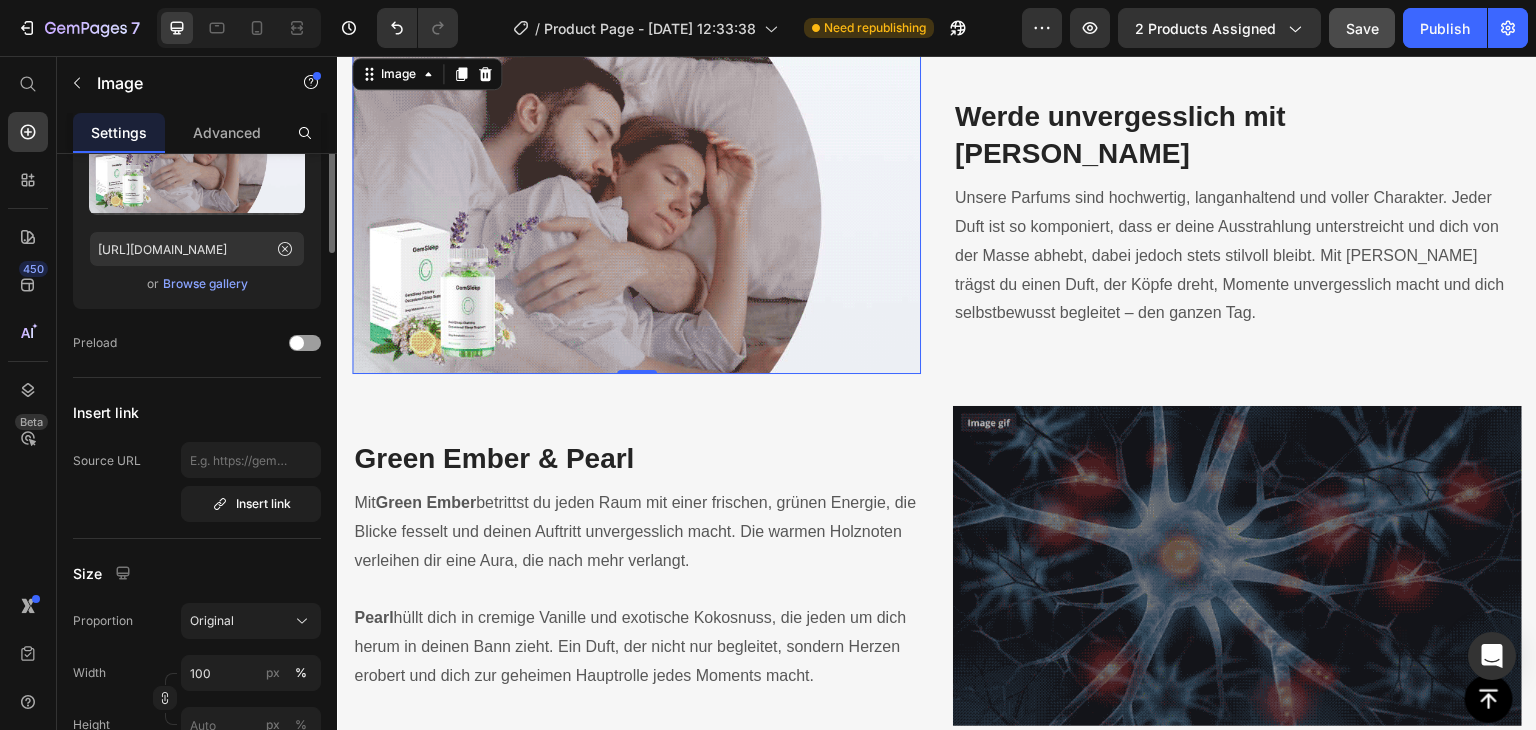 scroll, scrollTop: 0, scrollLeft: 0, axis: both 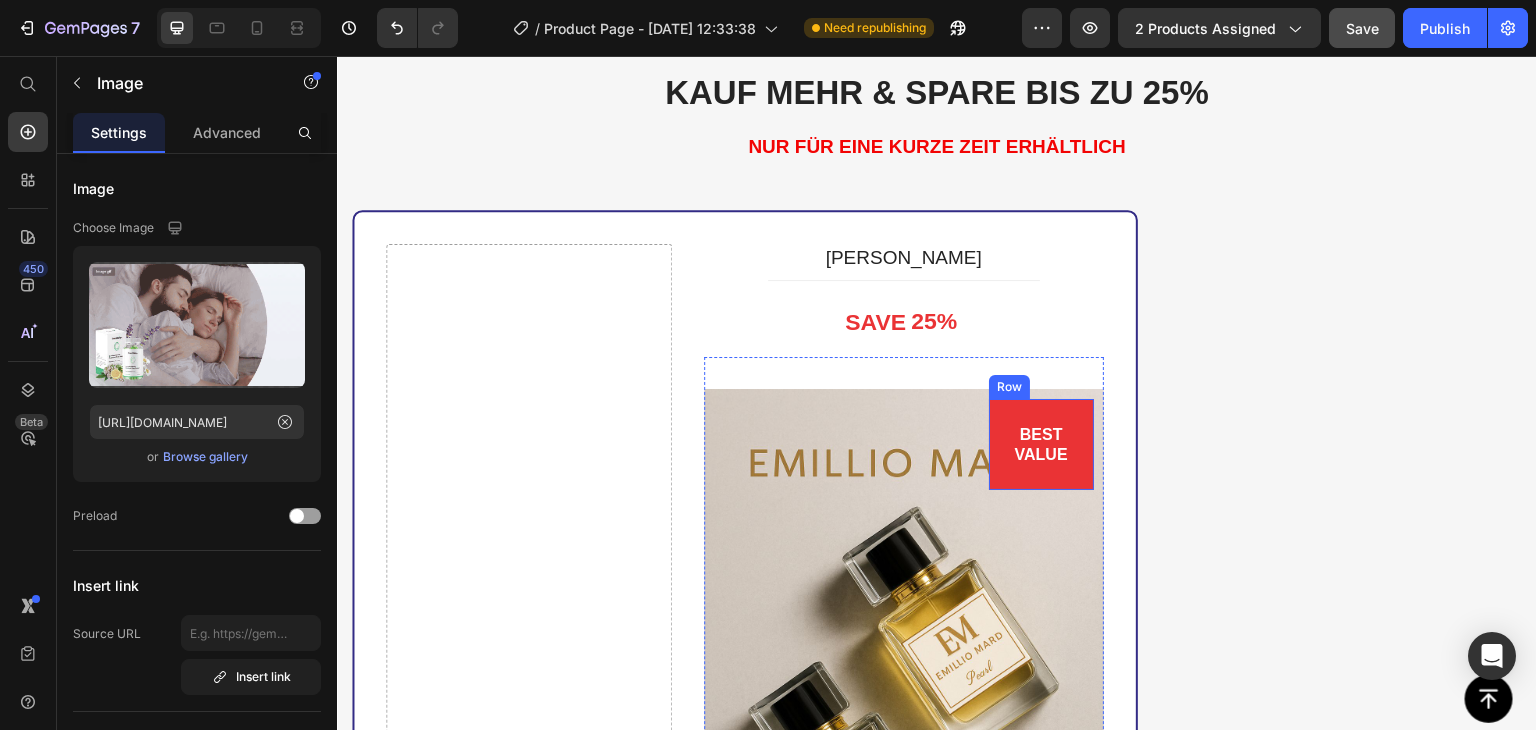 click on "BEST VALUE" at bounding box center [1041, 444] 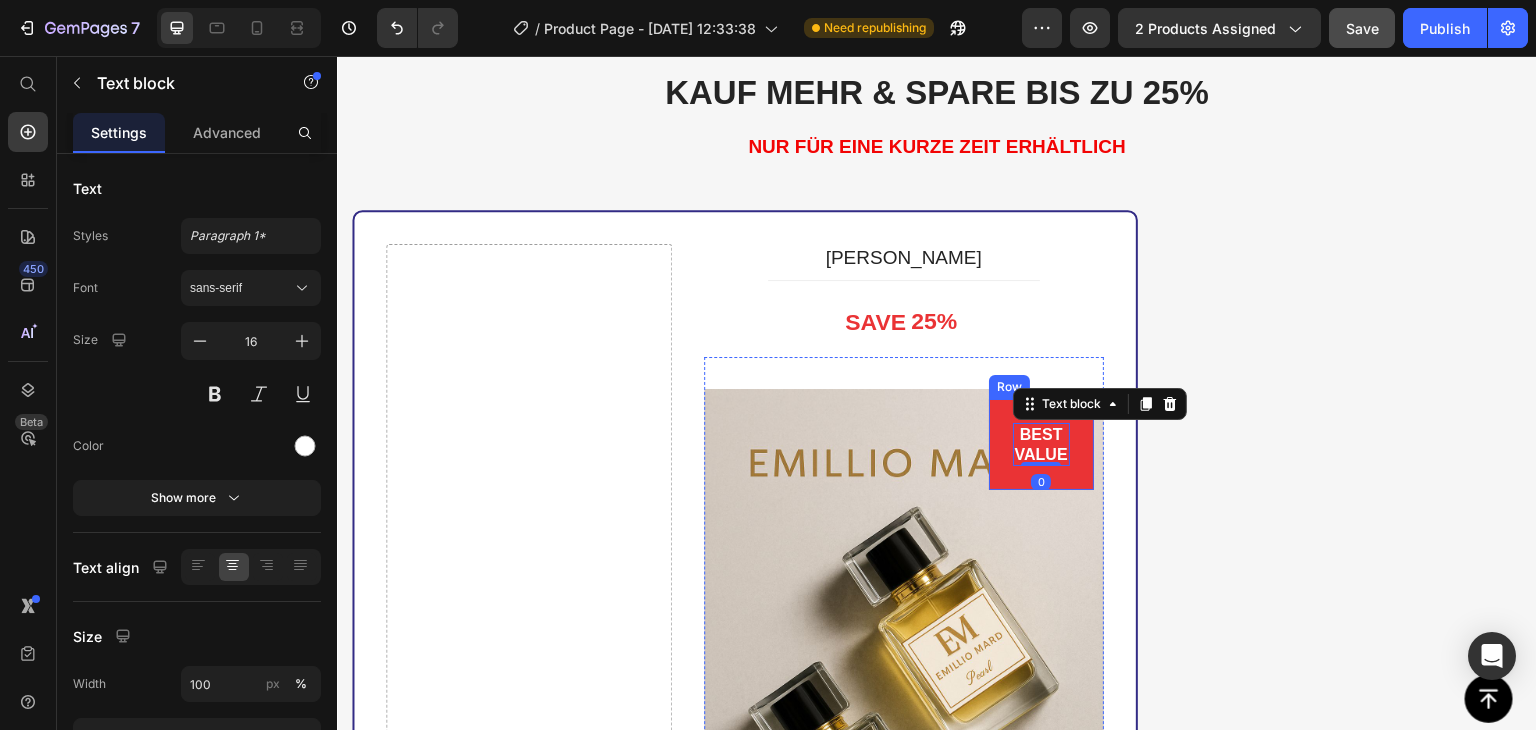 click on "BEST VALUE Text block   0 Row" at bounding box center (1041, 444) 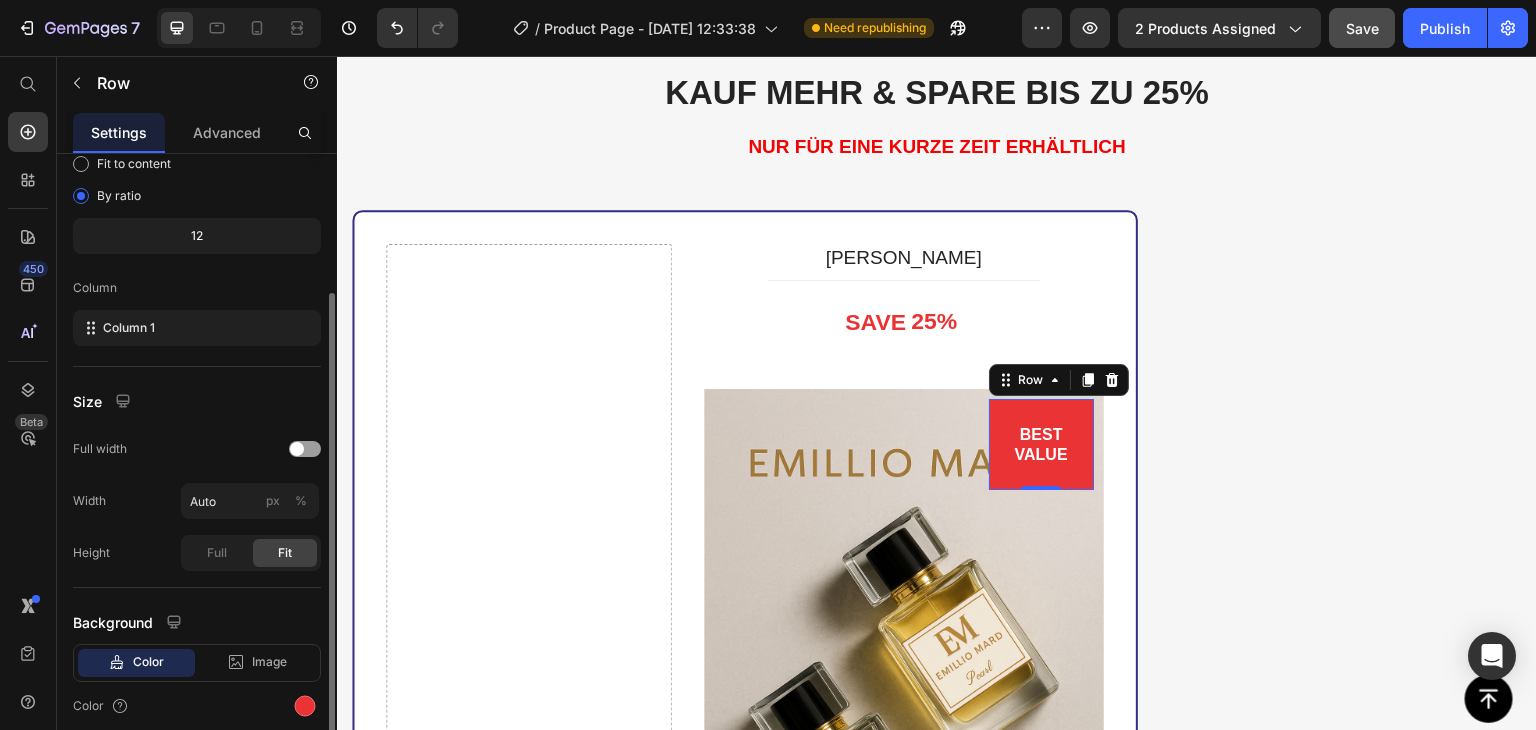 scroll, scrollTop: 277, scrollLeft: 0, axis: vertical 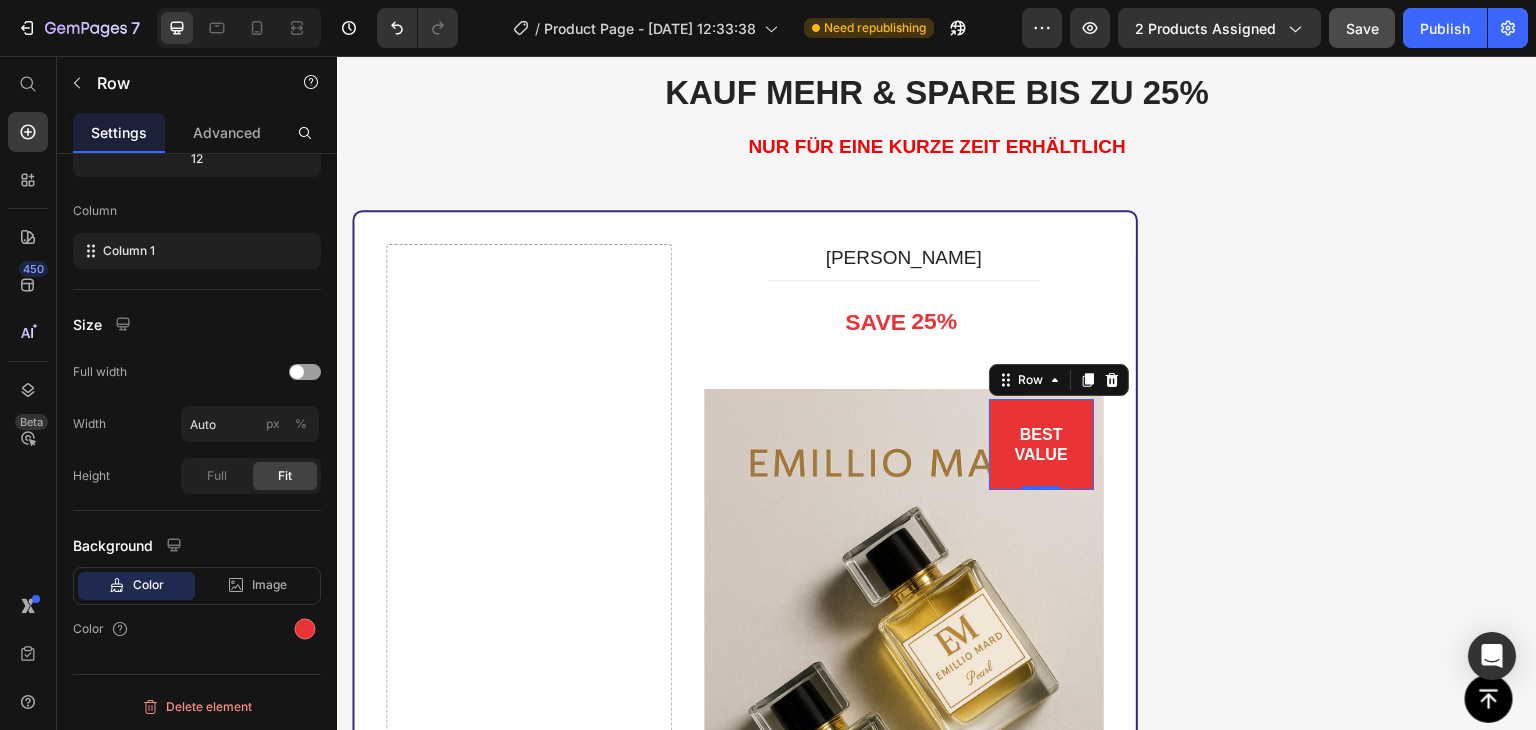 click on "BEST VALUE Text block Row   0" at bounding box center [1041, 444] 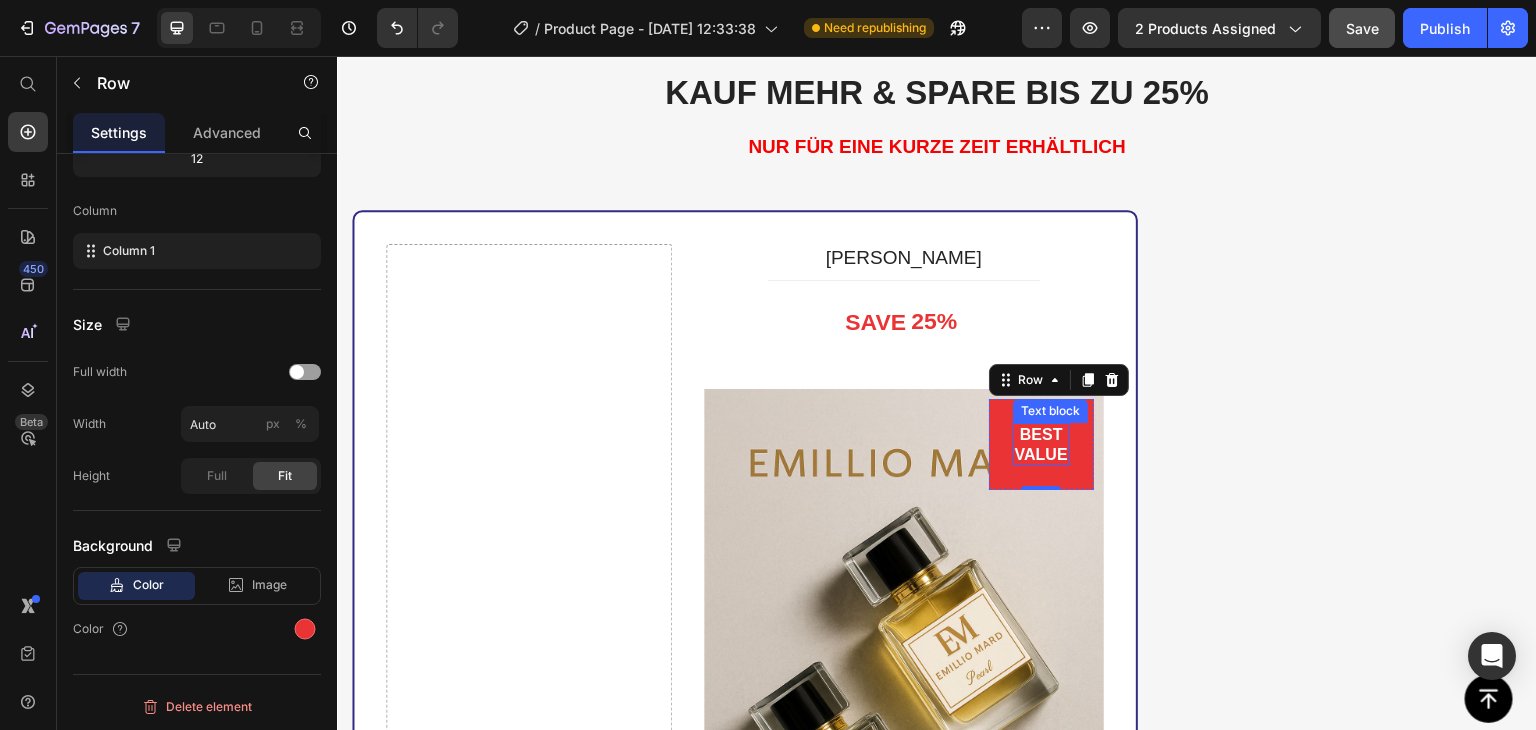 click on "BEST VALUE" at bounding box center (1041, 444) 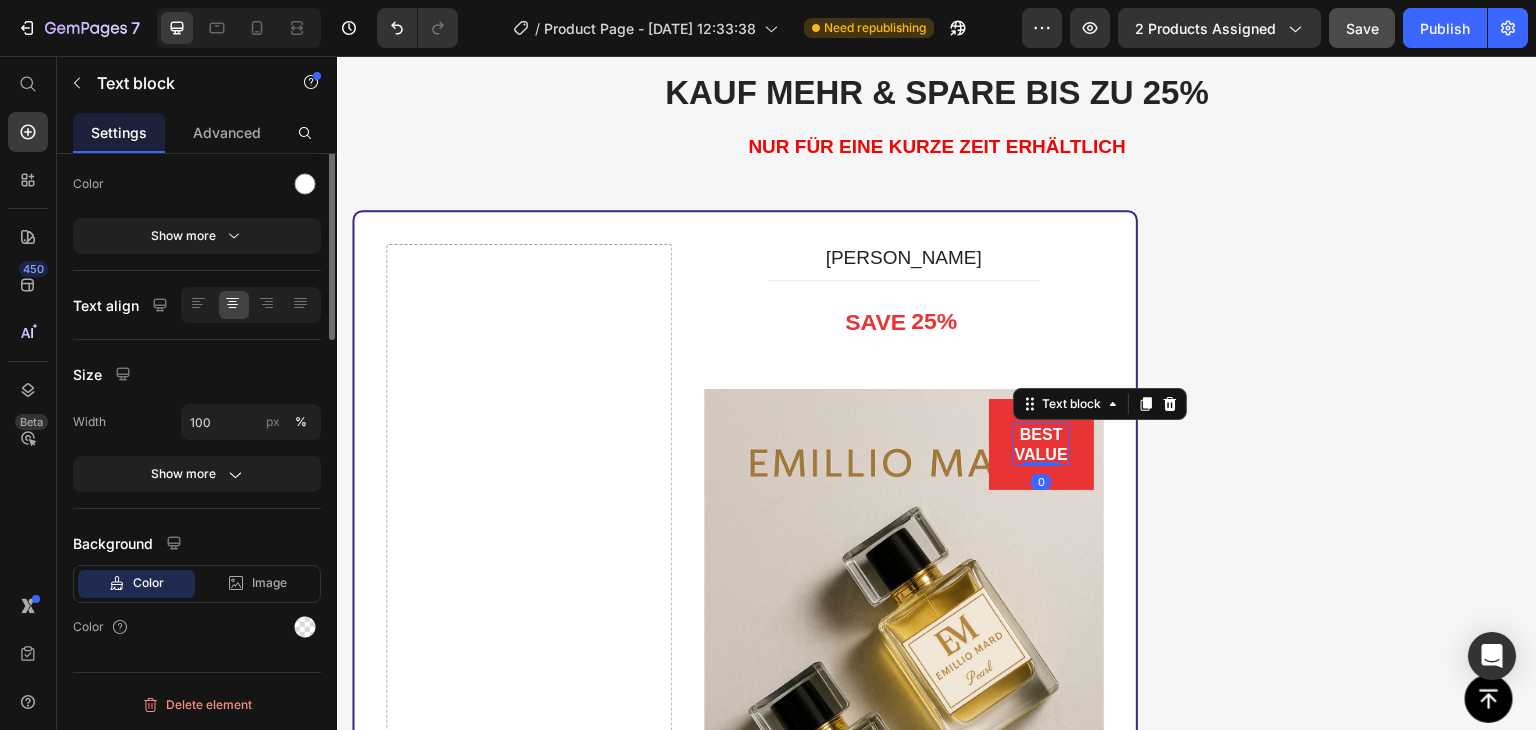 scroll, scrollTop: 0, scrollLeft: 0, axis: both 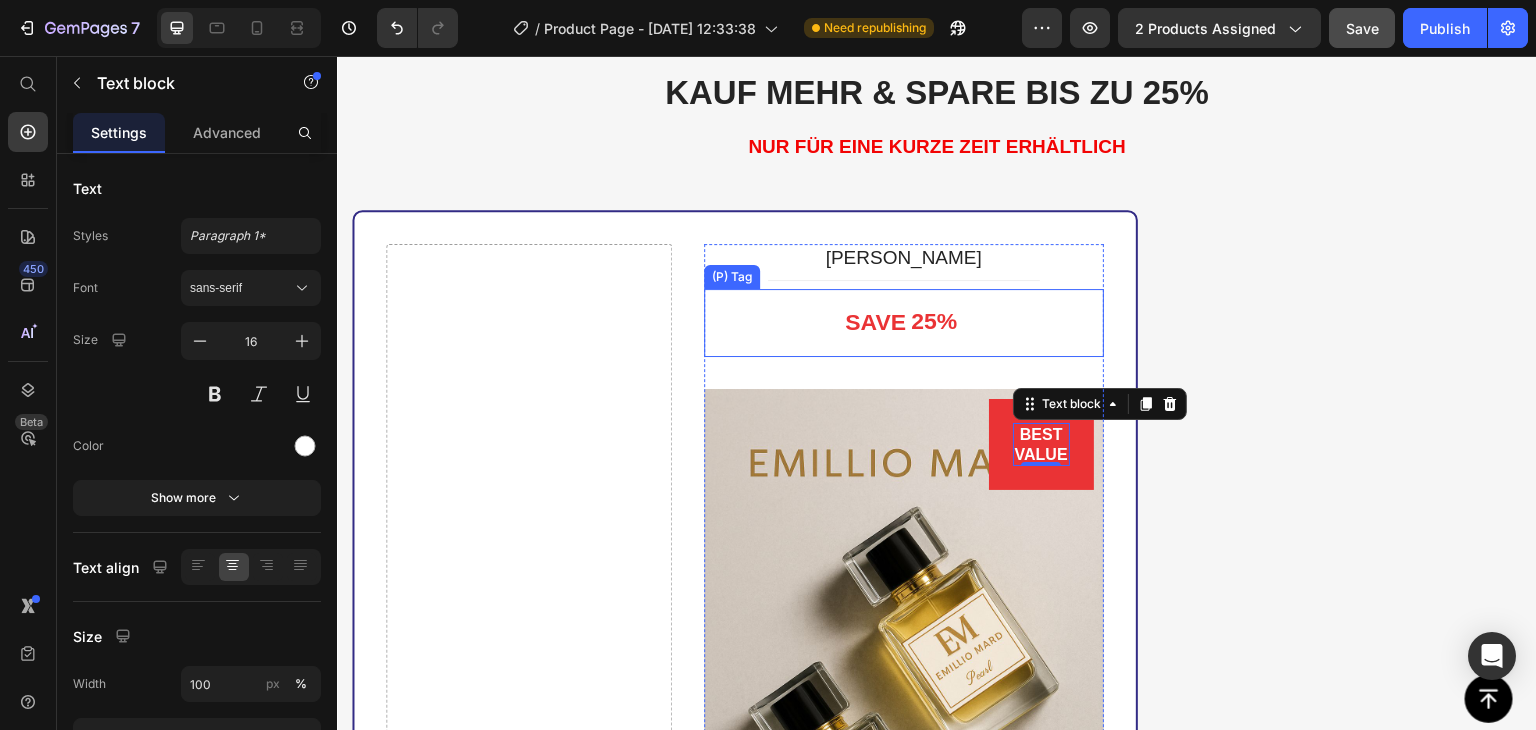 click at bounding box center (962, 323) 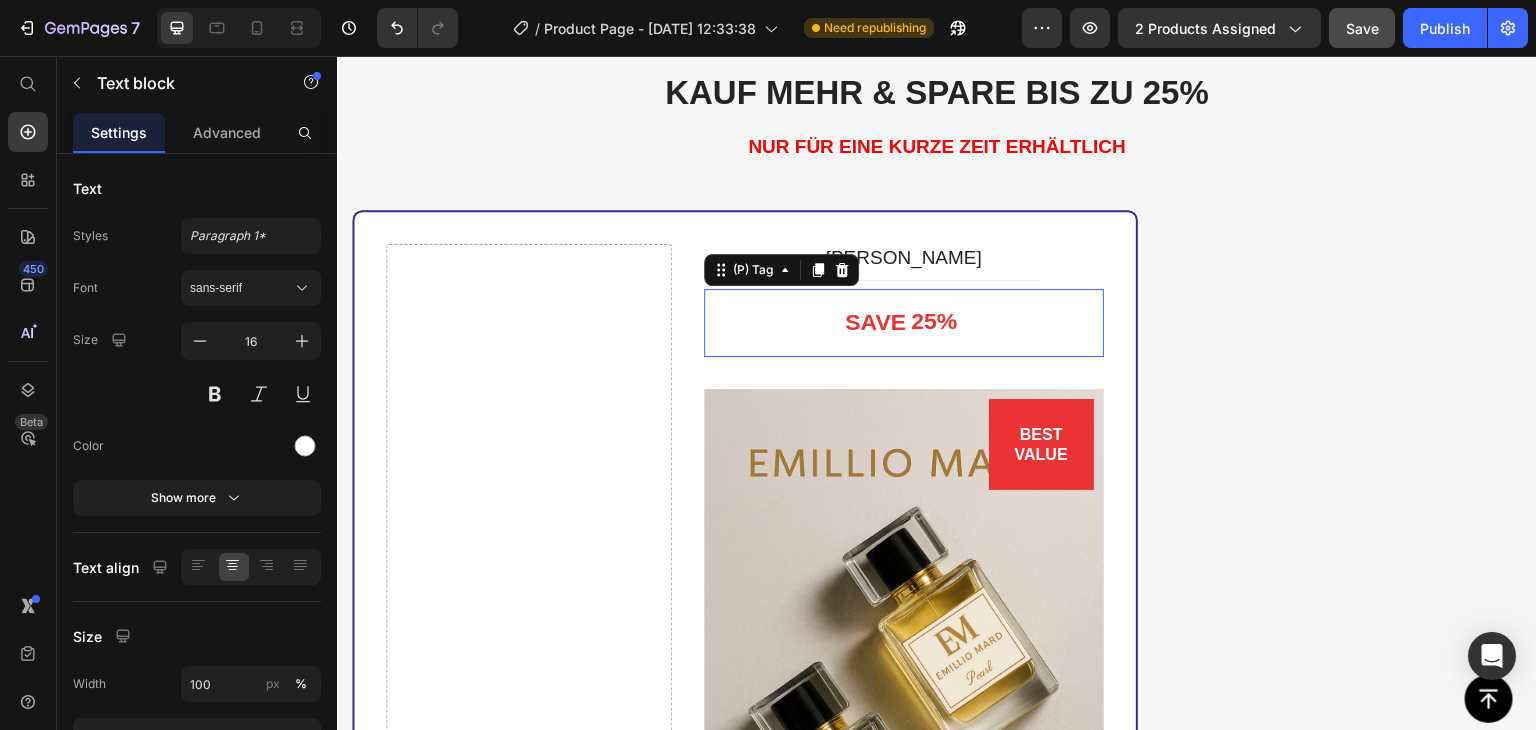 click on "SAVE" at bounding box center [875, 323] 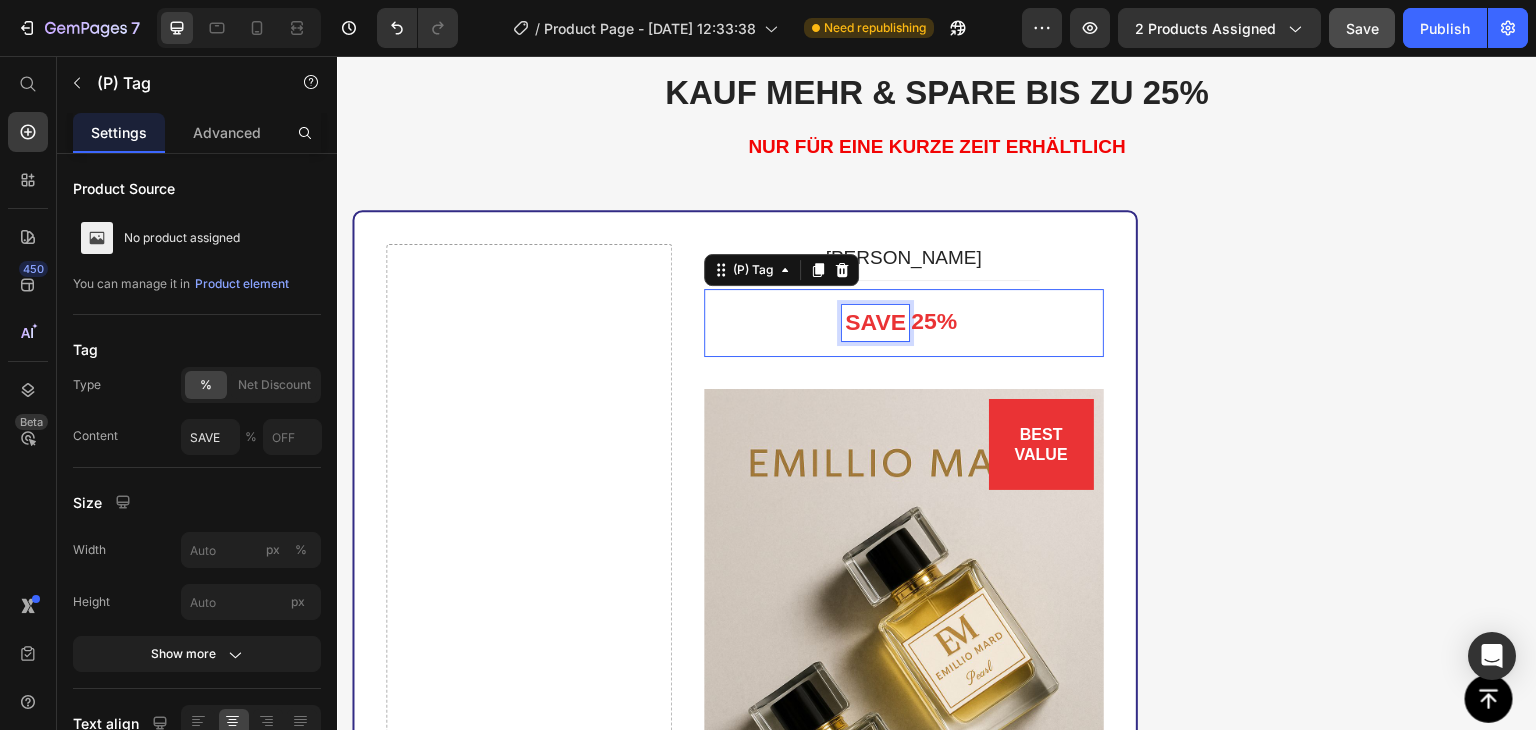 click on "SAVE" at bounding box center (875, 323) 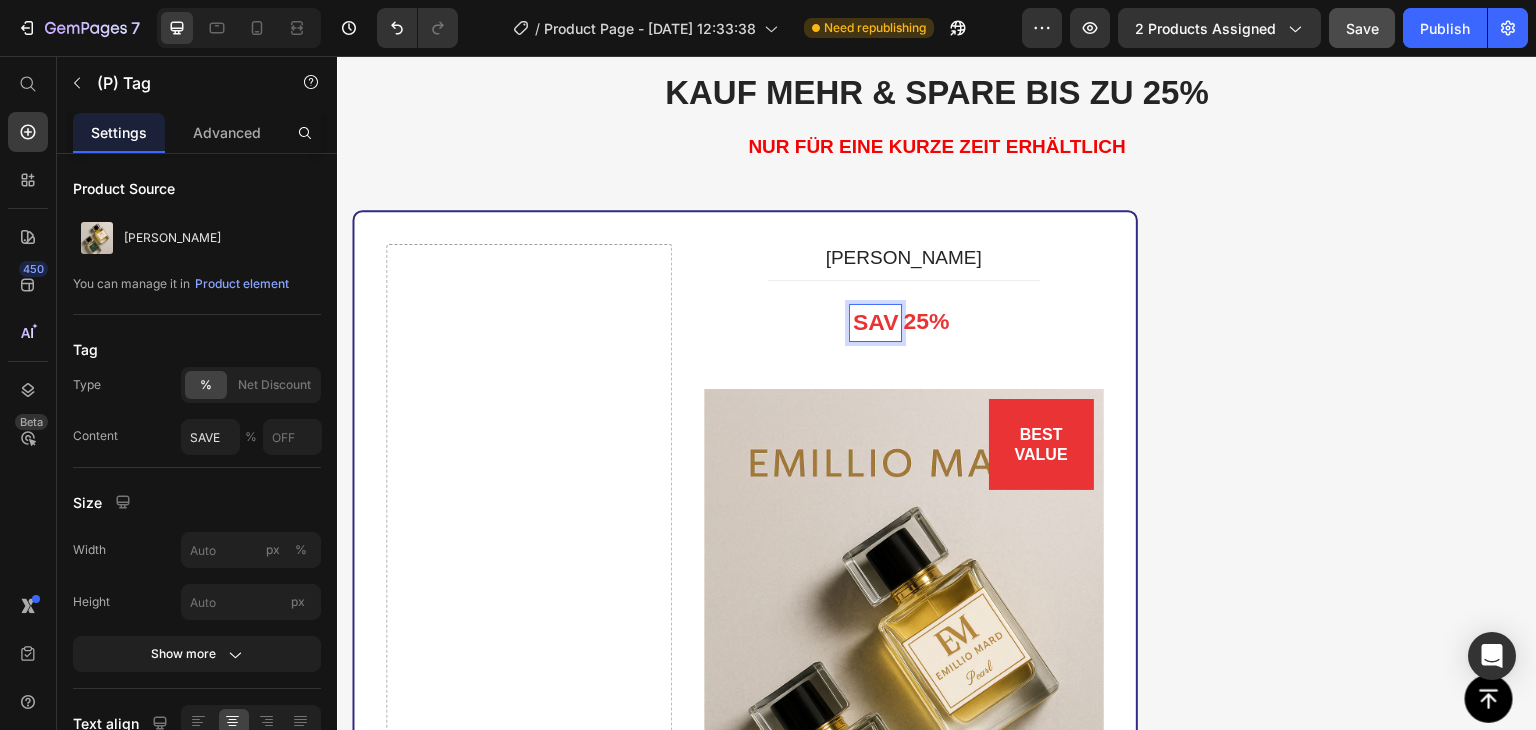 type on "SA" 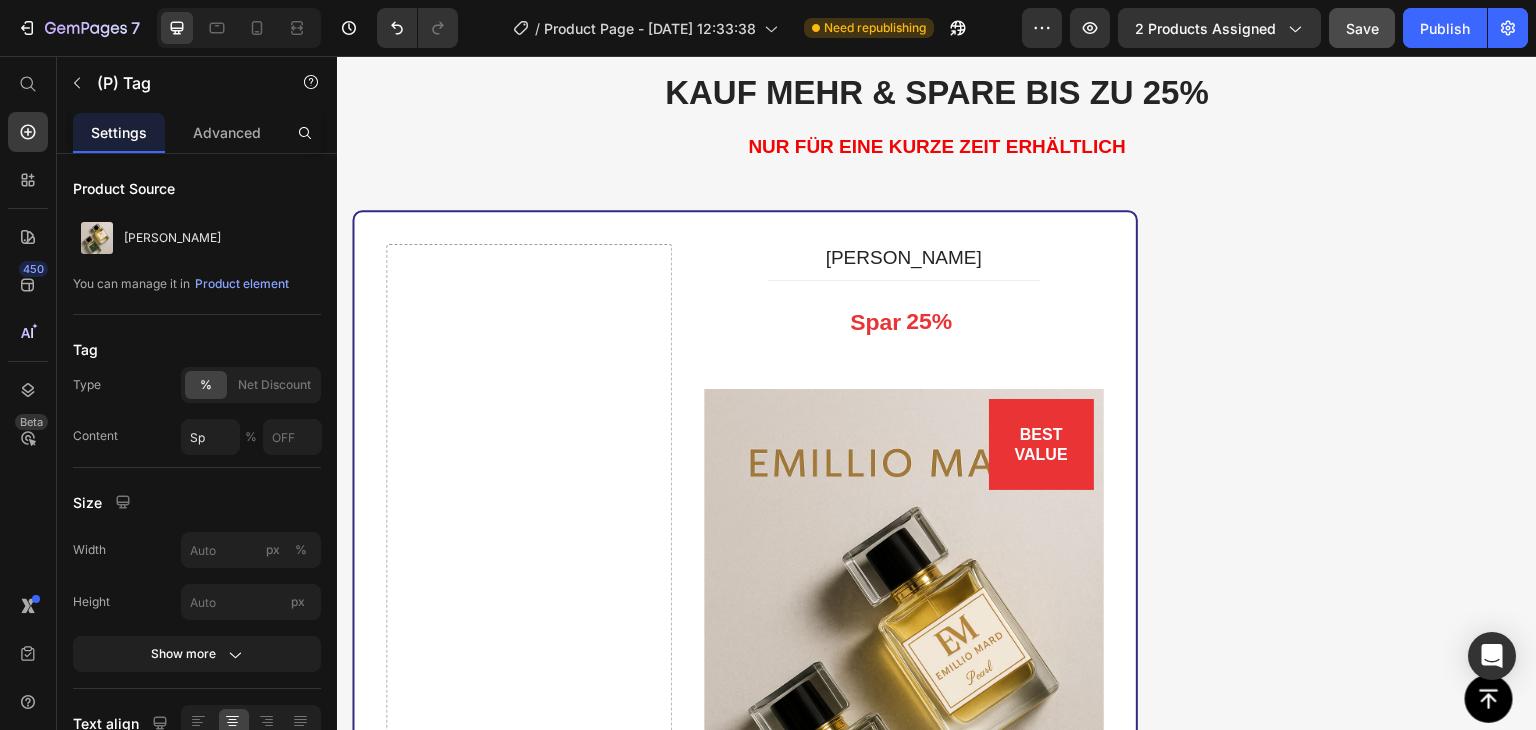 type on "Spare" 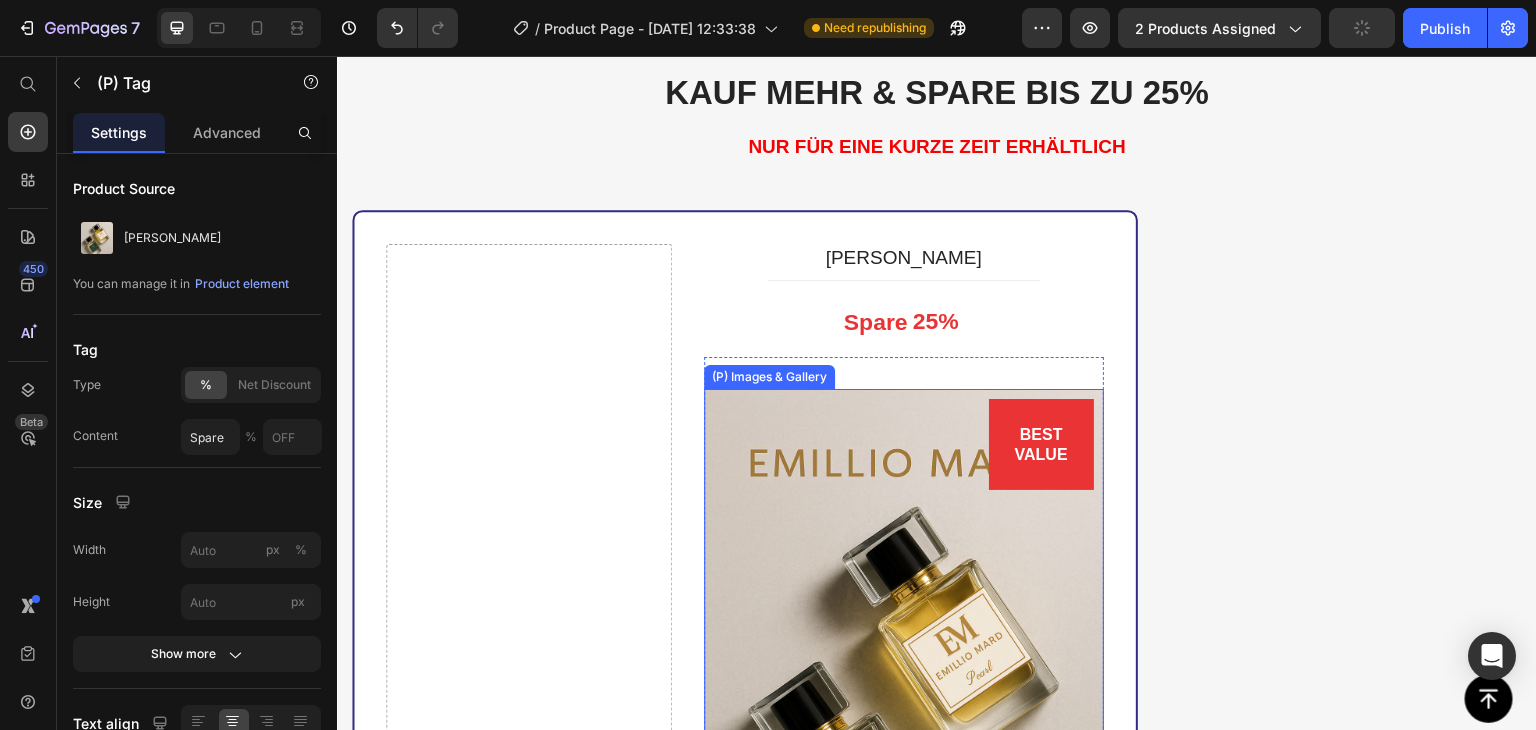 scroll, scrollTop: 1739, scrollLeft: 0, axis: vertical 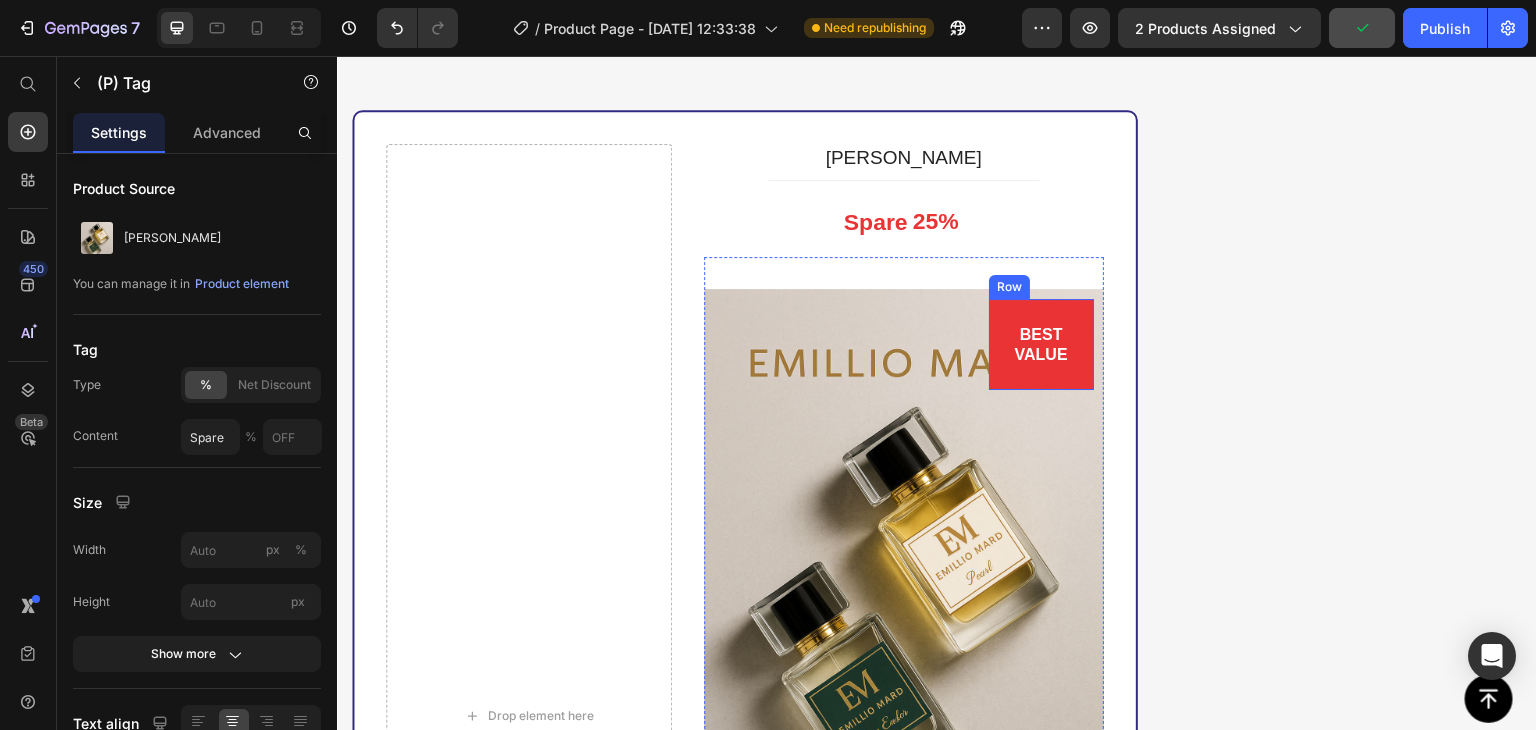click on "BEST VALUE Text block Row" at bounding box center [1041, 344] 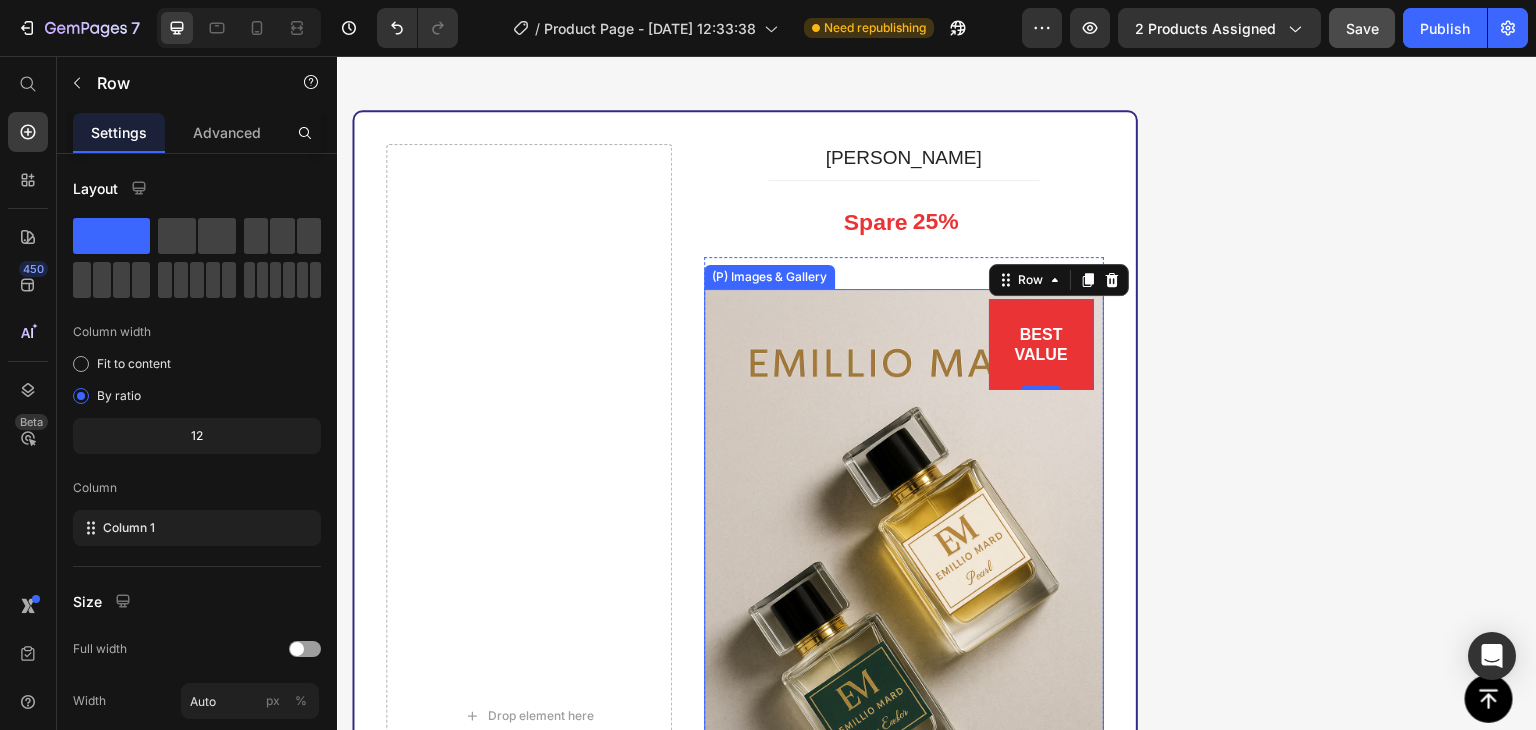 drag, startPoint x: 986, startPoint y: 394, endPoint x: 1002, endPoint y: 378, distance: 22.627417 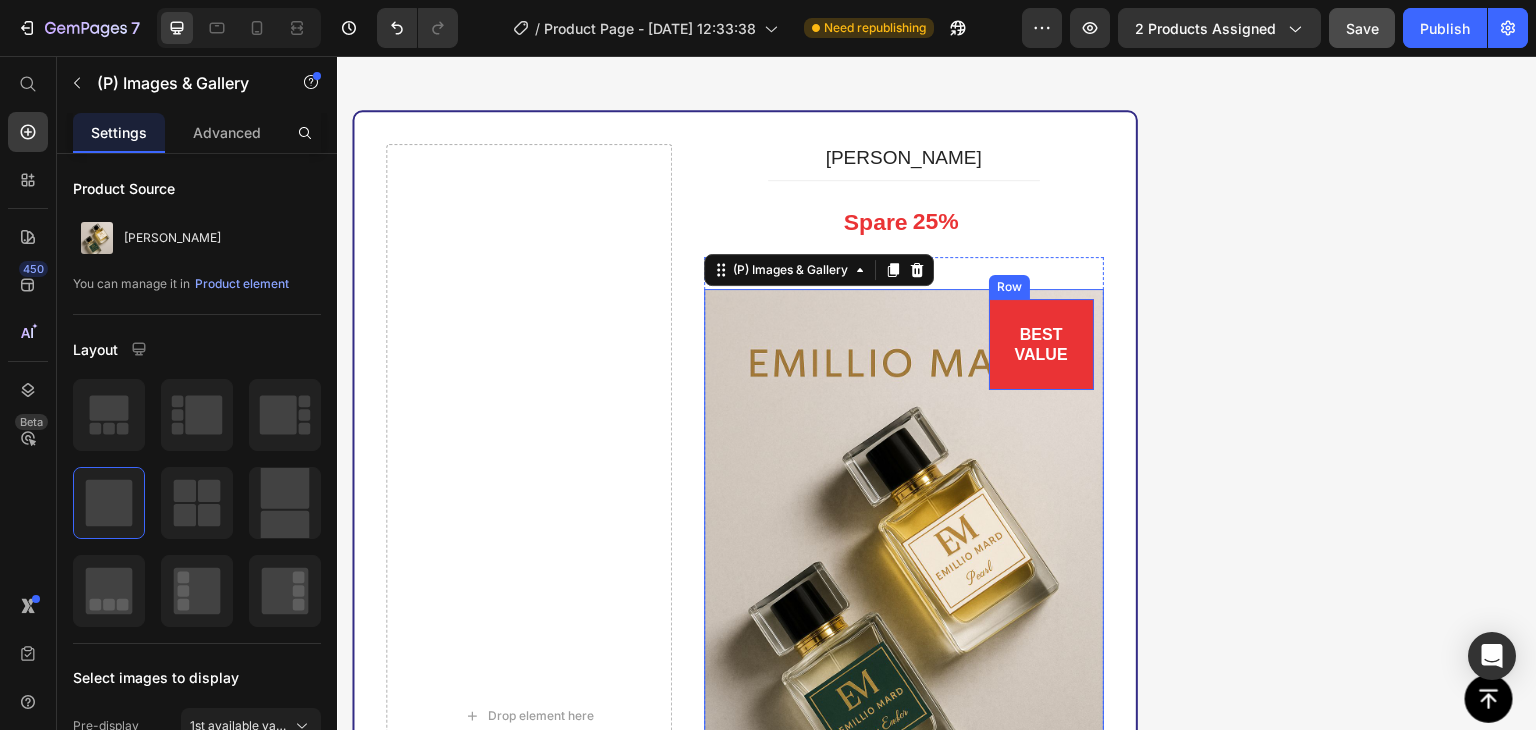 click on "BEST VALUE Text block Row" at bounding box center (1041, 344) 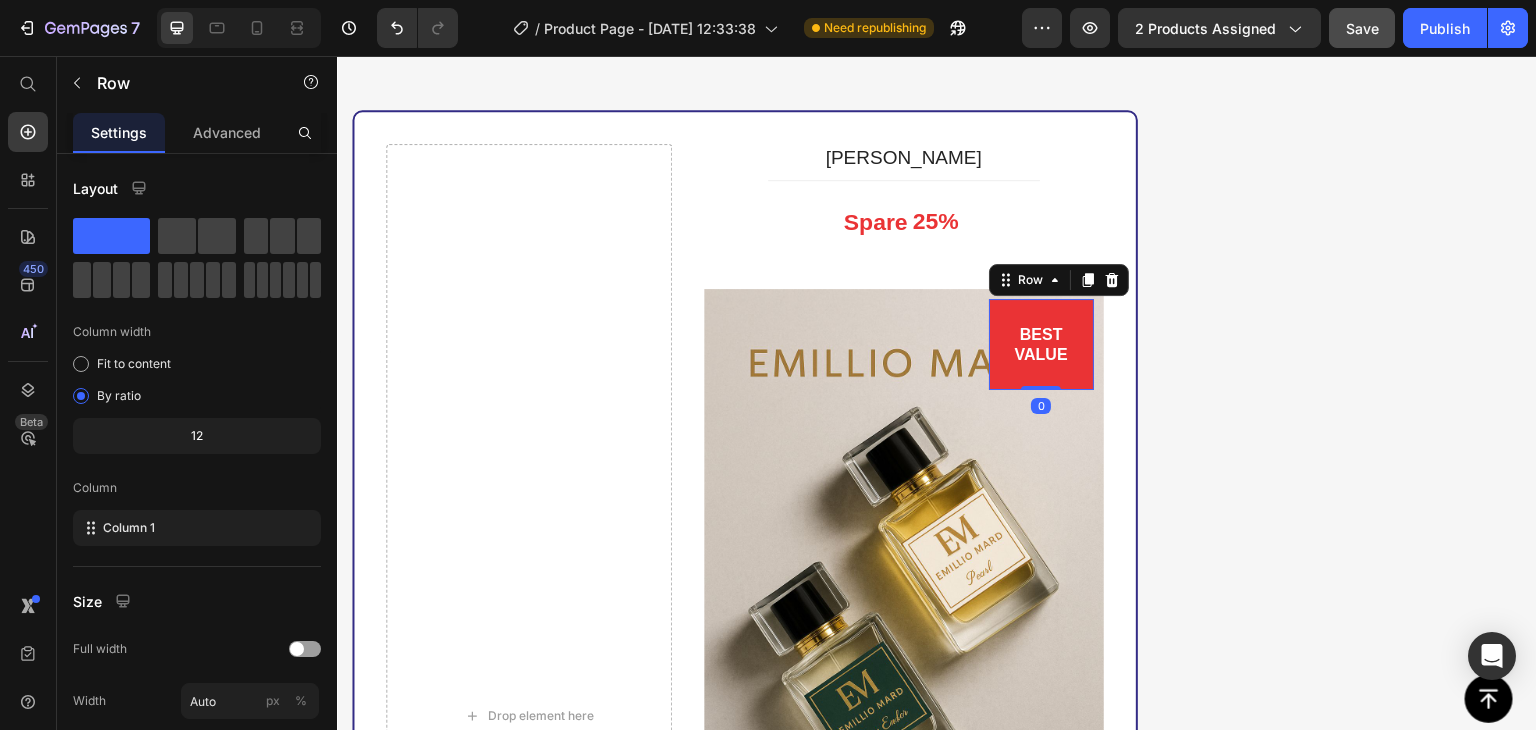 drag, startPoint x: 1040, startPoint y: 392, endPoint x: 1034, endPoint y: 377, distance: 16.155495 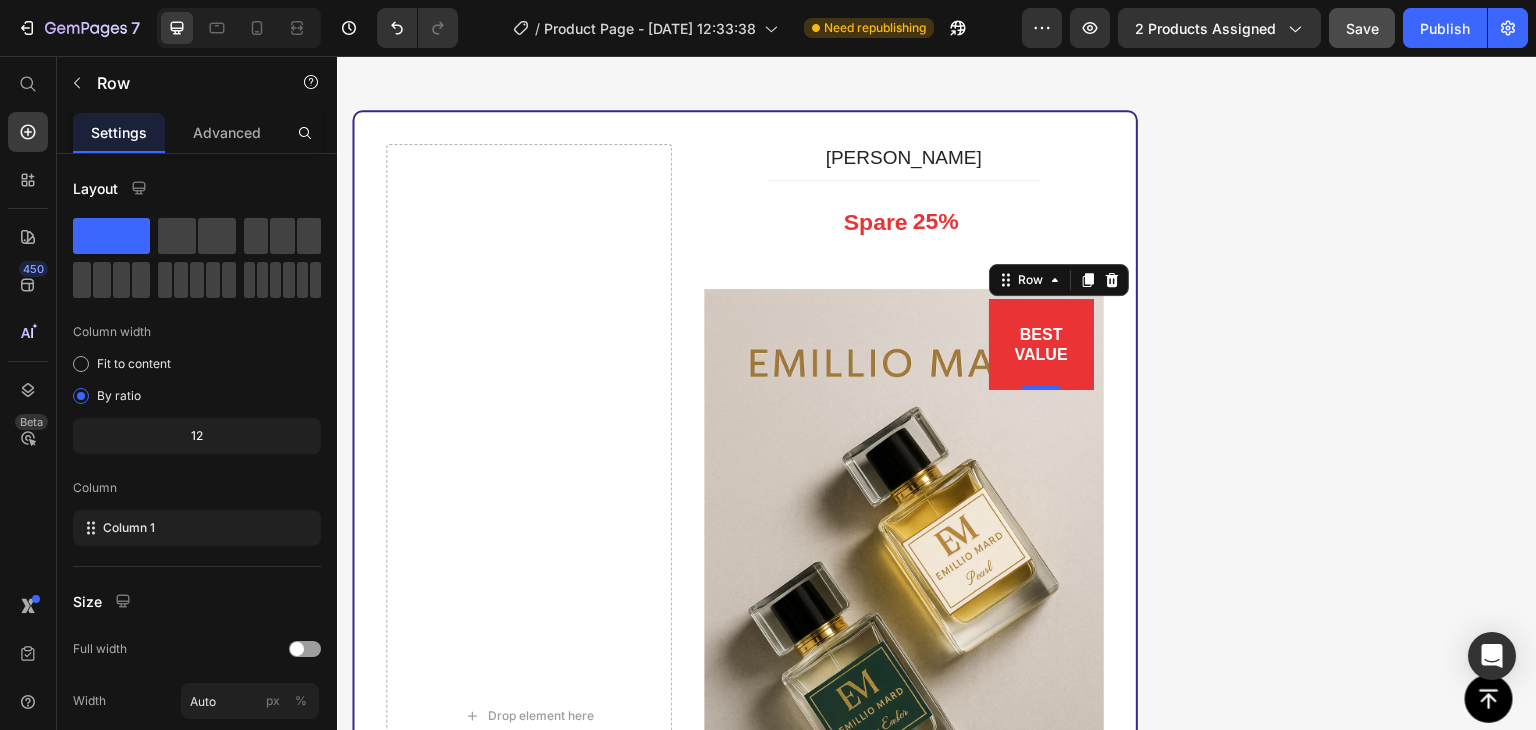 click on "BEST VALUE Text block Row   0" at bounding box center (1041, 344) 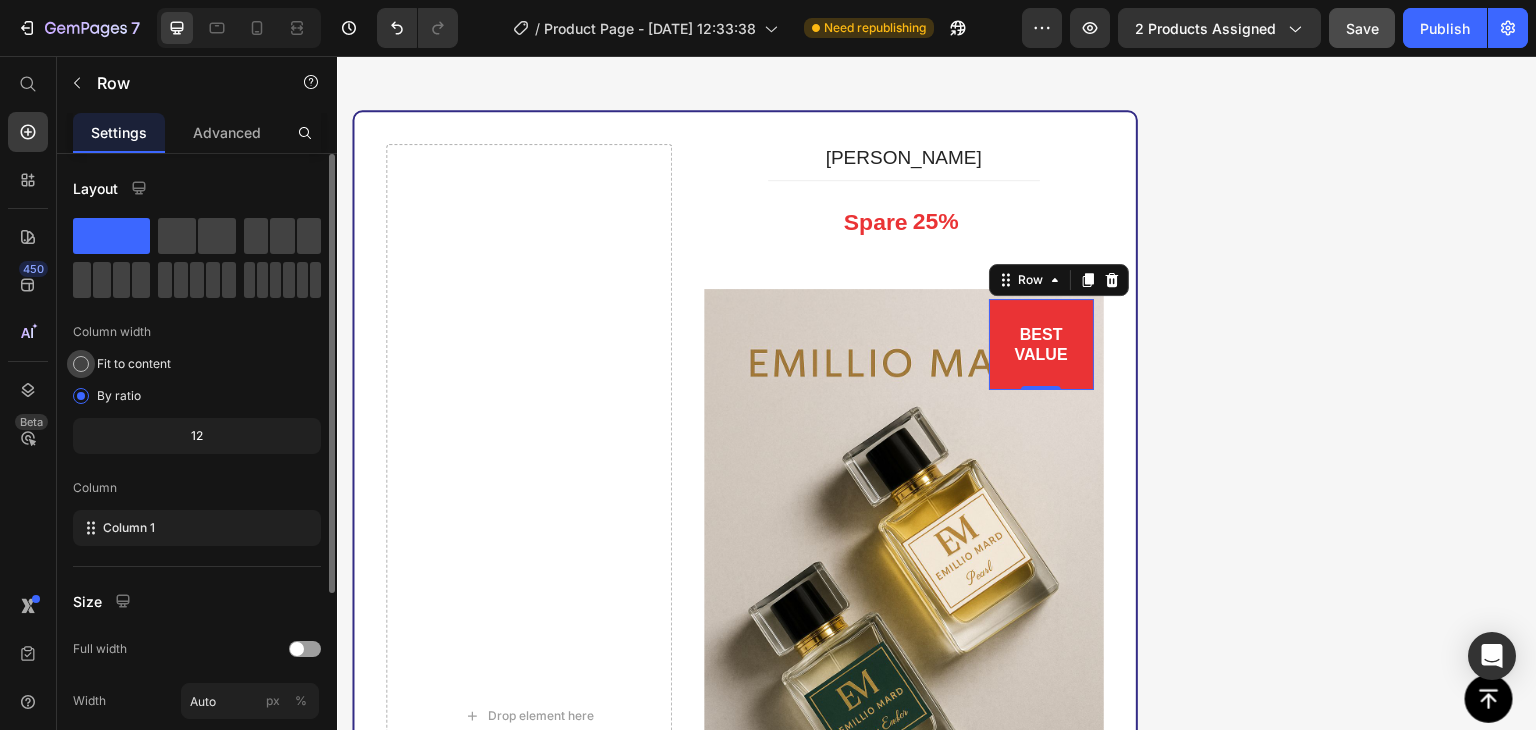 click on "Fit to content" 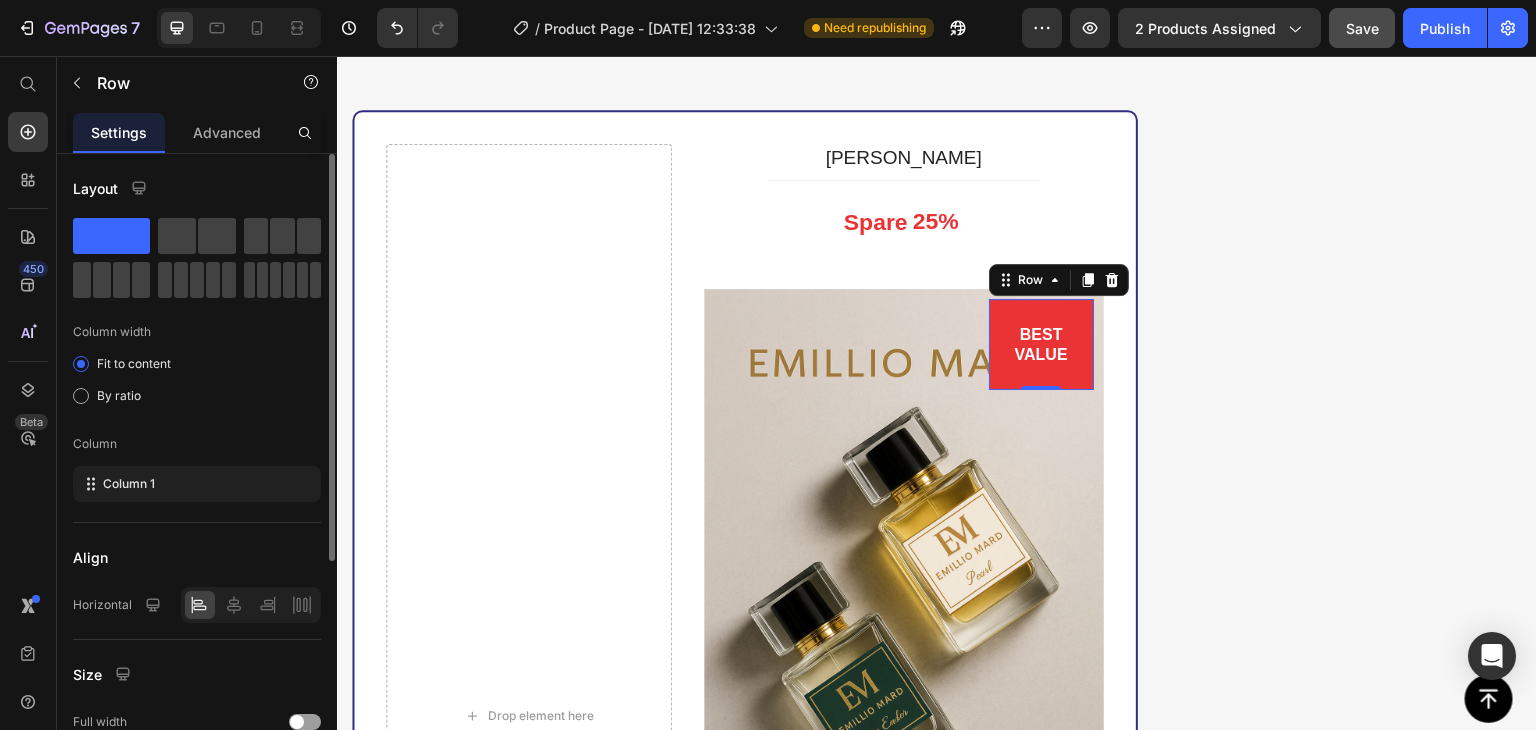 click on "Layout Column width Fit to content By ratio Column Column 1 Align Horizontal
Size Full width Width Auto px % Height Full Fit Background Color Image Video  Color   Delete element" at bounding box center [197, 646] 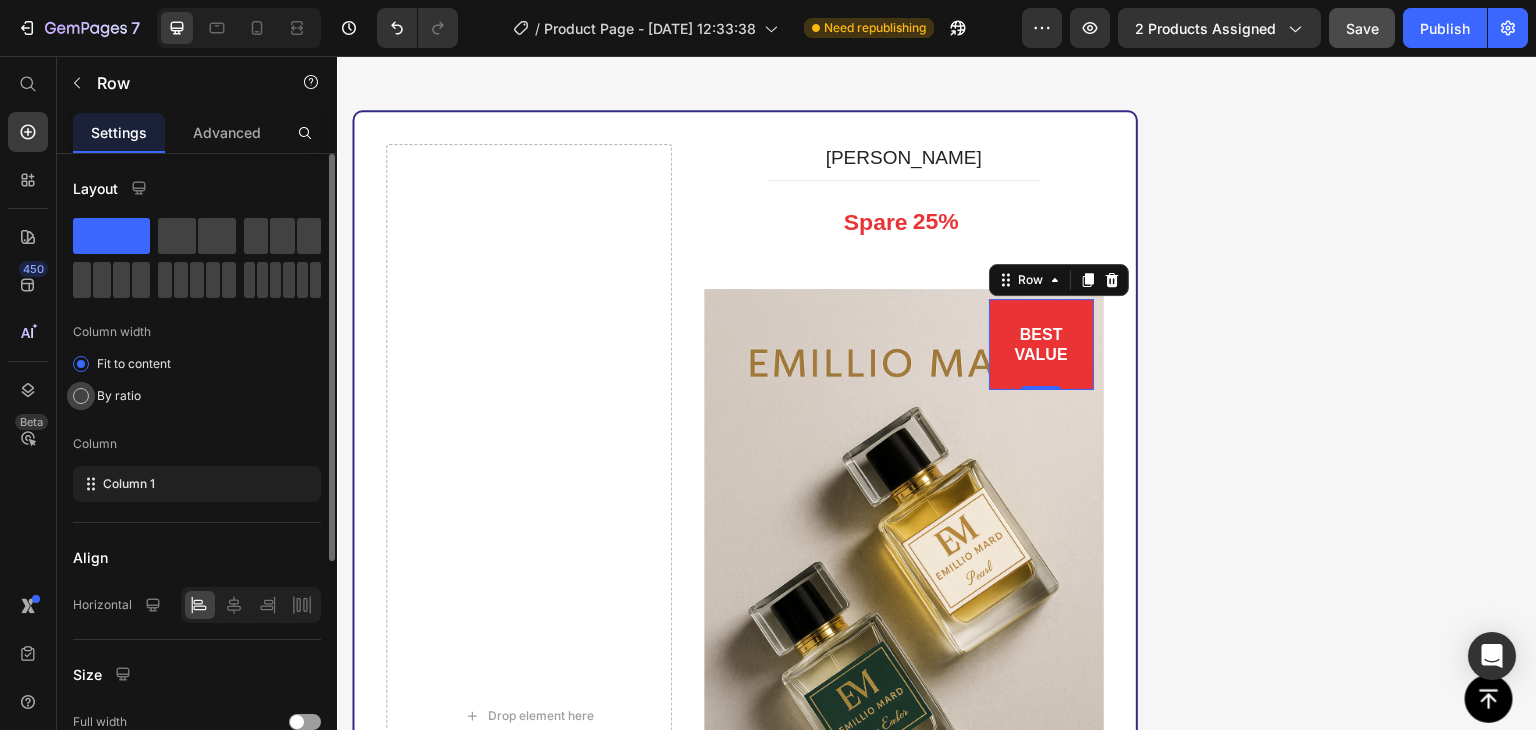 click on "By ratio" 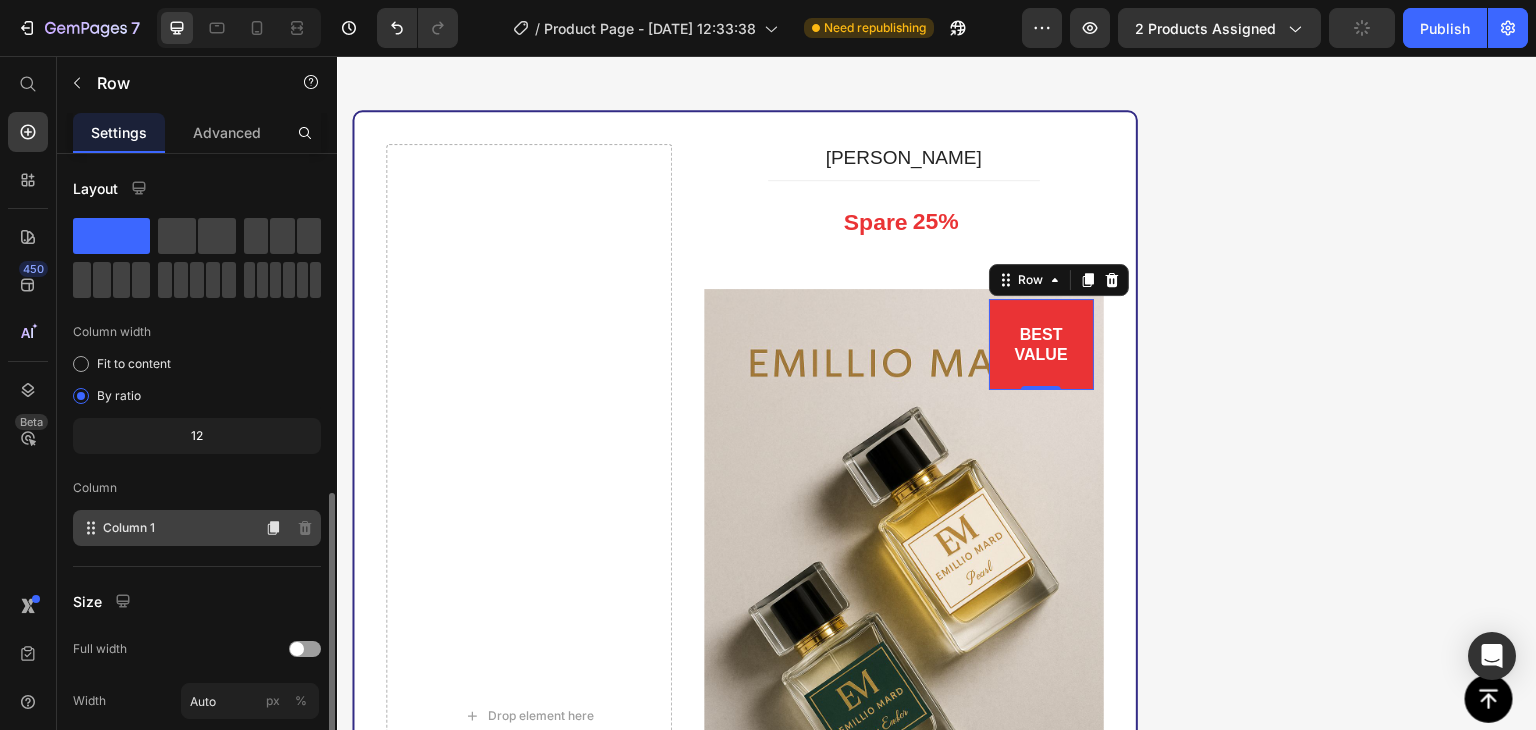 scroll, scrollTop: 200, scrollLeft: 0, axis: vertical 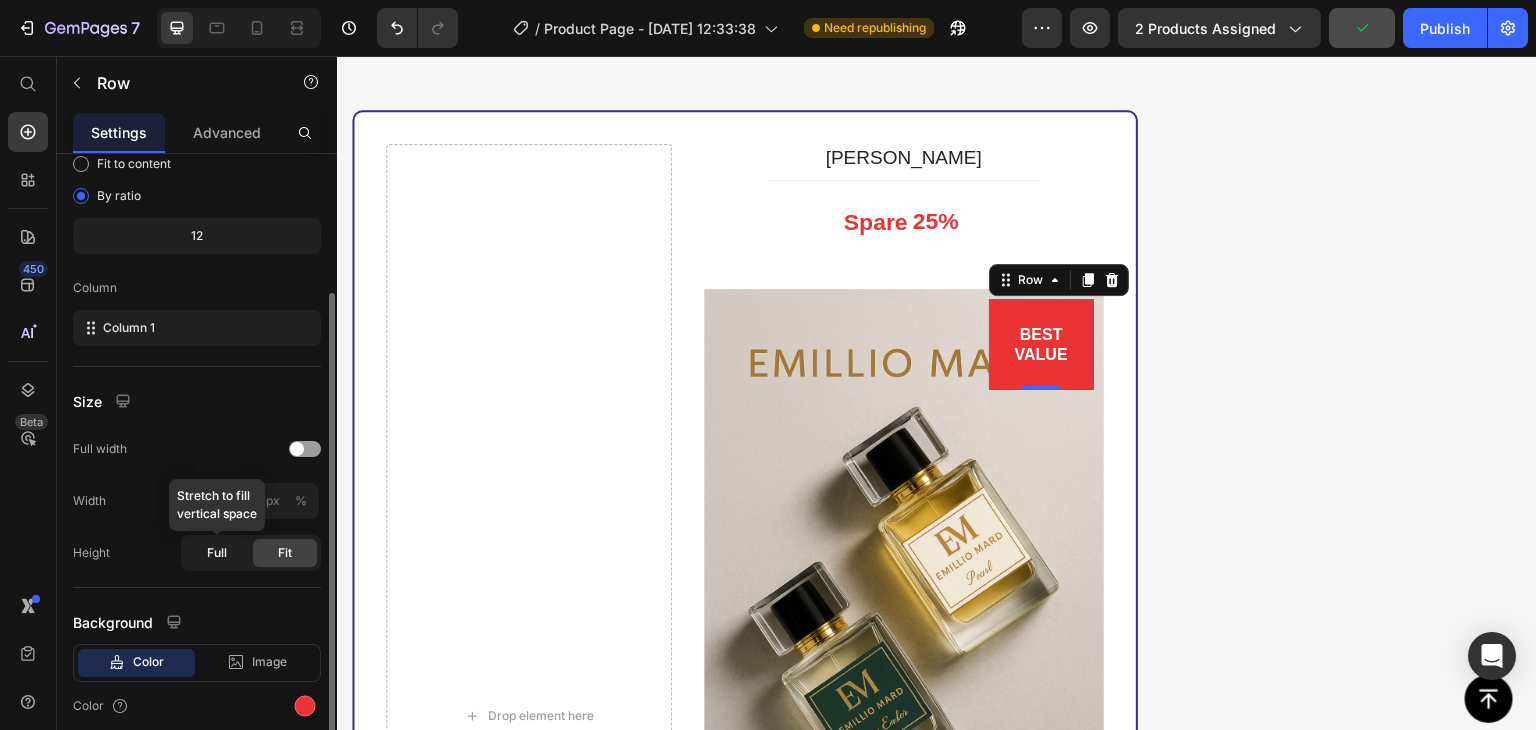 click on "Full" 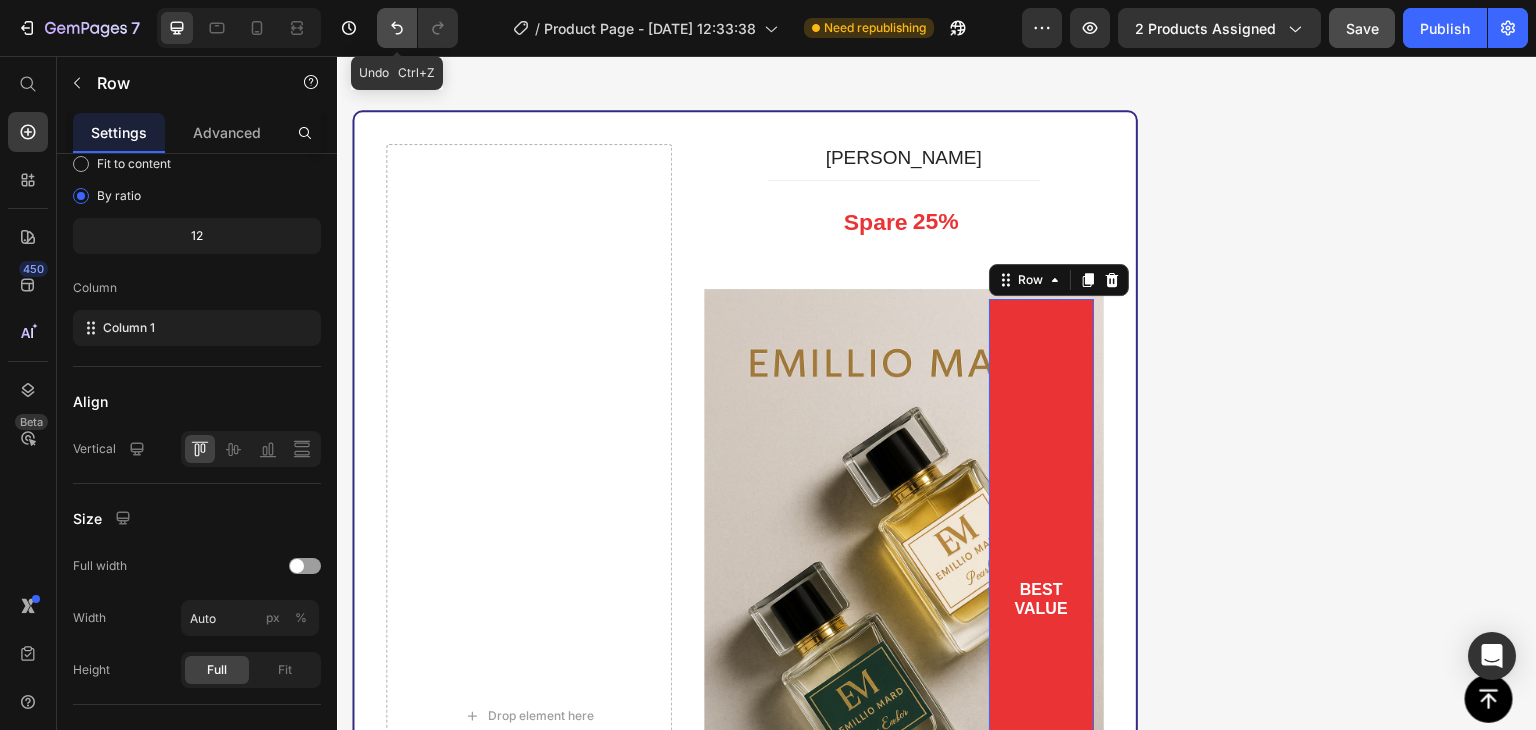 click 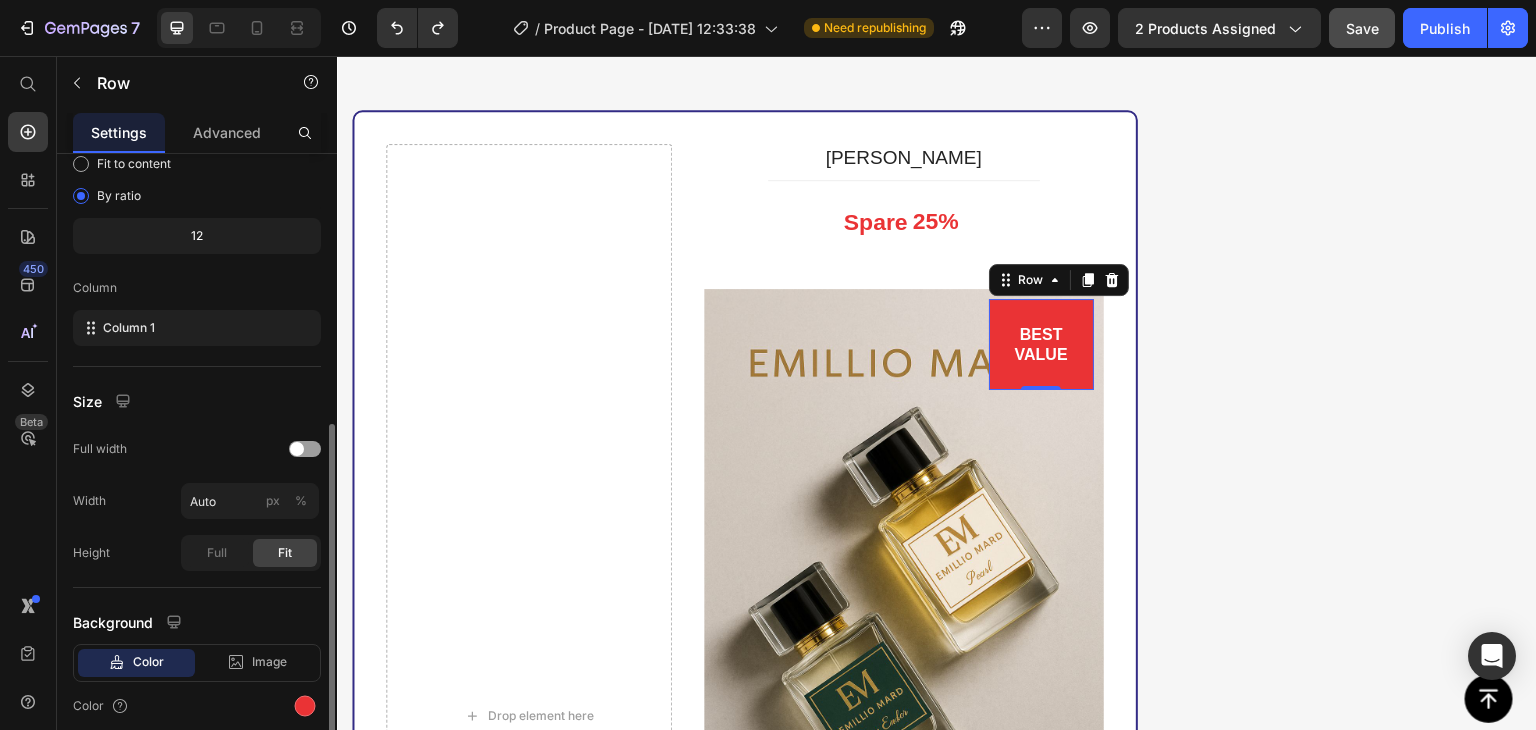 scroll, scrollTop: 277, scrollLeft: 0, axis: vertical 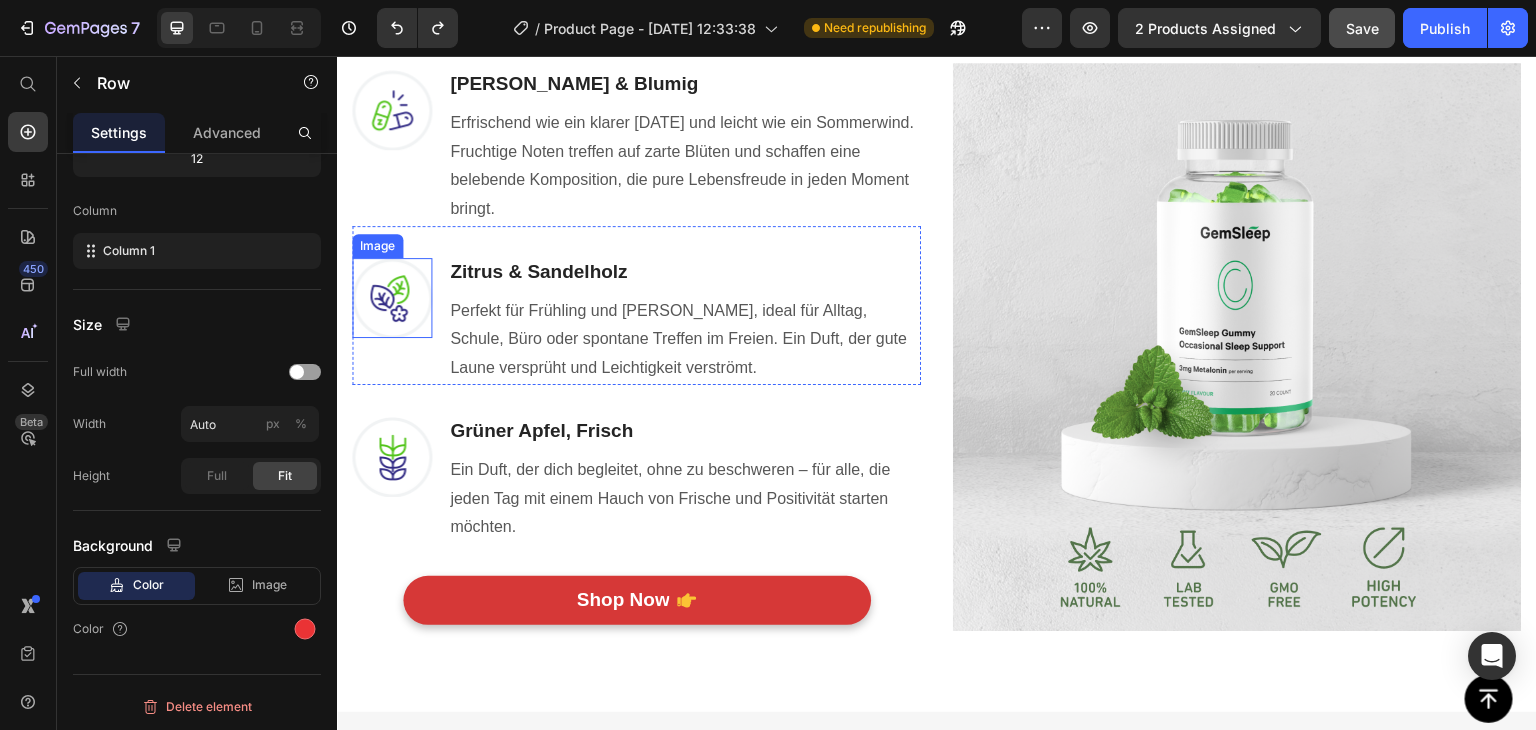click at bounding box center [392, 298] 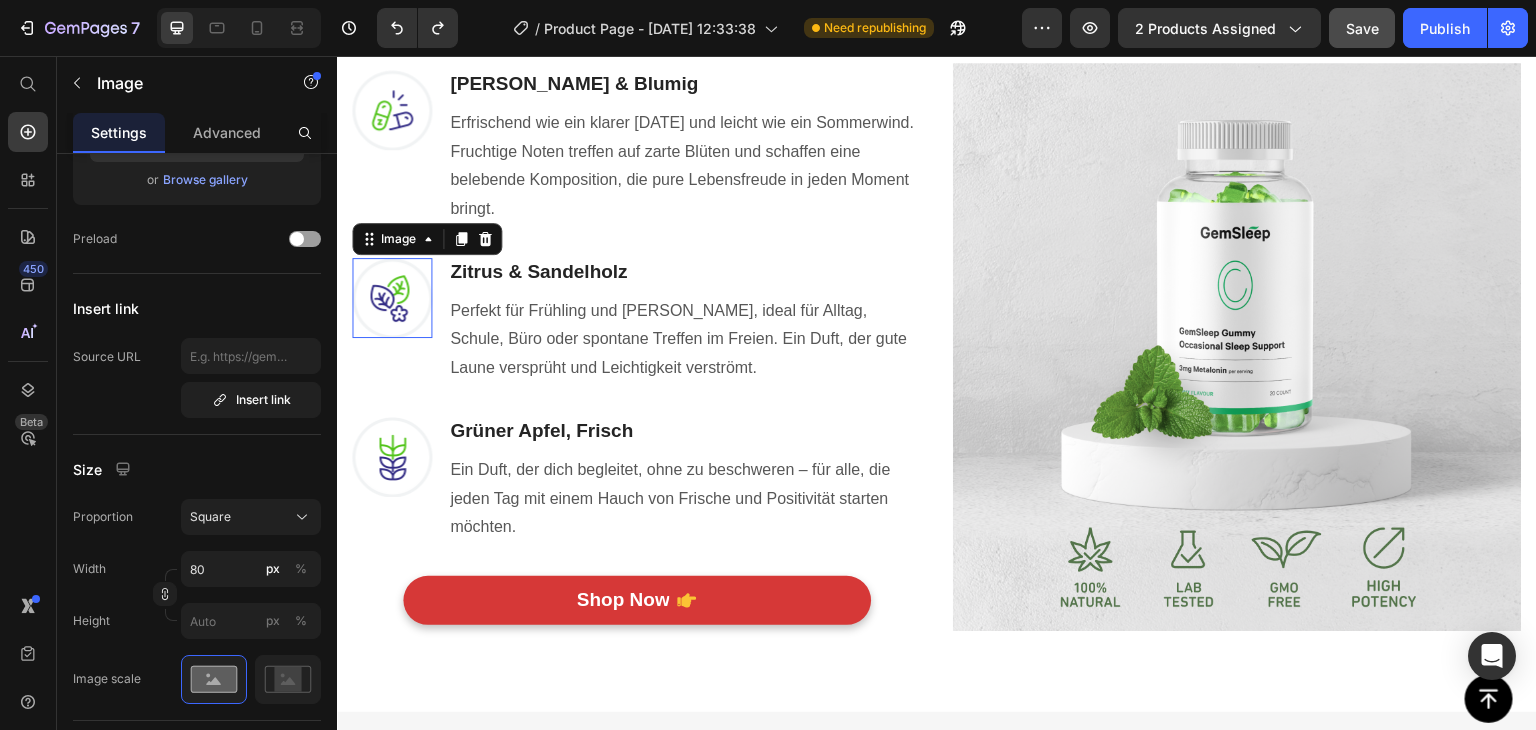 scroll, scrollTop: 0, scrollLeft: 0, axis: both 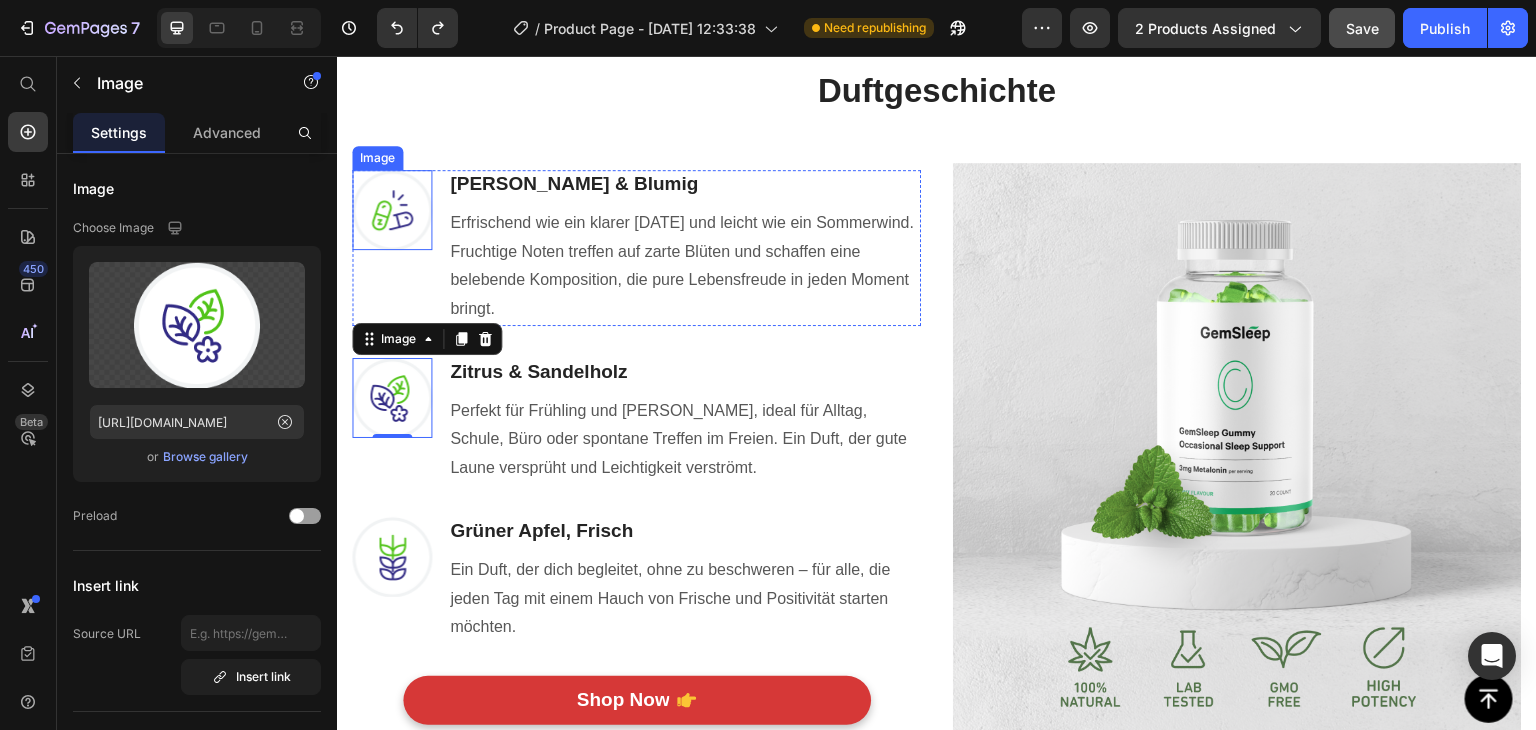 click at bounding box center [392, 210] 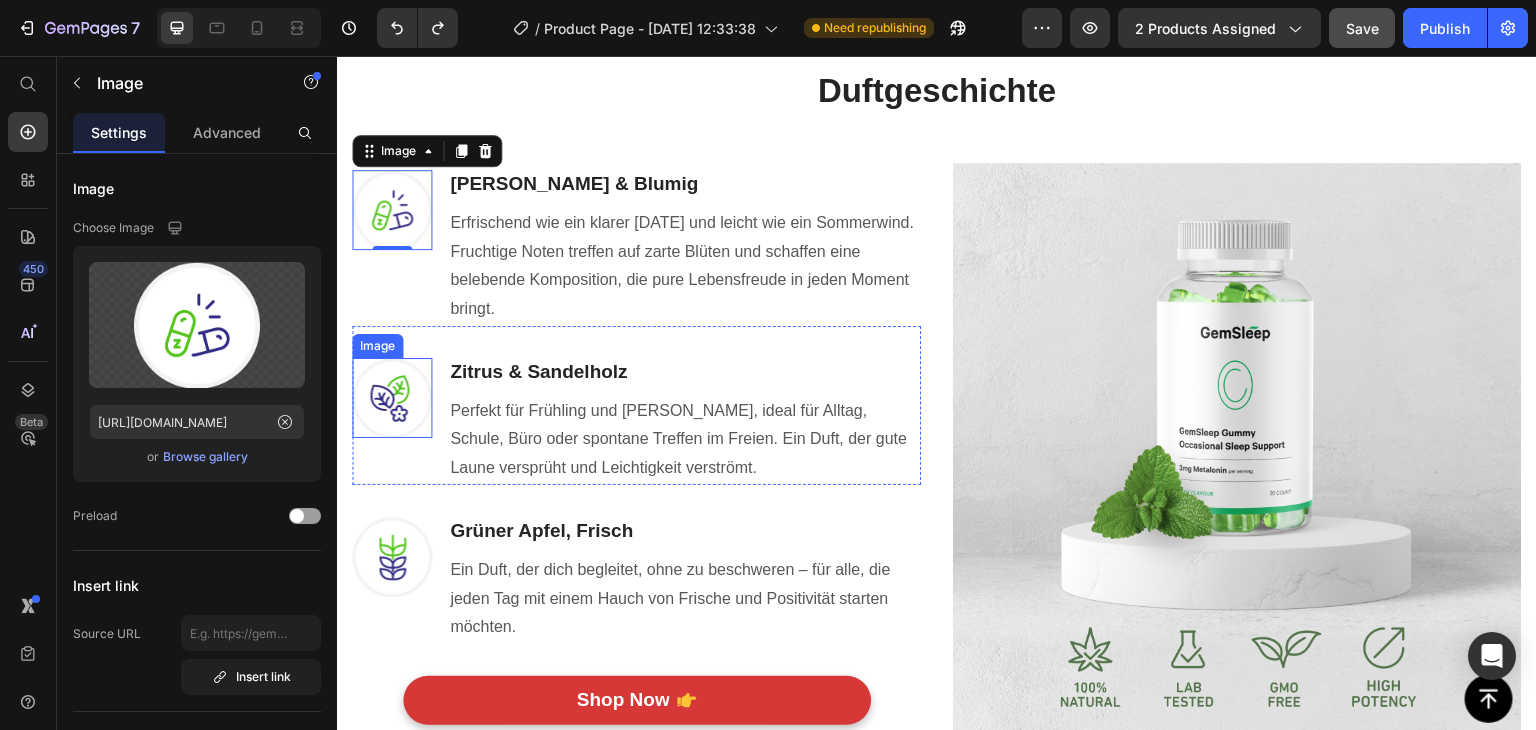 click at bounding box center (392, 398) 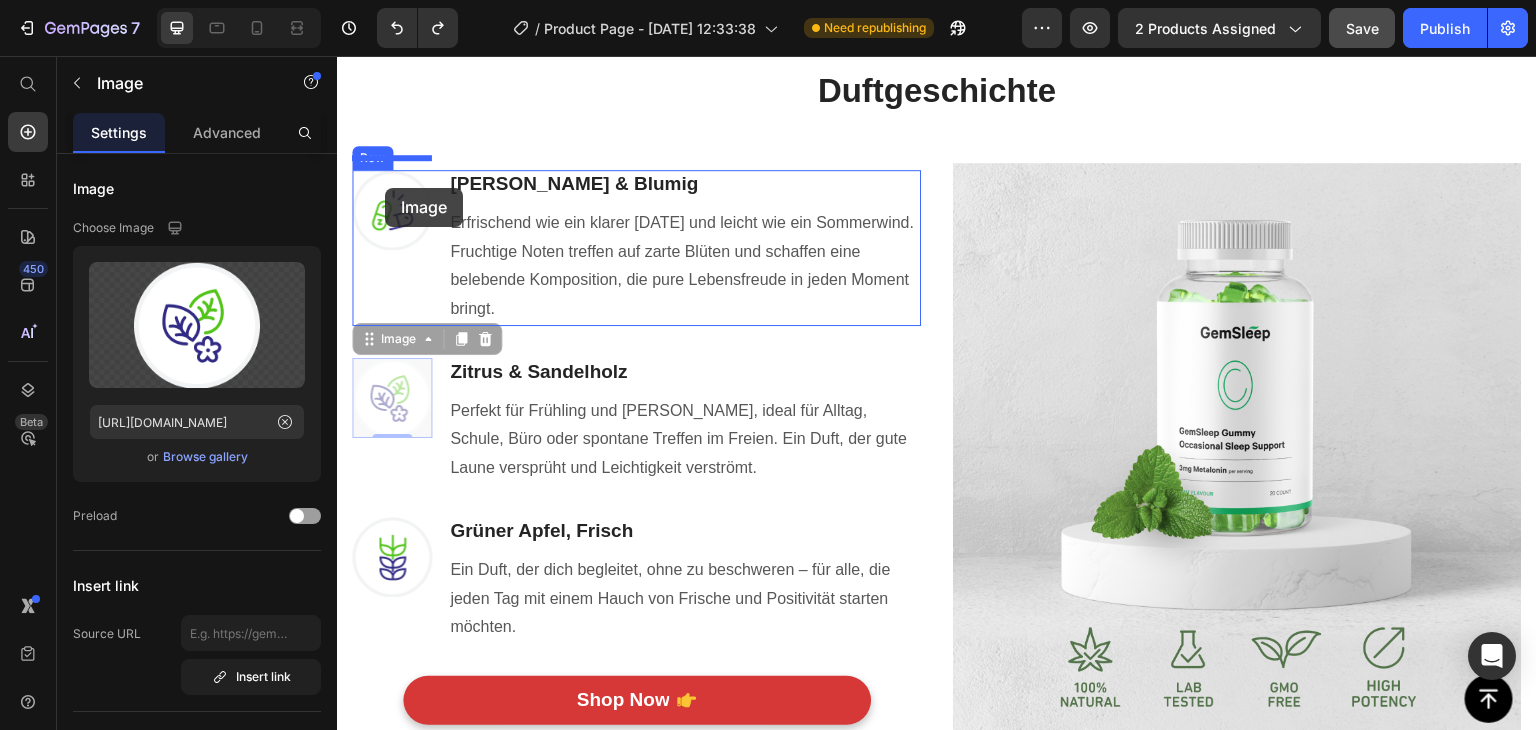 drag, startPoint x: 370, startPoint y: 326, endPoint x: 673, endPoint y: 536, distance: 368.6584 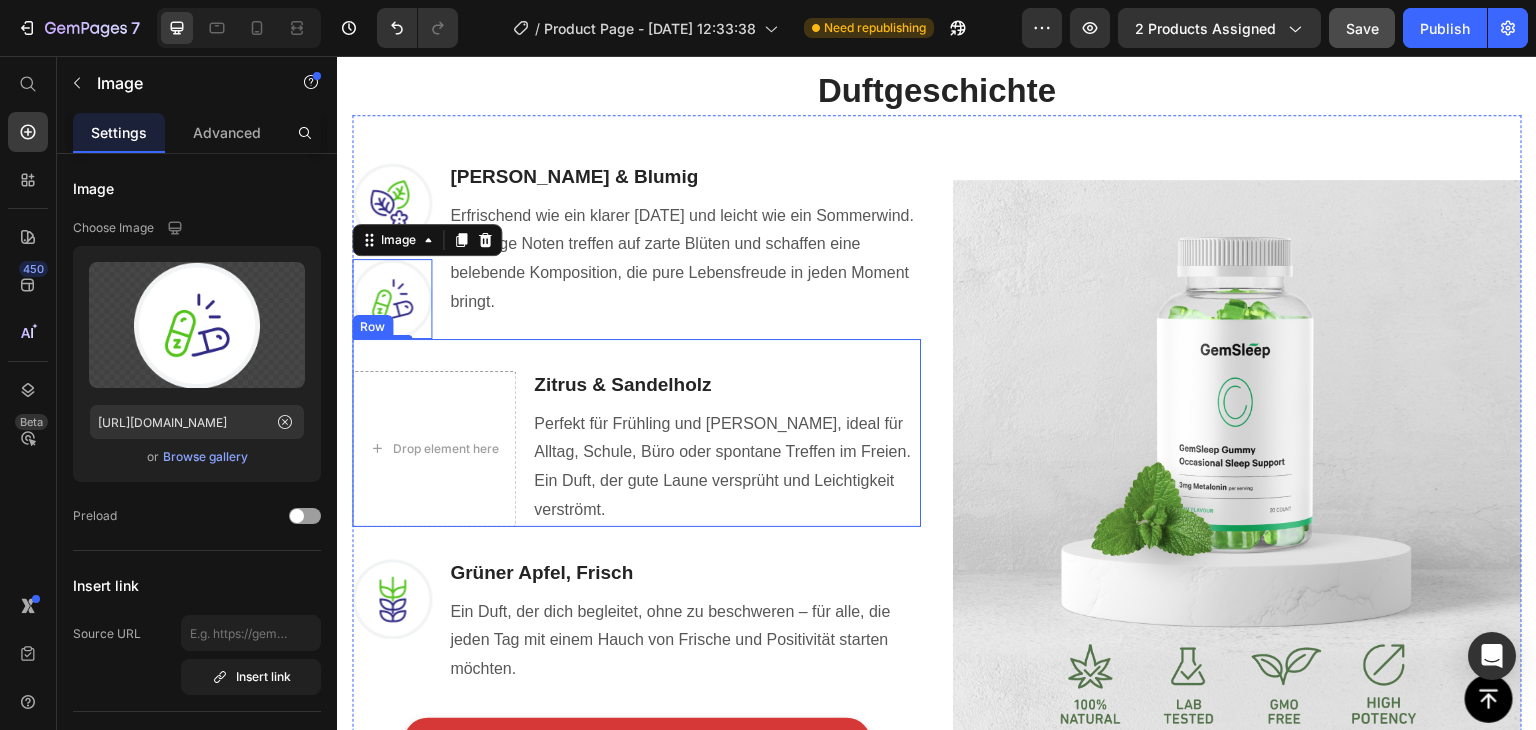 drag, startPoint x: 363, startPoint y: 328, endPoint x: 380, endPoint y: 301, distance: 31.906113 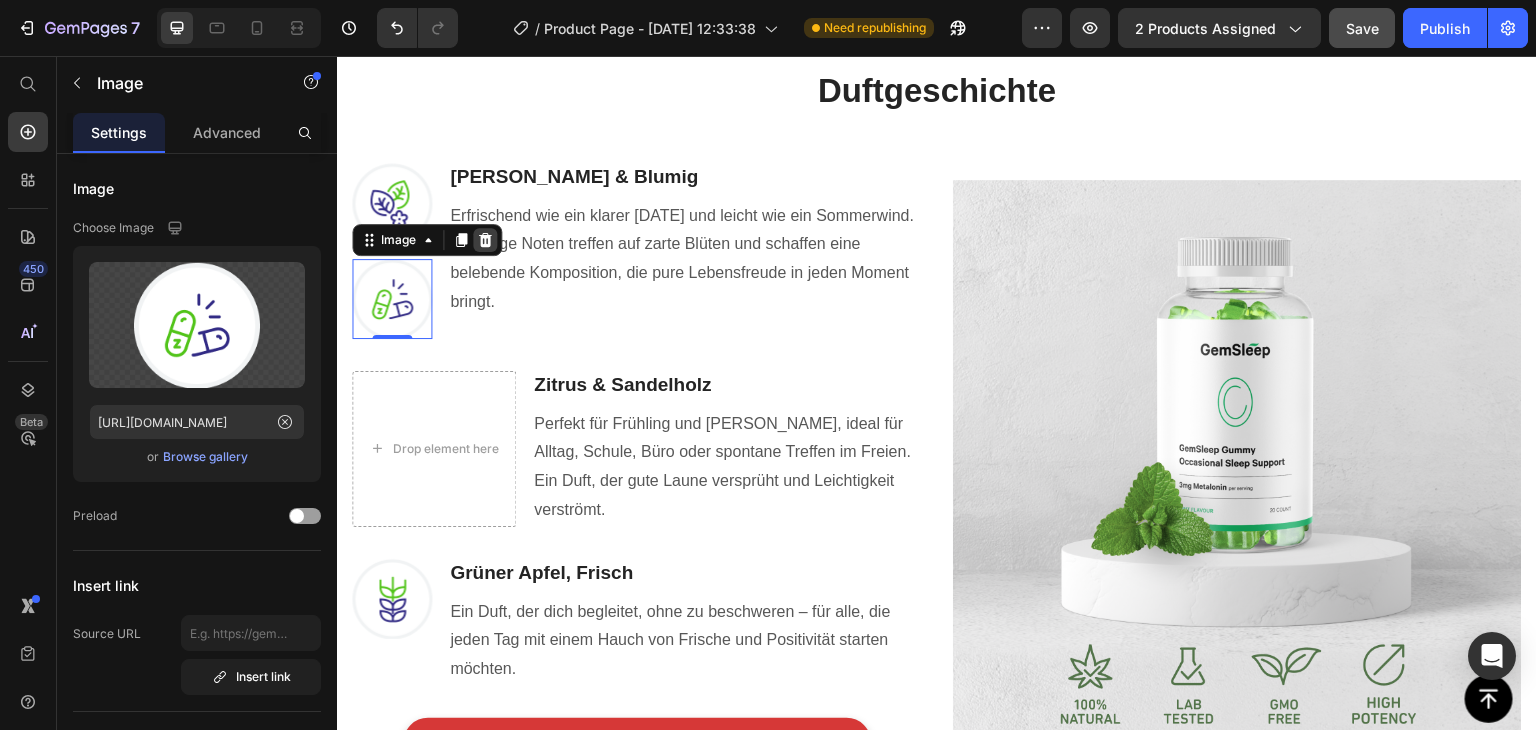 click 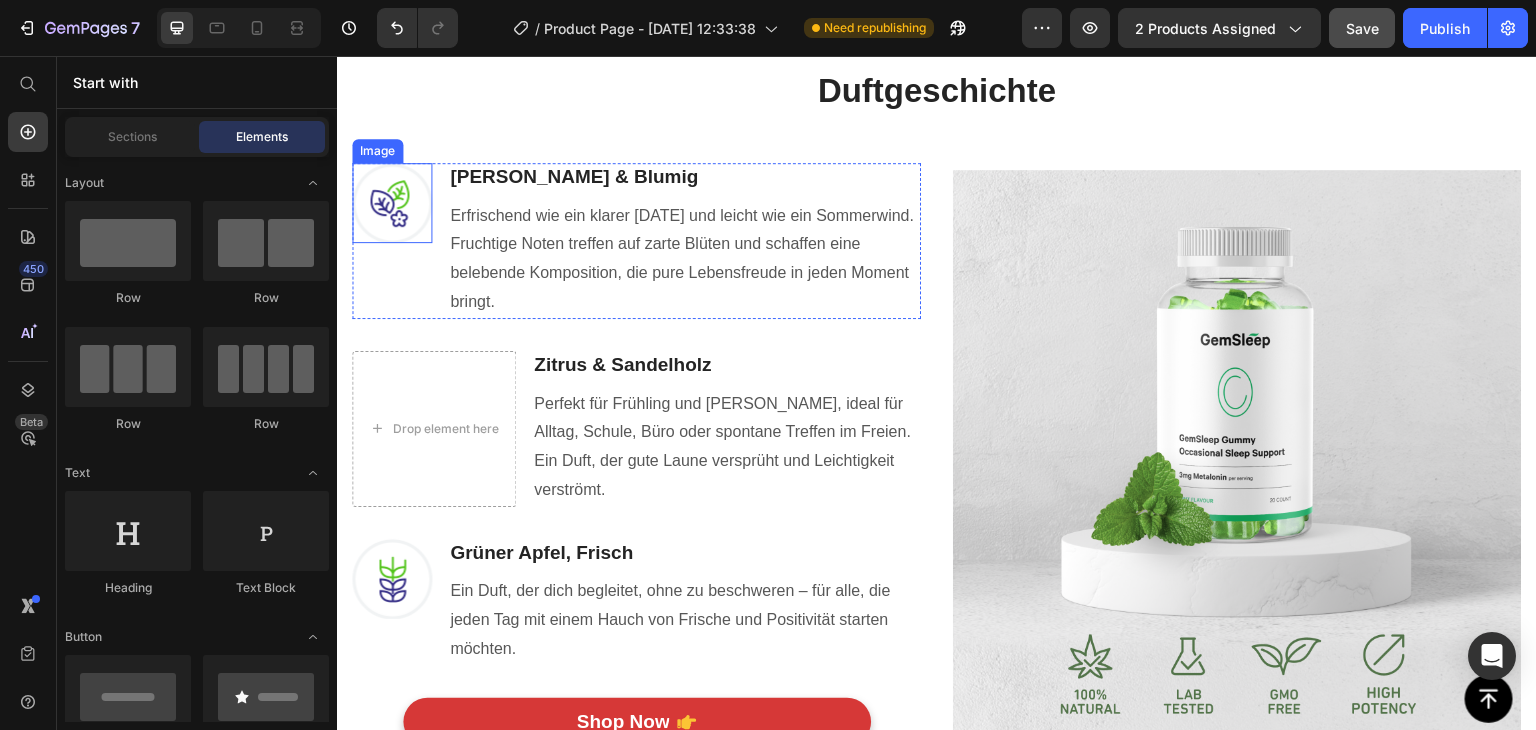 click at bounding box center (392, 203) 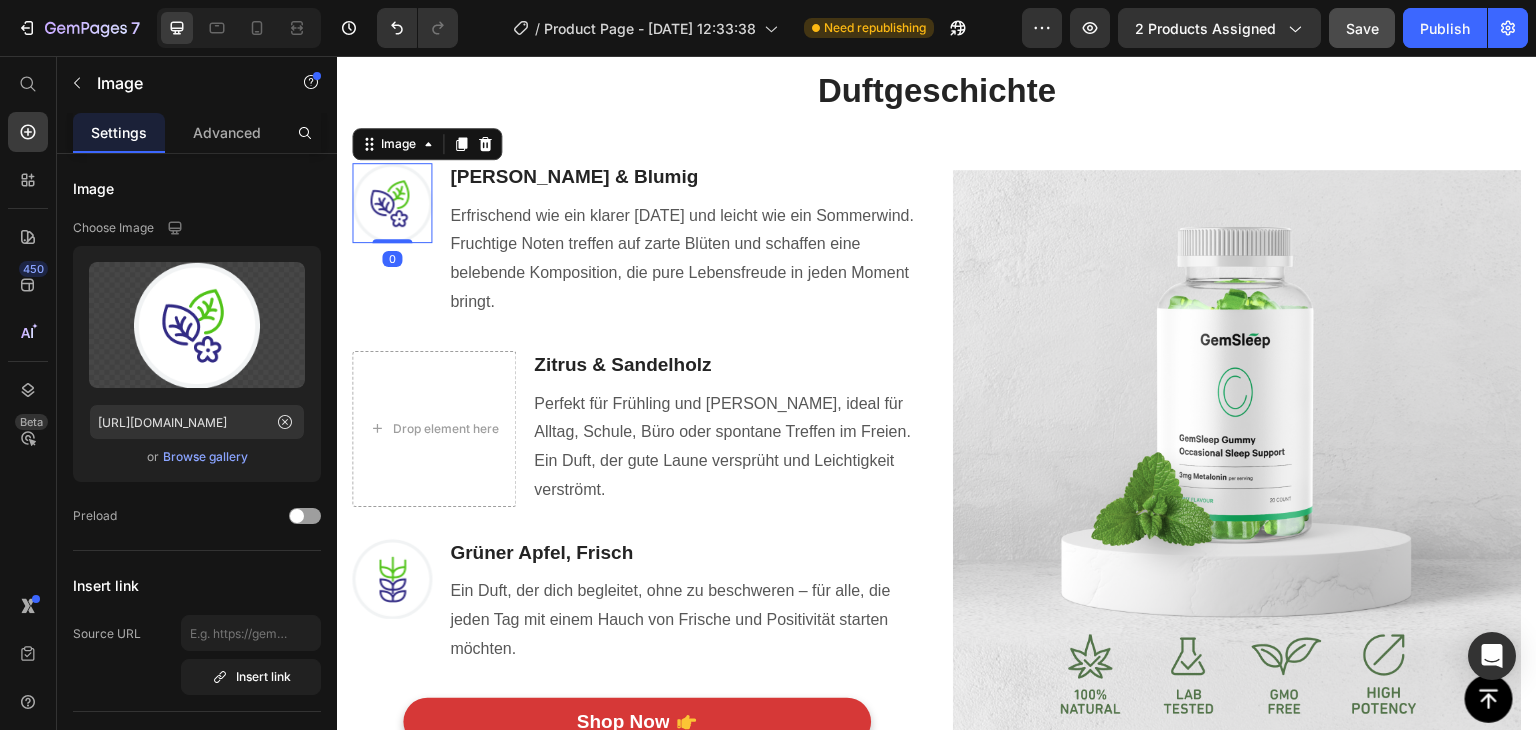 click at bounding box center [392, 203] 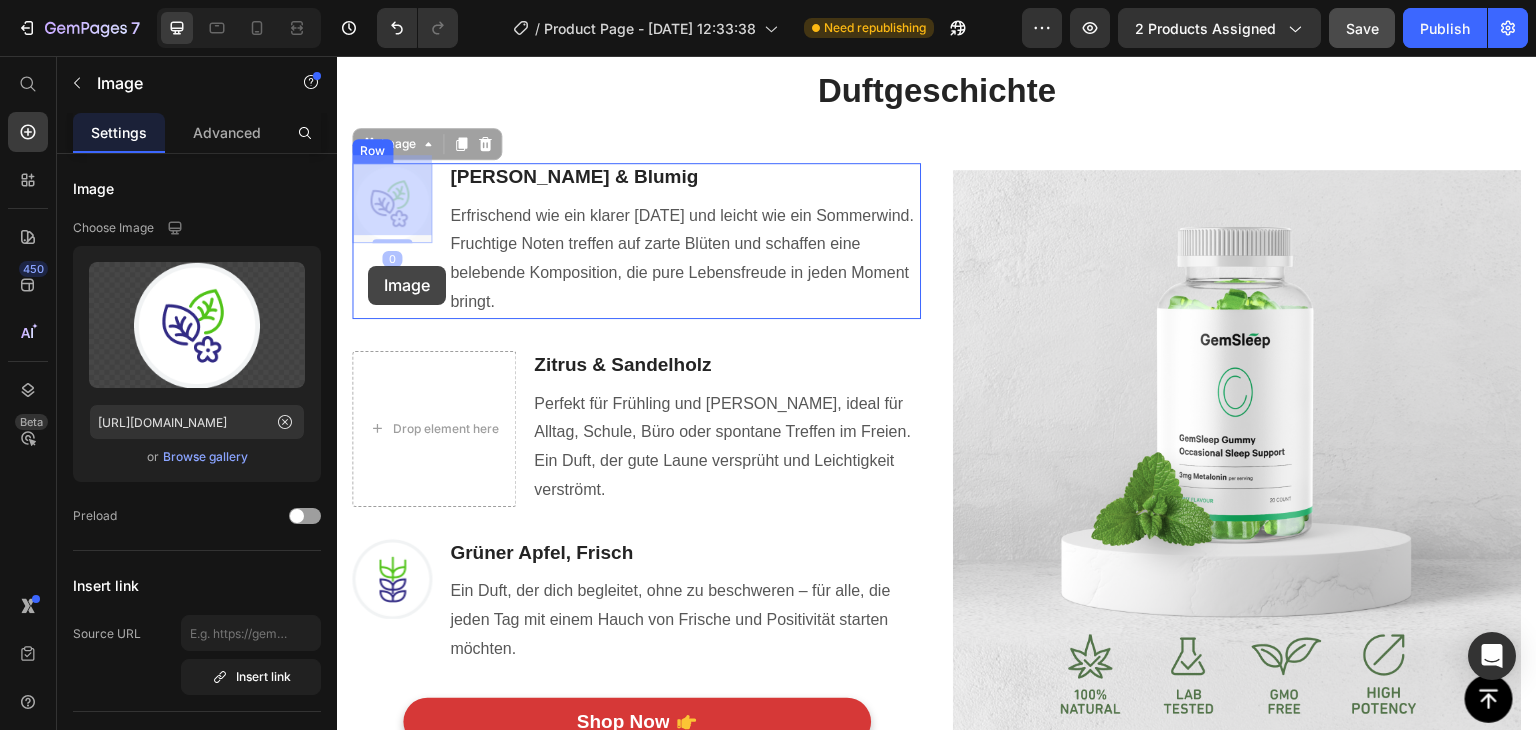 drag, startPoint x: 367, startPoint y: 144, endPoint x: 368, endPoint y: 266, distance: 122.0041 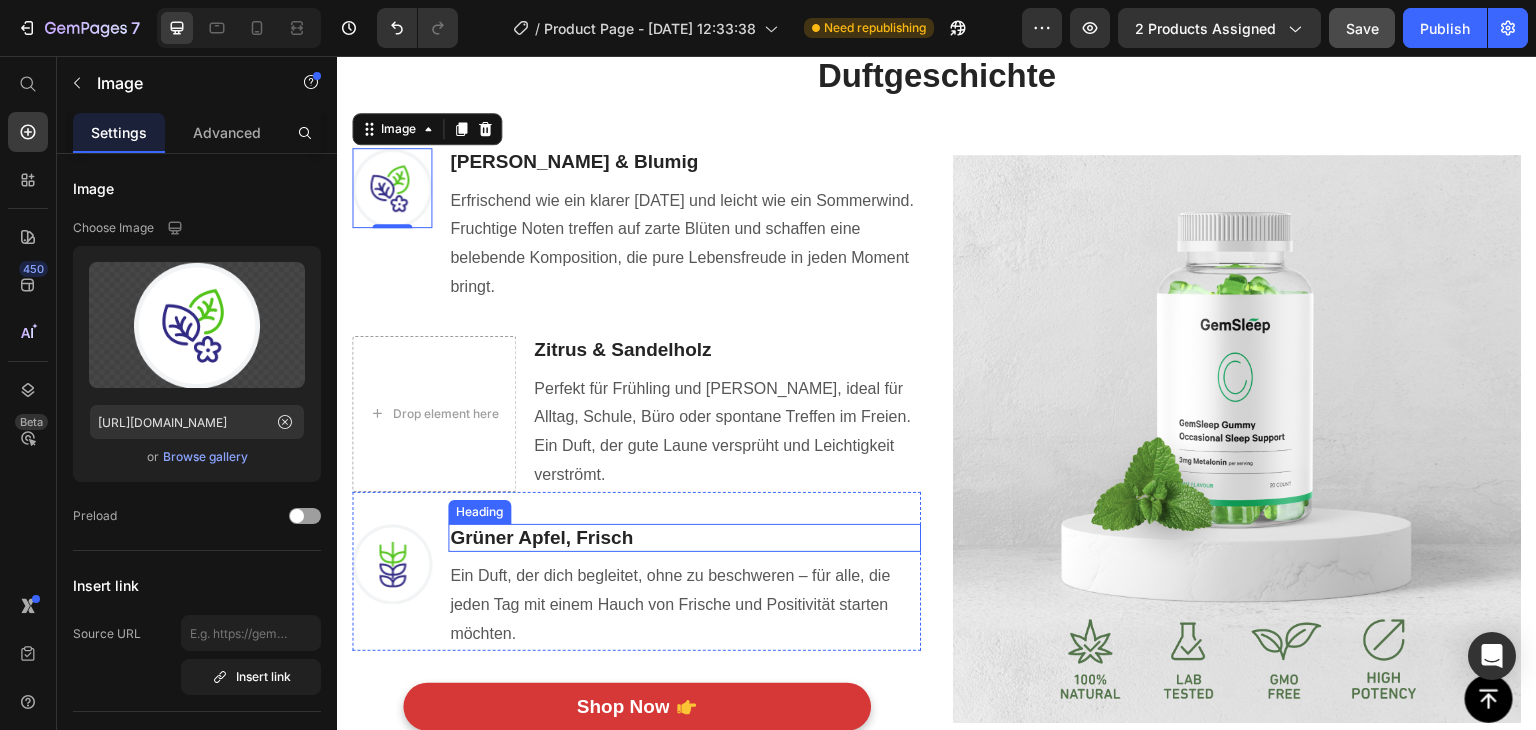scroll, scrollTop: 839, scrollLeft: 0, axis: vertical 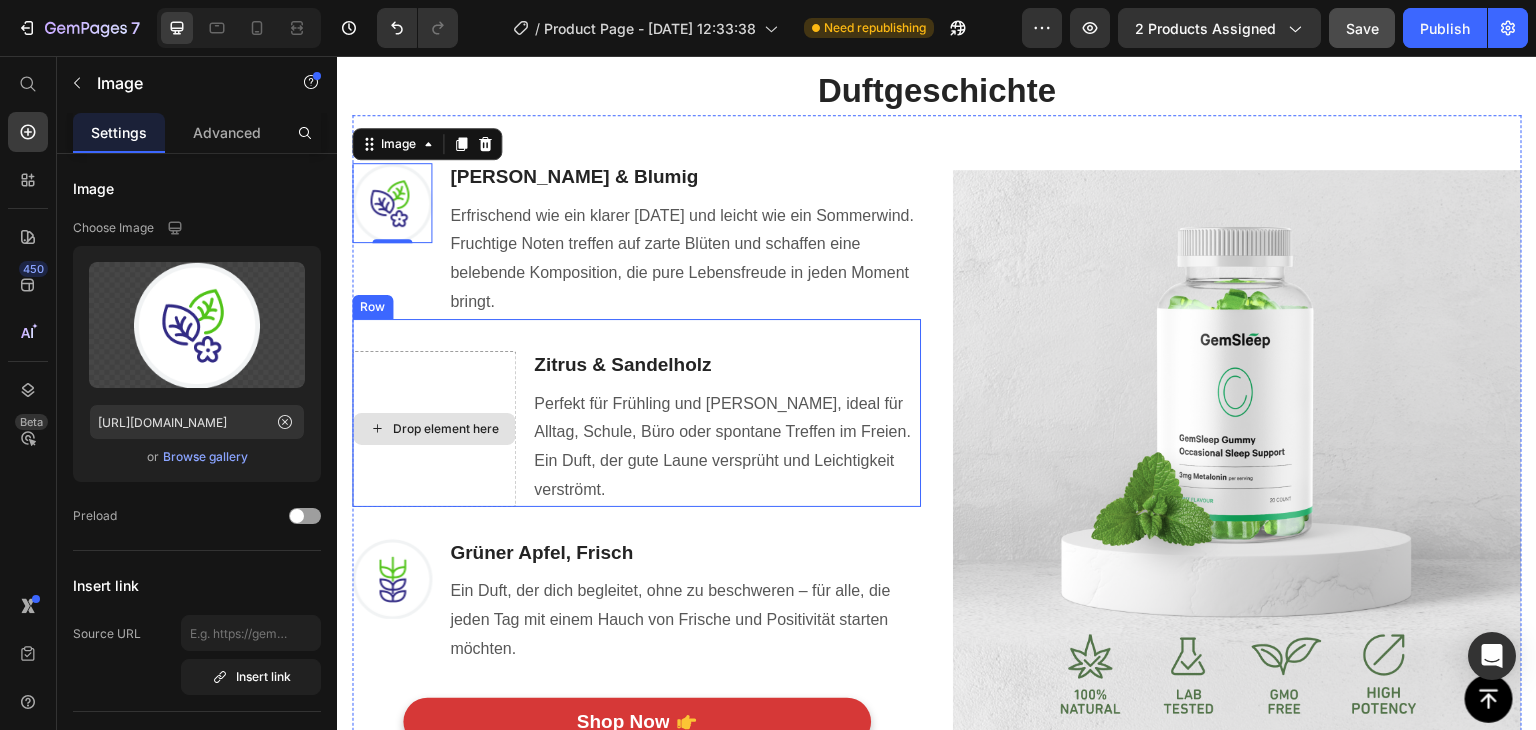 click on "Drop element here" at bounding box center (446, 429) 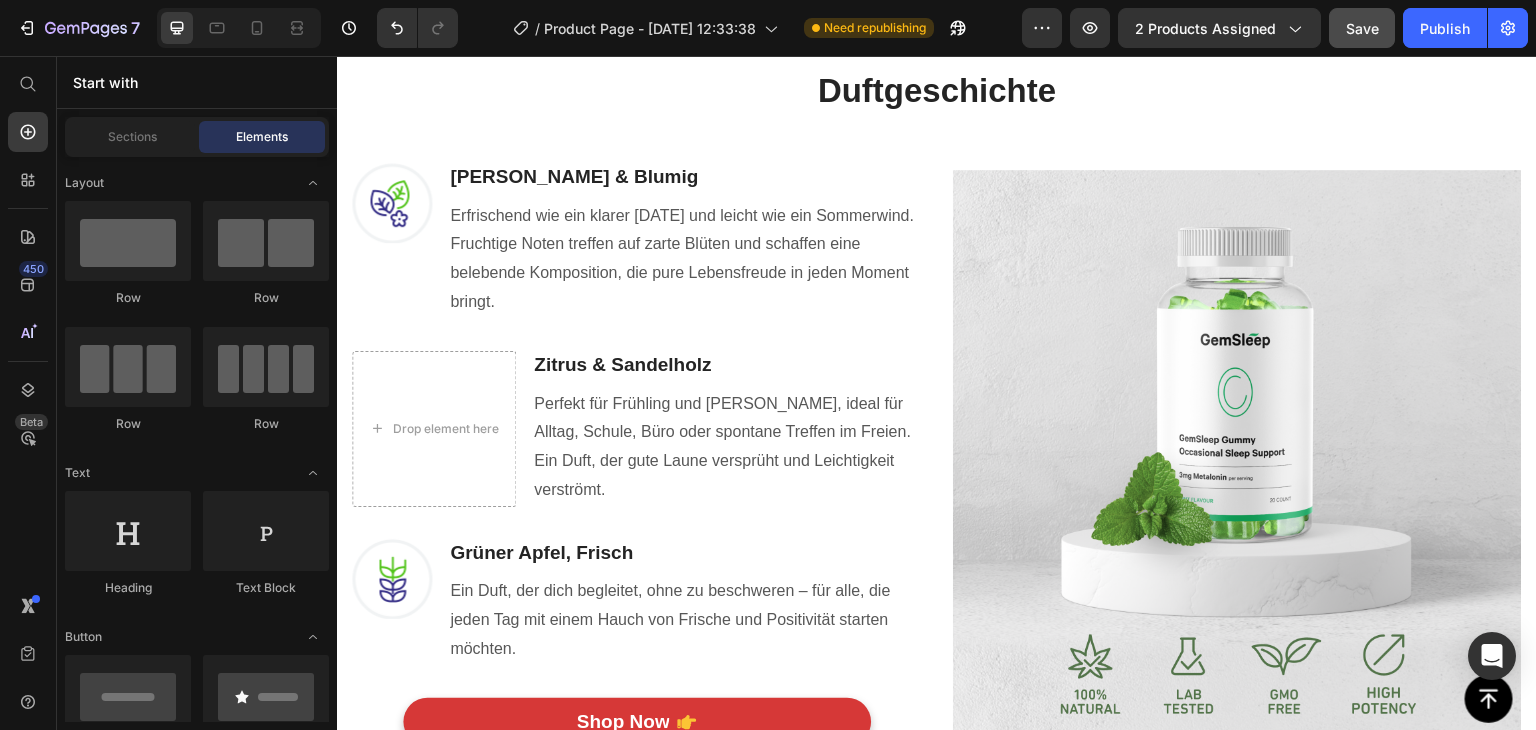 click at bounding box center (266, 985) 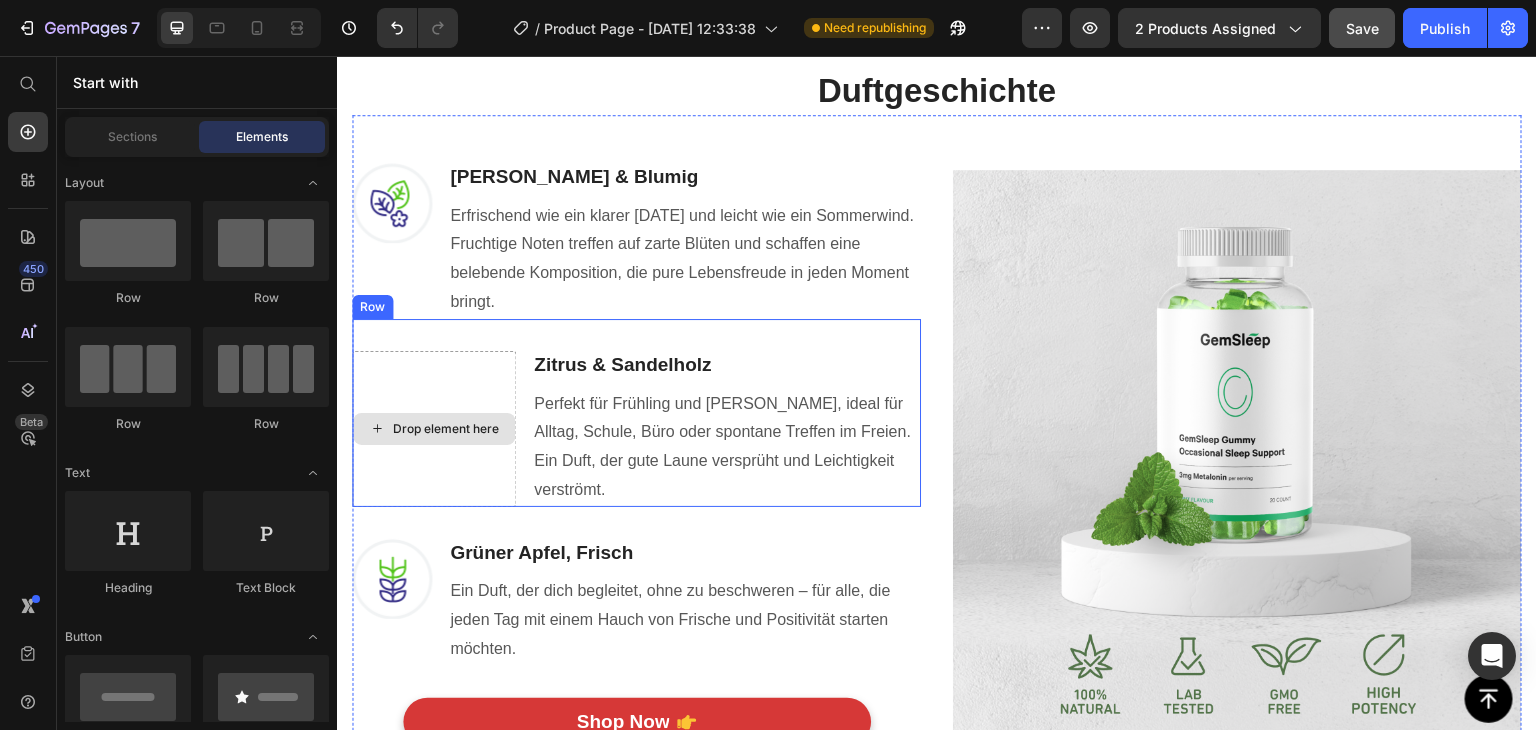 click on "Drop element here" at bounding box center (434, 429) 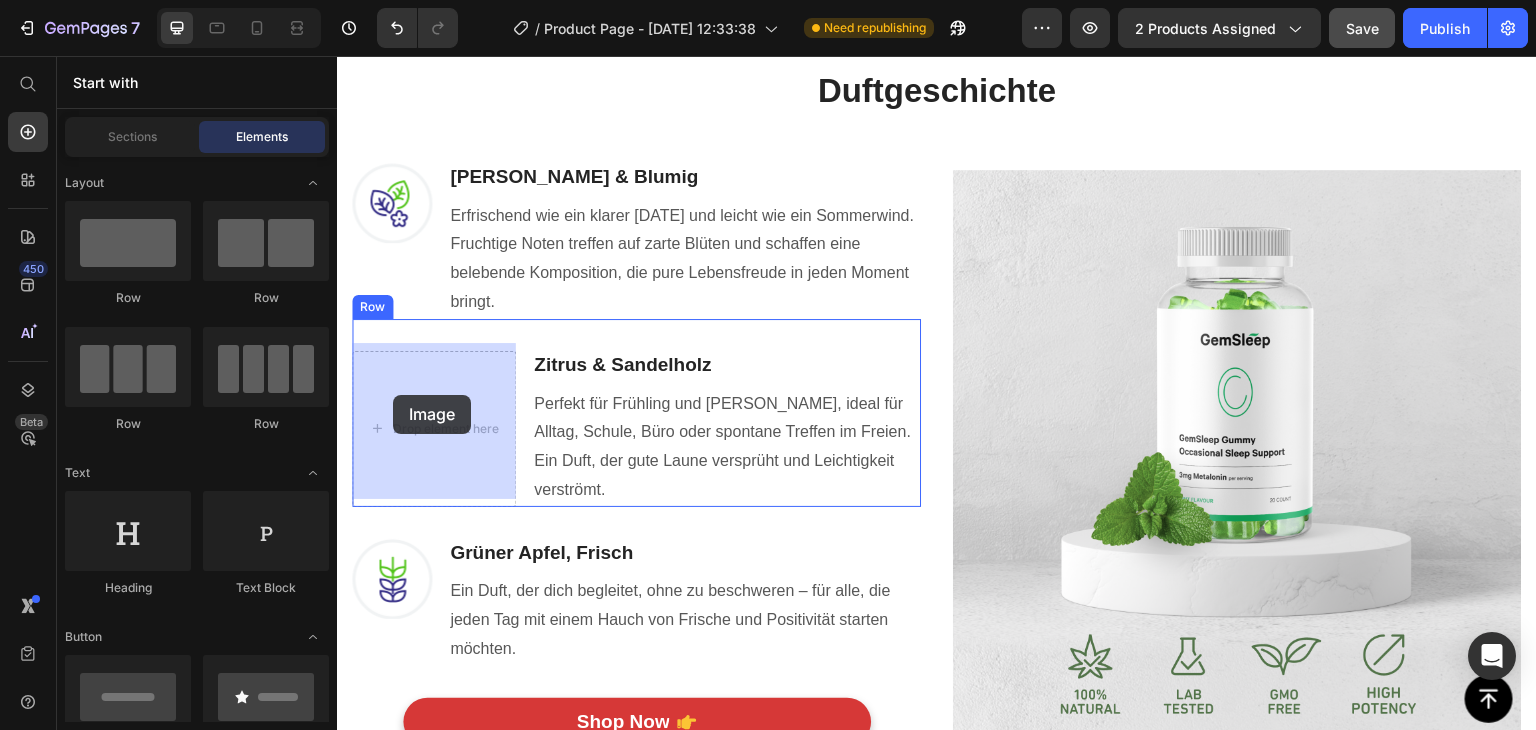 drag, startPoint x: 617, startPoint y: 337, endPoint x: 393, endPoint y: 395, distance: 231.38712 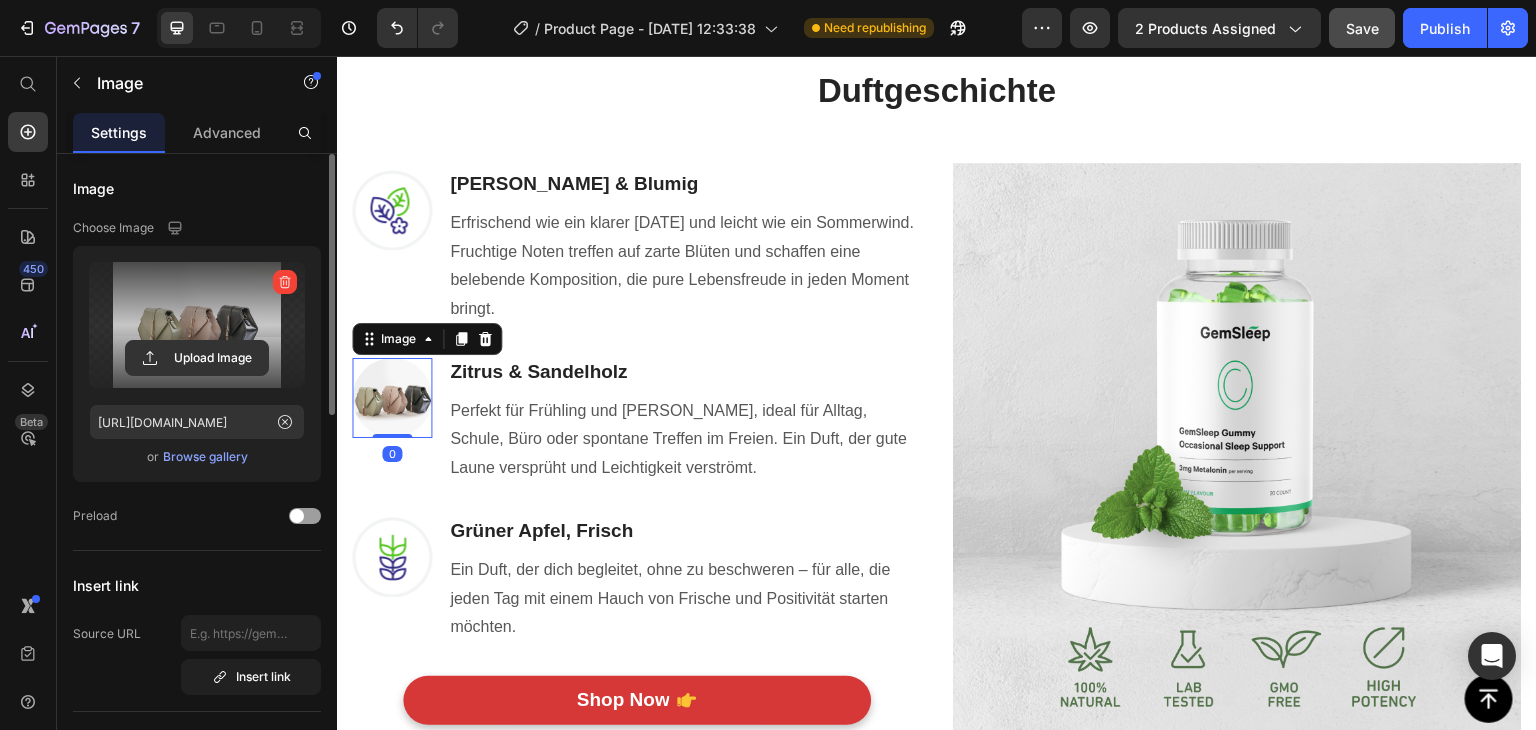 click at bounding box center [197, 325] 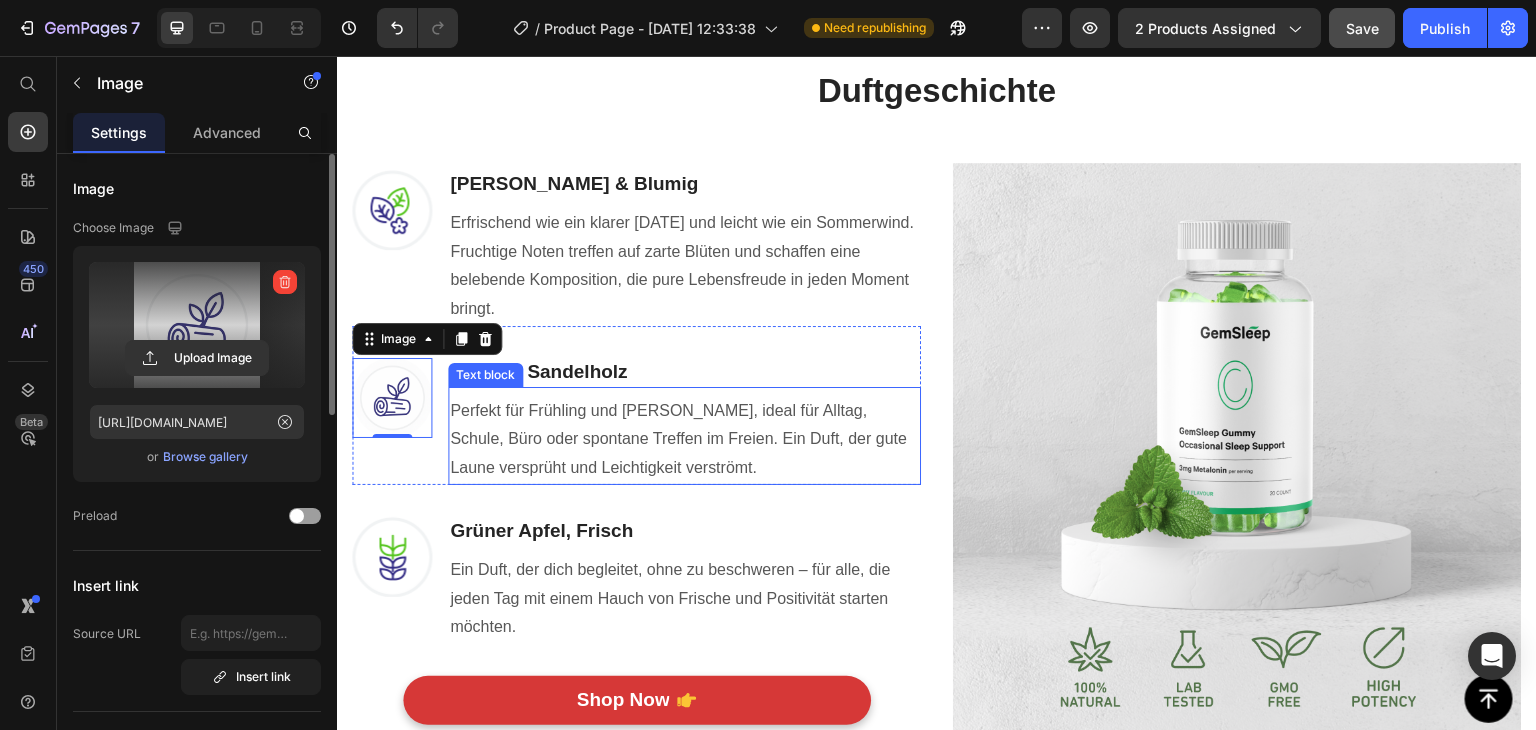 type on "[URL][DOMAIN_NAME]" 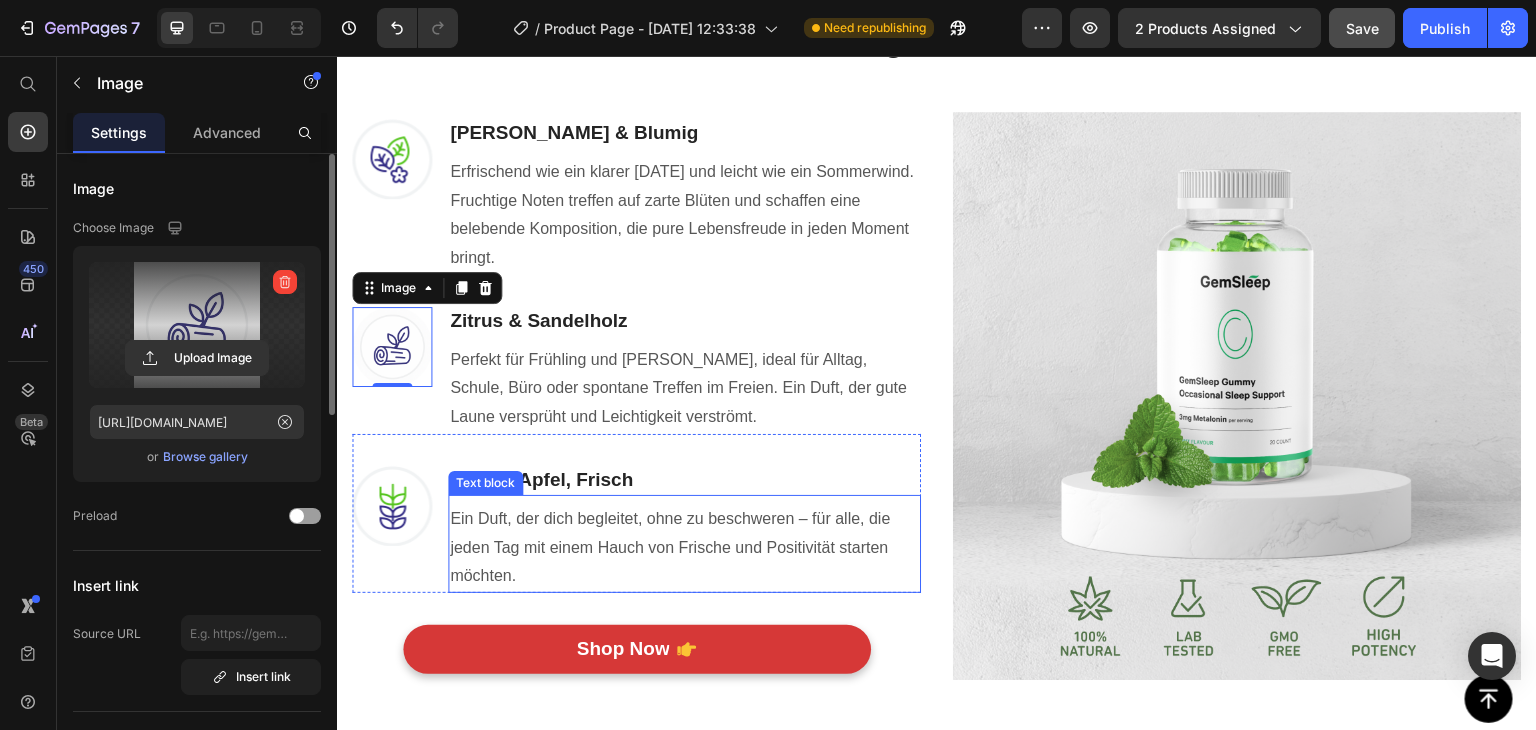 scroll, scrollTop: 939, scrollLeft: 0, axis: vertical 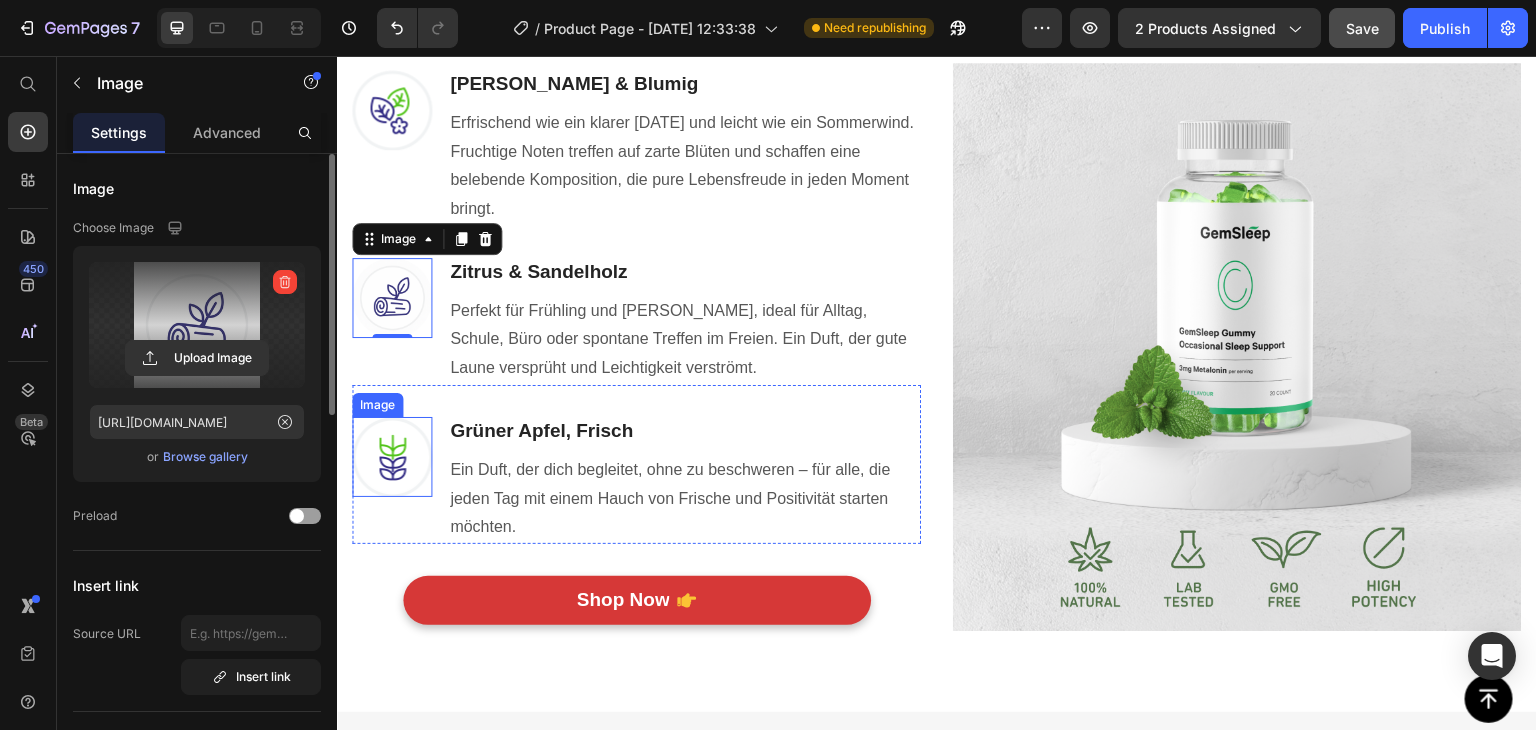 click at bounding box center [392, 457] 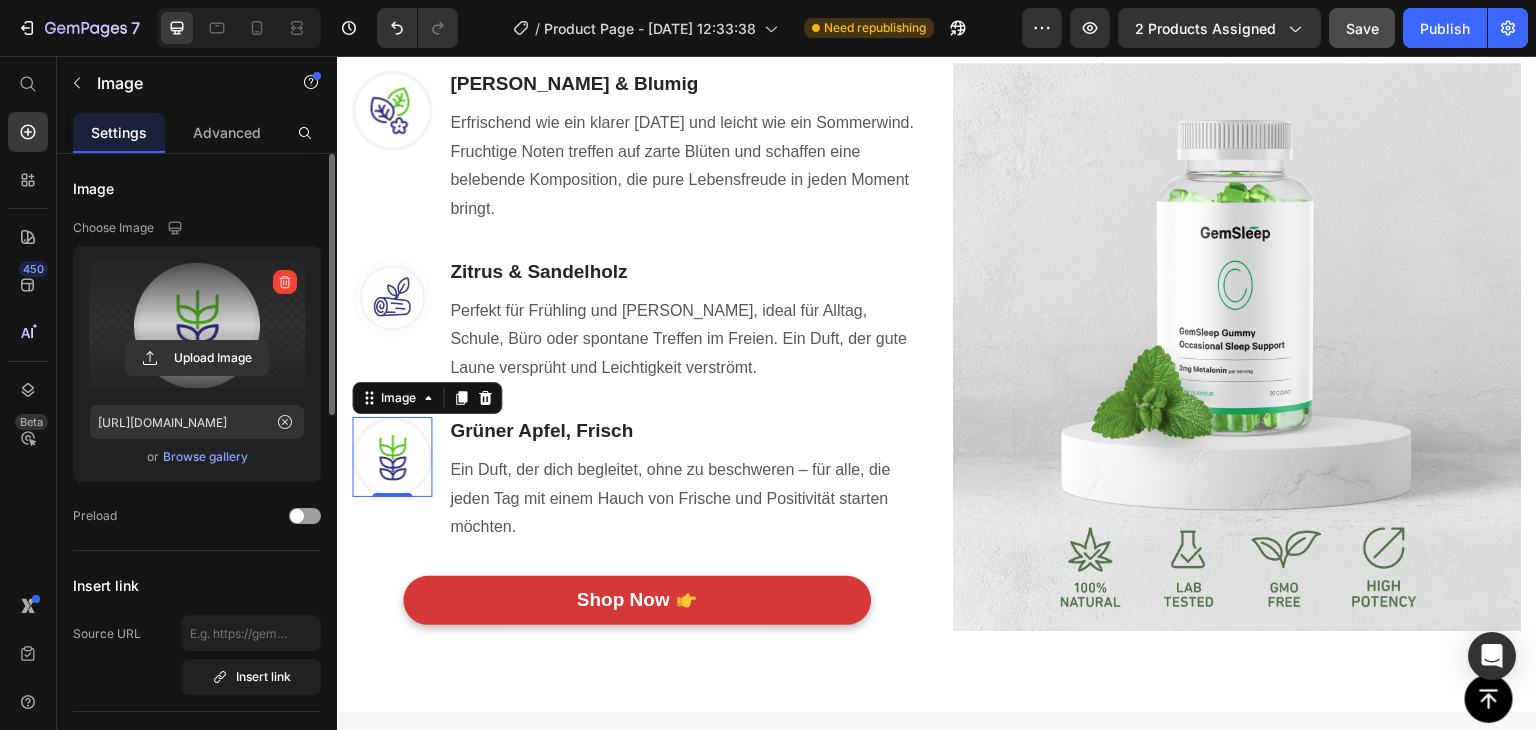 drag, startPoint x: 16, startPoint y: 294, endPoint x: 234, endPoint y: 327, distance: 220.48357 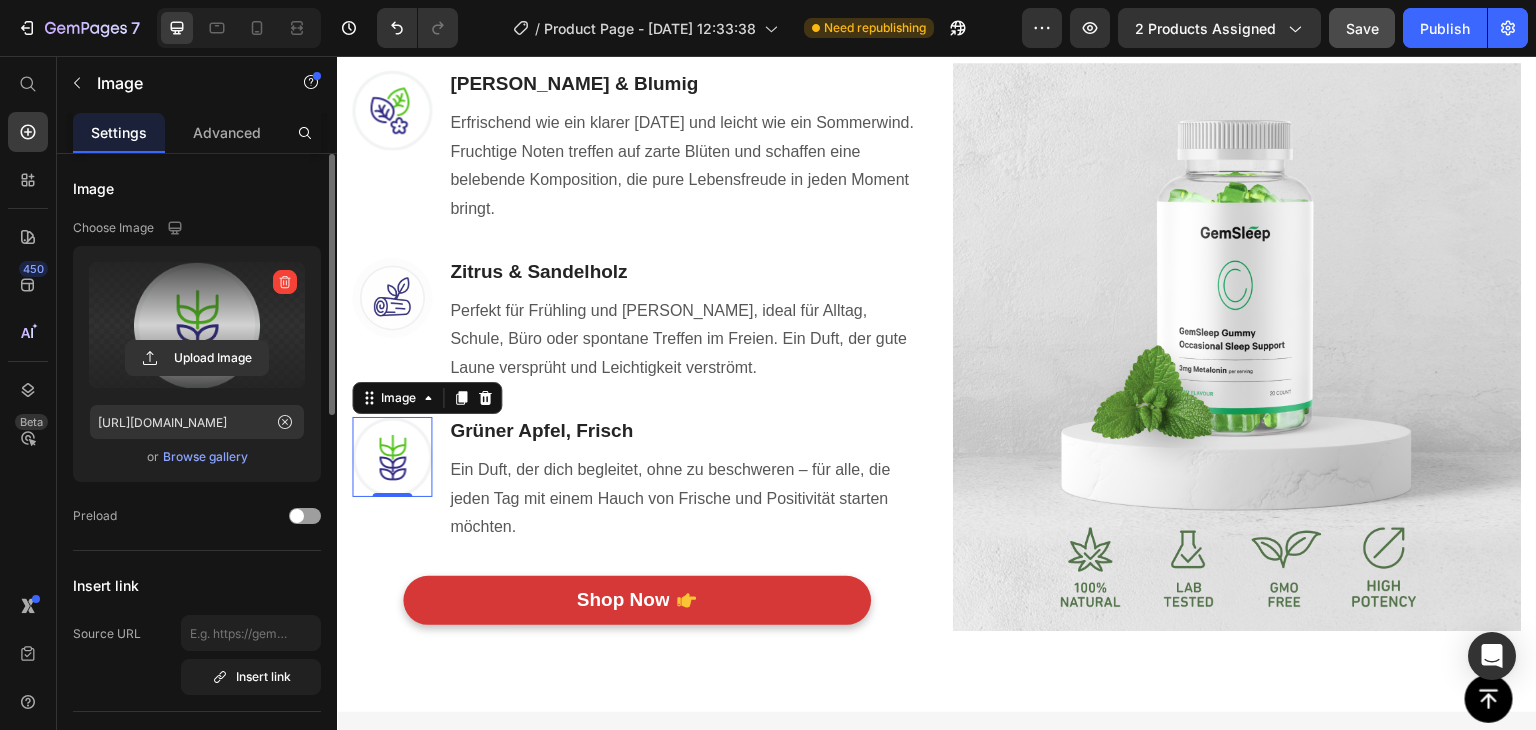 click 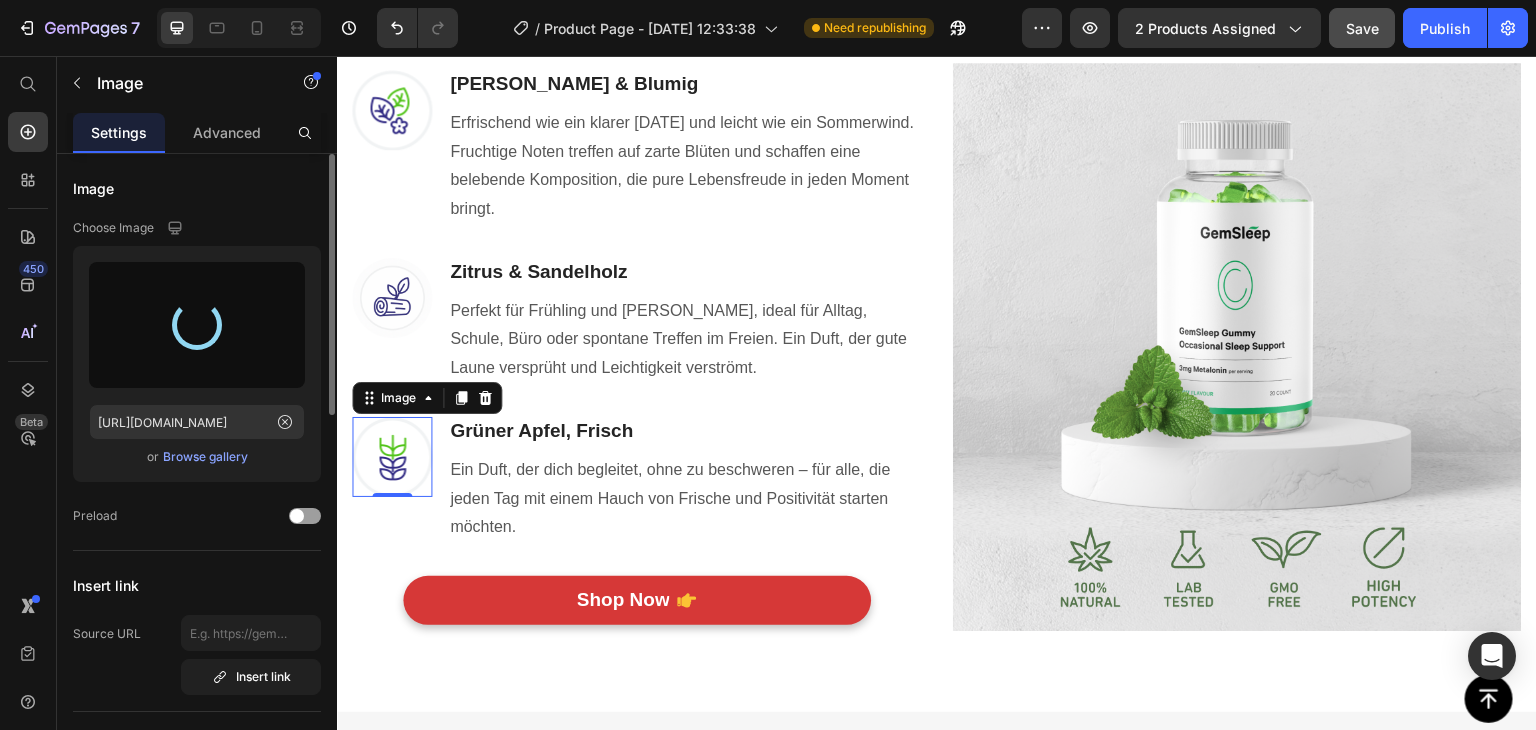 type on "https://cdn.shopify.com/s/files/1/0950/8064/4940/files/gempages_574665288721630320-2074cd65-0578-4fdc-85ec-124bf16e3ec9.png" 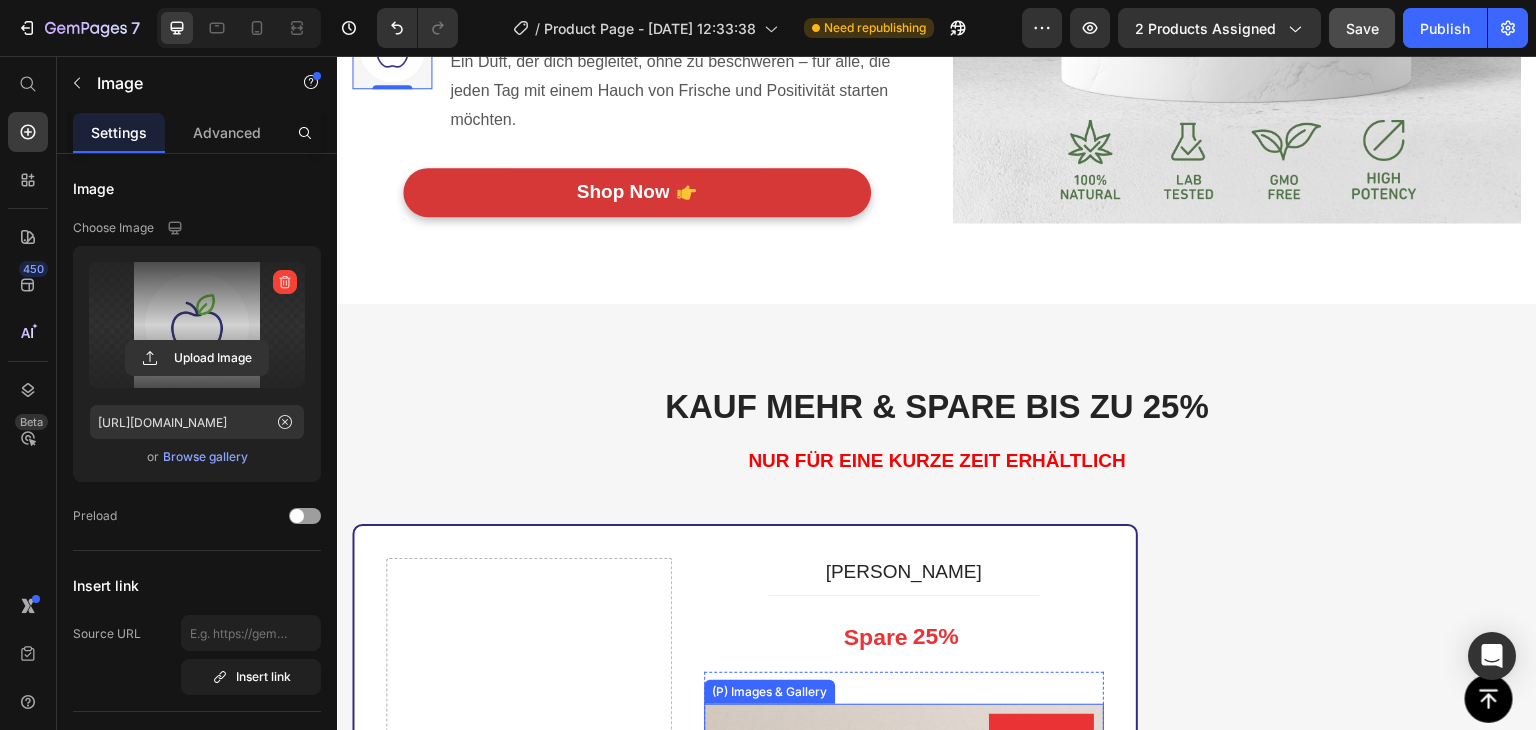 scroll, scrollTop: 1739, scrollLeft: 0, axis: vertical 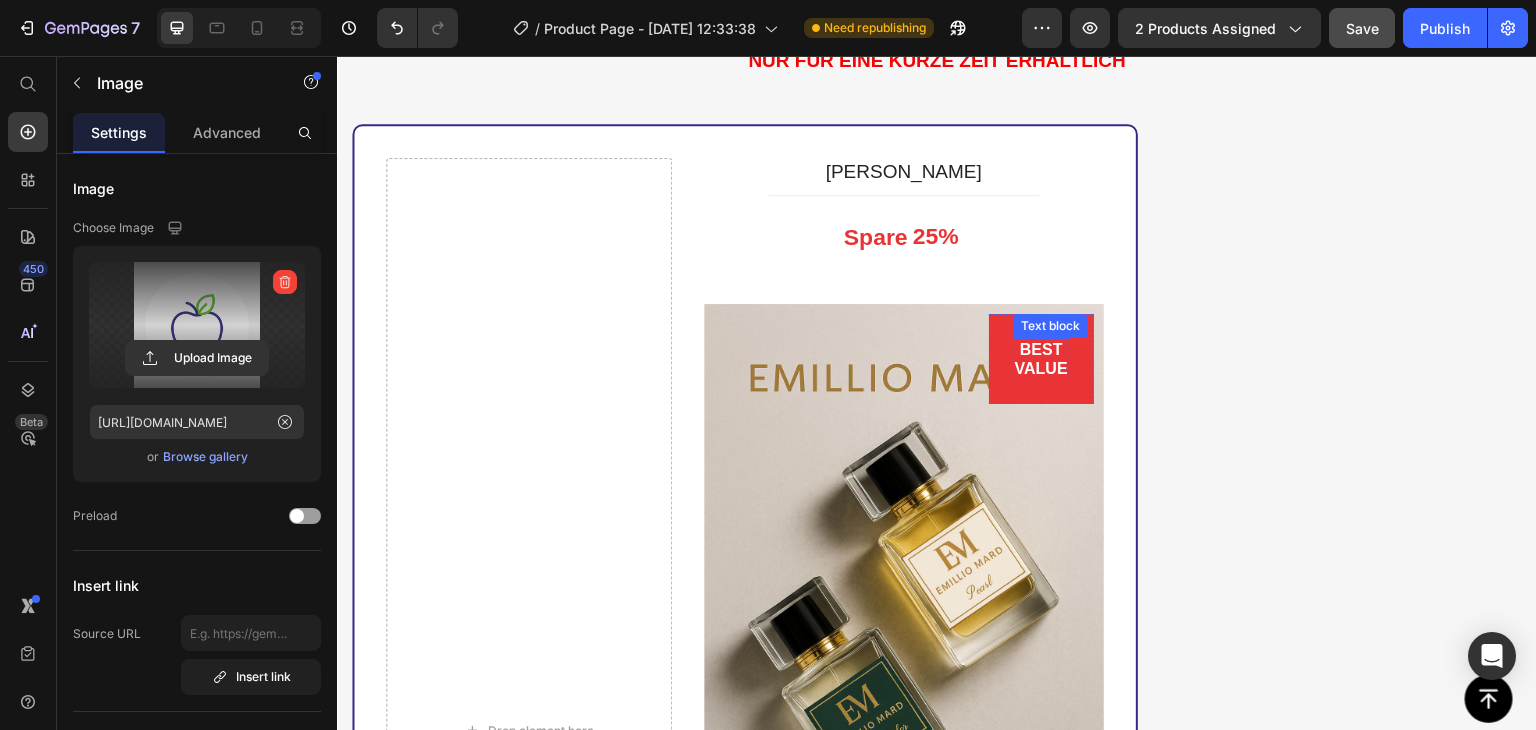 click on "BEST VALUE" at bounding box center [1041, 359] 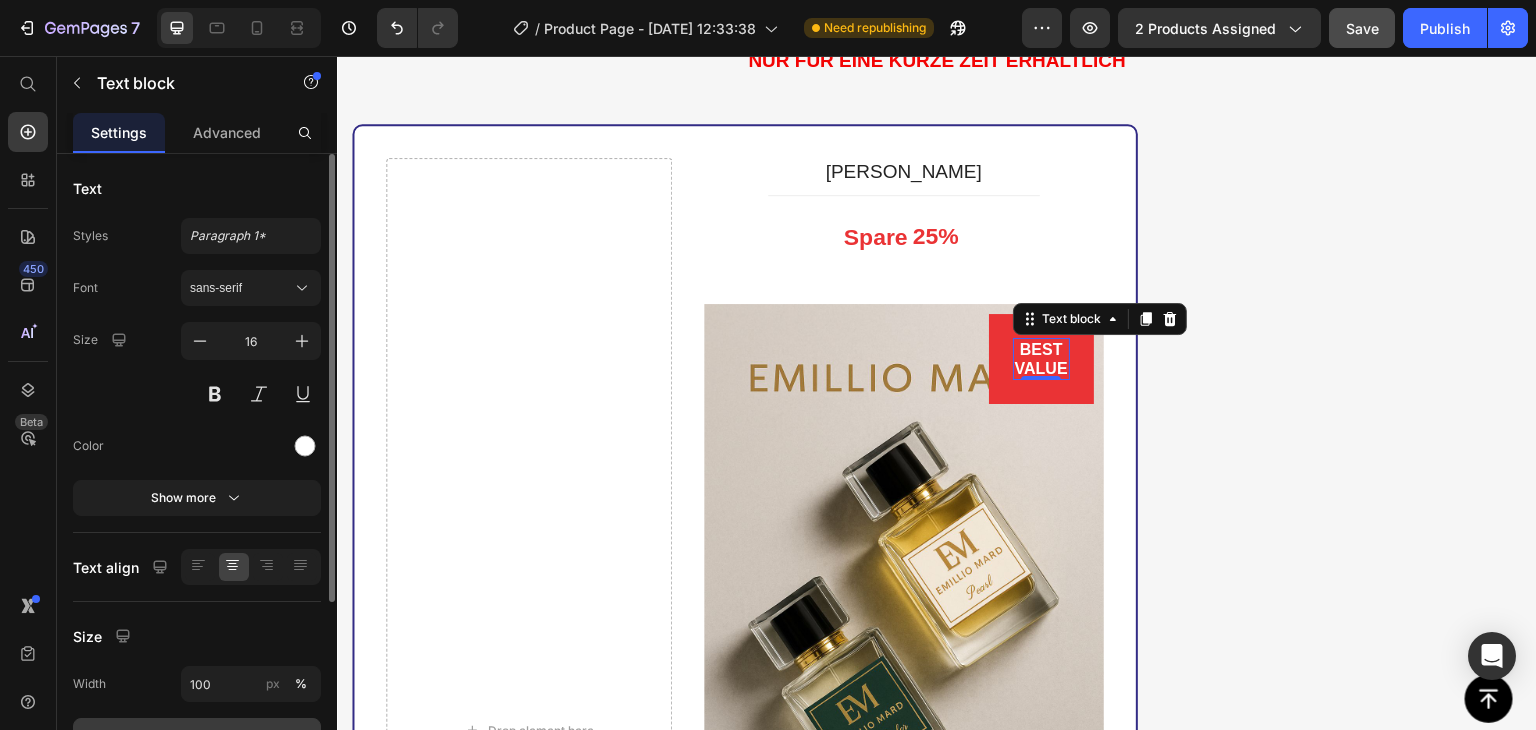 scroll, scrollTop: 260, scrollLeft: 0, axis: vertical 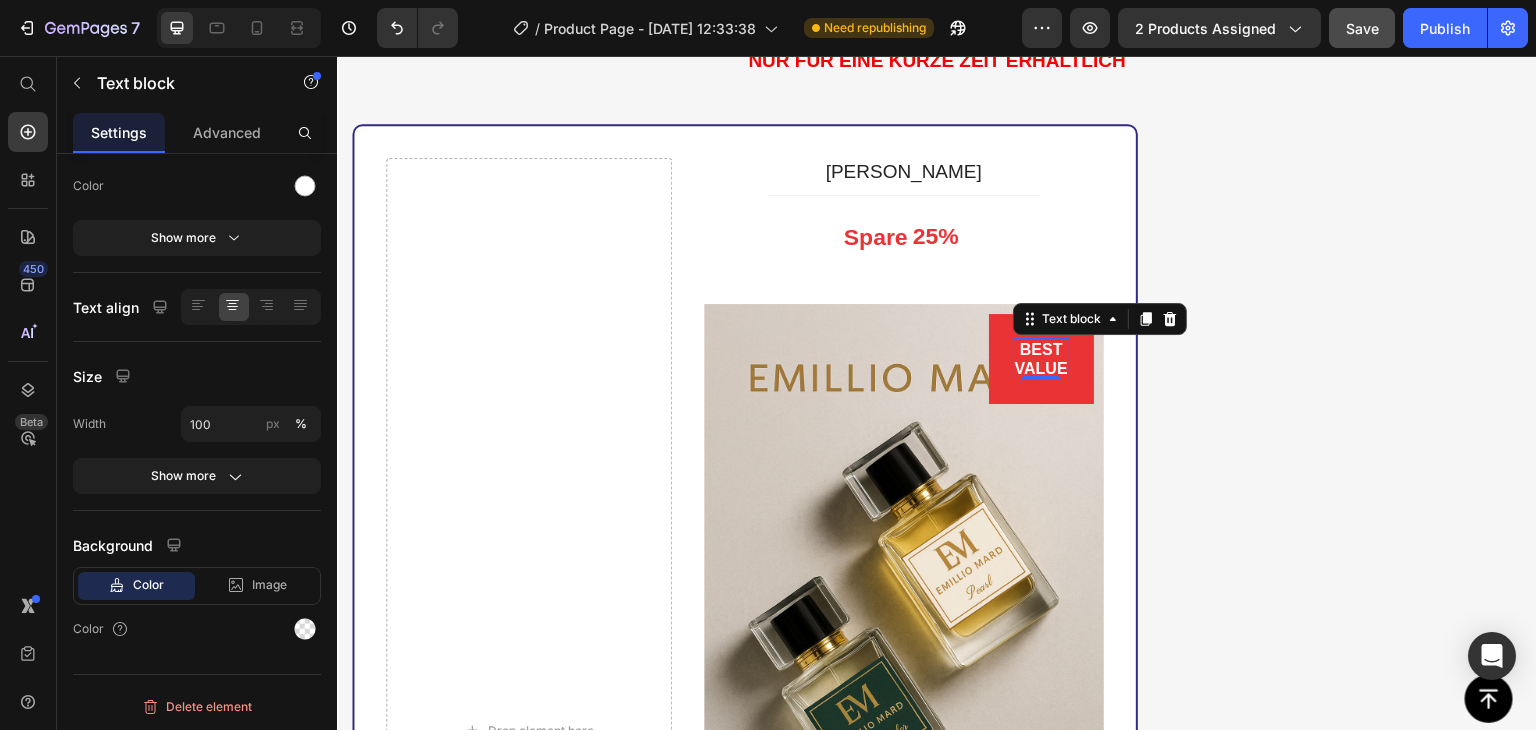 click on "BEST VALUE" at bounding box center (1041, 359) 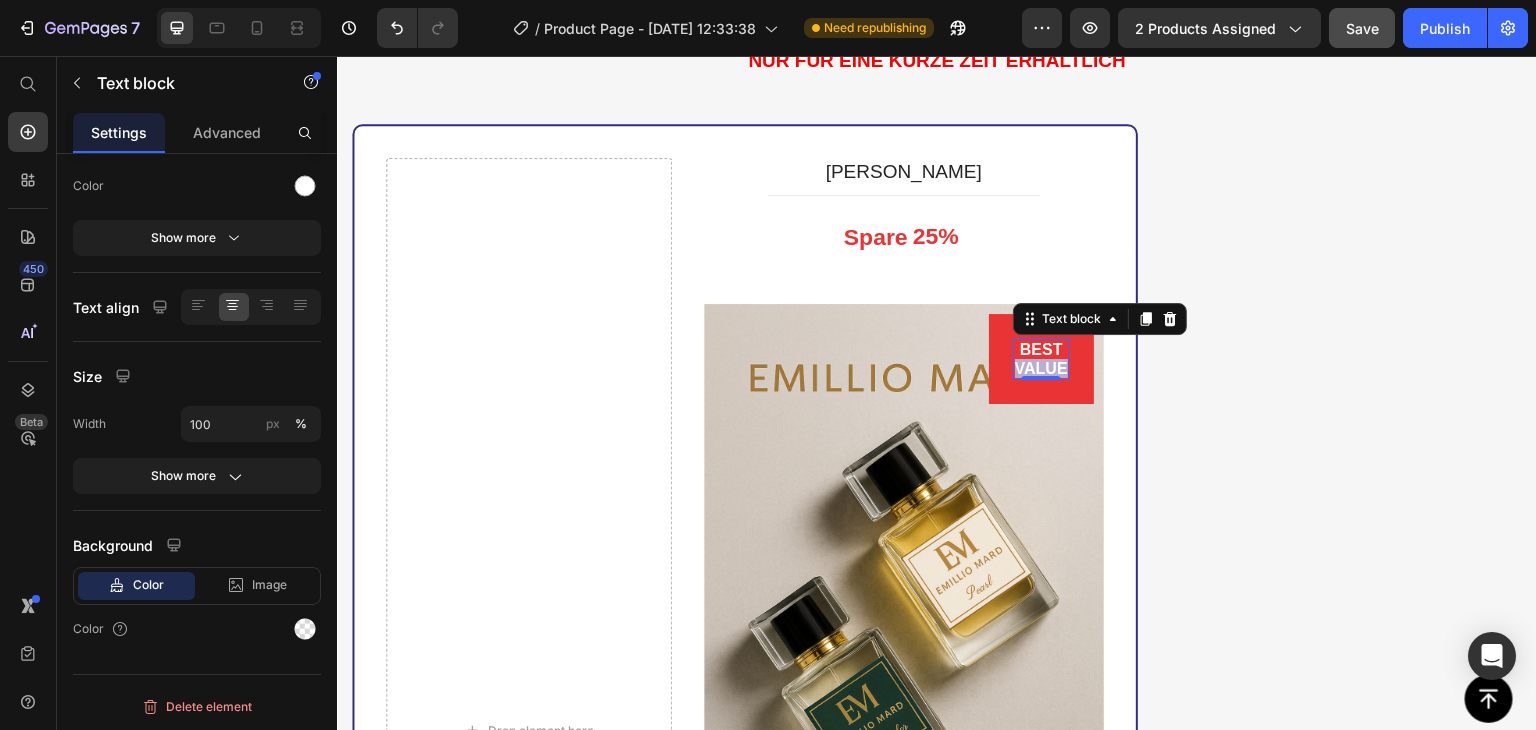 click on "BEST VALUE" at bounding box center (1041, 359) 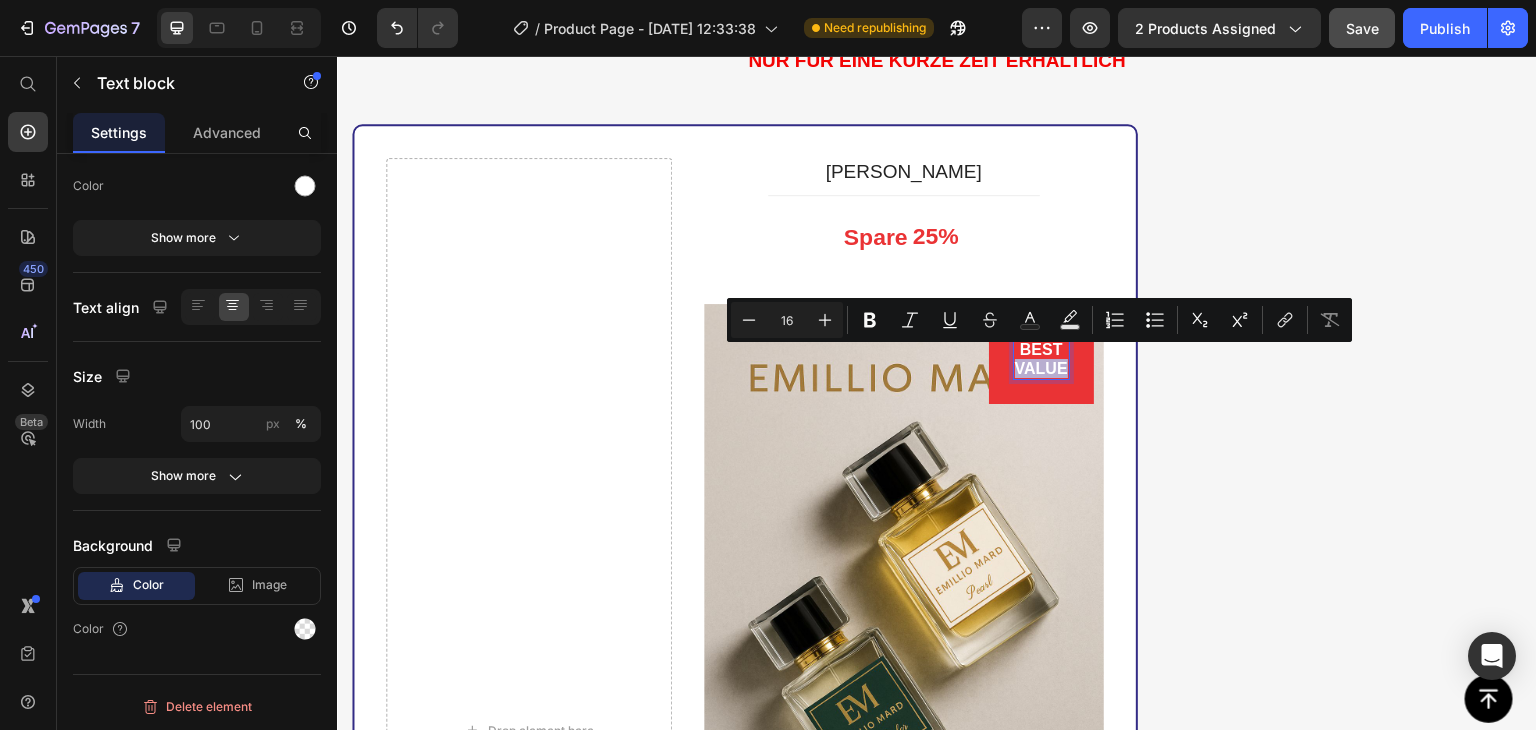 click on "BEST VALUE" at bounding box center (1041, 359) 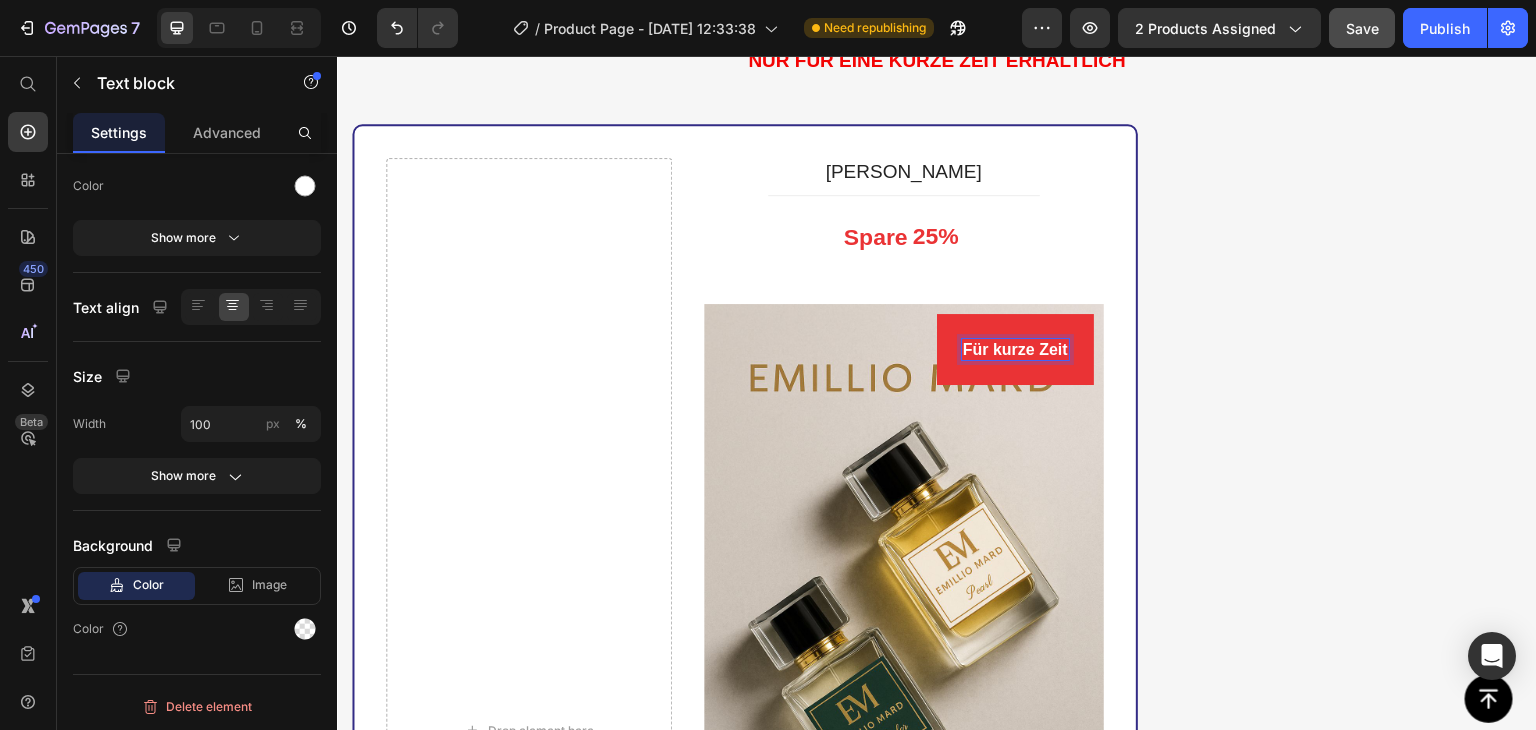 click on "Für kurze Zeit" at bounding box center [1015, 349] 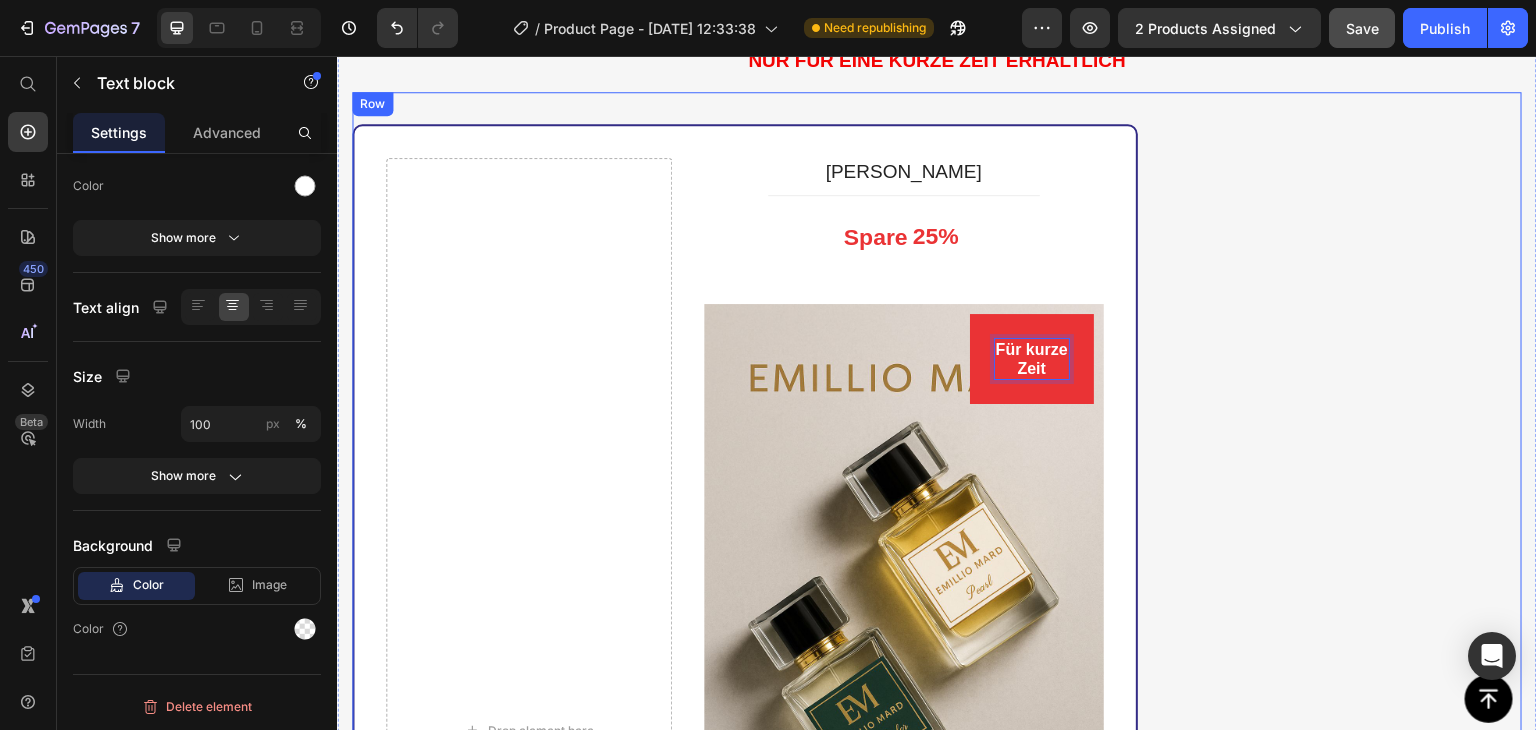 click on "Emillio Mard Bundle (P) Title                Title Line Spare 25% (P) Tag Für kurze  Zeit Text block   0 Row (P) Images & Gallery Row €59,85 (P) Price €79,80 (P) Price SPARE €19,95 (P) Tag Row You saved €19,95 (P) Tag
Icon 14 Tage Rückgaberecht Text block
Icon Schnell & Kostenloser Versand in DE Text block Icon List Out of stocks (P) Cart Button Product Beeil dich! Der Verkauf endet, sobald der Timer auf null steht. Text block 00 Day 19 Hrs 56 Min 29 Sec CountDown Timer
Drop element here Row Row" at bounding box center (937, 714) 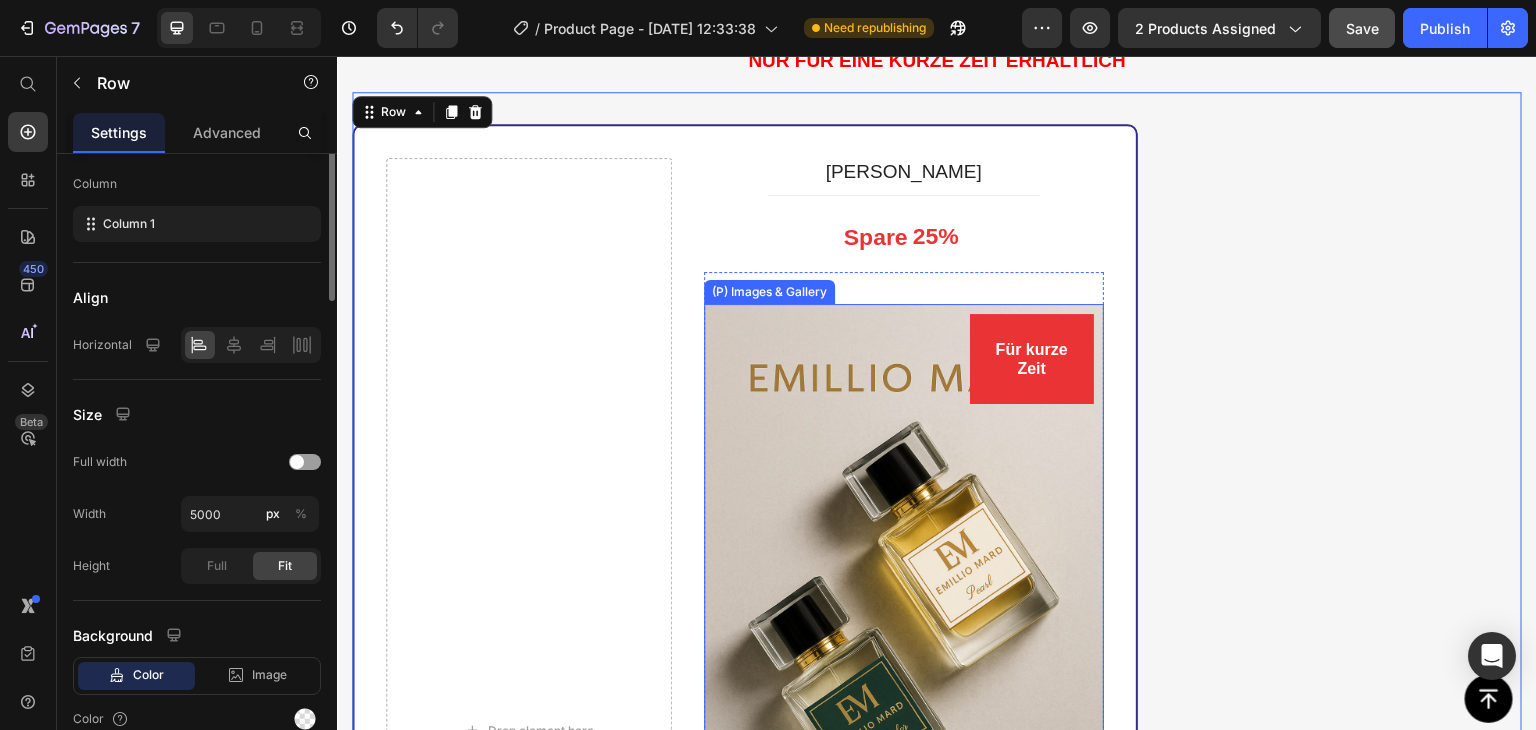 scroll, scrollTop: 0, scrollLeft: 0, axis: both 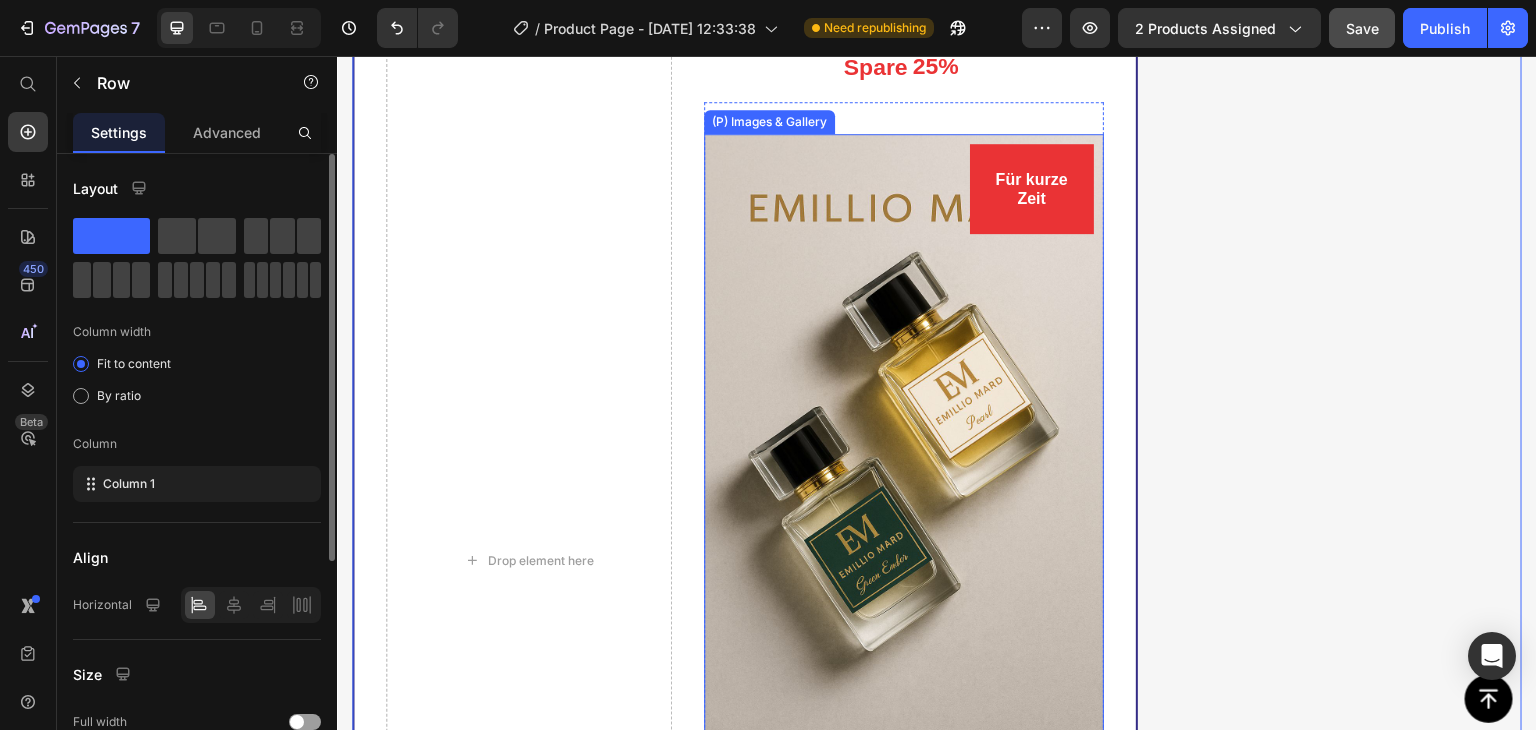 click on "Für kurze  Zeit Text block Row" at bounding box center [1032, 189] 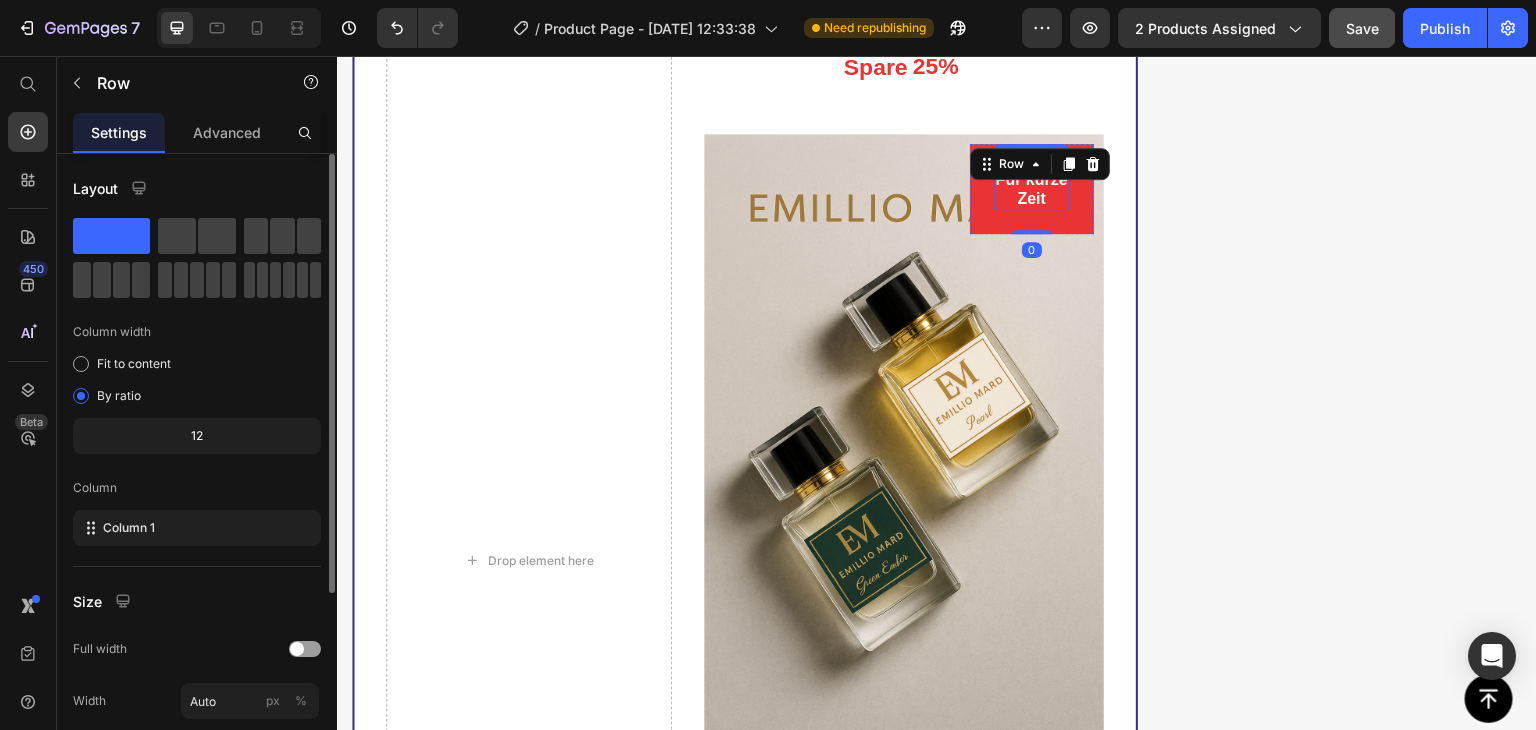 scroll, scrollTop: 1939, scrollLeft: 0, axis: vertical 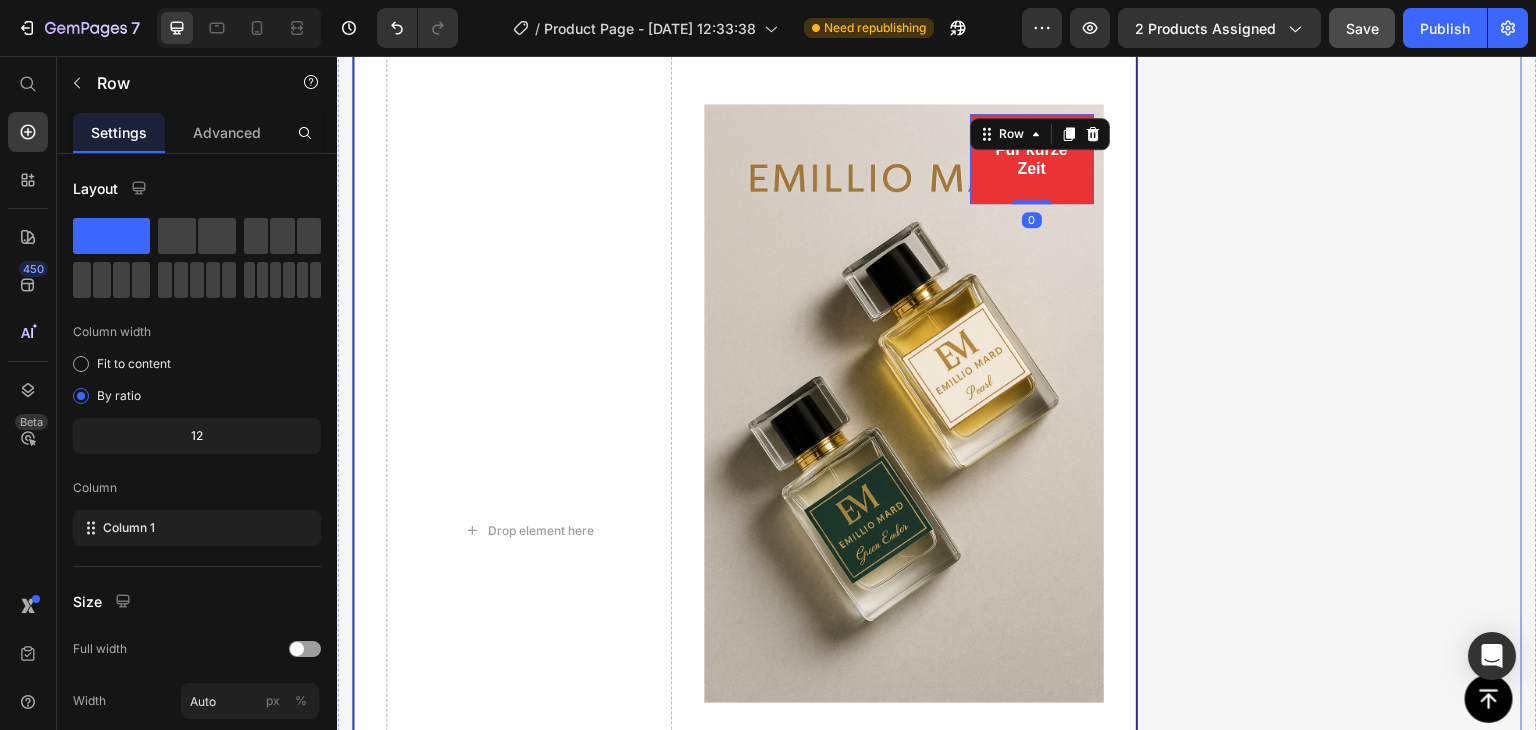 click on "Emillio Mard Bundle (P) Title                Title Line Spare 25% (P) Tag Für kurze  Zeit Text block Row   0 (P) Images & Gallery Row €59,85 (P) Price €79,80 (P) Price SPARE €19,95 (P) Tag Row You saved €19,95 (P) Tag
Icon 14 Tage Rückgaberecht Text block
Icon Schnell & Kostenloser Versand in DE Text block Icon List Out of stocks (P) Cart Button Product Beeil dich! Der Verkauf endet, sobald der Timer auf null steht. Text block 00 Day 19 Hrs 56 Min 24 Sec CountDown Timer
Drop element here Row Row" at bounding box center (937, 514) 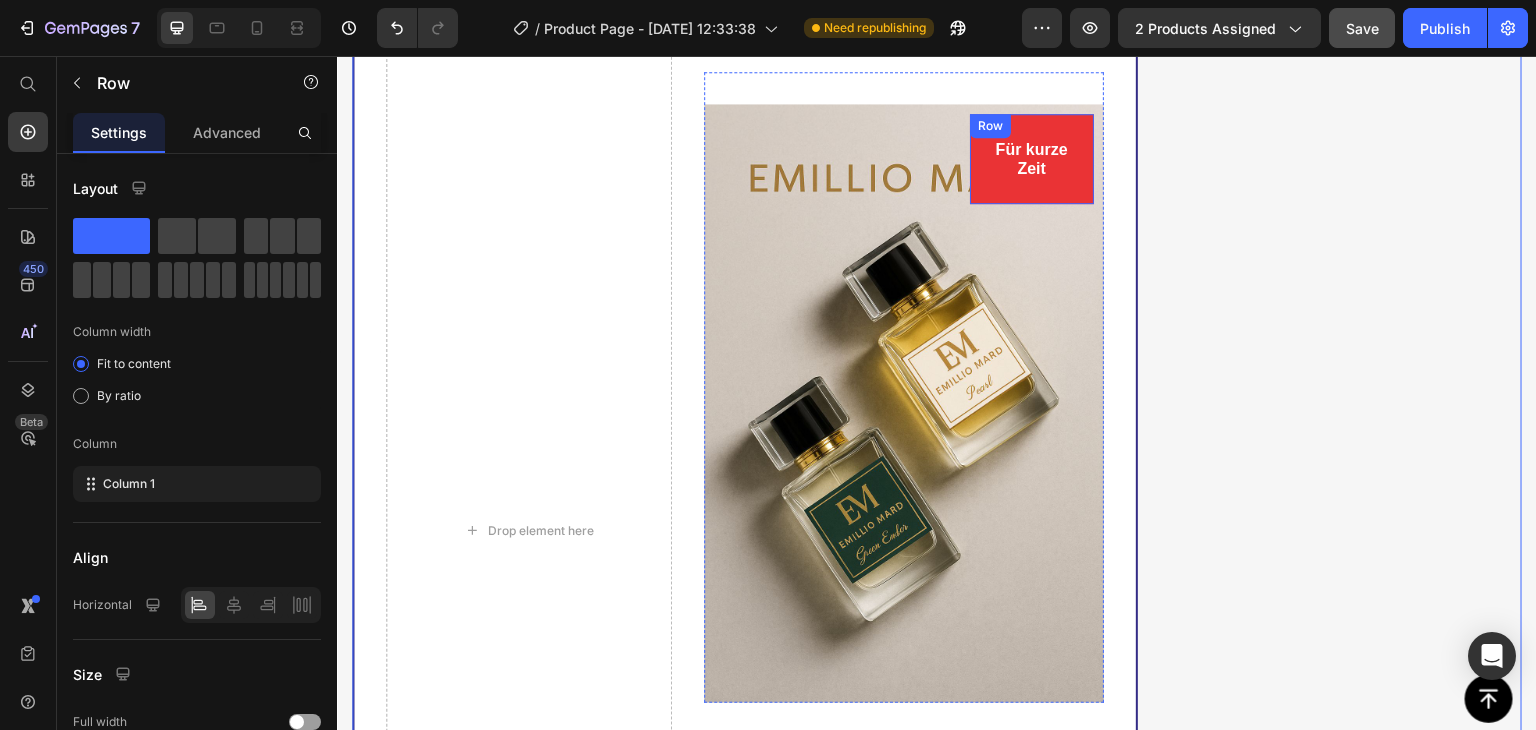 click on "Für kurze  Zeit Text block Row" at bounding box center [1032, 159] 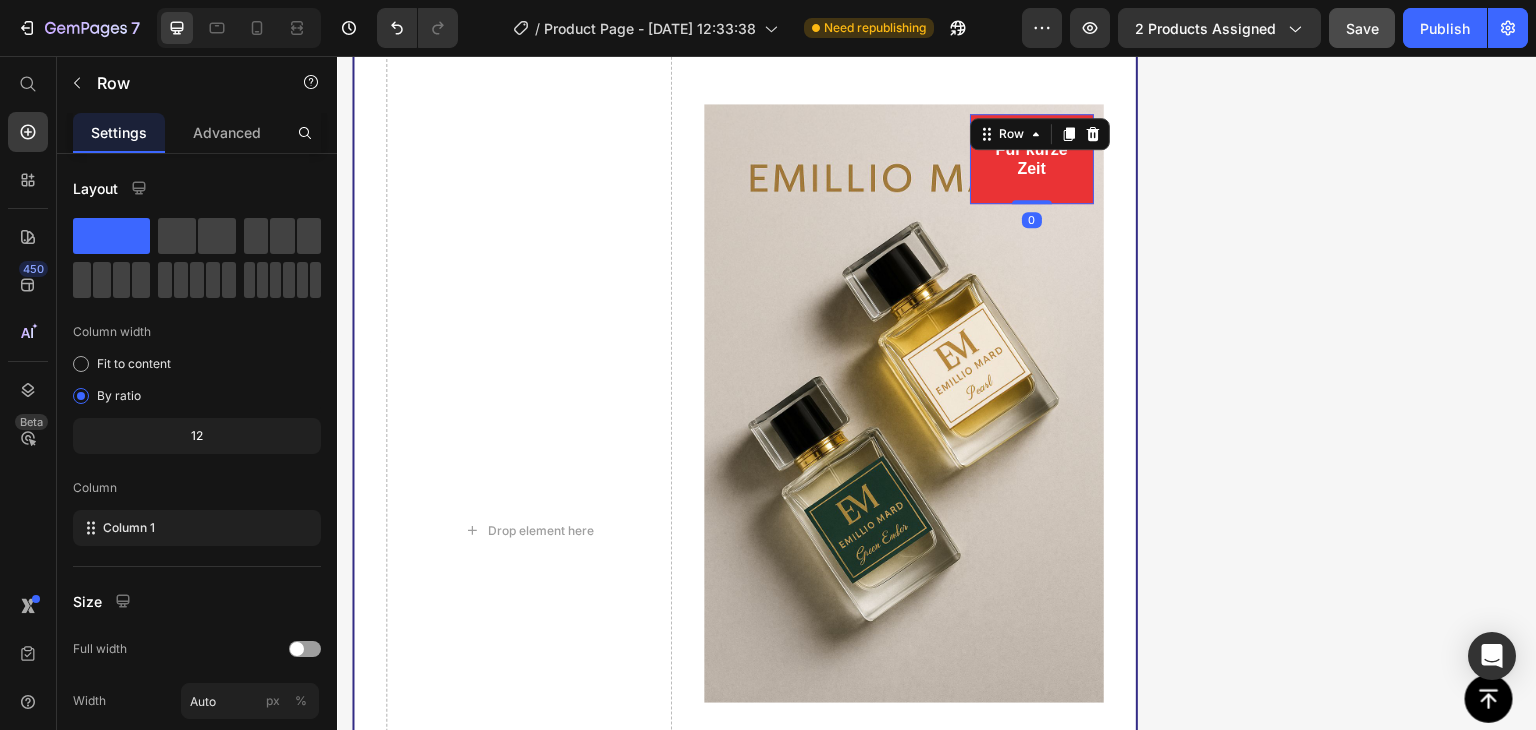 drag, startPoint x: 1018, startPoint y: 185, endPoint x: 981, endPoint y: 108, distance: 85.42833 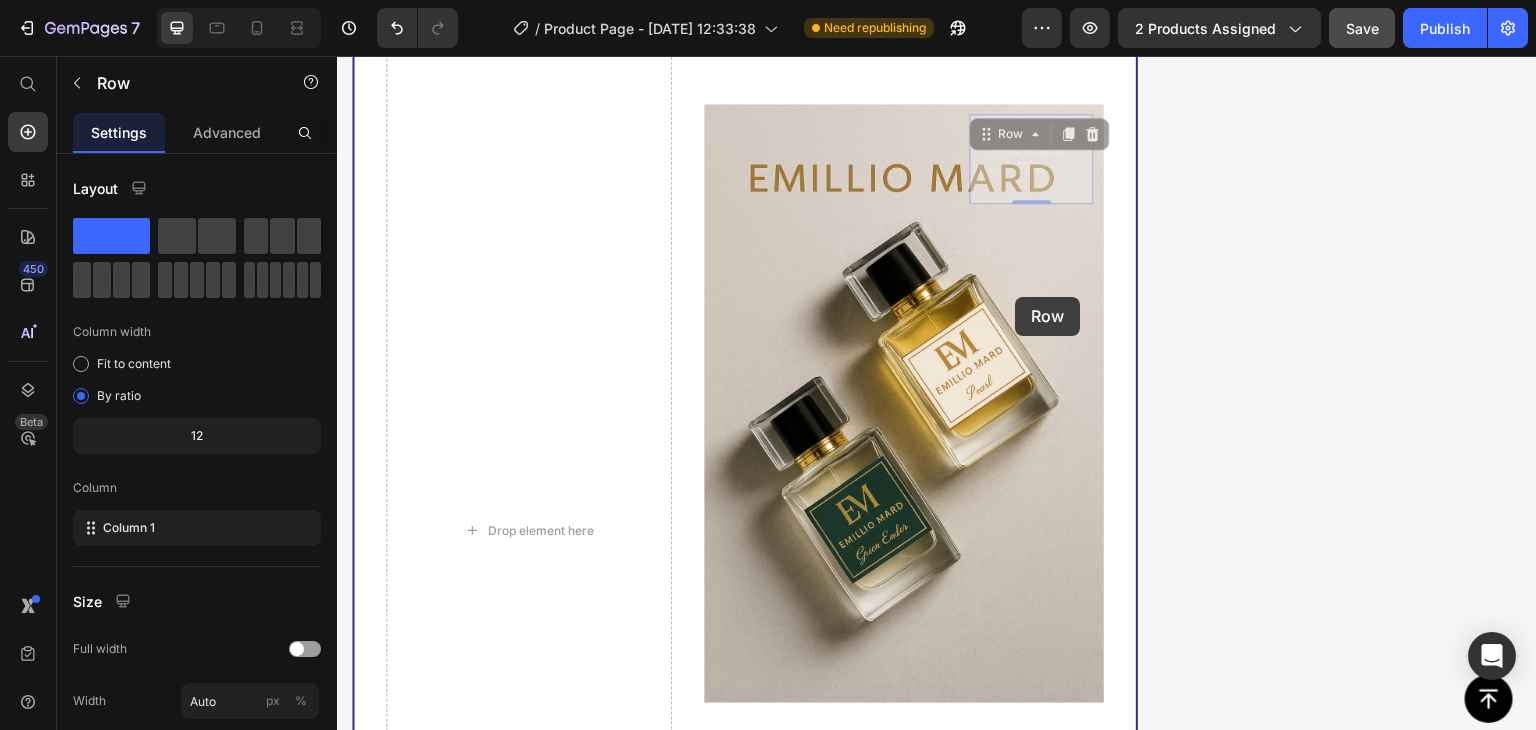 drag, startPoint x: 982, startPoint y: 130, endPoint x: 1016, endPoint y: 297, distance: 170.42593 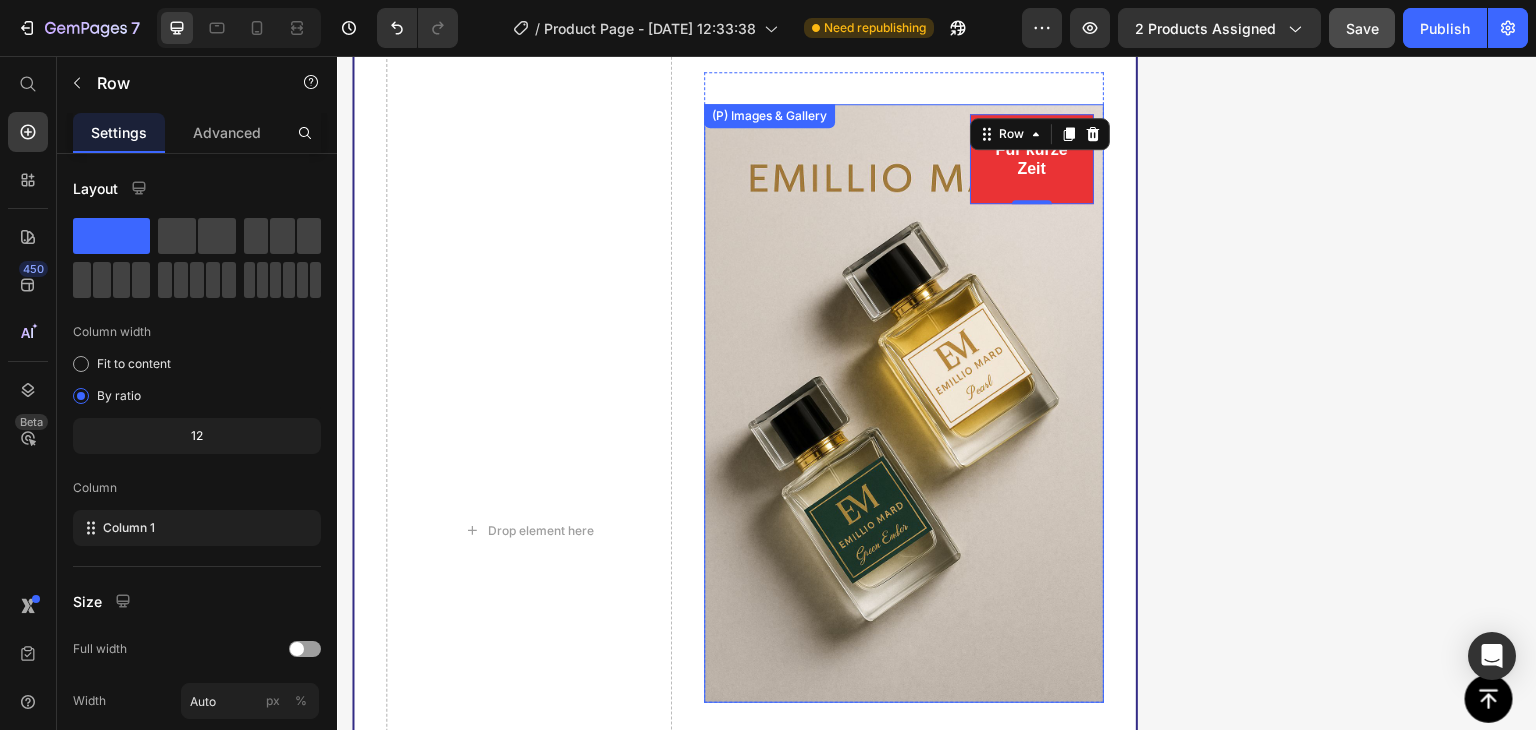 scroll, scrollTop: 1932, scrollLeft: 0, axis: vertical 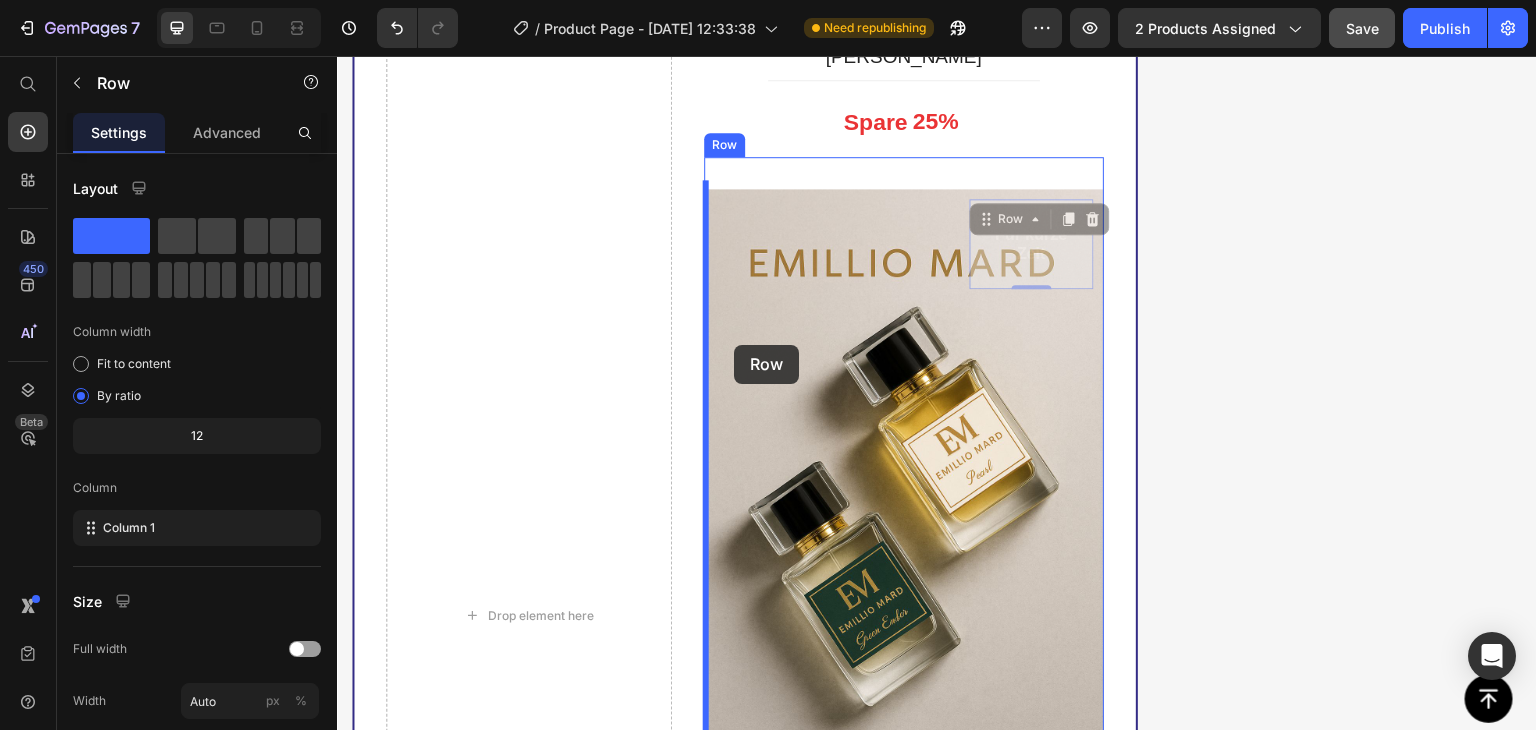 drag, startPoint x: 982, startPoint y: 141, endPoint x: 734, endPoint y: 345, distance: 321.12302 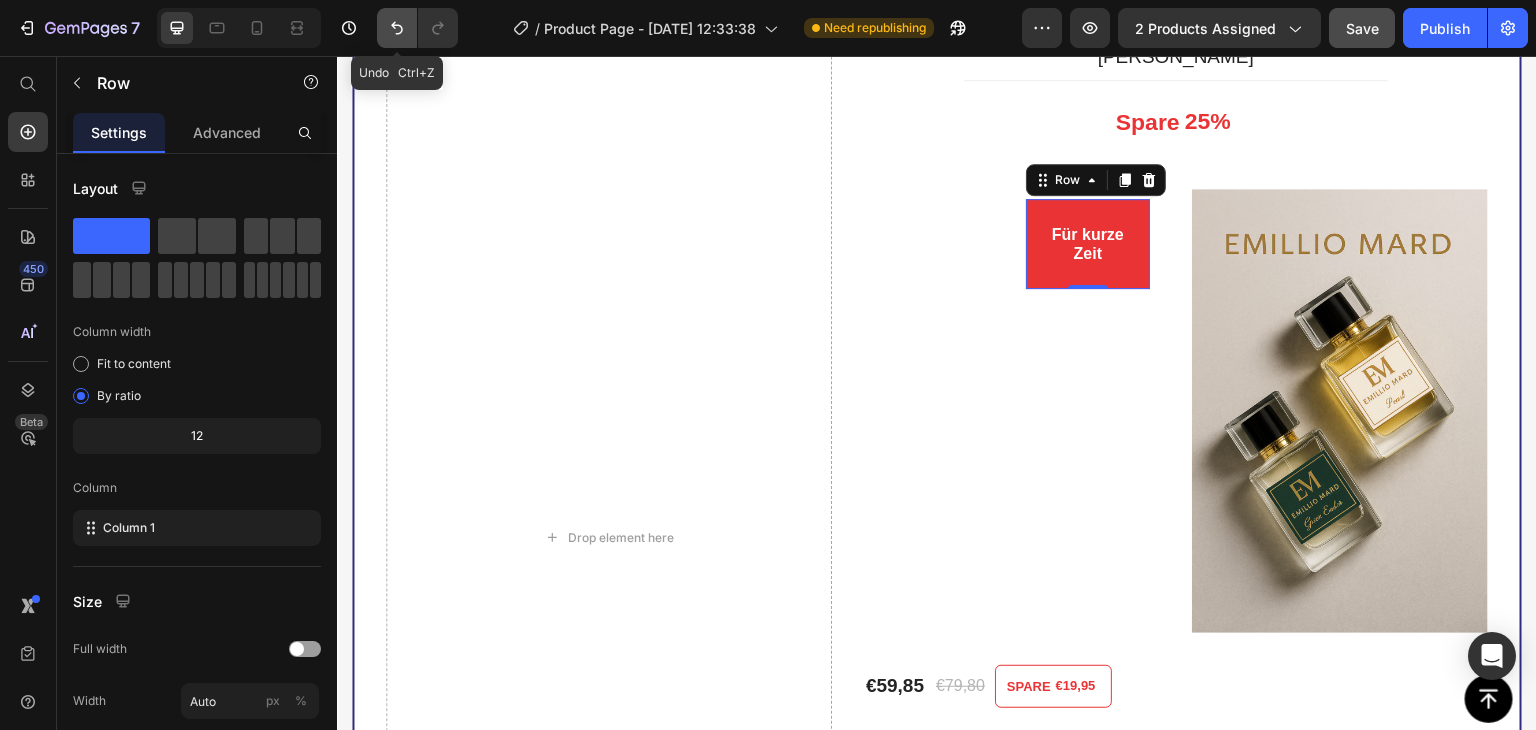 click 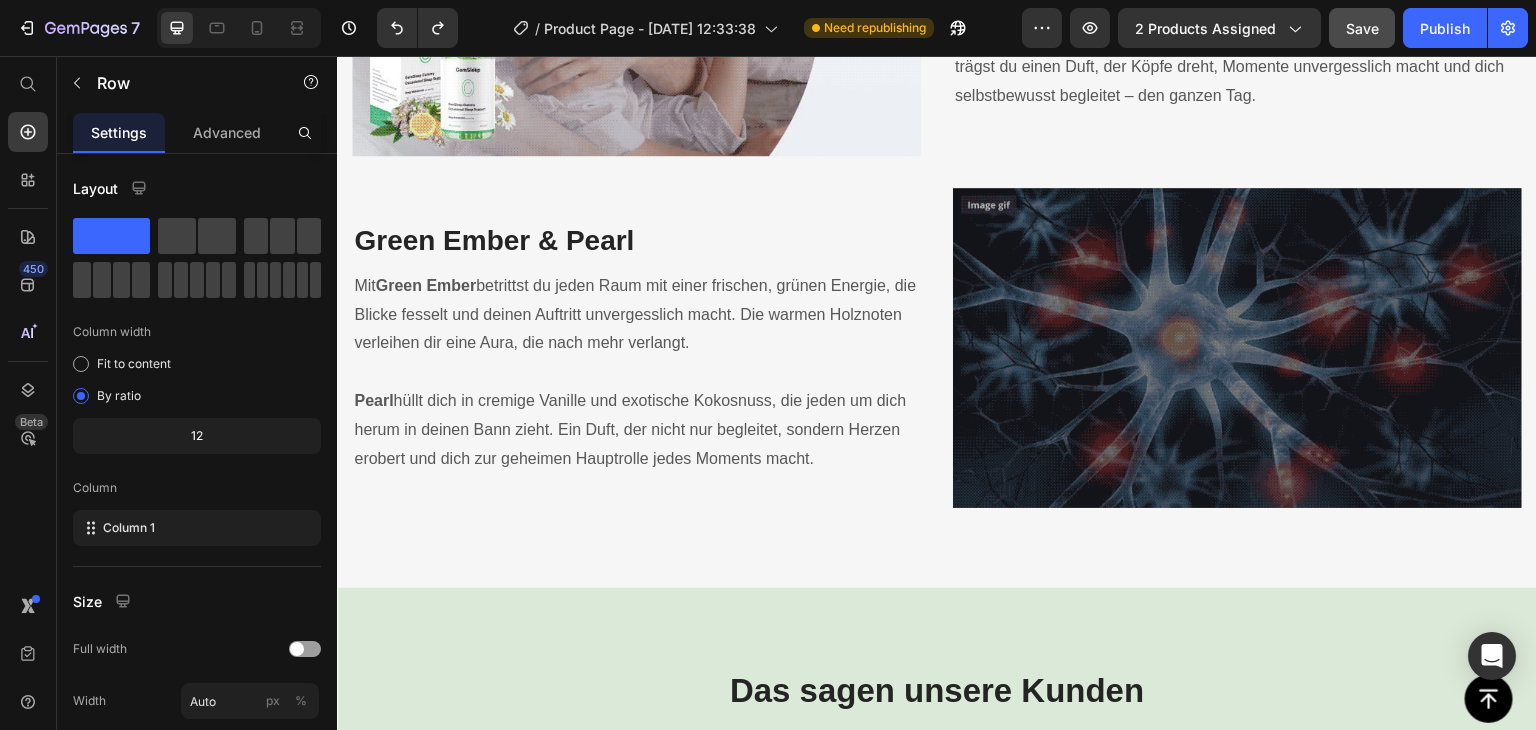 scroll, scrollTop: 3954, scrollLeft: 0, axis: vertical 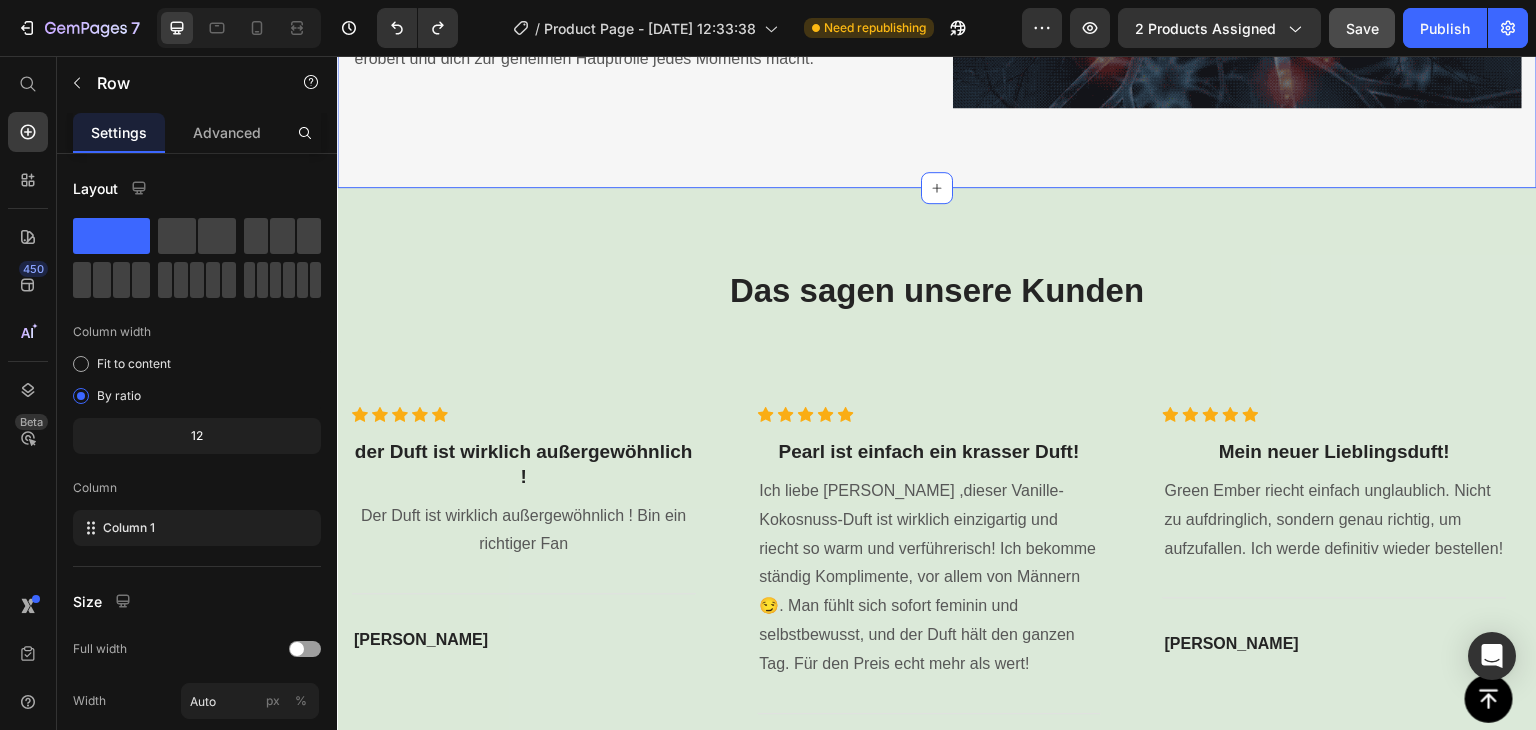 click on "Product Feature Breakdown Heading Lorem Ipsum is simply dummy text of the printing and typesetting industry. Lorem Ipsum has been the industry's standard dummy text ever. Text block Row Row Image Werde unvergesslich mit Emillio Mard Heading Unsere Parfums sind hochwertig, langanhaltend und voller Charakter. Jeder Duft ist so komponiert, dass er deine Ausstrahlung unterstreicht und dich von der Masse abhebt, dabei jedoch stets stilvoll bleibt. Mit Emillio Mard trägst du einen Duft, der Köpfe dreht, Momente unvergesslich macht und dich selbstbewusst begleitet – den ganzen Tag. Text block Row Green Ember & Pearl Heading Mit  Green Ember  betrittst du jeden Raum mit einer frischen, grünen Energie, die Blicke fesselt und deinen Auftritt unvergesslich macht. Die warmen Holznoten verleihen dir eine Aura, die nach mehr verlangt.   Pearl Text block Image Row Section 5" at bounding box center (937, -310) 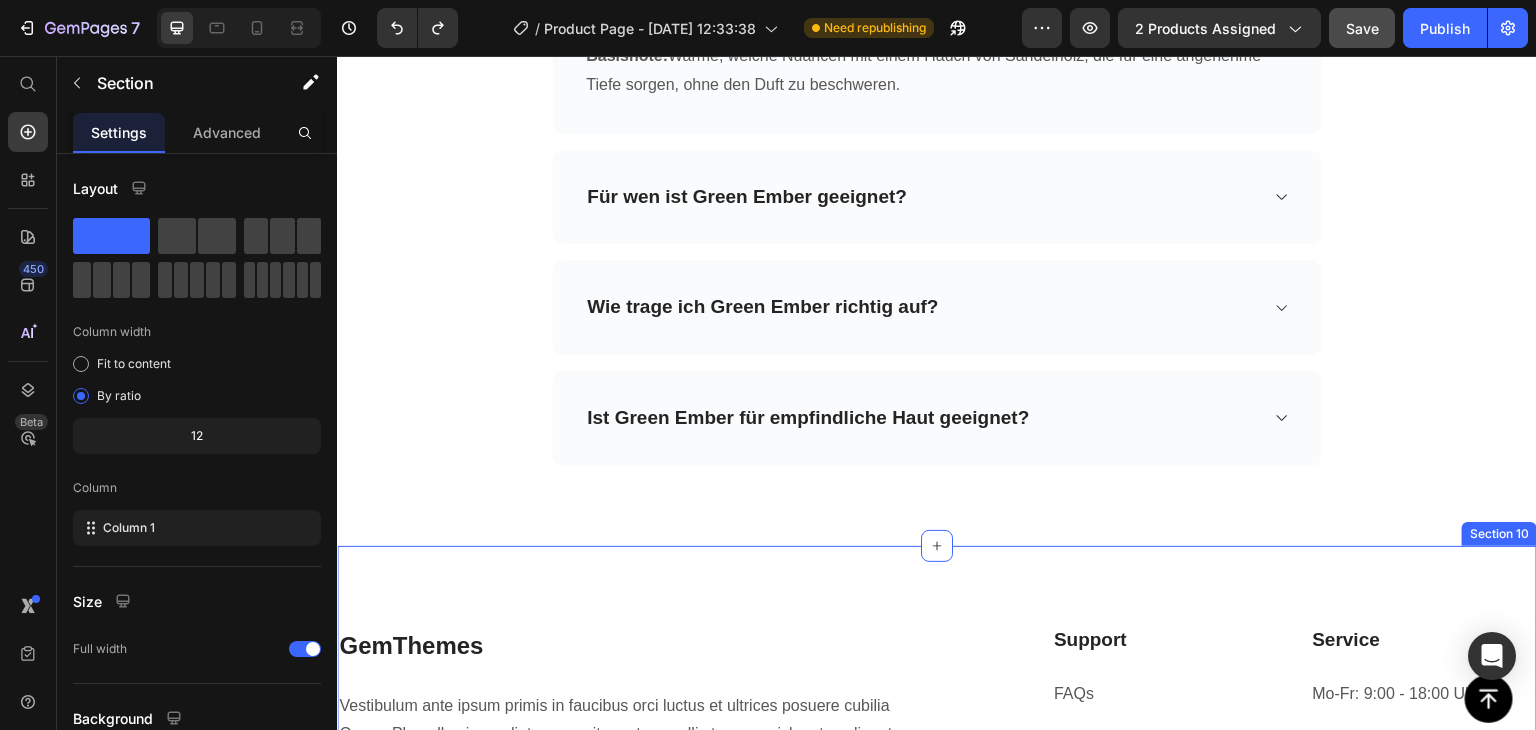 scroll, scrollTop: 6254, scrollLeft: 0, axis: vertical 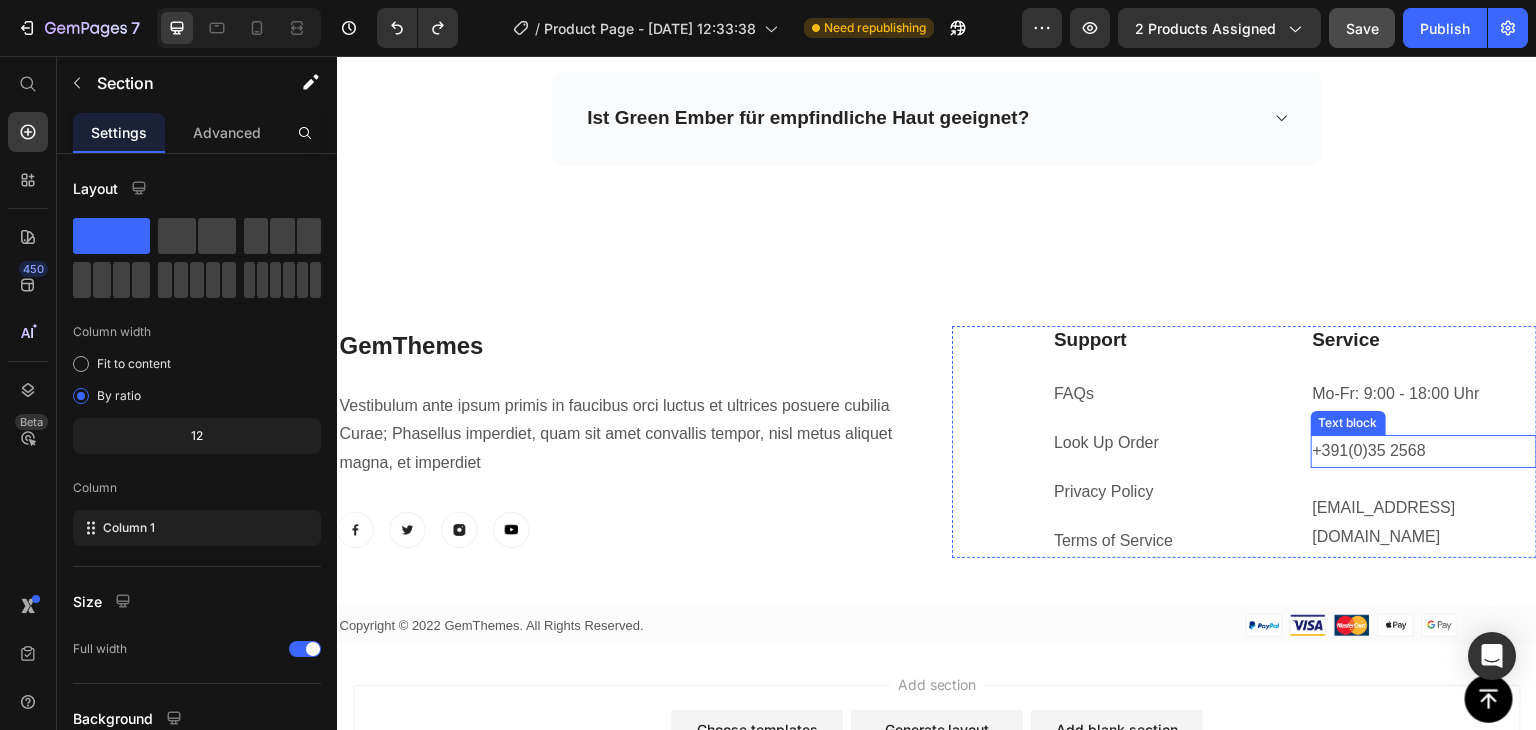 click on "+391(0)35 2568" at bounding box center [1424, 451] 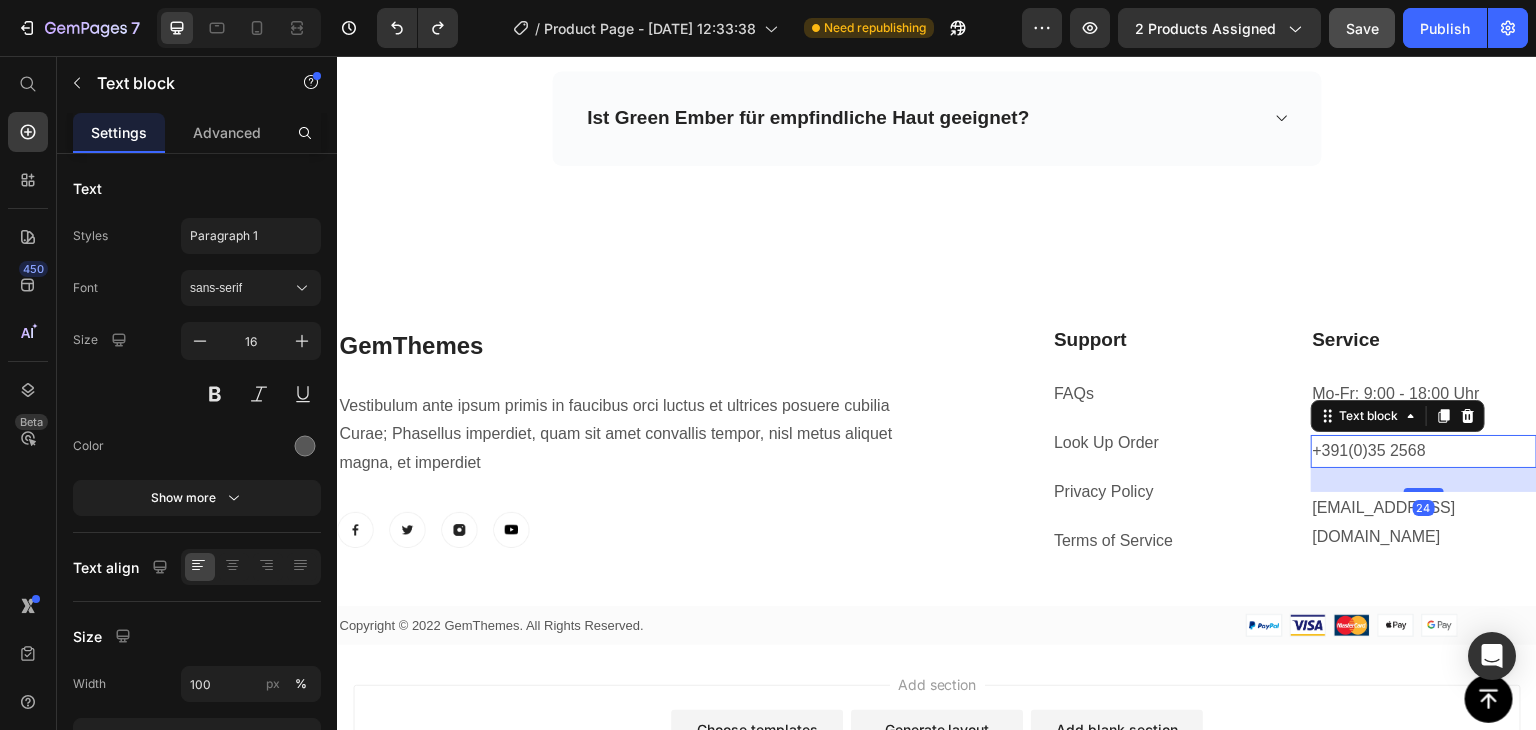 click on "+391(0)35 2568" at bounding box center (1424, 451) 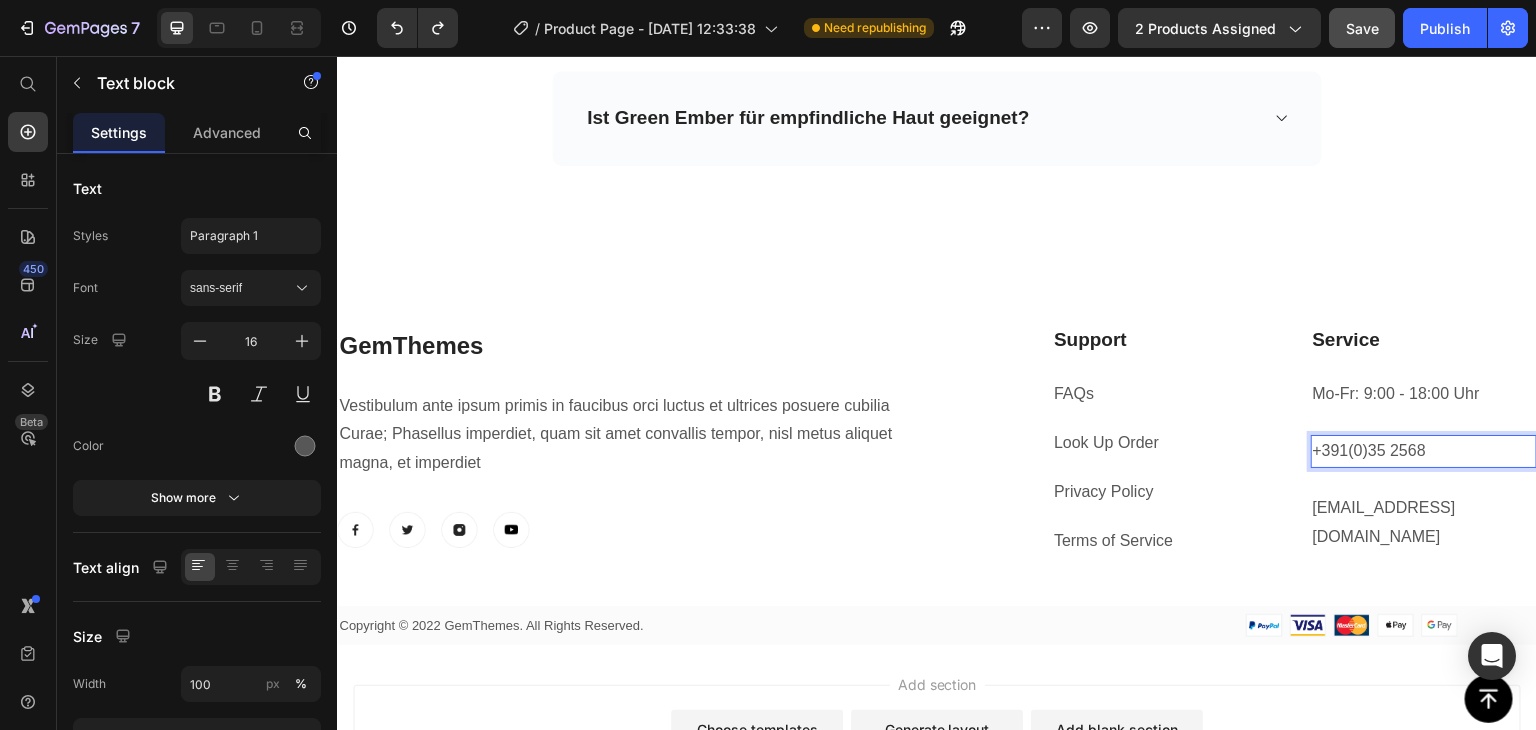 drag, startPoint x: 1448, startPoint y: 450, endPoint x: 1356, endPoint y: 462, distance: 92.779305 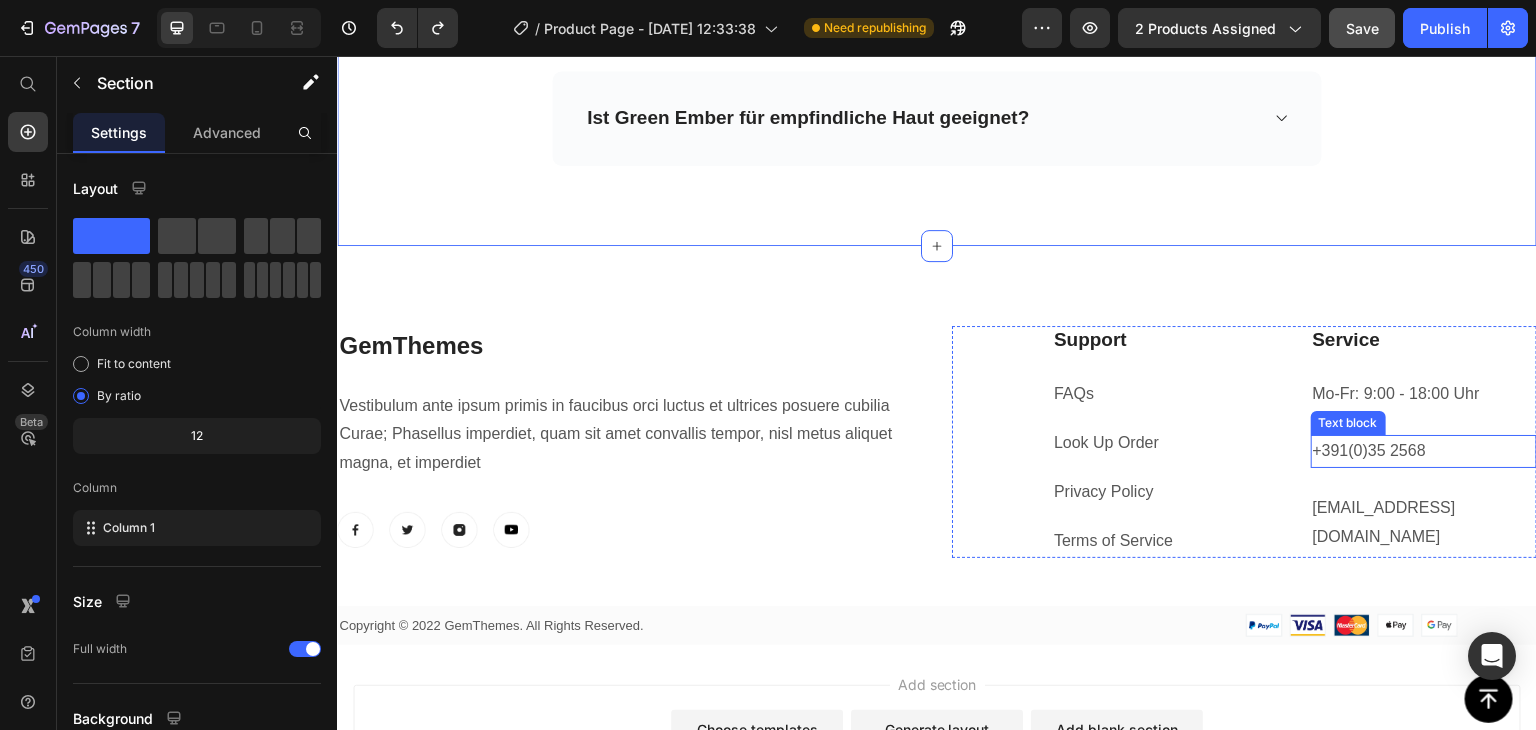 click on "+391(0)35 2568" at bounding box center [1424, 451] 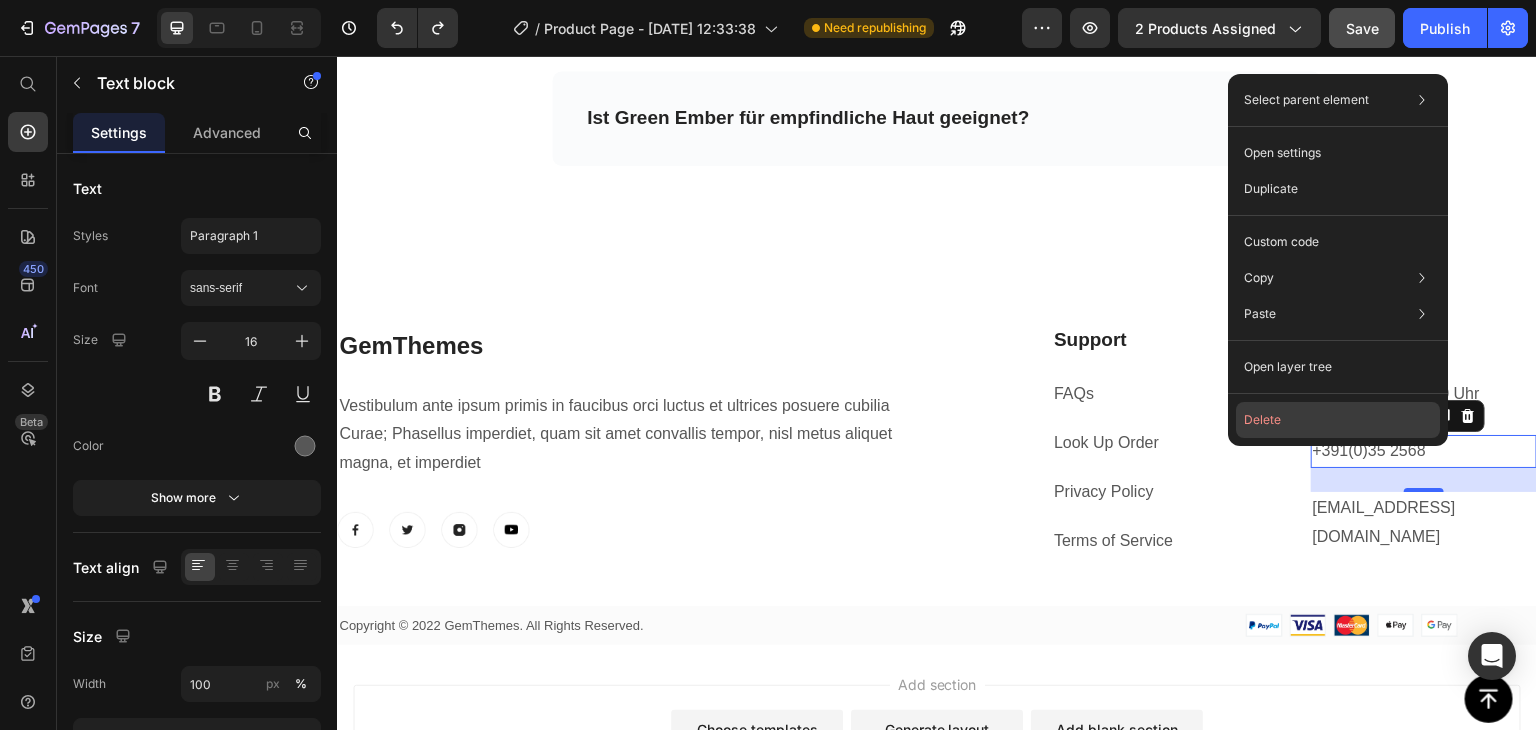 click on "Delete" 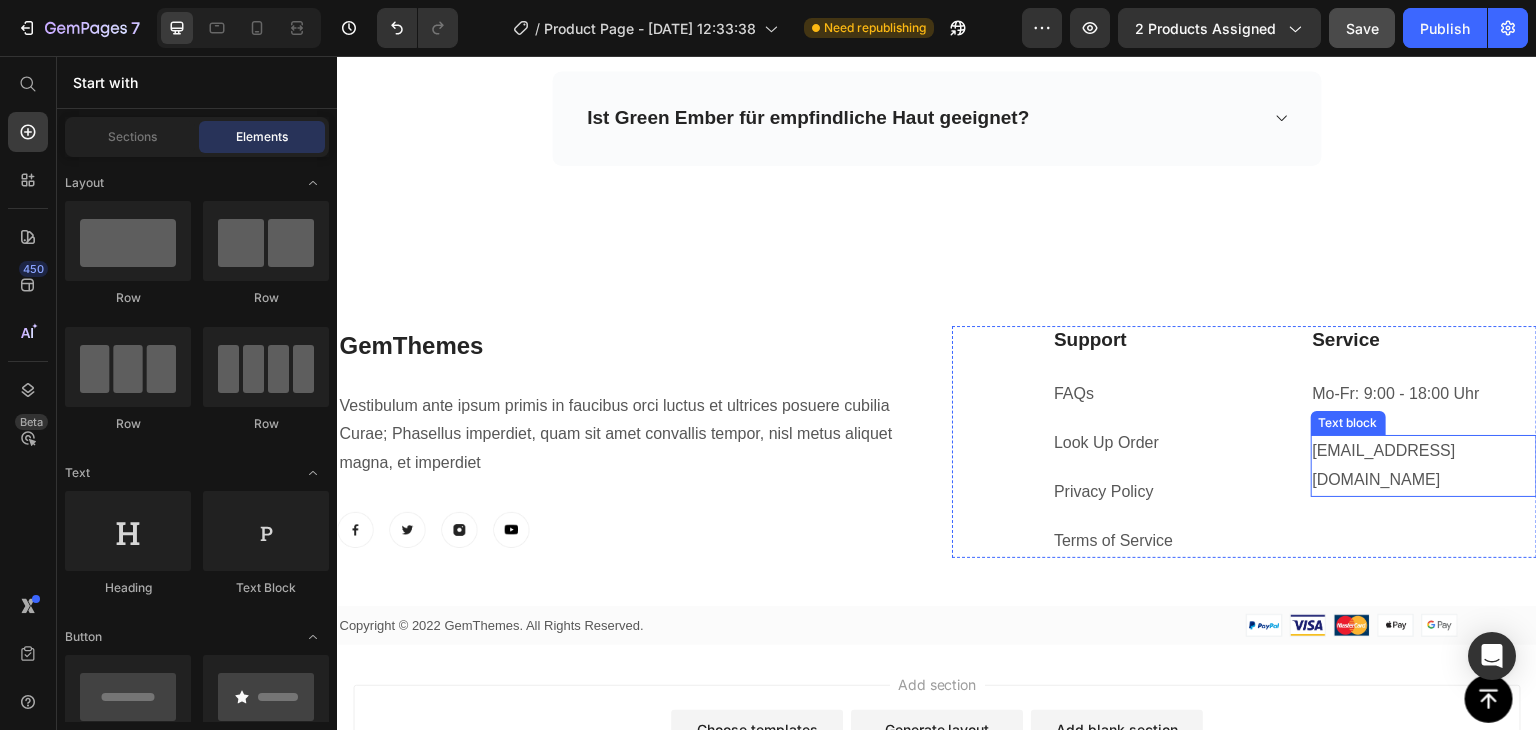 click on "support@gmail.com" at bounding box center (1424, 466) 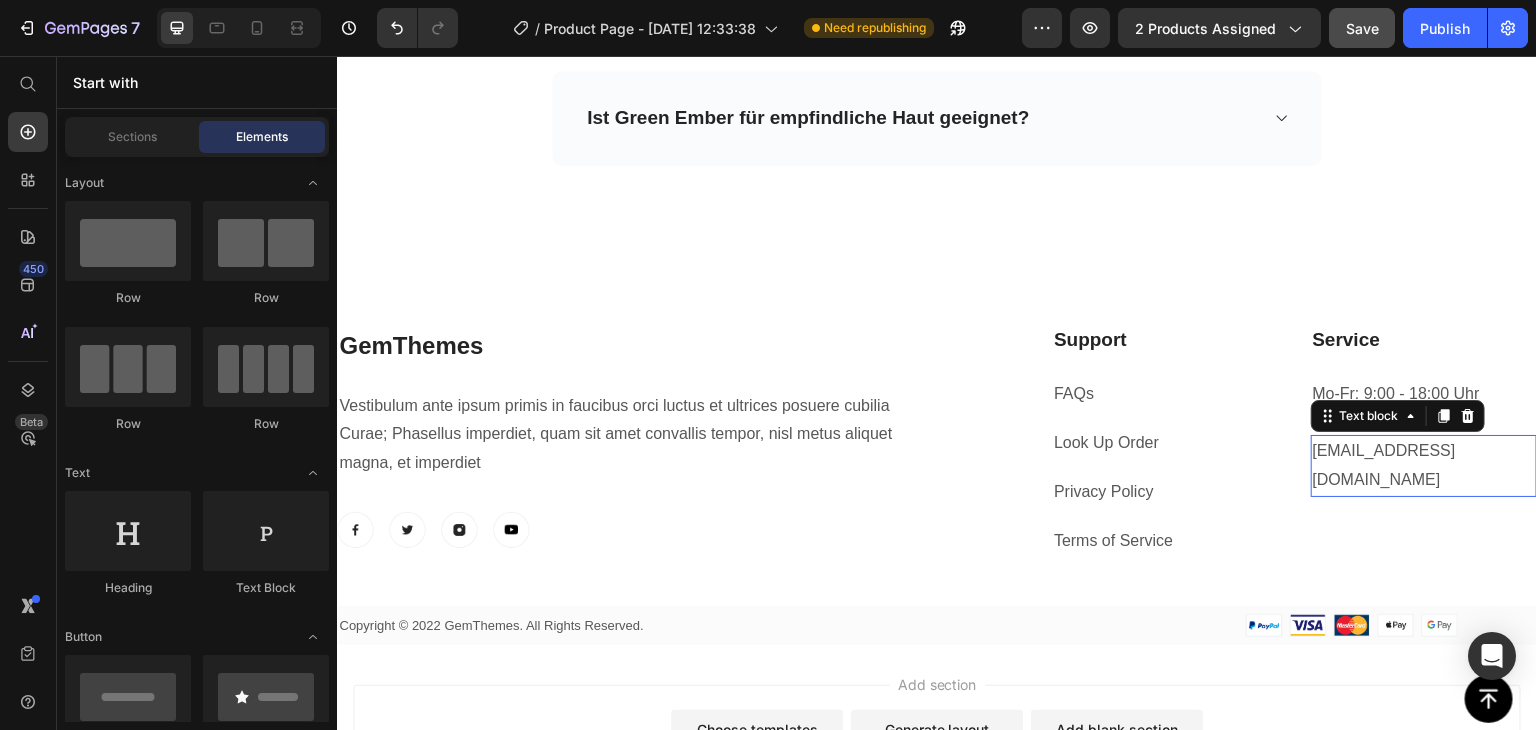 click on "support@gmail.com" at bounding box center [1424, 466] 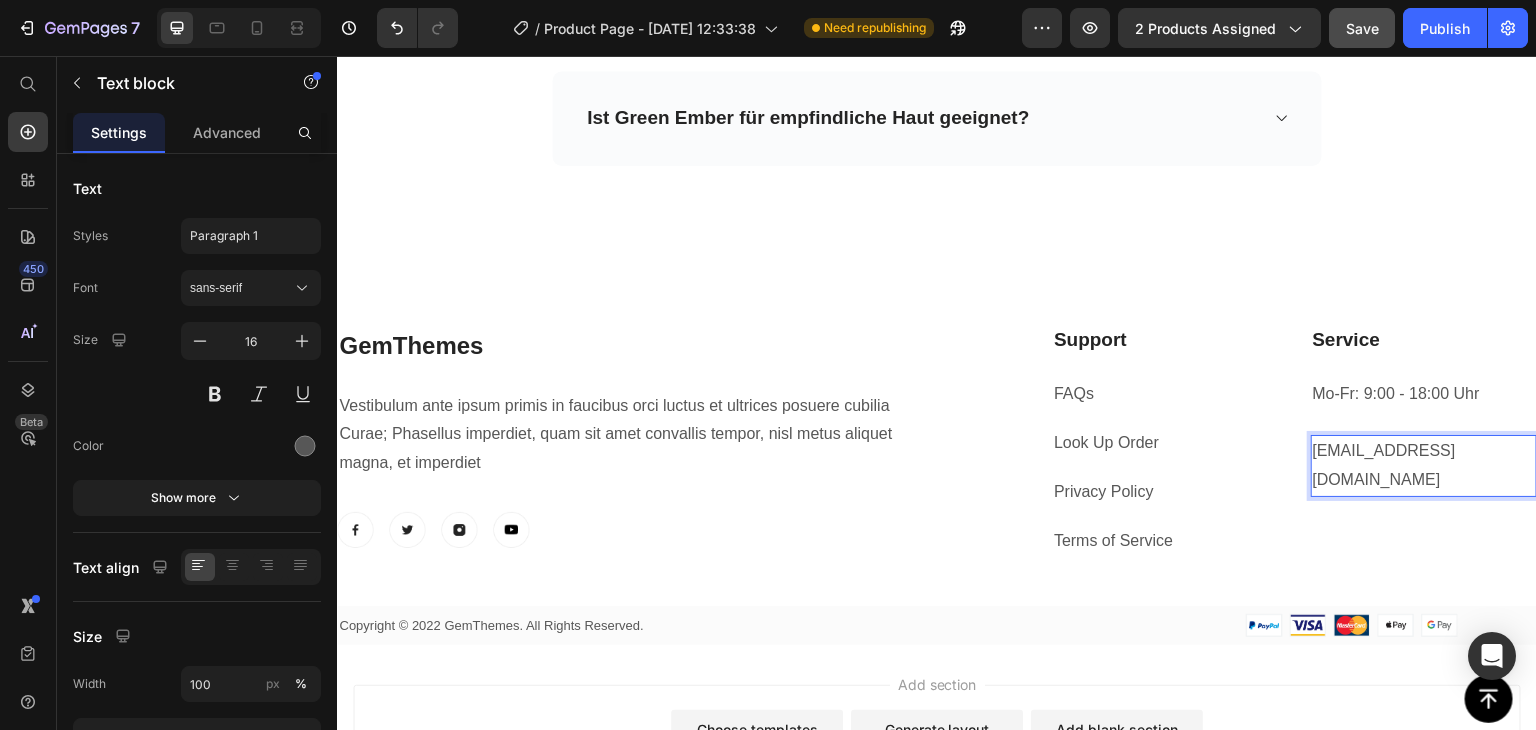 click on "support@gmail.com" at bounding box center [1424, 466] 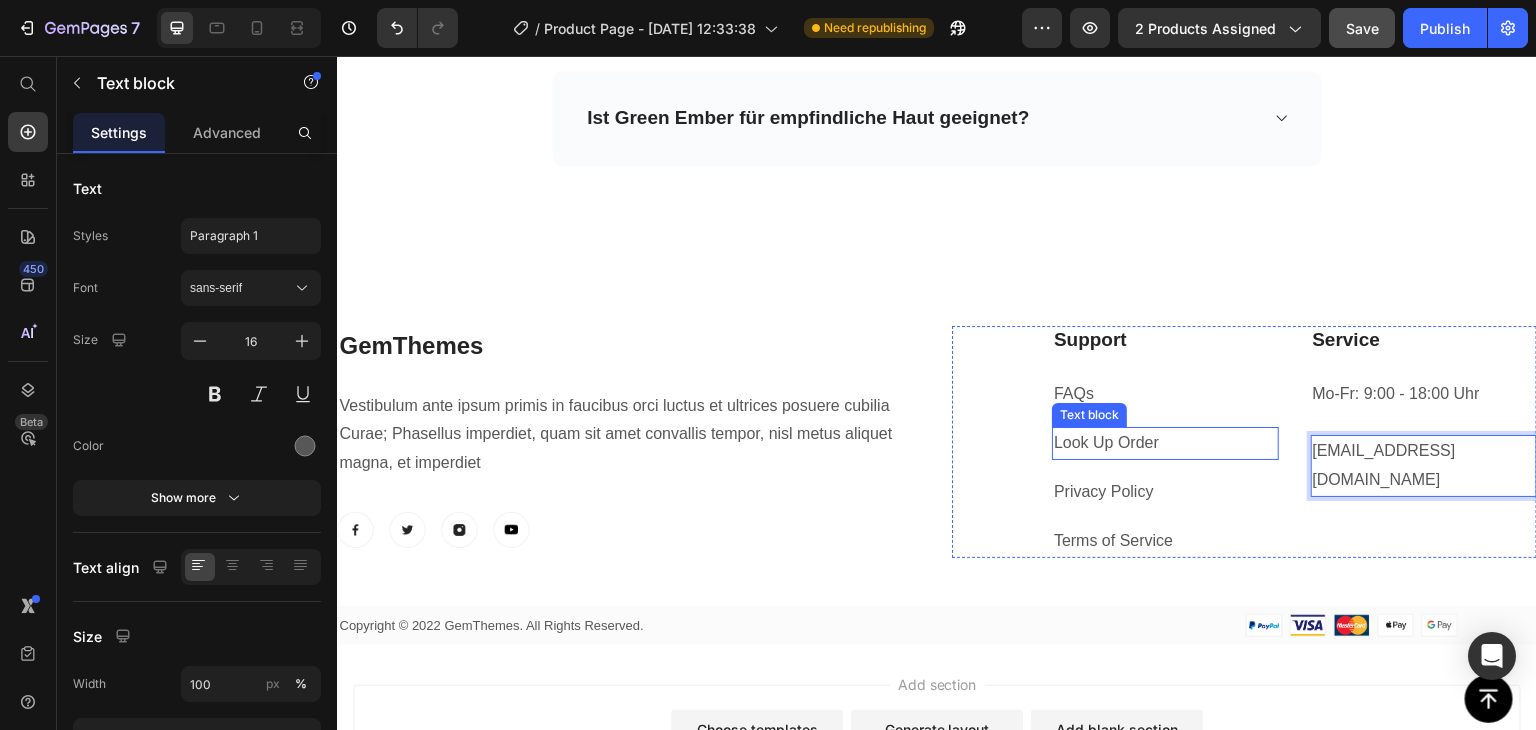 click on "Look Up Order" at bounding box center (1165, 443) 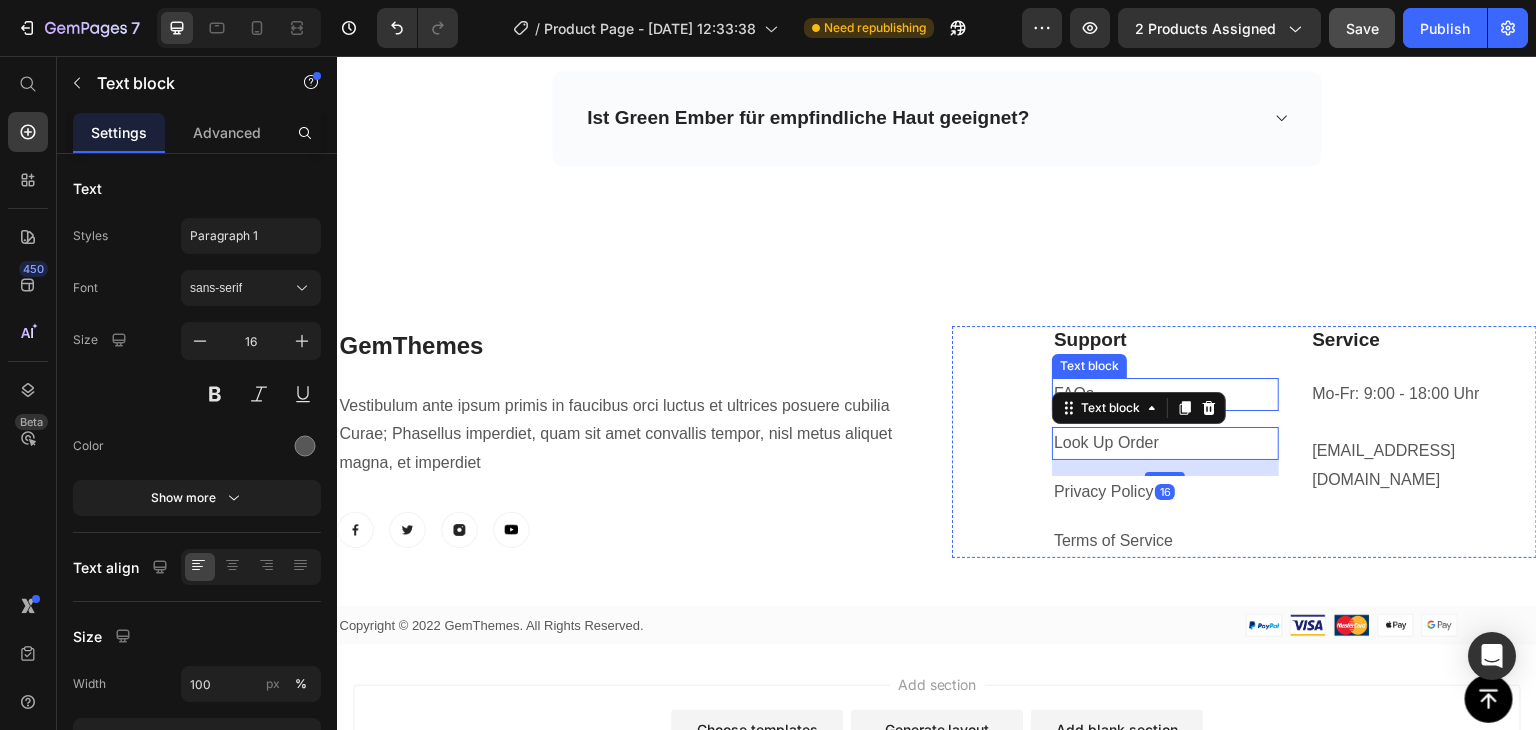 click on "FAQs" at bounding box center (1165, 394) 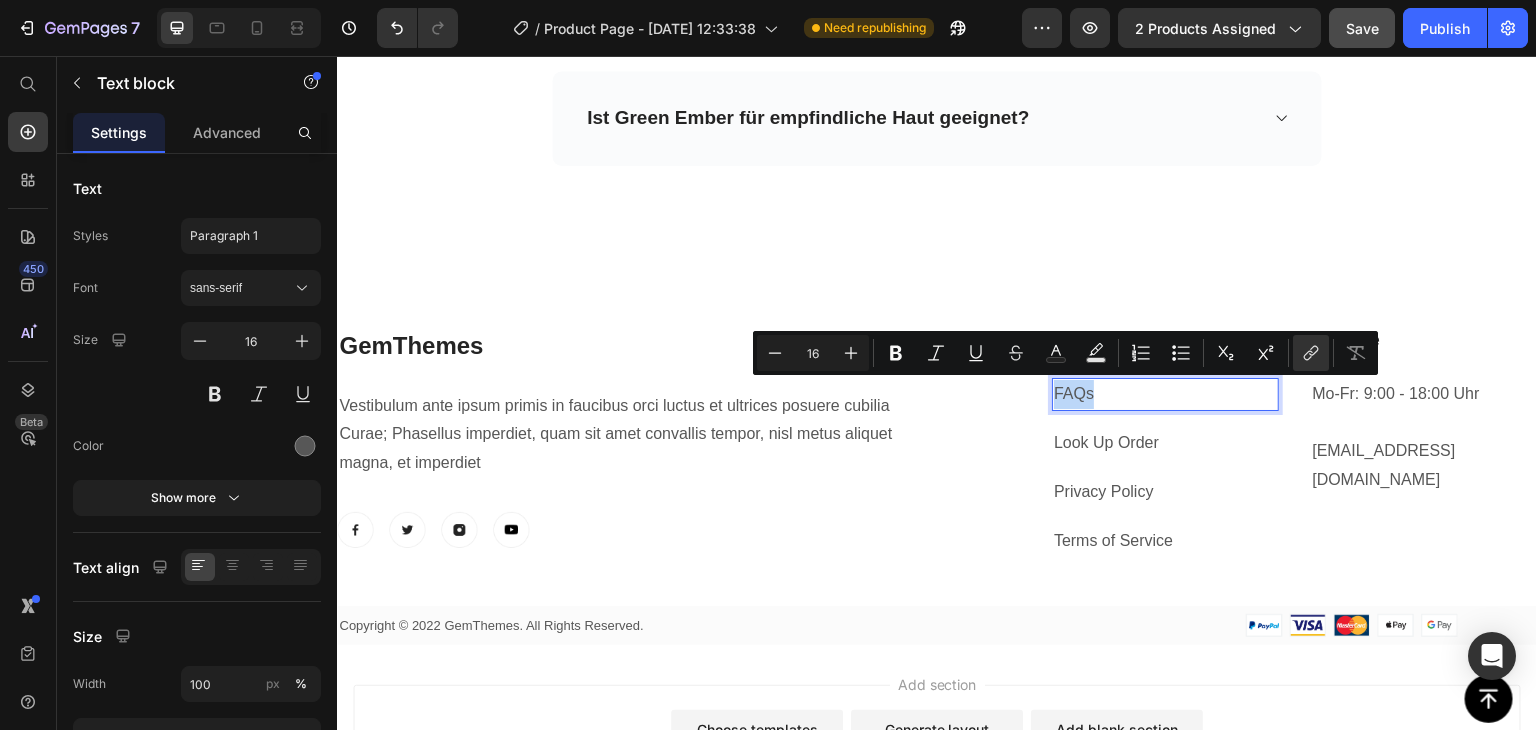 click on "FAQs" at bounding box center (1165, 394) 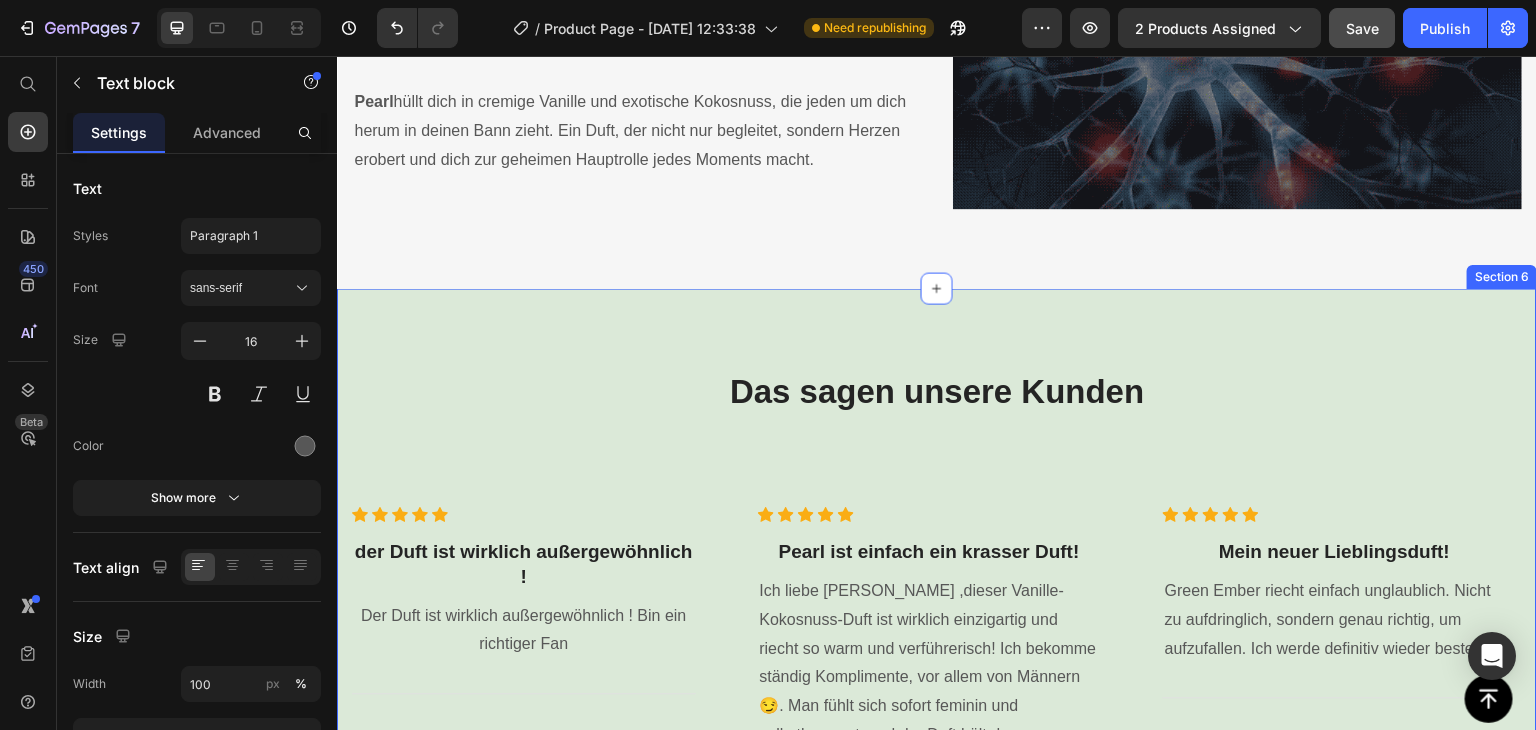 scroll, scrollTop: 3653, scrollLeft: 0, axis: vertical 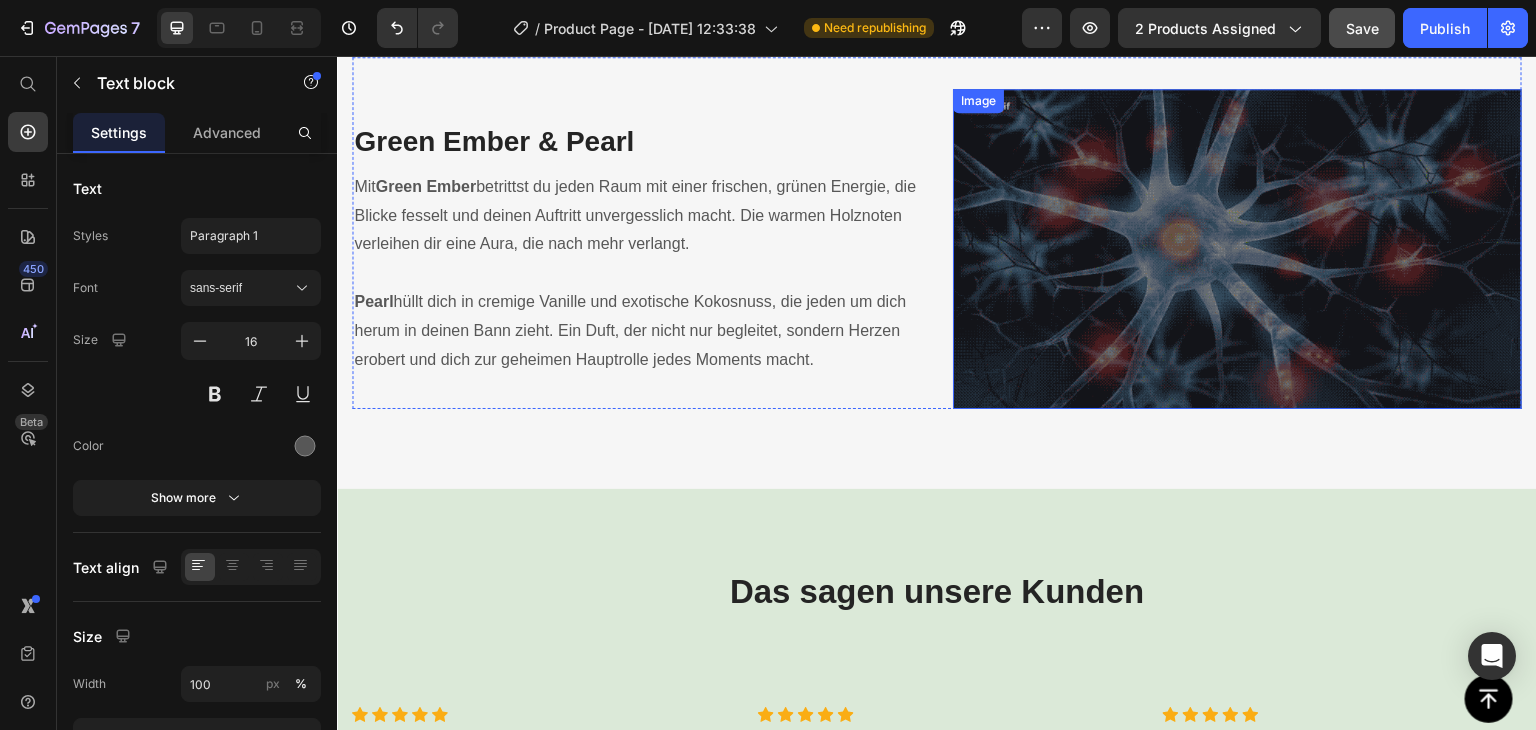 click at bounding box center [1237, 249] 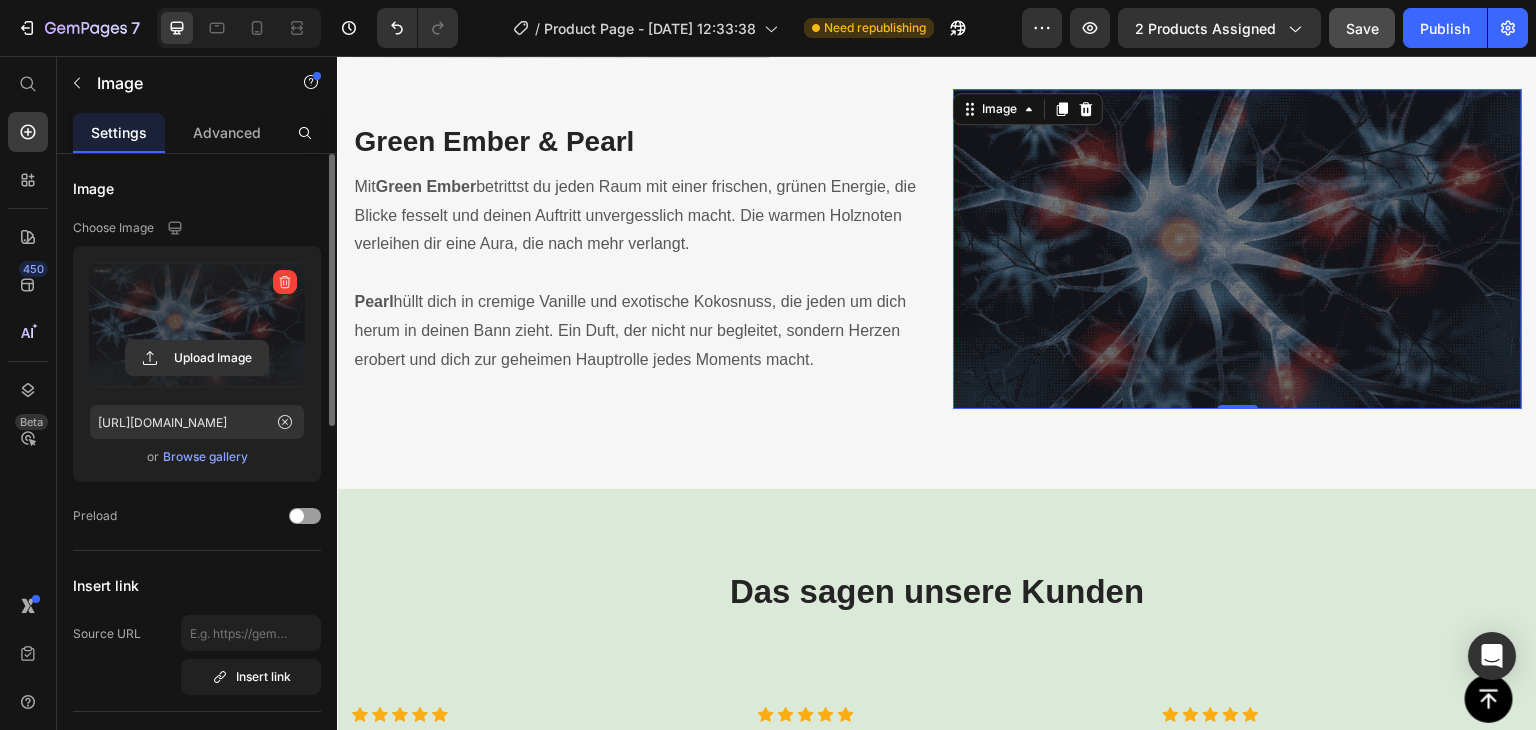 click at bounding box center [197, 325] 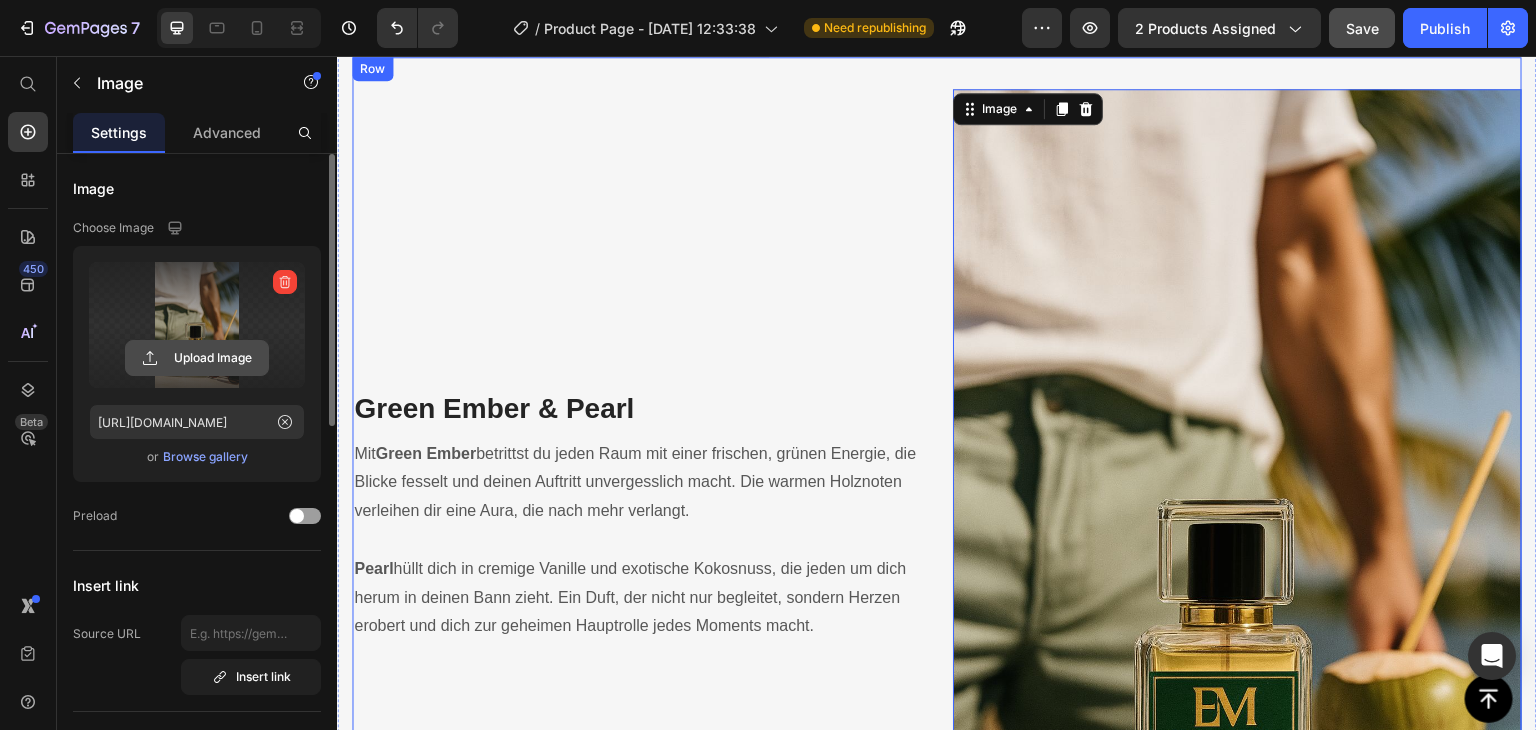 click at bounding box center [197, 325] 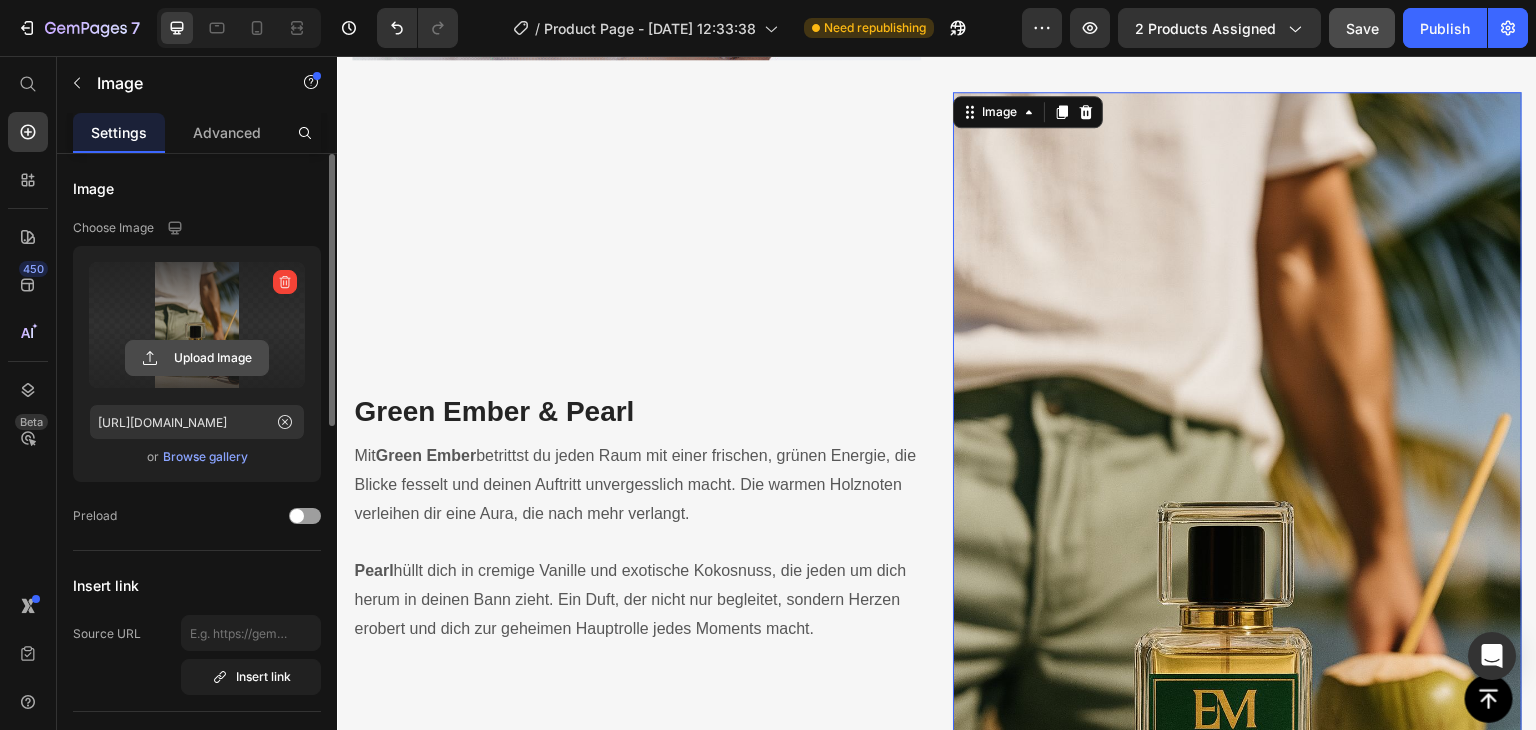 scroll, scrollTop: 3553, scrollLeft: 0, axis: vertical 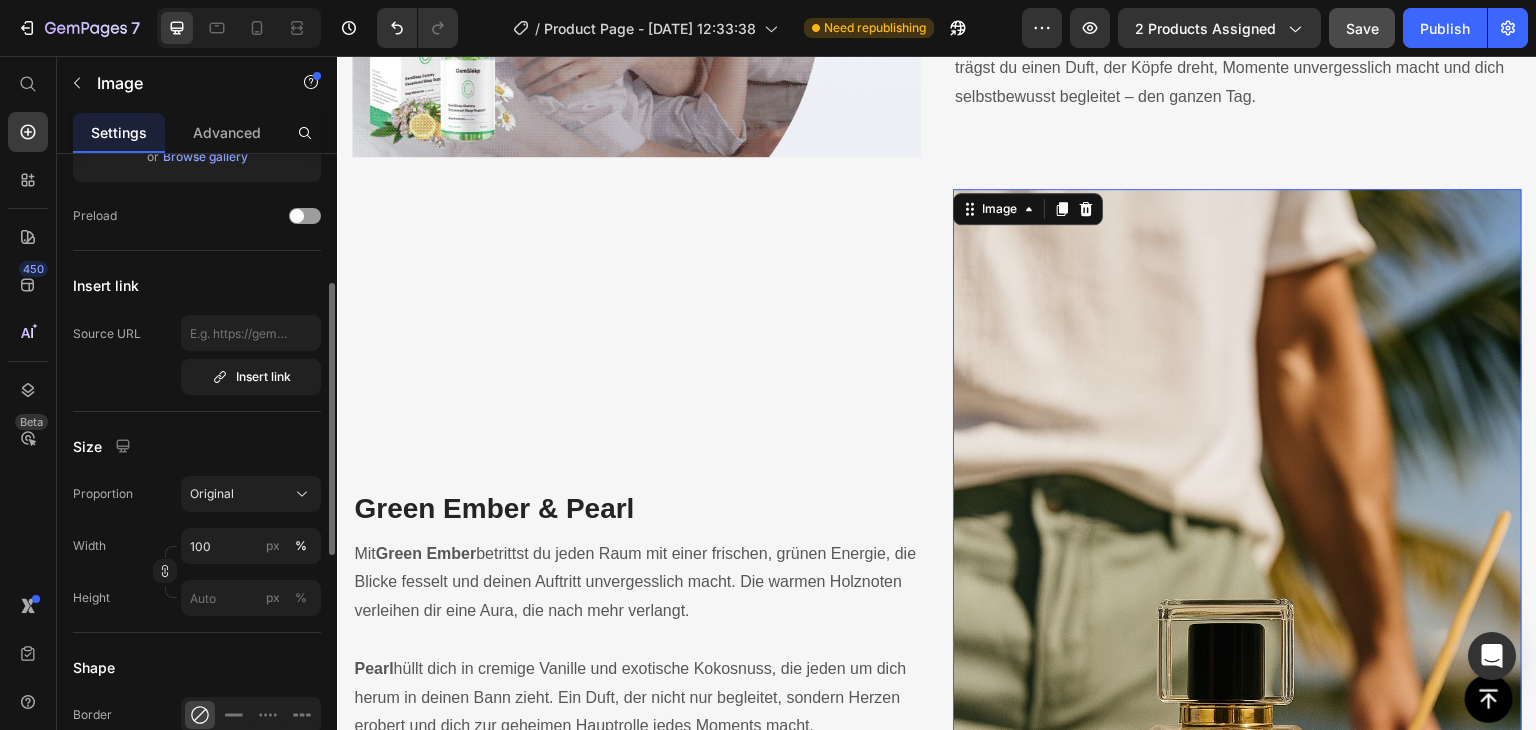 type on "https://cdn.shopify.com/s/files/1/0950/8064/4940/files/gempages_574665288721630320-a84e8428-9003-4b7e-8f21-31016feff7c4.jpg" 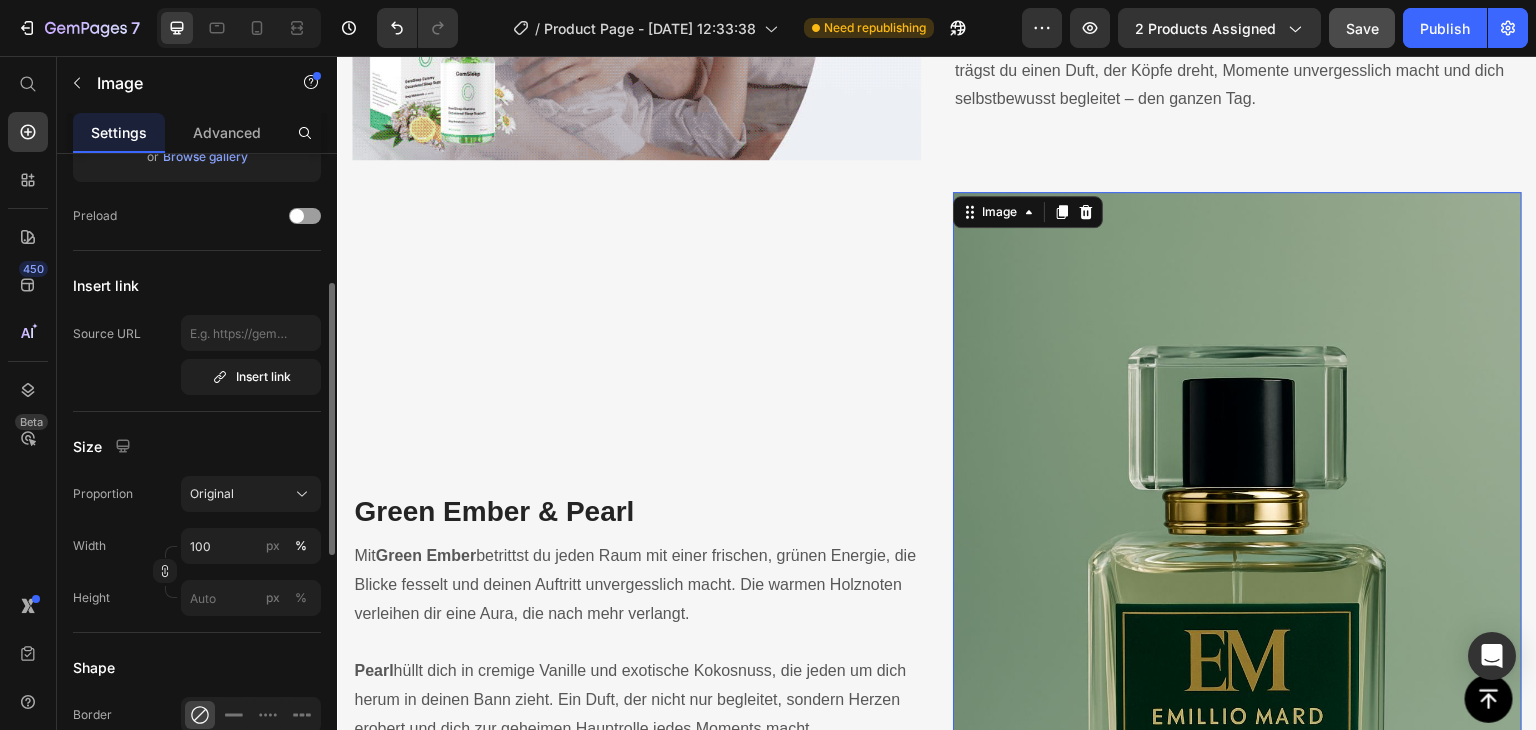 scroll, scrollTop: 3253, scrollLeft: 0, axis: vertical 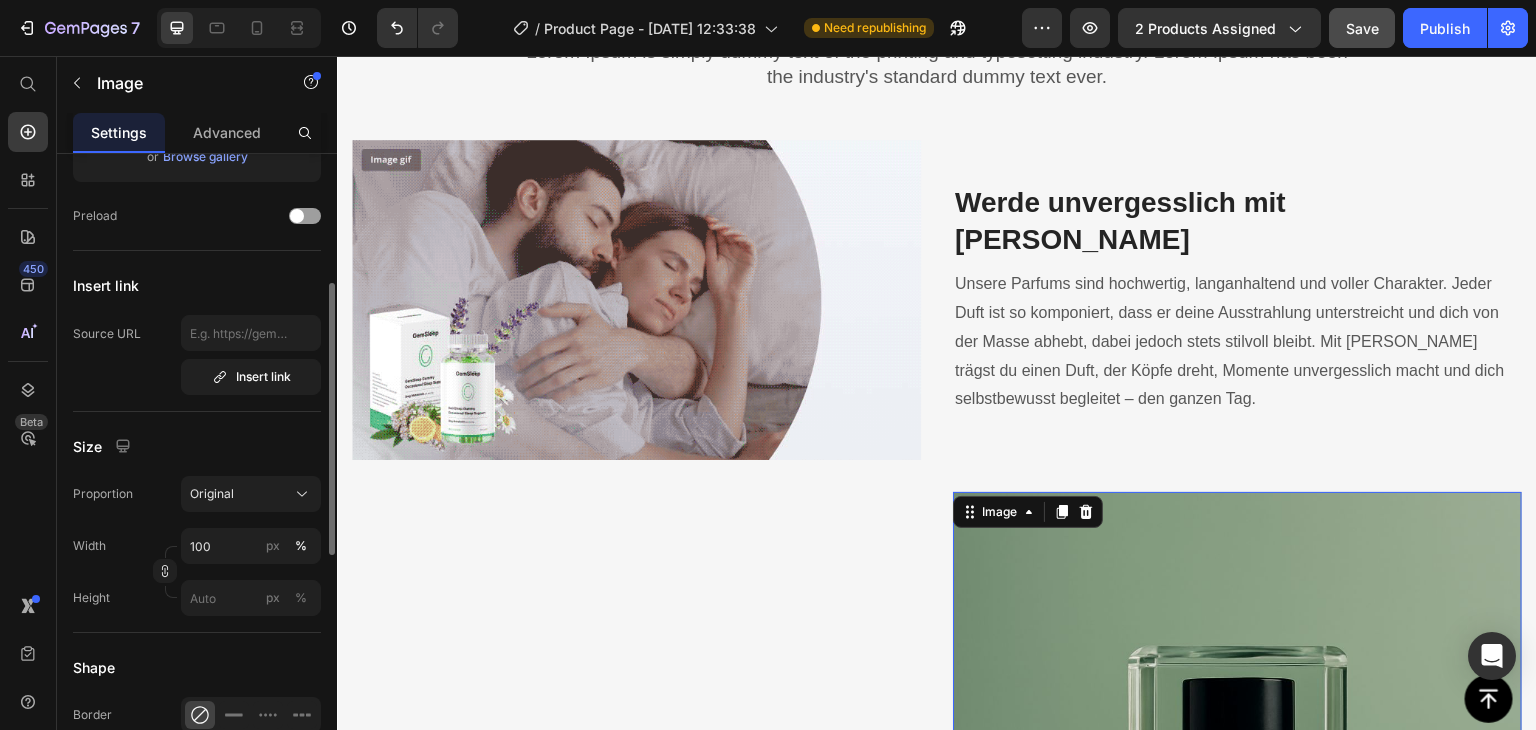 click at bounding box center (1237, 919) 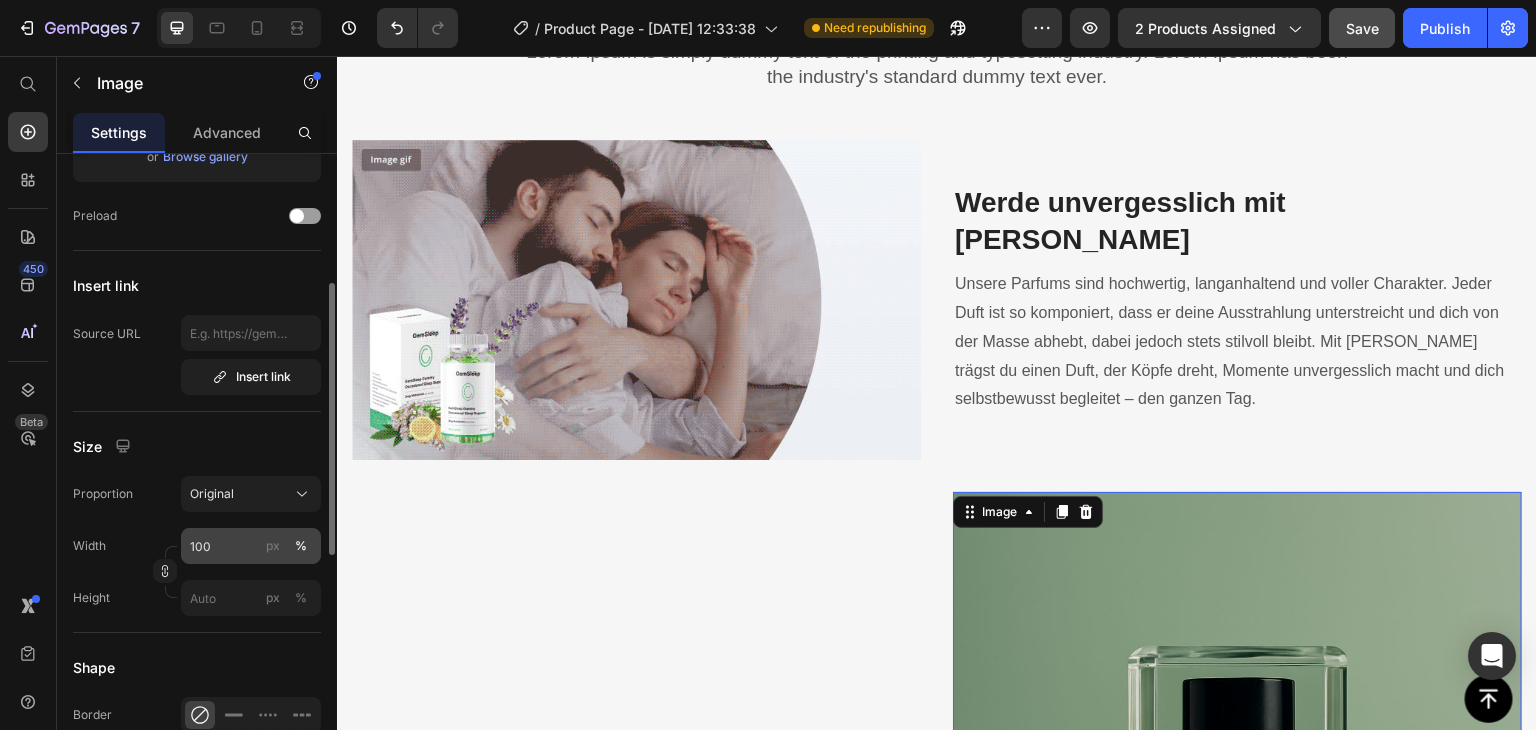 scroll, scrollTop: 500, scrollLeft: 0, axis: vertical 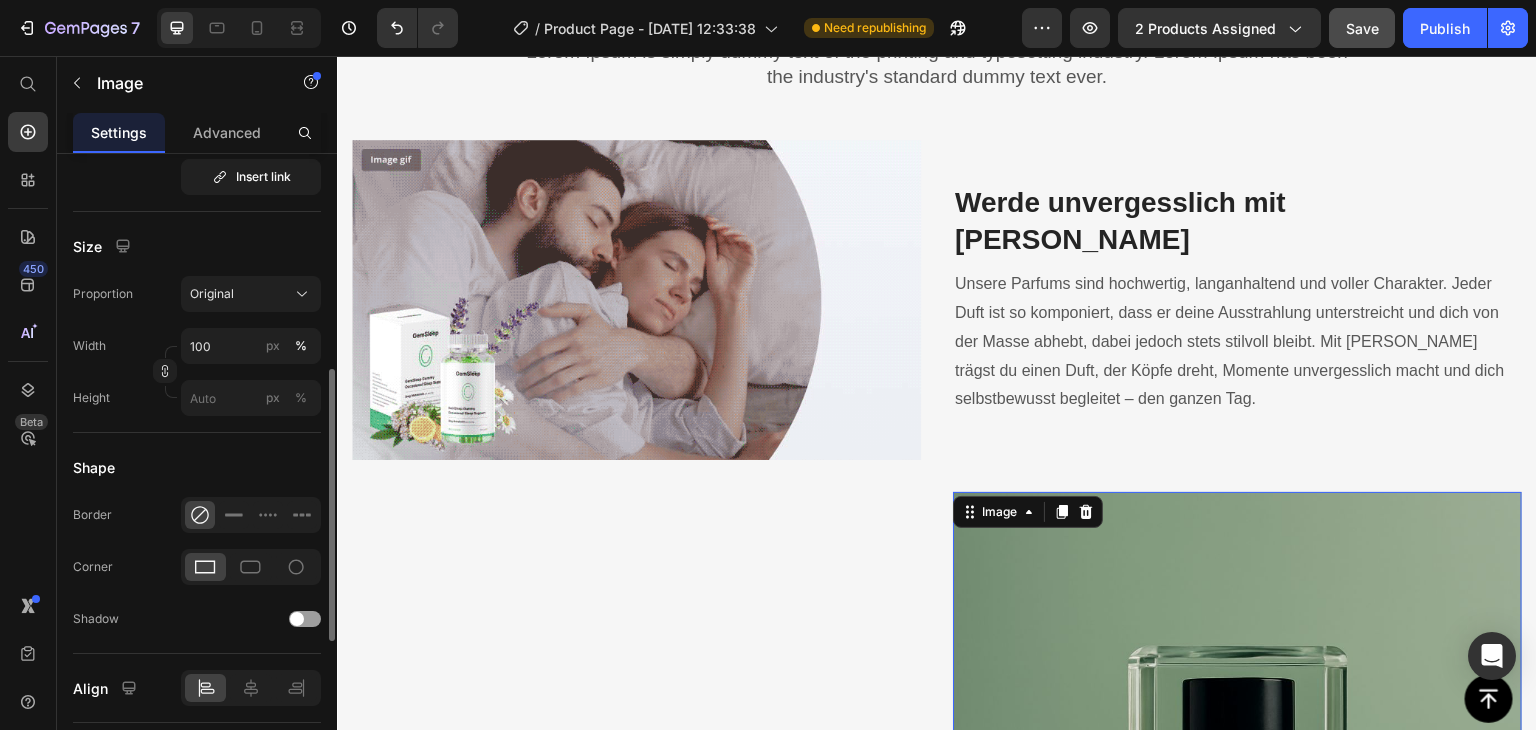 click 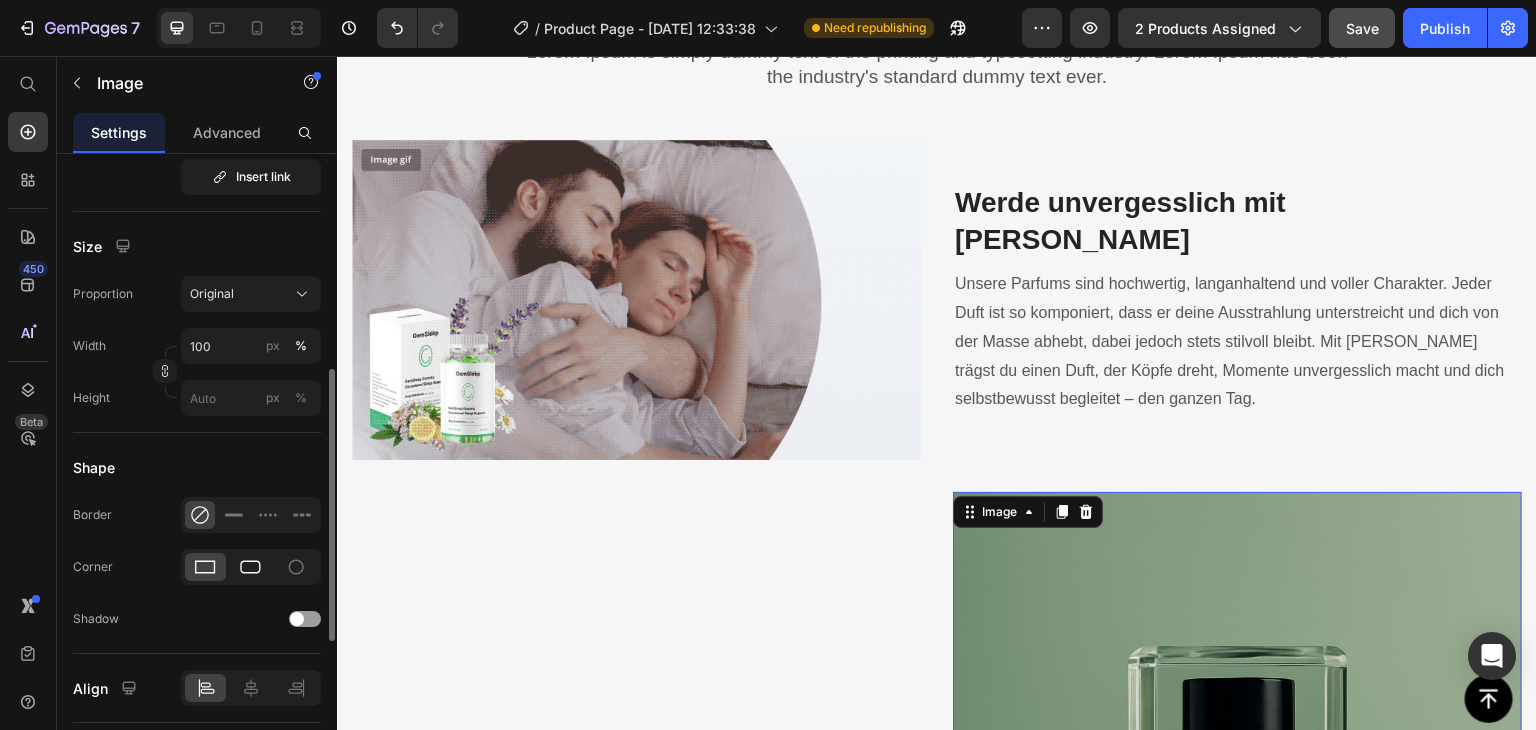 click 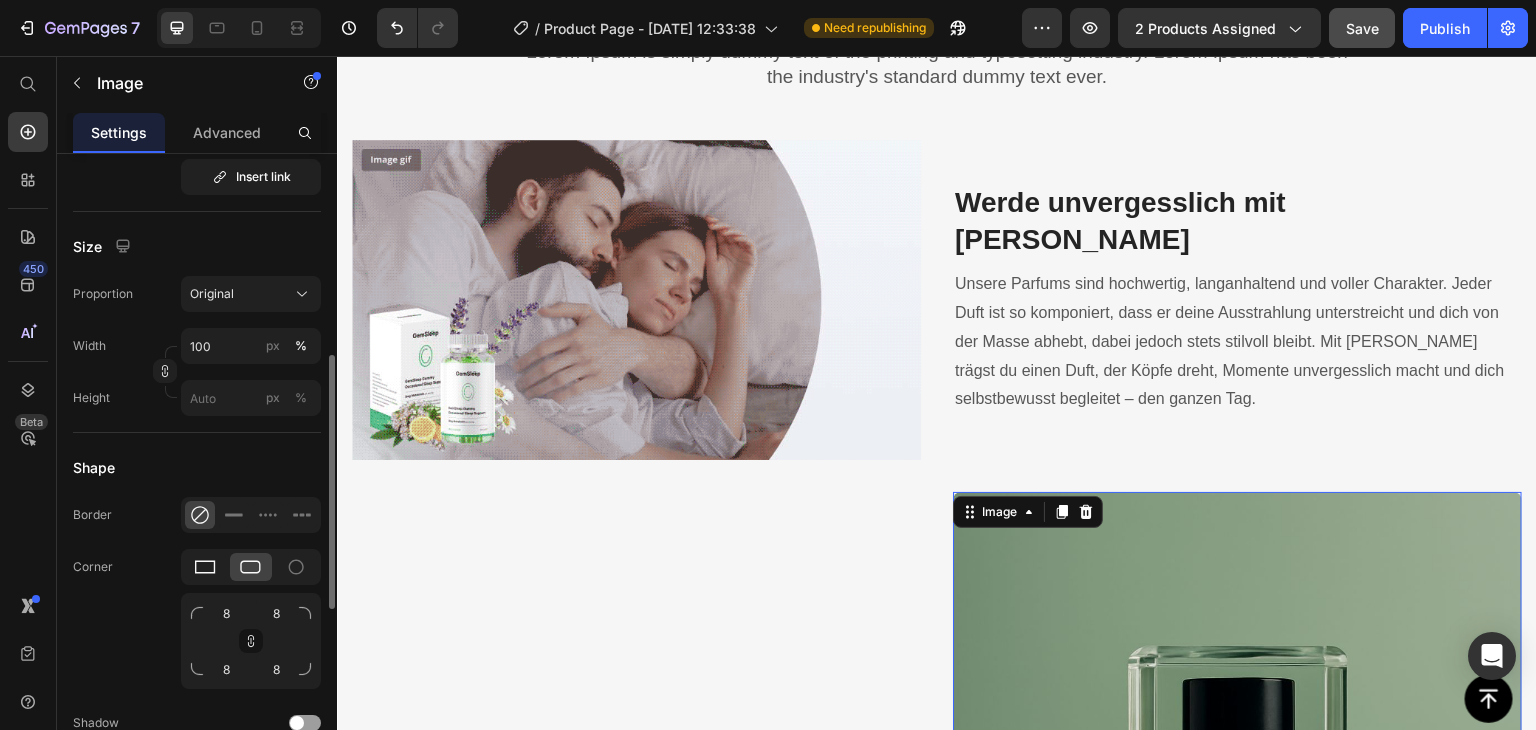 click 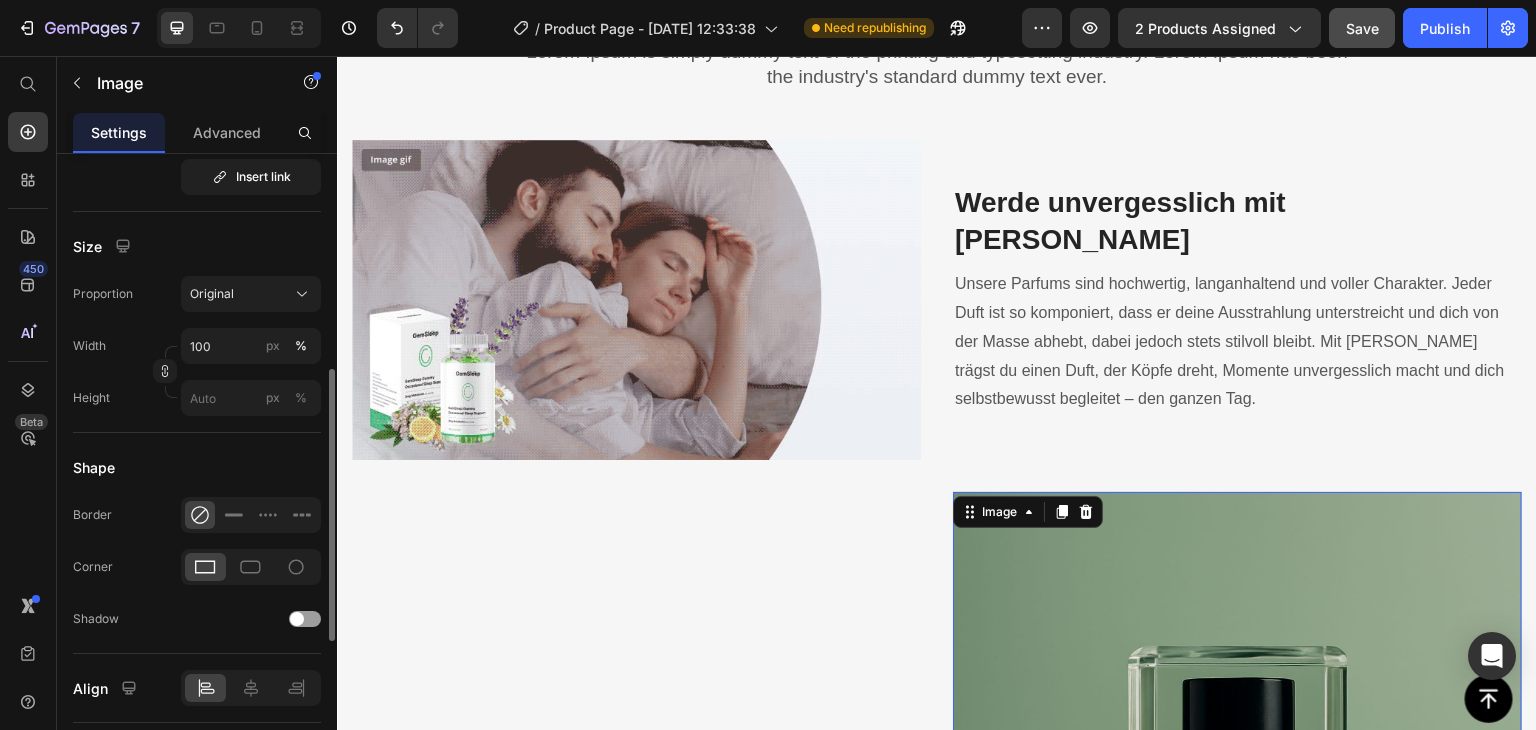 scroll, scrollTop: 400, scrollLeft: 0, axis: vertical 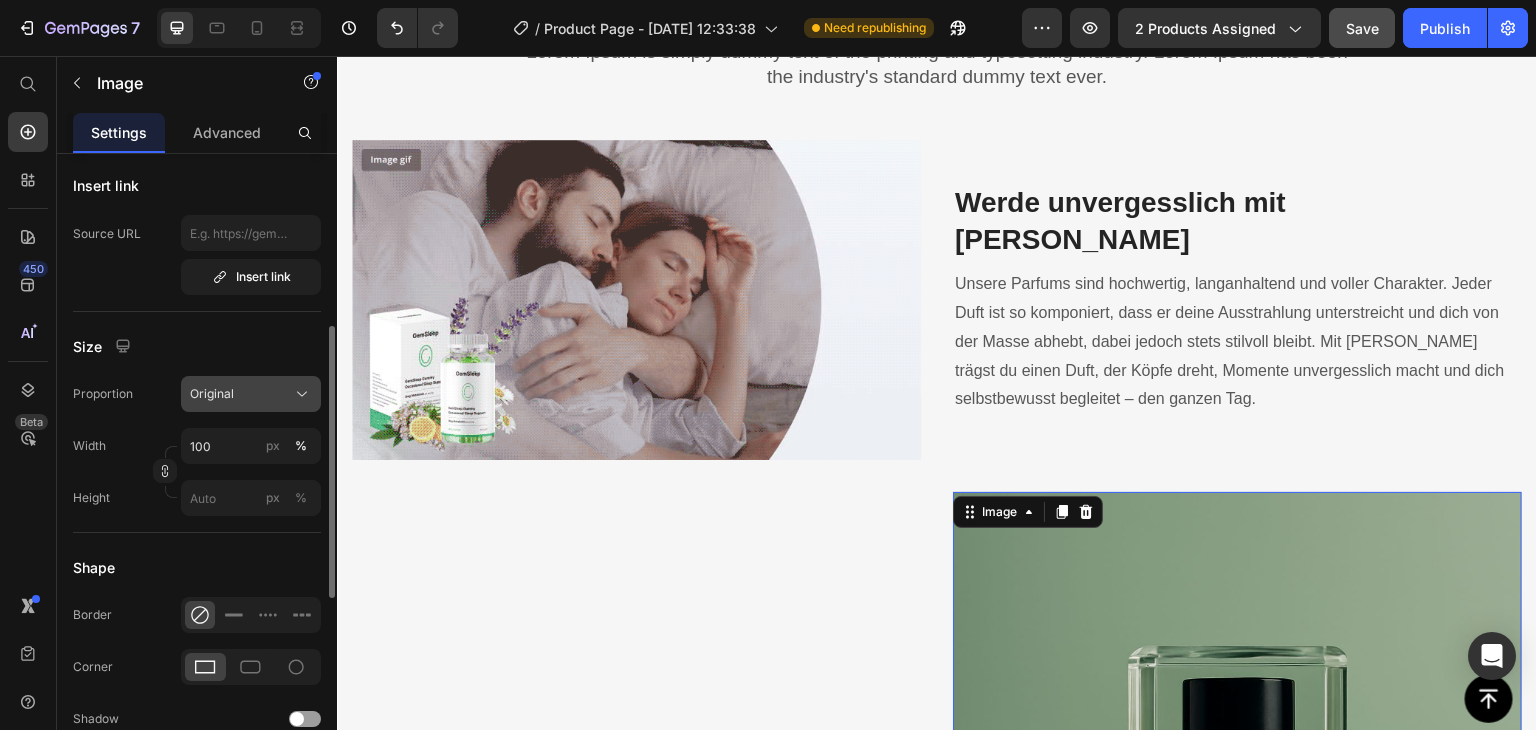 click on "Original" at bounding box center (251, 394) 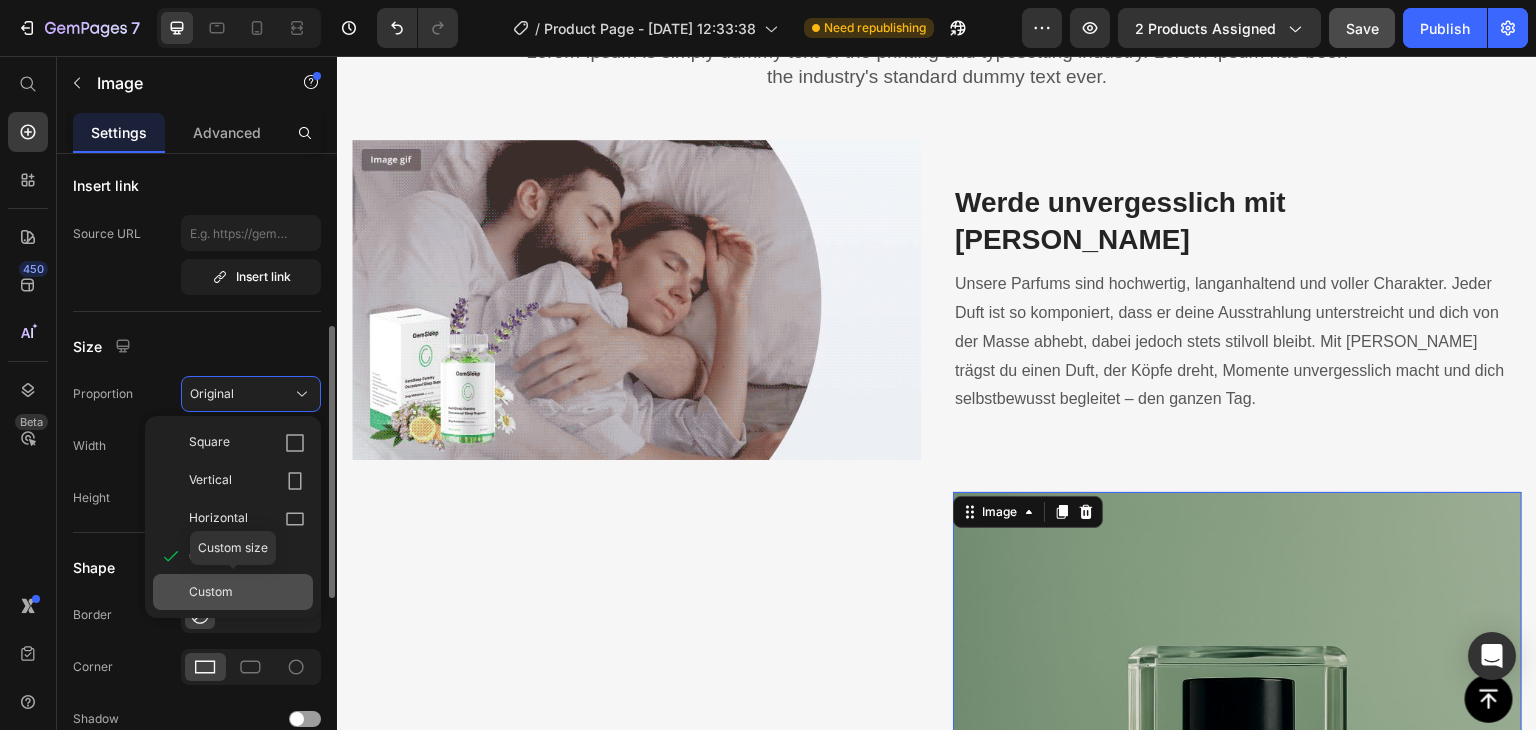 click on "Custom" at bounding box center (211, 592) 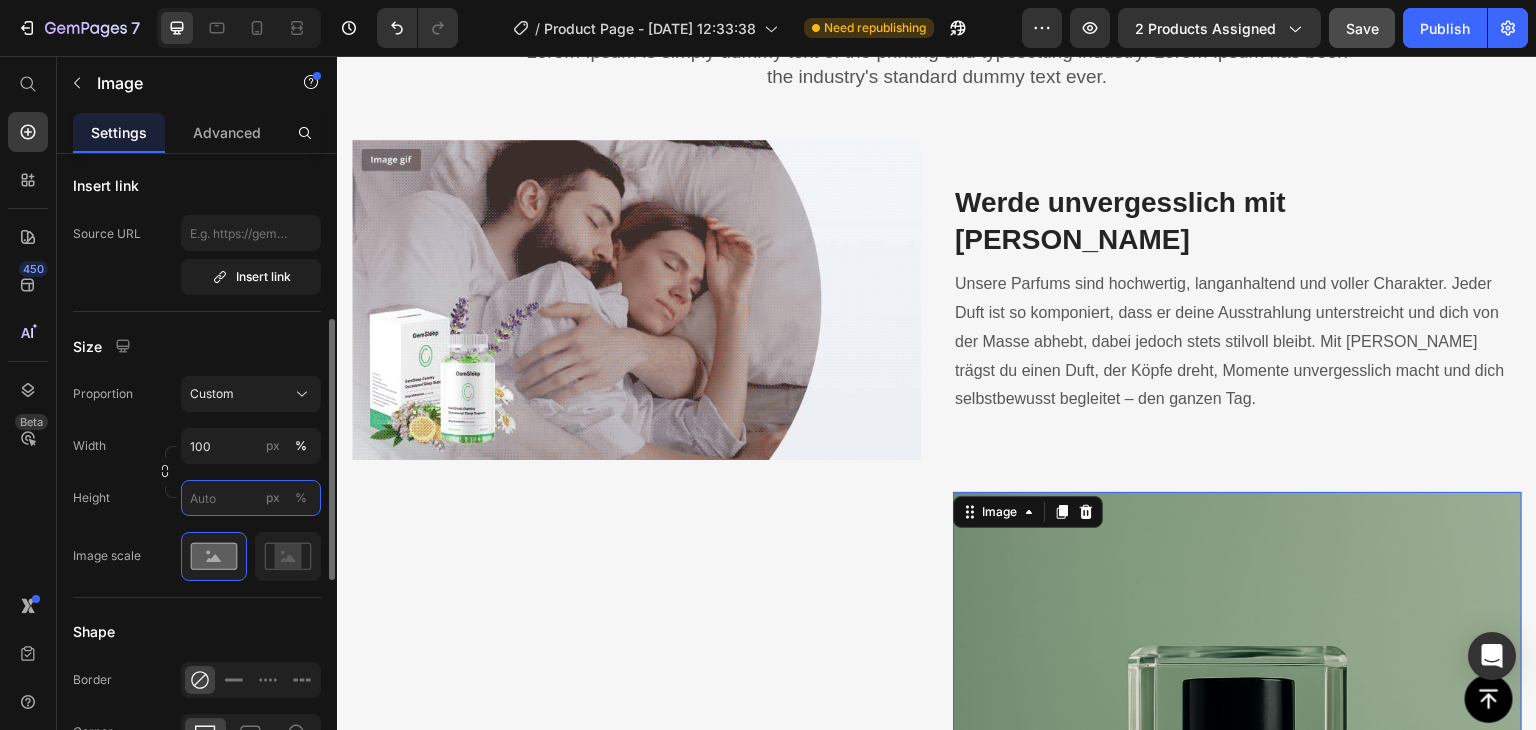 click on "px %" at bounding box center (251, 498) 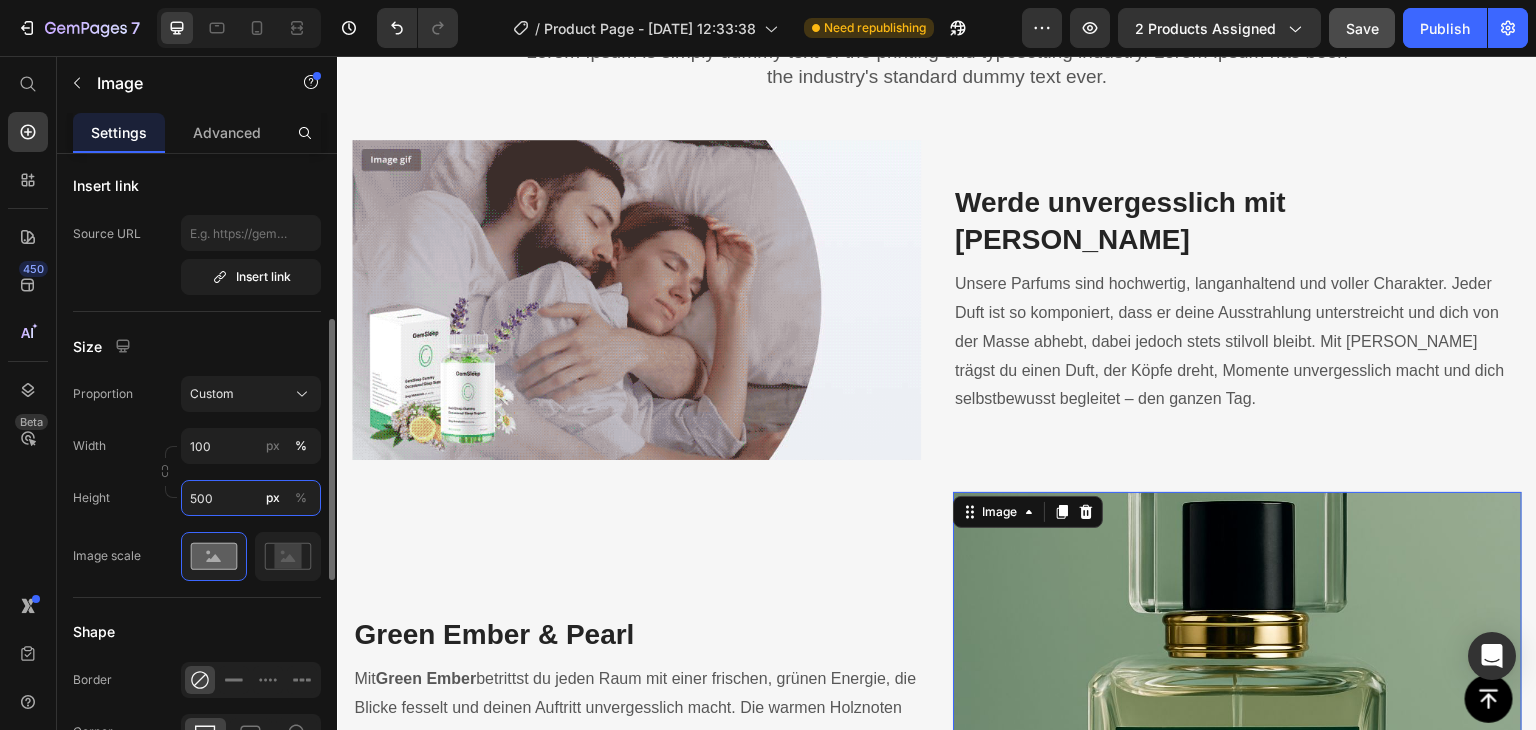 type on "50" 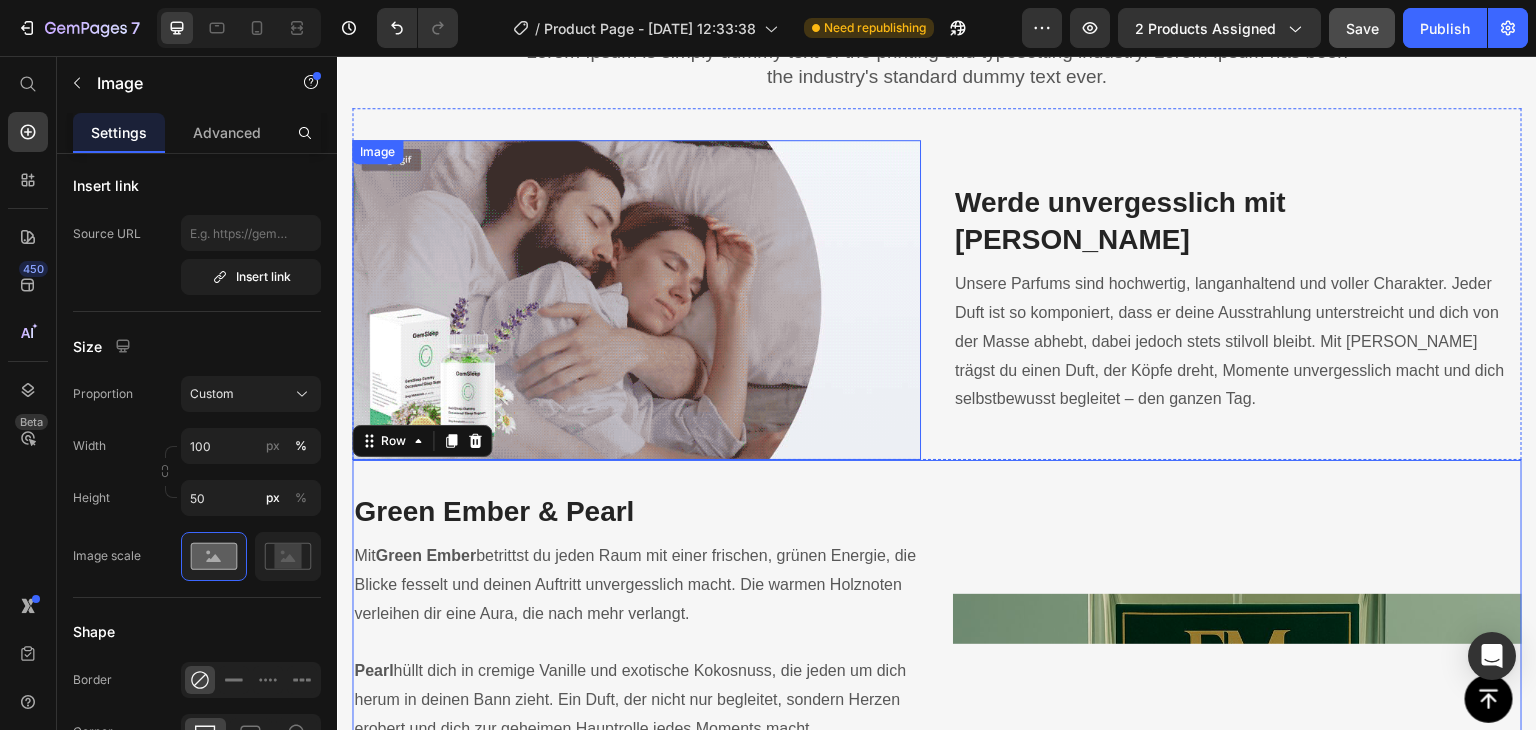 click at bounding box center [636, 300] 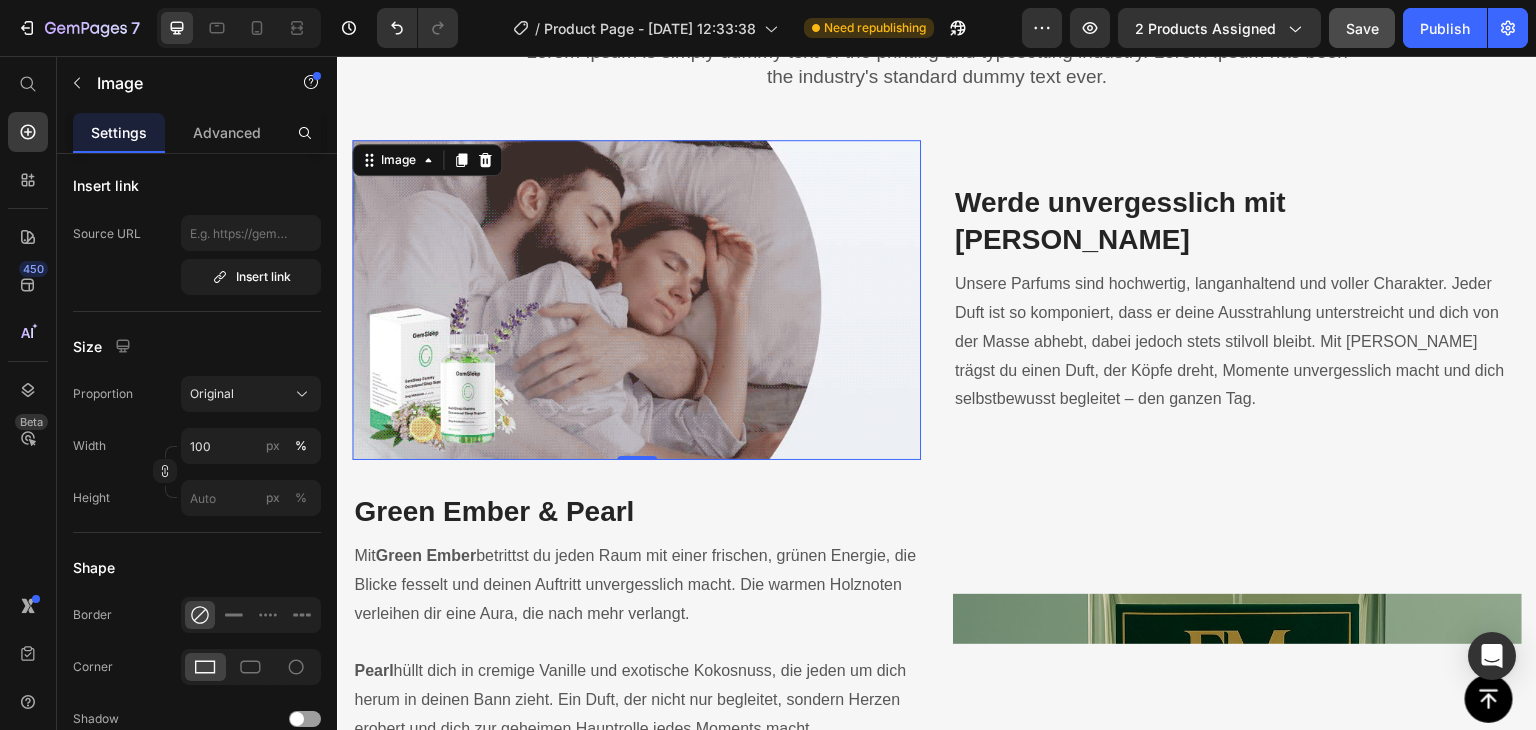 scroll, scrollTop: 3432, scrollLeft: 0, axis: vertical 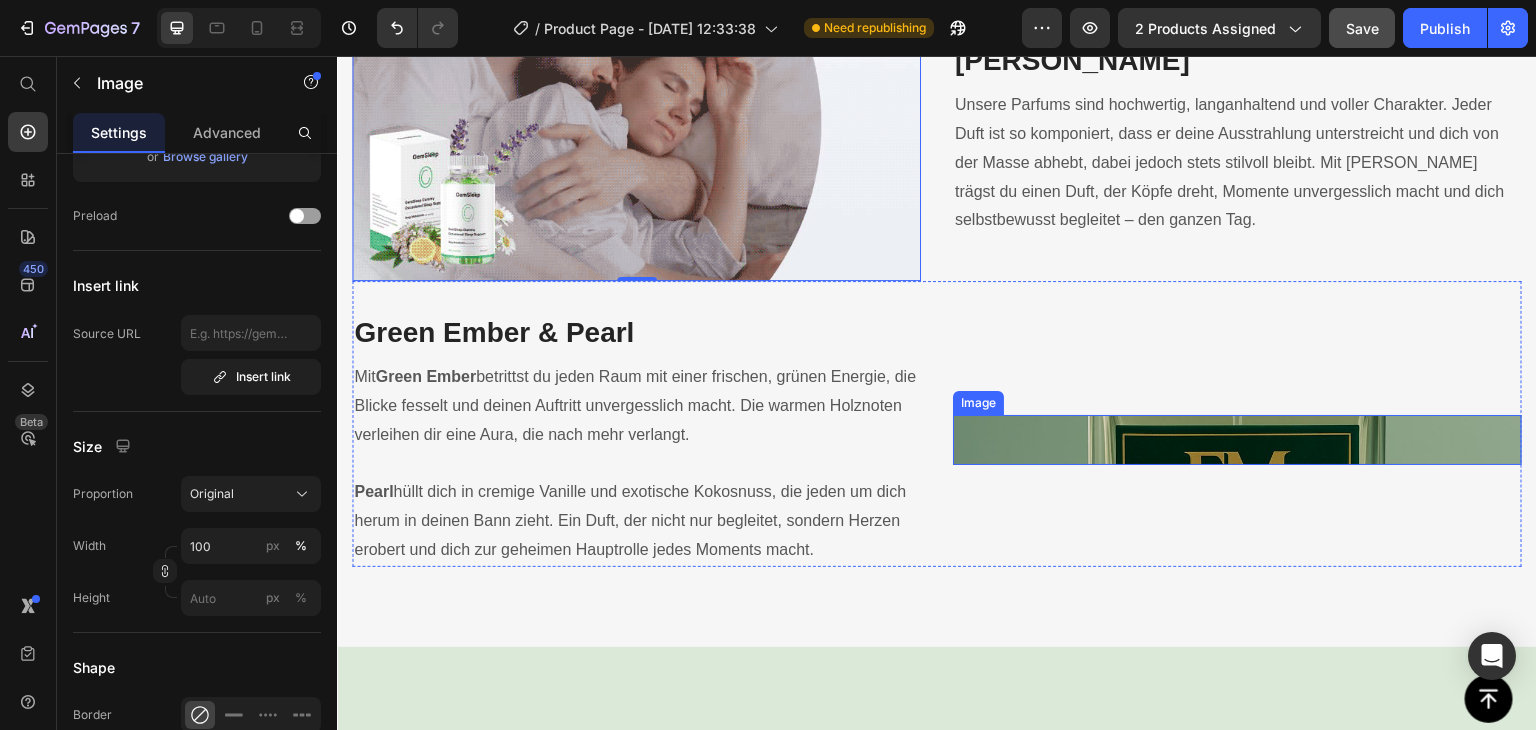 click at bounding box center [1237, 440] 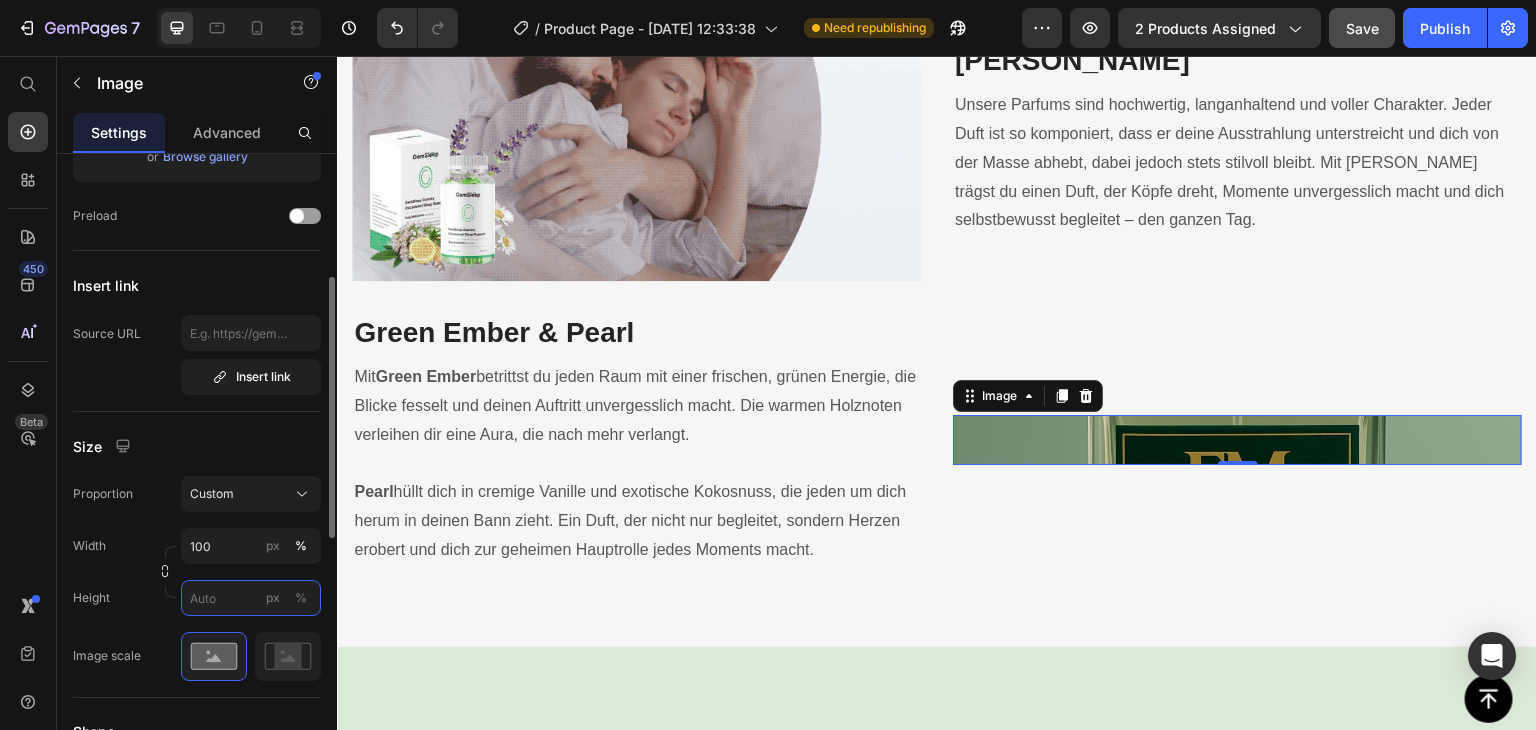 click on "px %" at bounding box center (251, 598) 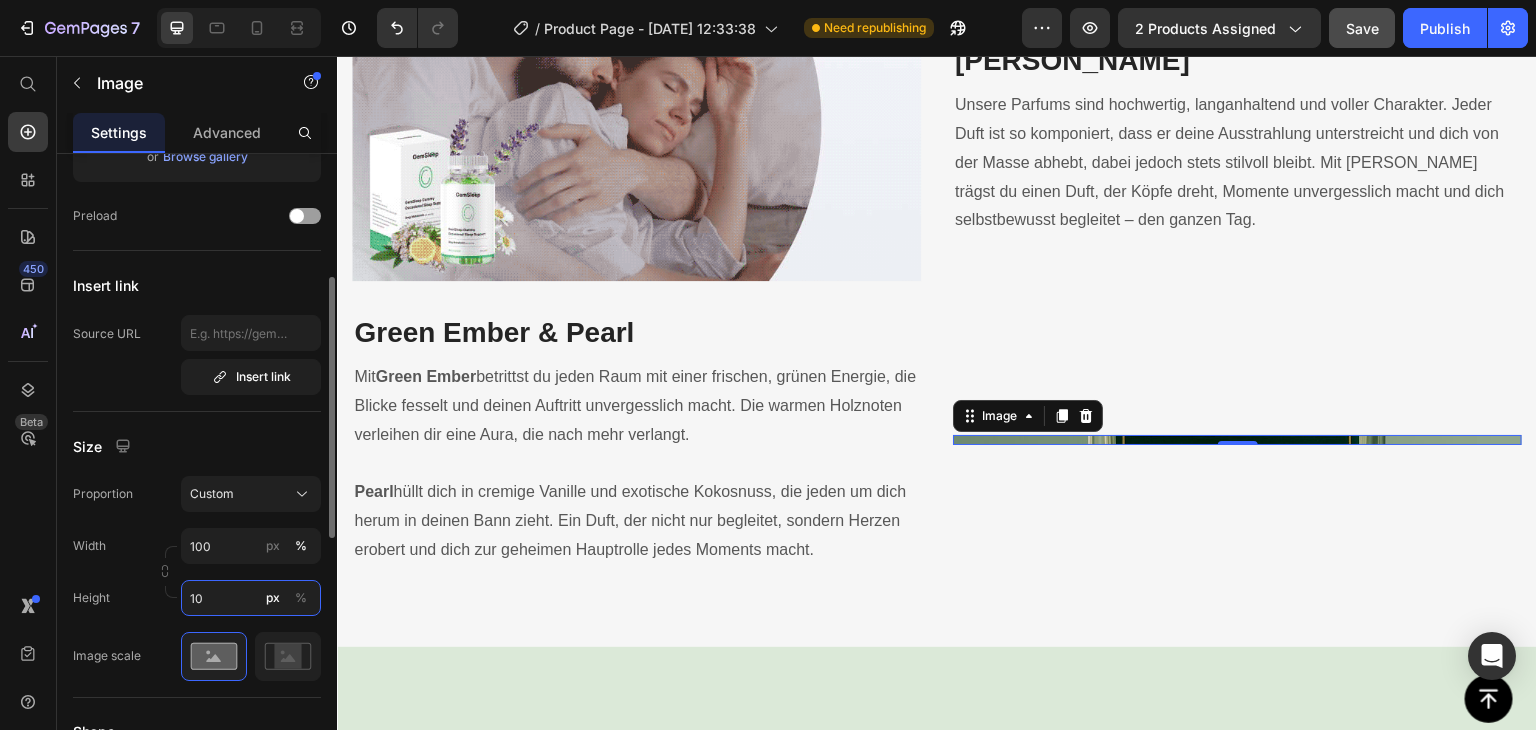 type on "1" 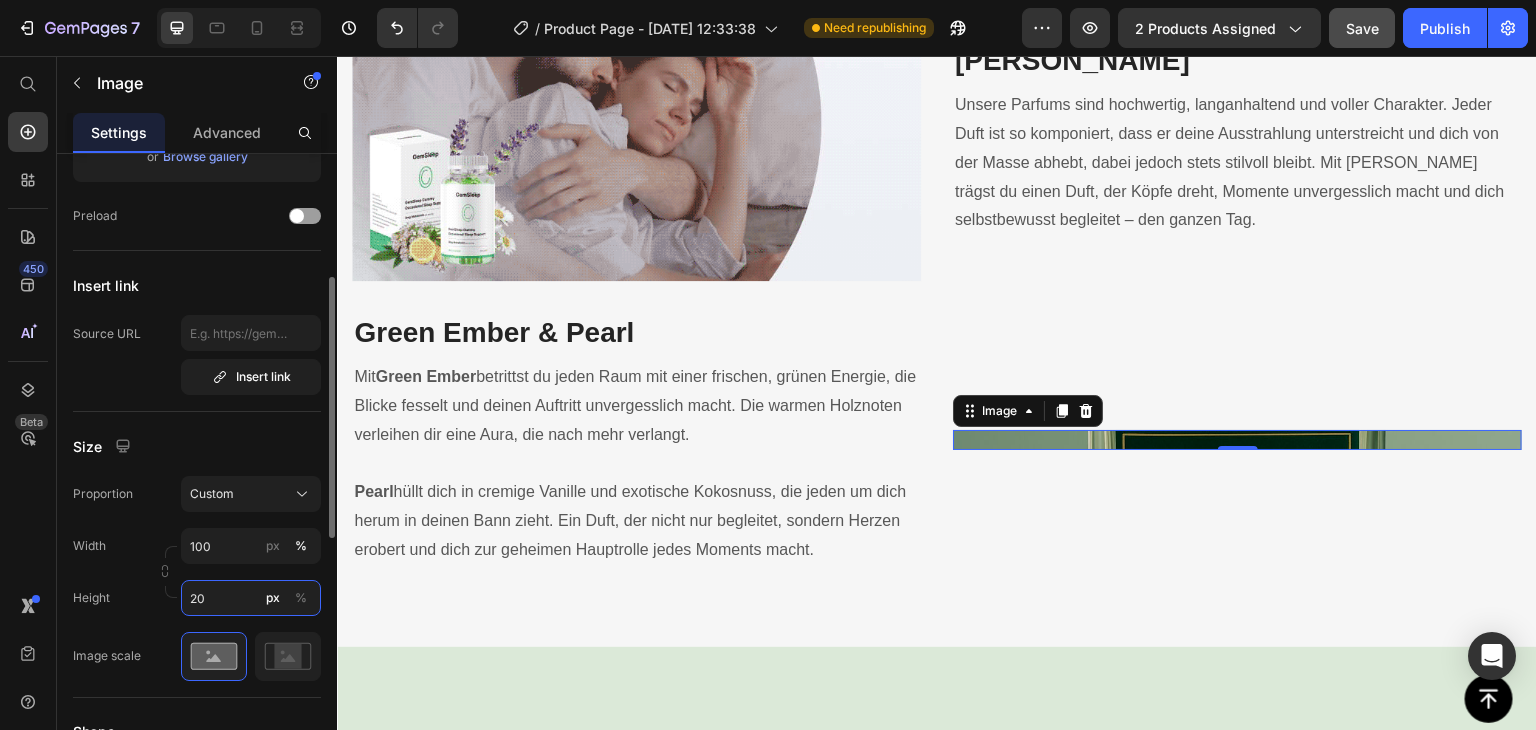 type on "2" 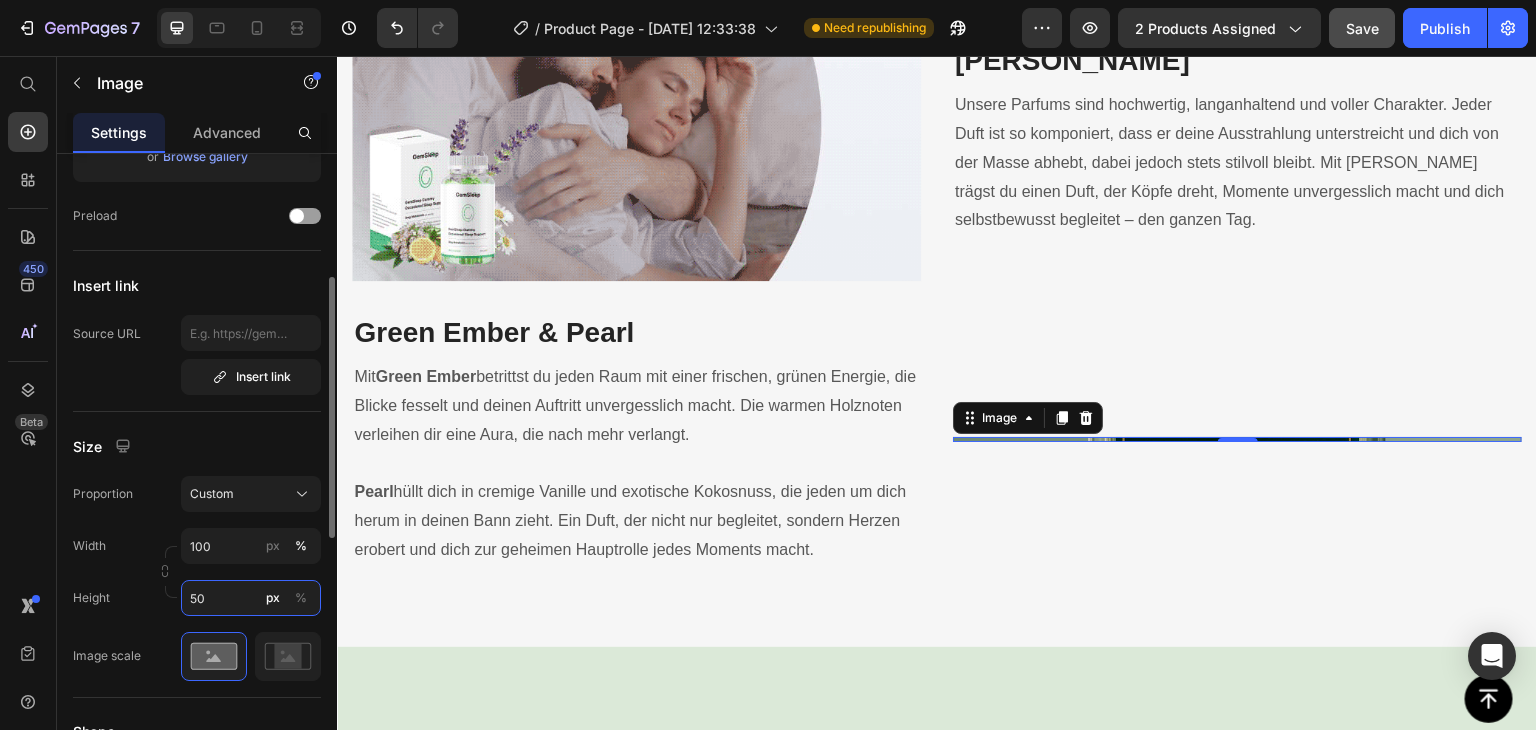 type on "500" 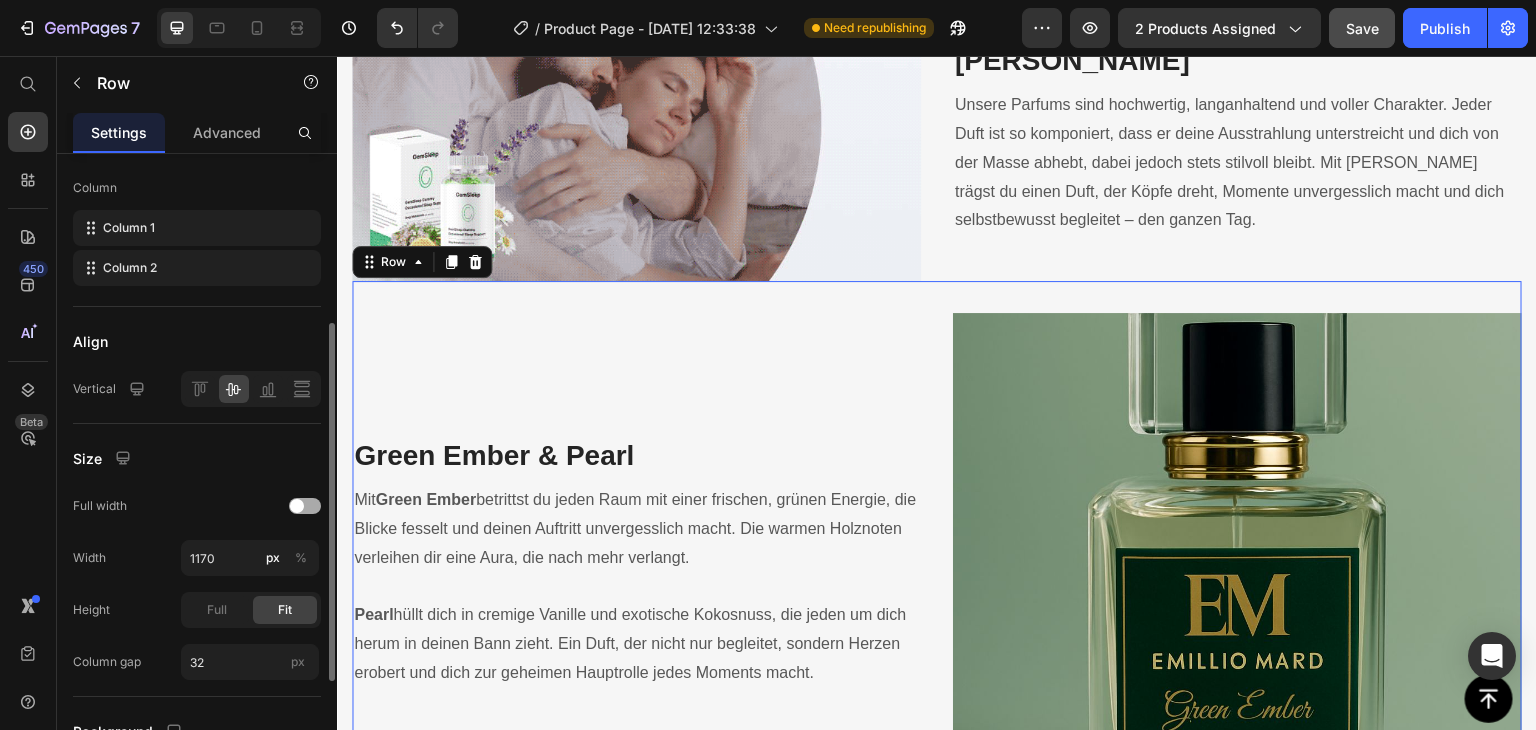 scroll, scrollTop: 3632, scrollLeft: 0, axis: vertical 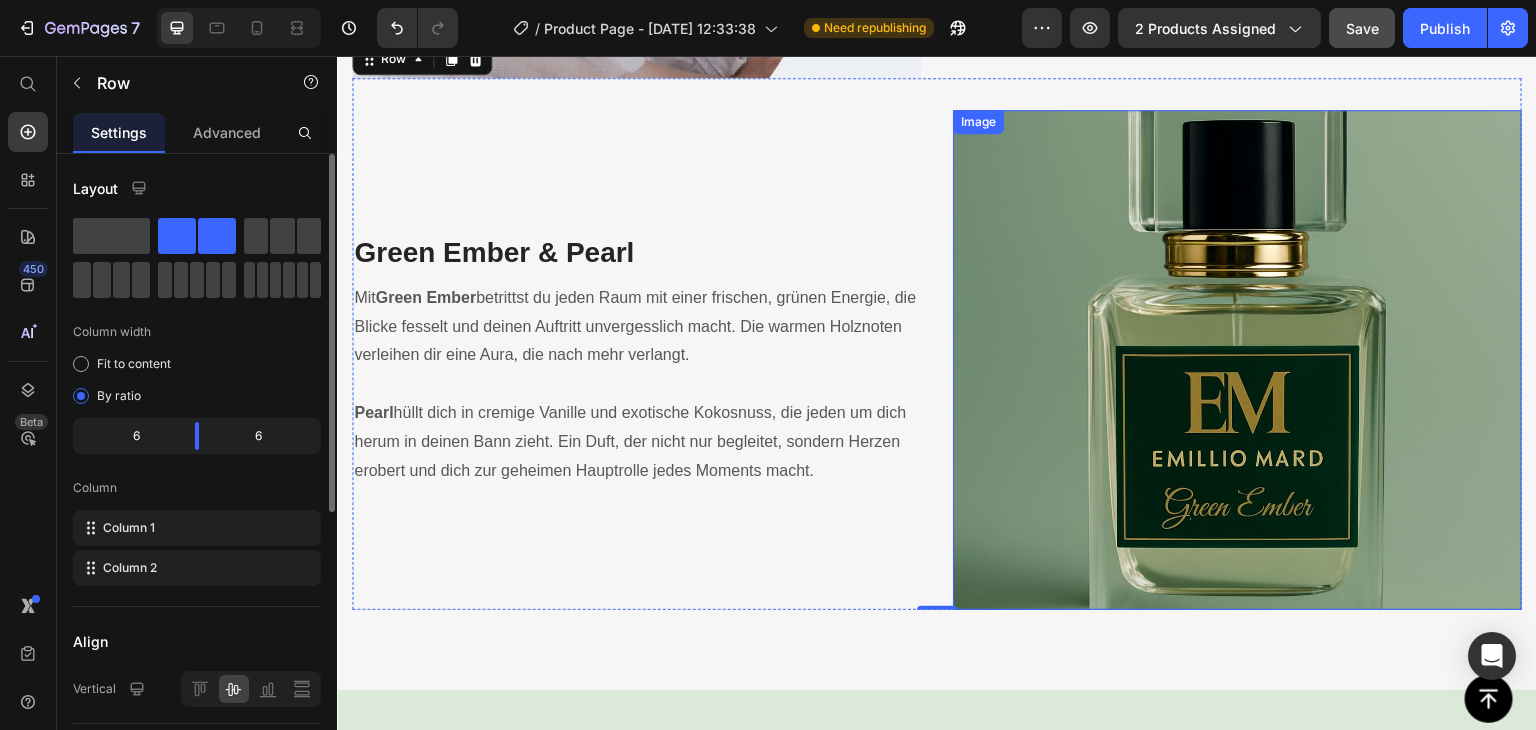 click at bounding box center [1237, 360] 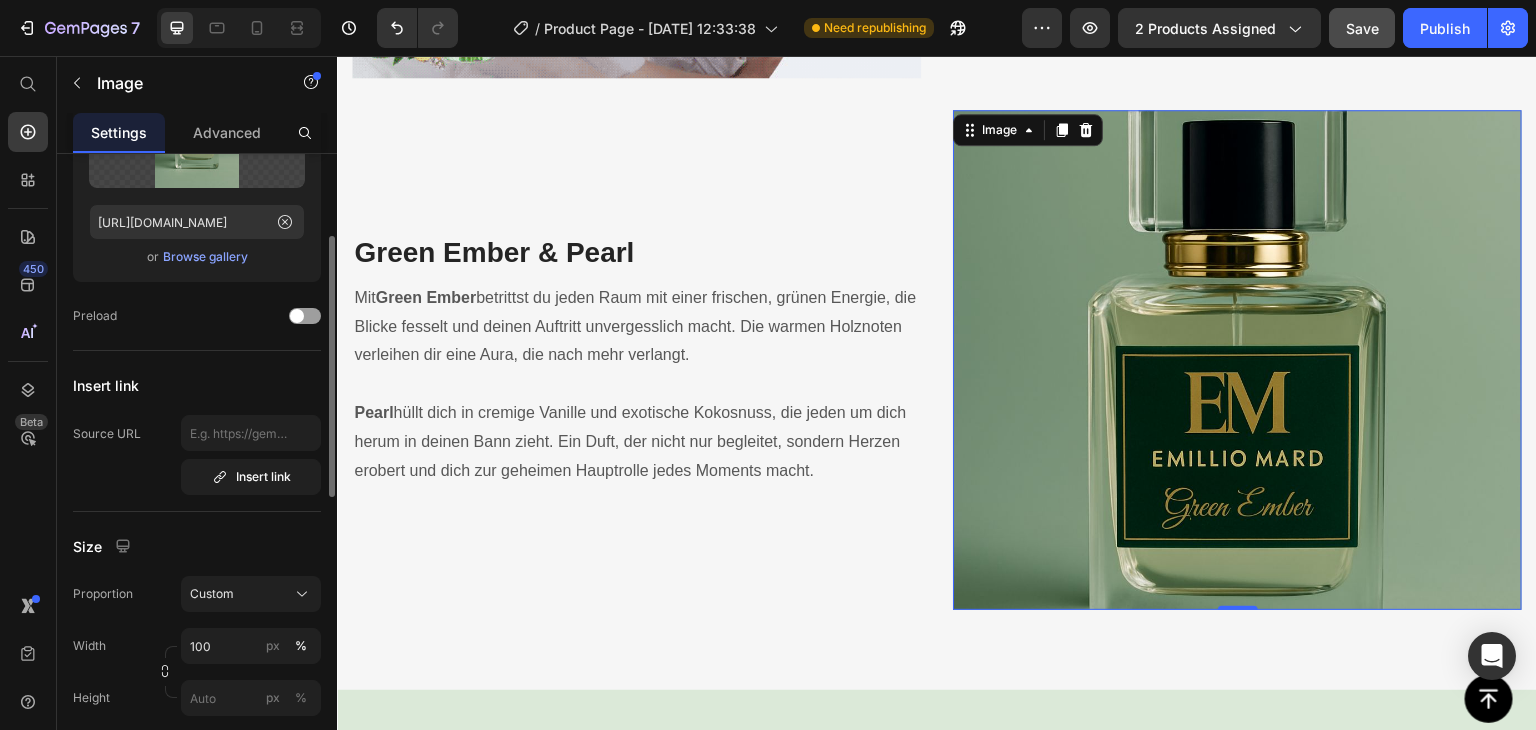 scroll, scrollTop: 300, scrollLeft: 0, axis: vertical 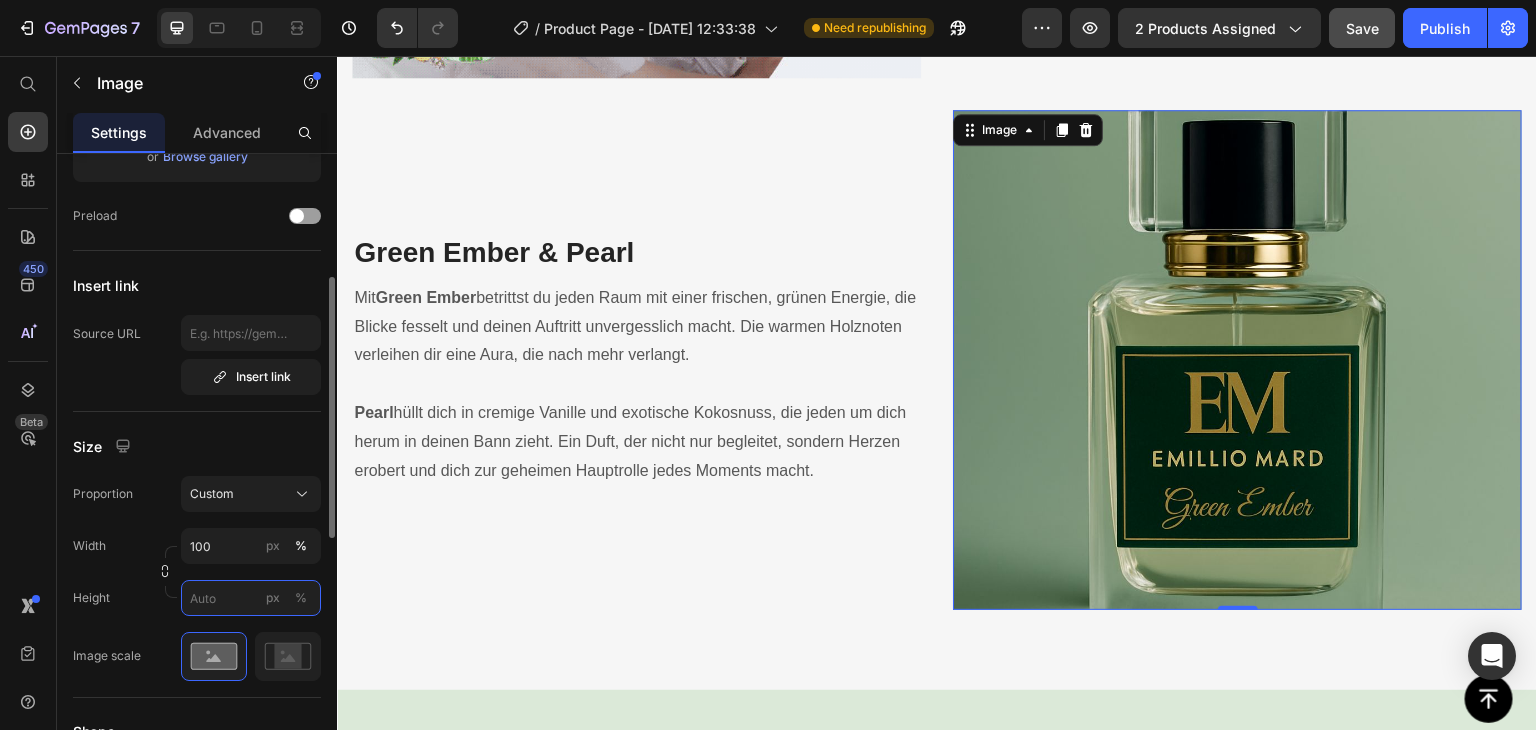 click on "px %" at bounding box center [251, 598] 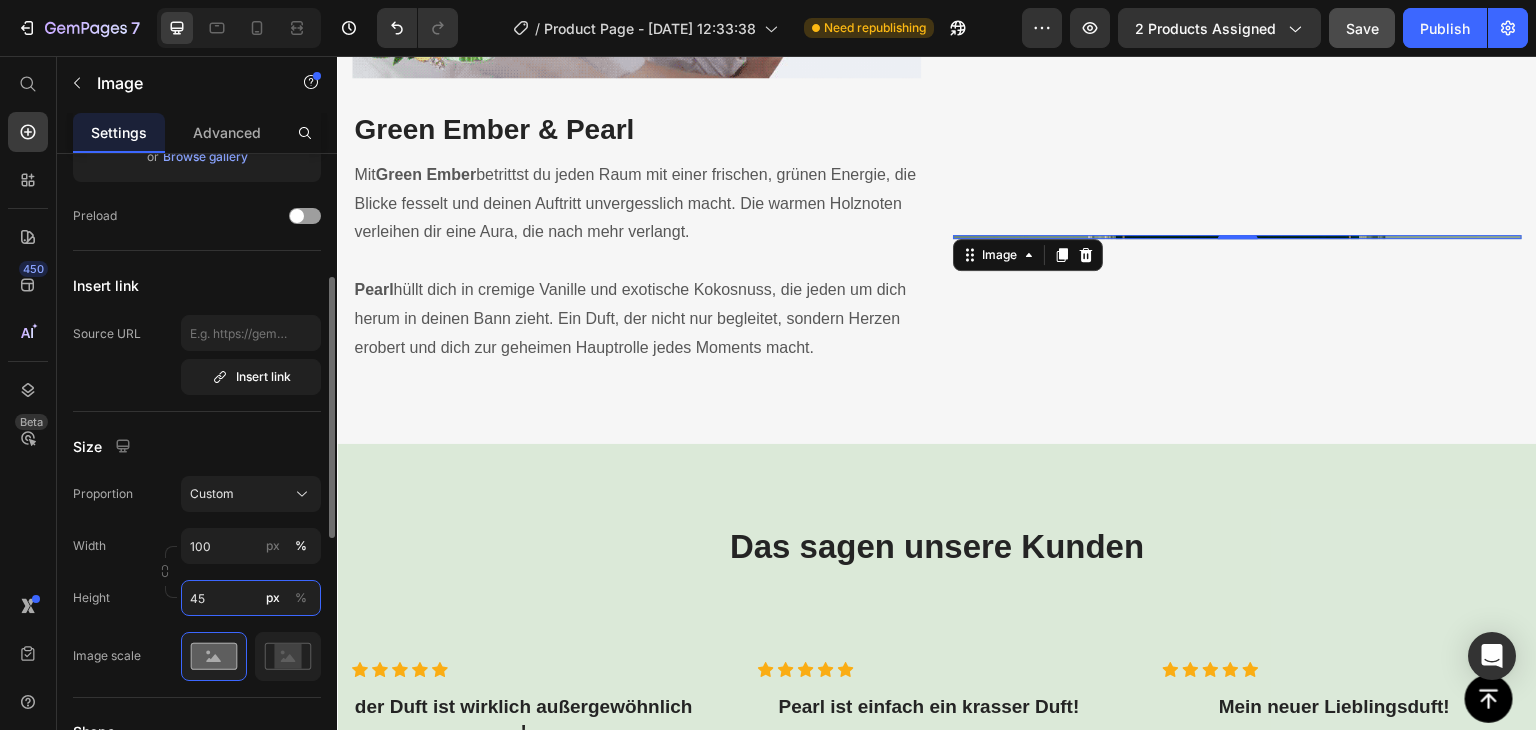 type on "4" 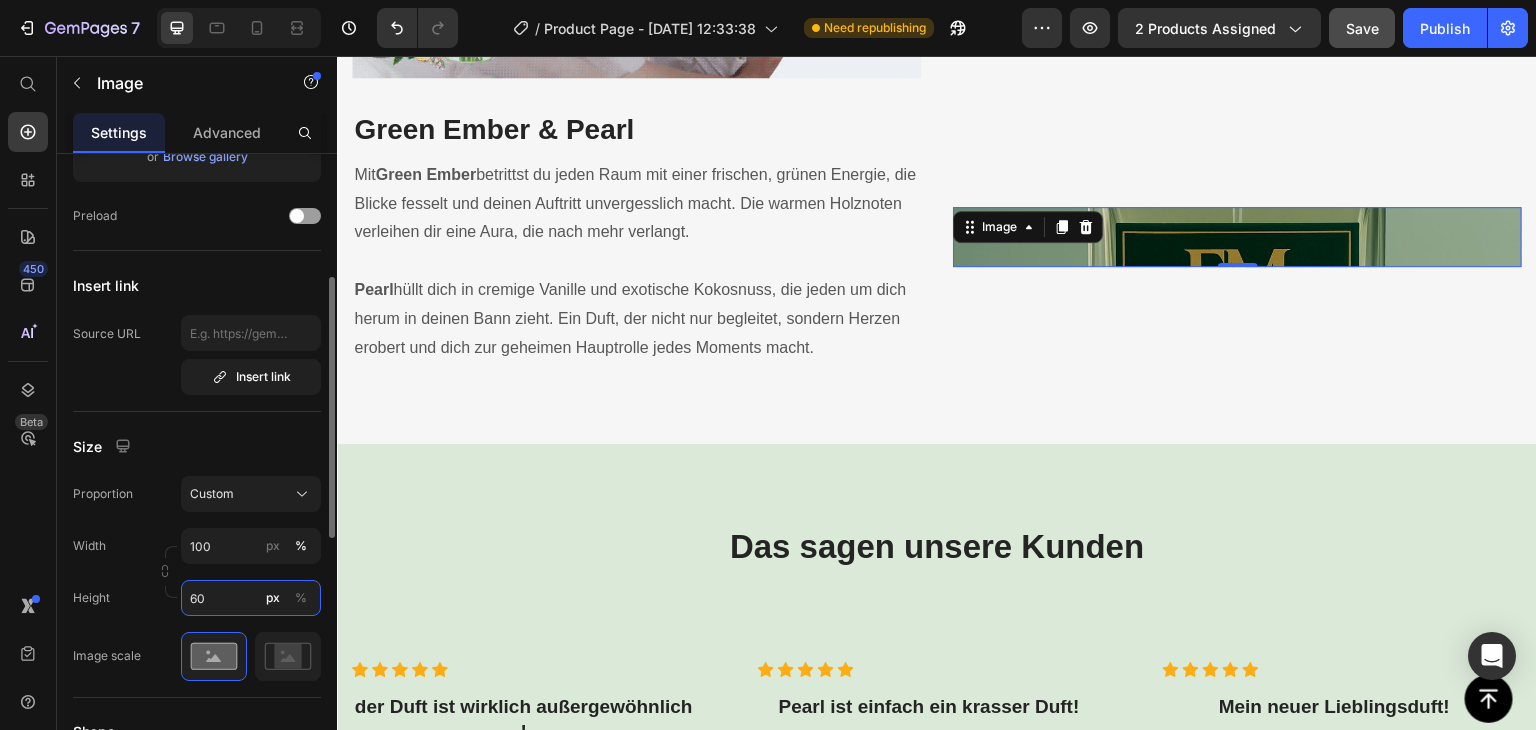 type on "600" 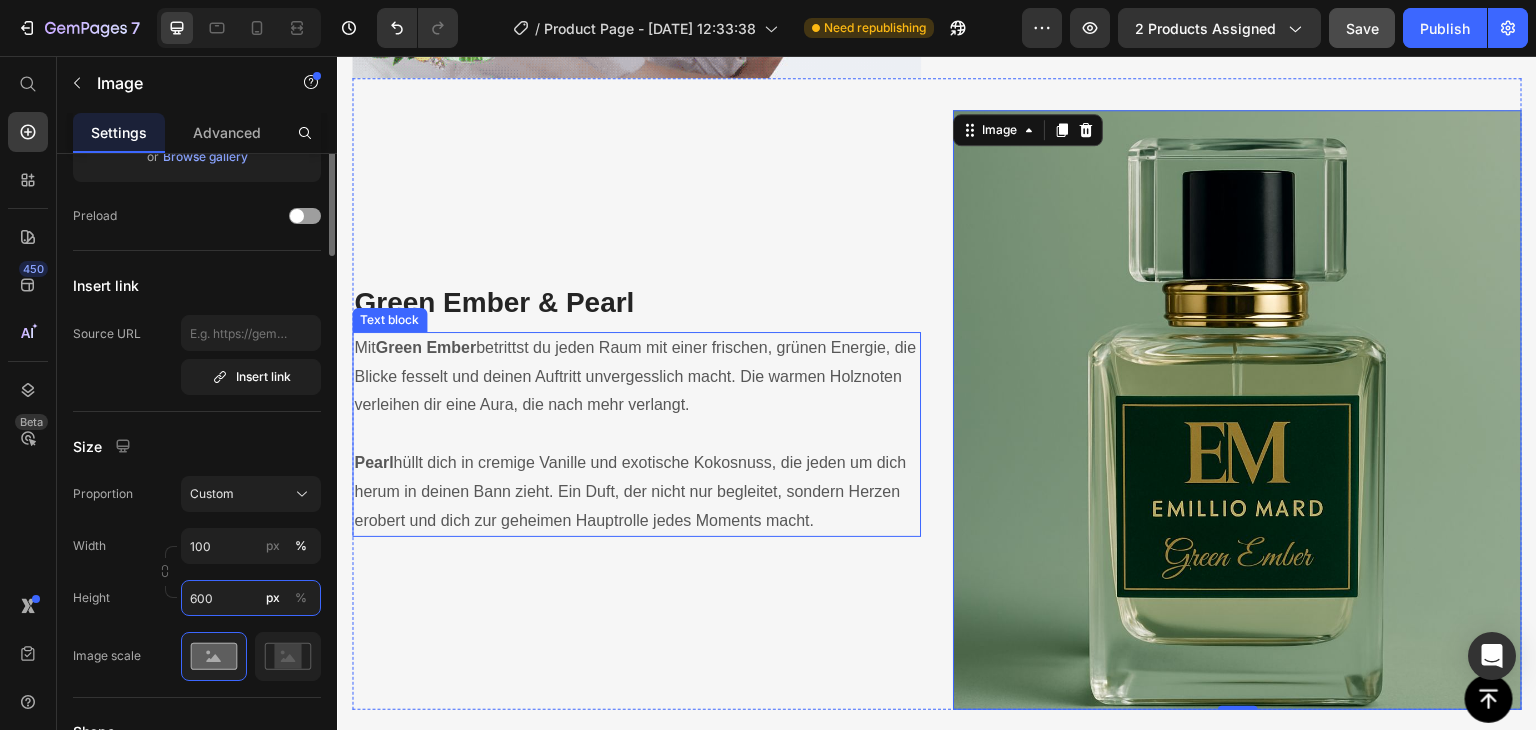 scroll, scrollTop: 100, scrollLeft: 0, axis: vertical 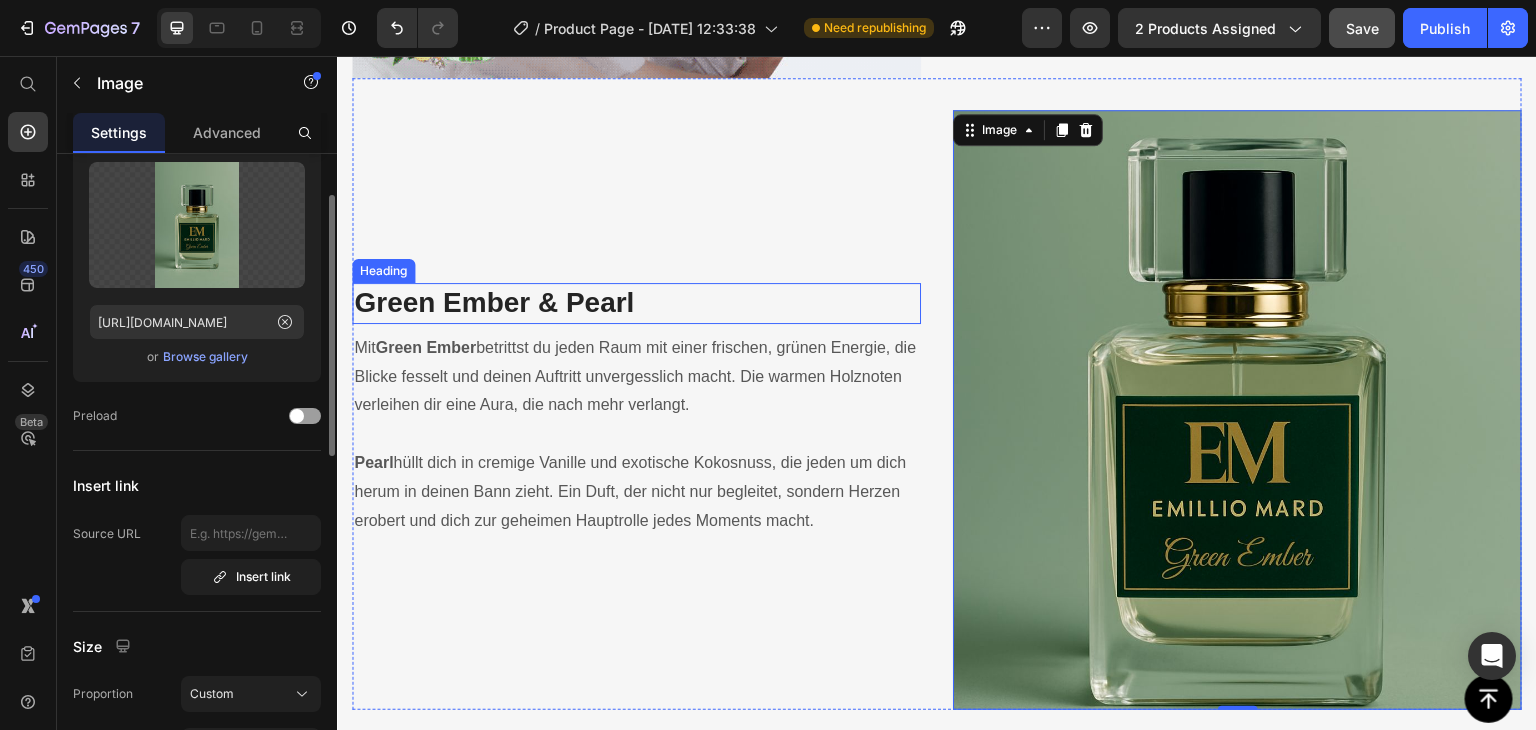 click on "Werde unvergesslich mit Emillio Mard Heading Unsere Parfums sind hochwertig, langanhaltend und voller Charakter. Jeder Duft ist so komponiert, dass er deine Ausstrahlung unterstreicht und dich von der Masse abhebt, dabei jedoch stets stilvoll bleibt. Mit Emillio Mard trägst du einen Duft, der Köpfe dreht, Momente unvergesslich macht und dich selbstbewusst begleitet – den ganzen Tag. Text block" at bounding box center (1237, -82) 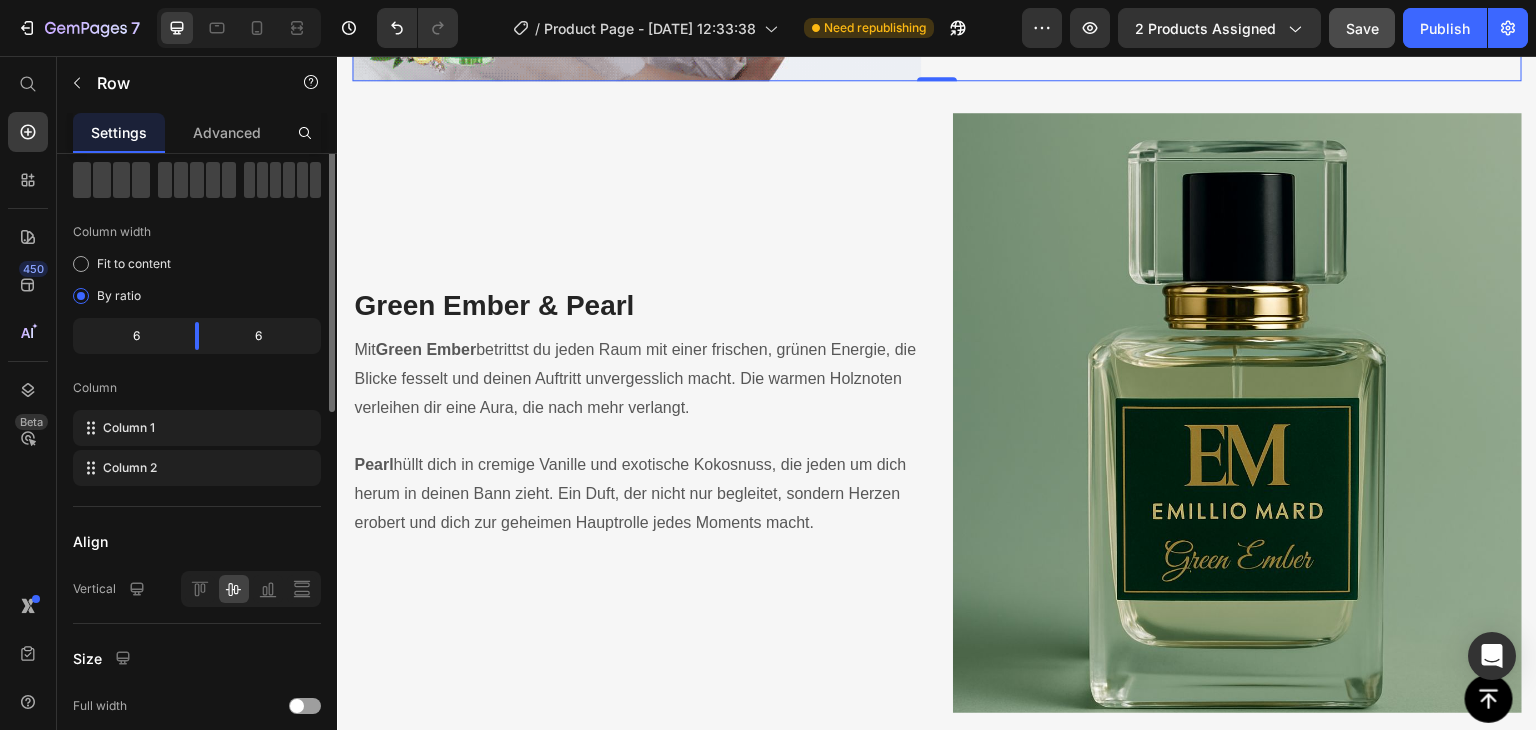 scroll, scrollTop: 3132, scrollLeft: 0, axis: vertical 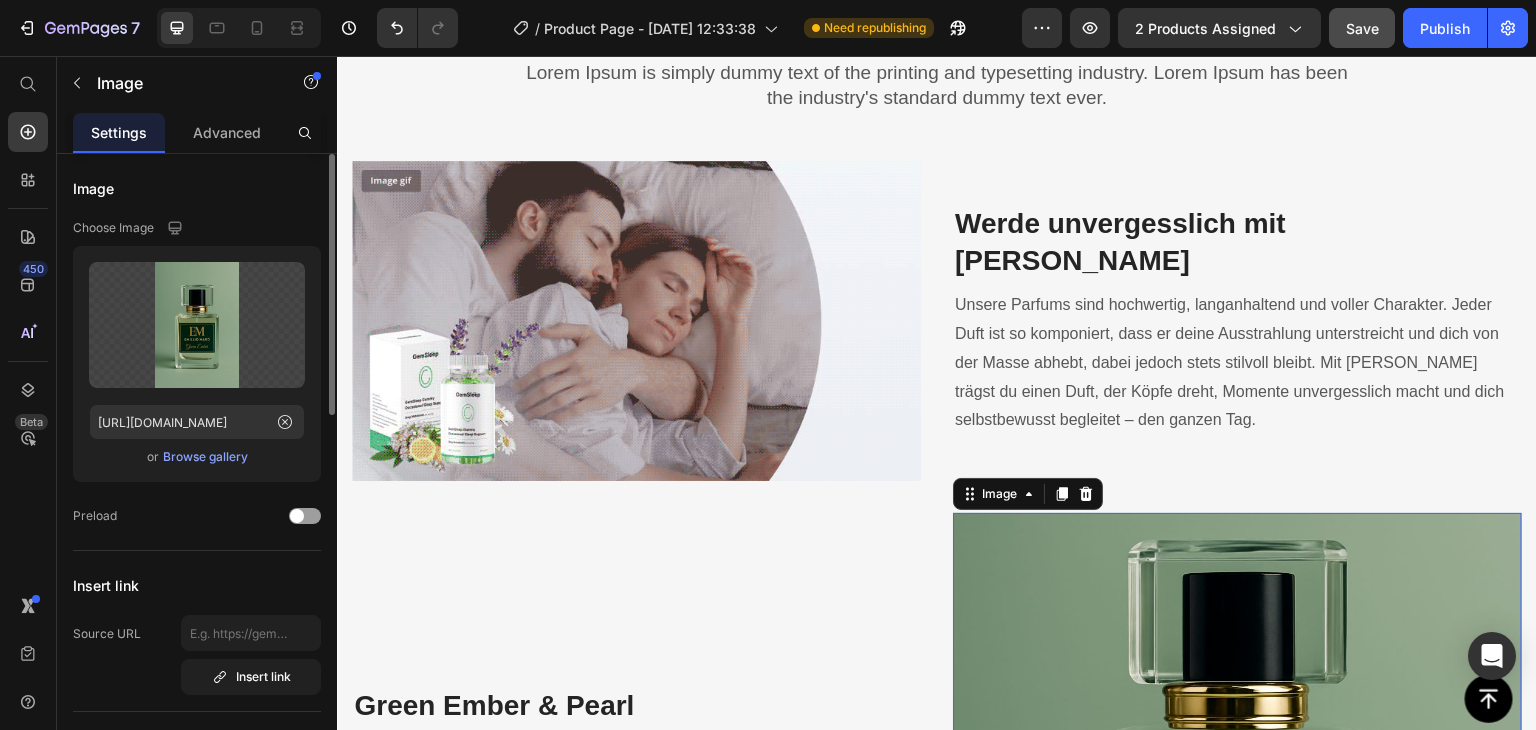 click at bounding box center [636, 321] 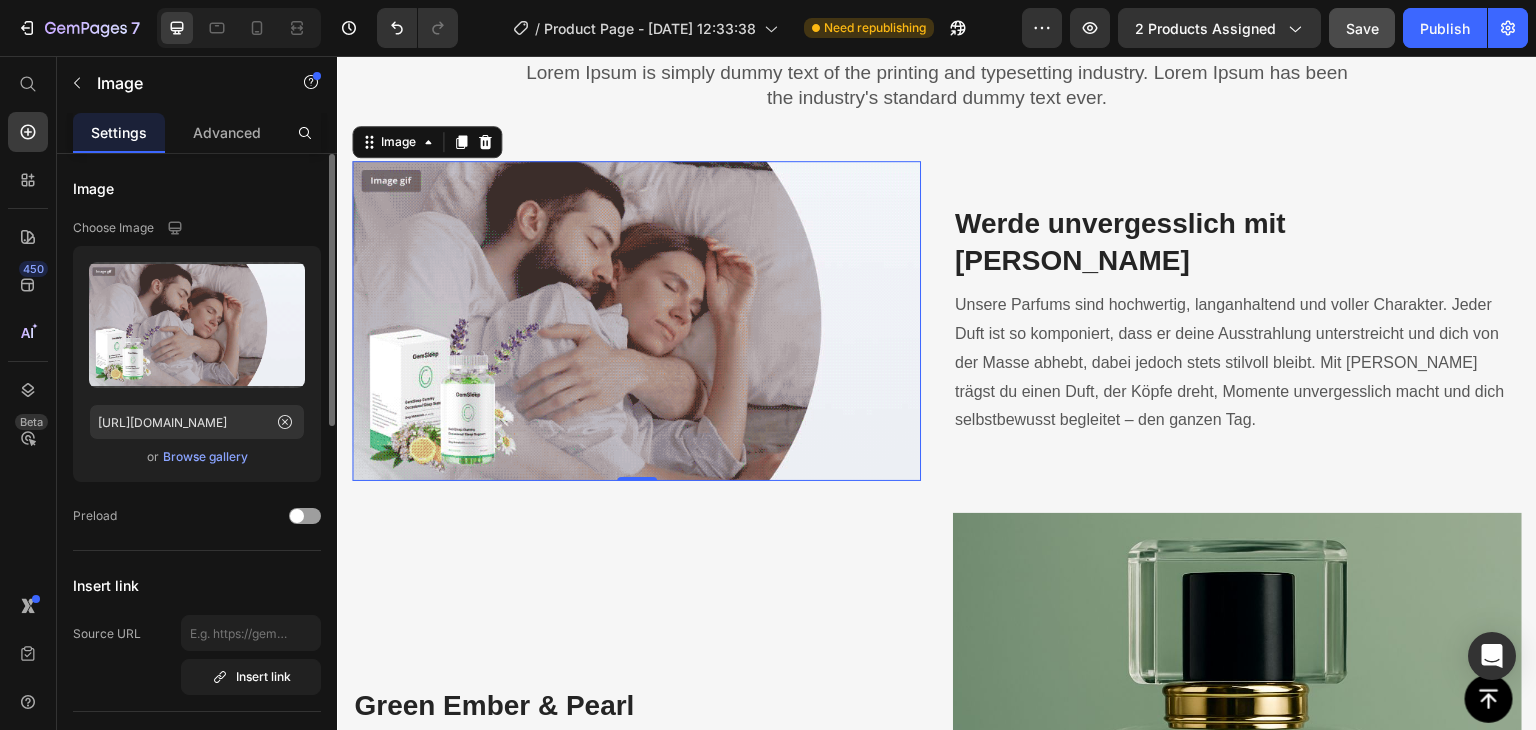 click at bounding box center [636, 321] 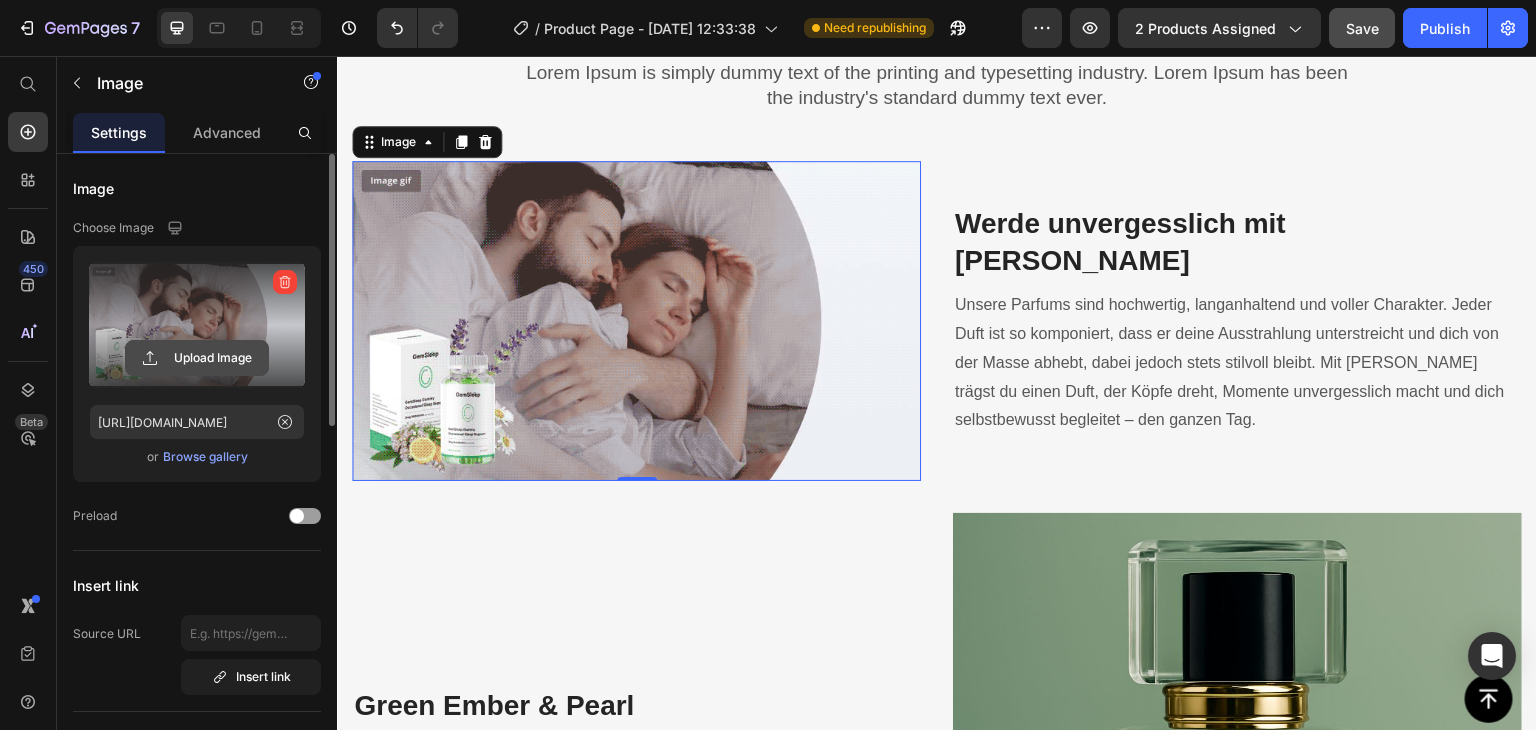 click 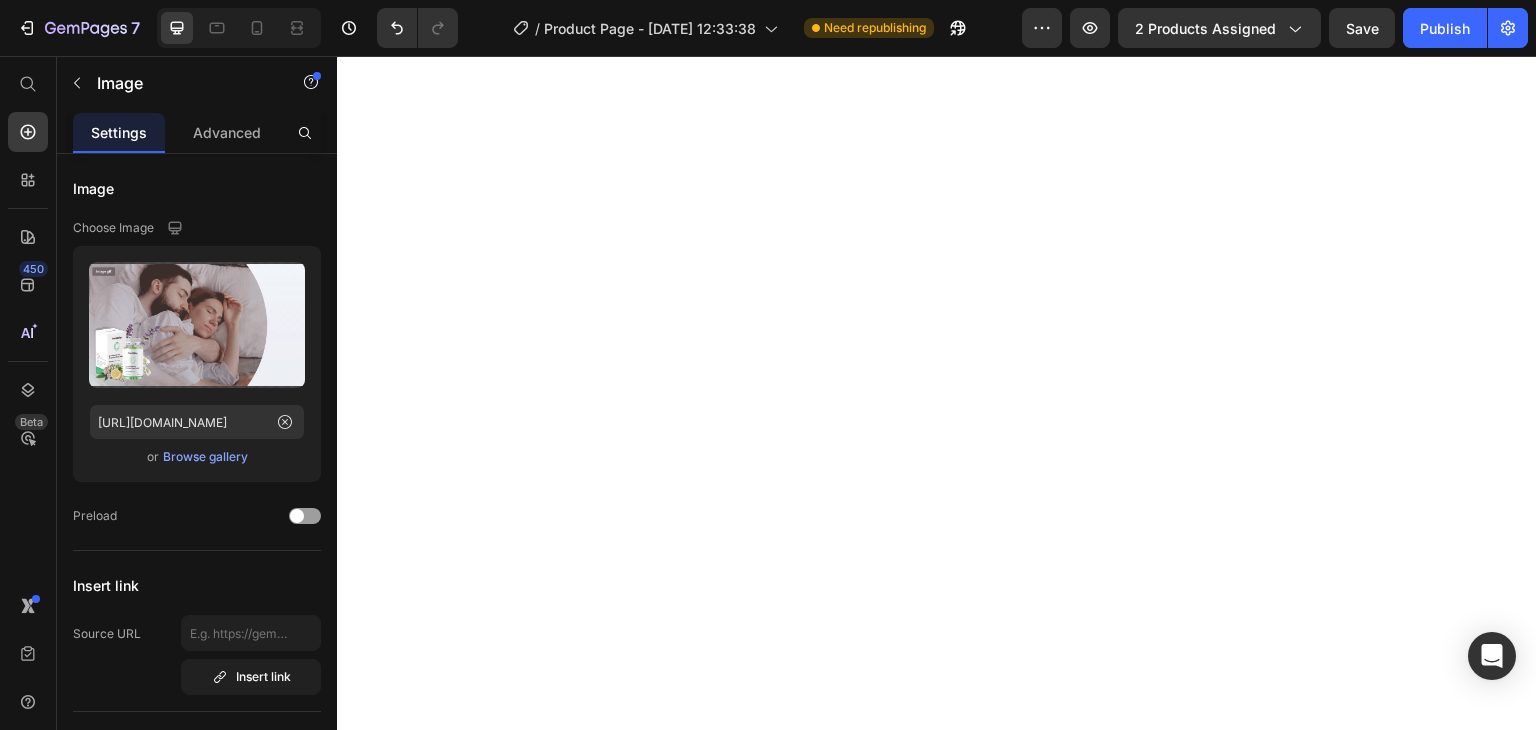 scroll, scrollTop: 0, scrollLeft: 0, axis: both 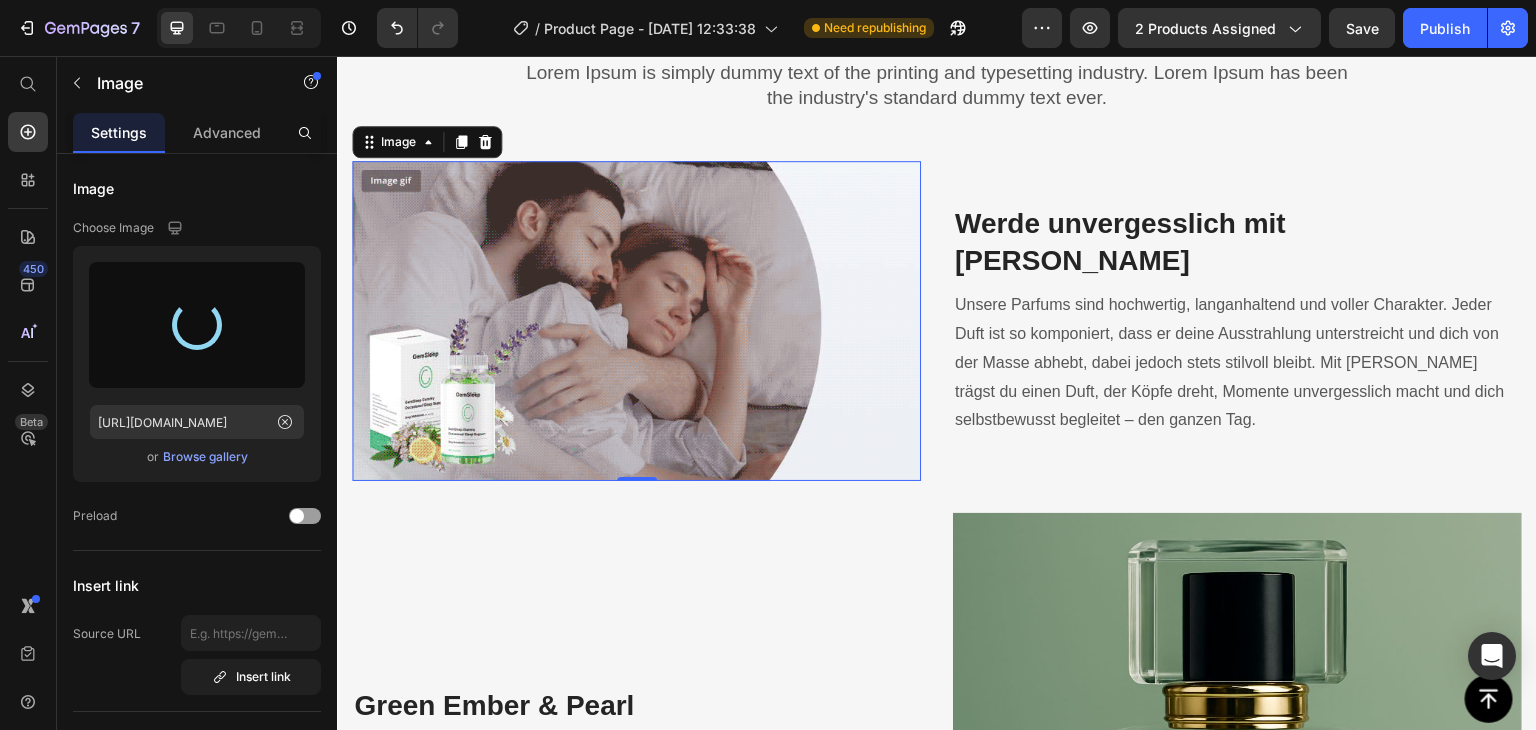 type on "https://cdn.shopify.com/s/files/1/0950/8064/4940/files/gempages_574665288721630320-a84e8428-9003-4b7e-8f21-31016feff7c4.jpg" 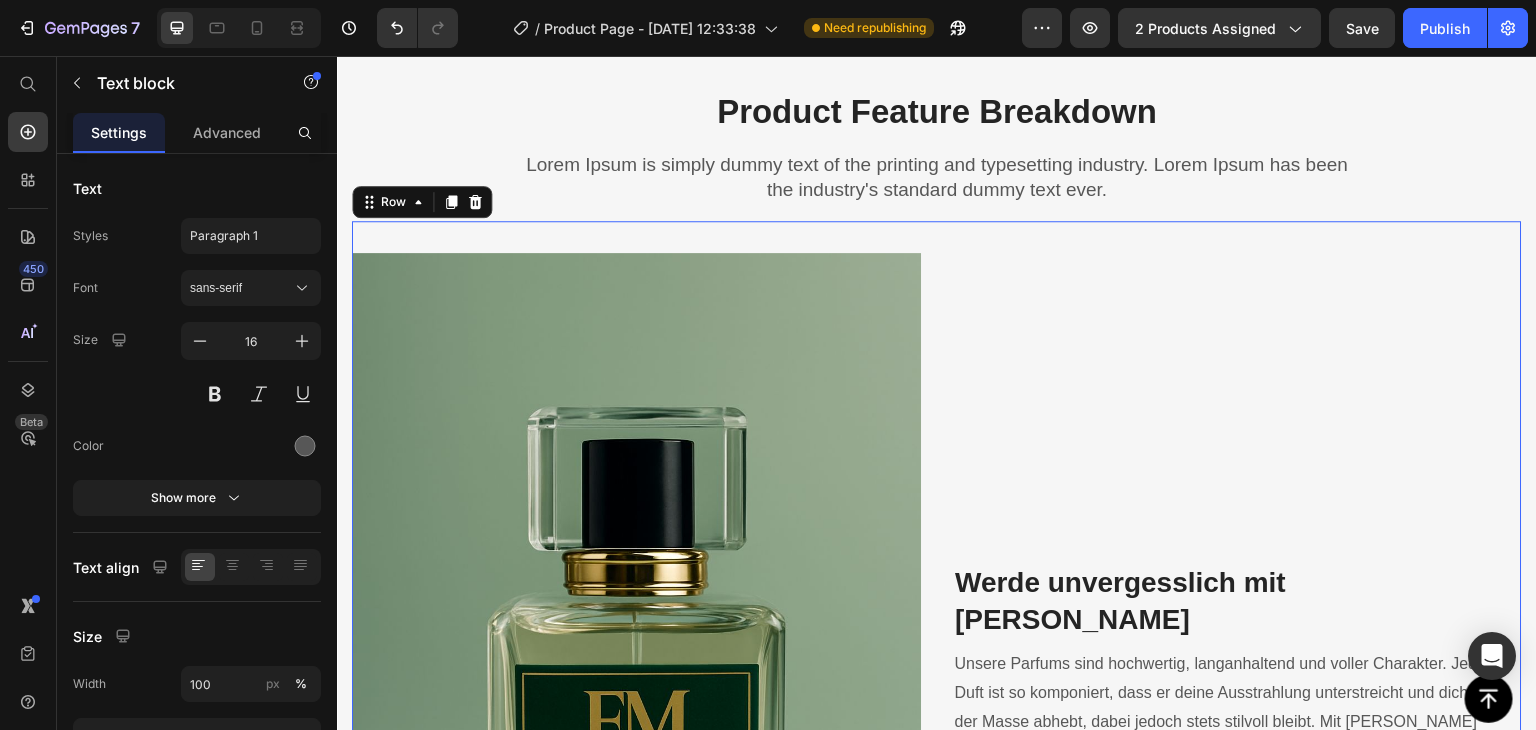 scroll, scrollTop: 3492, scrollLeft: 0, axis: vertical 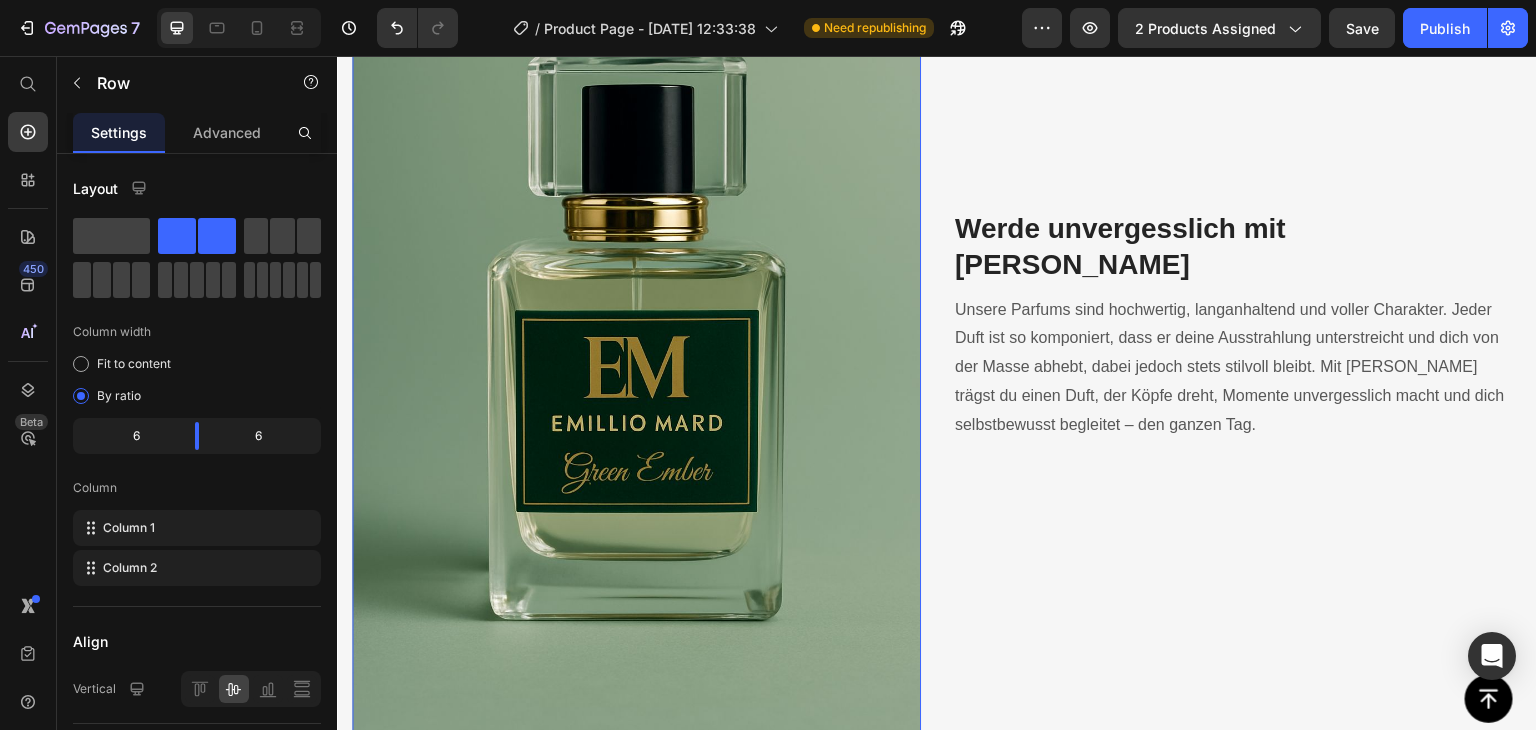 click at bounding box center (636, 325) 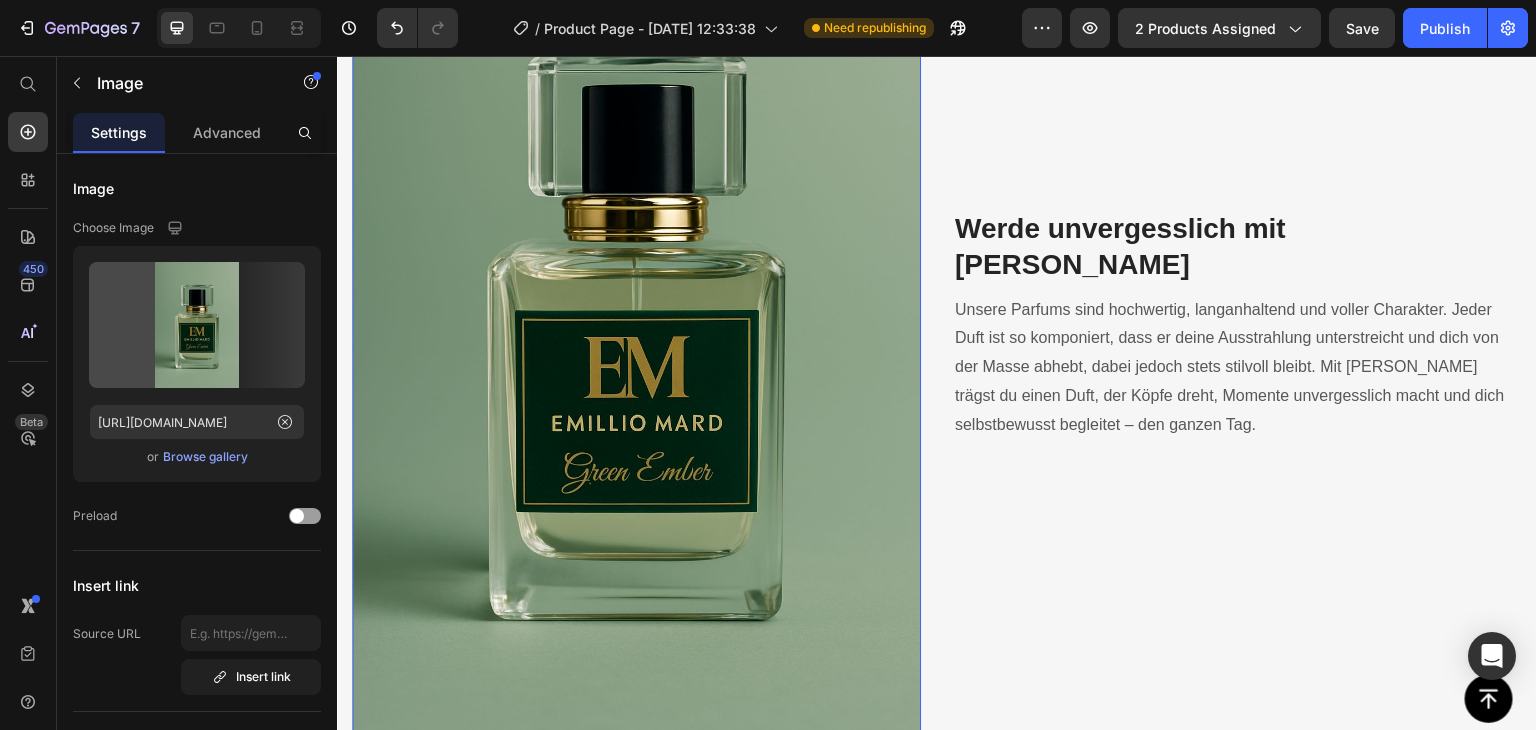 scroll, scrollTop: 3743, scrollLeft: 0, axis: vertical 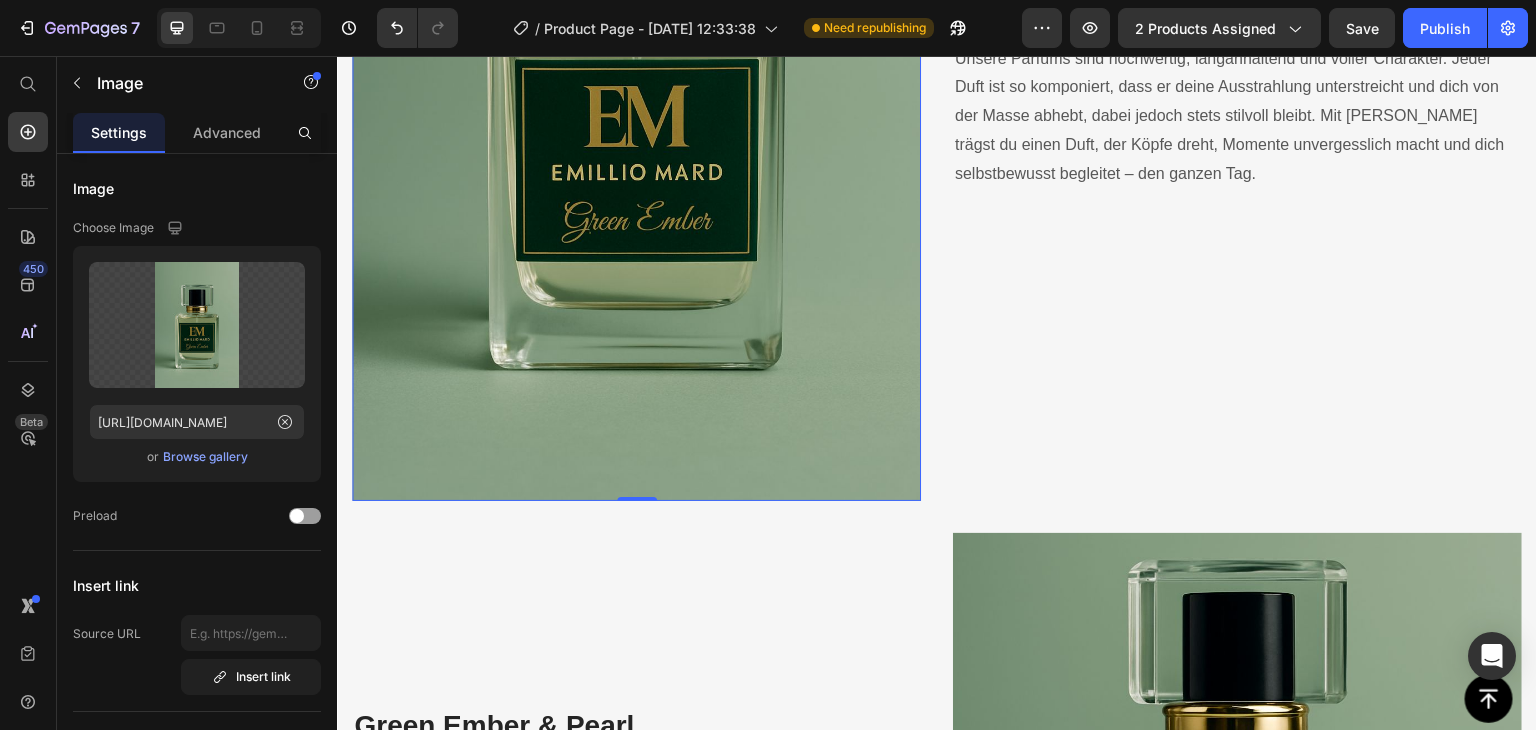 click at bounding box center [636, 74] 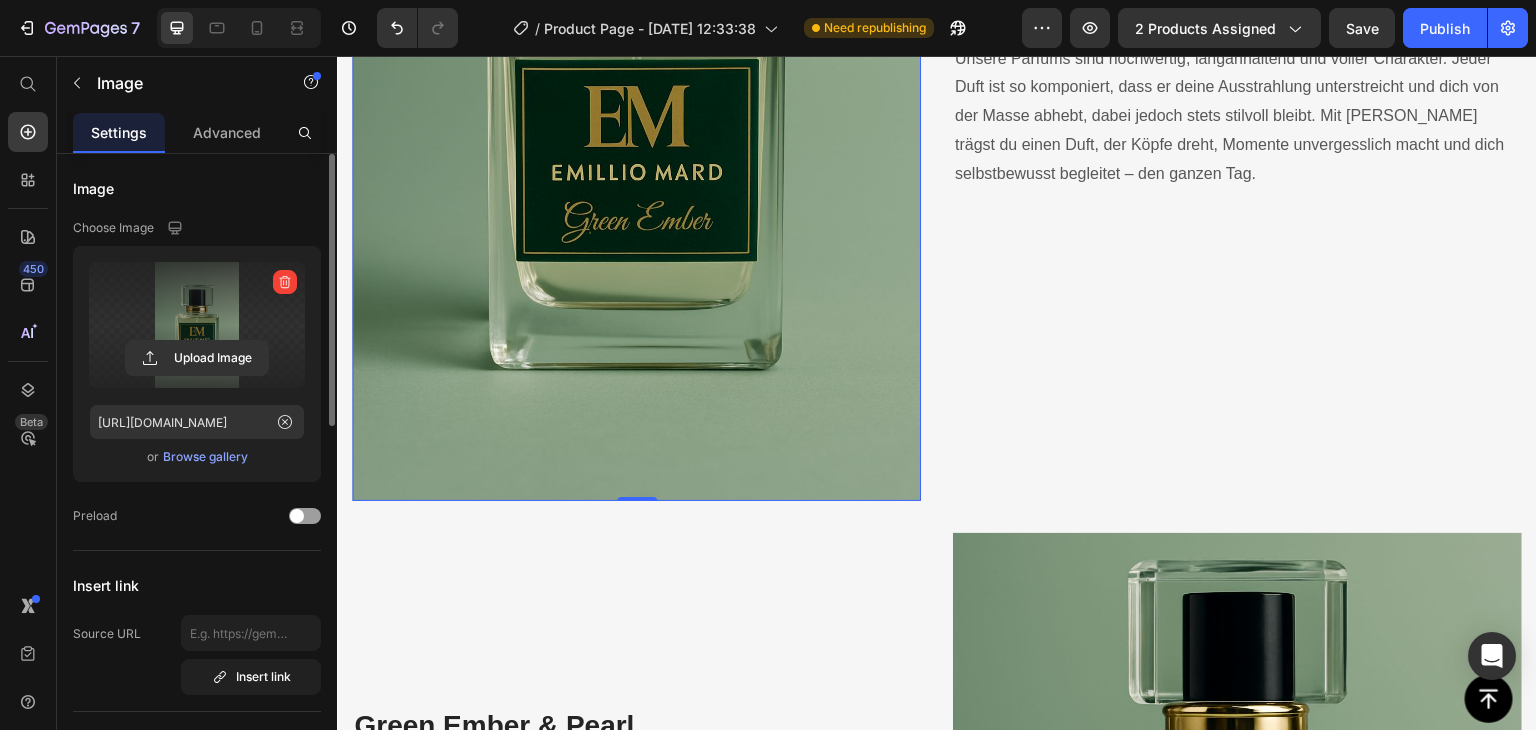 click at bounding box center (197, 325) 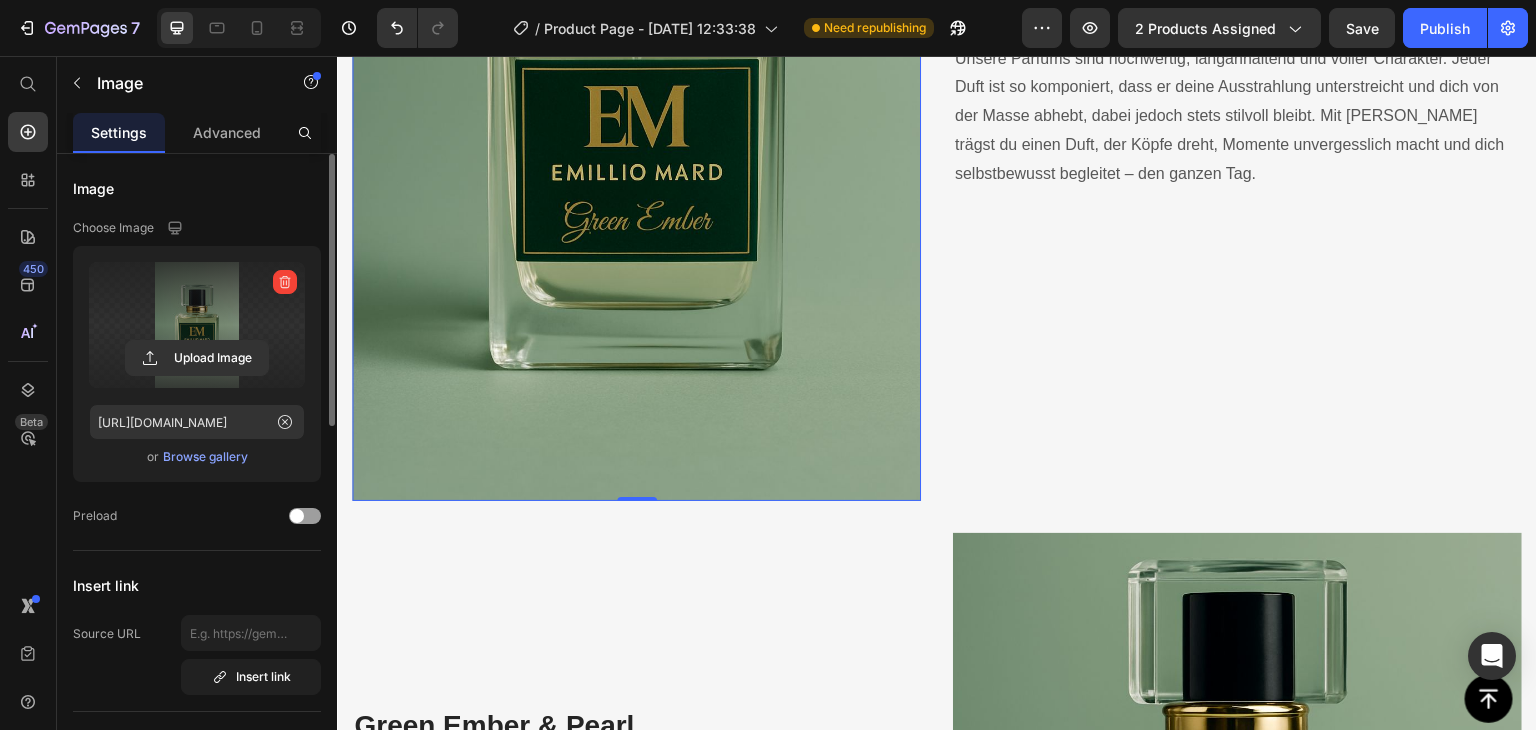 click 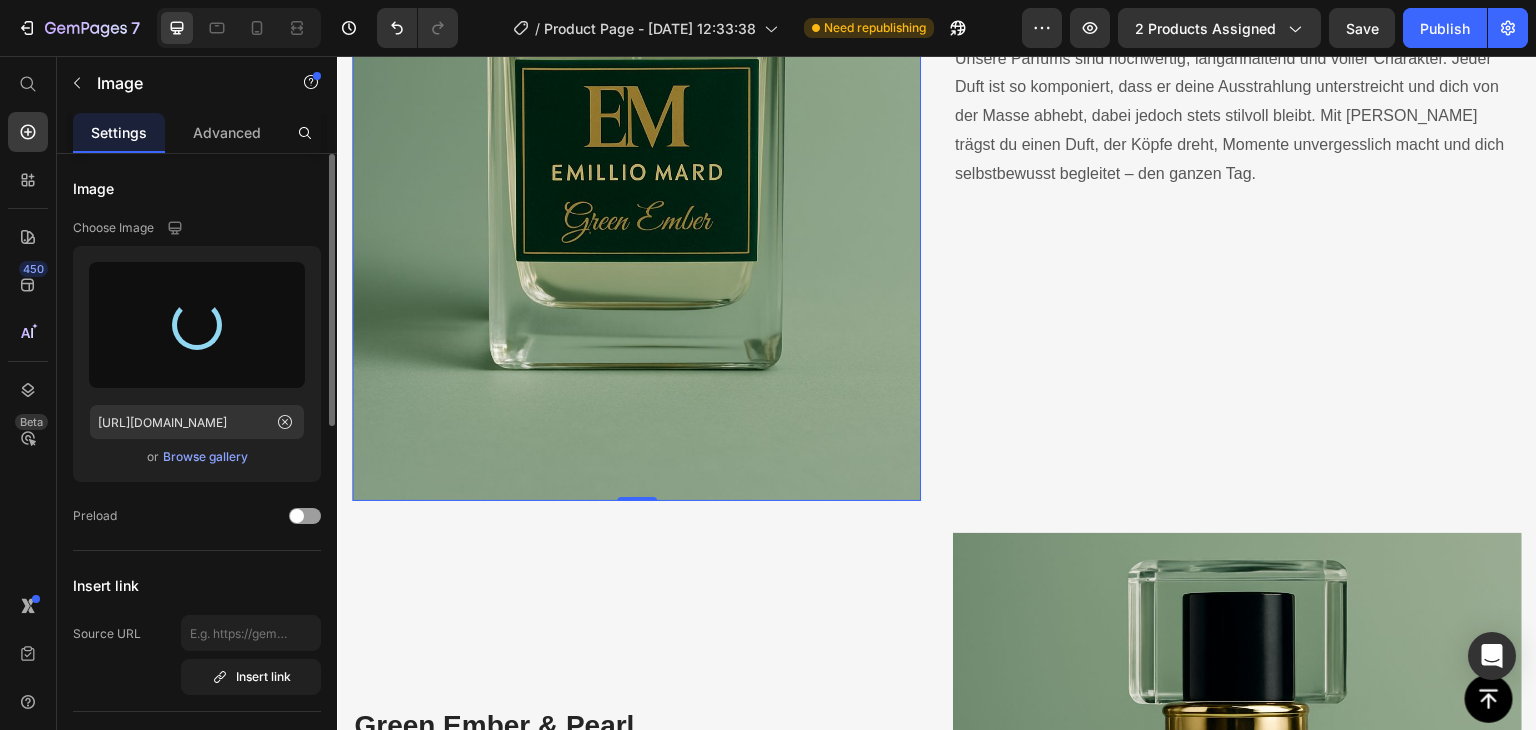 type on "[URL][DOMAIN_NAME]" 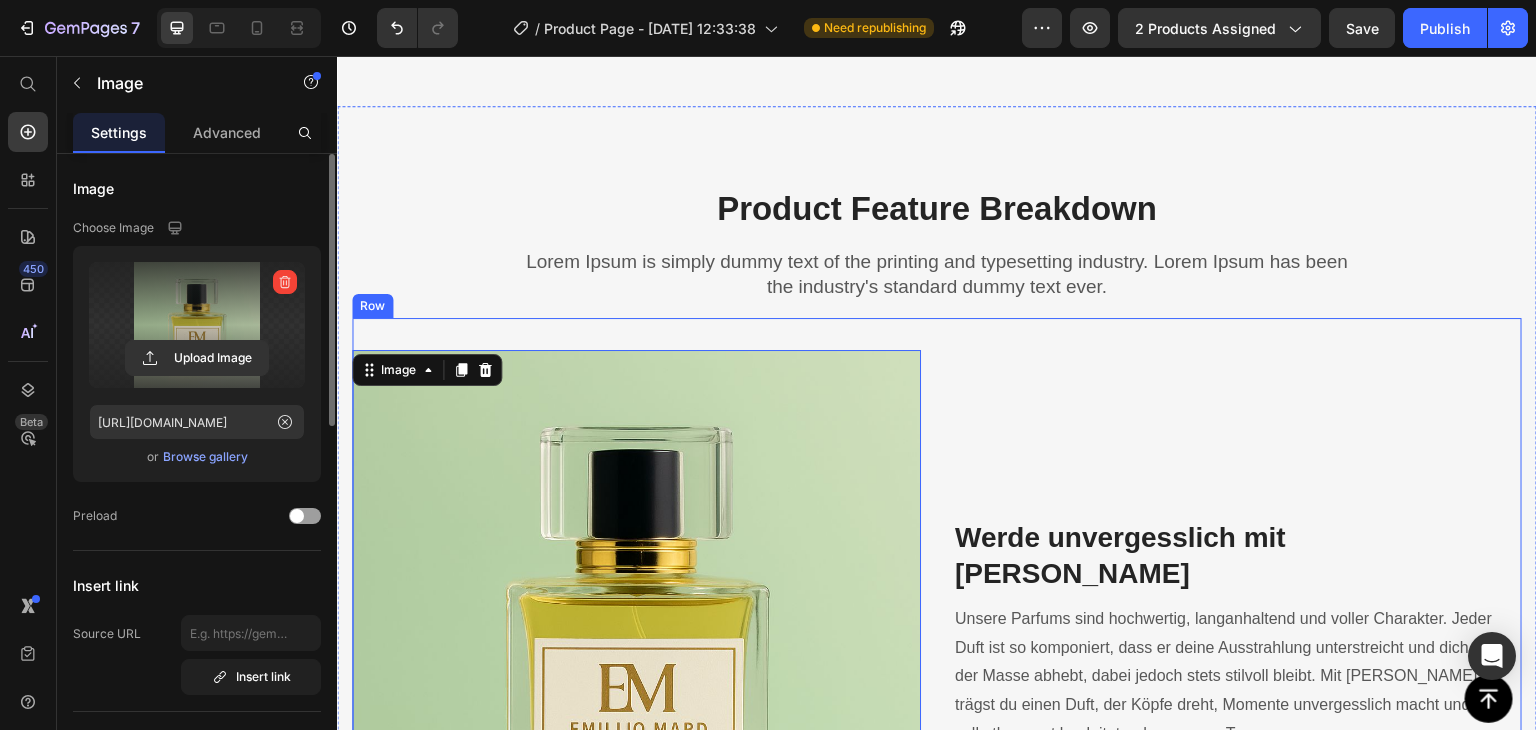 scroll, scrollTop: 3243, scrollLeft: 0, axis: vertical 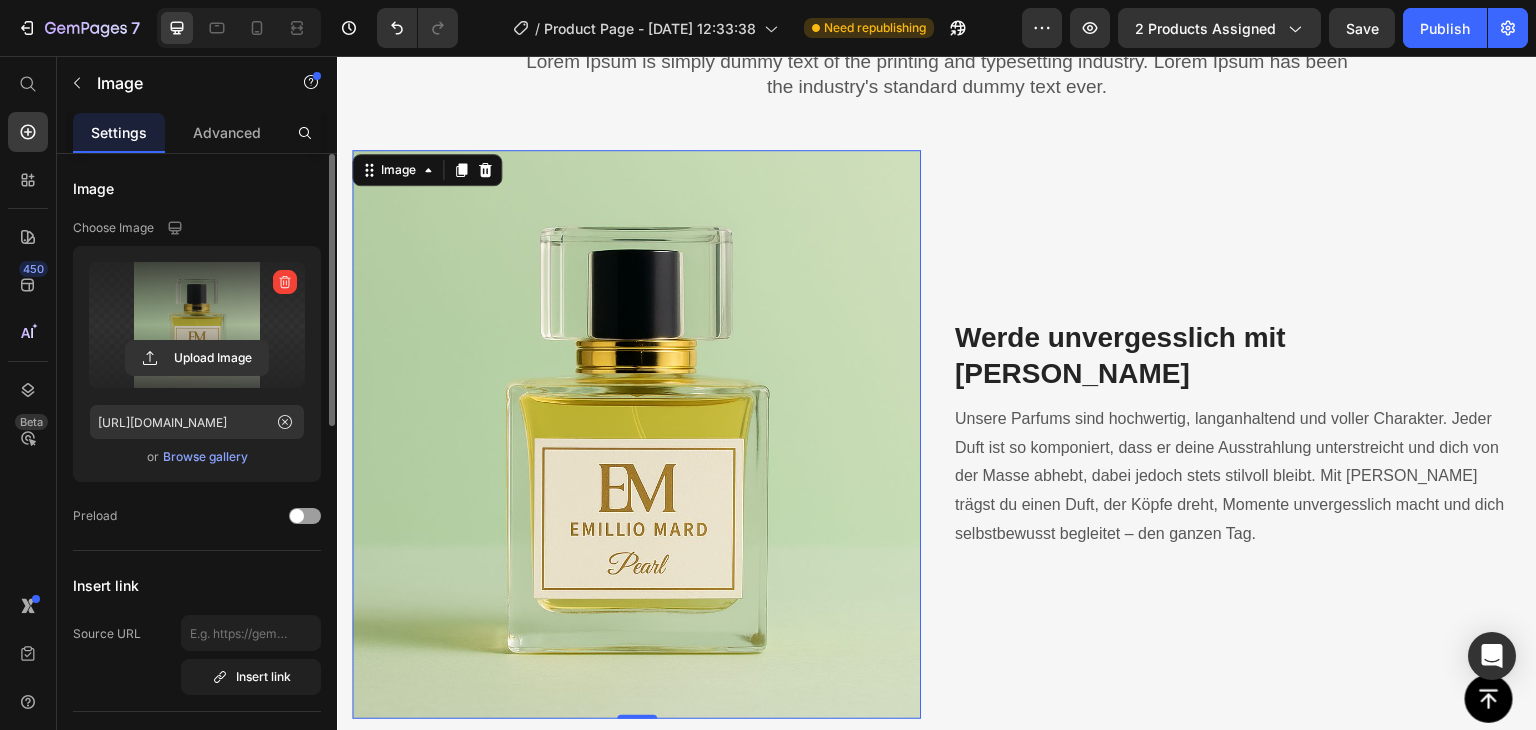 click at bounding box center (636, 434) 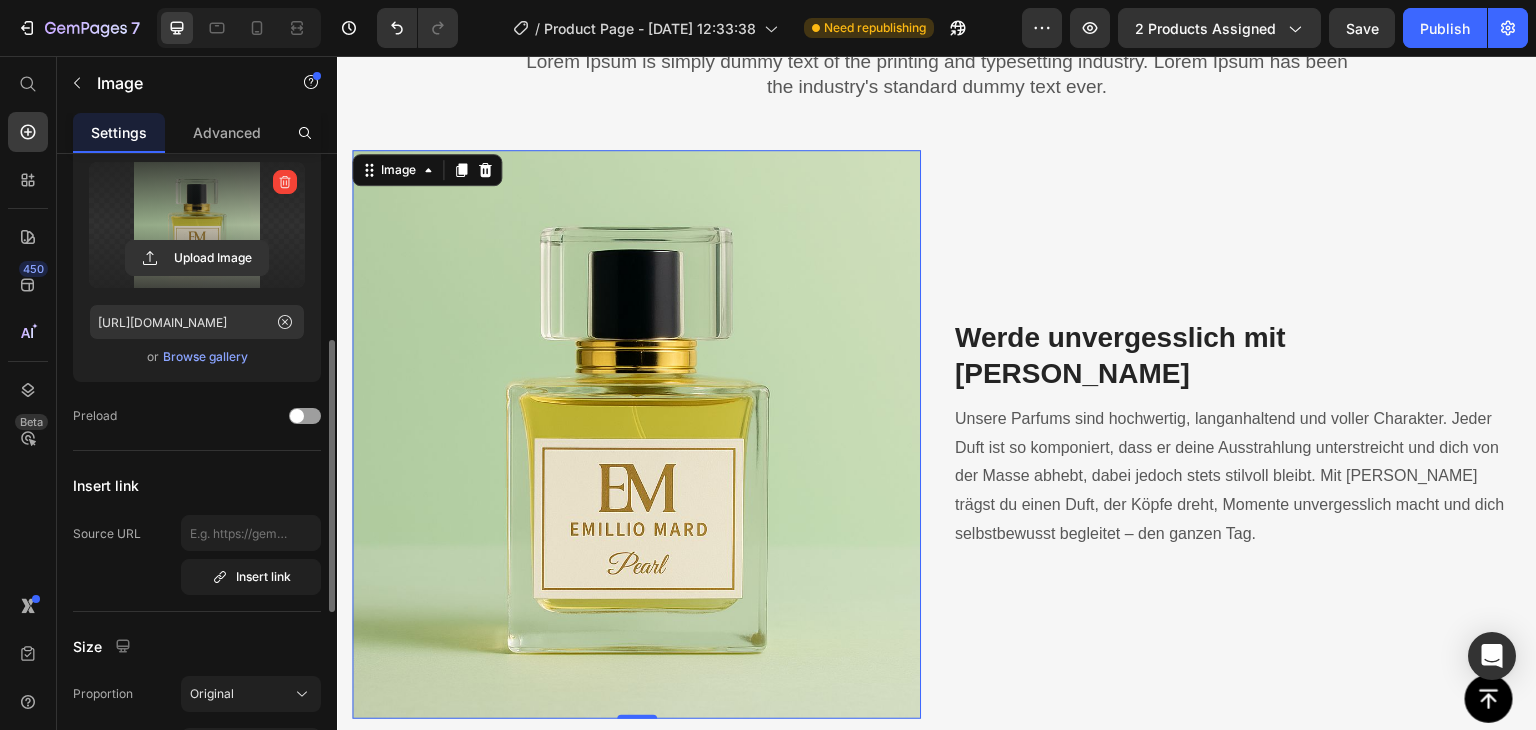 scroll, scrollTop: 300, scrollLeft: 0, axis: vertical 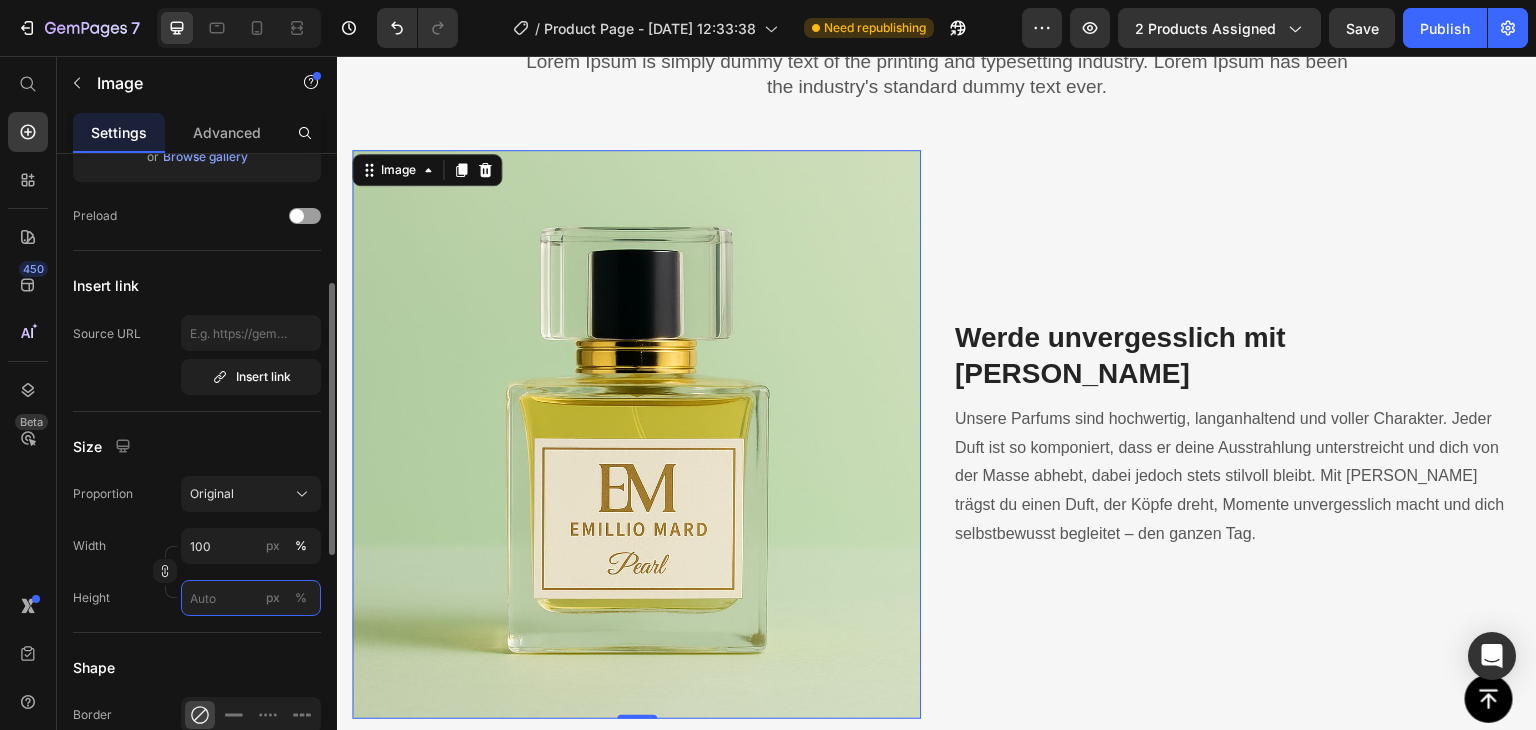 click on "px %" at bounding box center [251, 598] 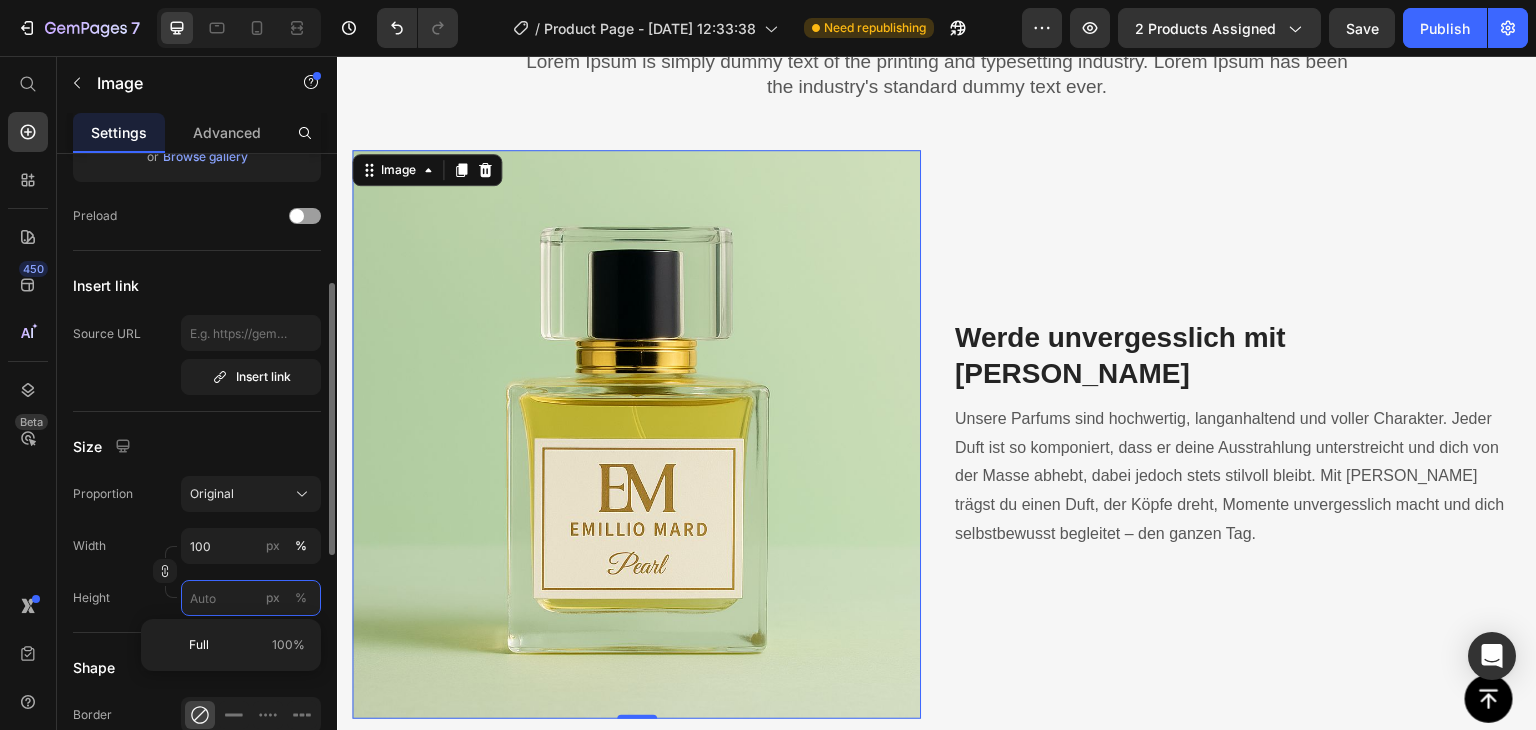 type 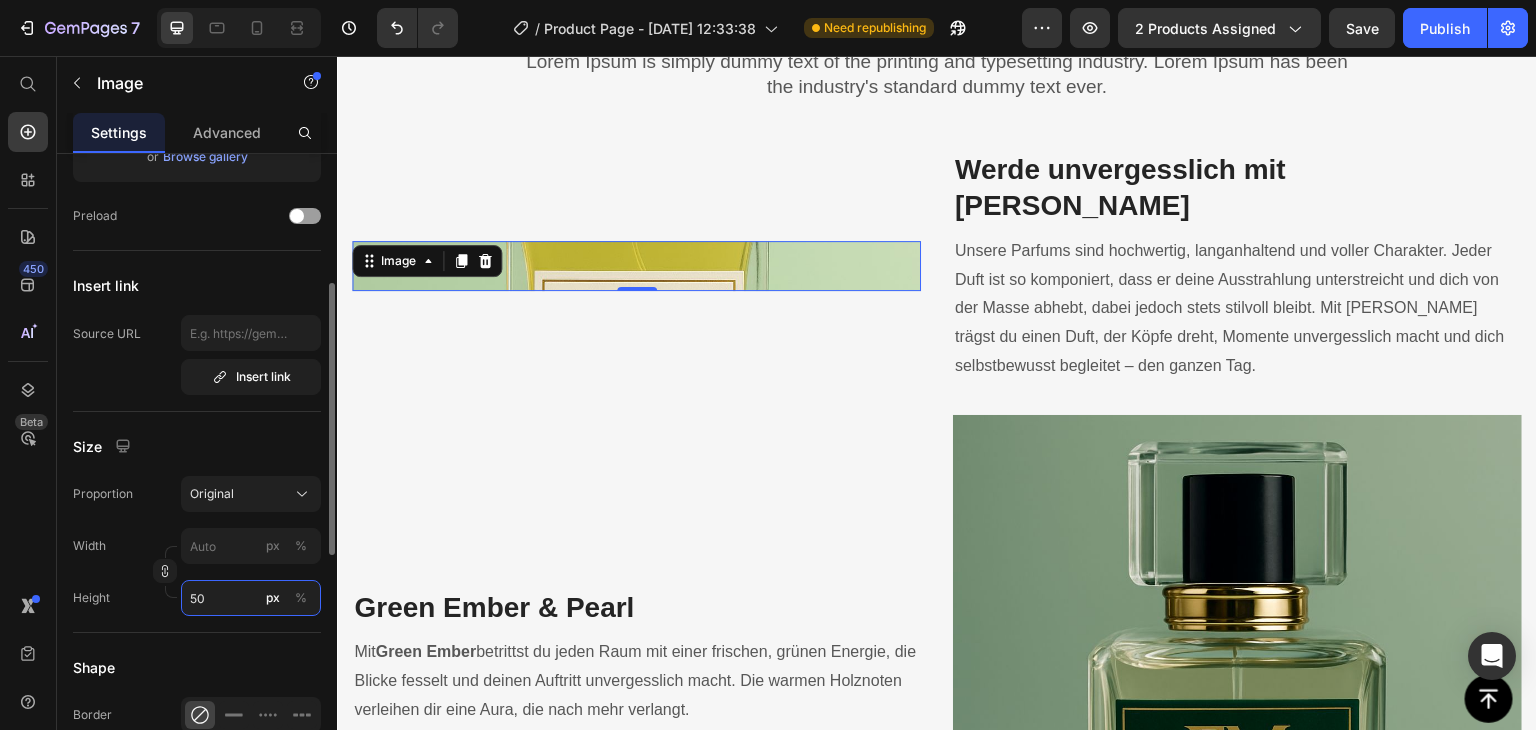 type on "500" 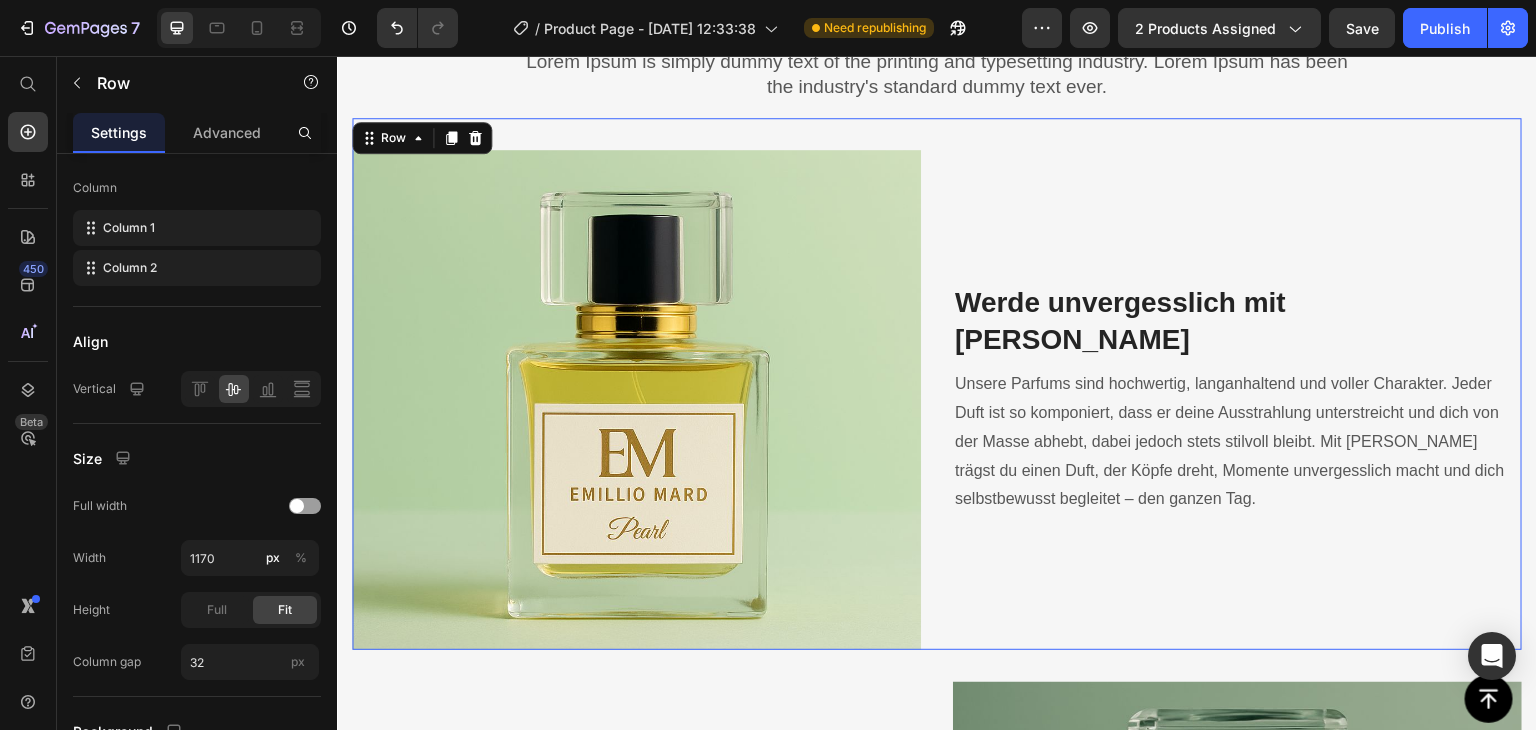 click at bounding box center (1237, 982) 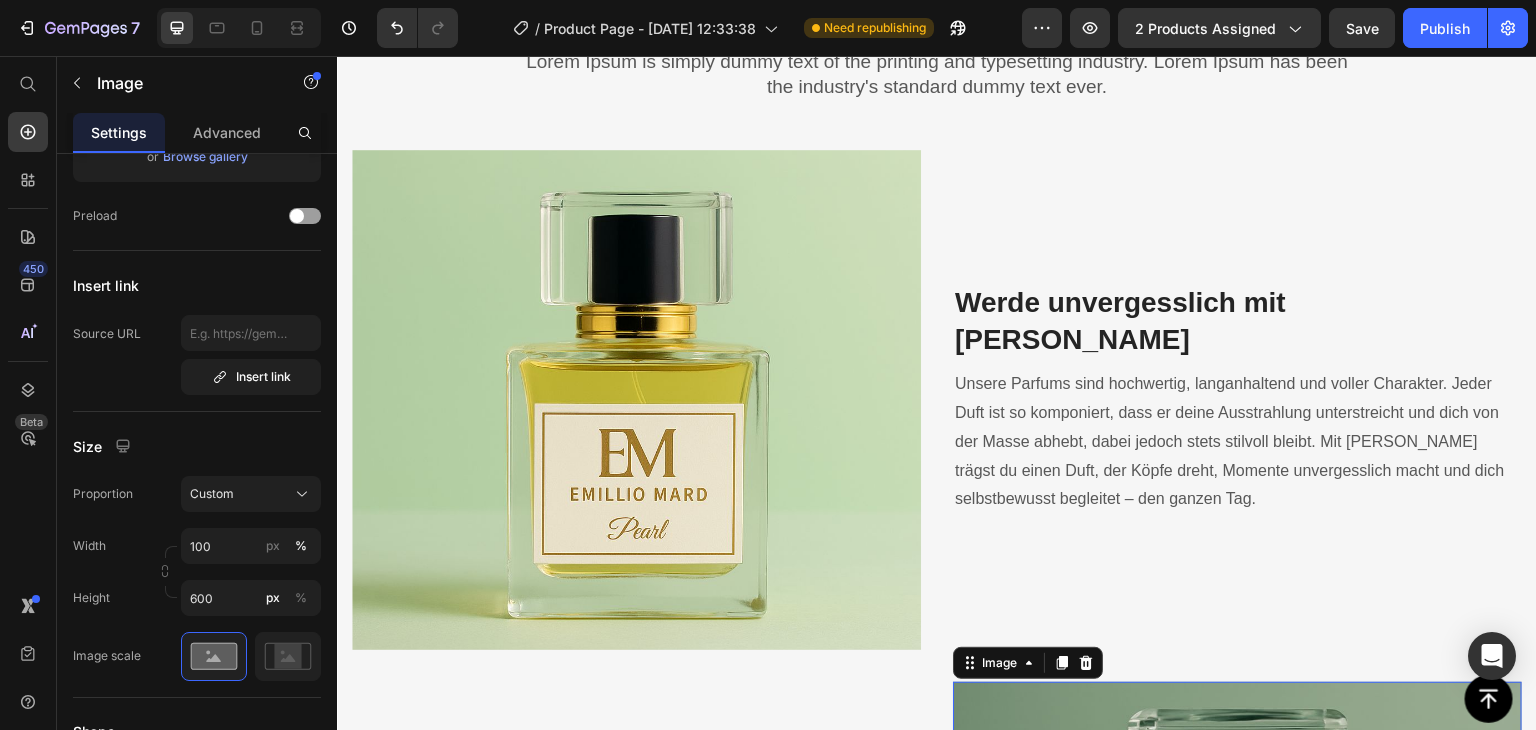 scroll, scrollTop: 0, scrollLeft: 0, axis: both 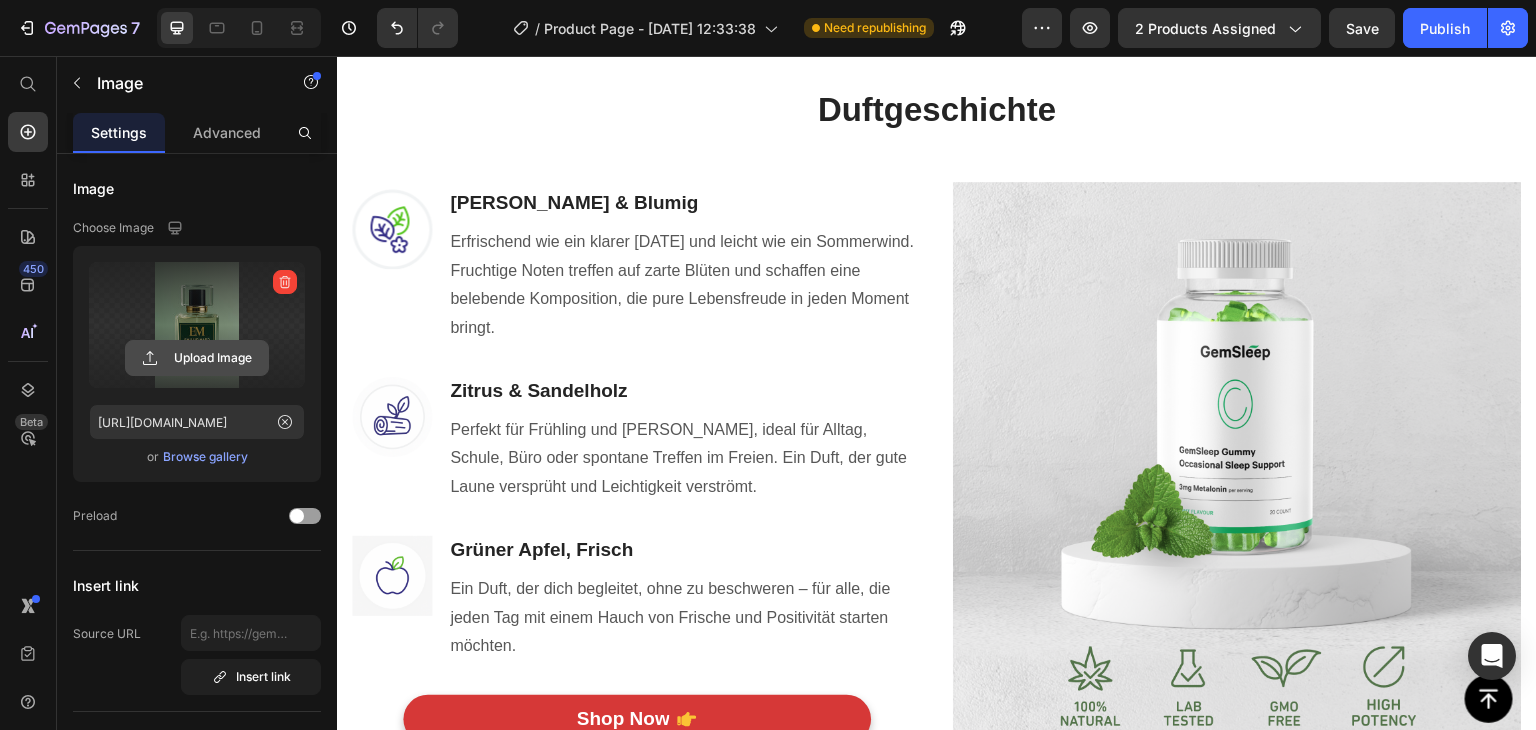 click 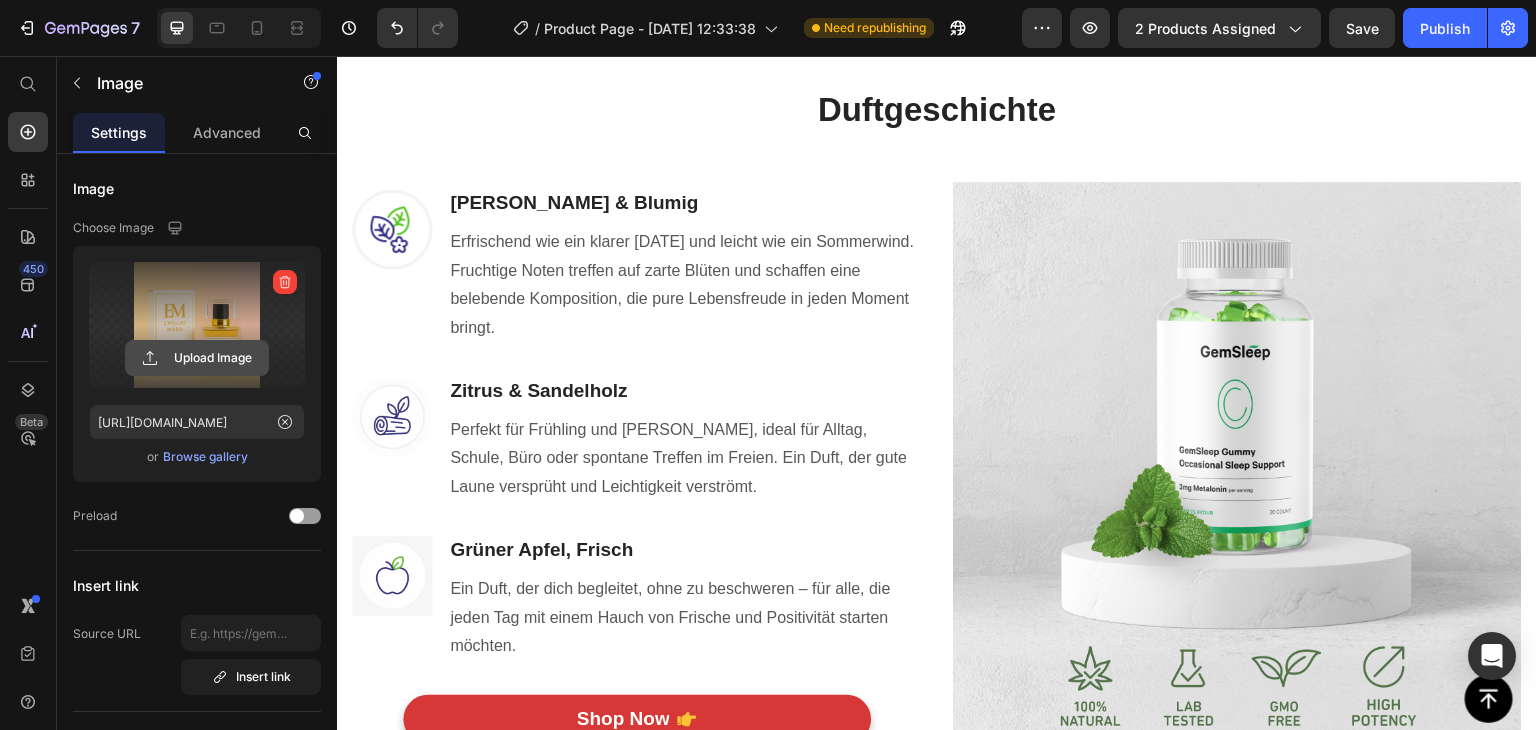 click 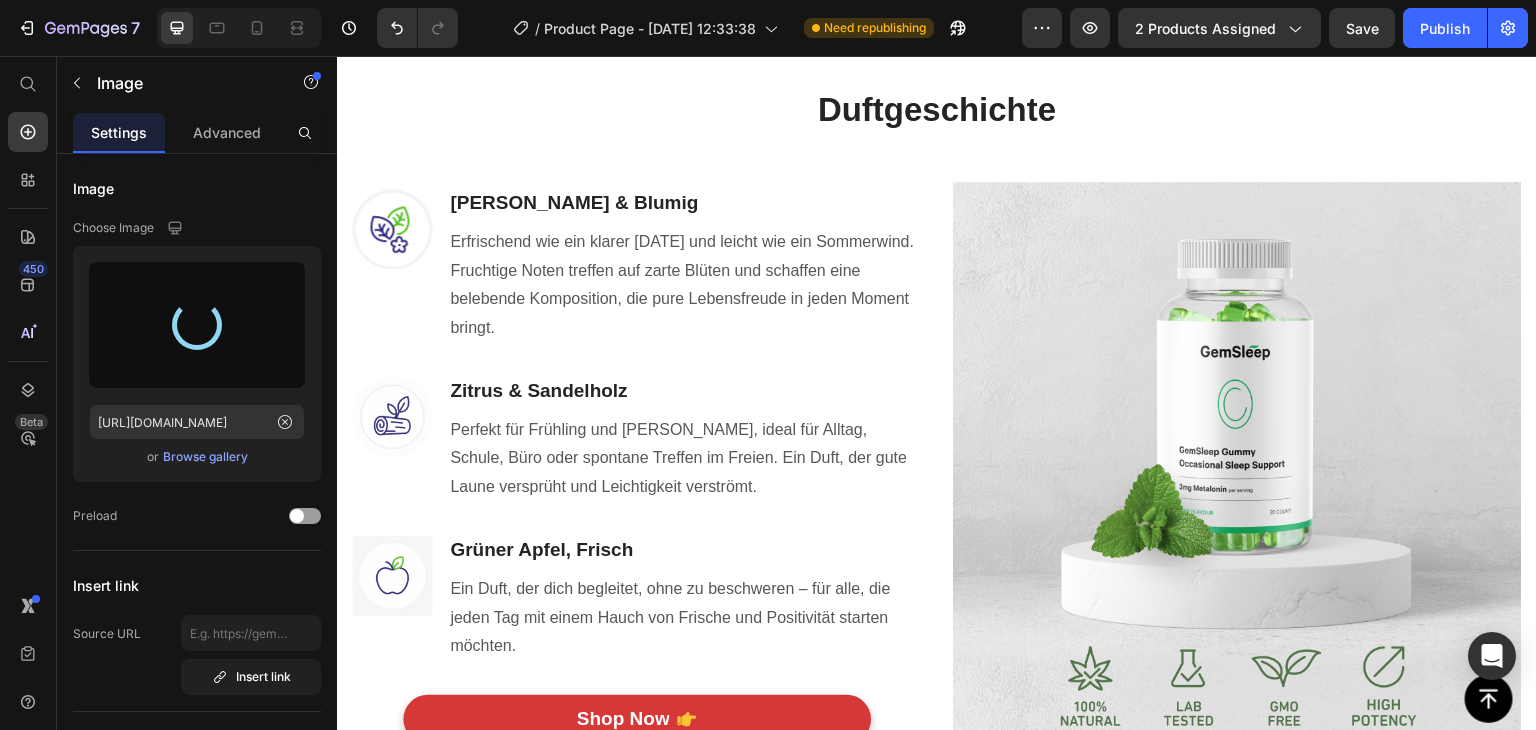 type on "[URL][DOMAIN_NAME]" 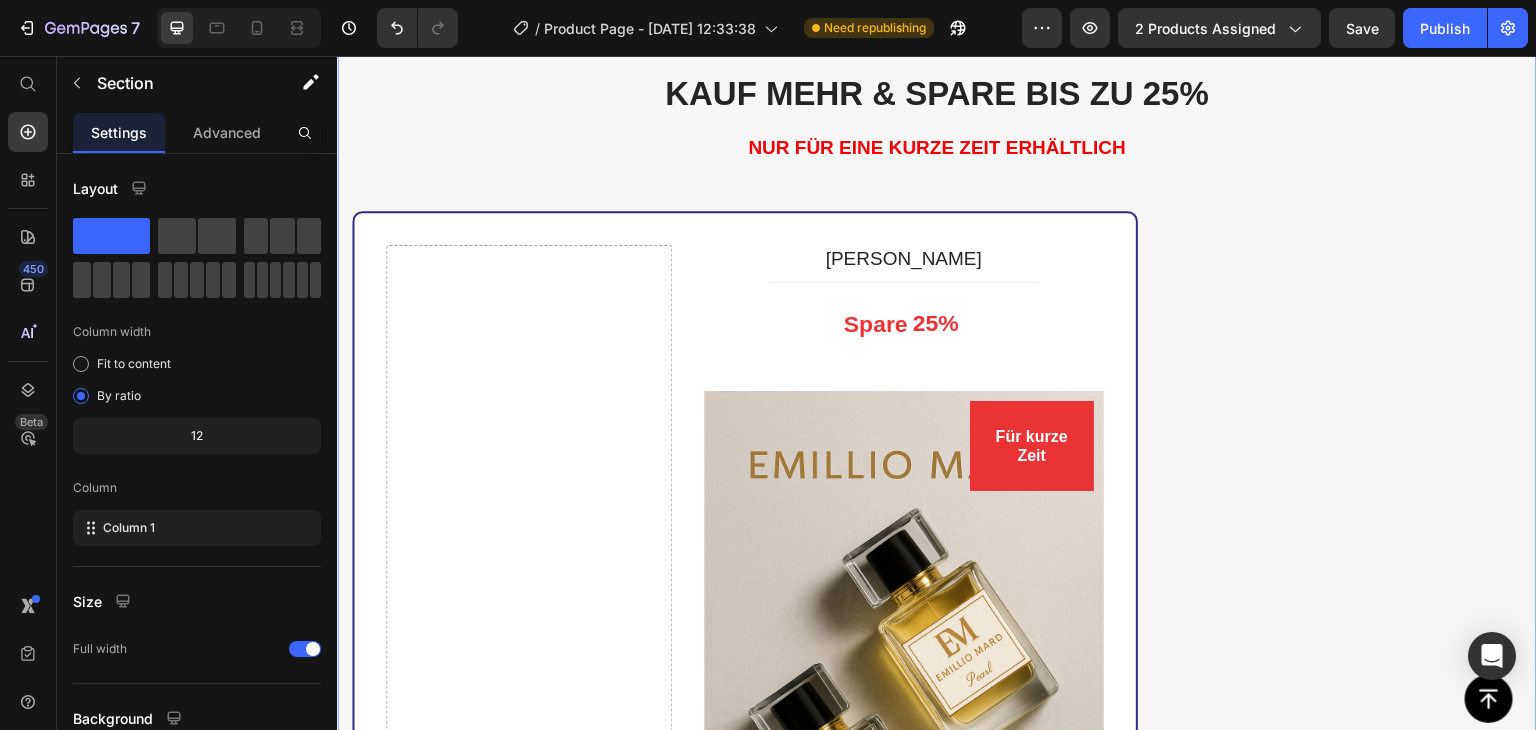 scroll, scrollTop: 1655, scrollLeft: 0, axis: vertical 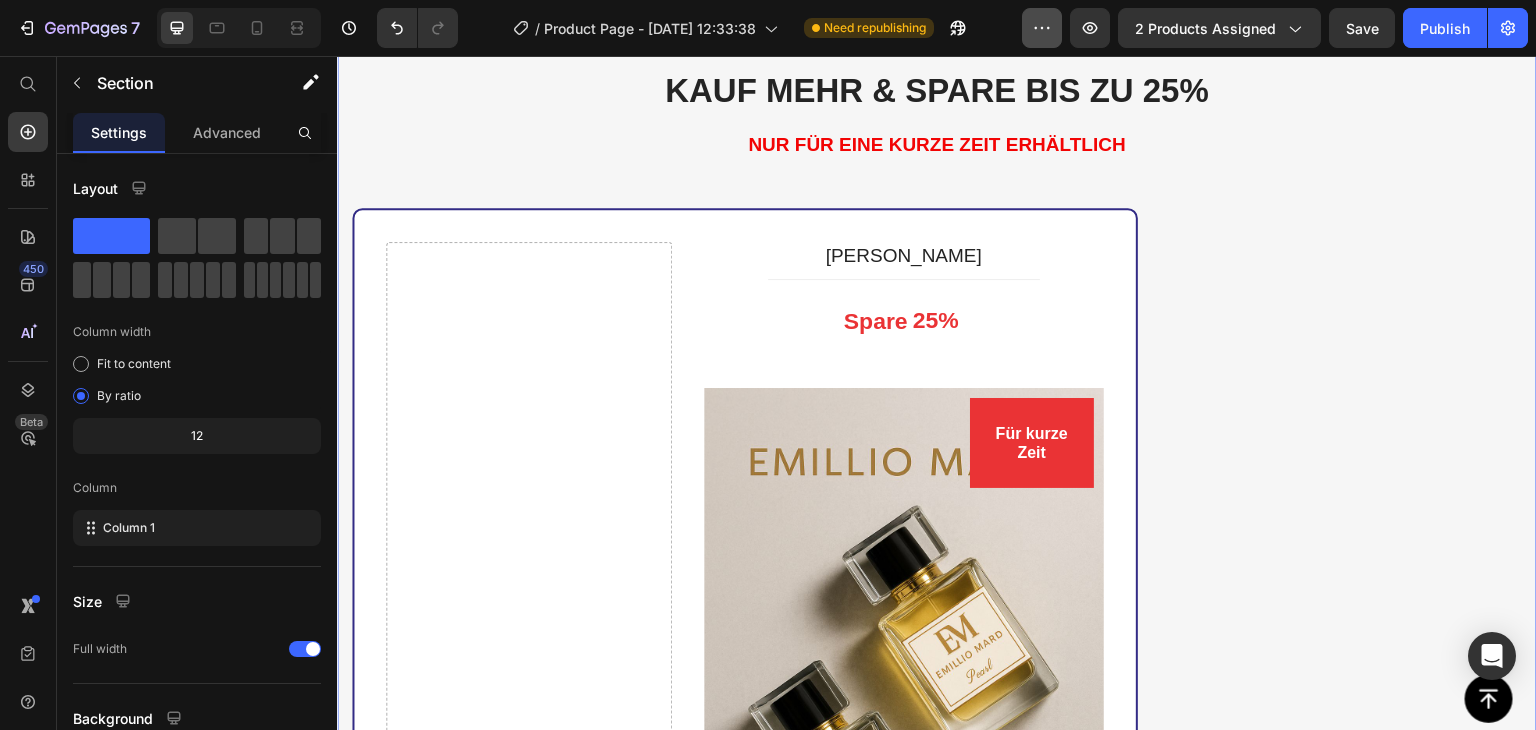 click 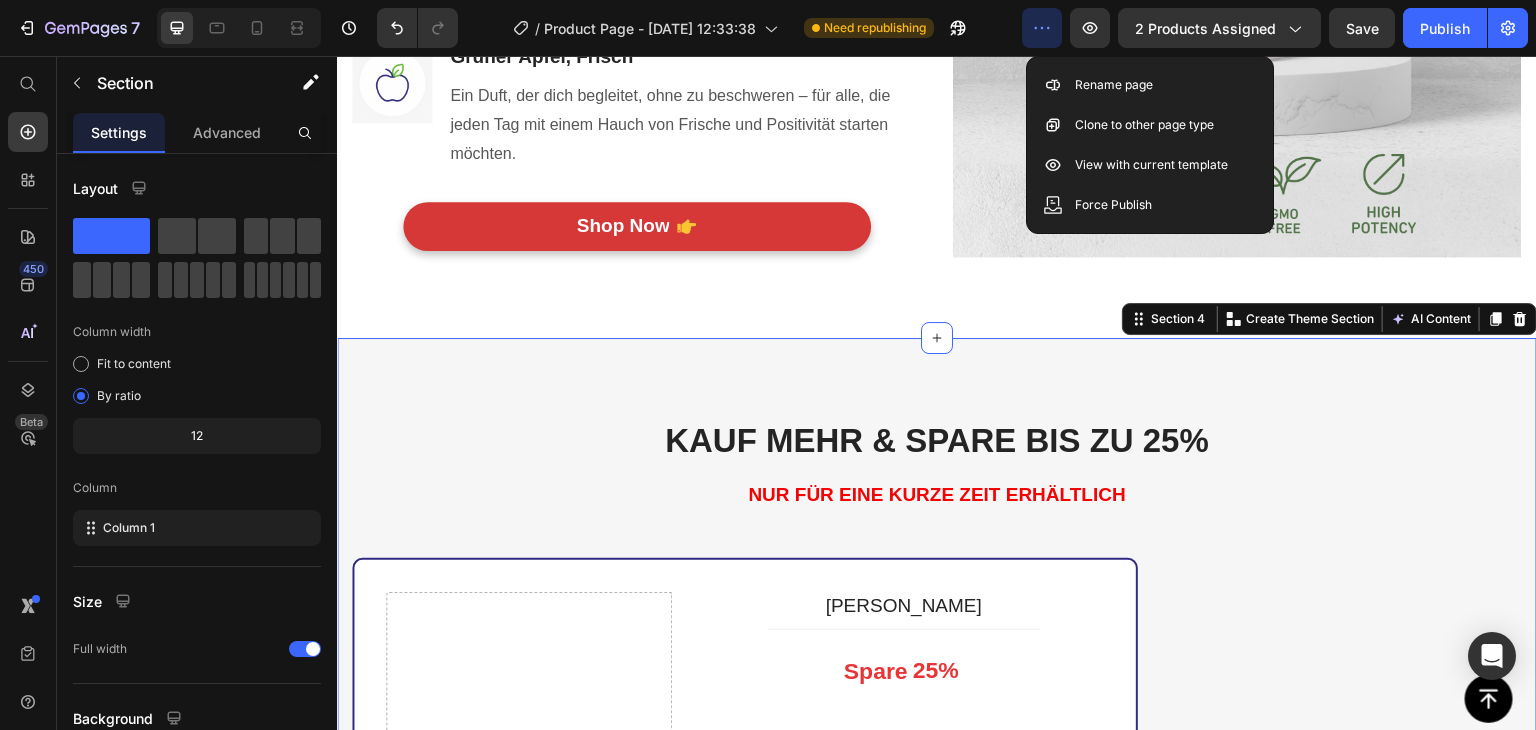 scroll, scrollTop: 1296, scrollLeft: 0, axis: vertical 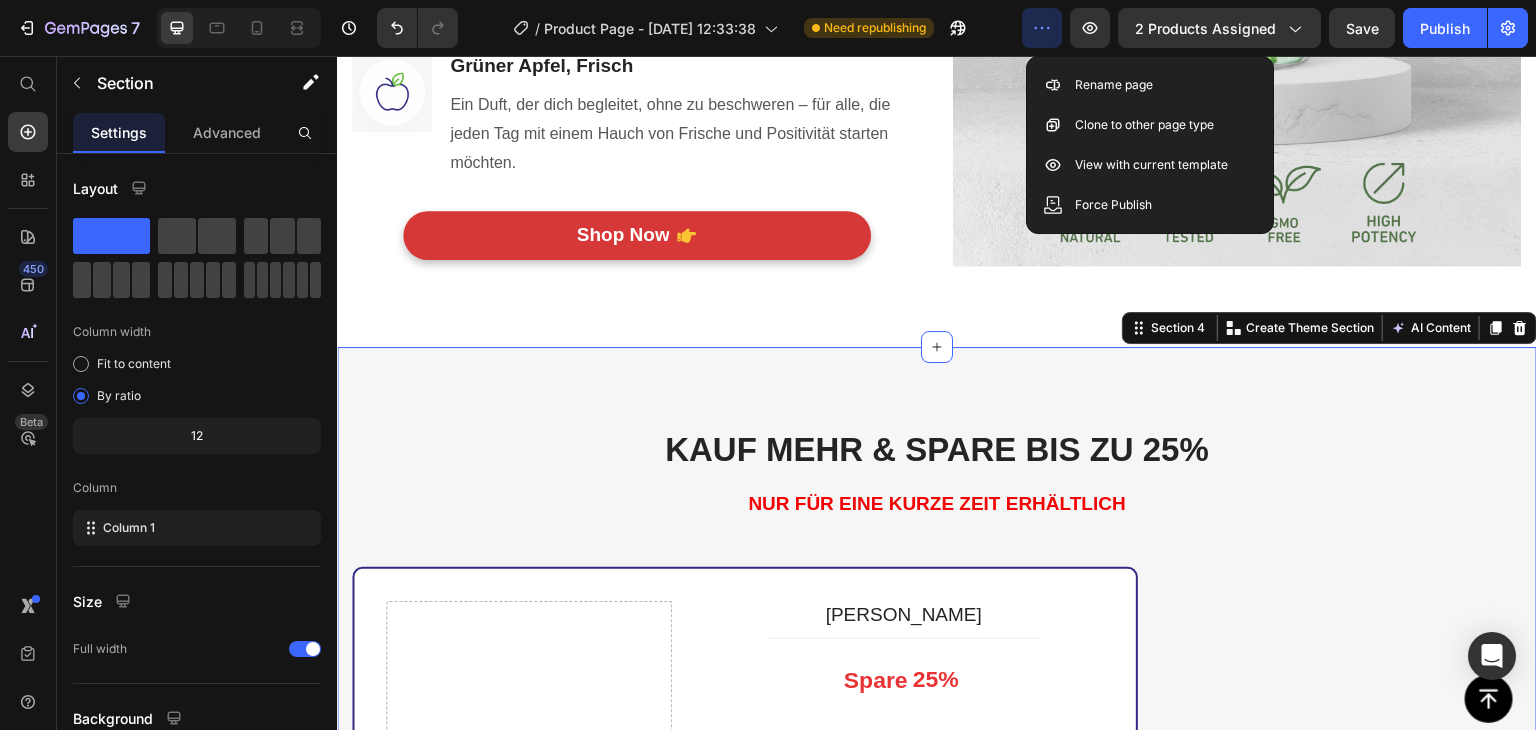 click at bounding box center (1237, -18) 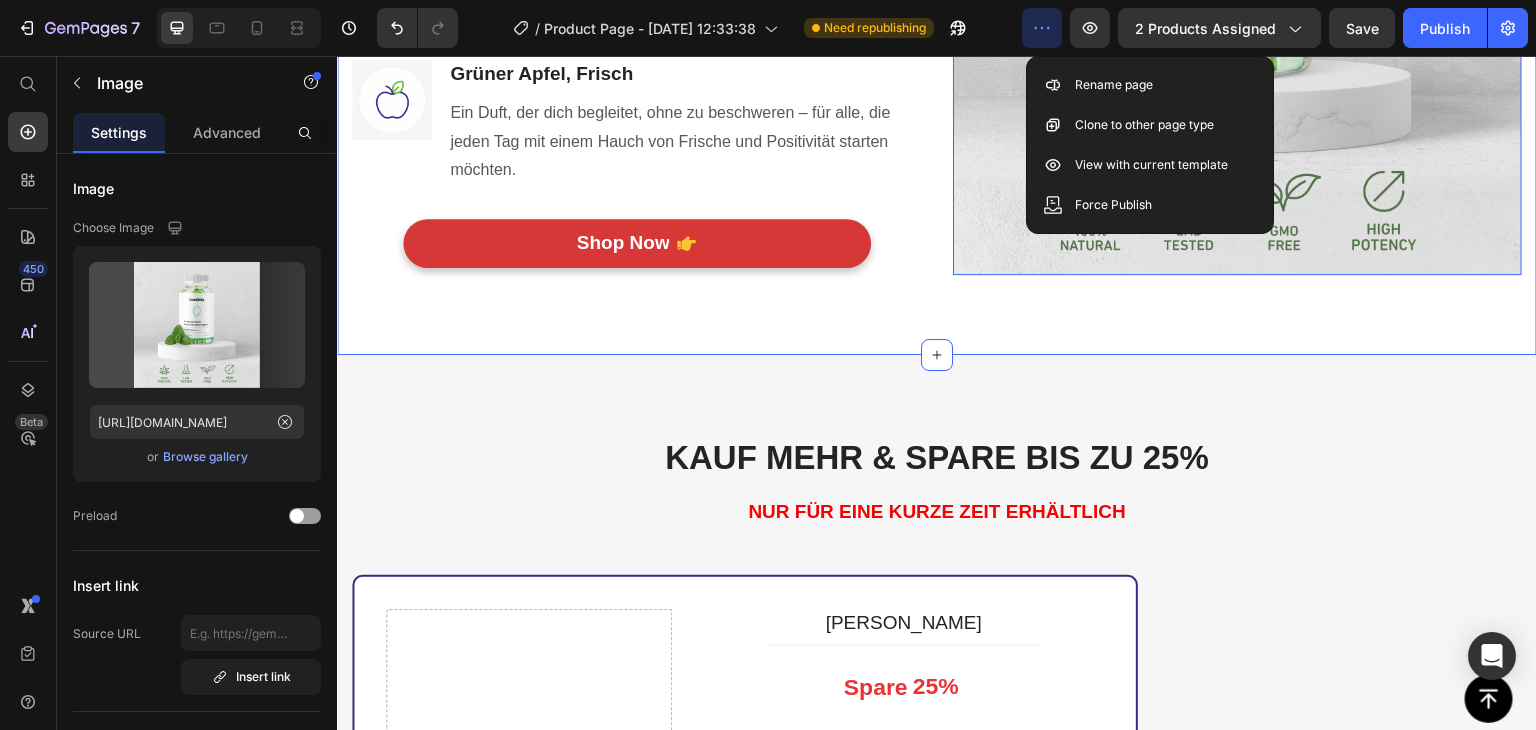 click at bounding box center [1237, -10] 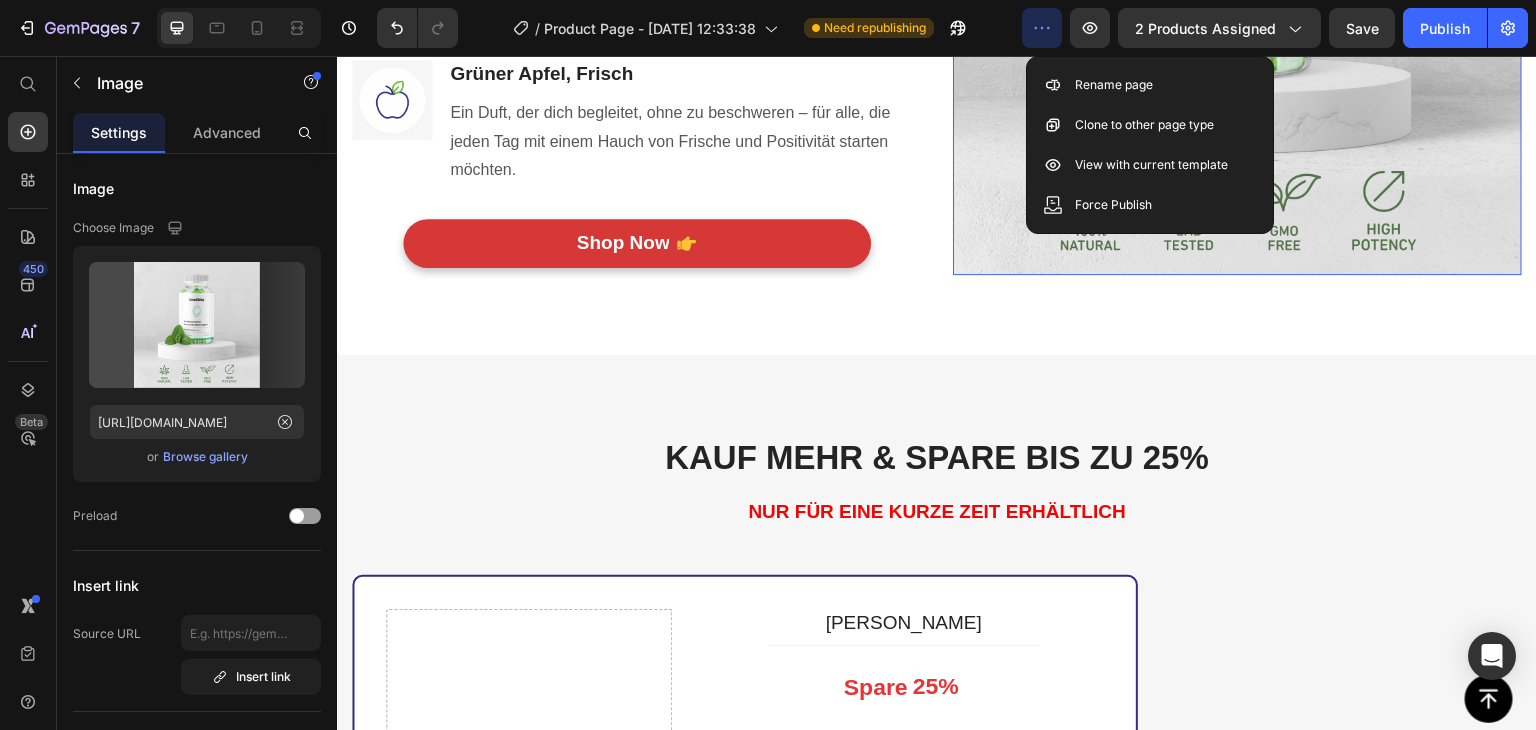 scroll, scrollTop: 804, scrollLeft: 0, axis: vertical 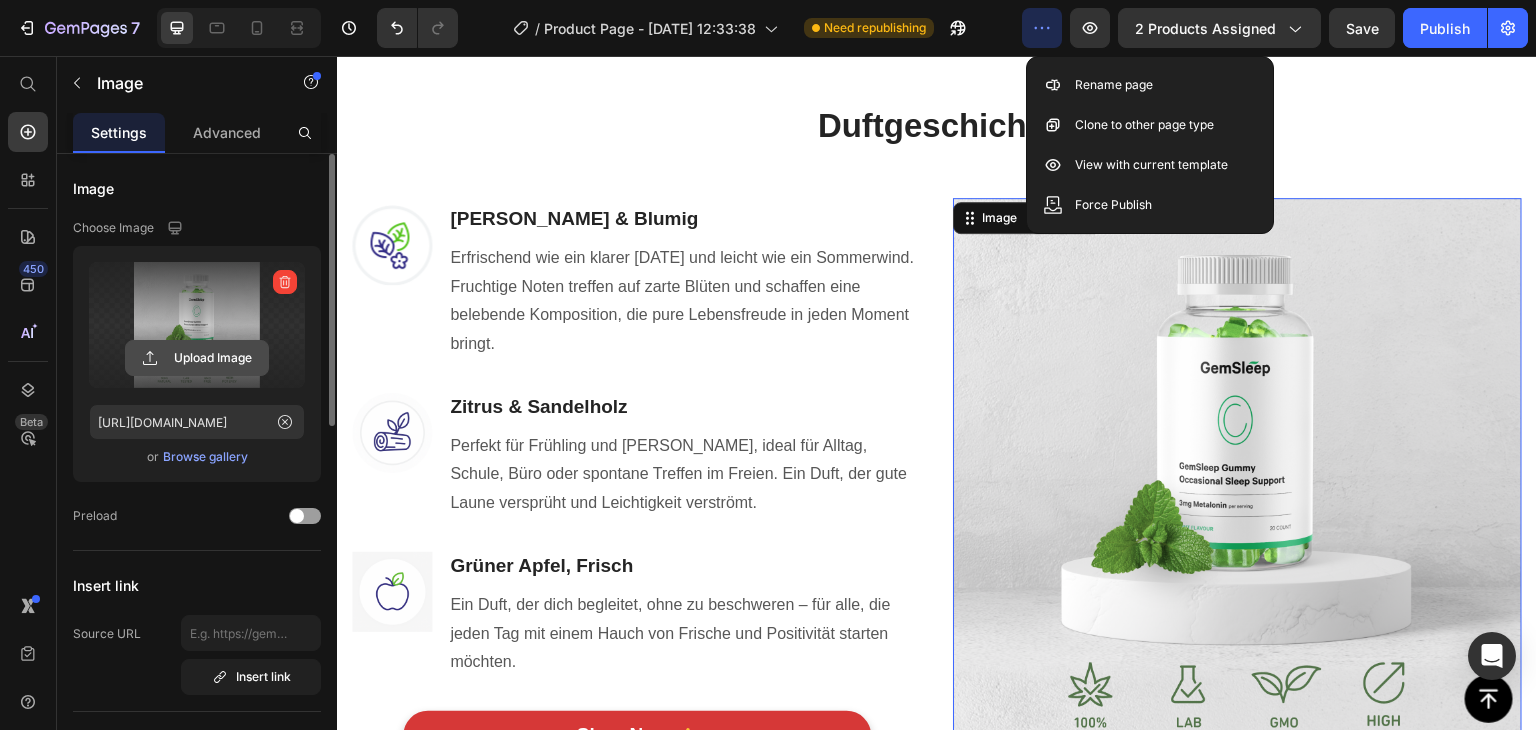 click 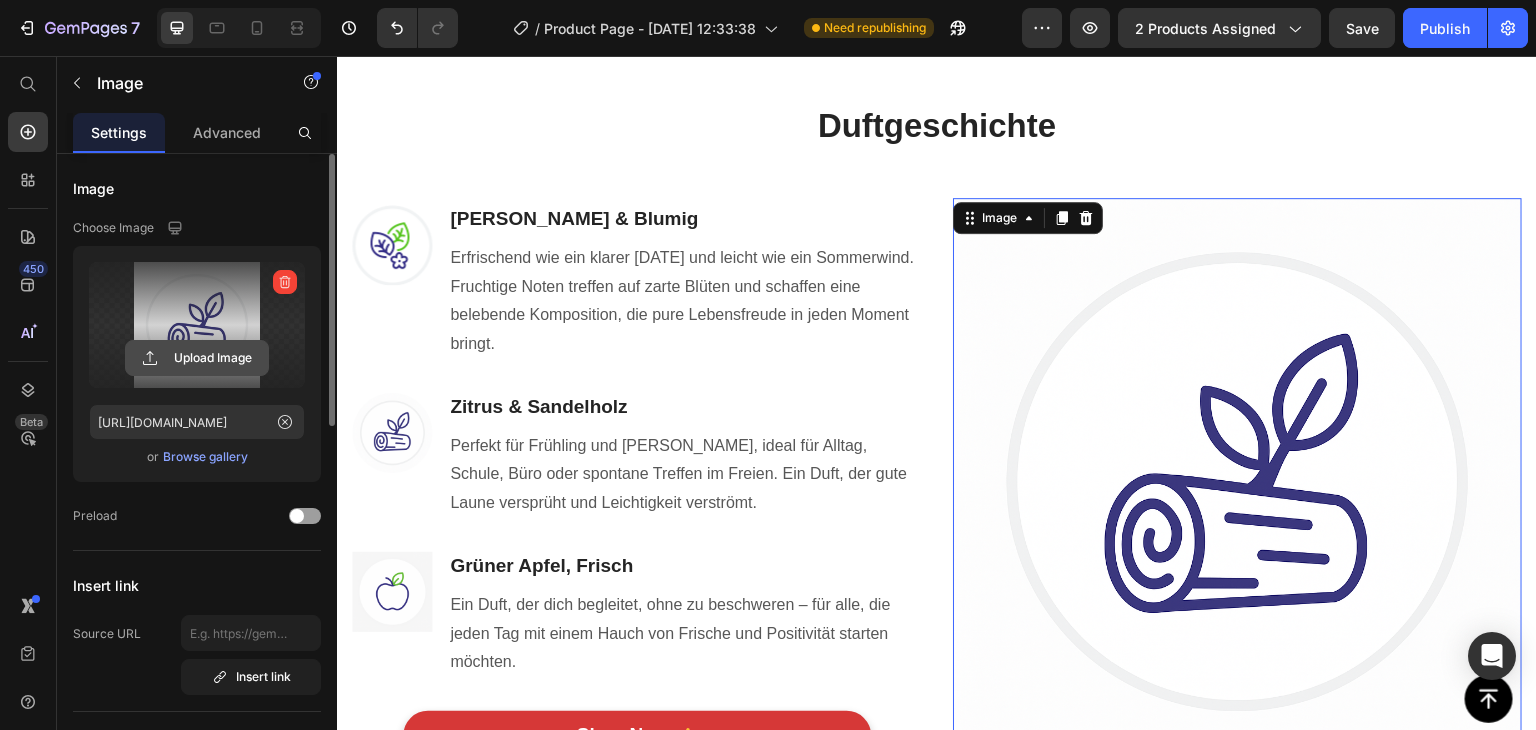 click 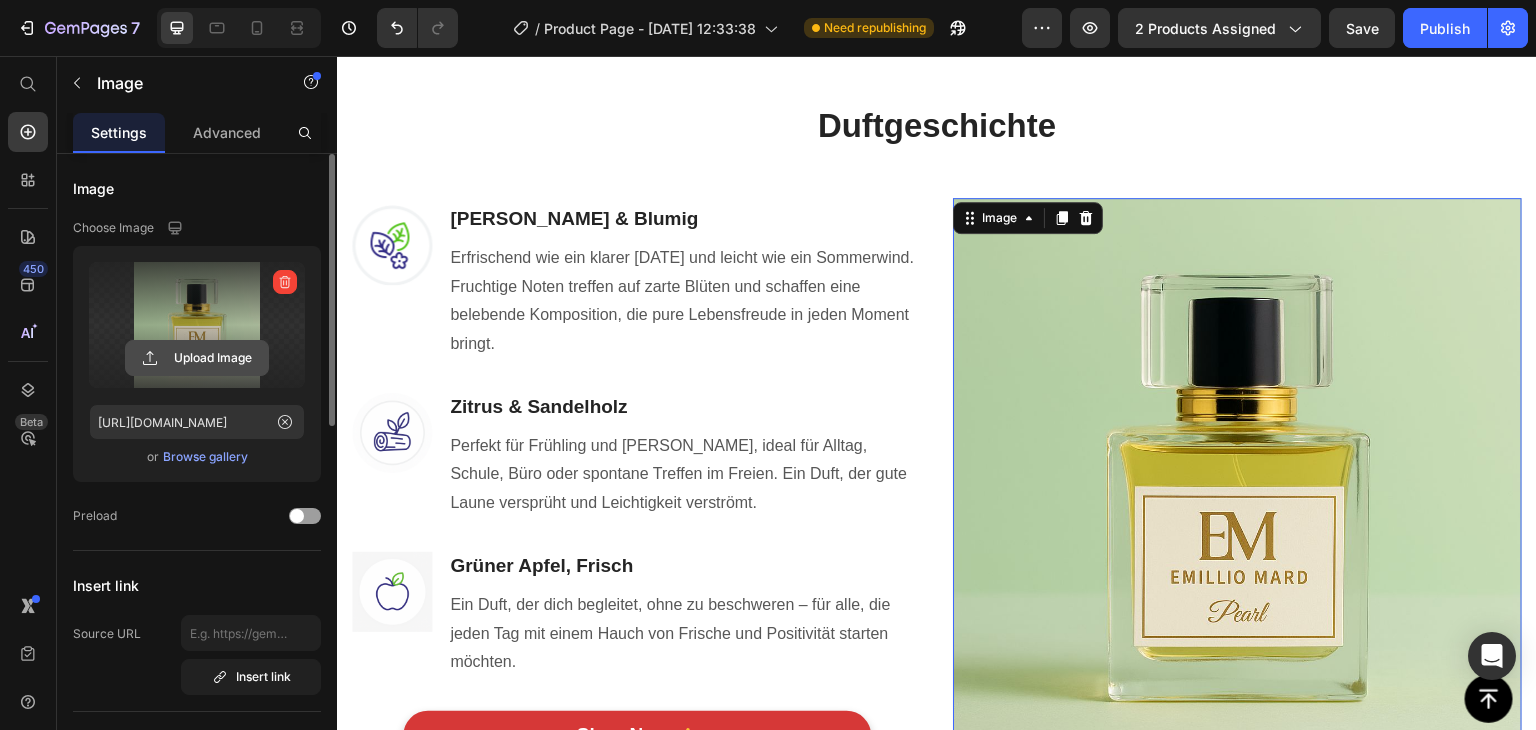click 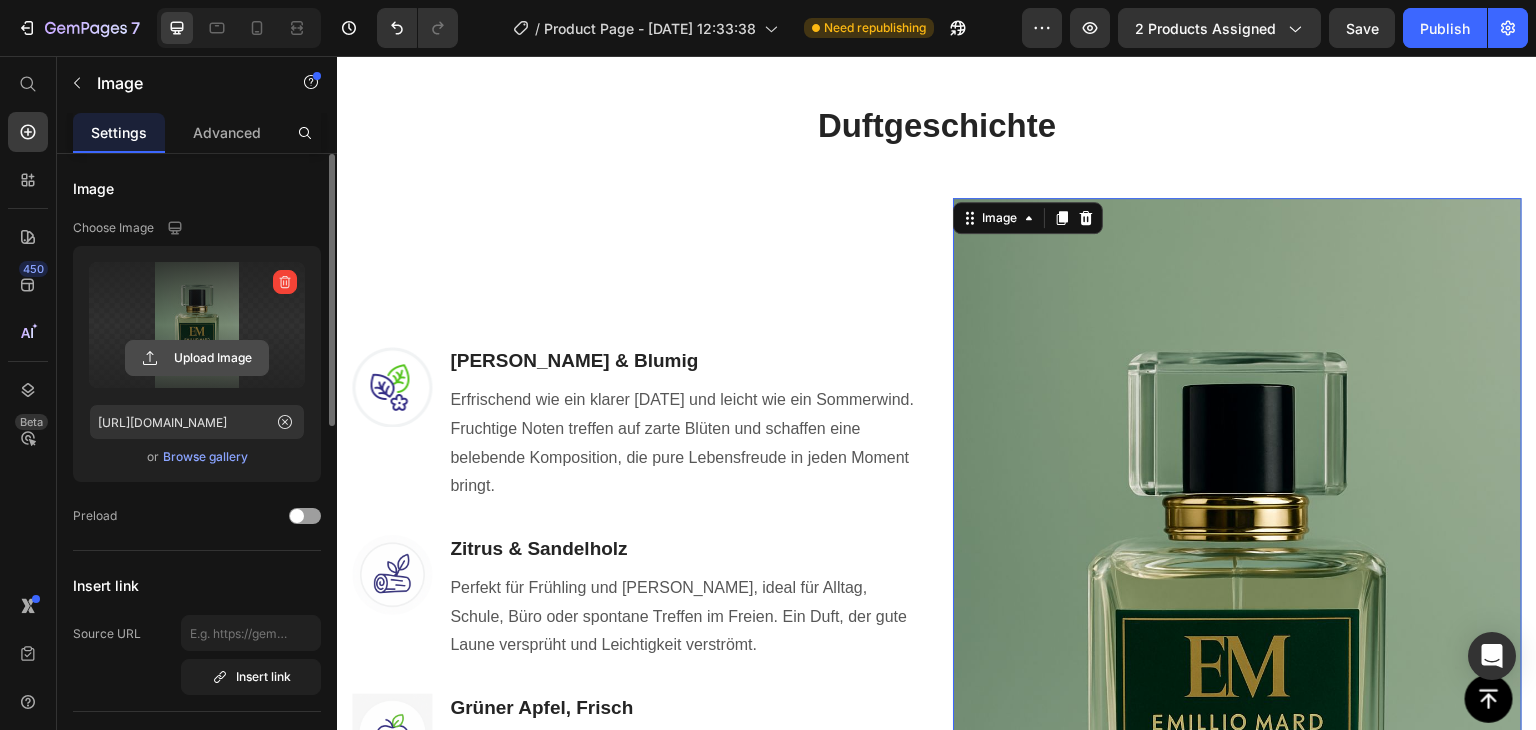 click 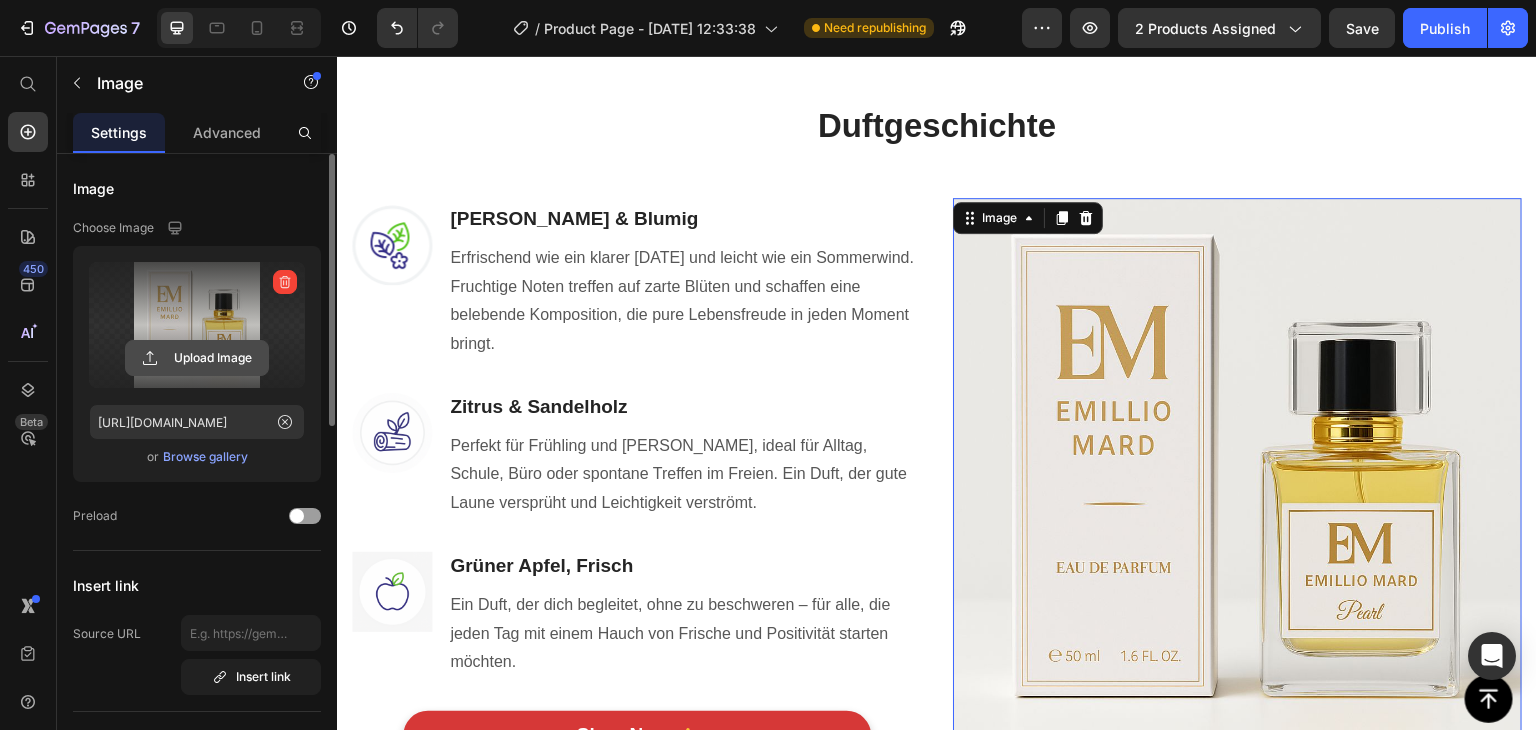 click 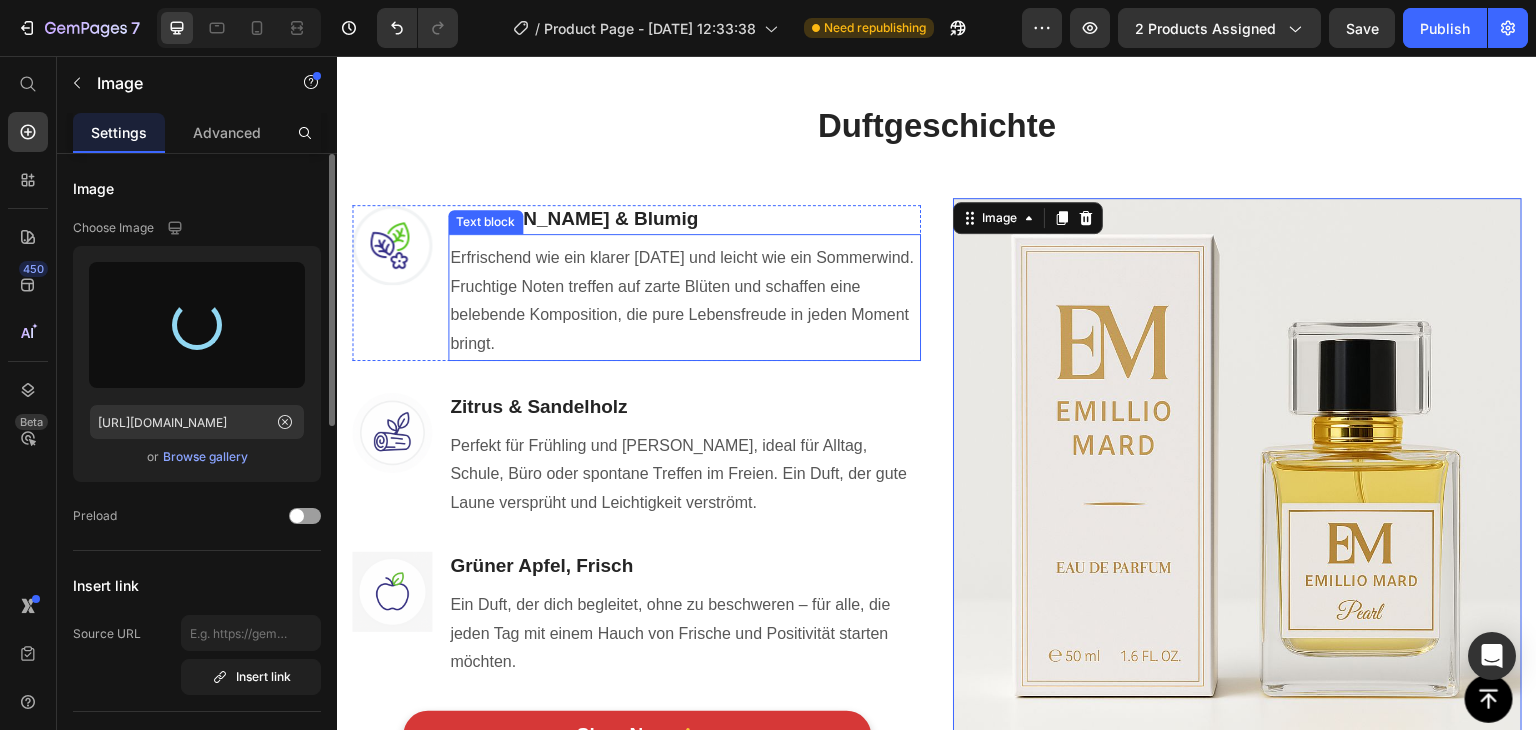 type on "https://cdn.shopify.com/s/files/1/0950/8064/4940/files/gempages_574665288721630320-dd716e68-4be4-45c8-a505-7e3bcae88f4a.jpg" 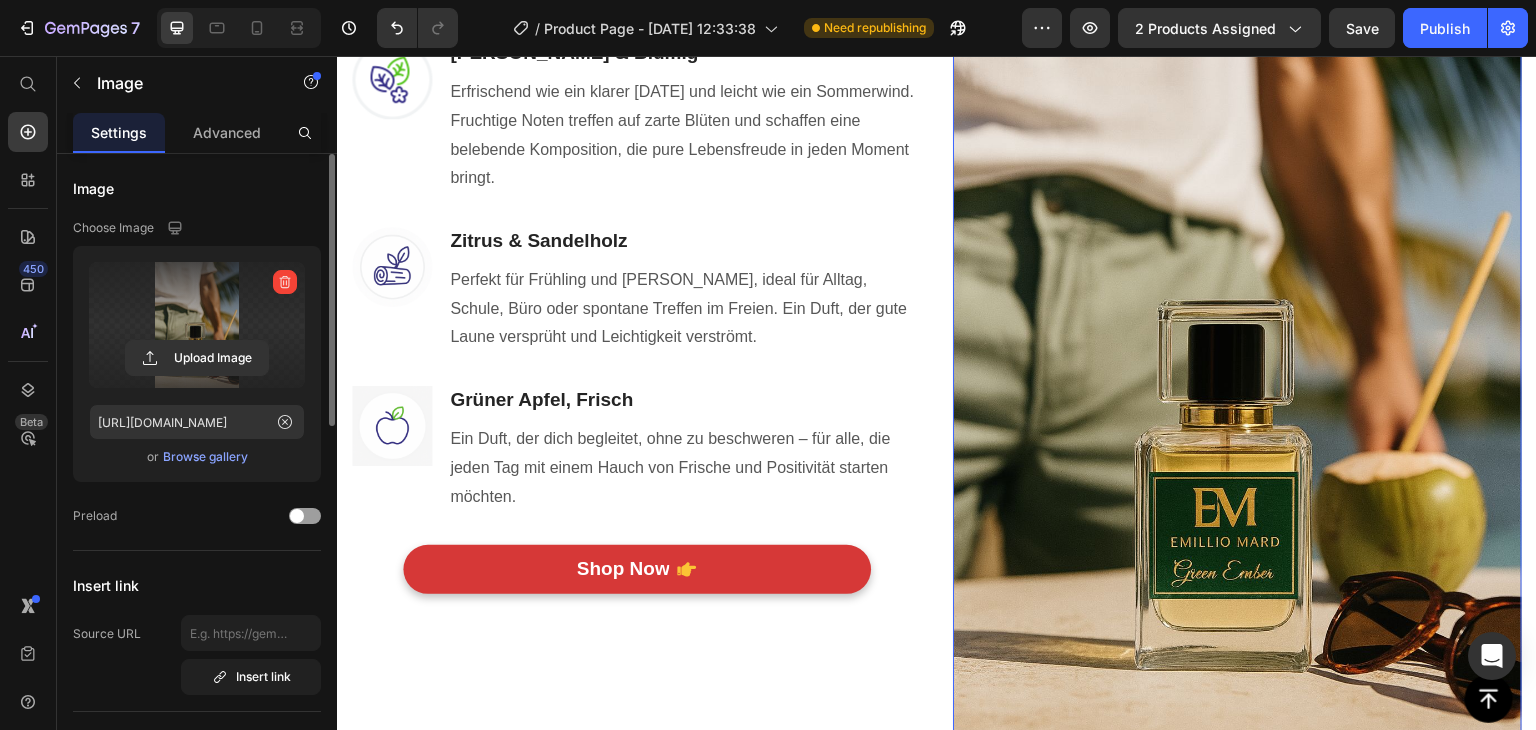 scroll, scrollTop: 1004, scrollLeft: 0, axis: vertical 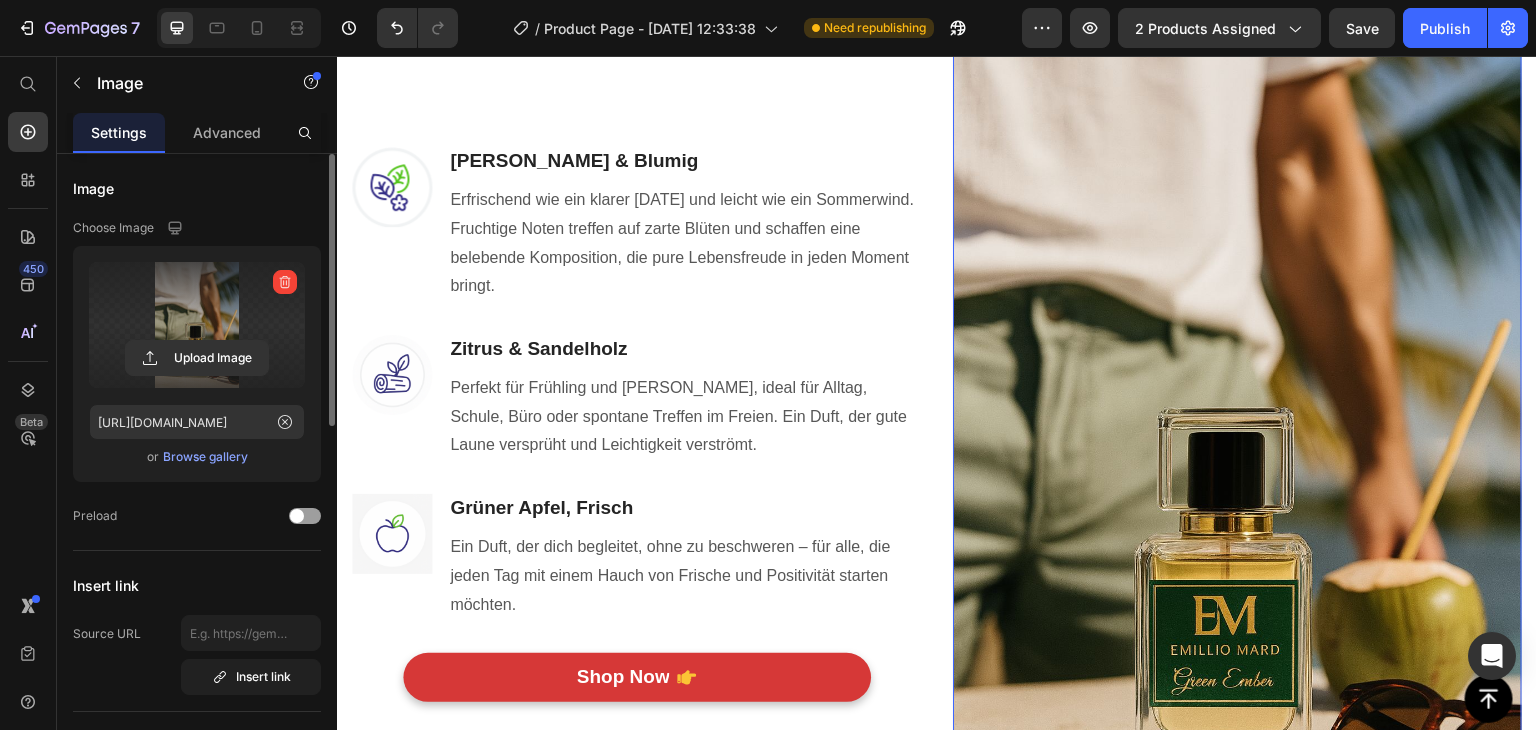 drag, startPoint x: 216, startPoint y: 295, endPoint x: 188, endPoint y: 321, distance: 38.209946 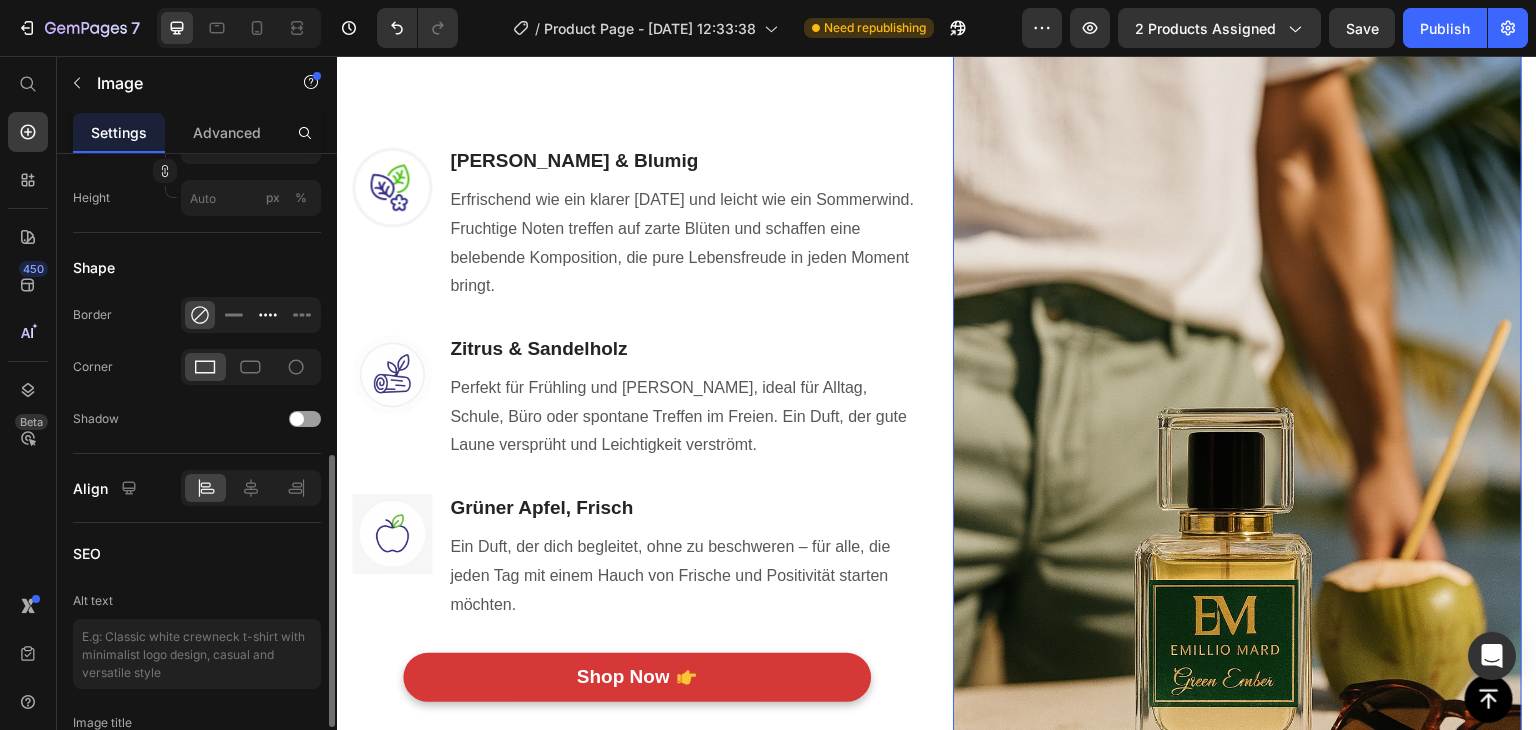 scroll, scrollTop: 600, scrollLeft: 0, axis: vertical 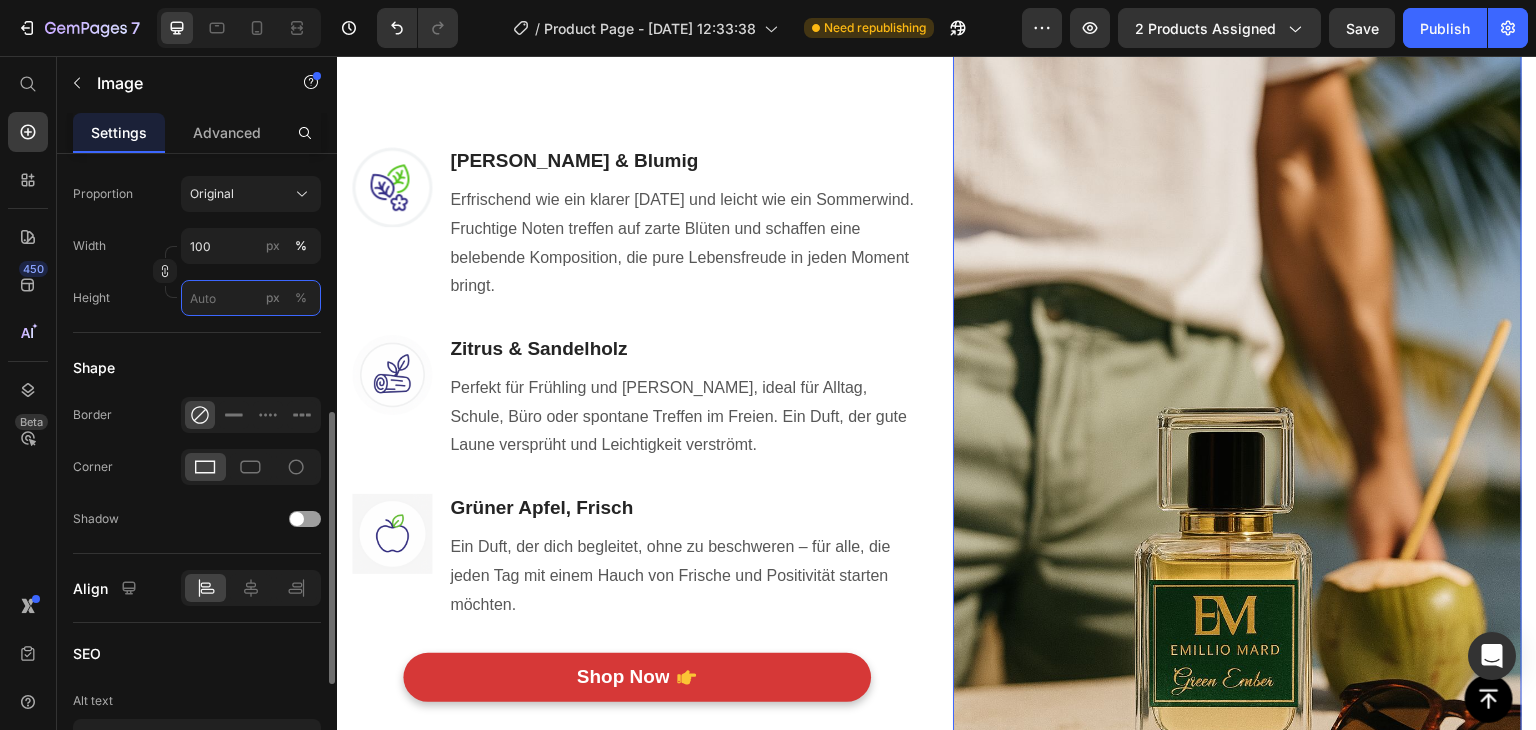 click on "px %" at bounding box center [251, 298] 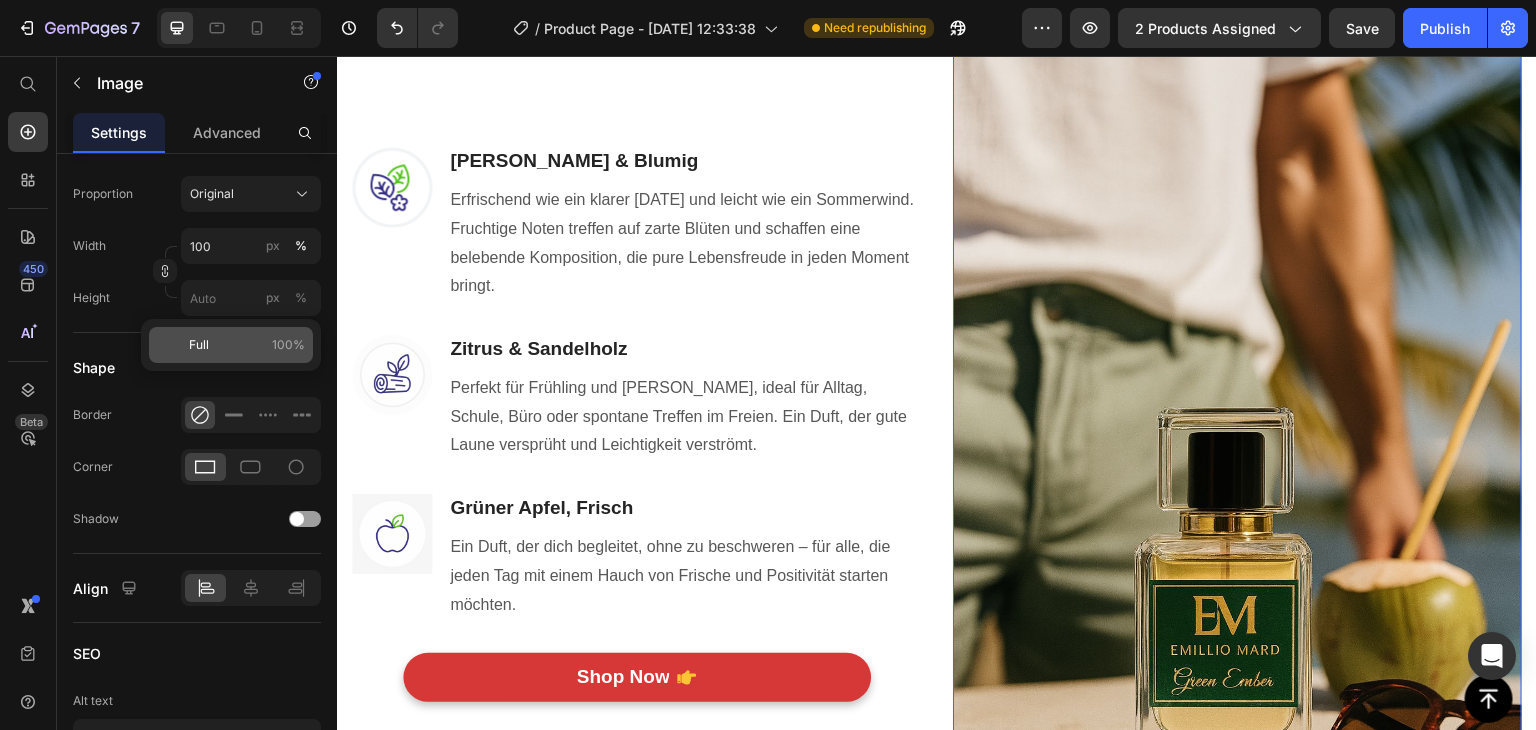click on "Full 100%" 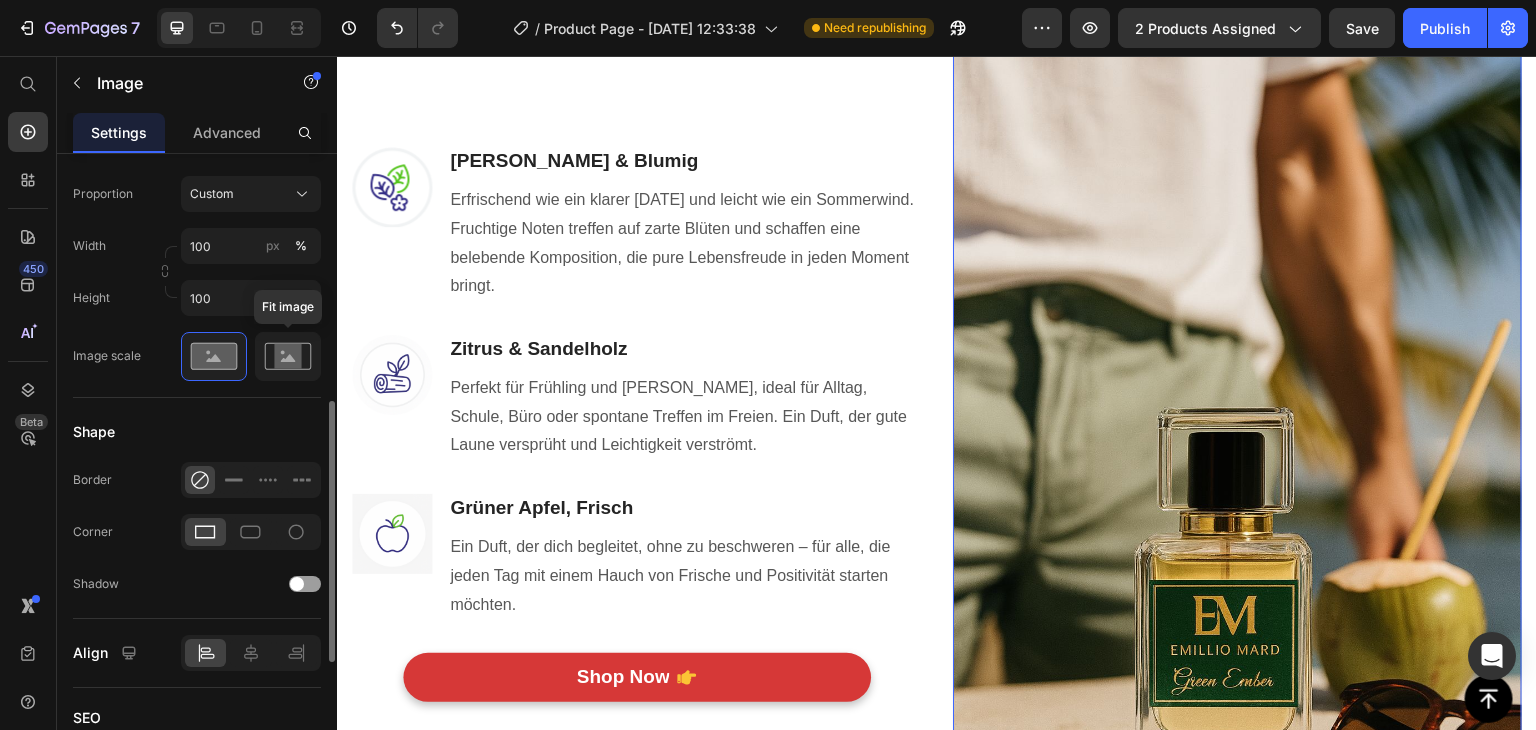 click 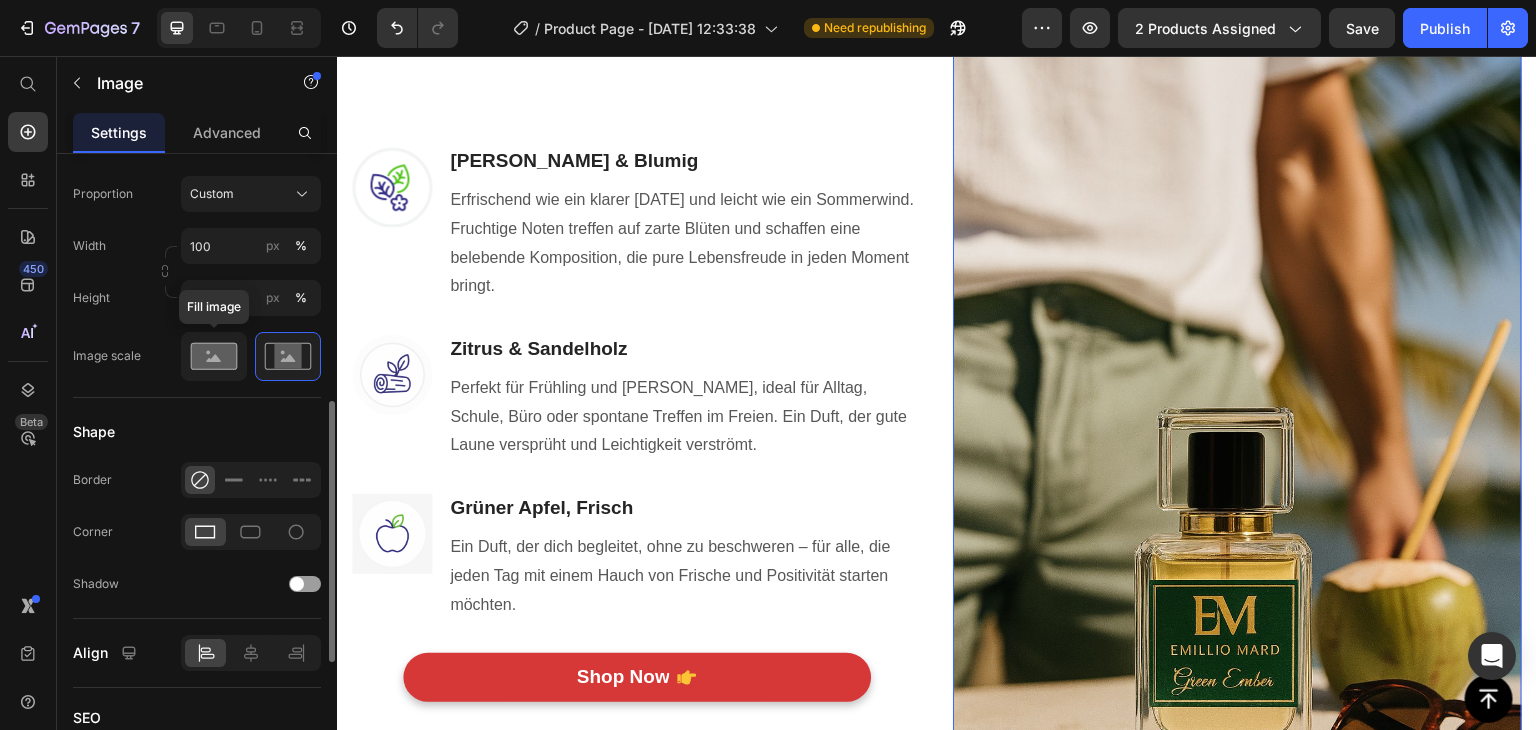 click 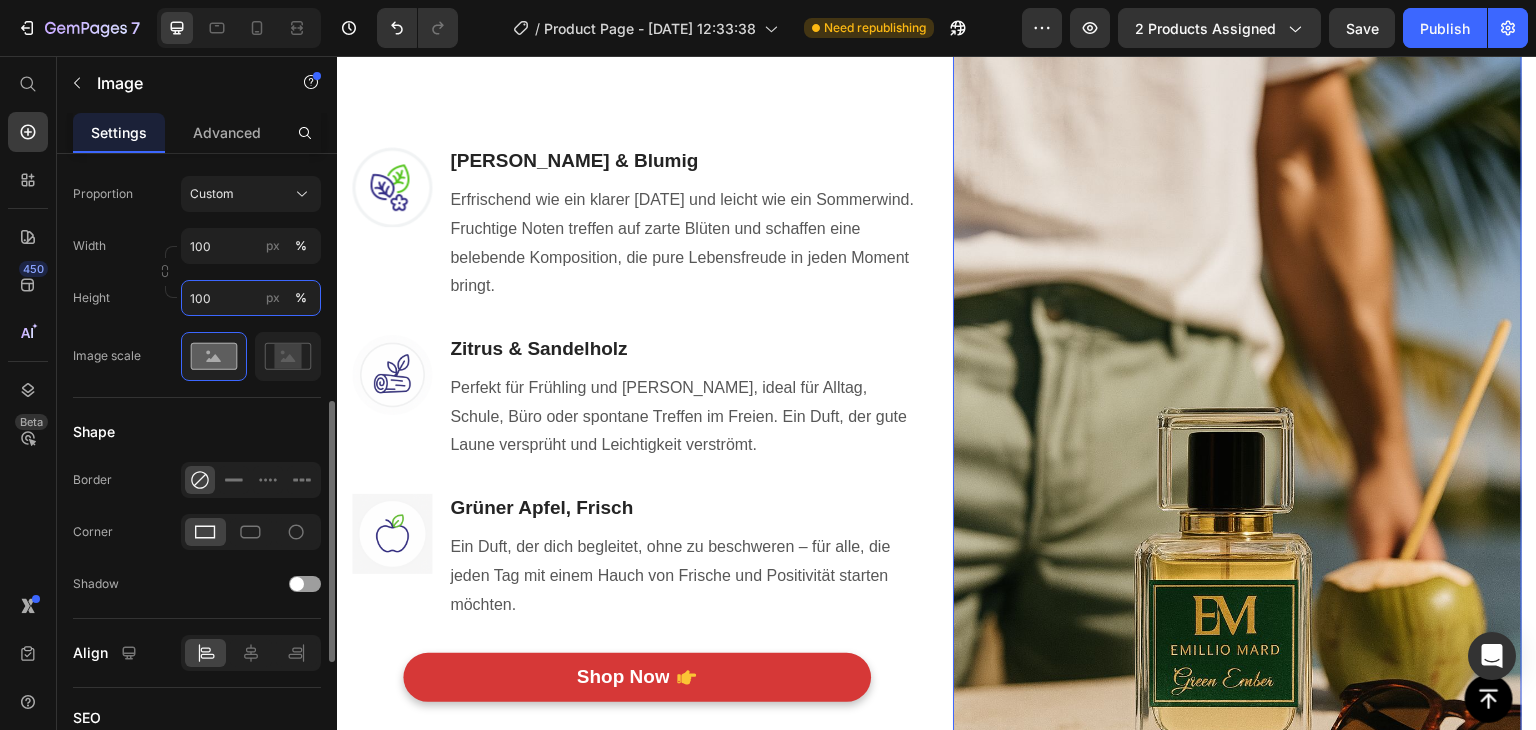 click on "100" at bounding box center [251, 298] 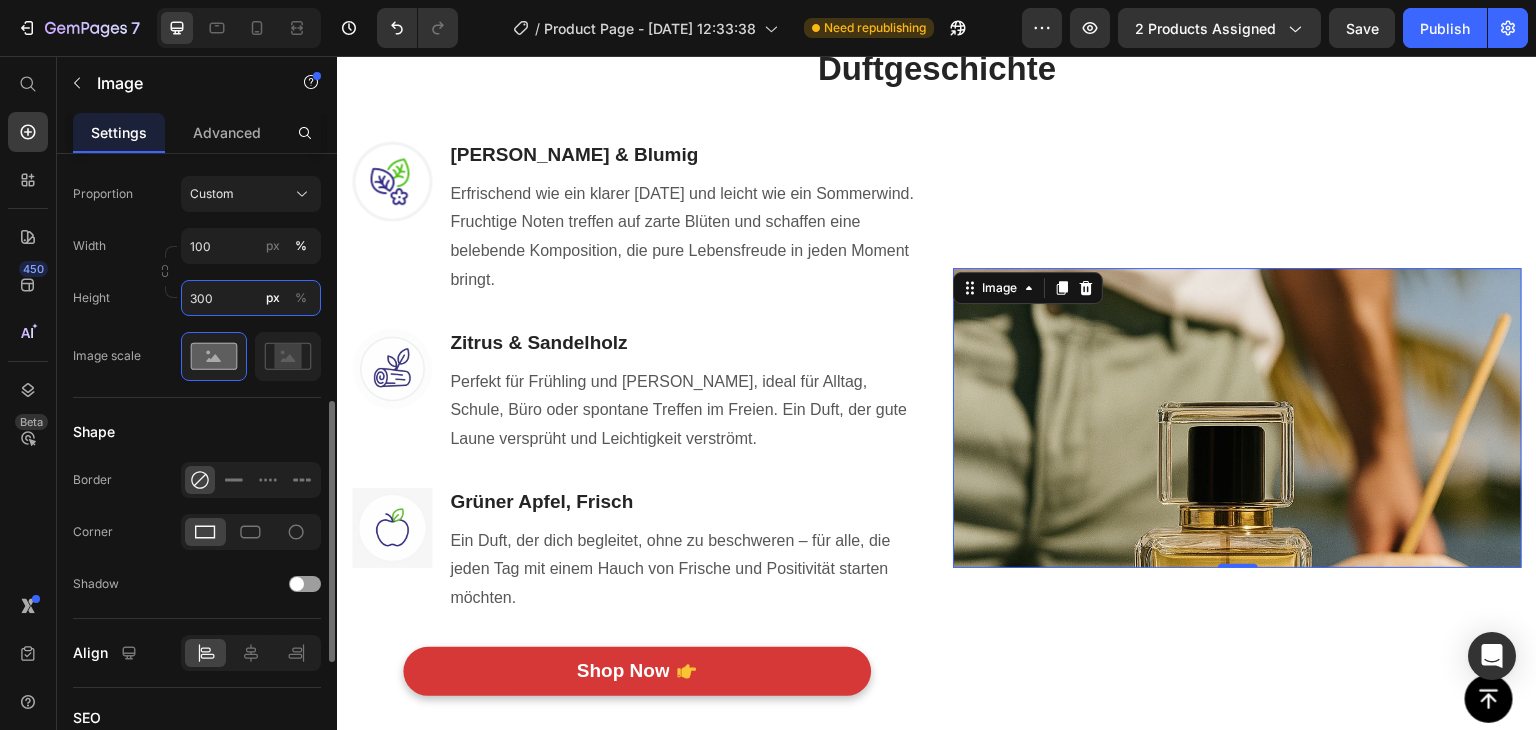 type on "3000" 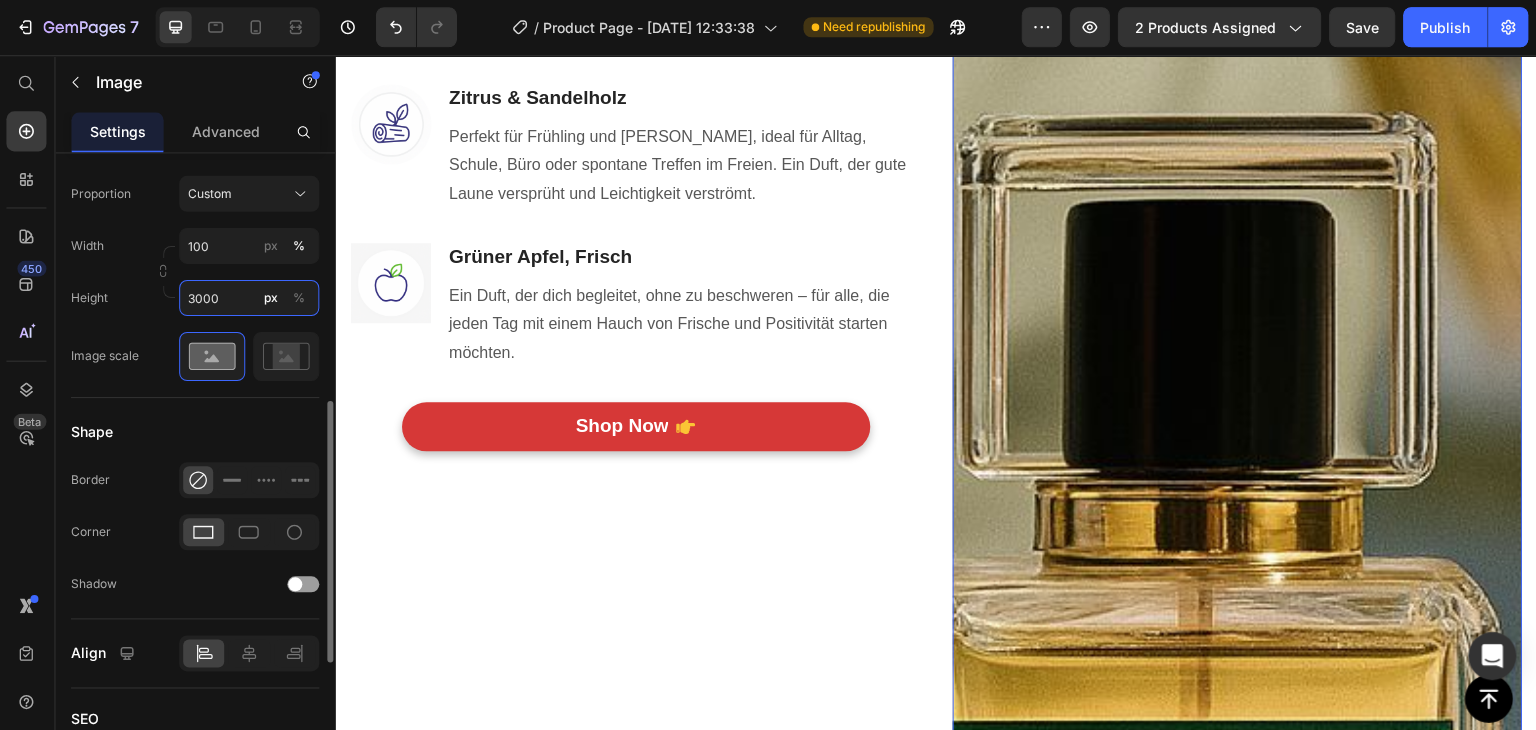 scroll, scrollTop: 1098, scrollLeft: 0, axis: vertical 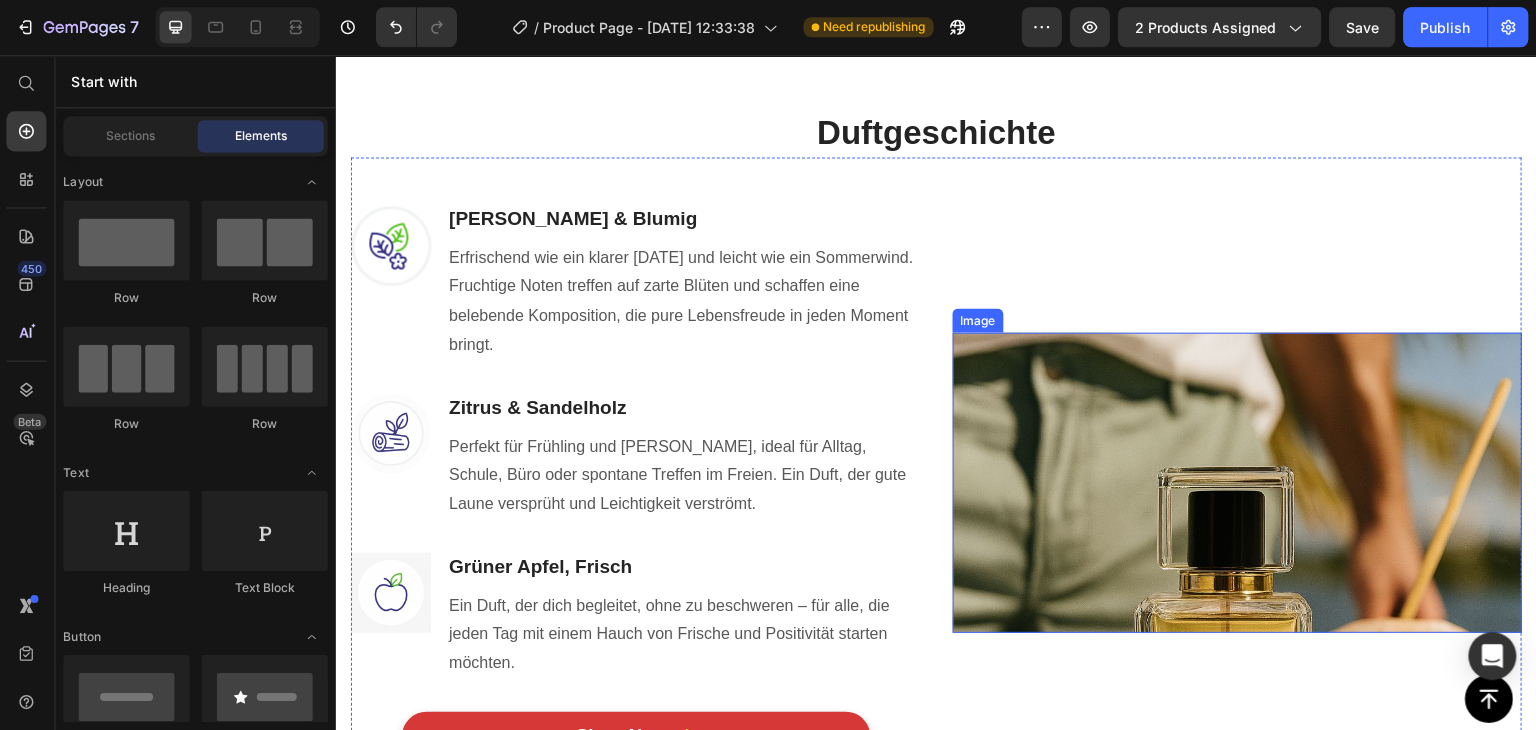 click at bounding box center (1235, 482) 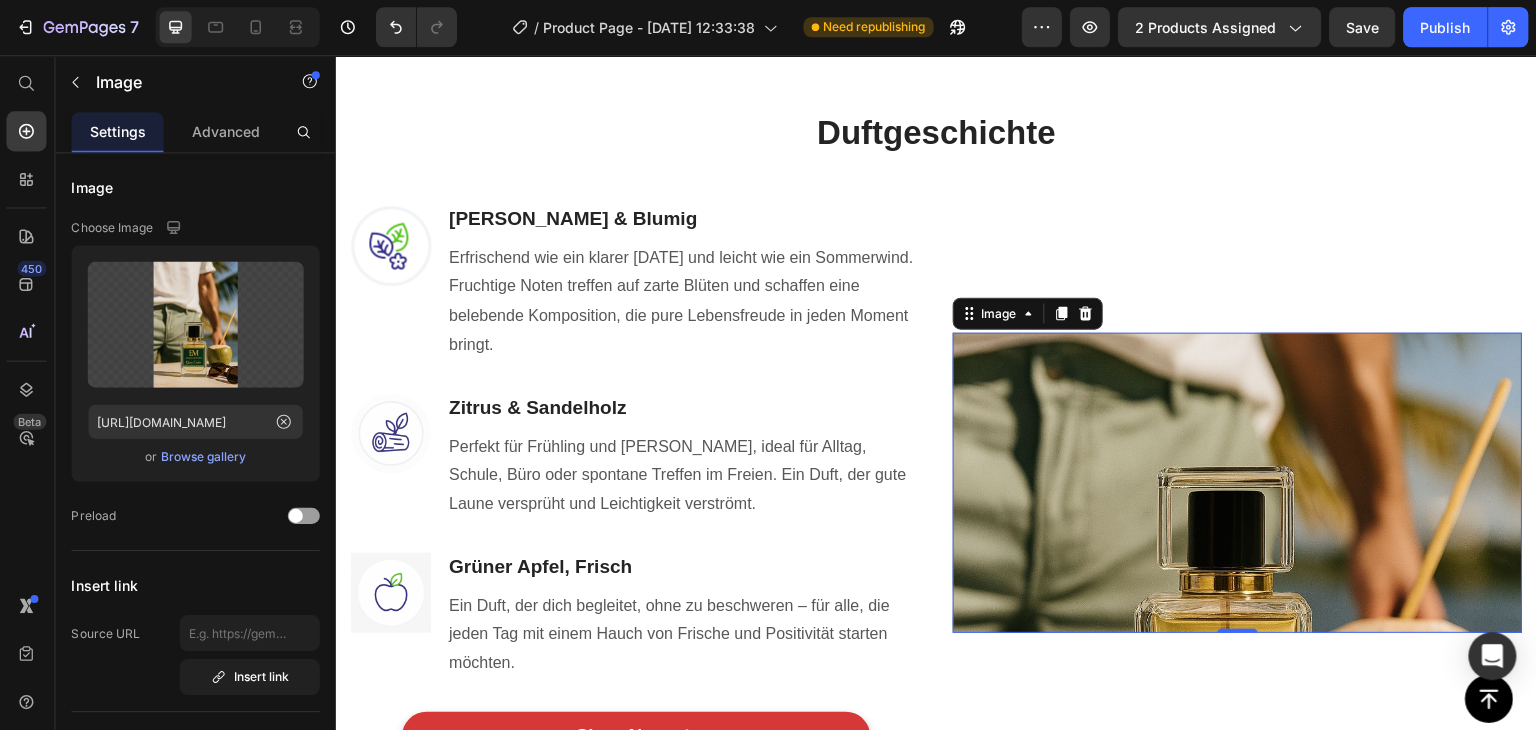 scroll, scrollTop: 0, scrollLeft: 0, axis: both 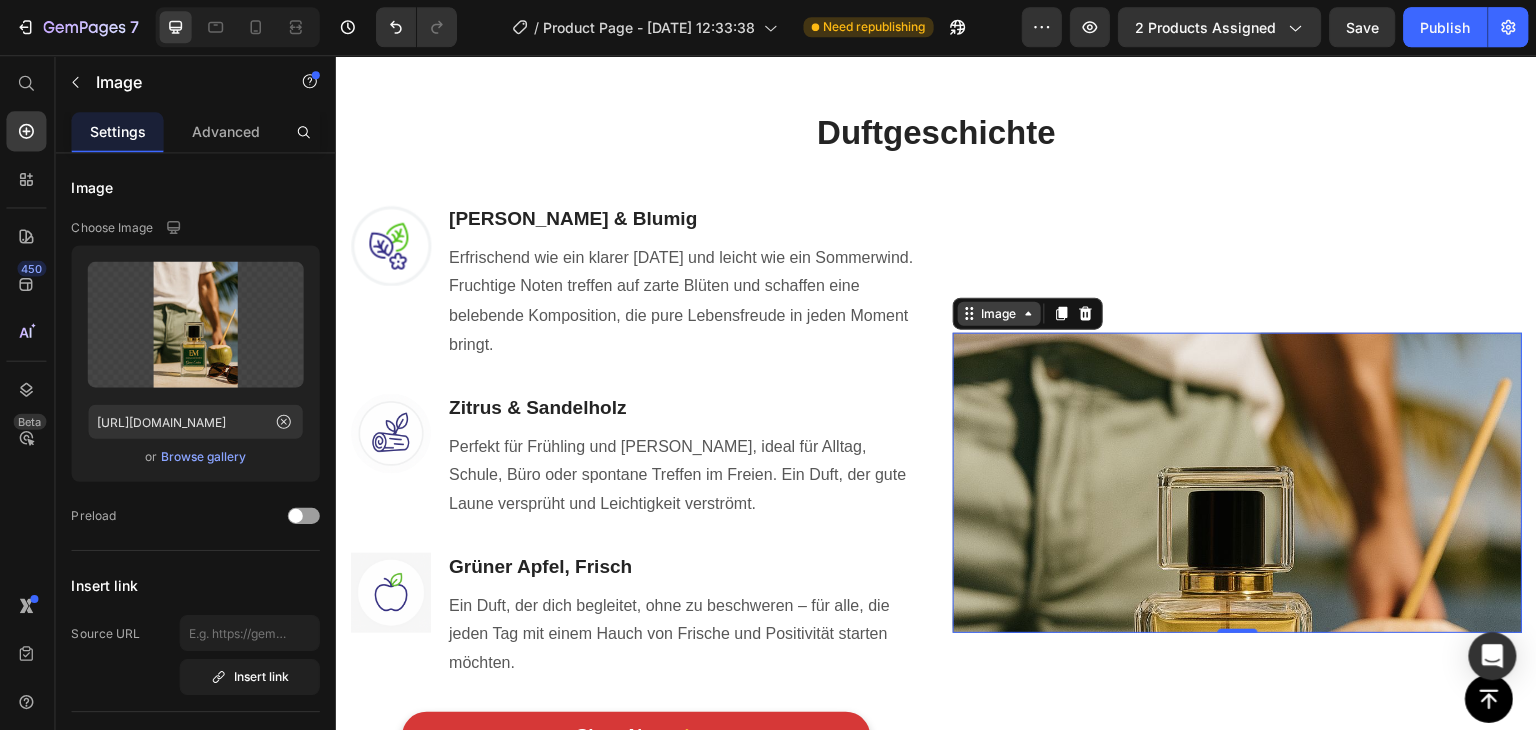 click on "Image" at bounding box center [997, 313] 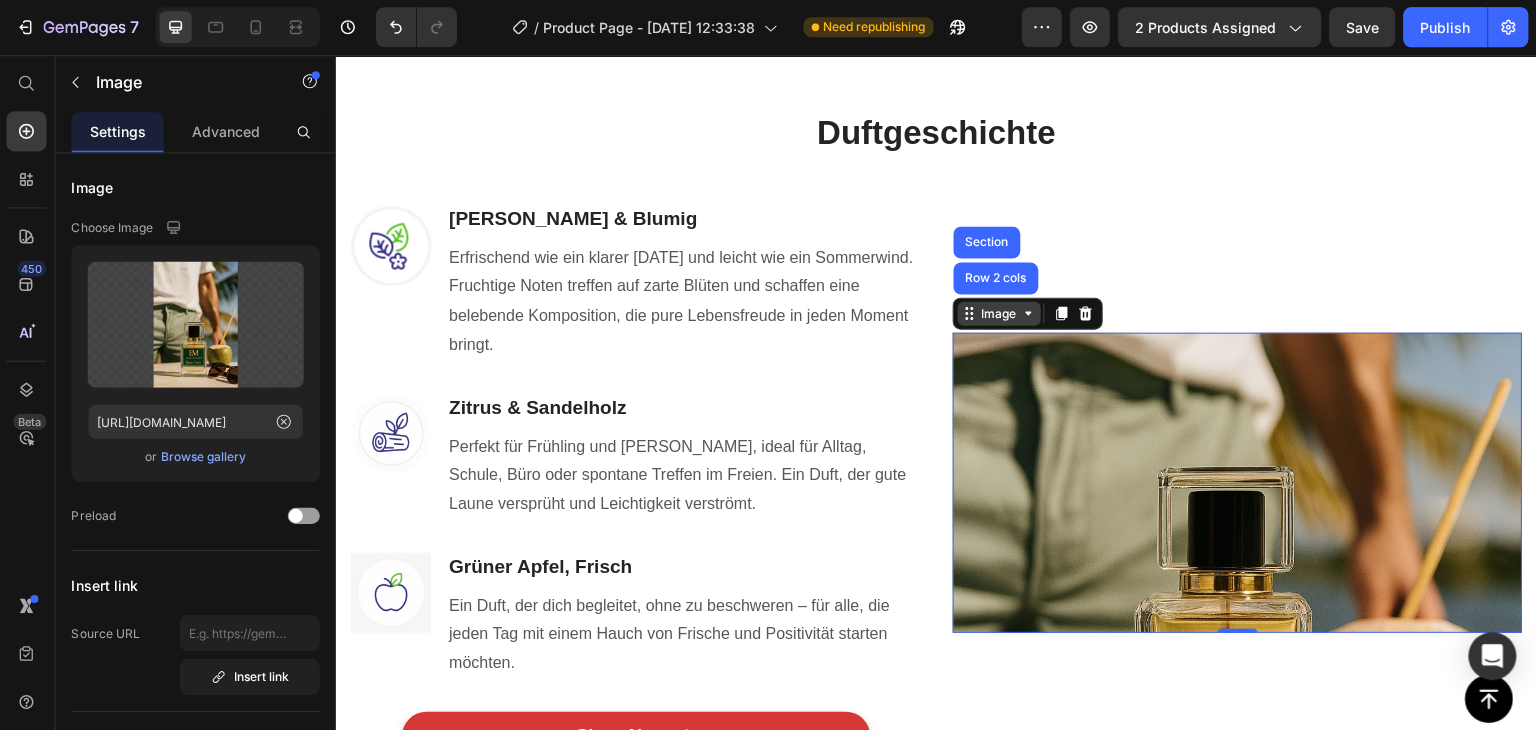 click on "Image" at bounding box center [997, 313] 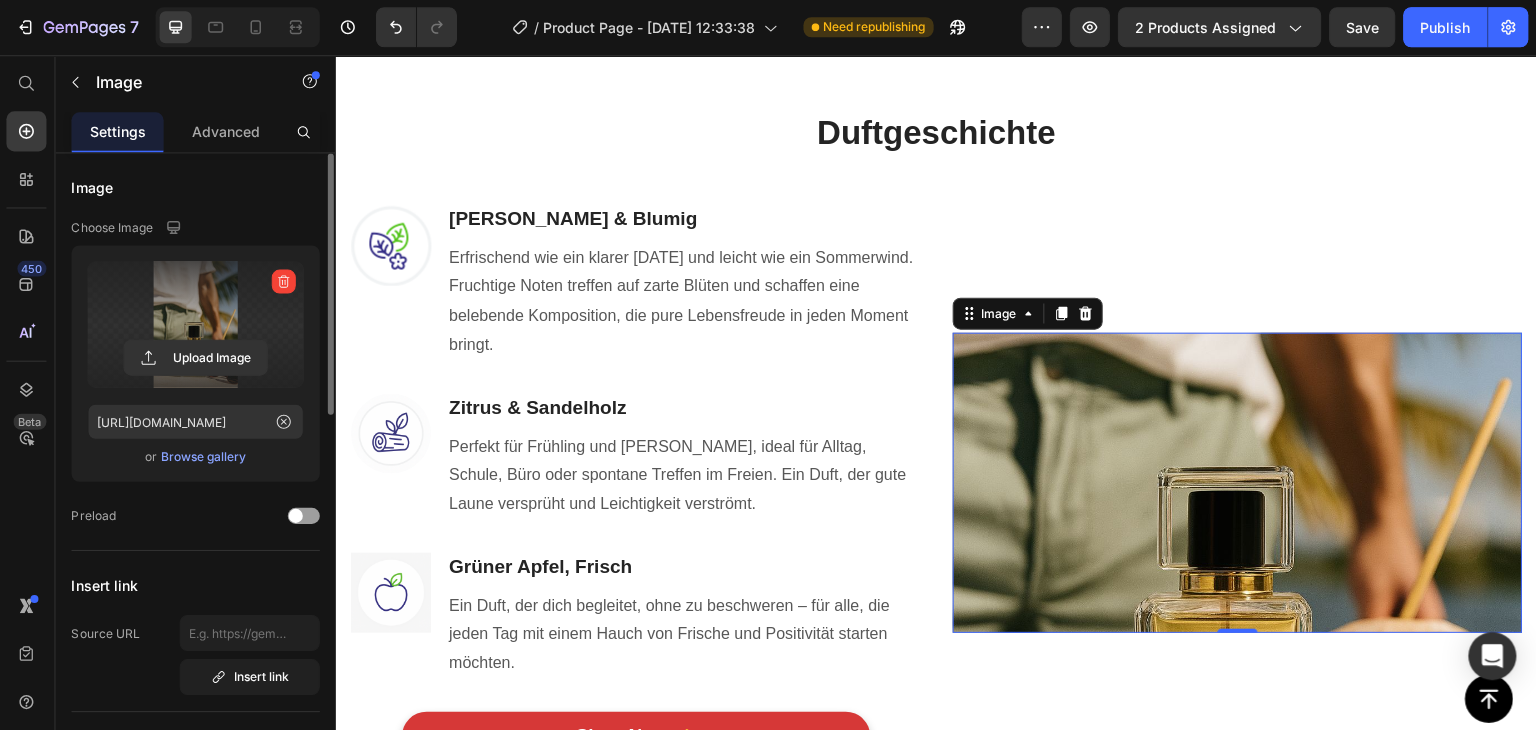 click at bounding box center [197, 325] 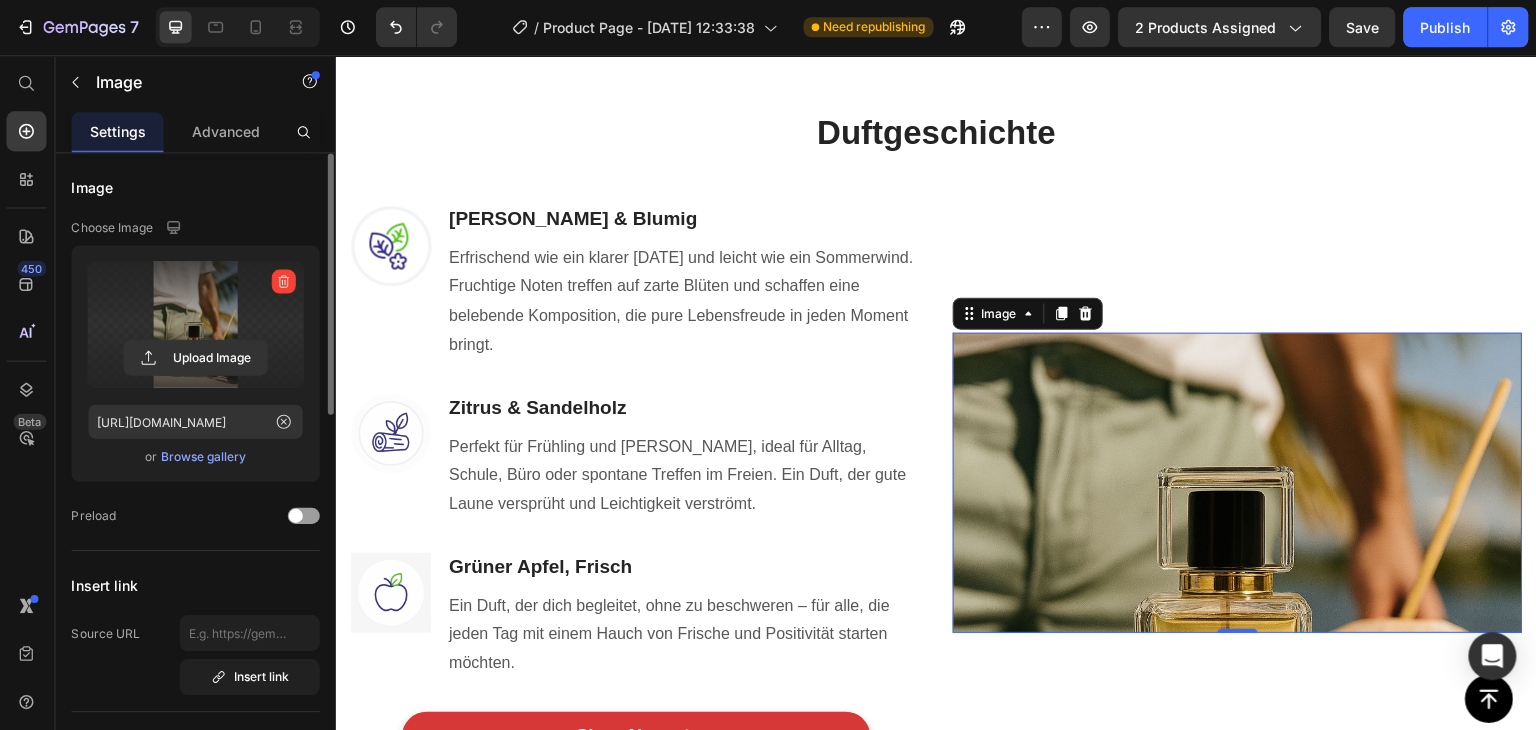 click at bounding box center [197, 325] 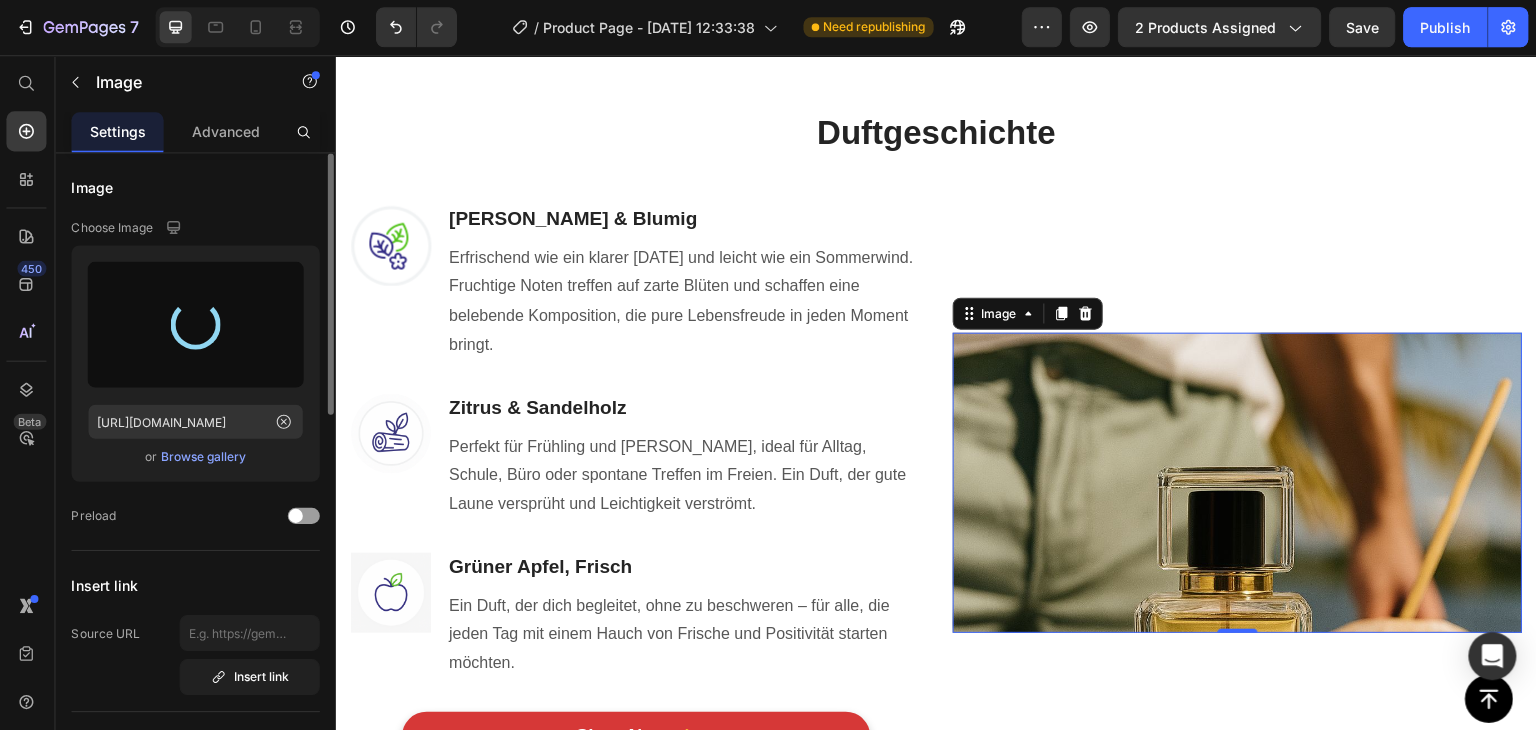 type on "[URL][DOMAIN_NAME]" 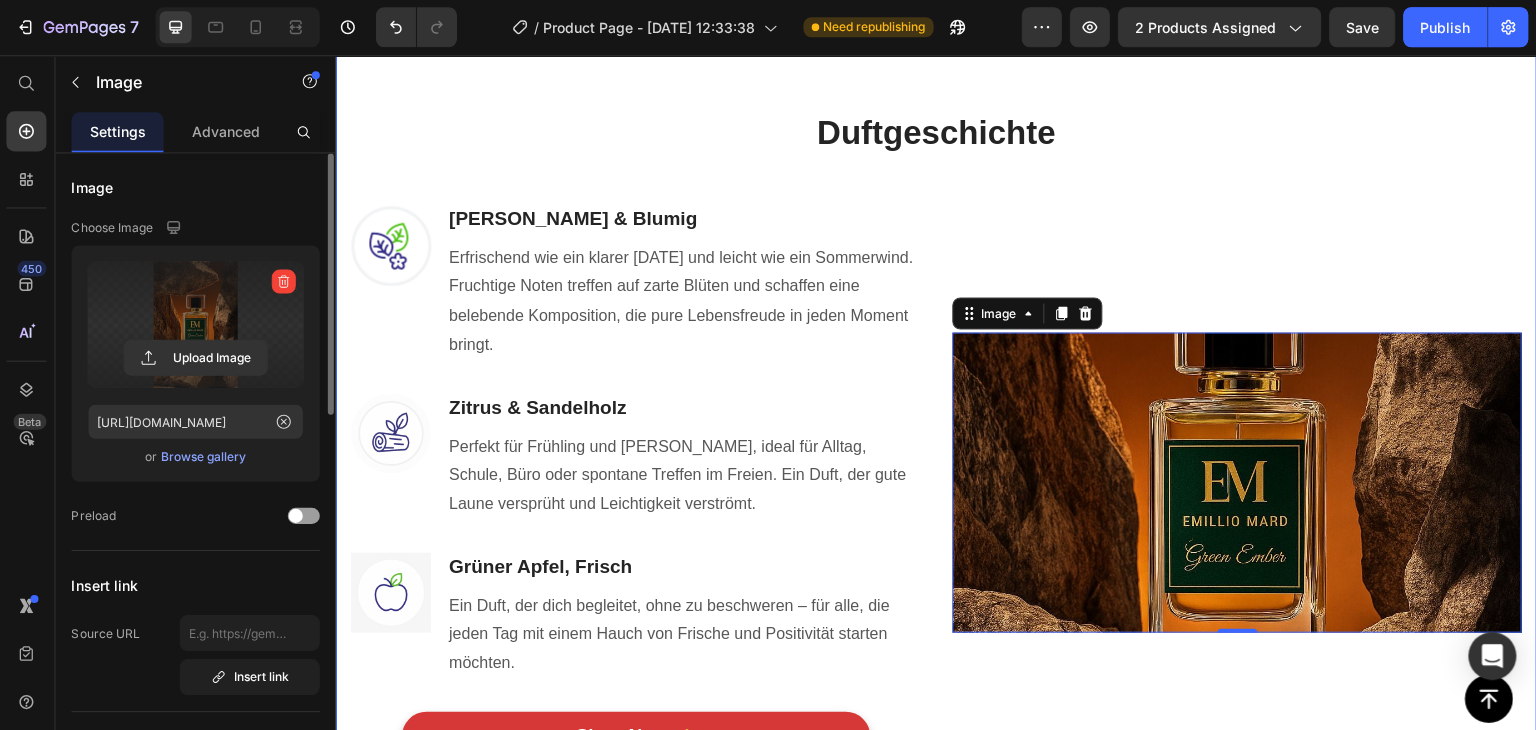 scroll, scrollTop: 896, scrollLeft: 0, axis: vertical 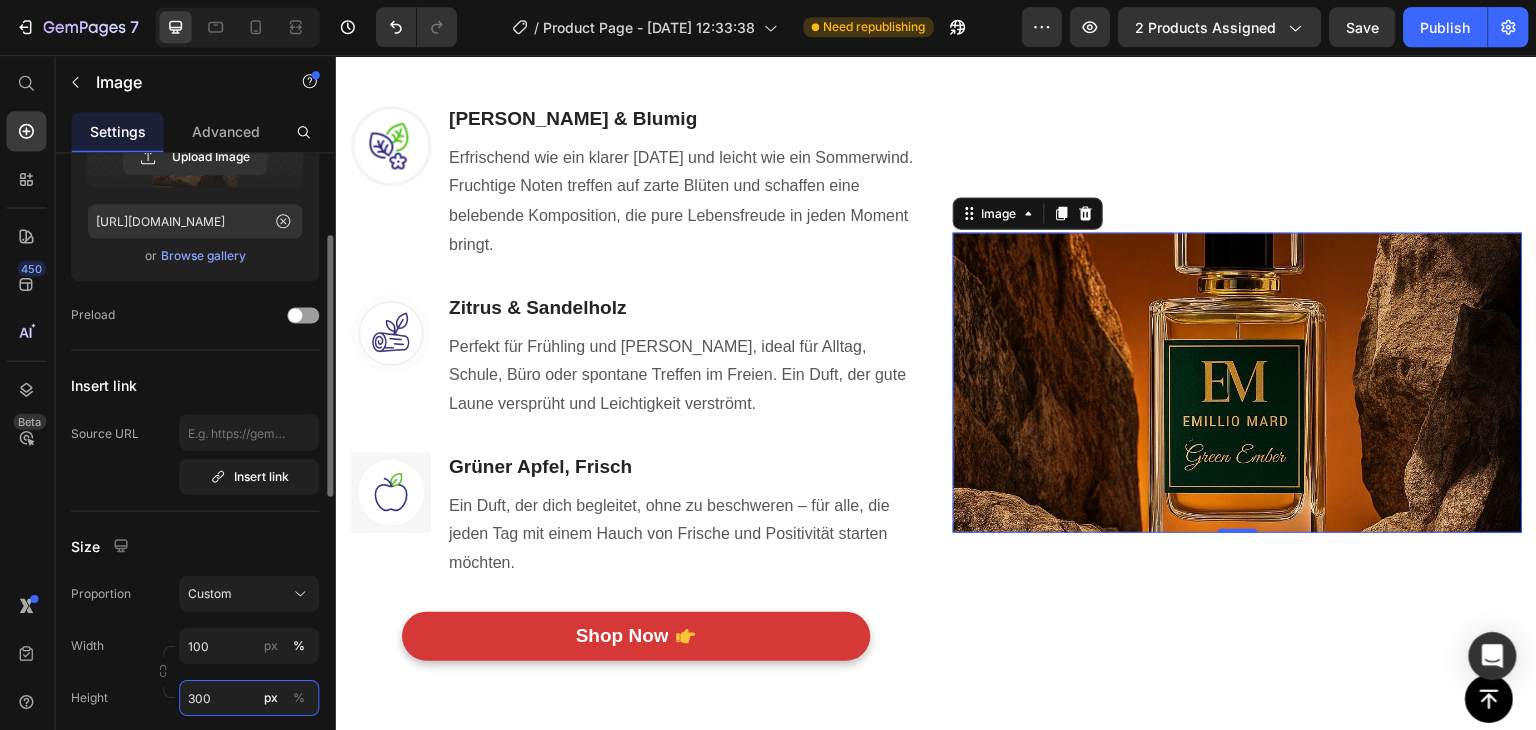 click on "300" at bounding box center (251, 698) 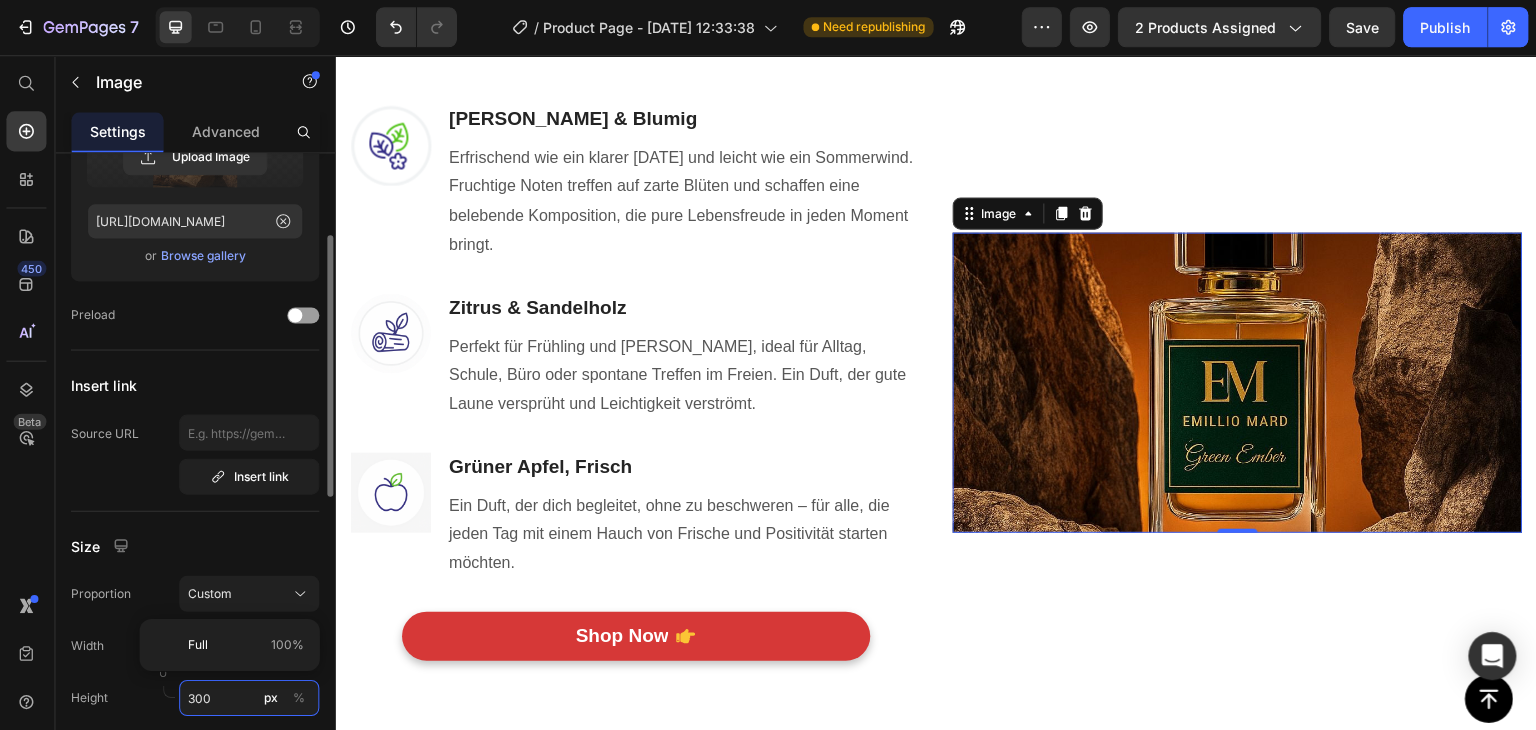 type 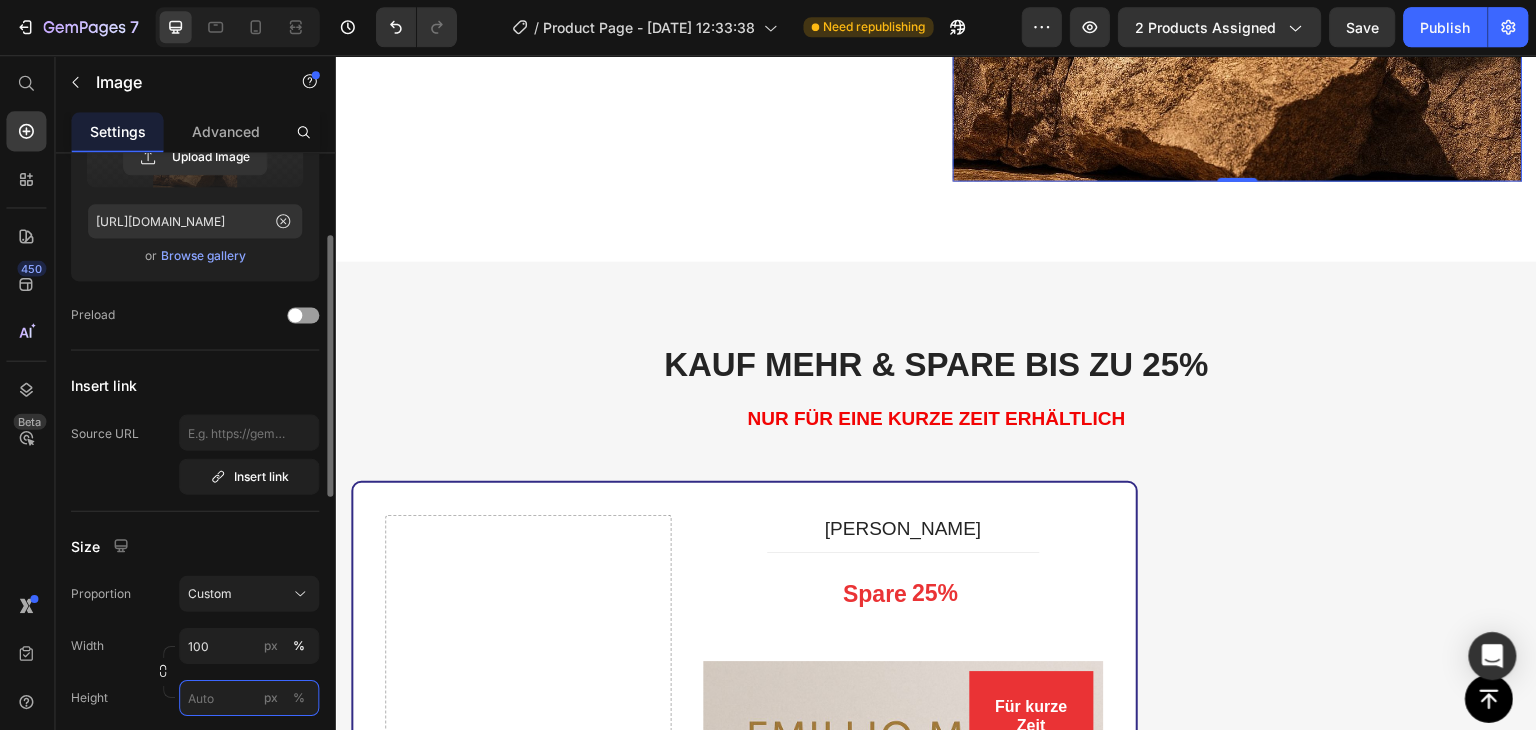scroll, scrollTop: 1971, scrollLeft: 0, axis: vertical 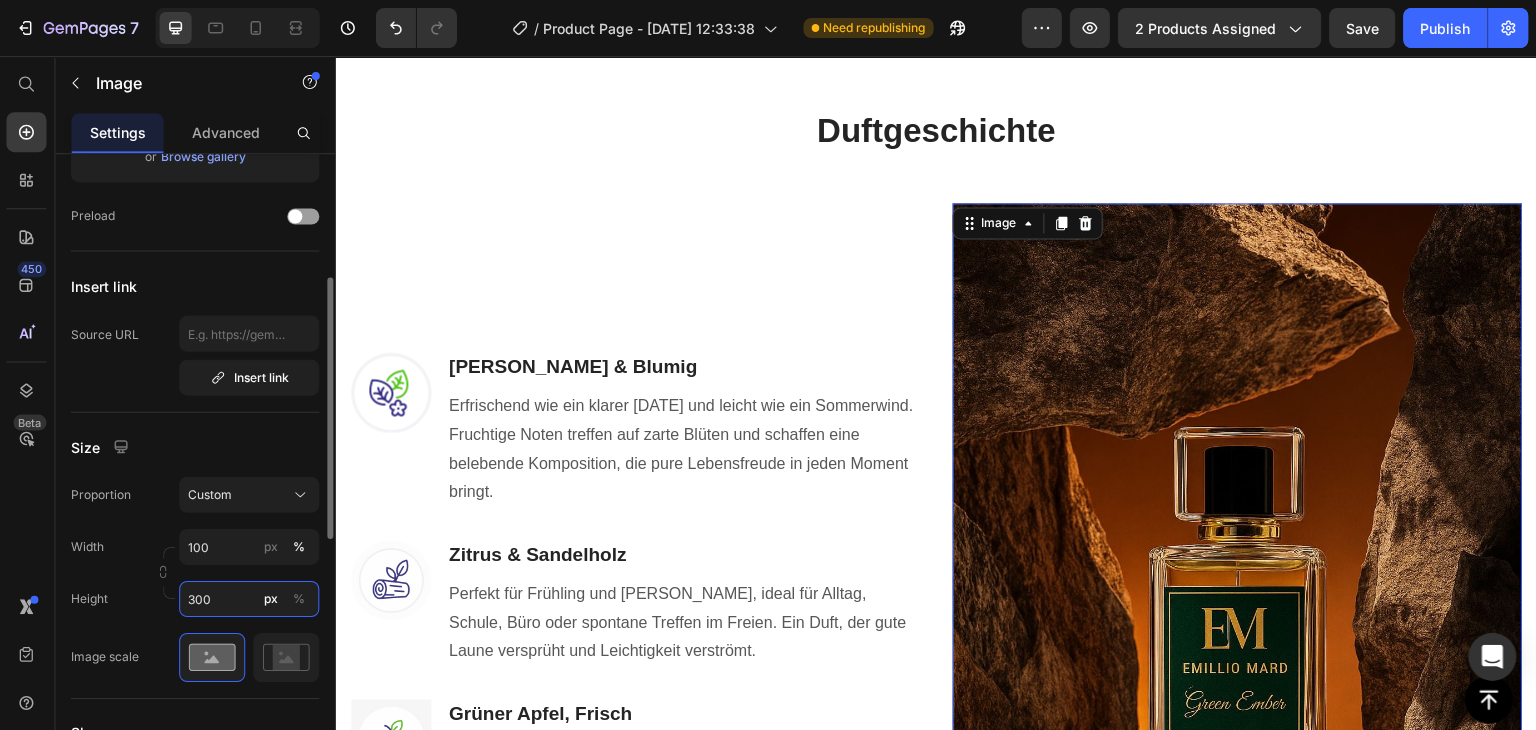 click on "300" at bounding box center (251, 598) 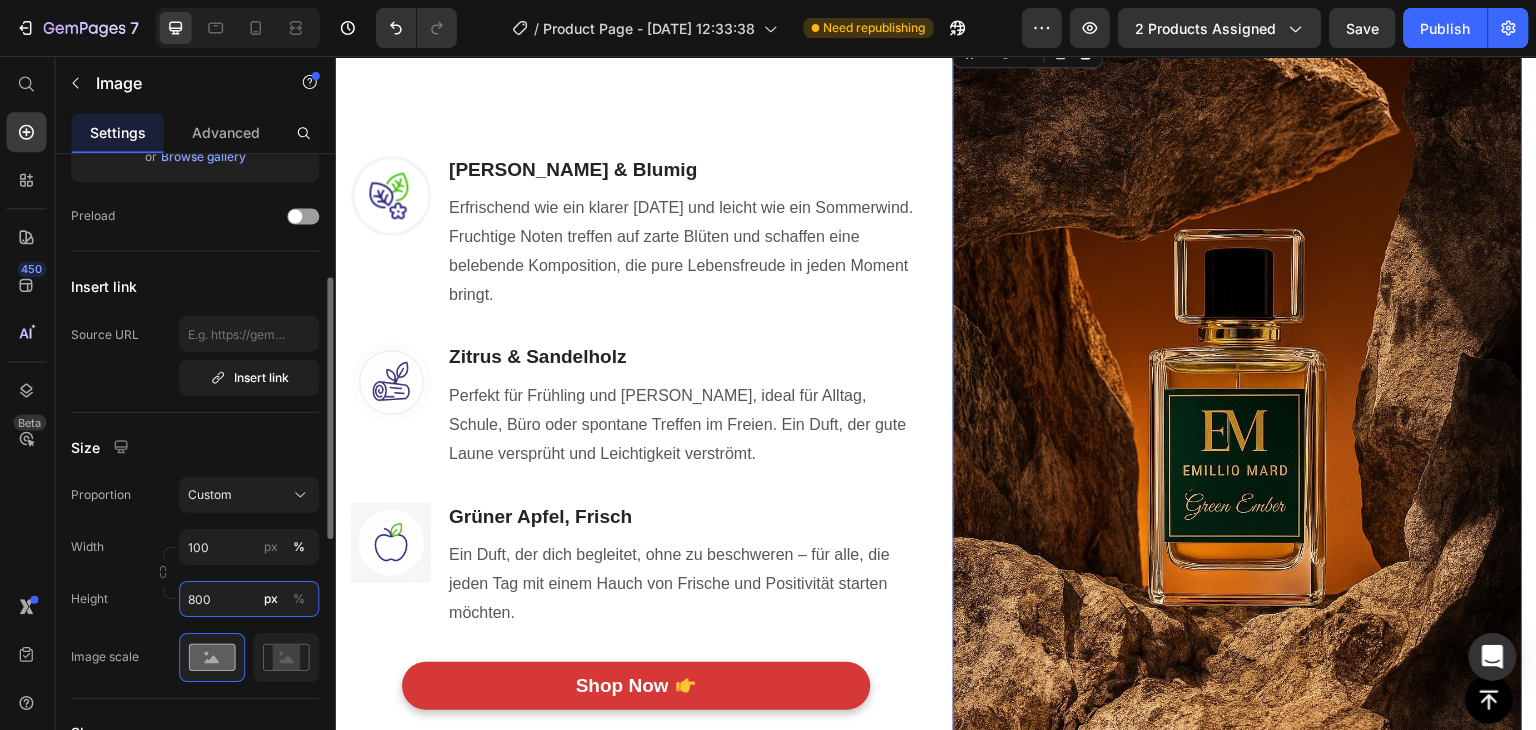 scroll, scrollTop: 958, scrollLeft: 0, axis: vertical 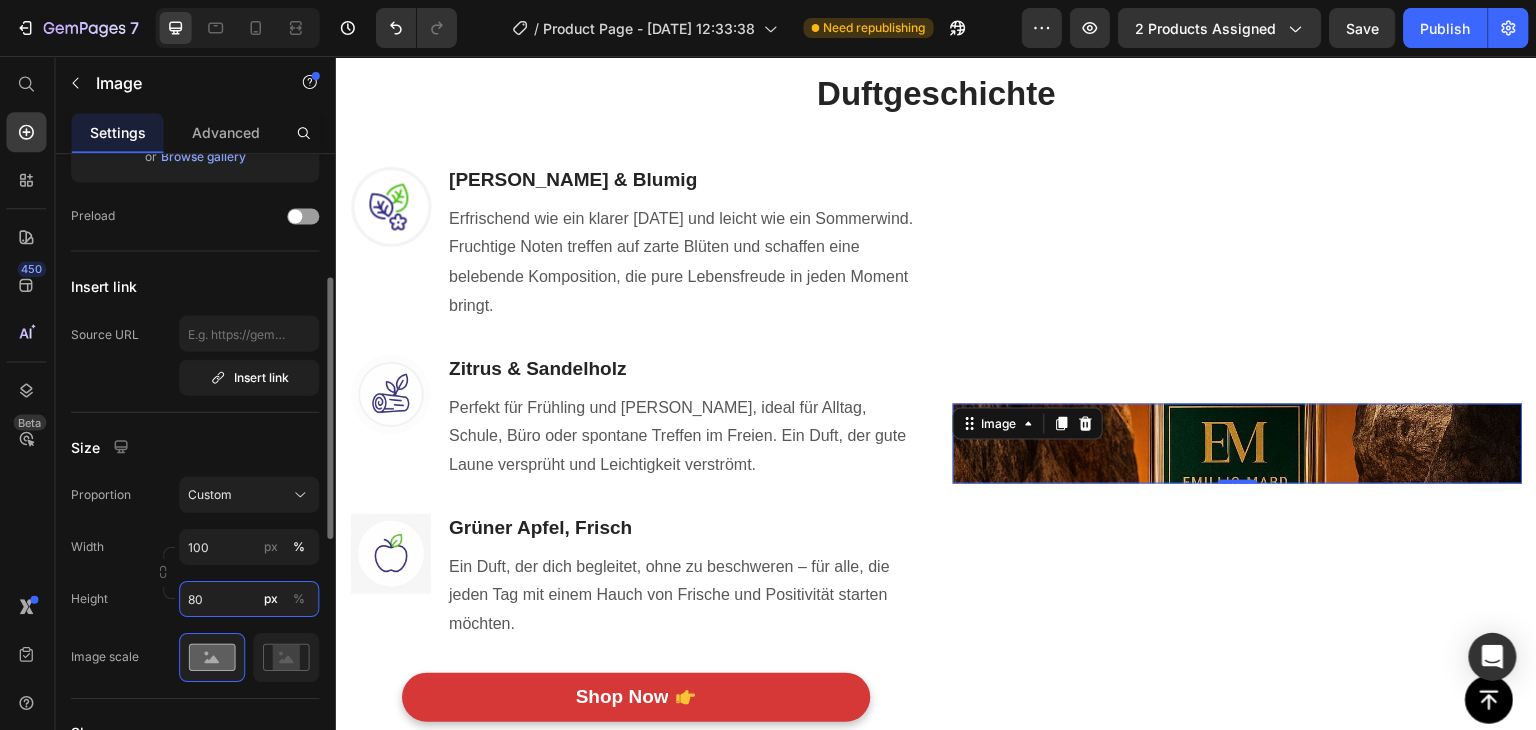 type on "8" 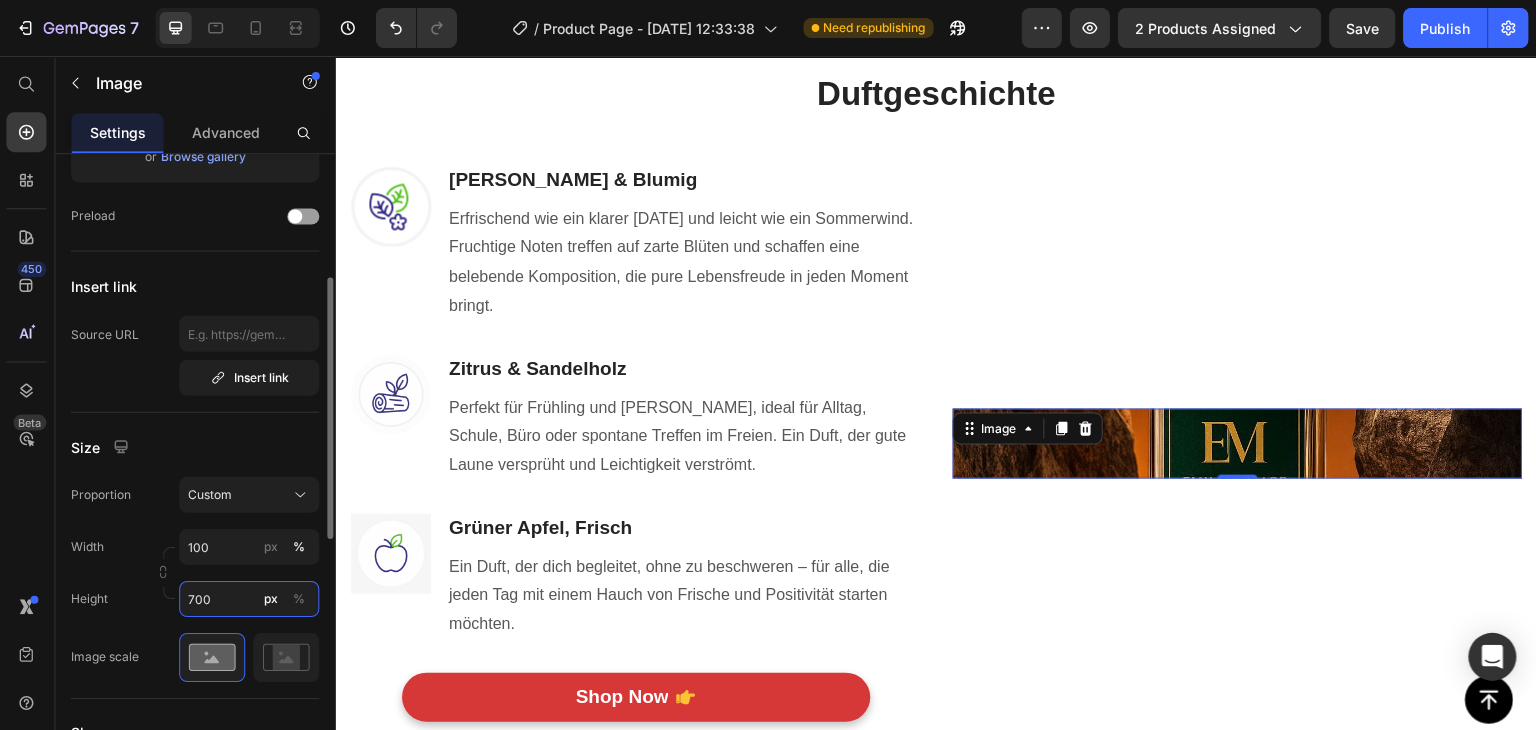 scroll, scrollTop: 908, scrollLeft: 0, axis: vertical 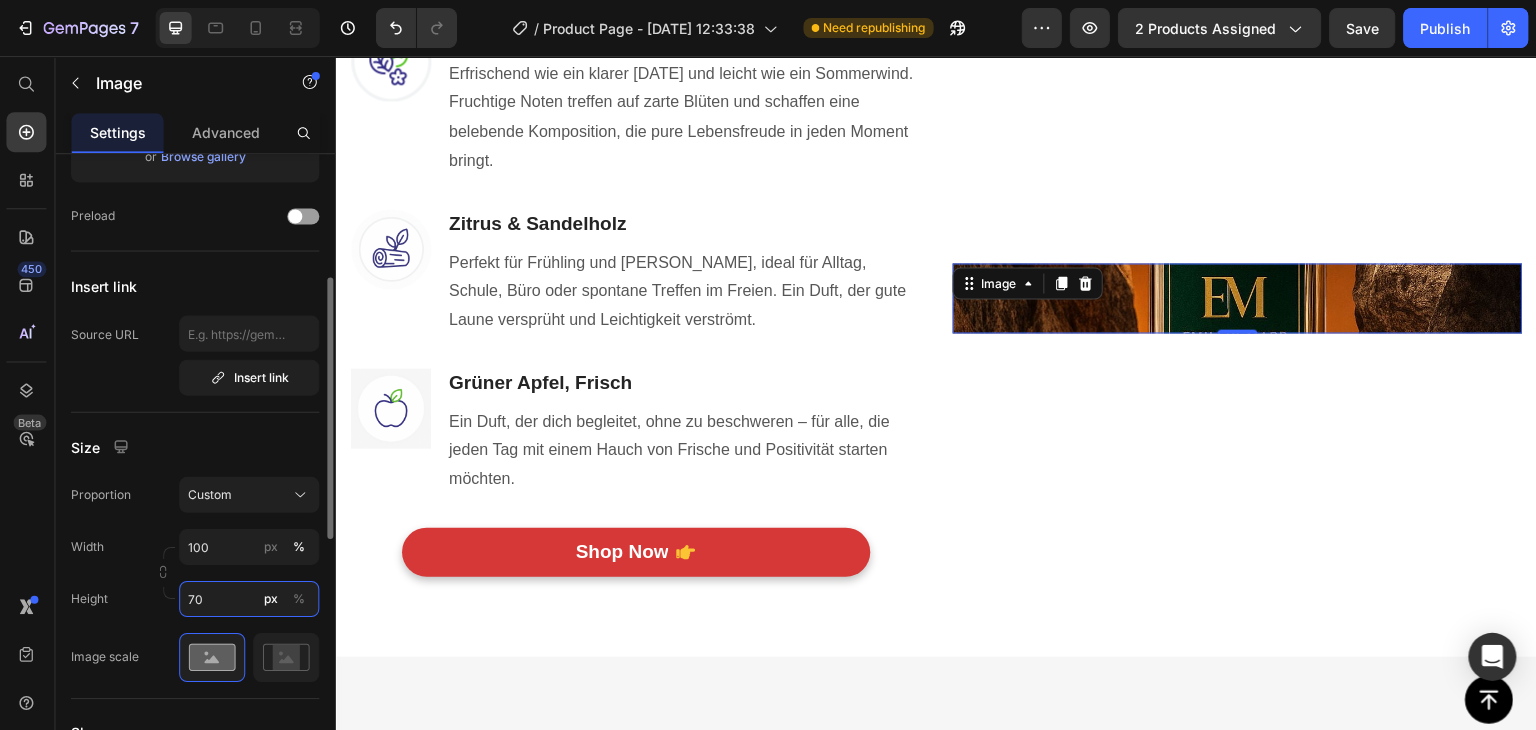 type on "7" 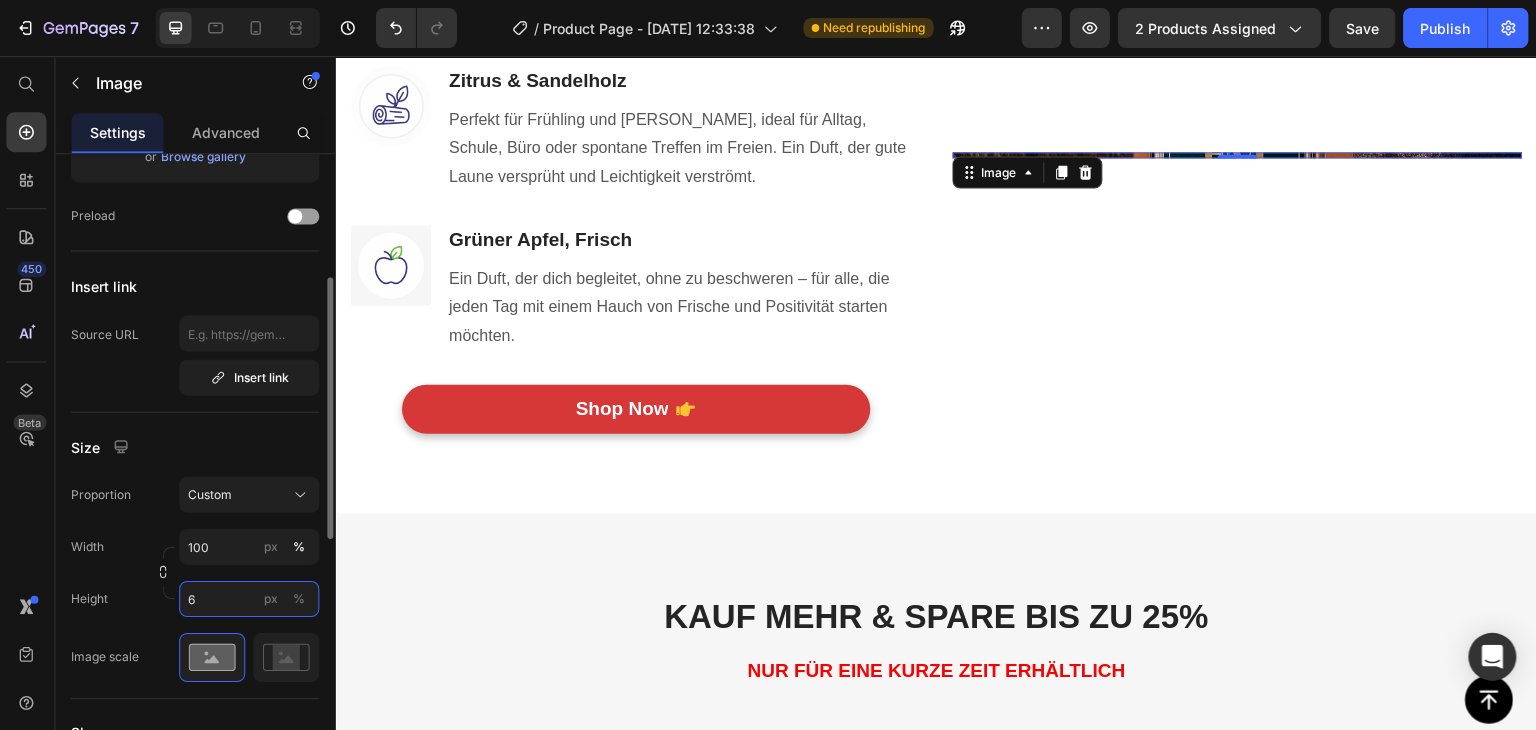 scroll, scrollTop: 981, scrollLeft: 0, axis: vertical 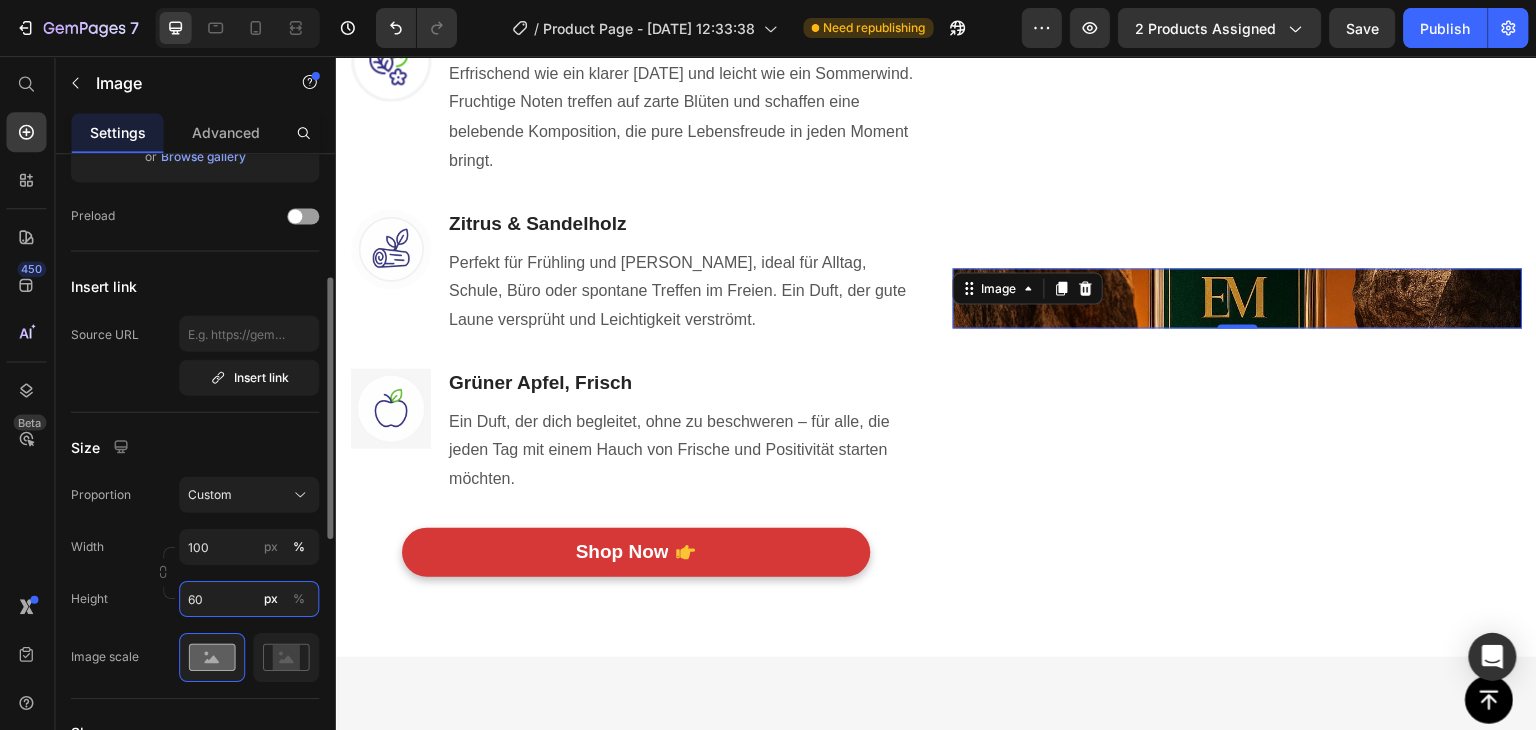 type on "600" 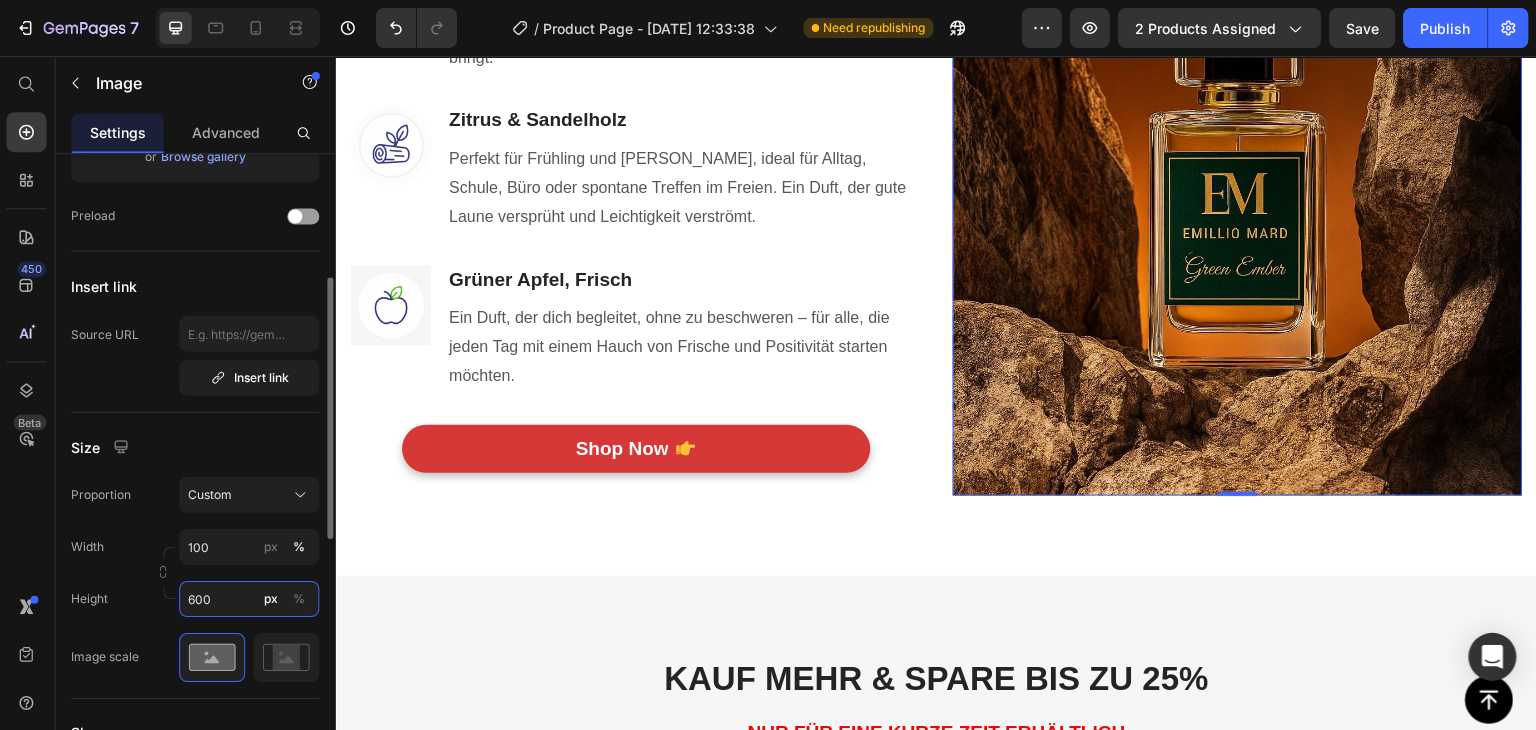 scroll, scrollTop: 1159, scrollLeft: 0, axis: vertical 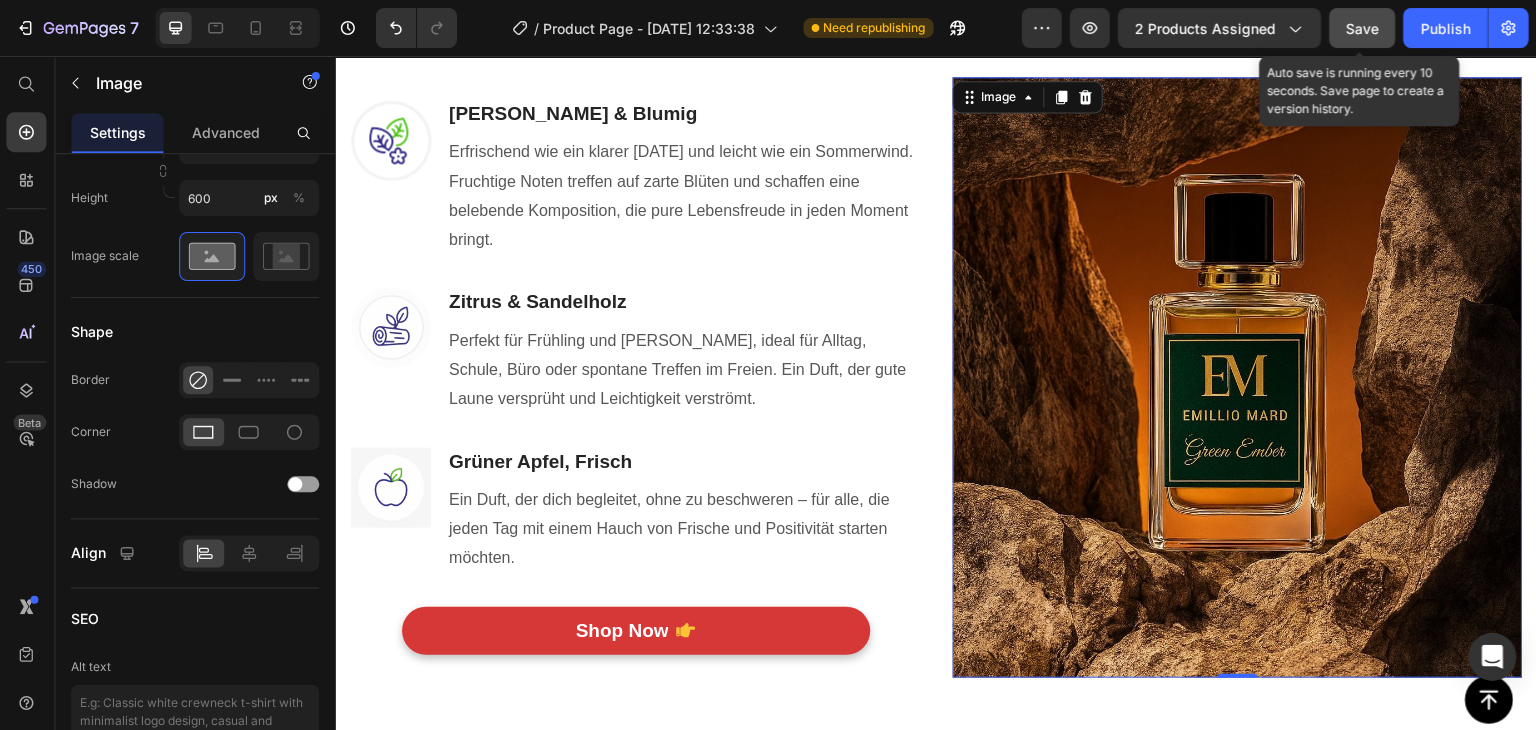 click on "Save" 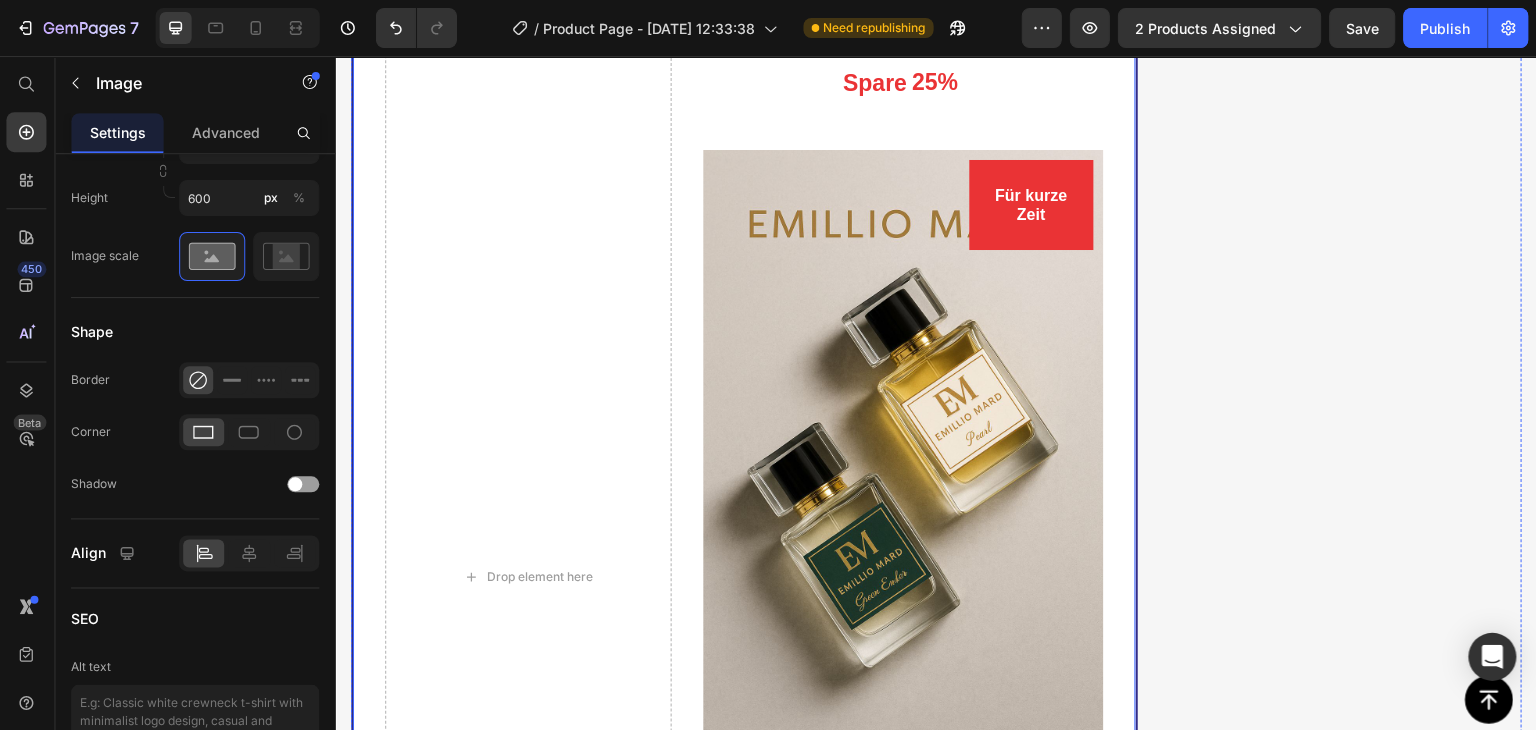 scroll, scrollTop: 2524, scrollLeft: 0, axis: vertical 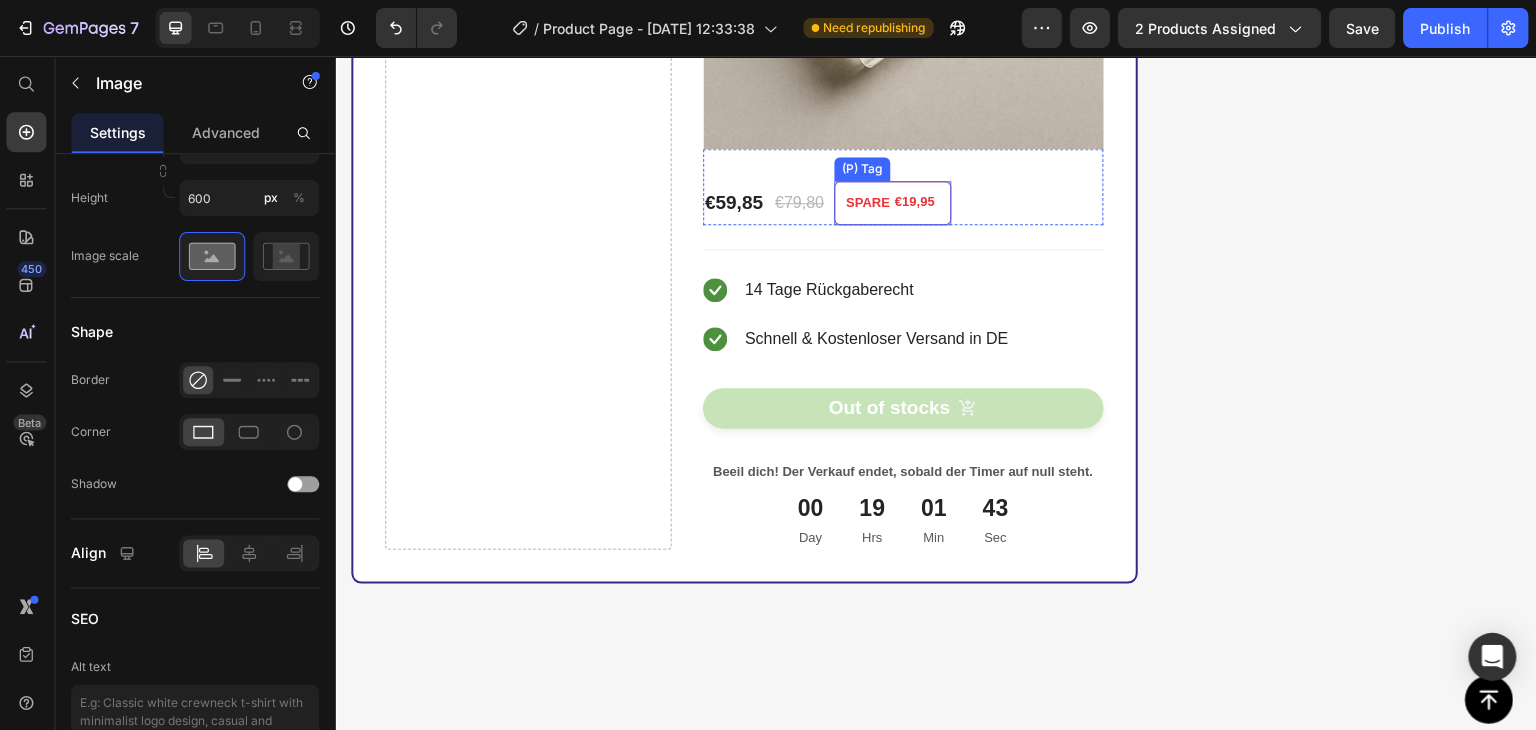 click on "SPARE" at bounding box center [867, 203] 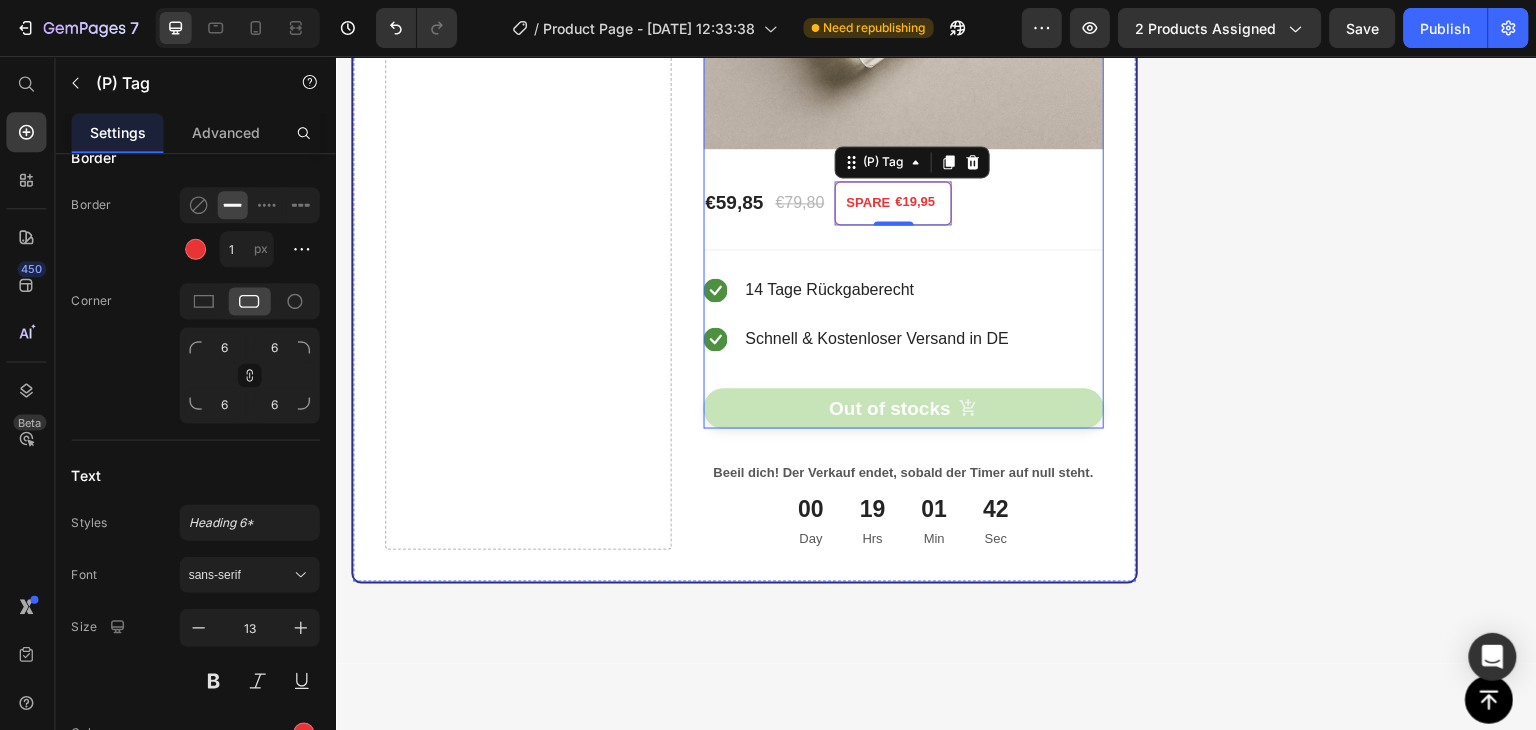 scroll, scrollTop: 2696, scrollLeft: 0, axis: vertical 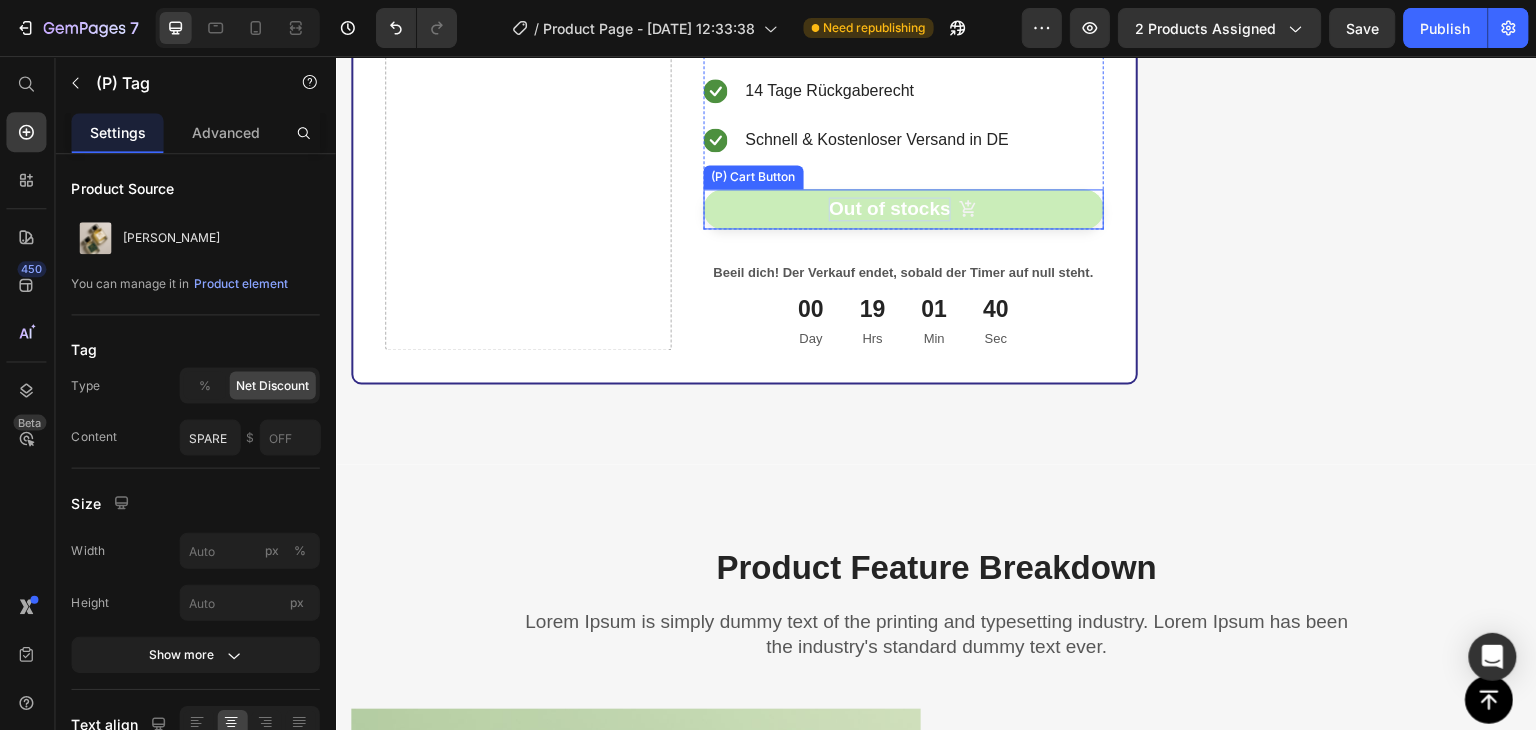 click on "Out of stocks" at bounding box center (887, 209) 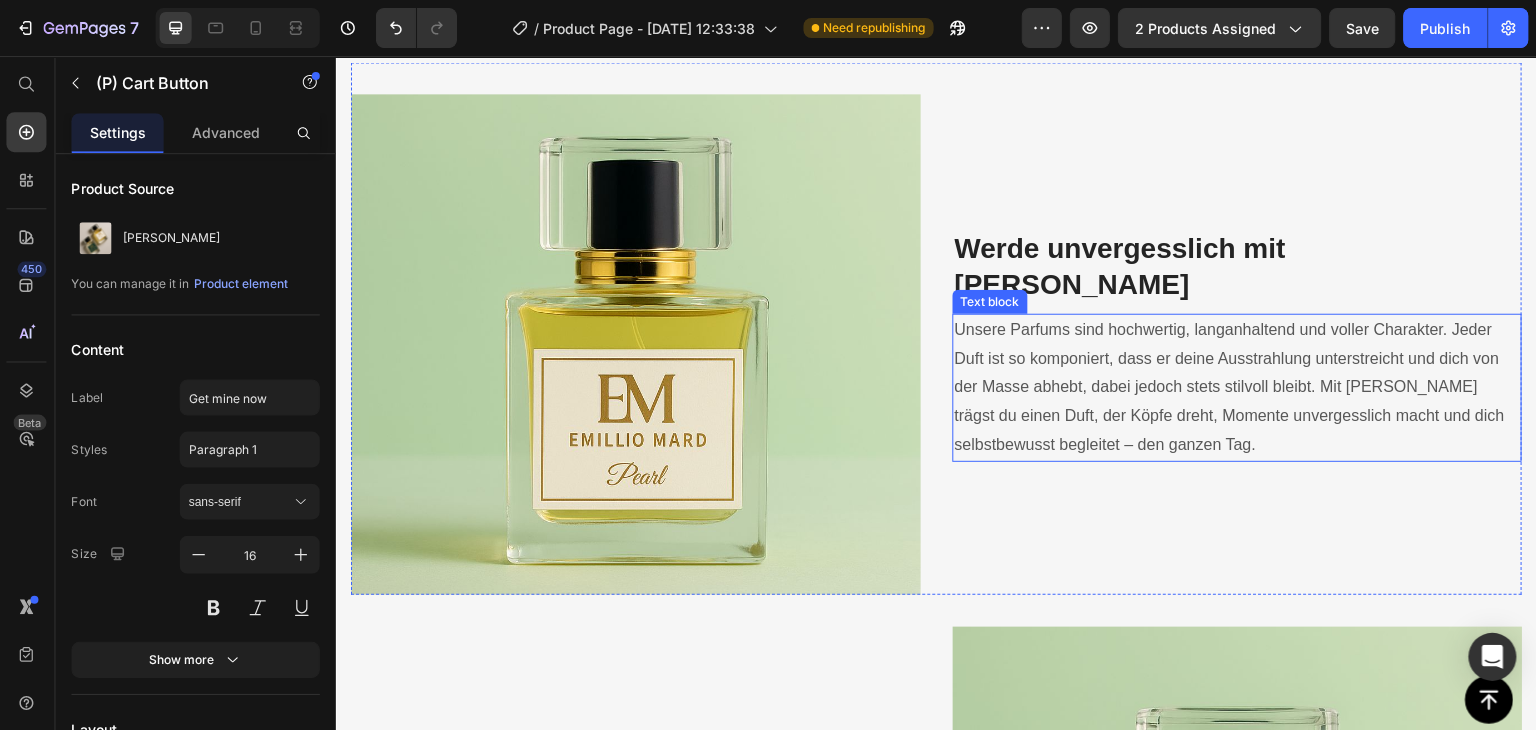 scroll, scrollTop: 3722, scrollLeft: 0, axis: vertical 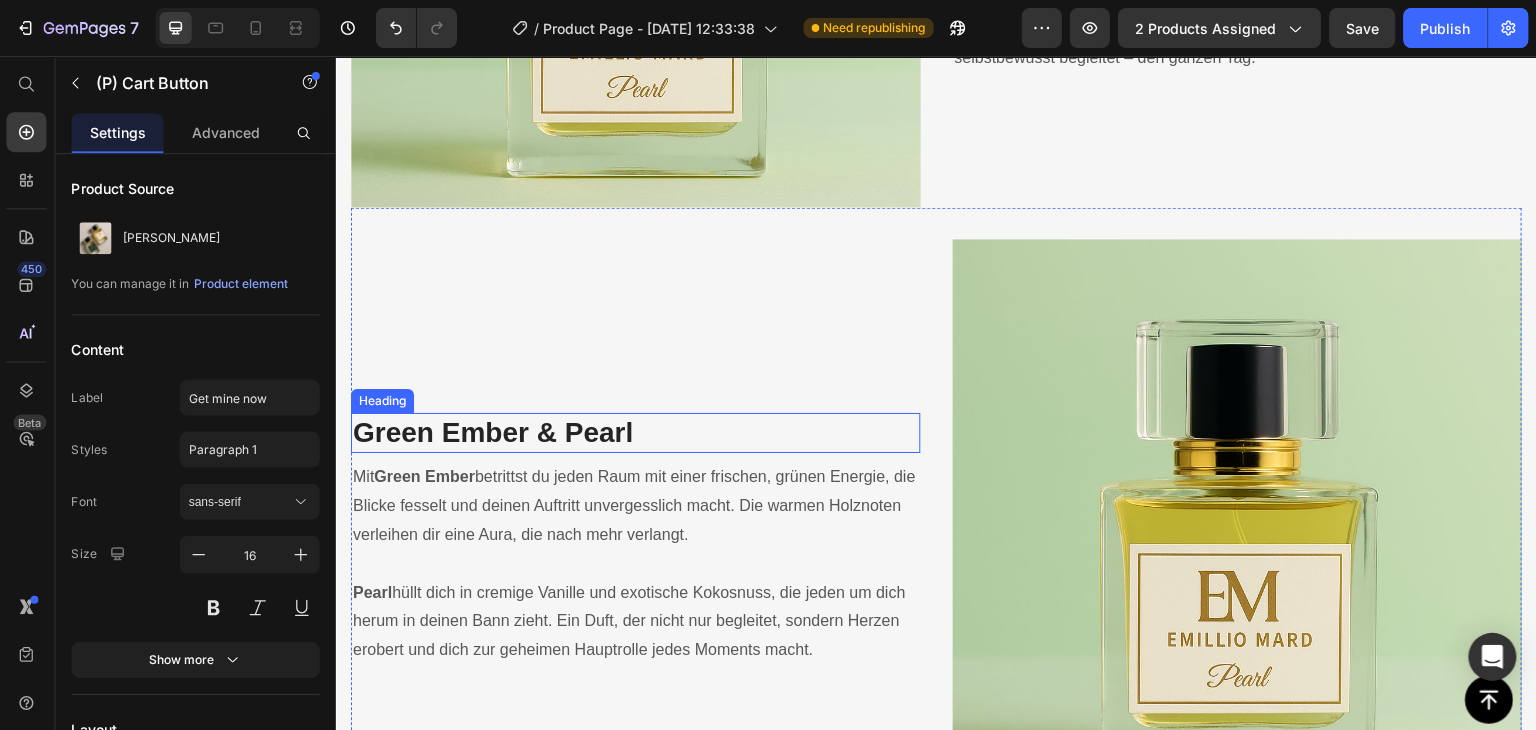 click on "Green Ember & Pearl" at bounding box center [634, 432] 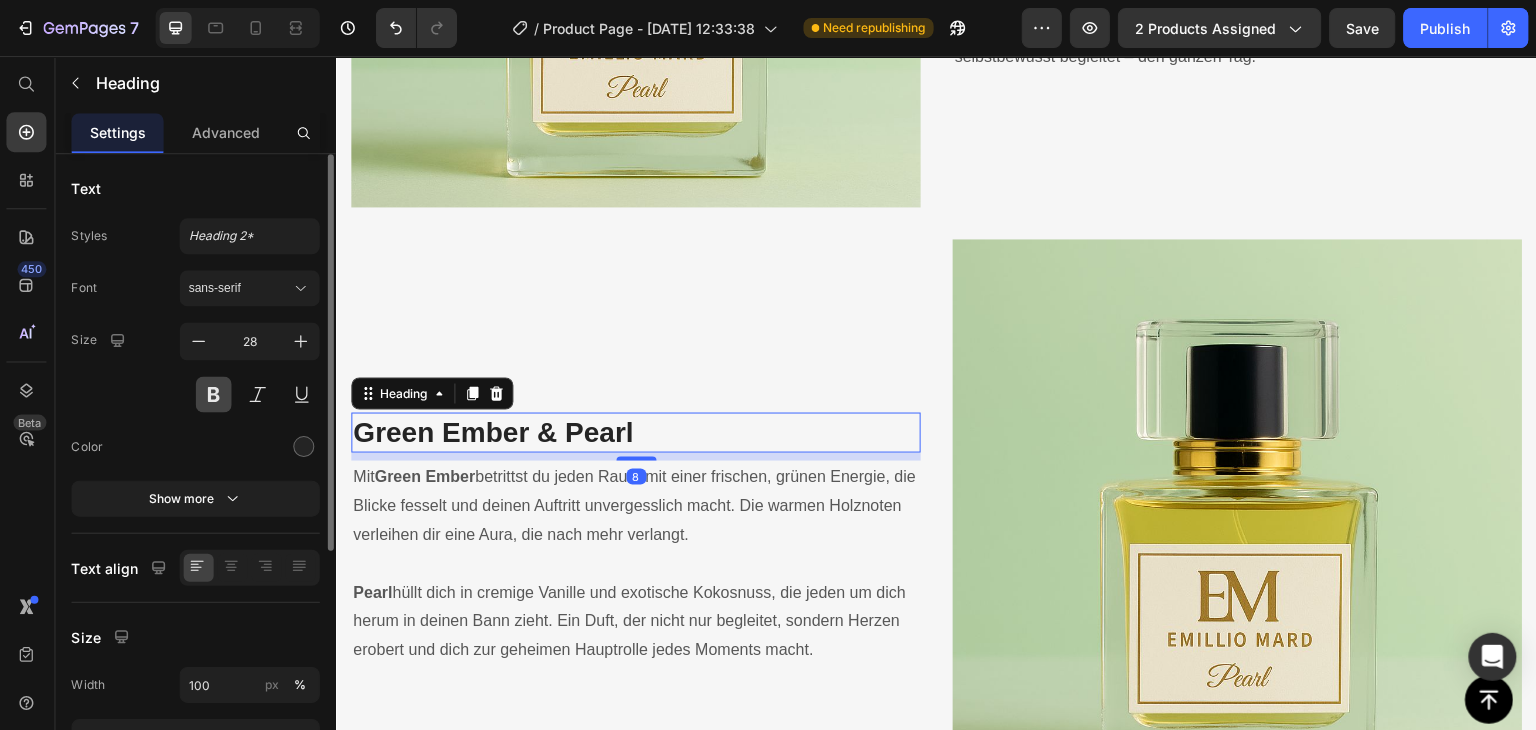 click at bounding box center (215, 394) 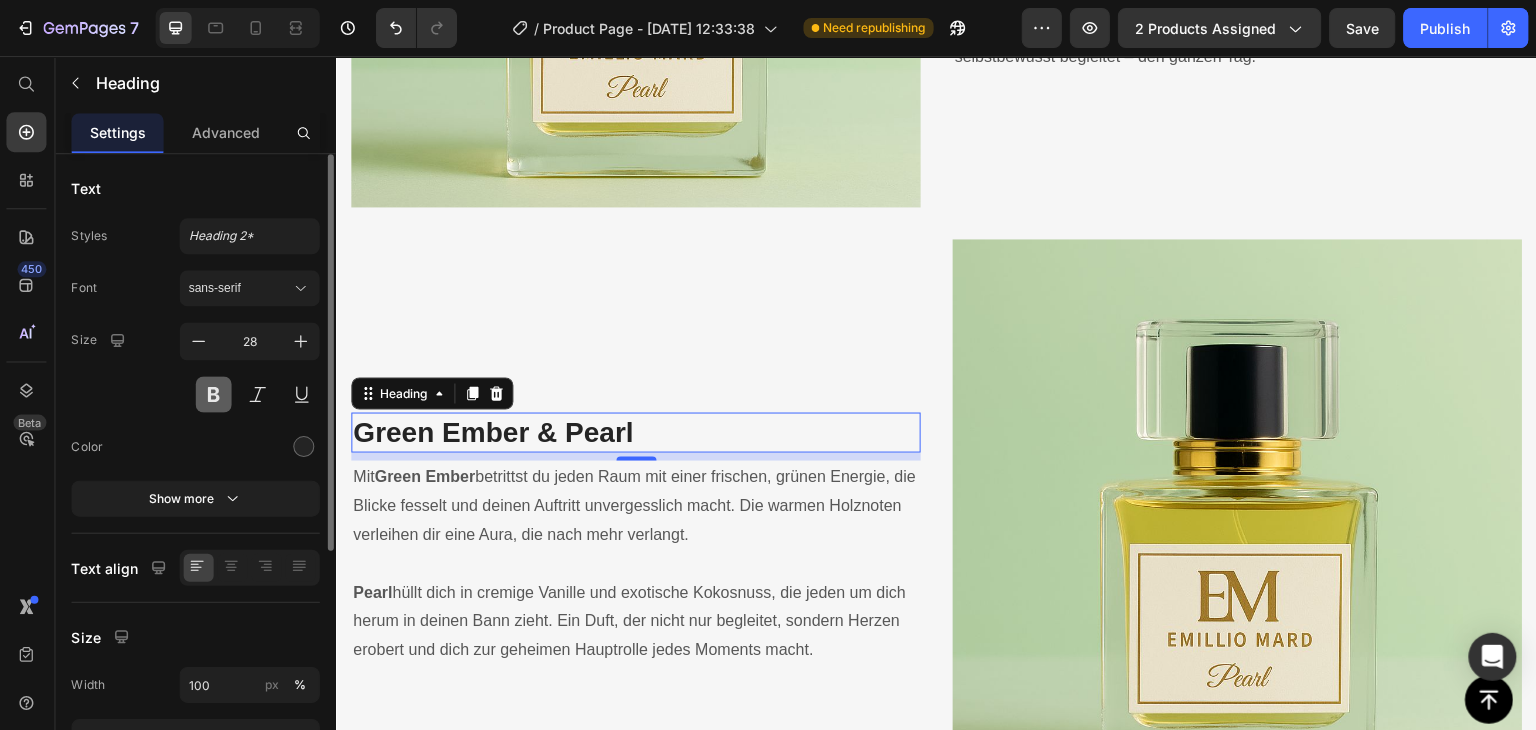 click at bounding box center [215, 394] 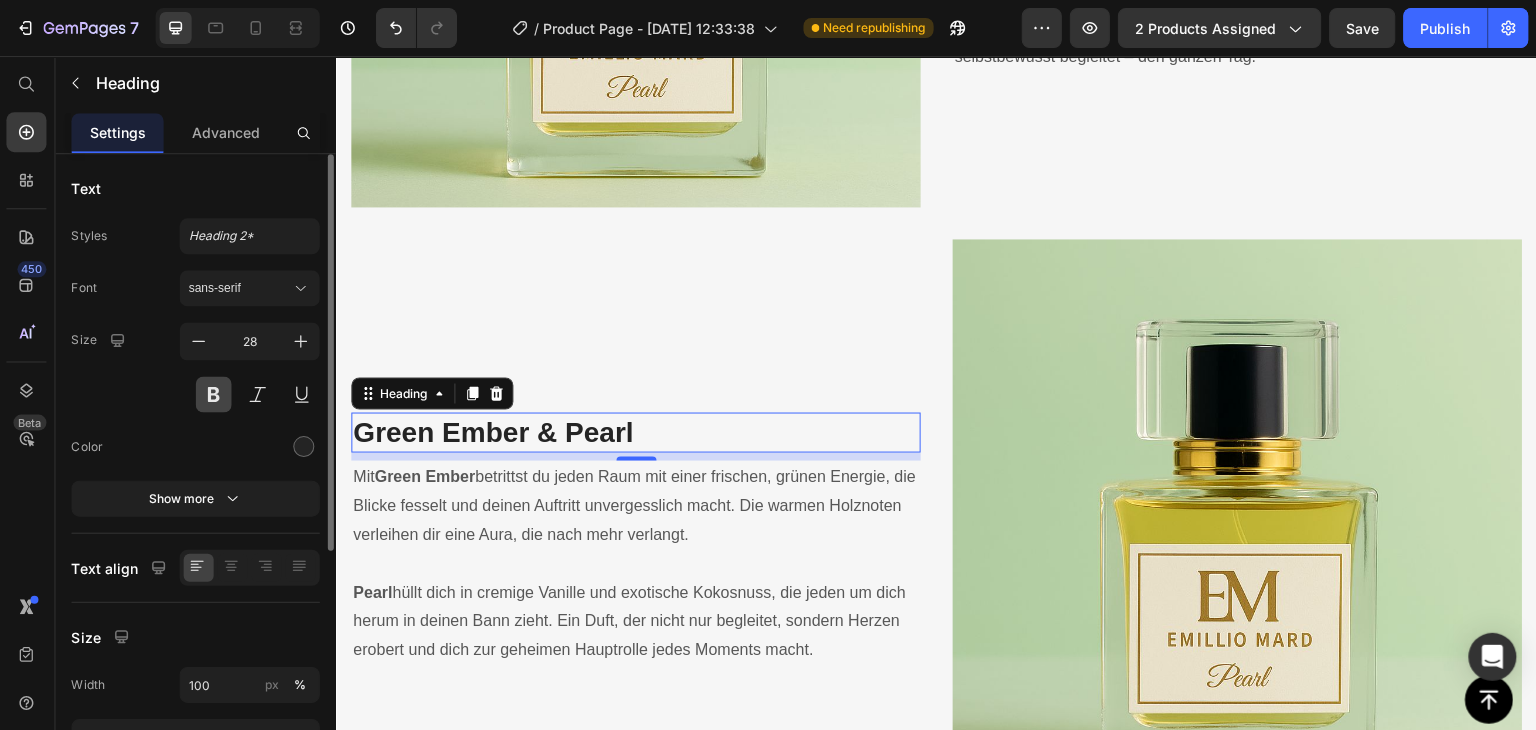 click at bounding box center [215, 394] 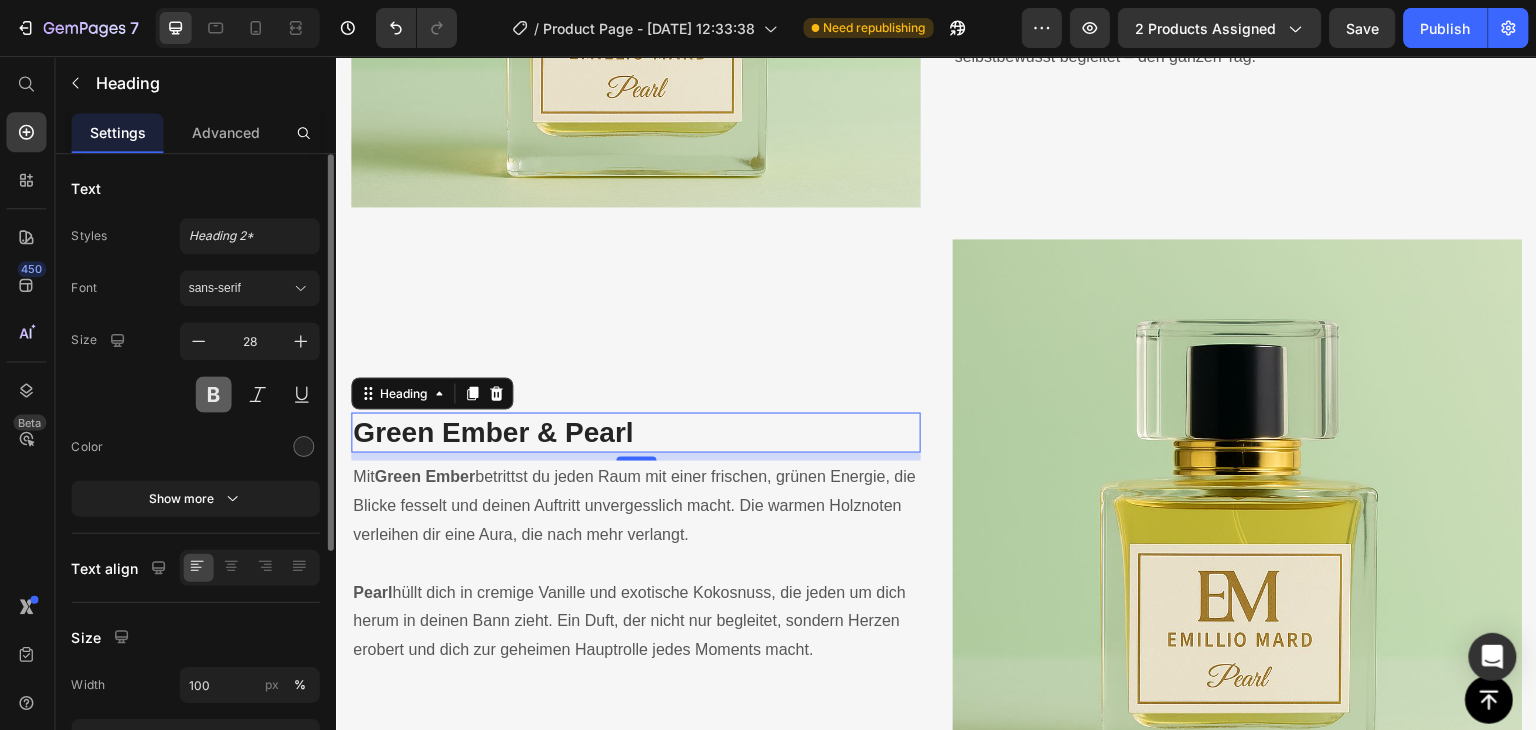 click at bounding box center (215, 394) 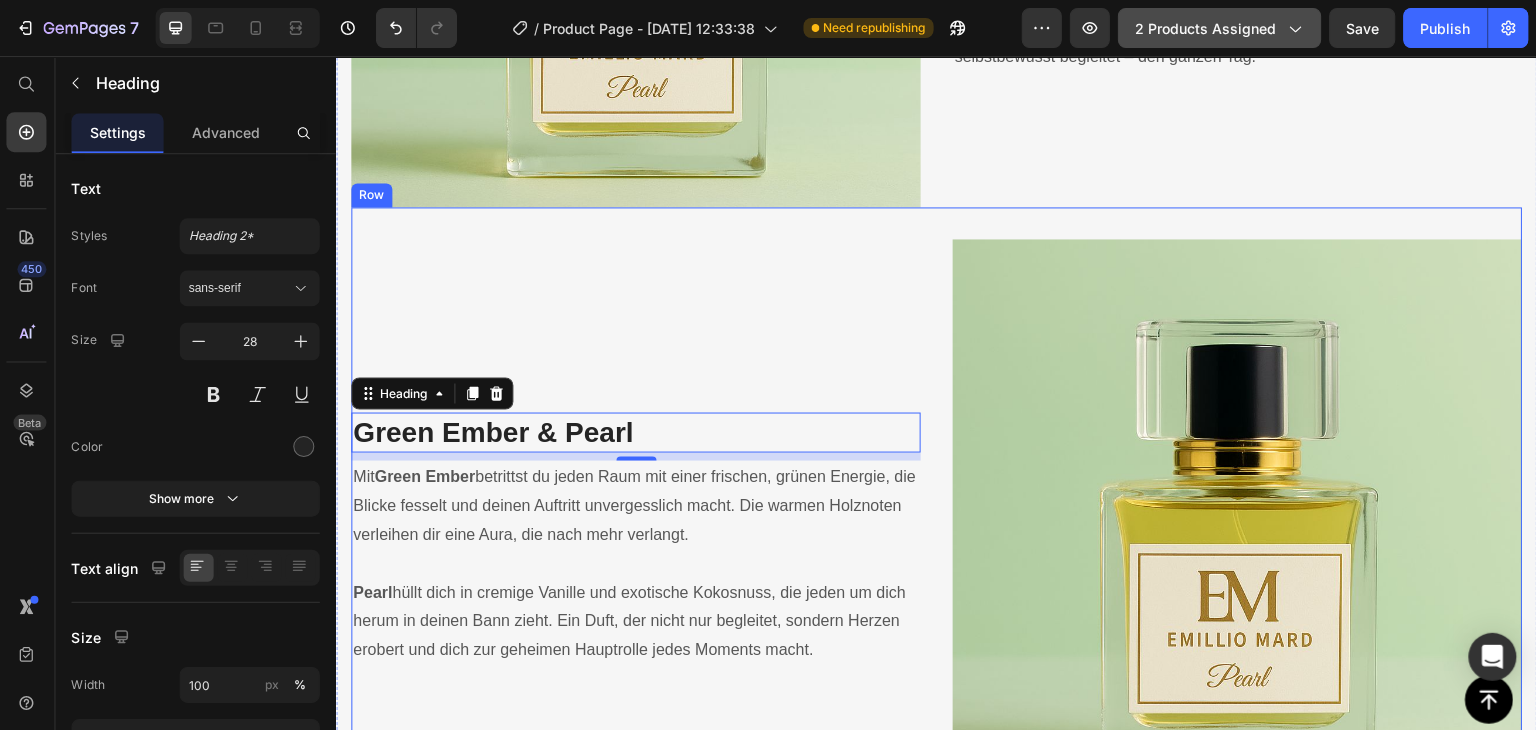 click on "2 products assigned" 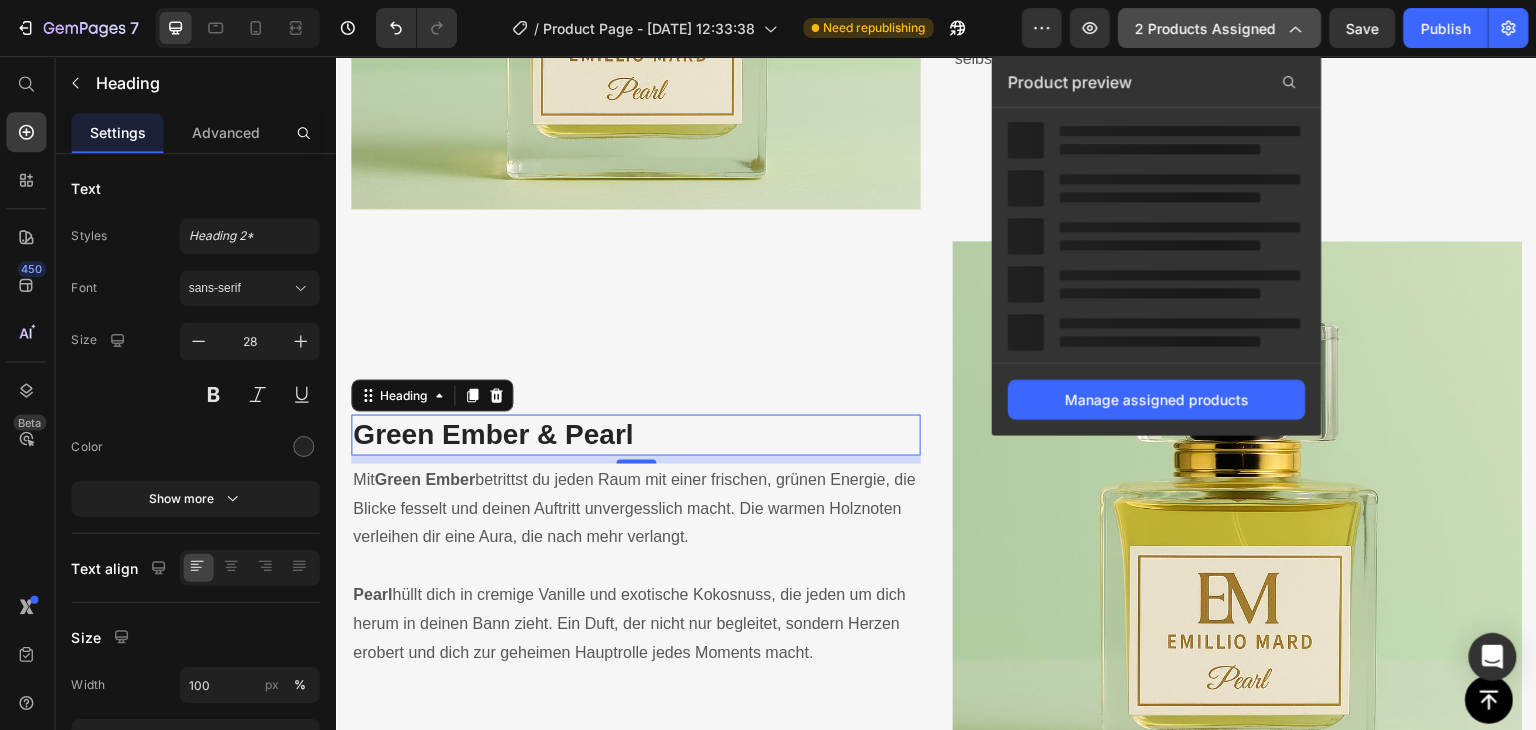 scroll, scrollTop: 2923, scrollLeft: 0, axis: vertical 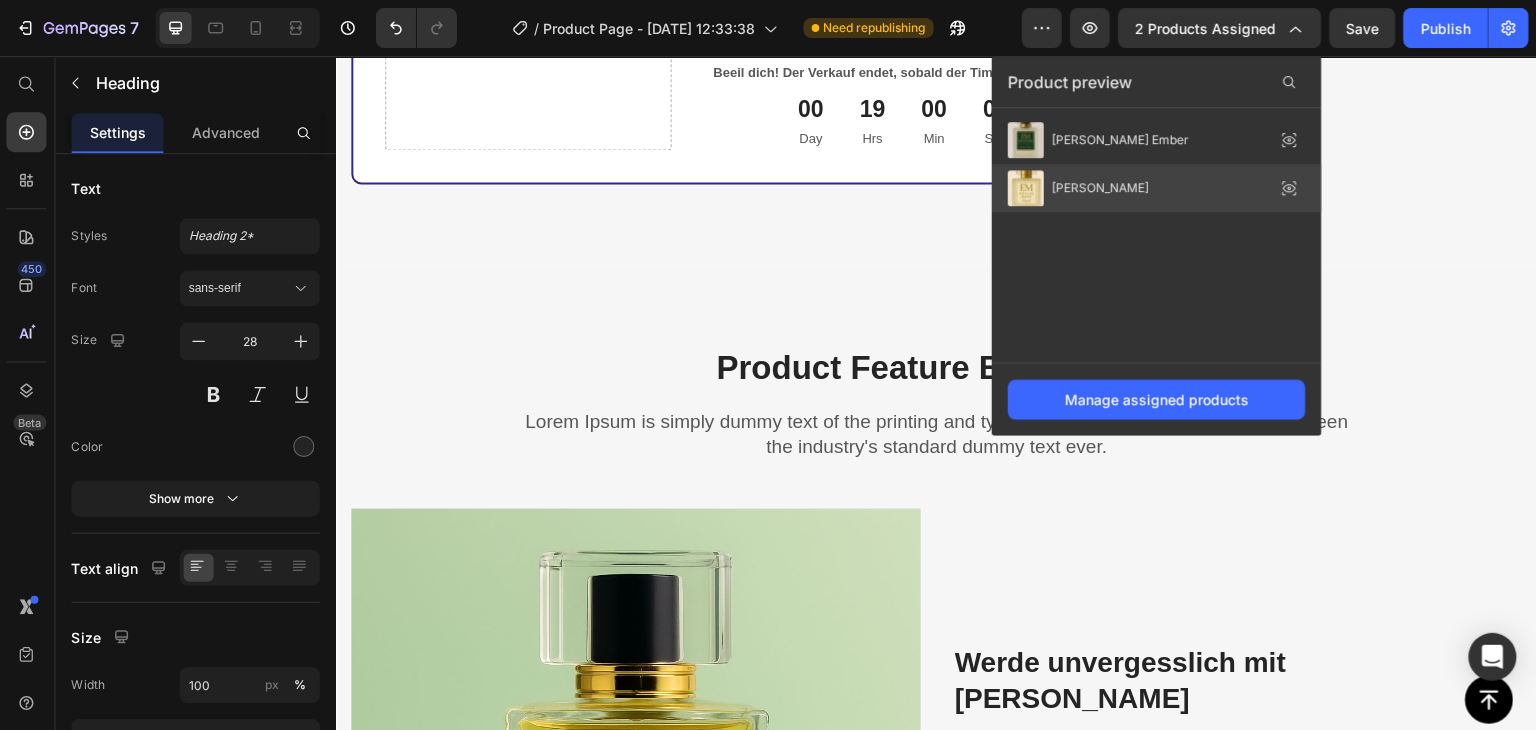 click on "Emillio Mard - Pearl" at bounding box center (1100, 188) 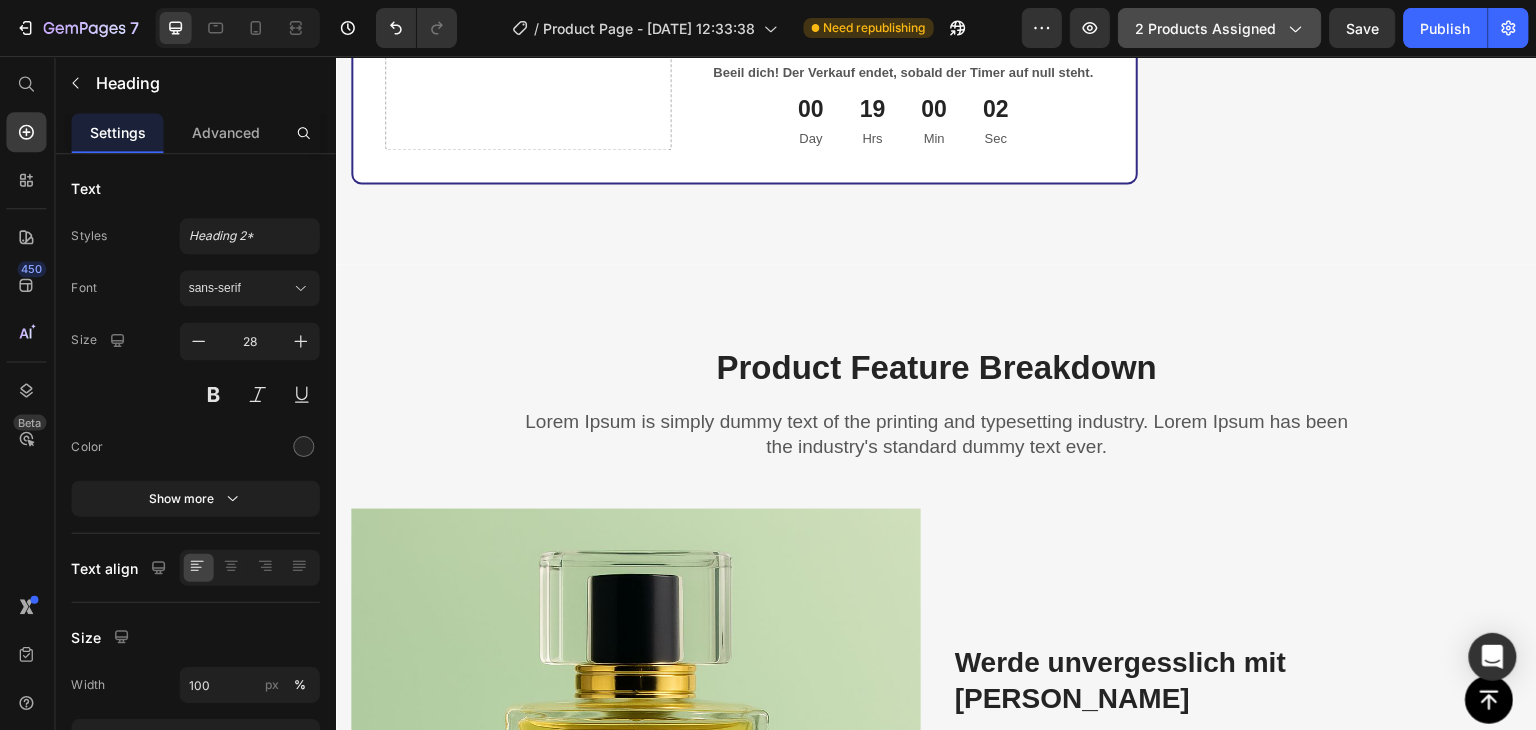 click on "2 products assigned" at bounding box center [1219, 28] 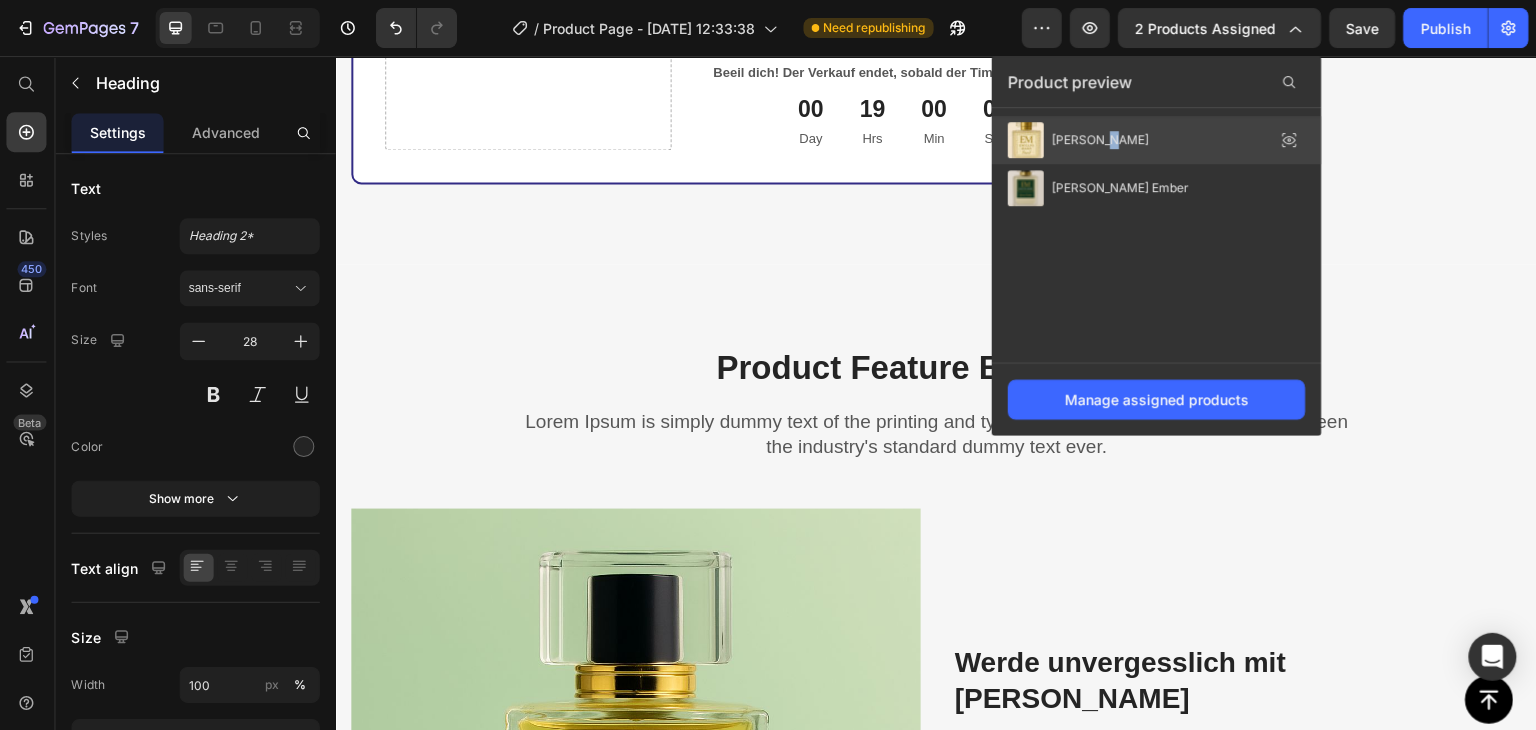 click on "Emillio Mard - Pearl" at bounding box center [1078, 140] 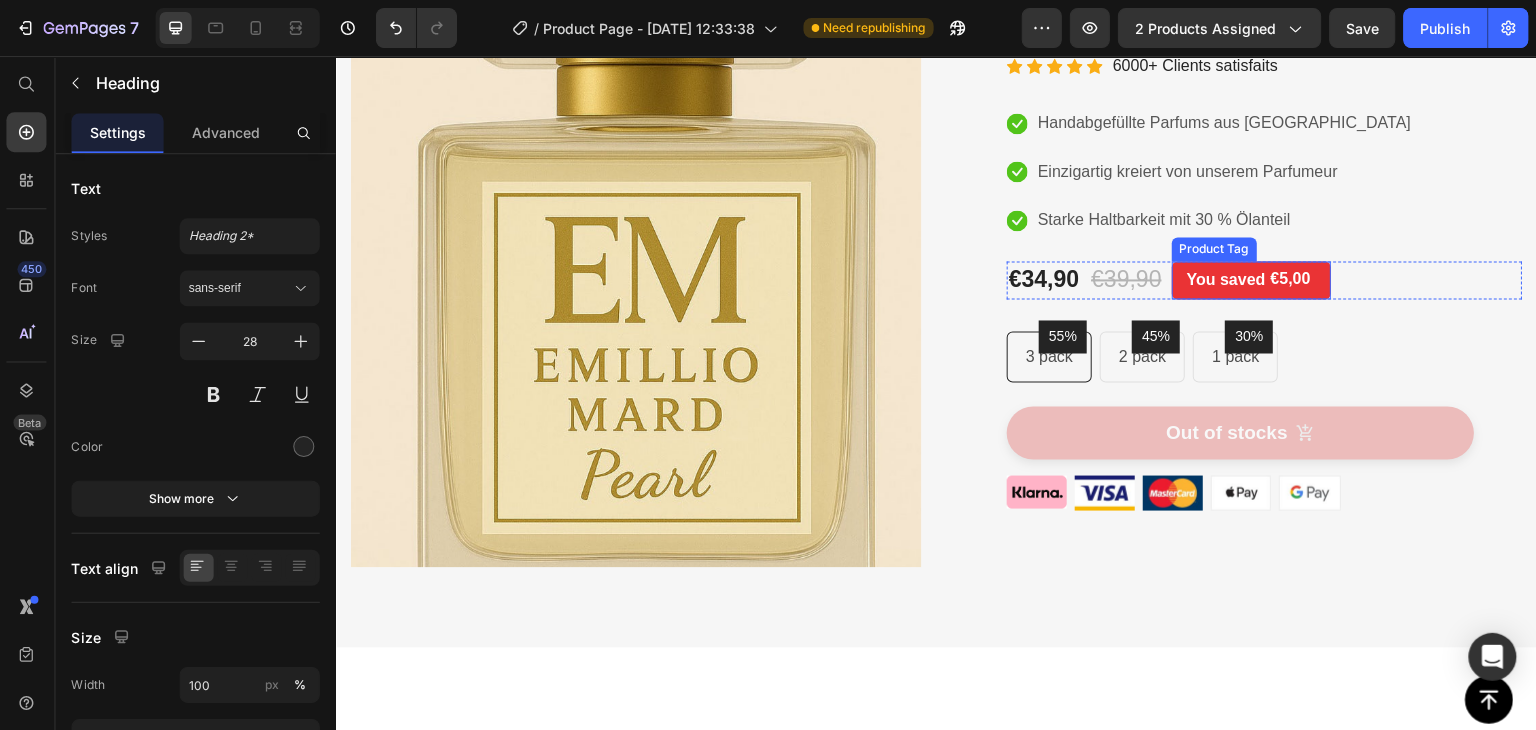 scroll, scrollTop: 0, scrollLeft: 0, axis: both 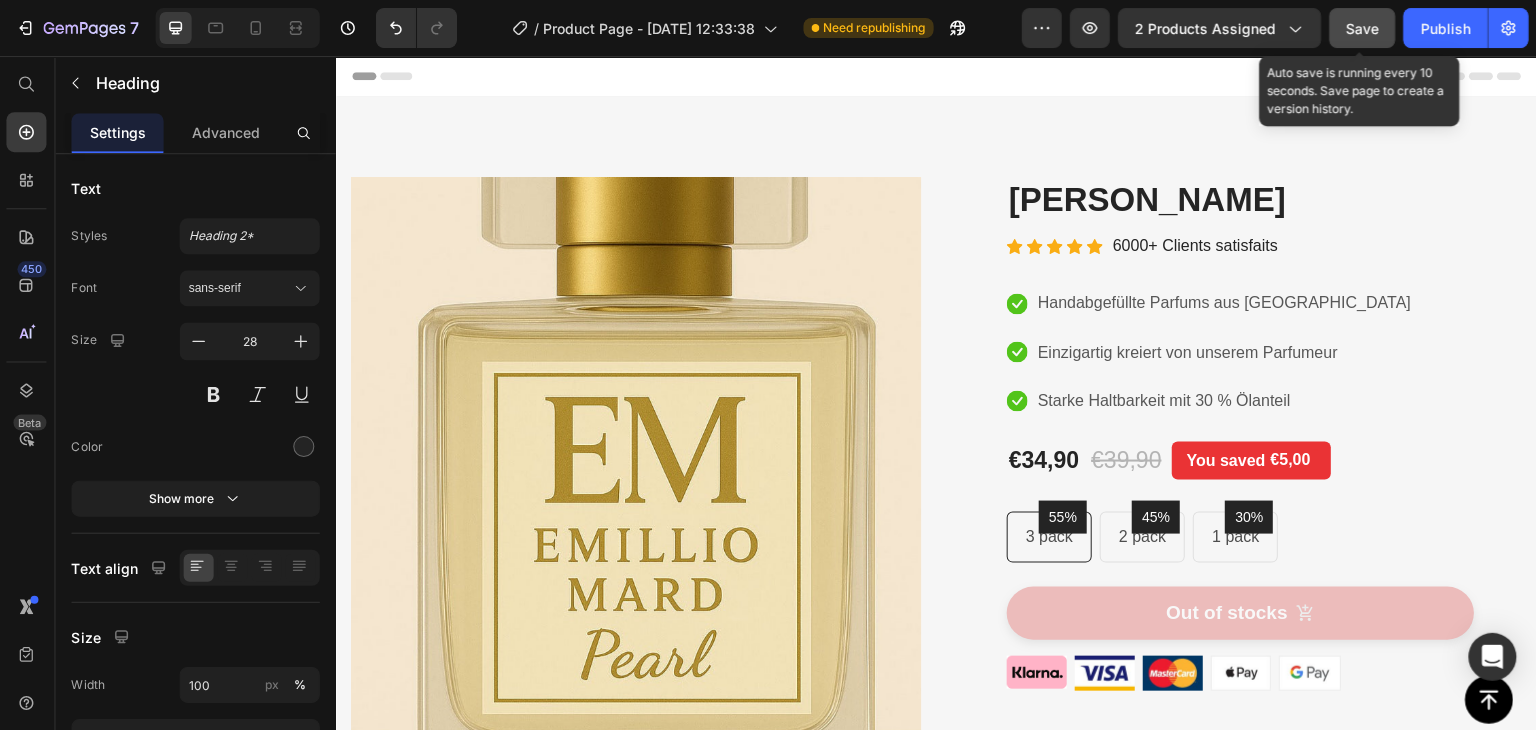 click on "Save" at bounding box center [1362, 28] 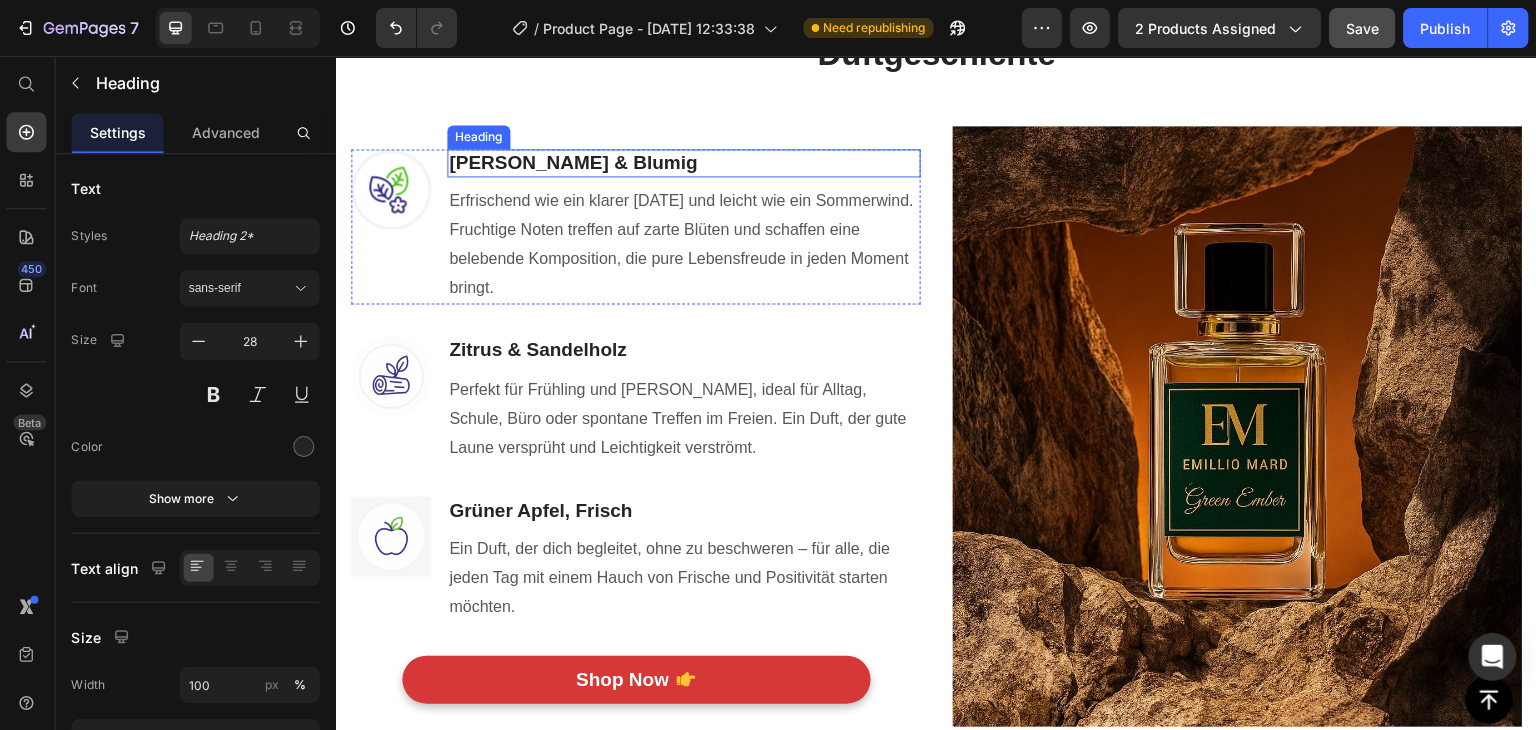 scroll, scrollTop: 899, scrollLeft: 0, axis: vertical 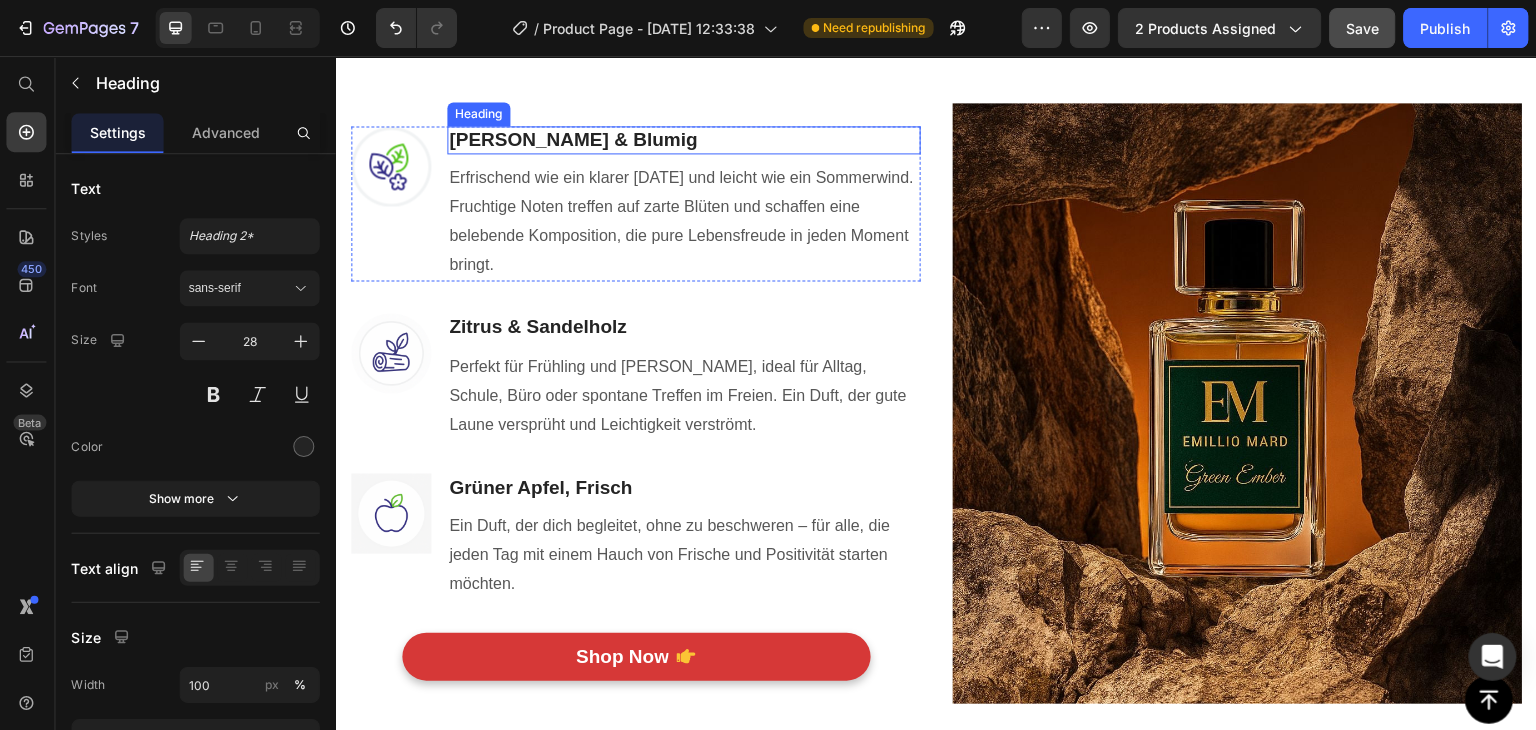 click on "Fruchtig & Blumig" at bounding box center [682, 140] 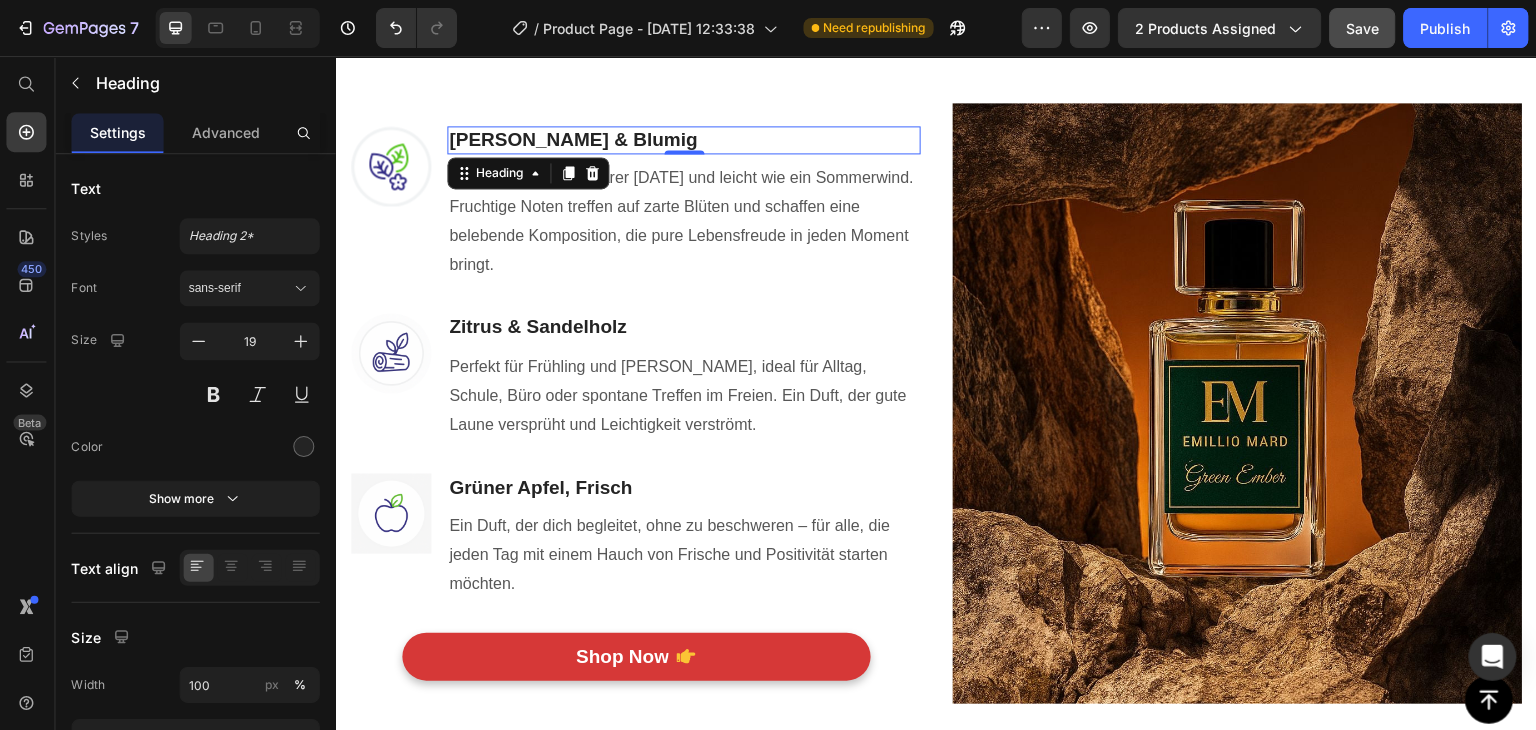 click on "Fruchtig & Blumig" at bounding box center [682, 140] 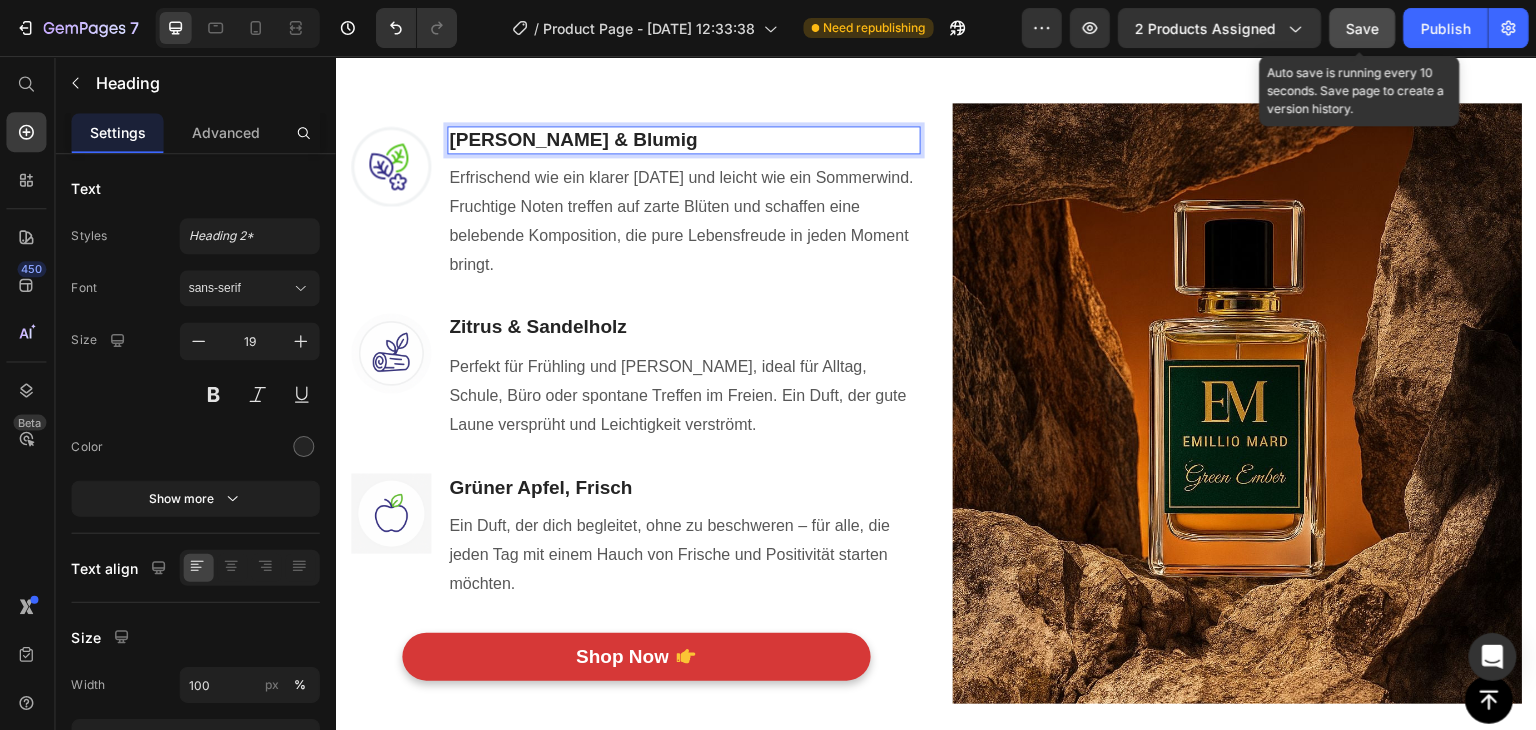 click on "Save" 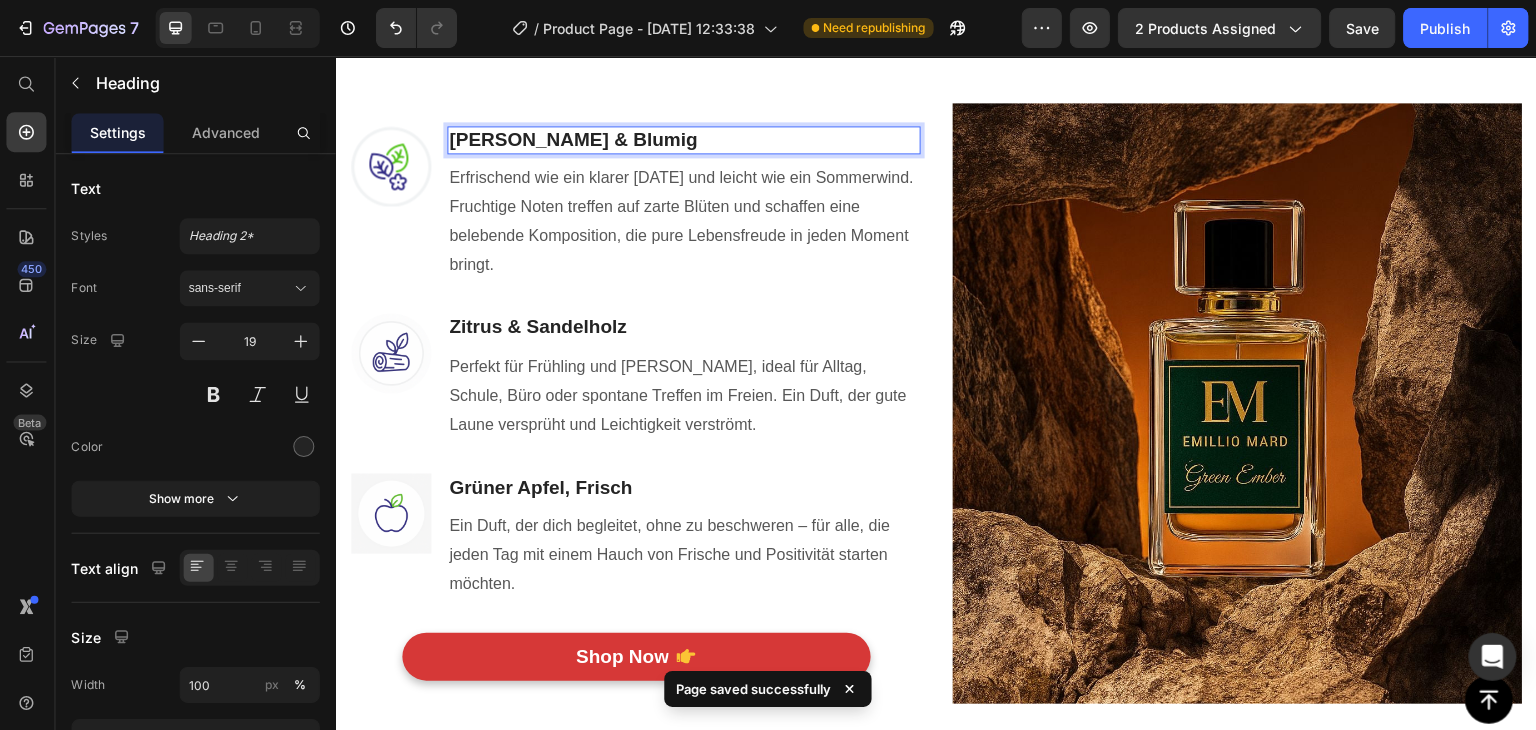 click on "Fruchtig & Blumig" at bounding box center [682, 140] 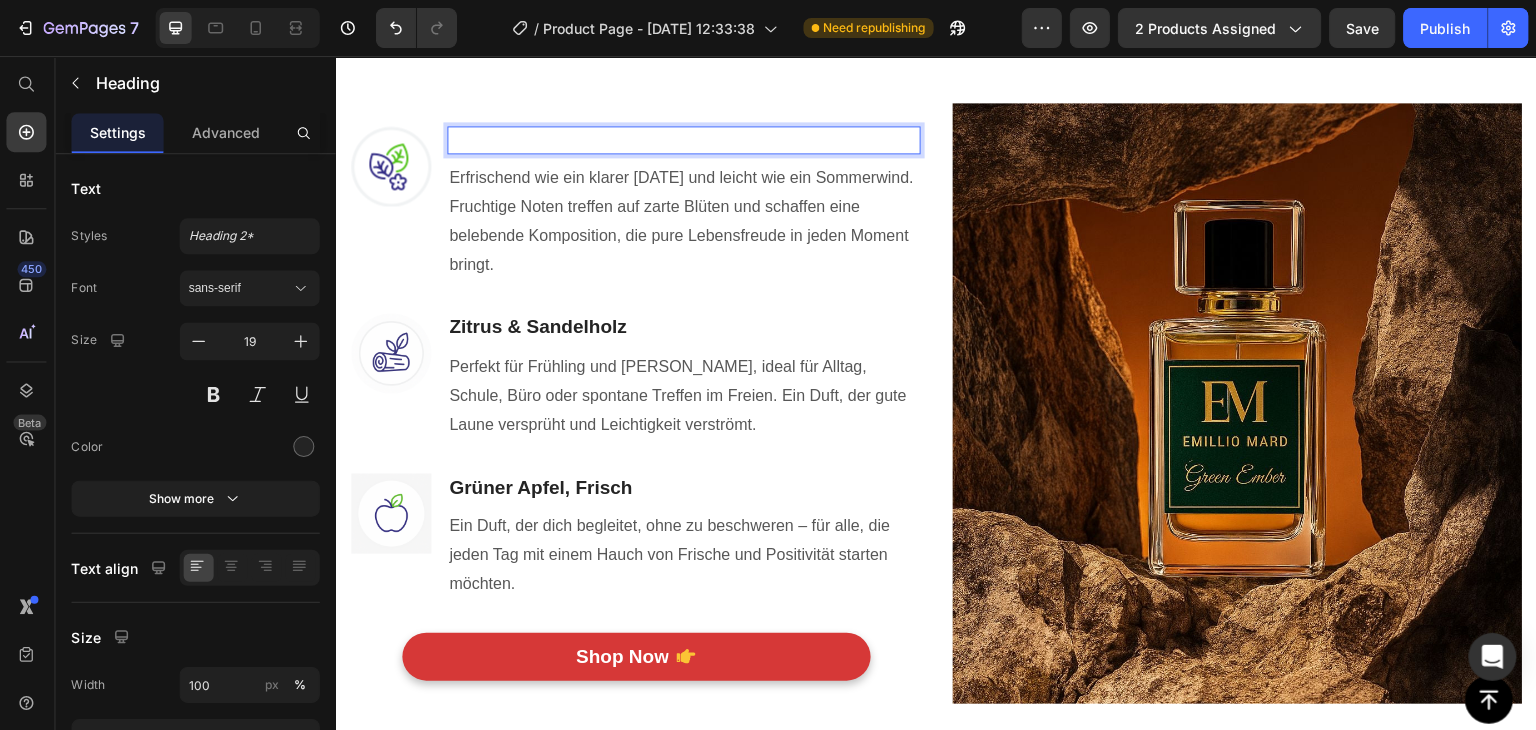 scroll, scrollTop: 887, scrollLeft: 0, axis: vertical 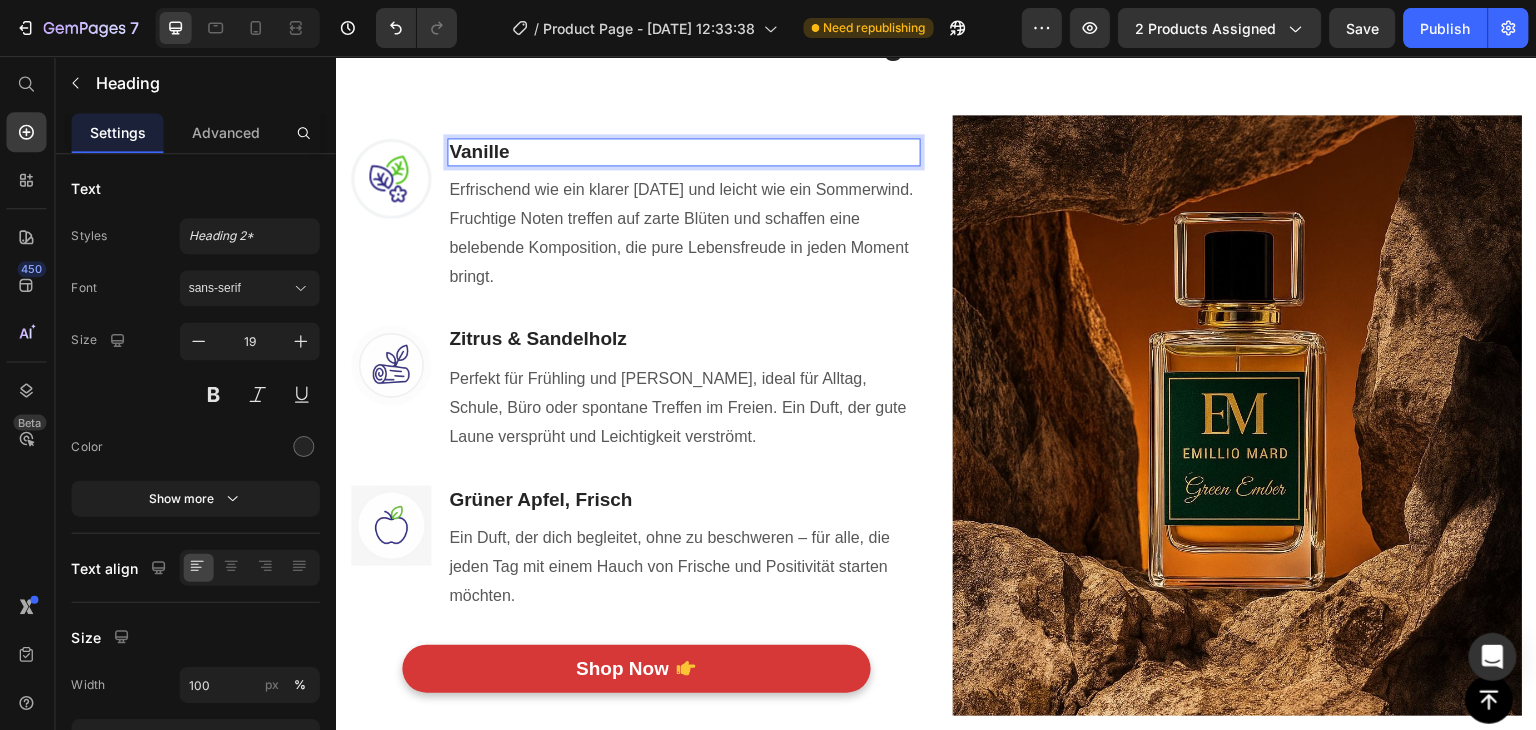 click on "Vanille" at bounding box center [682, 152] 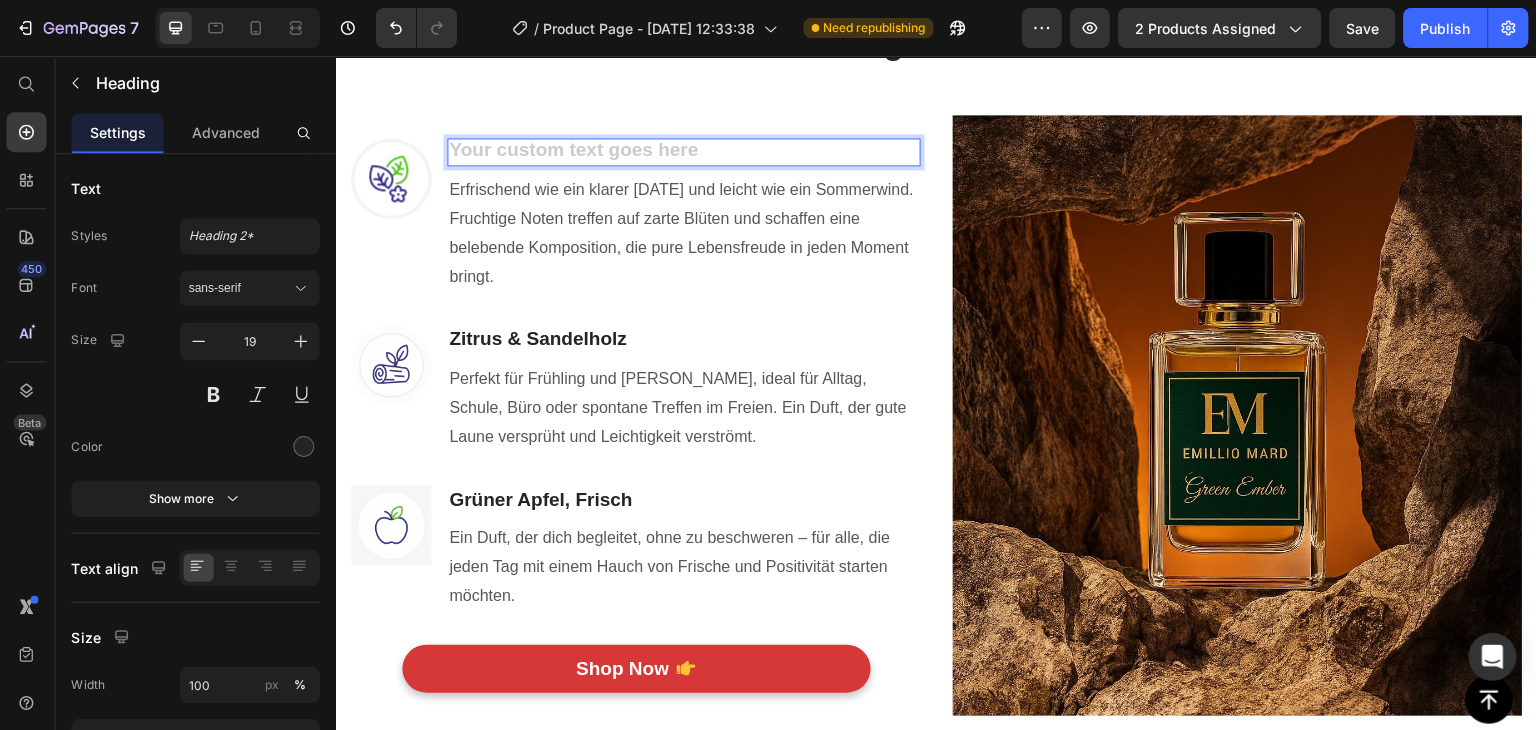 scroll, scrollTop: 875, scrollLeft: 0, axis: vertical 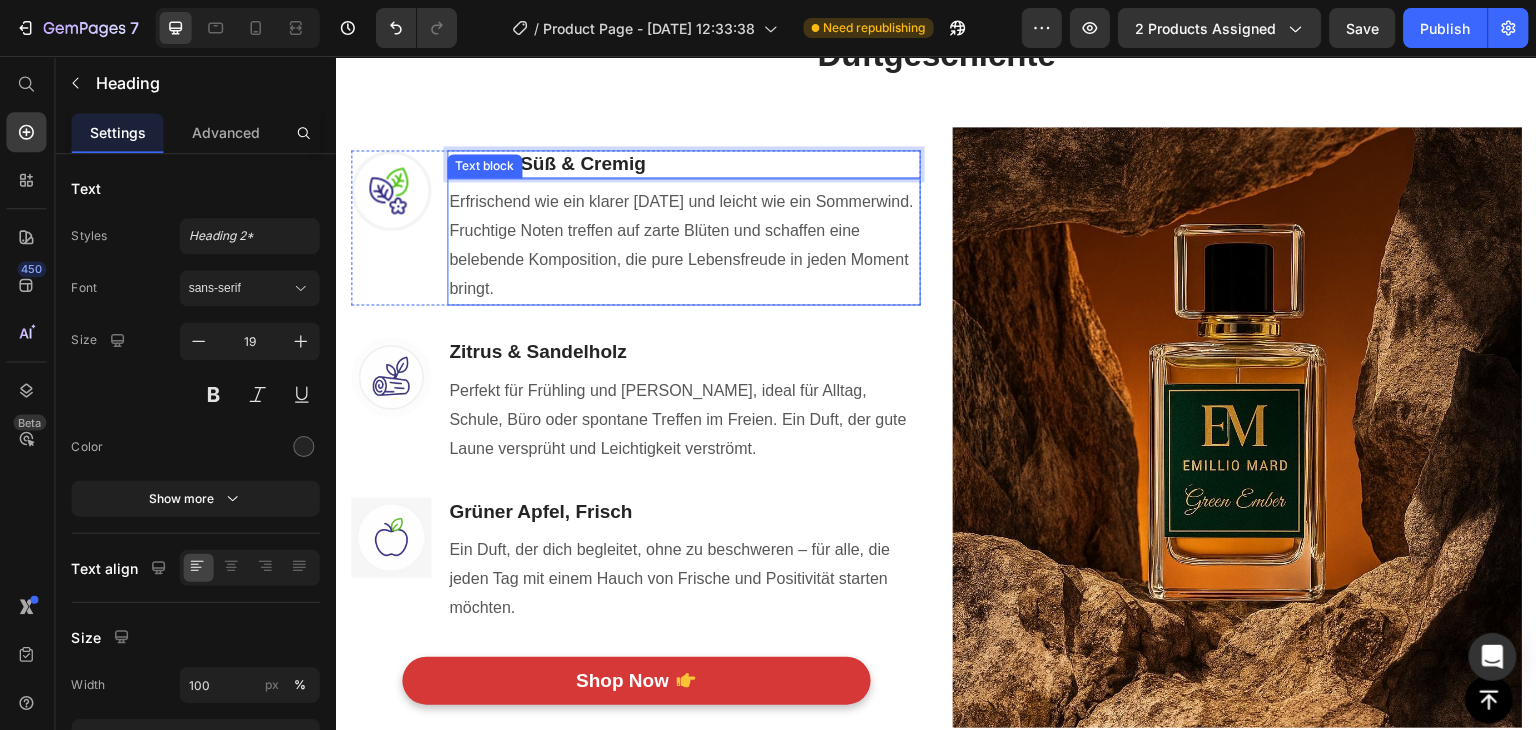 drag, startPoint x: 539, startPoint y: 254, endPoint x: 579, endPoint y: 272, distance: 43.863426 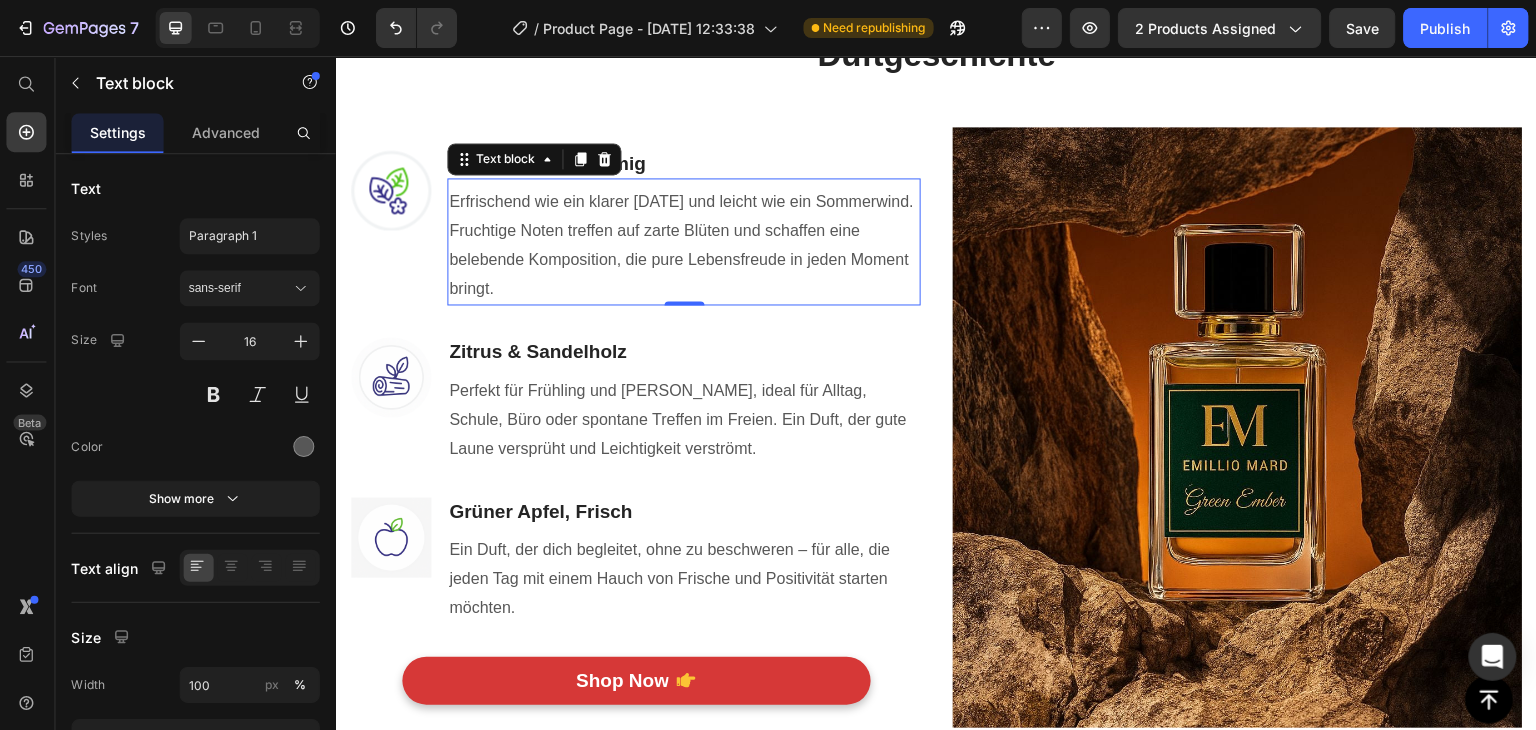 click on "Erfrischend wie ein klarer Morgen und leicht wie ein Sommerwind. Fruchtige Noten treffen auf zarte Blüten und schaffen eine belebende Komposition, die pure Lebensfreude in jeden Moment bringt." at bounding box center [682, 245] 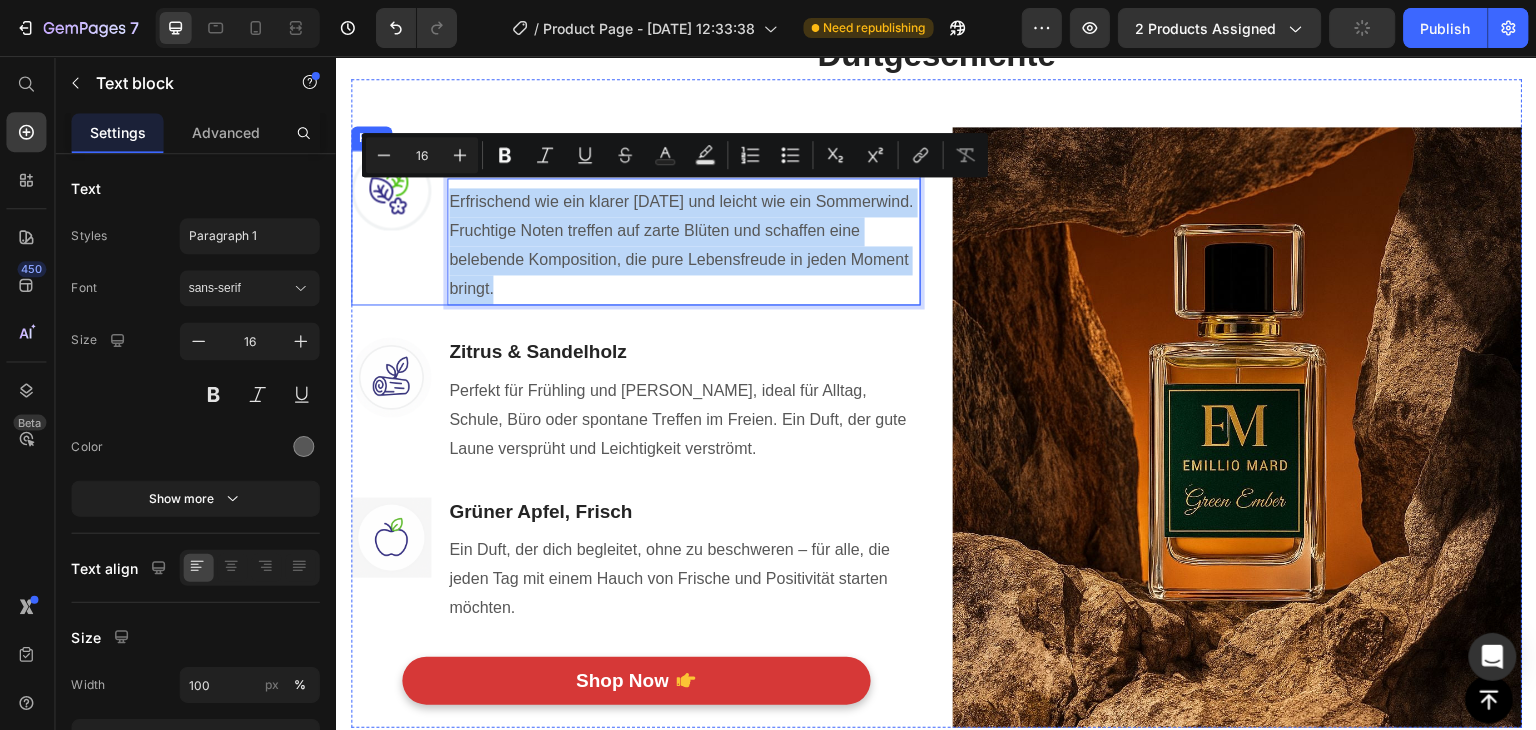 drag, startPoint x: 584, startPoint y: 252, endPoint x: 444, endPoint y: 195, distance: 151.15886 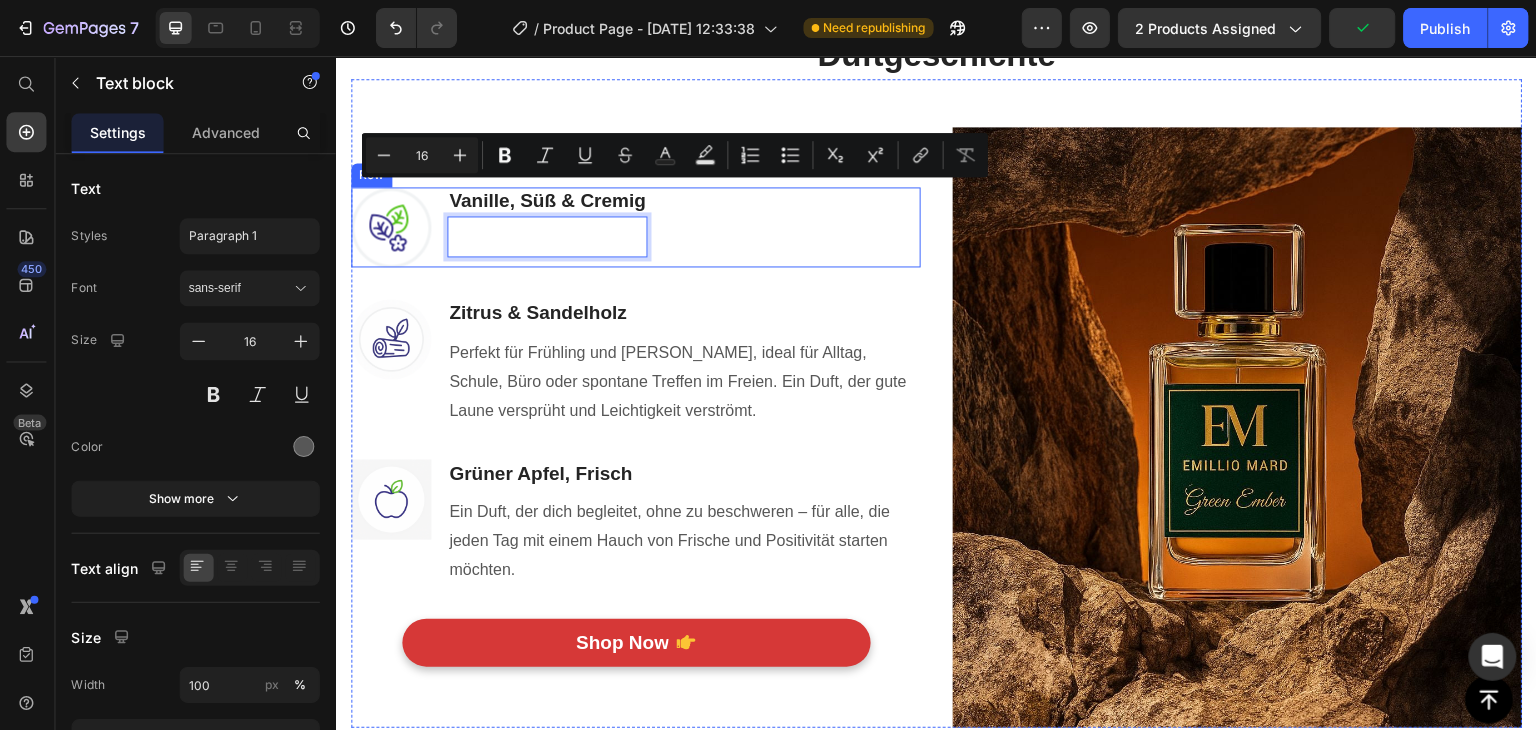 scroll, scrollTop: 912, scrollLeft: 0, axis: vertical 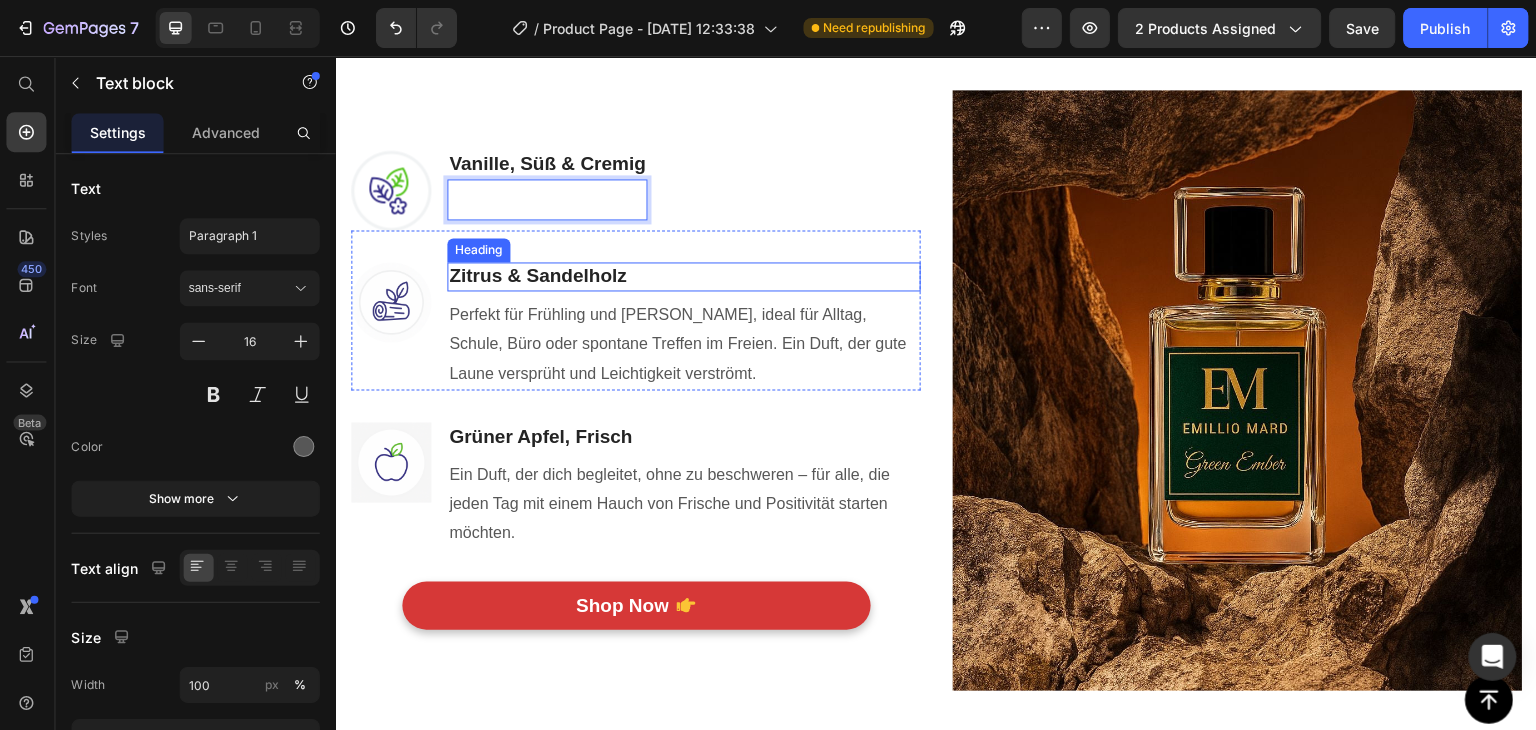 click on "Zitrus & Sandelholz" at bounding box center (682, 276) 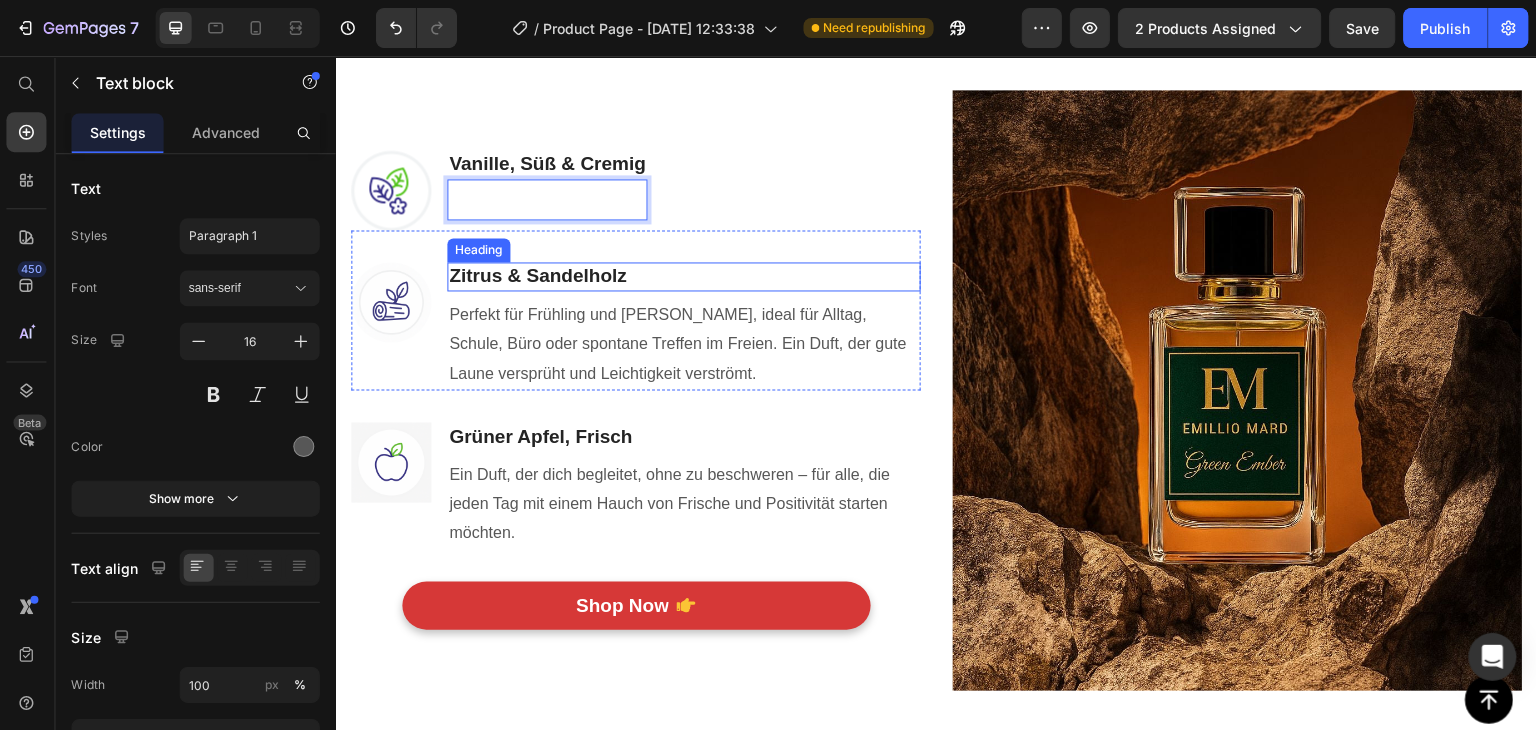 click on "Zitrus & Sandelholz" at bounding box center [682, 276] 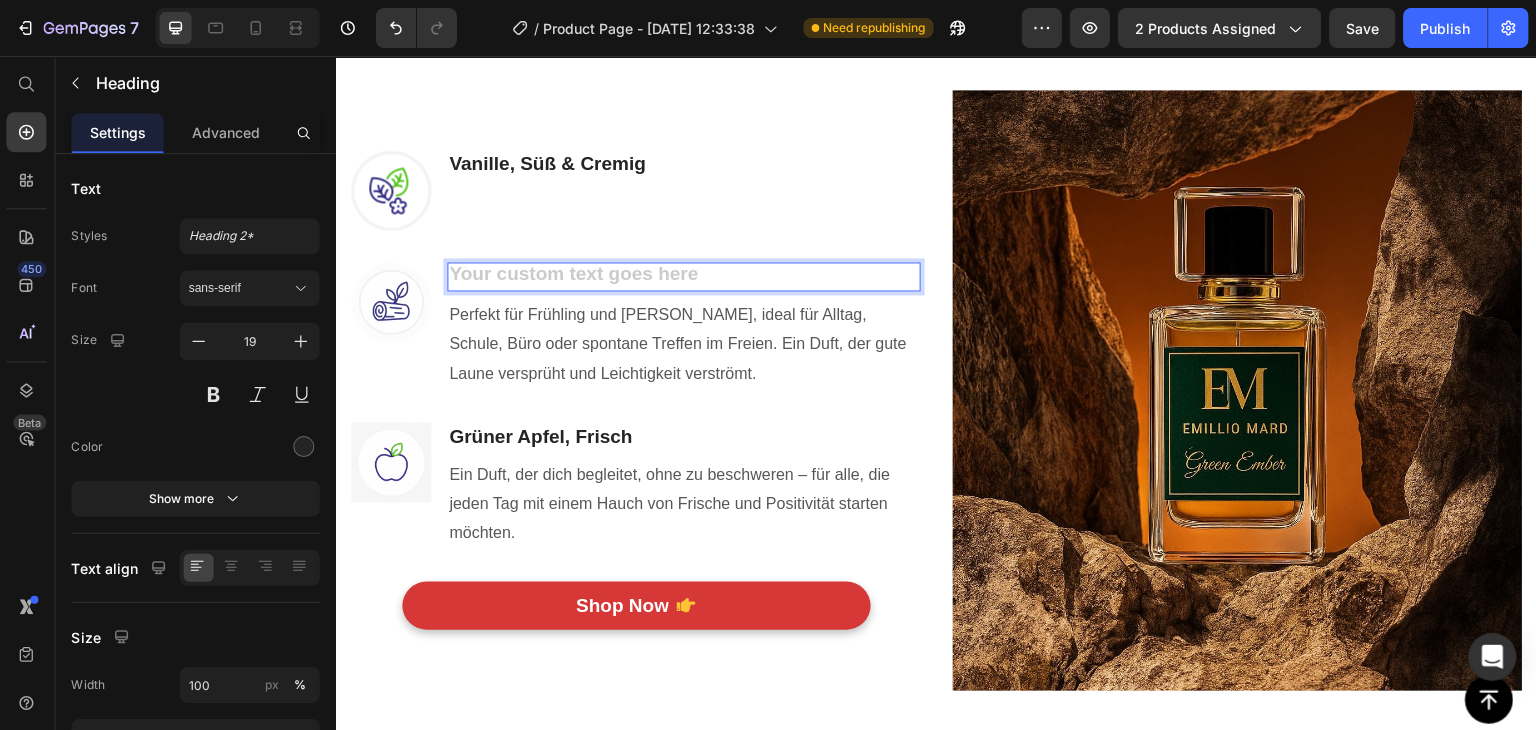scroll, scrollTop: 900, scrollLeft: 0, axis: vertical 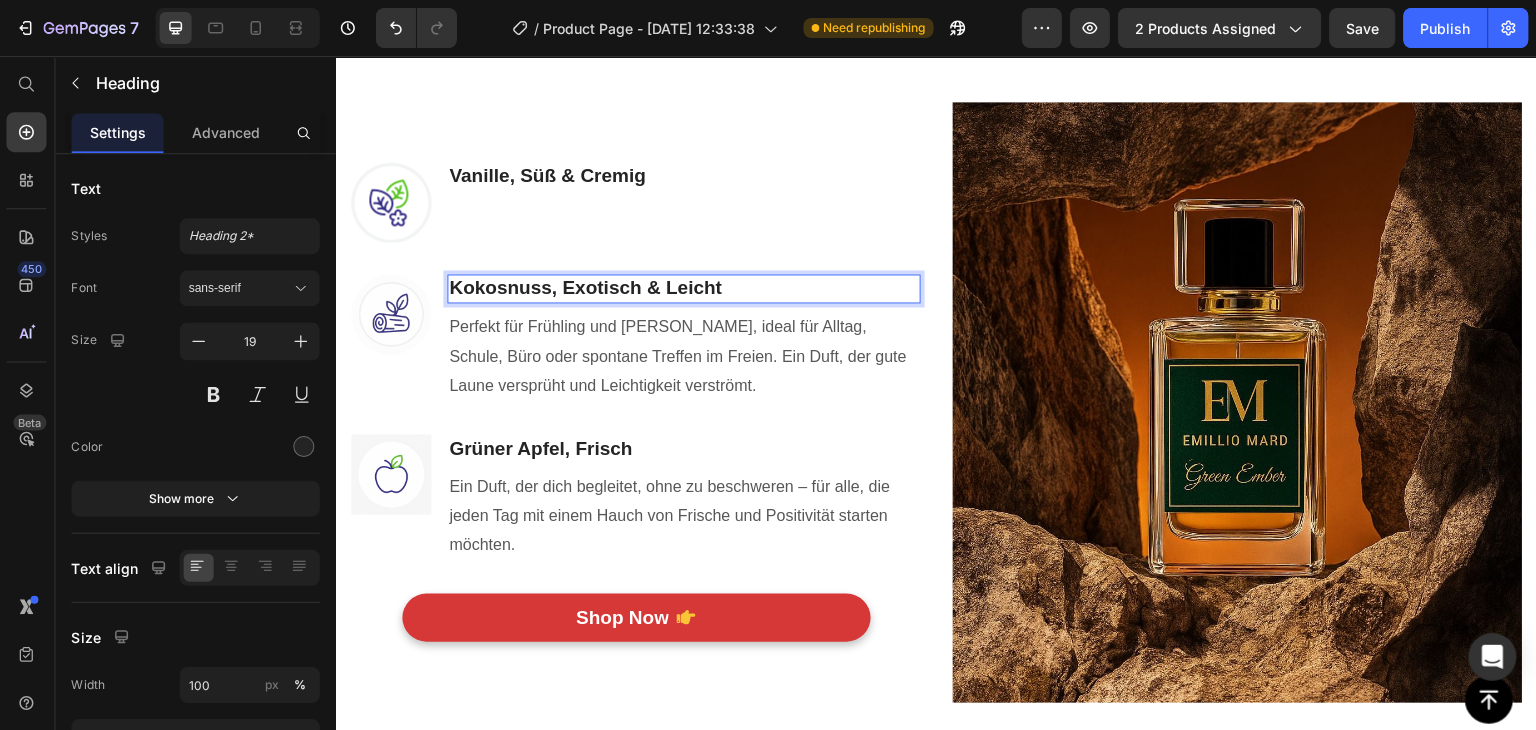 click on "Kokosnuss, Exotisch & Leicht" at bounding box center [682, 288] 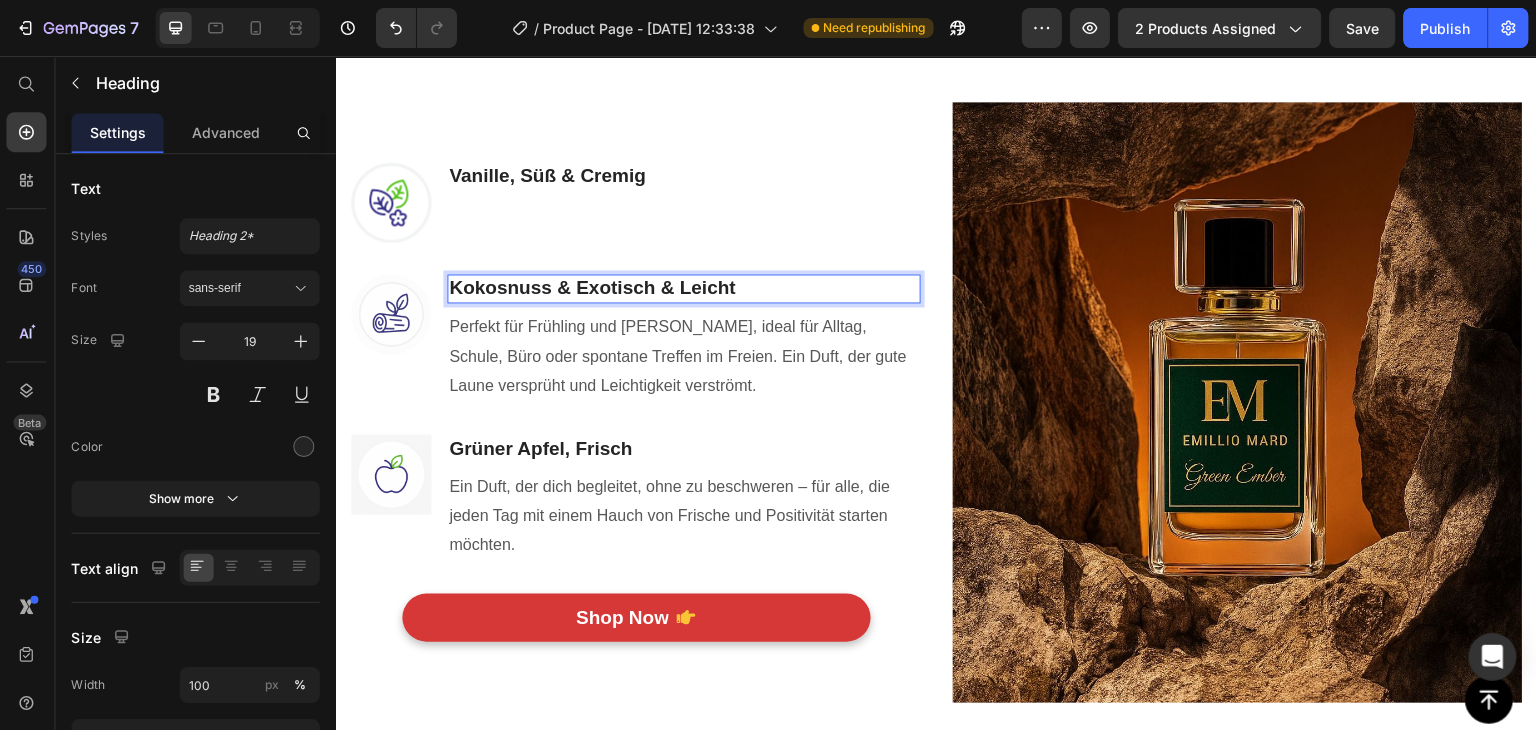 click on "Kokosnuss & Exotisch & Leicht" at bounding box center [682, 288] 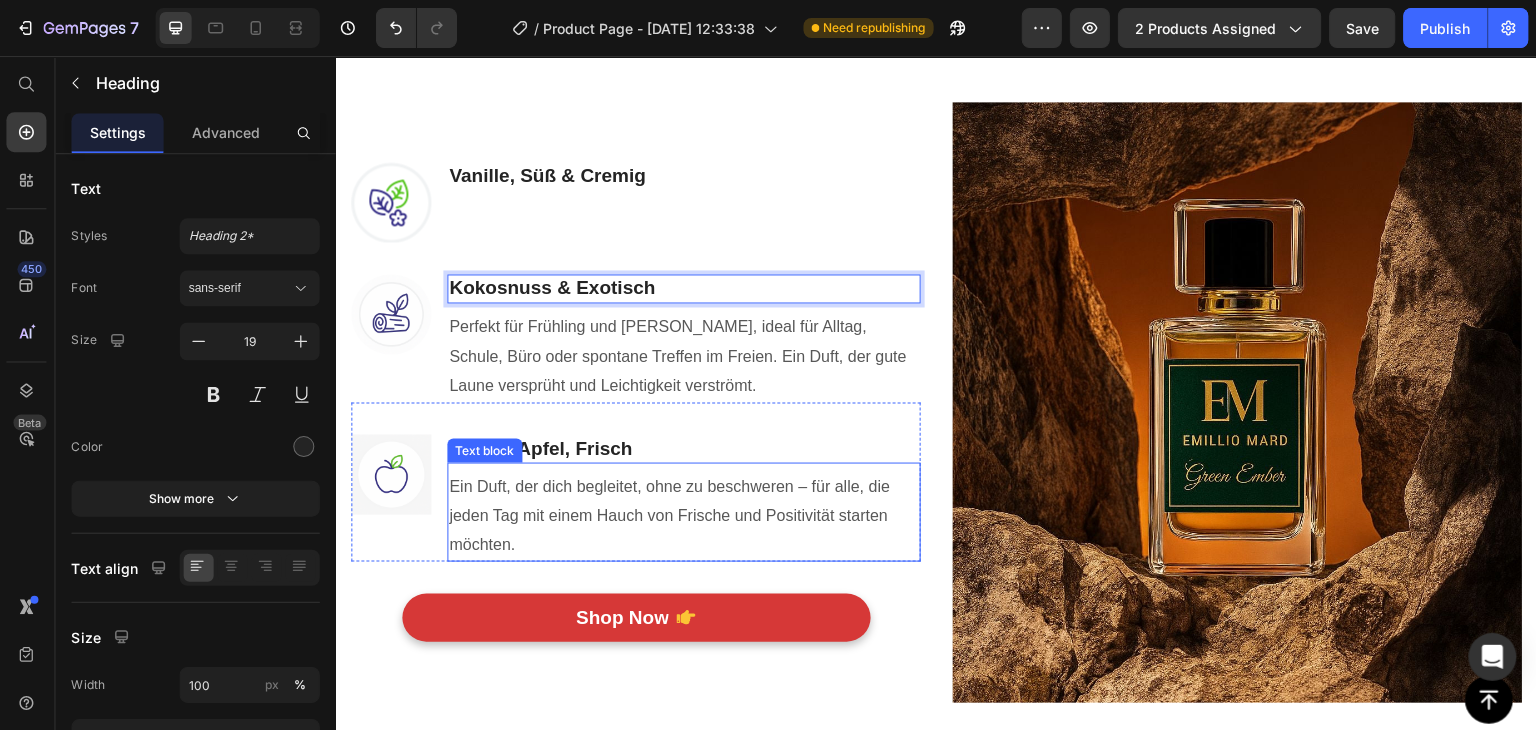 click on "Ein Duft, der dich begleitet, ohne zu beschweren – für alle, die jeden Tag mit einem Hauch von Frische und Positivität starten möchten." at bounding box center [682, 515] 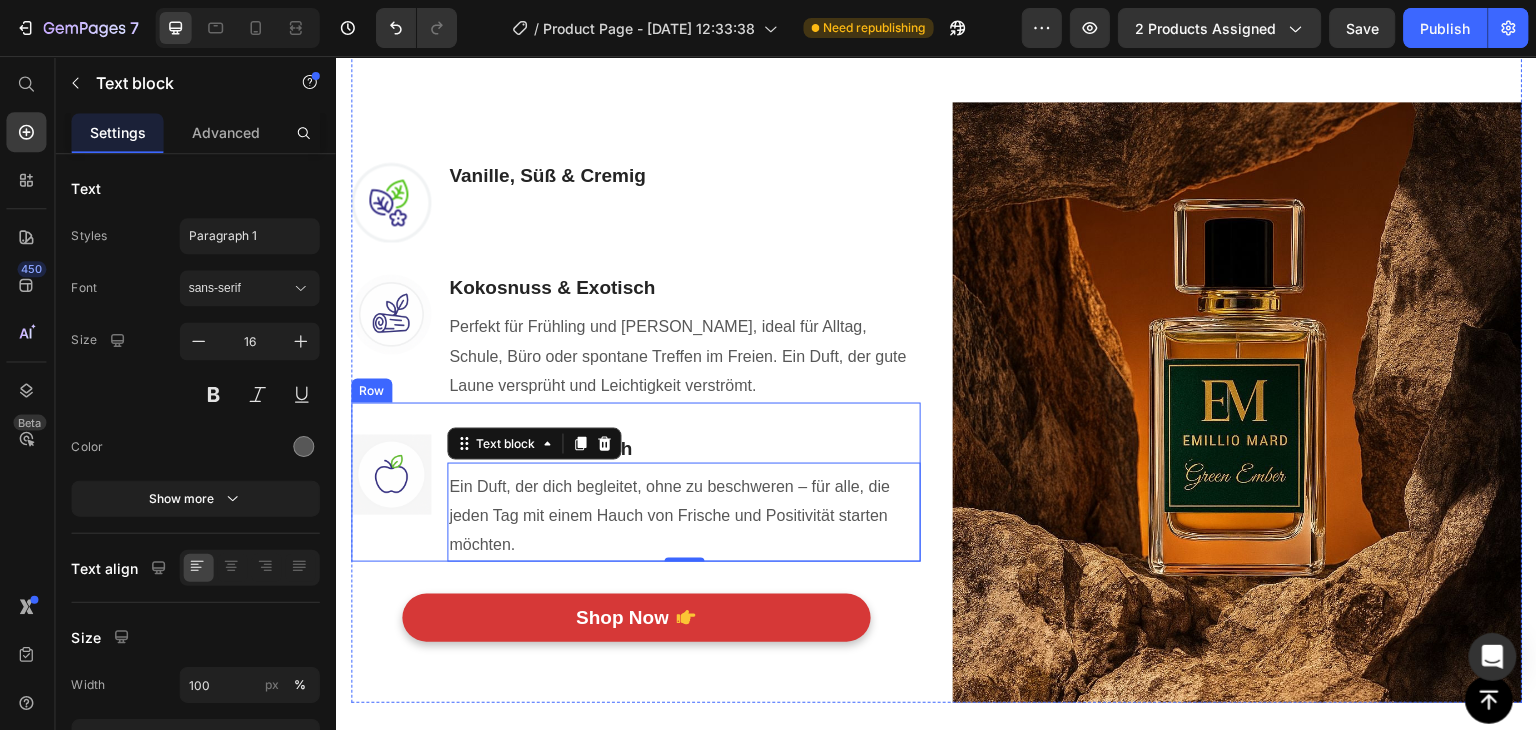click on "Image Grüner Apfel, Frisch Heading Ein Duft, der dich begleitet, ohne zu beschweren – für alle, die jeden Tag mit einem Hauch von Frische und Positivität starten möchten. Text block   0 Row" at bounding box center (634, 481) 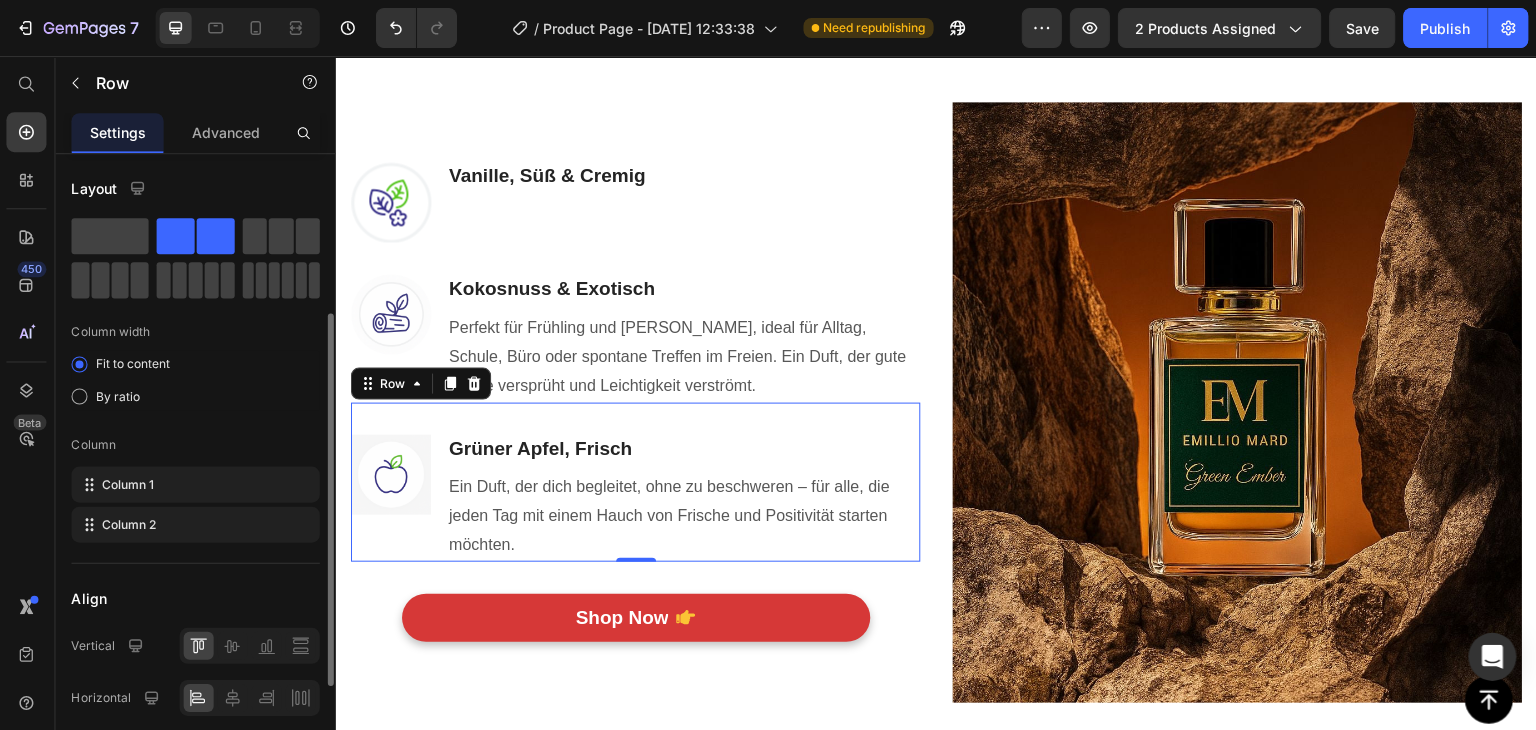 scroll, scrollTop: 100, scrollLeft: 0, axis: vertical 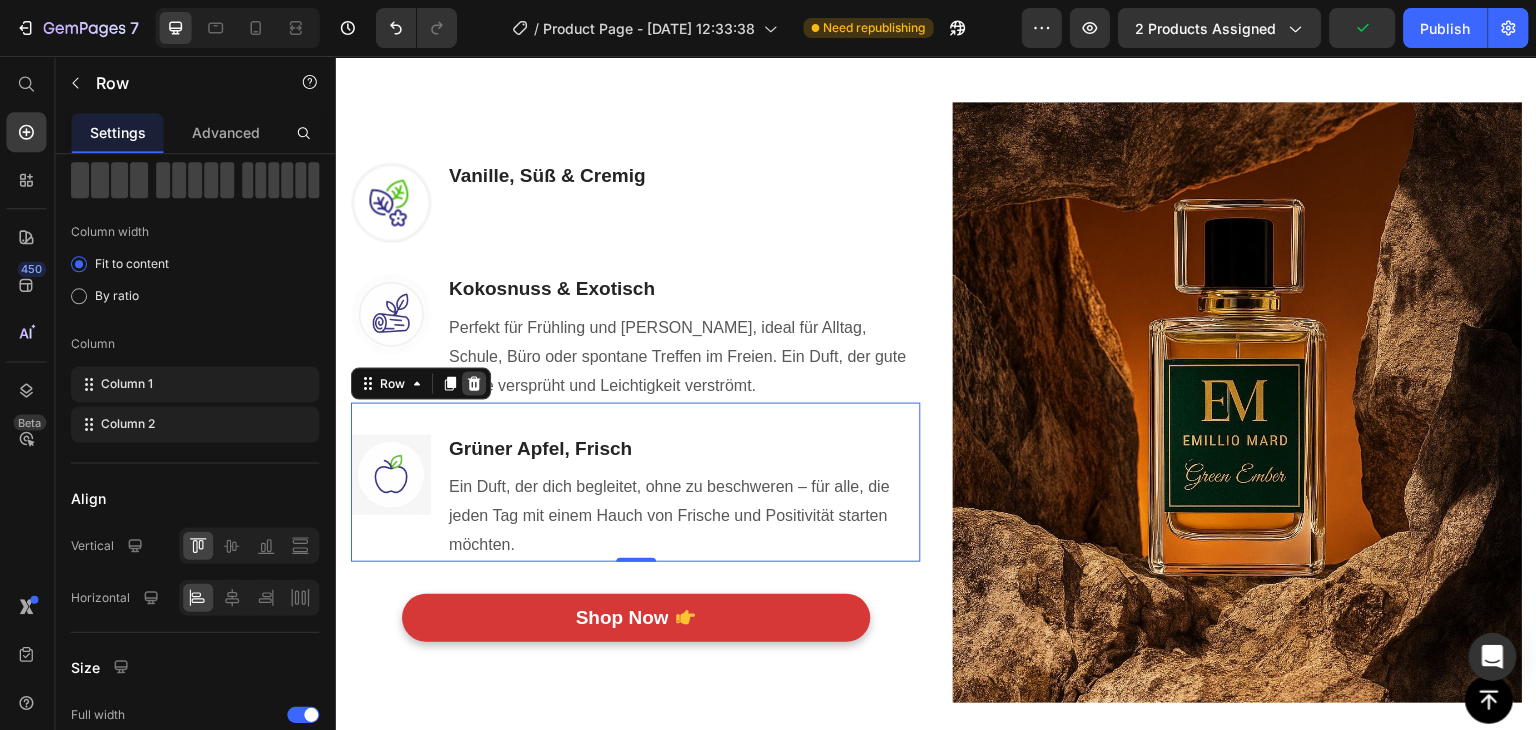 click 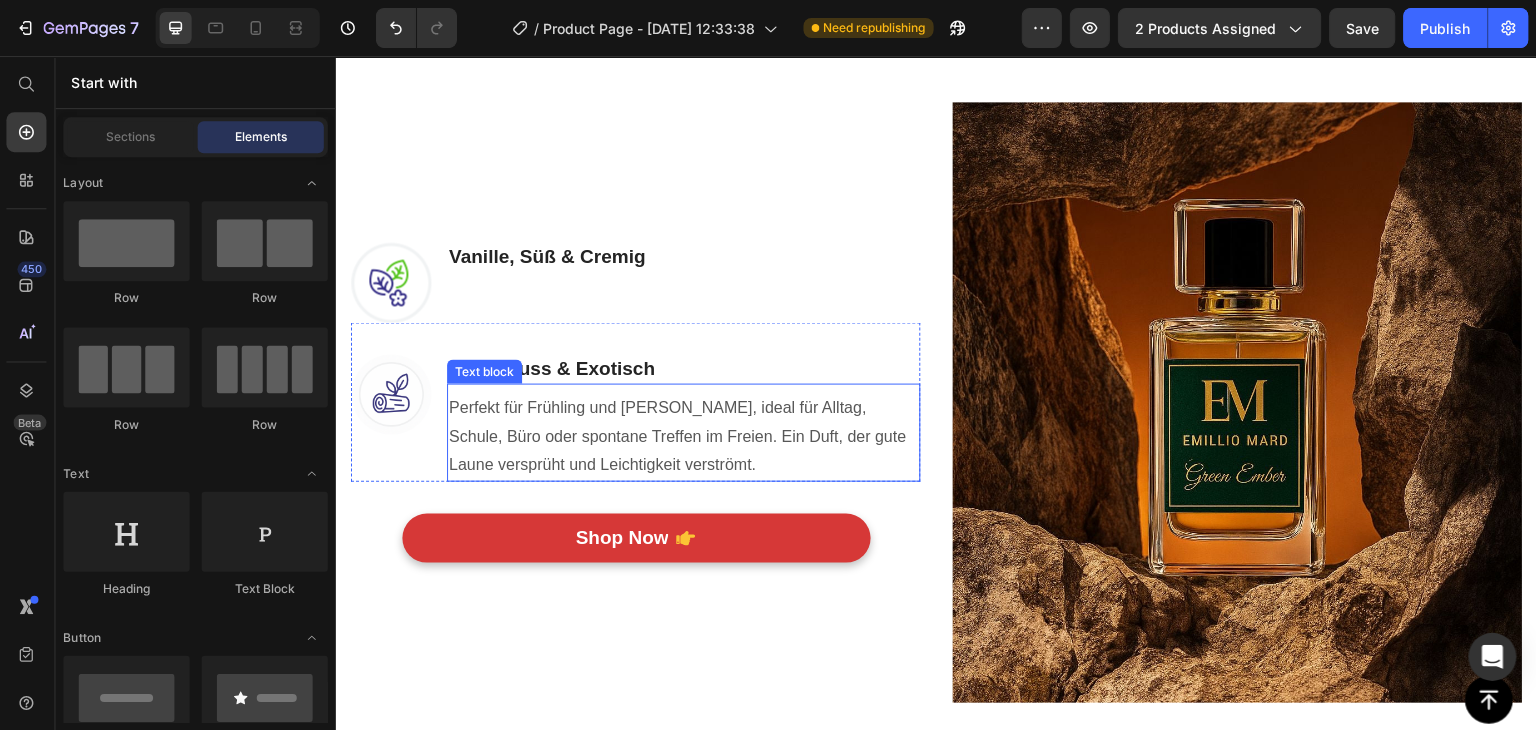 scroll, scrollTop: 700, scrollLeft: 0, axis: vertical 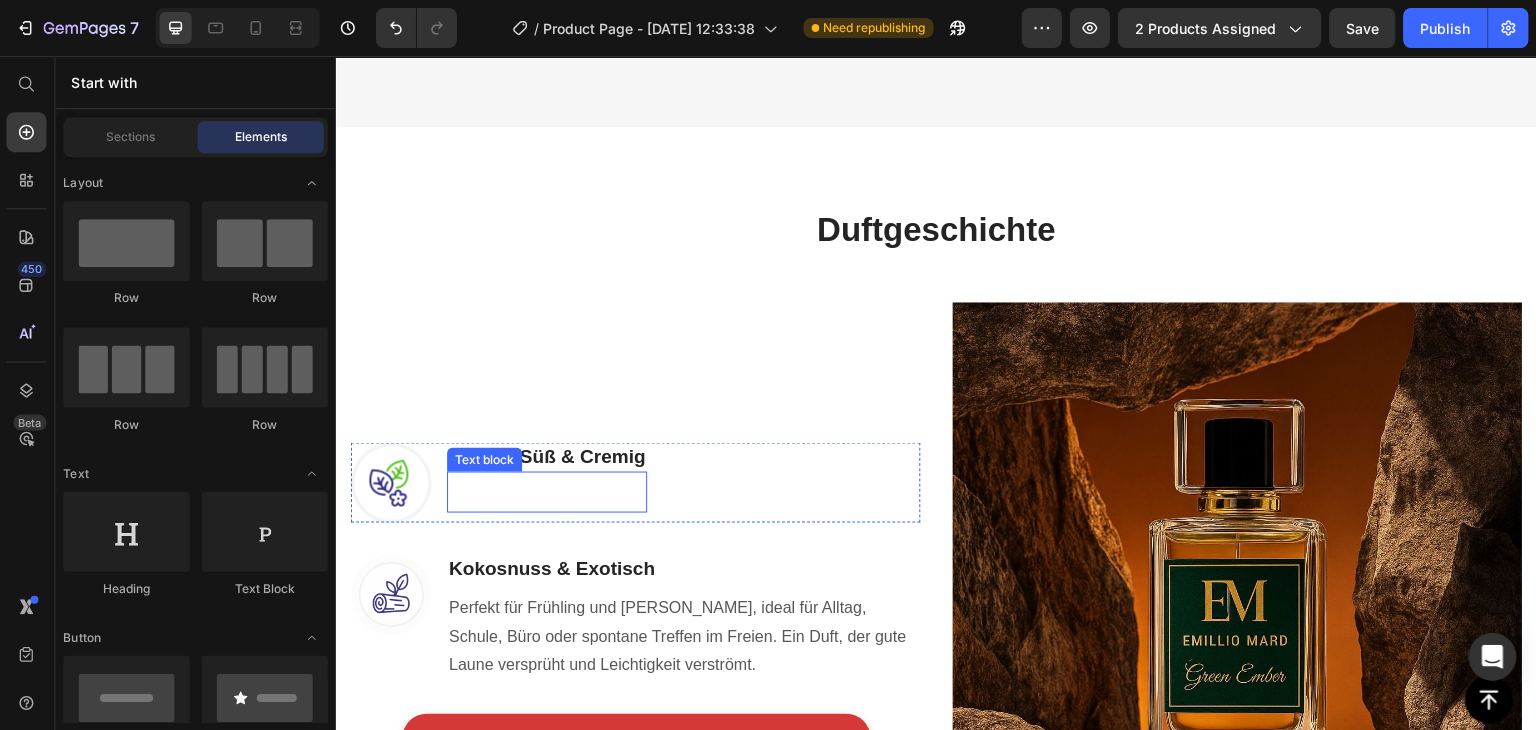 click on "Text block" at bounding box center (546, 491) 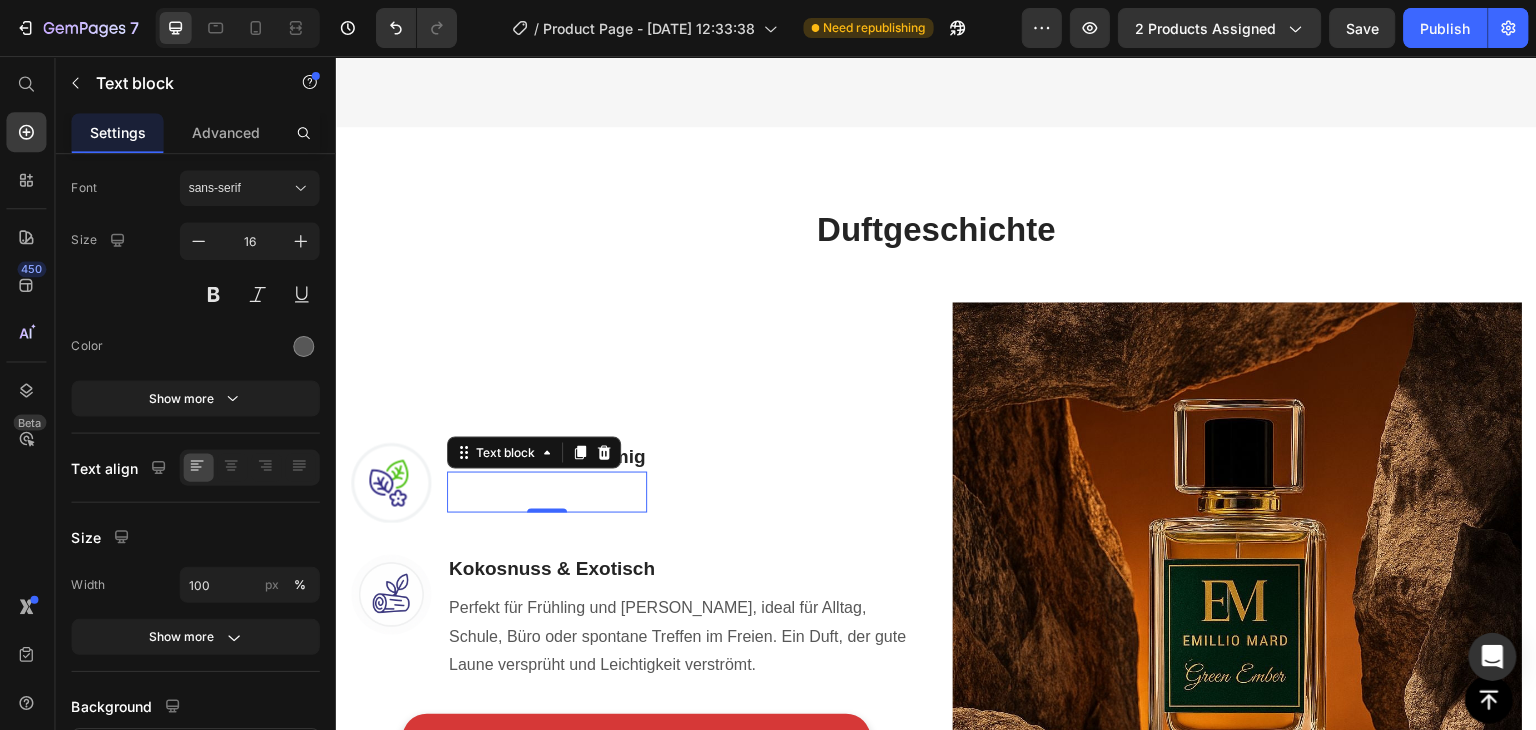 scroll, scrollTop: 0, scrollLeft: 0, axis: both 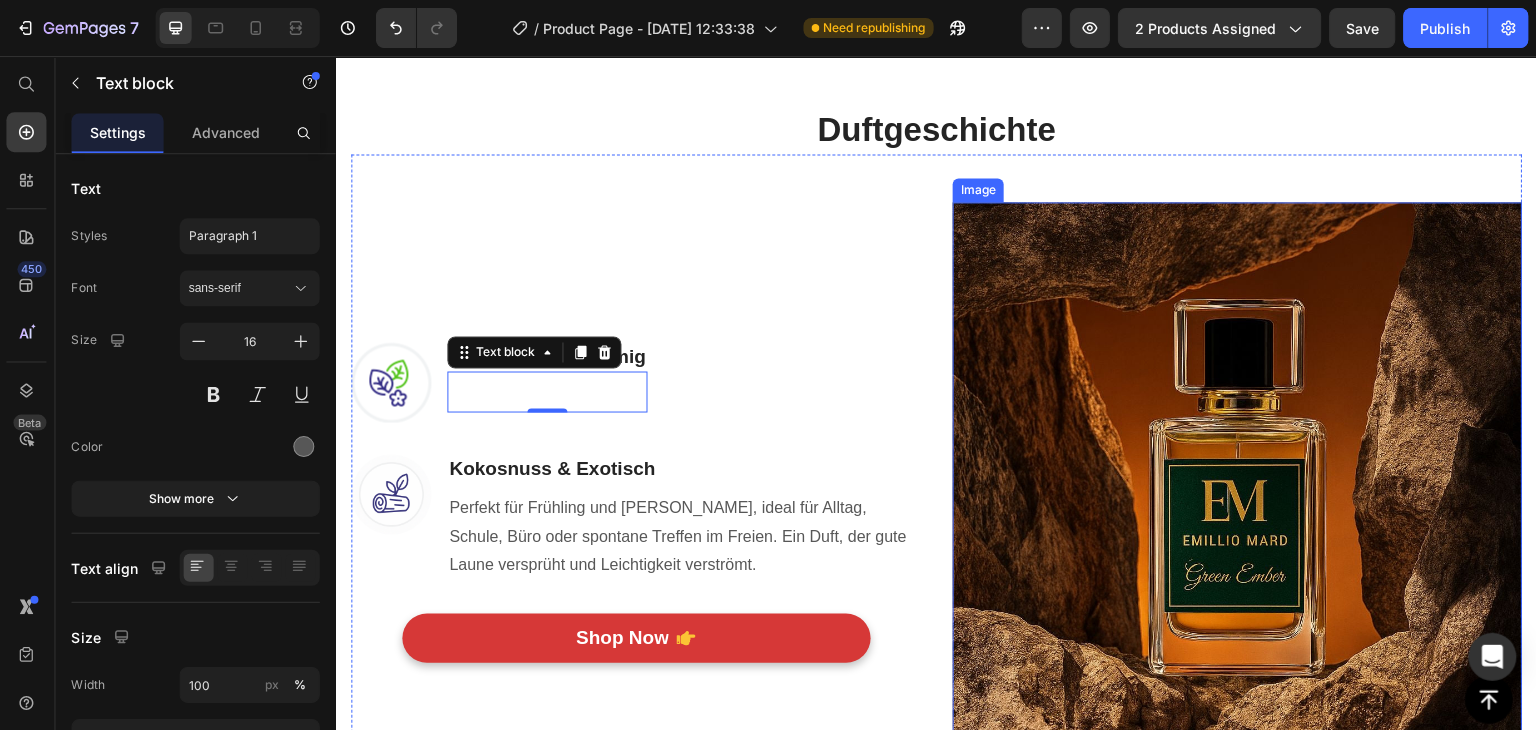 click at bounding box center [1235, 502] 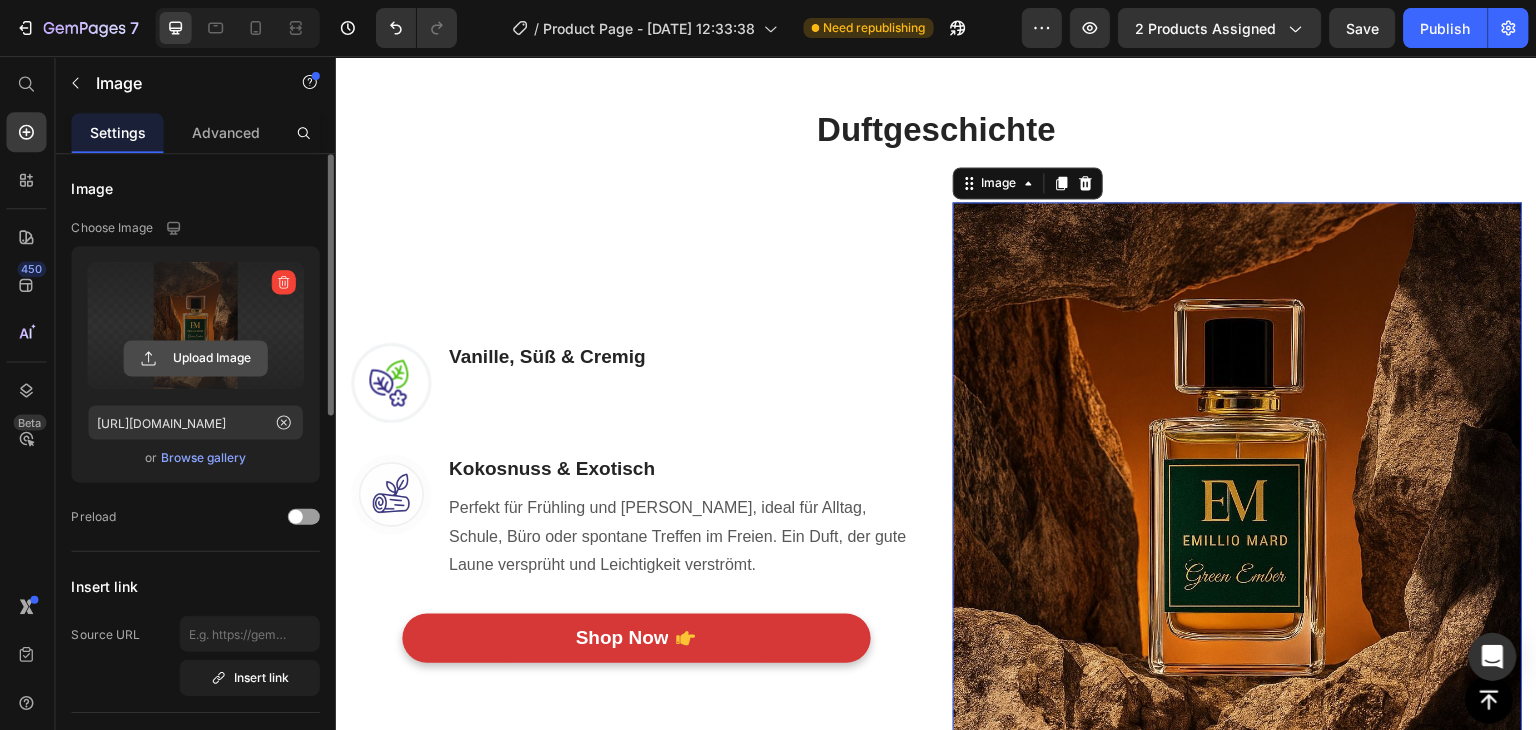 click 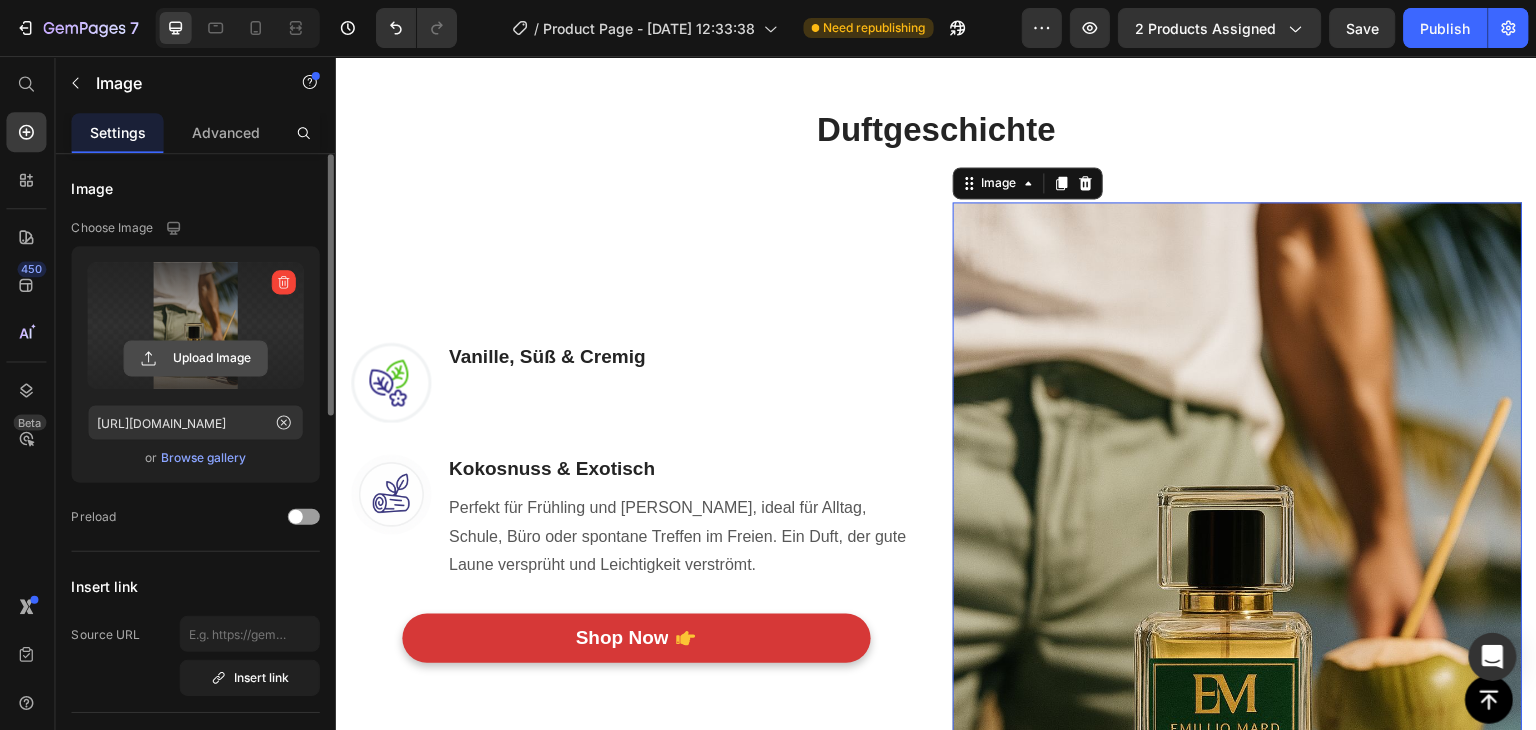 click 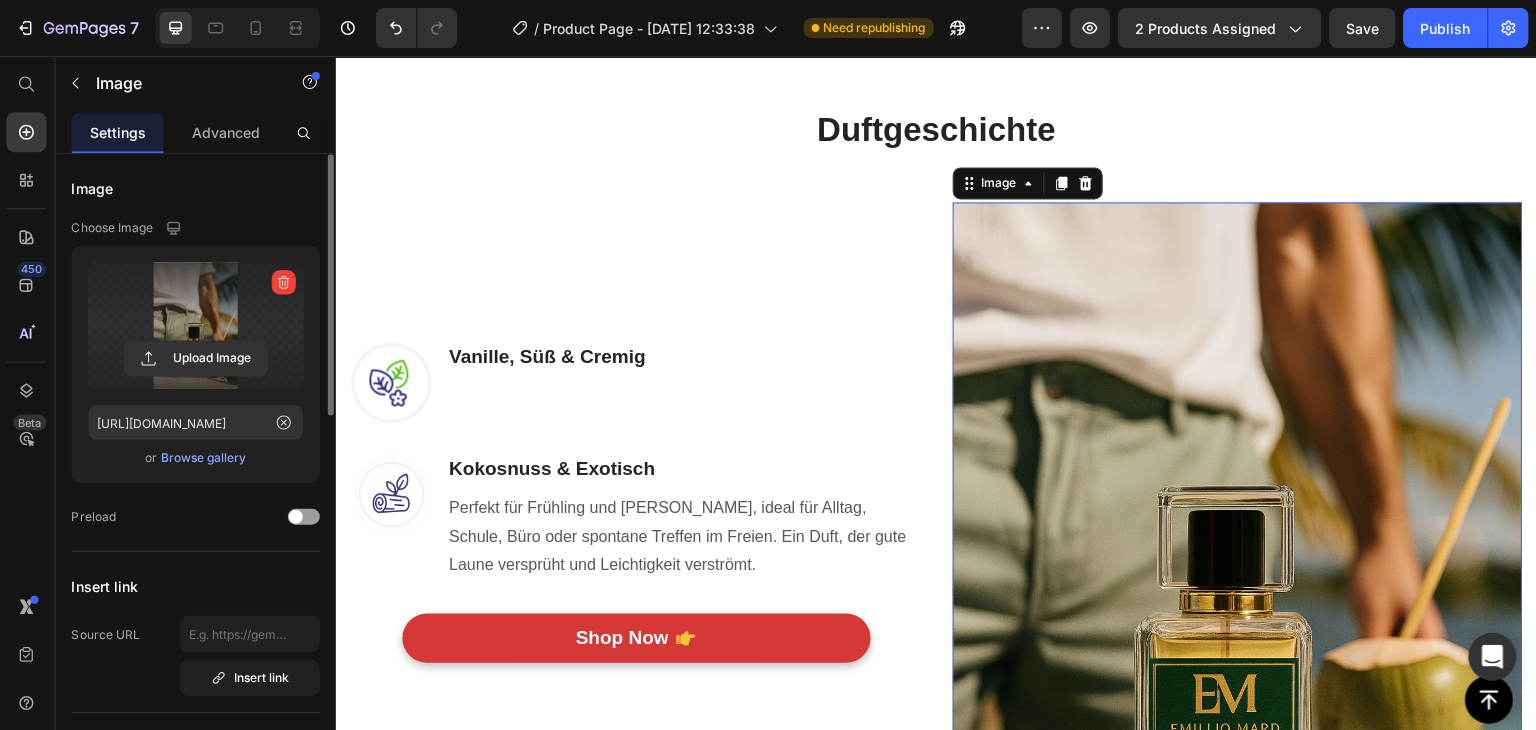 click at bounding box center [197, 325] 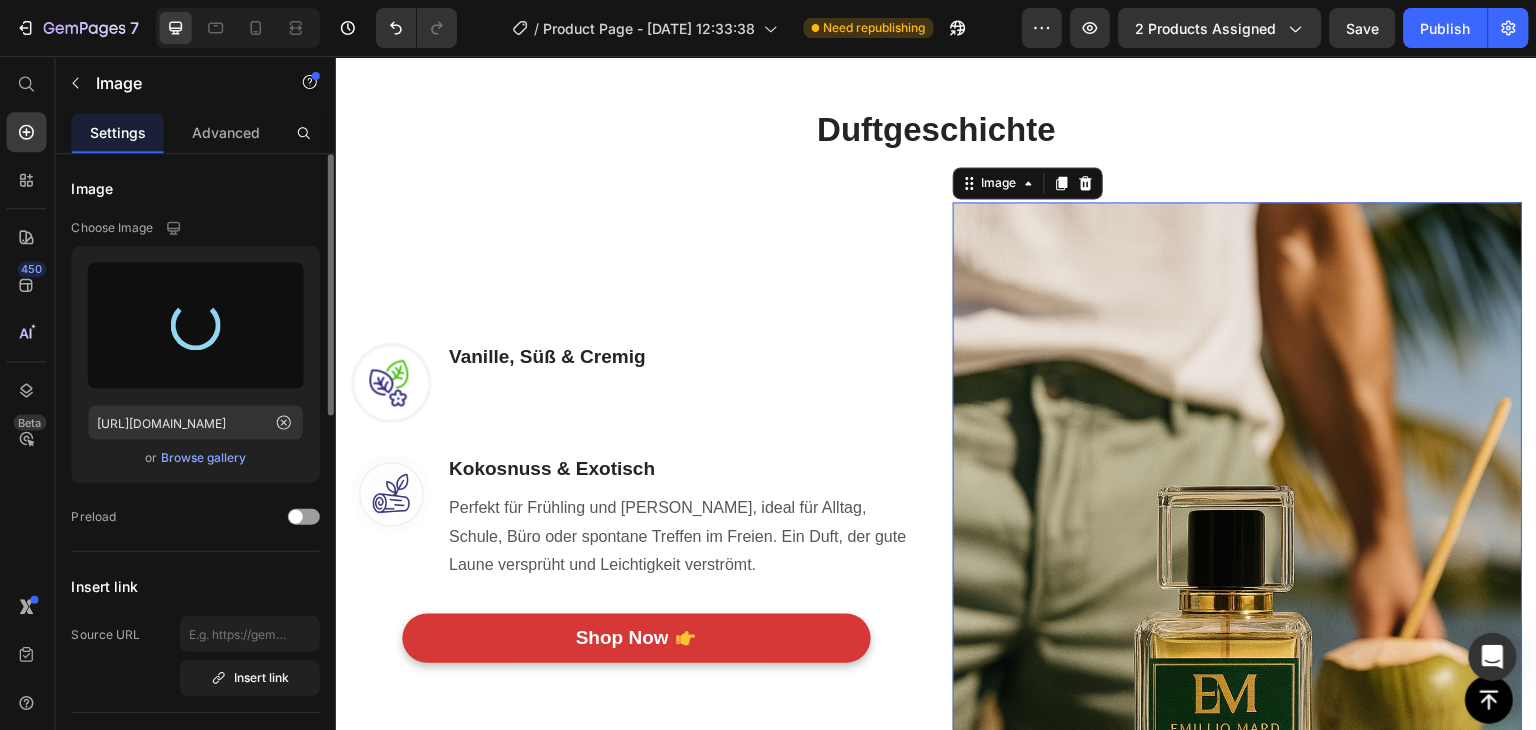 type on "[URL][DOMAIN_NAME]" 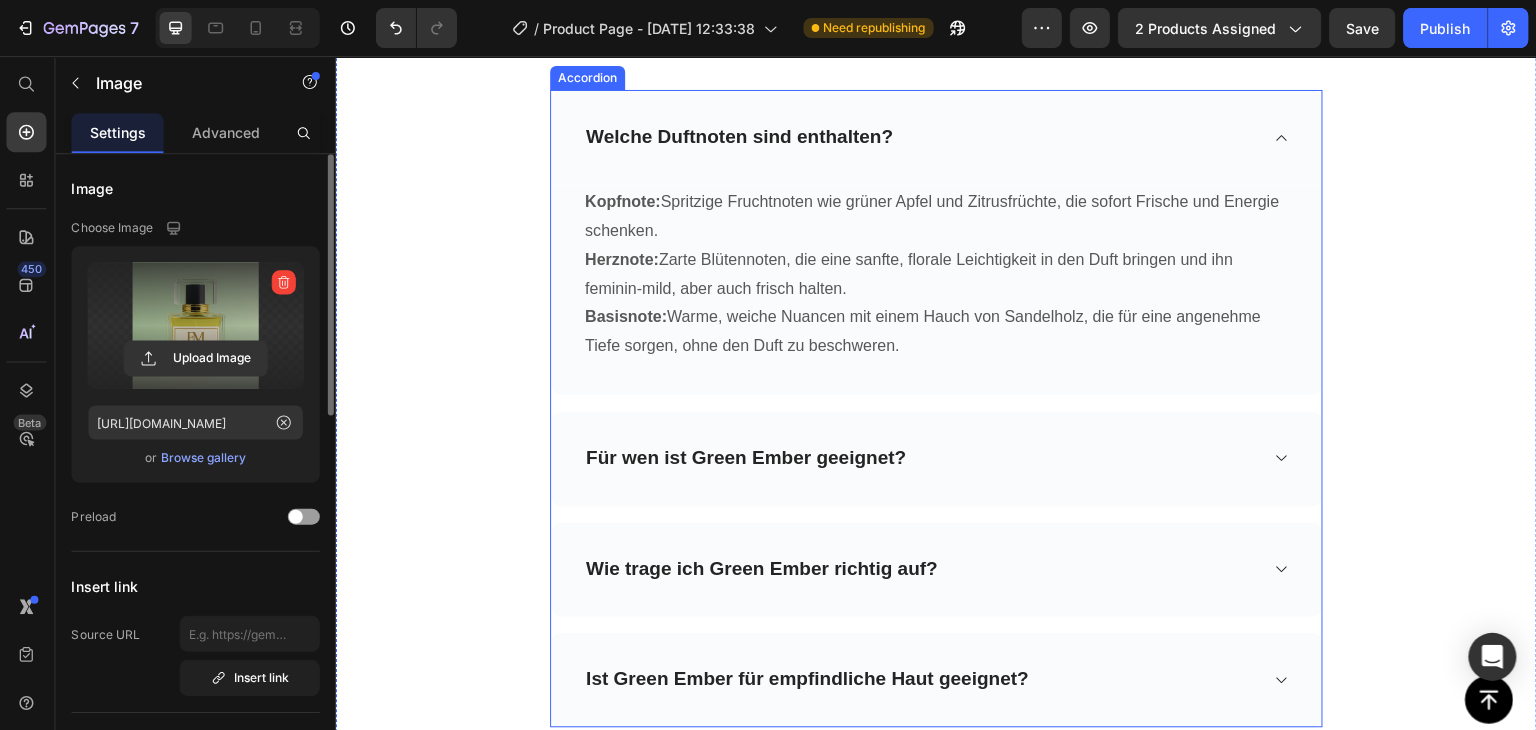 scroll, scrollTop: 6192, scrollLeft: 0, axis: vertical 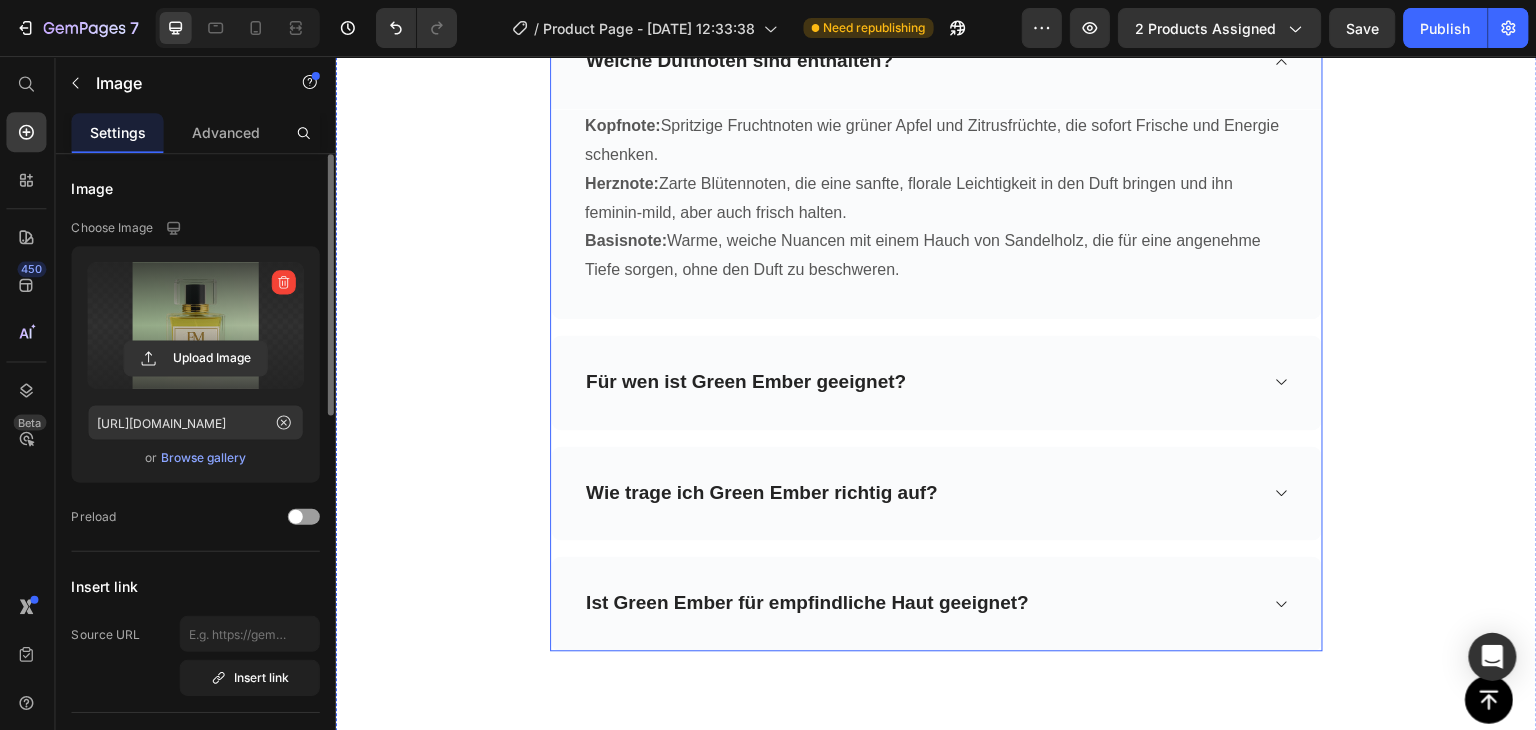 click on "Für wen ist Green Ember geeignet?" at bounding box center [919, 382] 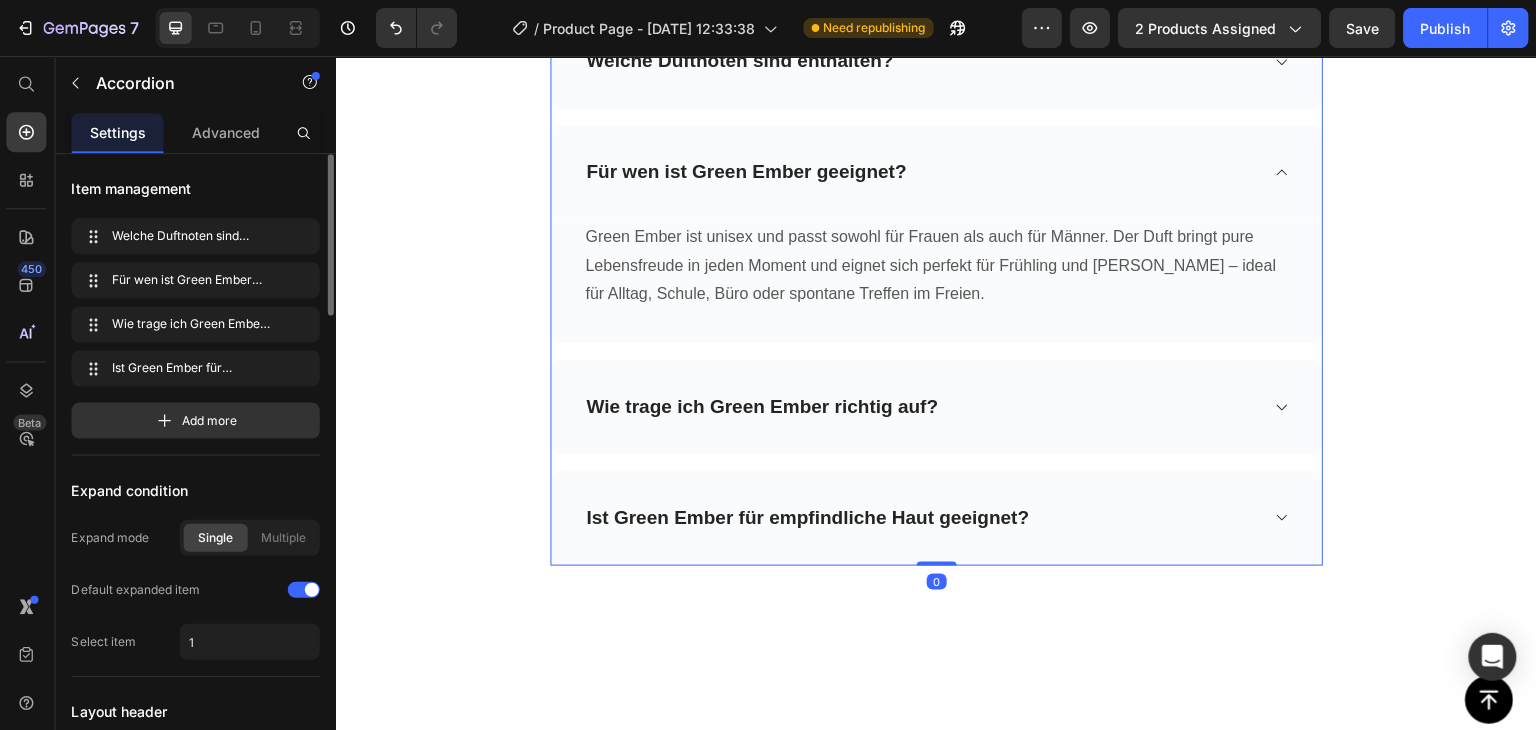 click on "Wie trage ich Green Ember richtig auf?" at bounding box center [919, 406] 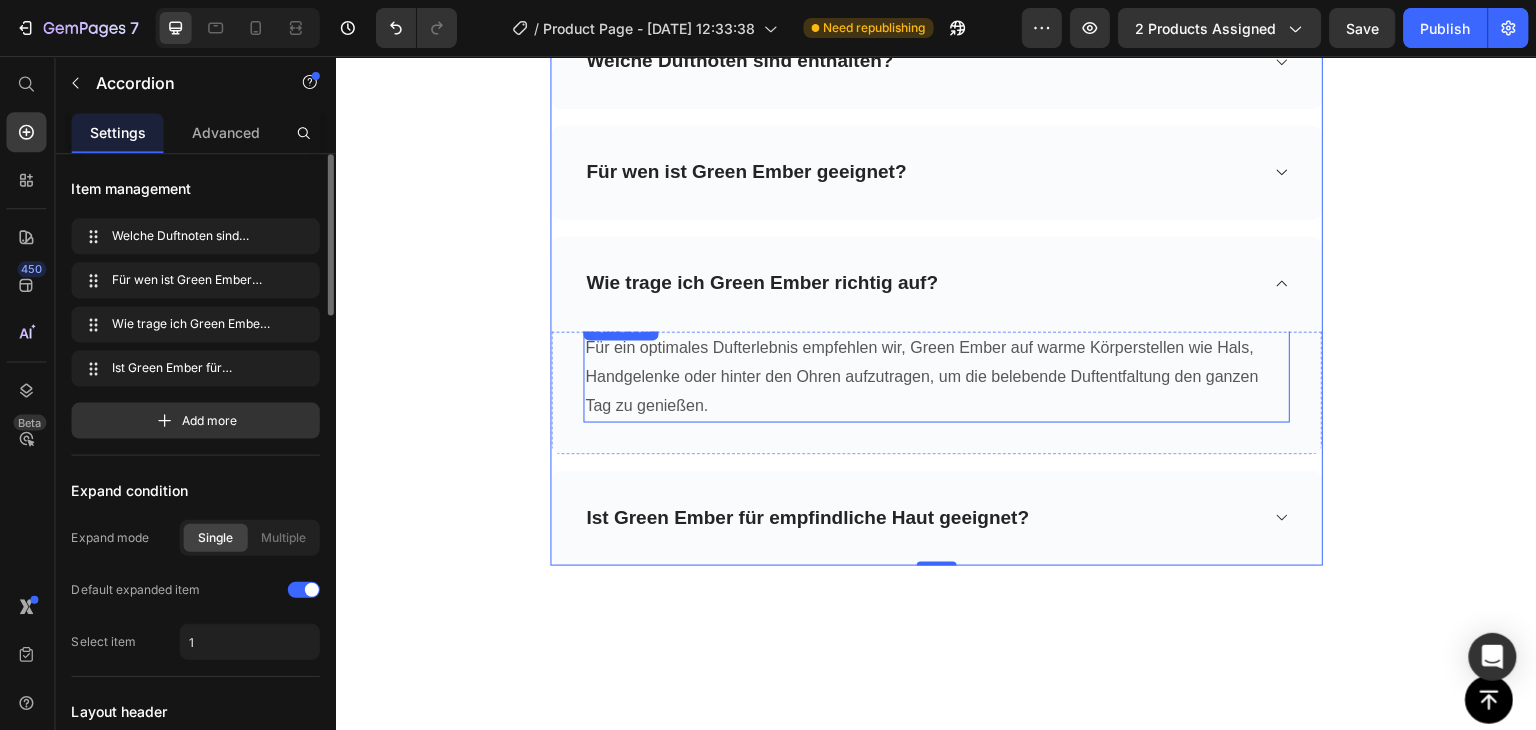 click on "Für ein optimales Dufterlebnis empfehlen wir, Green Ember auf warme Körperstellen wie Hals, Handgelenke oder hinter den Ohren aufzutragen, um die belebende Duftentfaltung den ganzen Tag zu genießen." at bounding box center (935, 377) 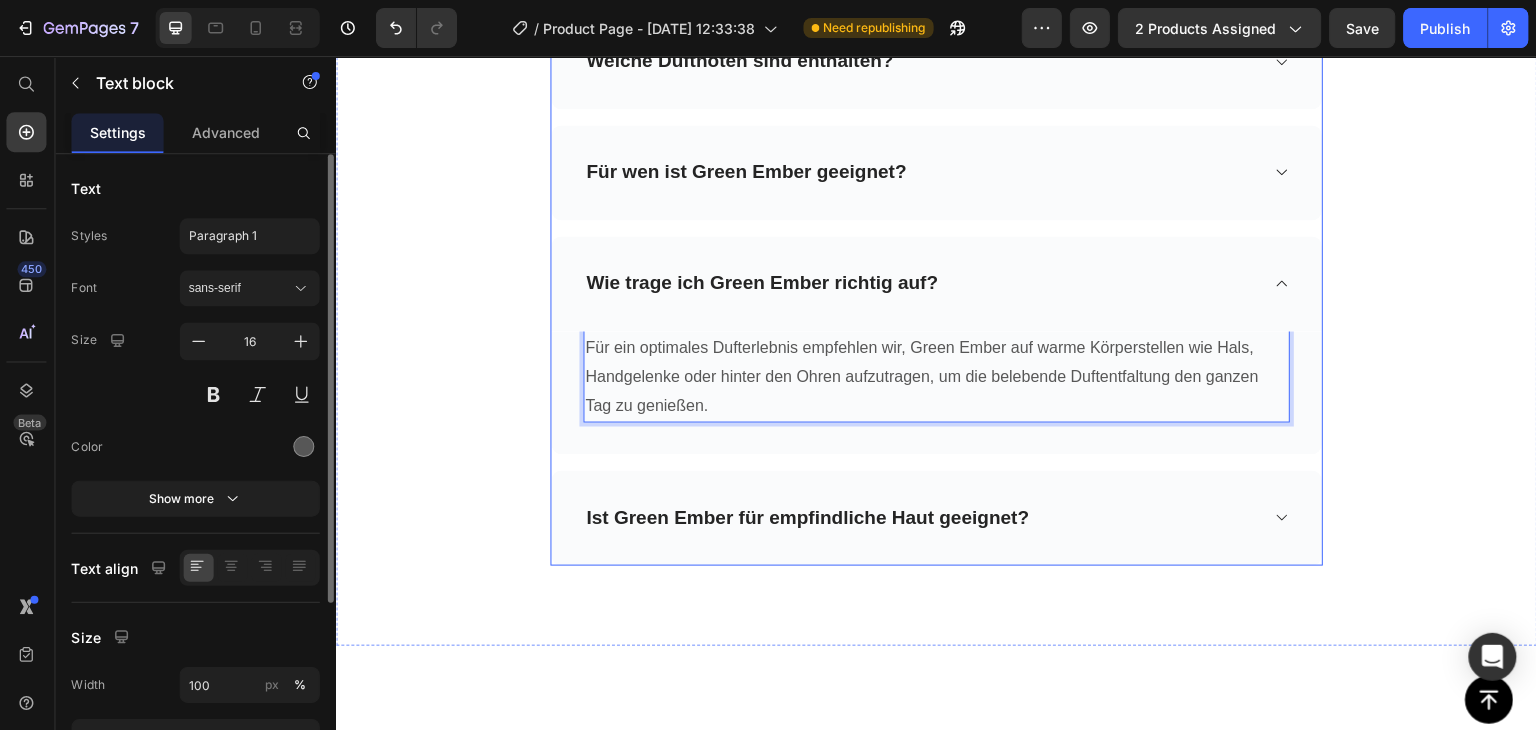 drag, startPoint x: 762, startPoint y: 366, endPoint x: 798, endPoint y: 367, distance: 36.013885 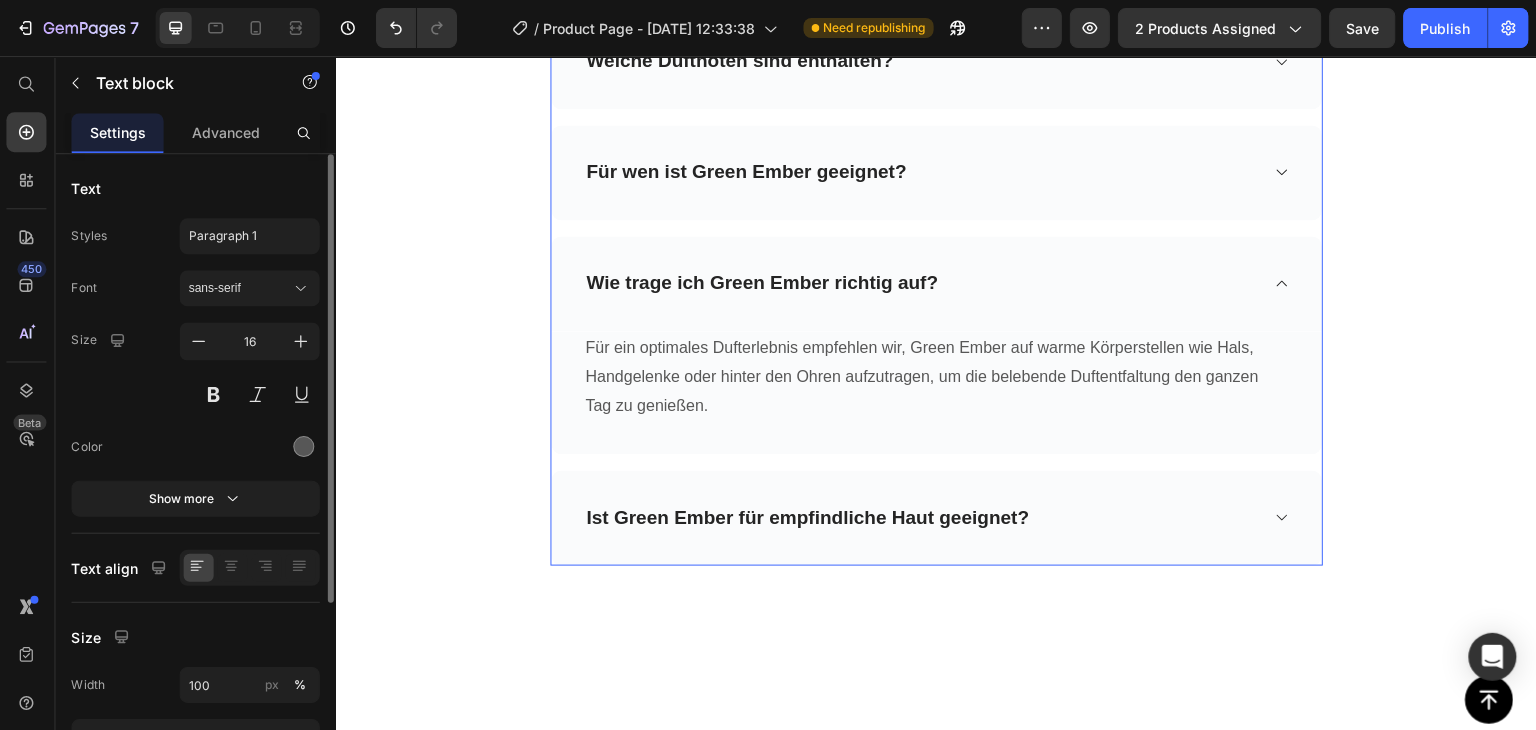 drag, startPoint x: 809, startPoint y: 364, endPoint x: 822, endPoint y: 359, distance: 13.928389 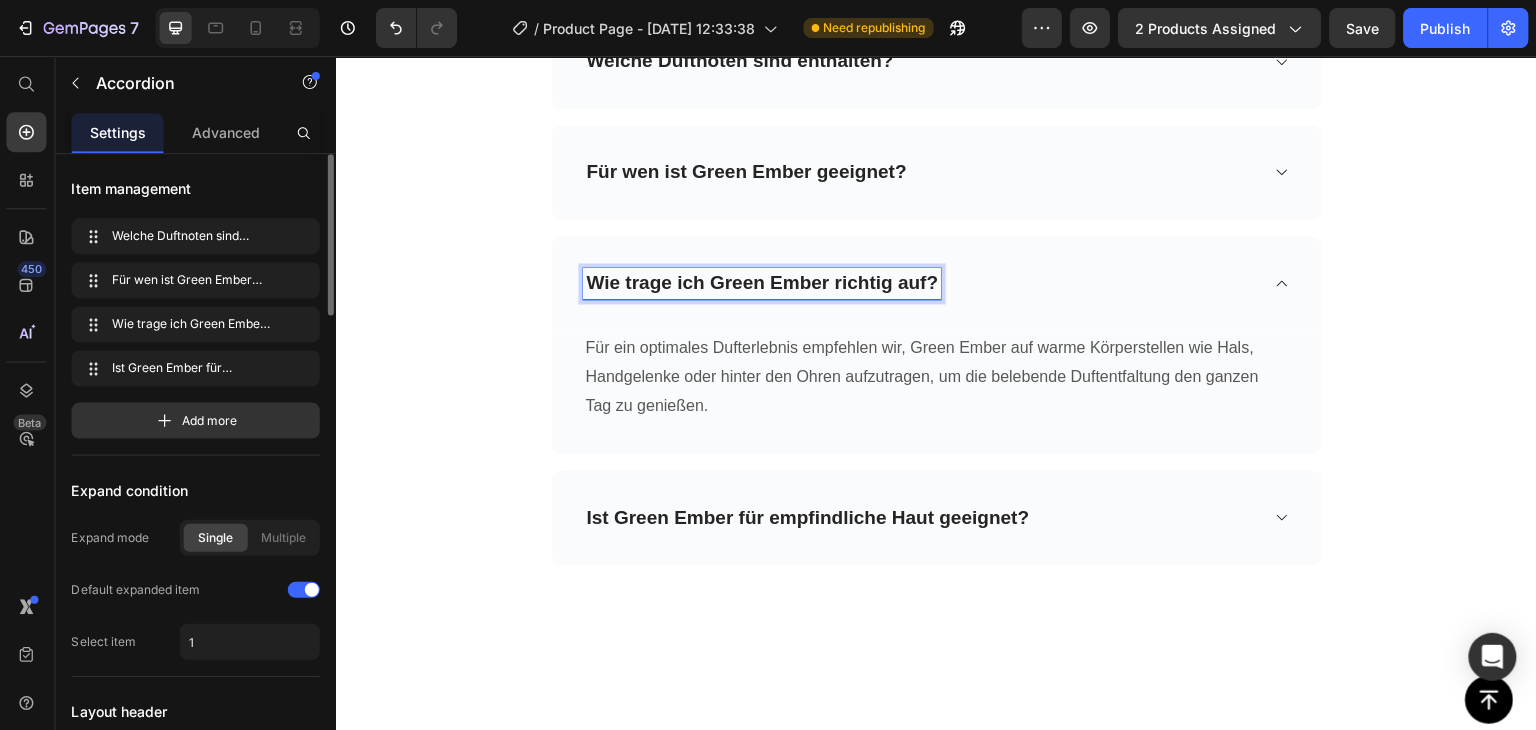 click on "Wie trage ich Green Ember richtig auf?" at bounding box center [760, 283] 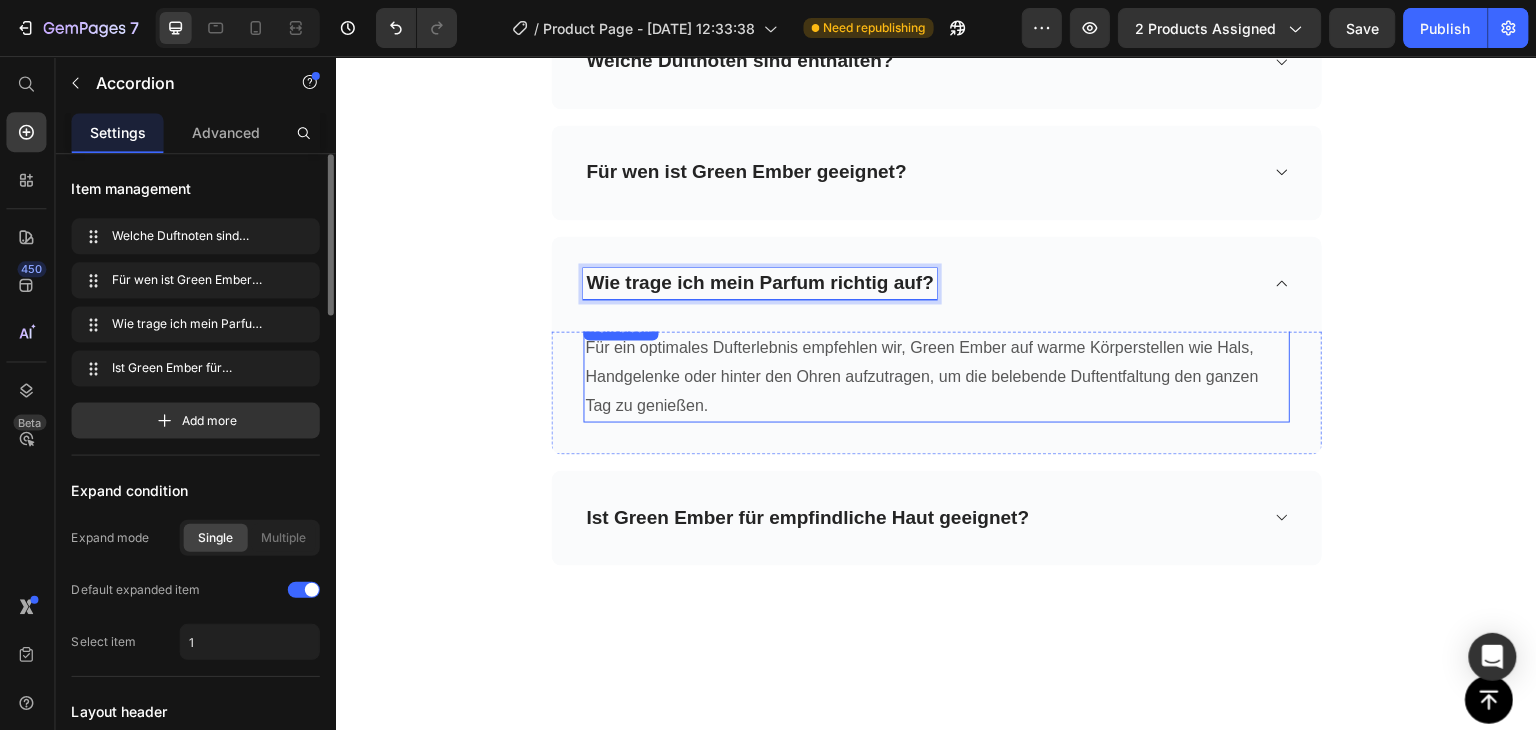 click on "Für ein optimales Dufterlebnis empfehlen wir, Green Ember auf warme Körperstellen wie Hals, Handgelenke oder hinter den Ohren aufzutragen, um die belebende Duftentfaltung den ganzen Tag zu genießen." at bounding box center [935, 377] 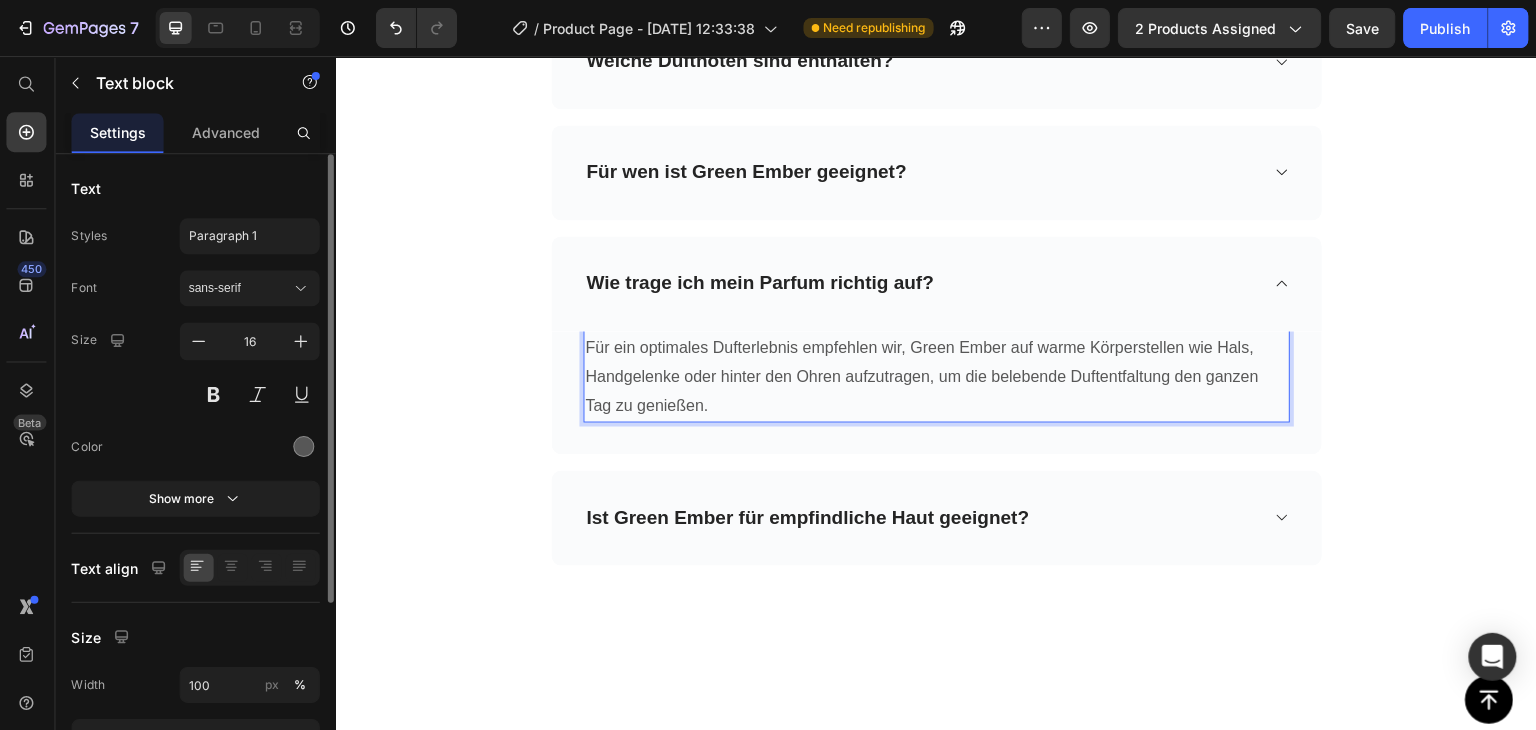 click on "Für ein optimales Dufterlebnis empfehlen wir, Green Ember auf warme Körperstellen wie Hals, Handgelenke oder hinter den Ohren aufzutragen, um die belebende Duftentfaltung den ganzen Tag zu genießen." at bounding box center (935, 377) 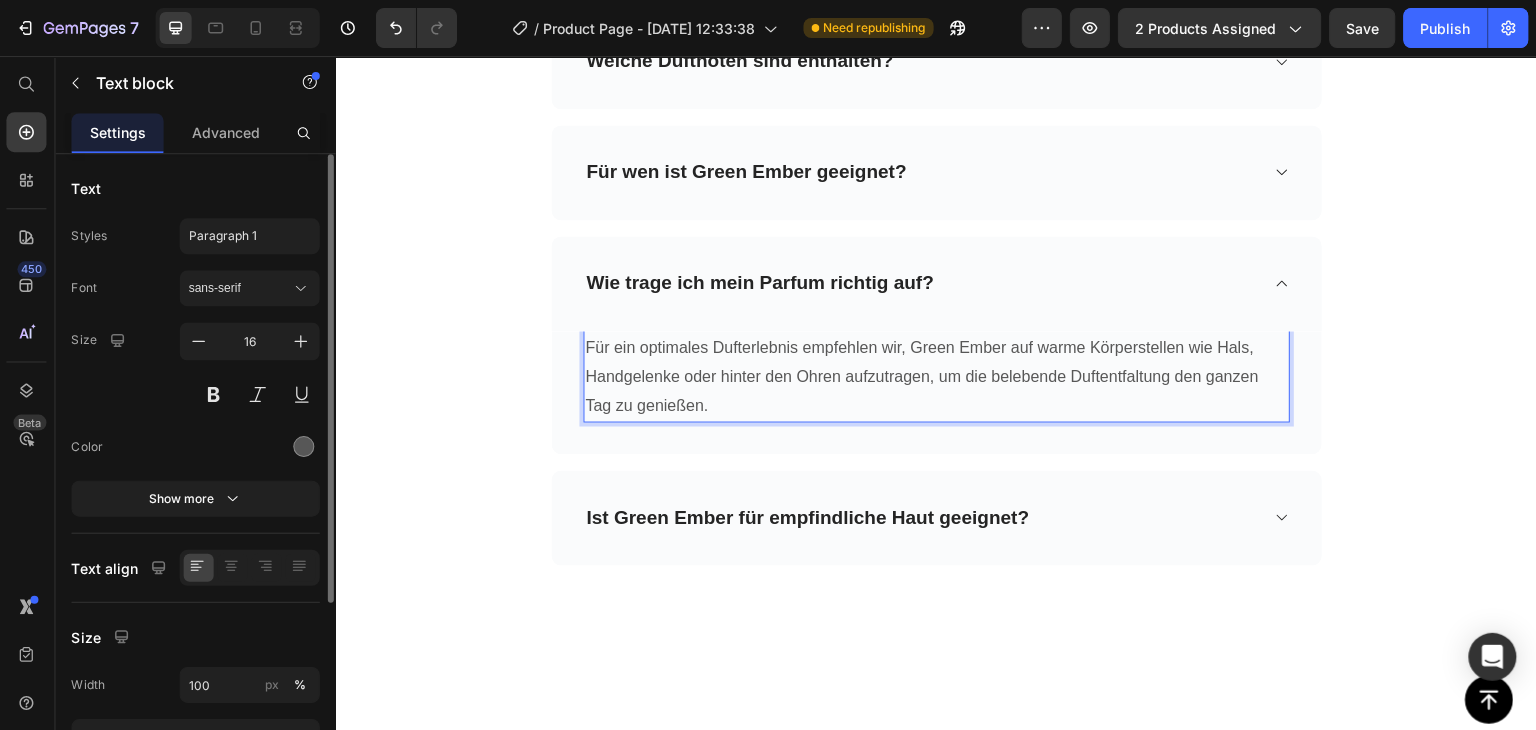 click on "Für ein optimales Dufterlebnis empfehlen wir, Green Ember auf warme Körperstellen wie Hals, Handgelenke oder hinter den Ohren aufzutragen, um die belebende Duftentfaltung den ganzen Tag zu genießen." at bounding box center [935, 377] 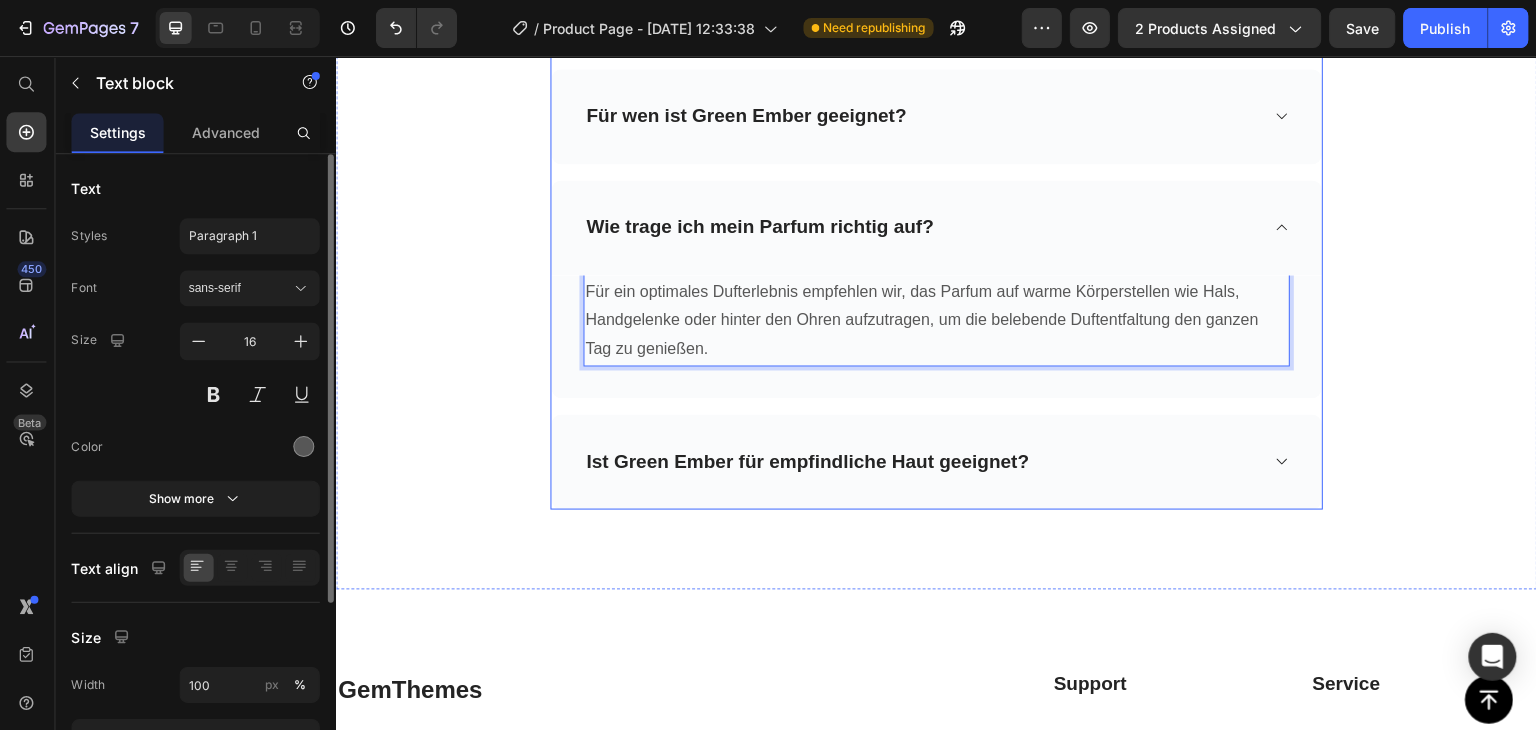 scroll, scrollTop: 6292, scrollLeft: 0, axis: vertical 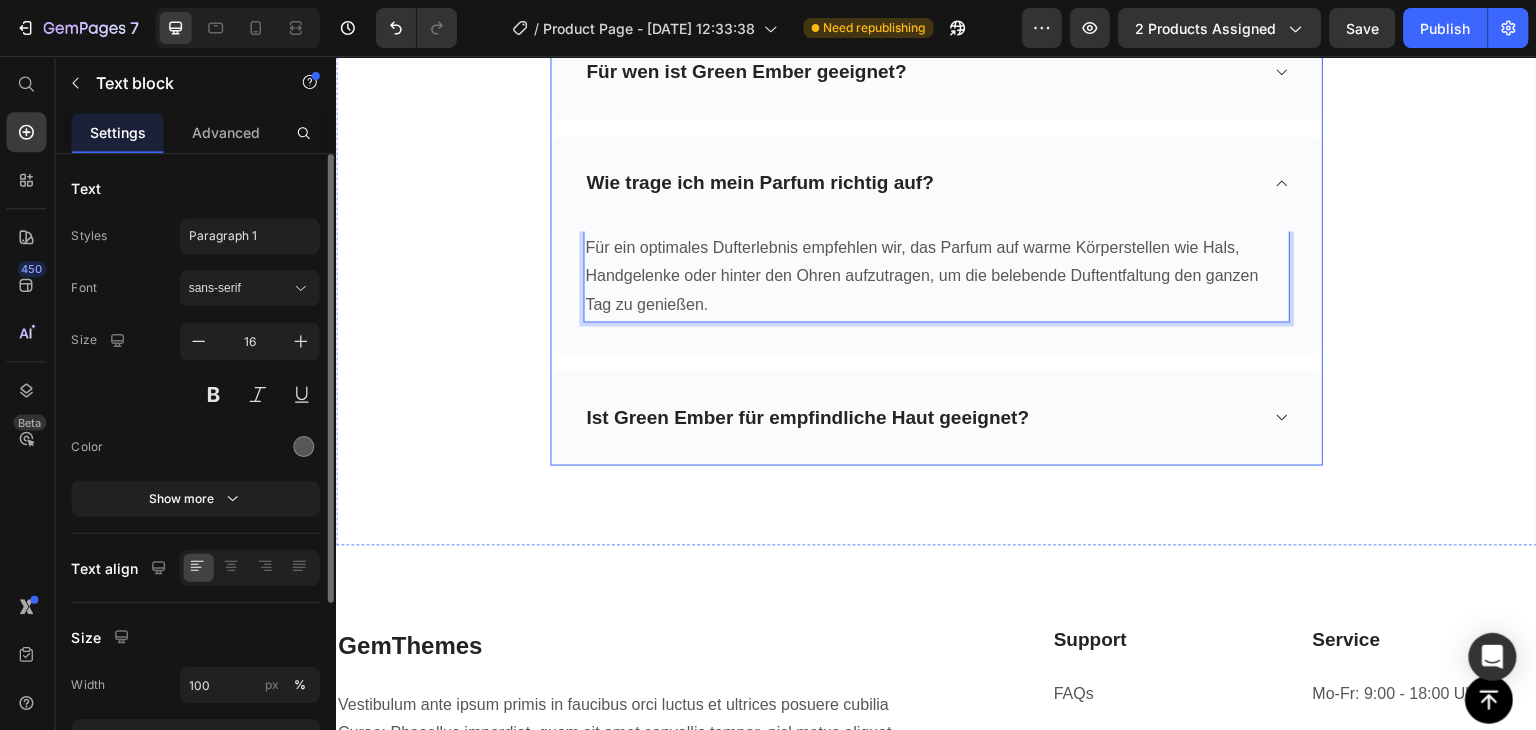 click on "Ist Green Ember für empfindliche Haut geeignet?" at bounding box center [935, 417] 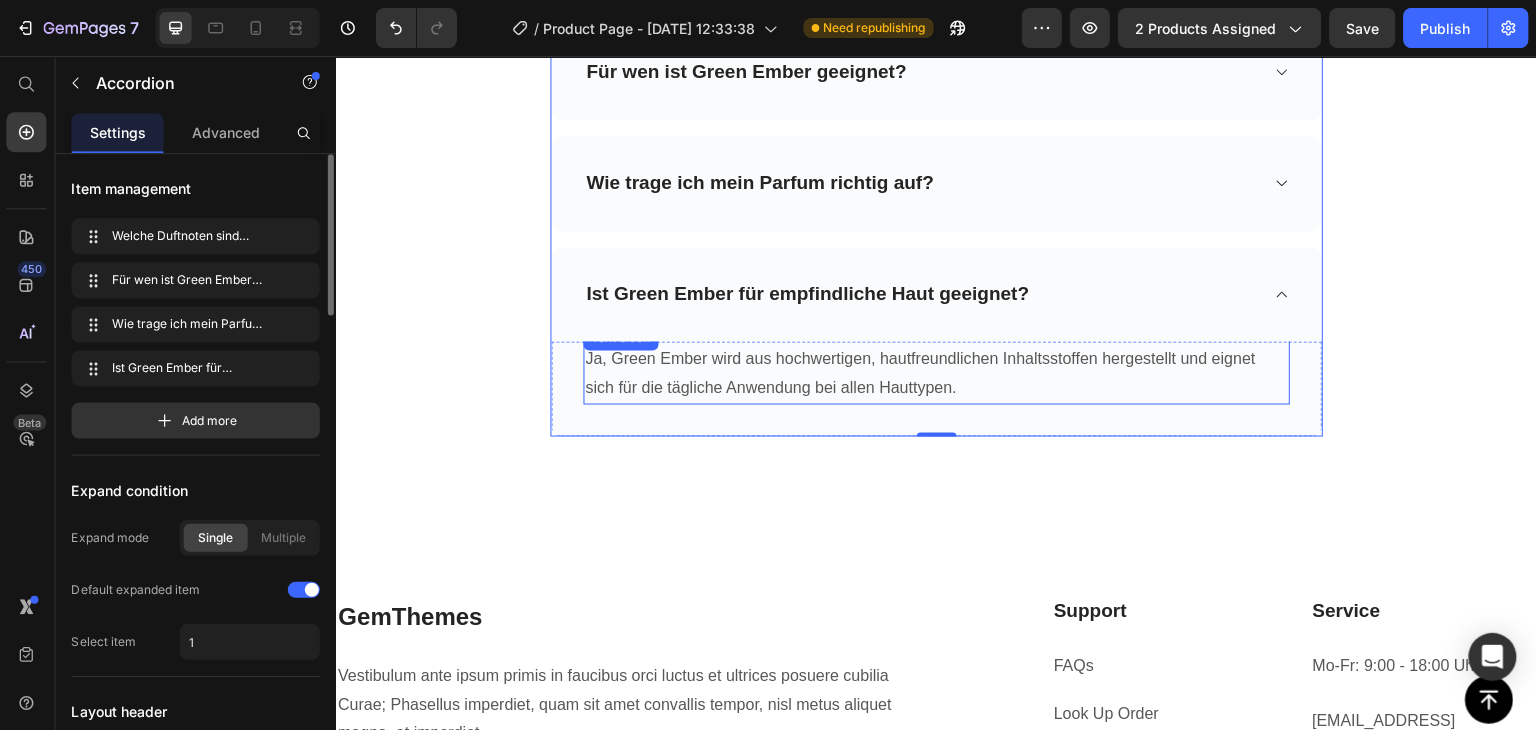 click on "Ja, Green Ember wird aus hochwertigen, hautfreundlichen Inhaltsstoffen hergestellt und eignet sich für die tägliche Anwendung bei allen Hauttypen." at bounding box center (935, 373) 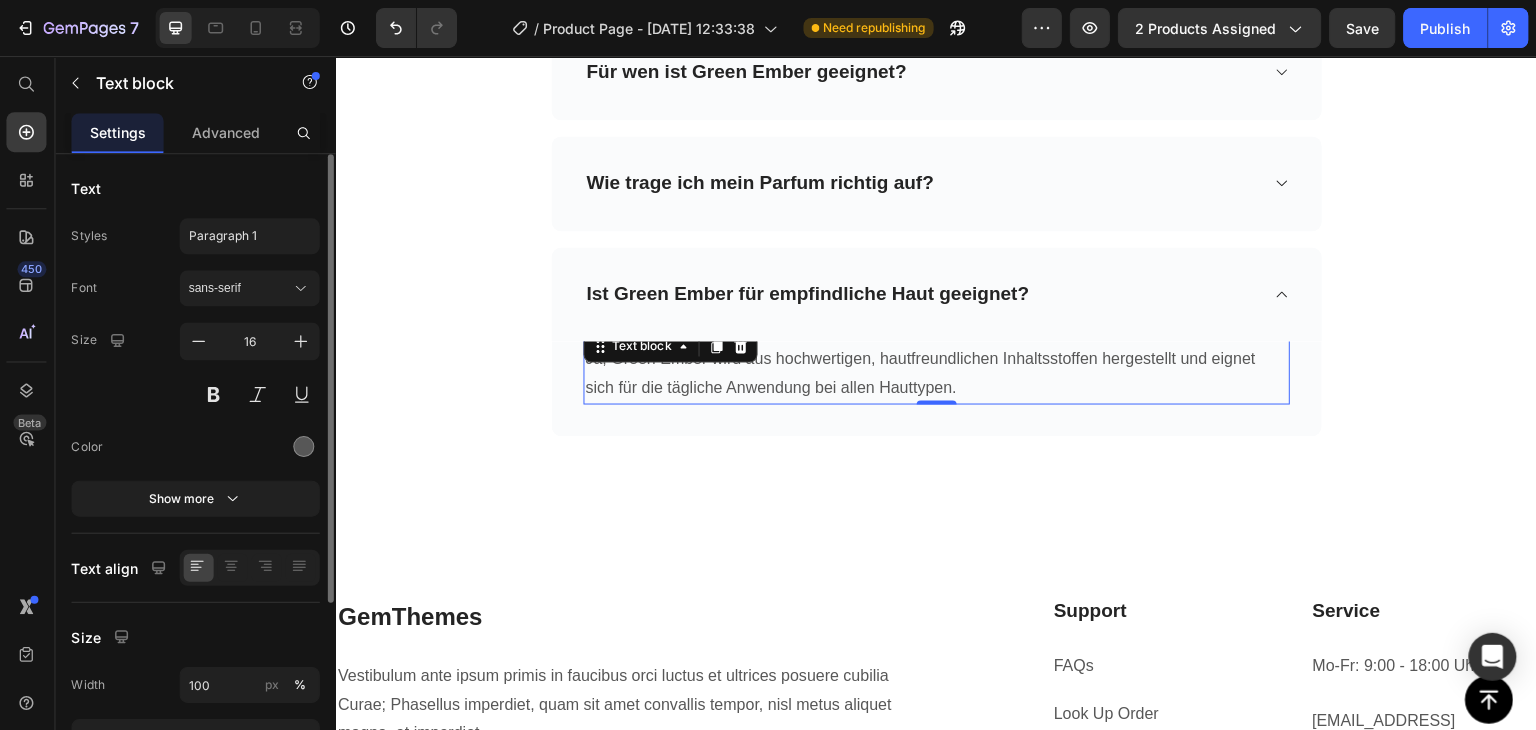 click on "Ja, Green Ember wird aus hochwertigen, hautfreundlichen Inhaltsstoffen hergestellt und eignet sich für die tägliche Anwendung bei allen Hauttypen." at bounding box center (935, 373) 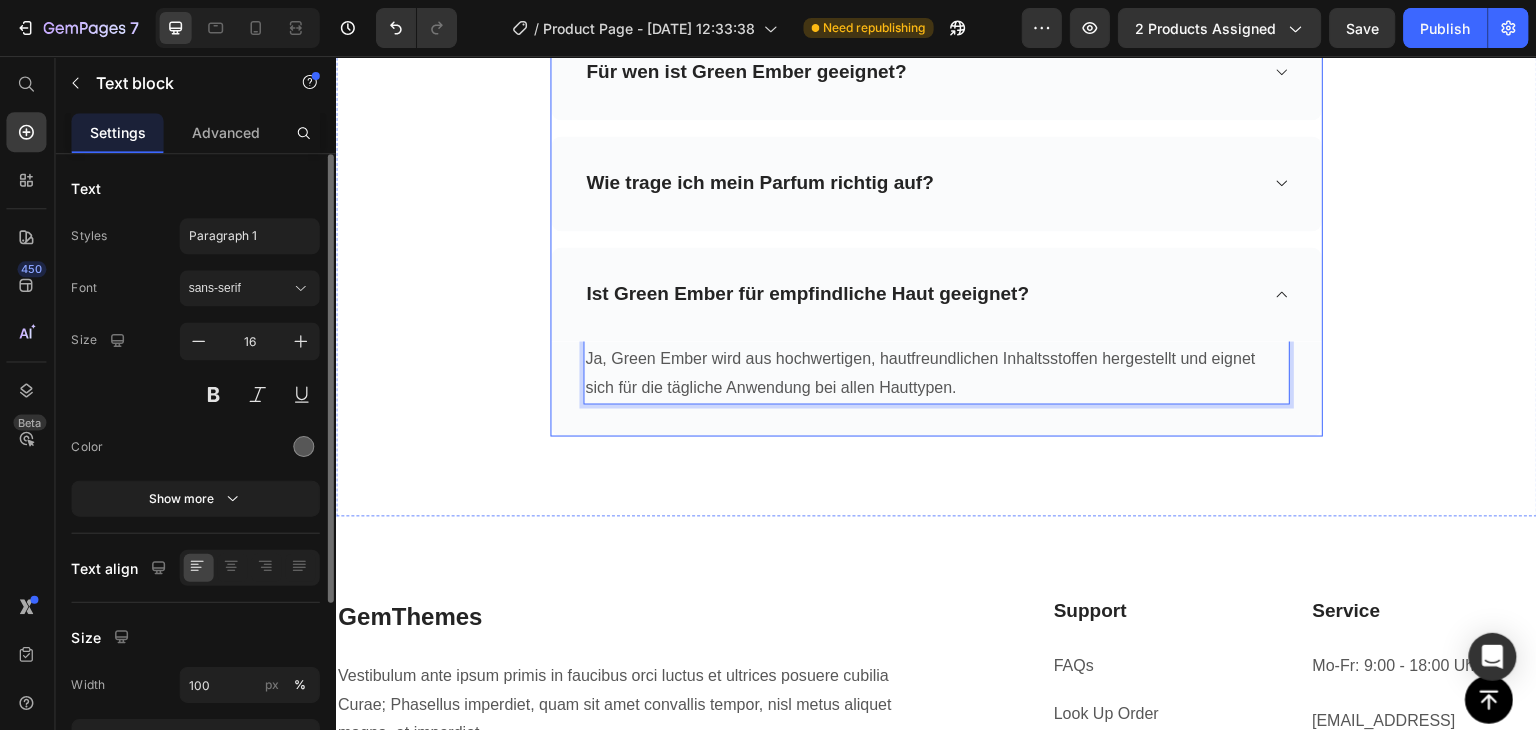 scroll, scrollTop: 6192, scrollLeft: 0, axis: vertical 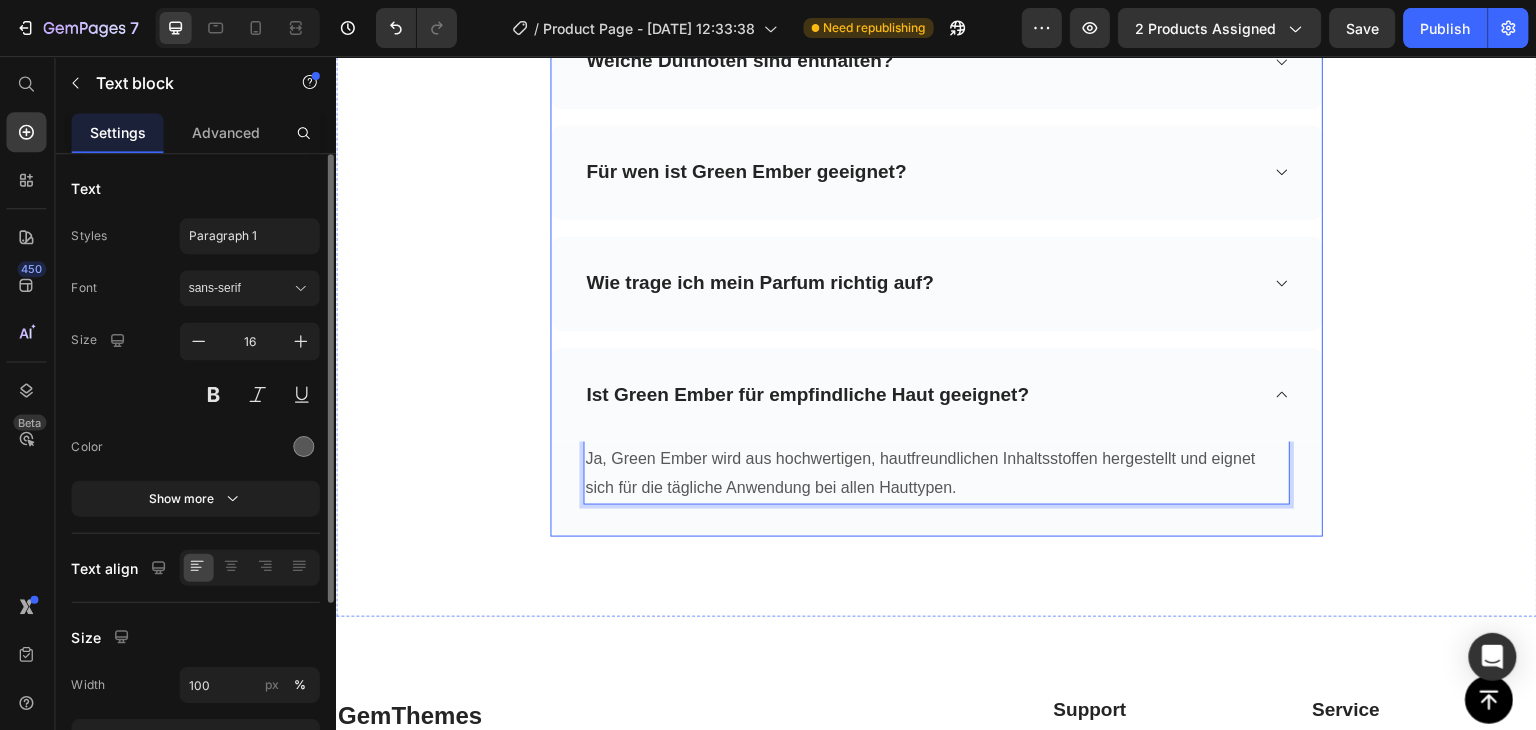 click on "Ist Green Ember für empfindliche Haut geeignet?" at bounding box center [806, 394] 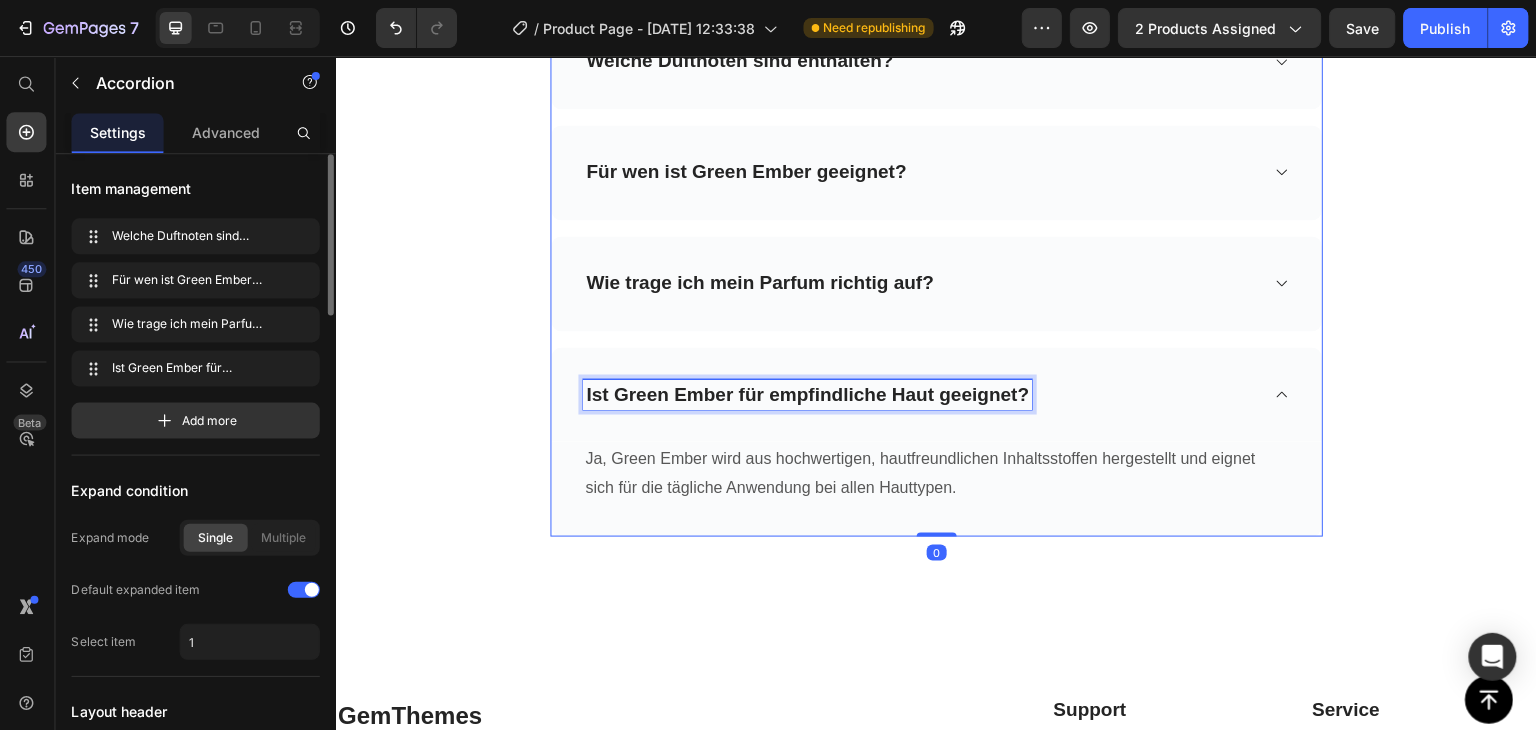 click on "Ist Green Ember für empfindliche Haut geeignet?" at bounding box center [806, 394] 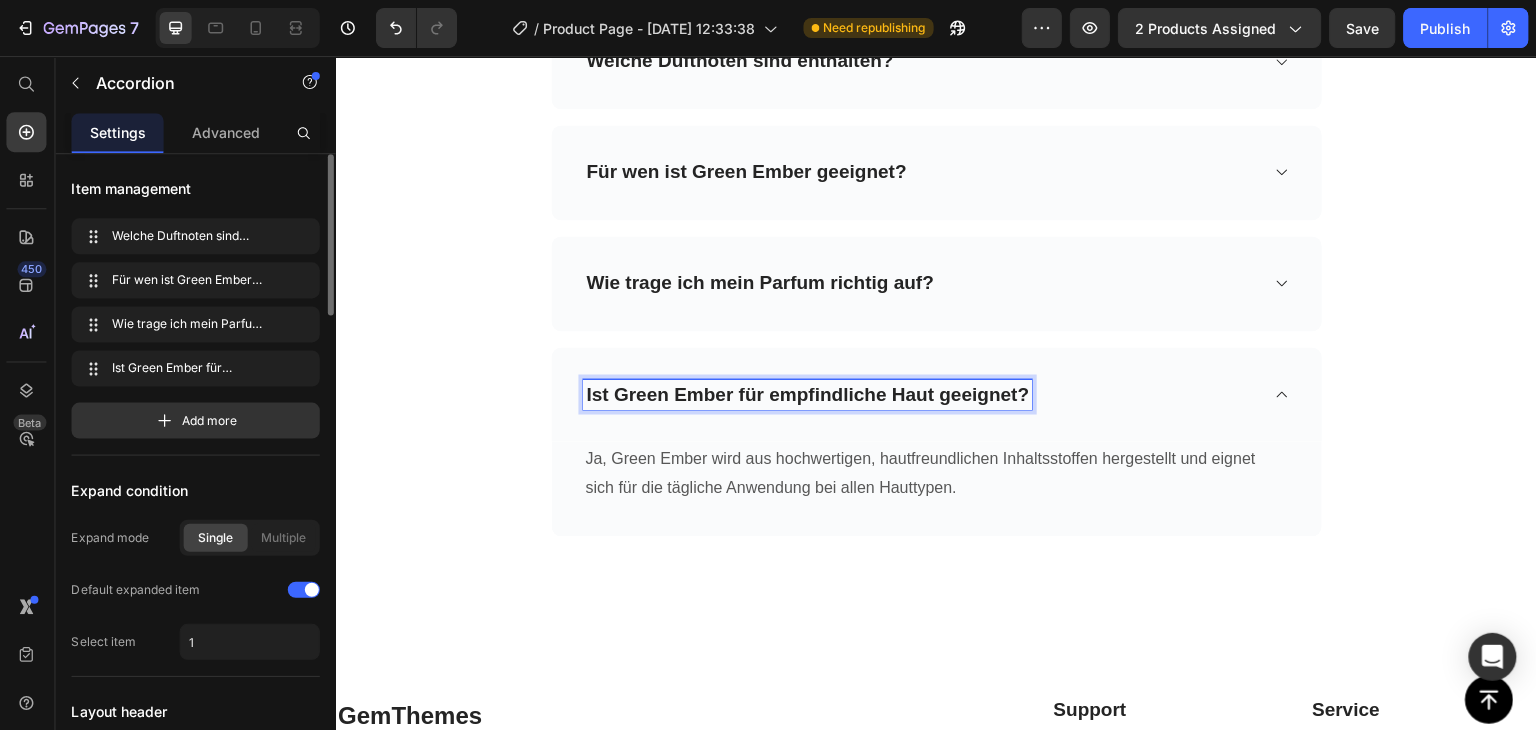 click on "Ist Green Ember für empfindliche Haut geeignet?" at bounding box center (806, 394) 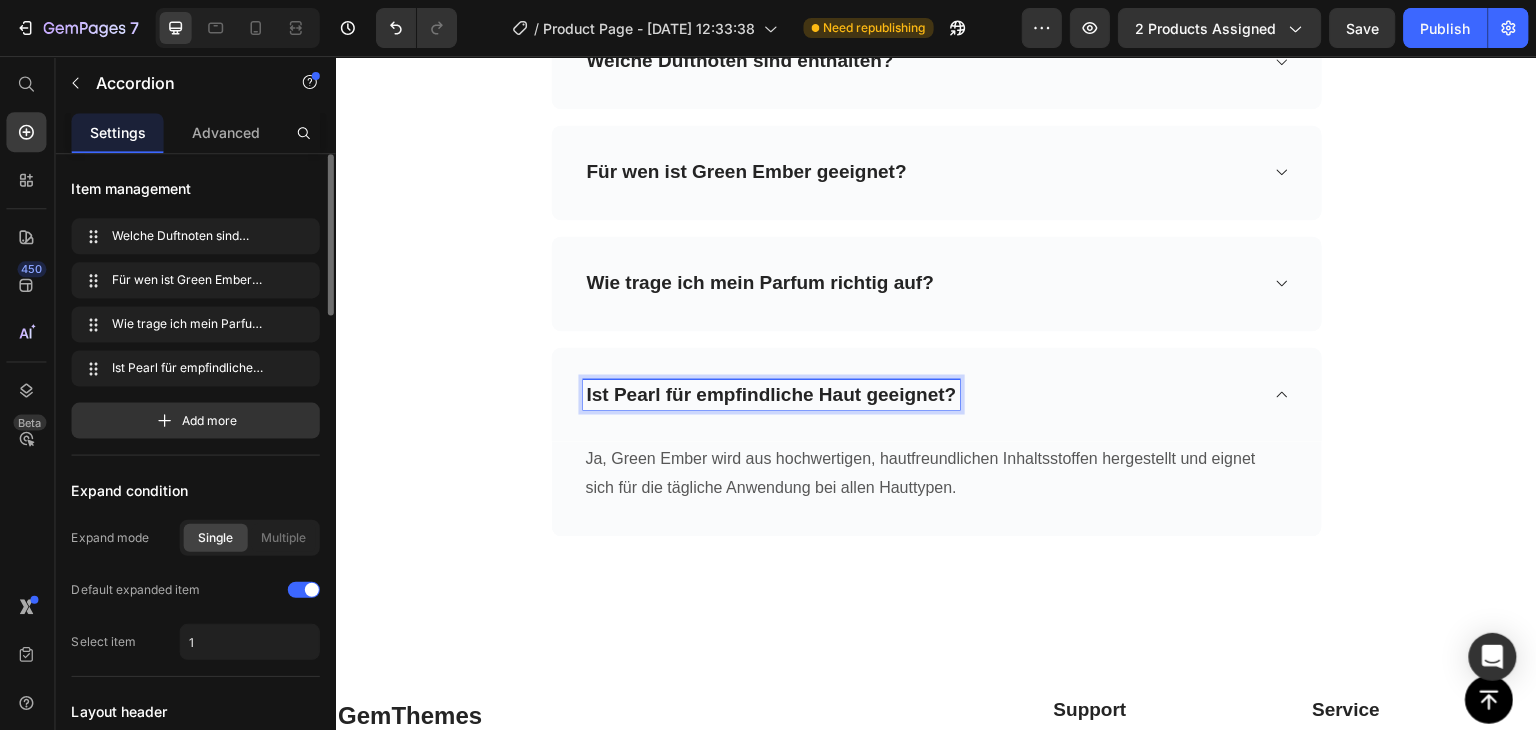 click on "Für wen ist Green Ember geeignet?" at bounding box center [919, 172] 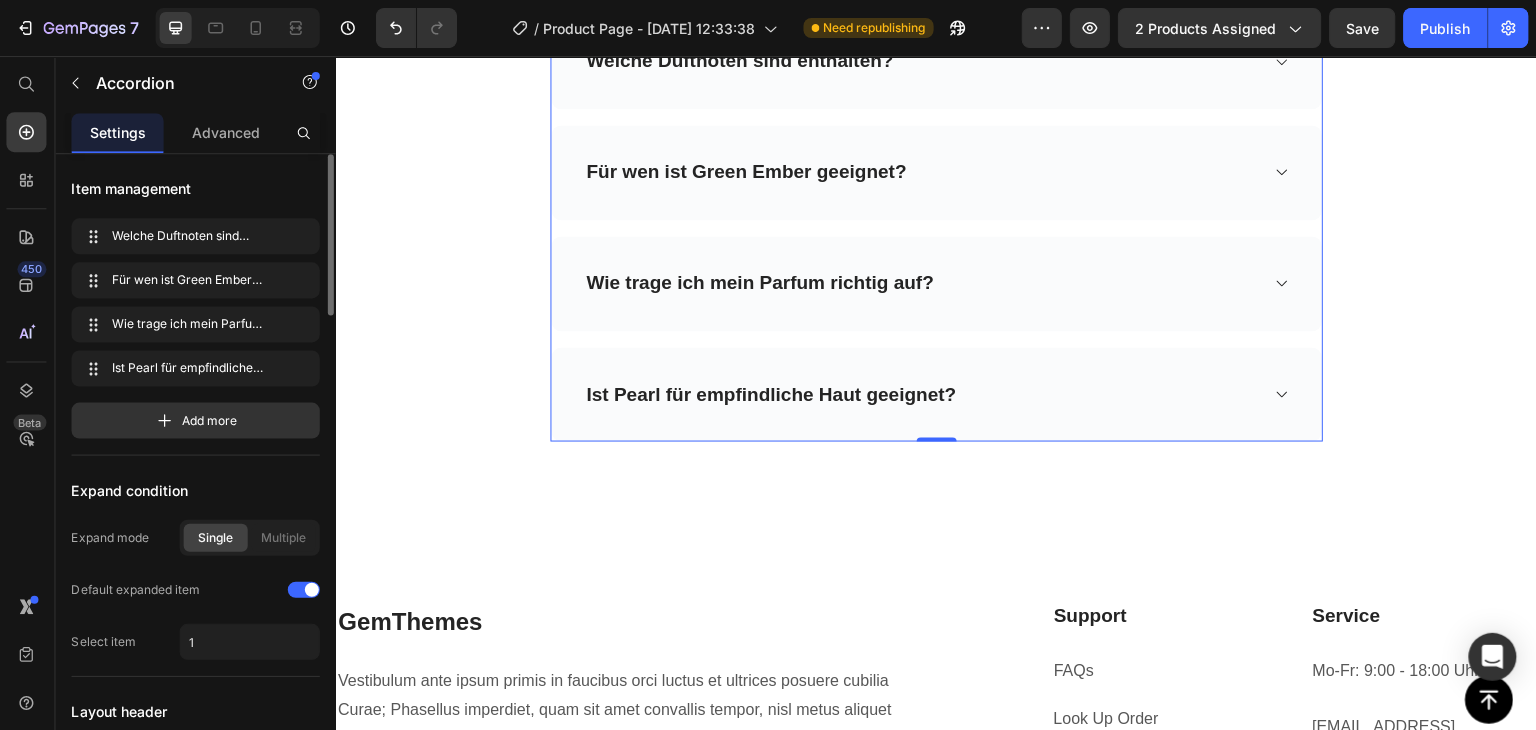 click on "Für wen ist Green Ember geeignet?" at bounding box center [919, 172] 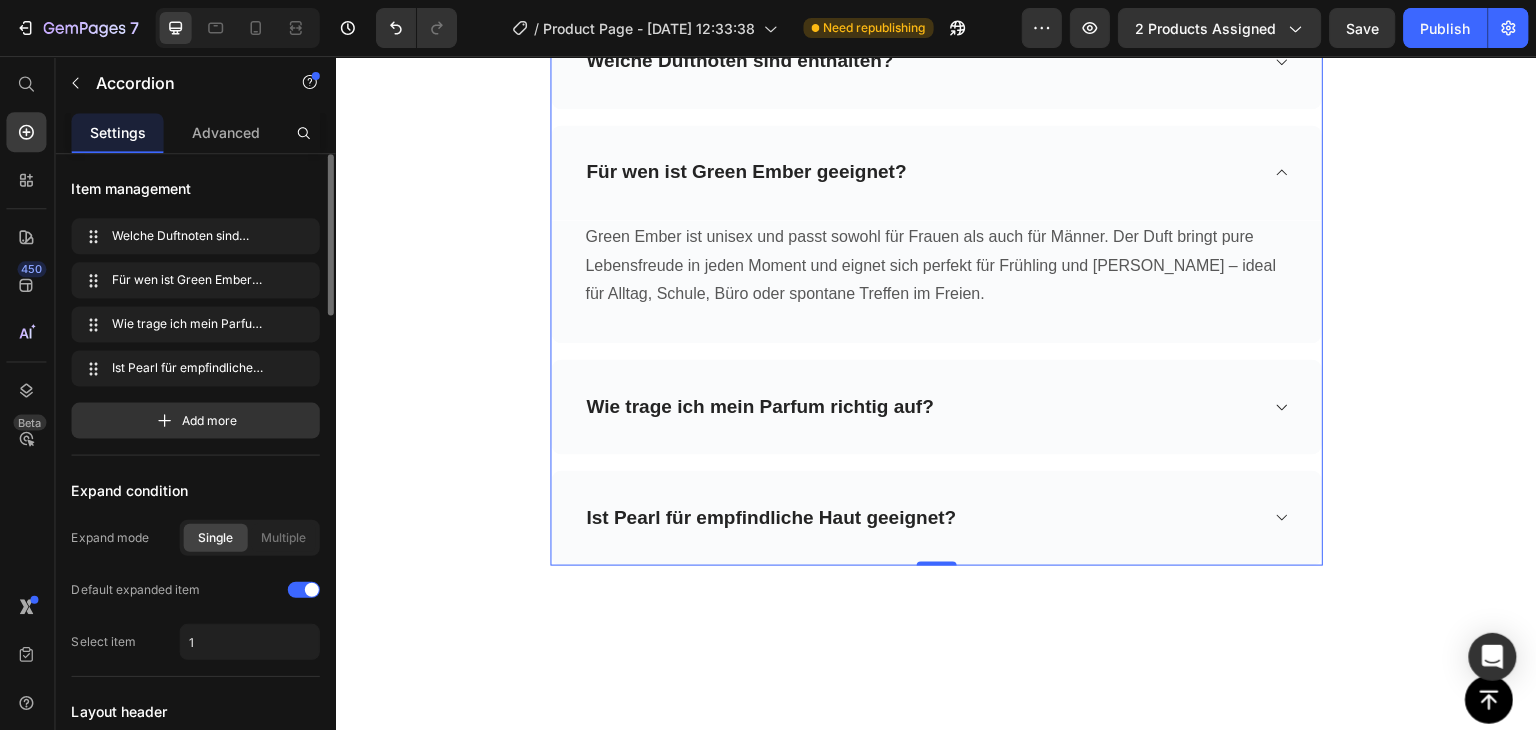 click on "Für wen ist Green Ember geeignet?" at bounding box center (745, 172) 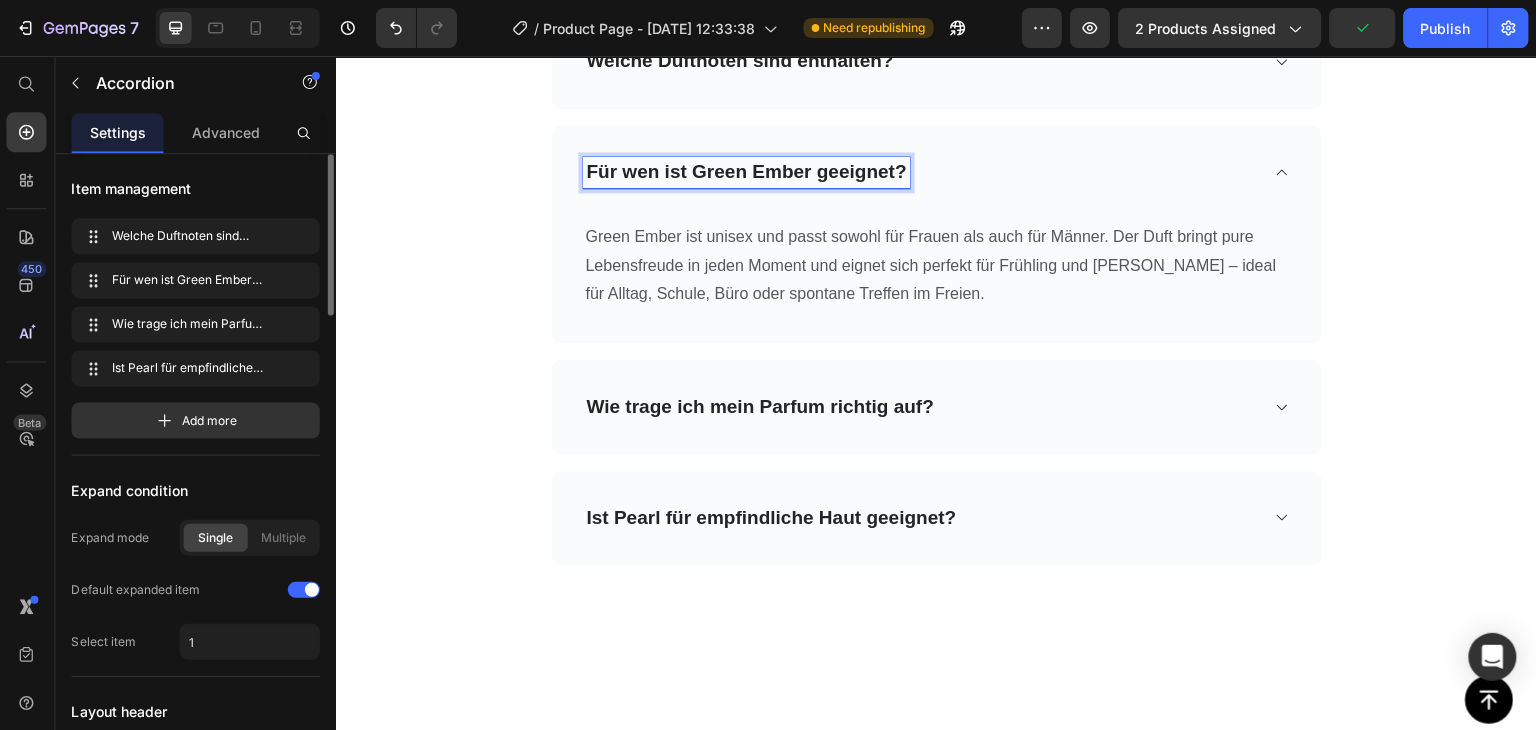 click on "Für wen ist Green Ember geeignet?" at bounding box center (745, 172) 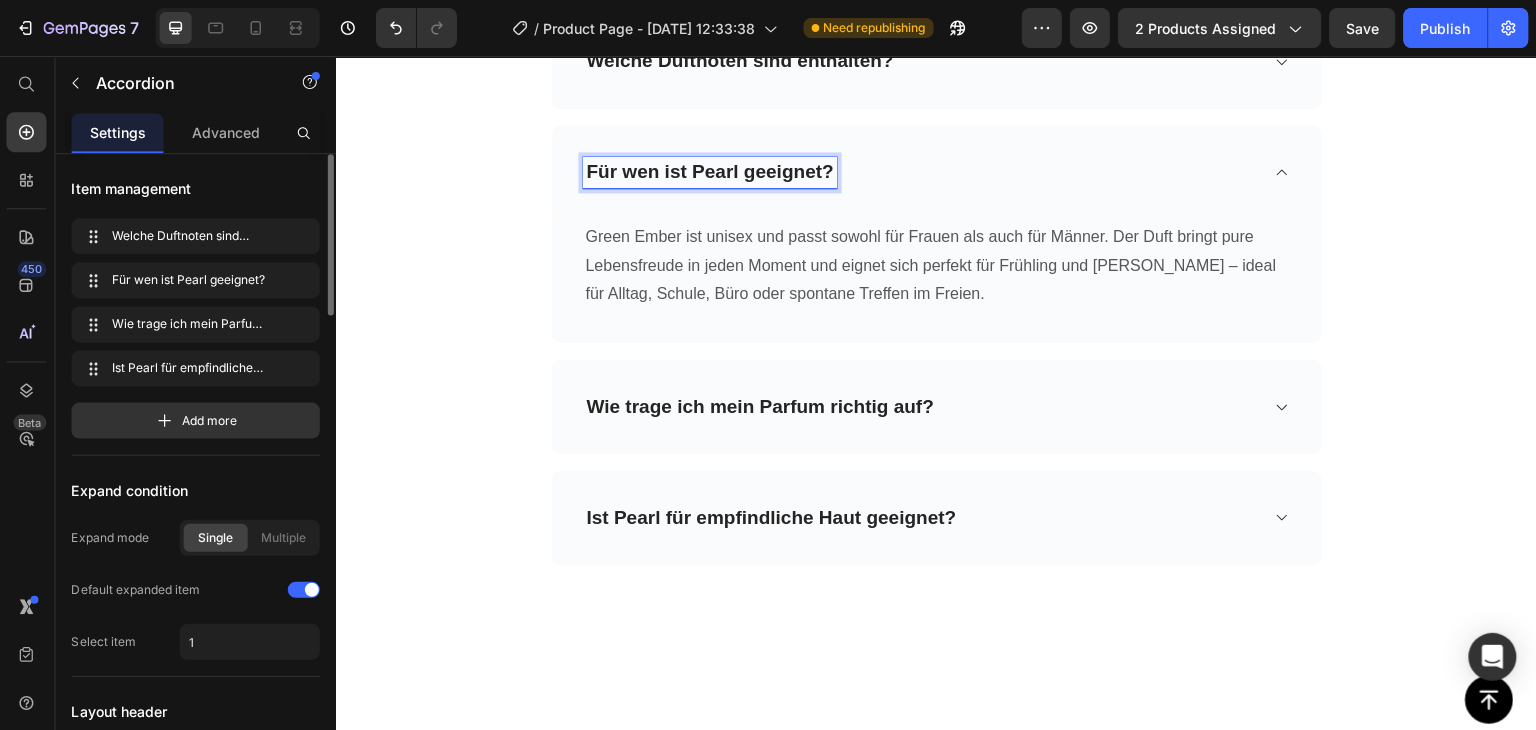 click 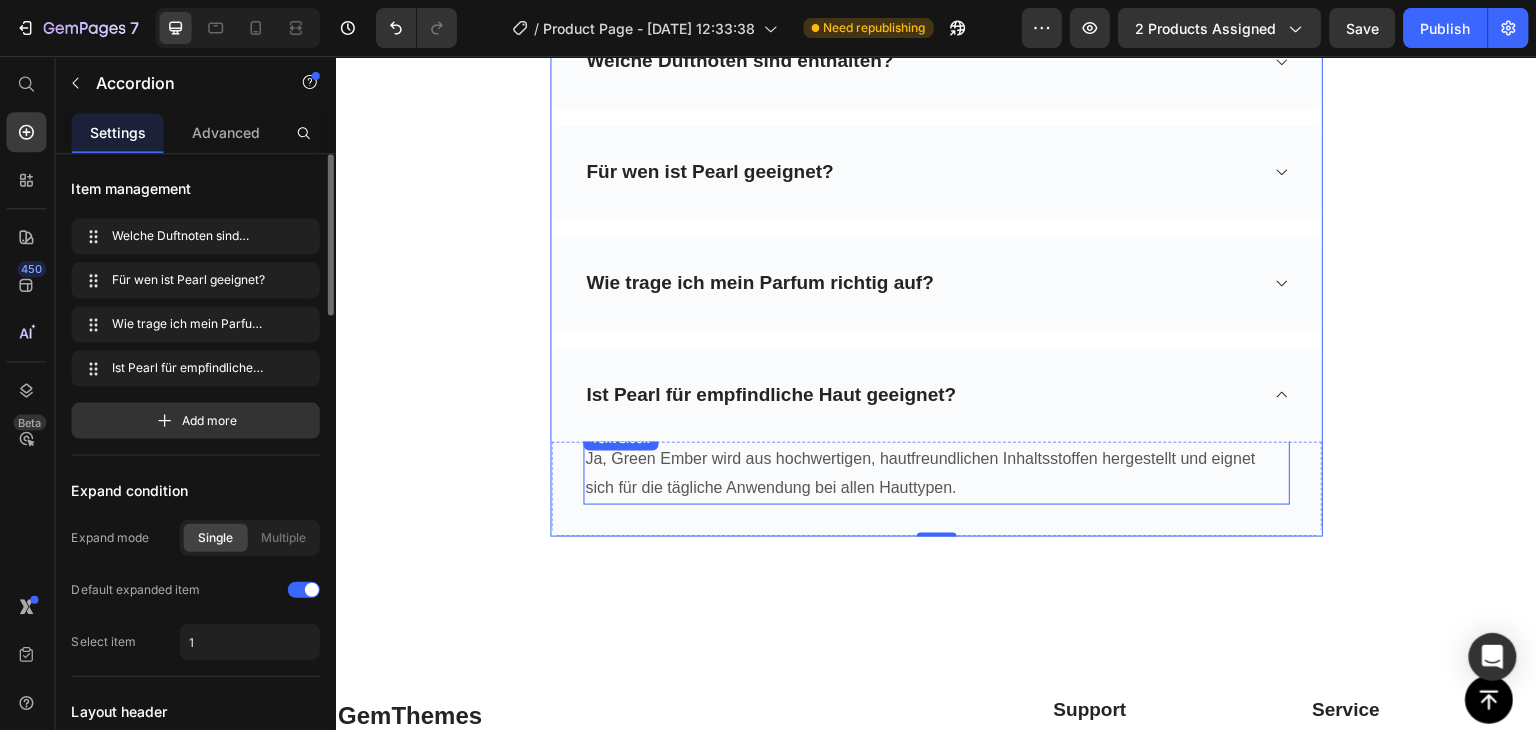 click on "Ja, Green Ember wird aus hochwertigen, hautfreundlichen Inhaltsstoffen hergestellt und eignet sich für die tägliche Anwendung bei allen Hauttypen." at bounding box center (935, 473) 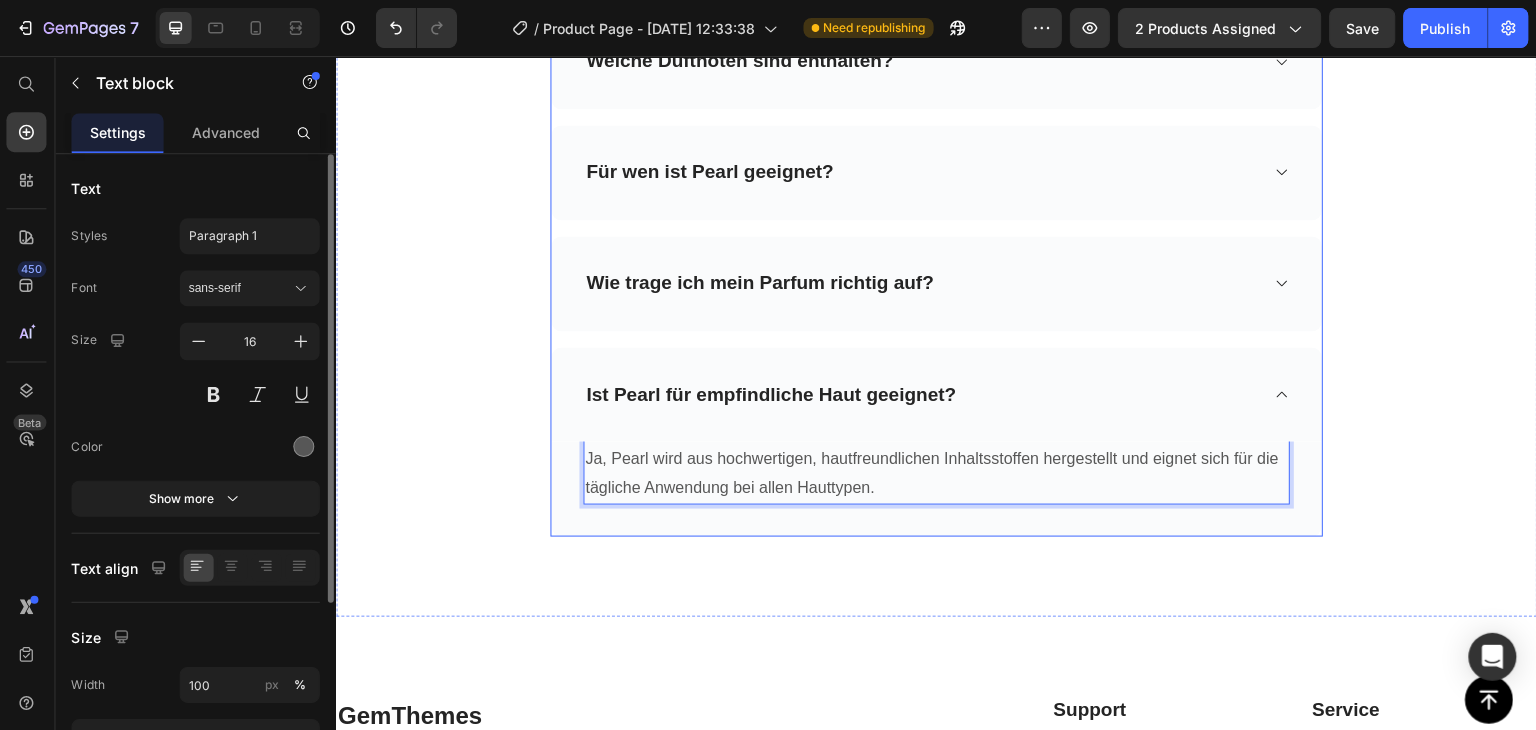 click on "Für wen ist Pearl geeignet?" at bounding box center (935, 172) 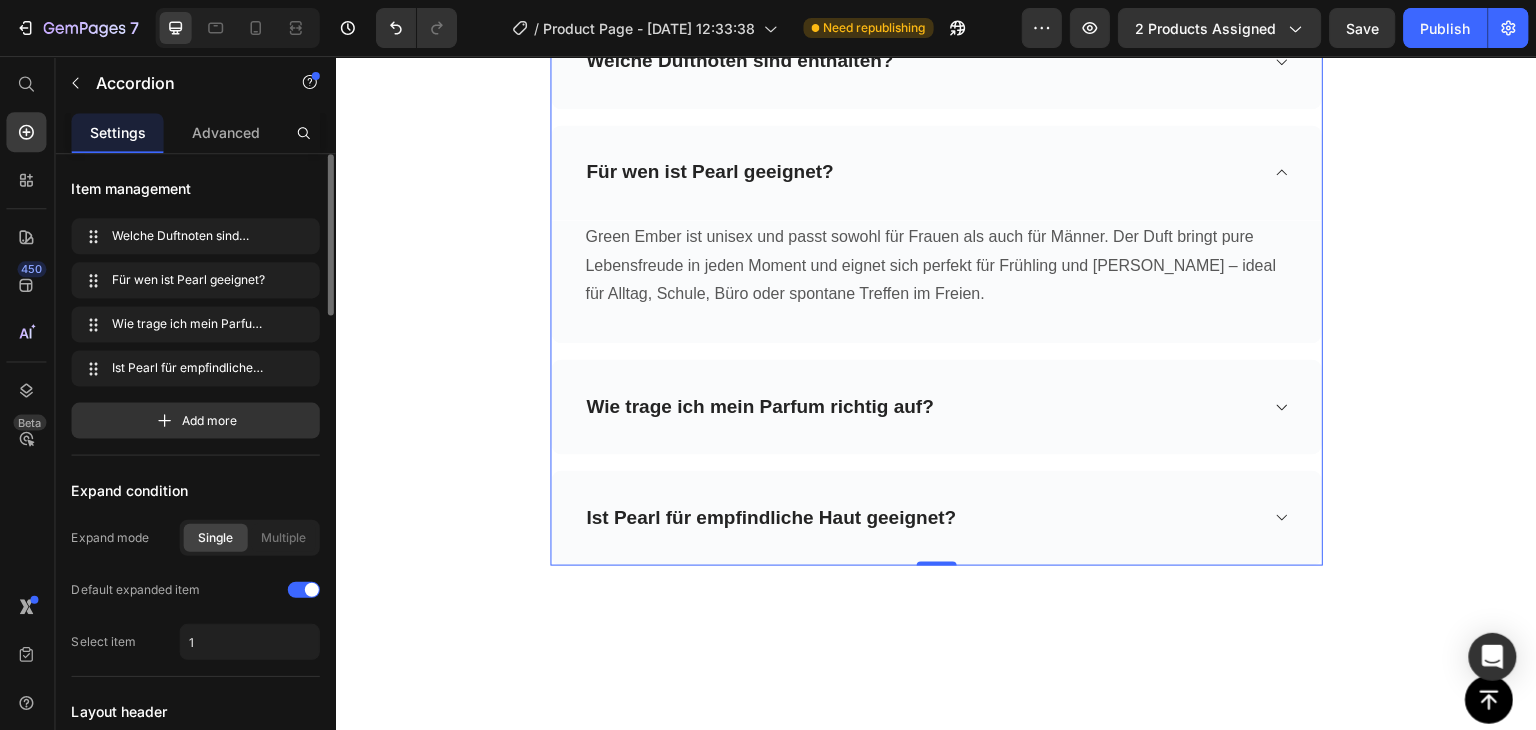 click on "Welche Duftnoten sind enthalten?" at bounding box center [935, 61] 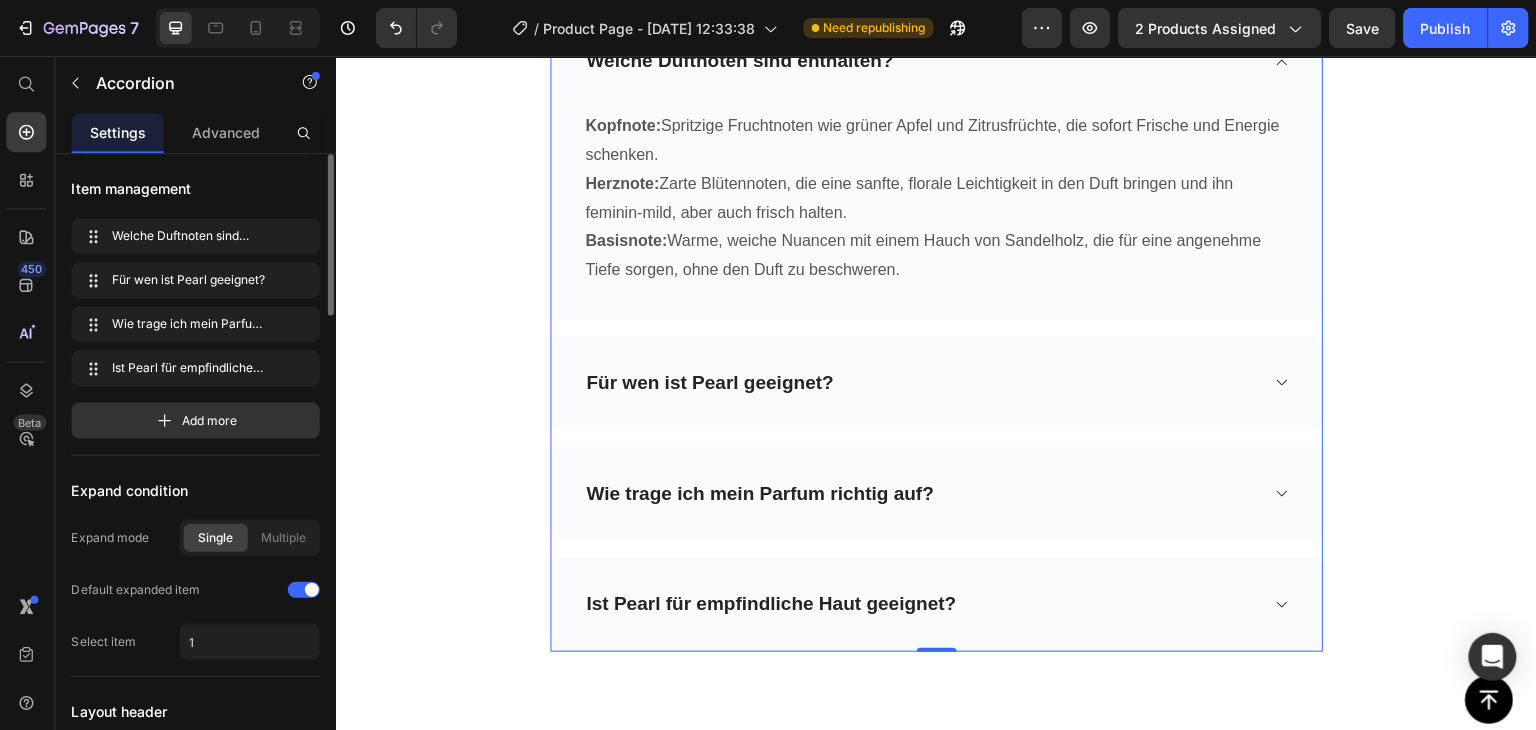 click 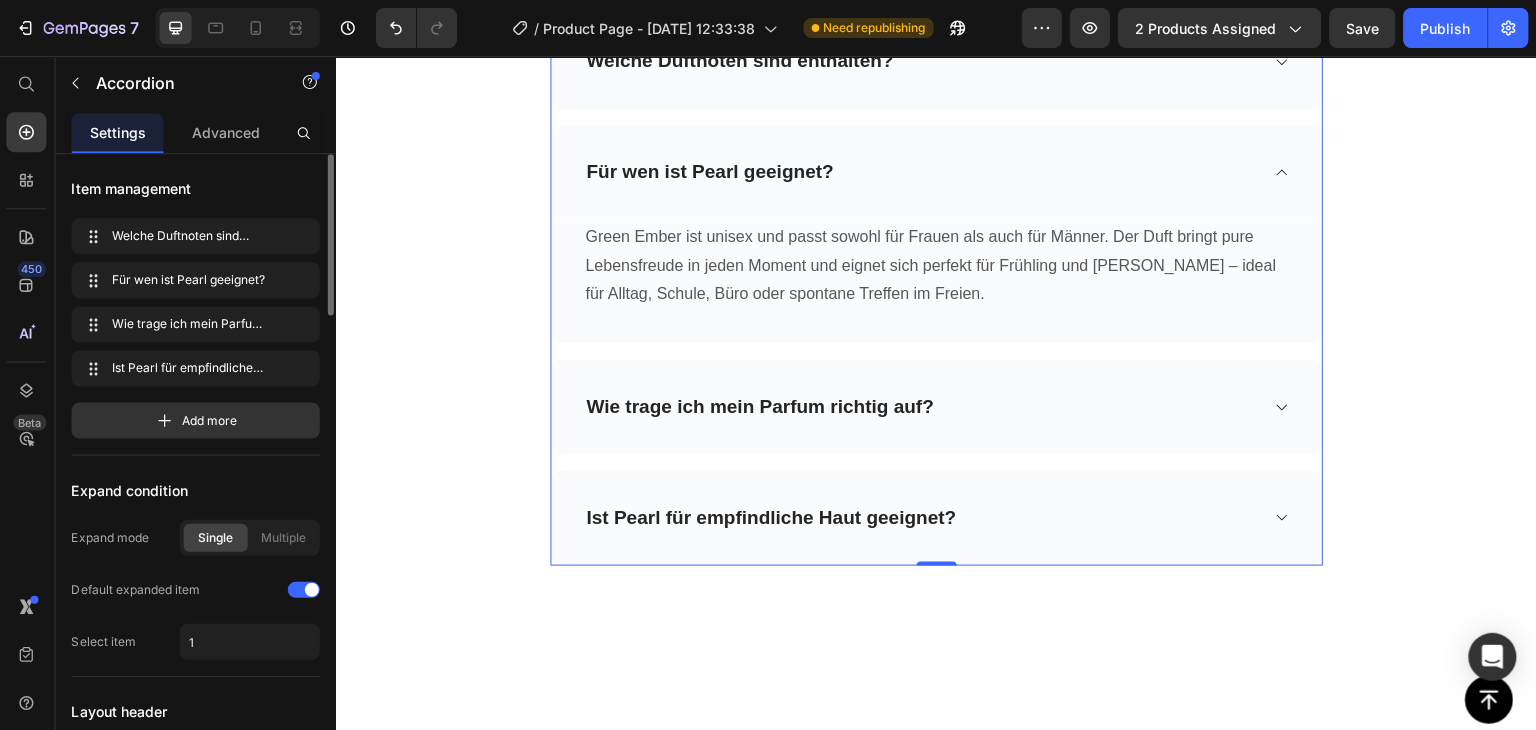 click on "Welche Duftnoten sind enthalten?" at bounding box center (935, 61) 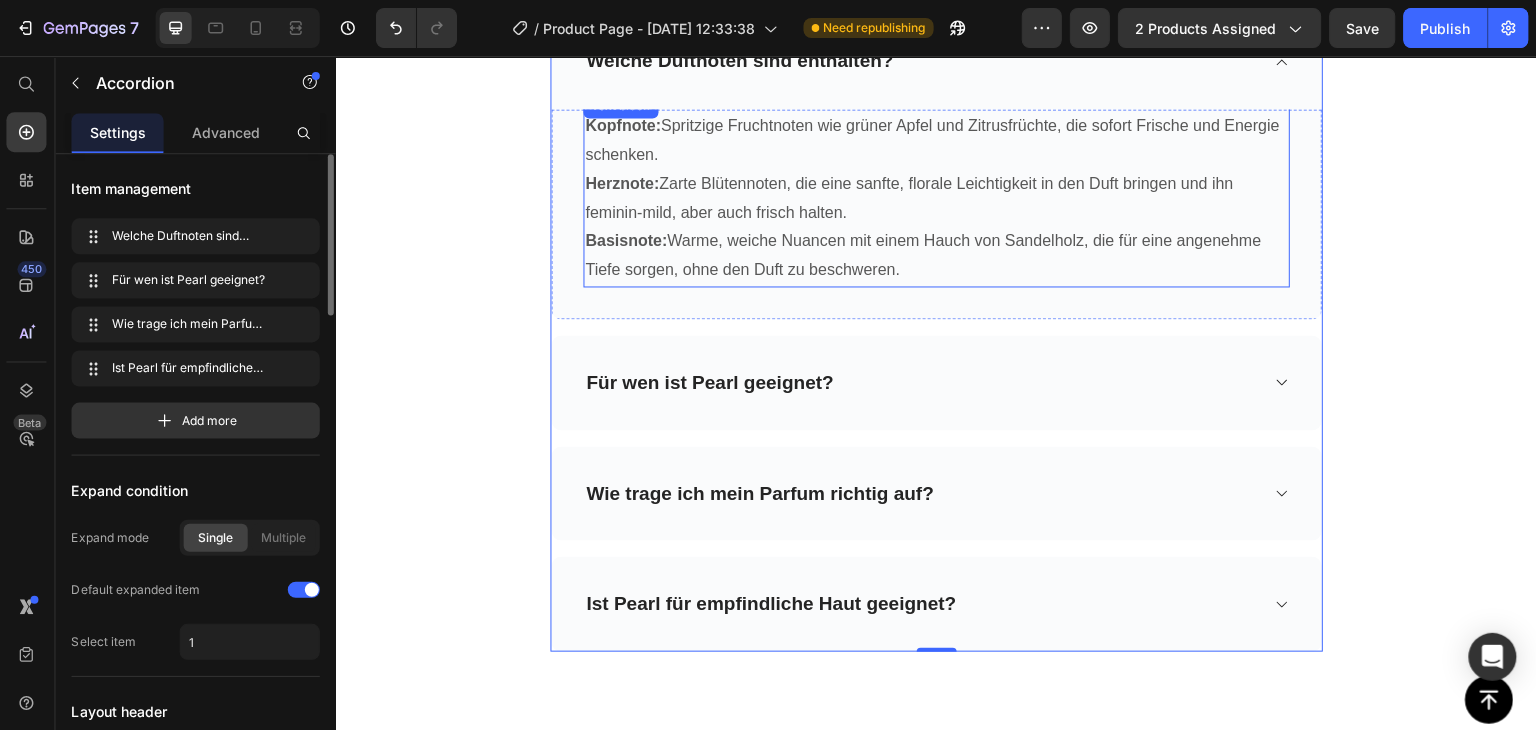 click on "Basisnote:  Warme, weiche Nuancen mit einem Hauch von Sandelholz, die für eine angenehme Tiefe sorgen, ohne den Duft zu beschweren." at bounding box center (935, 256) 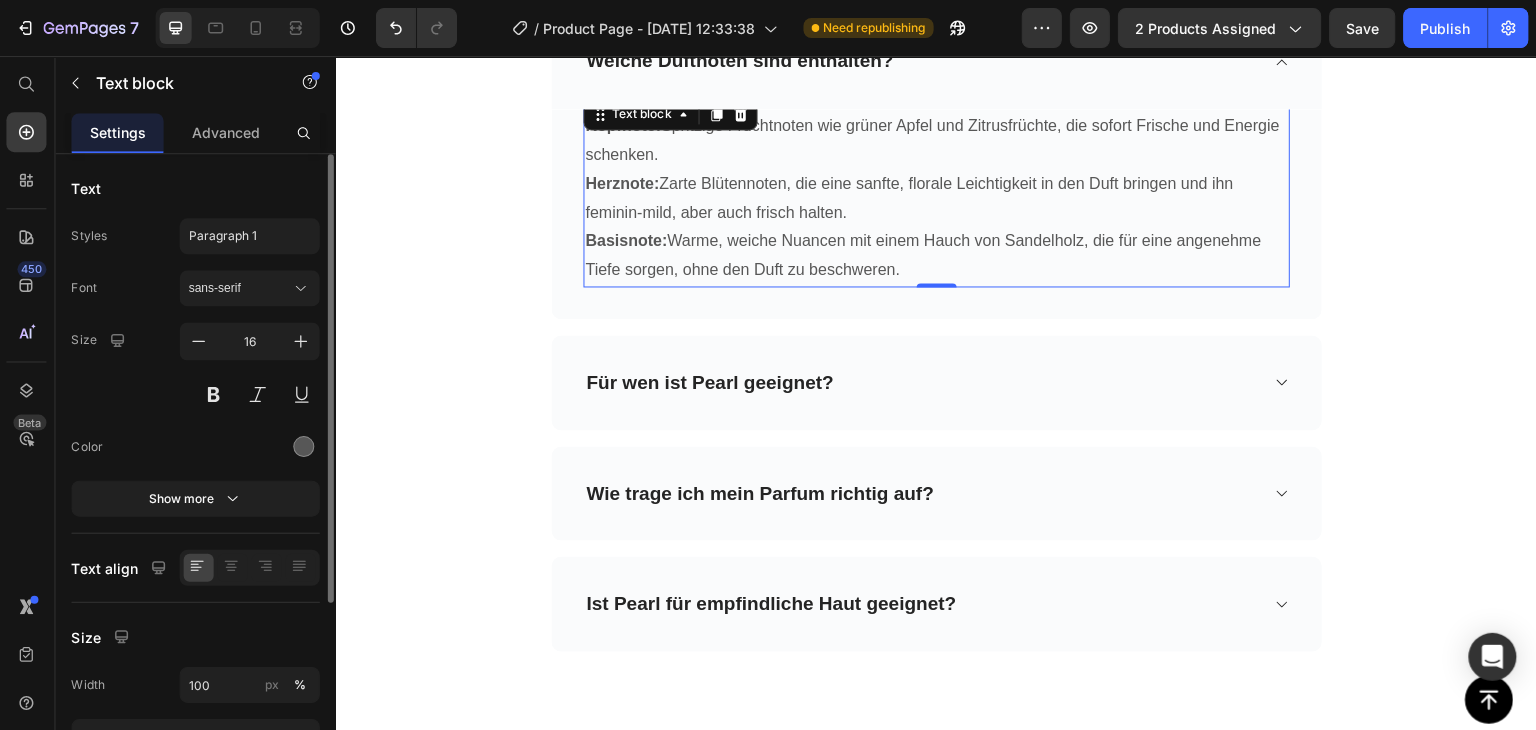 click on "Basisnote:  Warme, weiche Nuancen mit einem Hauch von Sandelholz, die für eine angenehme Tiefe sorgen, ohne den Duft zu beschweren." at bounding box center [935, 256] 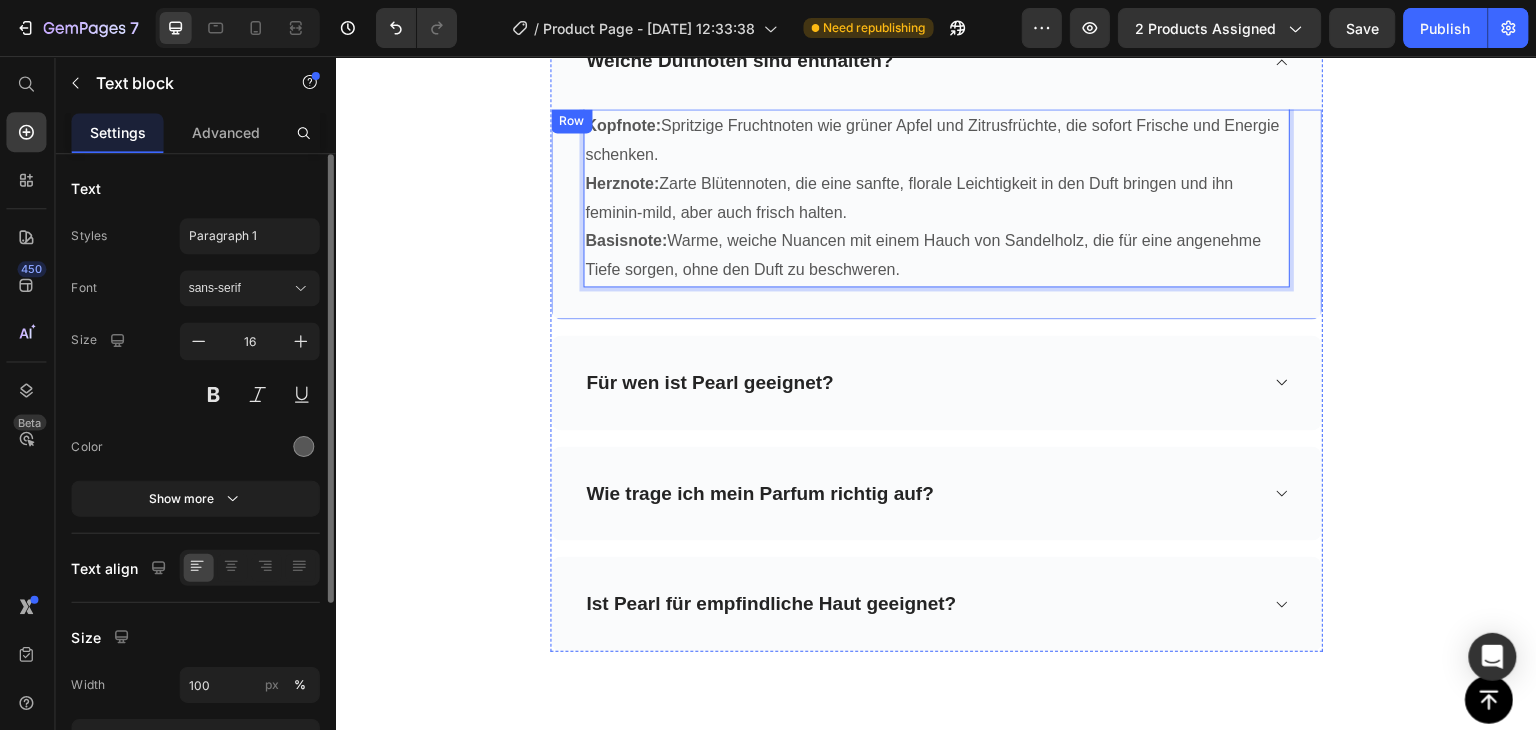 drag, startPoint x: 905, startPoint y: 355, endPoint x: 593, endPoint y: 193, distance: 351.55084 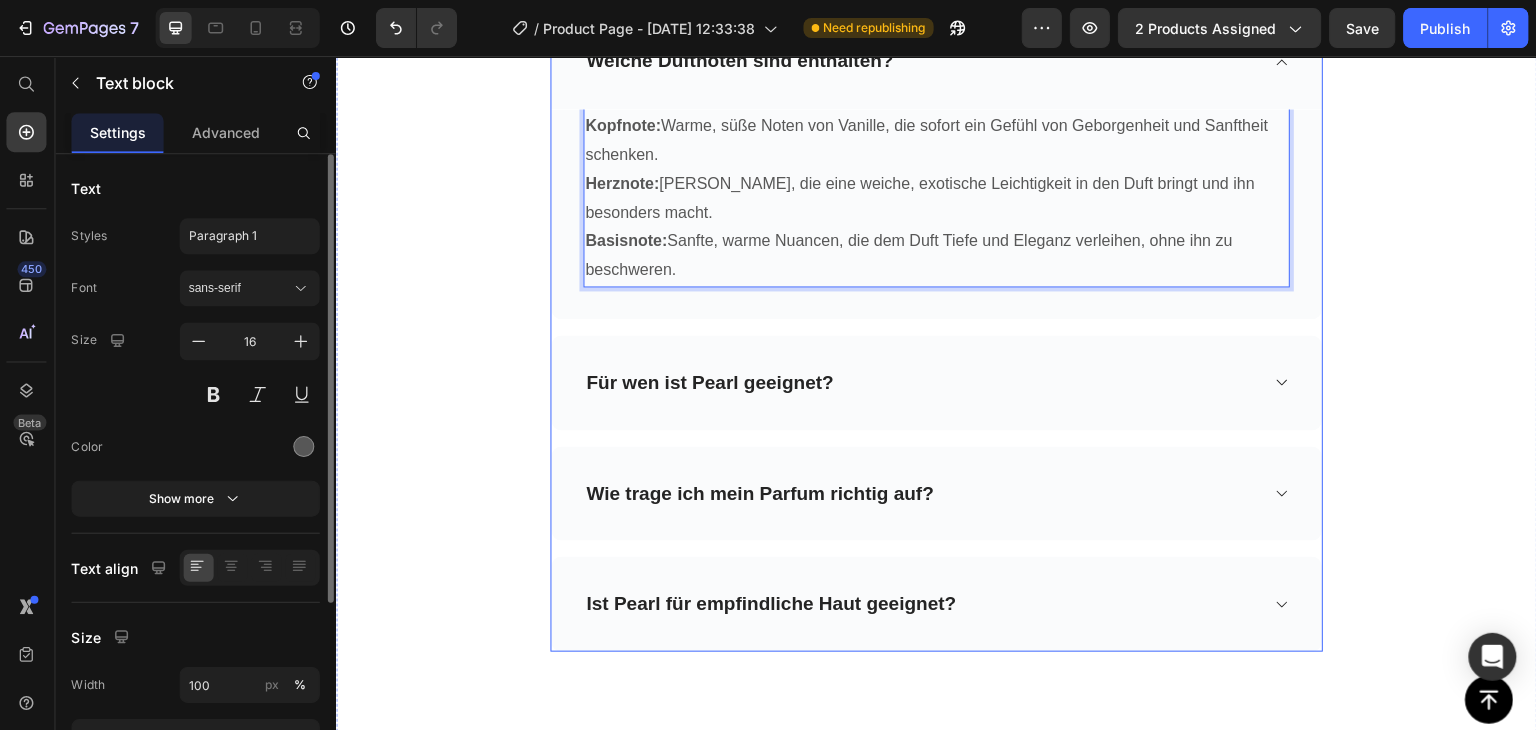 click on "Für wen ist Pearl geeignet?" at bounding box center [708, 382] 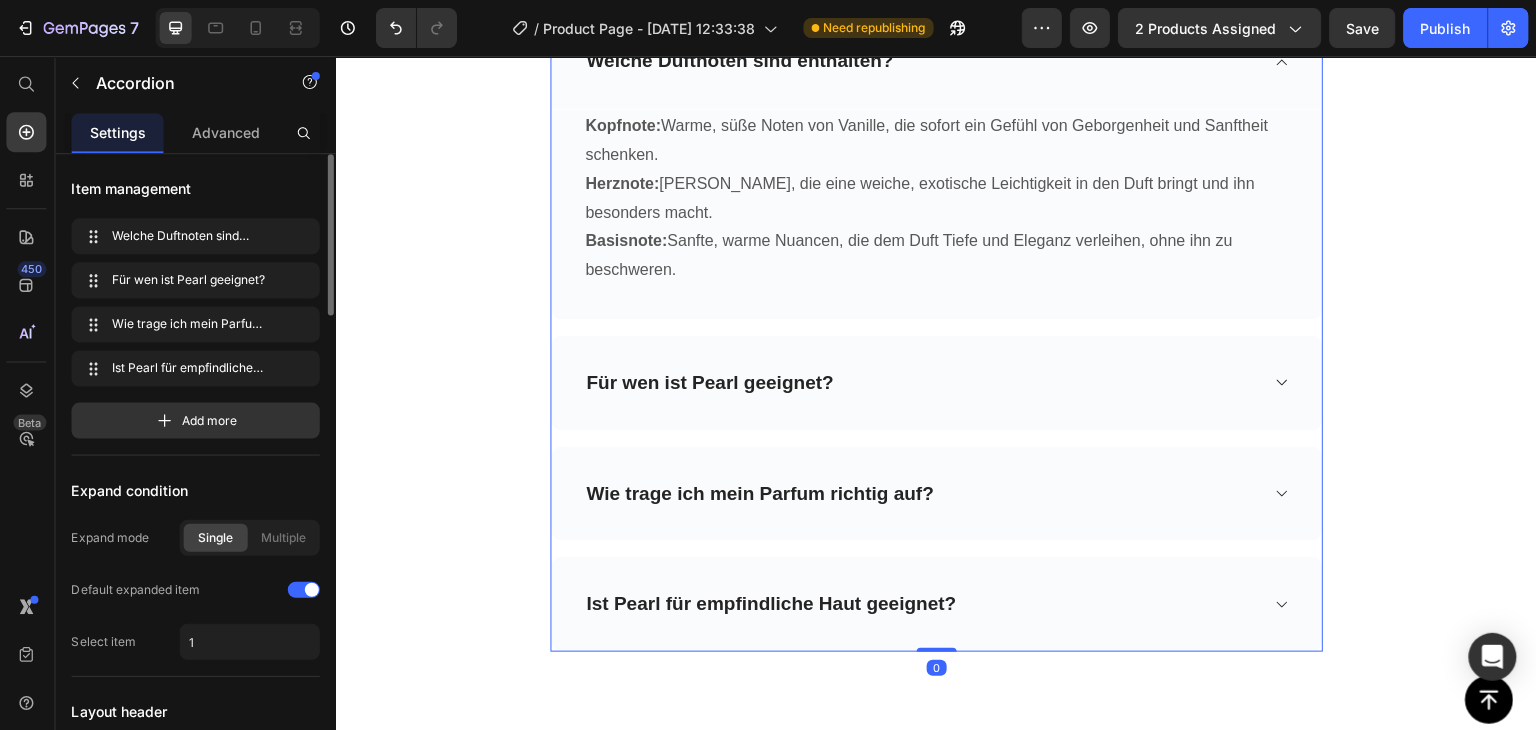 click 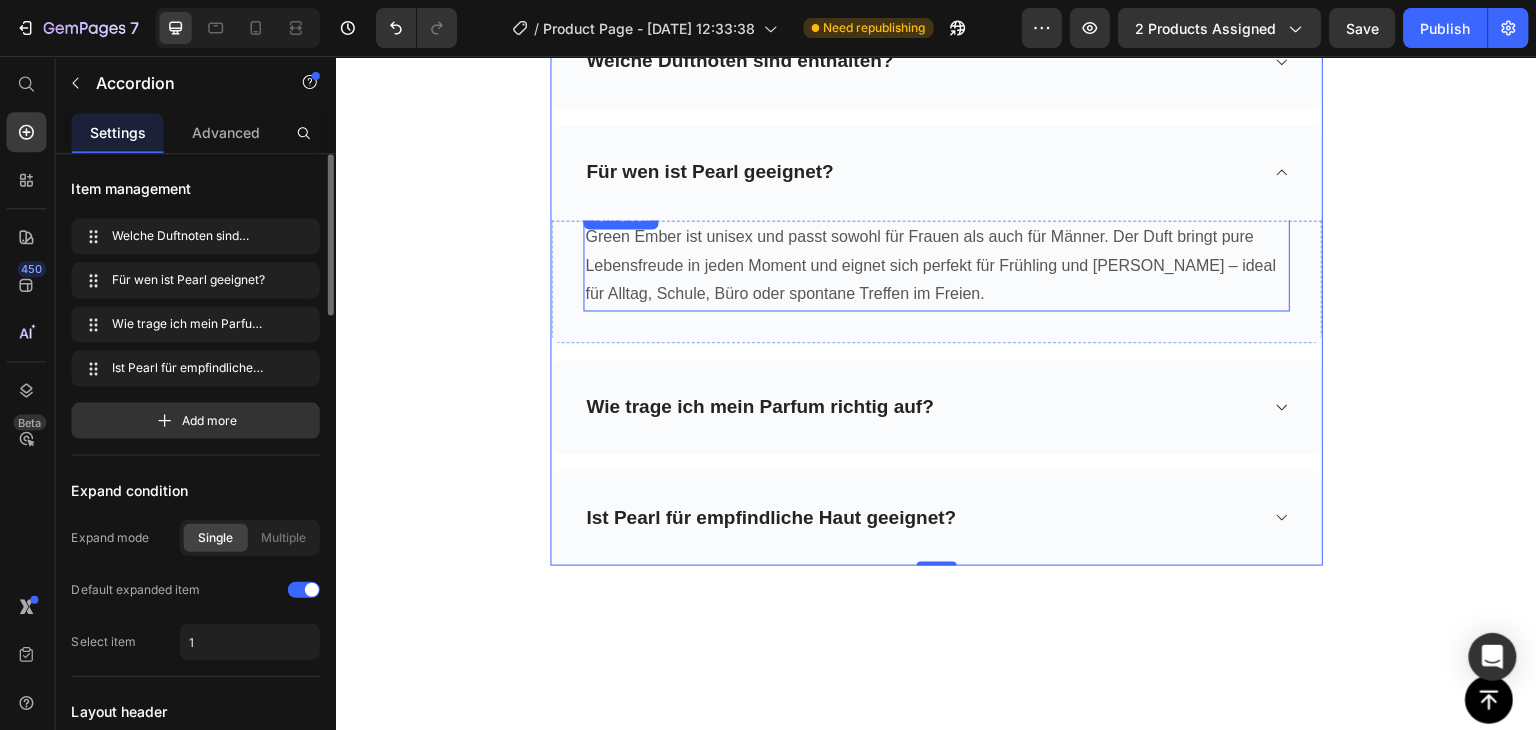 click on "Green Ember ist unisex und passt sowohl für Frauen als auch für Männer. Der Duft bringt pure Lebensfreude in jeden Moment und eignet sich perfekt für Frühling und Sommer – ideal für Alltag, Schule, Büro oder spontane Treffen im Freien." at bounding box center [935, 266] 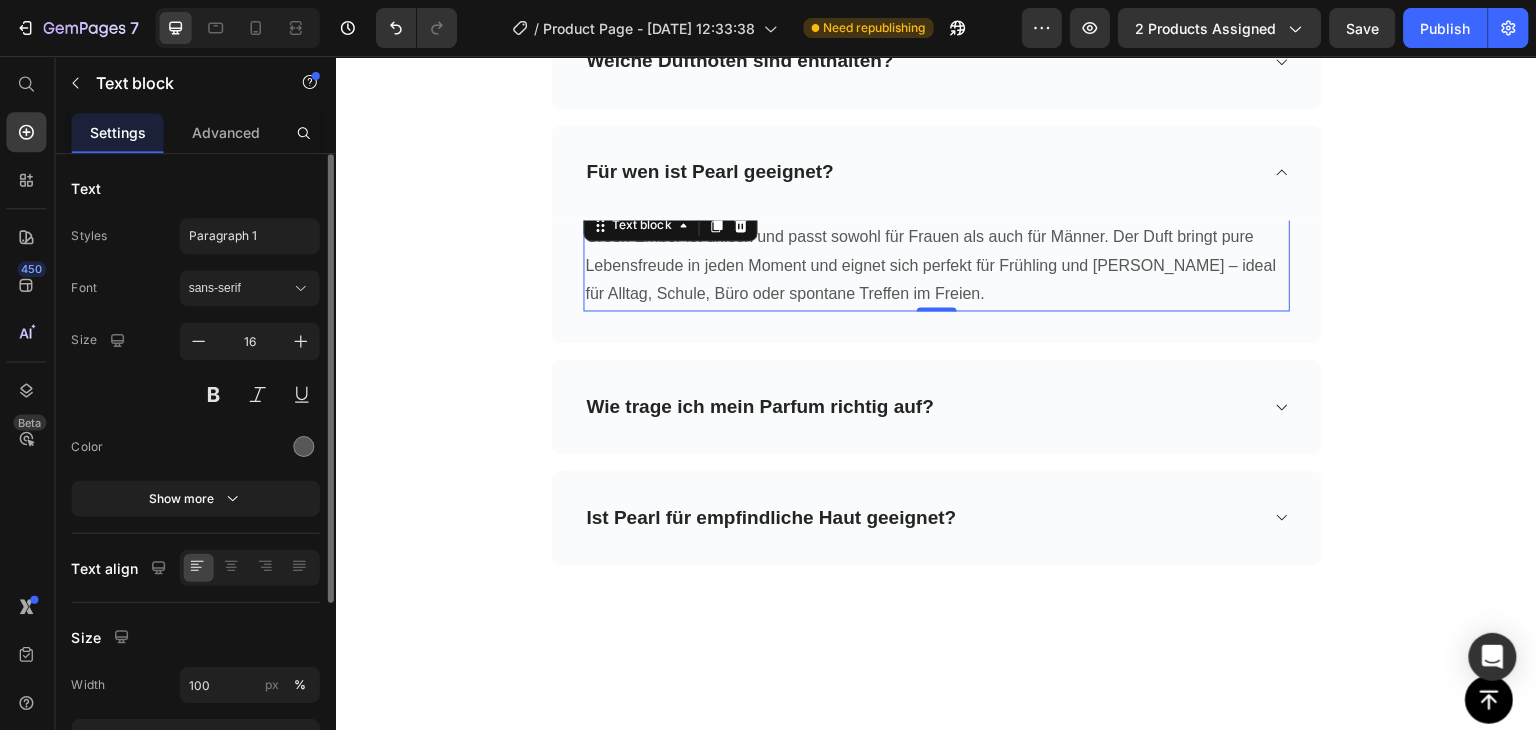 click on "Green Ember ist unisex und passt sowohl für Frauen als auch für Männer. Der Duft bringt pure Lebensfreude in jeden Moment und eignet sich perfekt für Frühling und Sommer – ideal für Alltag, Schule, Büro oder spontane Treffen im Freien." at bounding box center (935, 266) 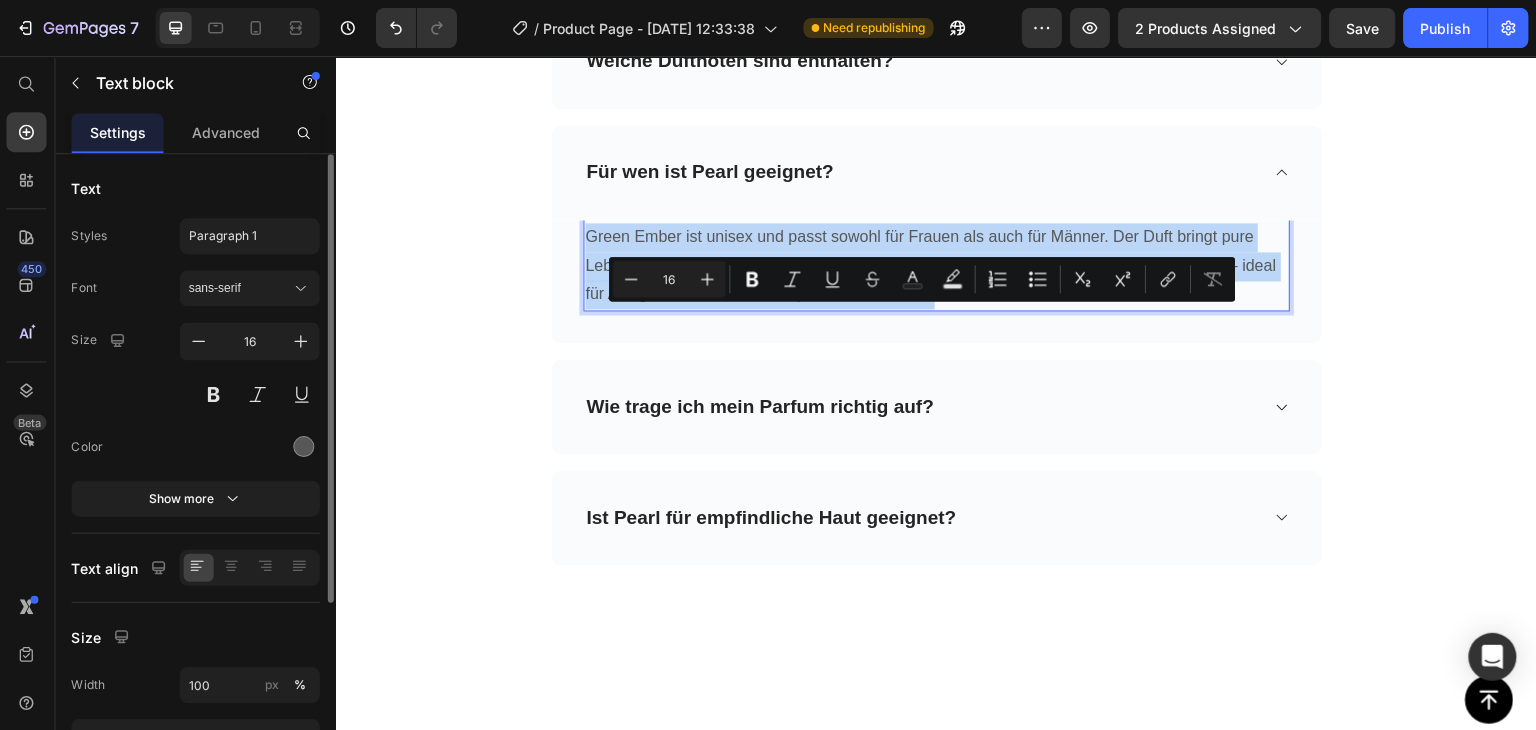 drag, startPoint x: 903, startPoint y: 374, endPoint x: 727, endPoint y: 307, distance: 188.32153 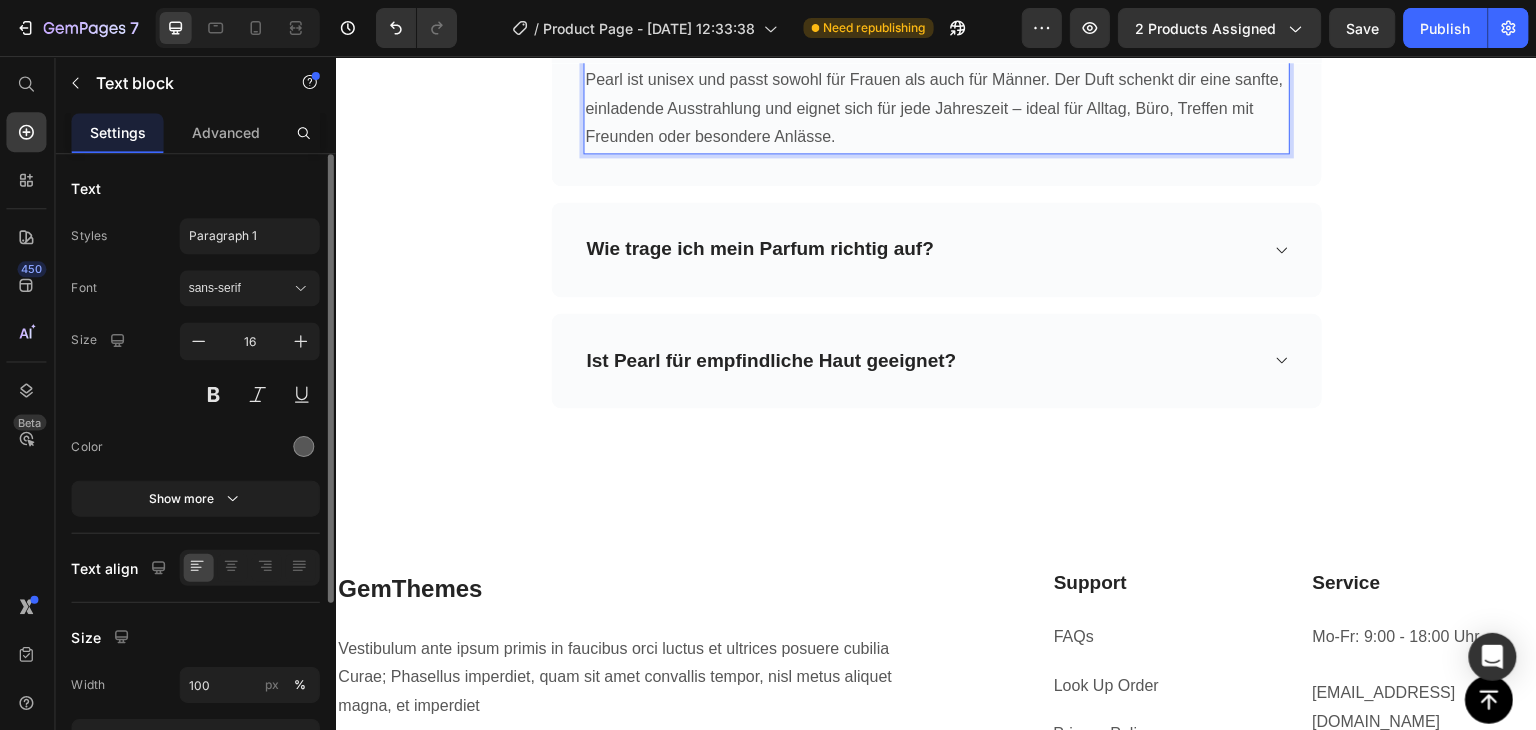 scroll, scrollTop: 6092, scrollLeft: 0, axis: vertical 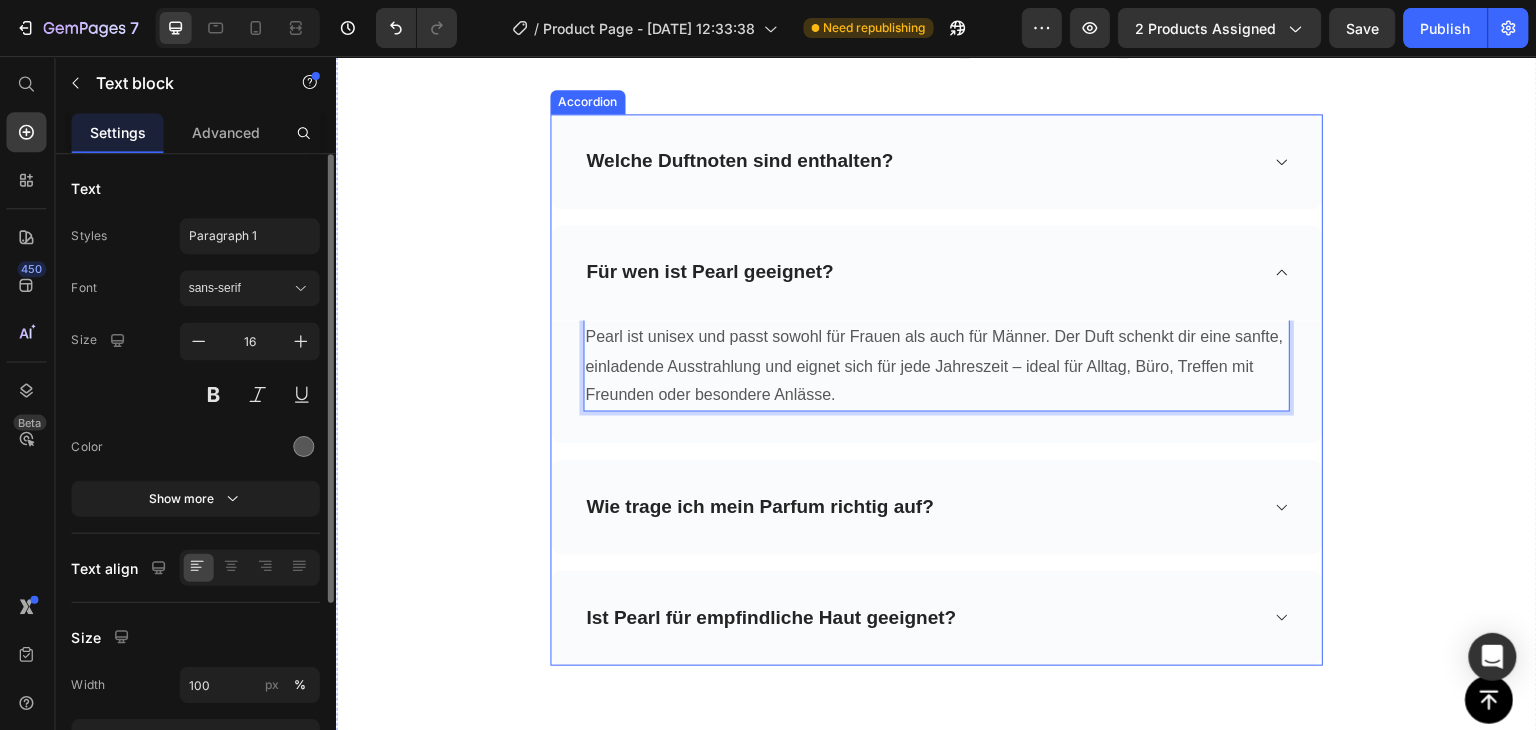 click on "Für wen ist Pearl geeignet?" at bounding box center (935, 272) 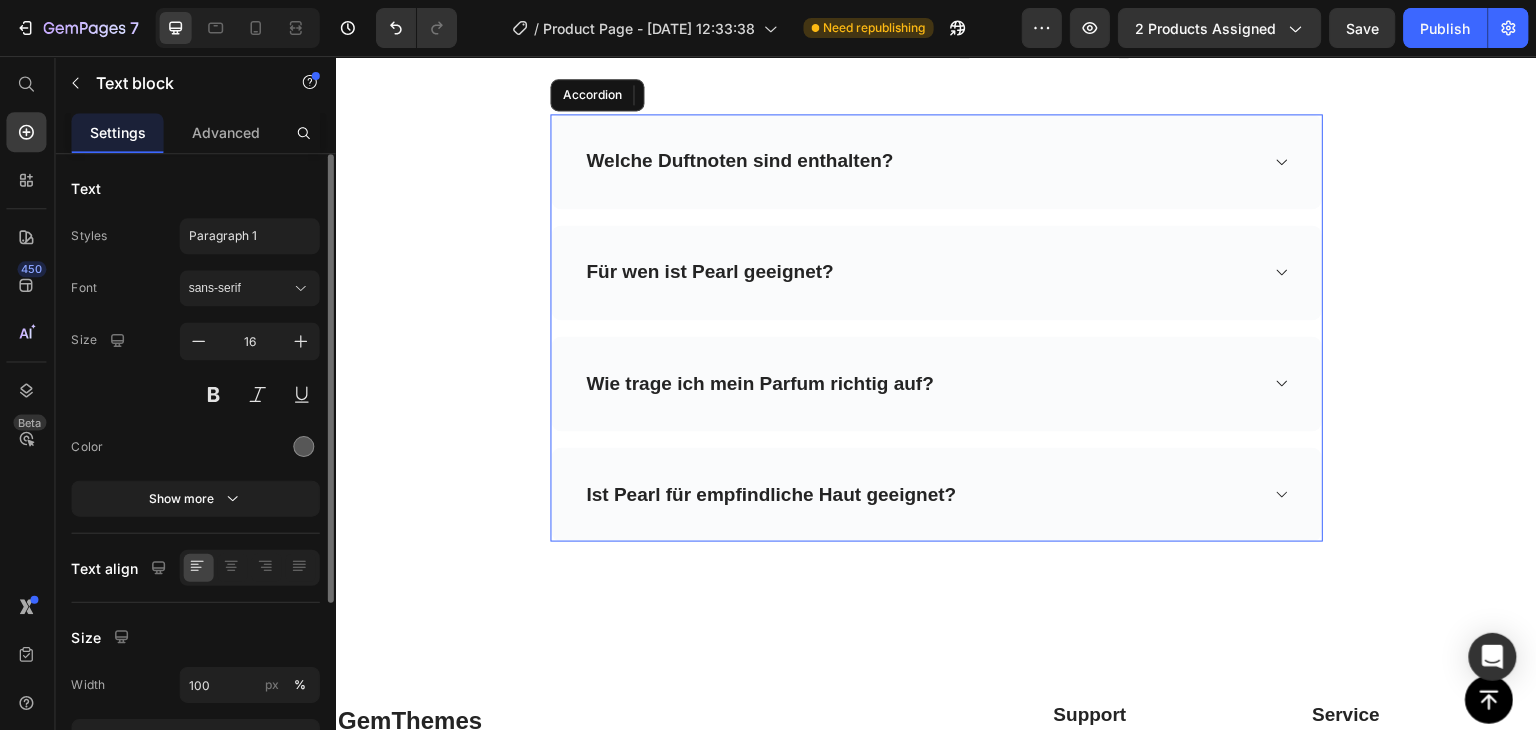 click 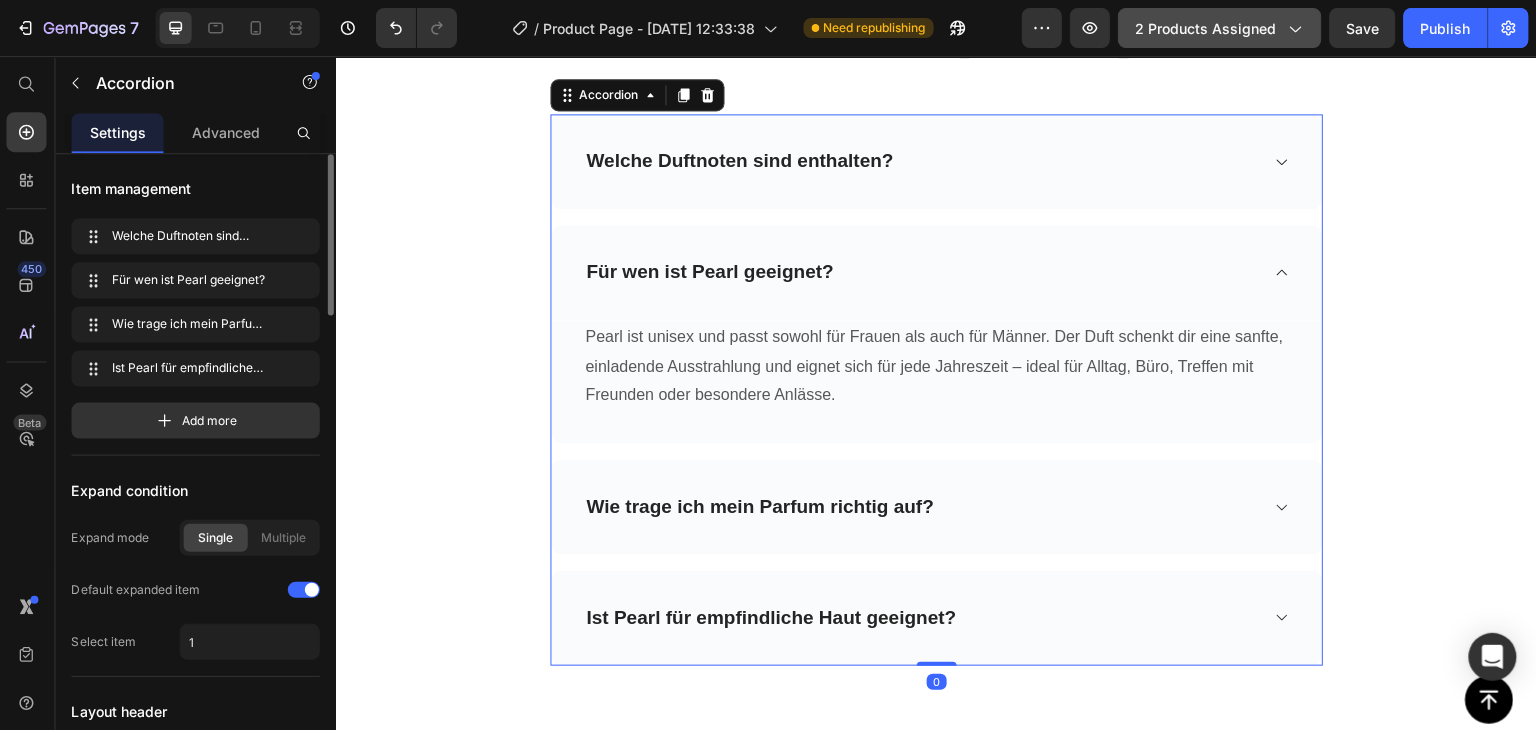 click on "2 products assigned" 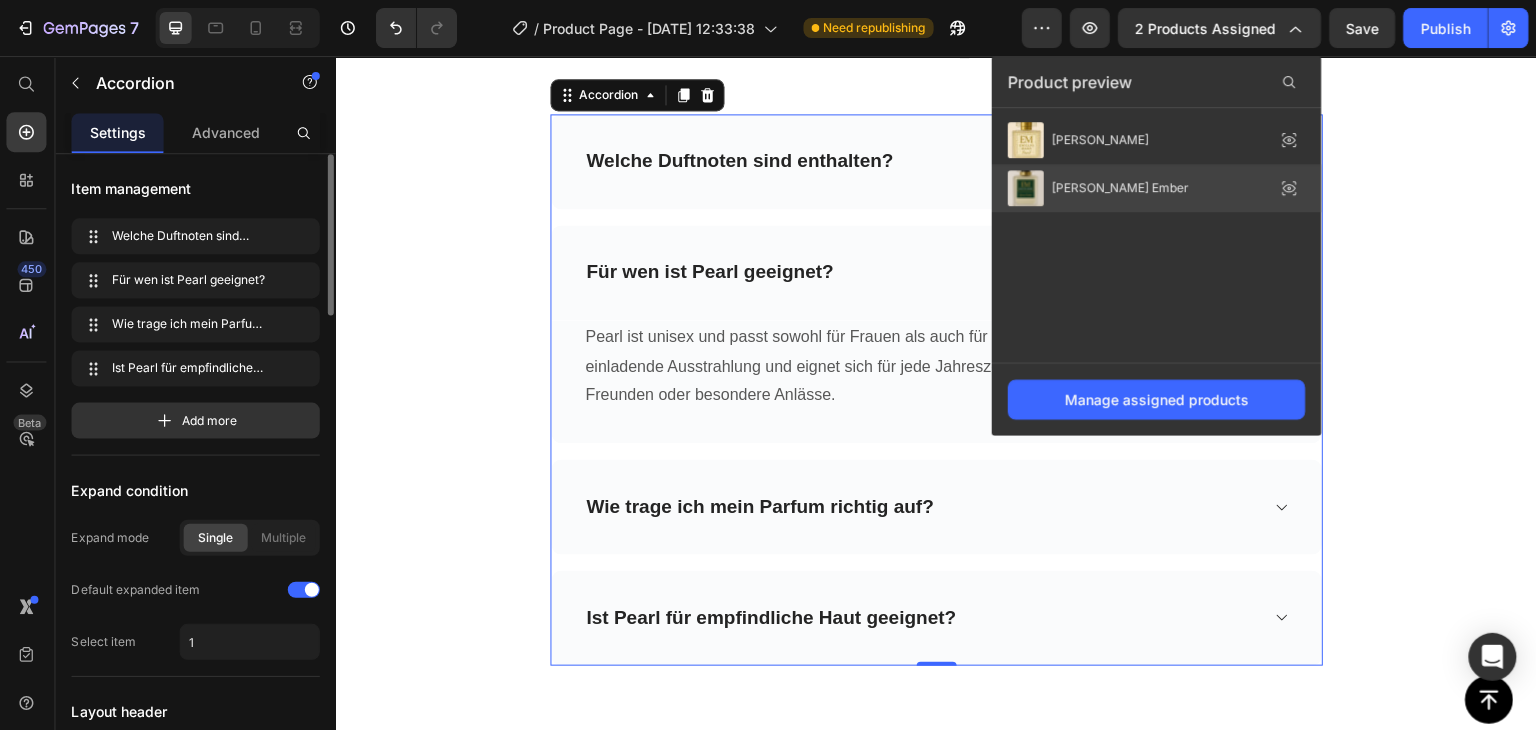 click on "[PERSON_NAME] Ember" at bounding box center [1120, 188] 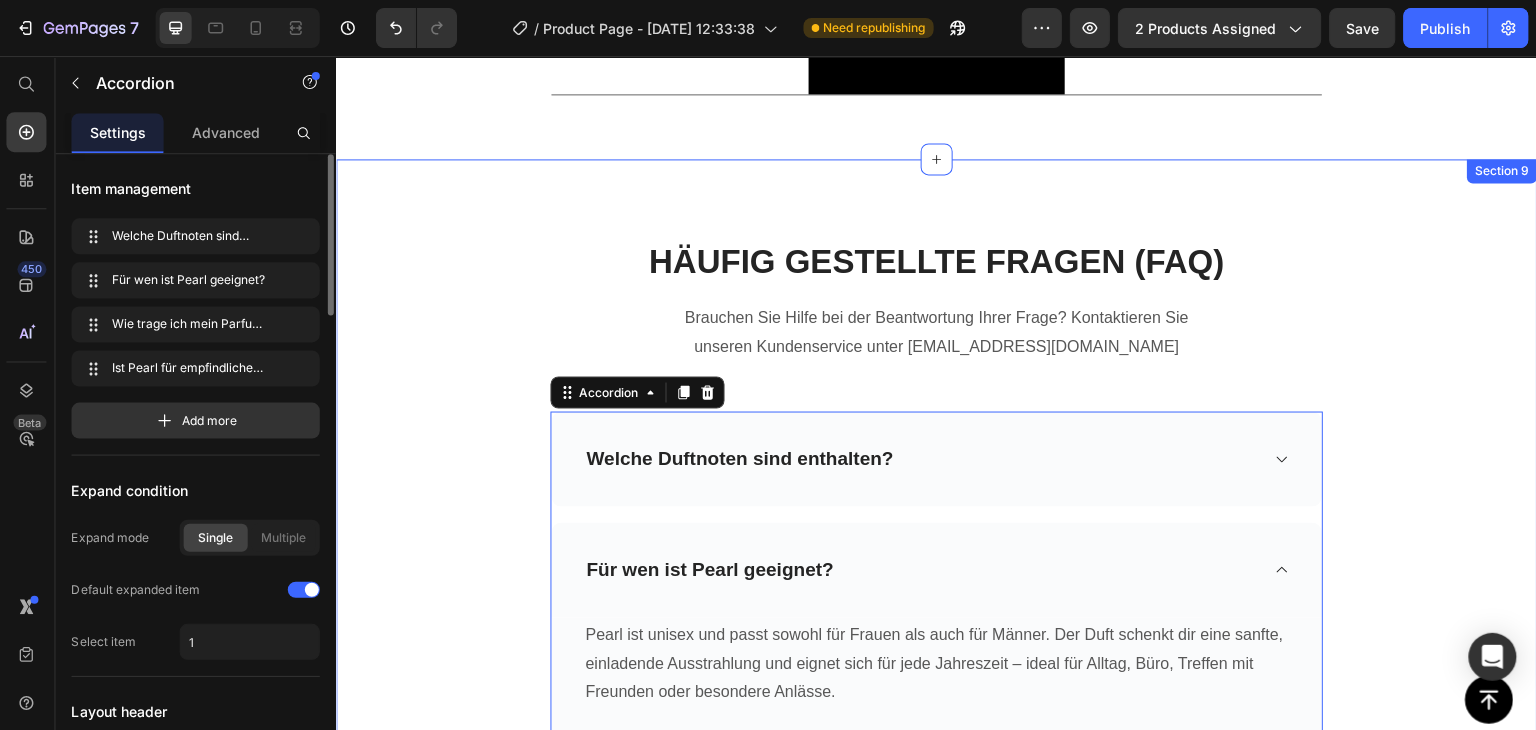 scroll, scrollTop: 5792, scrollLeft: 0, axis: vertical 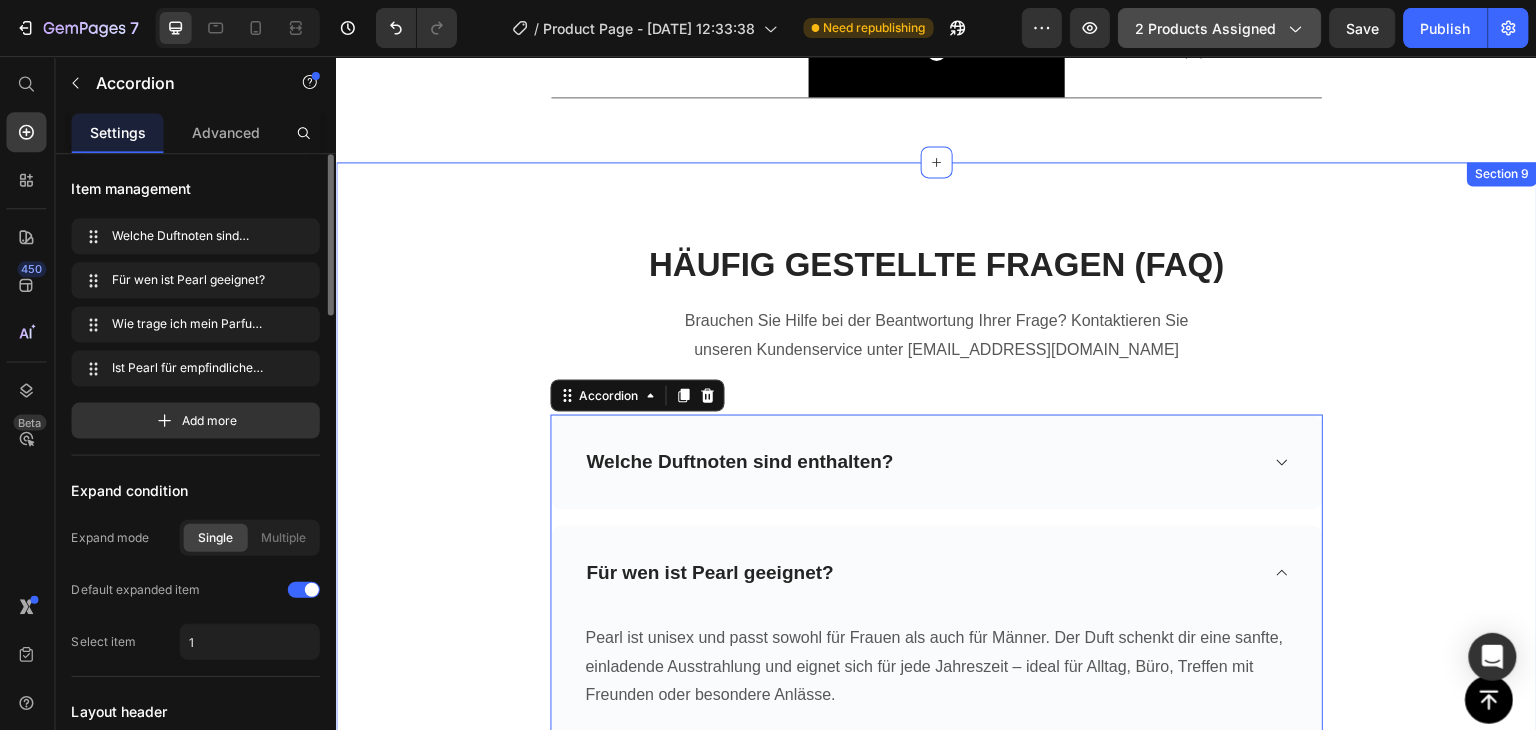 click on "2 products assigned" 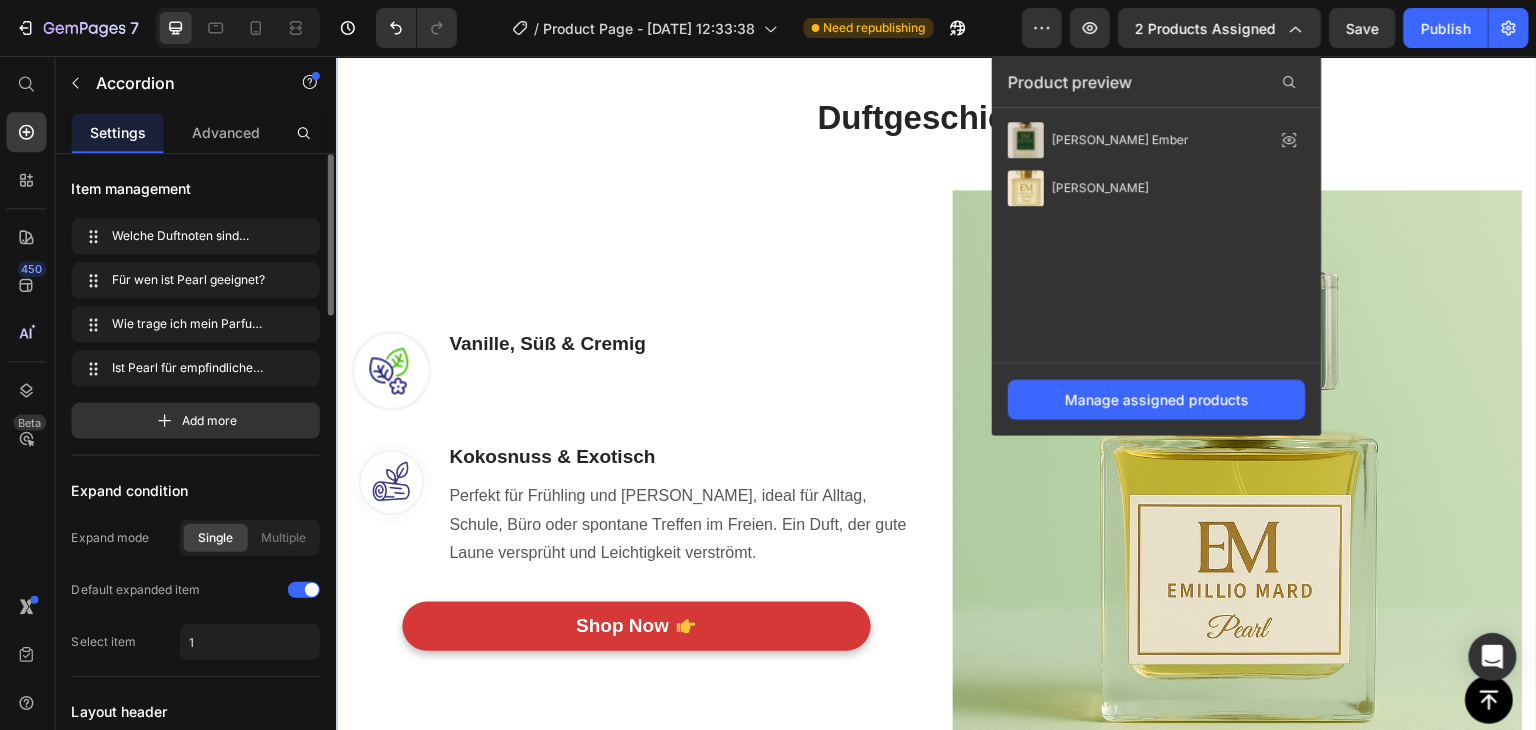 scroll, scrollTop: 800, scrollLeft: 0, axis: vertical 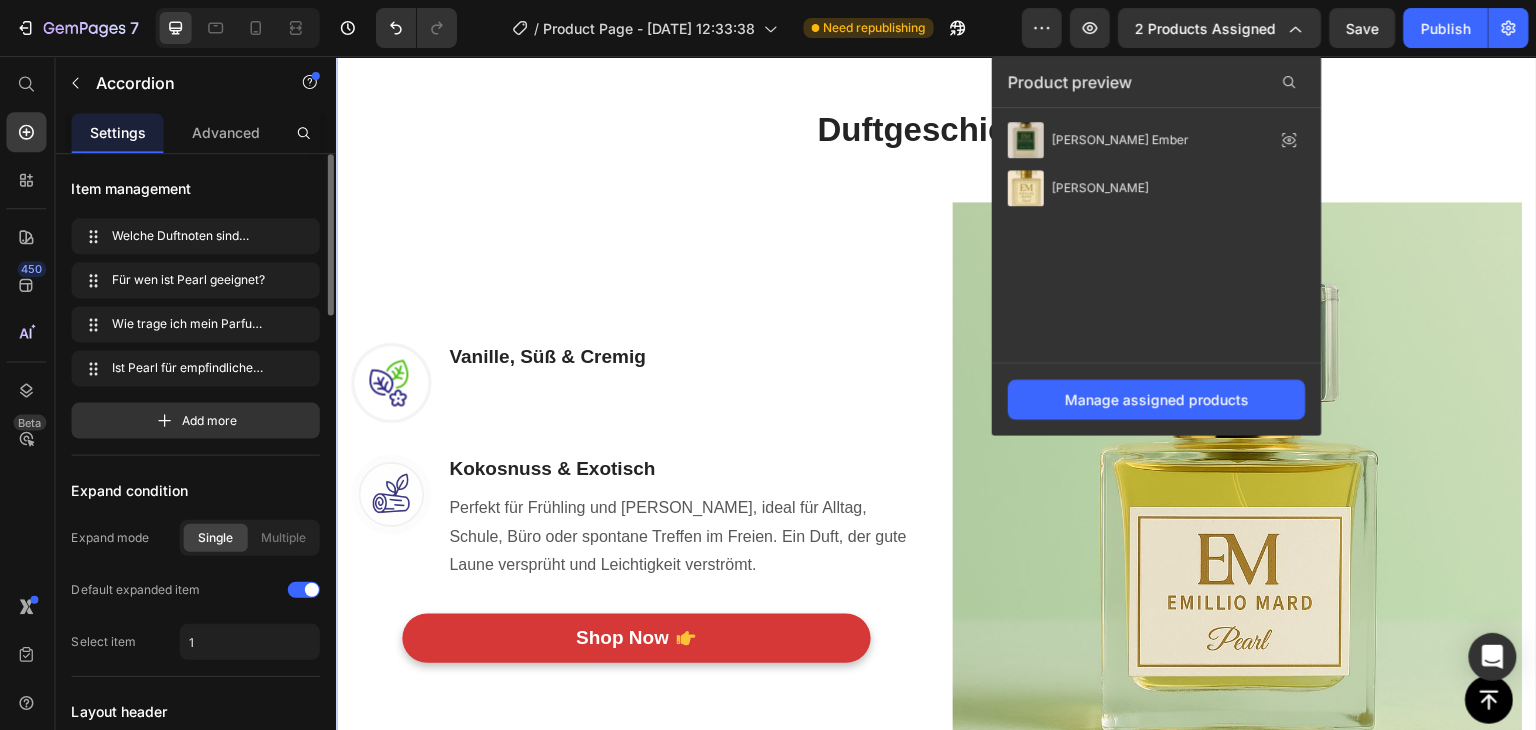 drag, startPoint x: 1341, startPoint y: 74, endPoint x: 1321, endPoint y: 140, distance: 68.96376 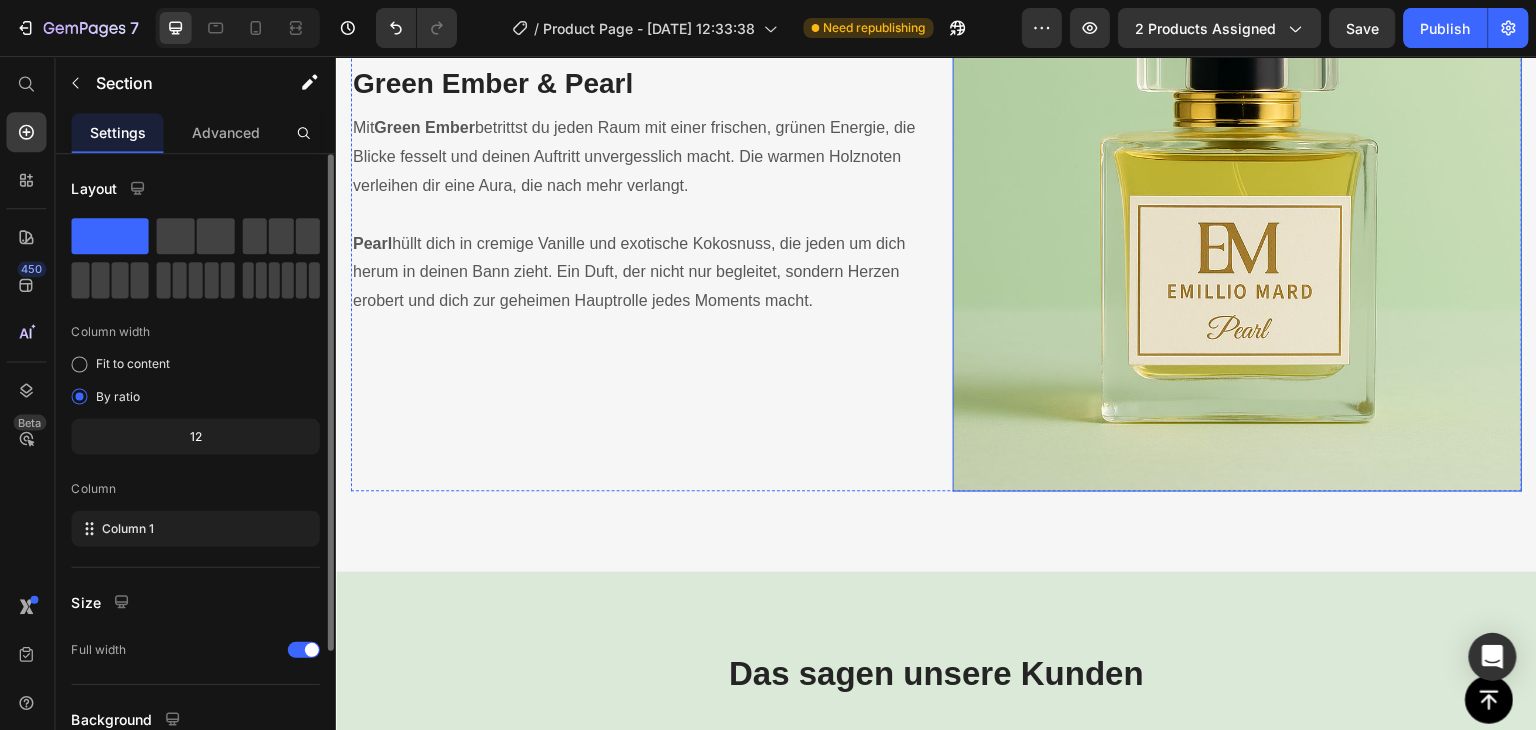 scroll, scrollTop: 4794, scrollLeft: 0, axis: vertical 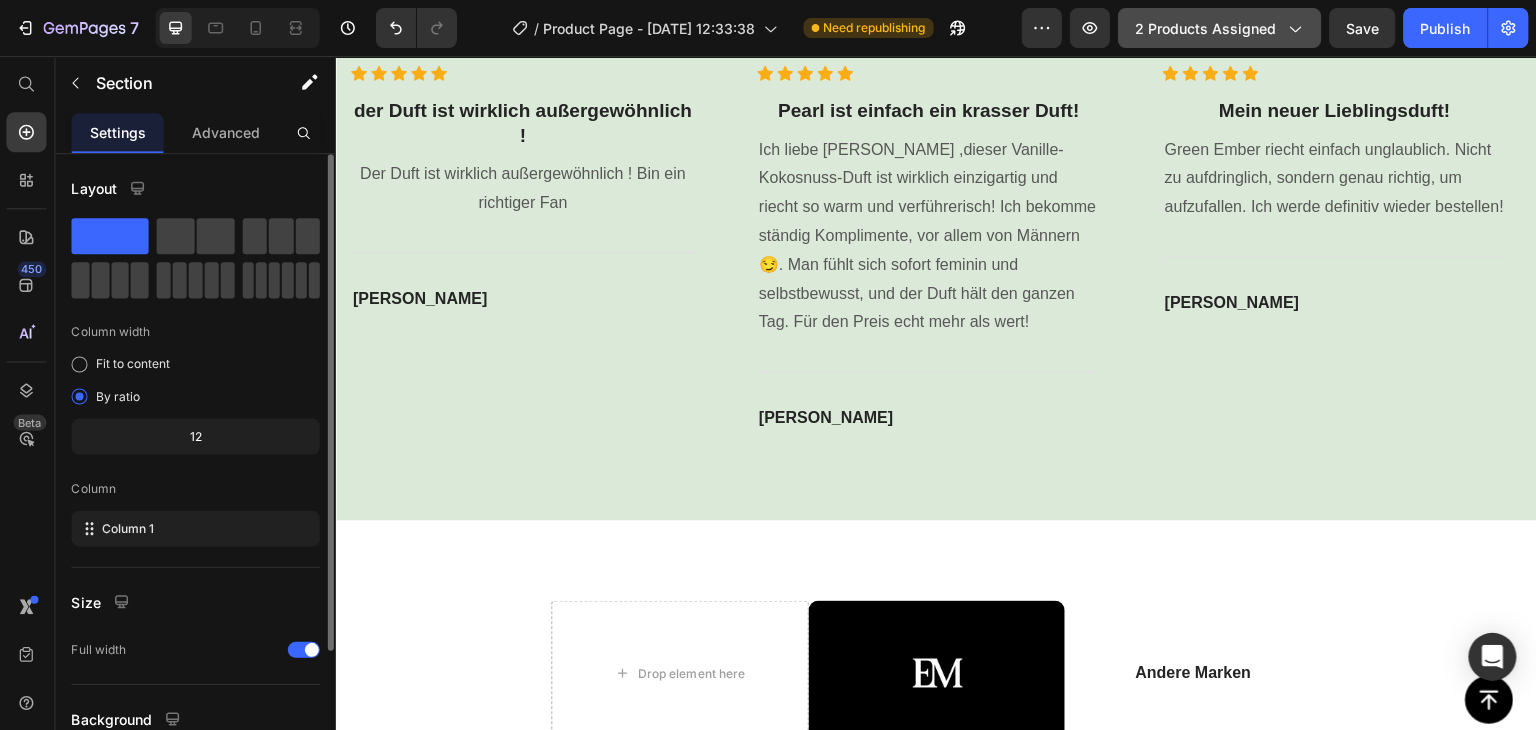 click on "2 products assigned" 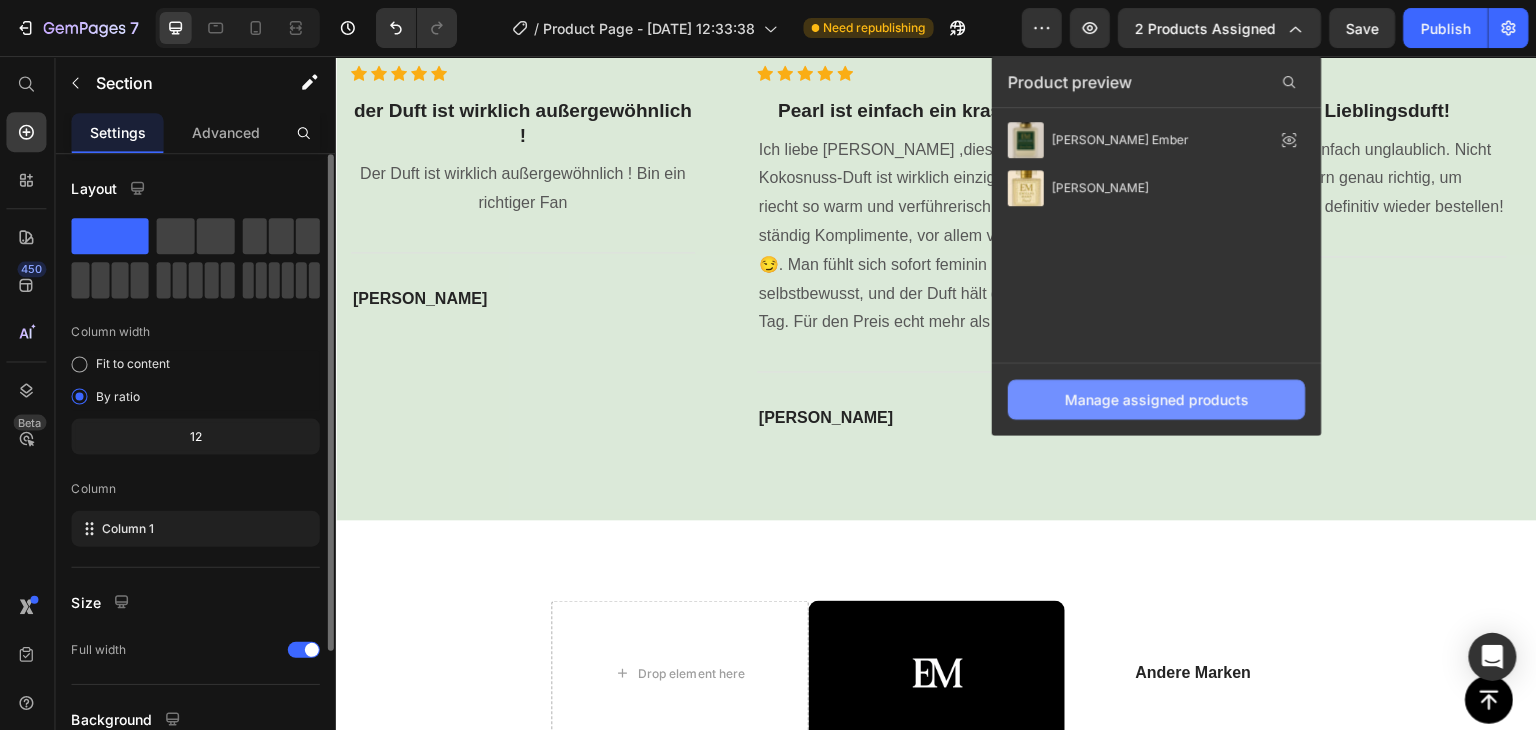 click on "Manage assigned products" at bounding box center [1157, 399] 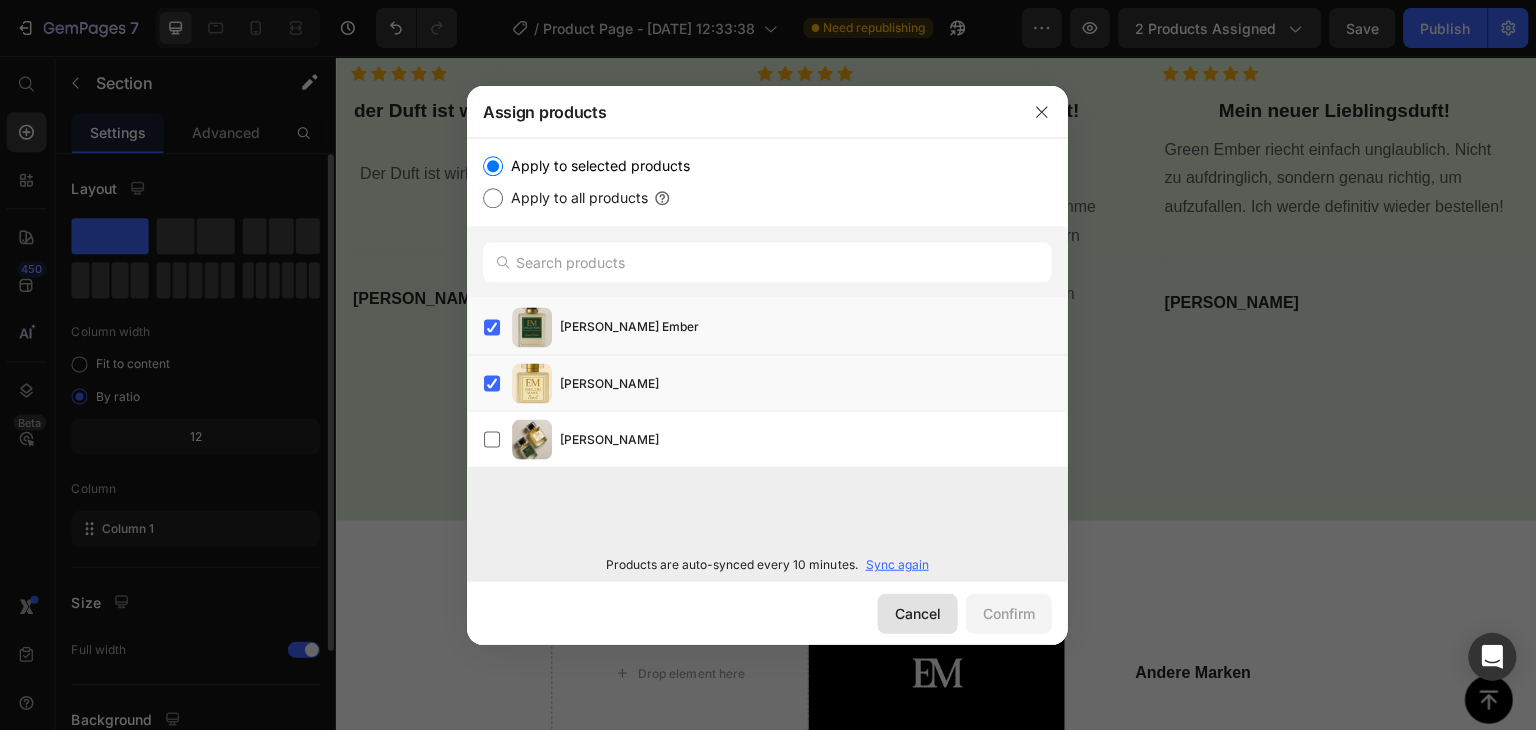 click on "Cancel" at bounding box center (918, 612) 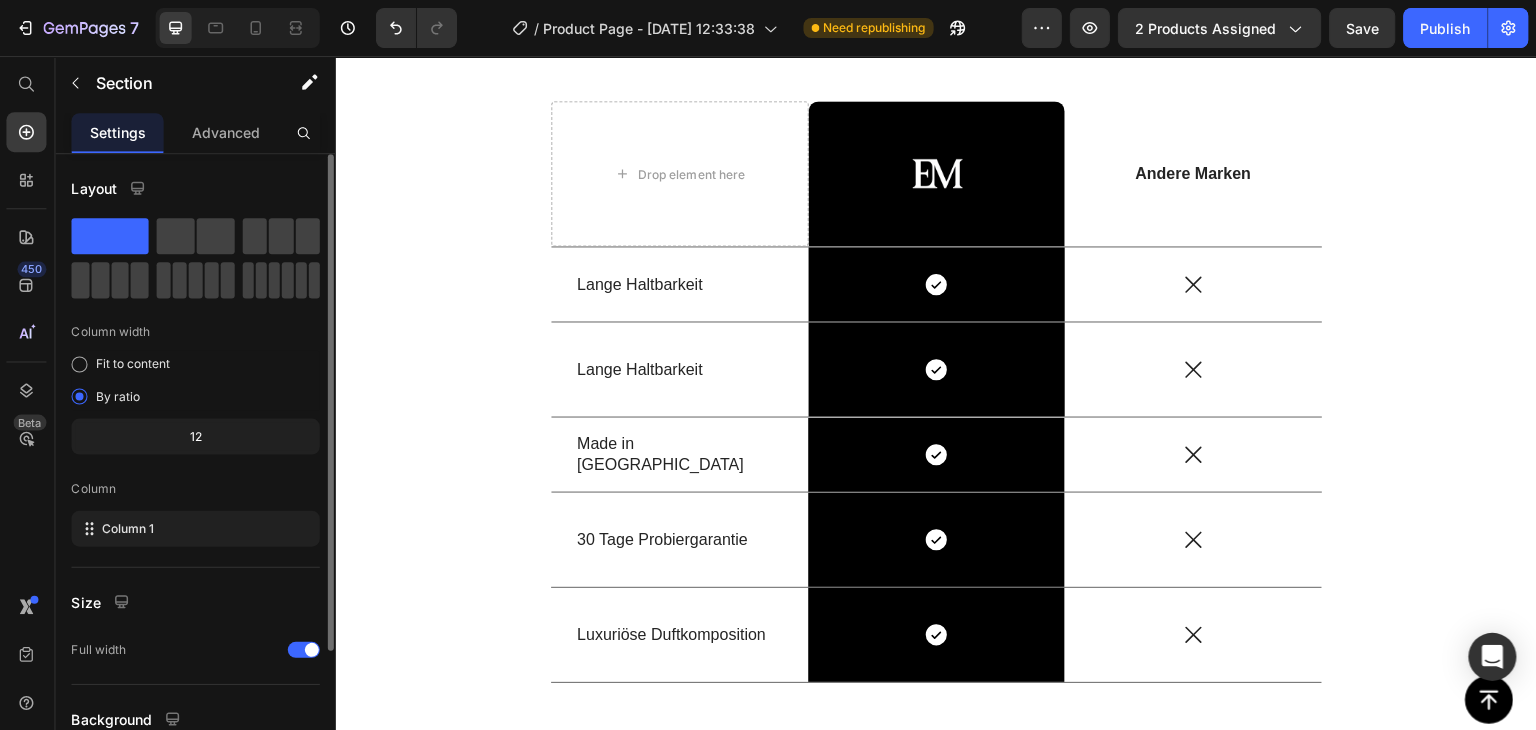 scroll, scrollTop: 6092, scrollLeft: 0, axis: vertical 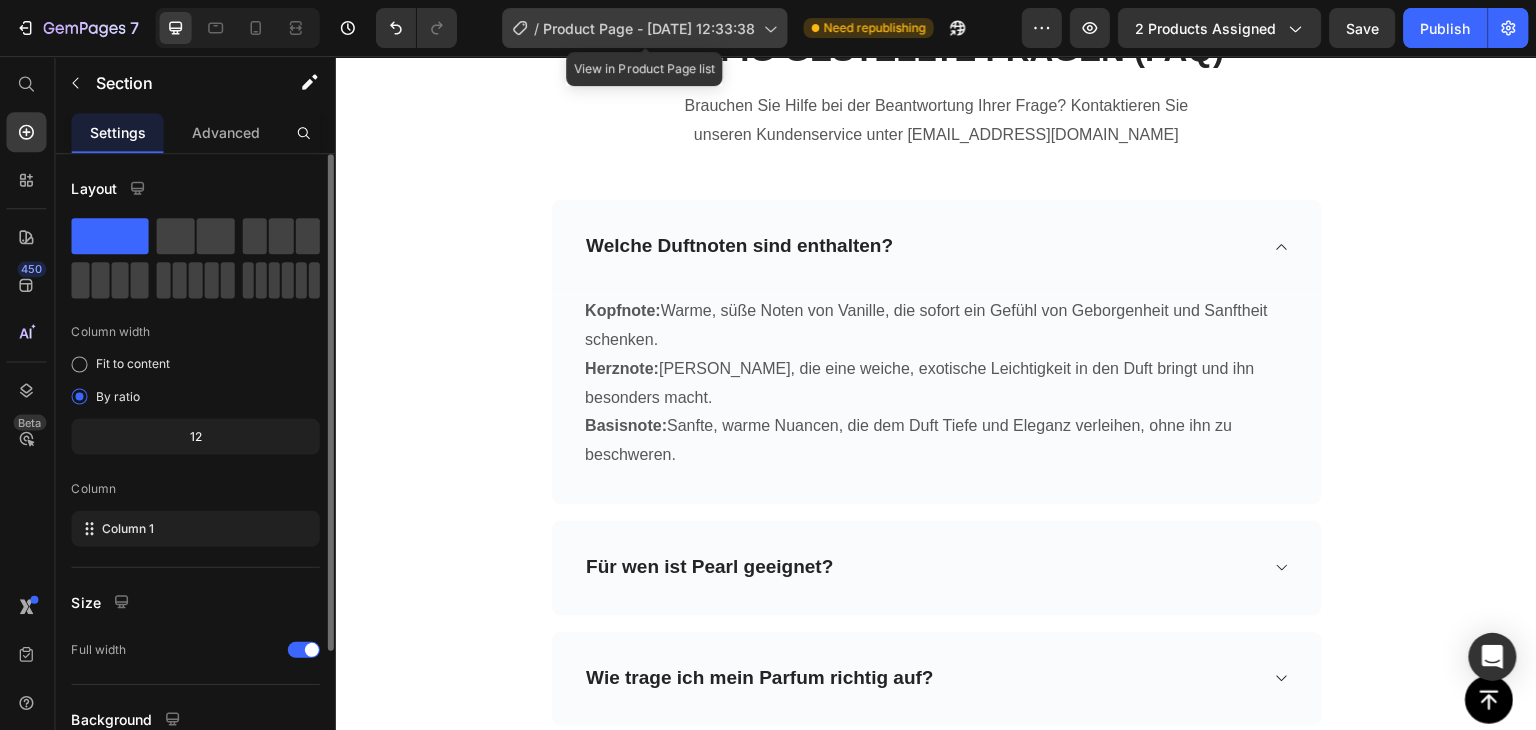click on "/  Product Page - Jul 9, 12:33:38" 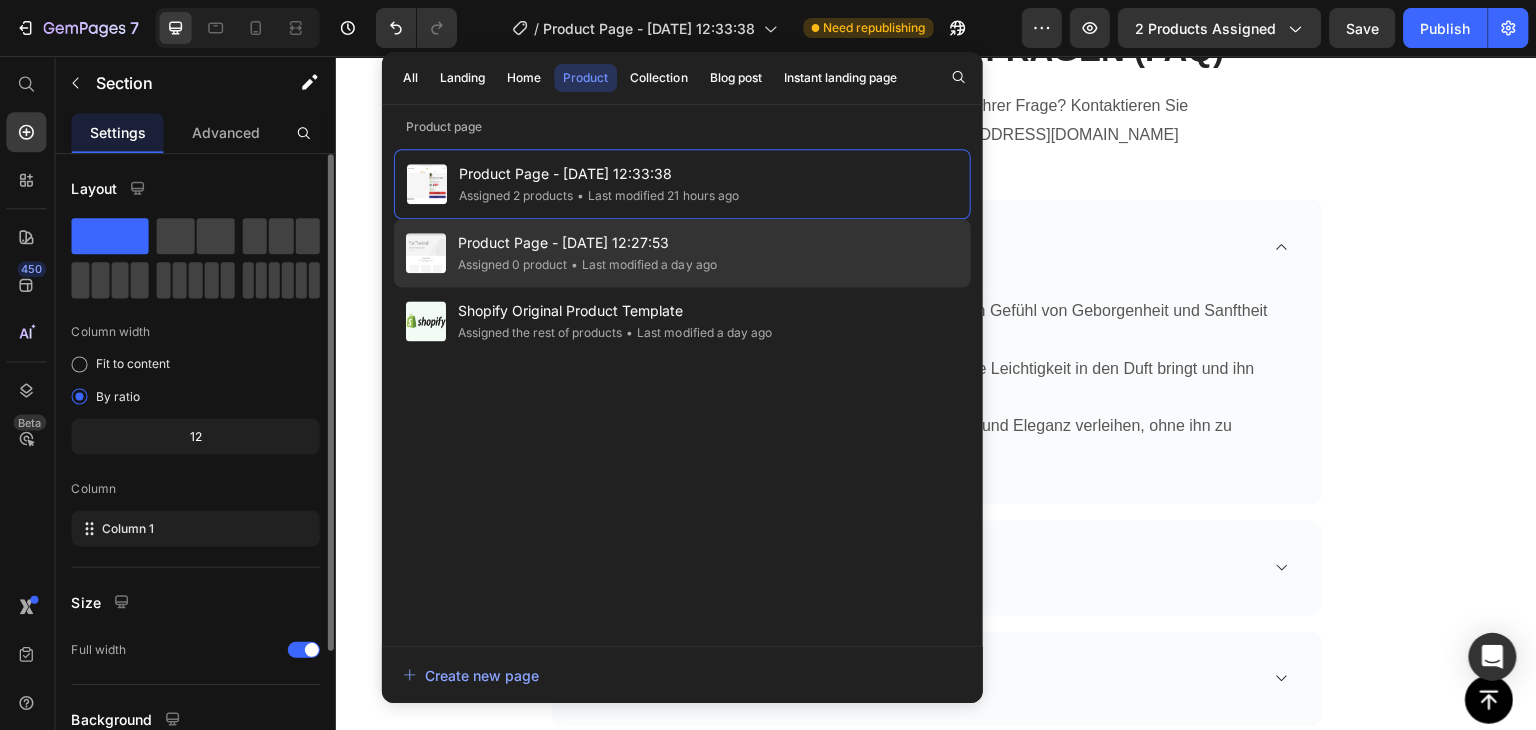 click on "Product Page - [DATE] 12:27:53" at bounding box center [588, 243] 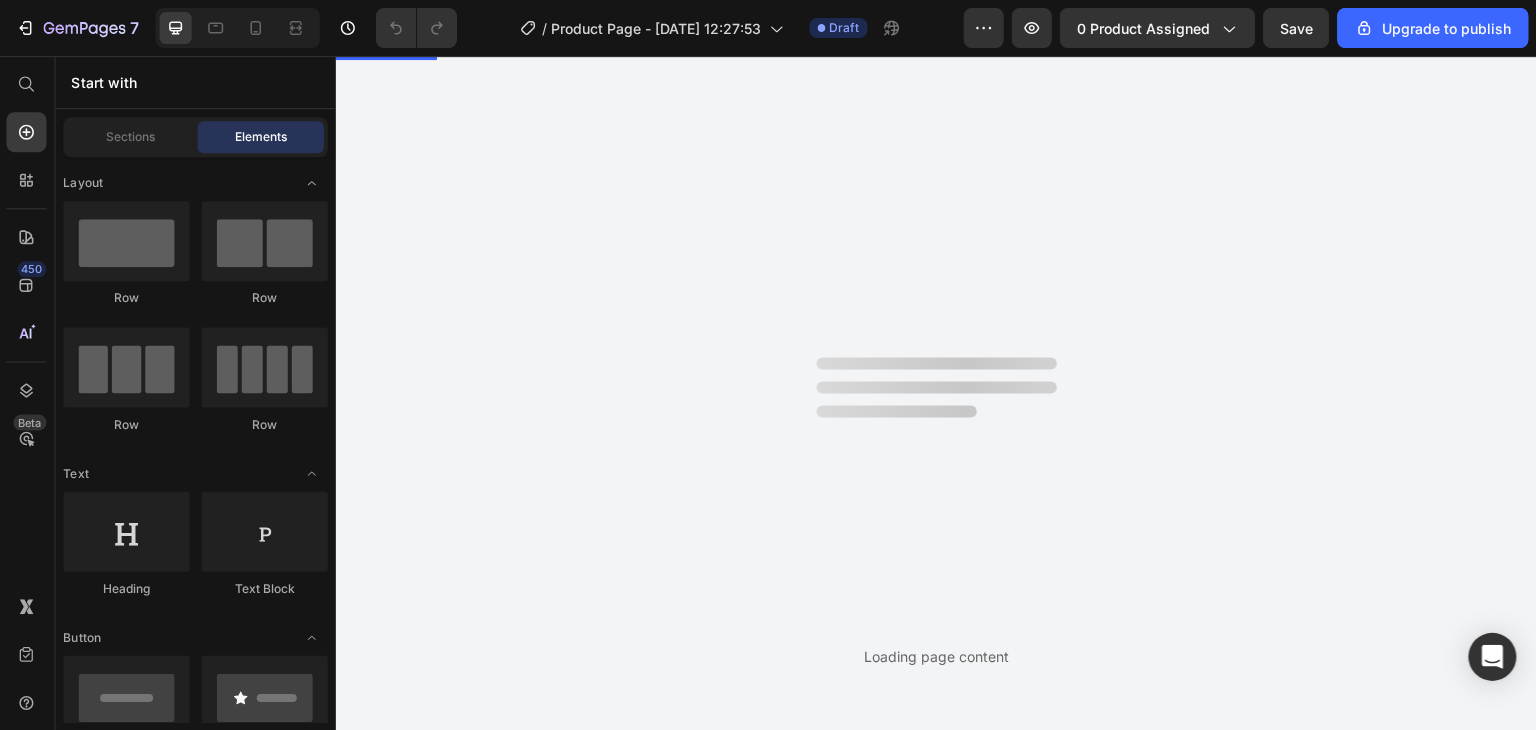 scroll, scrollTop: 0, scrollLeft: 0, axis: both 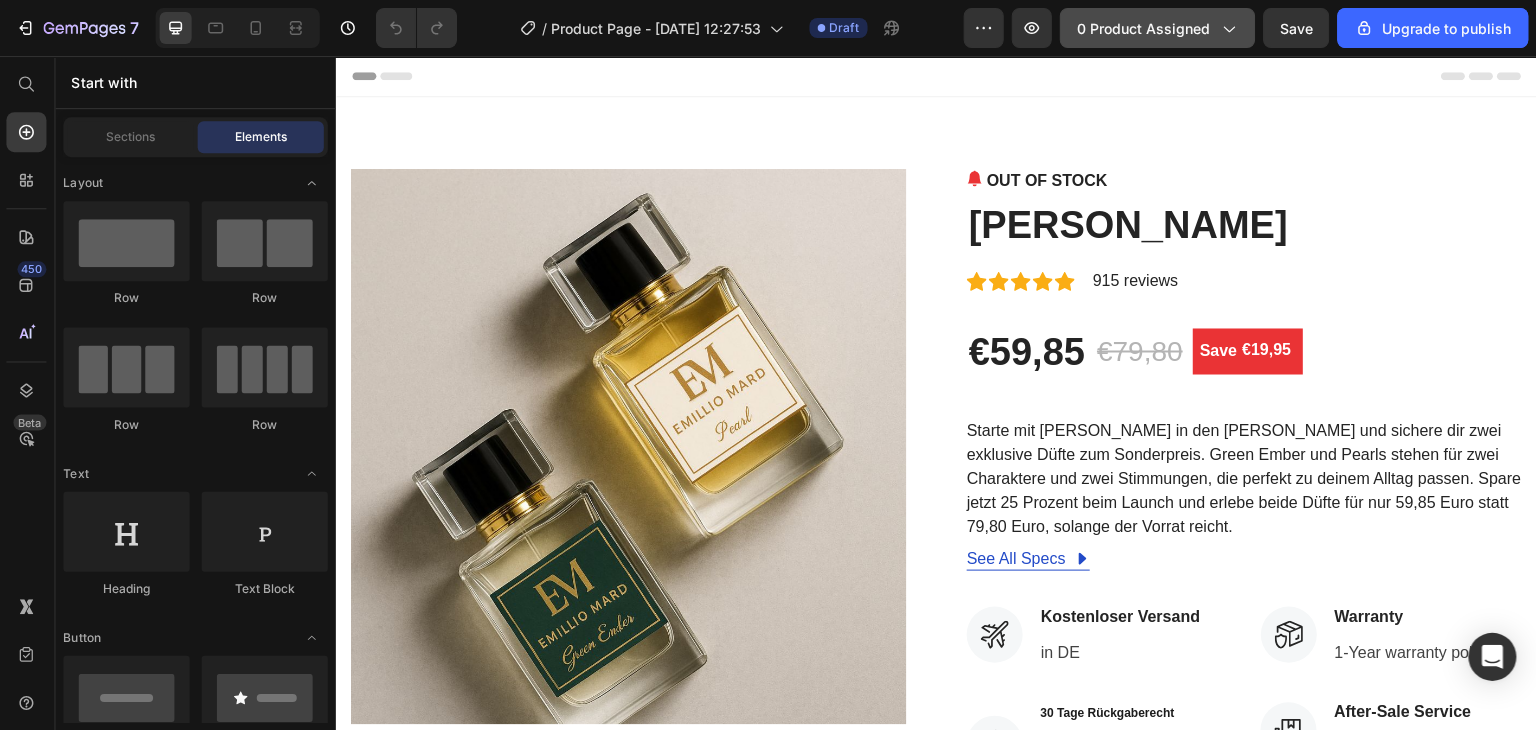 click on "0 product assigned" 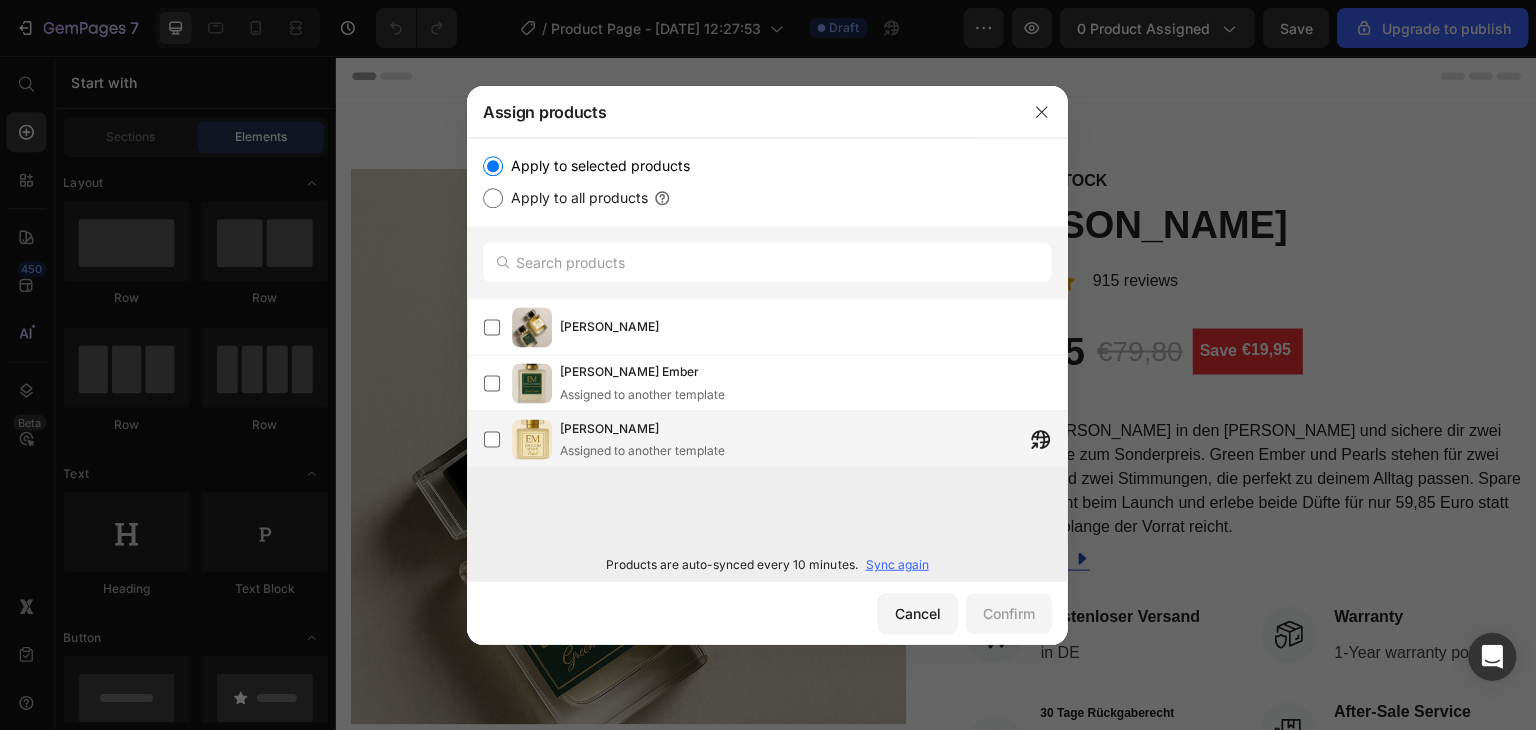 click at bounding box center (533, 439) 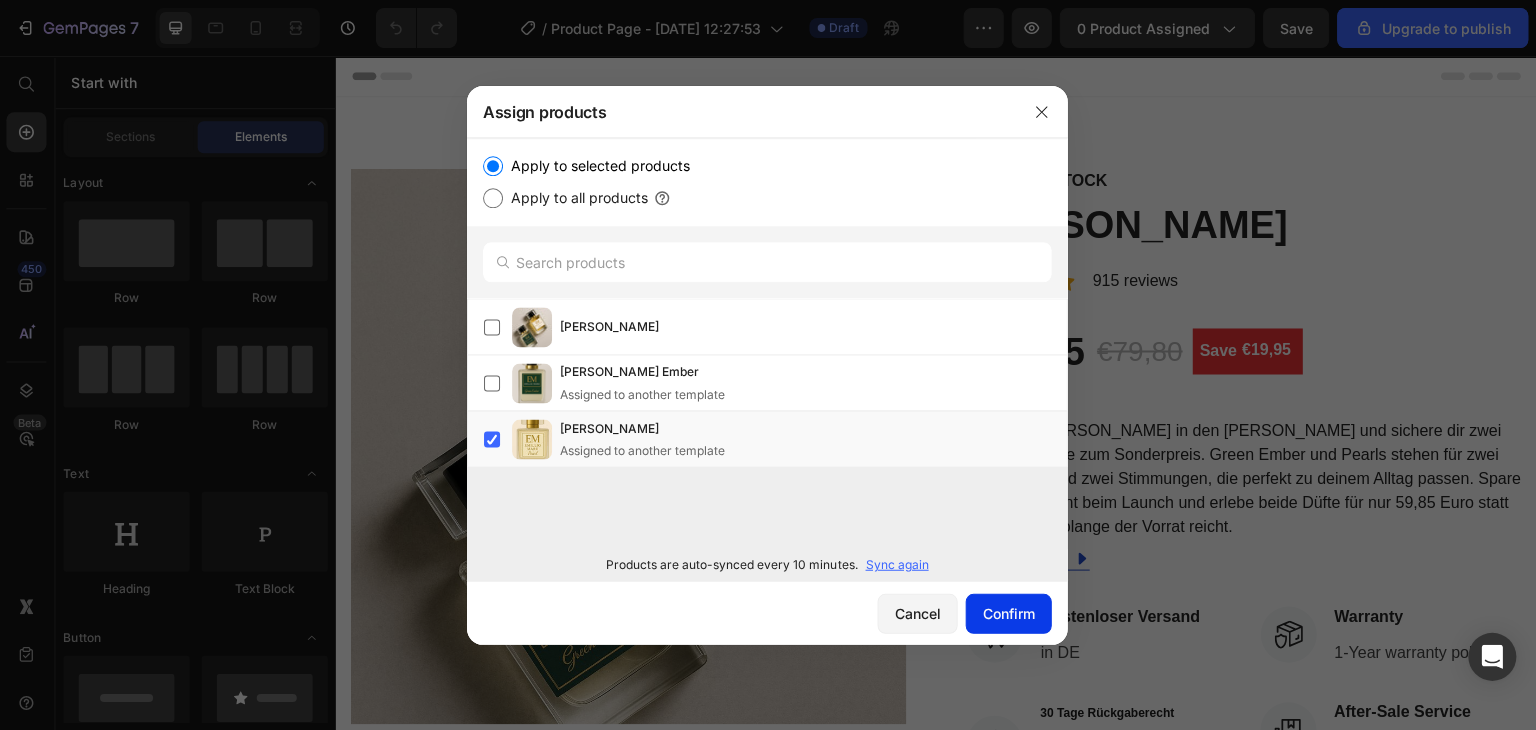 click on "Confirm" at bounding box center [1009, 612] 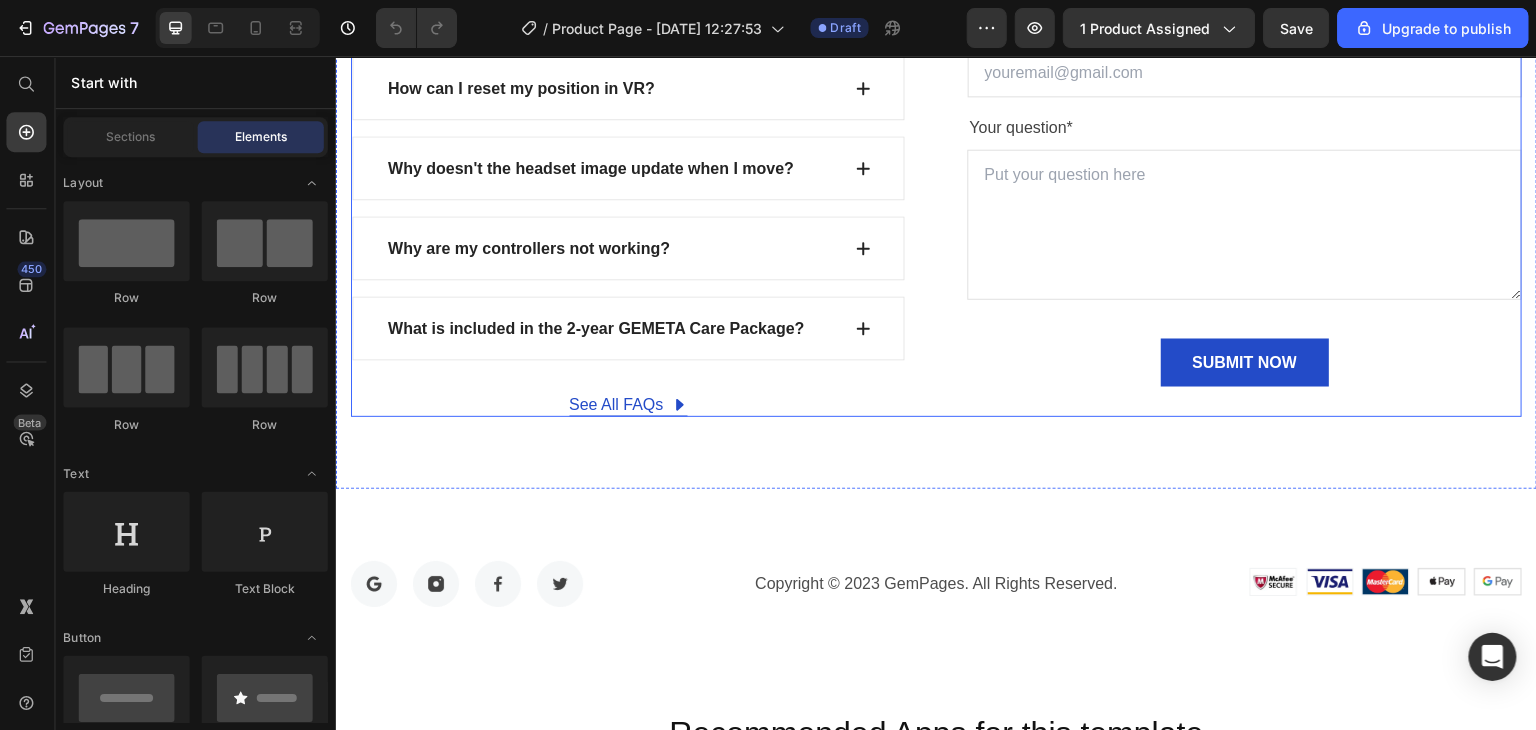 scroll, scrollTop: 7427, scrollLeft: 0, axis: vertical 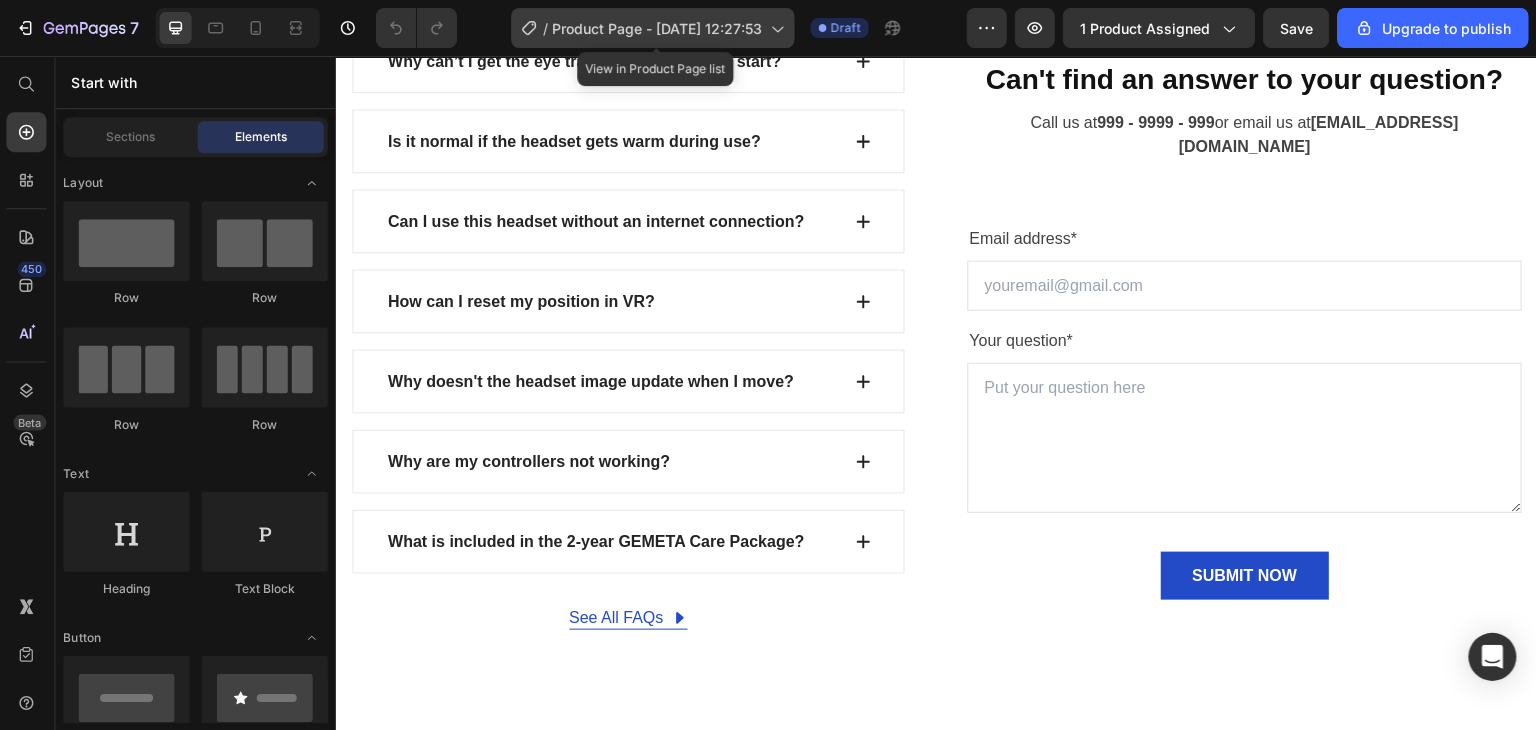 click on "Product Page - [DATE] 12:27:53" at bounding box center [658, 28] 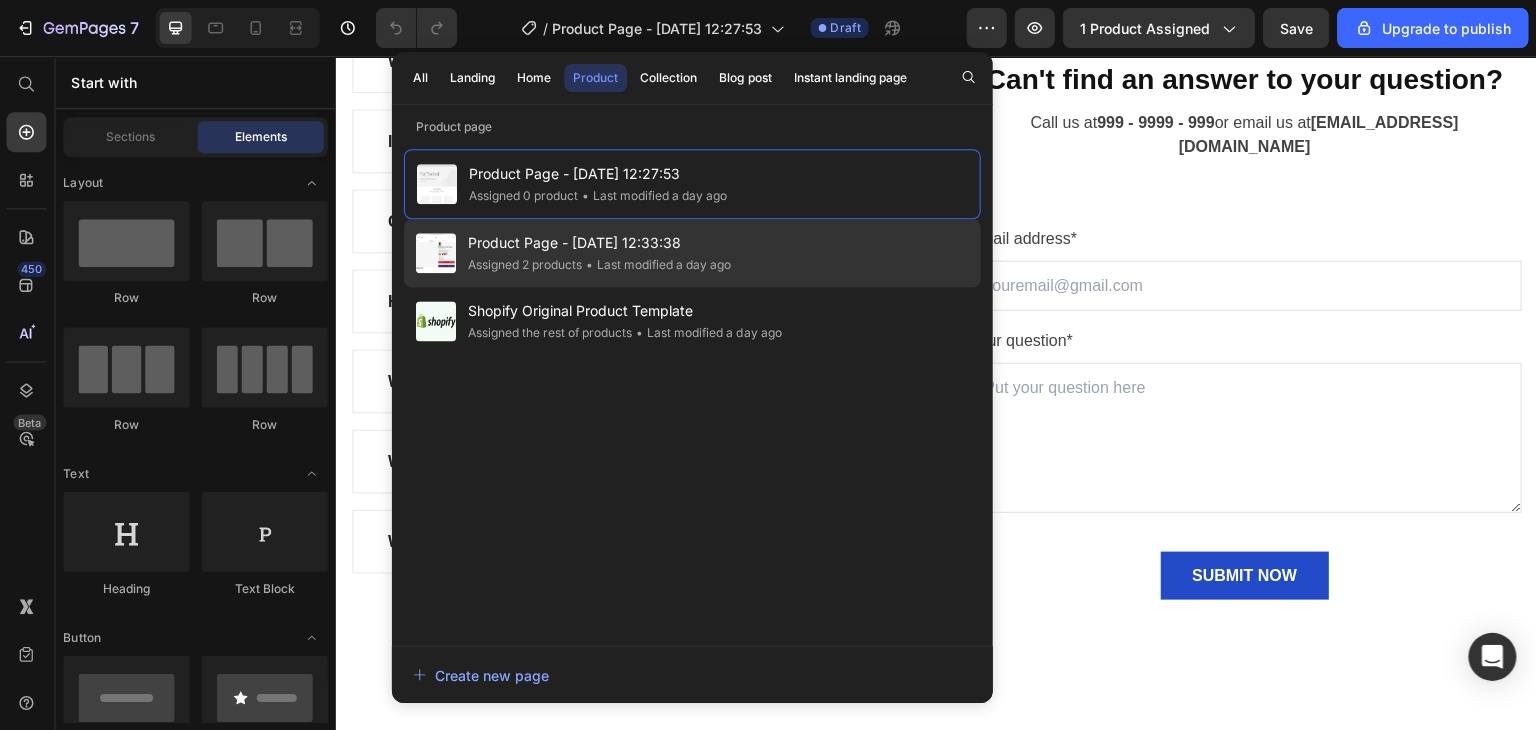 click on "• Last modified a day ago" 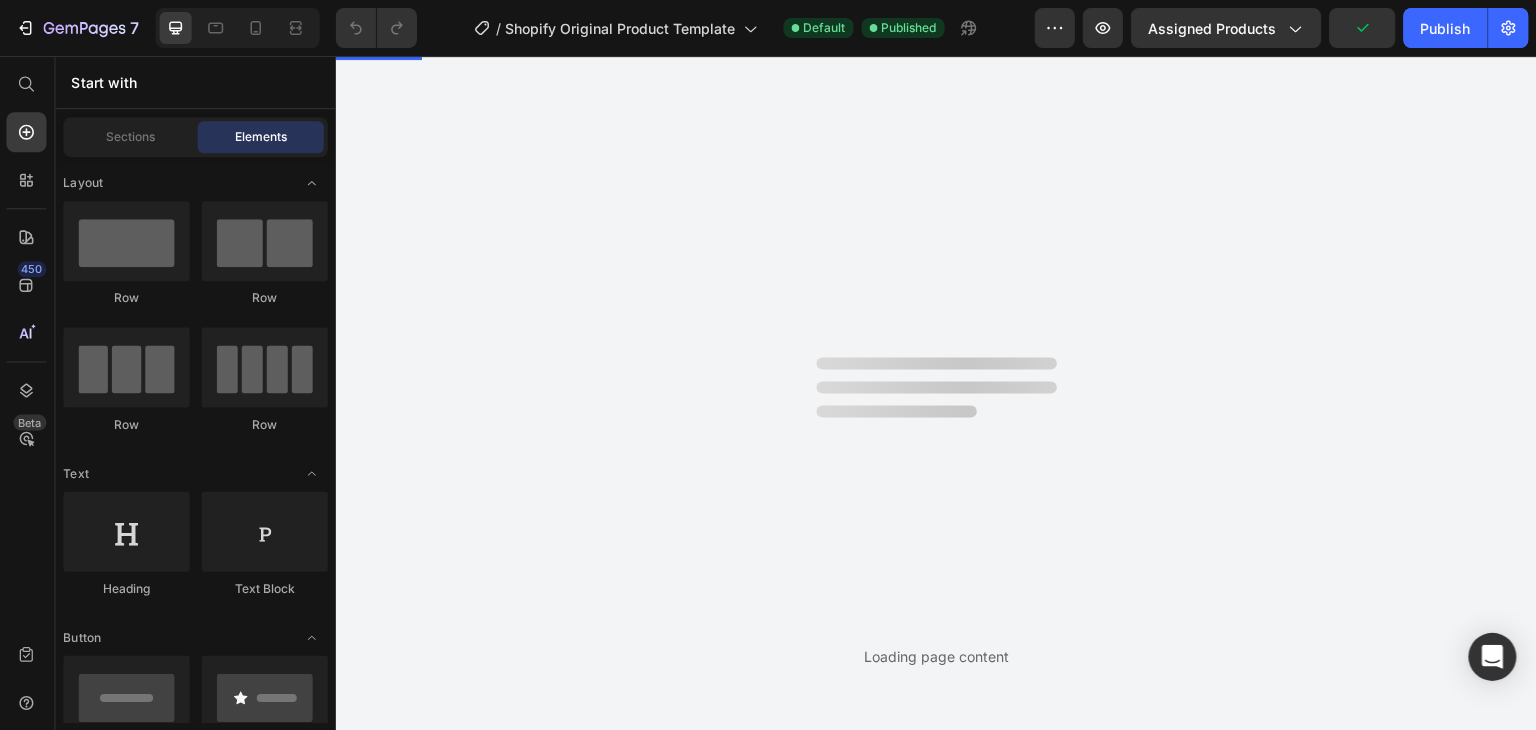 scroll, scrollTop: 0, scrollLeft: 0, axis: both 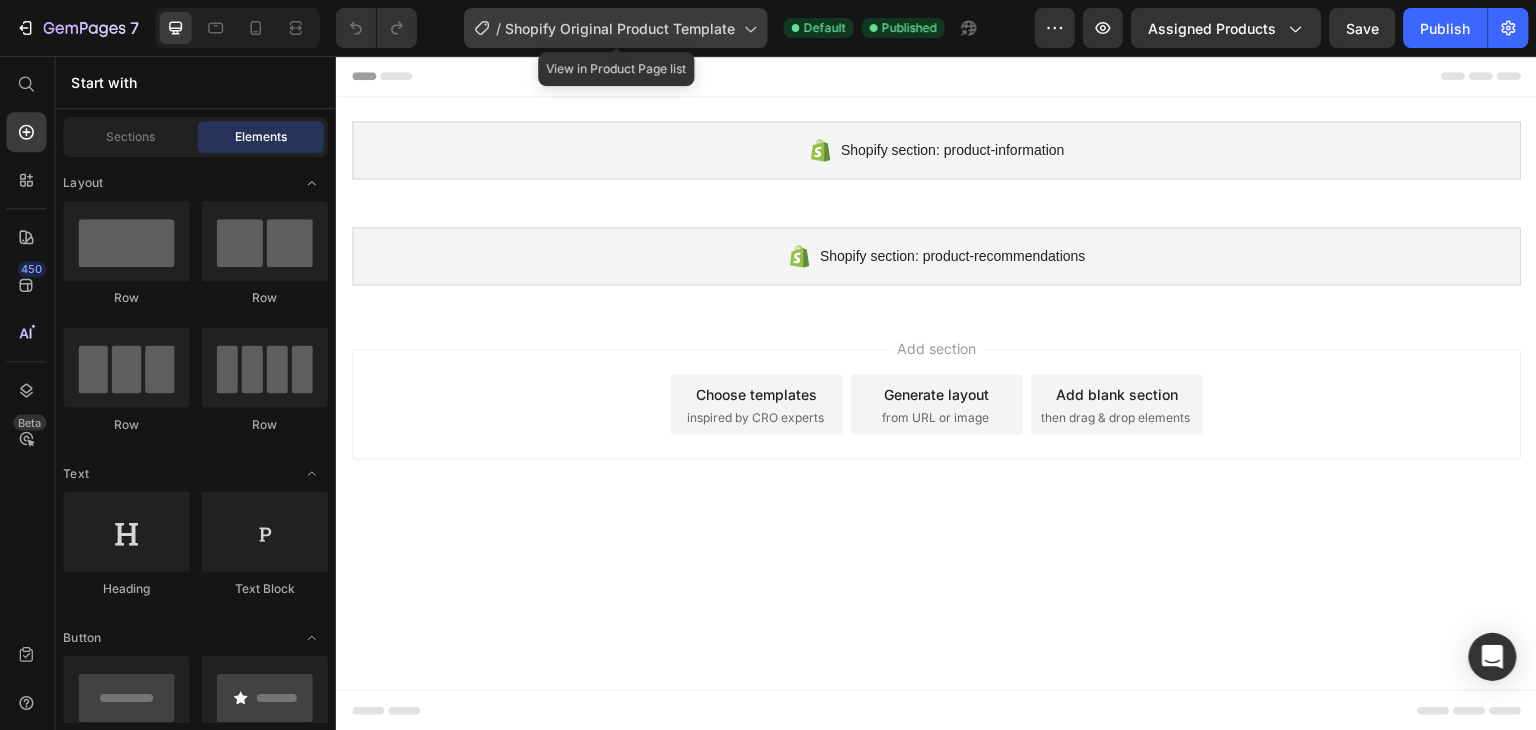 click on "Shopify Original Product Template" at bounding box center [621, 28] 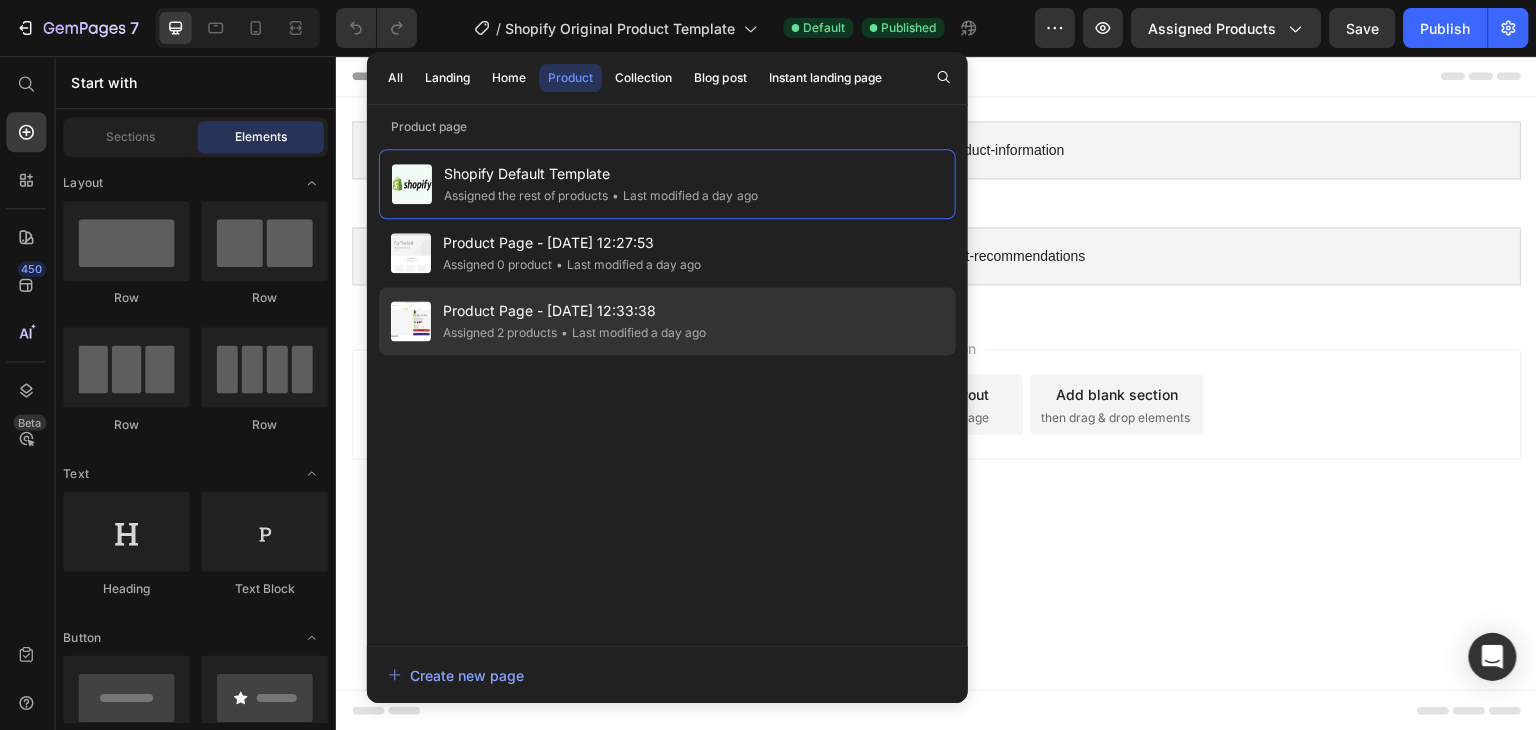 click on "Assigned 2 products" 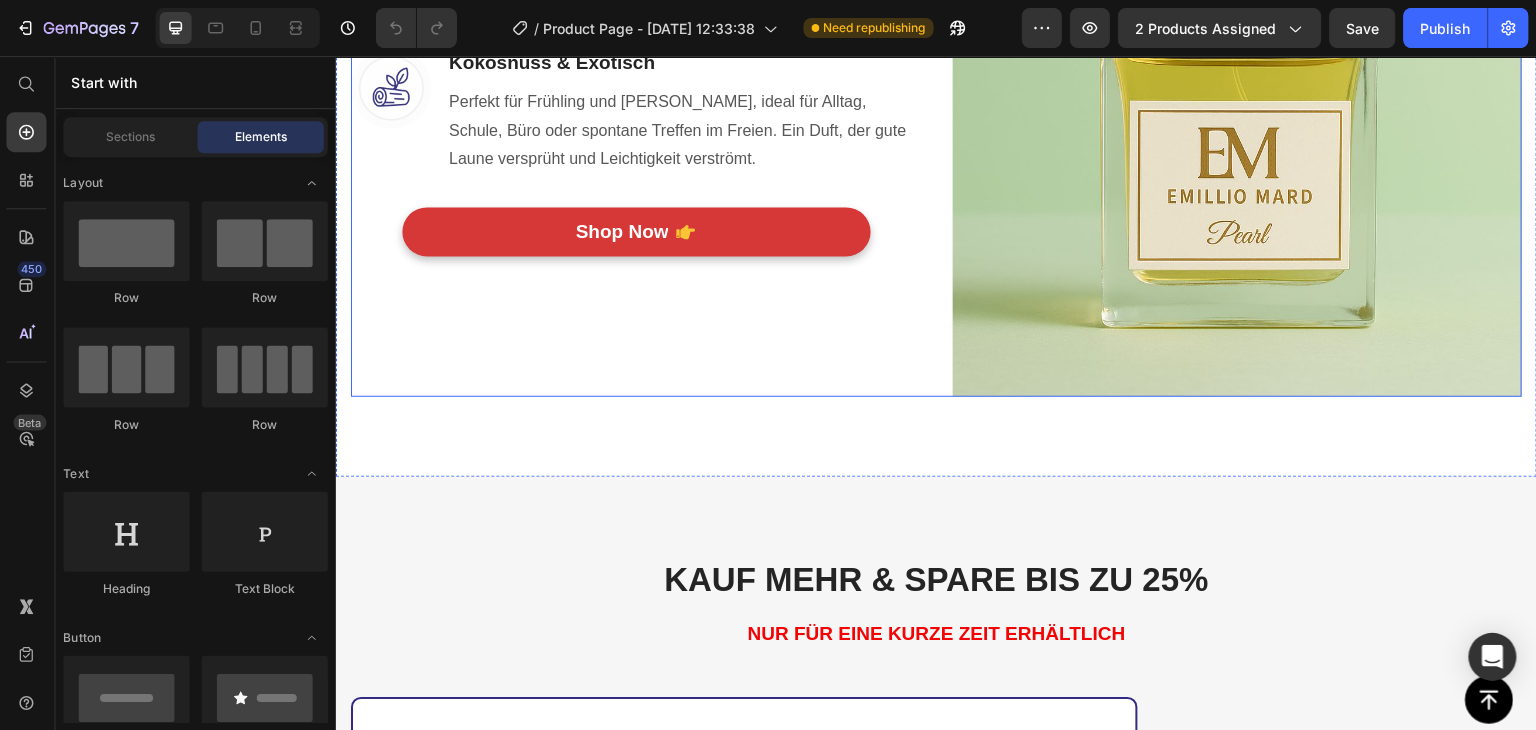 scroll, scrollTop: 1298, scrollLeft: 0, axis: vertical 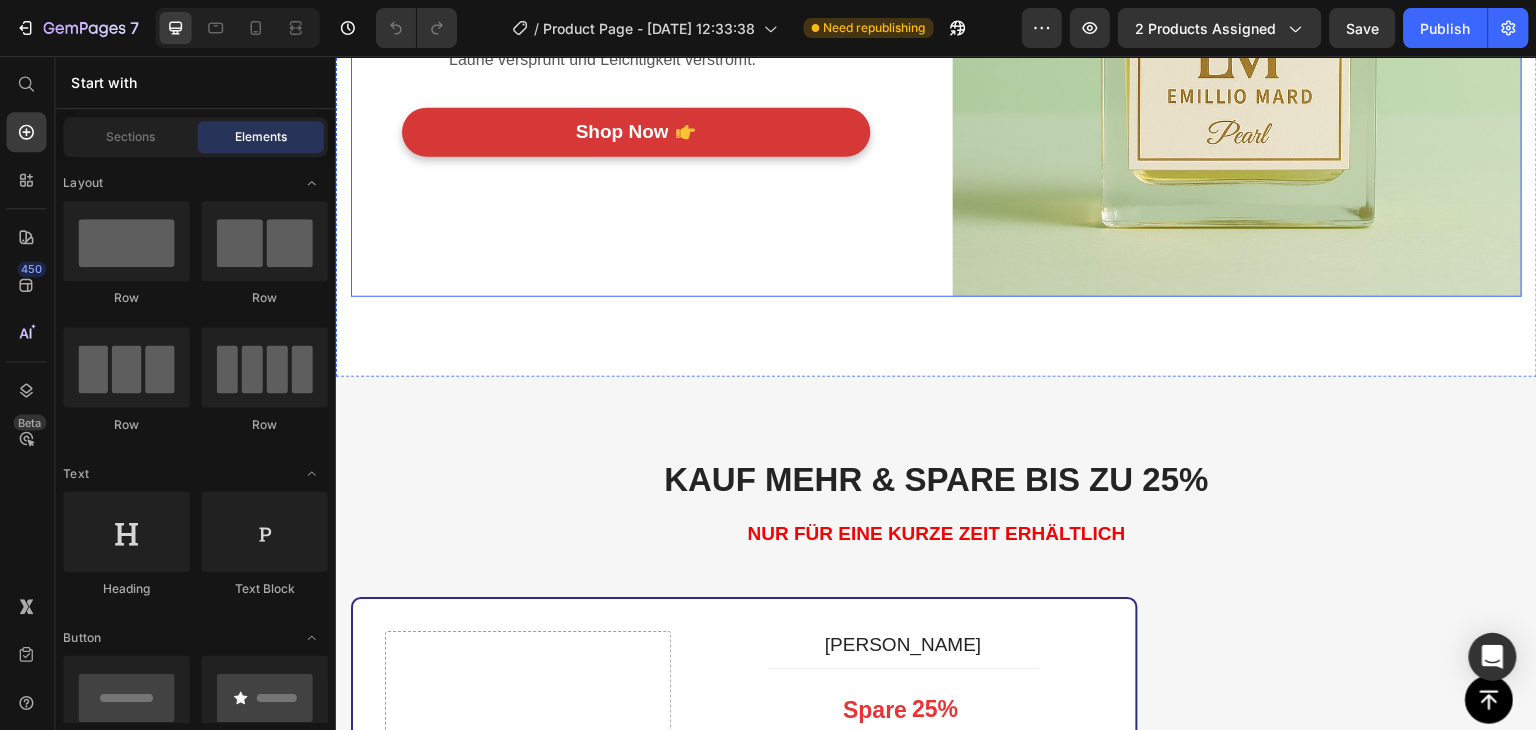 click on "Image Vanille, Süß & Cremig Heading Text block Row Image Kokosnuss & Exotisch Heading Perfekt für Frühling und Sommer, ideal für Alltag, Schule, Büro oder spontane Treffen im Freien. Ein Duft, der gute Laune versprüht und Leichtigkeit verströmt. Text block Row  	   Shop Now Button Row" at bounding box center (634, -4) 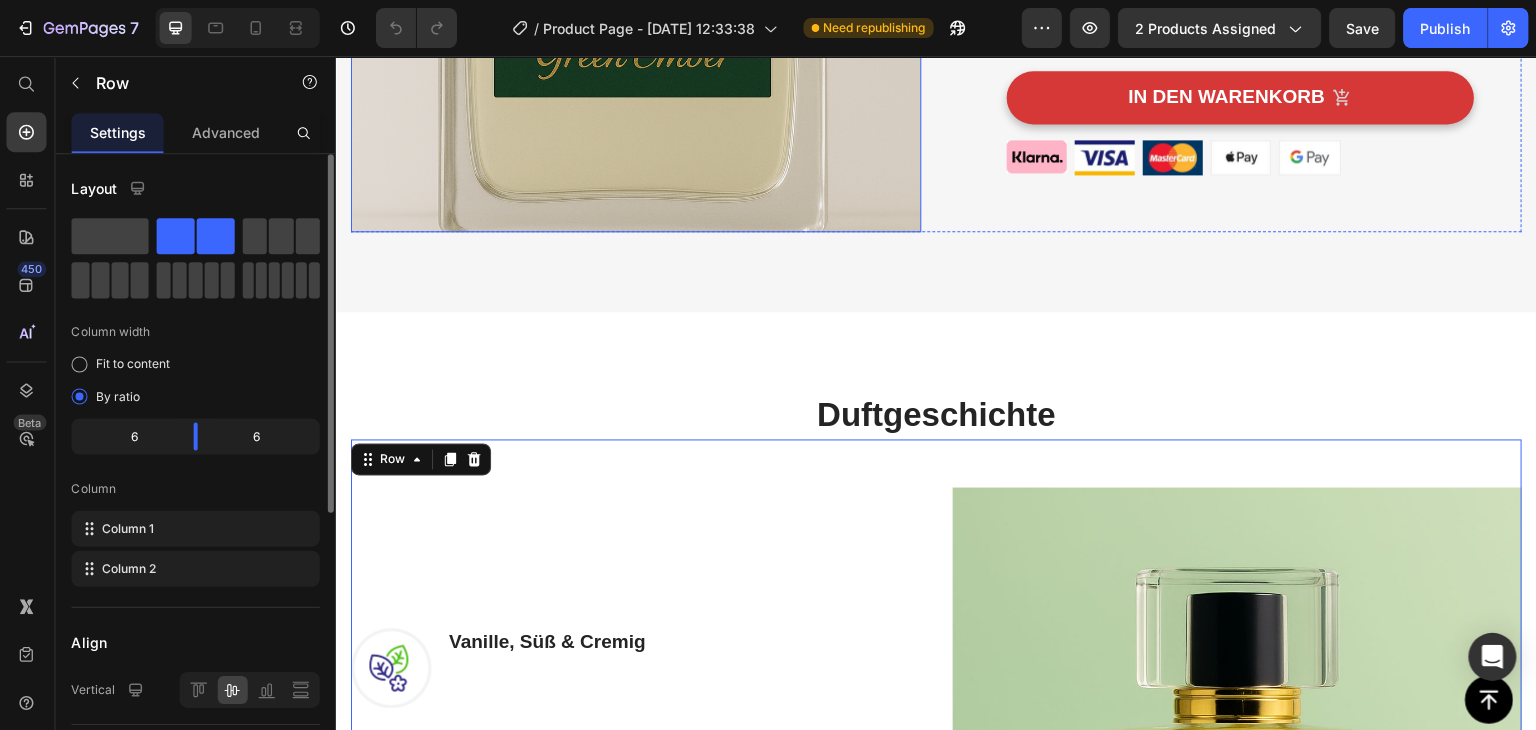 scroll, scrollTop: 499, scrollLeft: 0, axis: vertical 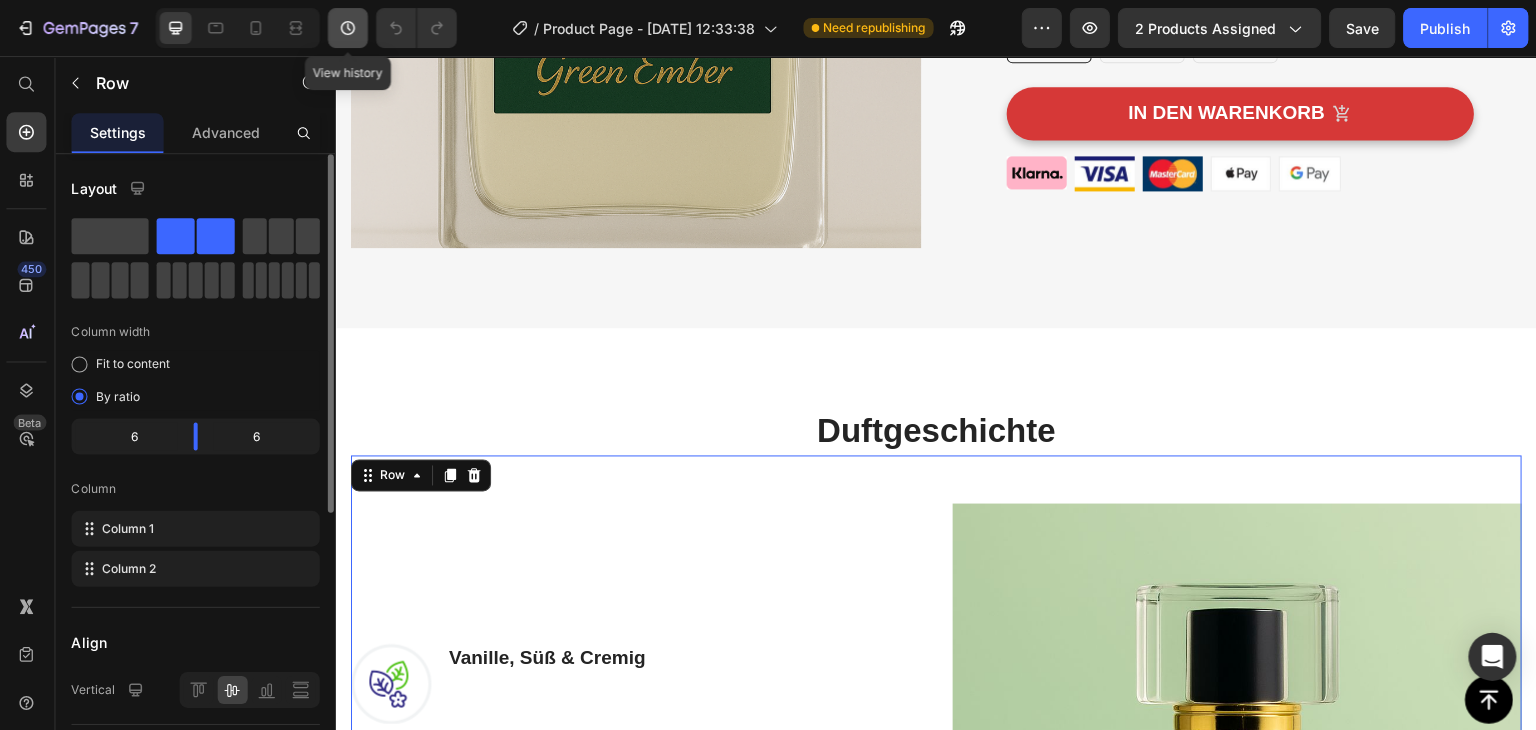 click 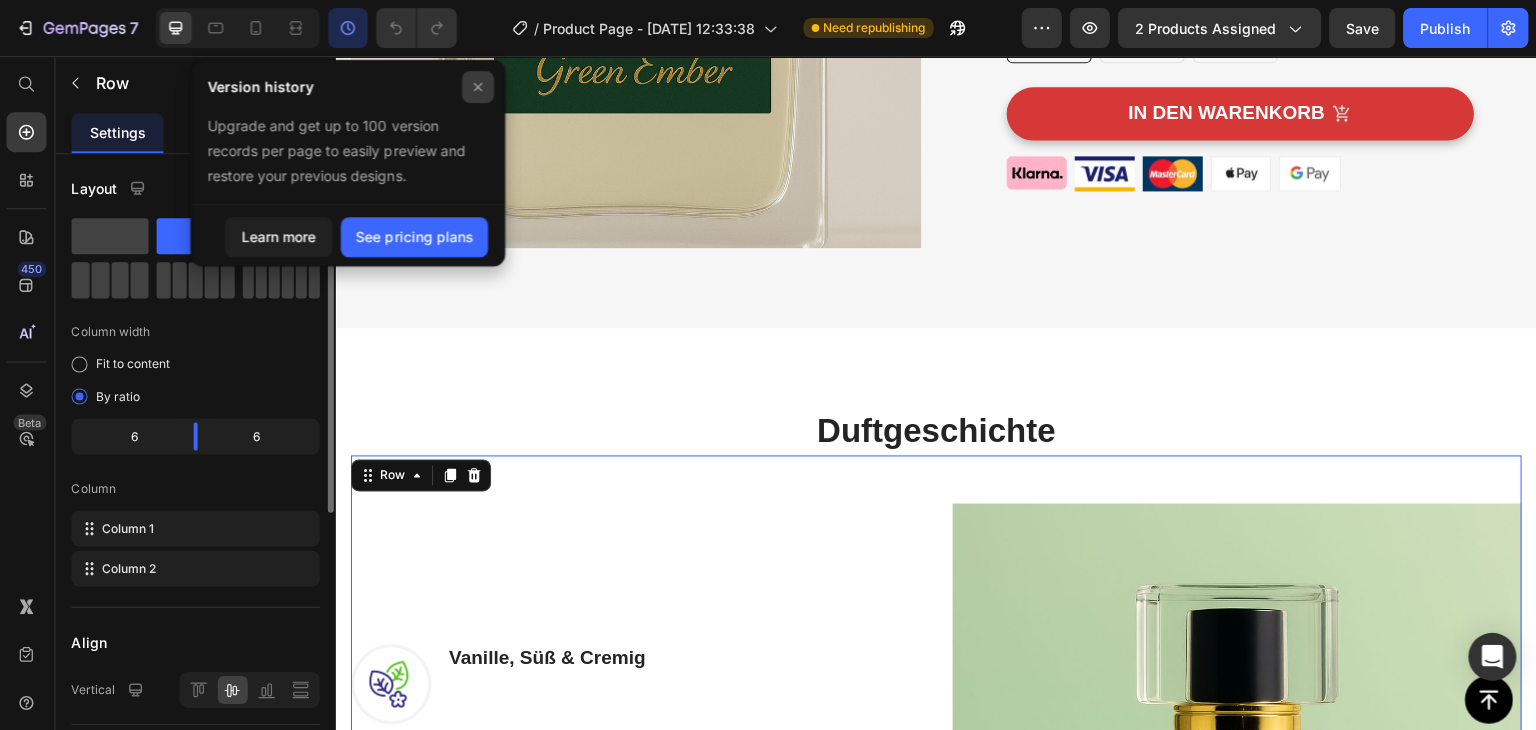 click 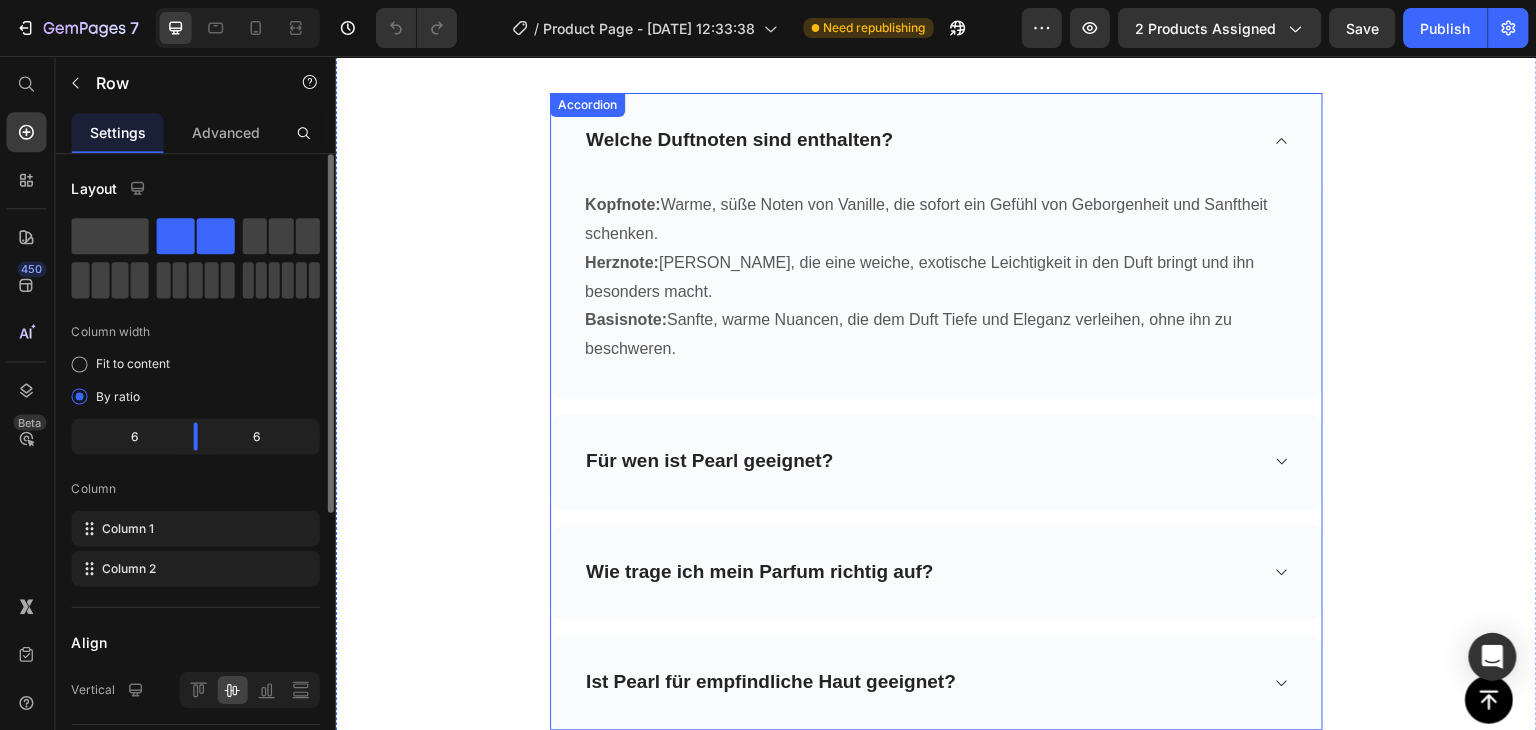 scroll, scrollTop: 6192, scrollLeft: 0, axis: vertical 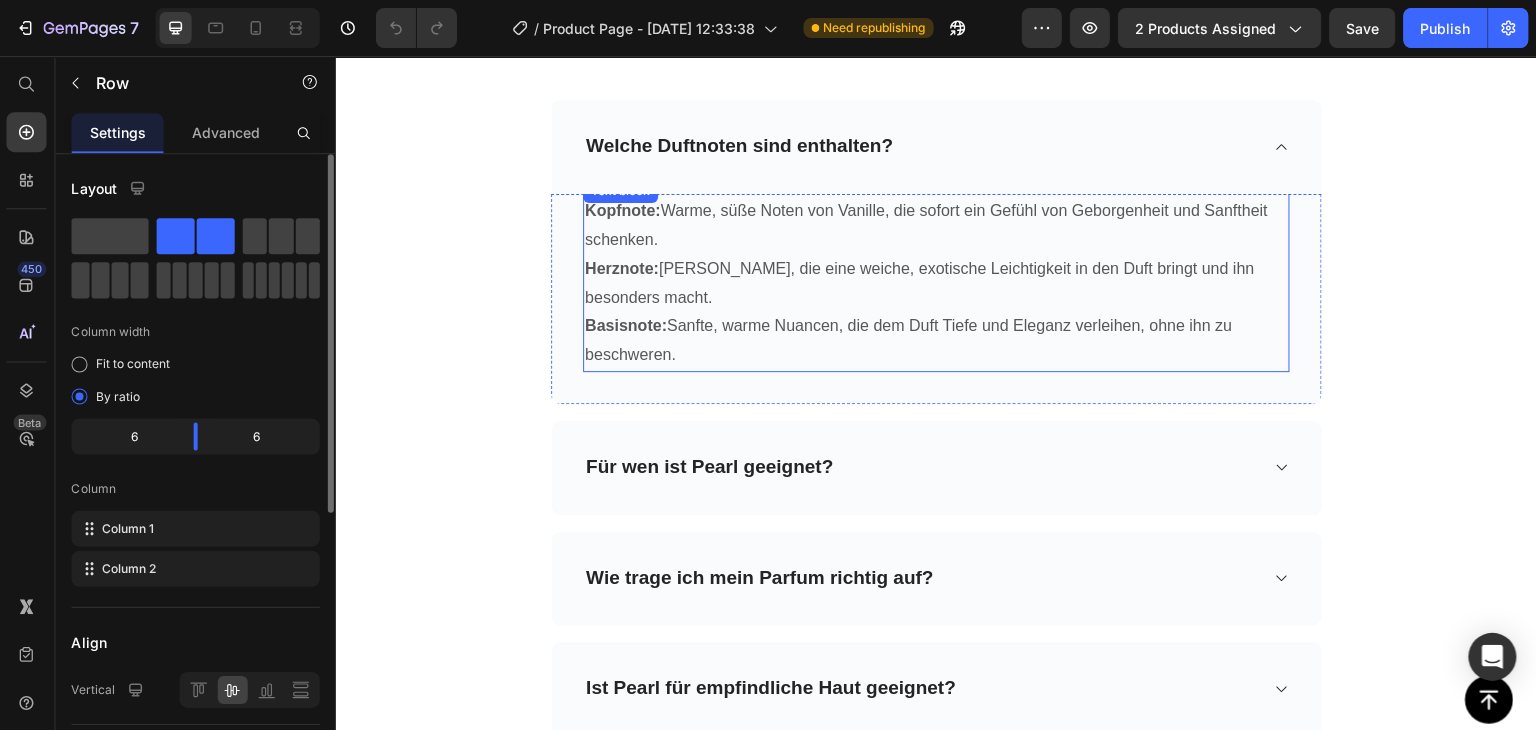 click on "Kopfnote:  Warme, süße Noten von Vanille, die sofort ein Gefühl von Geborgenheit und Sanftheit schenken. Herznote:  Cremige Kokosnuss, die eine weiche, exotische Leichtigkeit in den Duft bringt und ihn besonders macht. Basisnote:  Sanfte, warme Nuancen, die dem Duft Tiefe und Eleganz verleihen, ohne ihn zu beschweren." at bounding box center (935, 283) 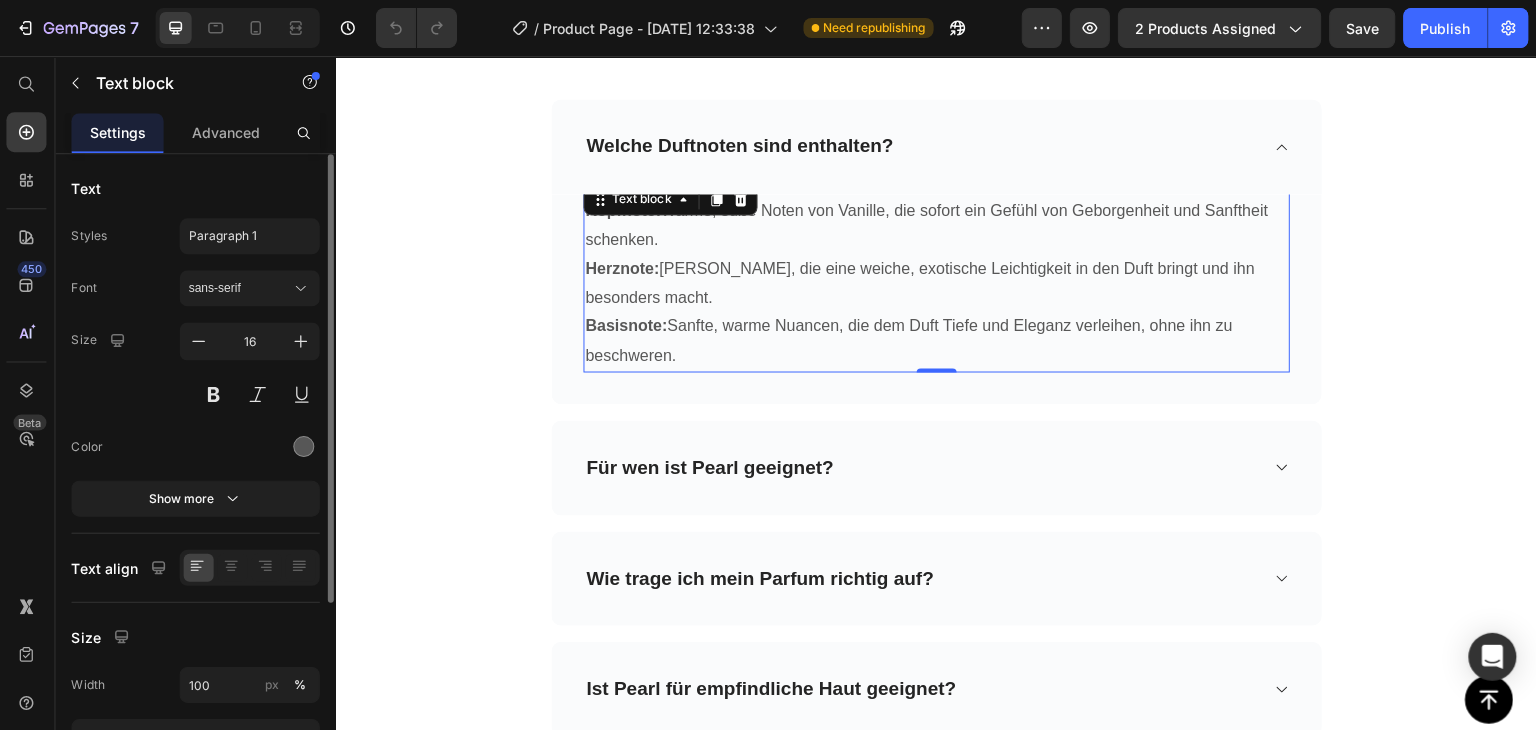 click on "Kopfnote:  Warme, süße Noten von Vanille, die sofort ein Gefühl von Geborgenheit und Sanftheit schenken. Herznote:  Cremige Kokosnuss, die eine weiche, exotische Leichtigkeit in den Duft bringt und ihn besonders macht. Basisnote:  Sanfte, warme Nuancen, die dem Duft Tiefe und Eleganz verleihen, ohne ihn zu beschweren." at bounding box center (935, 283) 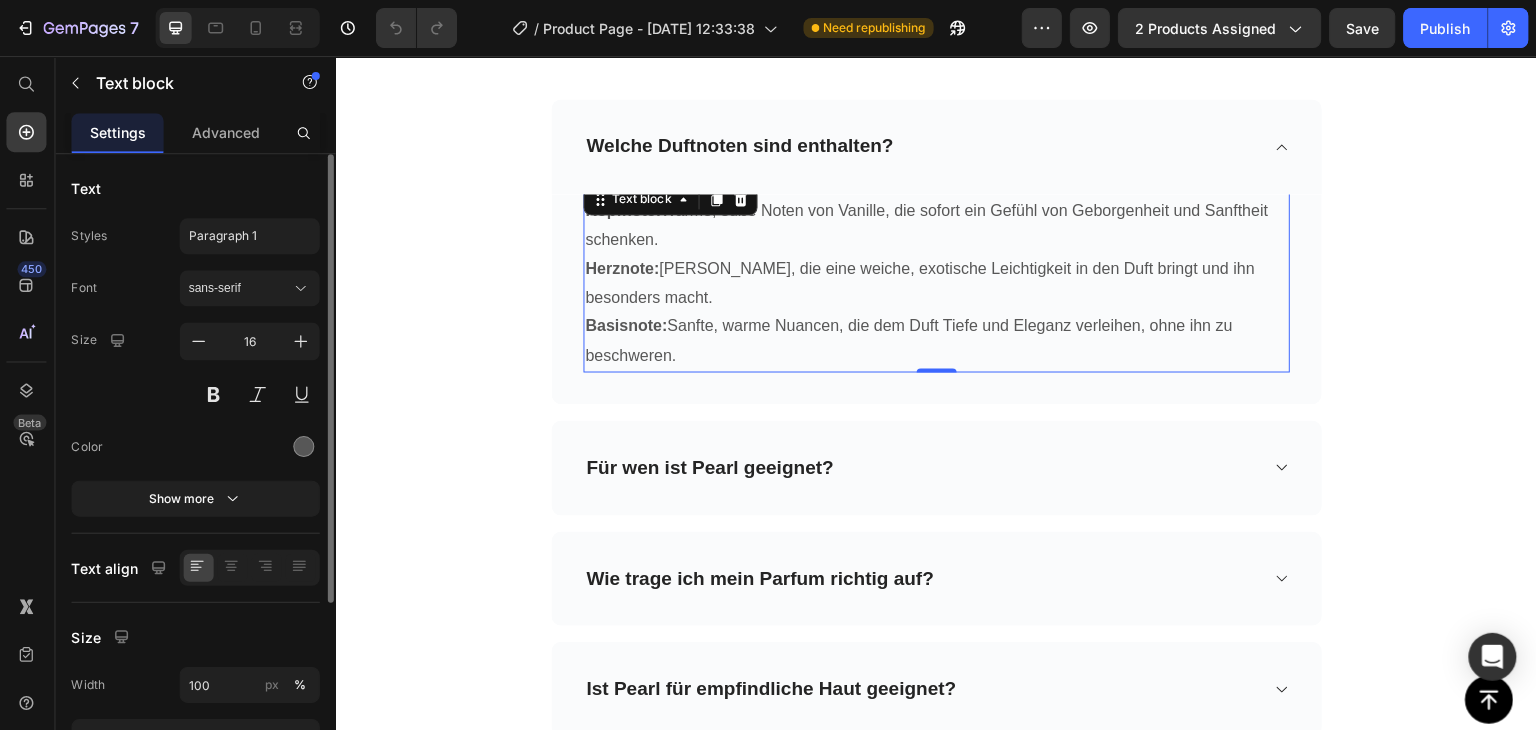 click on "Kopfnote:  Warme, süße Noten von Vanille, die sofort ein Gefühl von Geborgenheit und Sanftheit schenken. Herznote:  Cremige Kokosnuss, die eine weiche, exotische Leichtigkeit in den Duft bringt und ihn besonders macht. Basisnote:  Sanfte, warme Nuancen, die dem Duft Tiefe und Eleganz verleihen, ohne ihn zu beschweren." at bounding box center [935, 283] 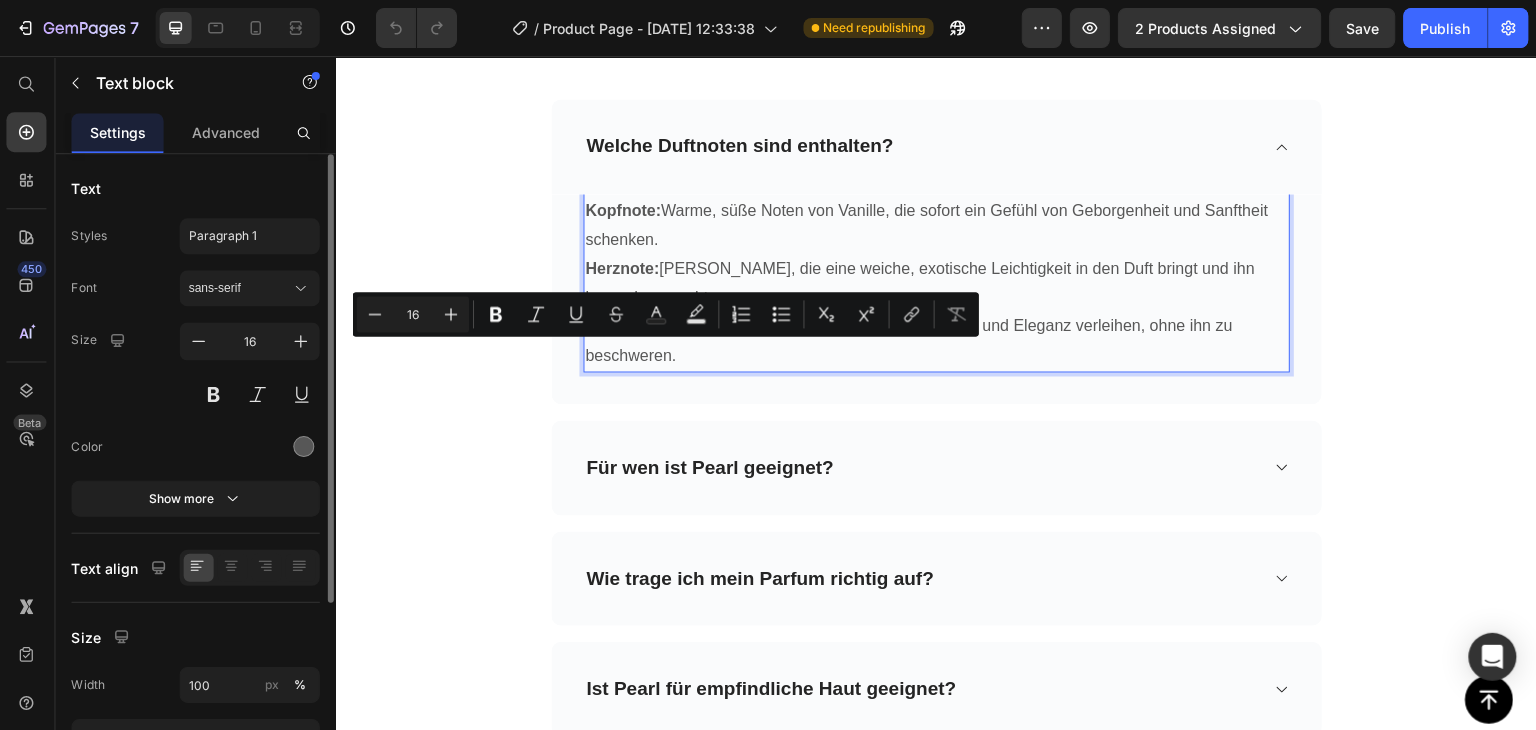 click on "Kopfnote:  Warme, süße Noten von Vanille, die sofort ein Gefühl von Geborgenheit und Sanftheit schenken. Herznote:  Cremige Kokosnuss, die eine weiche, exotische Leichtigkeit in den Duft bringt und ihn besonders macht. Basisnote:  Sanfte, warme Nuancen, die dem Duft Tiefe und Eleganz verleihen, ohne ihn zu beschweren." at bounding box center (935, 283) 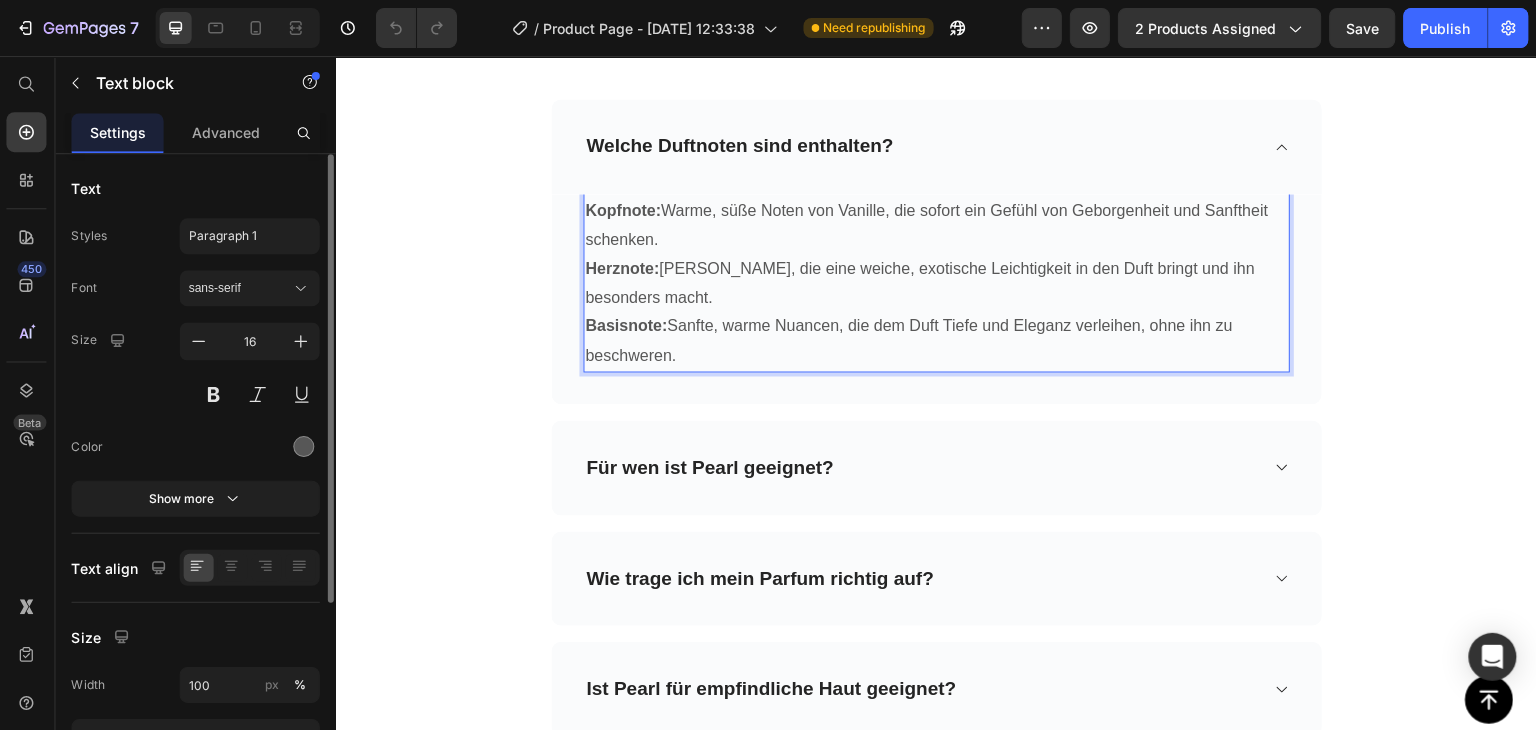 click on "Kopfnote:  Warme, süße Noten von Vanille, die sofort ein Gefühl von Geborgenheit und Sanftheit schenken. Herznote:  Cremige Kokosnuss, die eine weiche, exotische Leichtigkeit in den Duft bringt und ihn besonders macht. Basisnote:  Sanfte, warme Nuancen, die dem Duft Tiefe und Eleganz verleihen, ohne ihn zu beschweren." at bounding box center [935, 283] 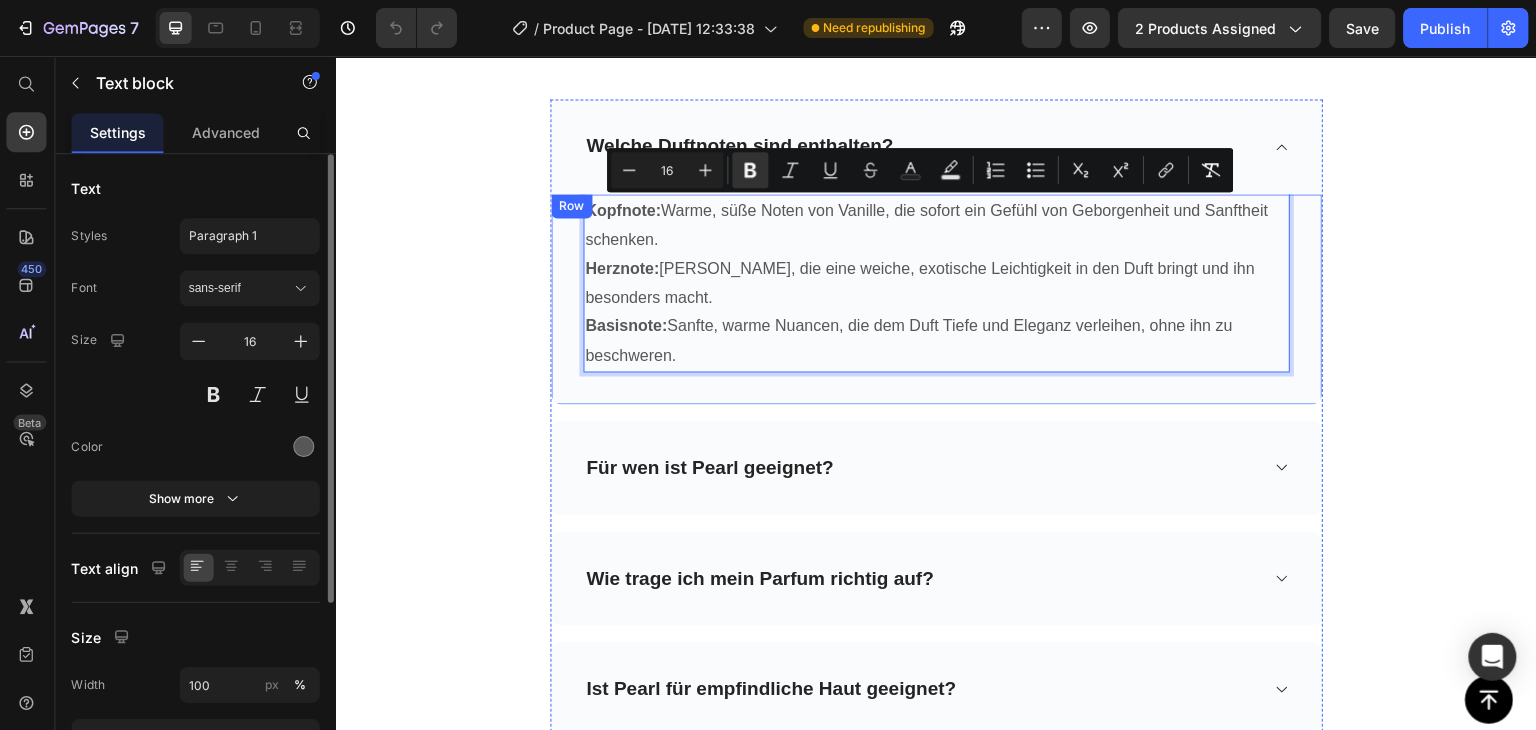 drag, startPoint x: 666, startPoint y: 354, endPoint x: 557, endPoint y: 217, distance: 175.07141 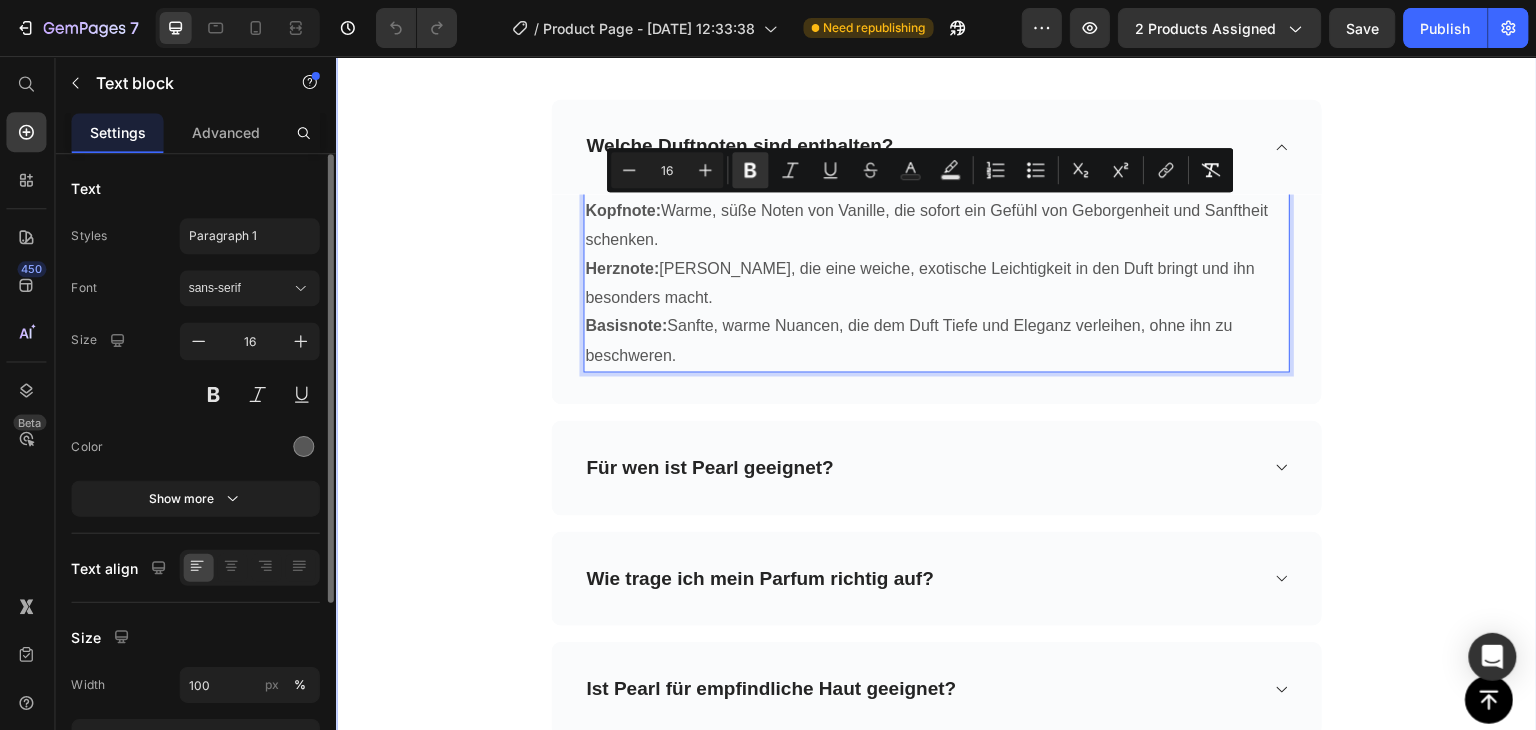 click on "HÄUFIG GESTELLTE FRAGEN (FAQ) Heading Brauchen Sie Hilfe bei der Beantwortung Ihrer Frage? Kontaktieren Sie unseren Kundenservice unter emilliomard2025@hotmail.com Text block Row Row
Welche Duftnoten sind enthalten? Kopfnote:  Warme, süße Noten von Vanille, die sofort ein Gefühl von Geborgenheit und Sanftheit schenken. Herznote:  Cremige Kokosnuss, die eine weiche, exotische Leichtigkeit in den Duft bringt und ihn besonders macht. Basisnote:  Sanfte, warme Nuancen, die dem Duft Tiefe und Eleganz verleihen, ohne ihn zu beschweren. Text block   0 Row
Für wen ist Pearl geeignet?
Wie trage ich mein Parfum richtig auf?
Ist Pearl für empfindliche Haut geeignet? Accordion" at bounding box center [935, 331] 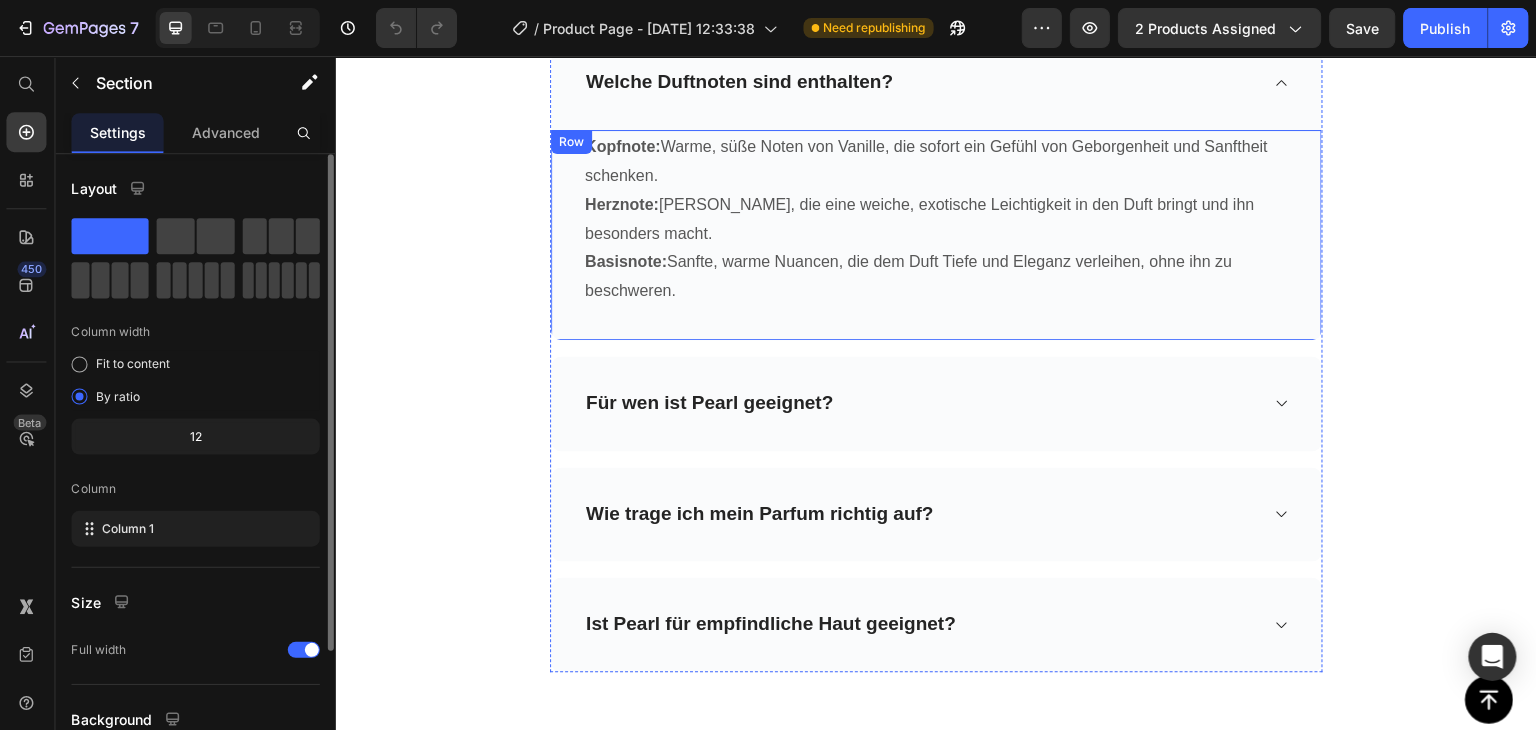 scroll, scrollTop: 6292, scrollLeft: 0, axis: vertical 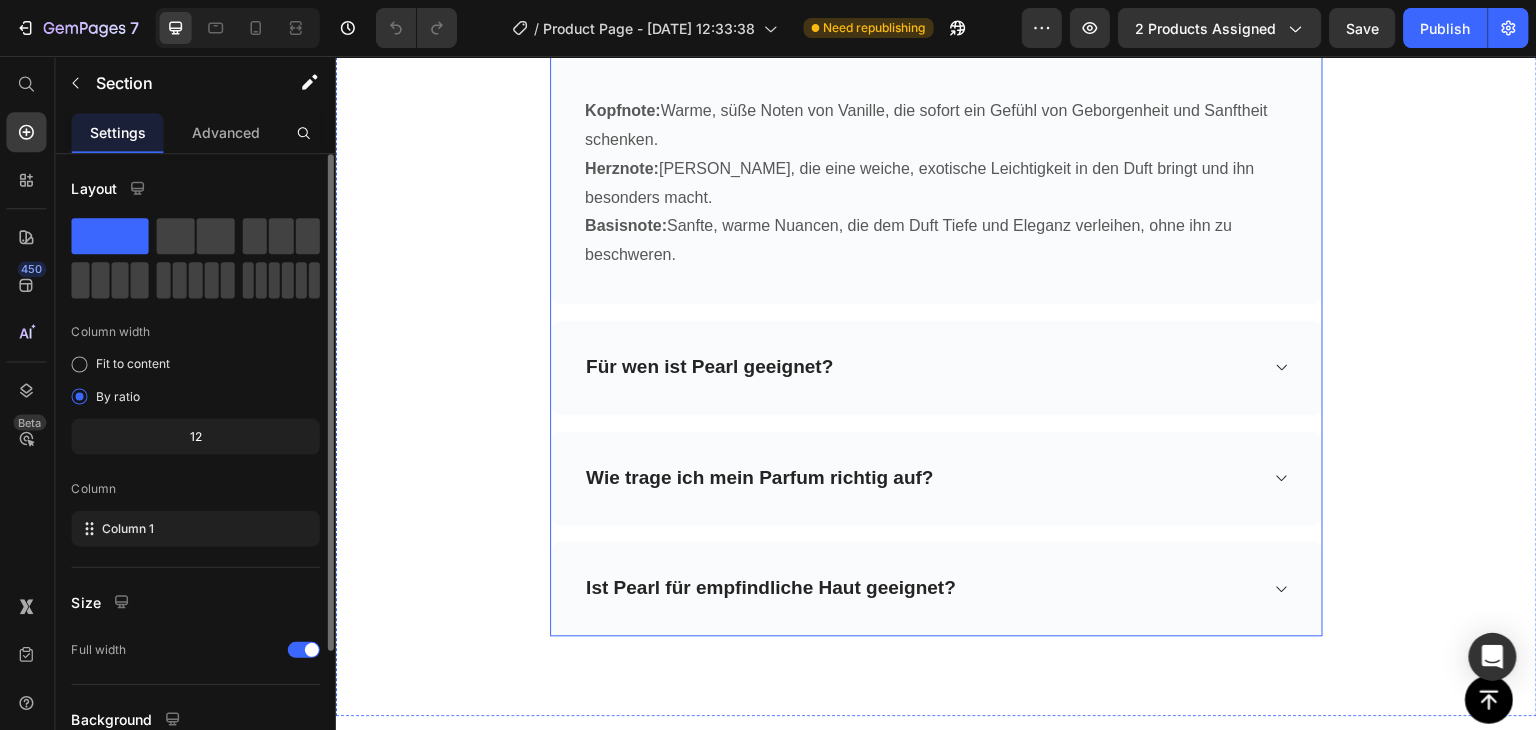 click 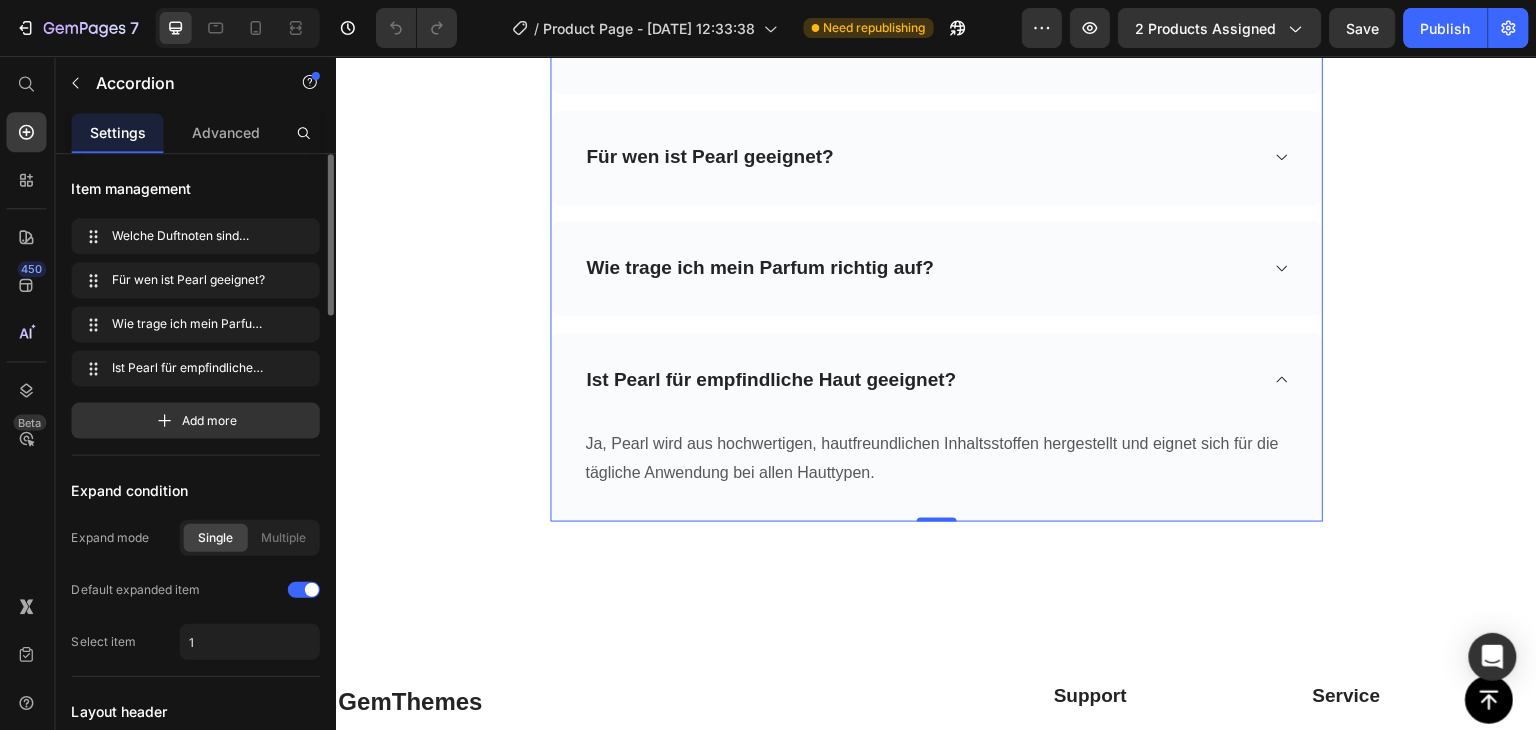 click on "Ist Pearl für empfindliche Haut geeignet?" at bounding box center (770, 379) 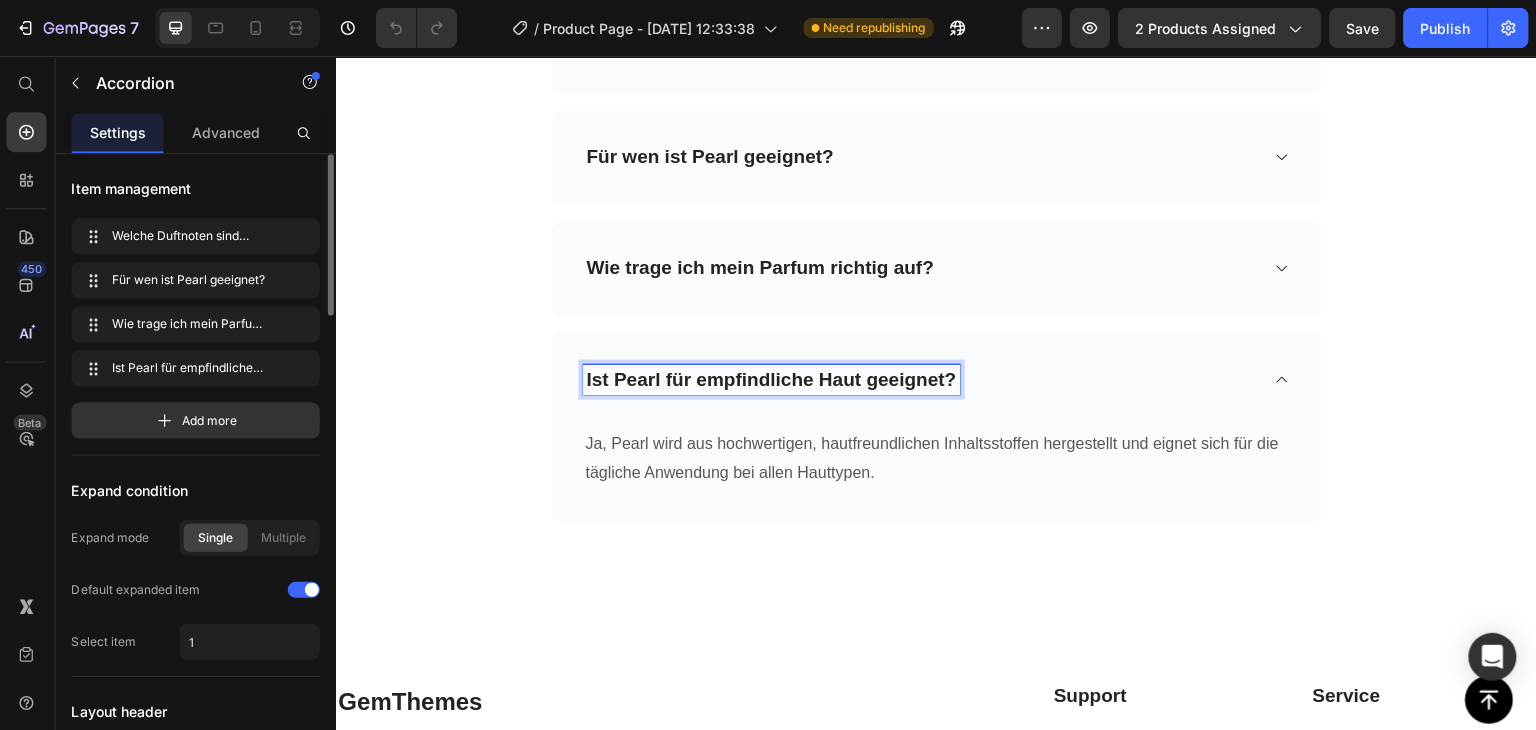 click on "Ist Pearl für empfindliche Haut geeignet?" at bounding box center (770, 379) 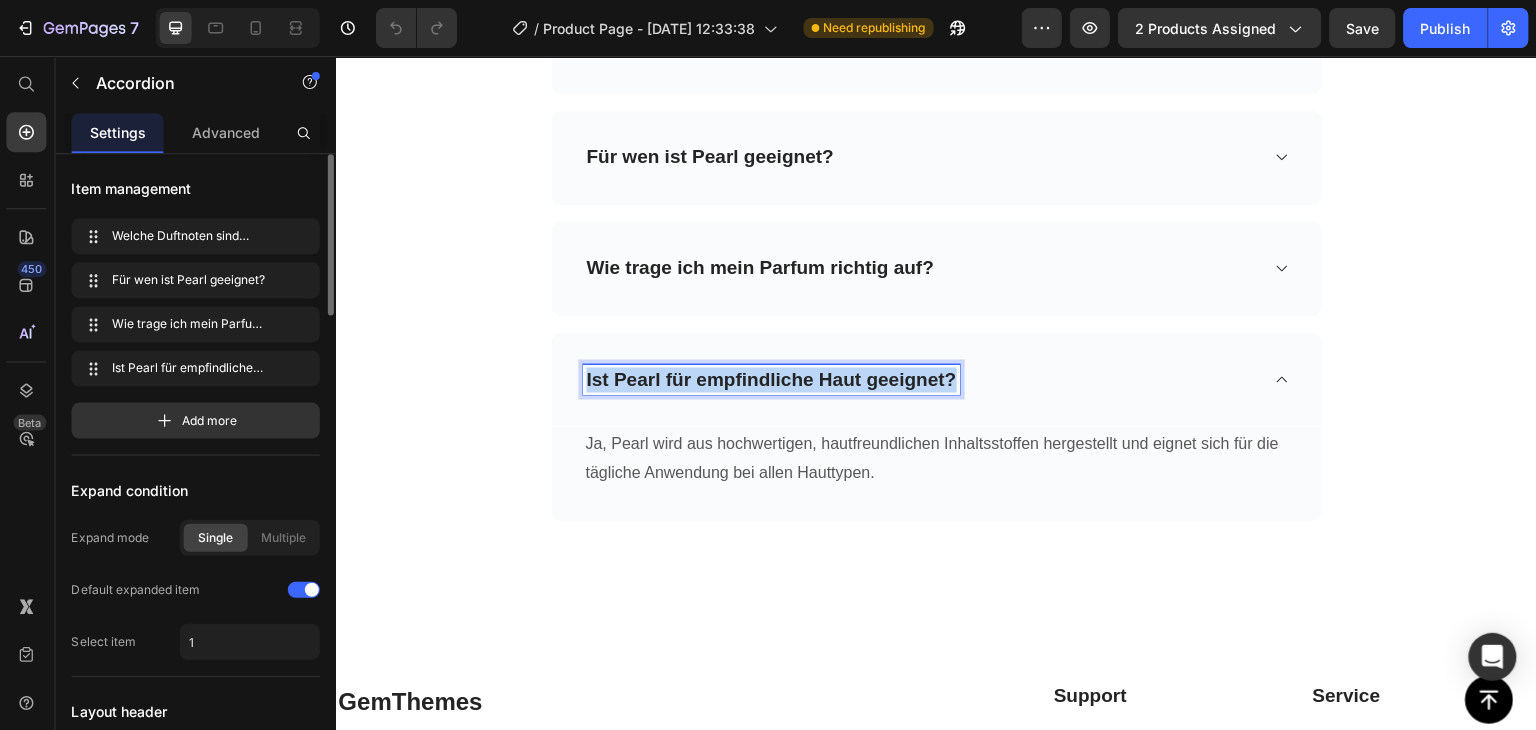 drag, startPoint x: 943, startPoint y: 379, endPoint x: 571, endPoint y: 408, distance: 373.12866 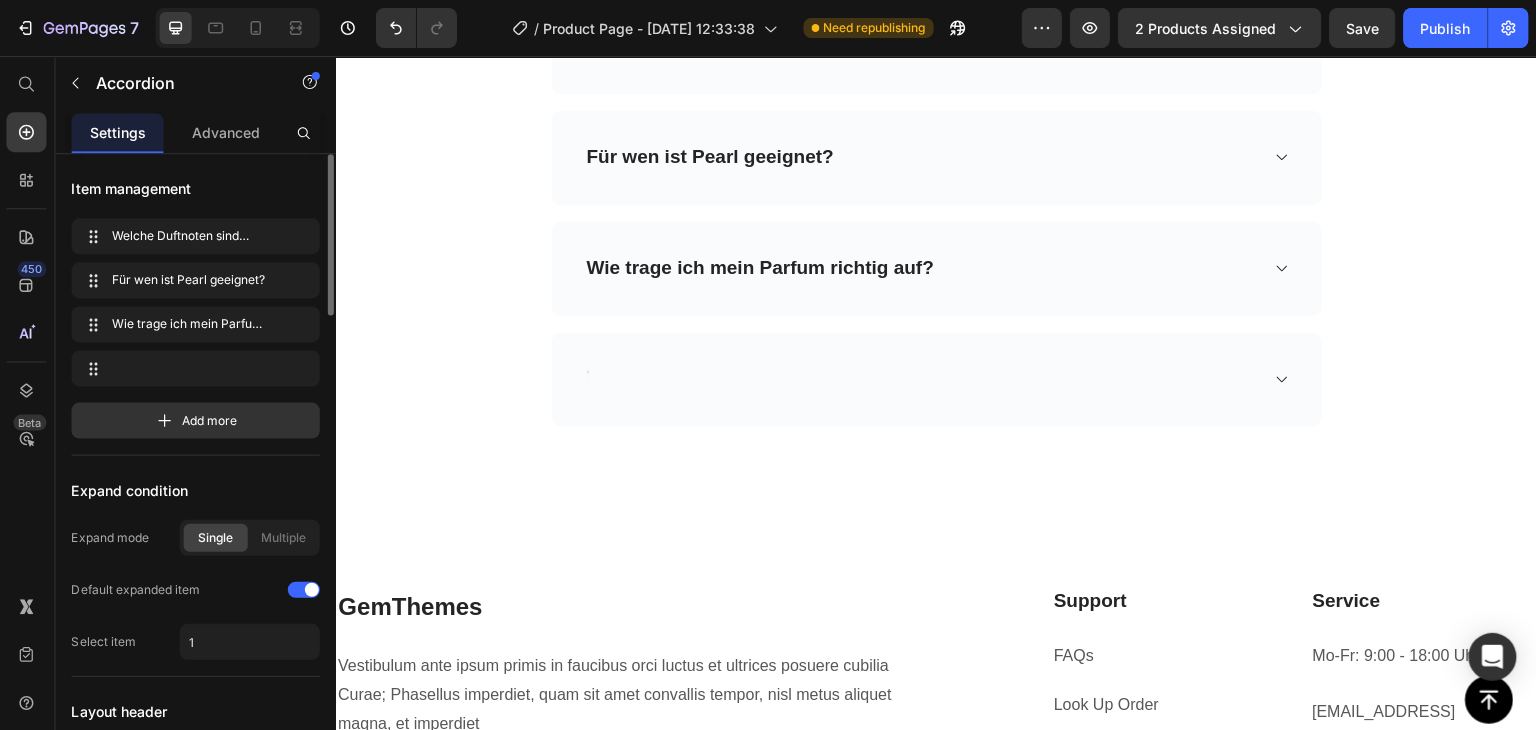 scroll, scrollTop: 6286, scrollLeft: 0, axis: vertical 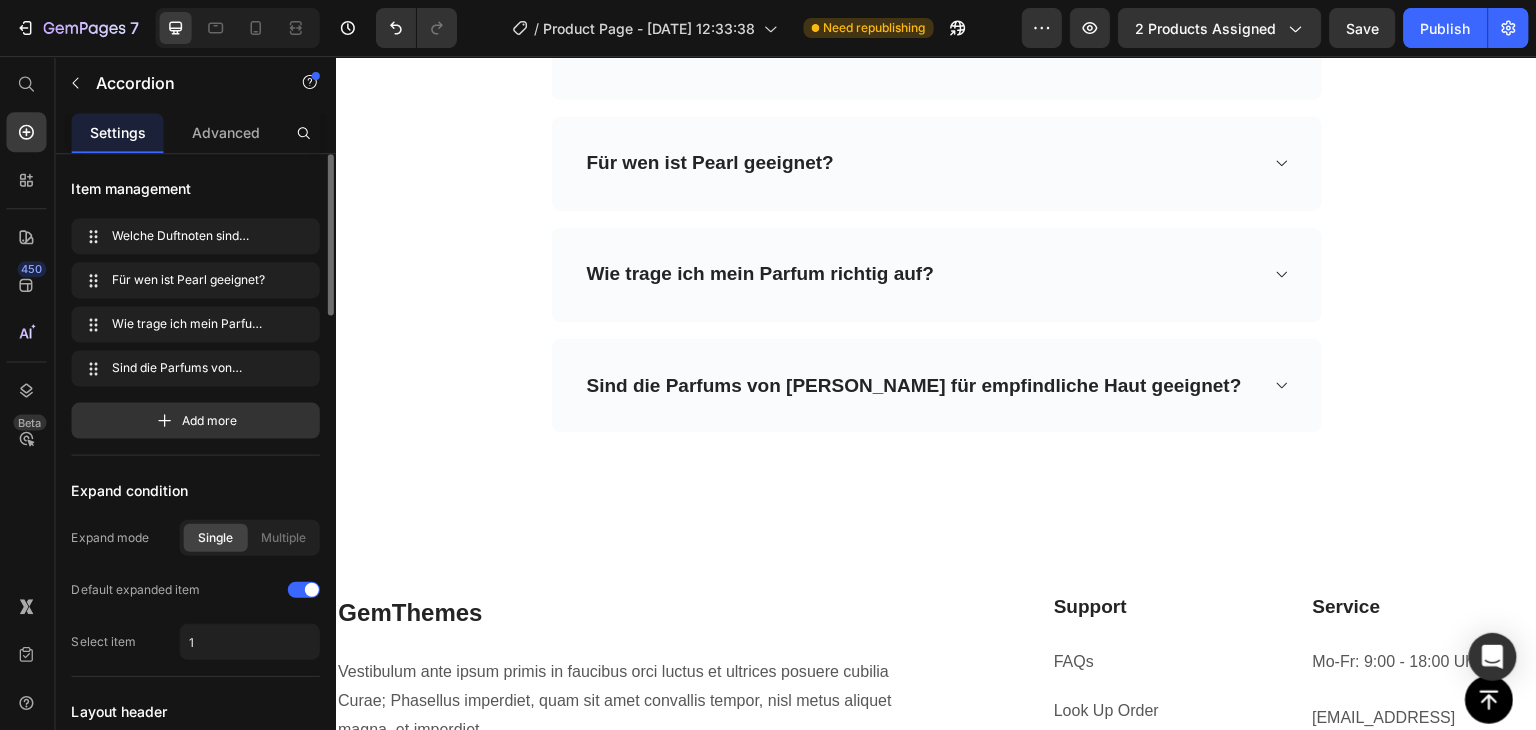 click on "Sind die Parfums von [PERSON_NAME] für empfindliche Haut geeignet?" at bounding box center [935, 385] 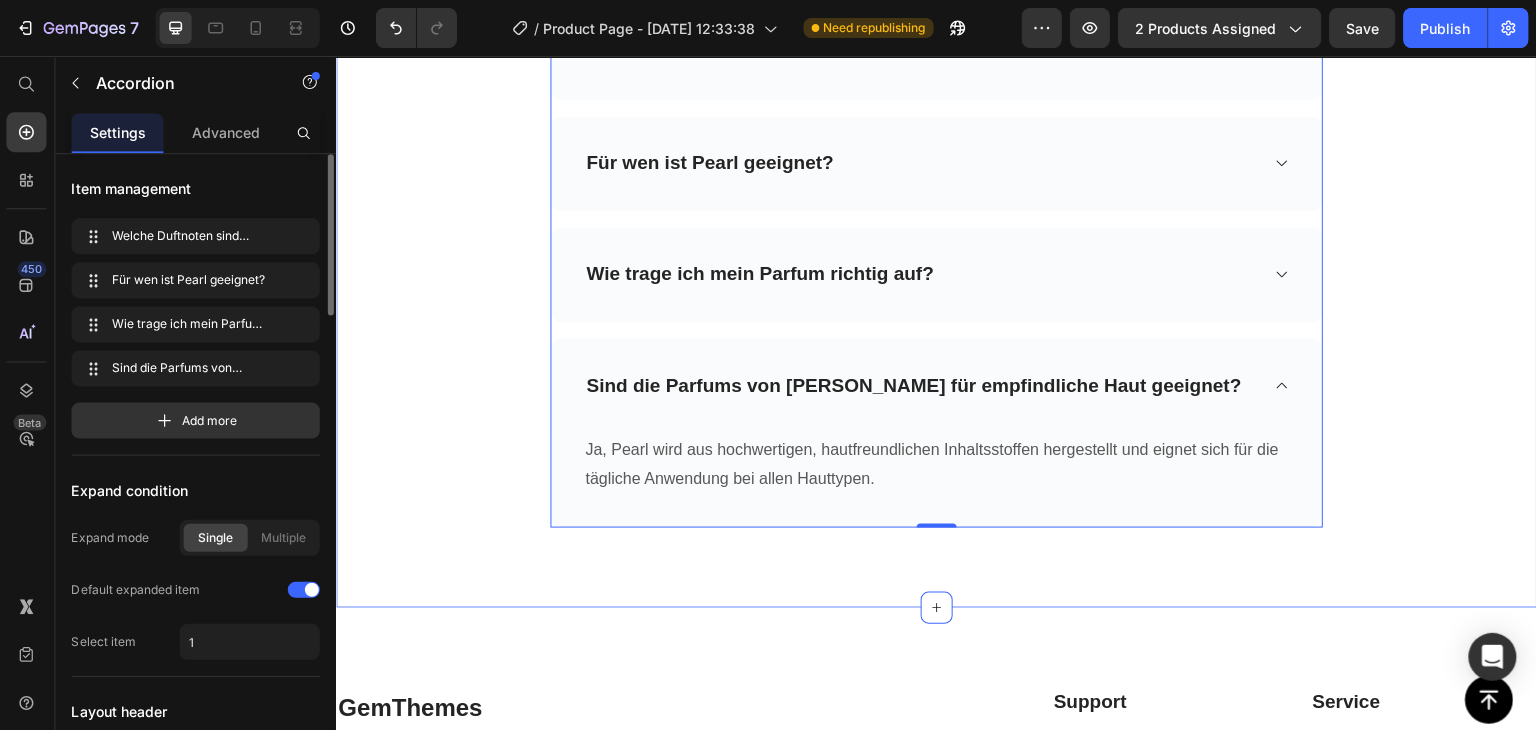 drag, startPoint x: 872, startPoint y: 497, endPoint x: 873, endPoint y: 483, distance: 14.035668 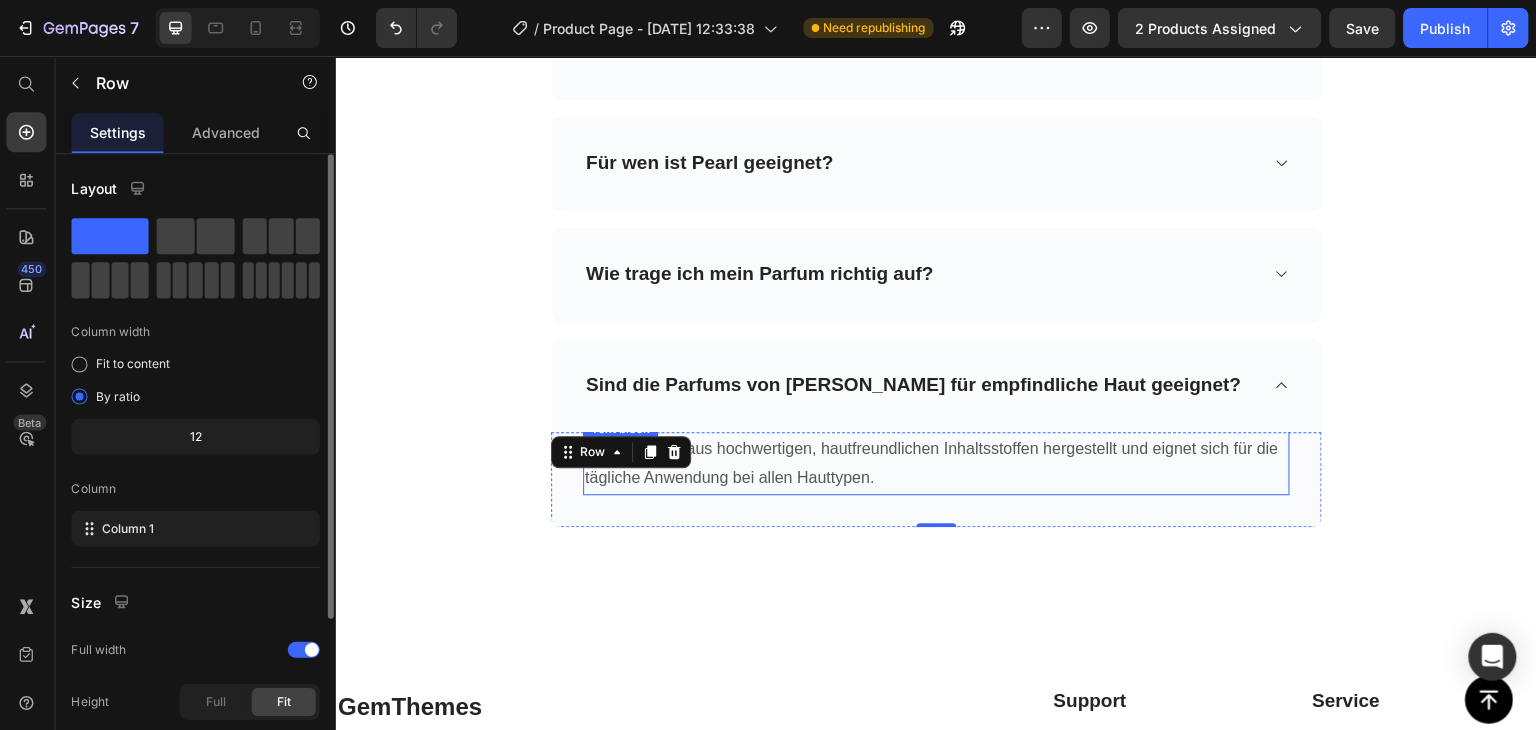click on "Ja, Pearl wird aus hochwertigen, hautfreundlichen Inhaltsstoffen hergestellt und eignet sich für die tägliche Anwendung bei allen Hauttypen." at bounding box center [935, 464] 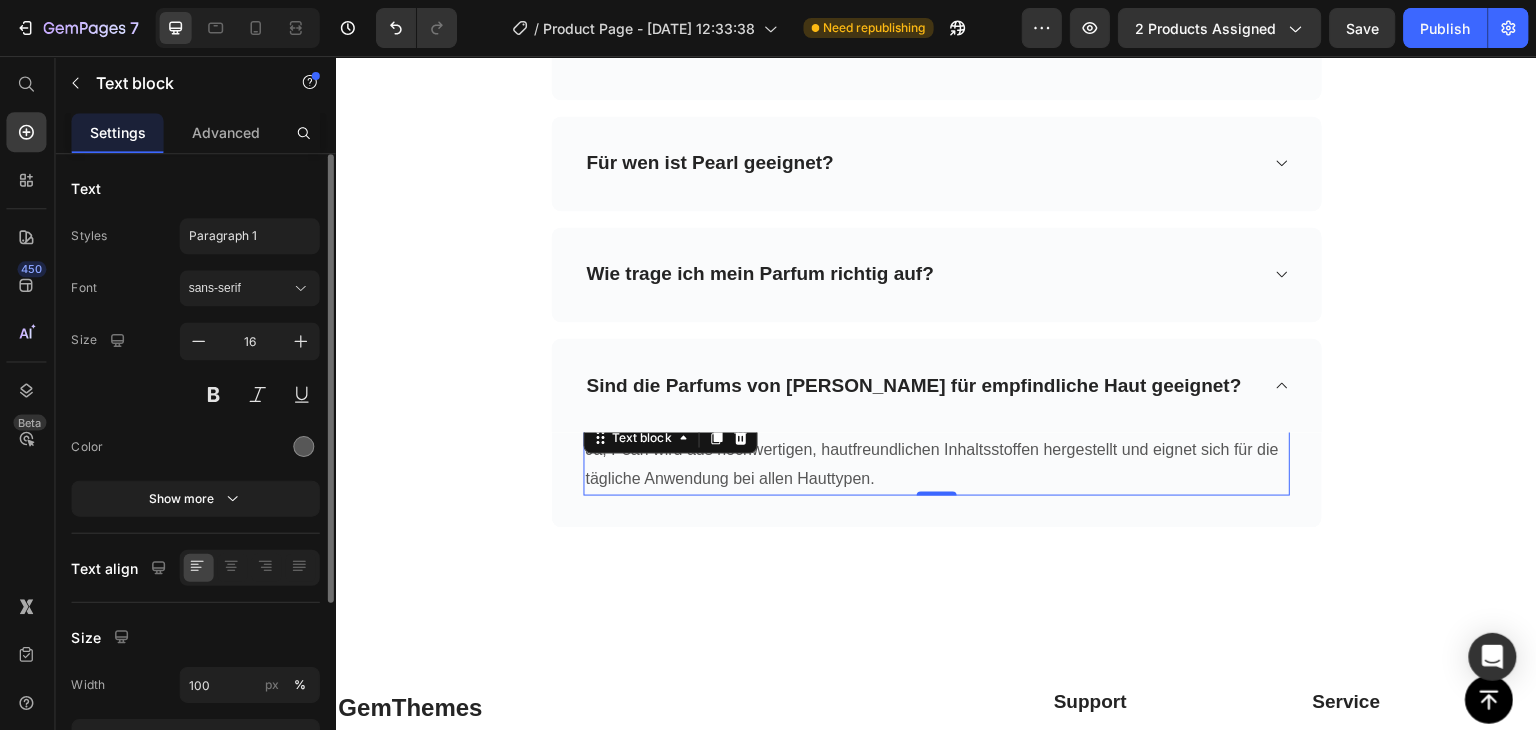 click on "Ja, Pearl wird aus hochwertigen, hautfreundlichen Inhaltsstoffen hergestellt und eignet sich für die tägliche Anwendung bei allen Hauttypen." at bounding box center (935, 464) 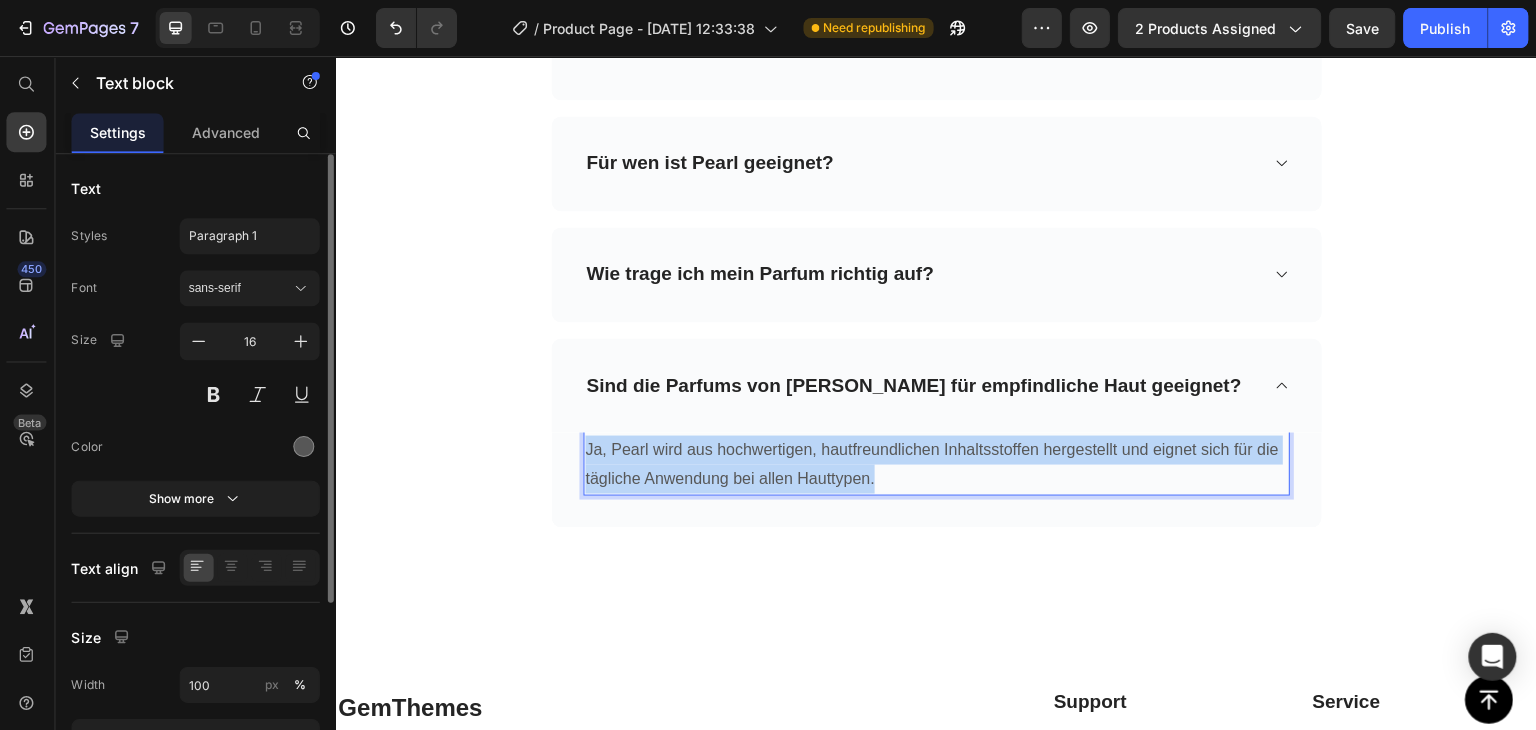 drag, startPoint x: 865, startPoint y: 475, endPoint x: 575, endPoint y: 457, distance: 290.55807 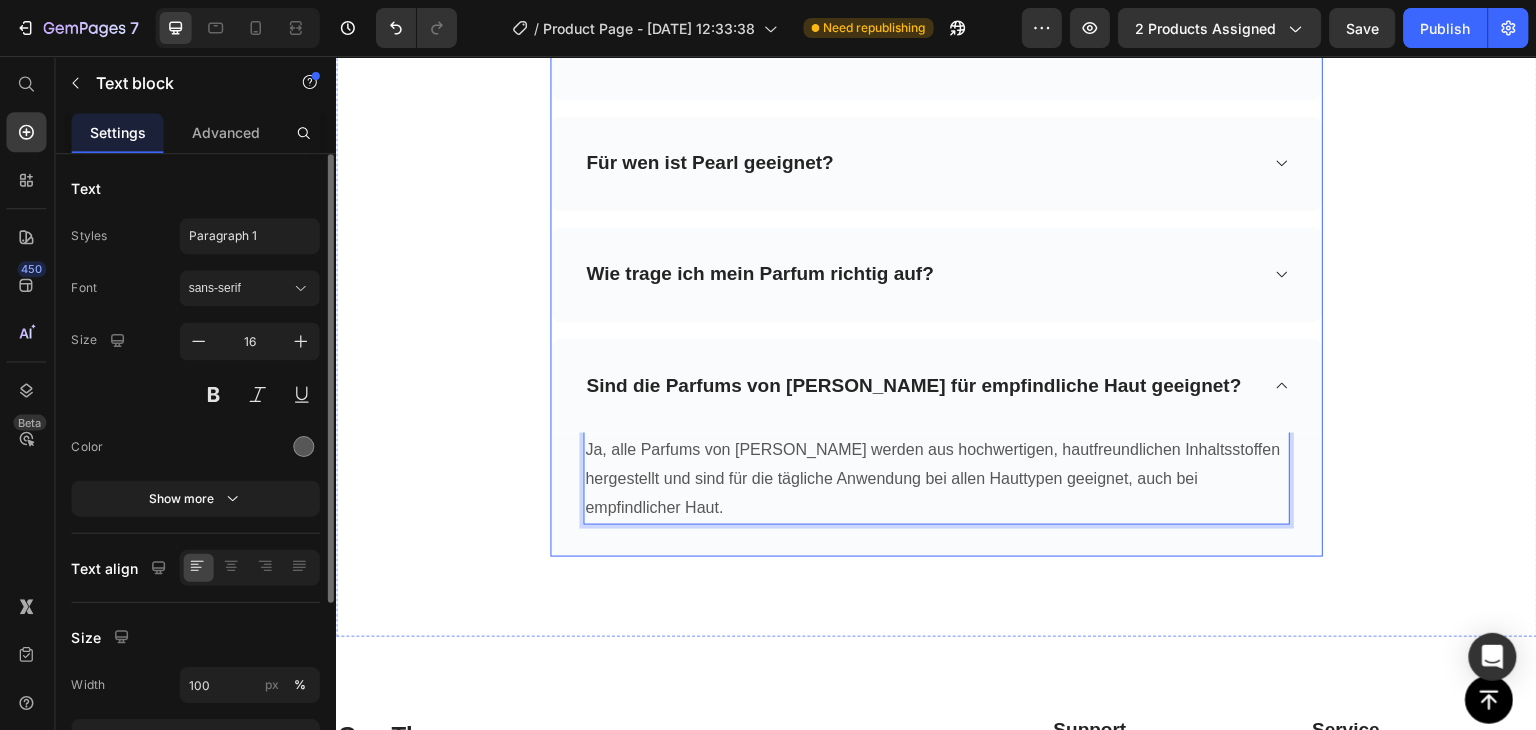 click 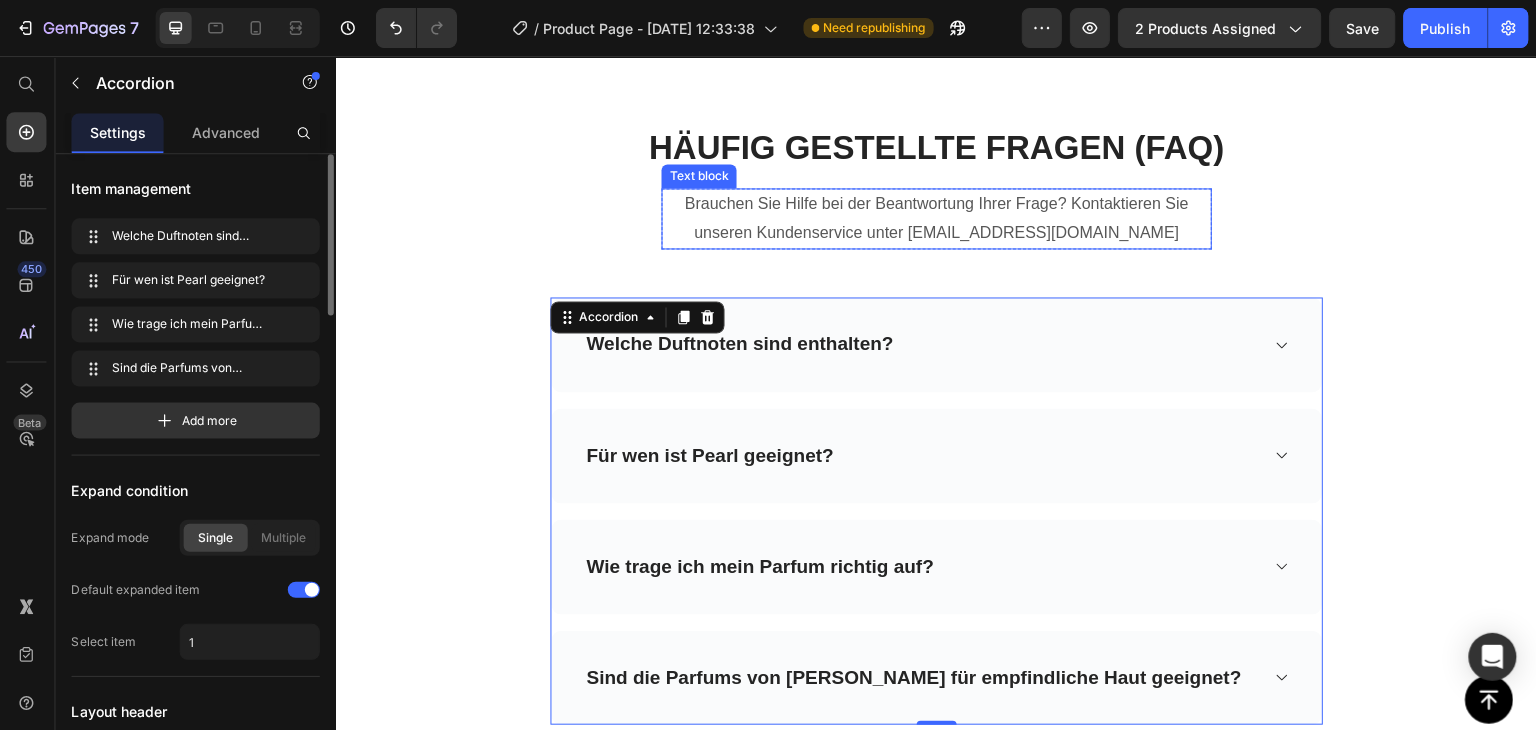 scroll, scrollTop: 5986, scrollLeft: 0, axis: vertical 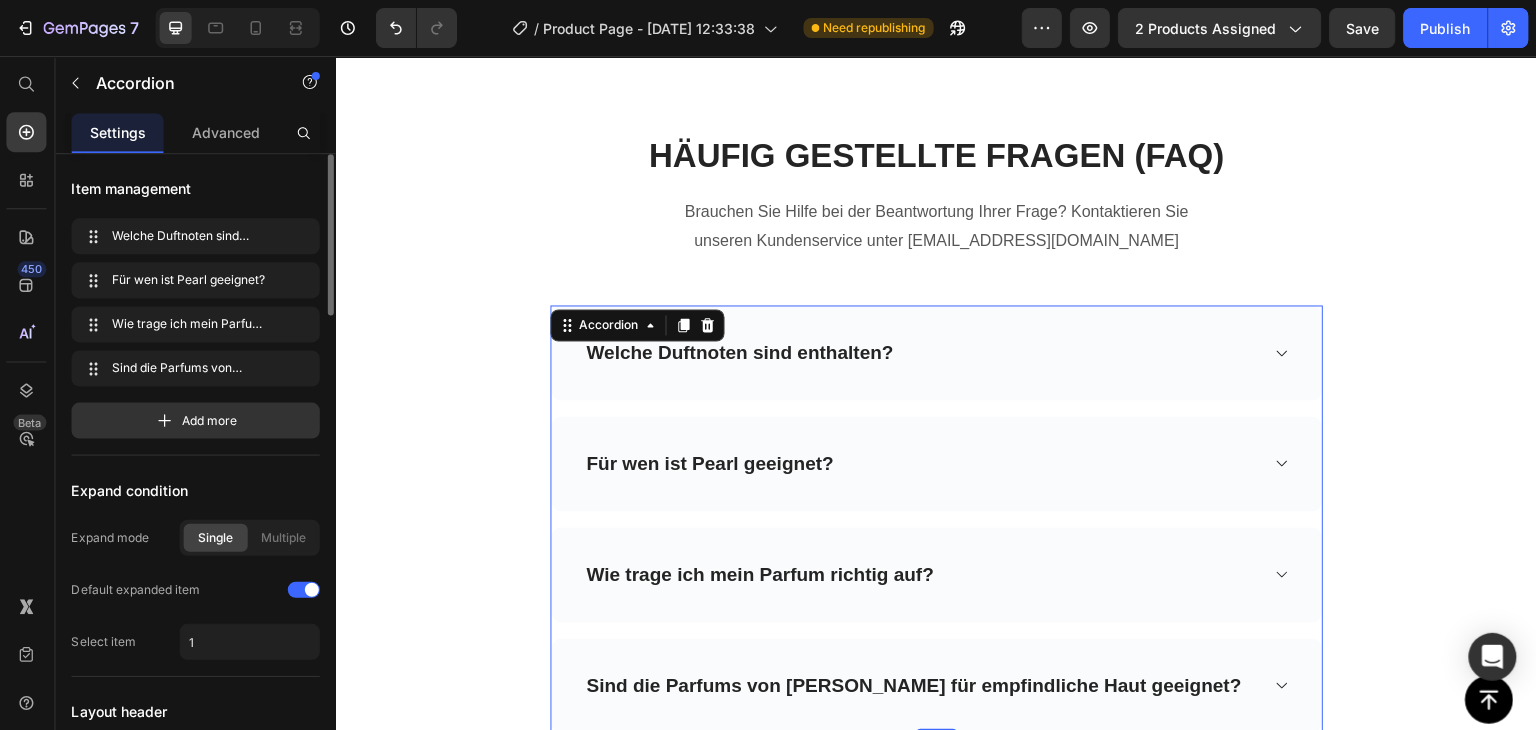 click 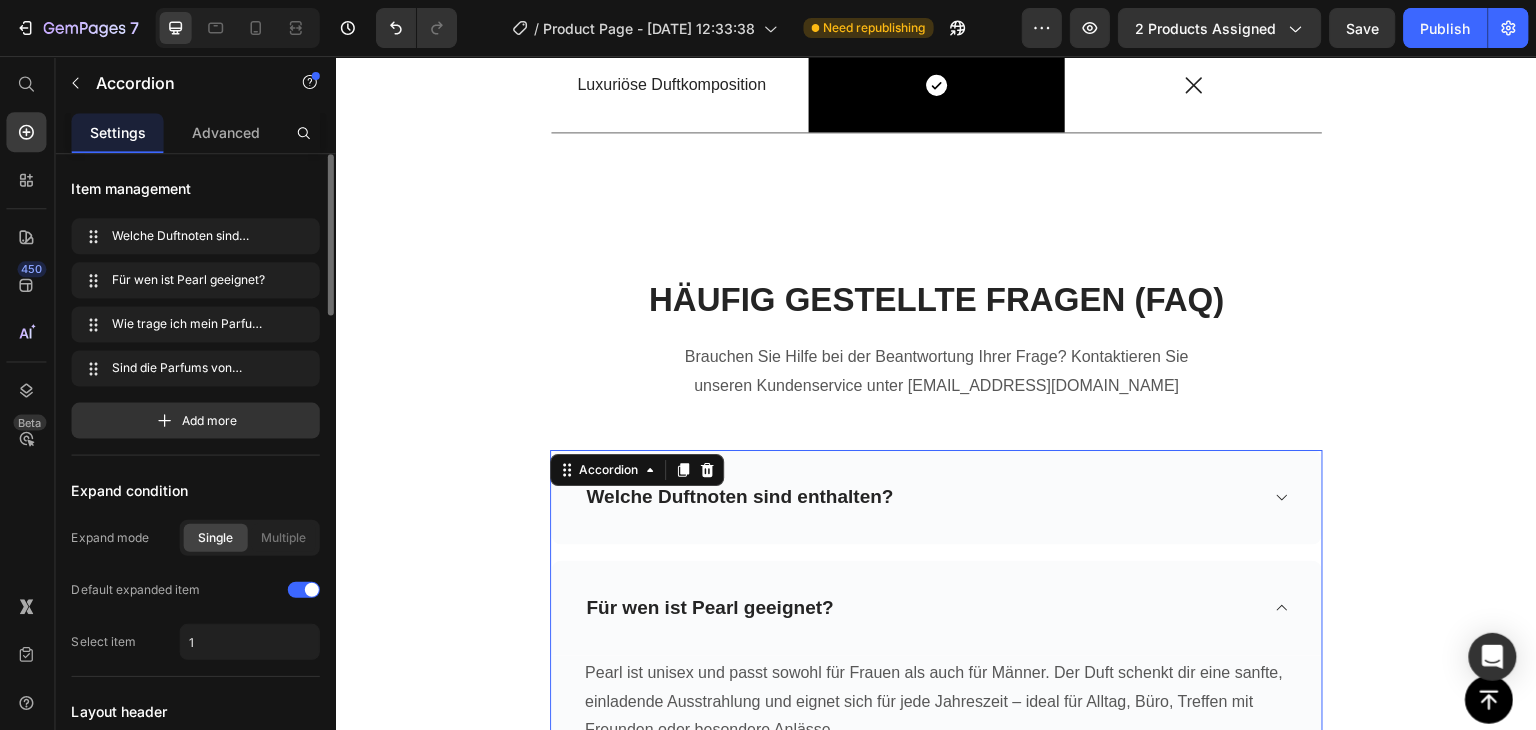 scroll, scrollTop: 5886, scrollLeft: 0, axis: vertical 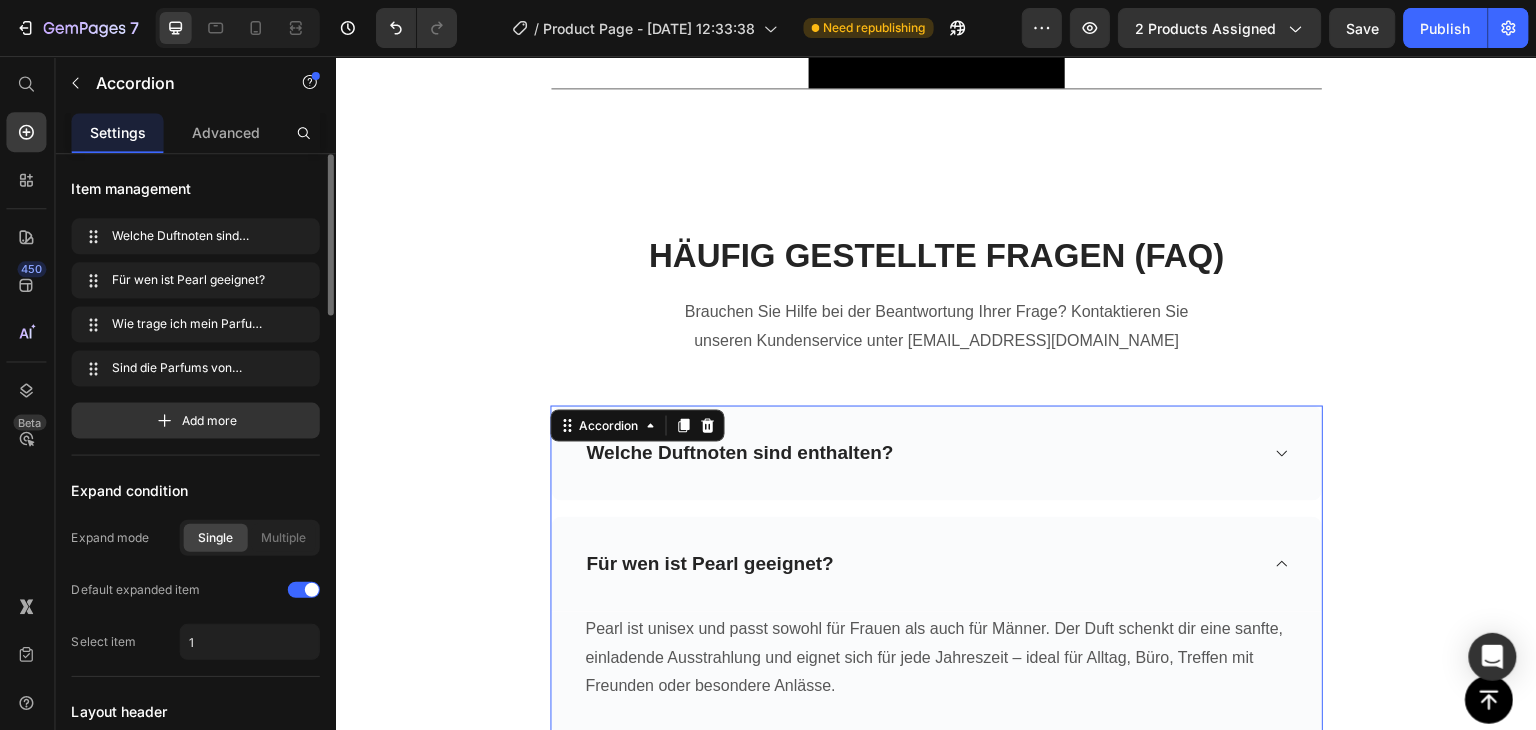 click on "Welche Duftnoten sind enthalten?" at bounding box center [935, 452] 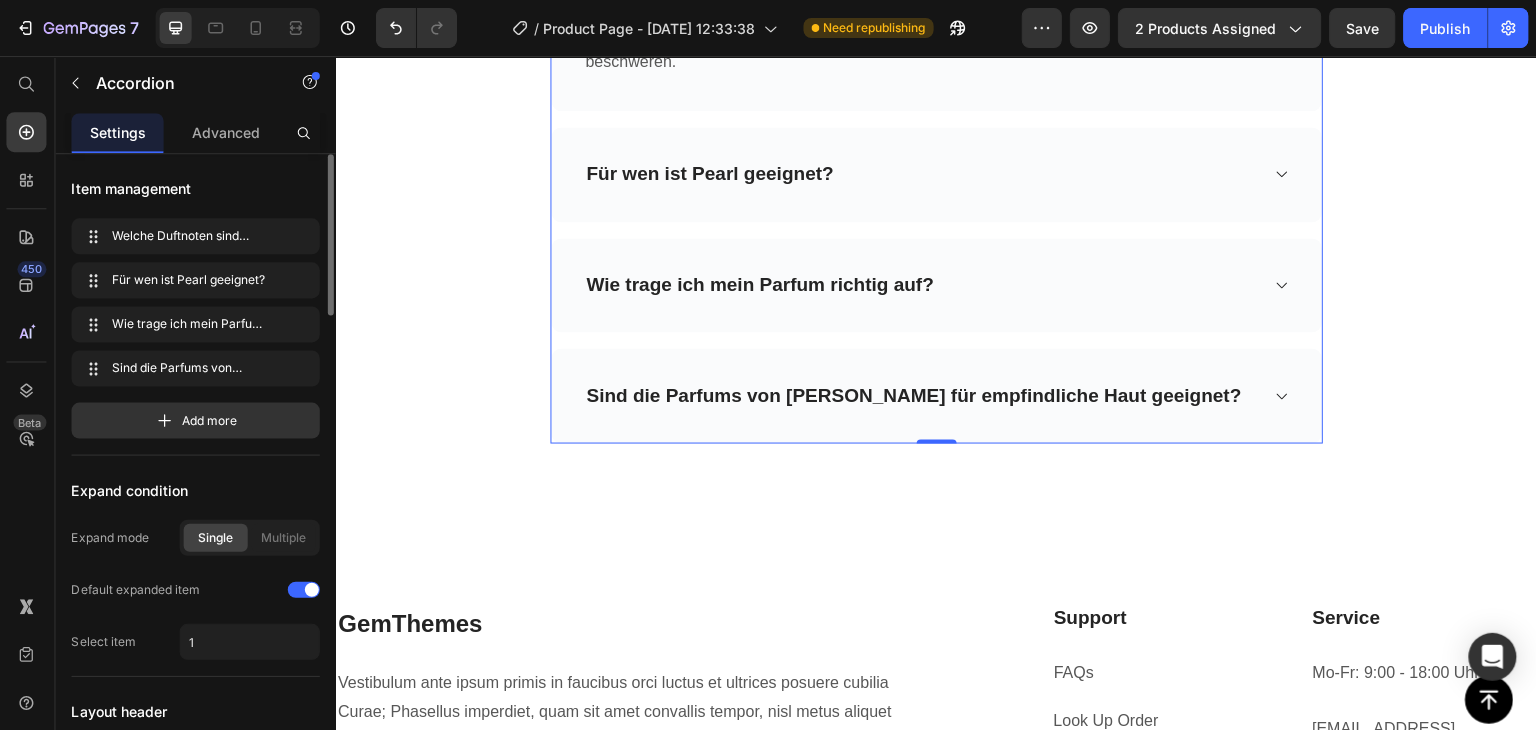 scroll, scrollTop: 6286, scrollLeft: 0, axis: vertical 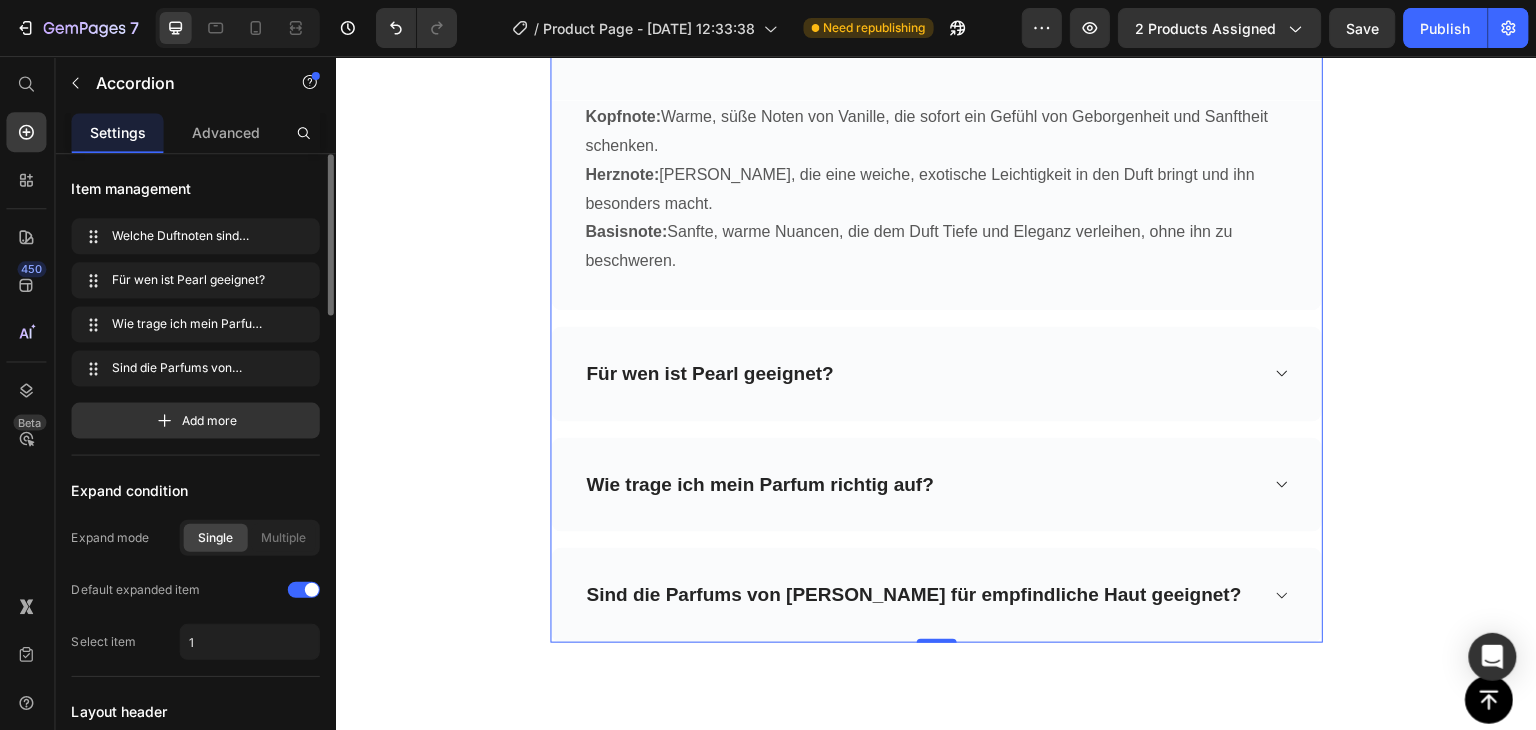 click 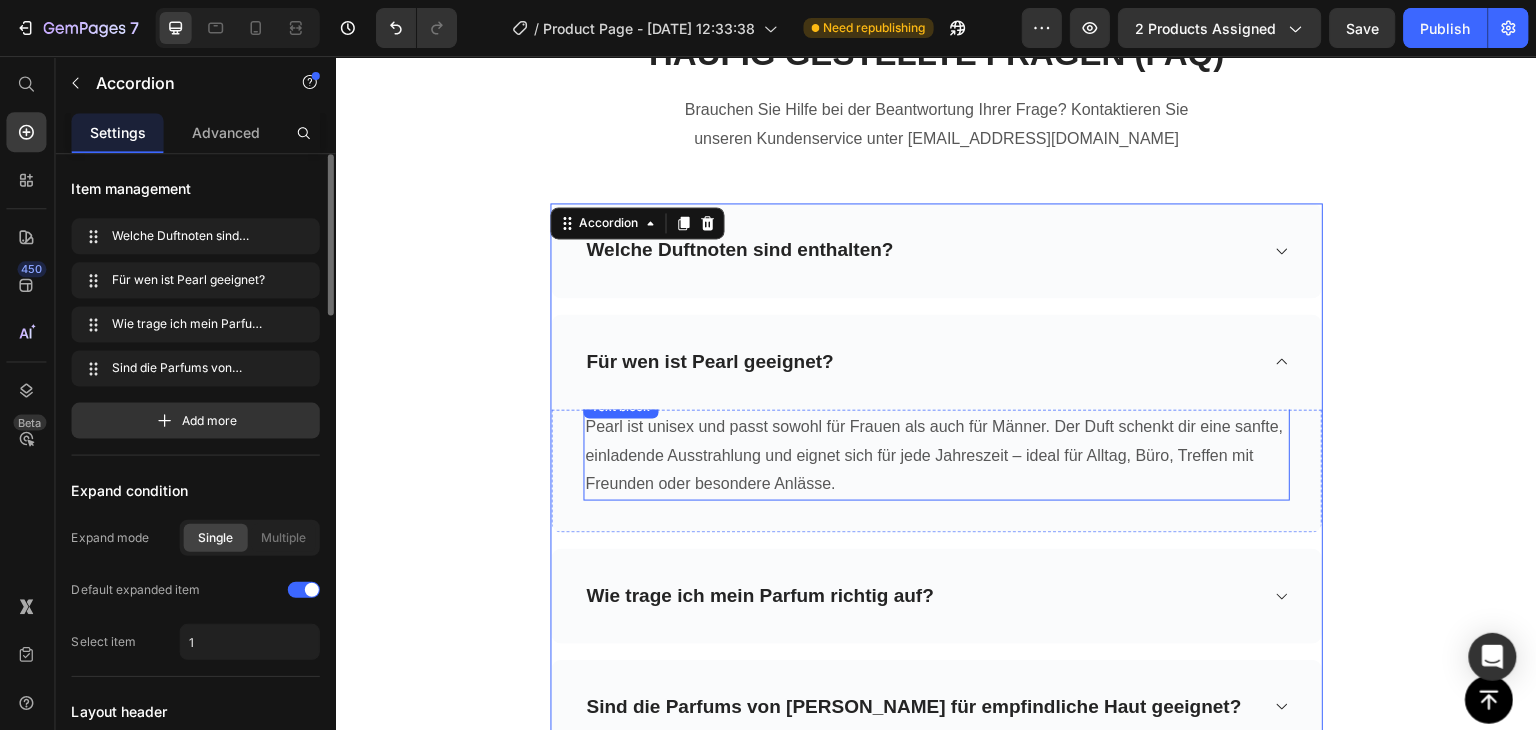 scroll, scrollTop: 6086, scrollLeft: 0, axis: vertical 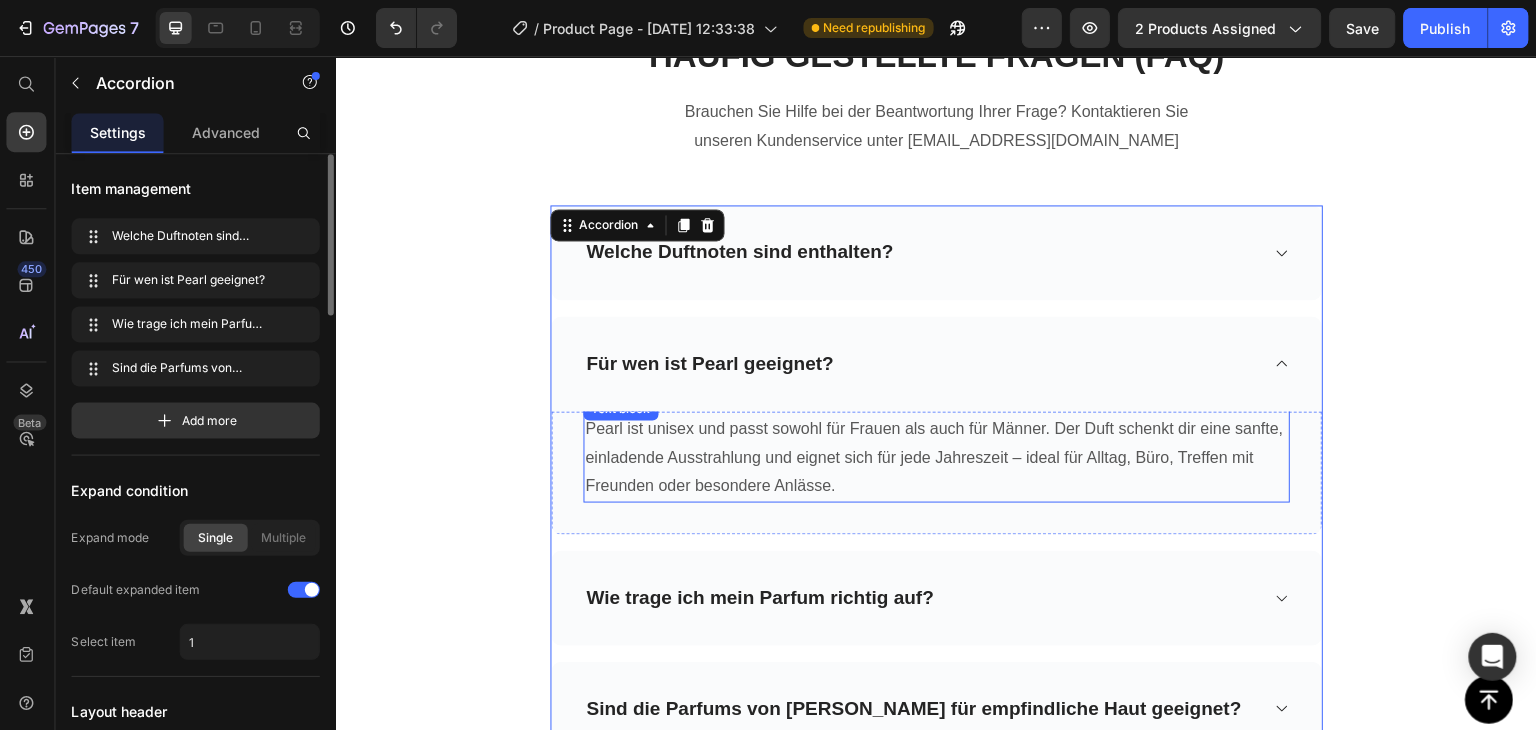 click on "Pearl ist unisex und passt sowohl für Frauen als auch für Männer. Der Duft schenkt dir eine sanfte, einladende Ausstrahlung und eignet sich für jede Jahreszeit – ideal für Alltag, Büro, Treffen mit Freunden oder besondere Anlässe." at bounding box center (935, 457) 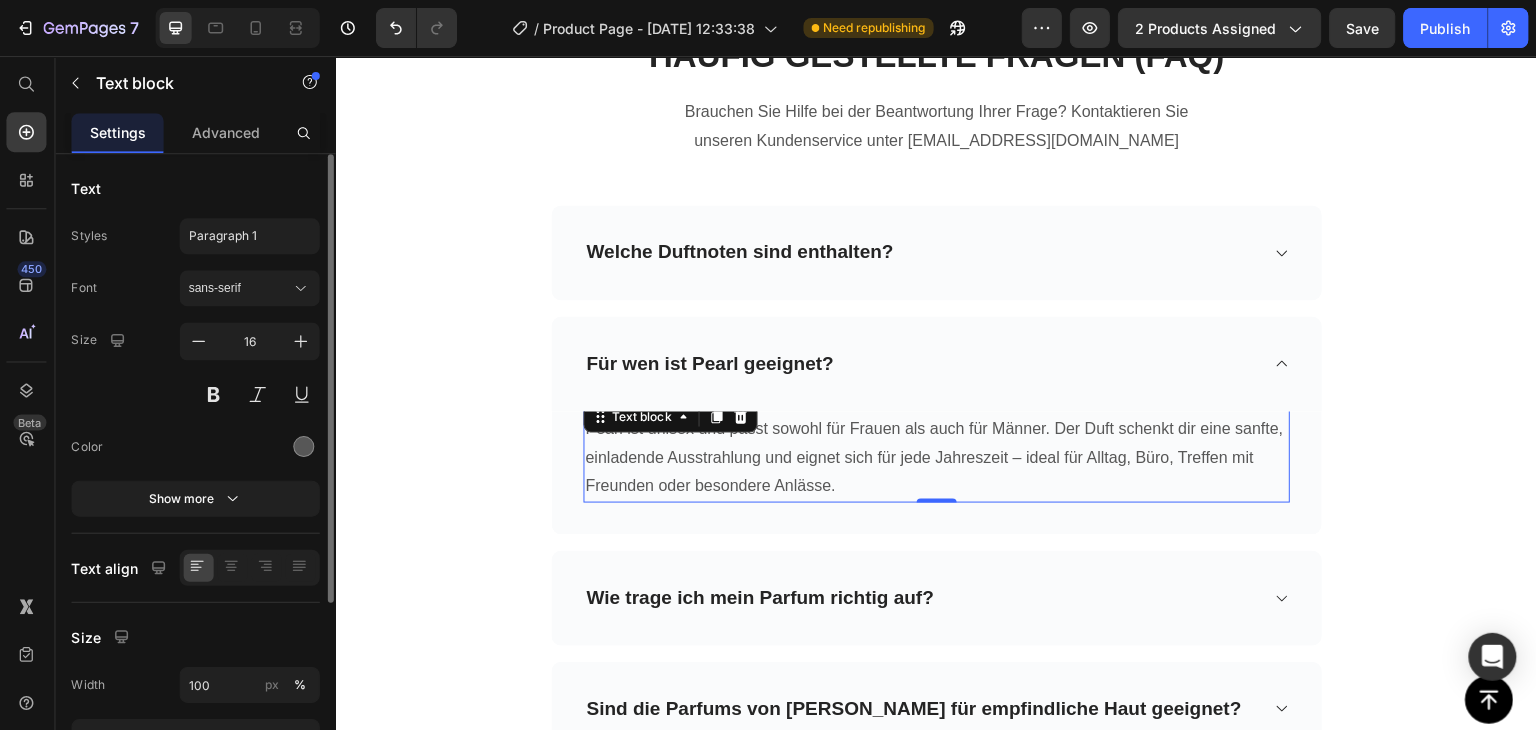 click on "Pearl ist unisex und passt sowohl für Frauen als auch für Männer. Der Duft schenkt dir eine sanfte, einladende Ausstrahlung und eignet sich für jede Jahreszeit – ideal für Alltag, Büro, Treffen mit Freunden oder besondere Anlässe." at bounding box center [935, 457] 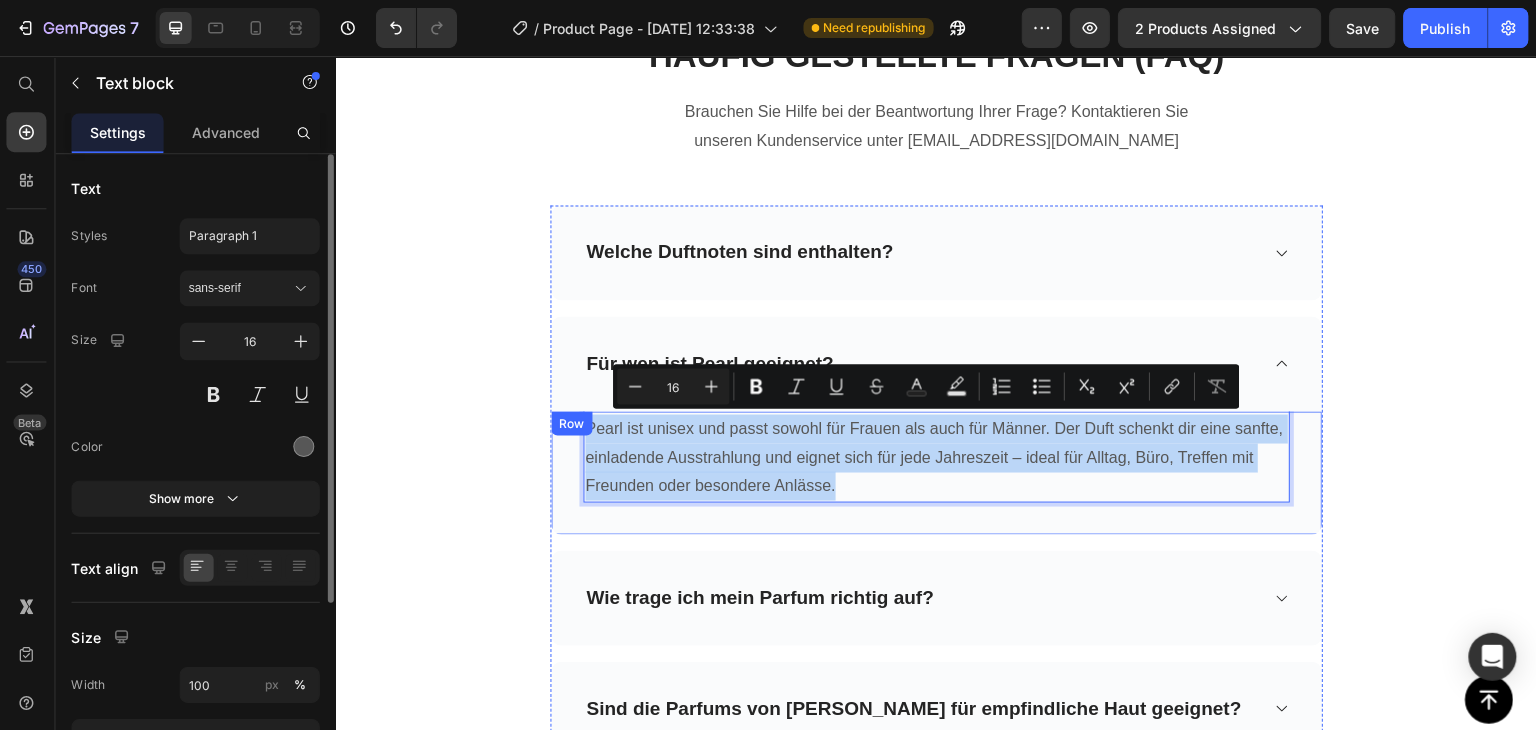 drag, startPoint x: 826, startPoint y: 483, endPoint x: 559, endPoint y: 435, distance: 271.2803 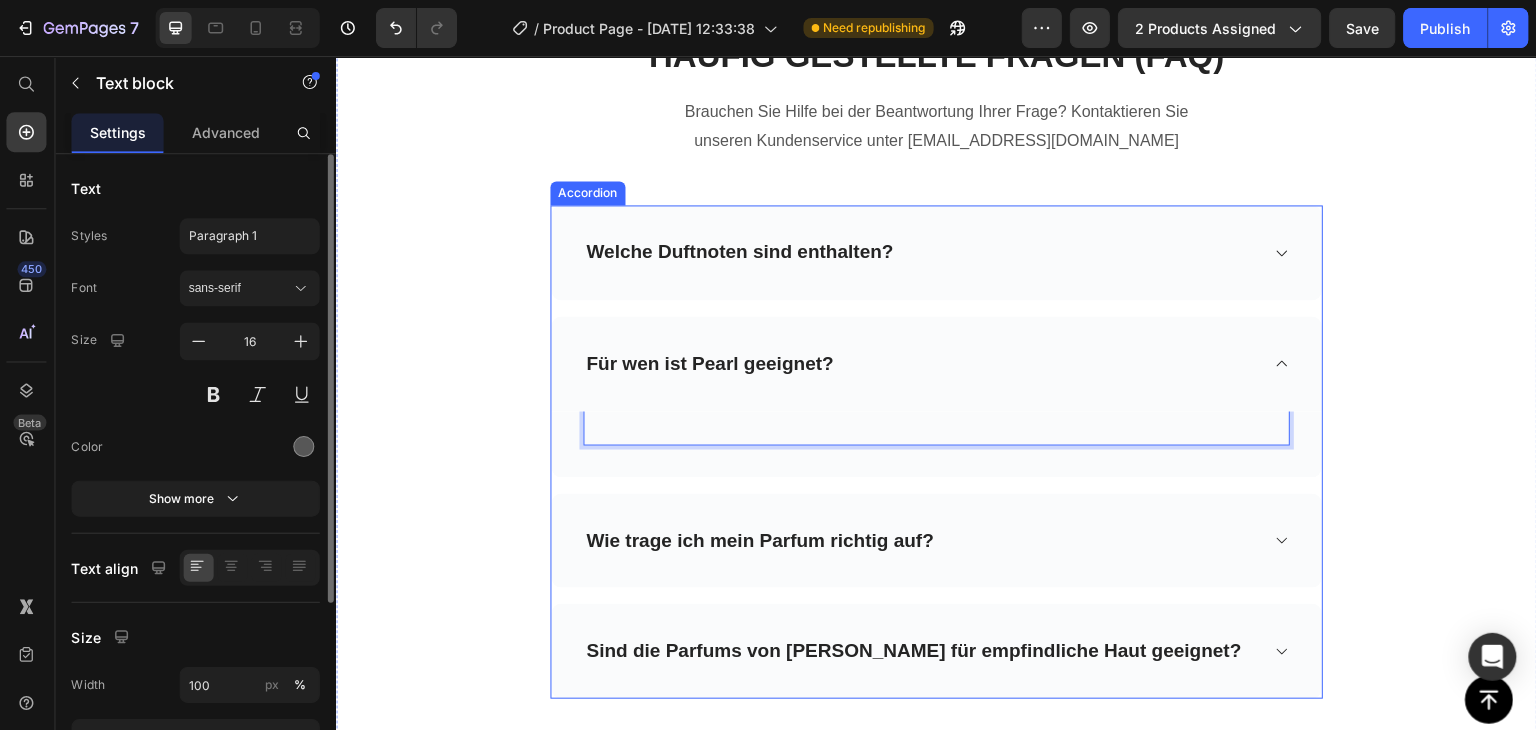 click on "Für wen ist Pearl geeignet?" at bounding box center (708, 363) 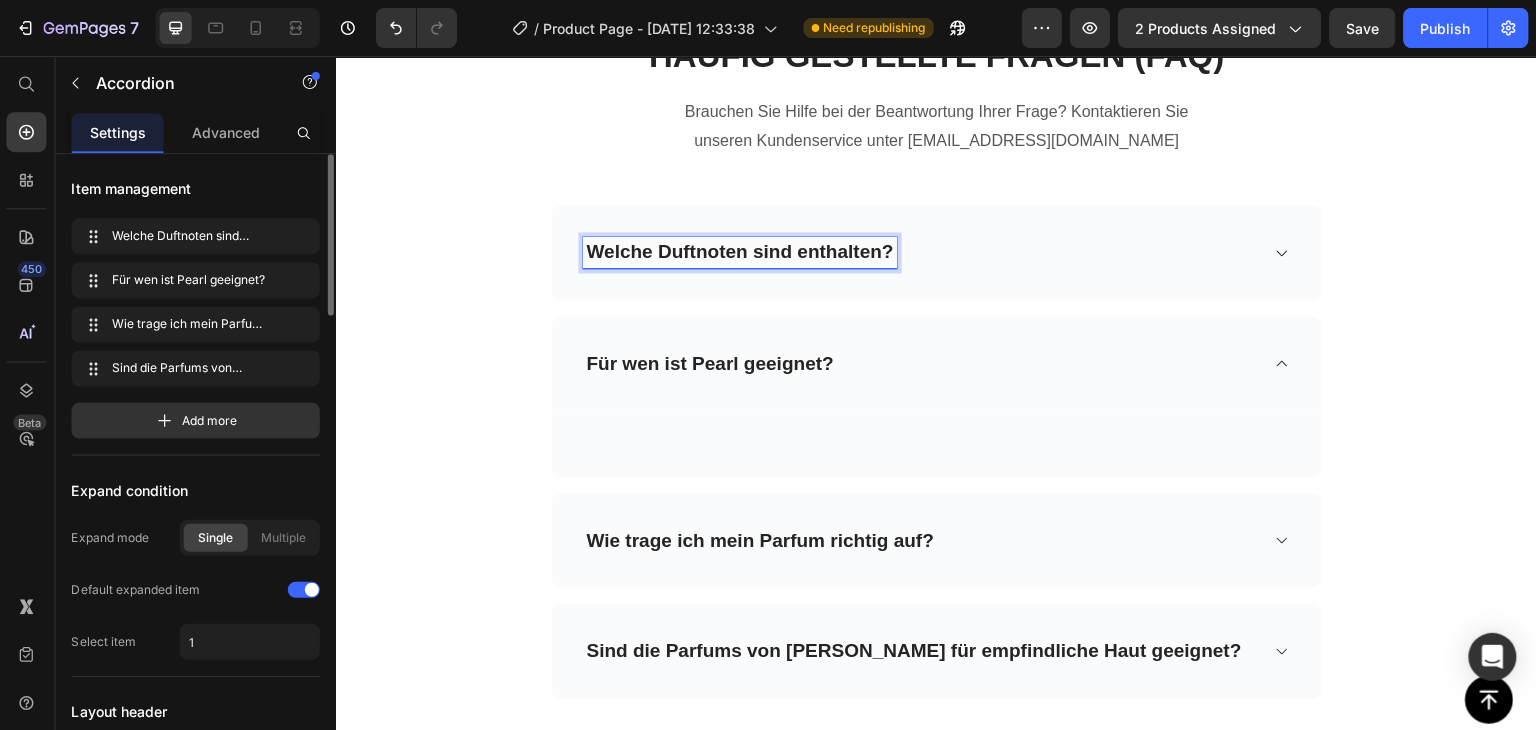 click on "Welche Duftnoten sind enthalten?" at bounding box center [738, 252] 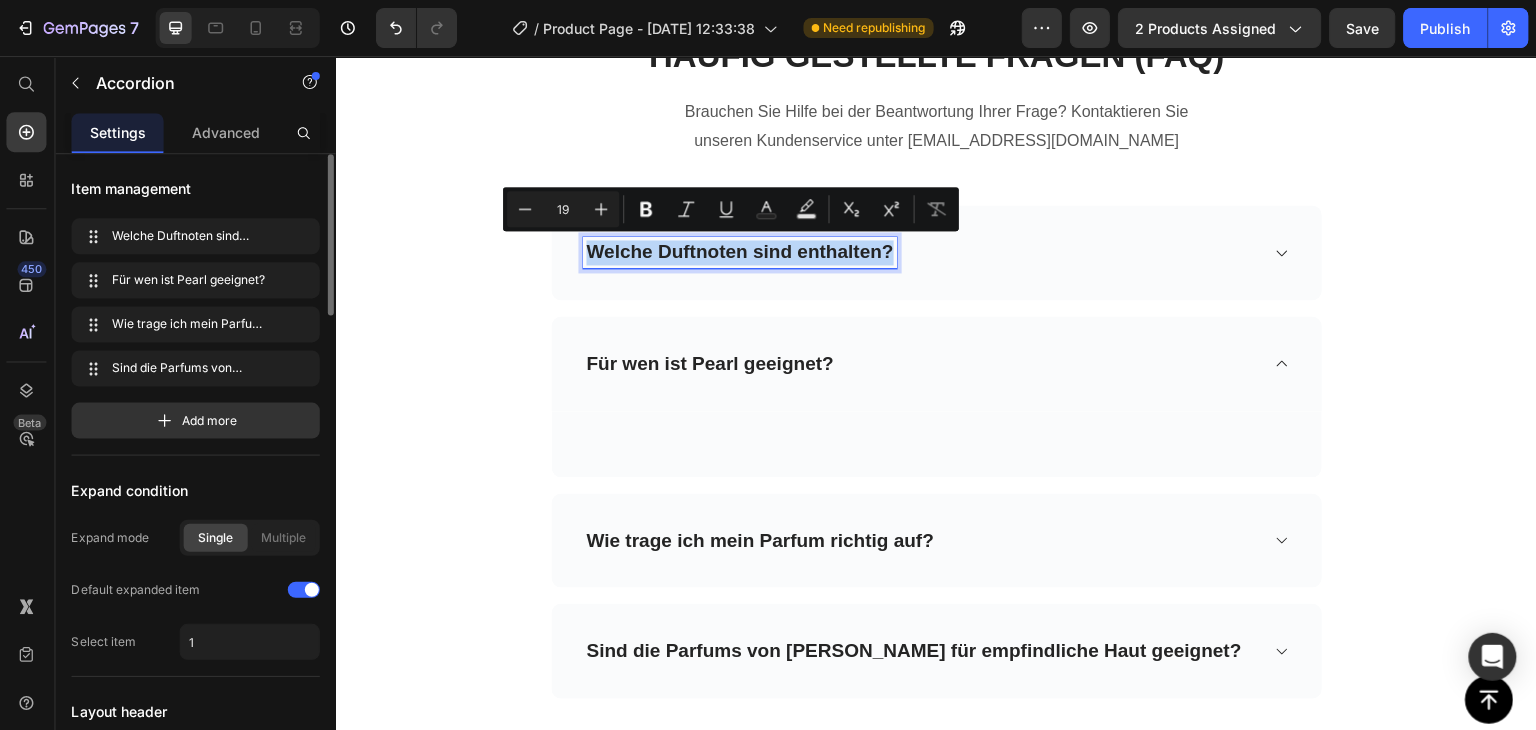 drag, startPoint x: 883, startPoint y: 250, endPoint x: 578, endPoint y: 271, distance: 305.7221 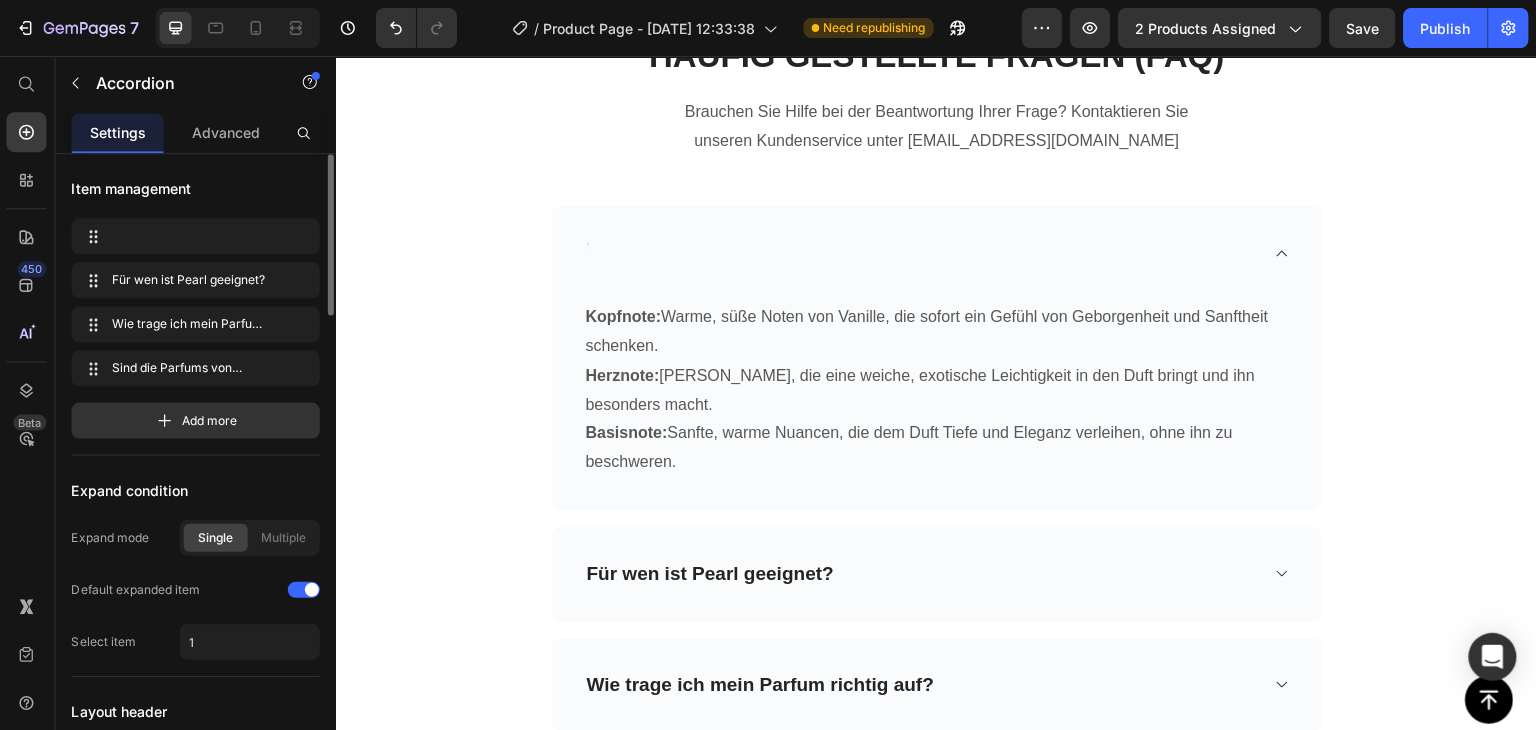 scroll, scrollTop: 6081, scrollLeft: 0, axis: vertical 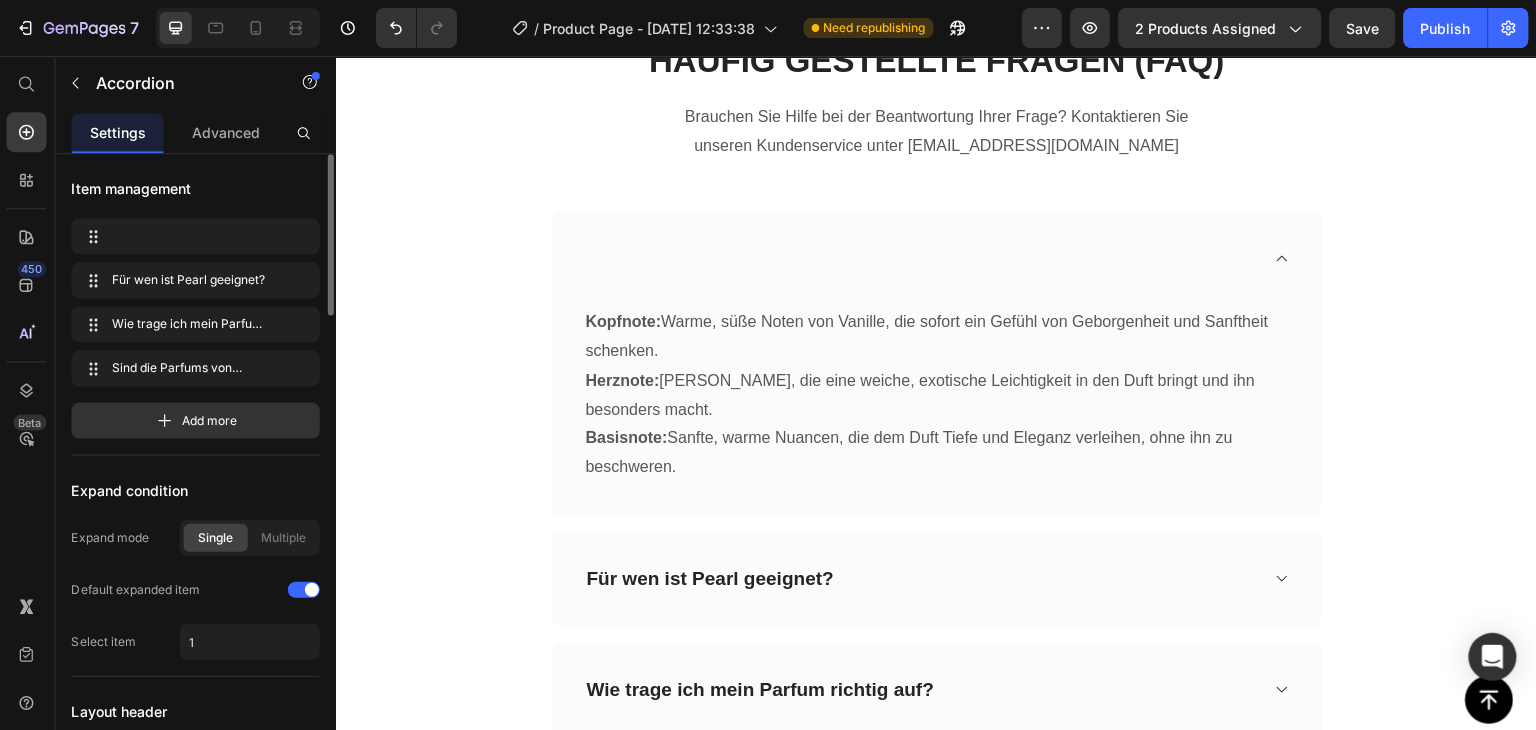 click at bounding box center [919, 257] 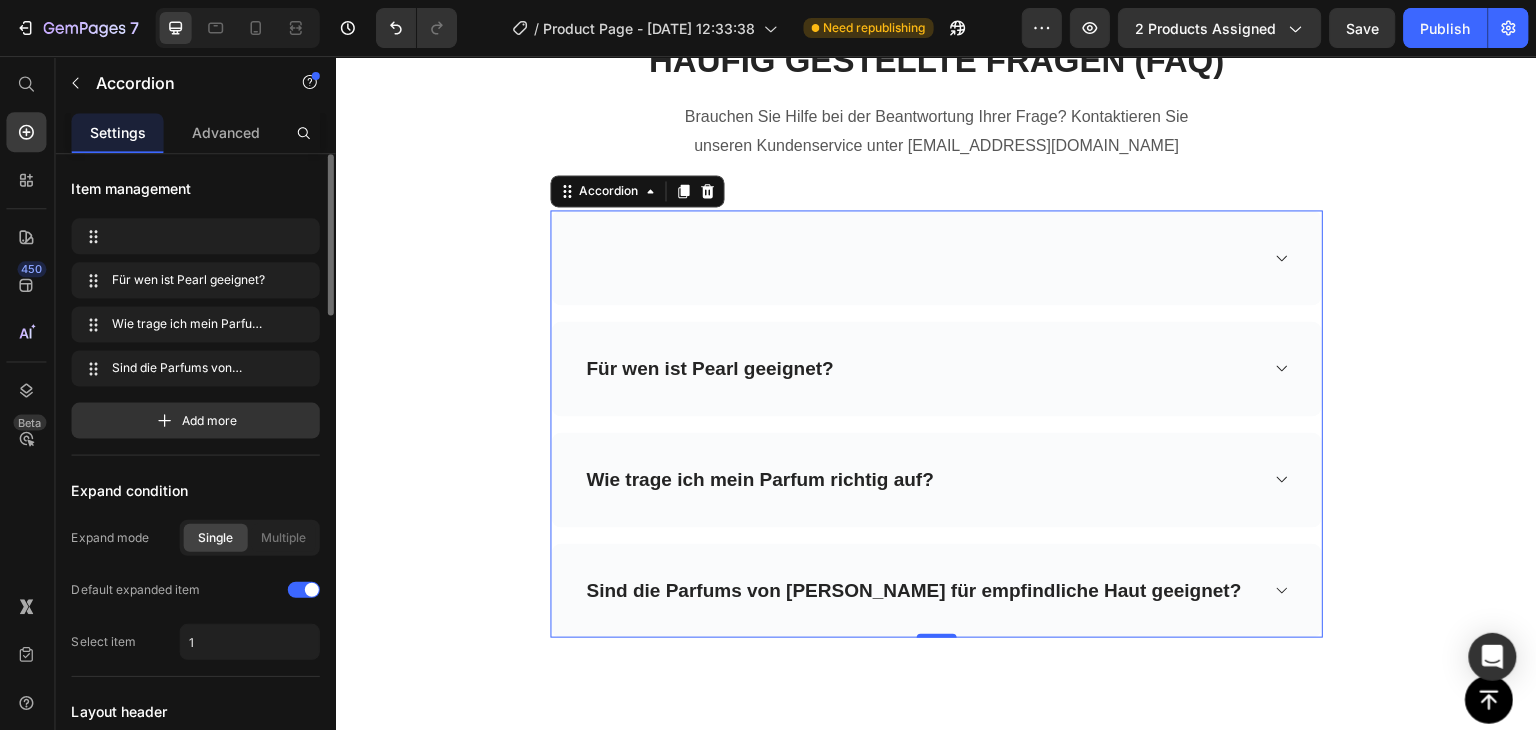 click at bounding box center (919, 257) 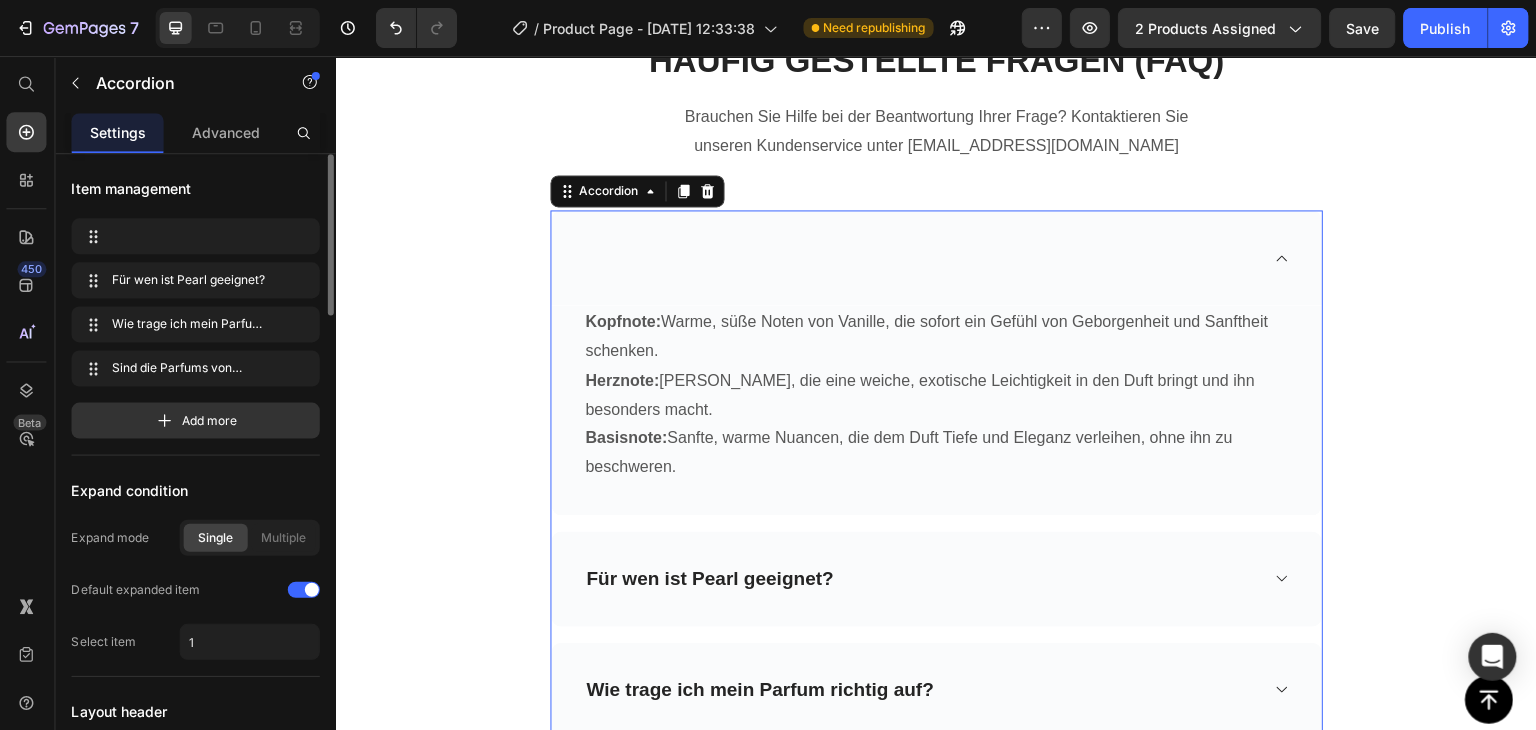 click at bounding box center [935, 257] 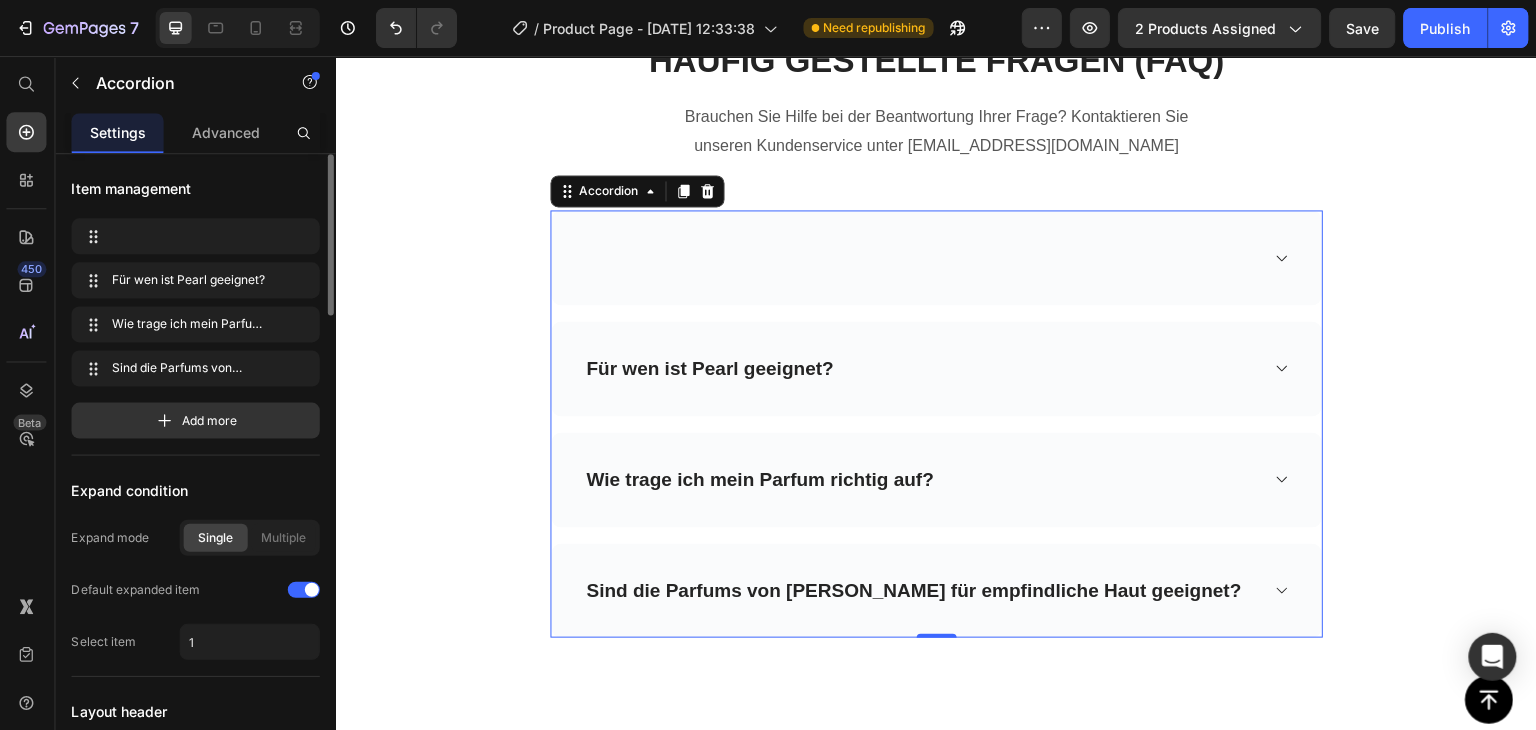 click at bounding box center (919, 257) 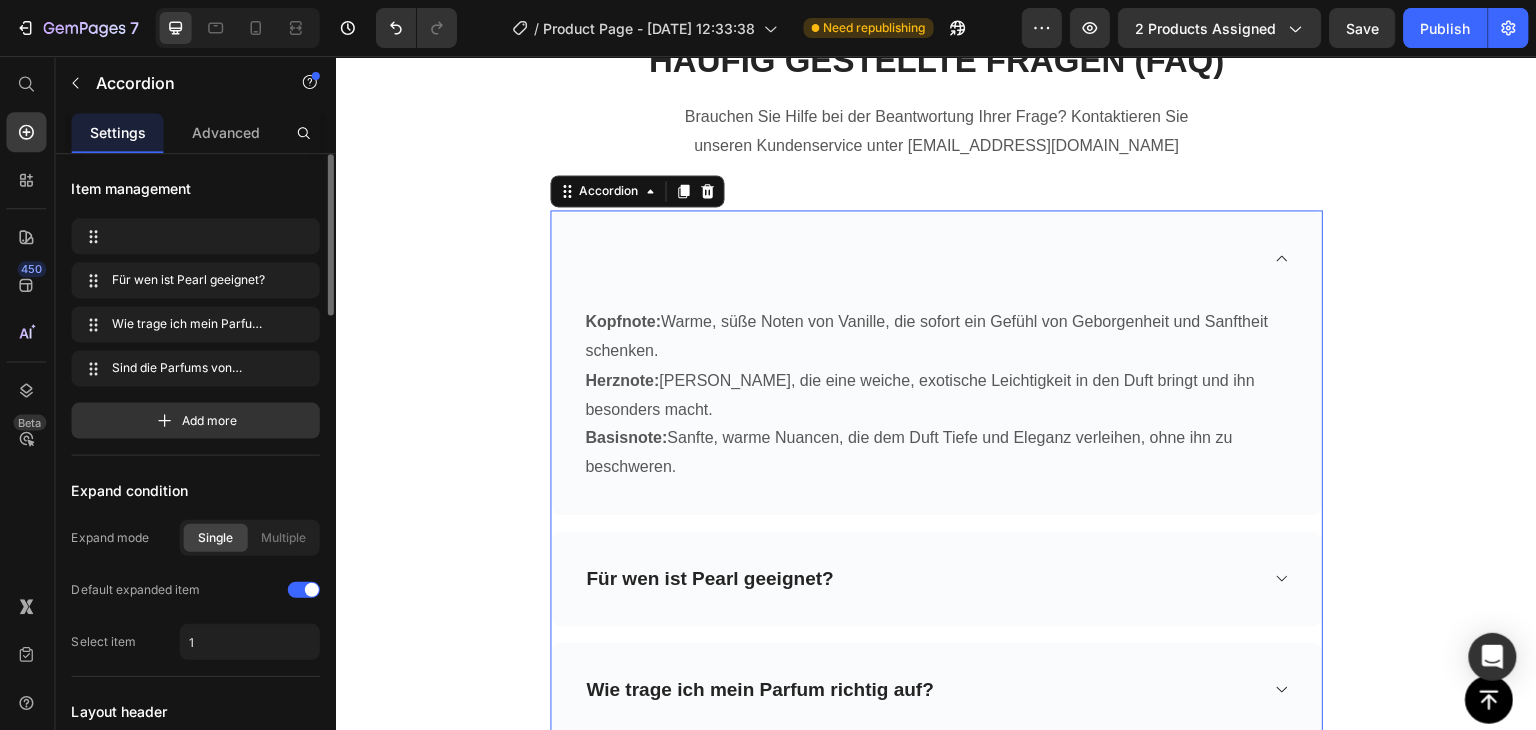 click at bounding box center [919, 257] 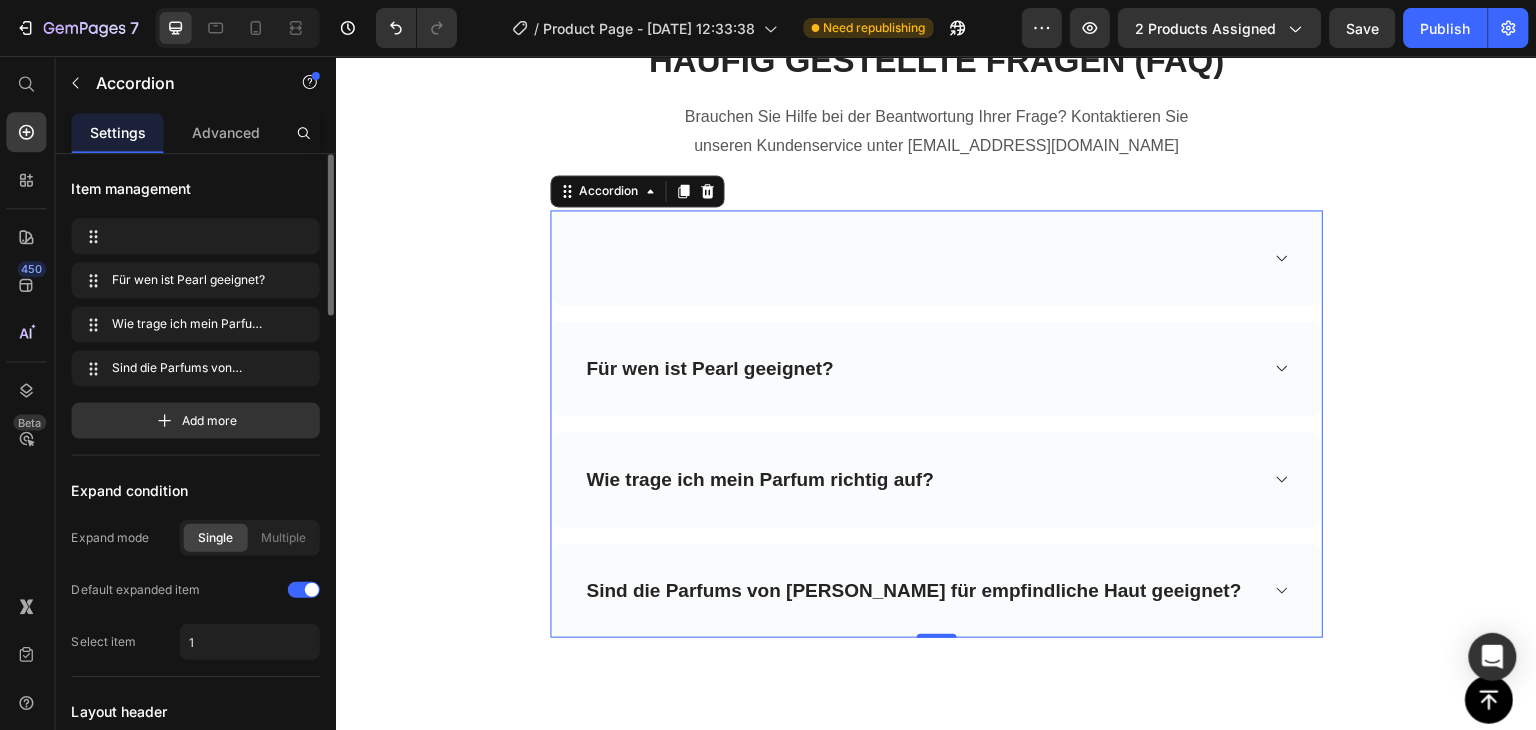 click 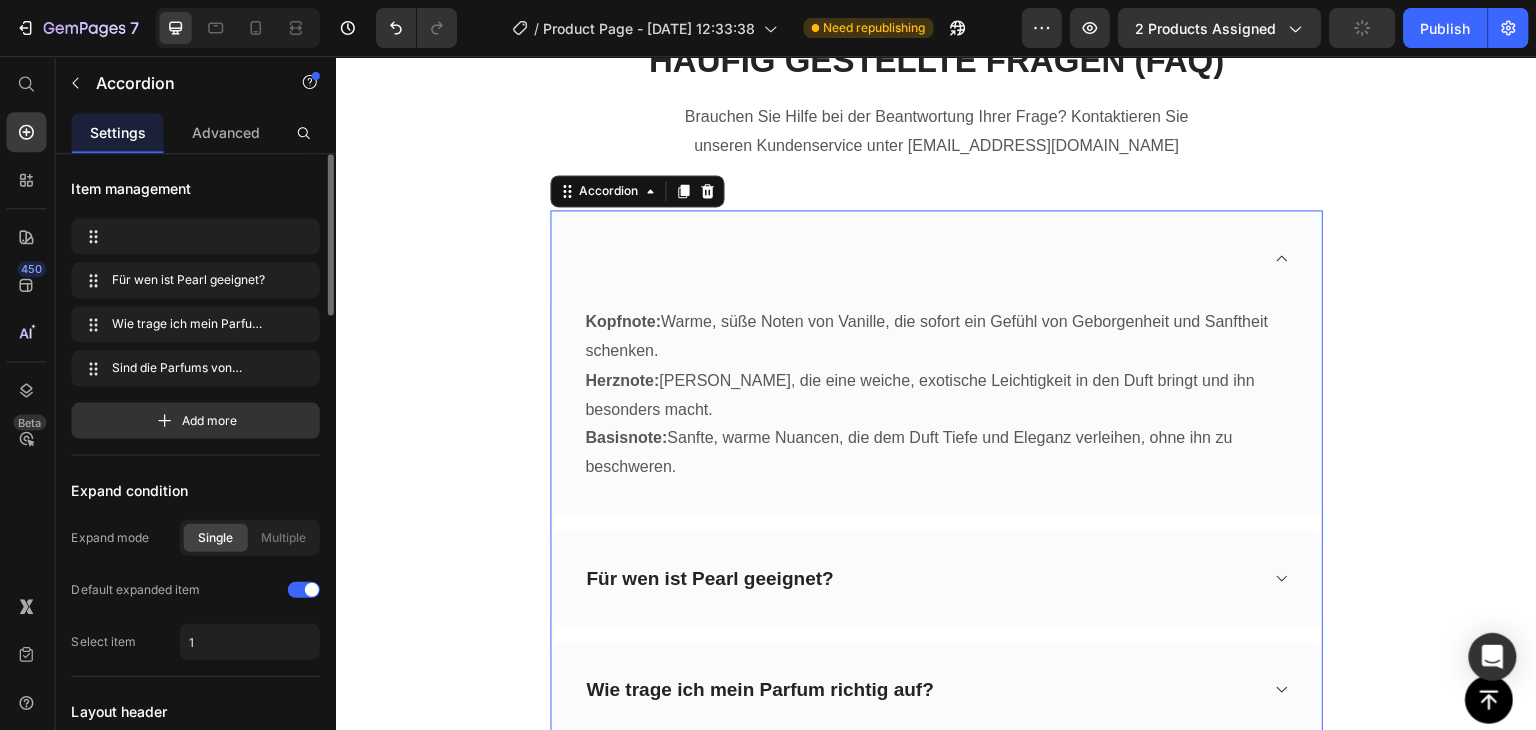 click at bounding box center [919, 257] 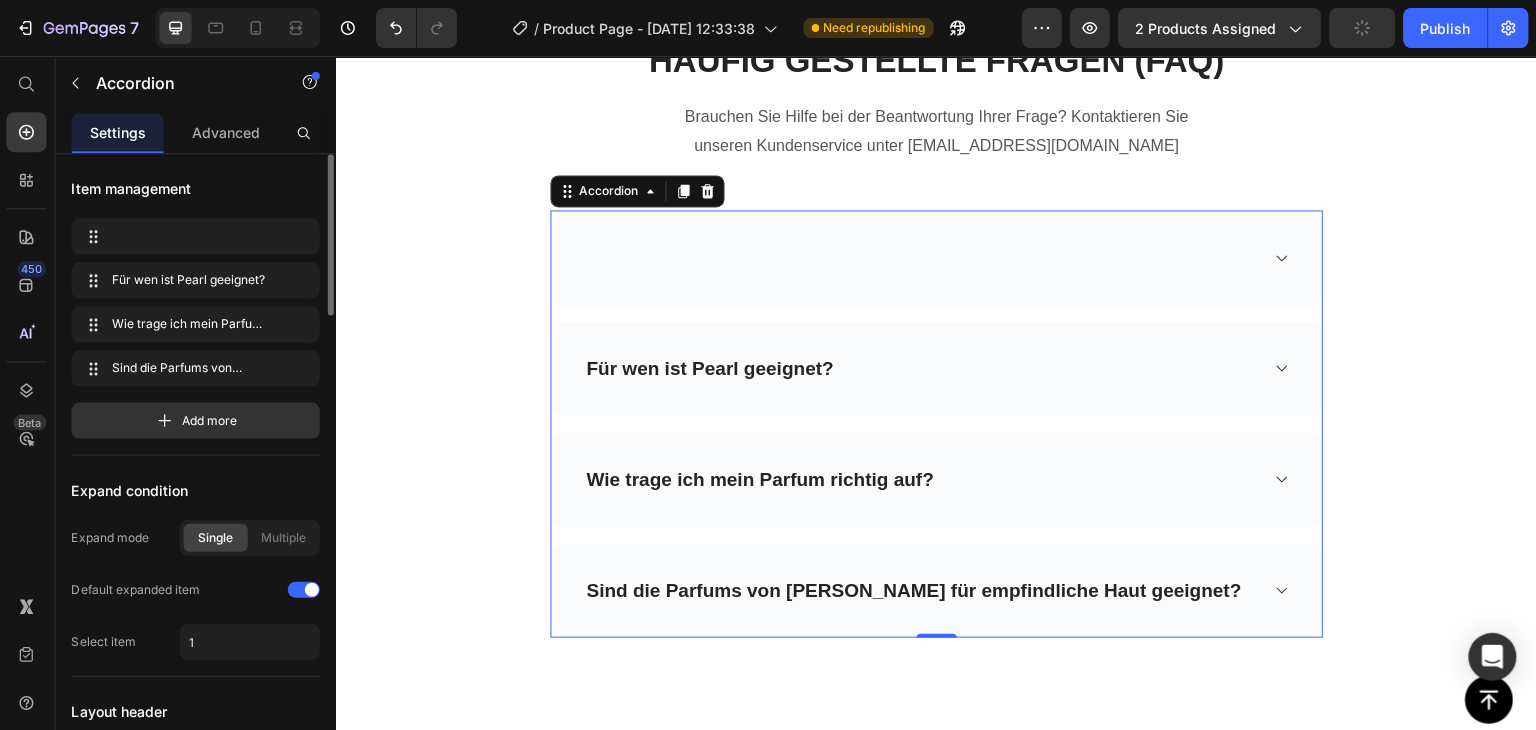 click at bounding box center (919, 257) 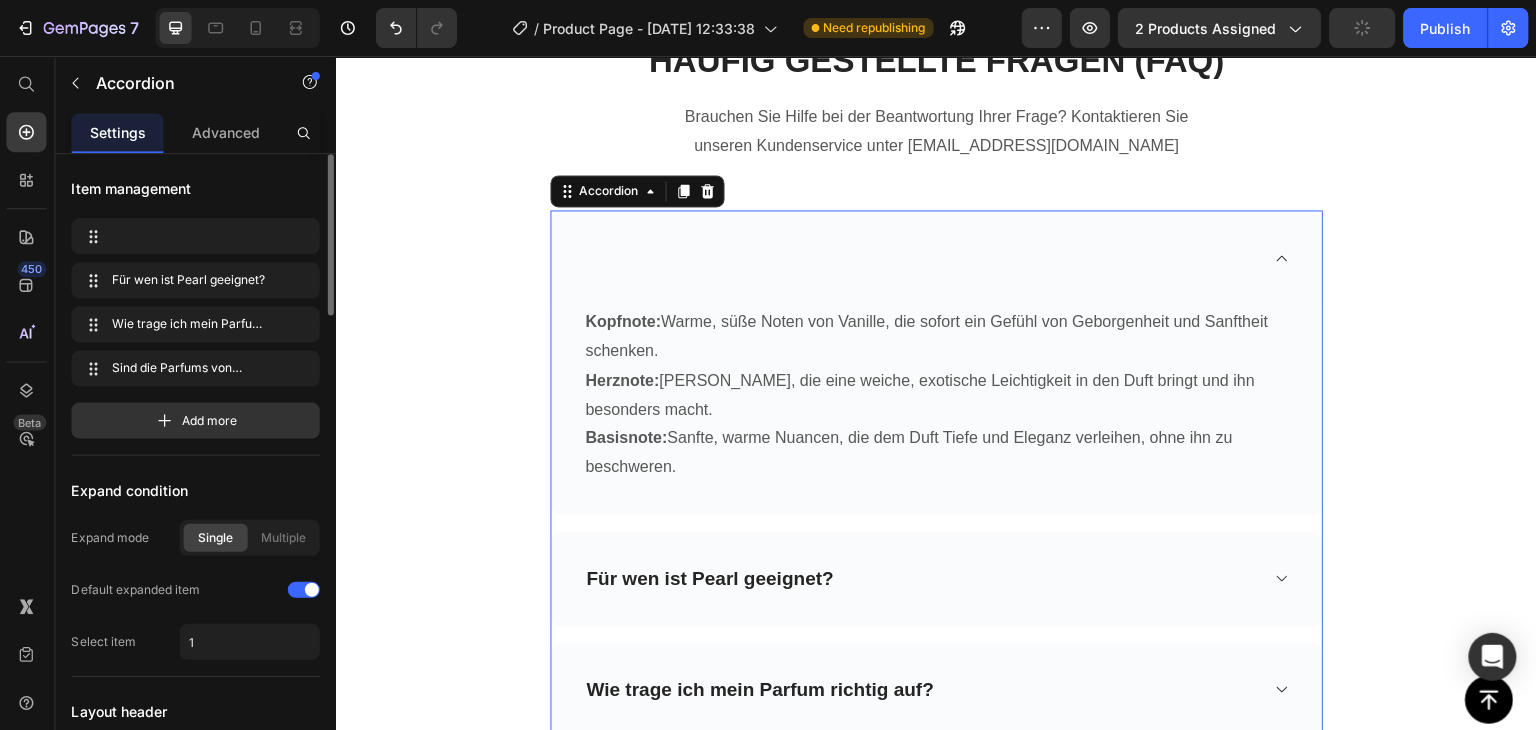 click at bounding box center (935, 257) 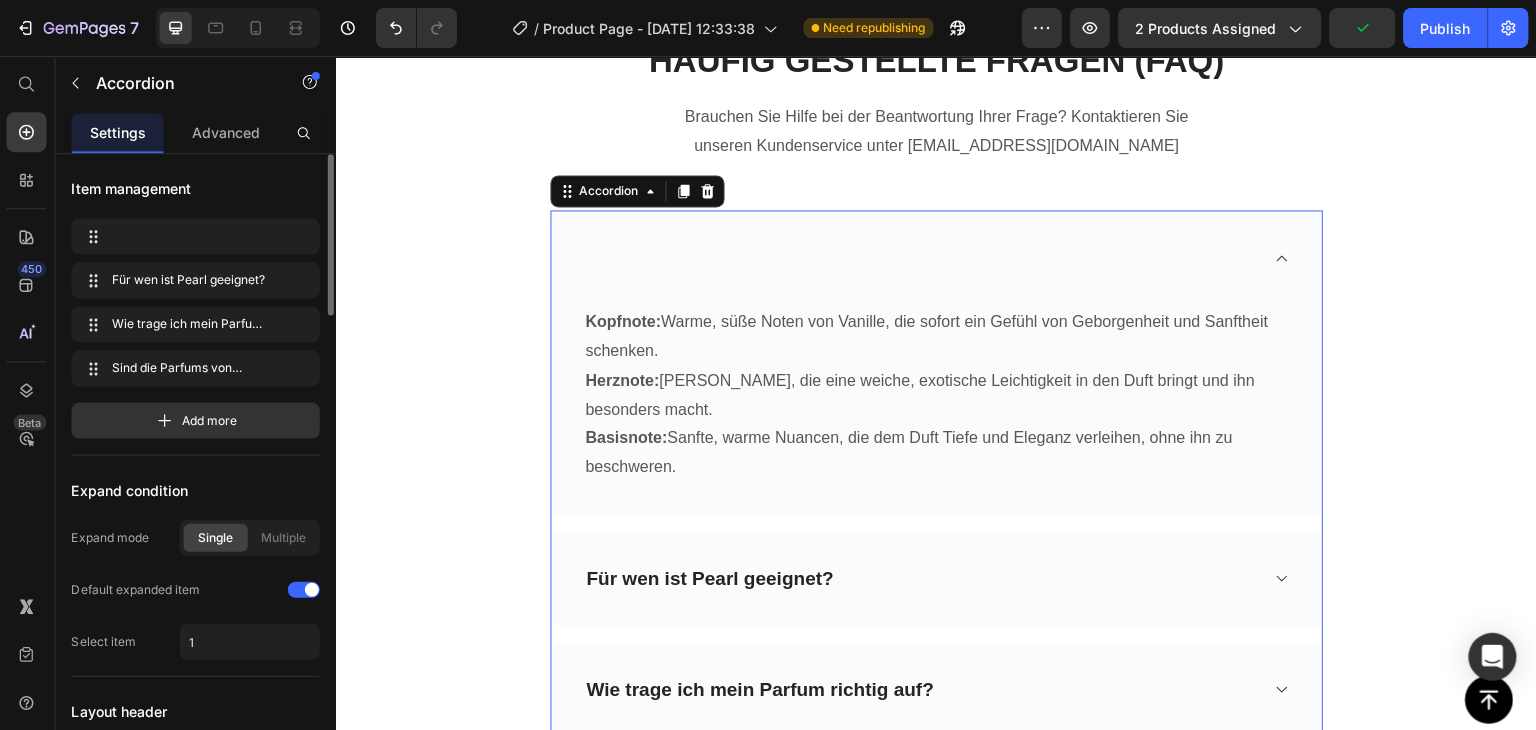 click at bounding box center (935, 257) 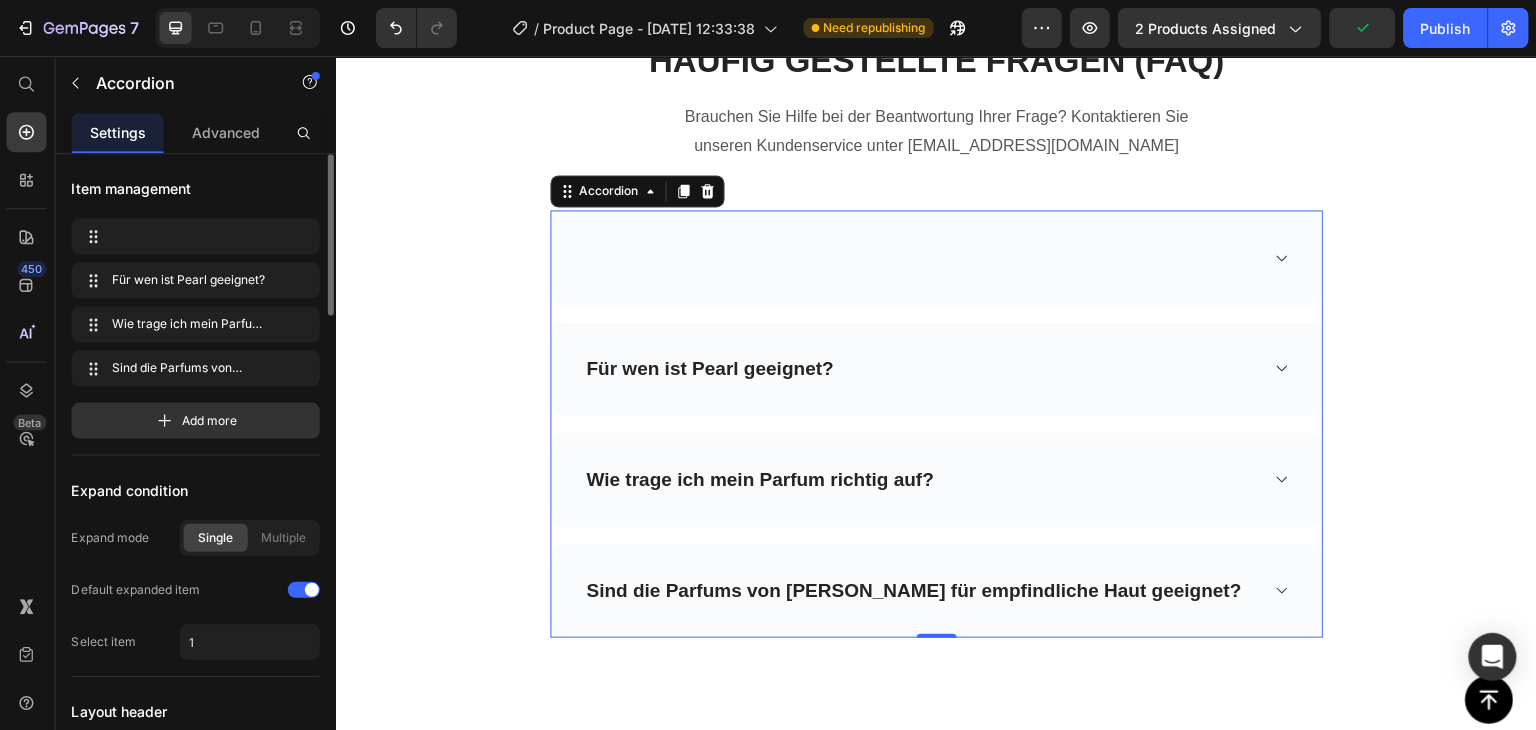 click at bounding box center [935, 257] 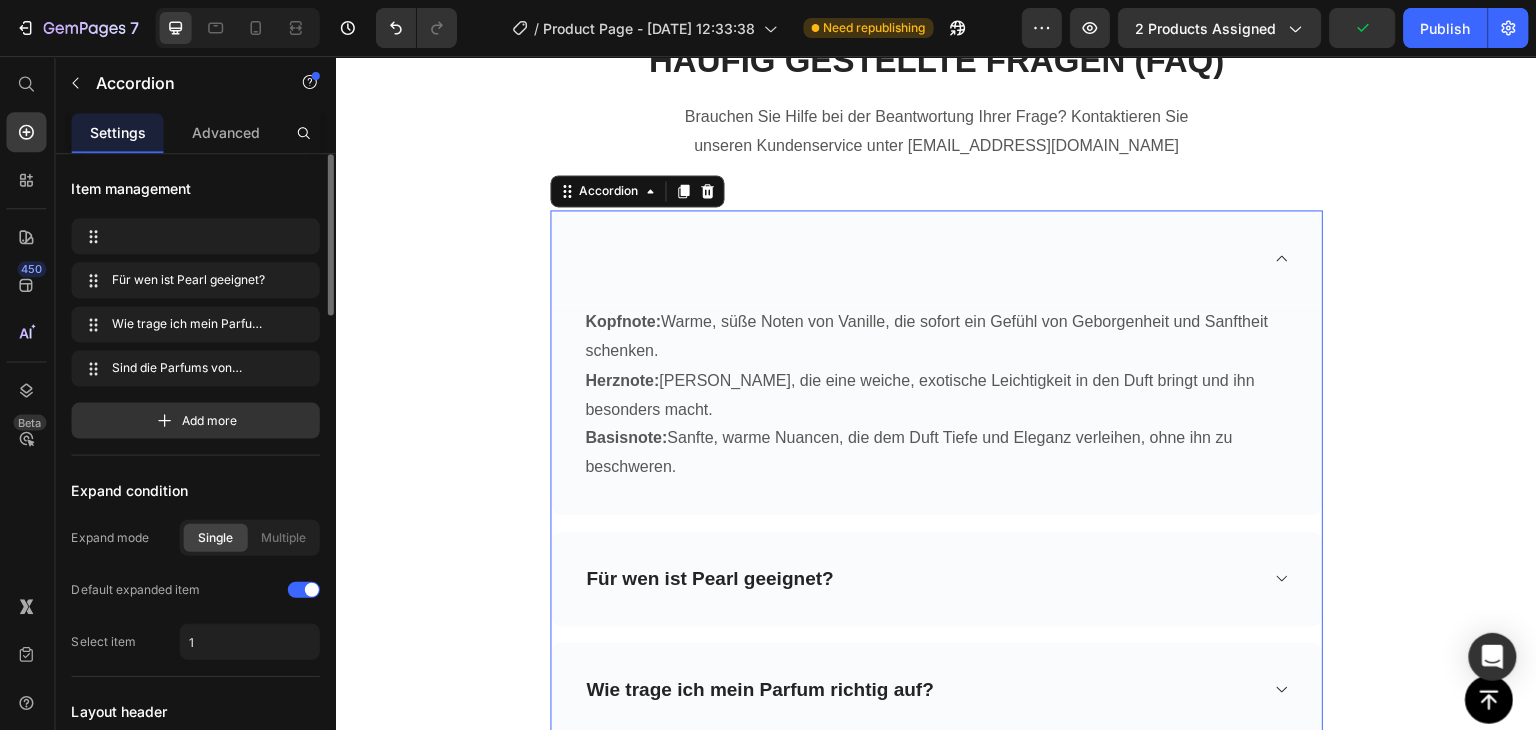 click at bounding box center (935, 257) 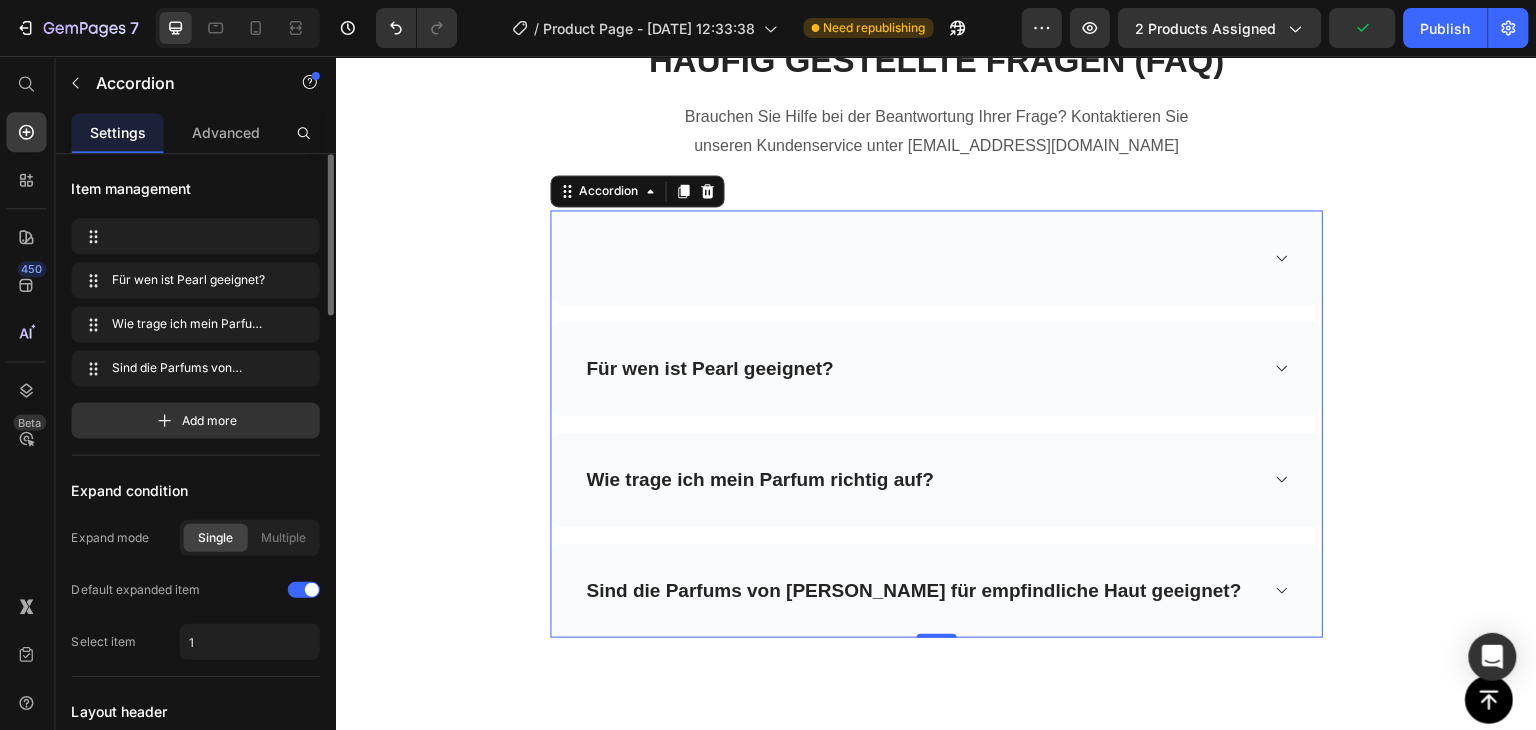 click at bounding box center (935, 257) 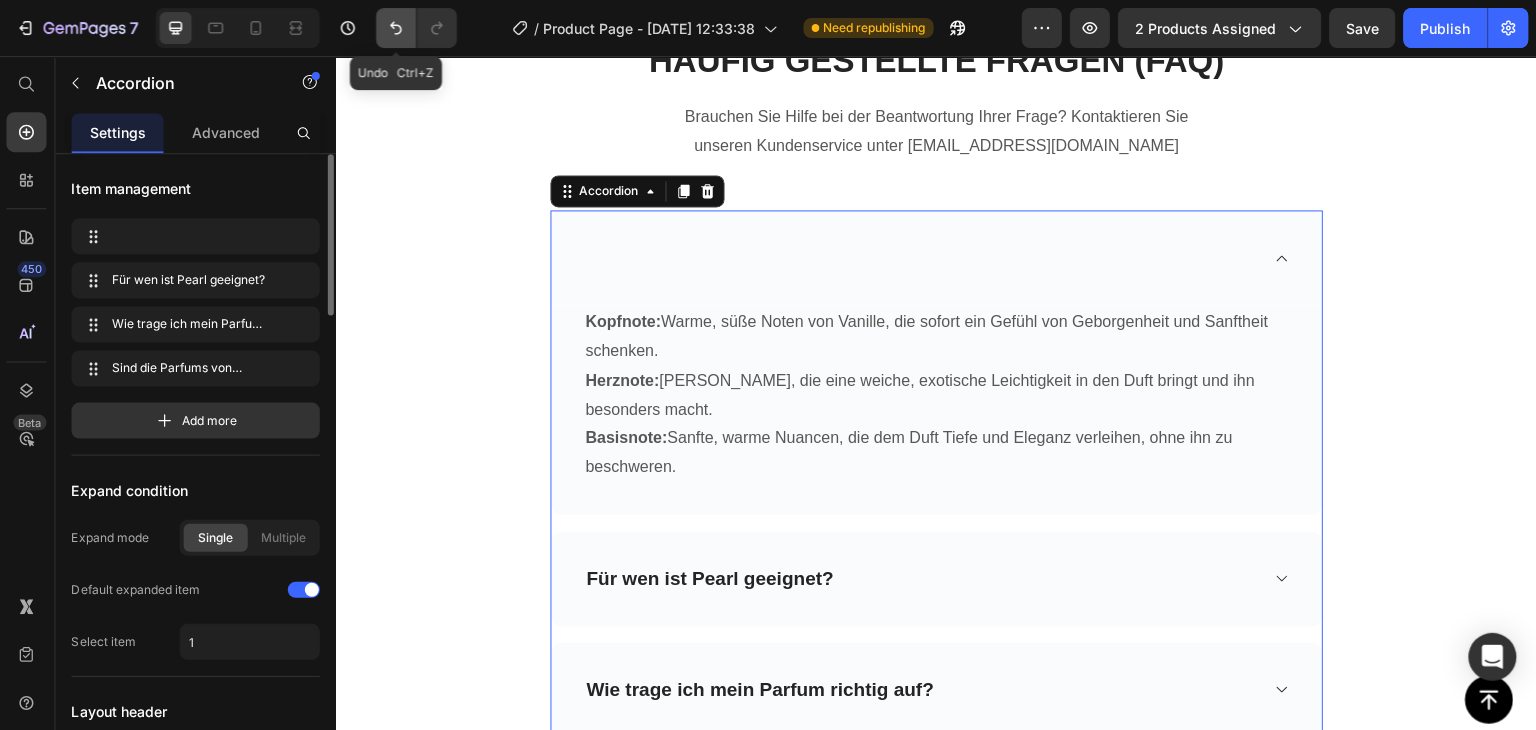 drag, startPoint x: 397, startPoint y: 33, endPoint x: 187, endPoint y: 139, distance: 235.23605 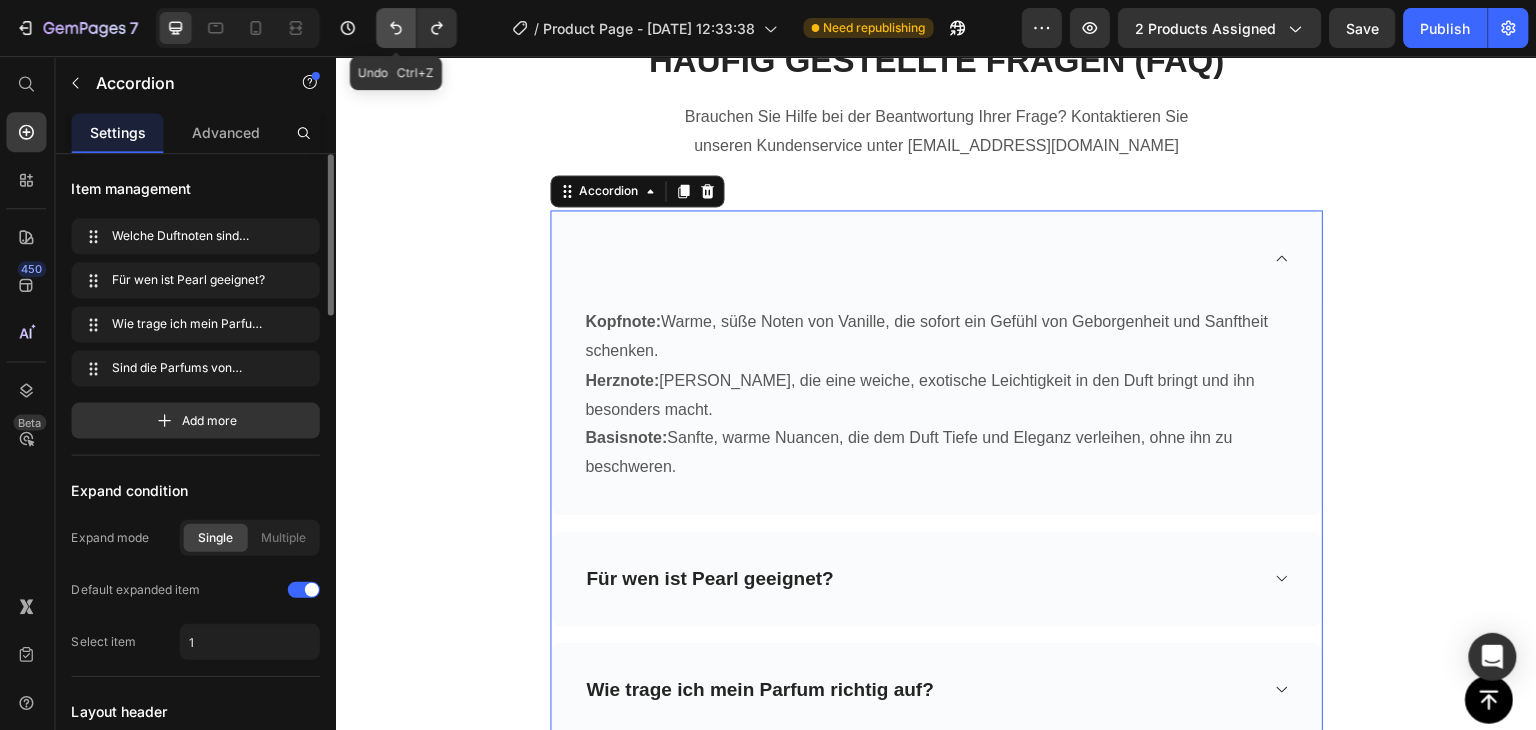 click 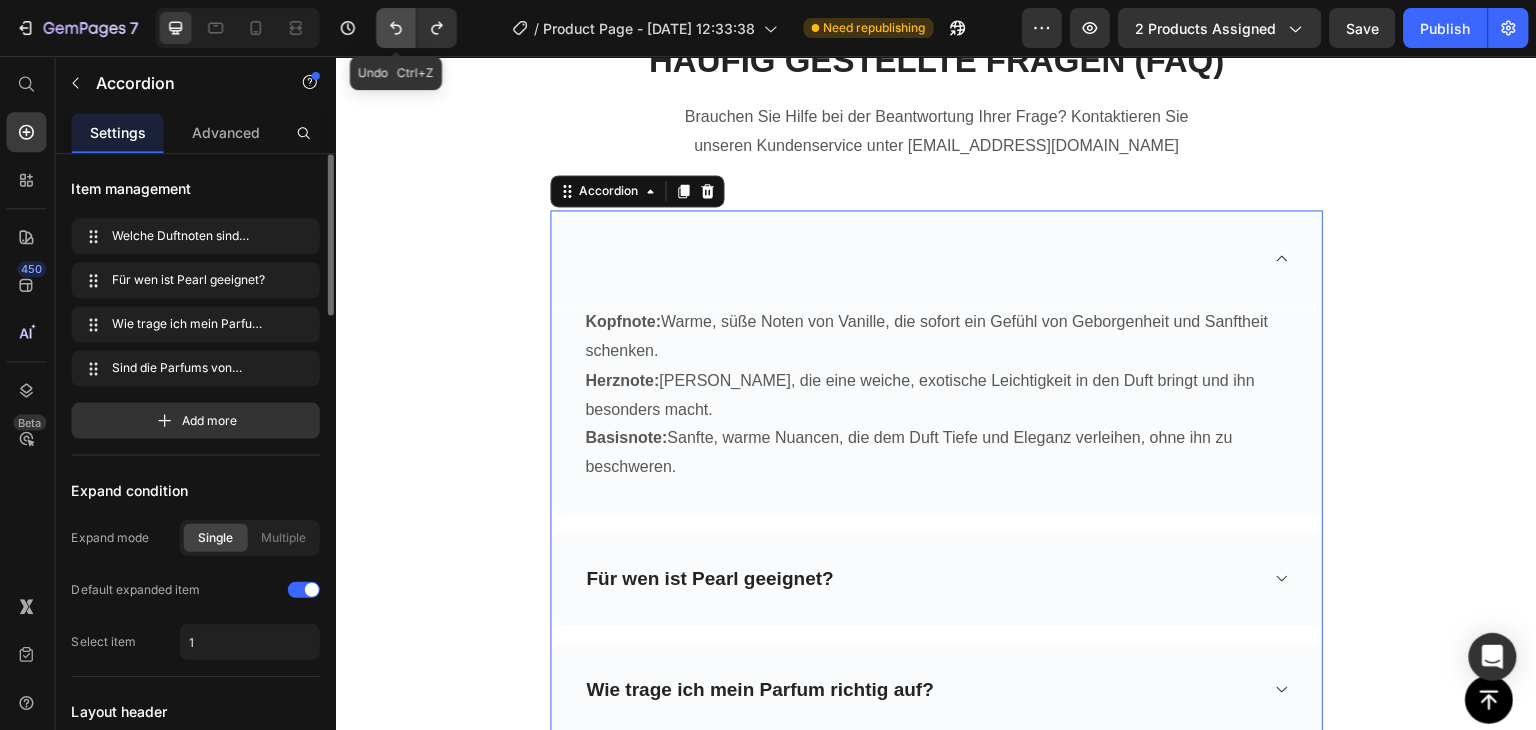 click 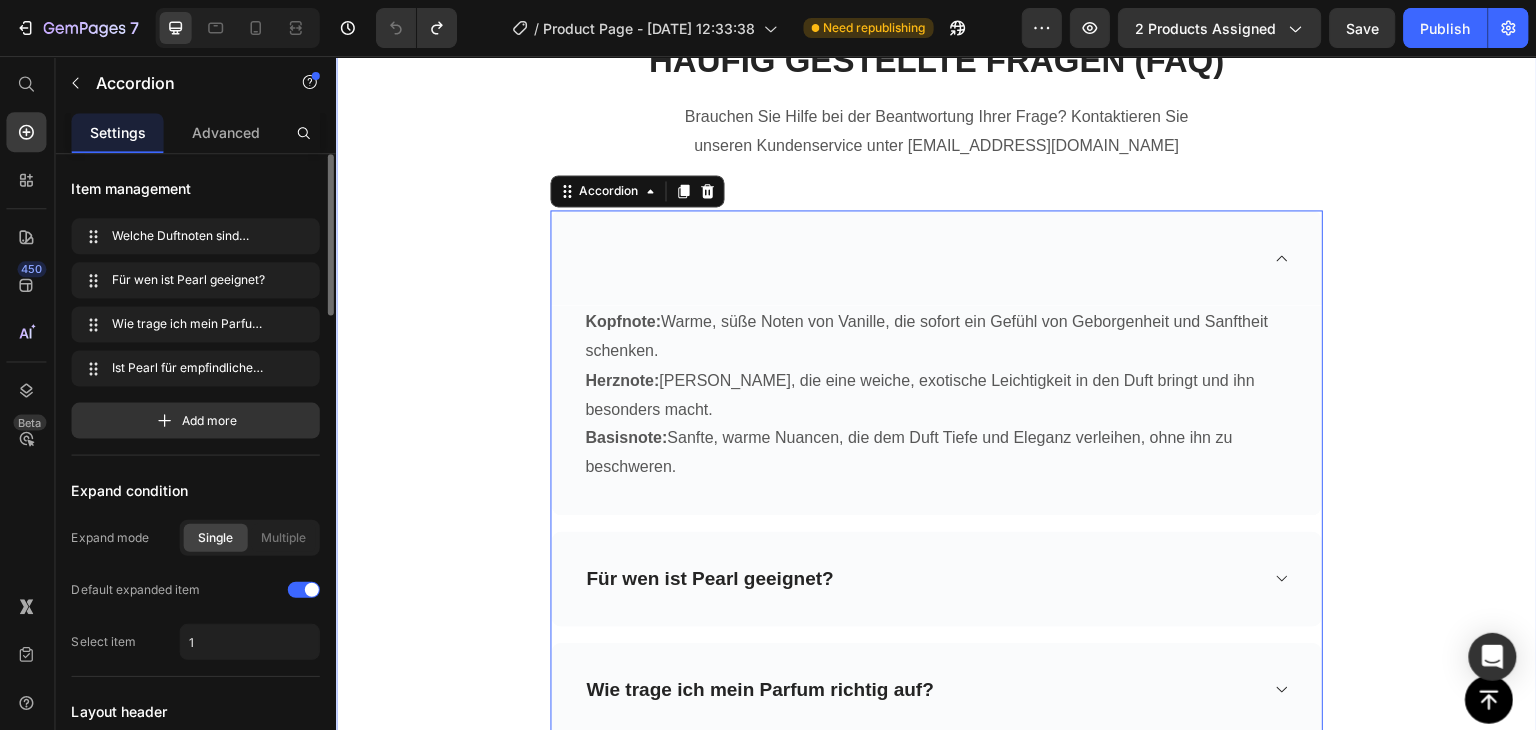 click on "HÄUFIG GESTELLTE FRAGEN (FAQ) Heading Brauchen Sie Hilfe bei der Beantwortung Ihrer Frage? Kontaktieren Sie unseren Kundenservice unter emilliomard2025@hotmail.com Text block Row Row
Kopfnote:  Warme, süße Noten von Vanille, die sofort ein Gefühl von Geborgenheit und Sanftheit schenken. Herznote:  Cremige Kokosnuss, die eine weiche, exotische Leichtigkeit in den Duft bringt und ihn besonders macht. Basisnote:  Sanfte, warme Nuancen, die dem Duft Tiefe und Eleganz verleihen, ohne ihn zu beschweren. Text block Row
Für wen ist Pearl geeignet?
Wie trage ich mein Parfum richtig auf?
Ist Pearl für empfindliche Haut geeignet? Accordion   0" at bounding box center [935, 442] 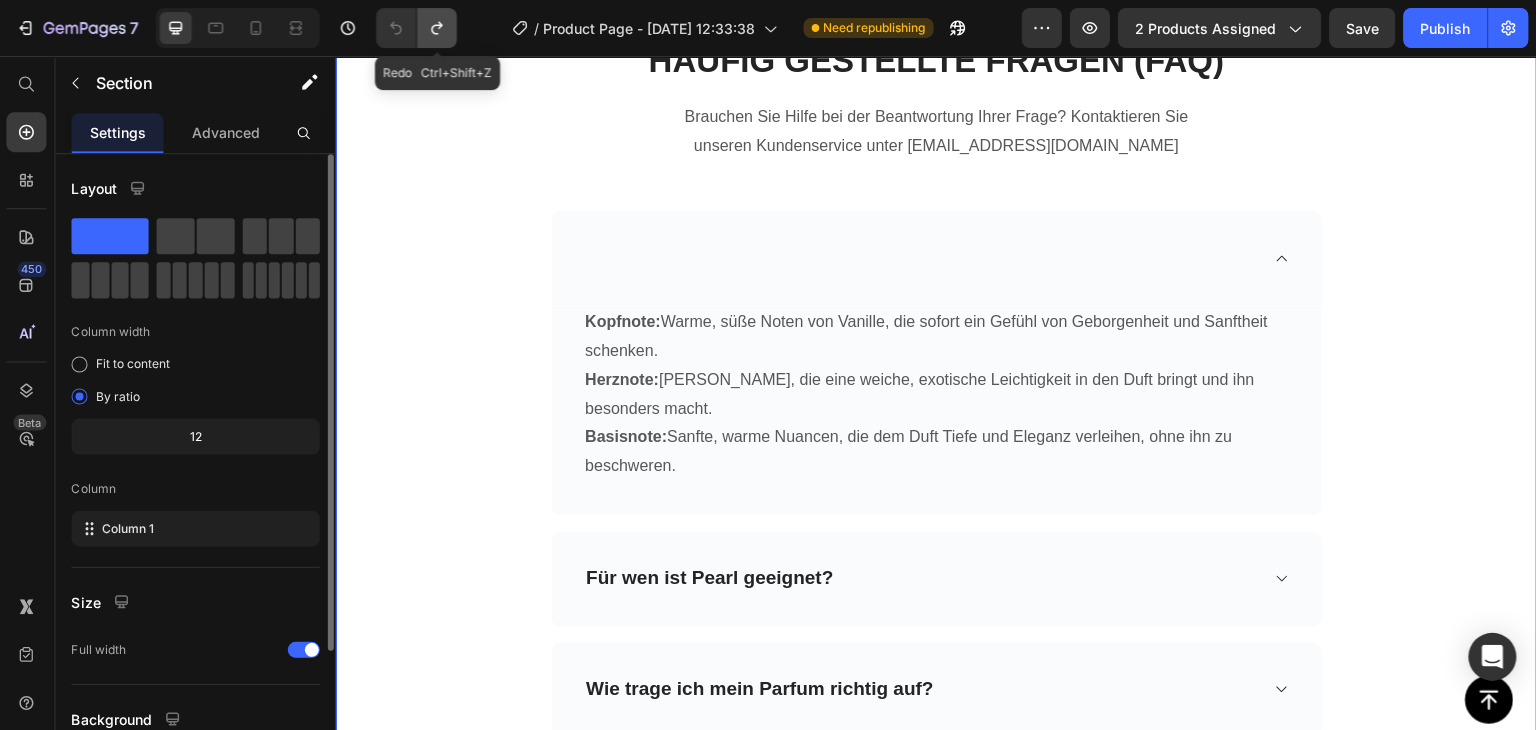 click 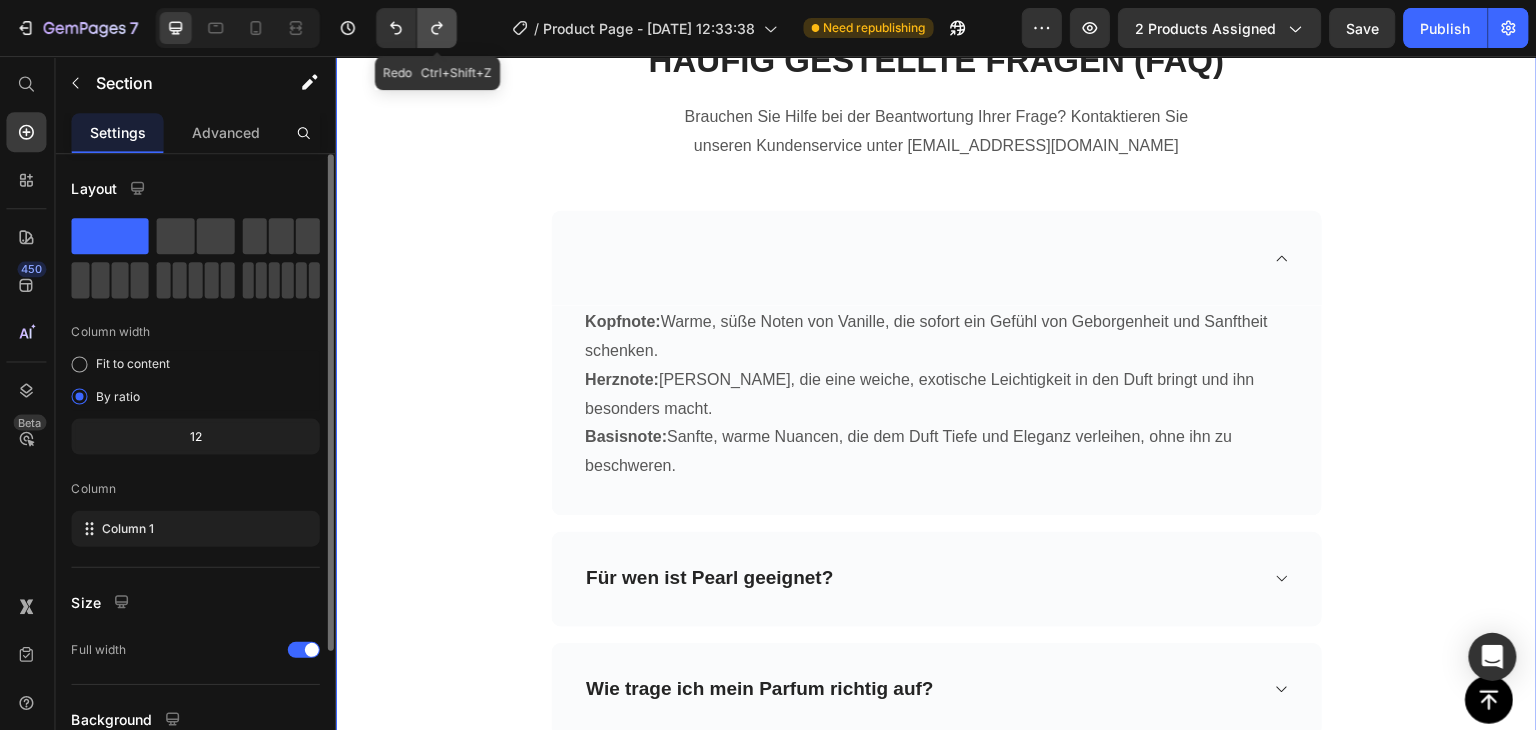 click 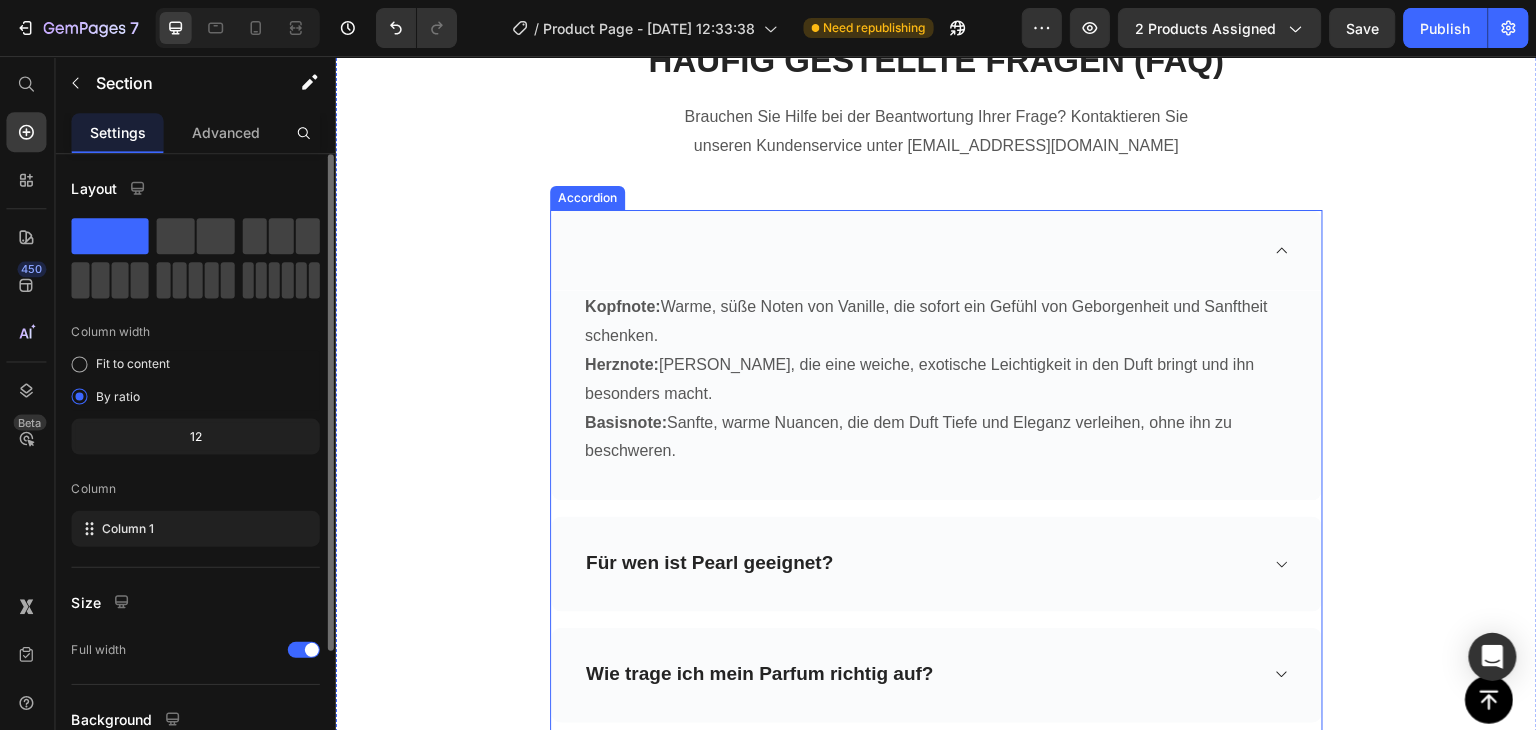 click at bounding box center [935, 250] 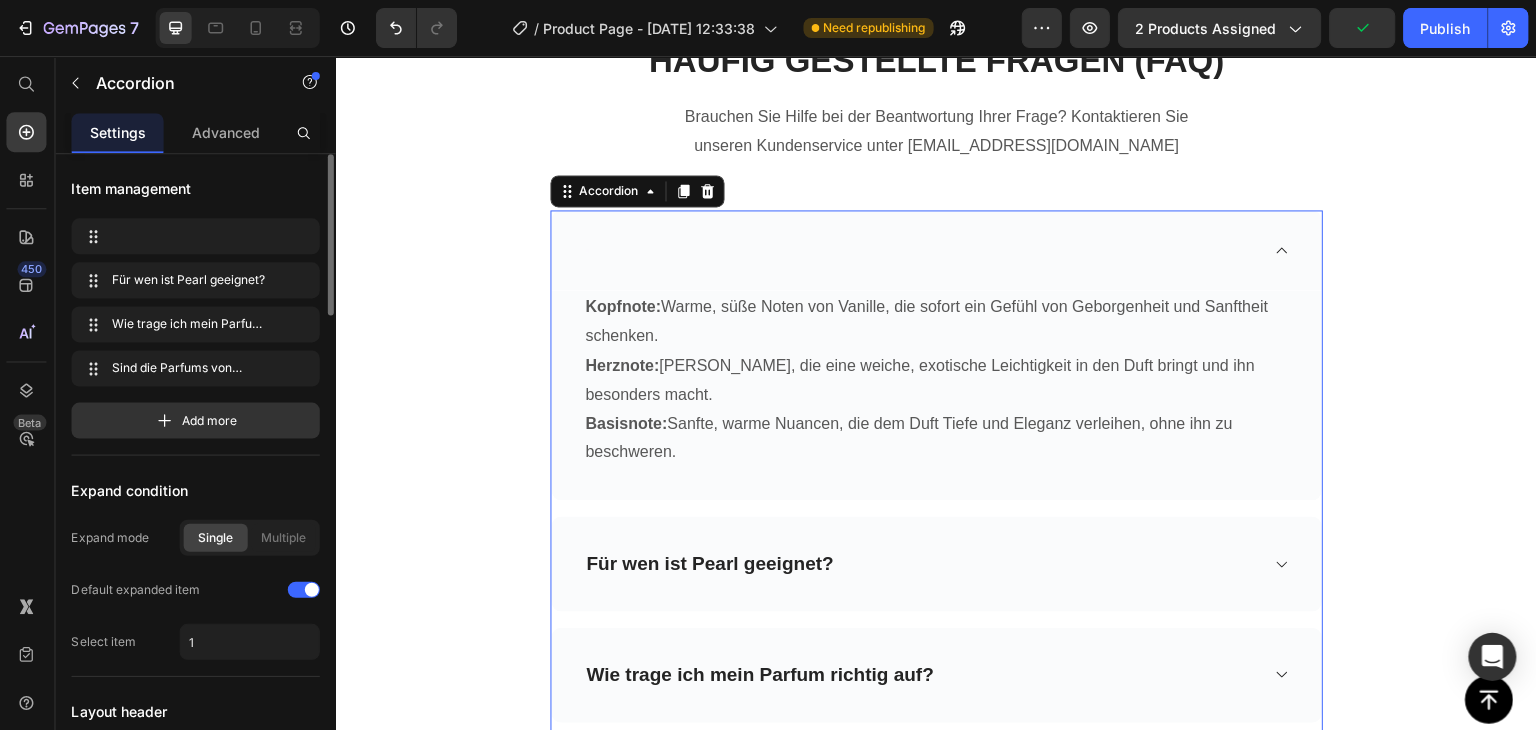 click at bounding box center [919, 250] 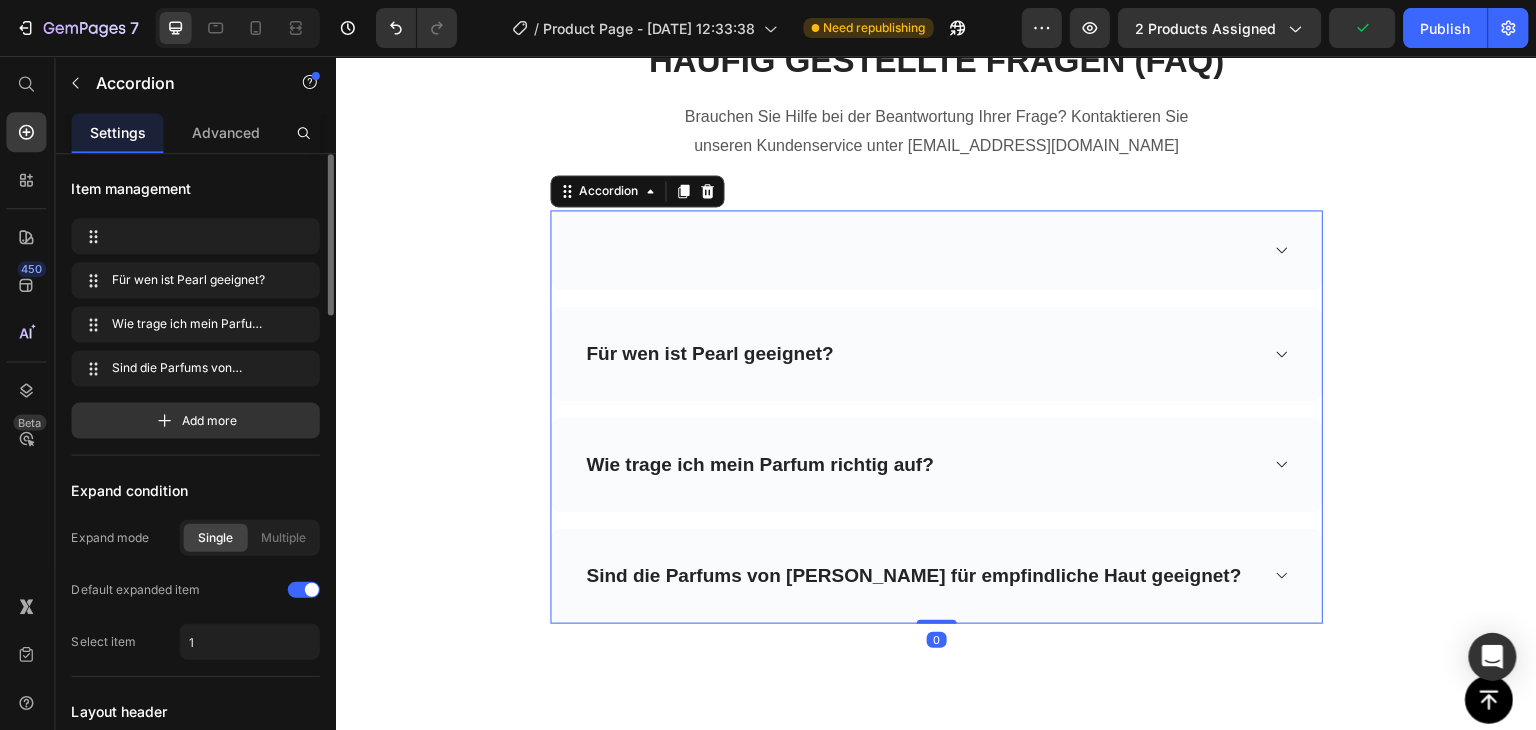 click at bounding box center [935, 250] 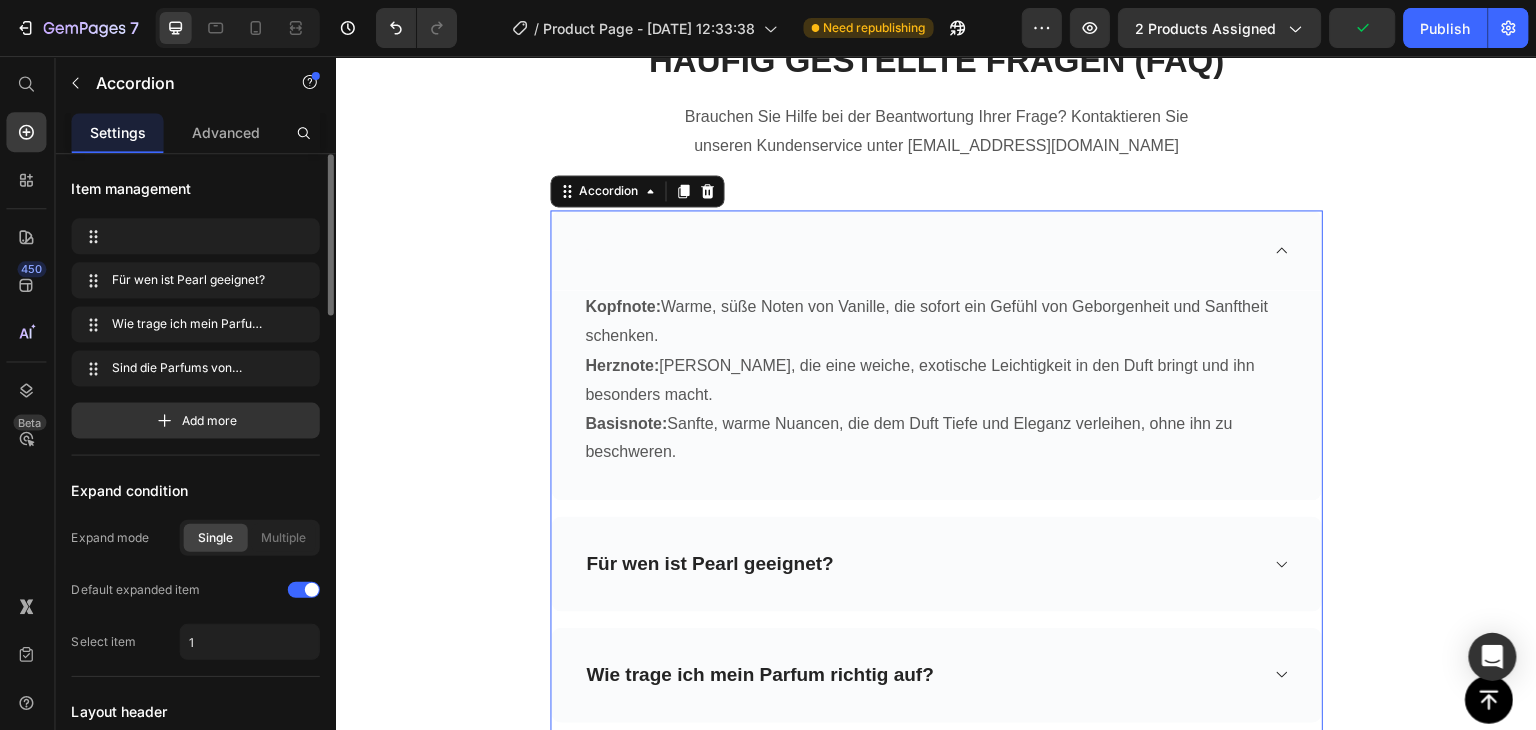 click at bounding box center (935, 250) 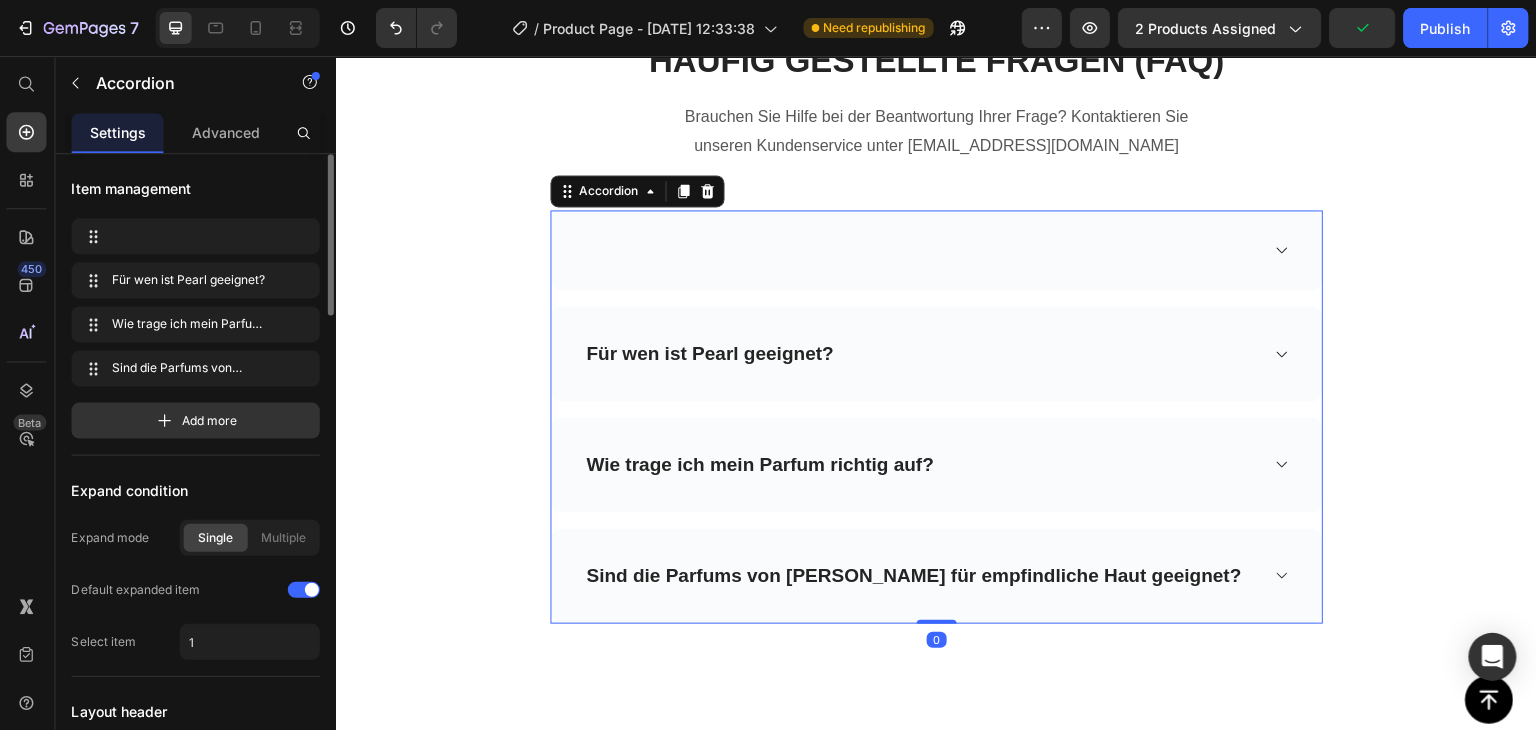 click at bounding box center (935, 250) 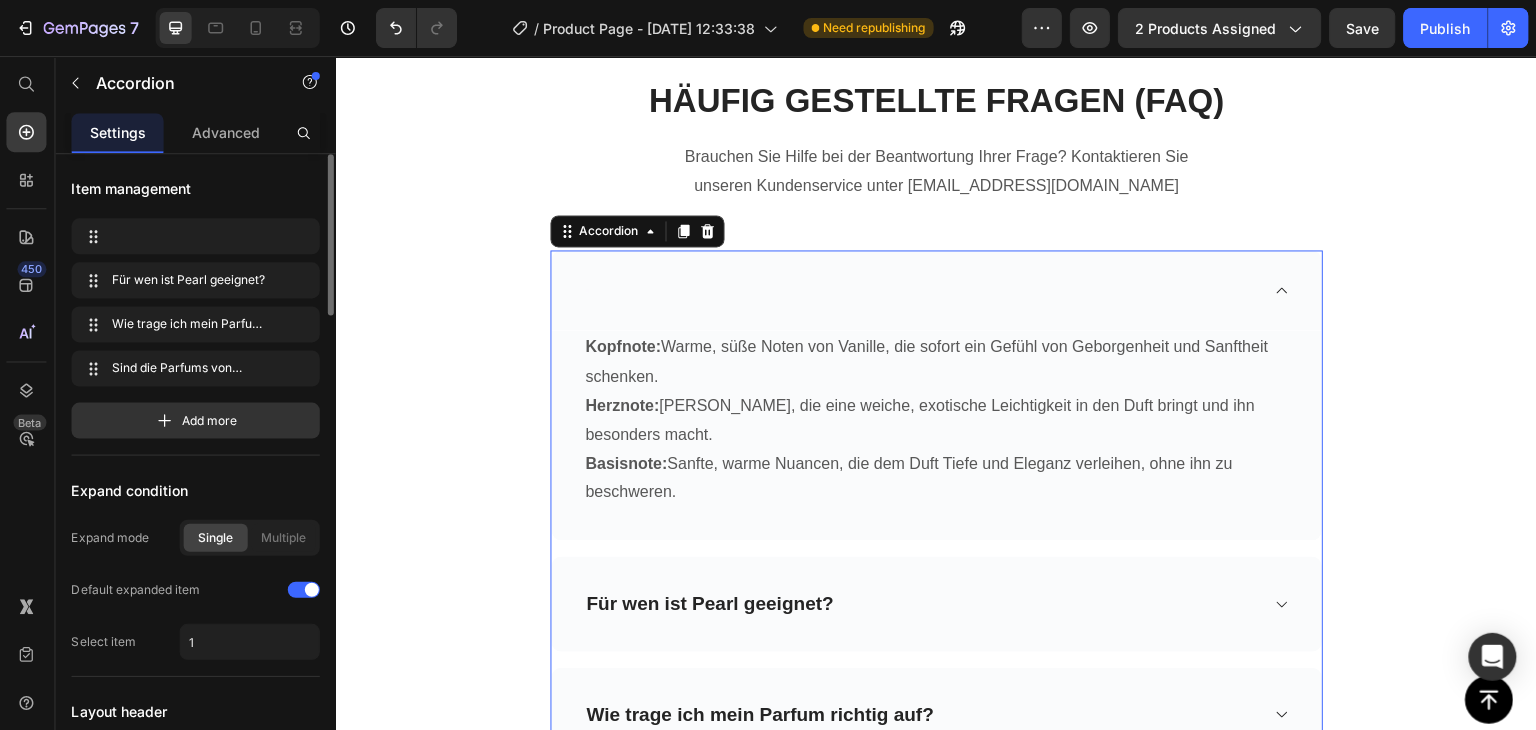 scroll, scrollTop: 6001, scrollLeft: 0, axis: vertical 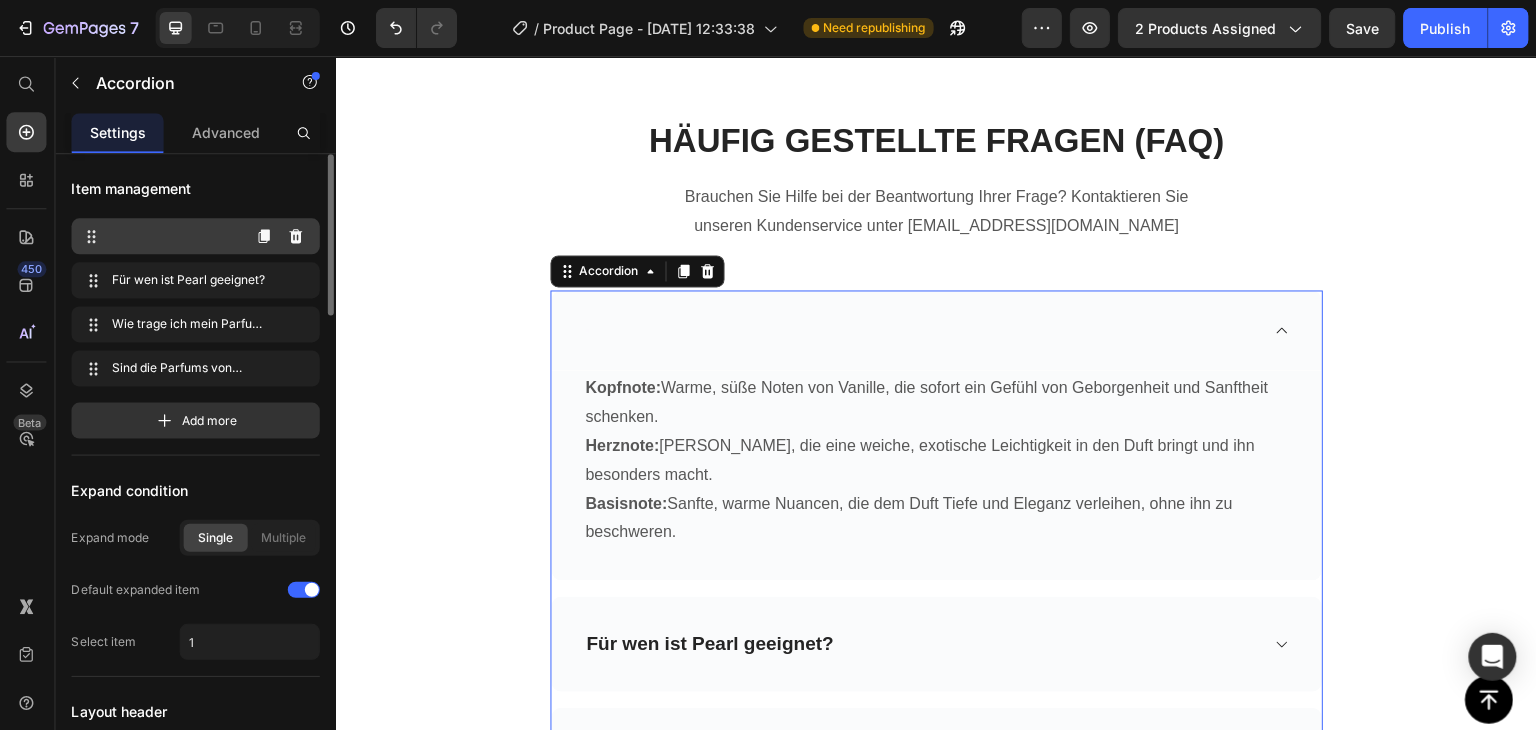 click at bounding box center [161, 236] 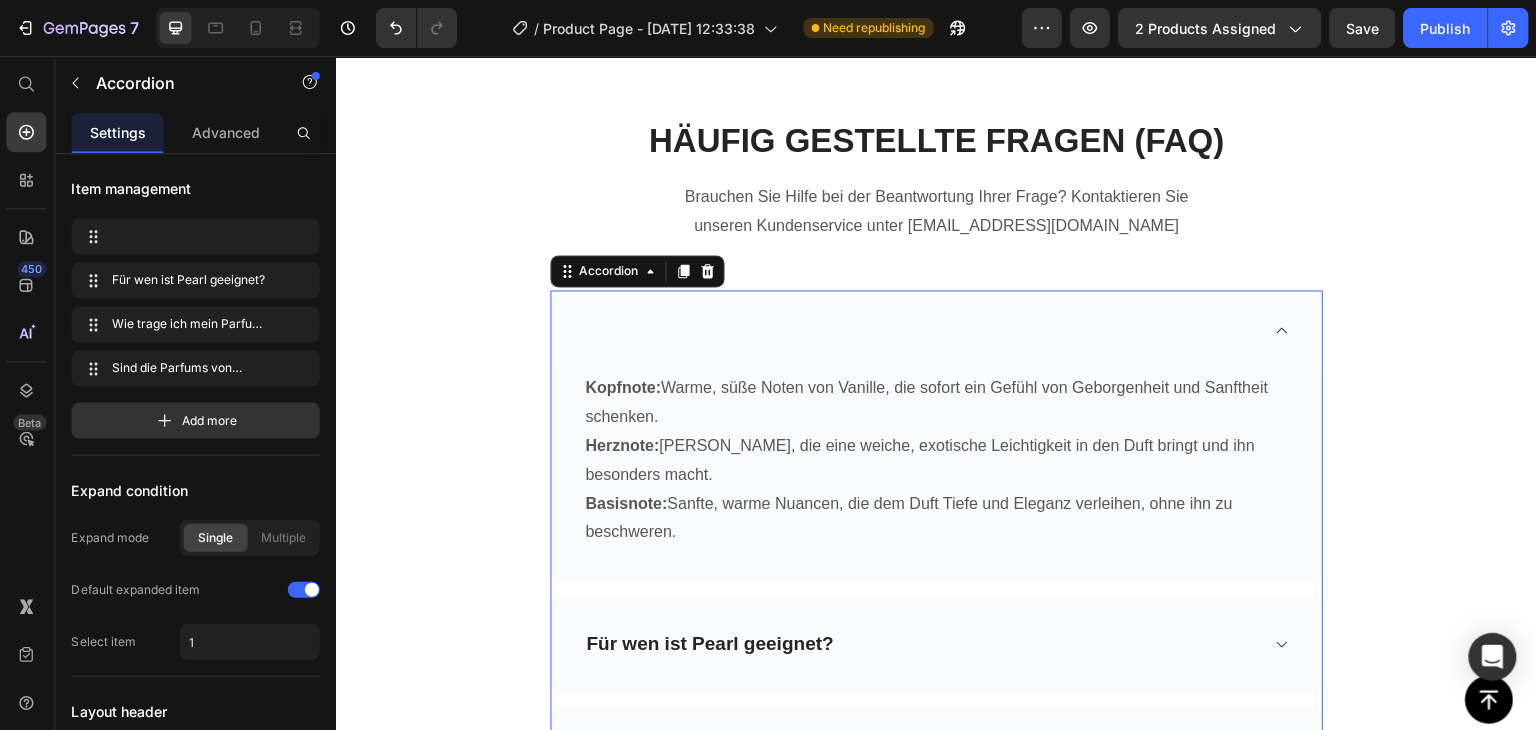 click at bounding box center [919, 330] 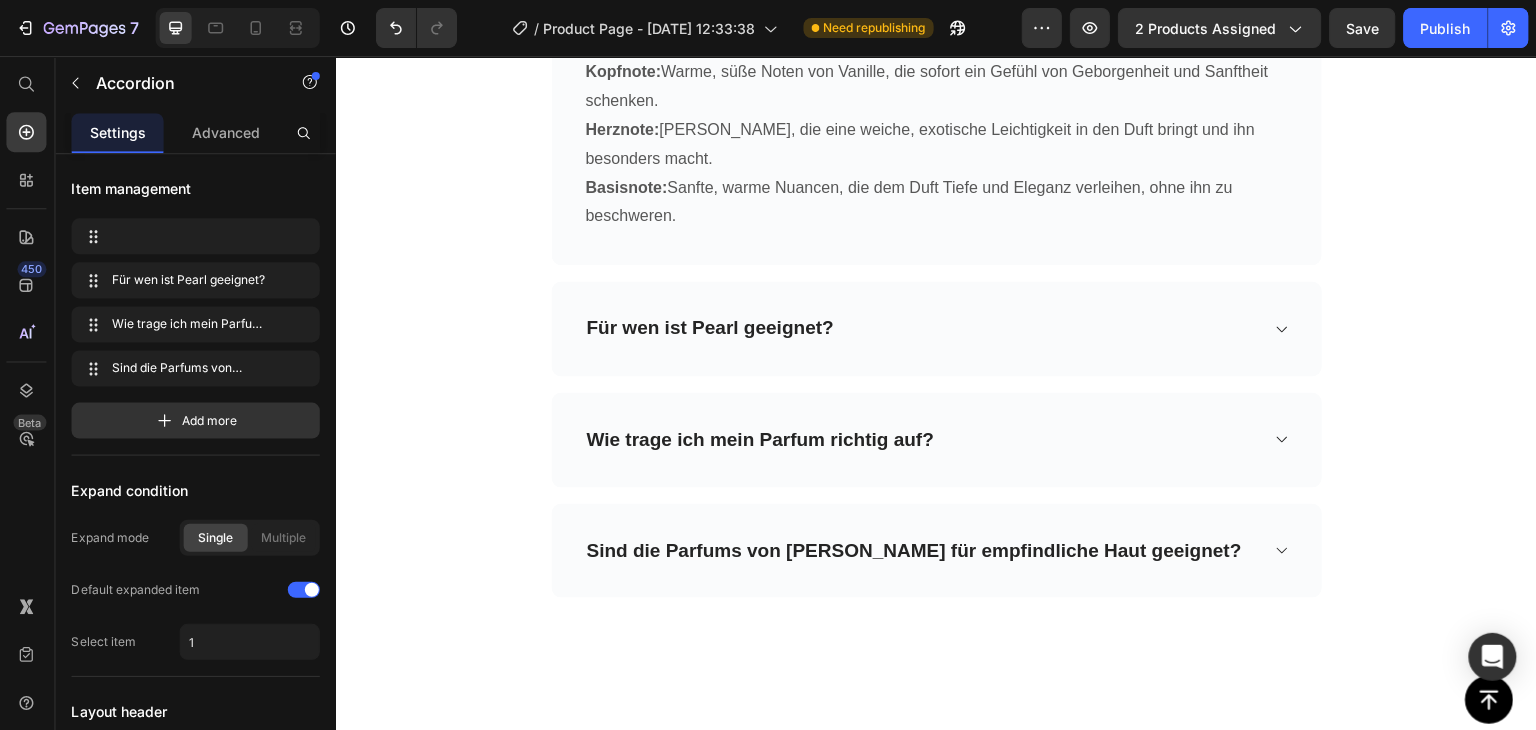 scroll, scrollTop: 6201, scrollLeft: 0, axis: vertical 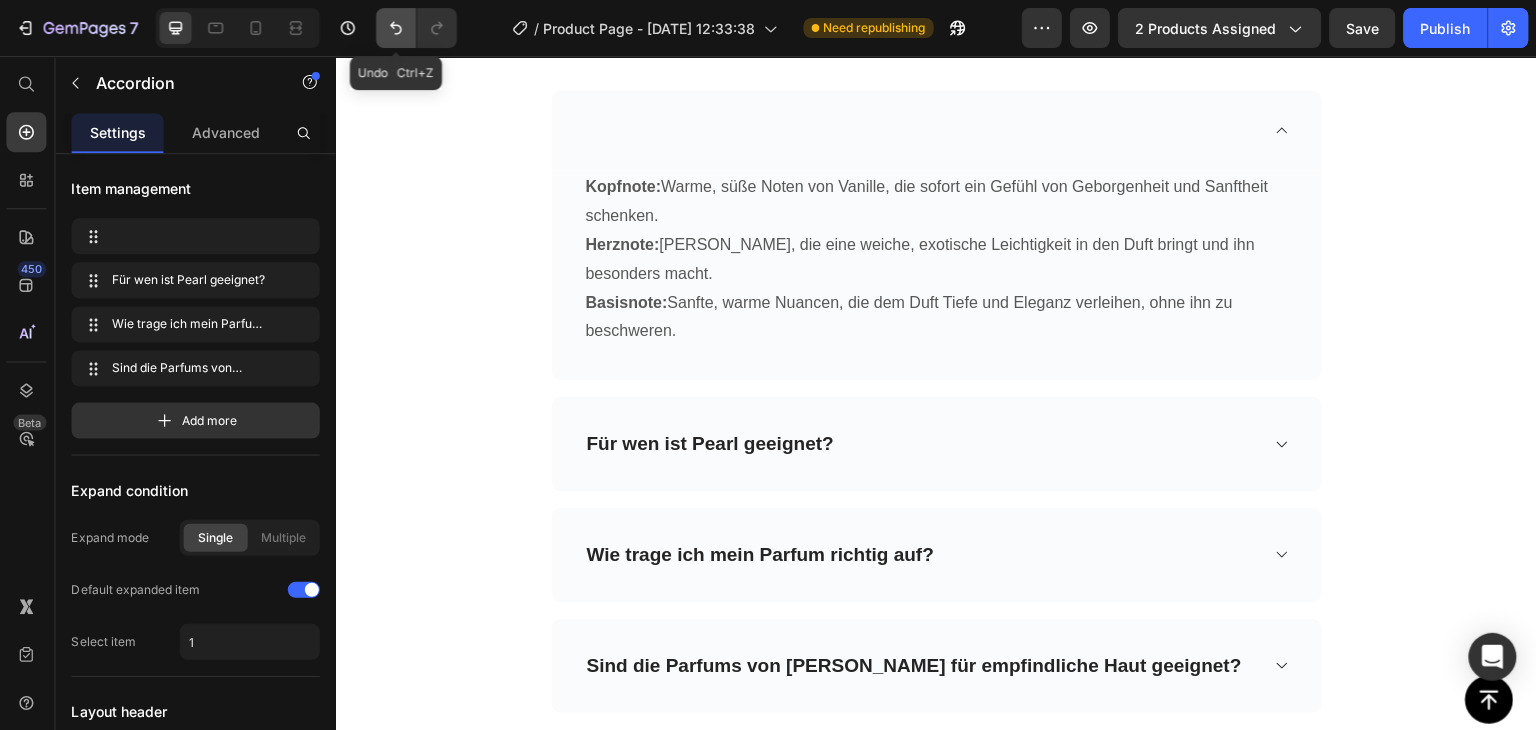 click 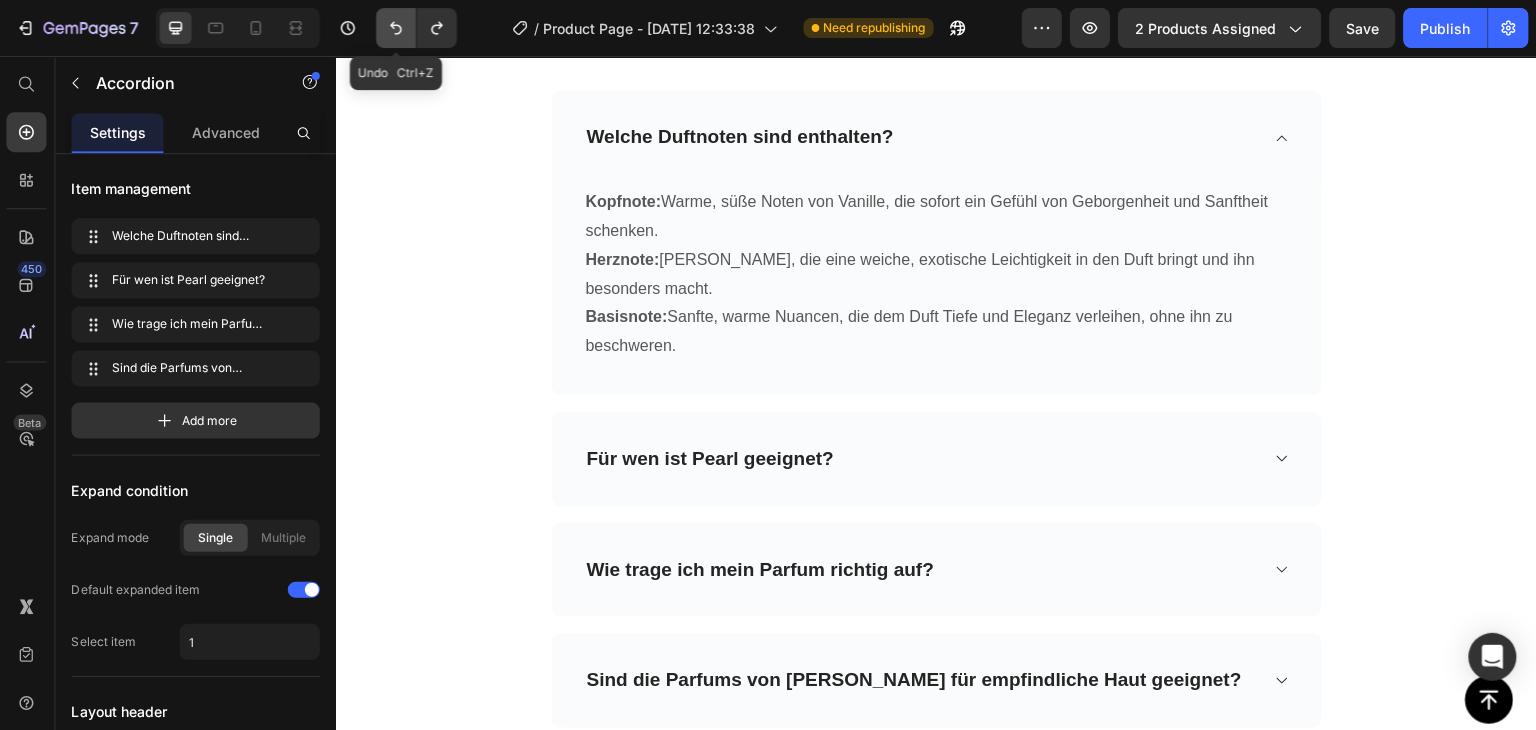 click 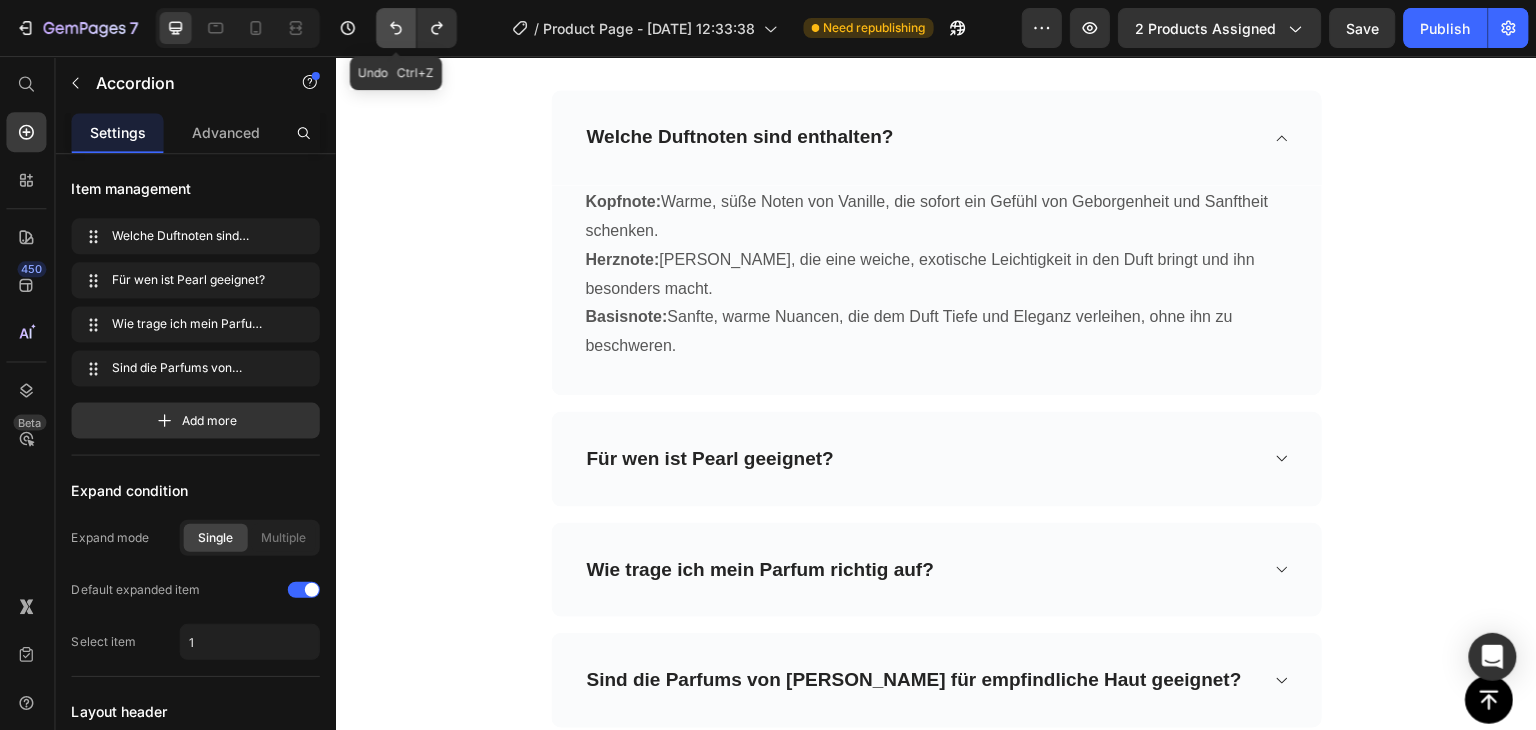 click 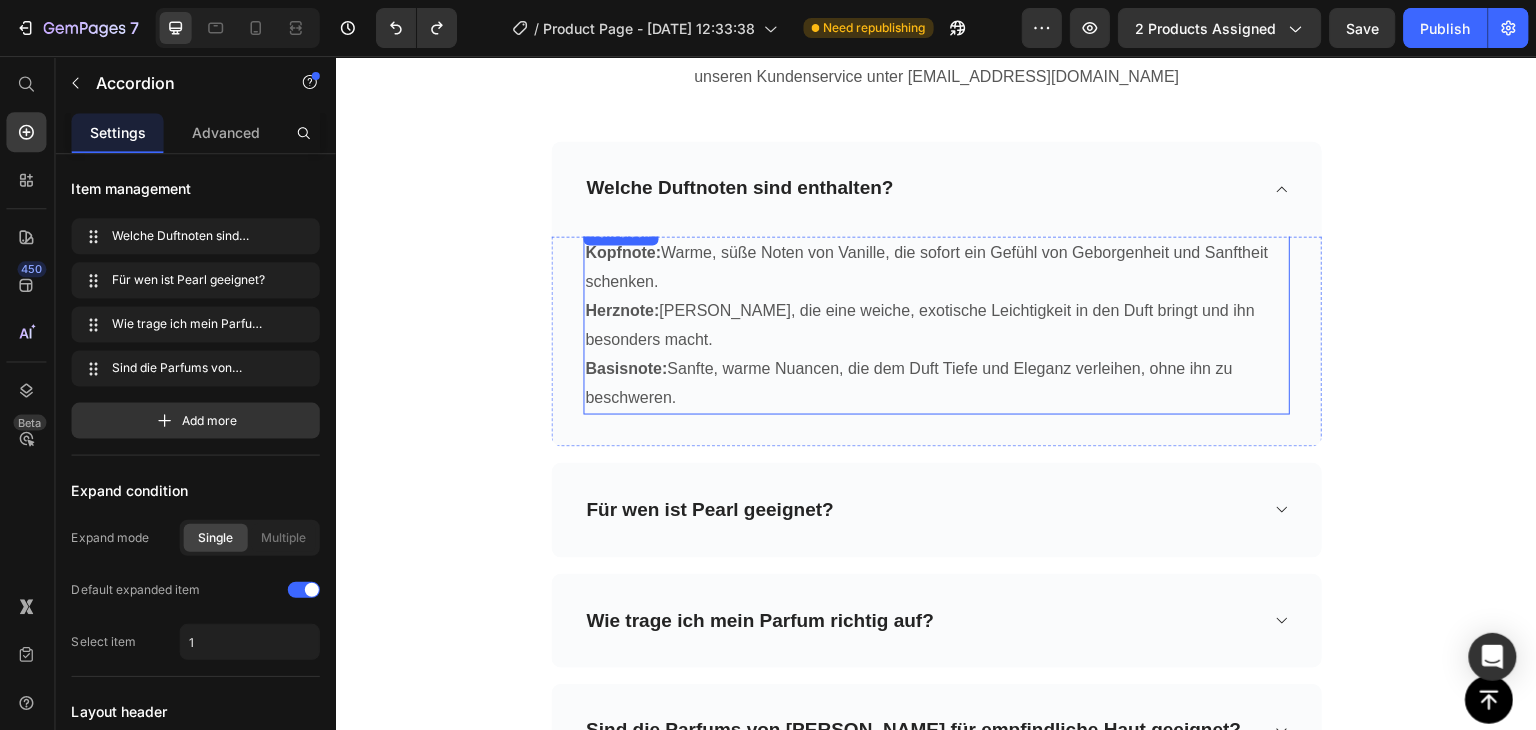 scroll, scrollTop: 6101, scrollLeft: 0, axis: vertical 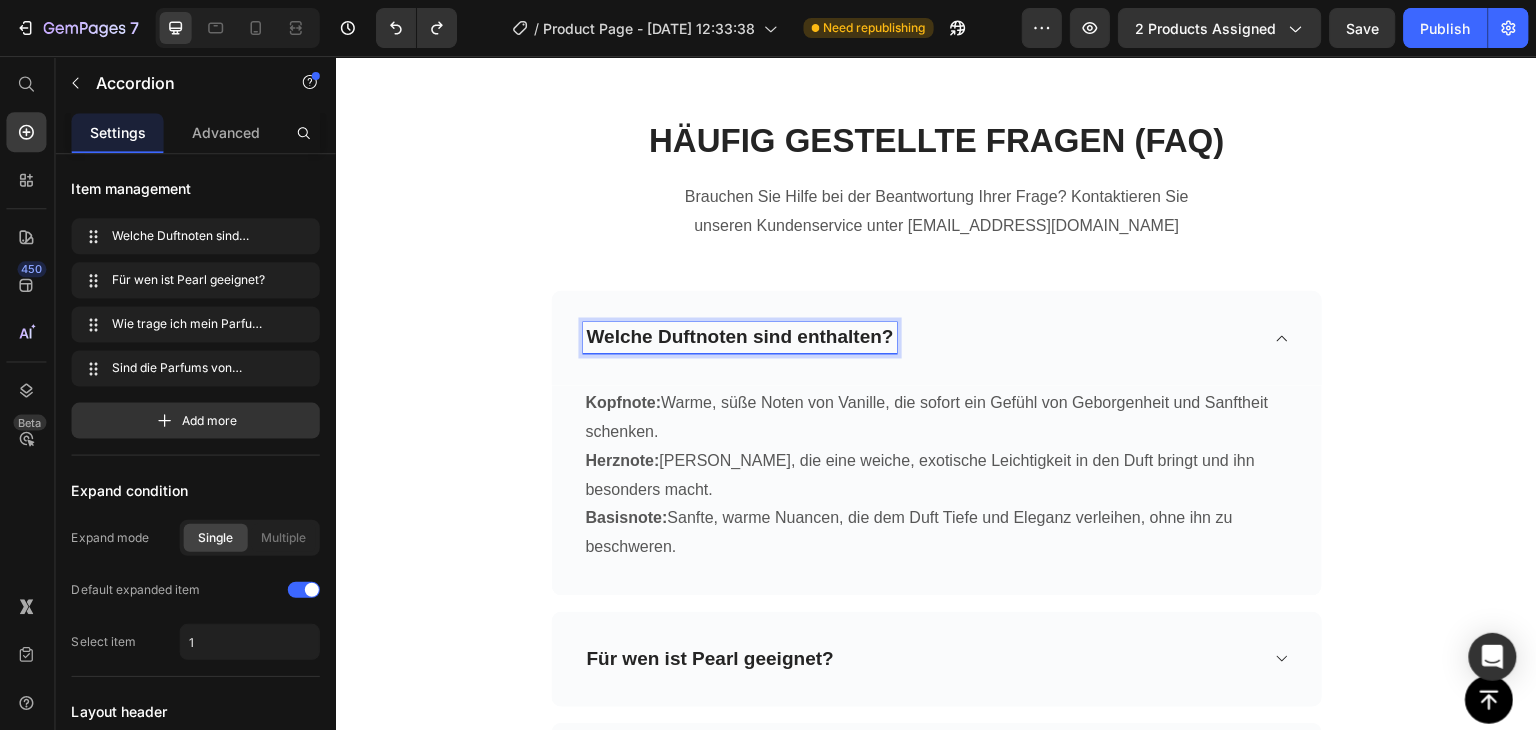 click on "Welche Duftnoten sind enthalten?" at bounding box center [738, 337] 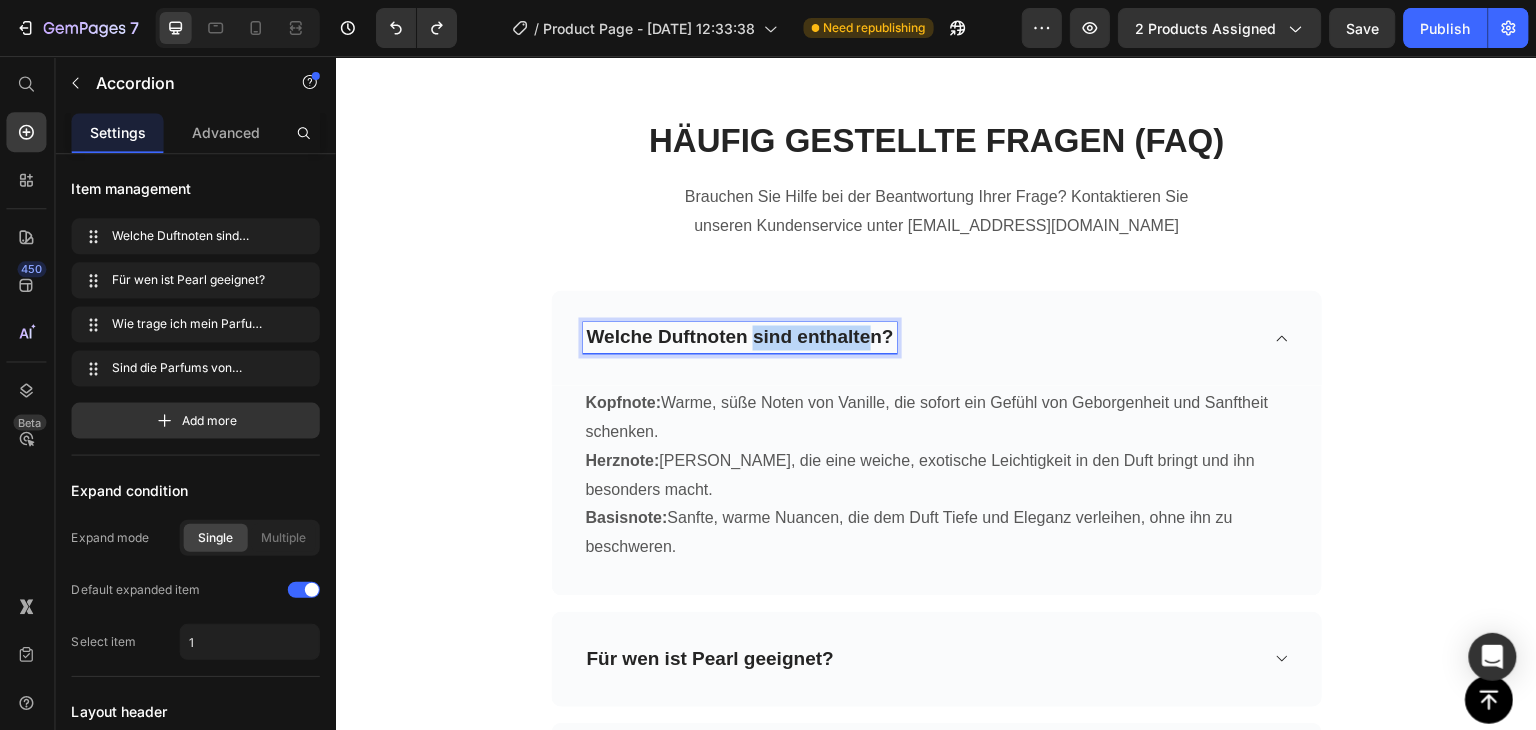 drag, startPoint x: 865, startPoint y: 341, endPoint x: 747, endPoint y: 330, distance: 118.511604 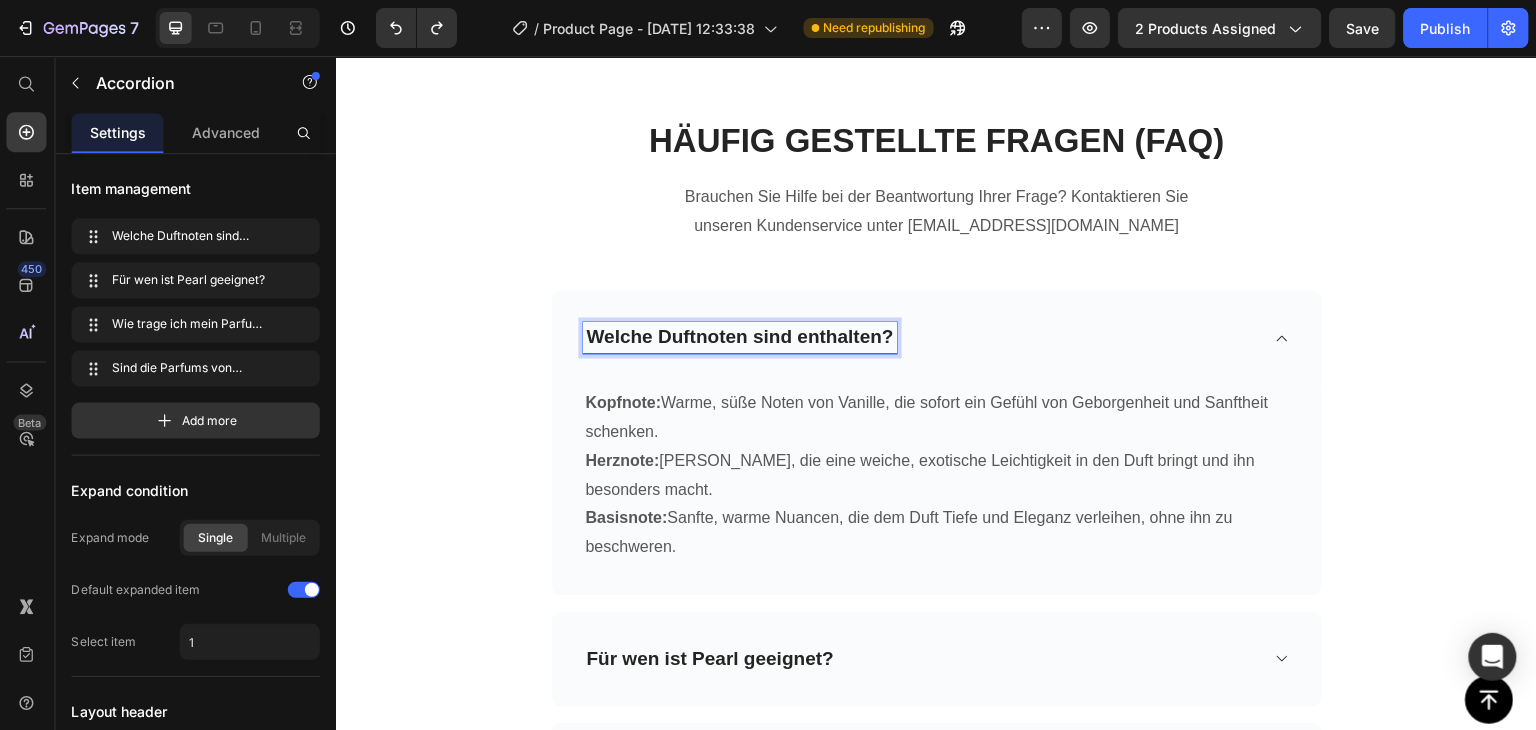 click on "Welche Duftnoten sind enthalten?" at bounding box center (738, 337) 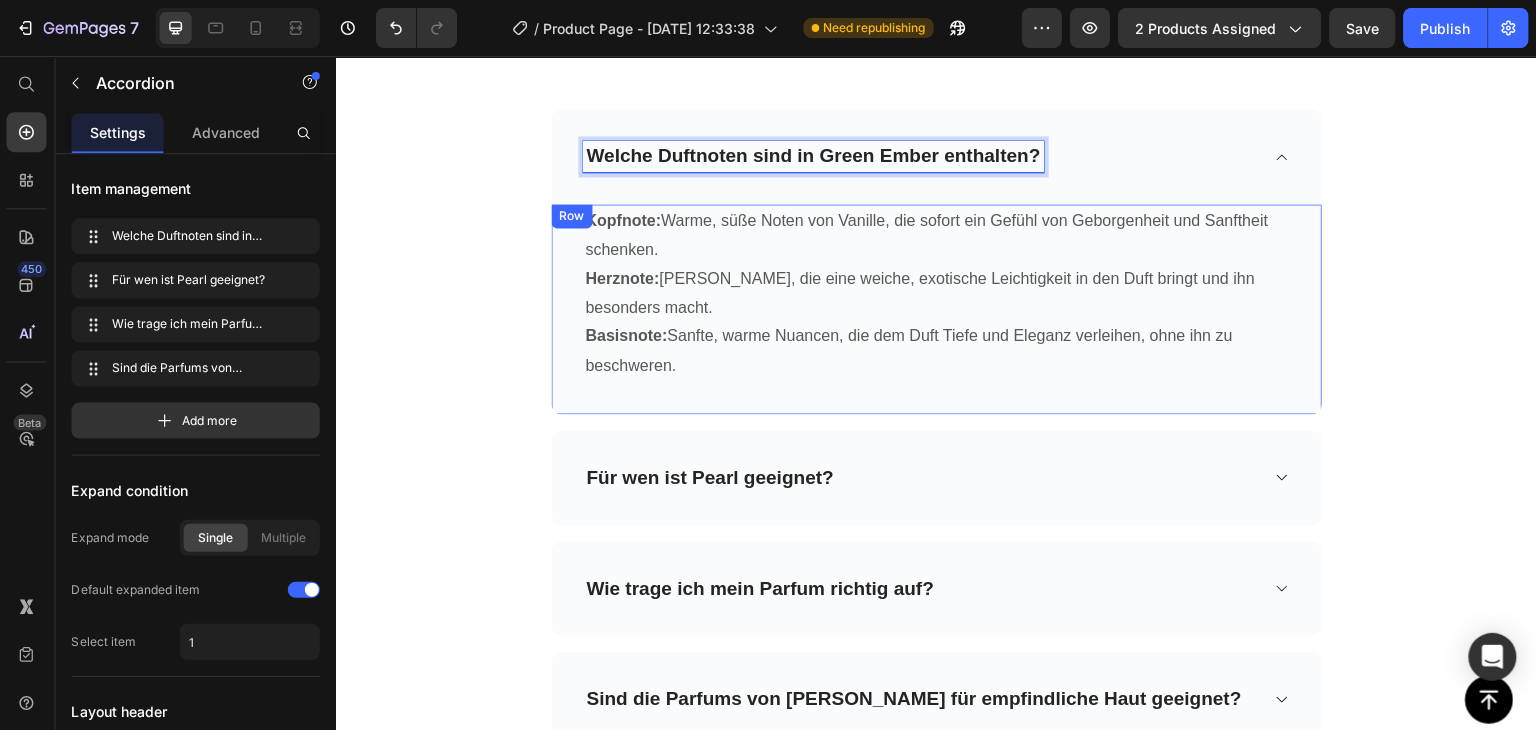 scroll, scrollTop: 6201, scrollLeft: 0, axis: vertical 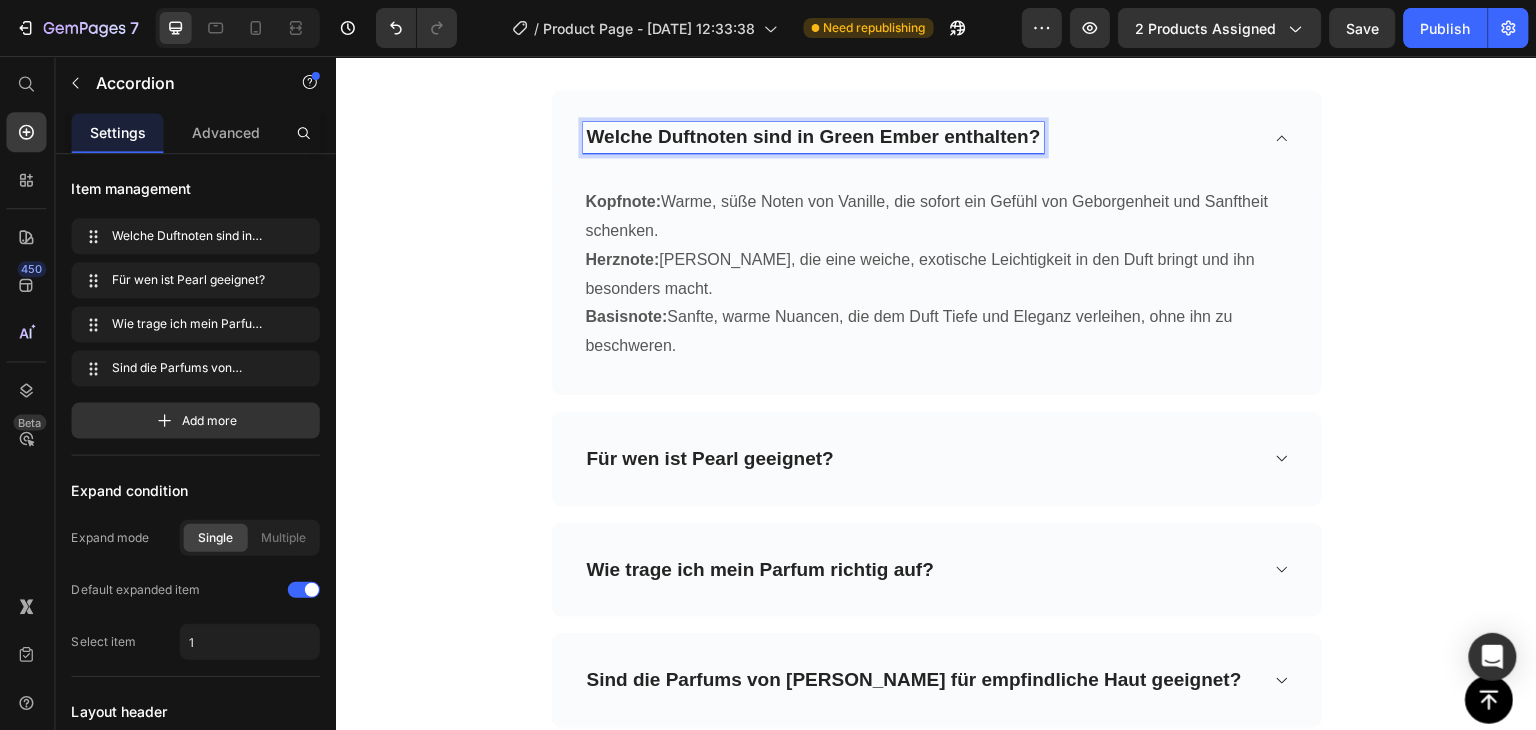 click on "Für wen ist Pearl geeignet?" at bounding box center (935, 458) 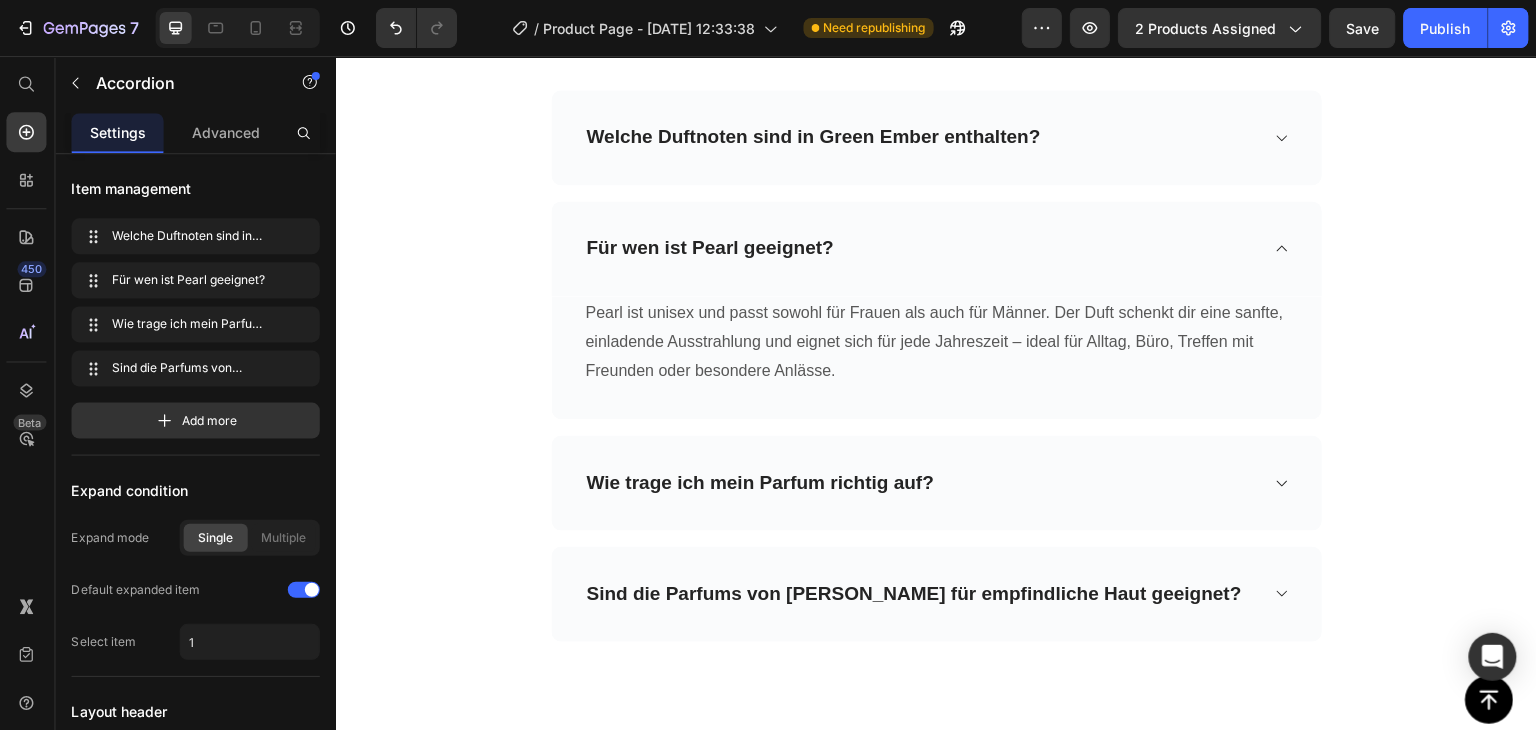 click on "Für wen ist Pearl geeignet?" at bounding box center [708, 248] 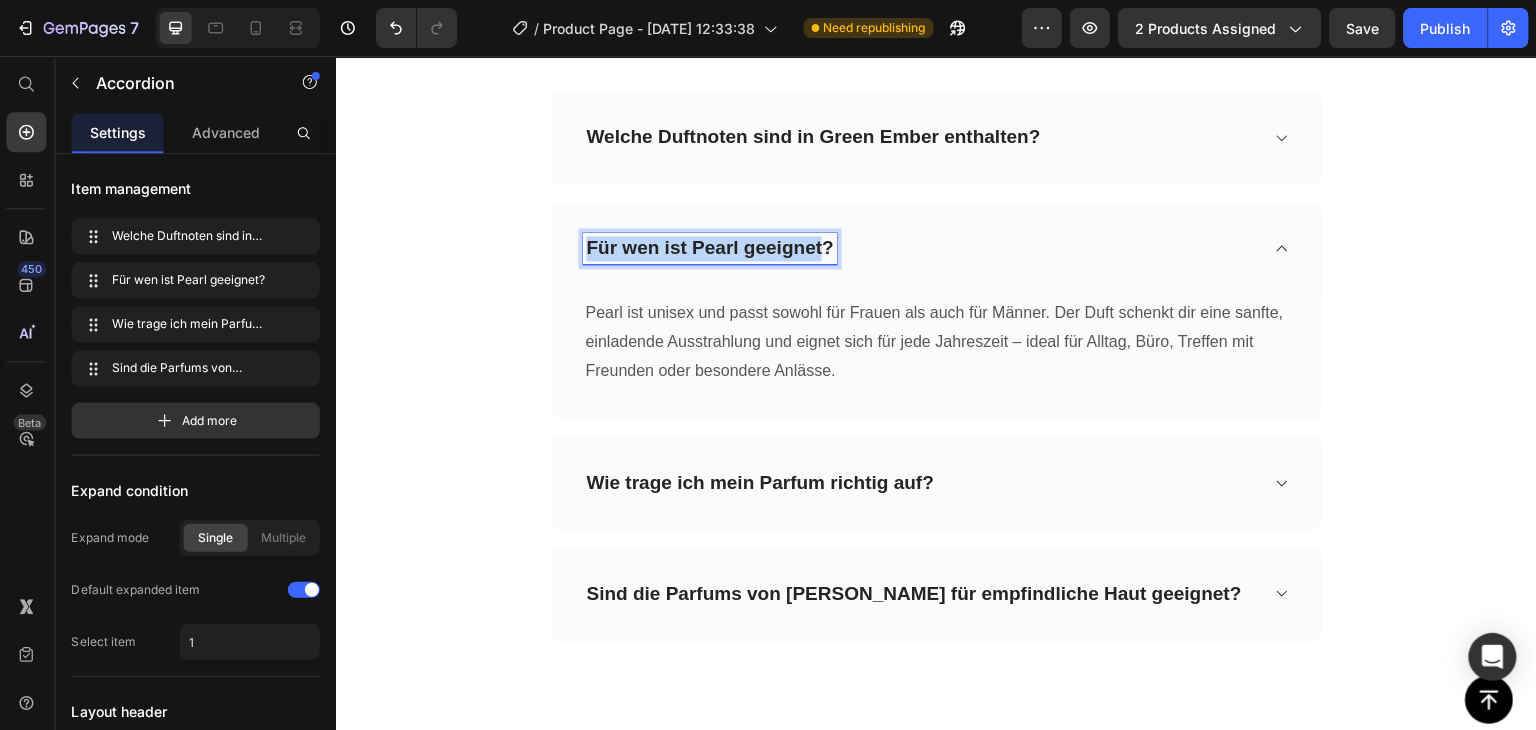 drag, startPoint x: 810, startPoint y: 242, endPoint x: 564, endPoint y: 264, distance: 246.98178 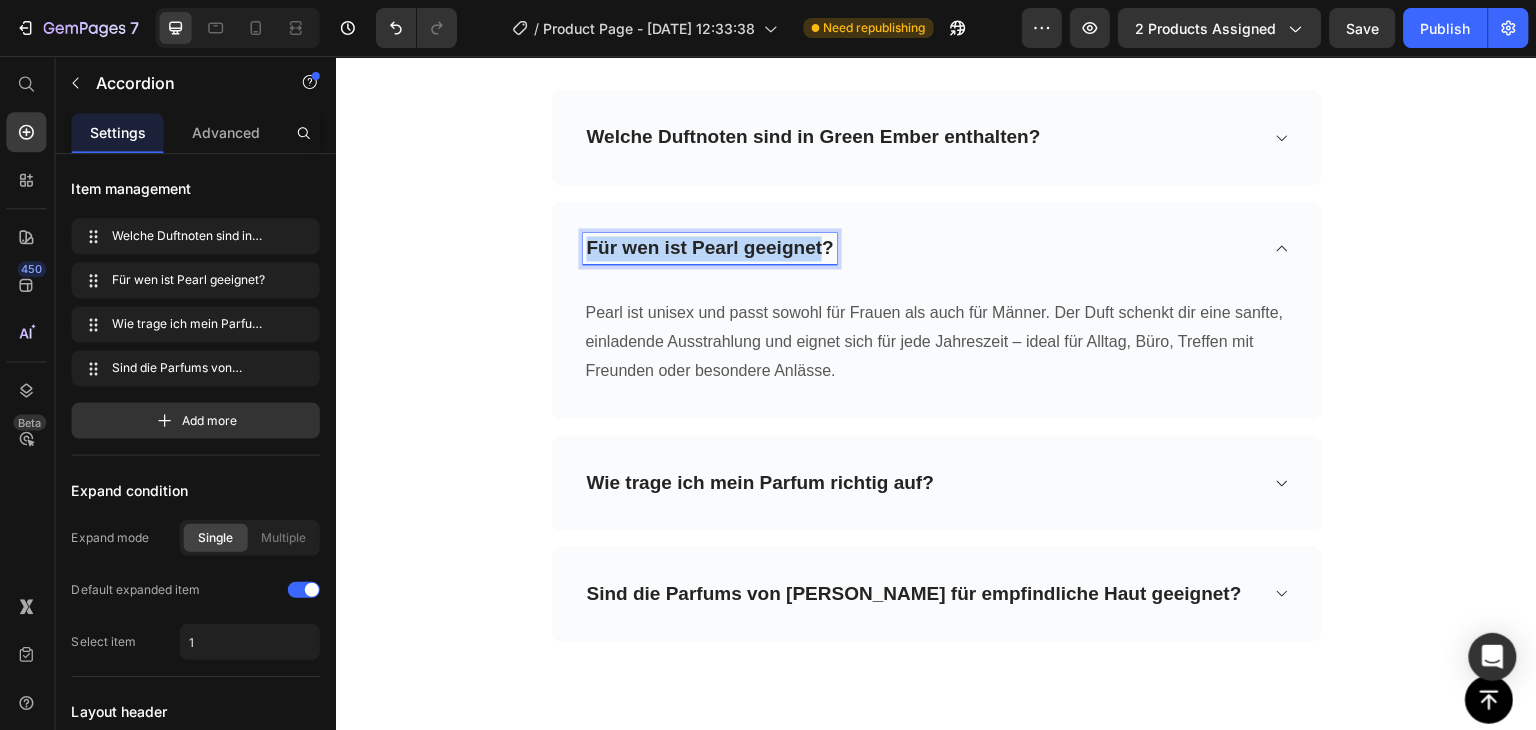 click on "Für wen ist Pearl geeignet?" at bounding box center [935, 248] 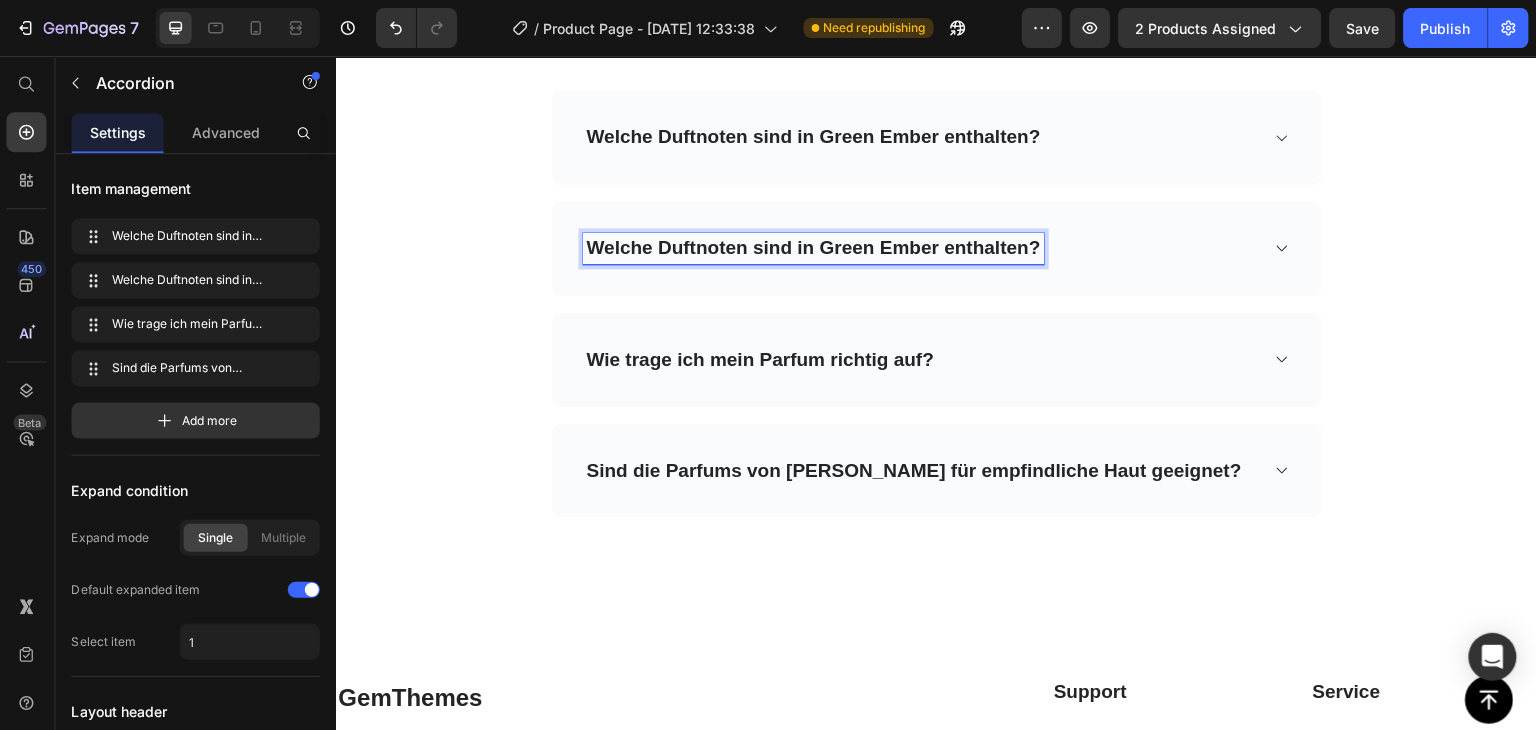 click on "Welche Duftnoten sind in Green Ember enthalten?" at bounding box center (812, 248) 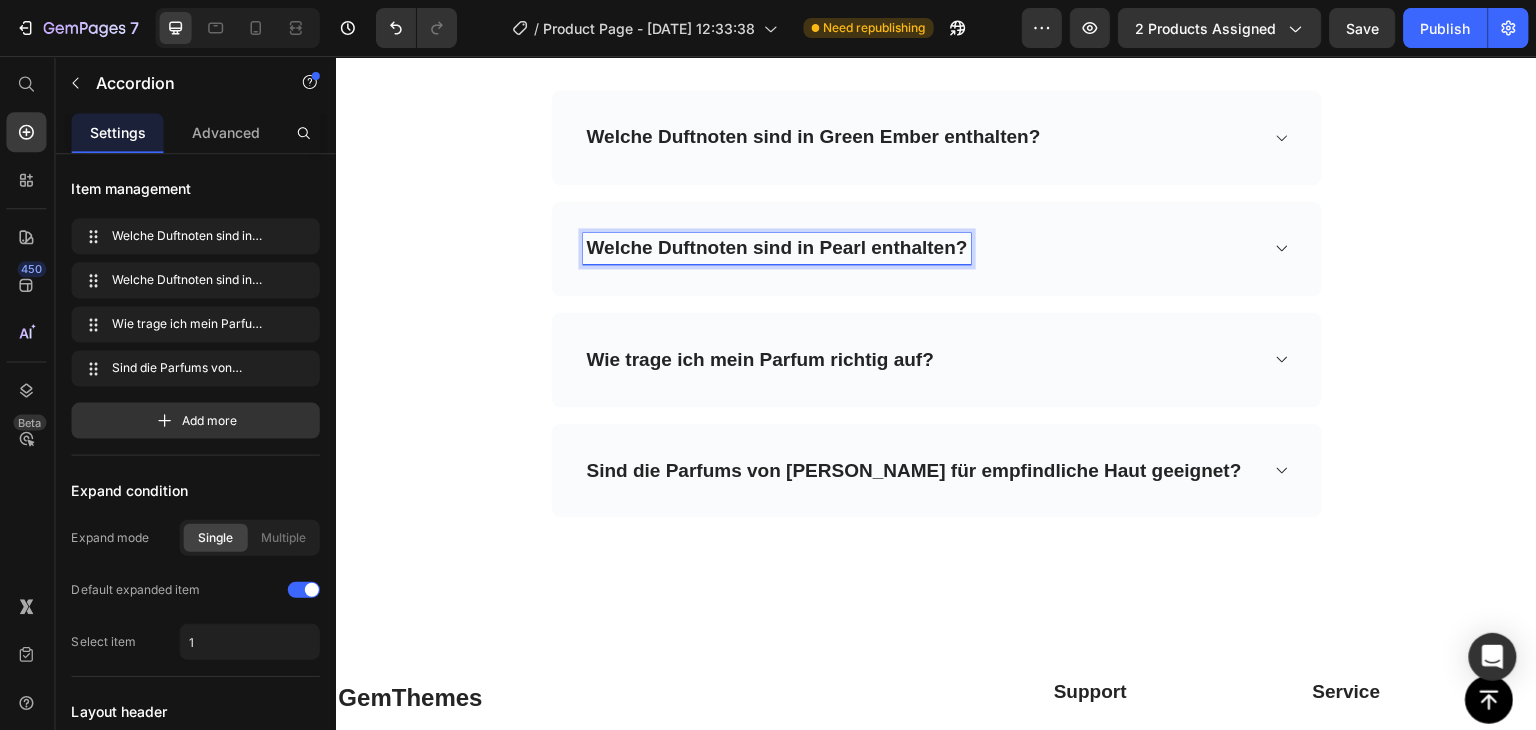 click on "Welche Duftnoten sind in Green Ember enthalten?" at bounding box center (935, 137) 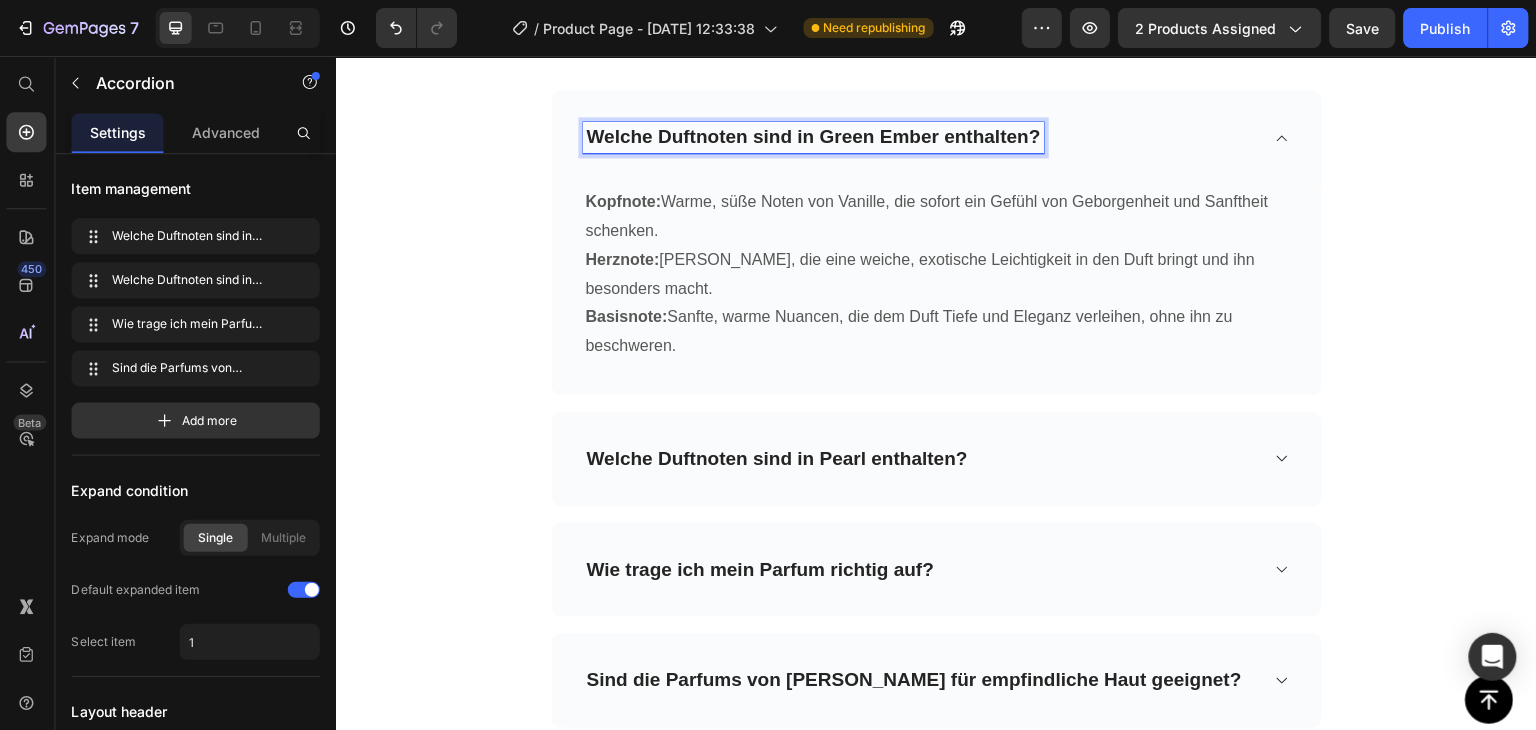 click on "Welche Duftnoten sind in Green Ember enthalten?" at bounding box center (812, 137) 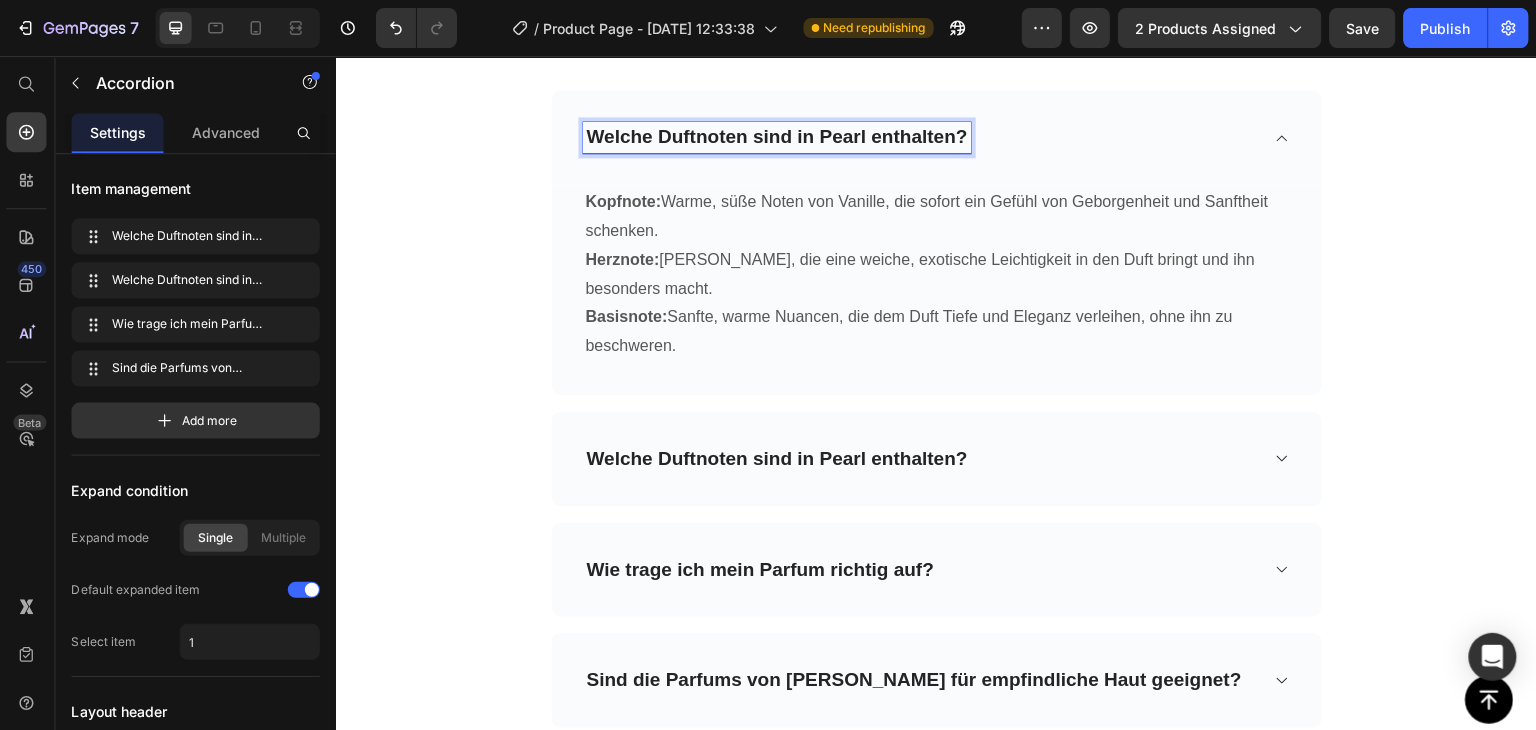 click 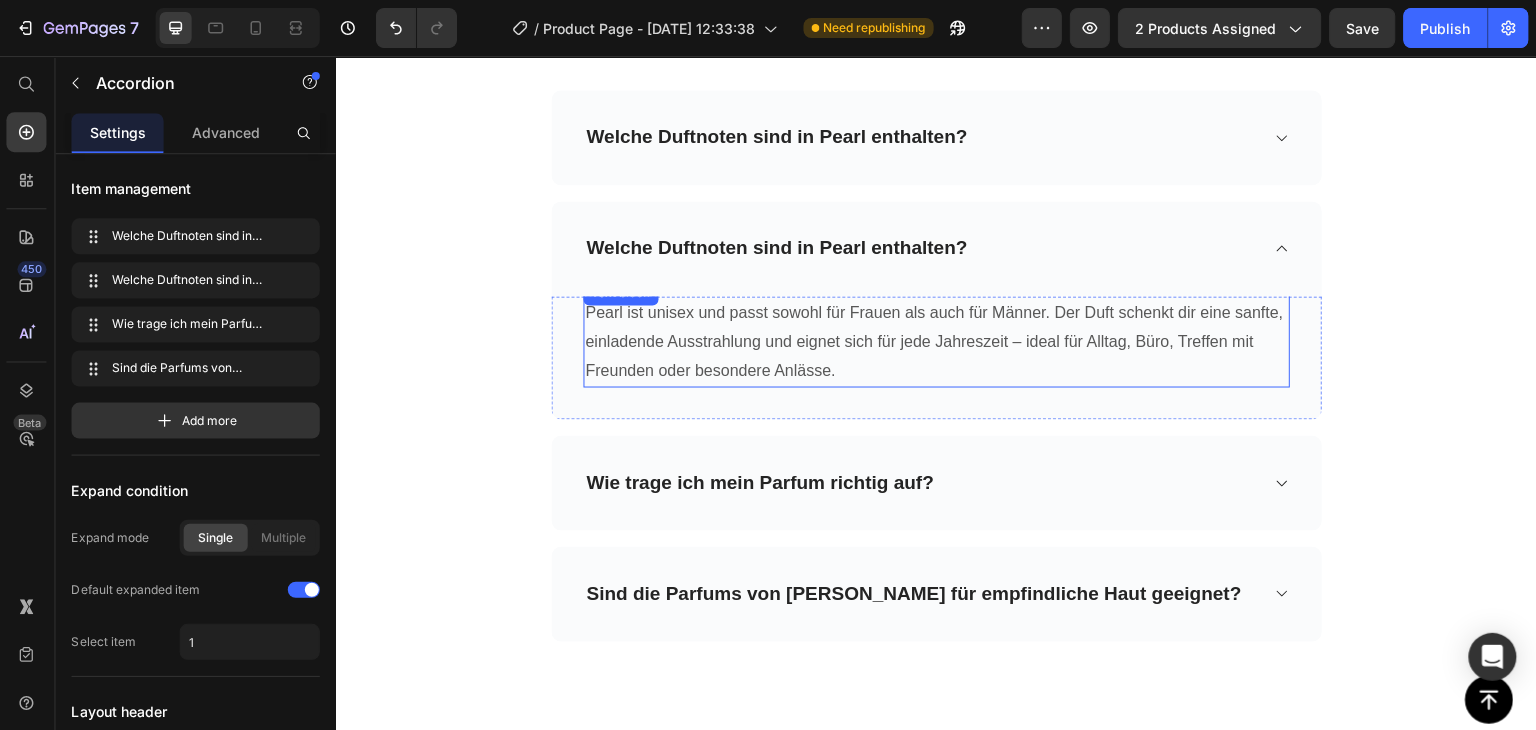 click on "Pearl ist unisex und passt sowohl für Frauen als auch für Männer. Der Duft schenkt dir eine sanfte, einladende Ausstrahlung und eignet sich für jede Jahreszeit – ideal für Alltag, Büro, Treffen mit Freunden oder besondere Anlässe." at bounding box center [935, 342] 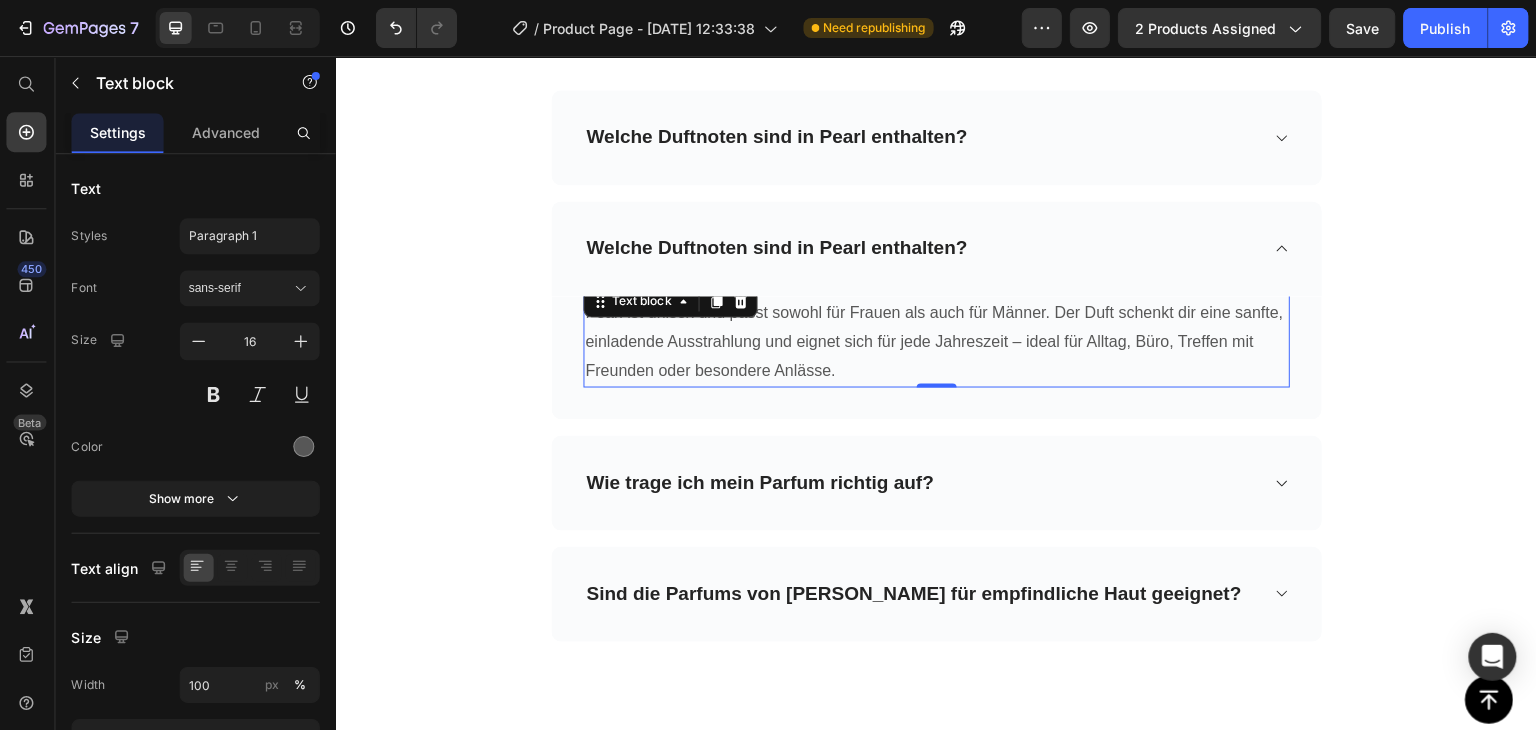 click on "Pearl ist unisex und passt sowohl für Frauen als auch für Männer. Der Duft schenkt dir eine sanfte, einladende Ausstrahlung und eignet sich für jede Jahreszeit – ideal für Alltag, Büro, Treffen mit Freunden oder besondere Anlässe." at bounding box center [935, 342] 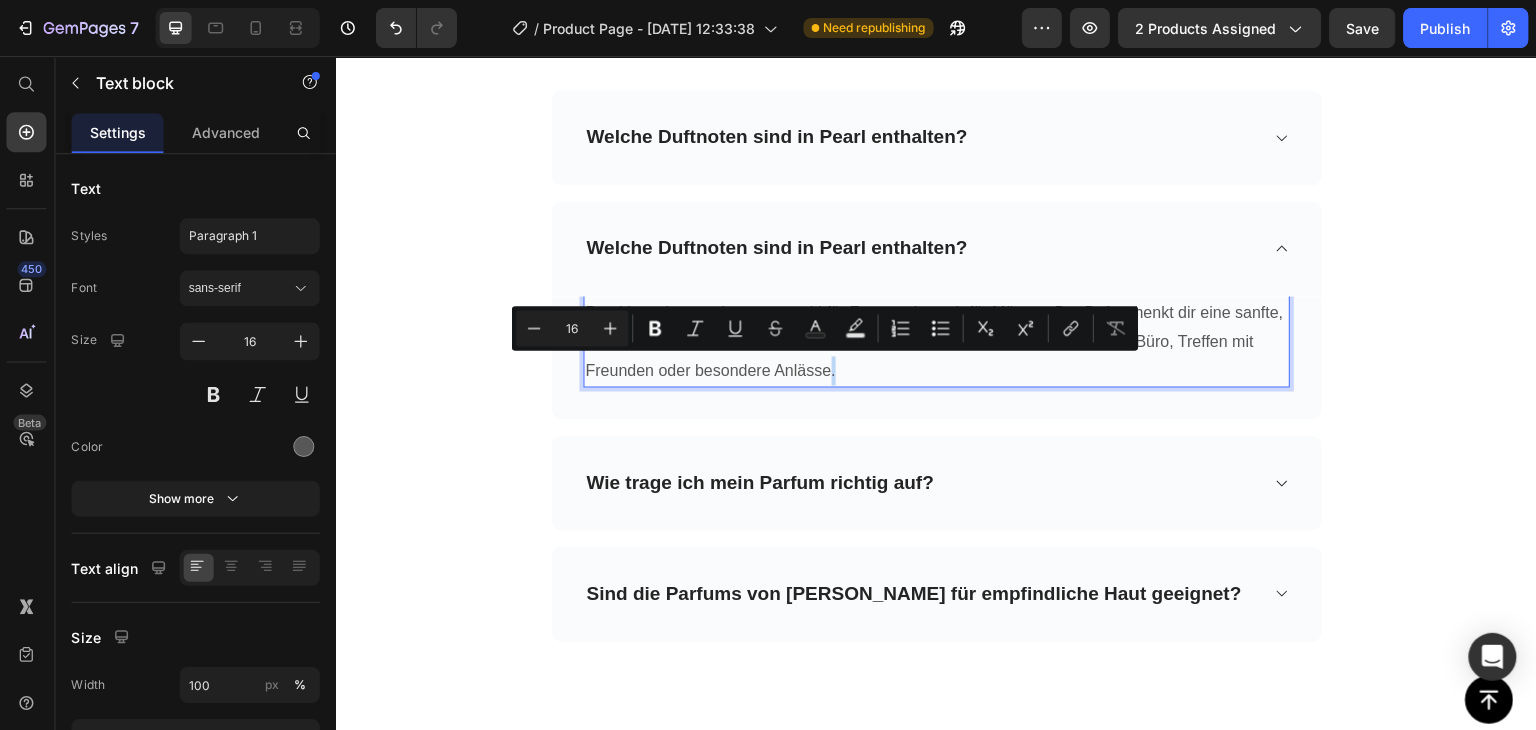 click on "Pearl ist unisex und passt sowohl für Frauen als auch für Männer. Der Duft schenkt dir eine sanfte, einladende Ausstrahlung und eignet sich für jede Jahreszeit – ideal für Alltag, Büro, Treffen mit Freunden oder besondere Anlässe." at bounding box center [935, 342] 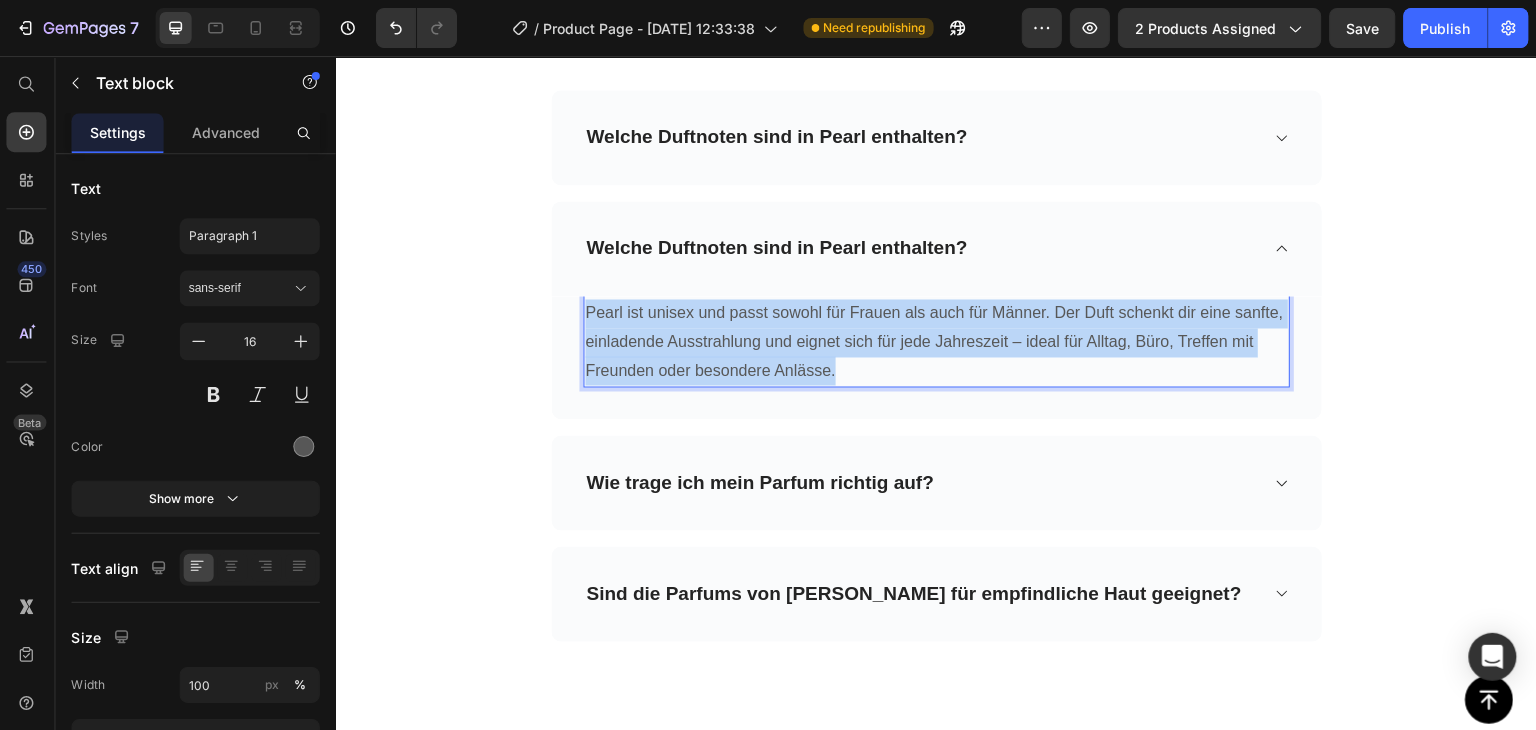 drag, startPoint x: 826, startPoint y: 367, endPoint x: 578, endPoint y: 311, distance: 254.24397 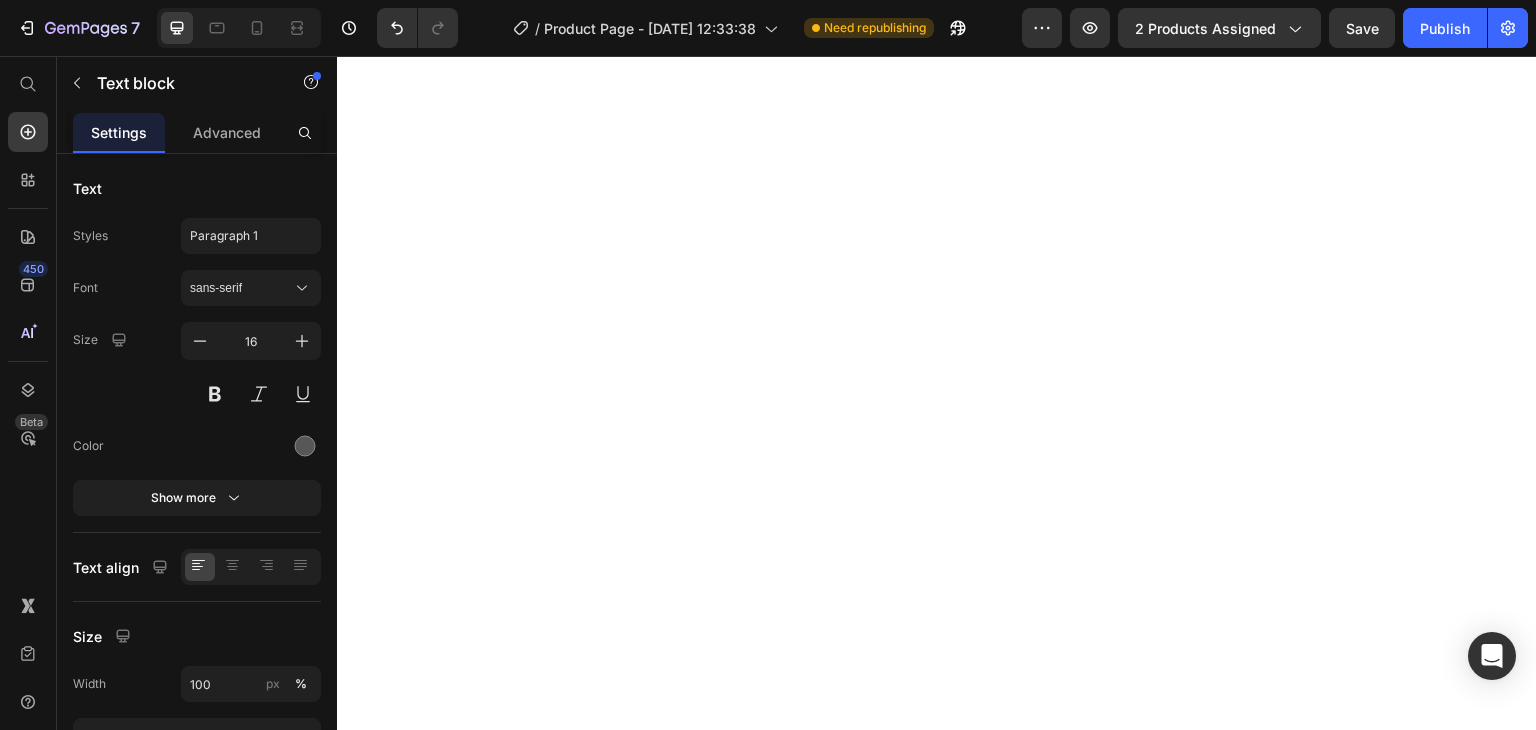 scroll, scrollTop: 0, scrollLeft: 0, axis: both 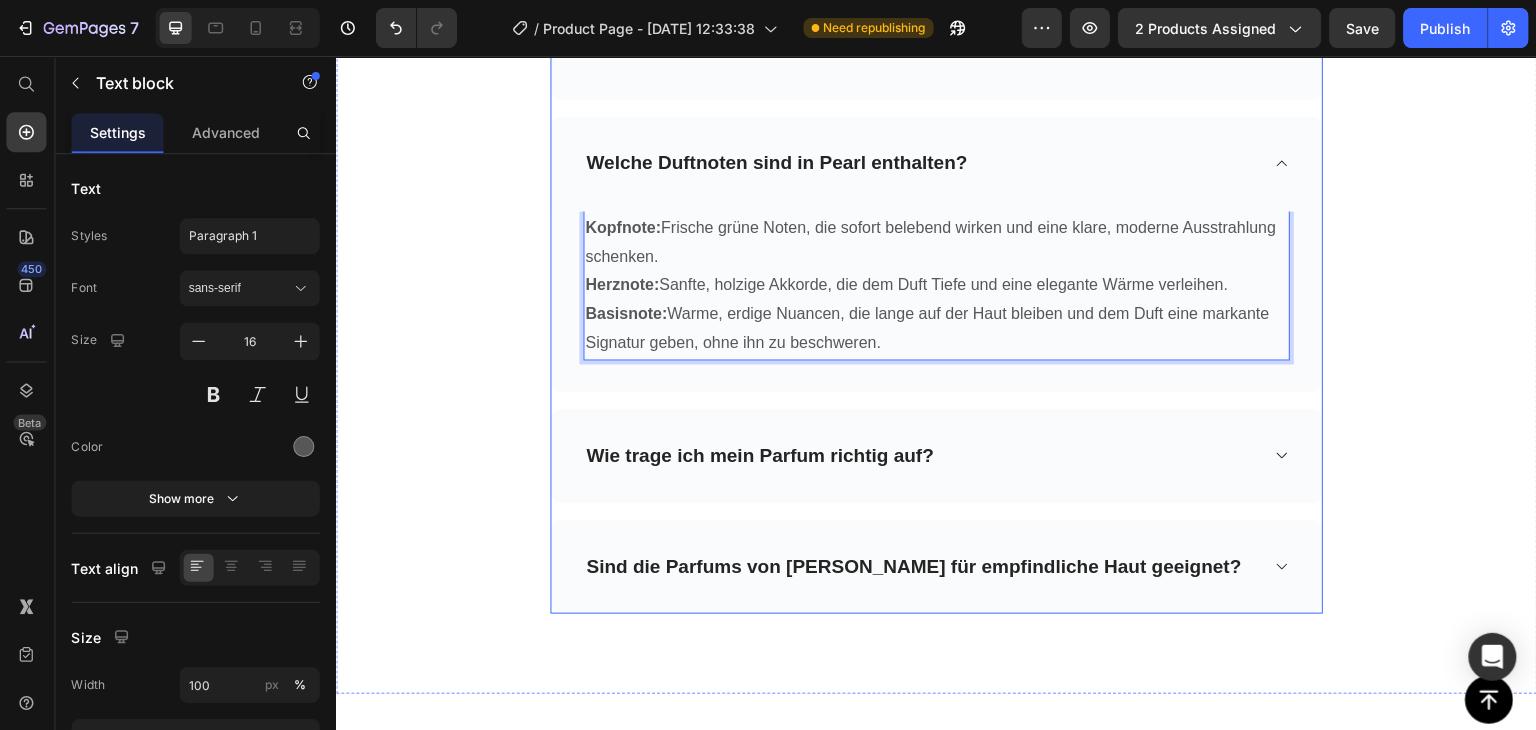 click on "Welche Duftnoten sind in Pearl enthalten?" at bounding box center [935, 163] 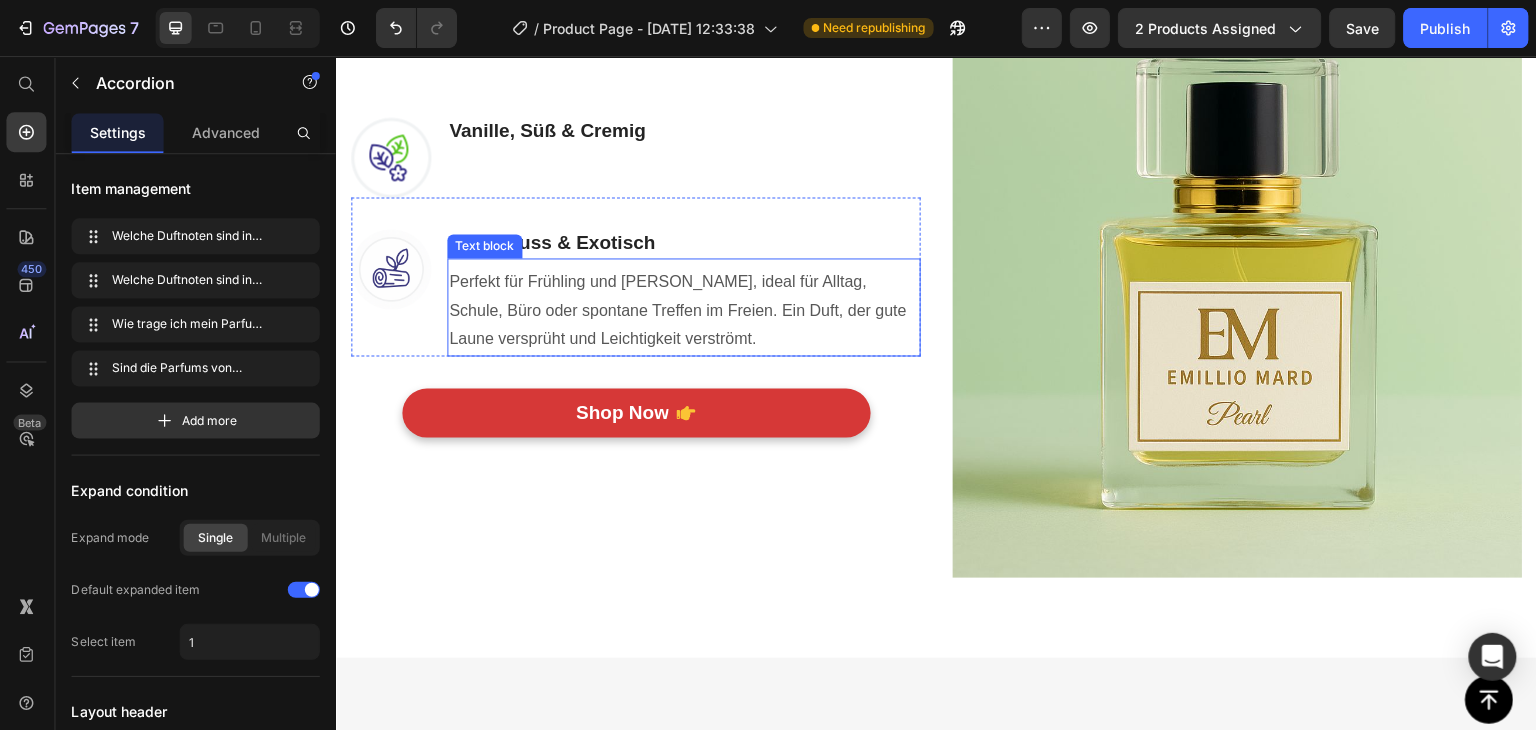 scroll, scrollTop: 1208, scrollLeft: 0, axis: vertical 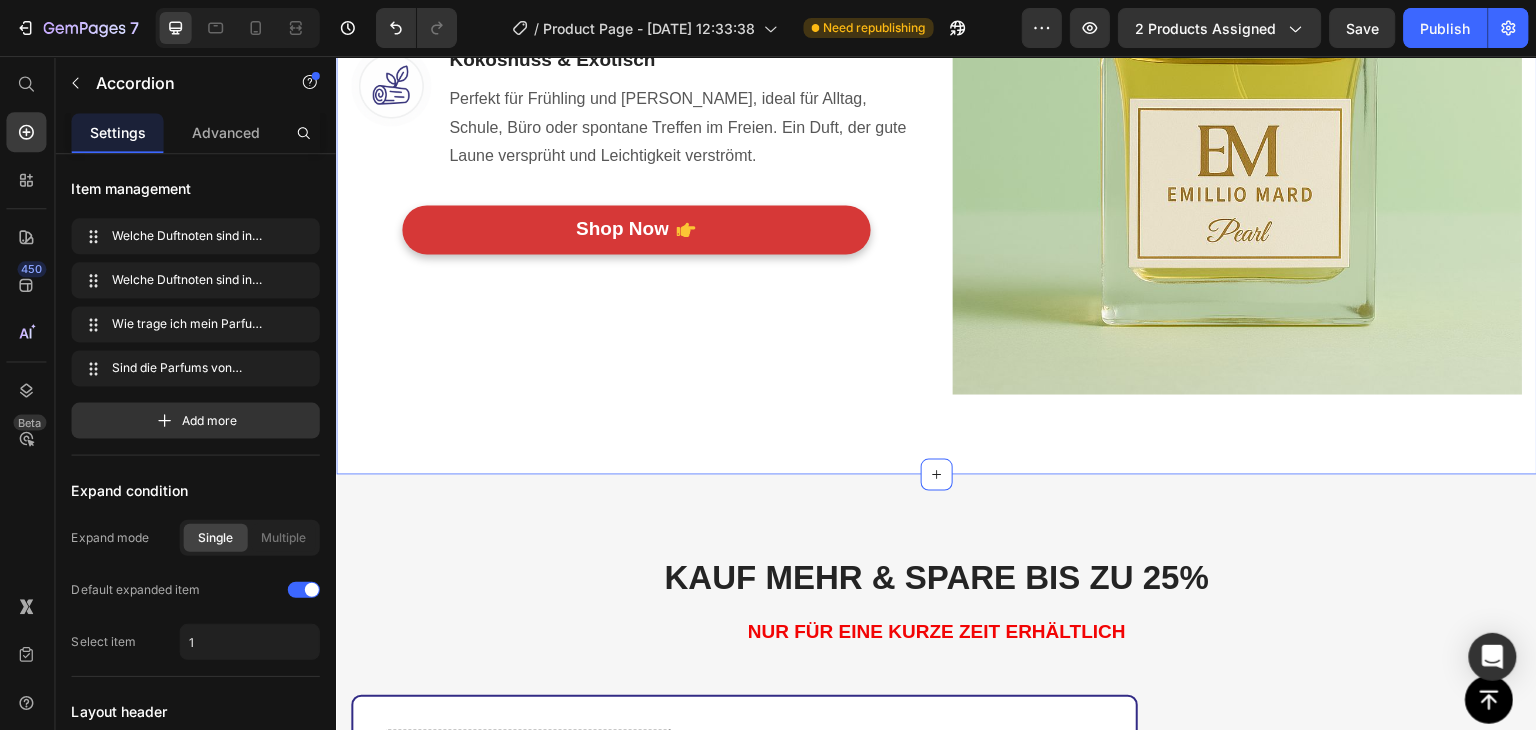 click on "Duftgeschichte Heading Row Image Vanille, Süß & Cremig Heading Text block Row Image Kokosnuss & Exotisch Heading Perfekt für Frühling und [PERSON_NAME], ideal für Alltag, Schule, Büro oder spontane Treffen im Freien. Ein Duft, der gute Laune versprüht und Leichtigkeit verströmt. Text block Row  	   Shop Now Button Row Image Row Section 3" at bounding box center (935, 46) 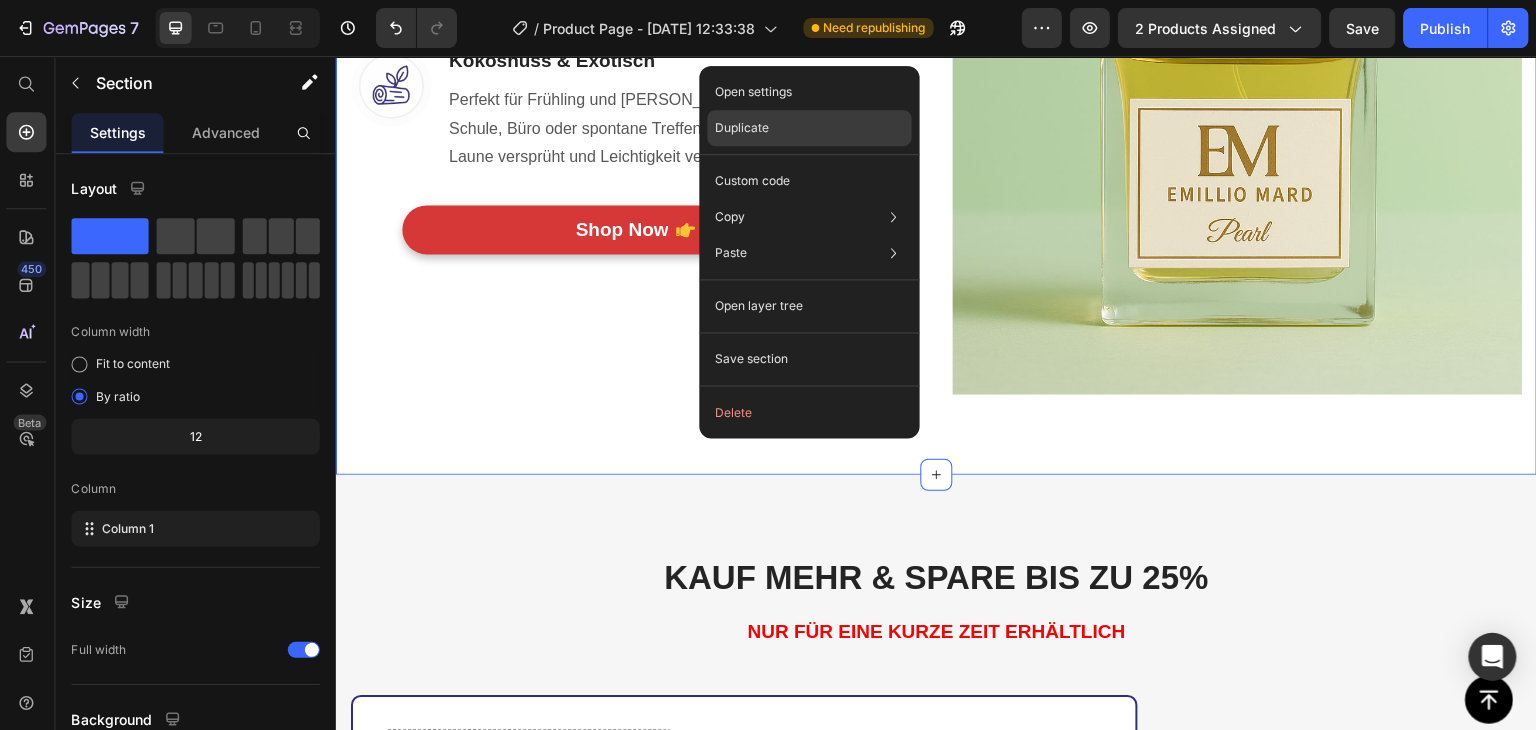click on "Duplicate" 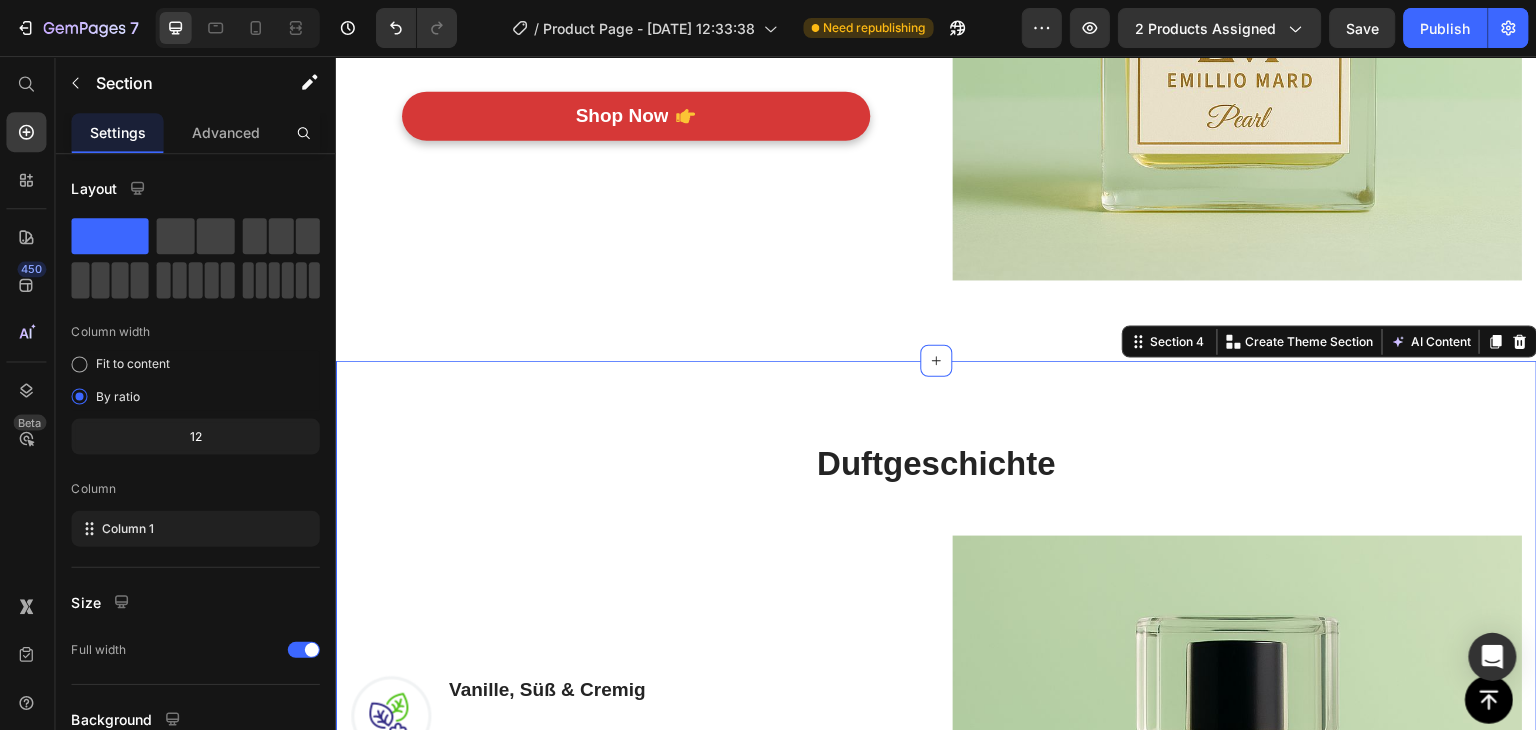 scroll, scrollTop: 1548, scrollLeft: 0, axis: vertical 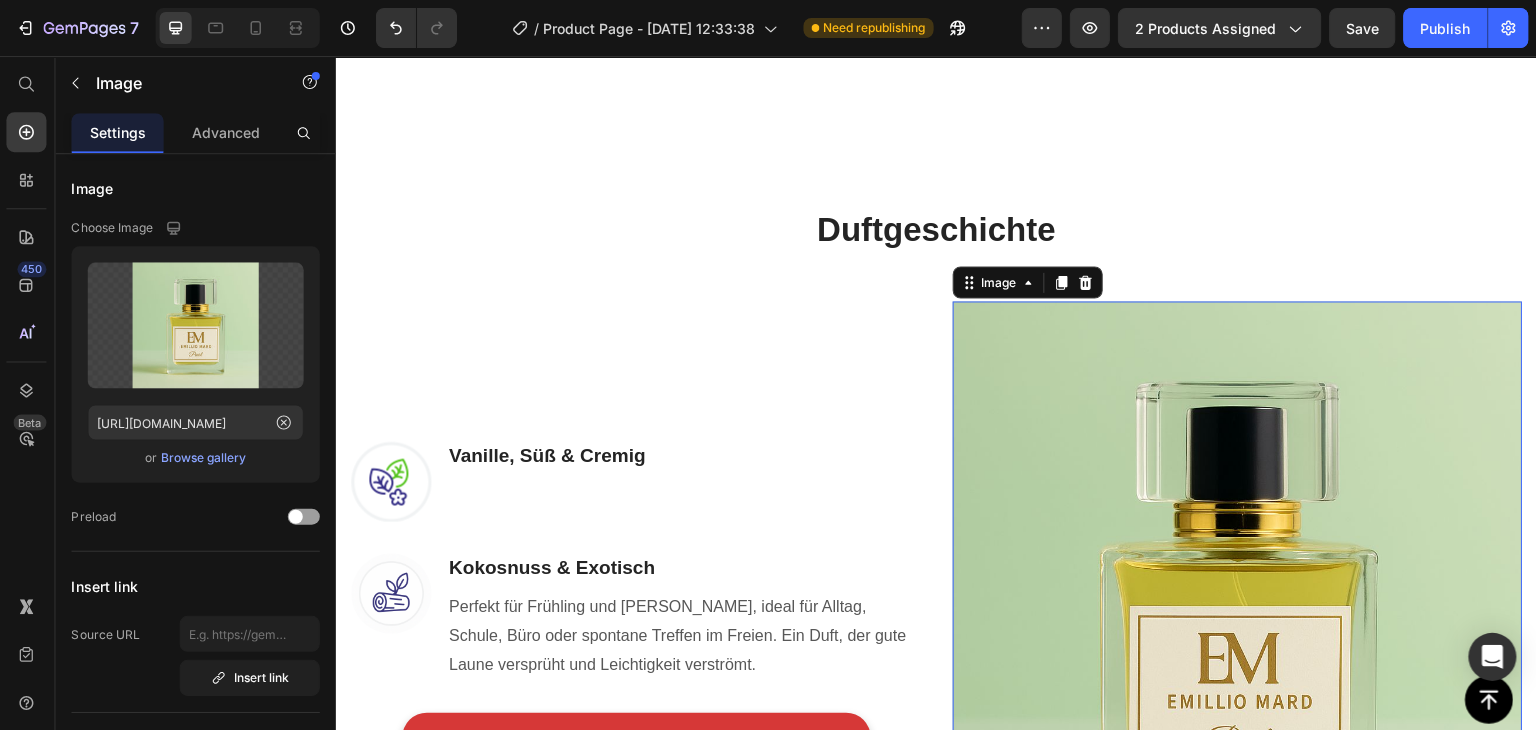 click at bounding box center (1235, 601) 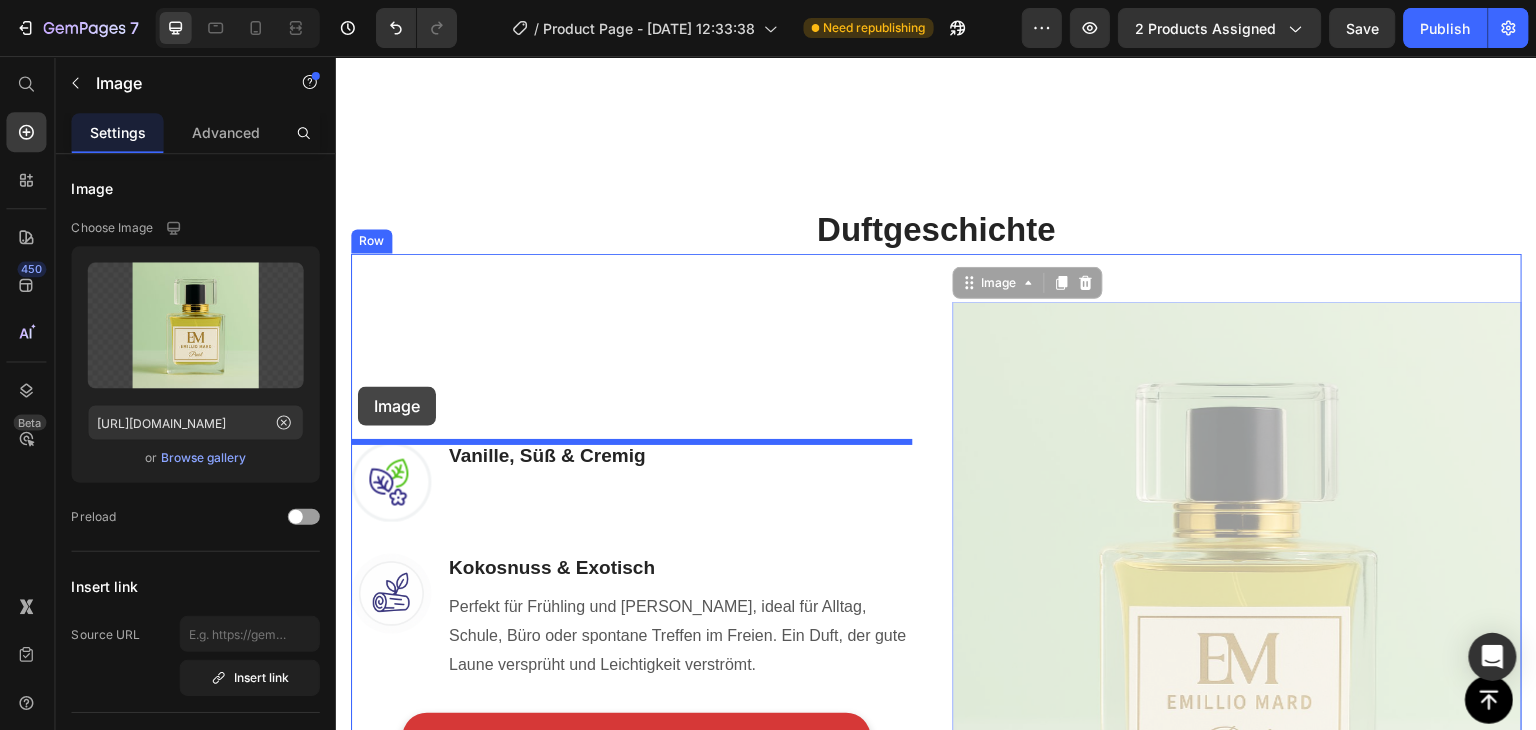 drag, startPoint x: 960, startPoint y: 287, endPoint x: 357, endPoint y: 386, distance: 611.0728 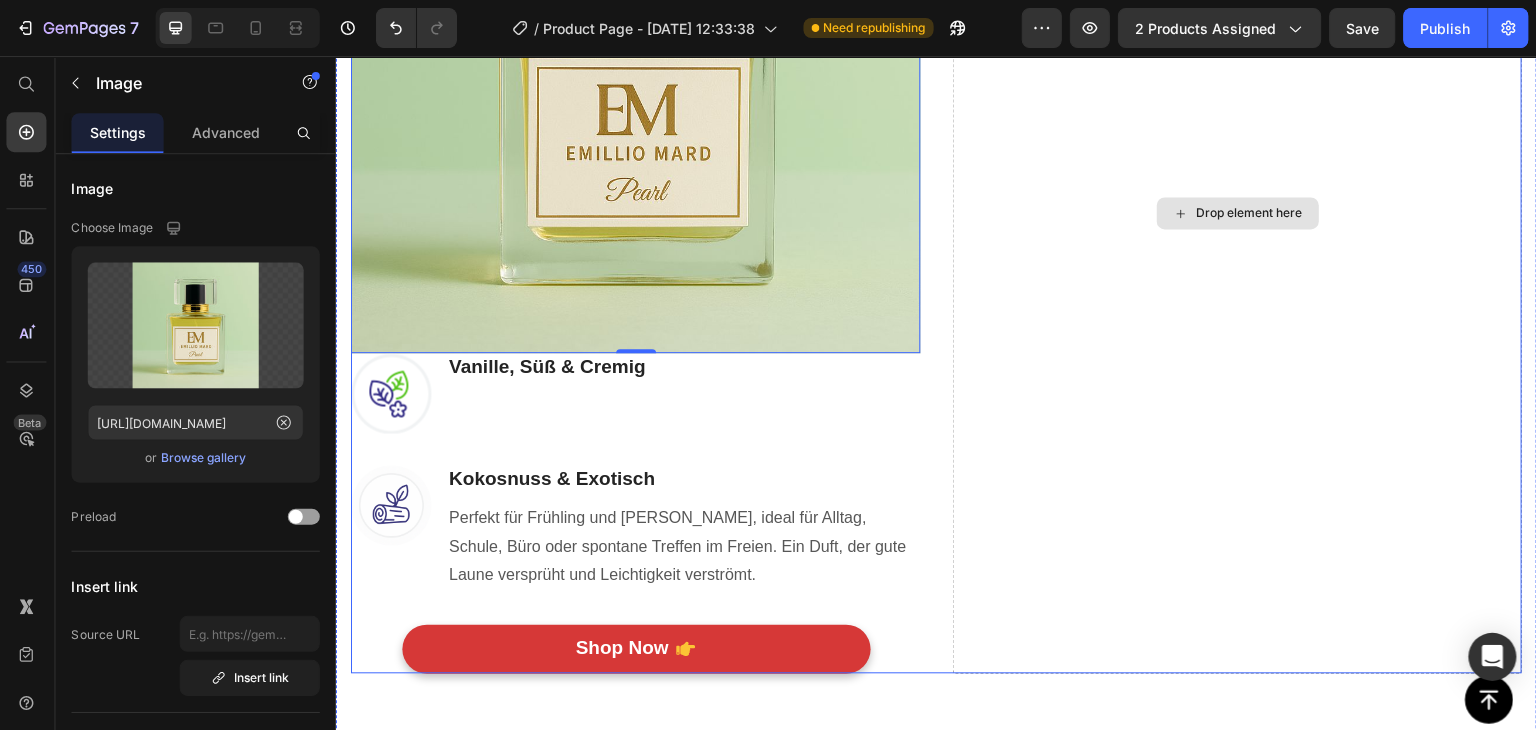 scroll, scrollTop: 1947, scrollLeft: 0, axis: vertical 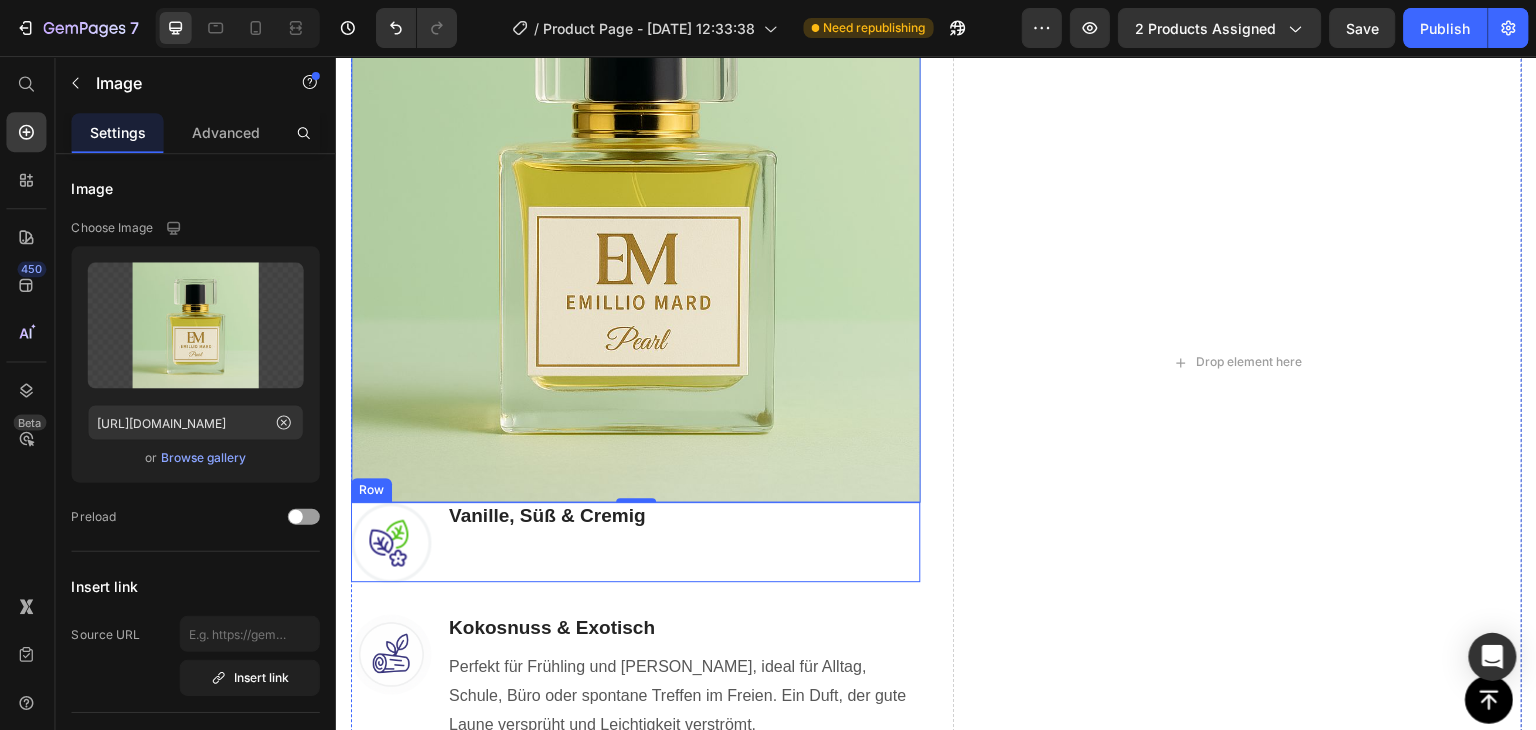 click on "Image Vanille, Süß & Cremig Heading Text block Row" at bounding box center (634, 542) 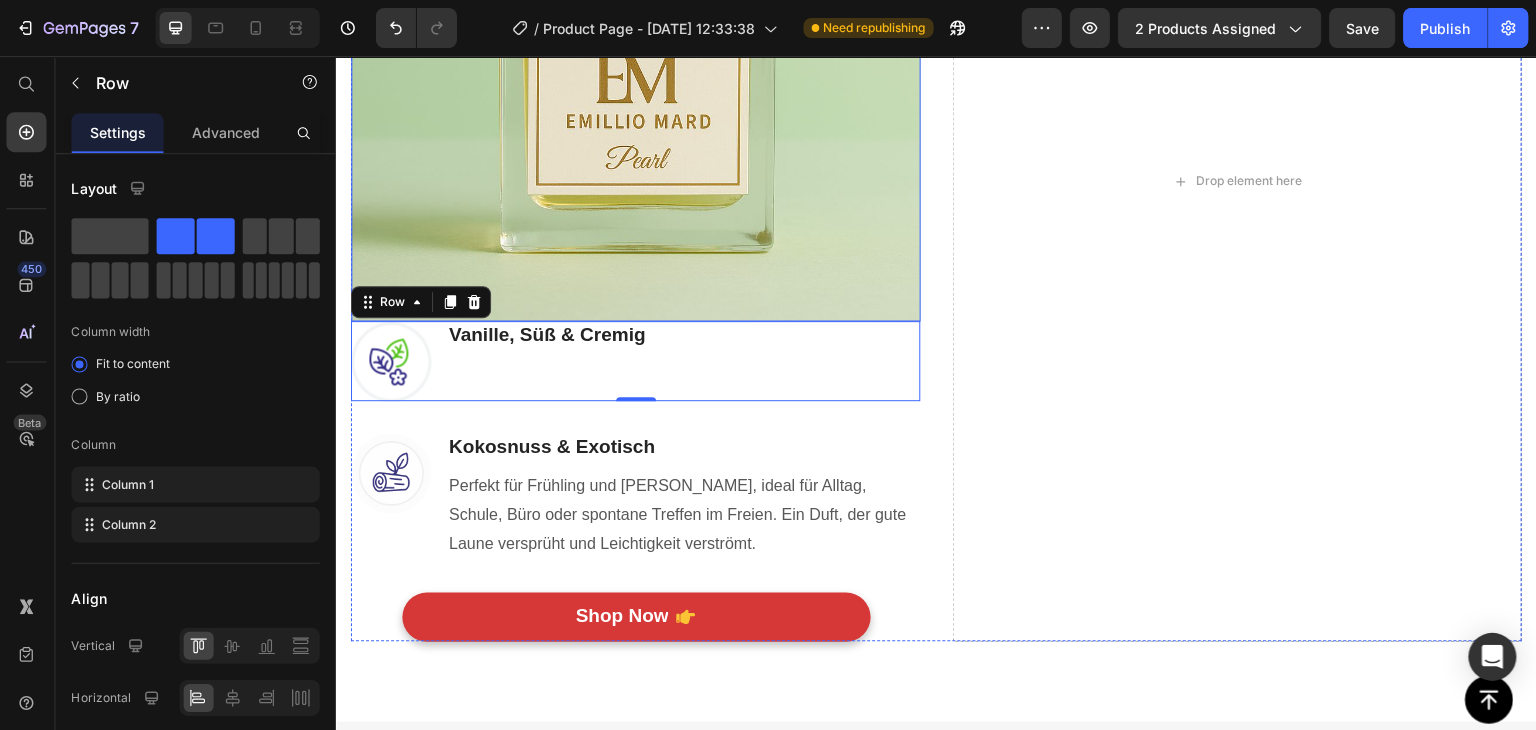 scroll, scrollTop: 1947, scrollLeft: 0, axis: vertical 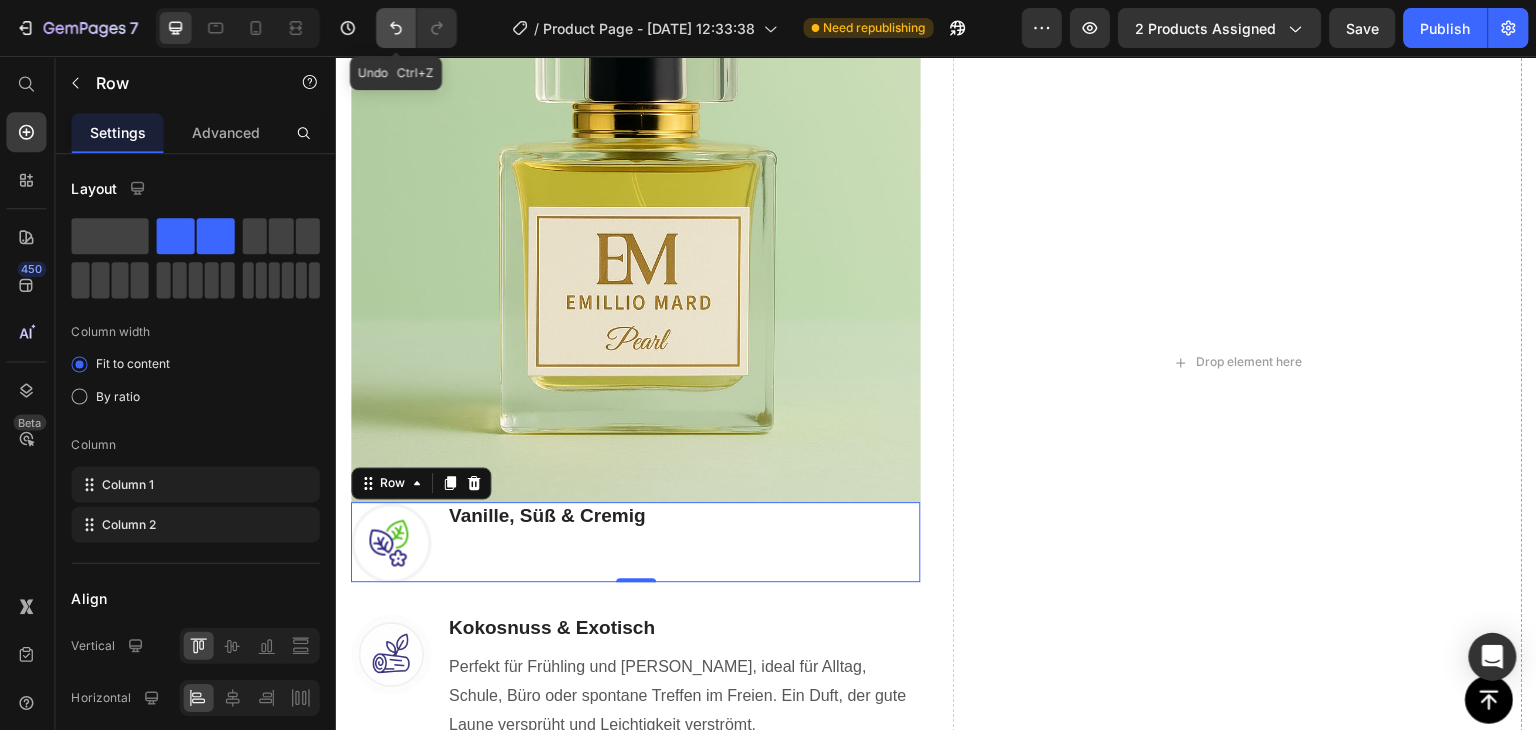 click 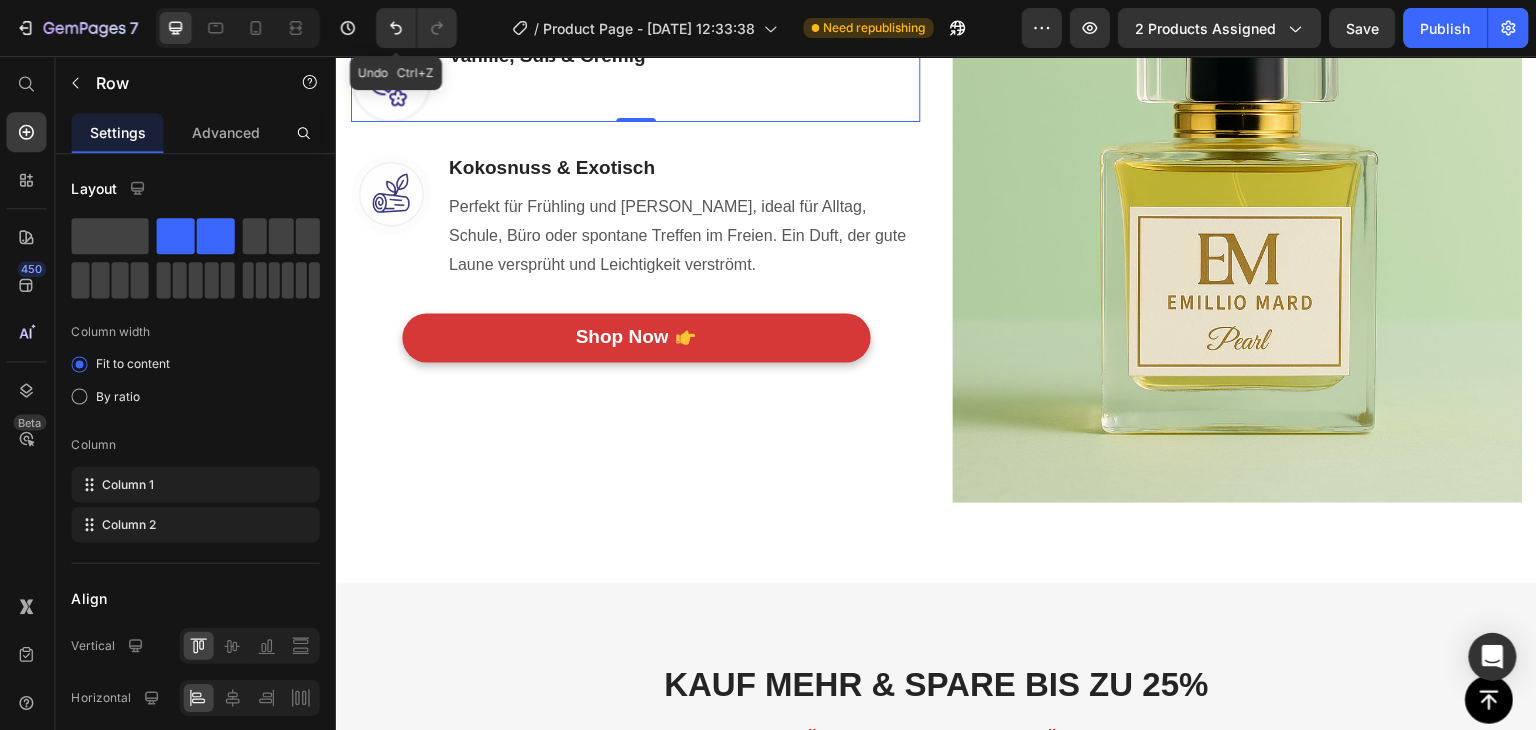 scroll, scrollTop: 1487, scrollLeft: 0, axis: vertical 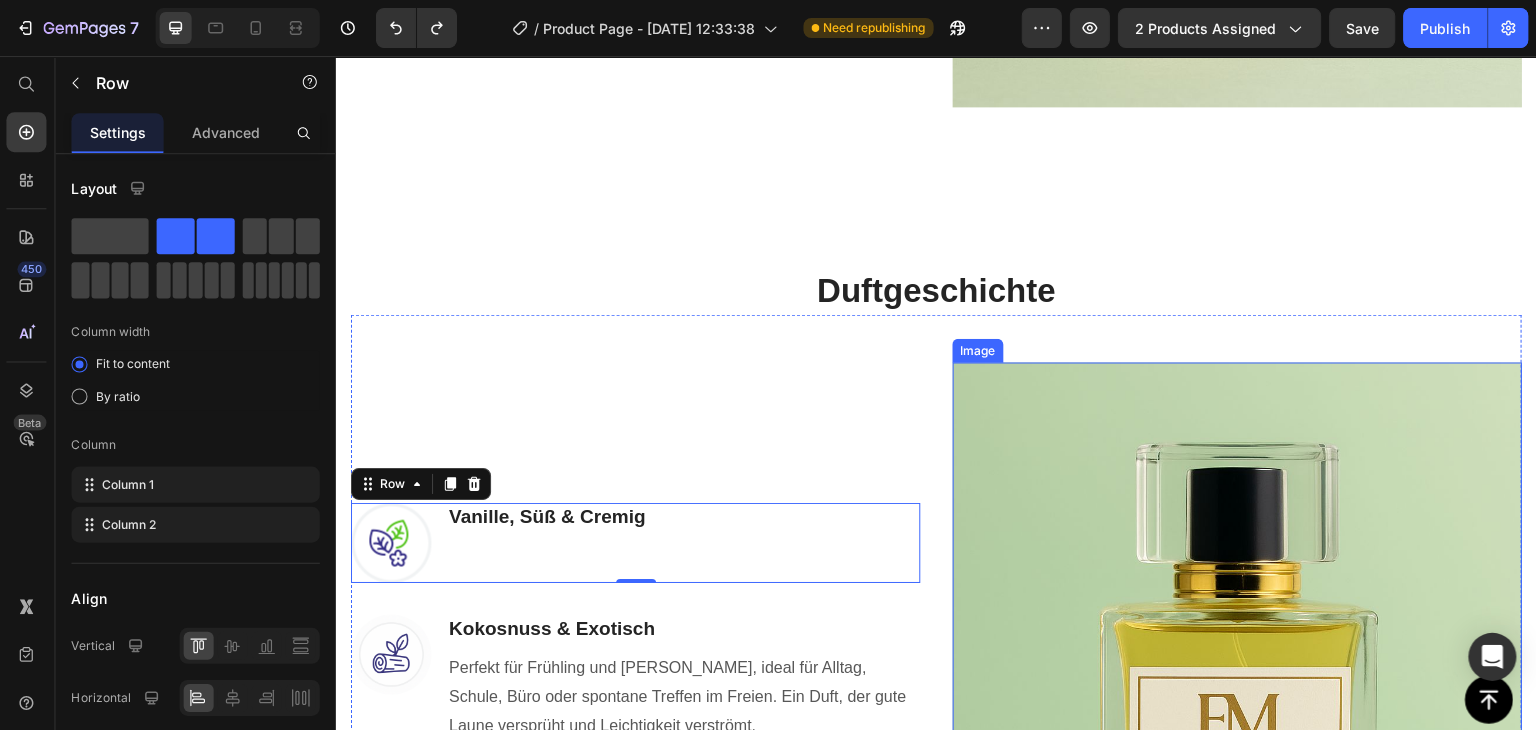 click at bounding box center [1235, 662] 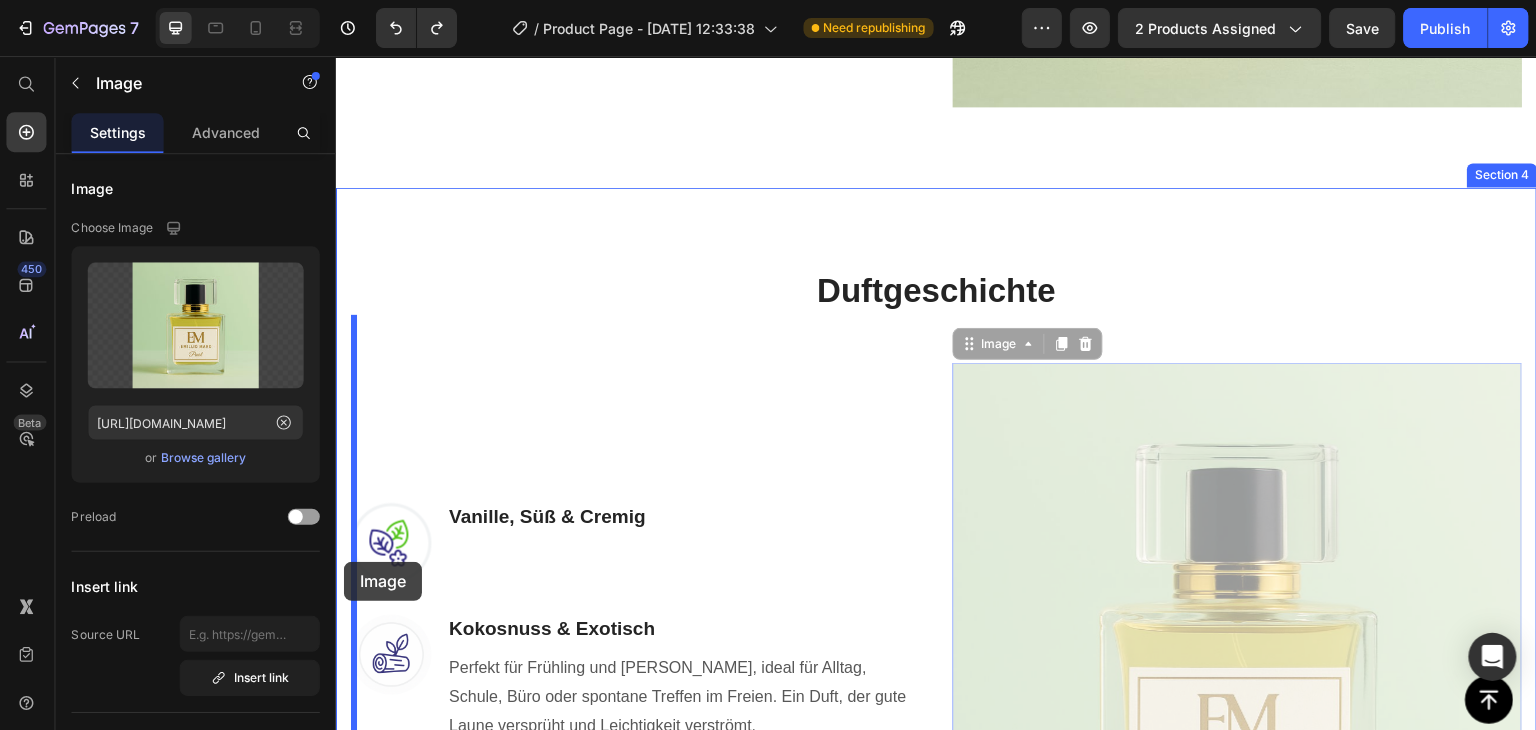 drag, startPoint x: 968, startPoint y: 347, endPoint x: 343, endPoint y: 561, distance: 660.6217 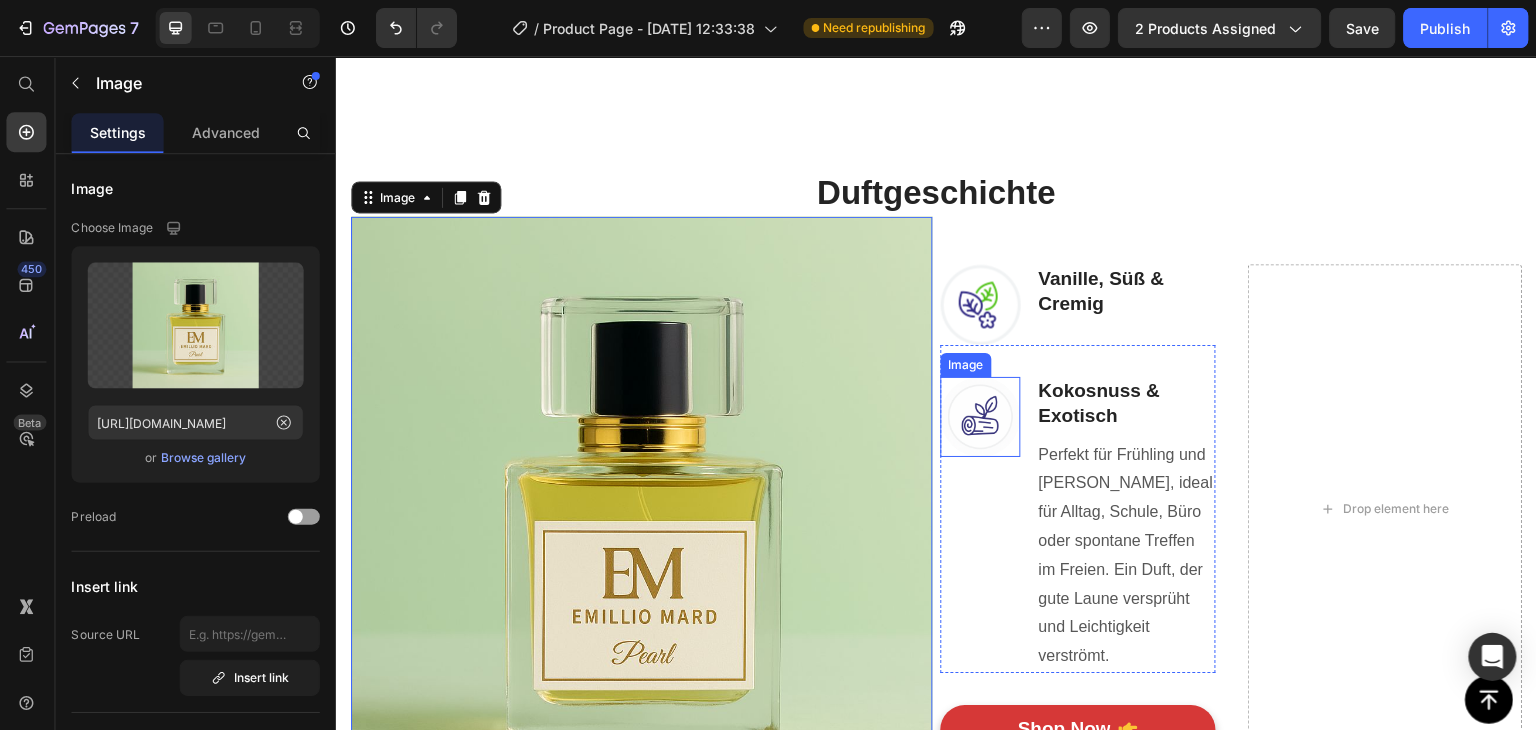 scroll, scrollTop: 1687, scrollLeft: 0, axis: vertical 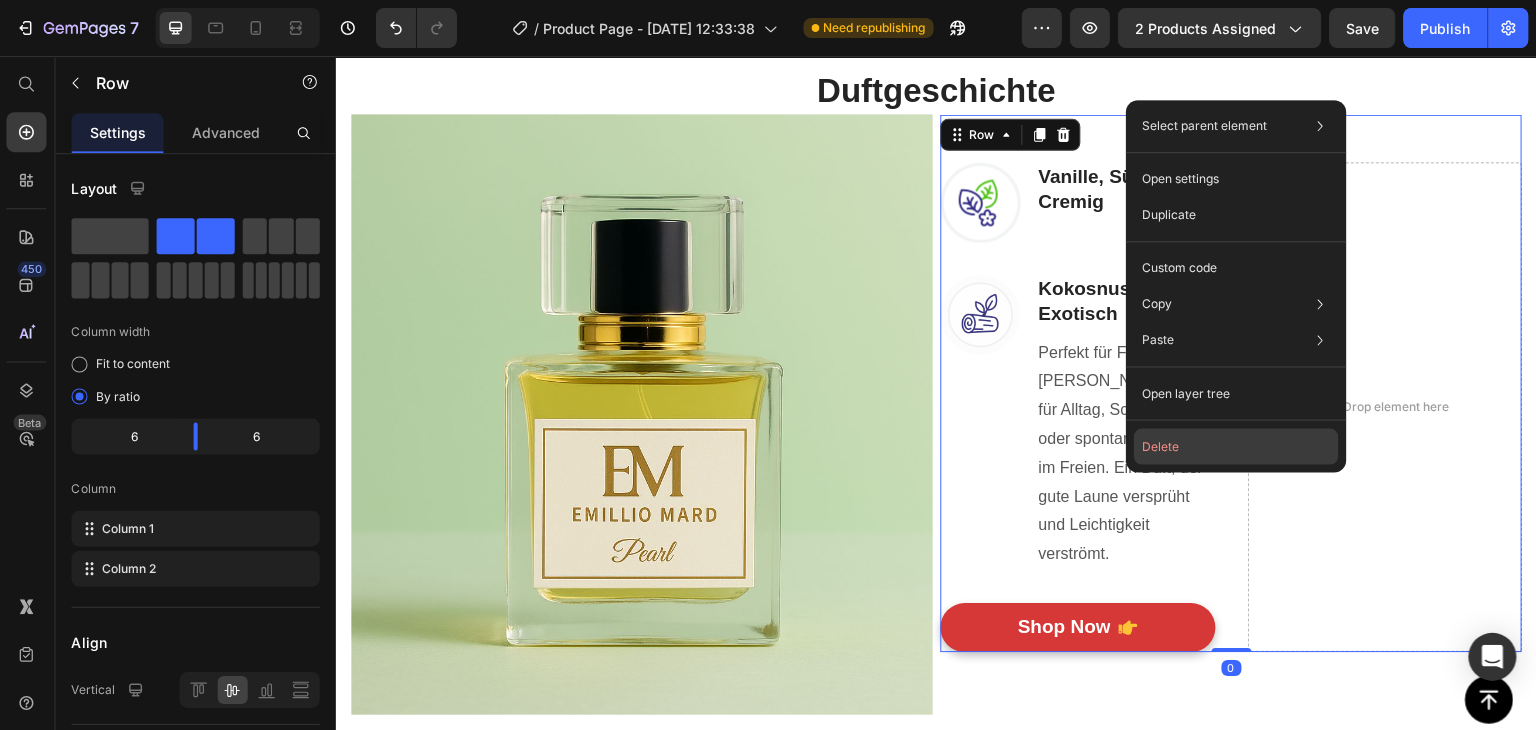 click on "Delete" 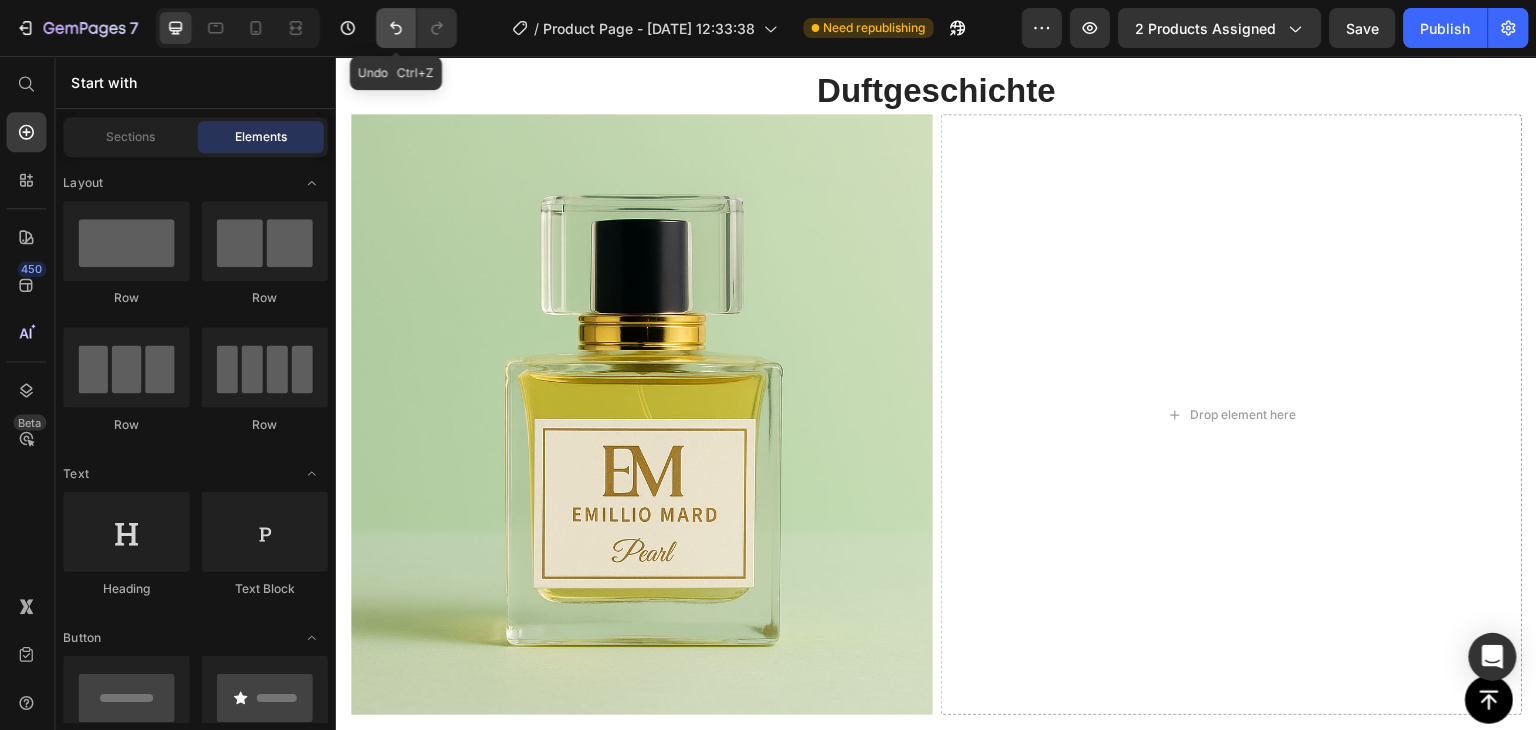click 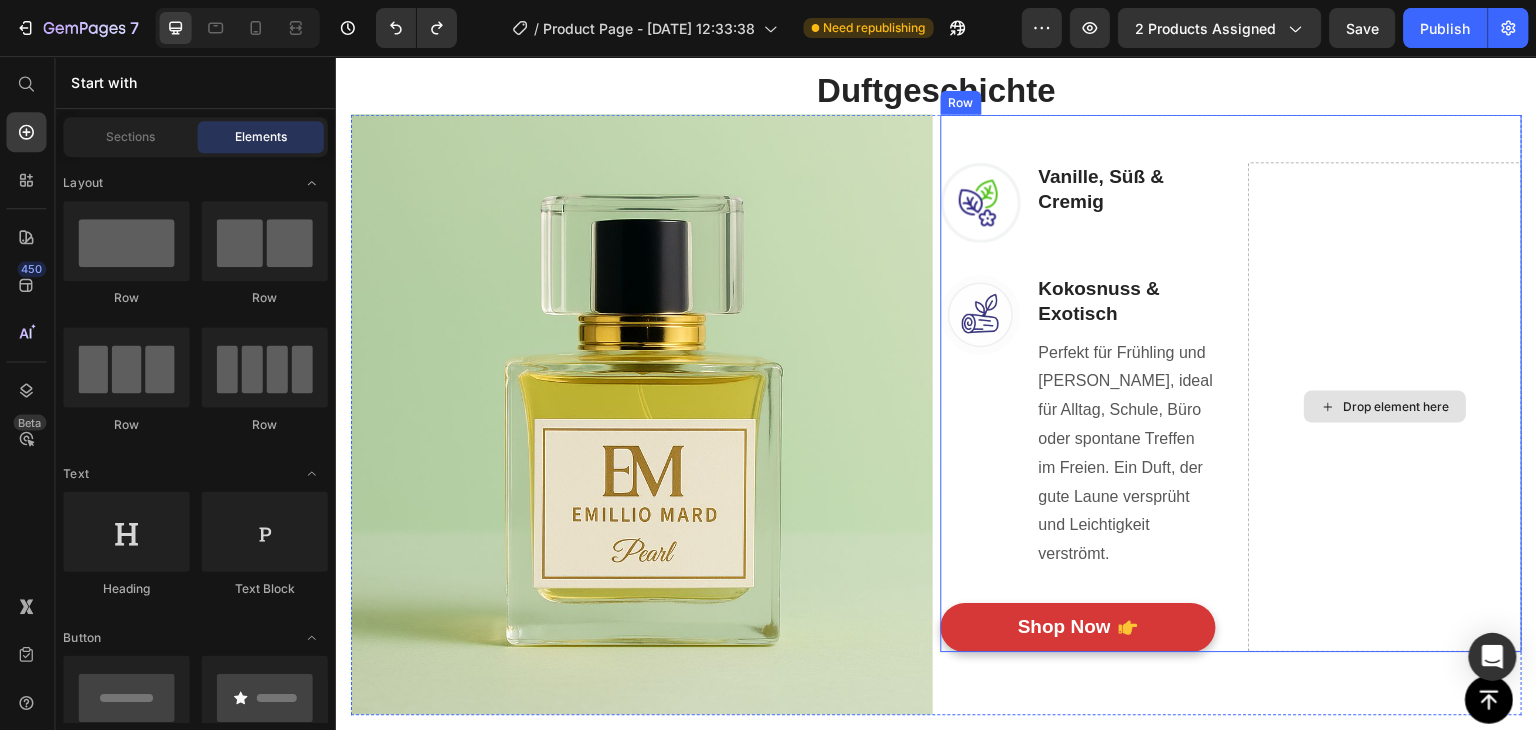 click on "Drop element here" at bounding box center [1383, 406] 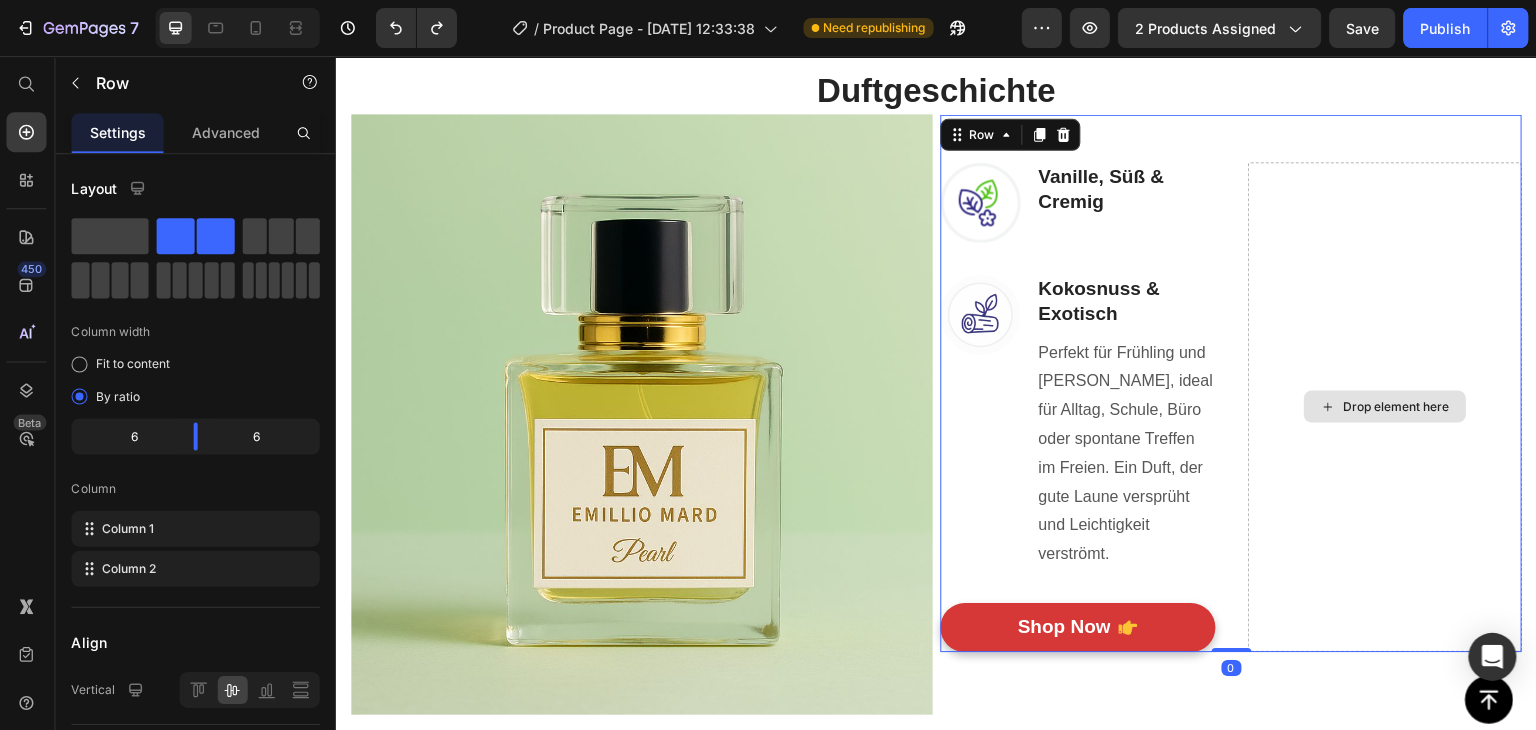 click on "Drop element here" at bounding box center [1383, 406] 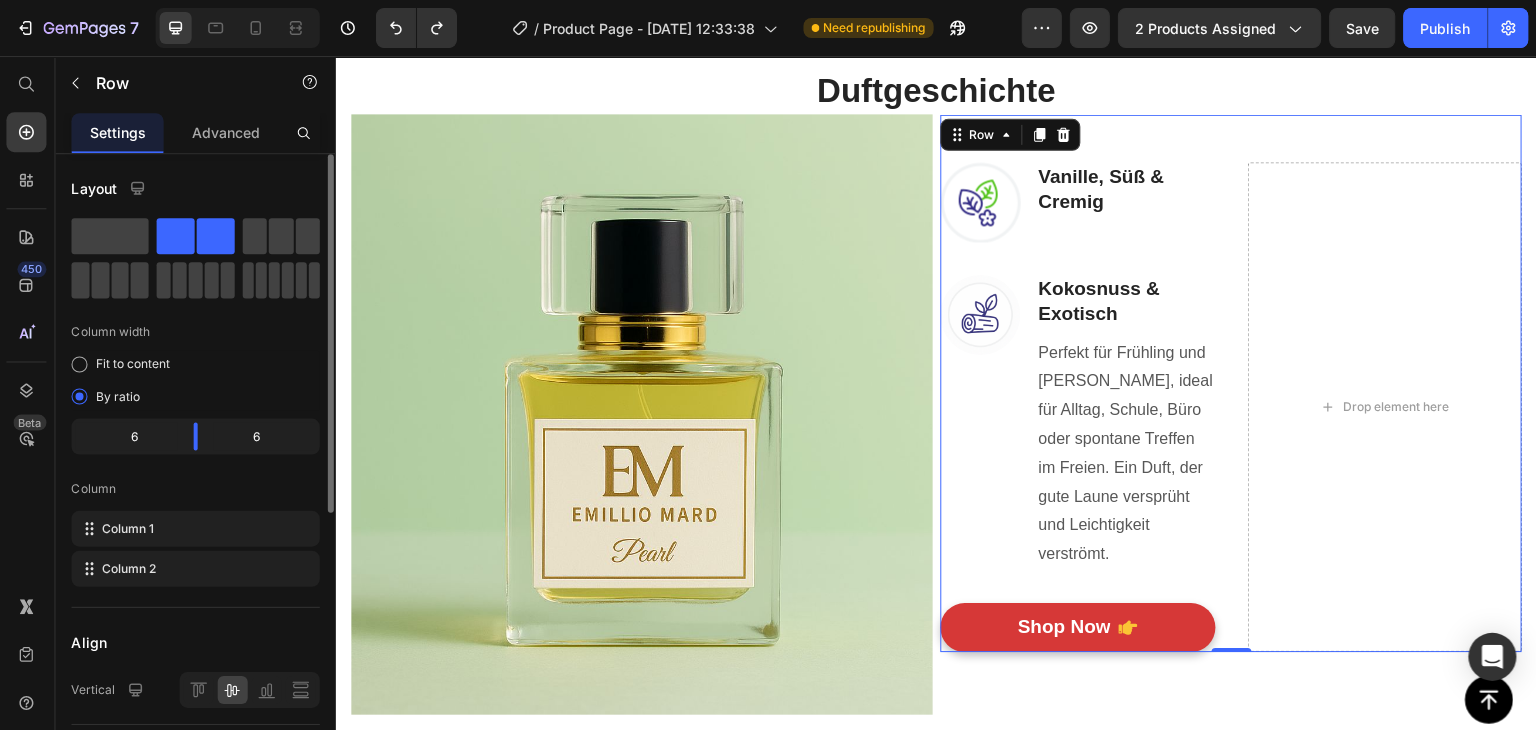 click 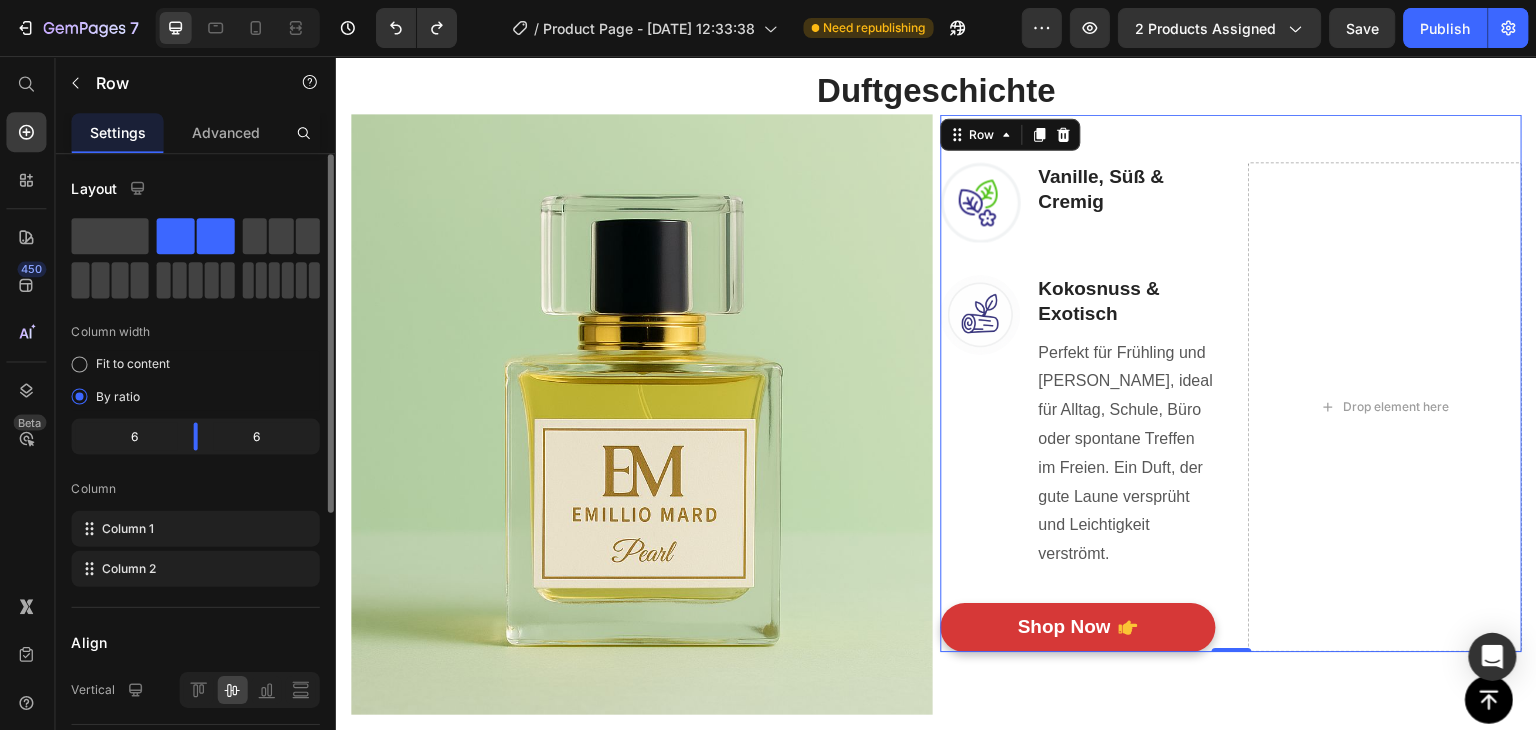 click 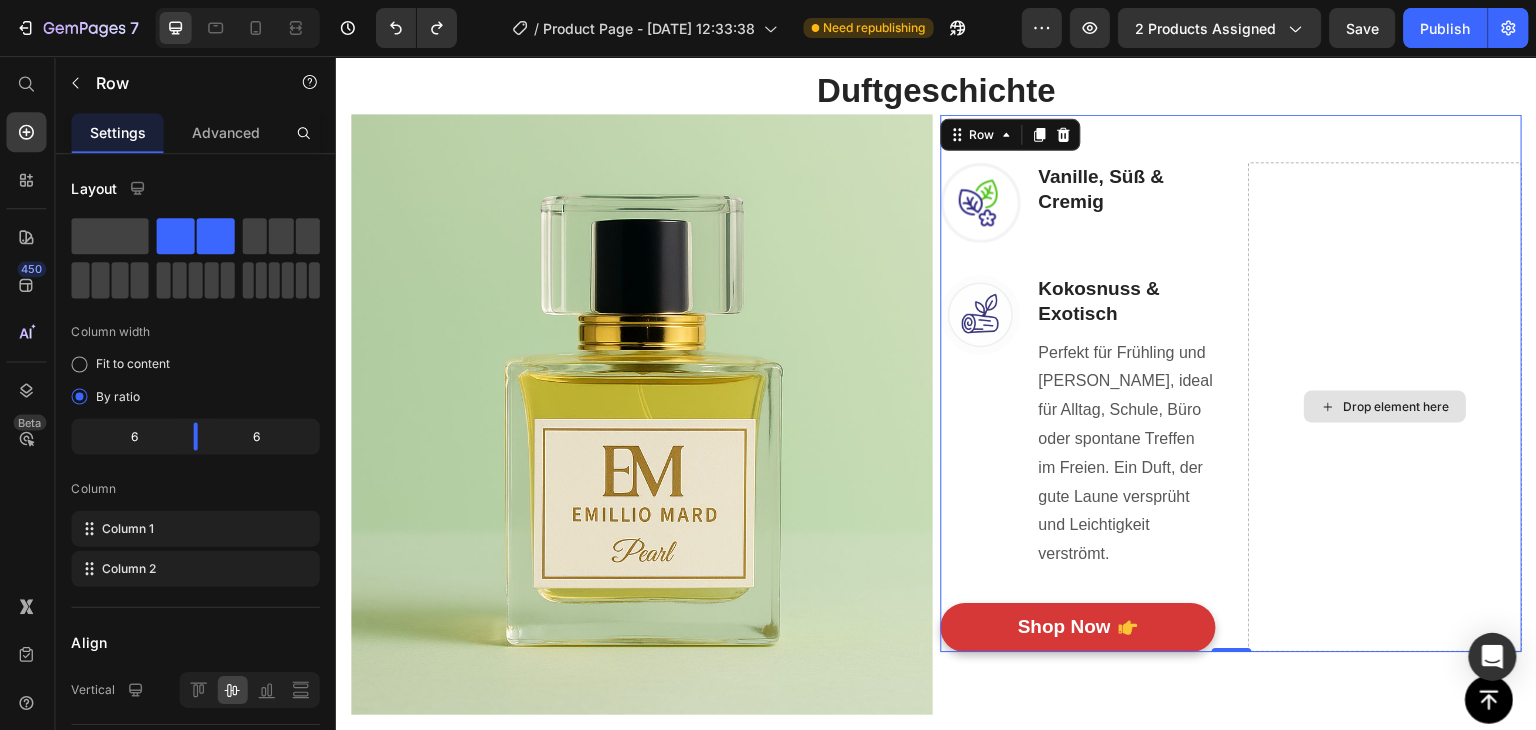 click on "Drop element here" at bounding box center (1383, 406) 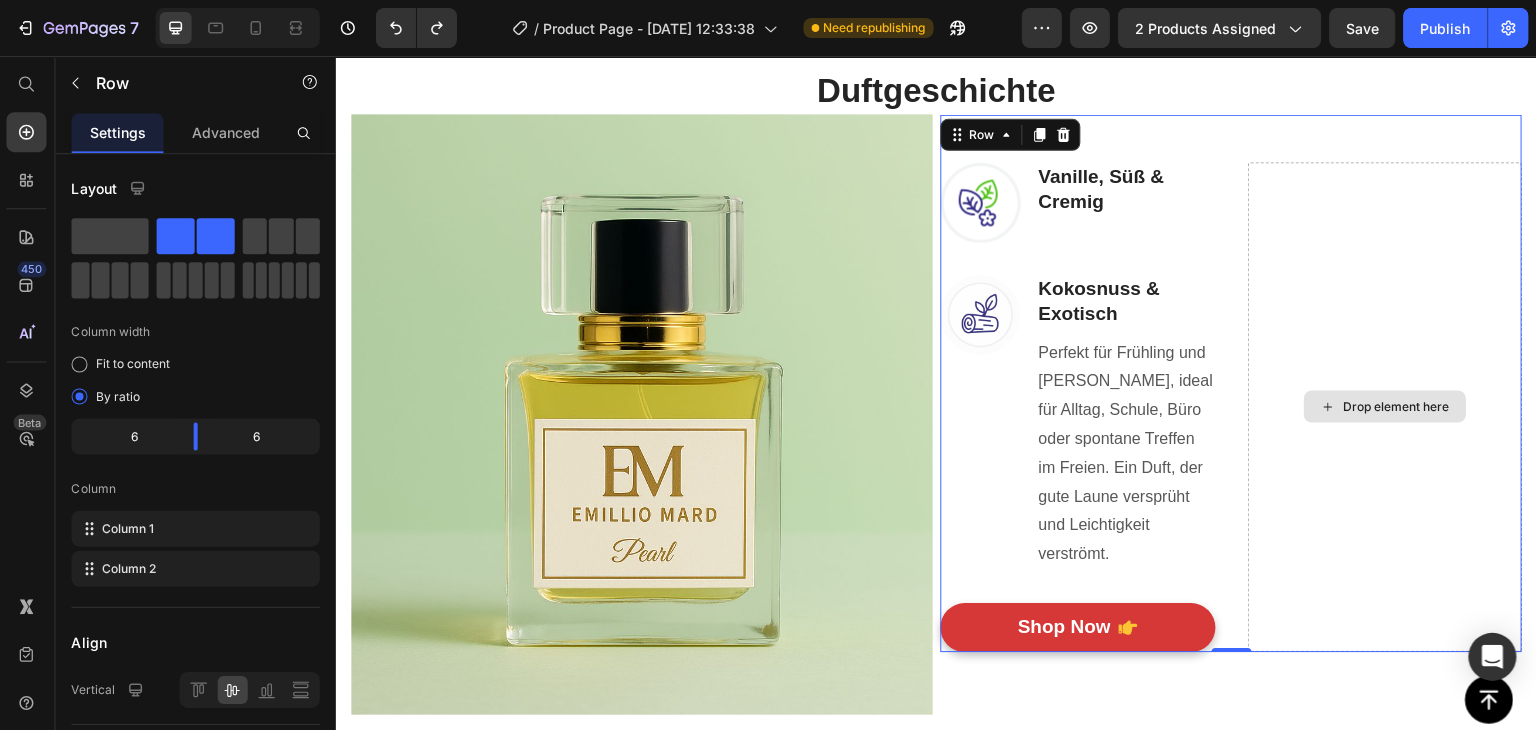 click on "Drop element here" at bounding box center (1383, 406) 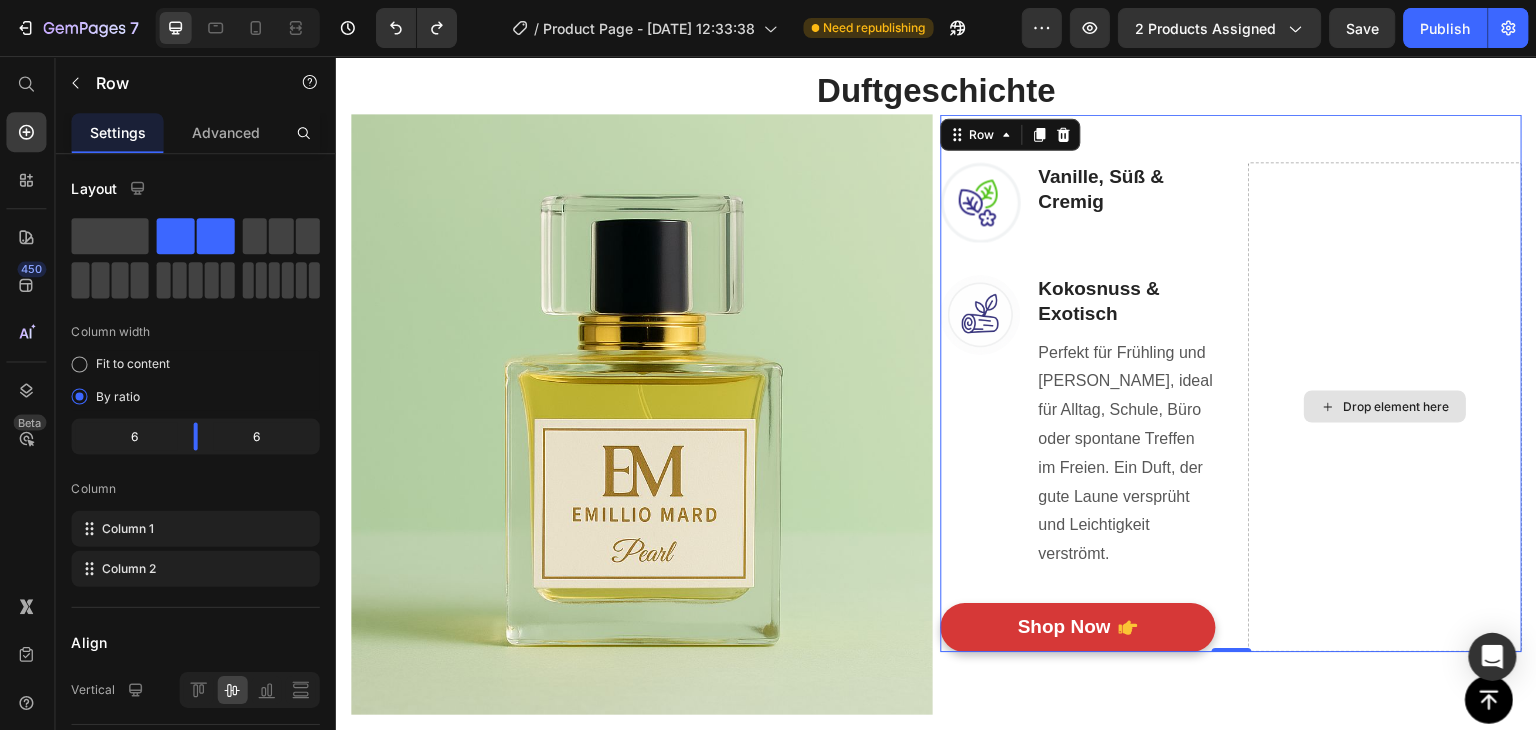 click on "Drop element here" at bounding box center (1383, 406) 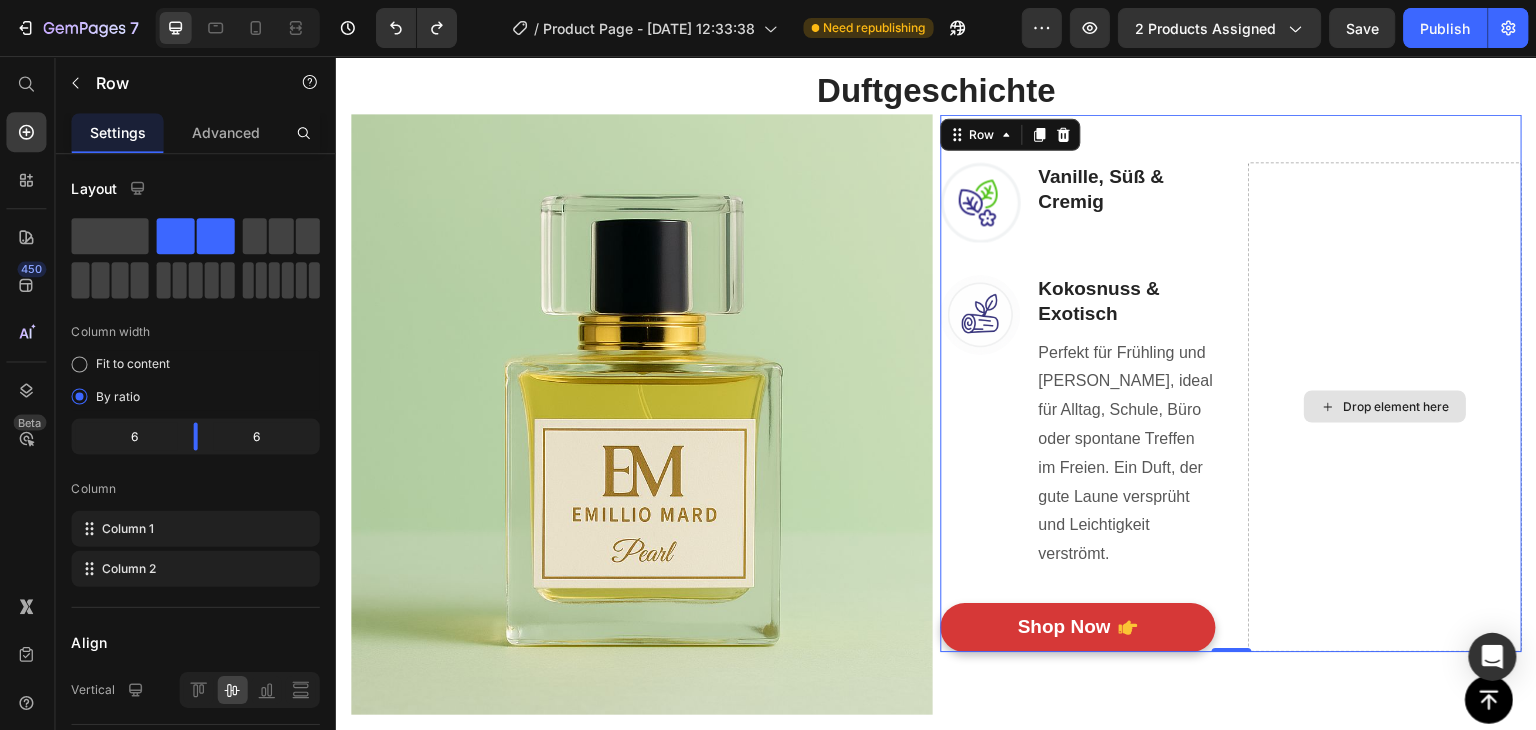 click on "Drop element here" at bounding box center (1383, 406) 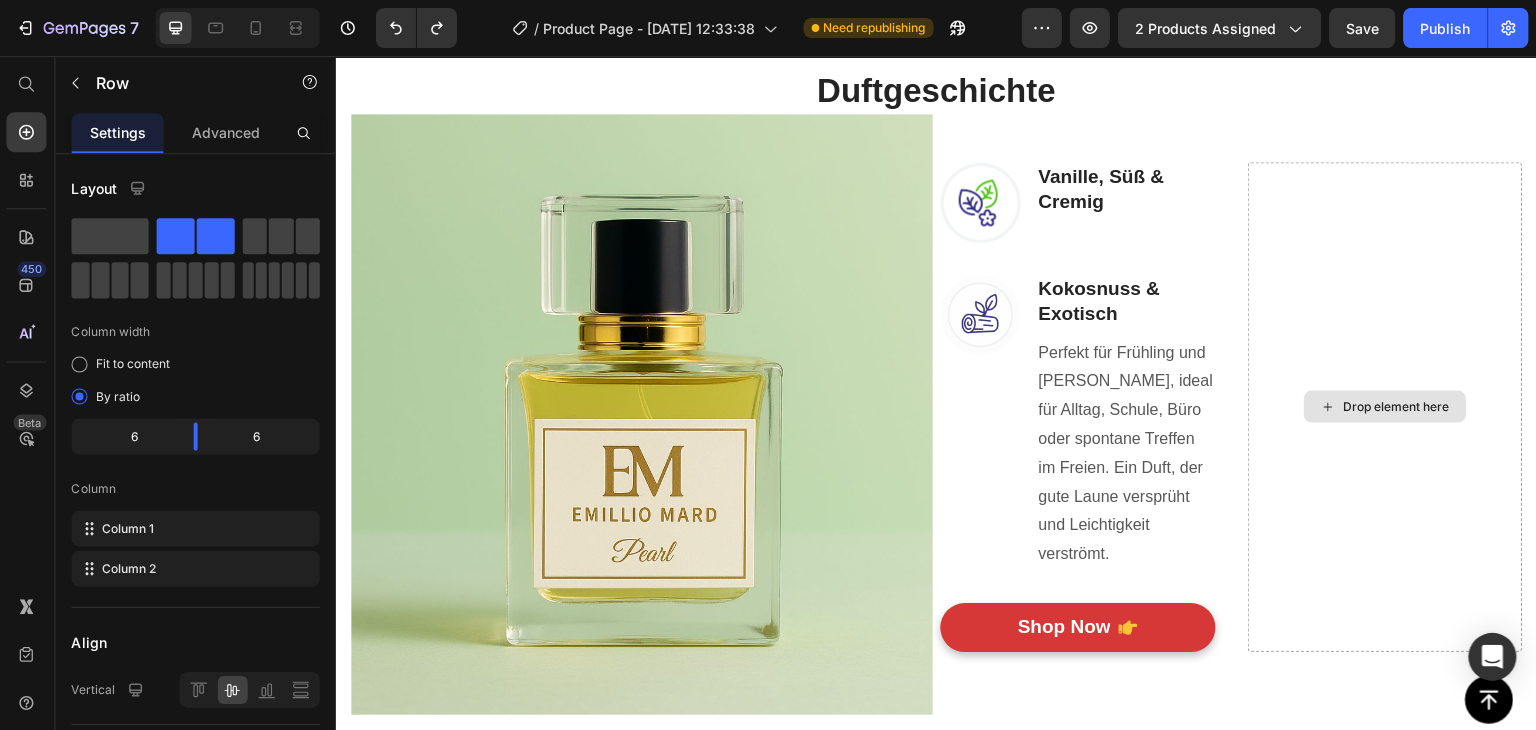 click on "Drop element here" at bounding box center (1383, 406) 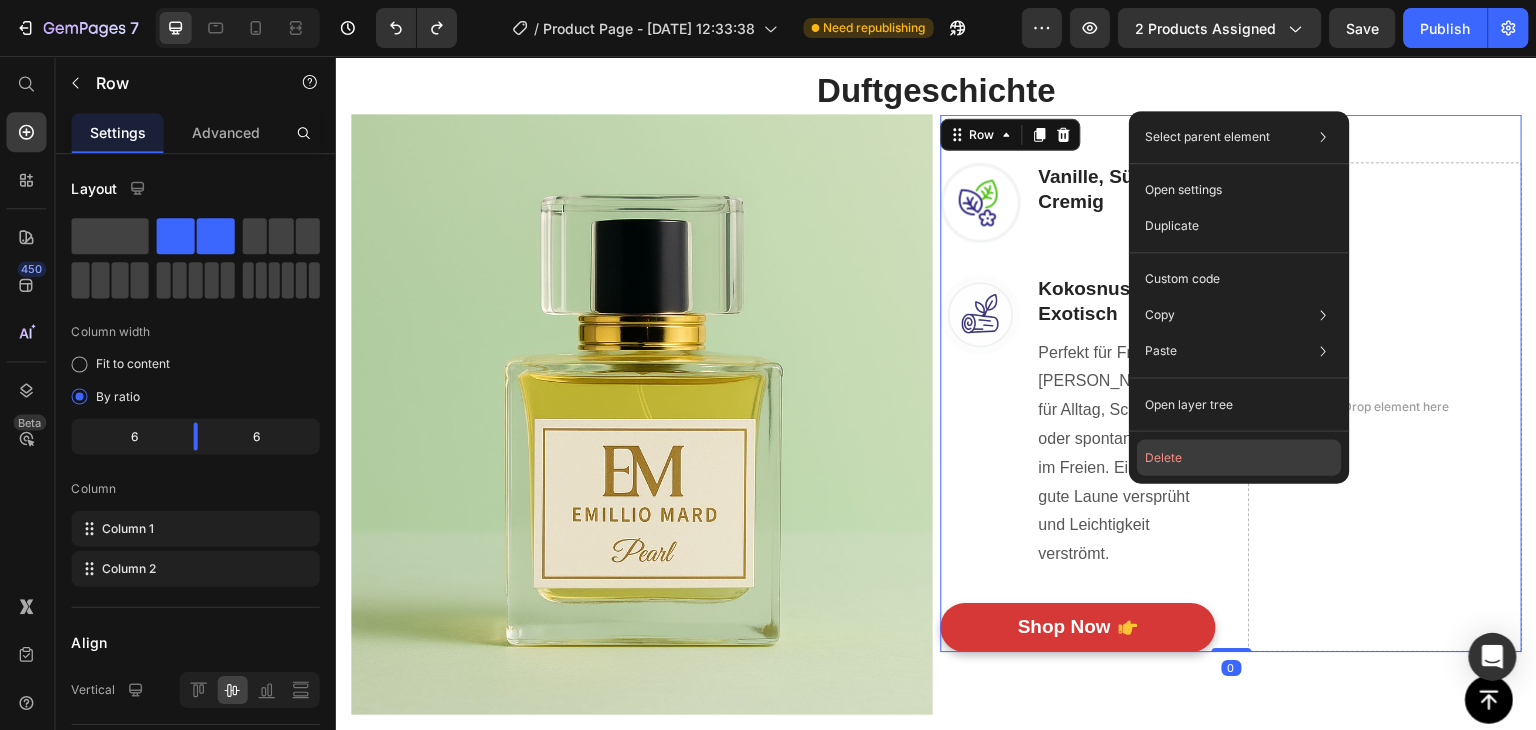 click on "Delete" 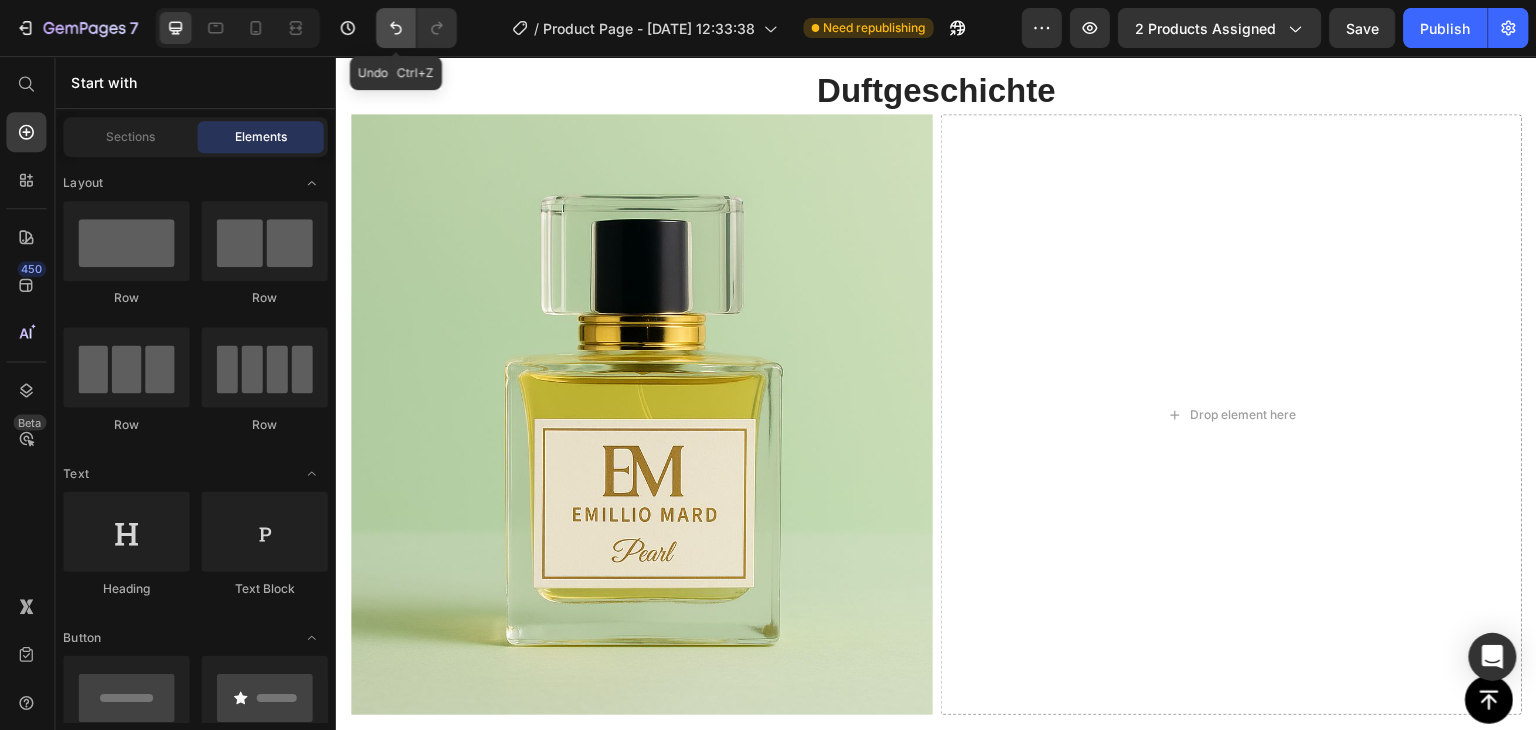 click 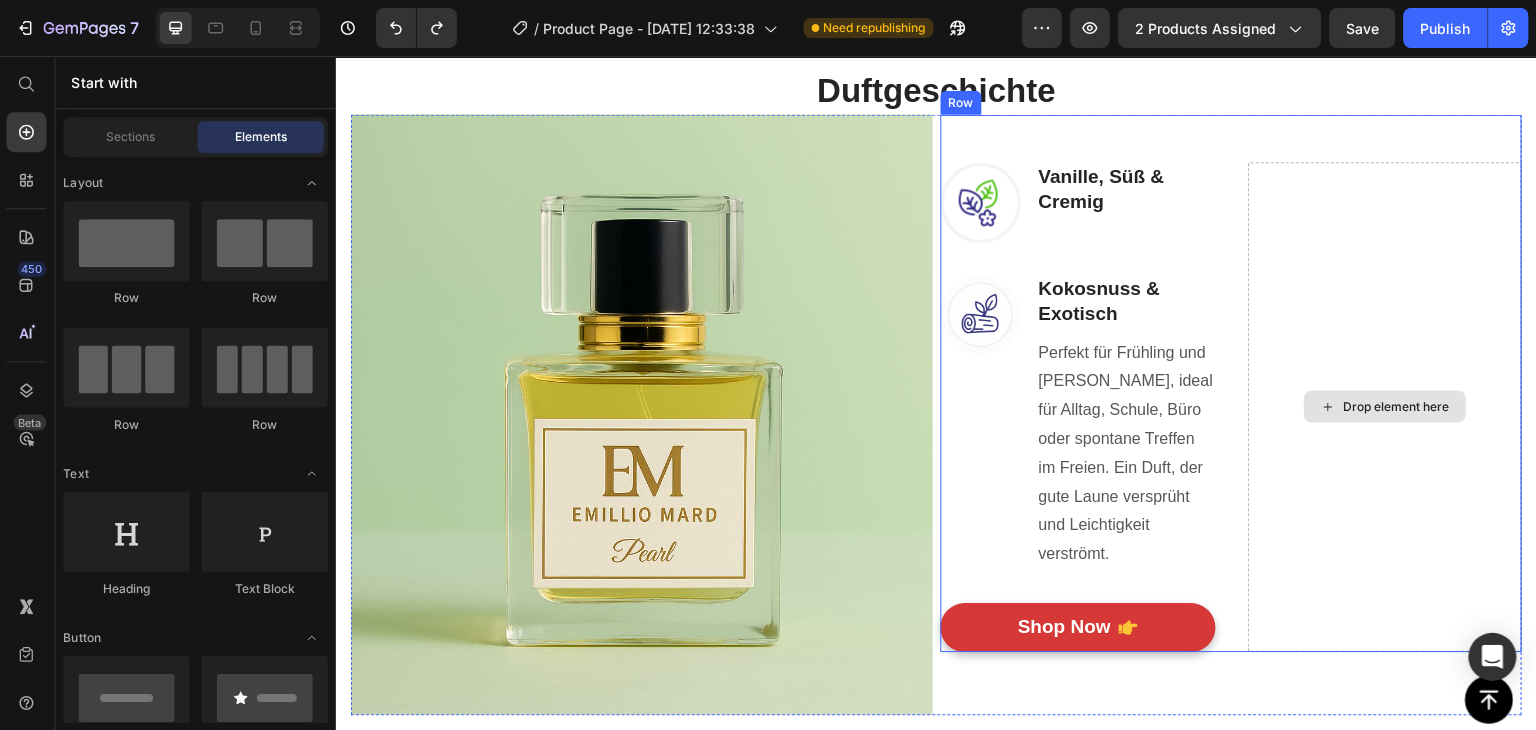 click on "Drop element here" at bounding box center (1383, 406) 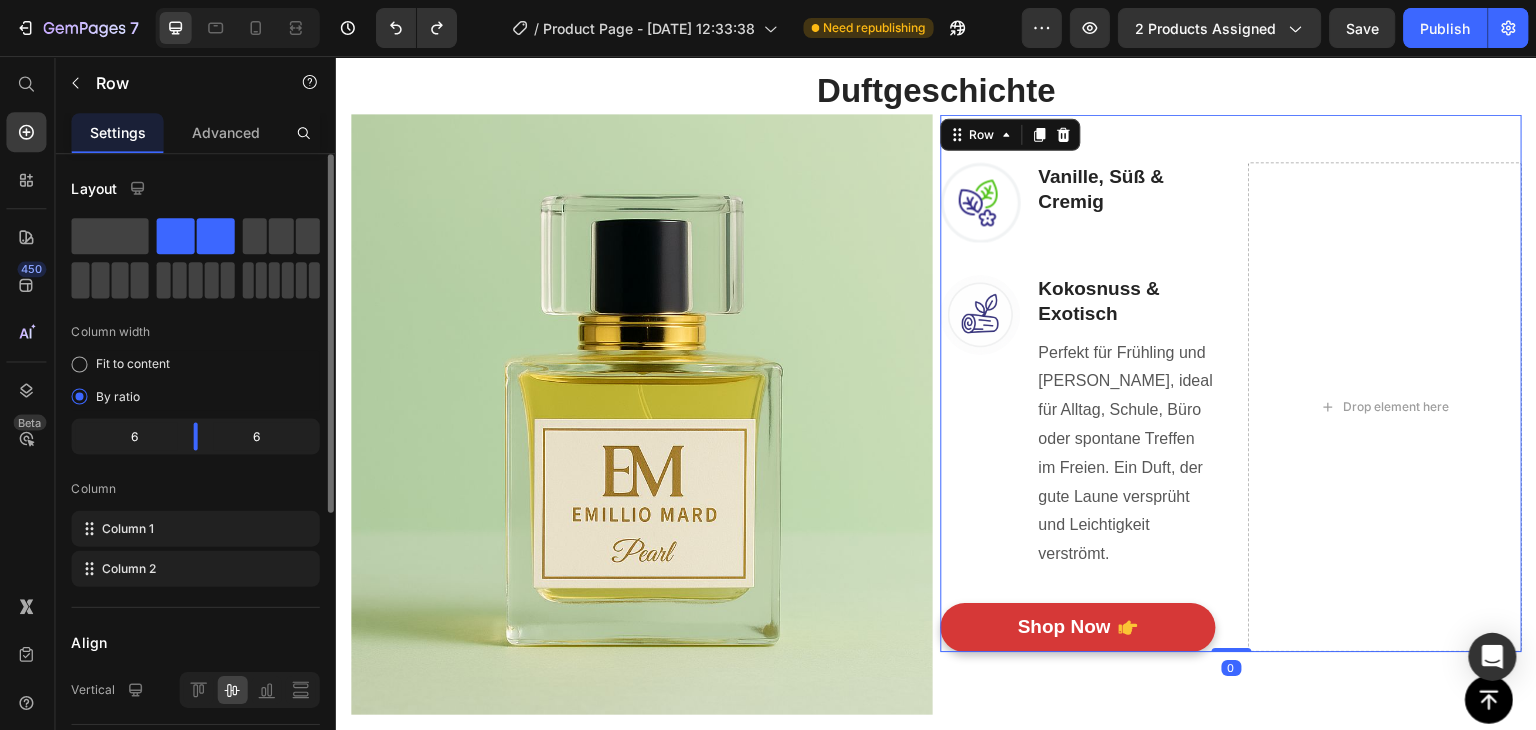 click 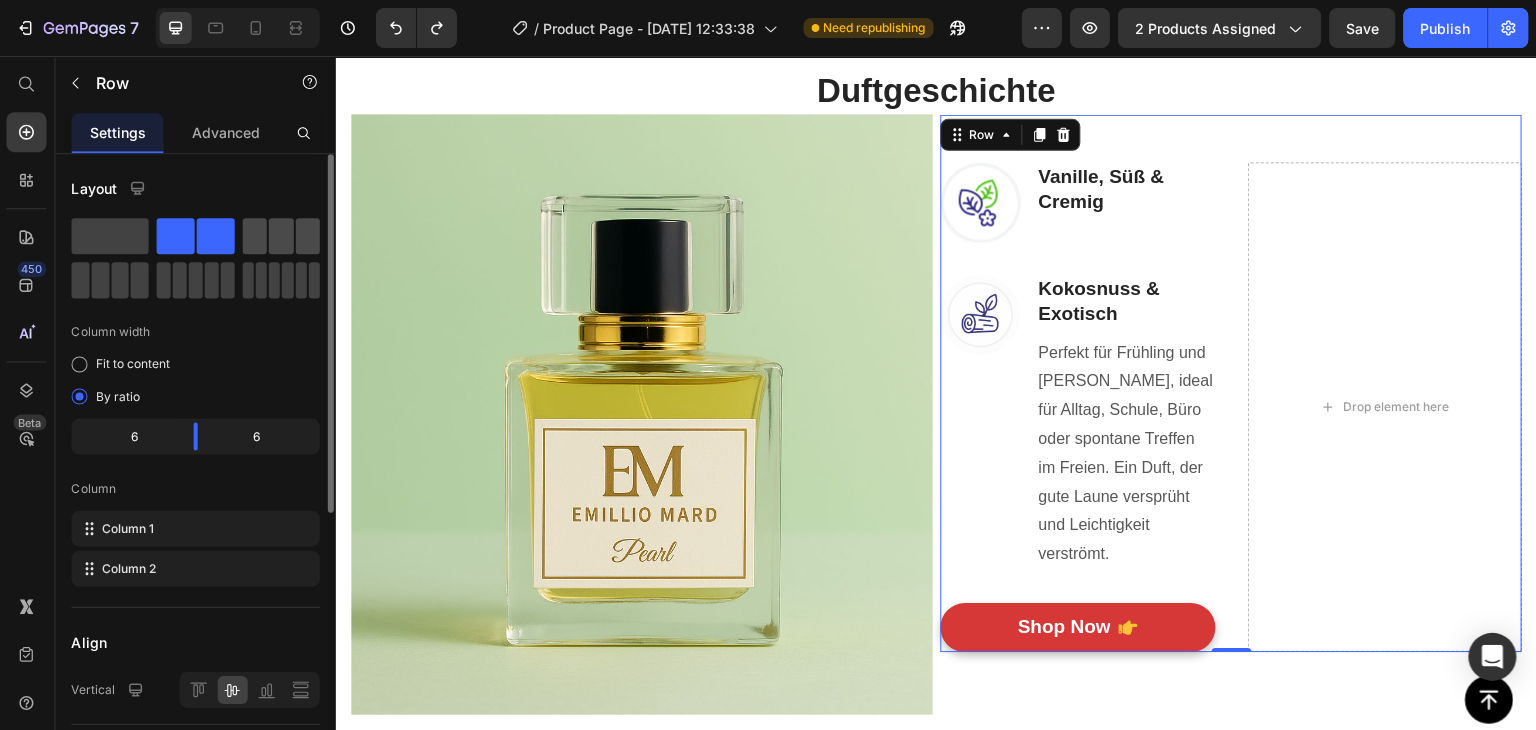click 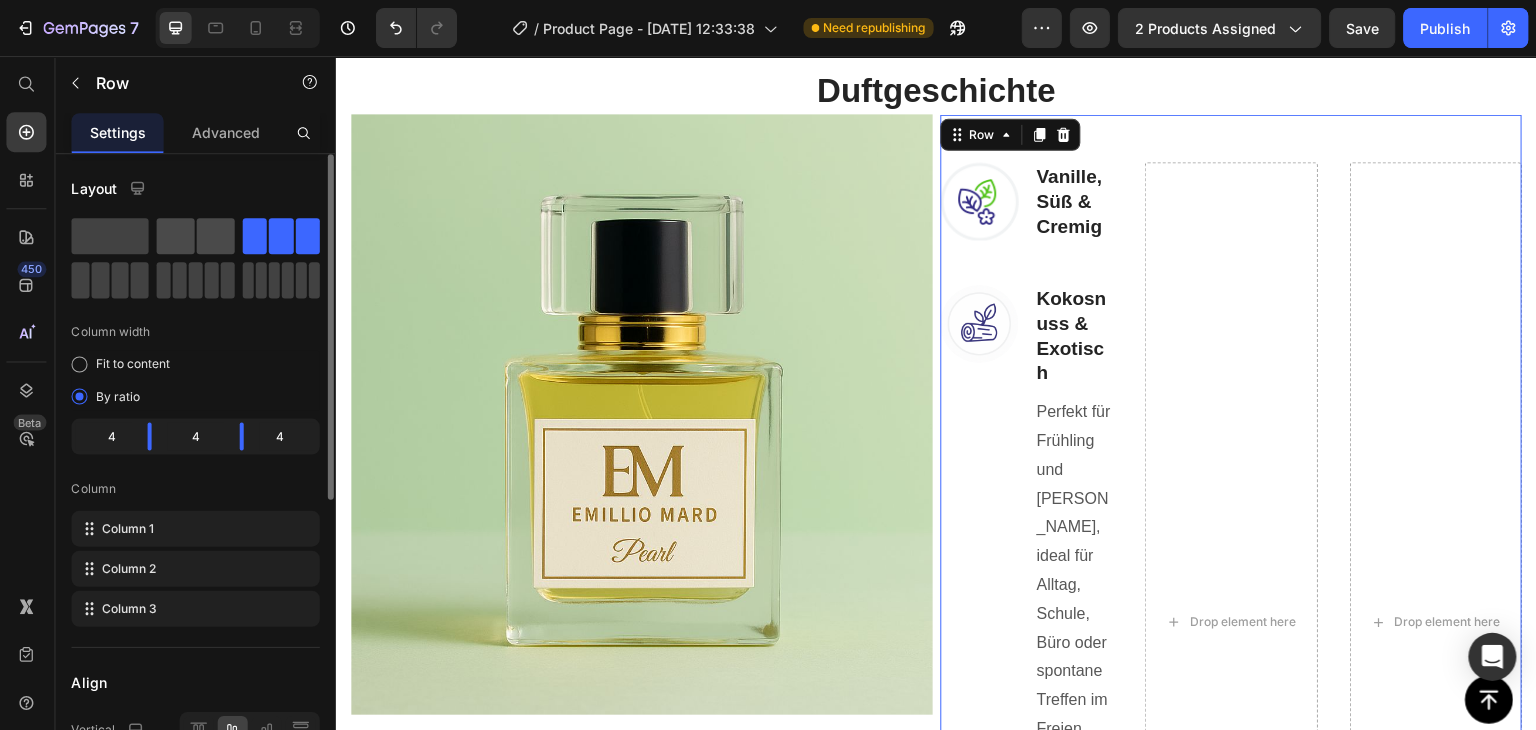 click 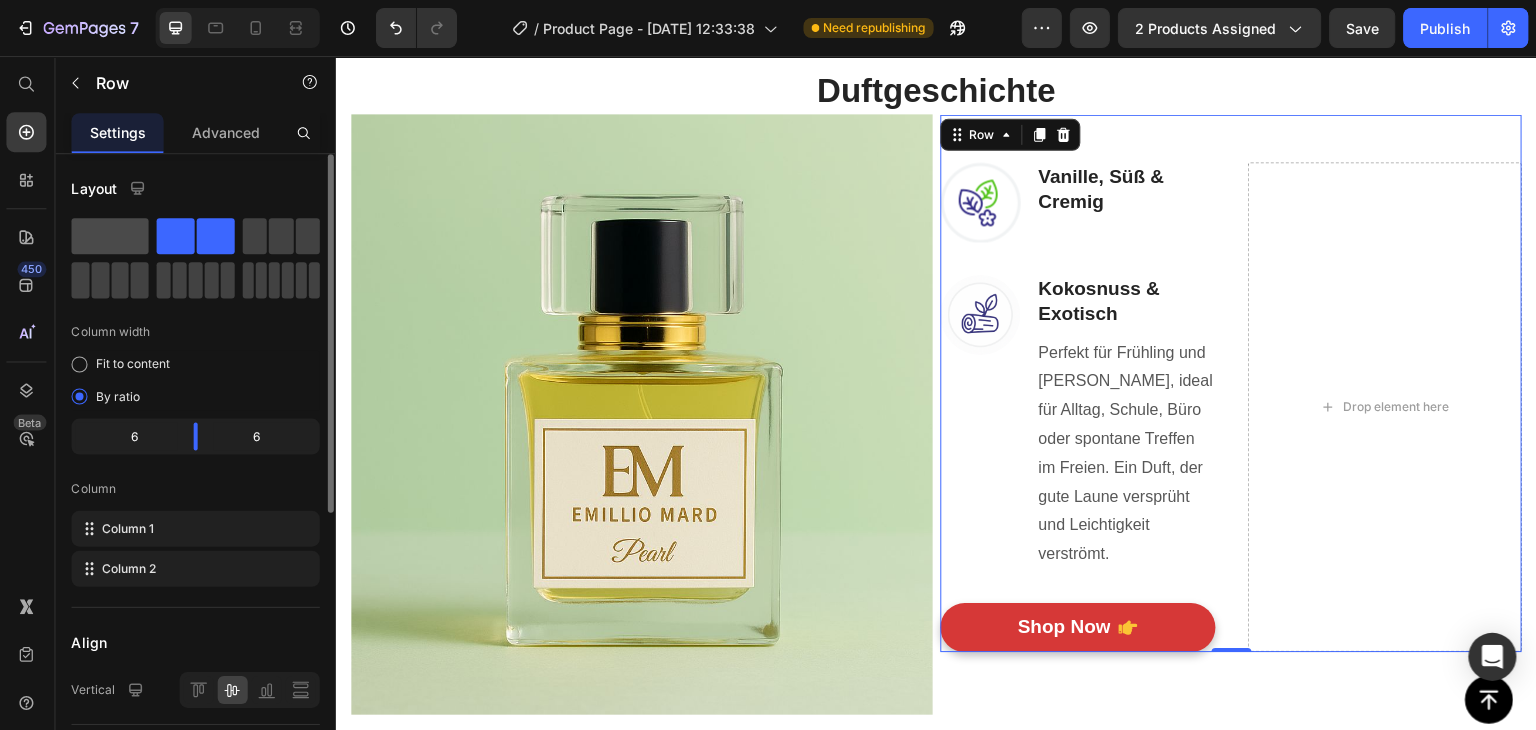 click 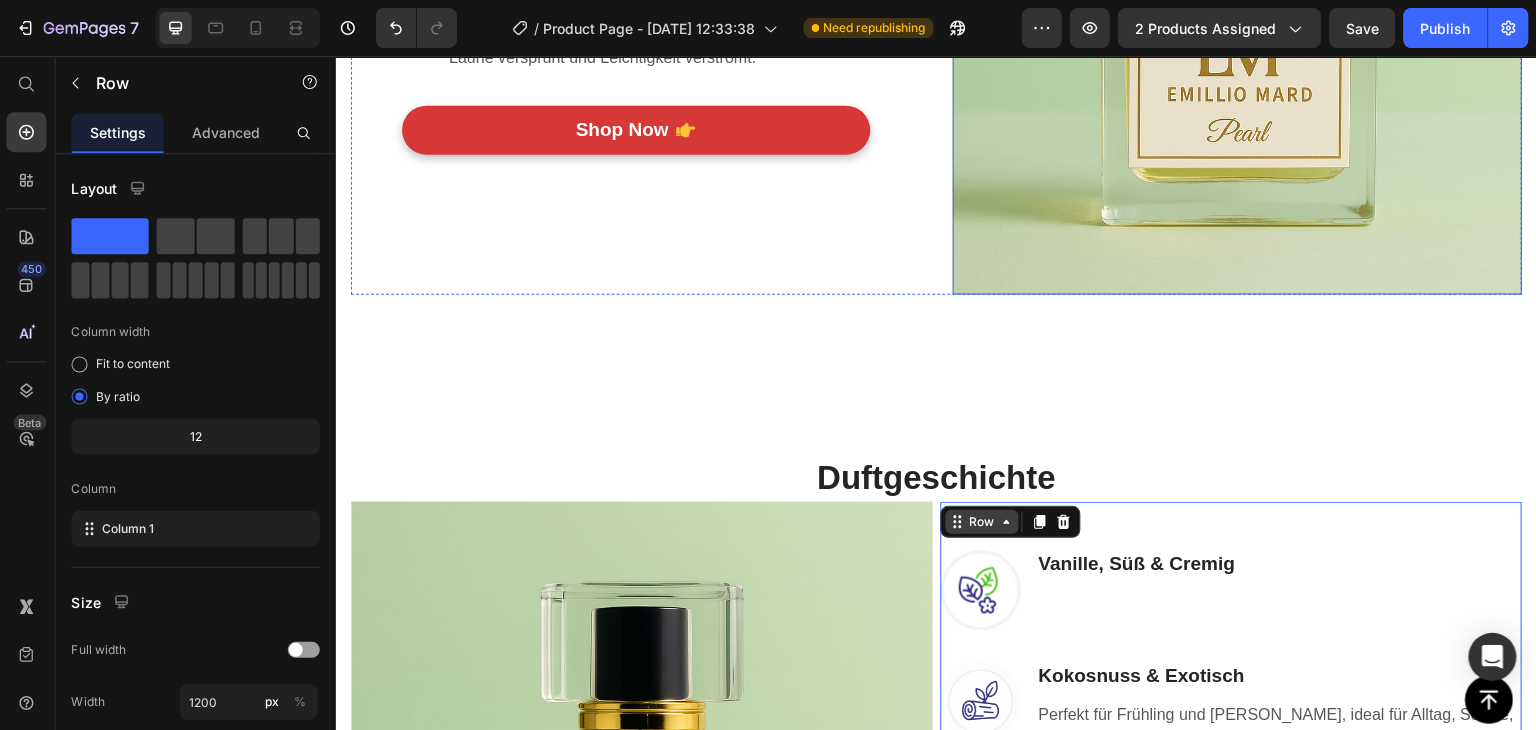 scroll, scrollTop: 1387, scrollLeft: 0, axis: vertical 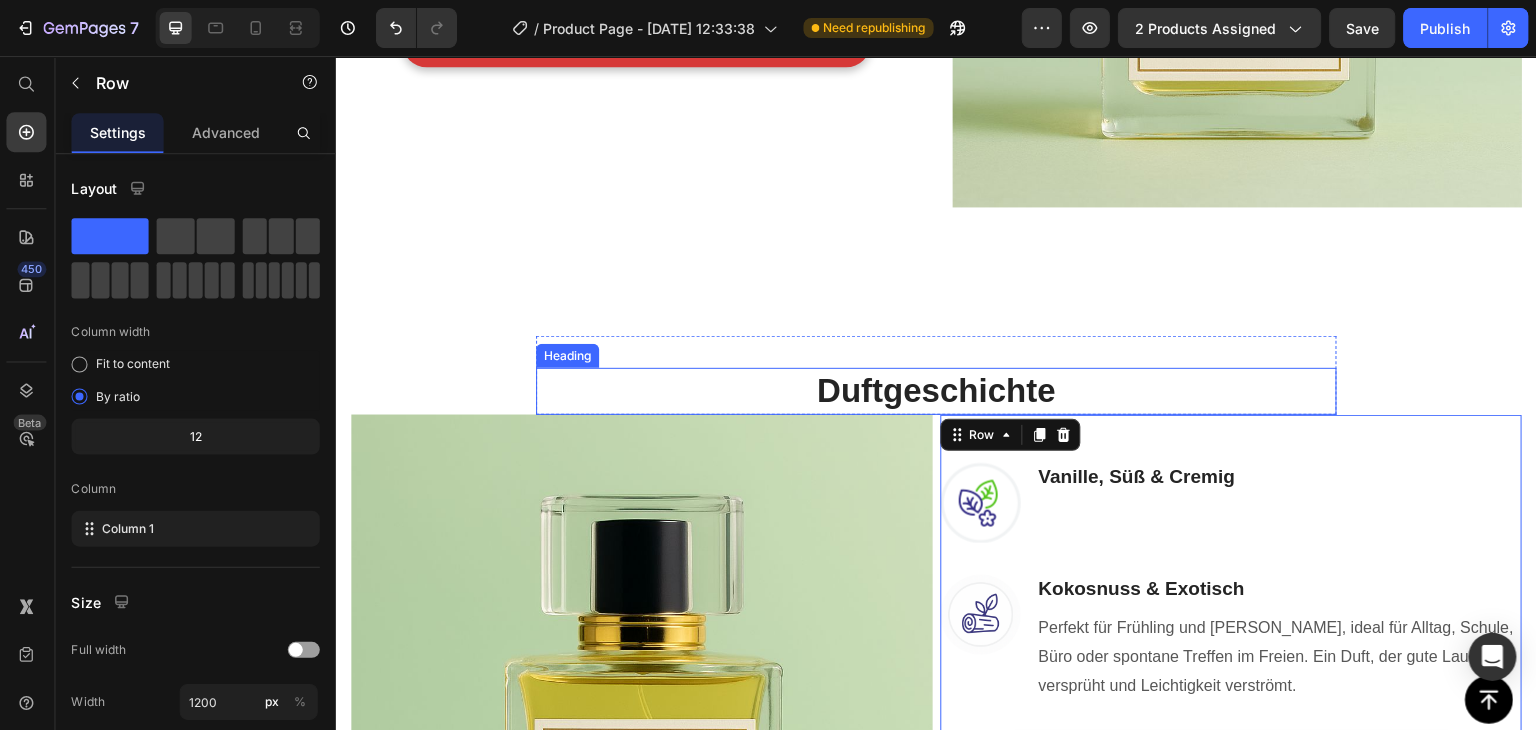 click on "Duftgeschichte" at bounding box center (935, 390) 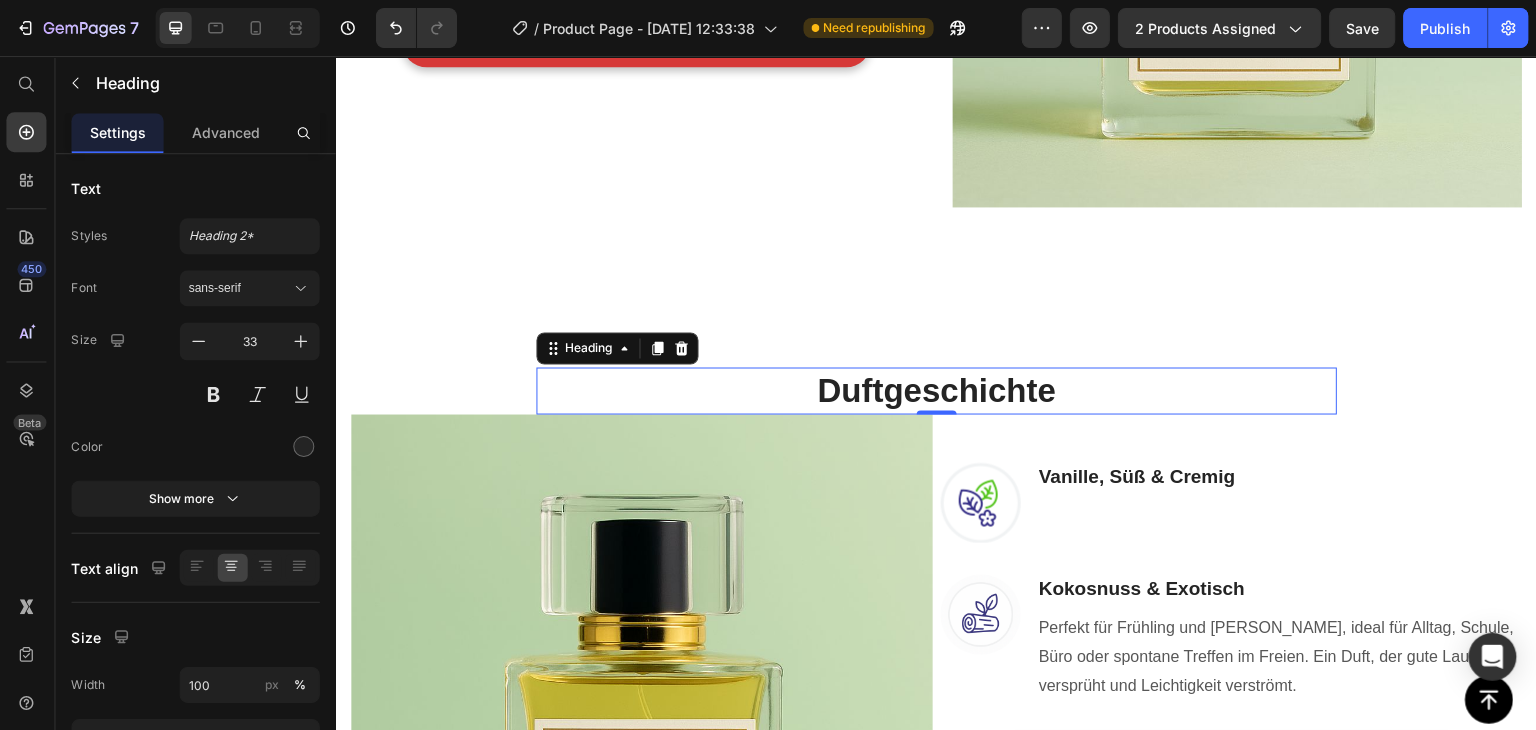 click on "Duftgeschichte" at bounding box center [935, 390] 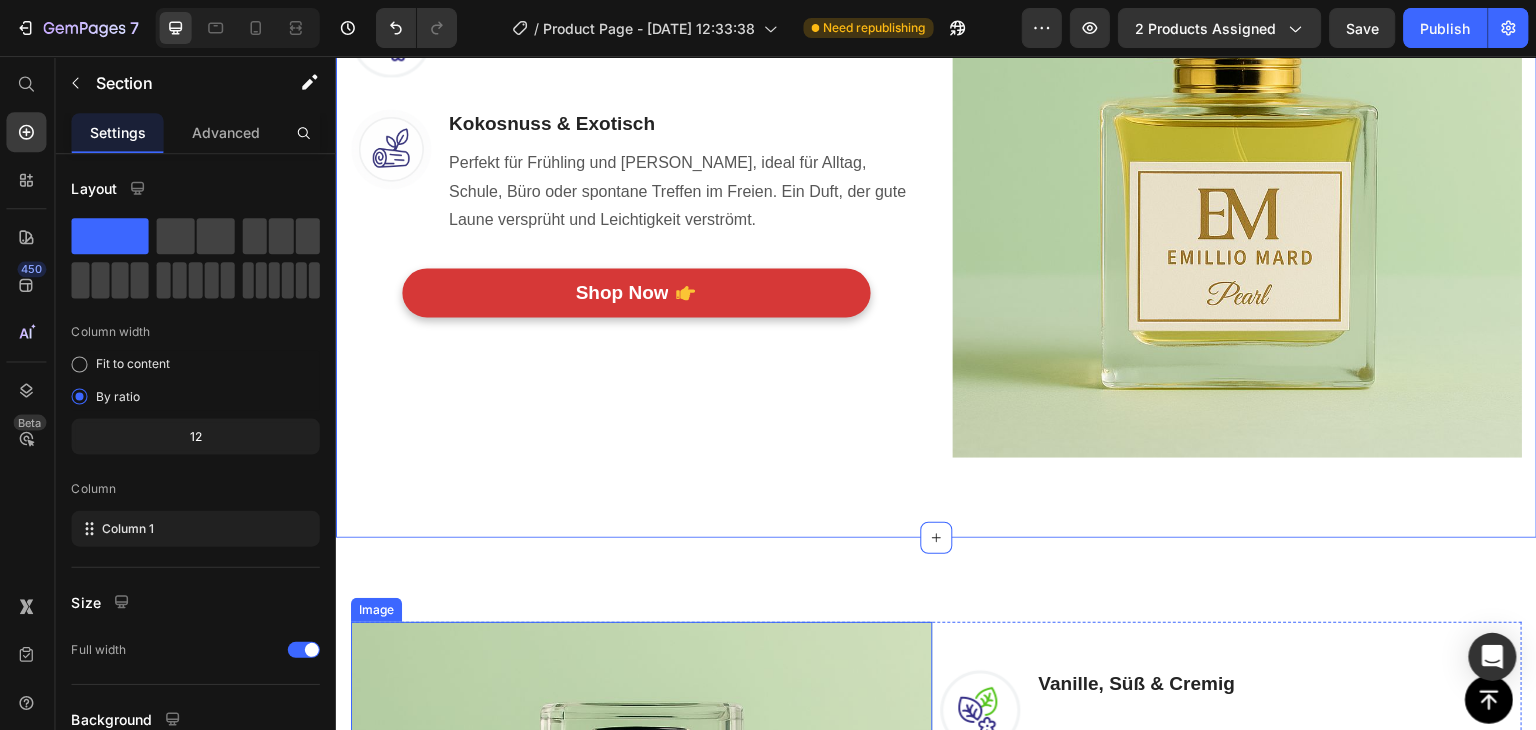 scroll, scrollTop: 1545, scrollLeft: 0, axis: vertical 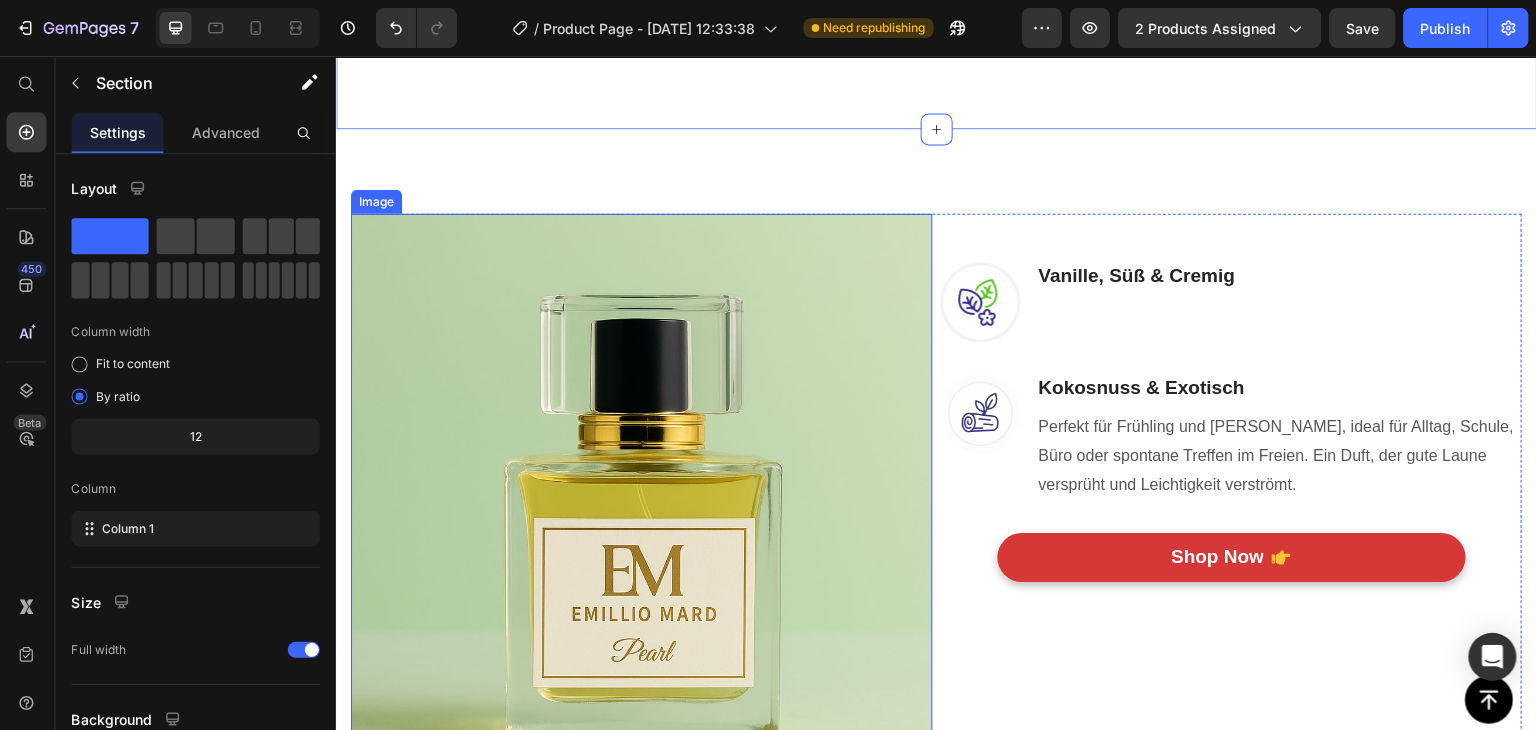 click at bounding box center (640, 513) 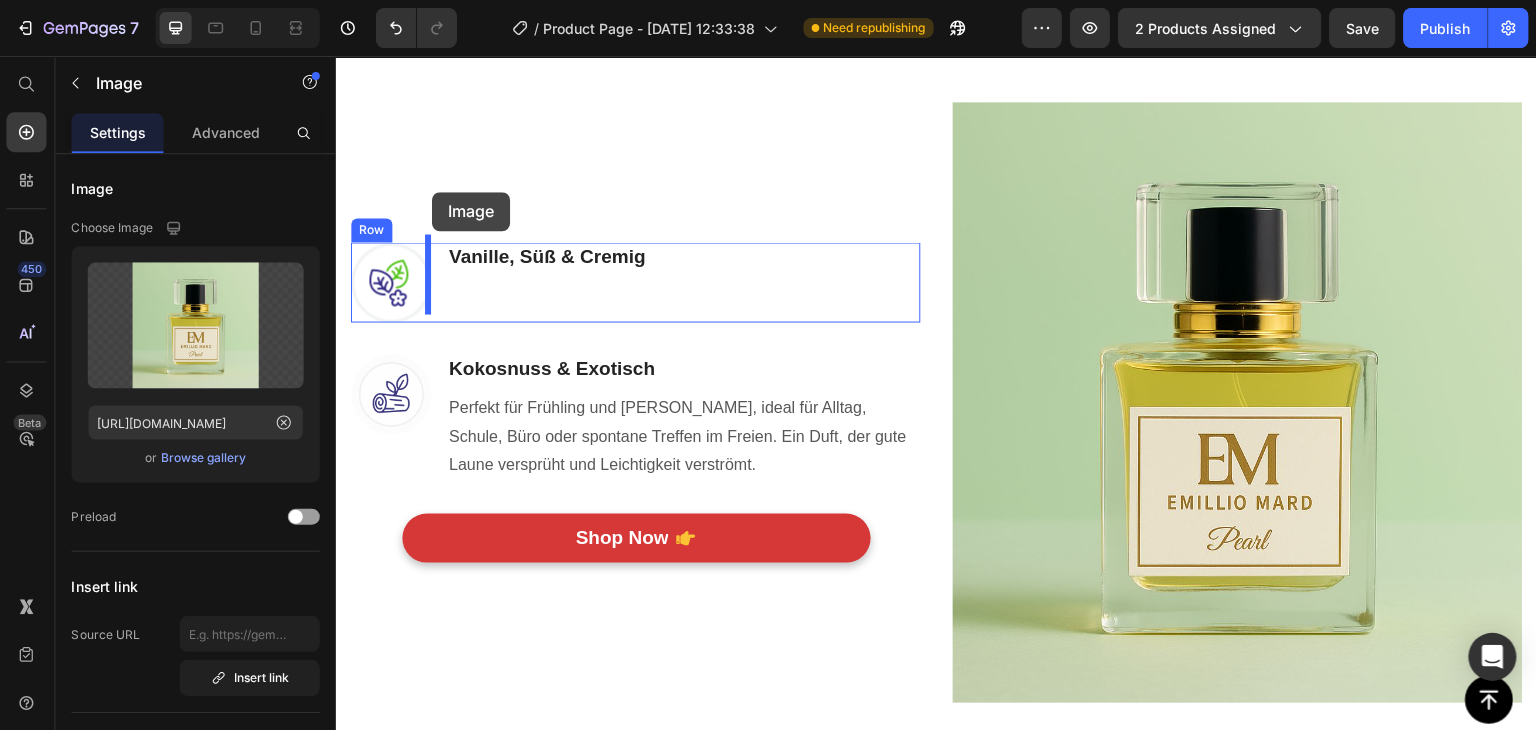 scroll, scrollTop: 871, scrollLeft: 0, axis: vertical 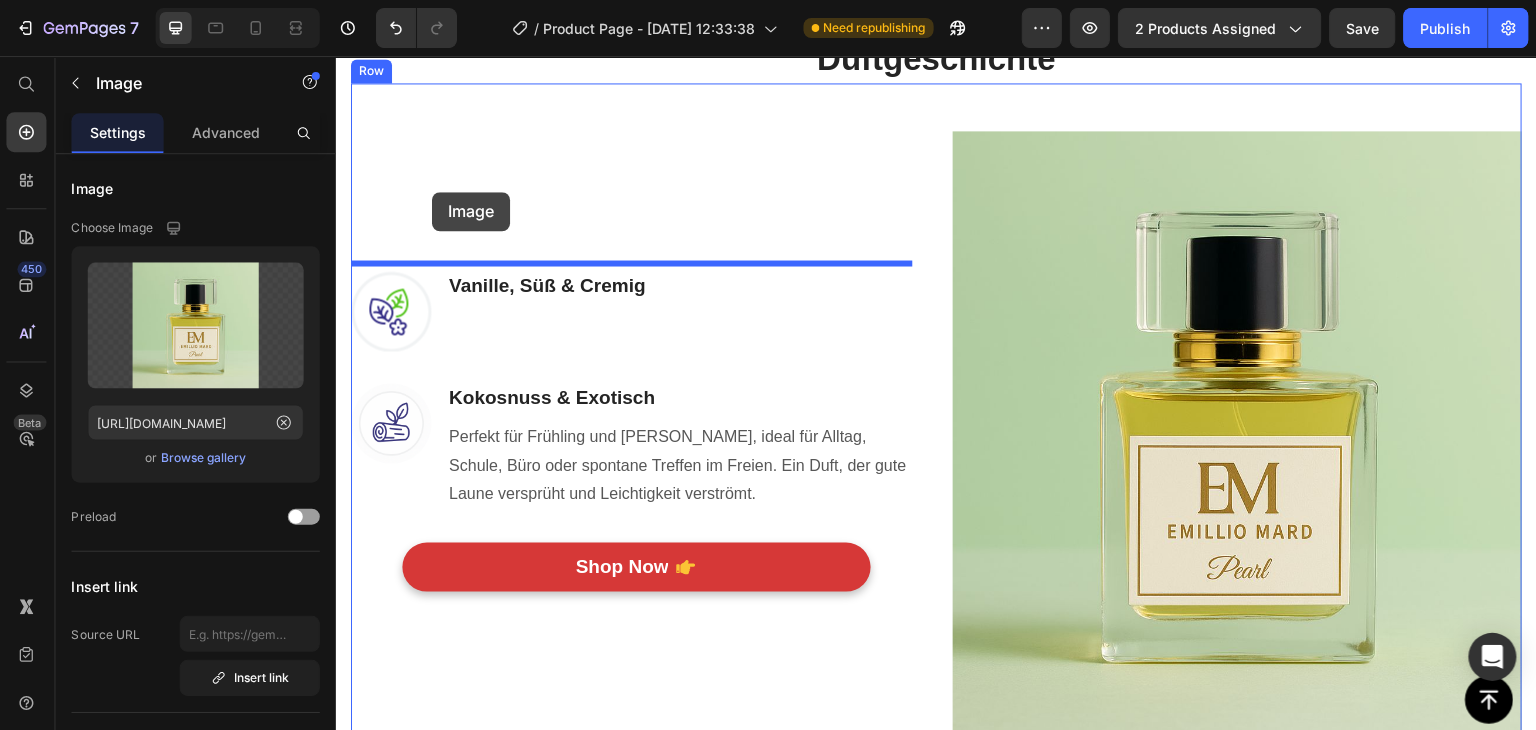 drag, startPoint x: 363, startPoint y: 399, endPoint x: 427, endPoint y: 192, distance: 216.66795 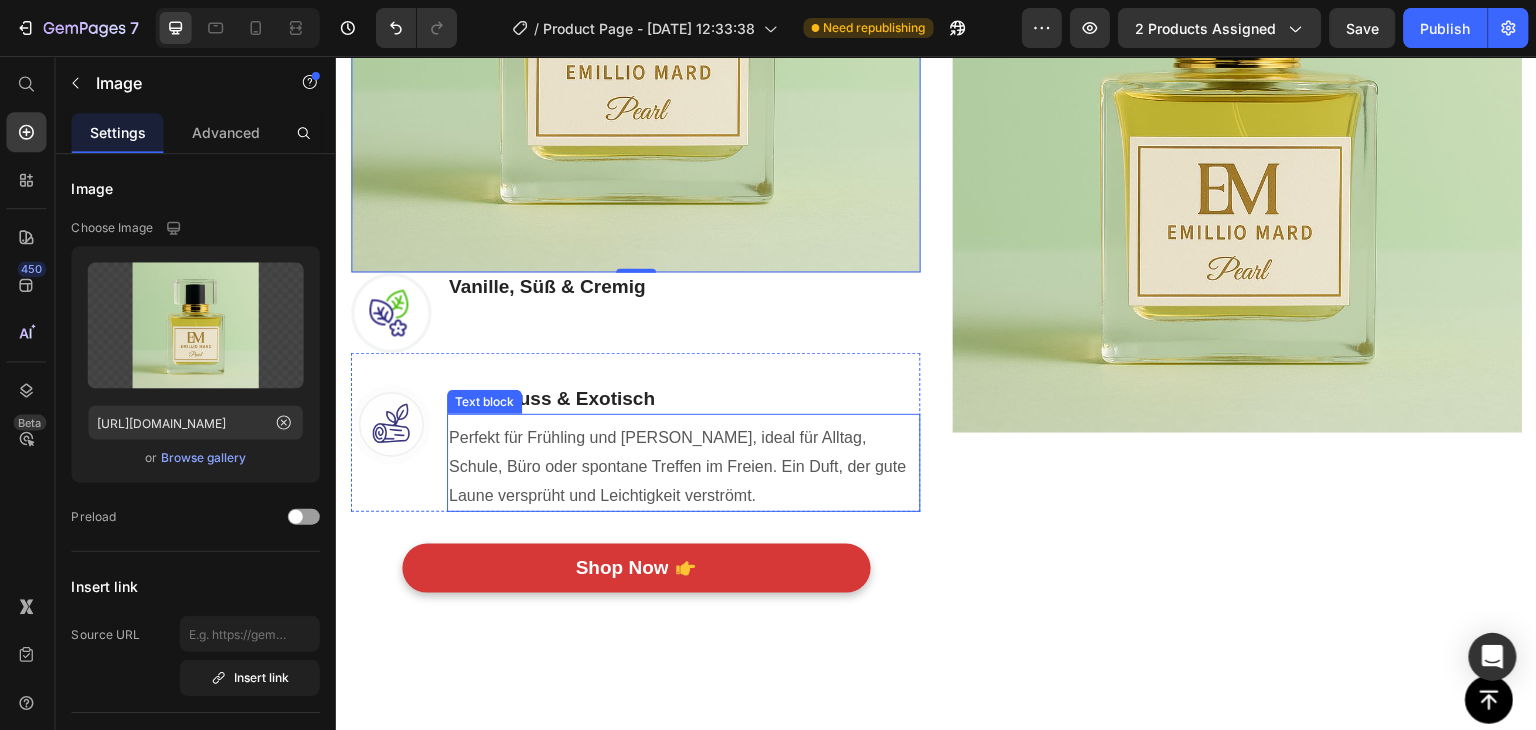 scroll, scrollTop: 1370, scrollLeft: 0, axis: vertical 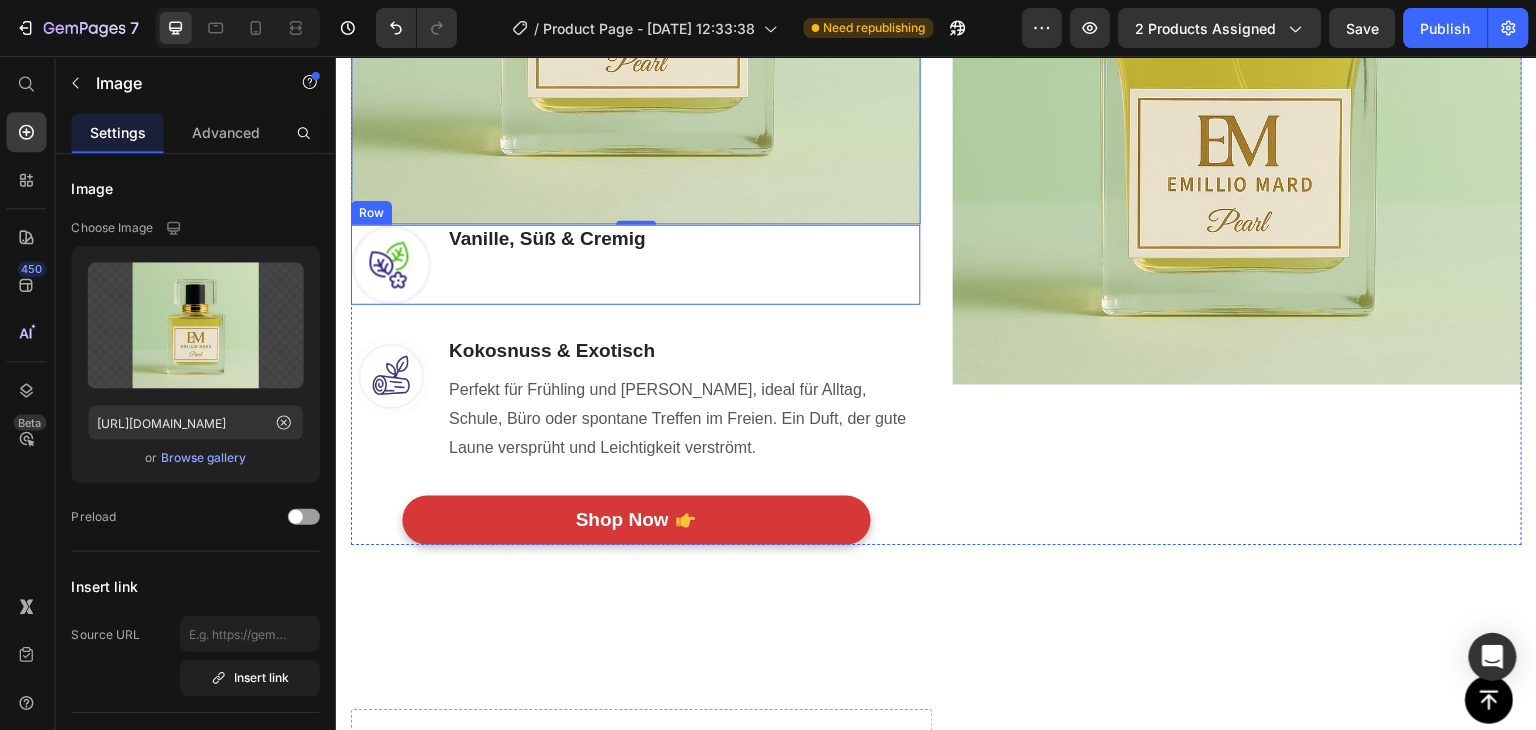 click on "Image Vanille, Süß & Cremig Heading Text block Row" at bounding box center (634, 264) 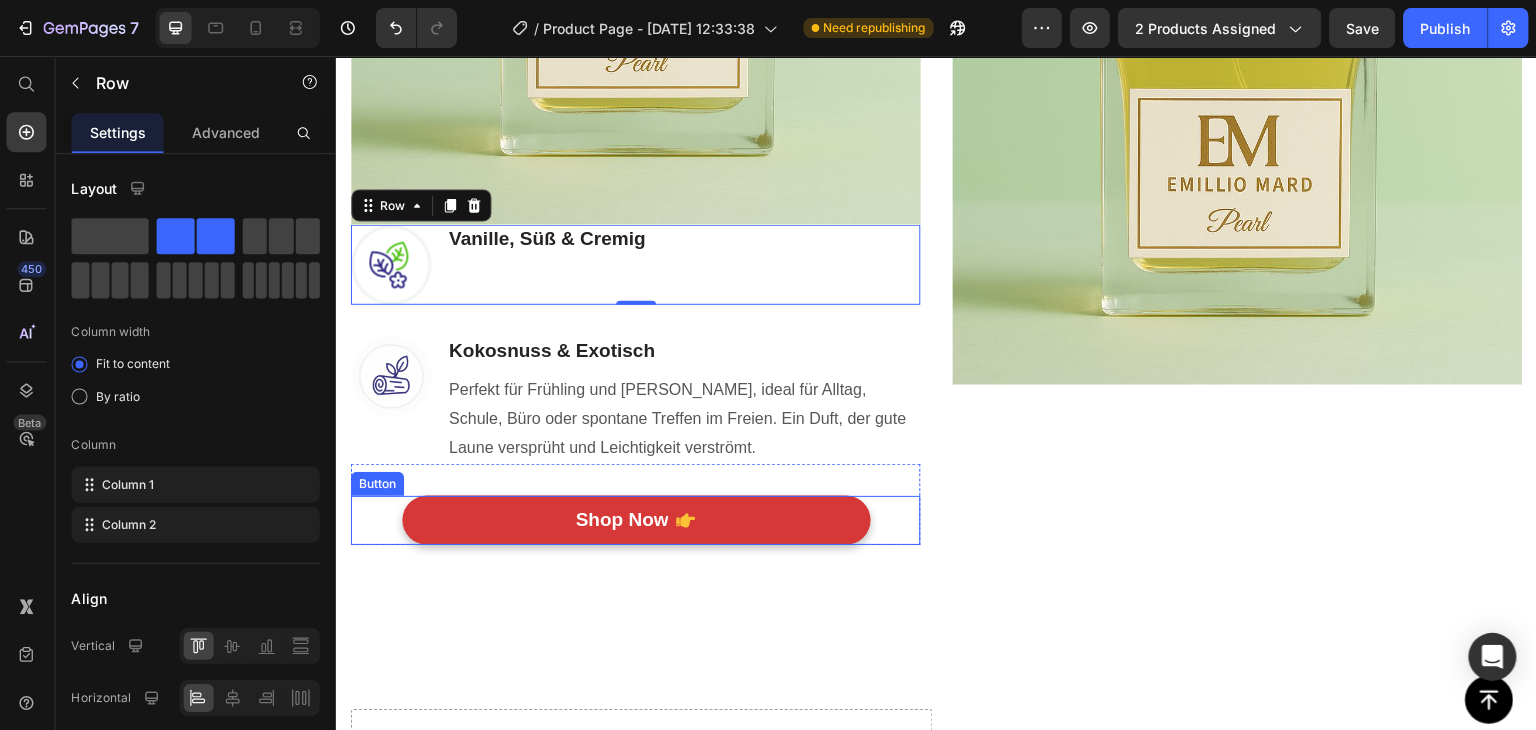 click on "Shop Now Button" at bounding box center [634, 519] 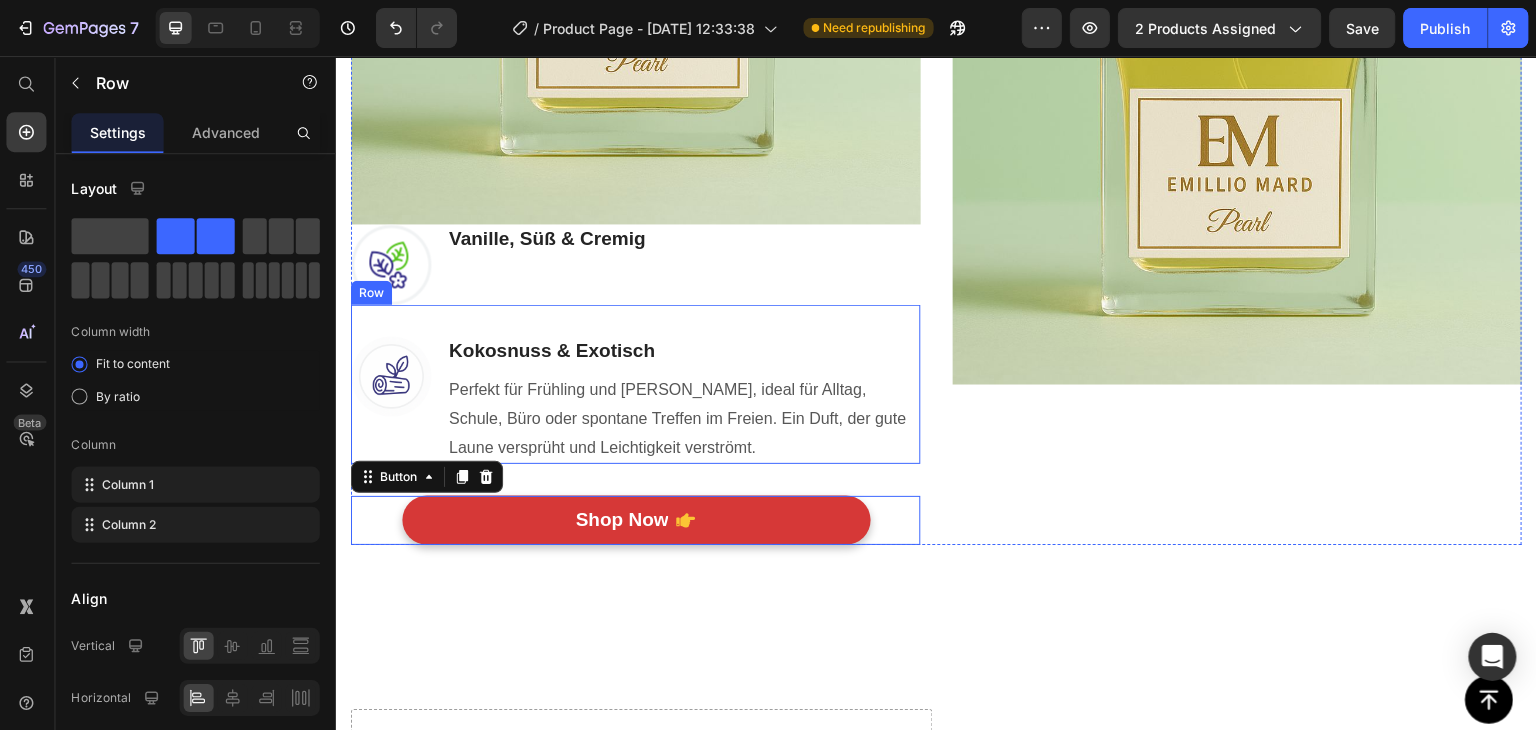 click on "Image" at bounding box center (390, 399) 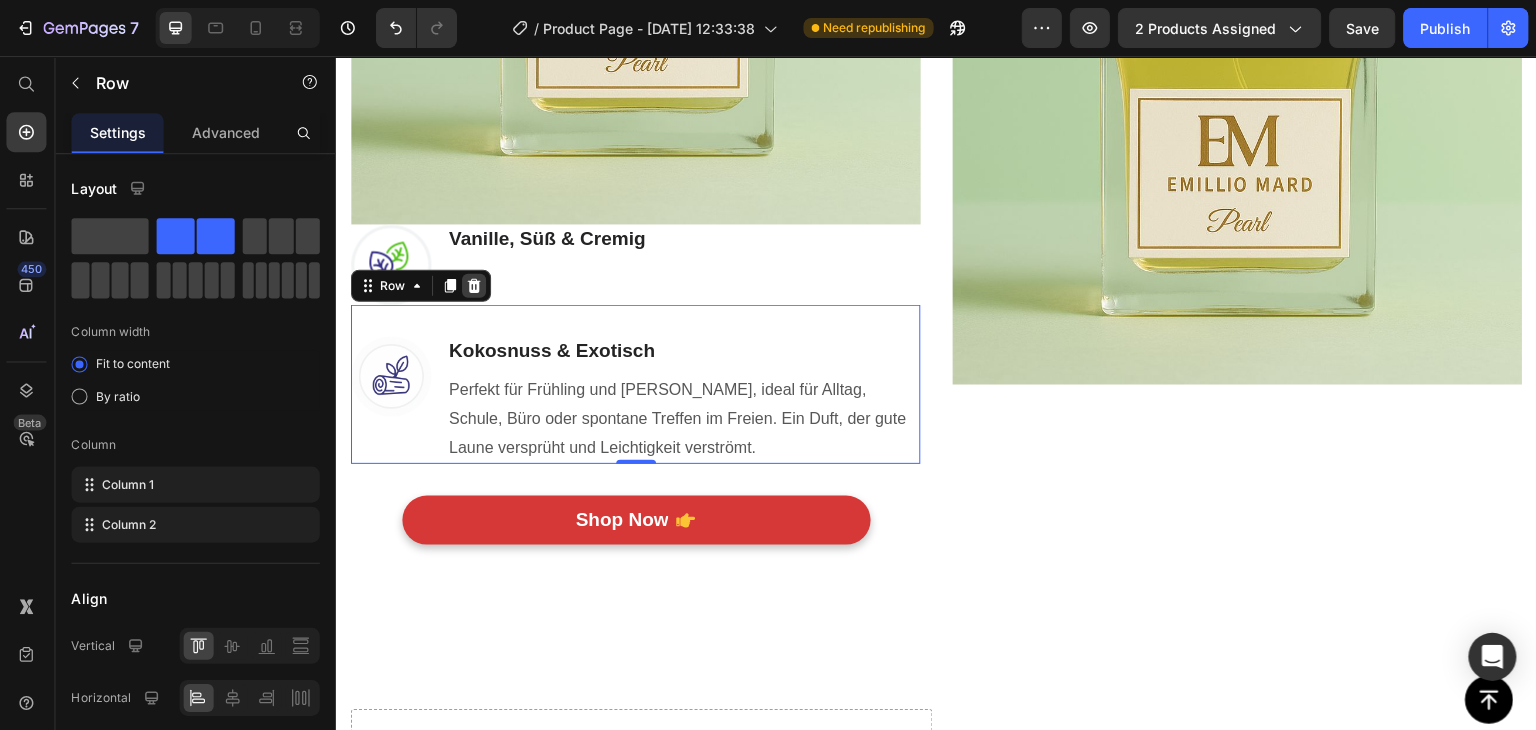 click 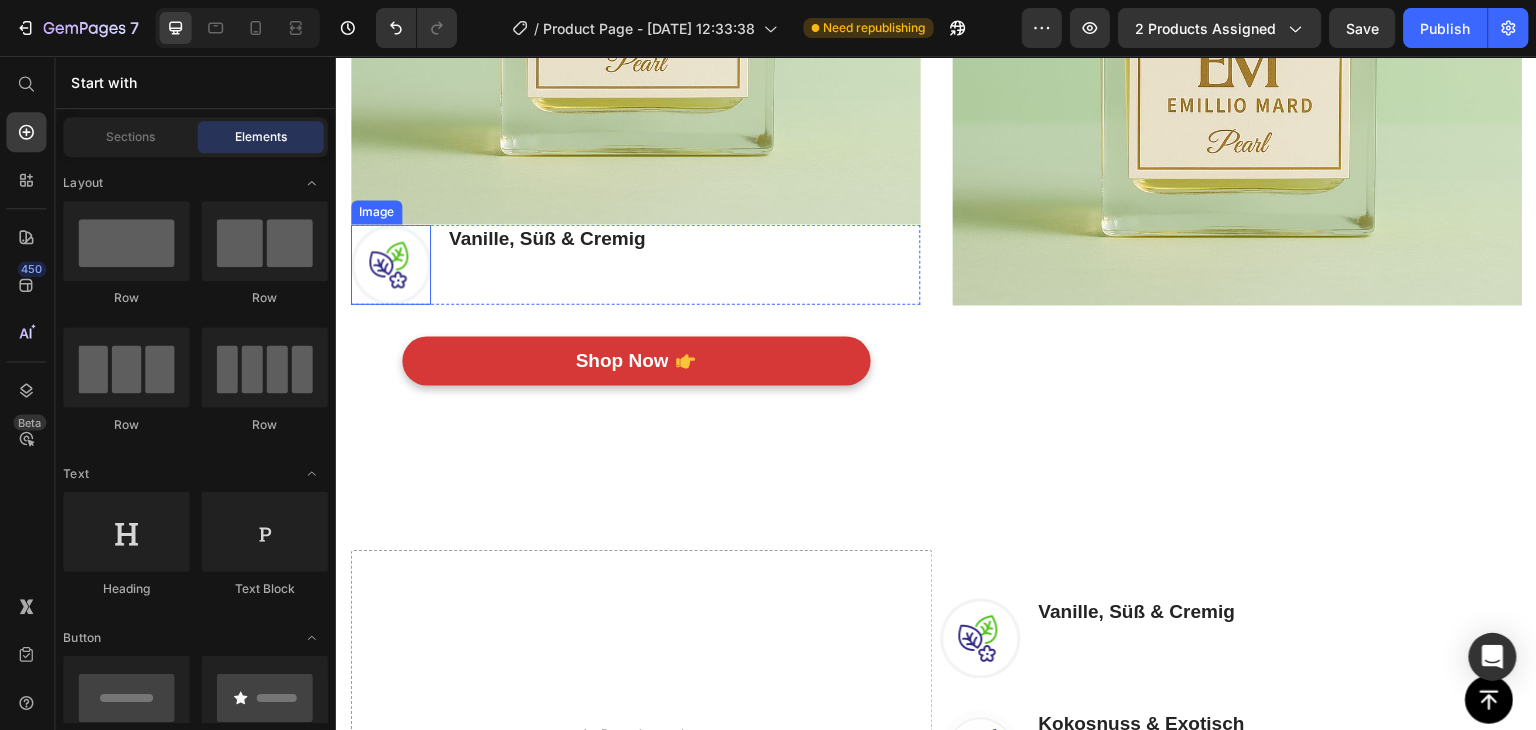 drag, startPoint x: 419, startPoint y: 295, endPoint x: 439, endPoint y: 282, distance: 23.853722 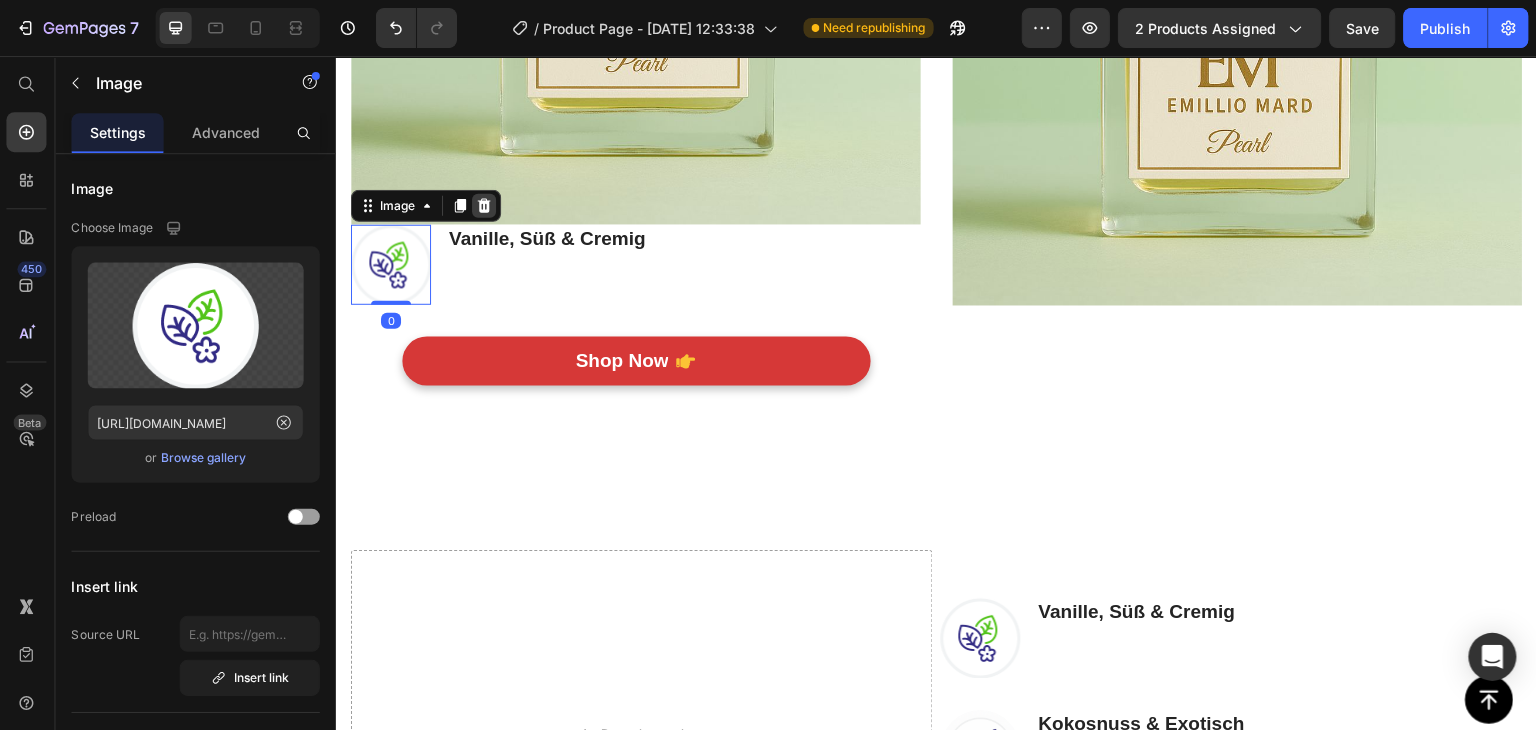click 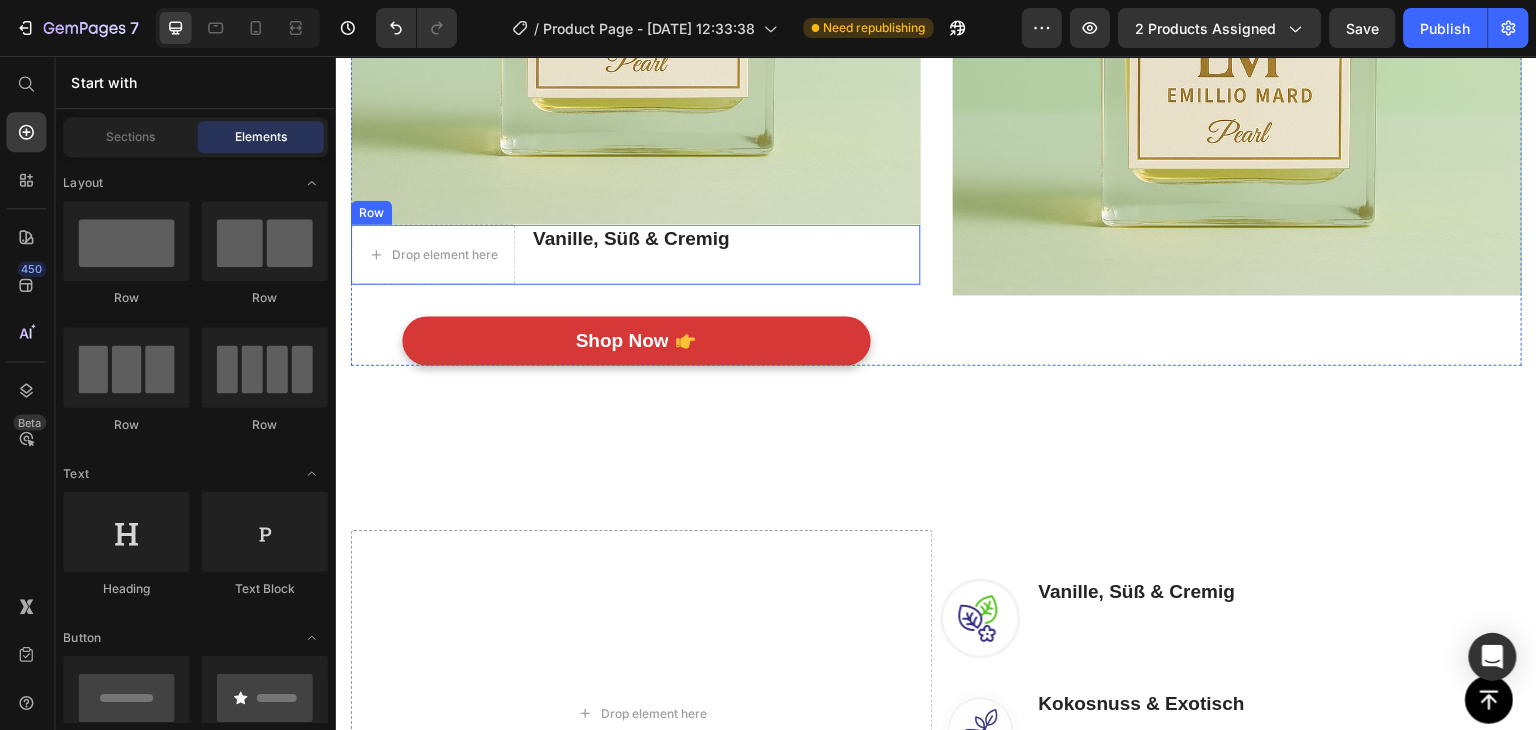 click on "Vanille, Süß & Cremig Heading Text block" at bounding box center (630, 254) 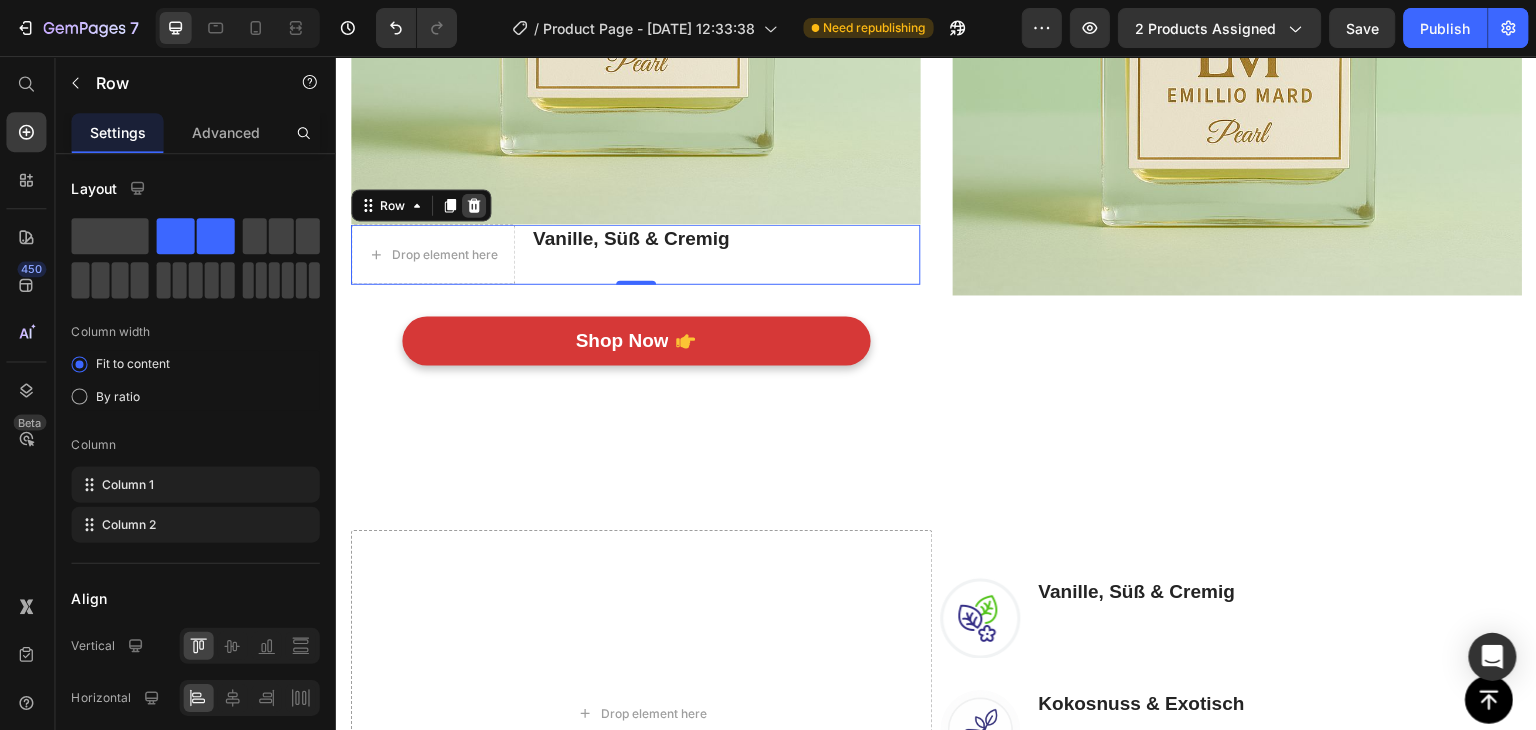 click 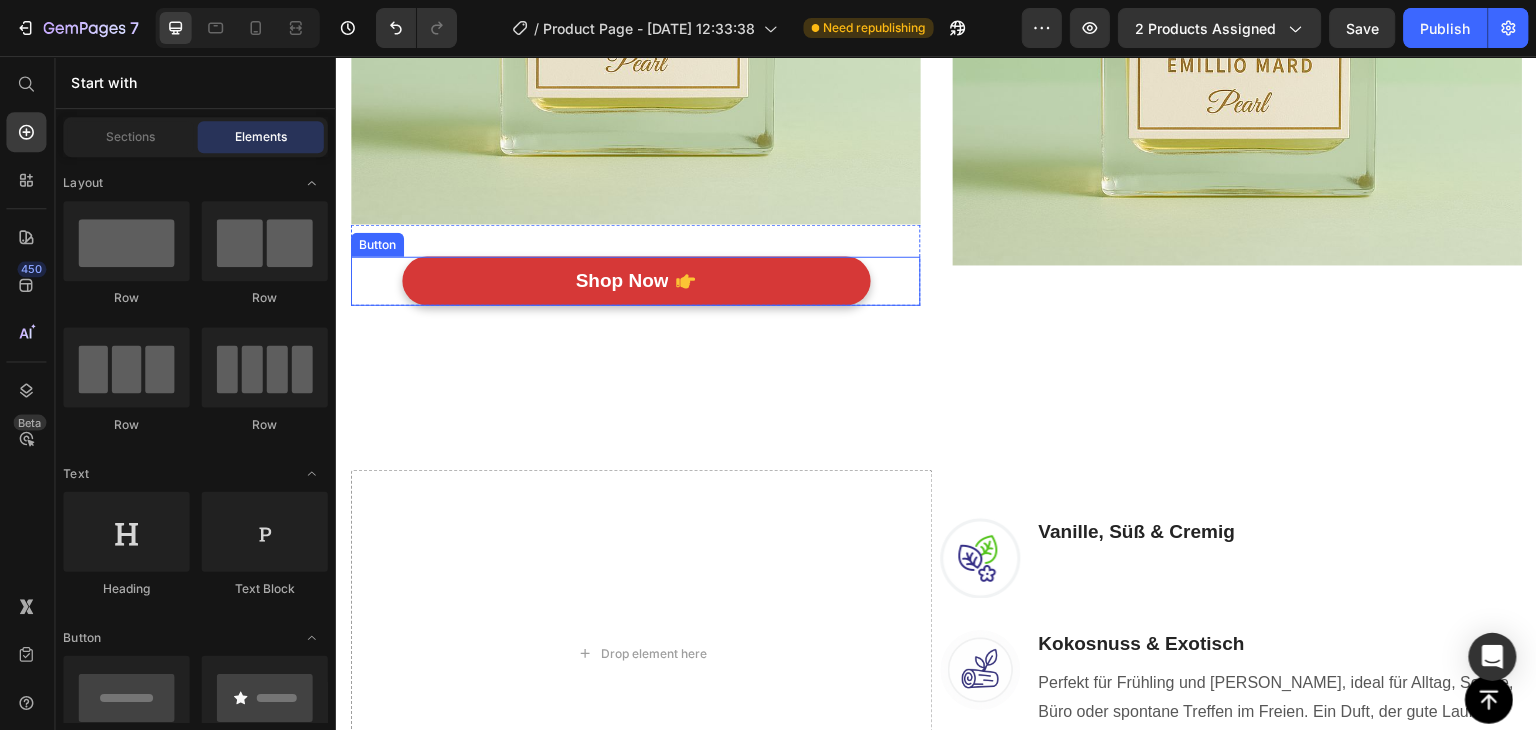 click on "Shop Now Button" at bounding box center [634, 280] 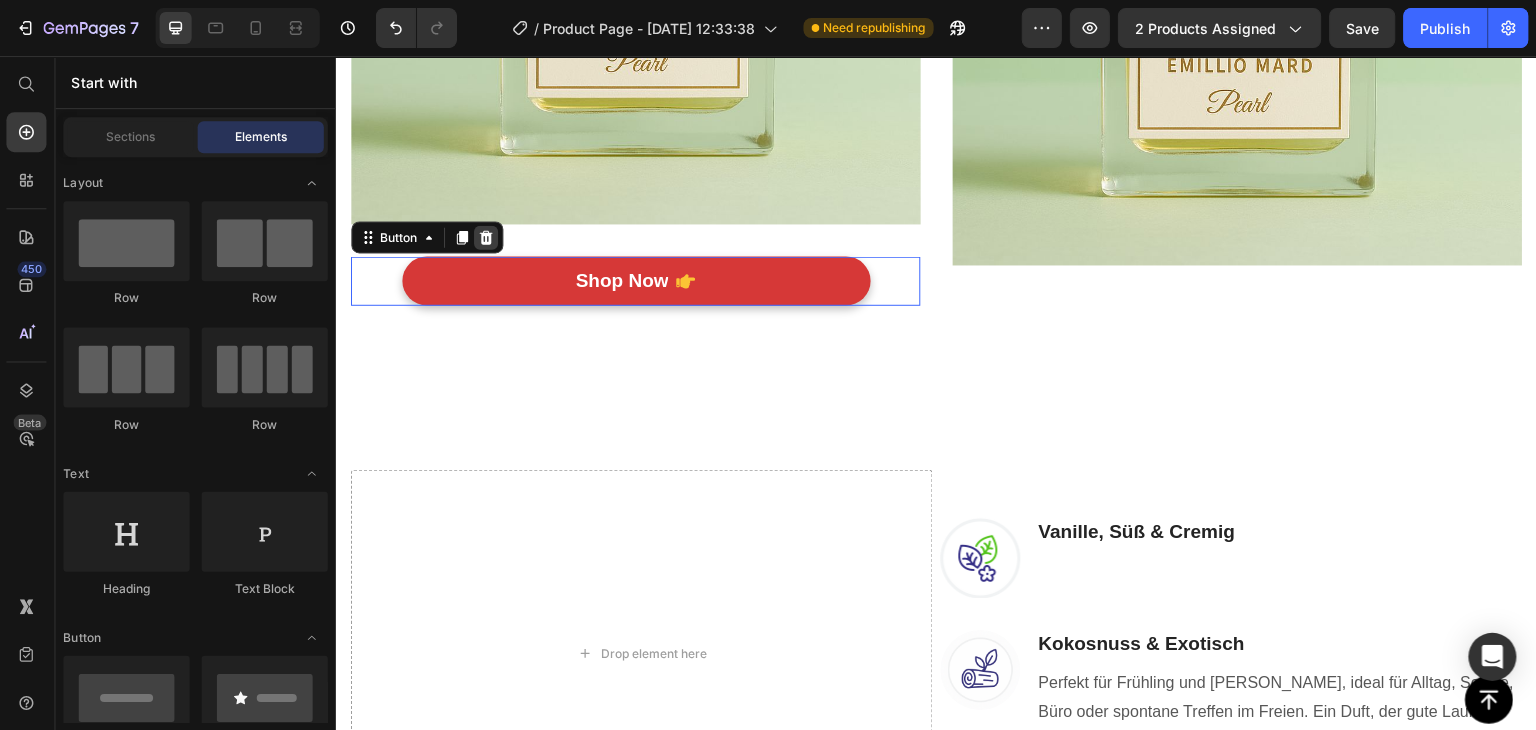 click at bounding box center (485, 237) 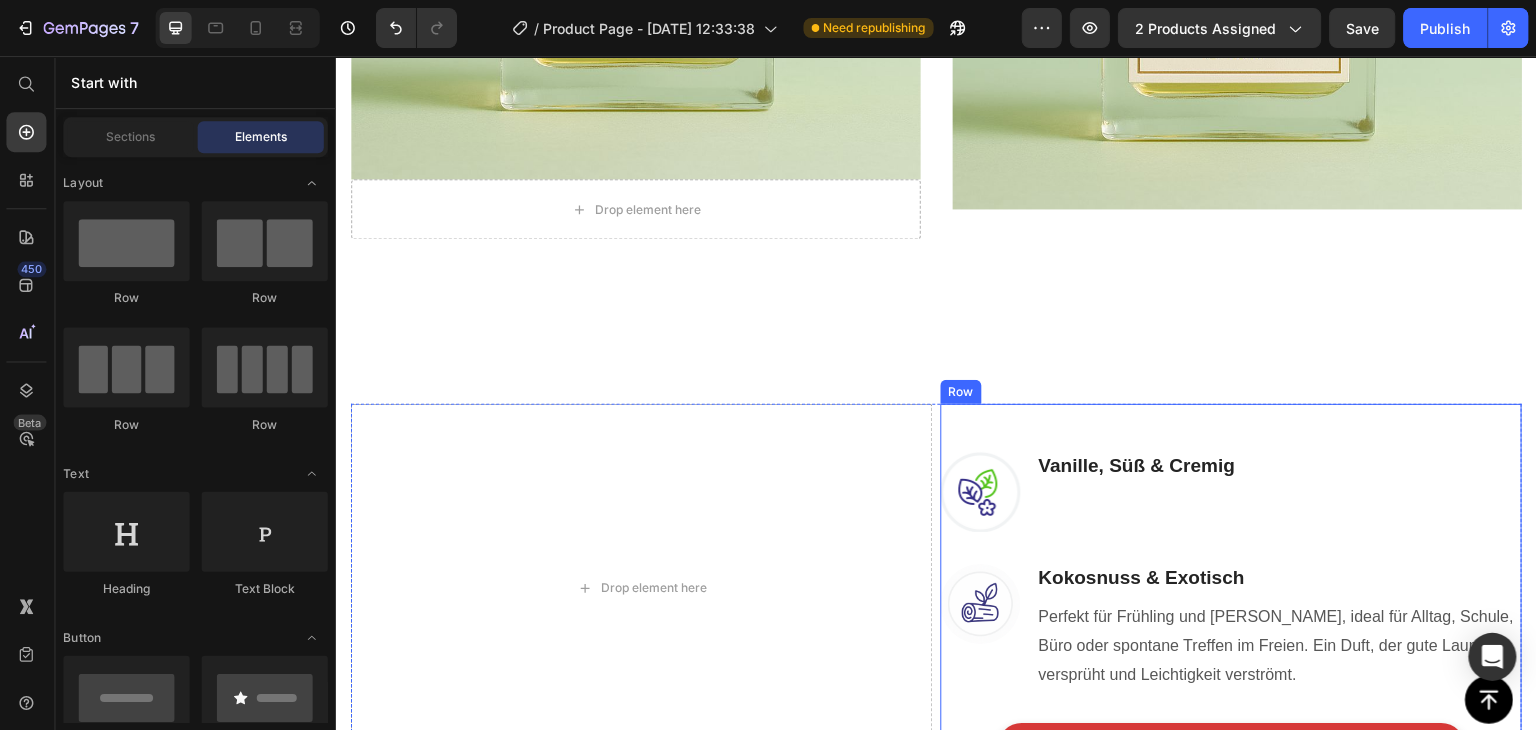 scroll, scrollTop: 1370, scrollLeft: 0, axis: vertical 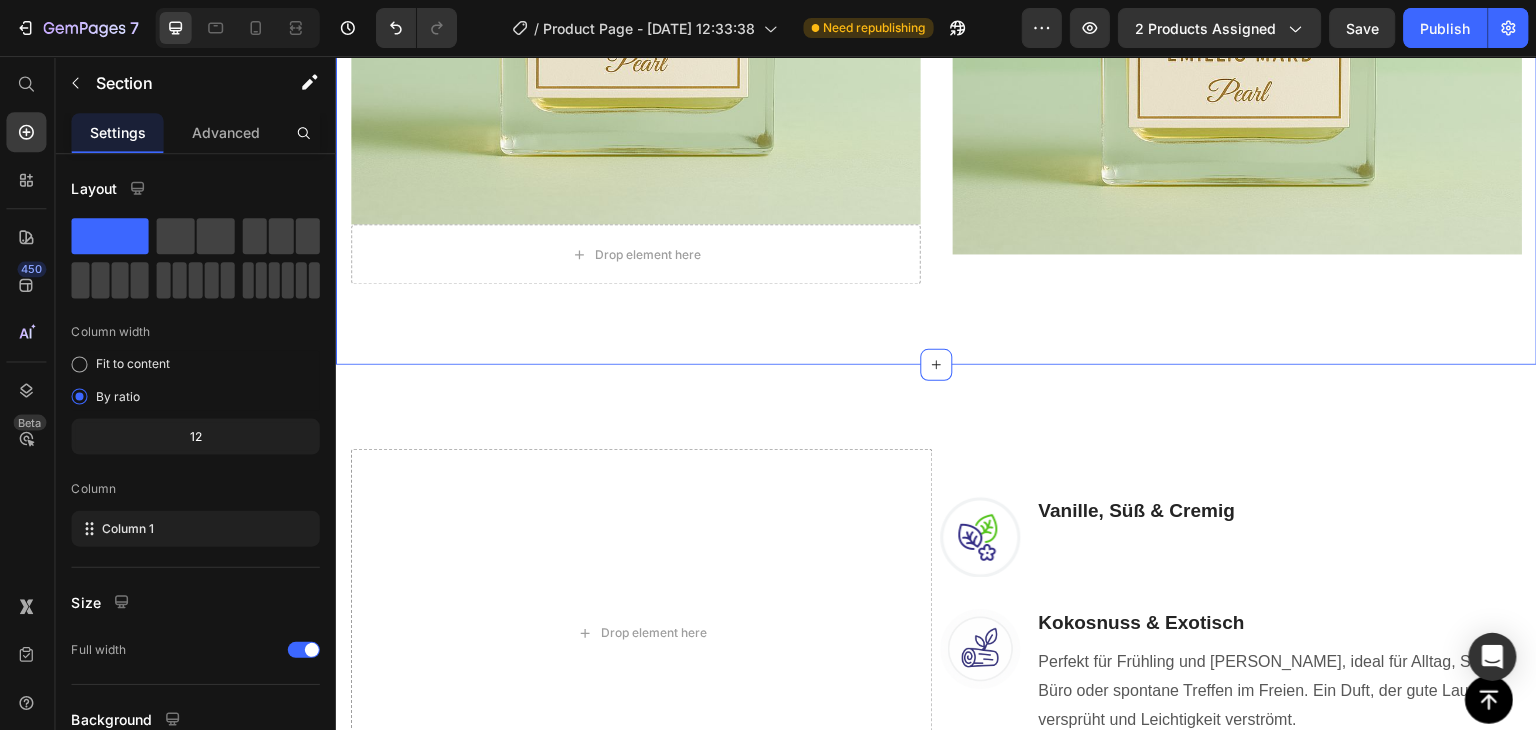 click on "Duftgeschichte Heading Row Image
Drop element here Row Image Row Section 3   You can create reusable sections Create Theme Section AI Content Write with GemAI What would you like to describe here? Tone and Voice Persuasive Product [PERSON_NAME] Bundle Show more Generate" at bounding box center [935, -94] 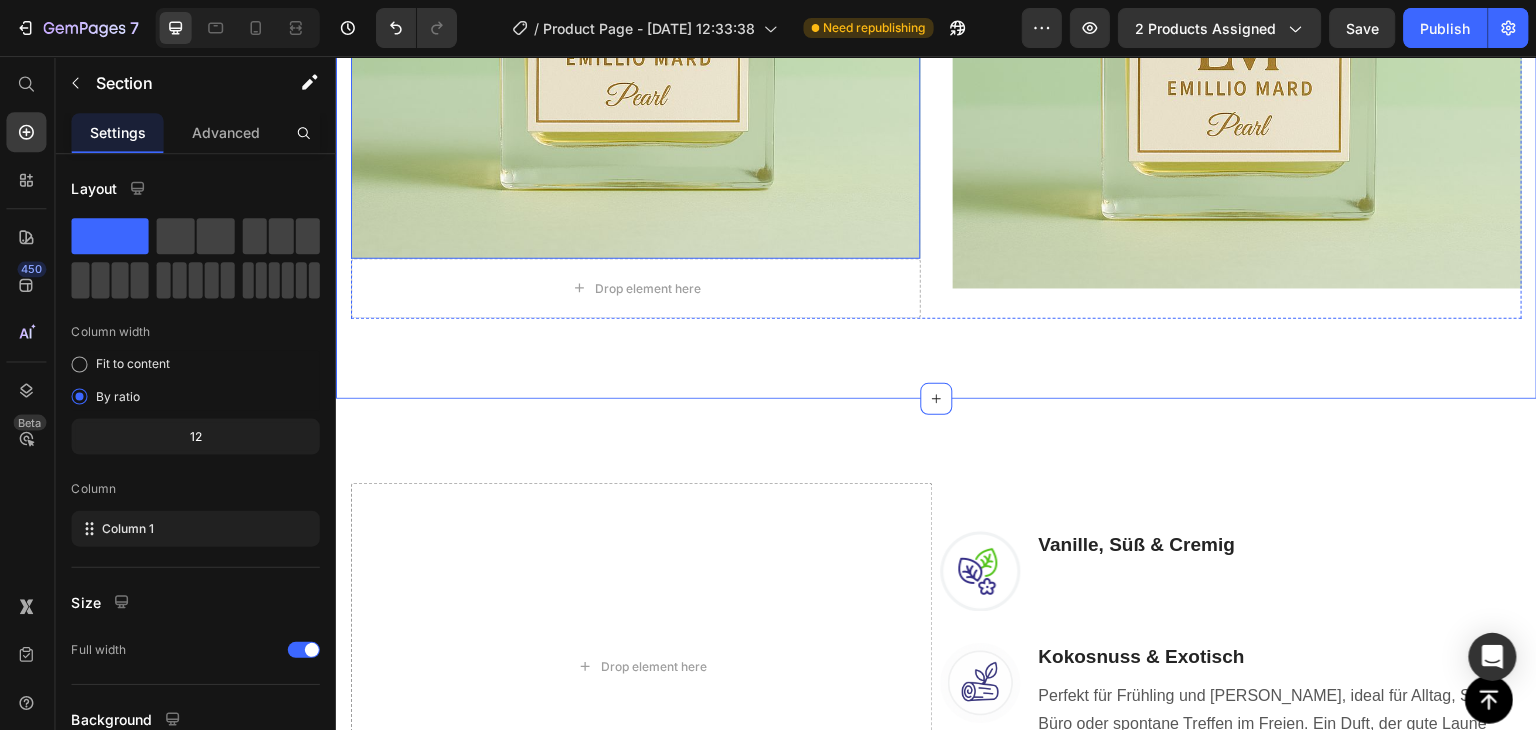 scroll, scrollTop: 1170, scrollLeft: 0, axis: vertical 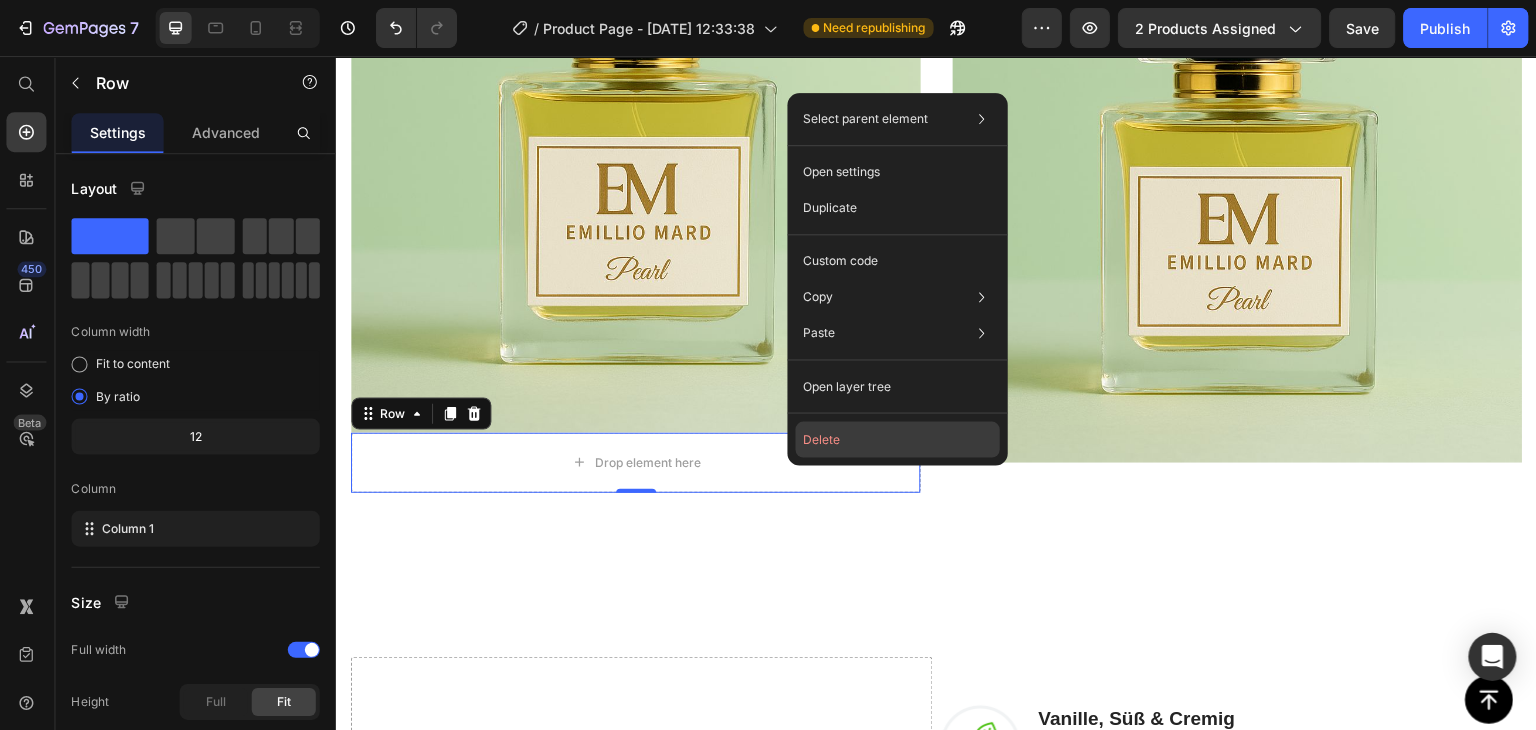 click on "Delete" 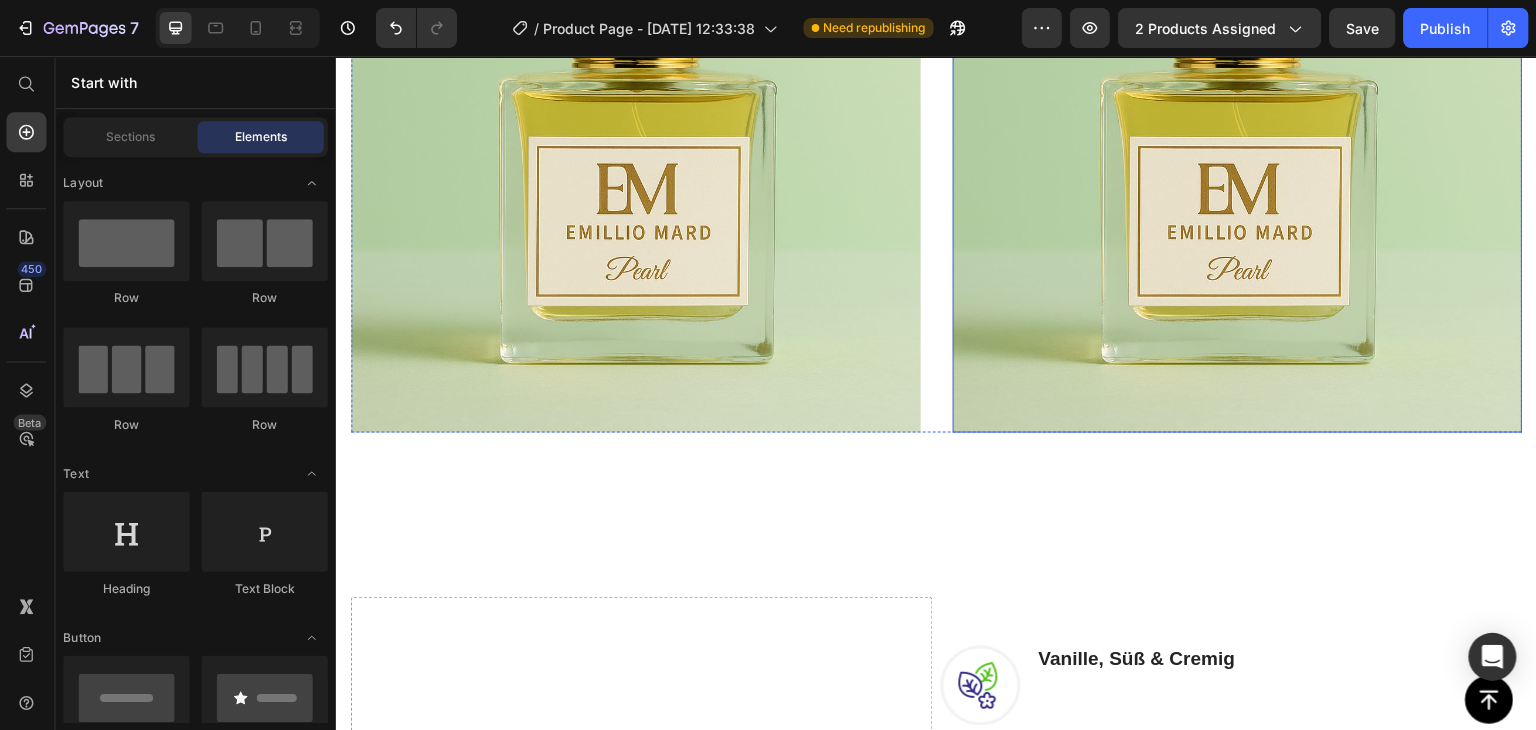 scroll, scrollTop: 1570, scrollLeft: 0, axis: vertical 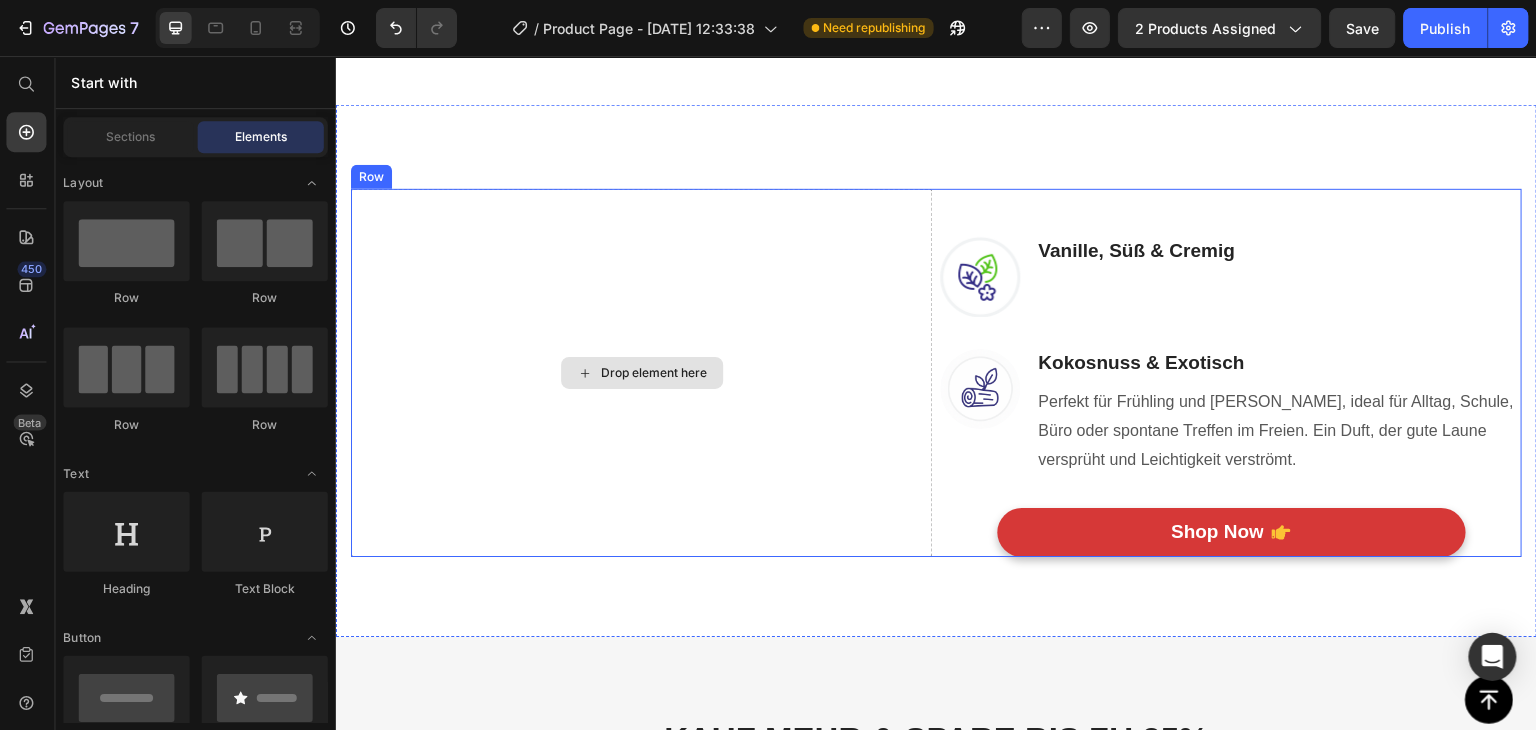 click 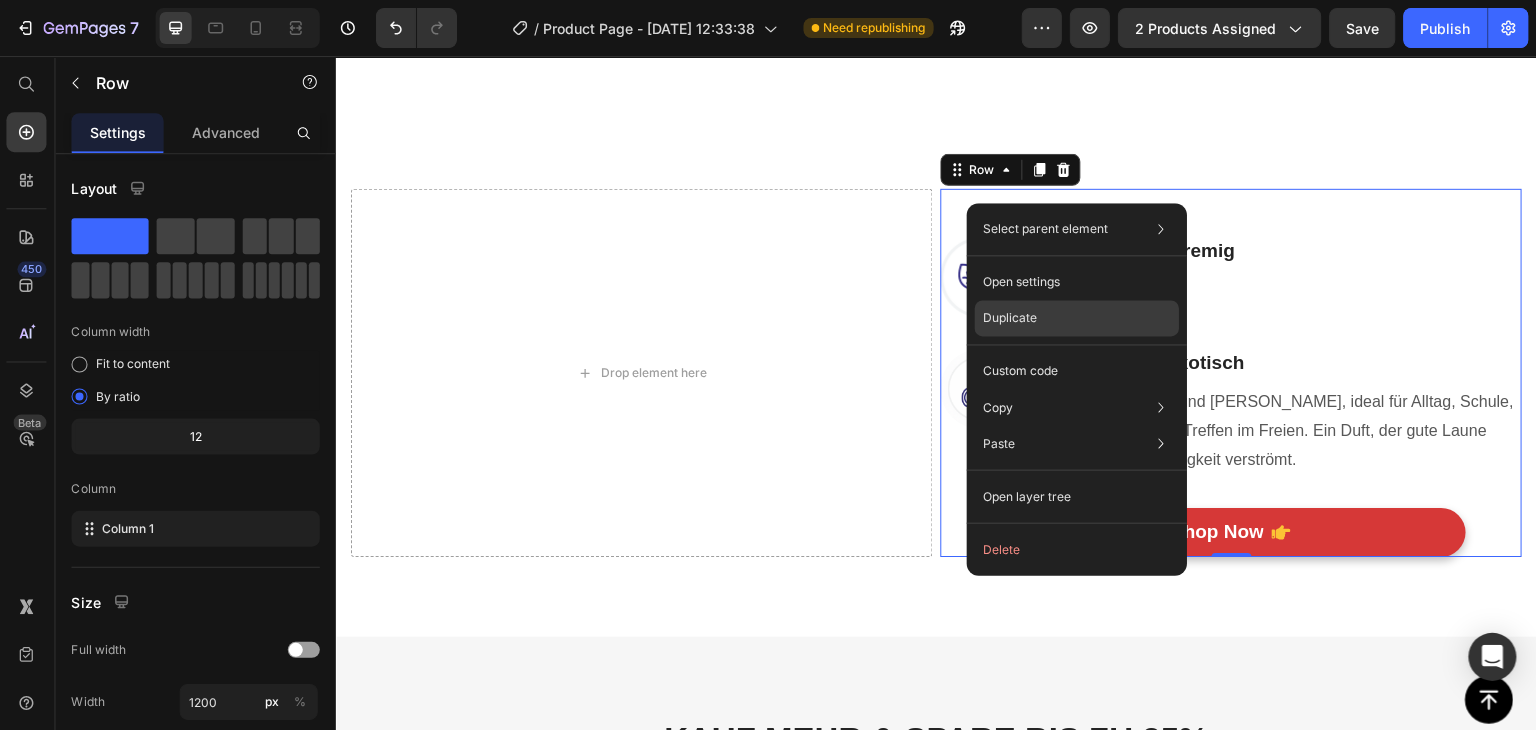 click on "Duplicate" at bounding box center (1010, 318) 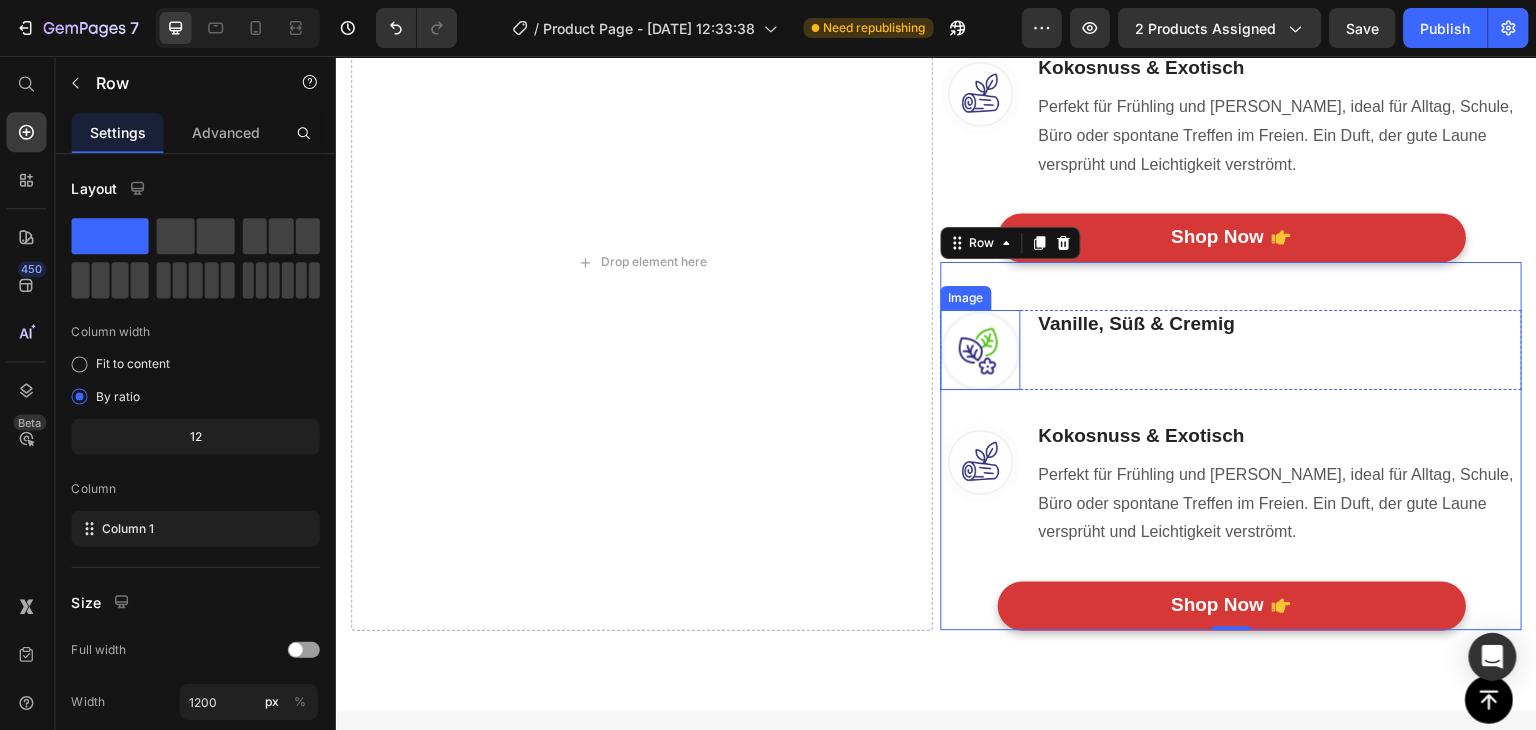 scroll, scrollTop: 1800, scrollLeft: 0, axis: vertical 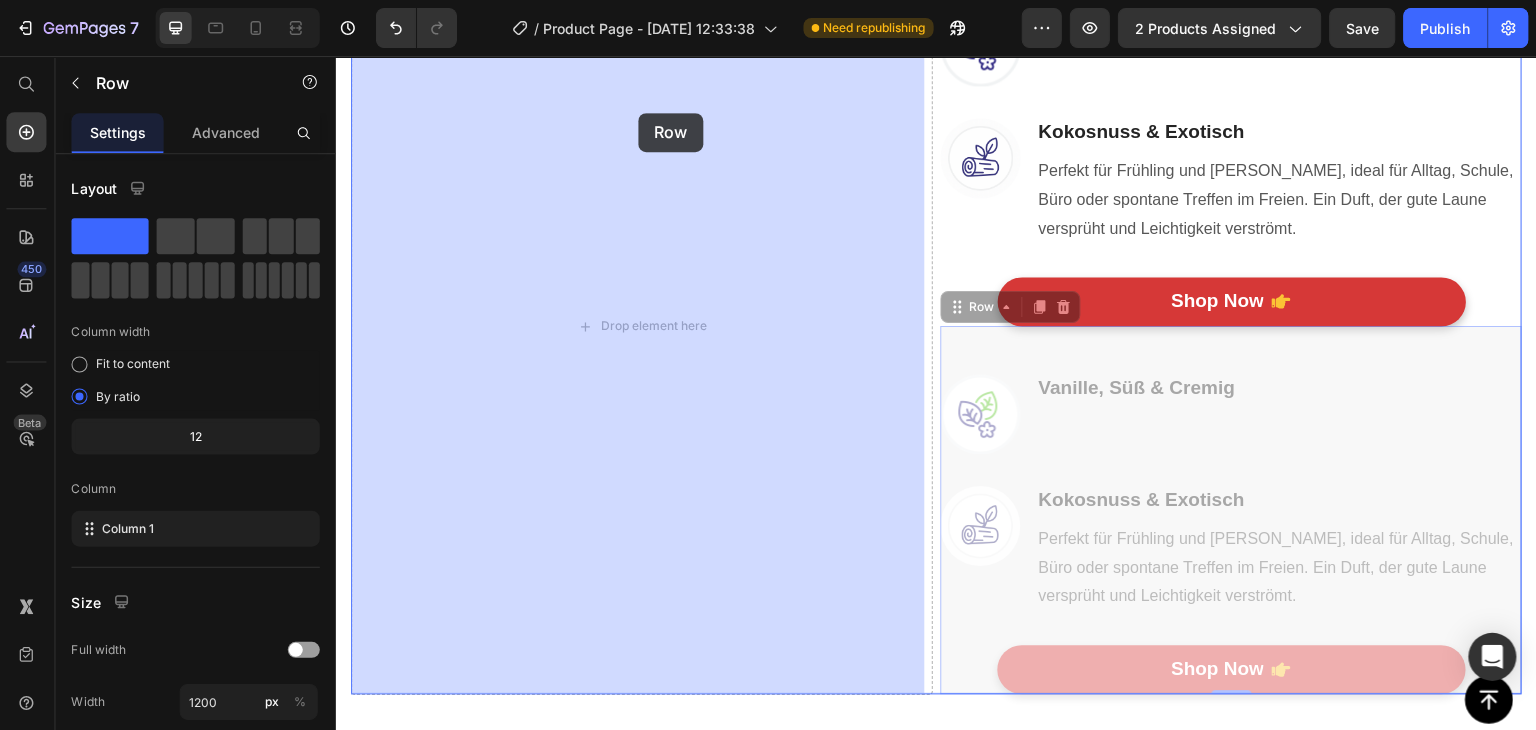 drag, startPoint x: 945, startPoint y: 311, endPoint x: 574, endPoint y: 96, distance: 428.796 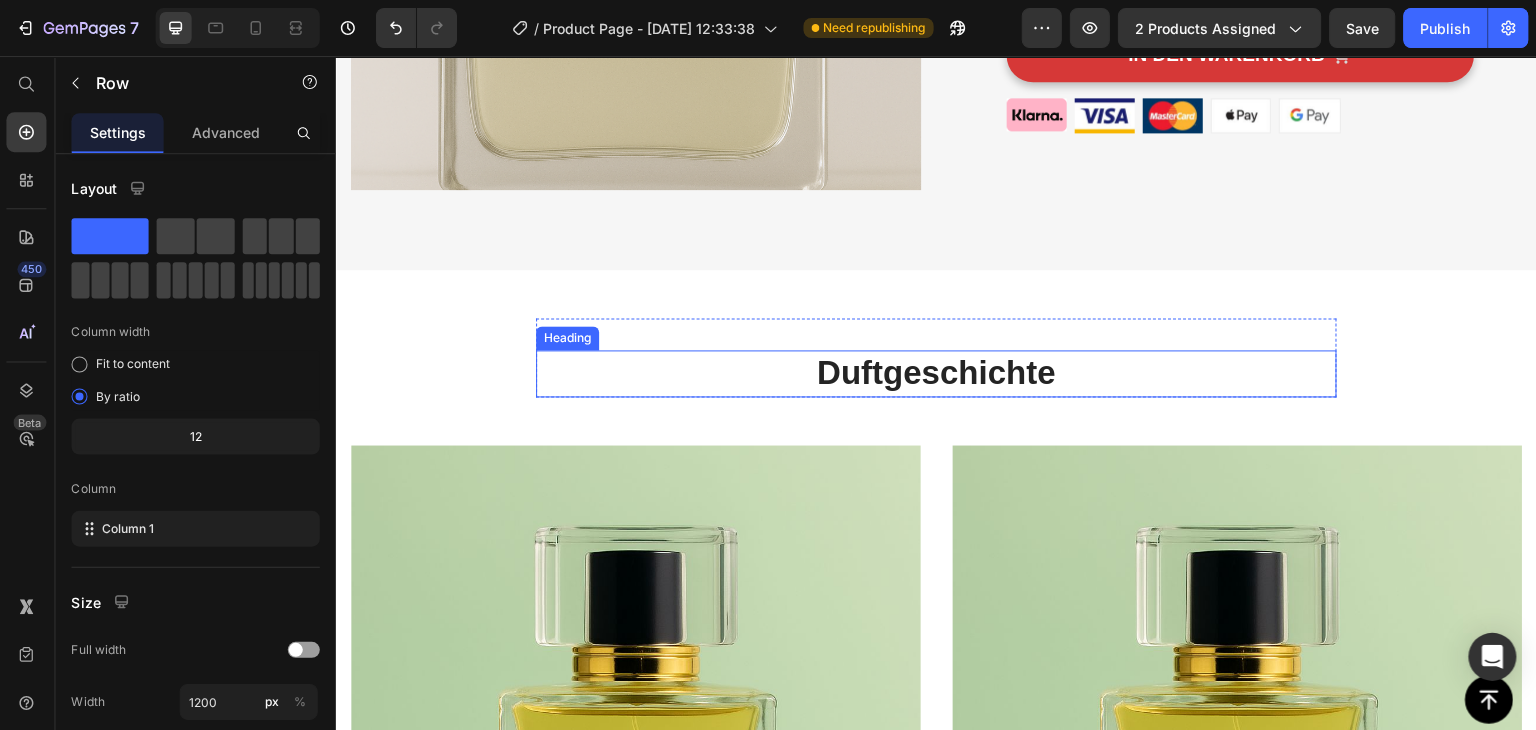 scroll, scrollTop: 607, scrollLeft: 0, axis: vertical 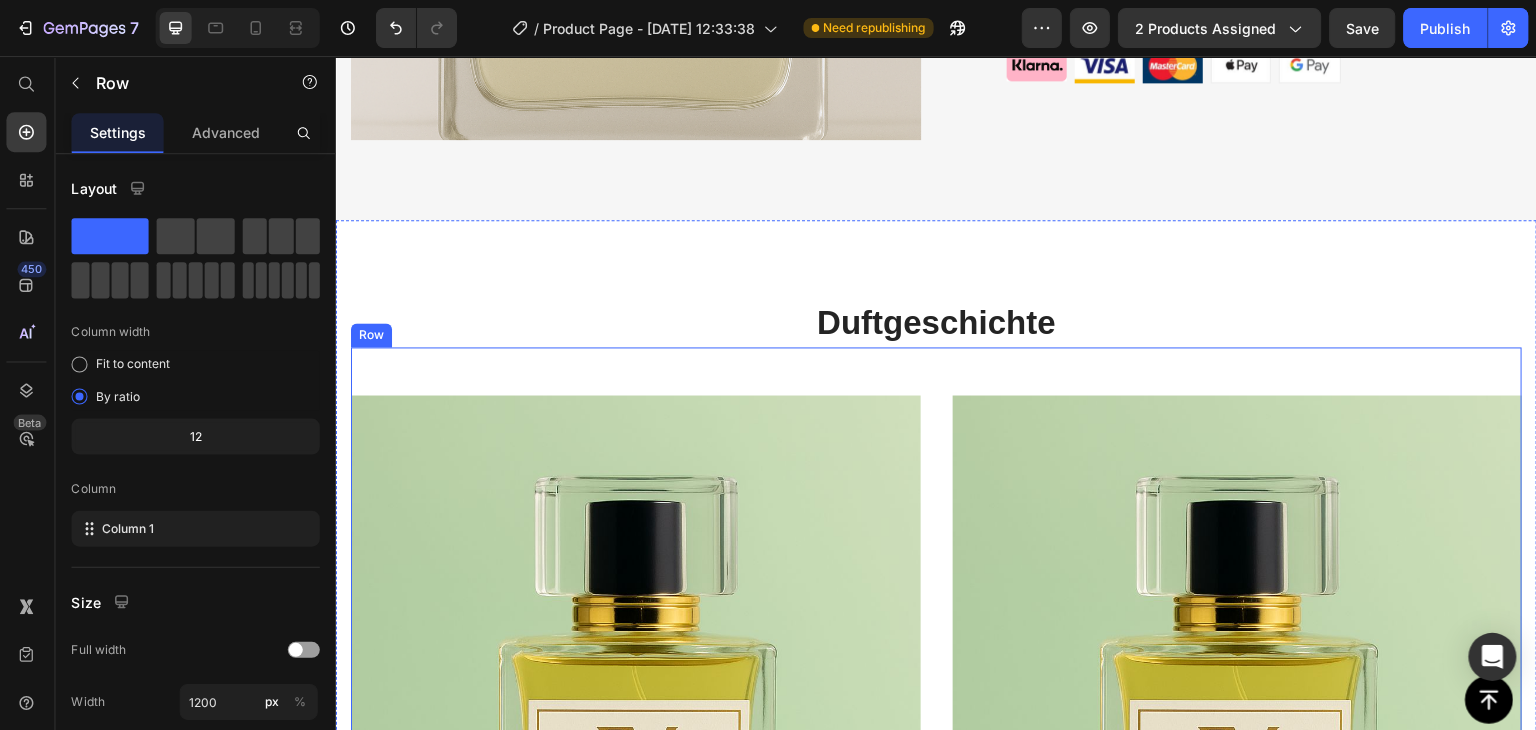 click on "Duftgeschichte" at bounding box center (935, 323) 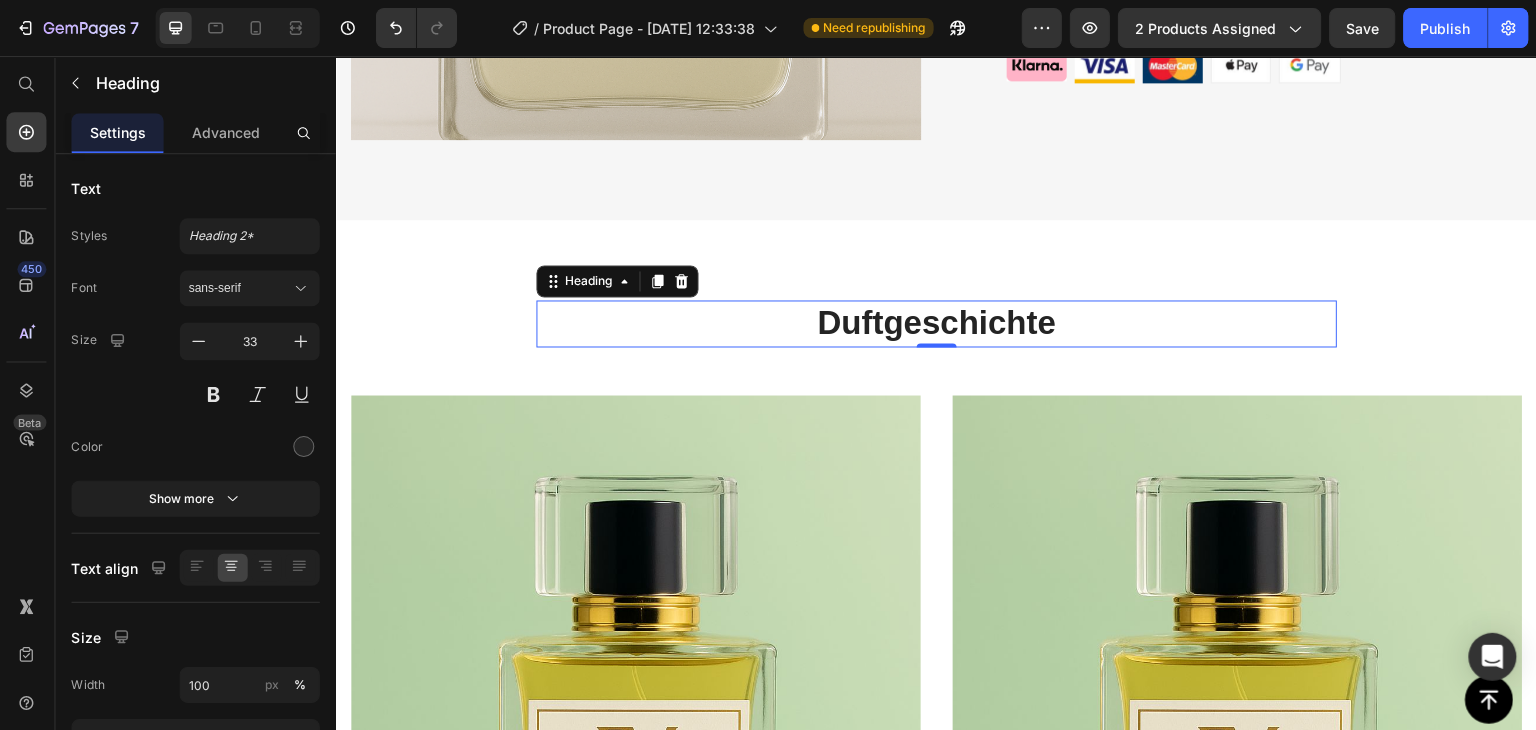 click on "Duftgeschichte" at bounding box center (935, 323) 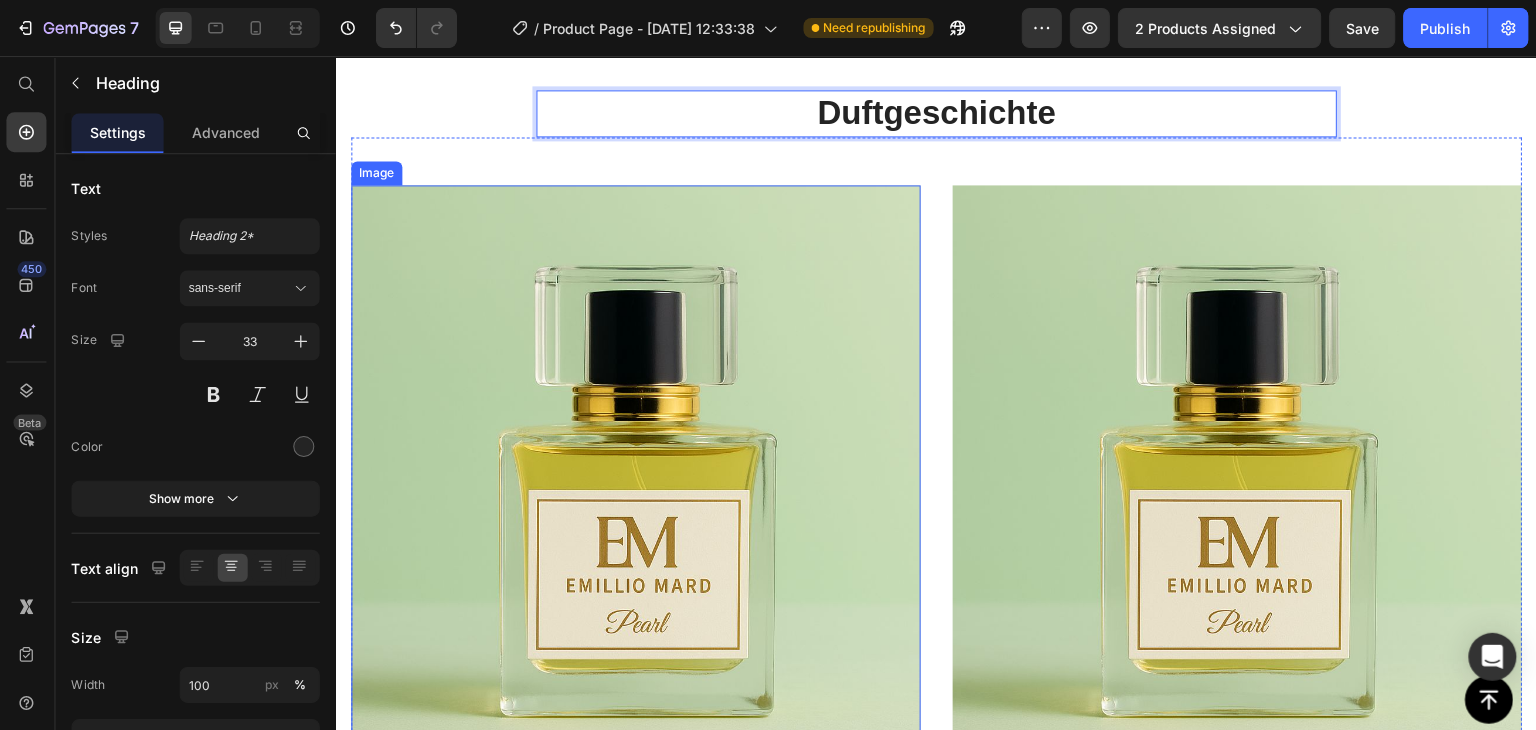 scroll, scrollTop: 906, scrollLeft: 0, axis: vertical 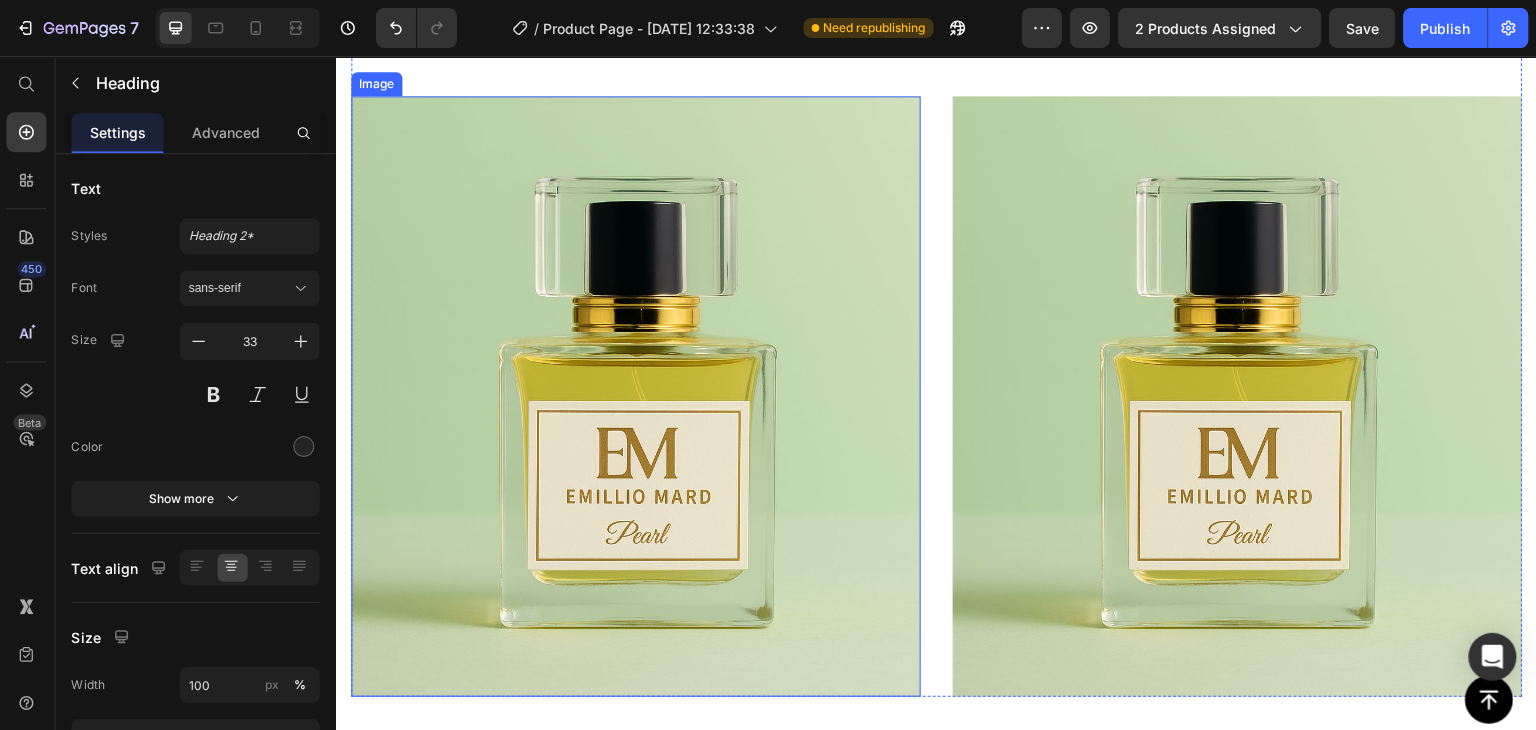 click at bounding box center (634, 396) 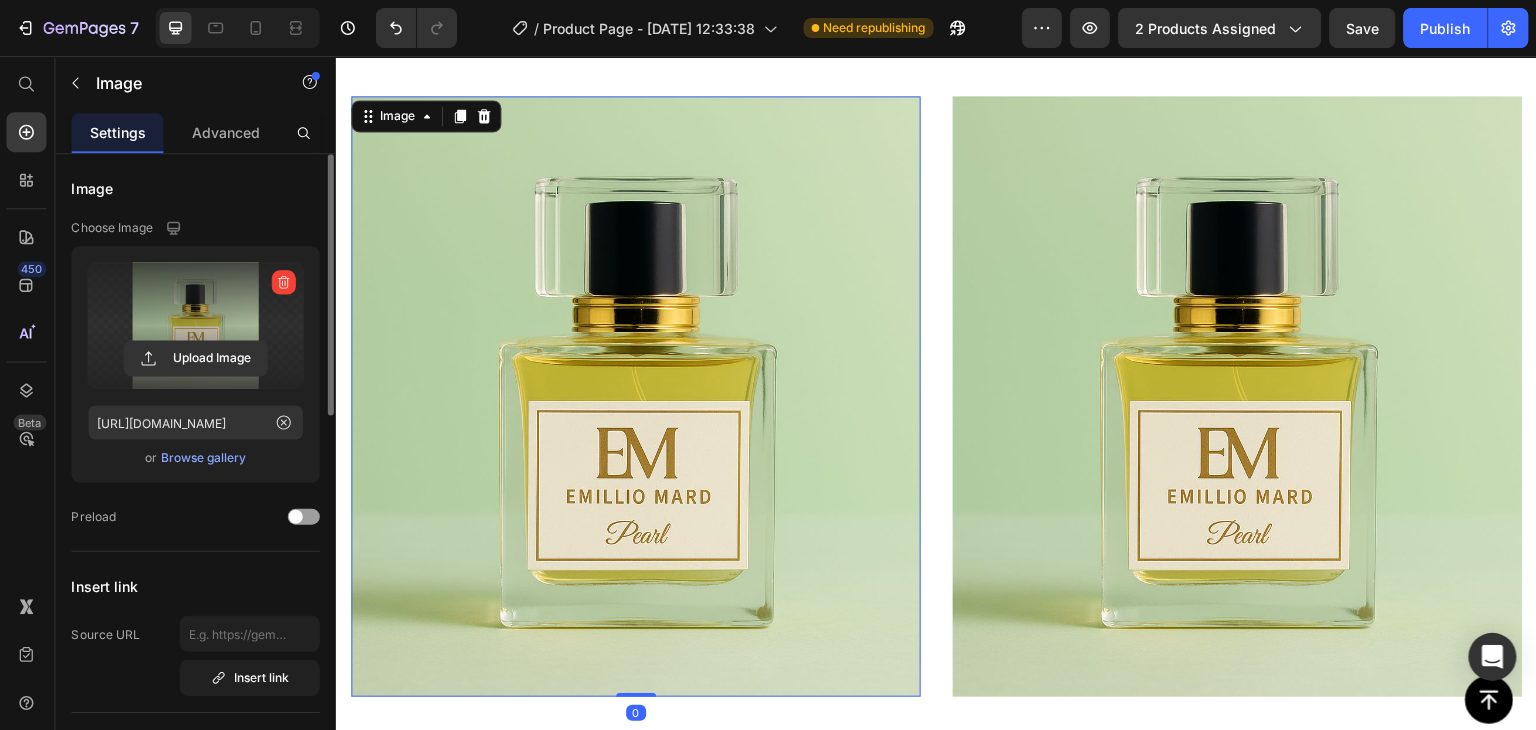 click at bounding box center [197, 325] 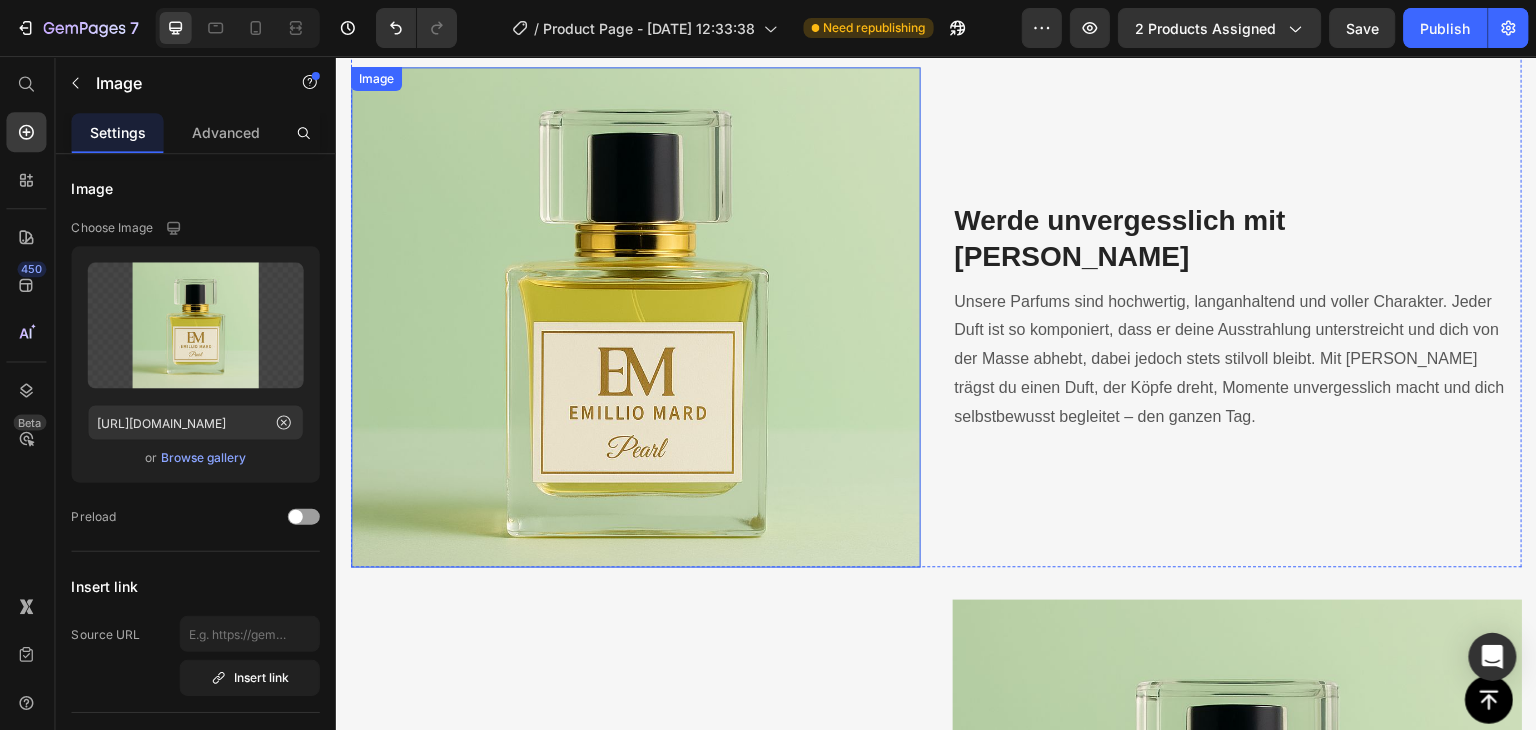 scroll, scrollTop: 4501, scrollLeft: 0, axis: vertical 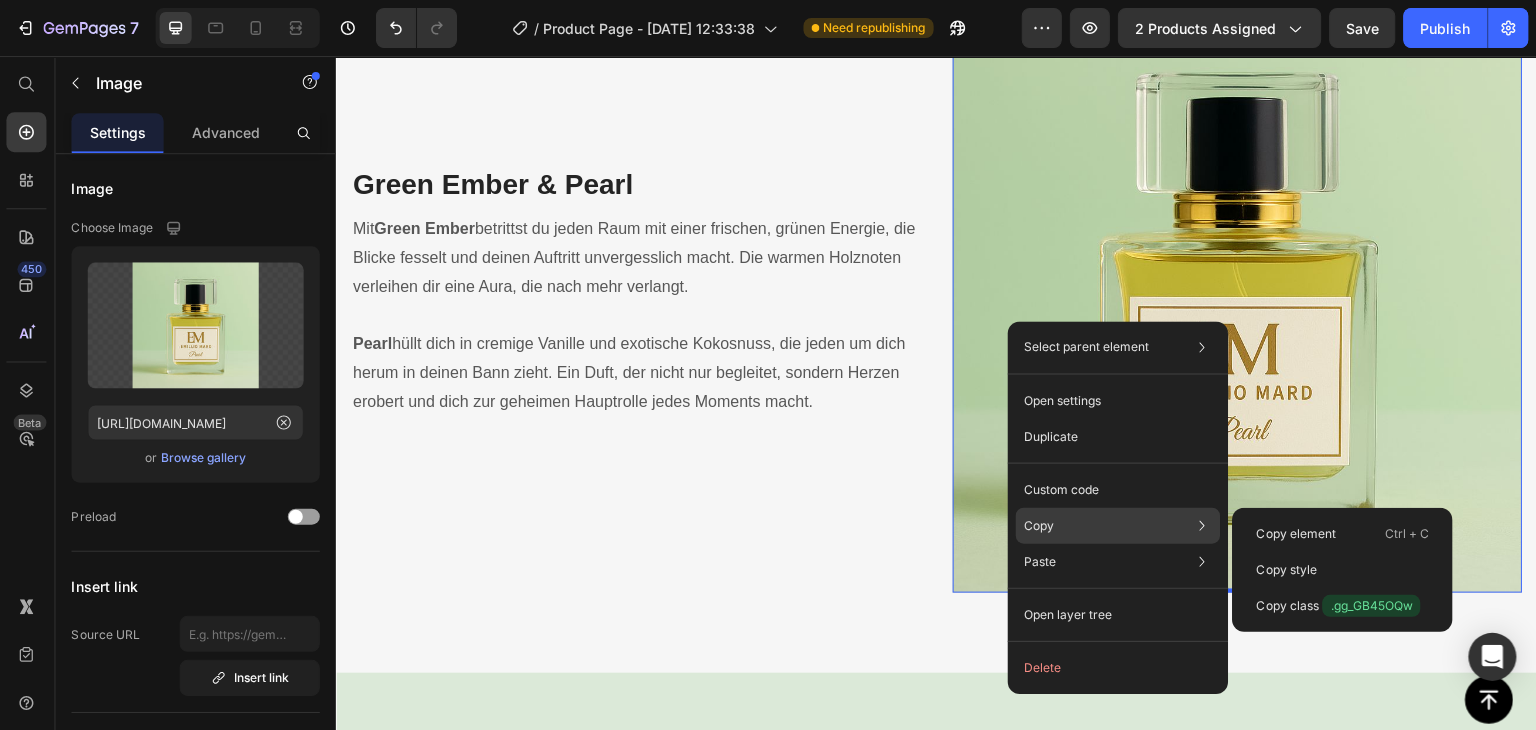 click on "Copy Copy element  Ctrl + C Copy style  Copy class  .gg_GB45OQw" 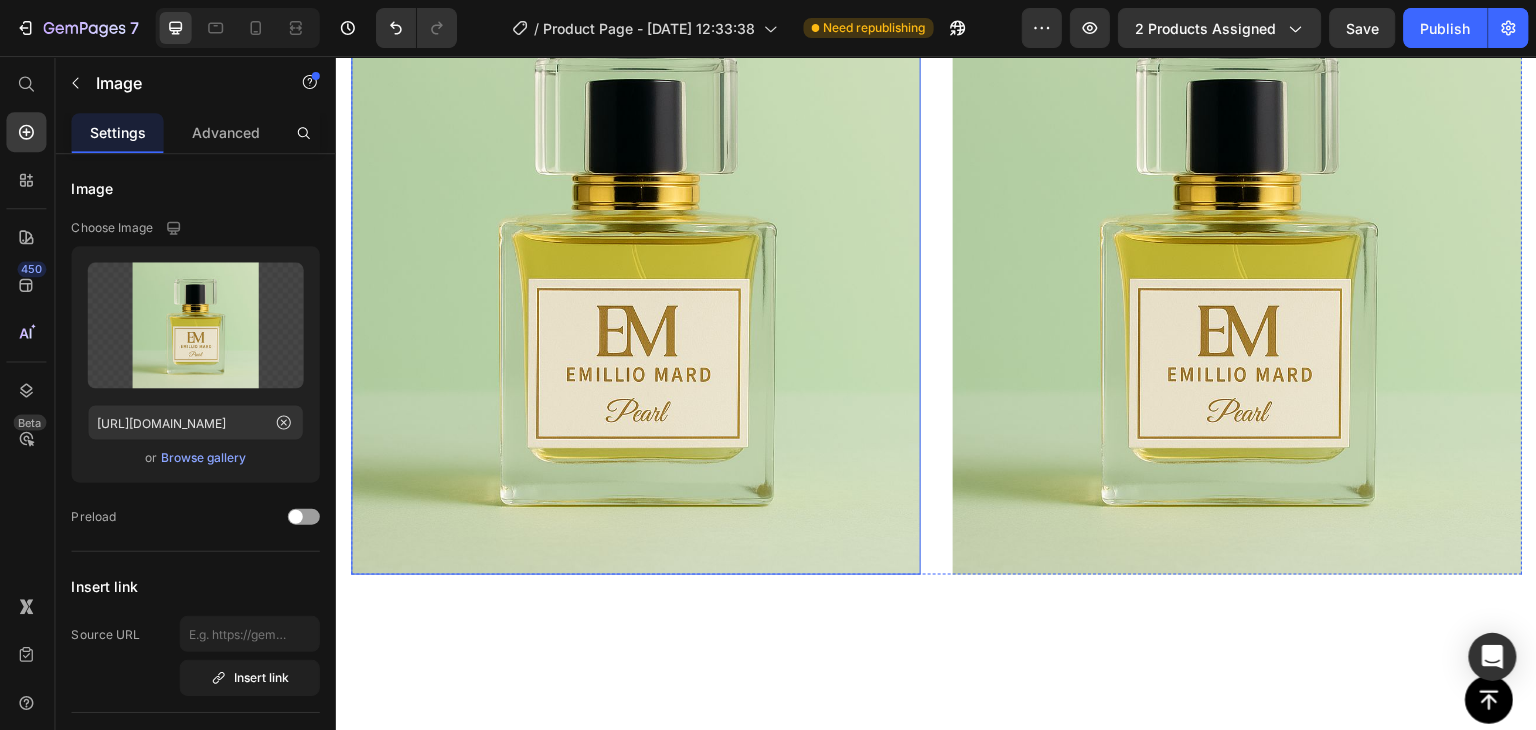 scroll, scrollTop: 1106, scrollLeft: 0, axis: vertical 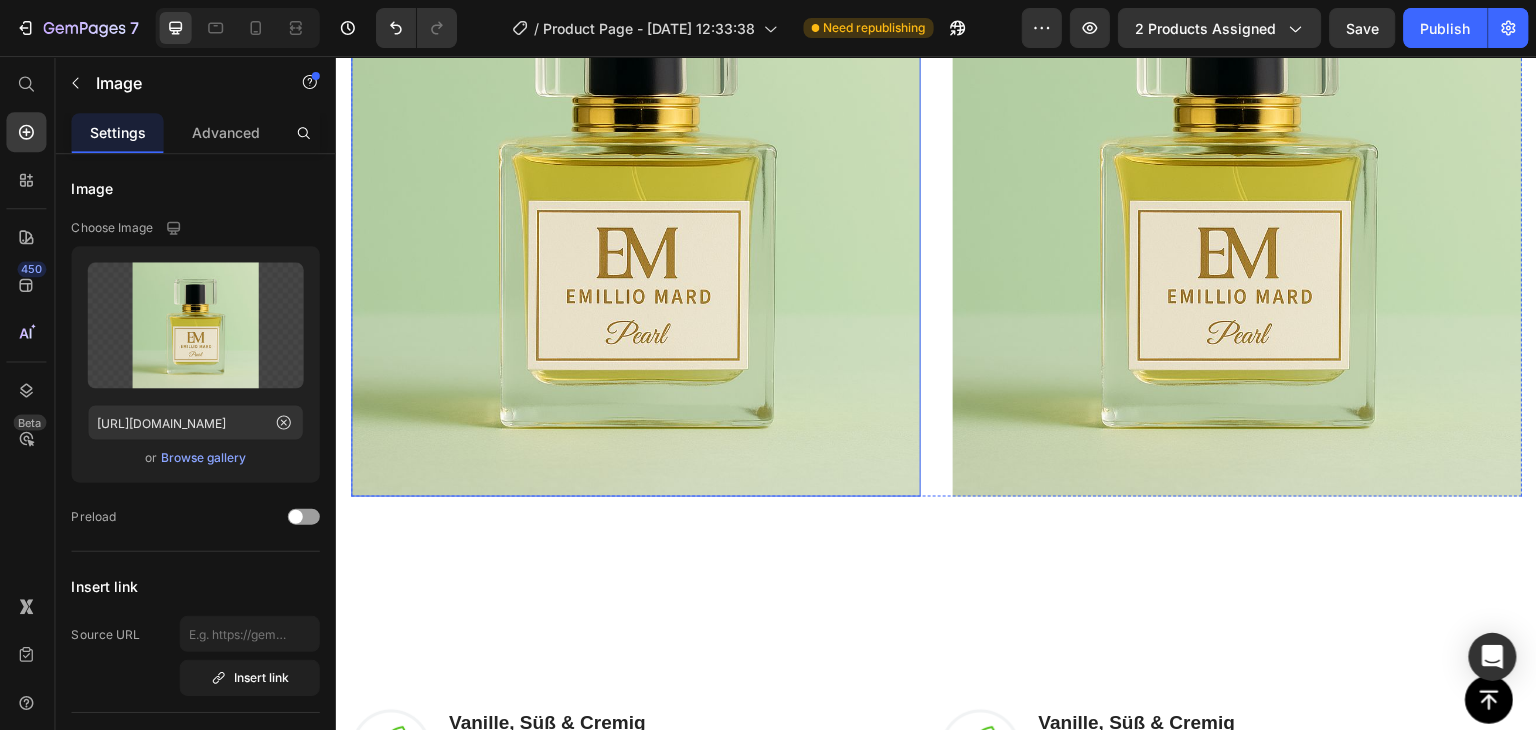 click at bounding box center [634, 196] 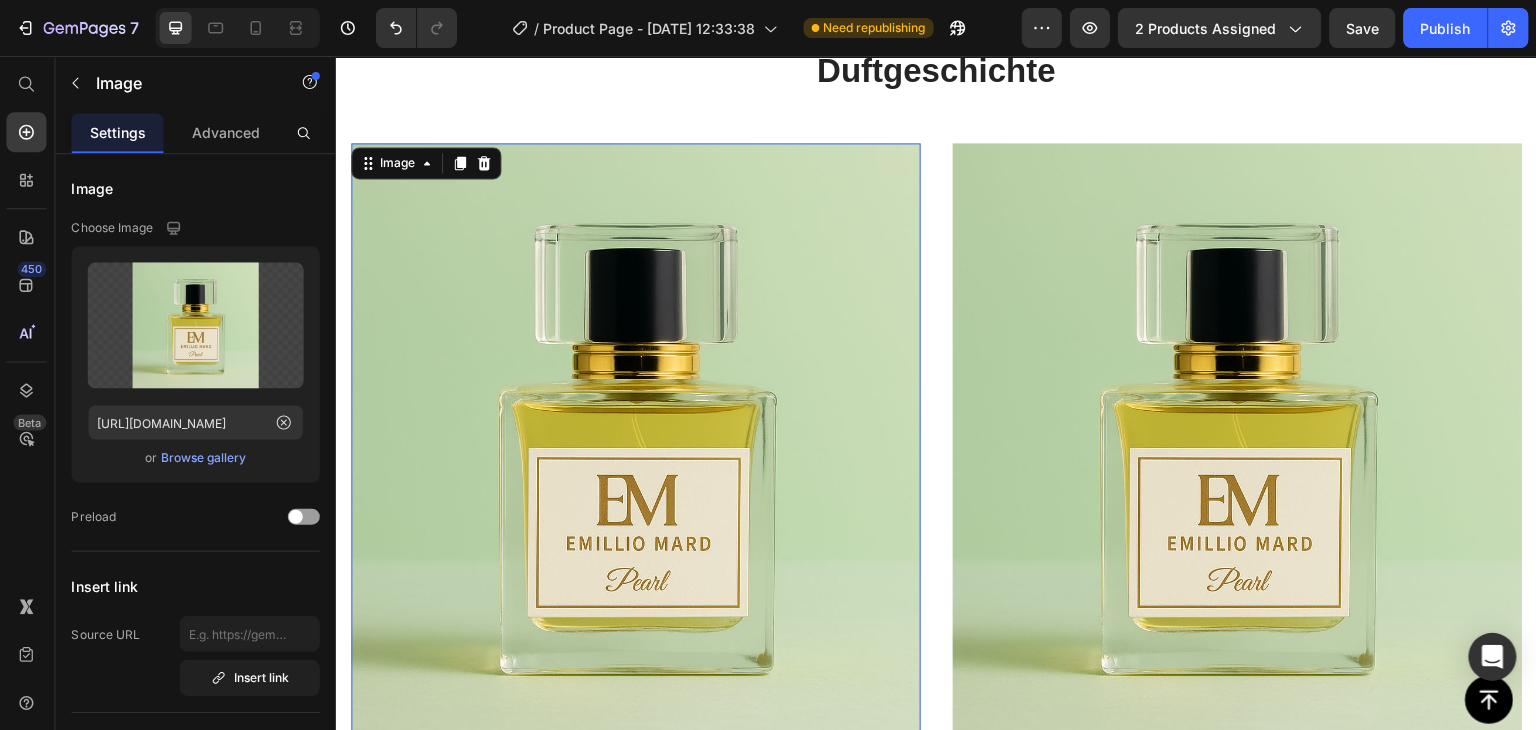 scroll, scrollTop: 1006, scrollLeft: 0, axis: vertical 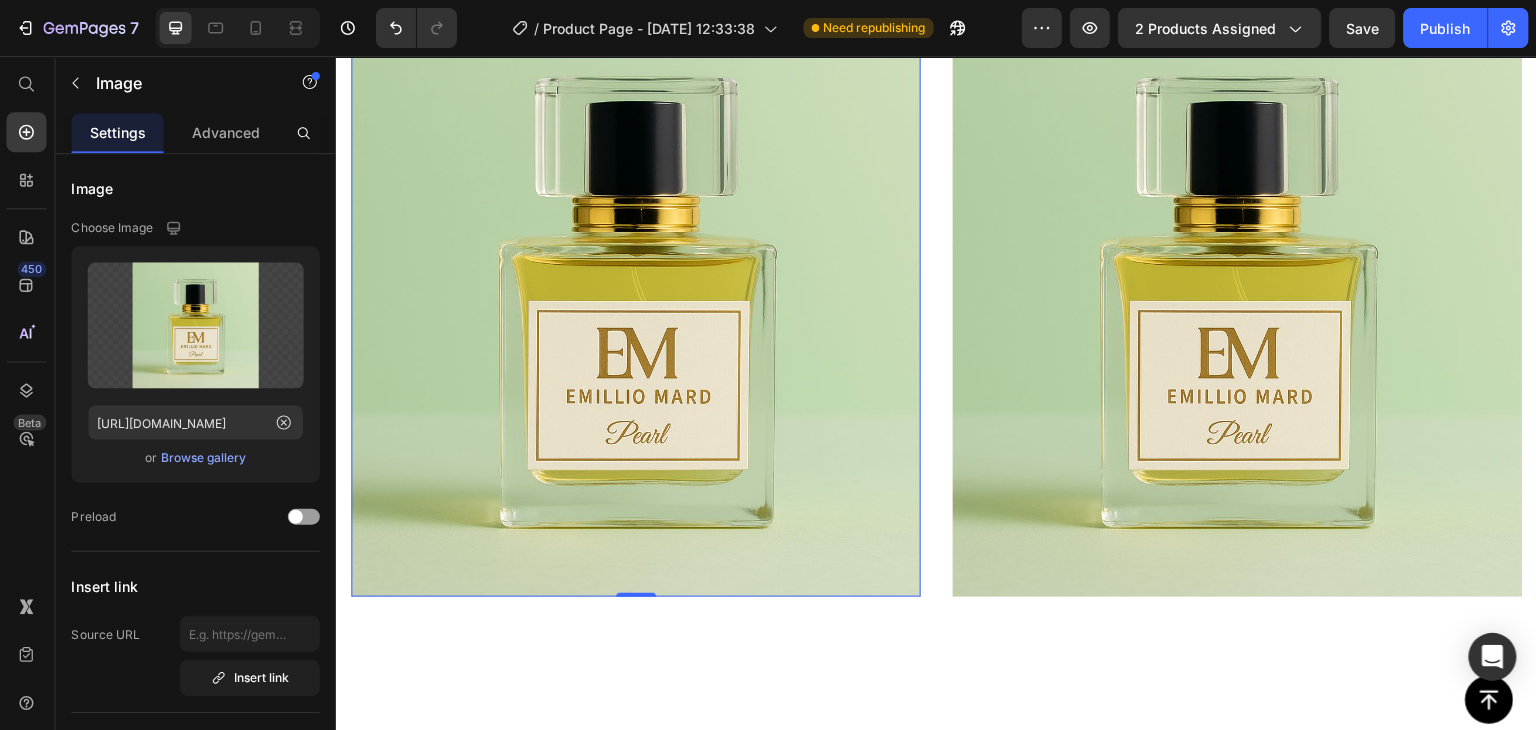 click at bounding box center [634, 296] 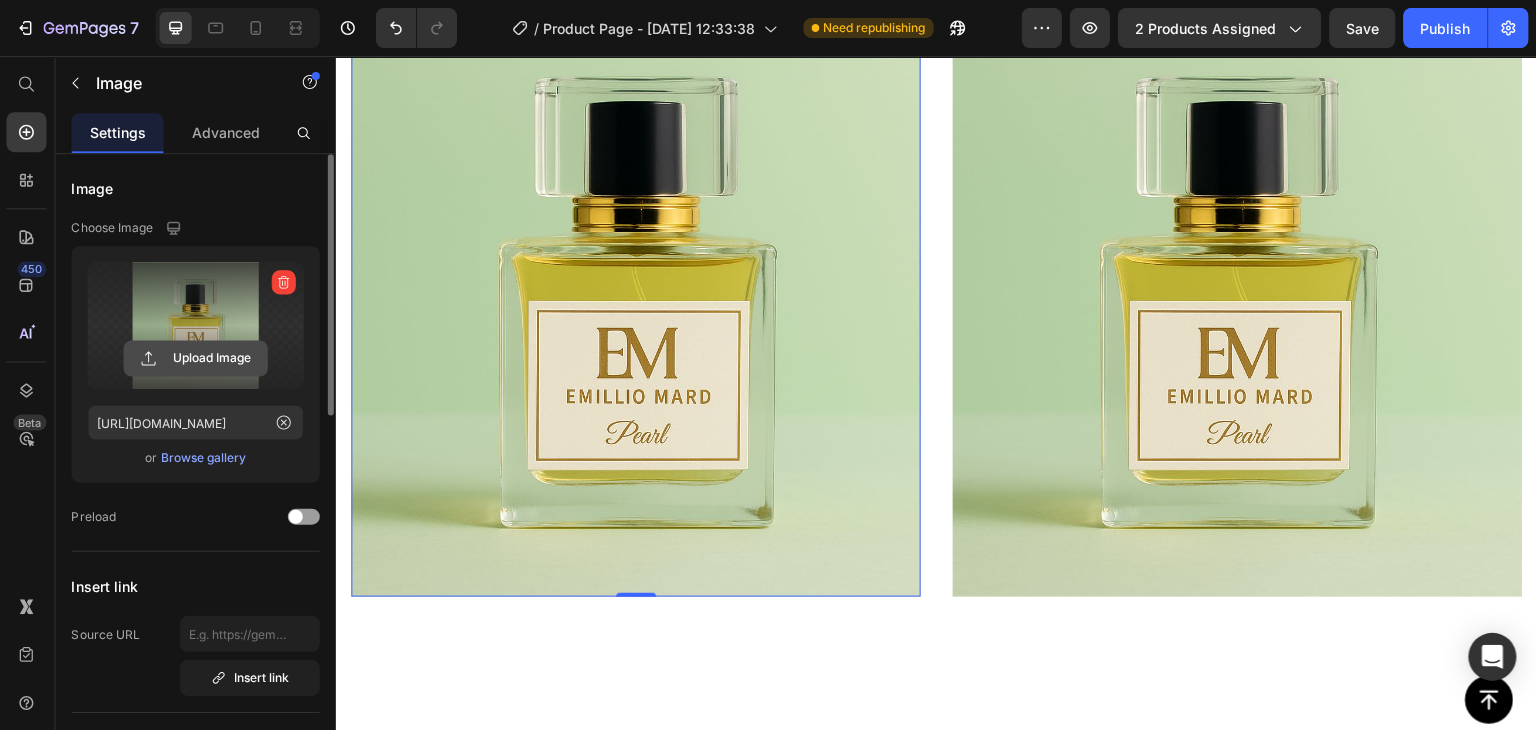 click 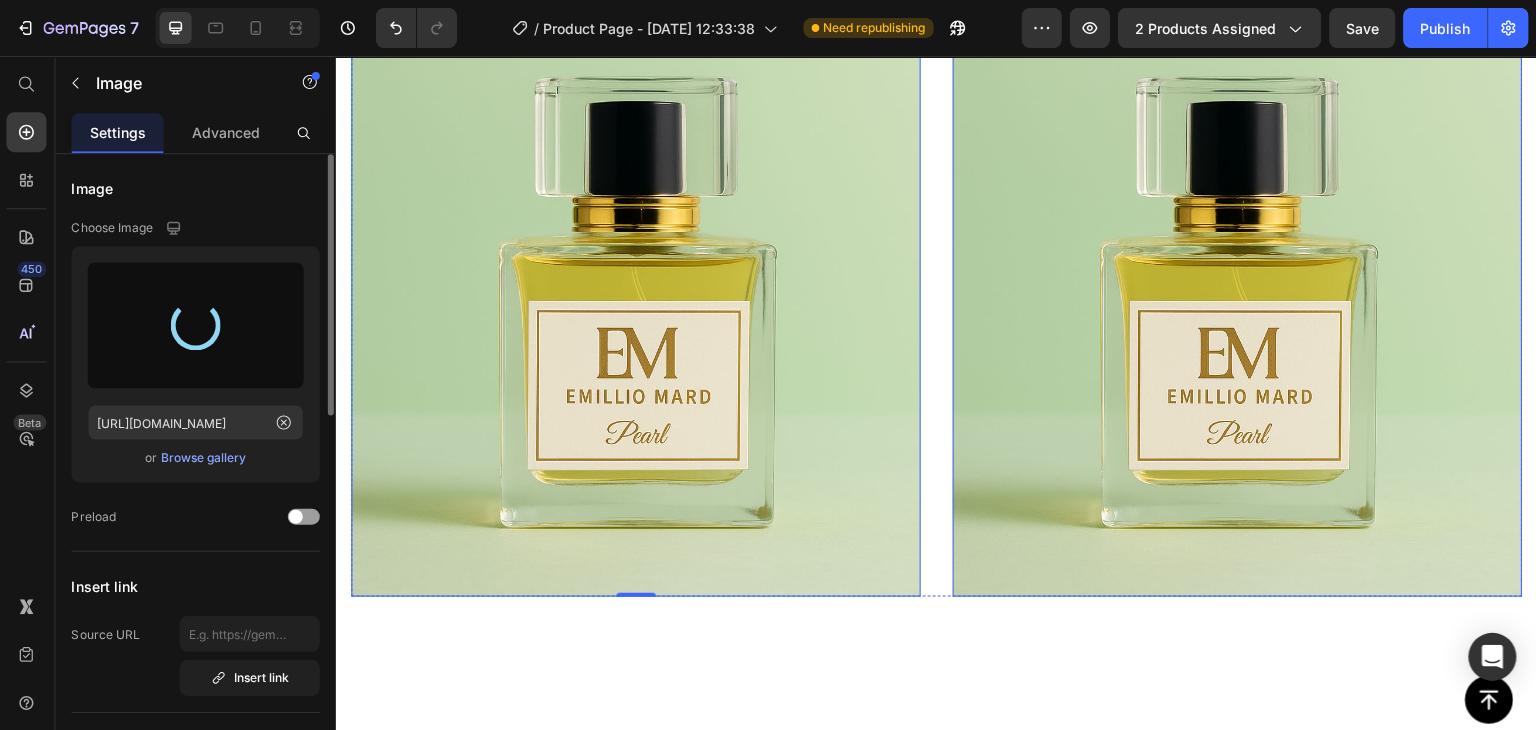 type on "[URL][DOMAIN_NAME]" 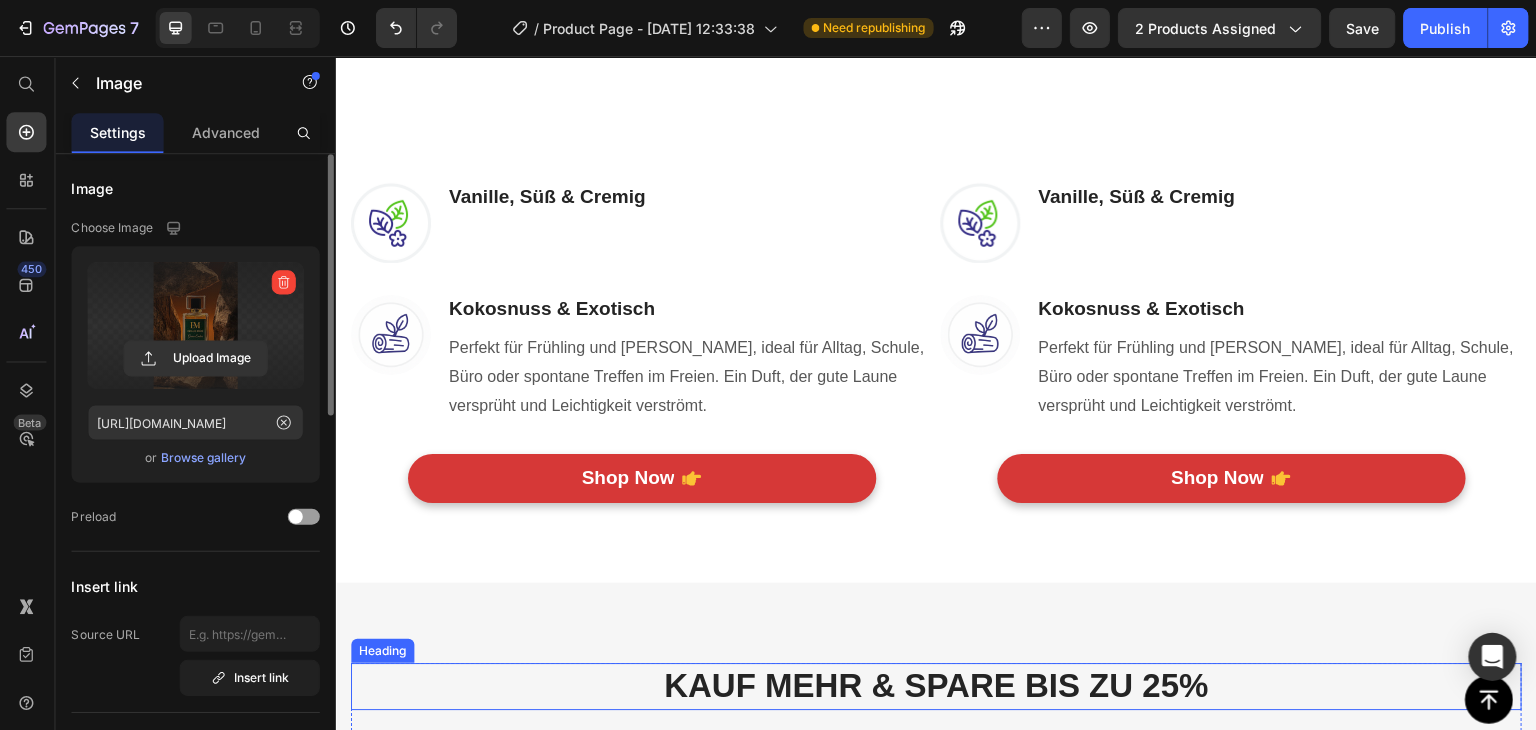 scroll, scrollTop: 1505, scrollLeft: 0, axis: vertical 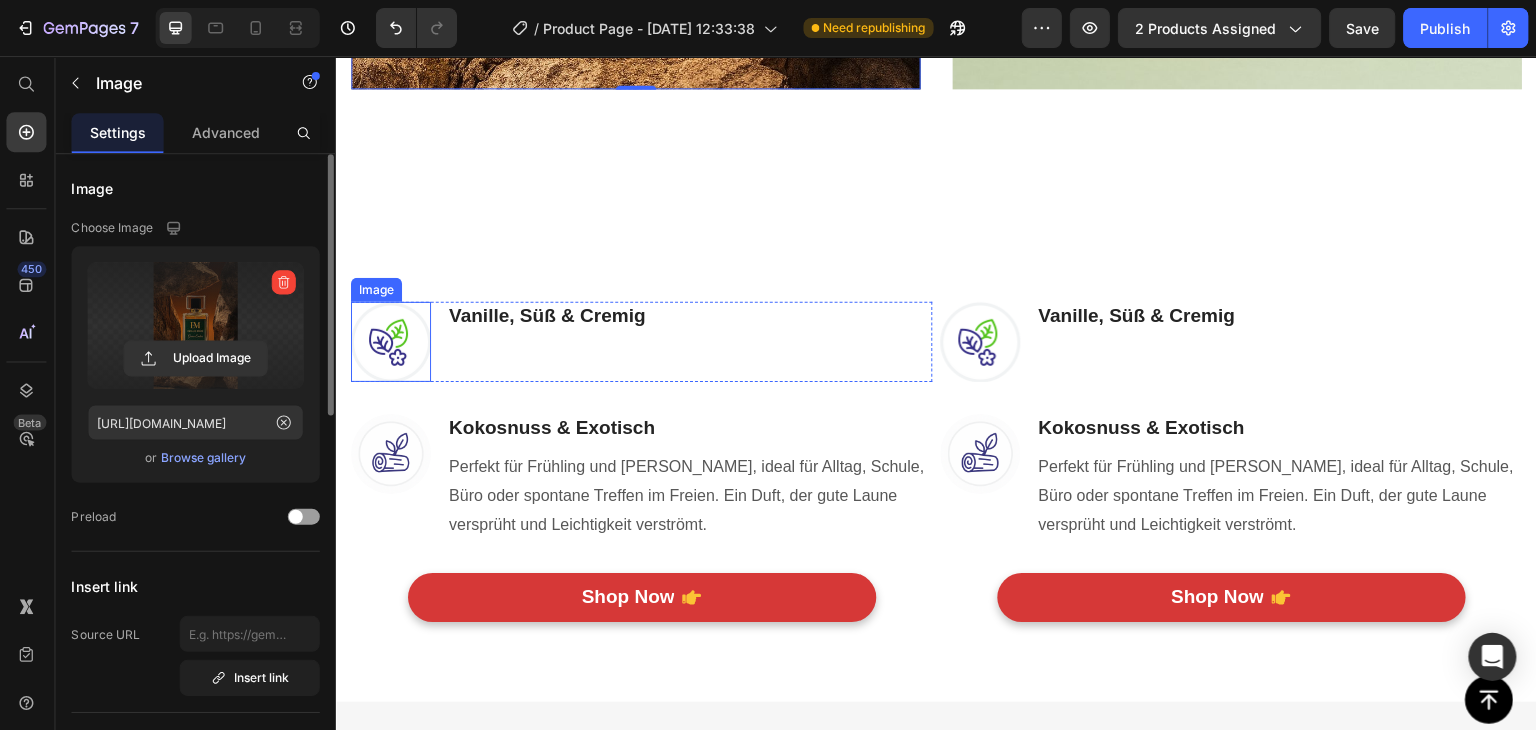 click at bounding box center (390, 341) 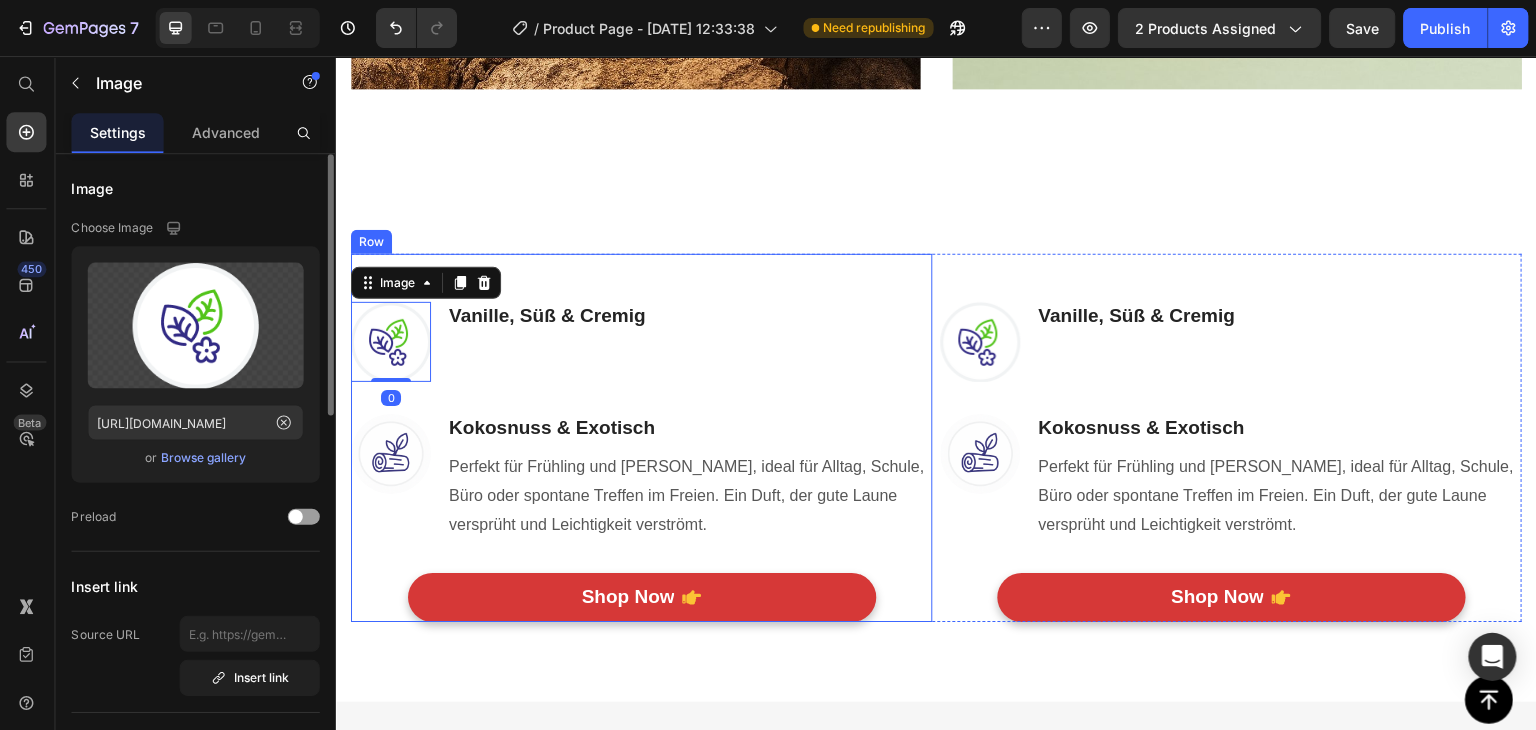 click on "Image   0 Vanille, Süß & Cremig Heading Text block Row Image Kokosnuss & Exotisch Heading Perfekt für Frühling und [PERSON_NAME], ideal für Alltag, Schule, Büro oder spontane Treffen im Freien. Ein Duft, der gute Laune versprüht und Leichtigkeit verströmt. Text block Row  	   Shop Now Button Row Row" at bounding box center (640, 437) 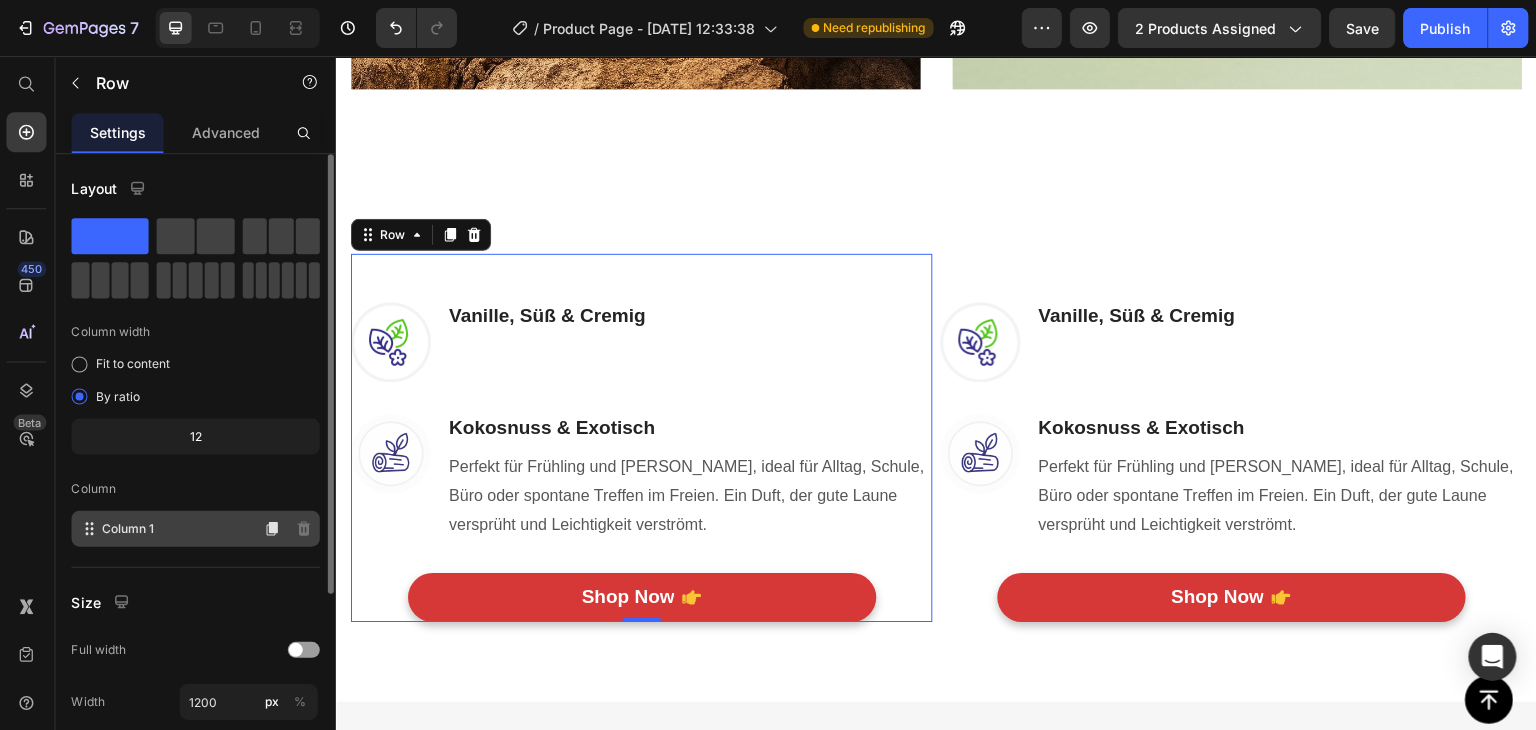 click on "Column 1" 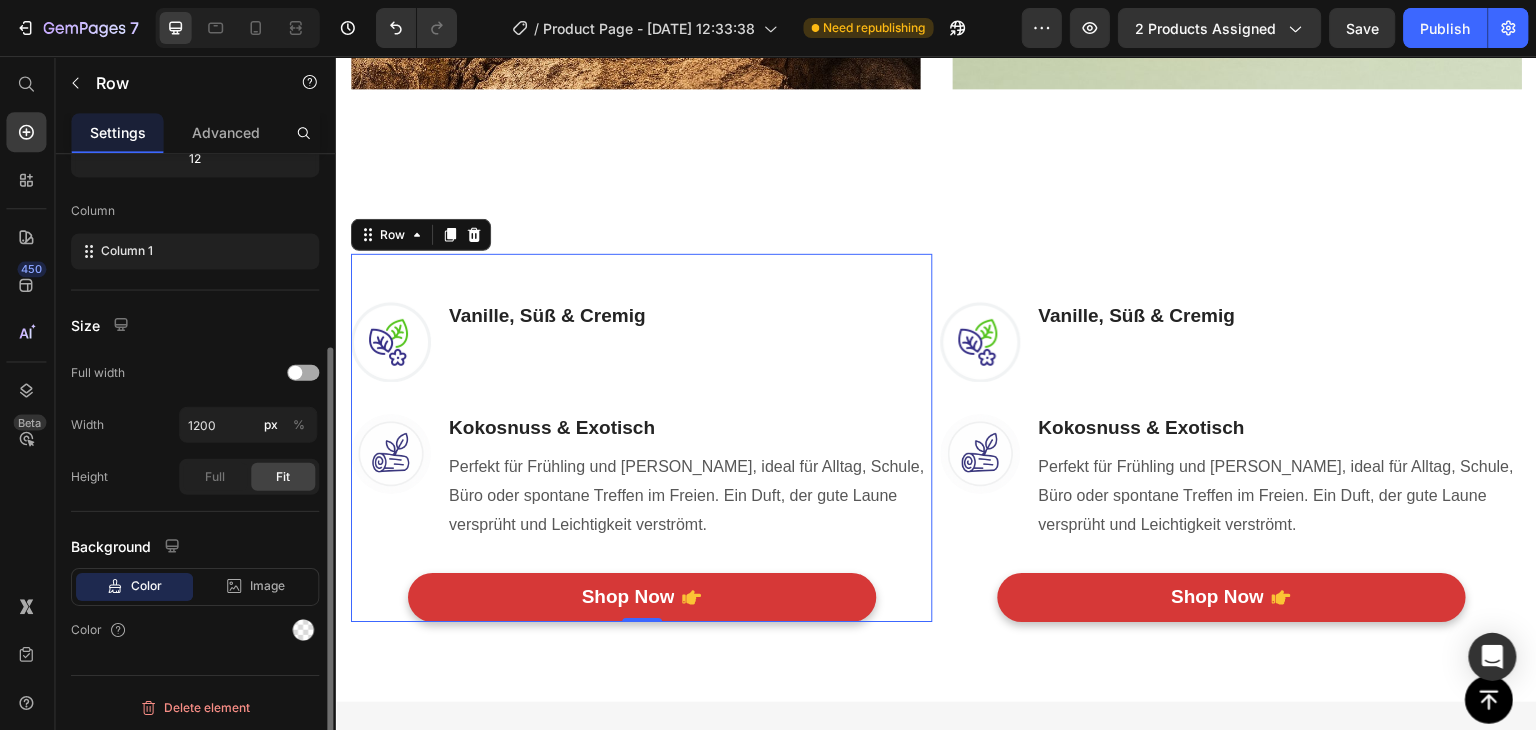 scroll, scrollTop: 77, scrollLeft: 0, axis: vertical 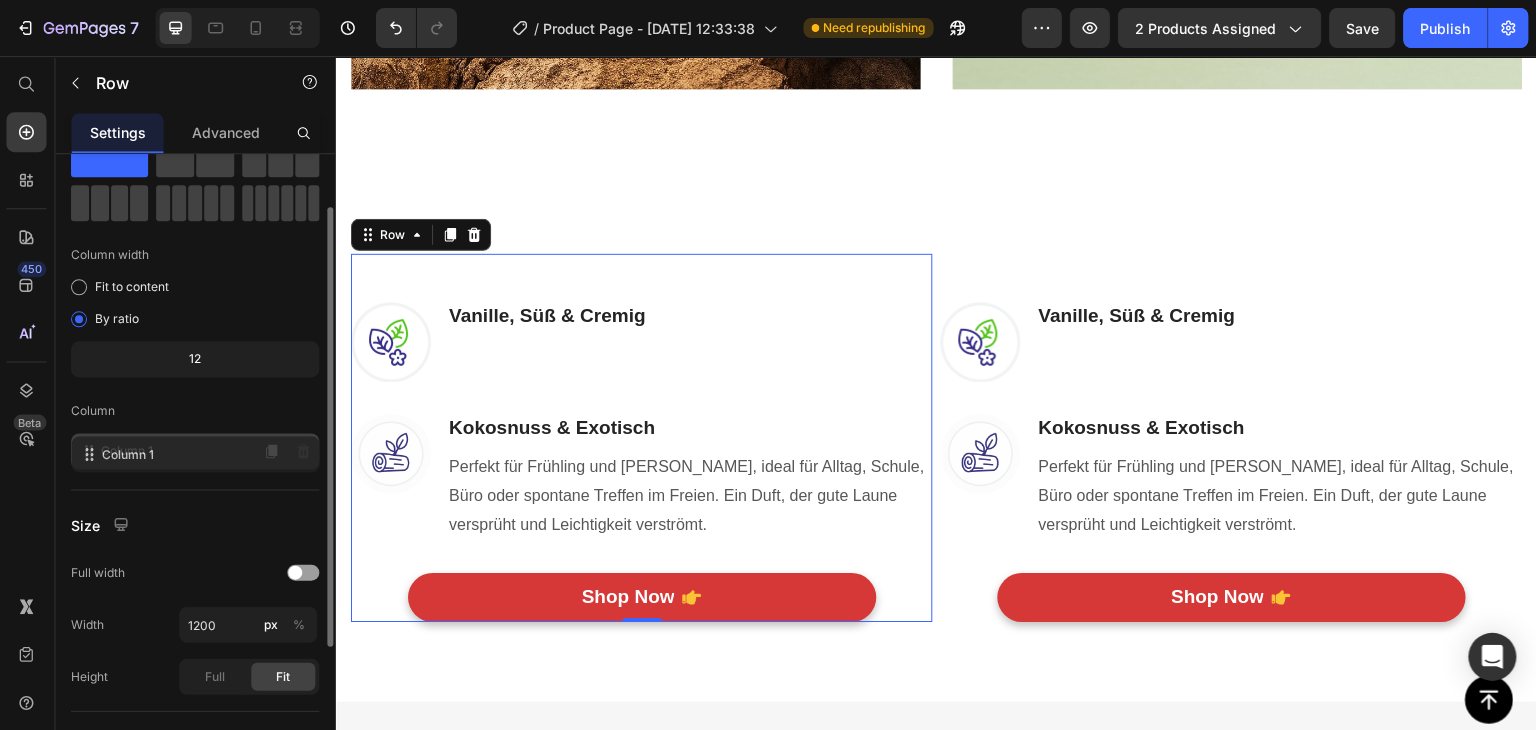click on "Column 1" 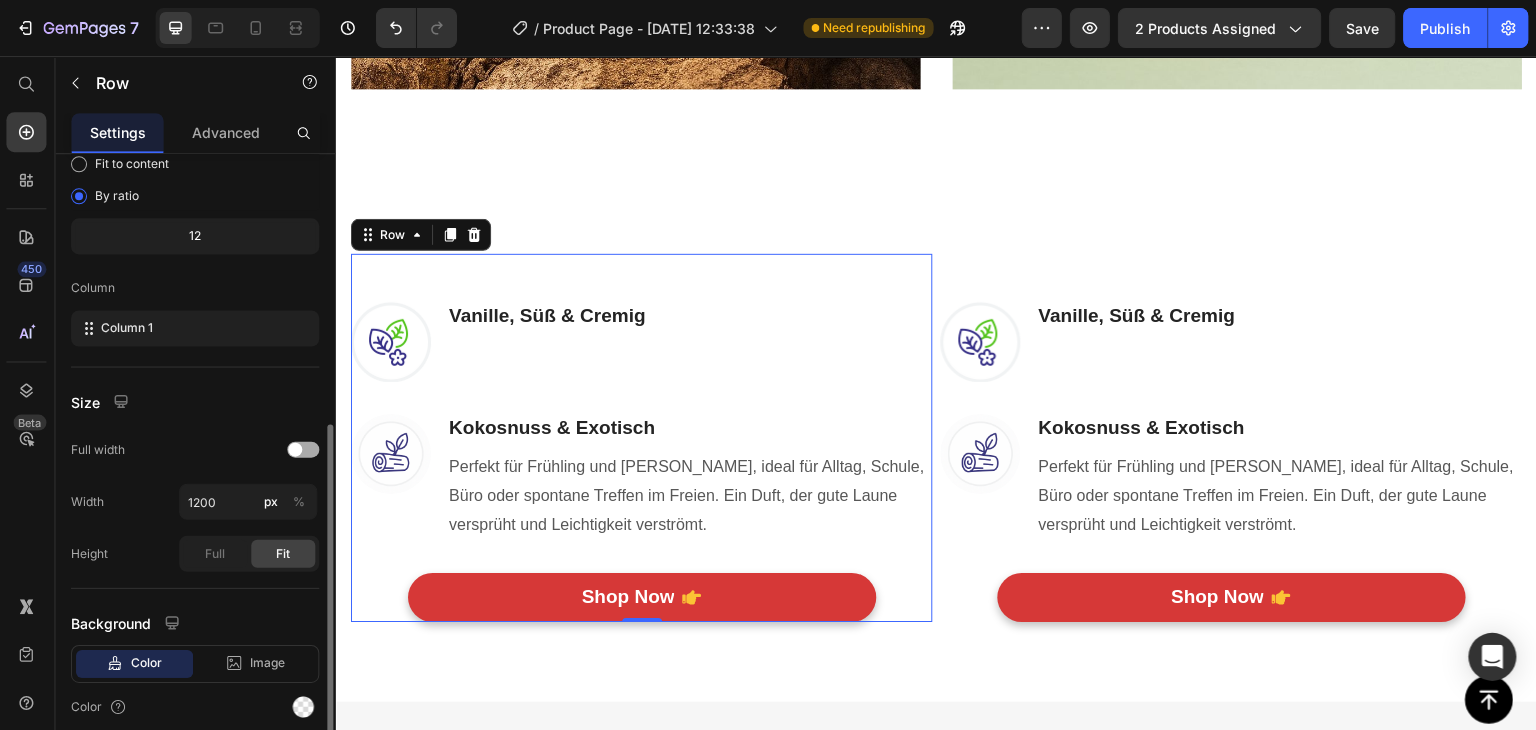 scroll, scrollTop: 277, scrollLeft: 0, axis: vertical 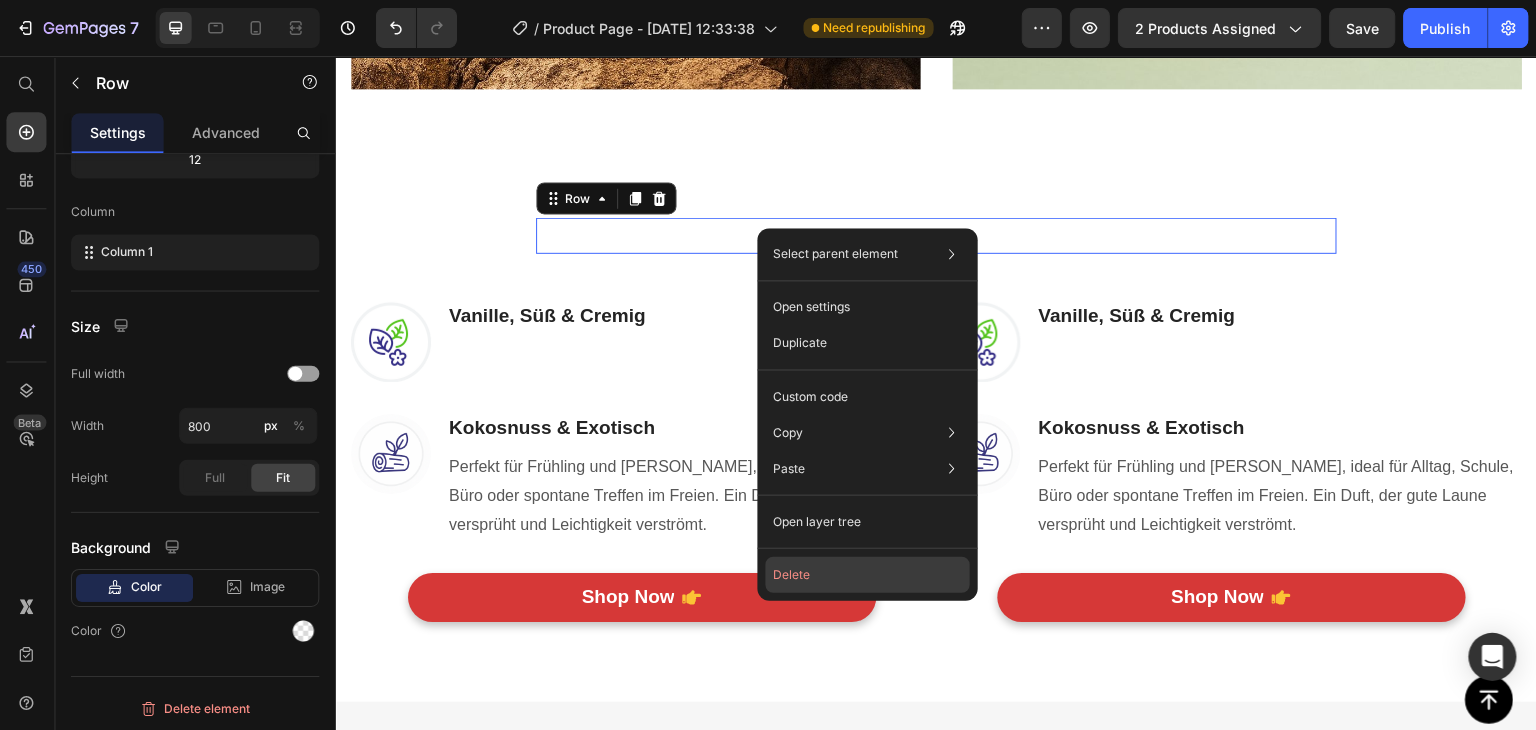 click on "Delete" 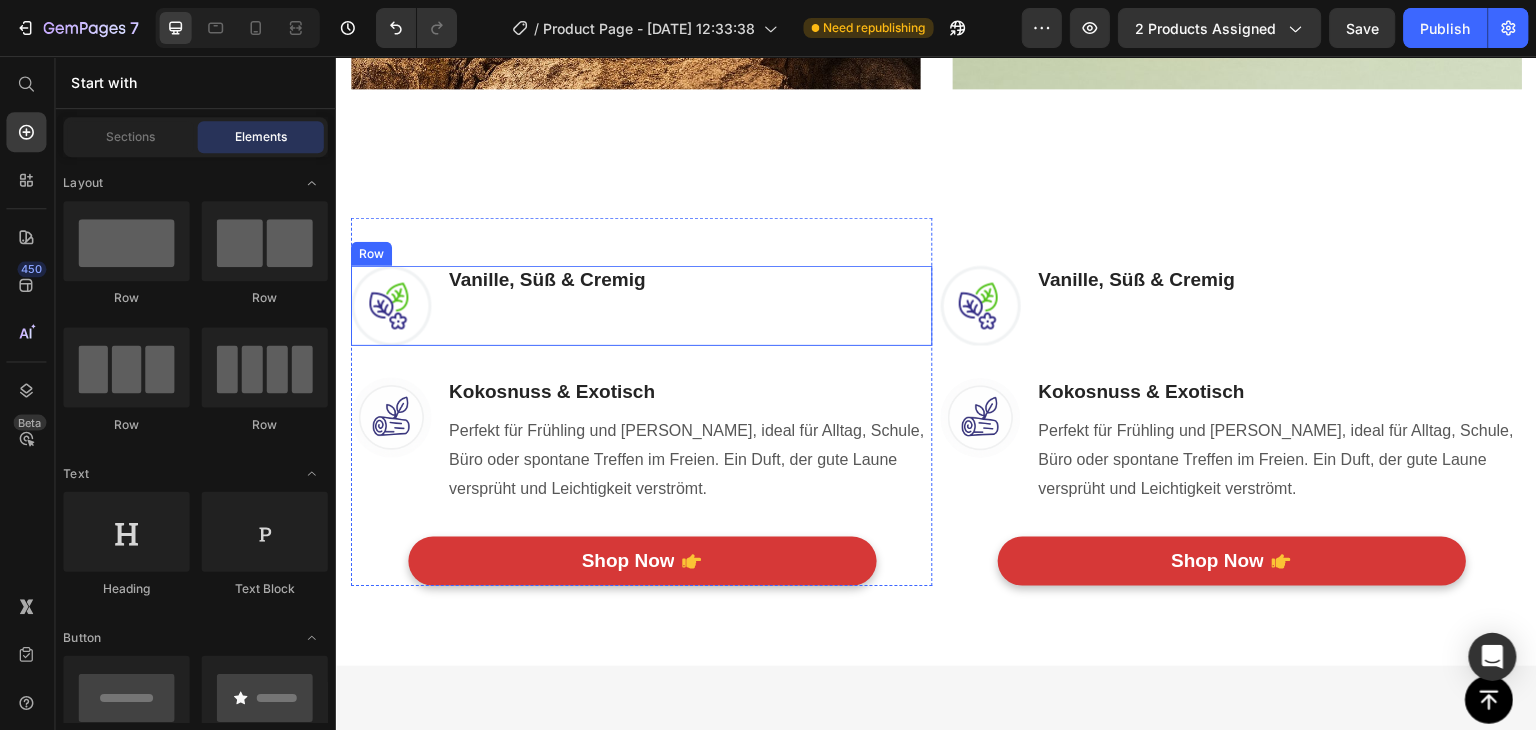 click on "Image Vanille, Süß & Cremig Heading Text block Row" at bounding box center (640, 305) 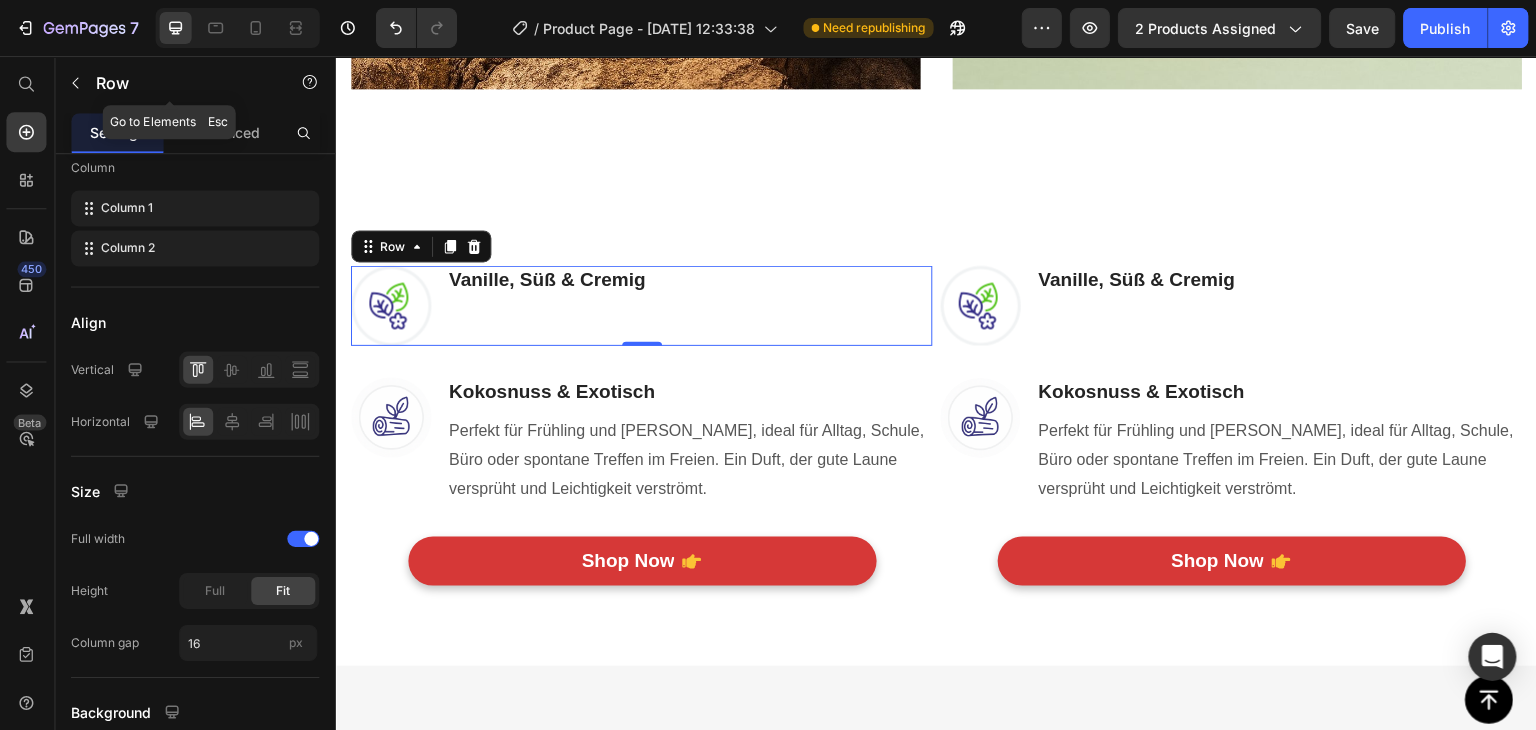 click 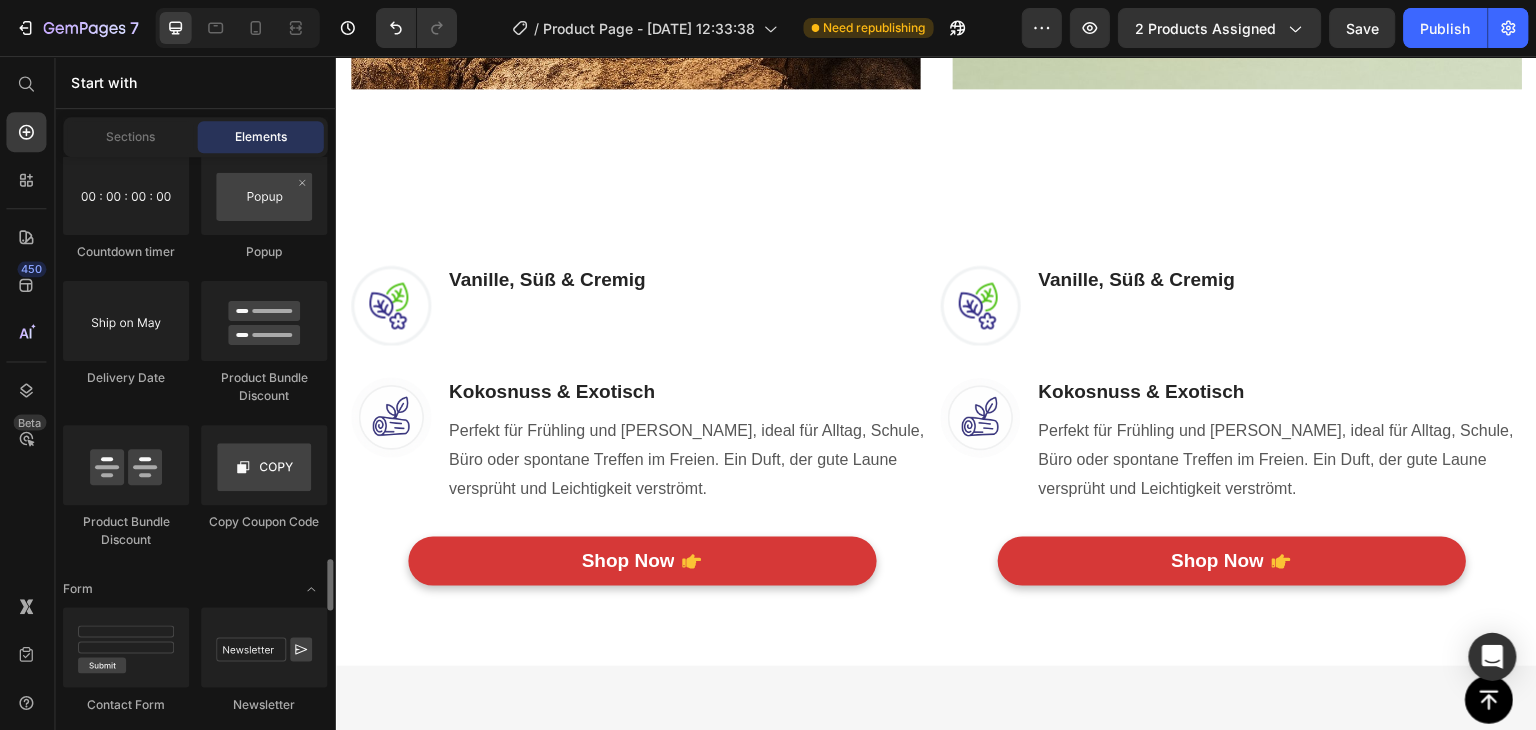 scroll, scrollTop: 4000, scrollLeft: 0, axis: vertical 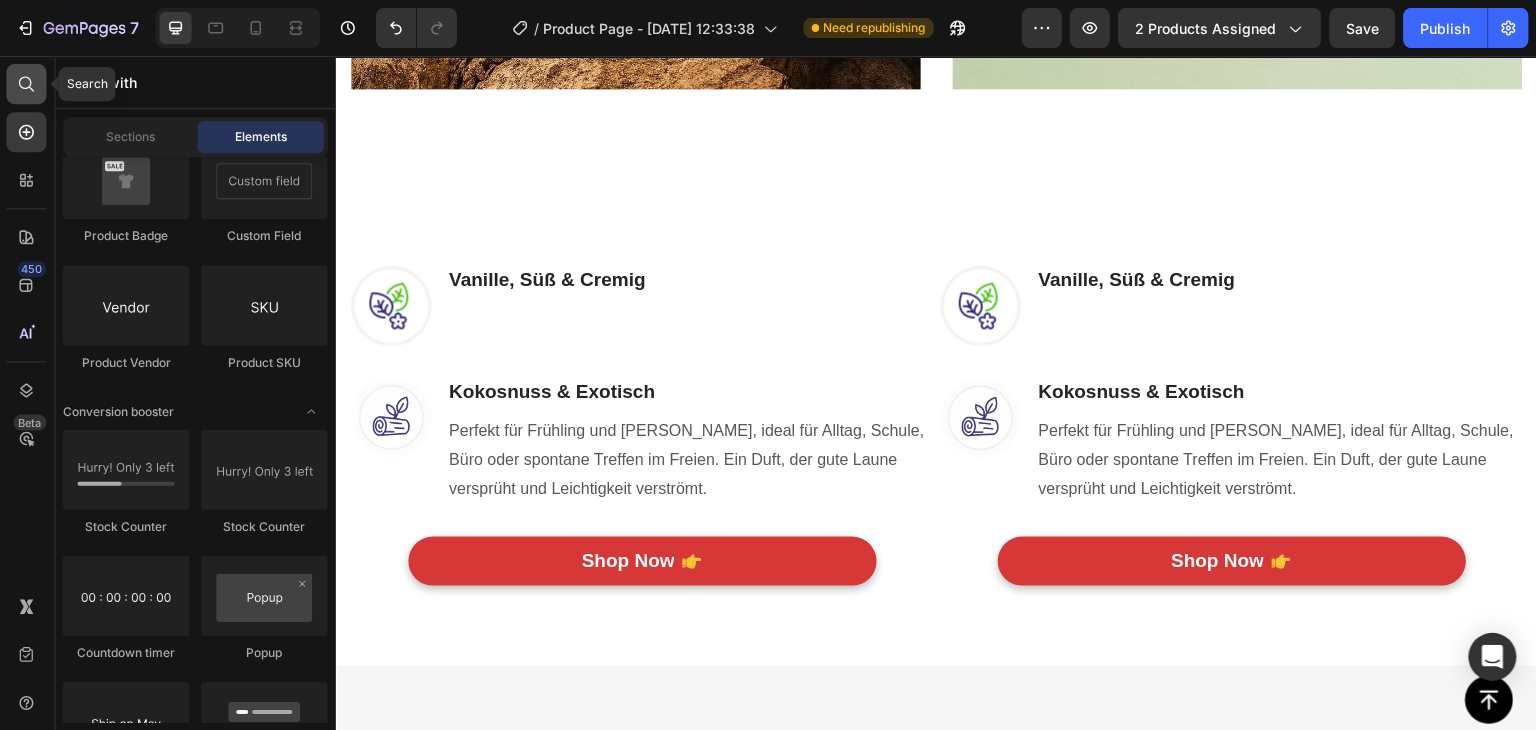 click 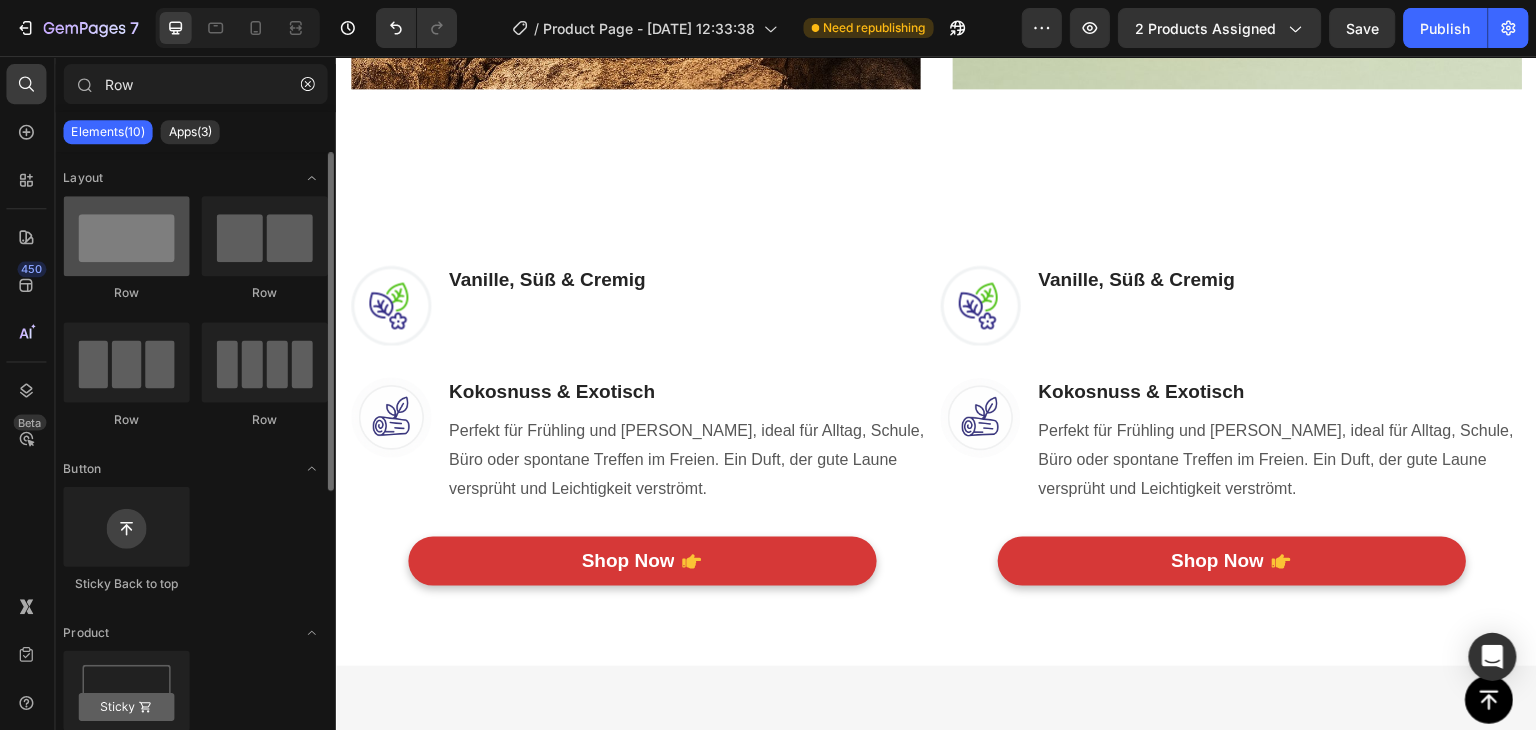 type on "Row" 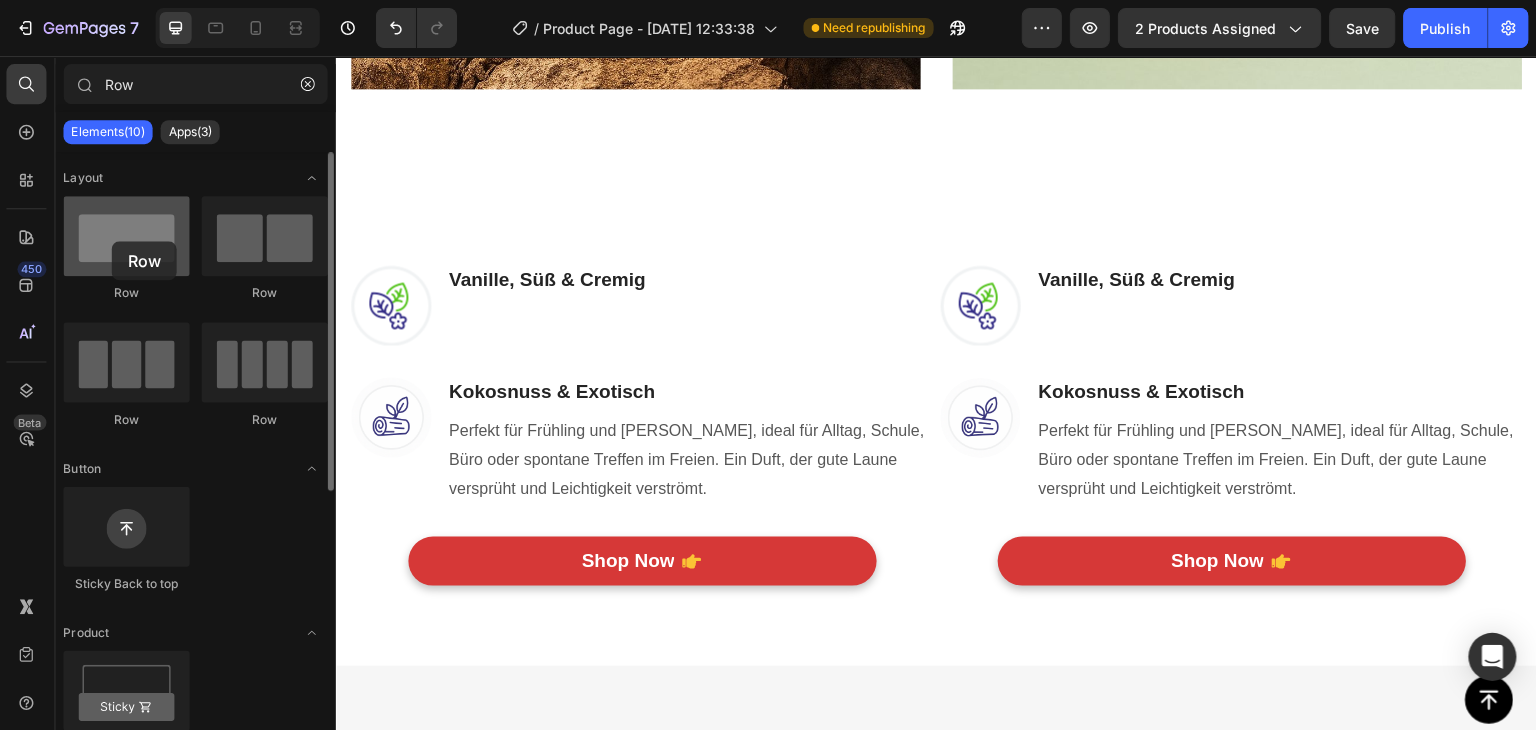 click at bounding box center (128, 236) 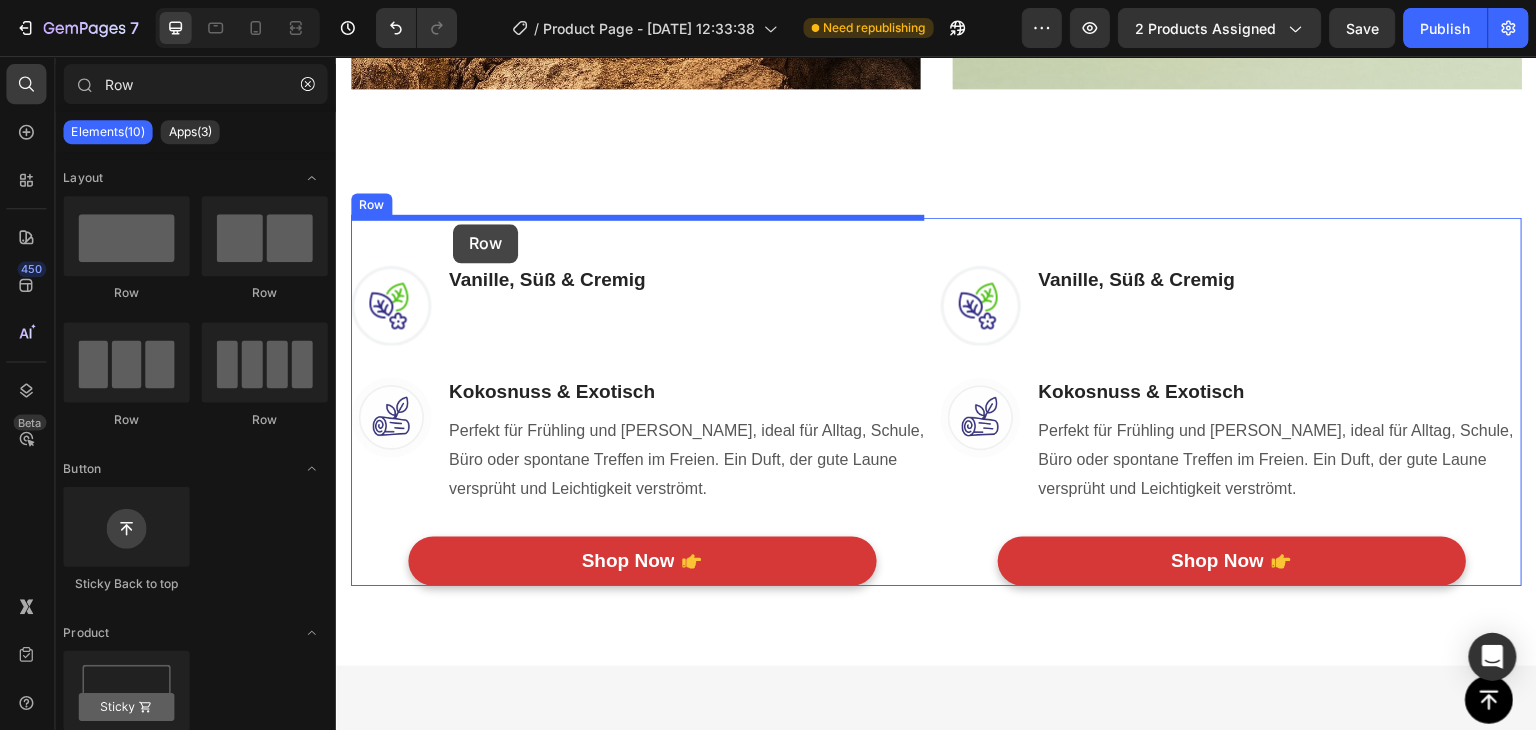 drag, startPoint x: 478, startPoint y: 300, endPoint x: 452, endPoint y: 224, distance: 80.32434 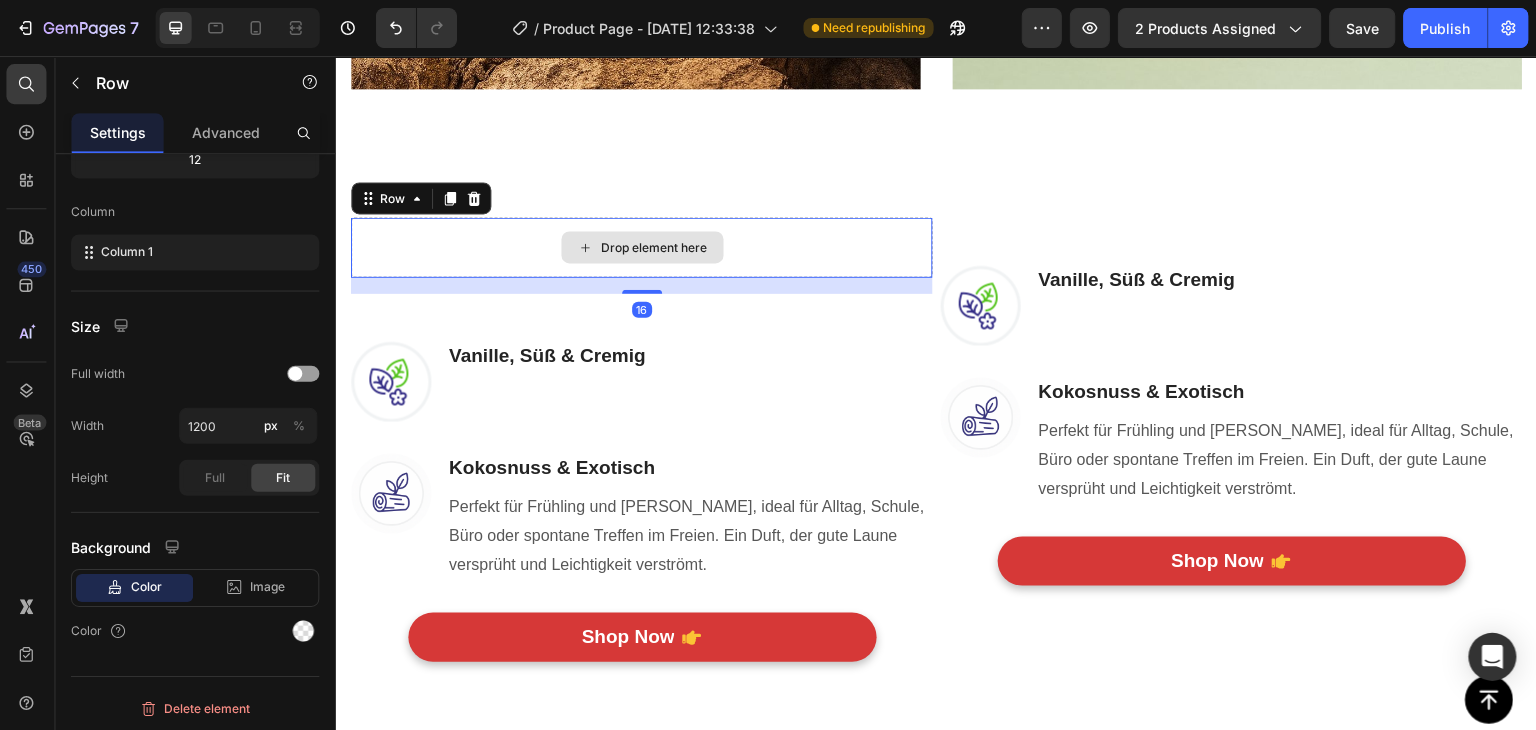 click on "Drop element here" at bounding box center [640, 247] 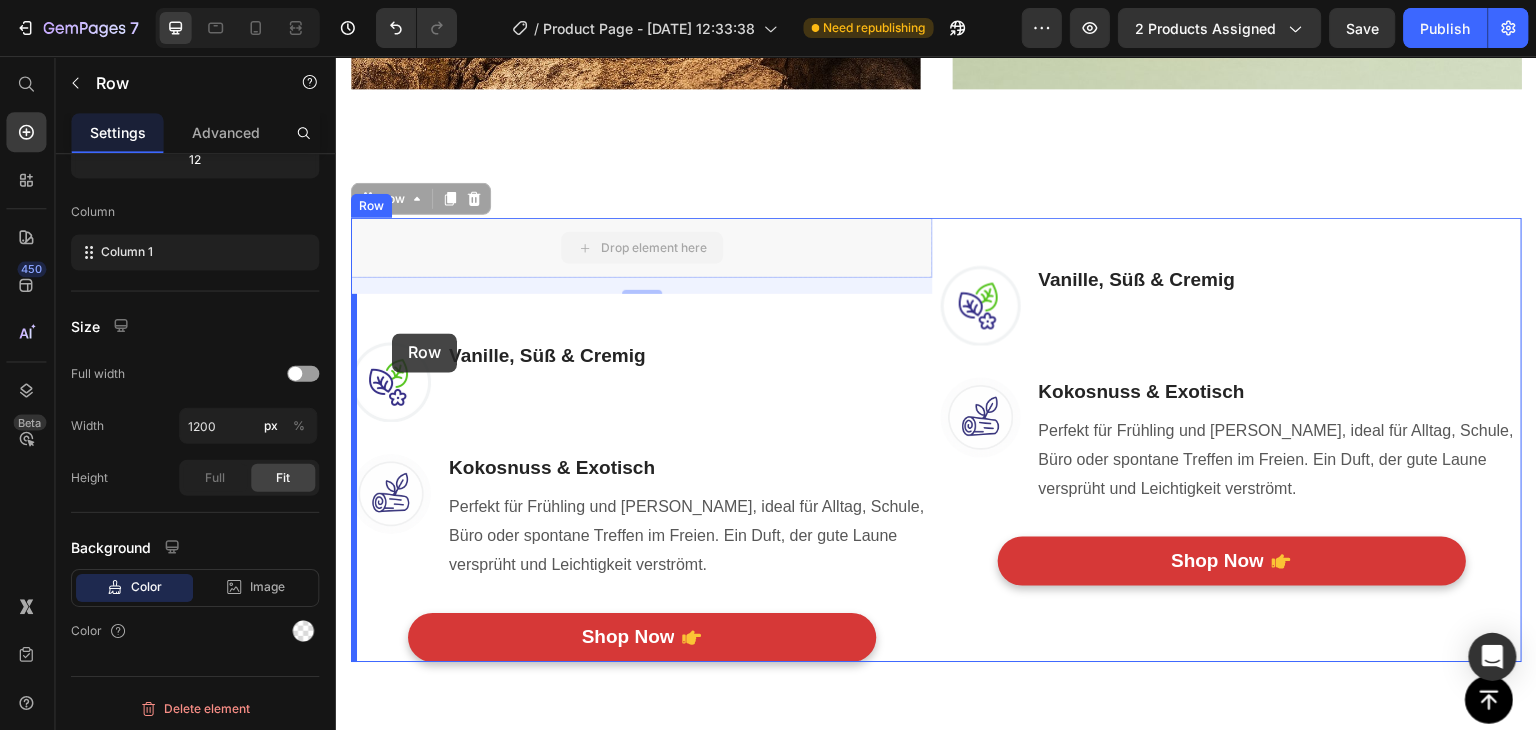 drag, startPoint x: 367, startPoint y: 202, endPoint x: 391, endPoint y: 333, distance: 133.18033 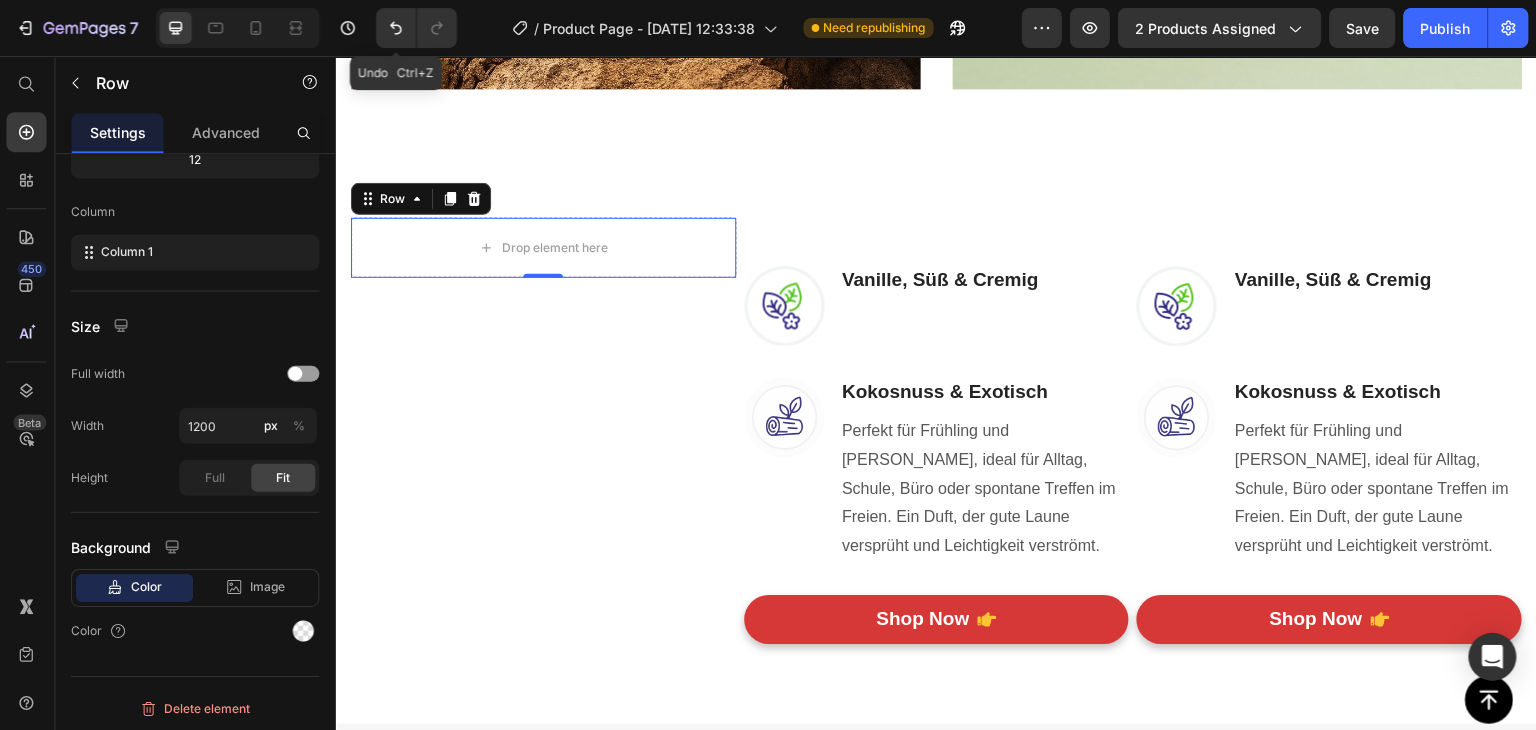 drag, startPoint x: 392, startPoint y: 16, endPoint x: 384, endPoint y: 50, distance: 34.928497 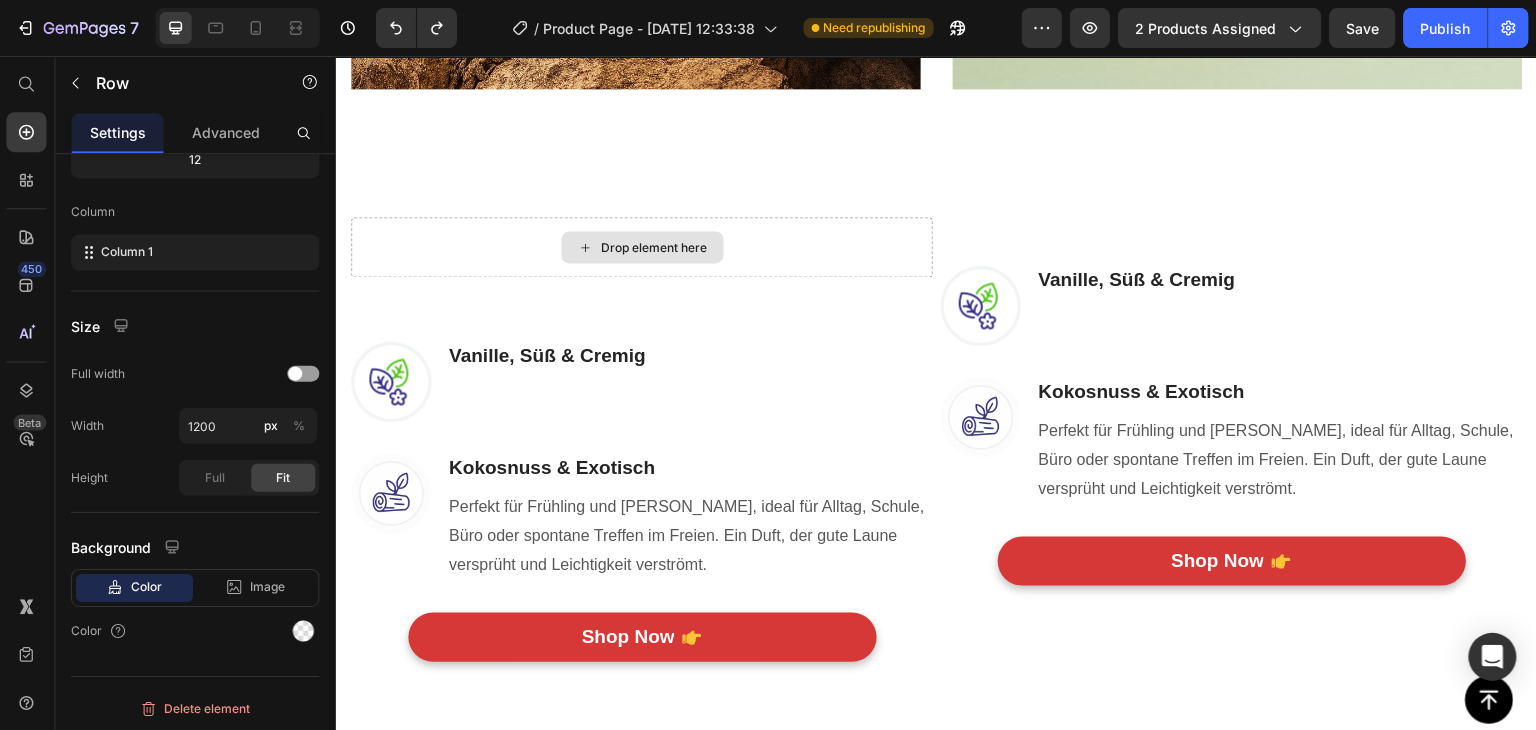 click on "Drop element here" at bounding box center (640, 247) 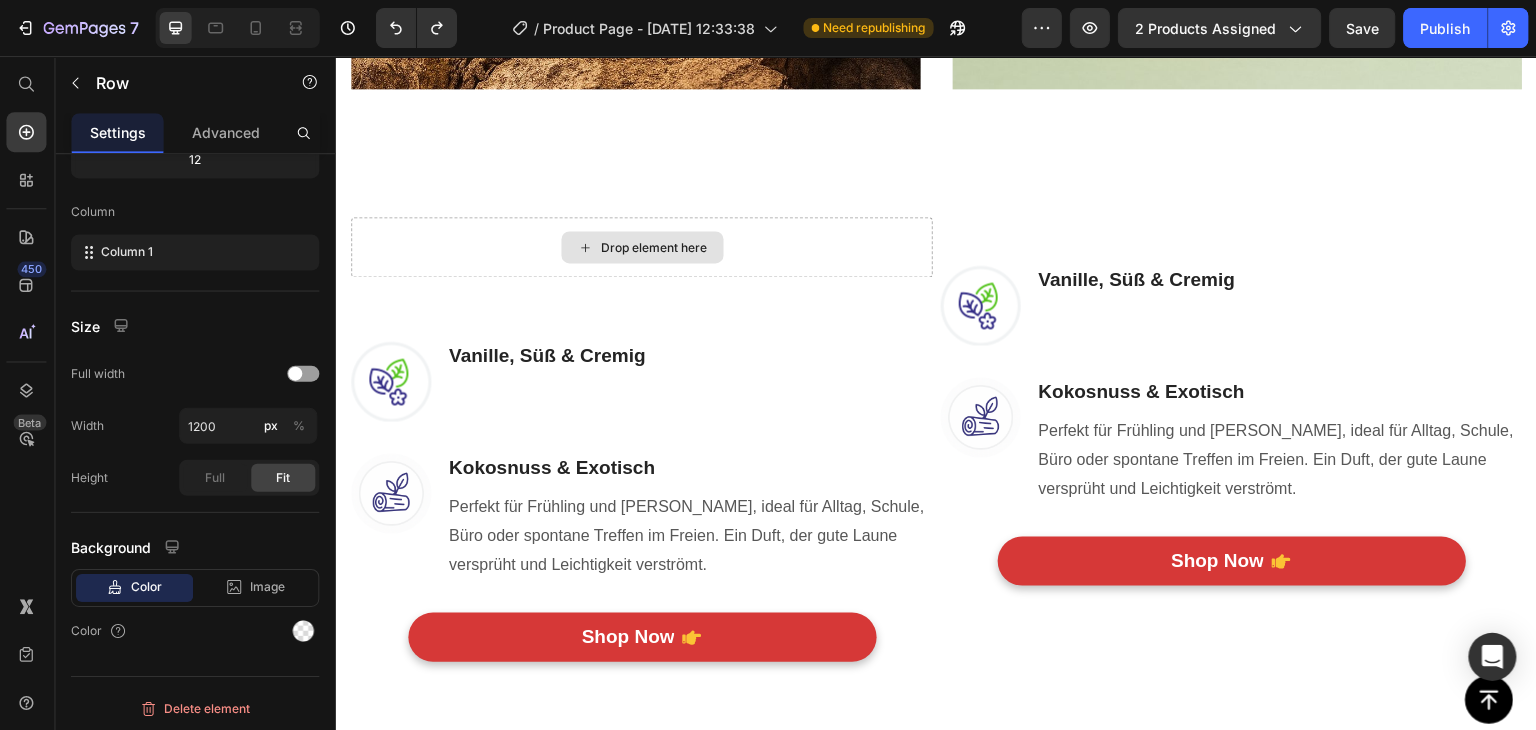 click on "Drop element here" at bounding box center [640, 247] 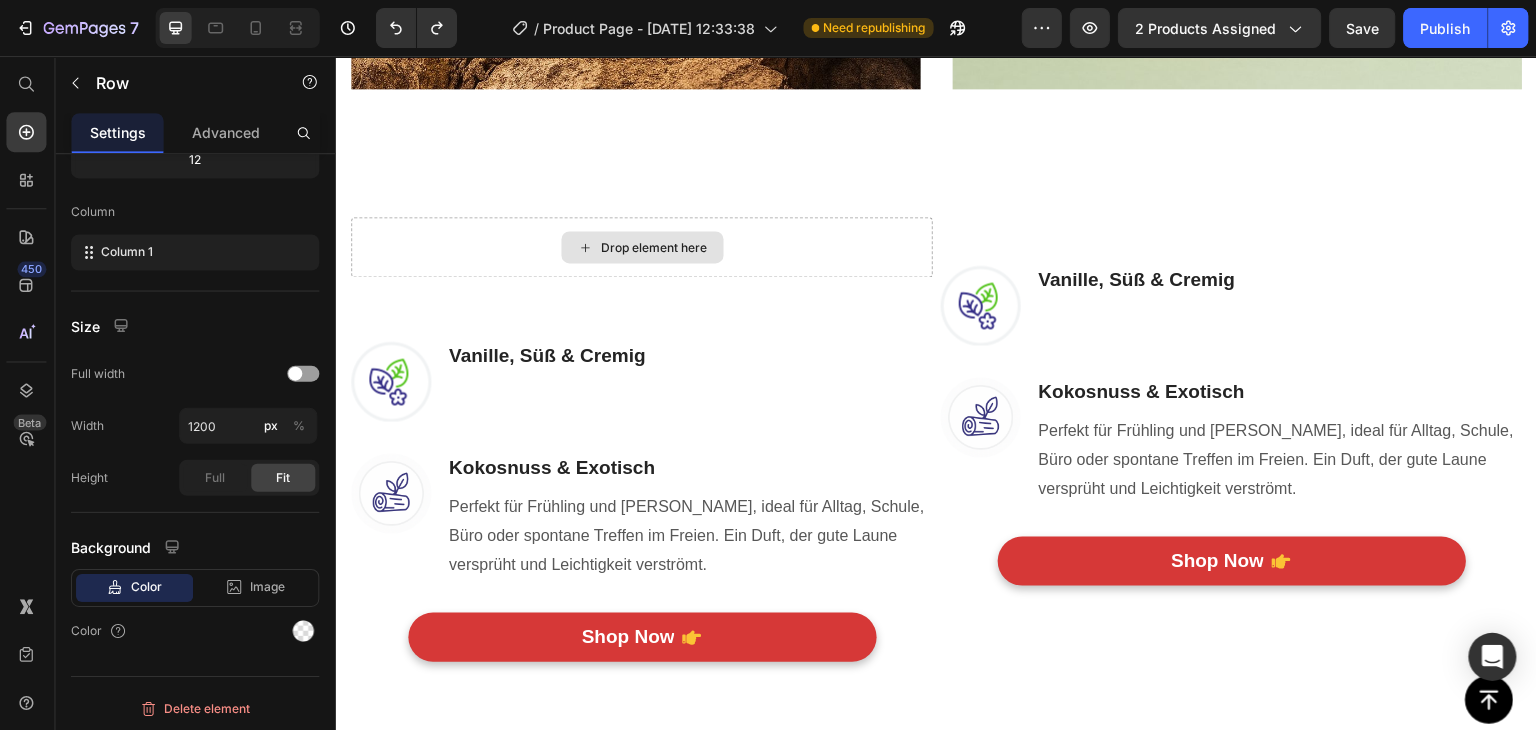 click on "Drop element here" at bounding box center (640, 247) 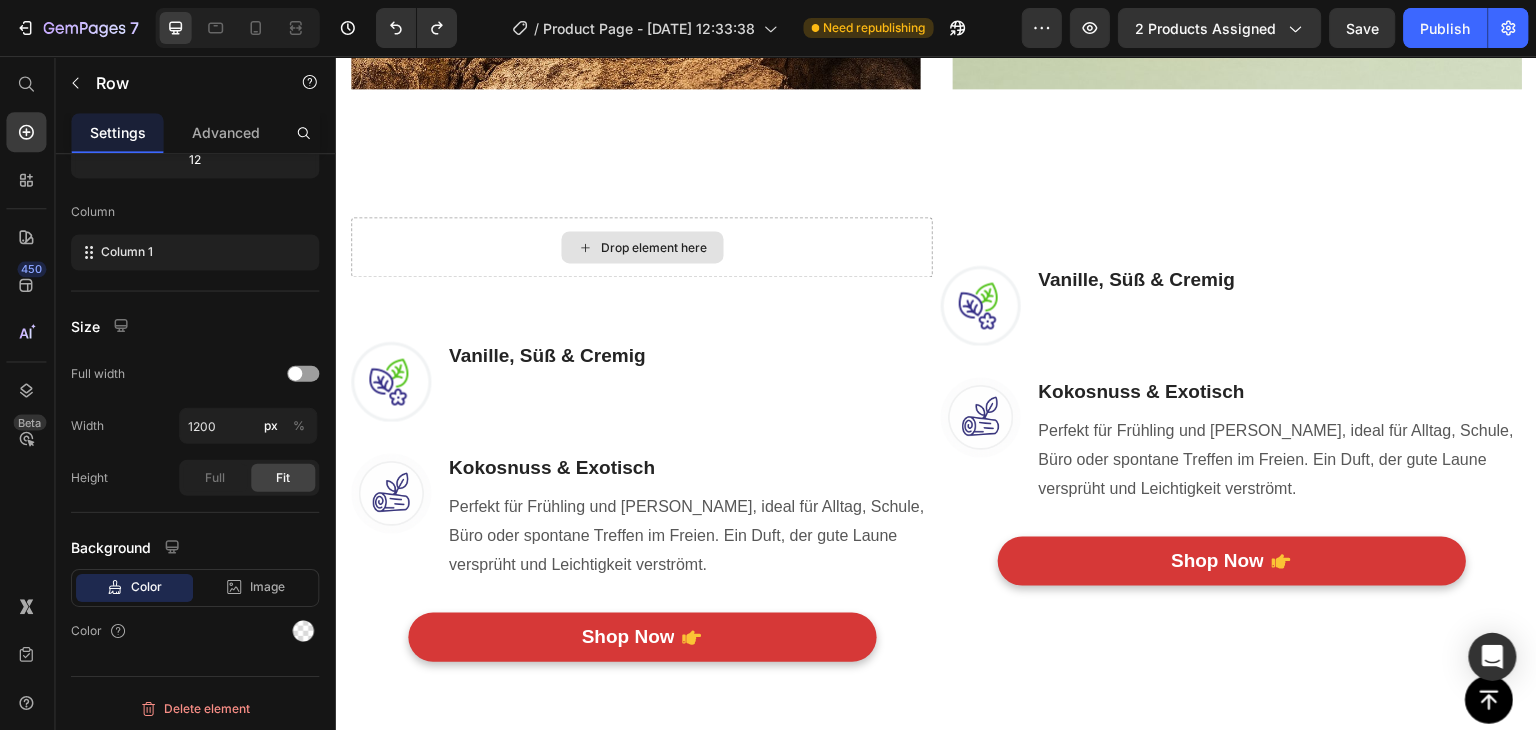 click on "Drop element here" at bounding box center [640, 247] 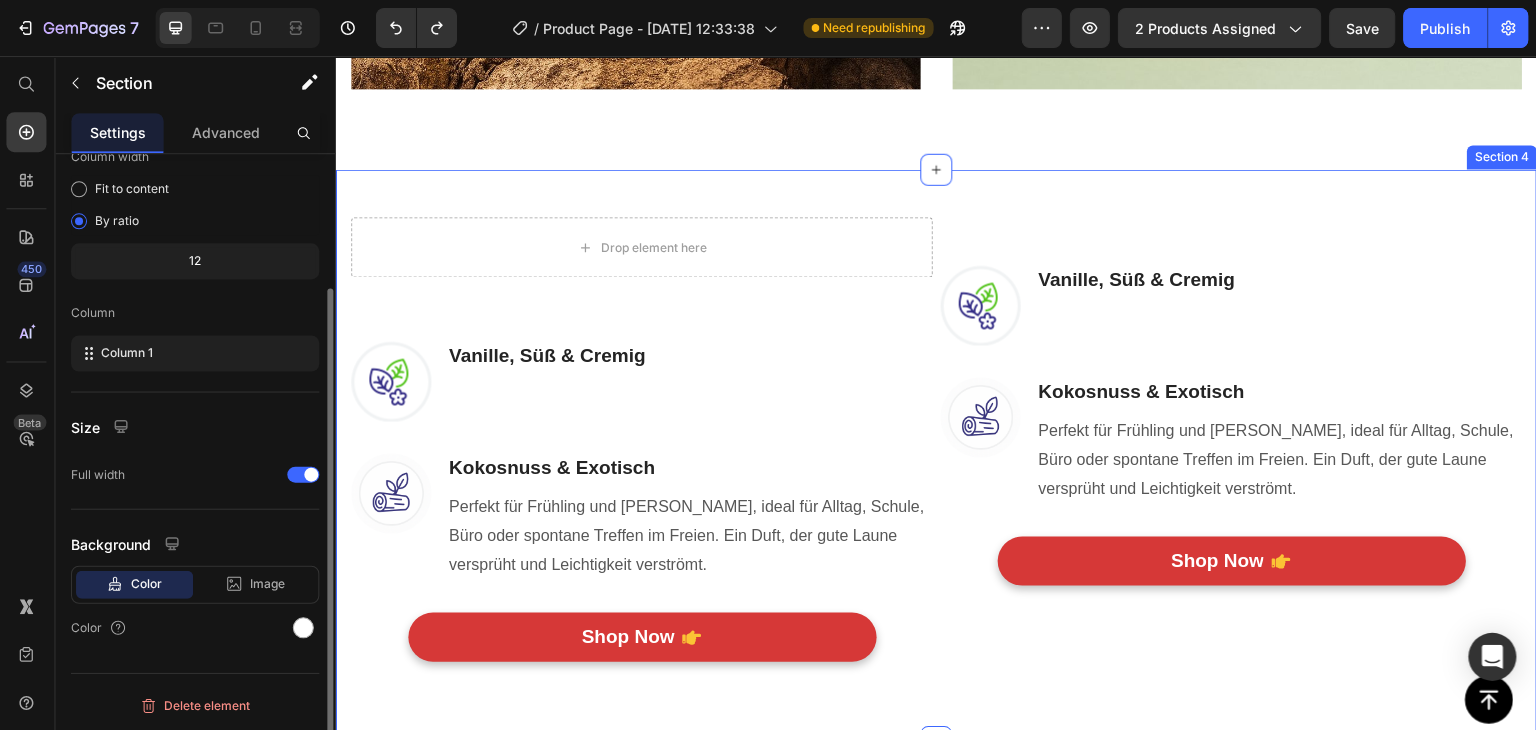 click on "Drop element here Row Image Vanille, Süß & Cremig Heading Text block Row Image Kokosnuss & Exotisch Heading Perfekt für Frühling und [PERSON_NAME], ideal für Alltag, Schule, Büro oder spontane Treffen im Freien. Ein Duft, der gute Laune versprüht und Leichtigkeit verströmt. Text block Row  	   Shop Now Button Row Row Image Vanille, Süß & Cremig Heading Text block Row Image Kokosnuss & Exotisch Heading Perfekt für Frühling und [PERSON_NAME], ideal für Alltag, Schule, Büro oder spontane Treffen im Freien. Ein Duft, der gute Laune versprüht und Leichtigkeit verströmt. Text block Row  	   Shop Now Button Row Row Row Section 4" at bounding box center (935, 455) 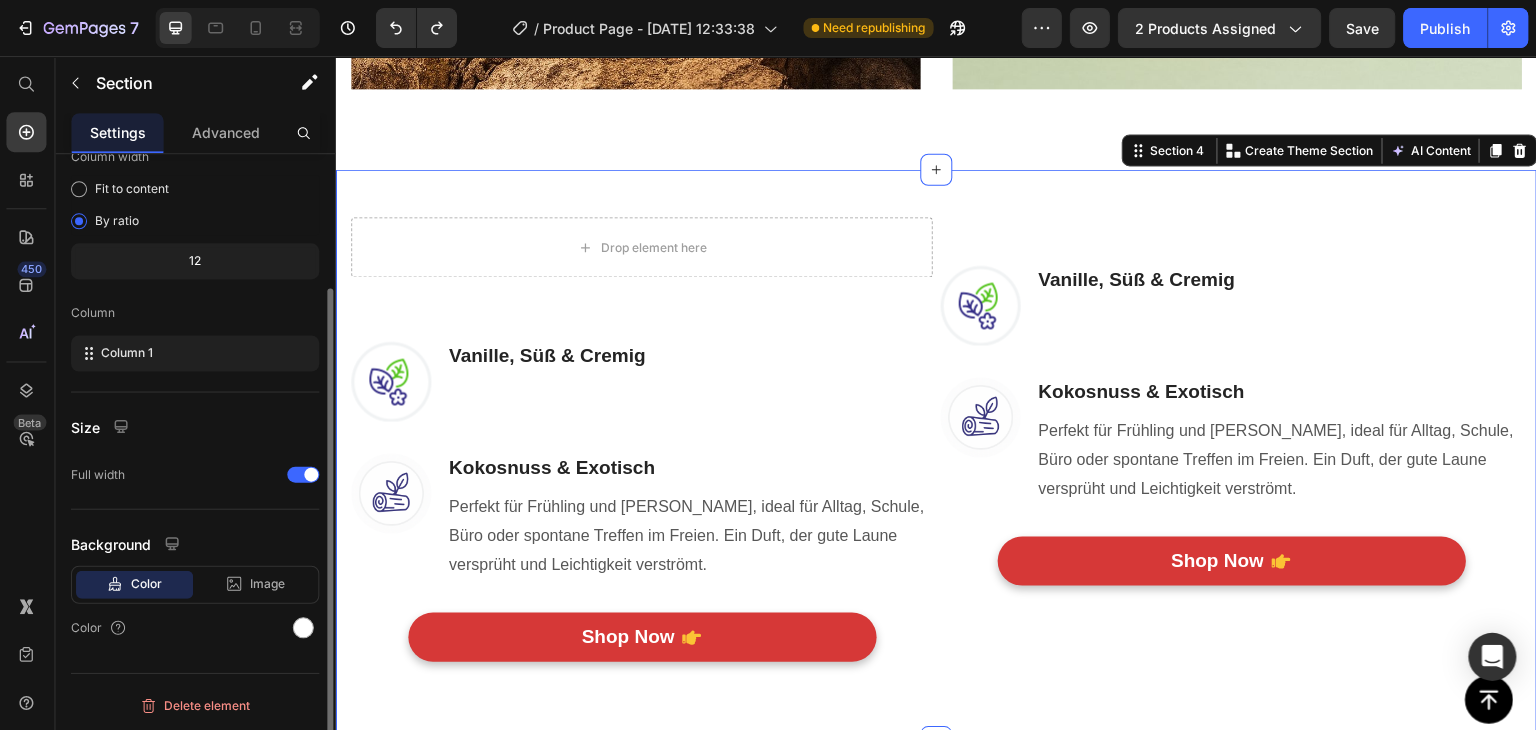 scroll, scrollTop: 0, scrollLeft: 0, axis: both 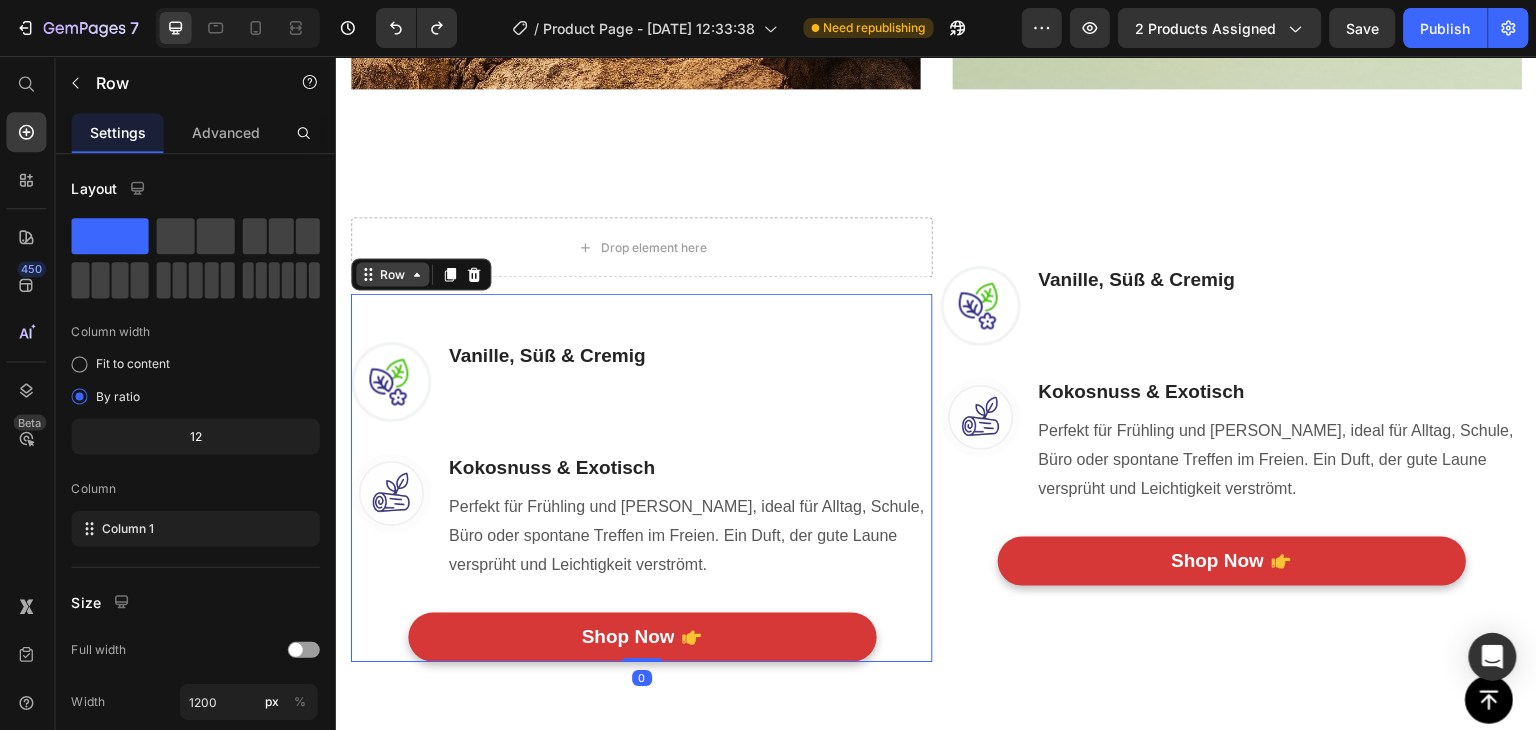 click on "Row" at bounding box center (391, 274) 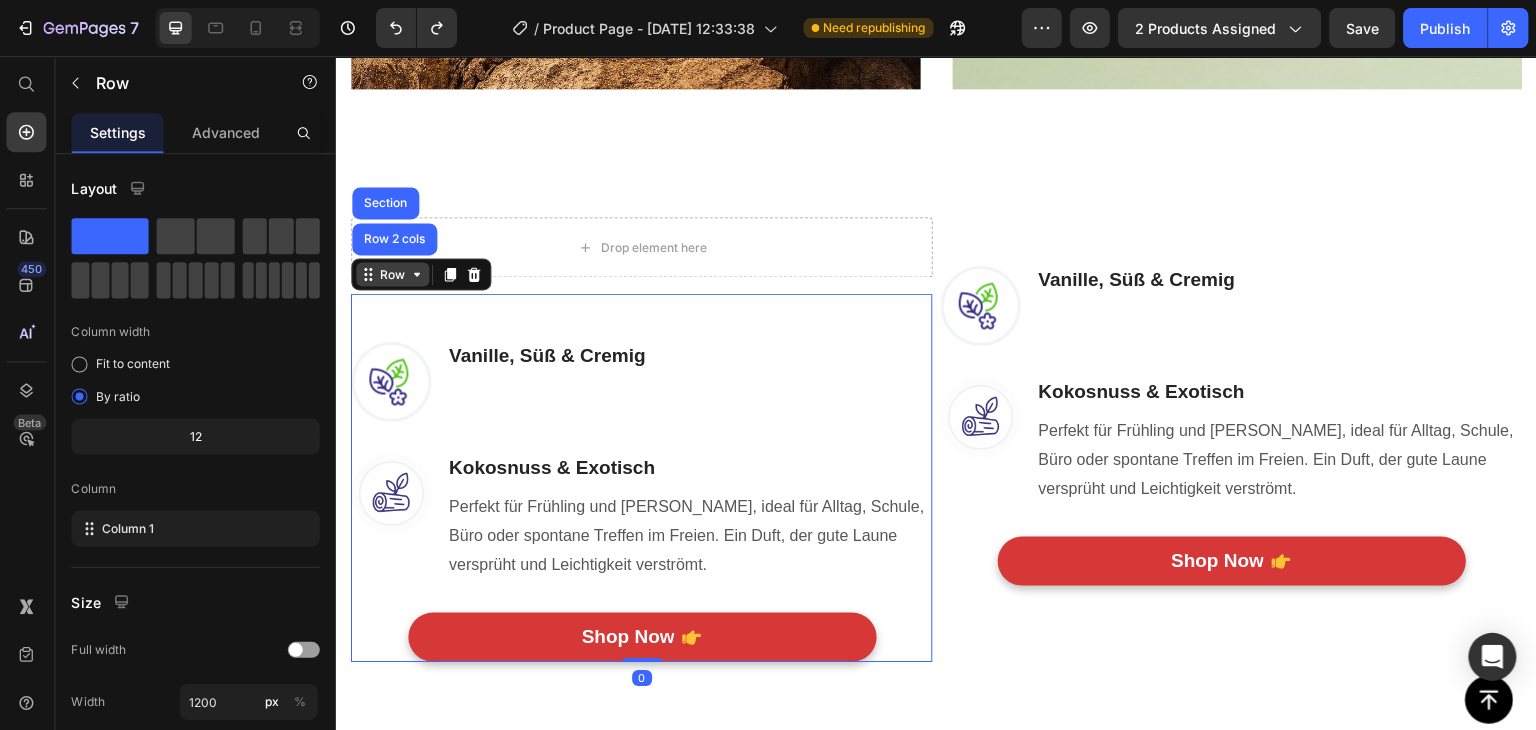 click 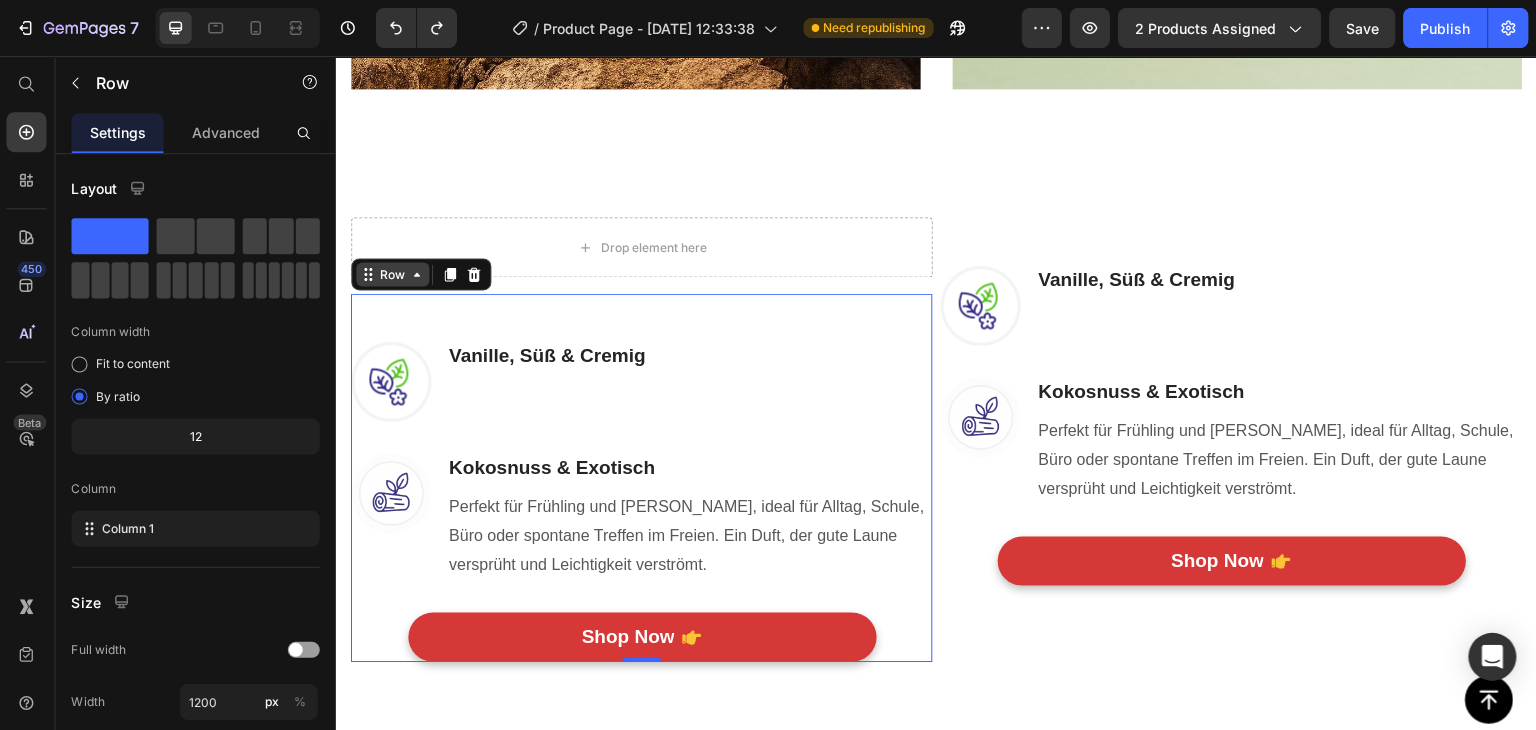 click on "Row" at bounding box center (391, 274) 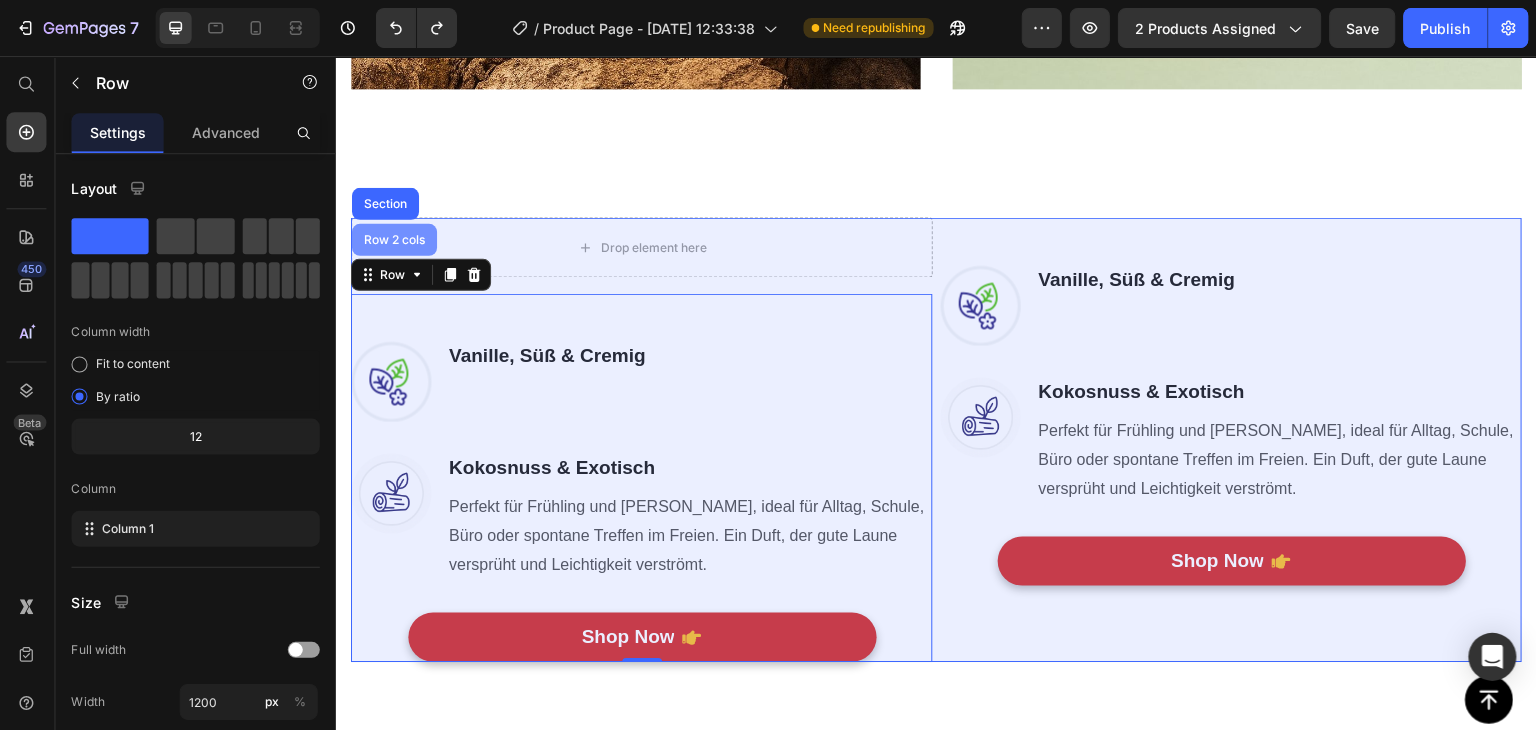 click on "Row 2 cols" at bounding box center [393, 239] 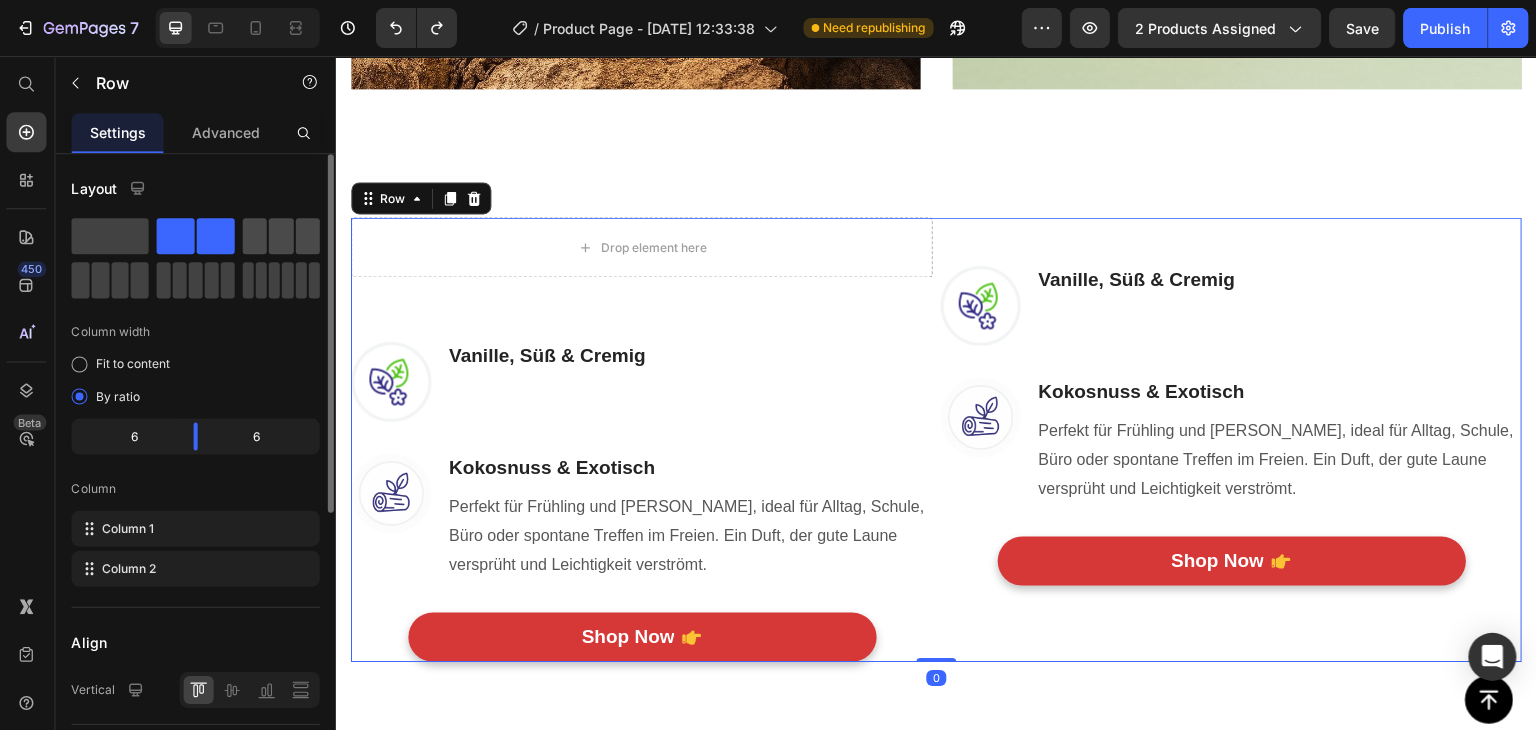 click 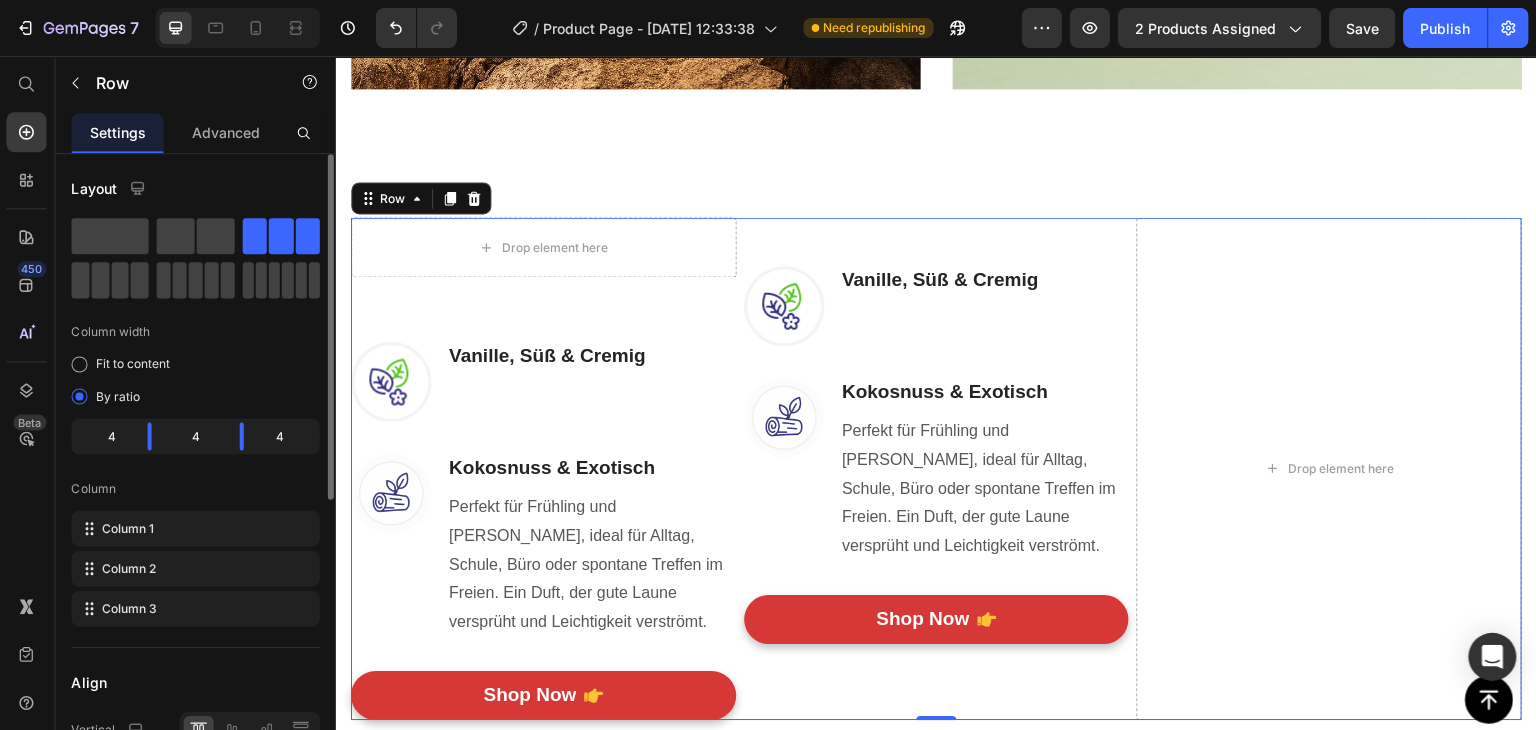 click 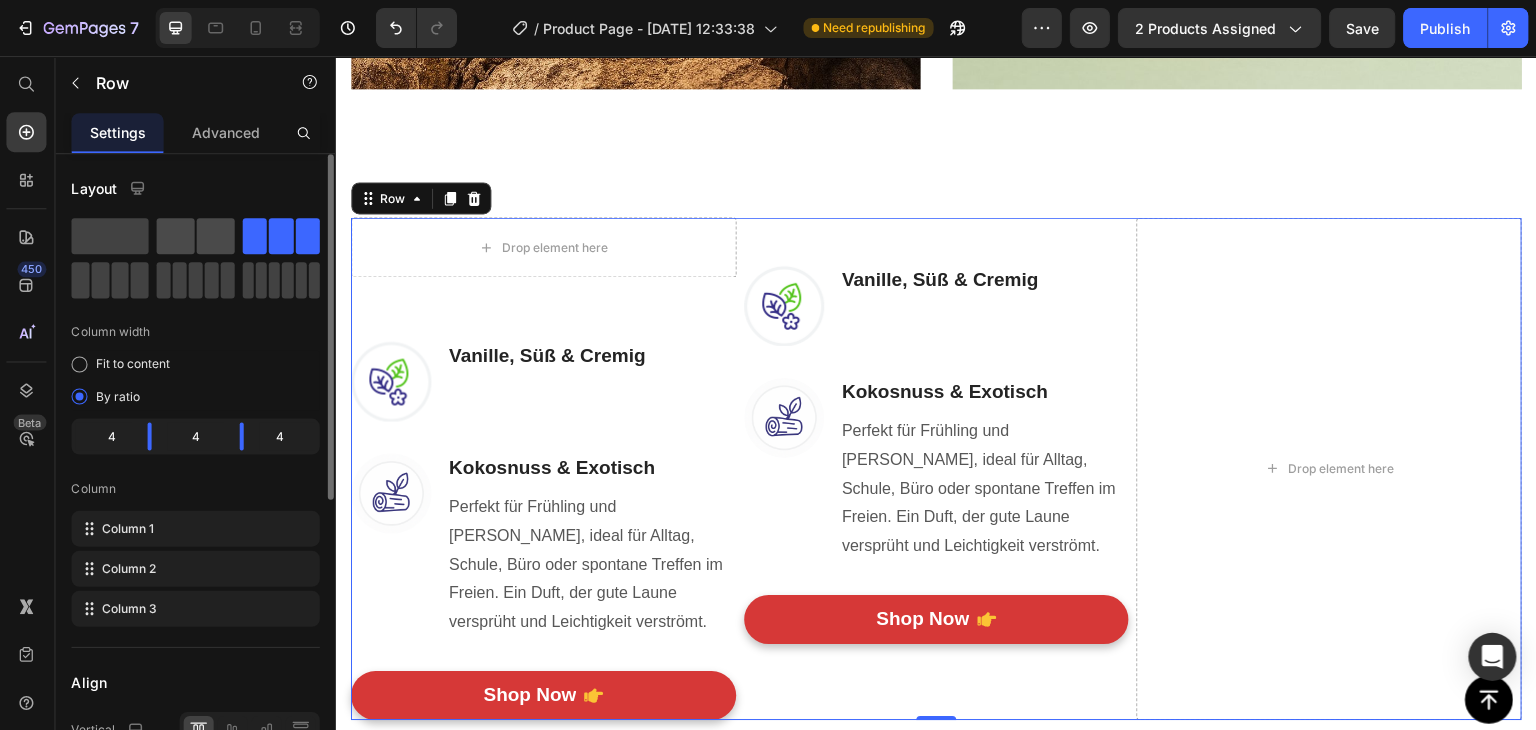 click 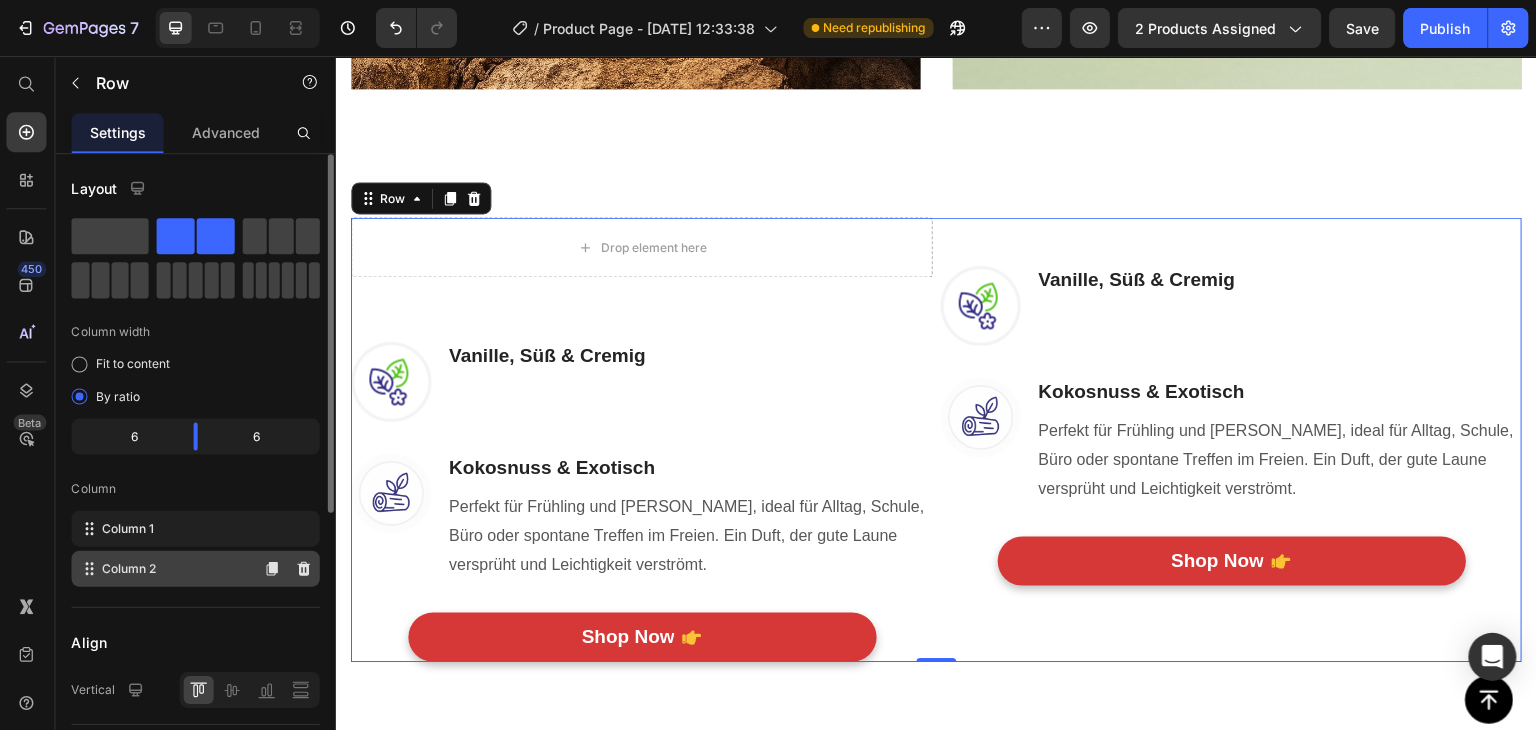 click on "Column 2" 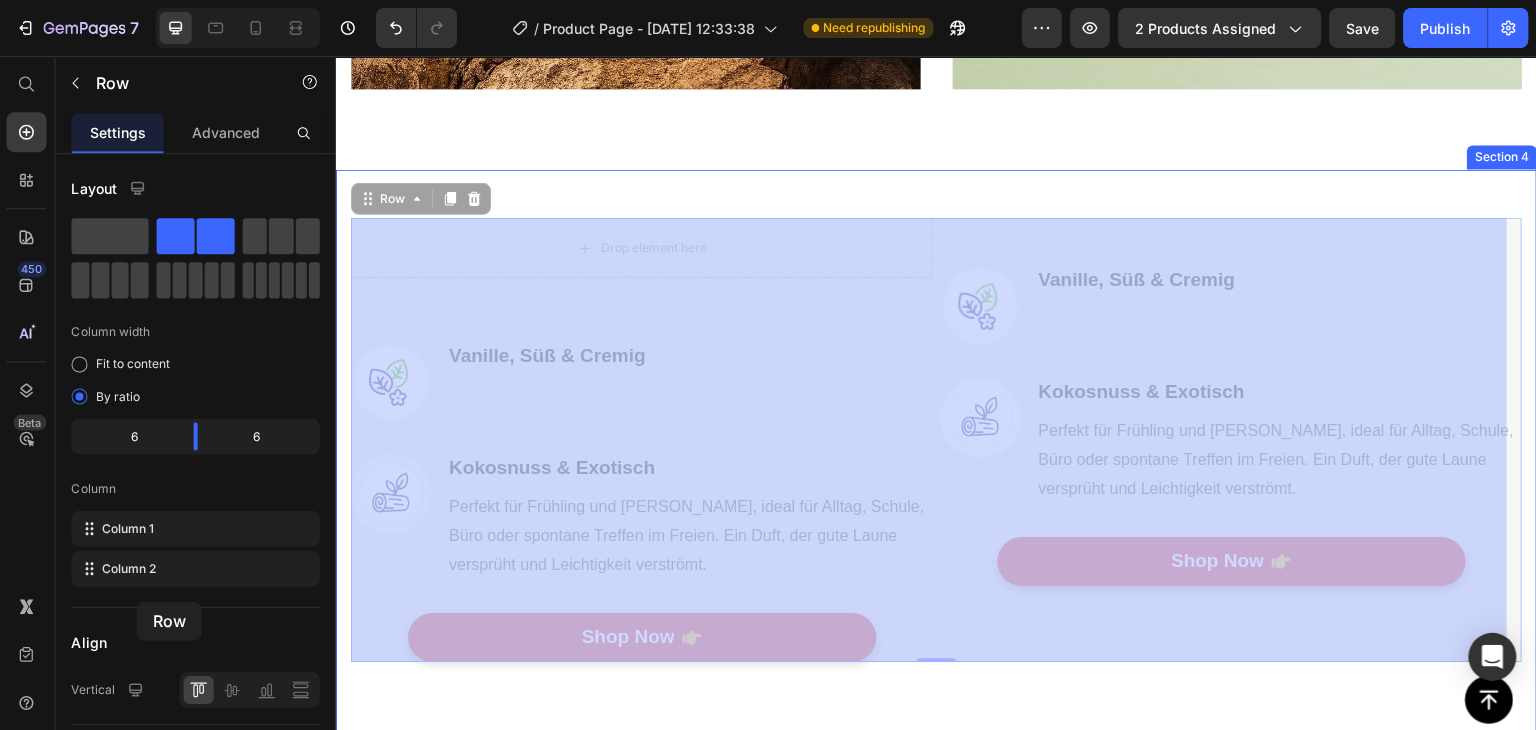drag, startPoint x: 369, startPoint y: 204, endPoint x: 140, endPoint y: 591, distance: 449.67767 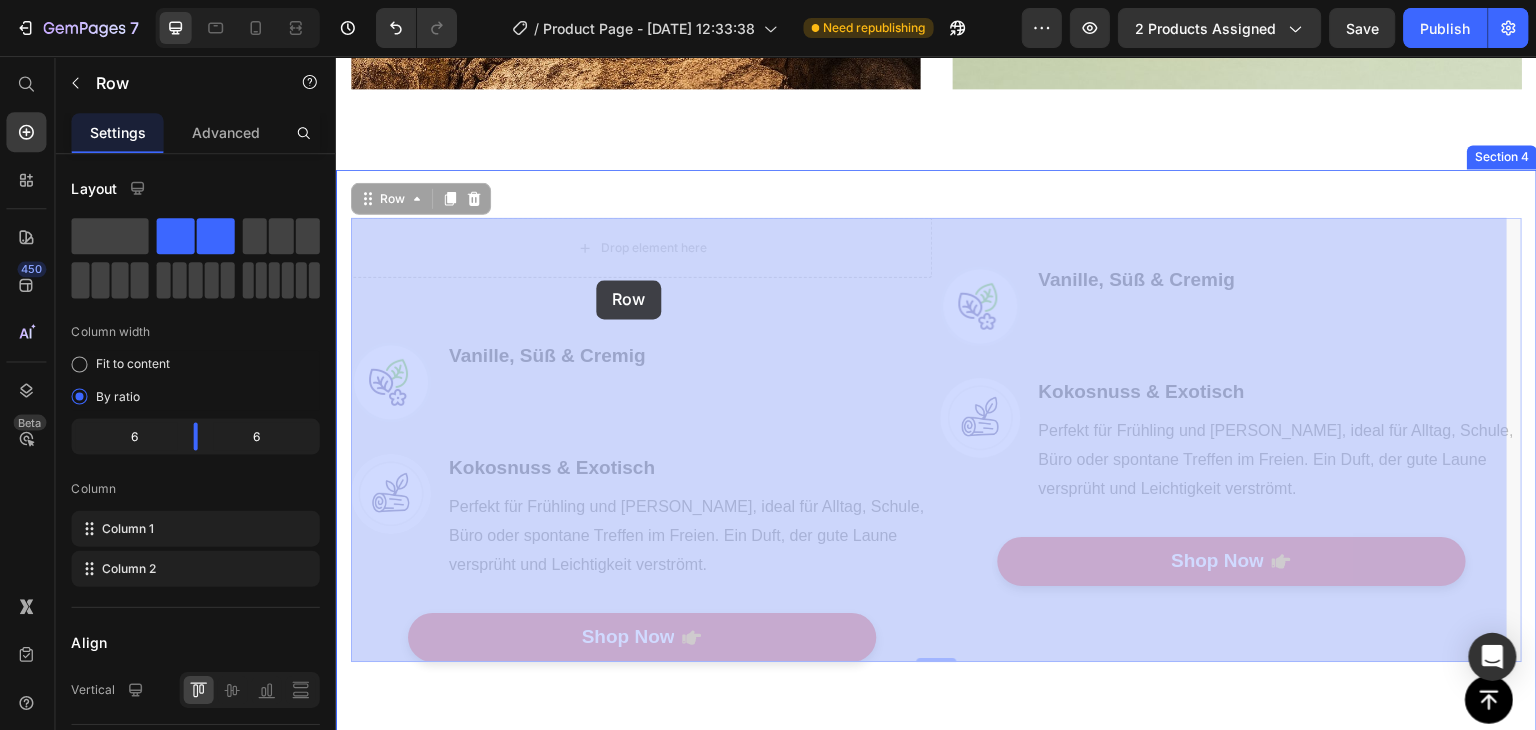 drag, startPoint x: 362, startPoint y: 199, endPoint x: 595, endPoint y: 280, distance: 246.67793 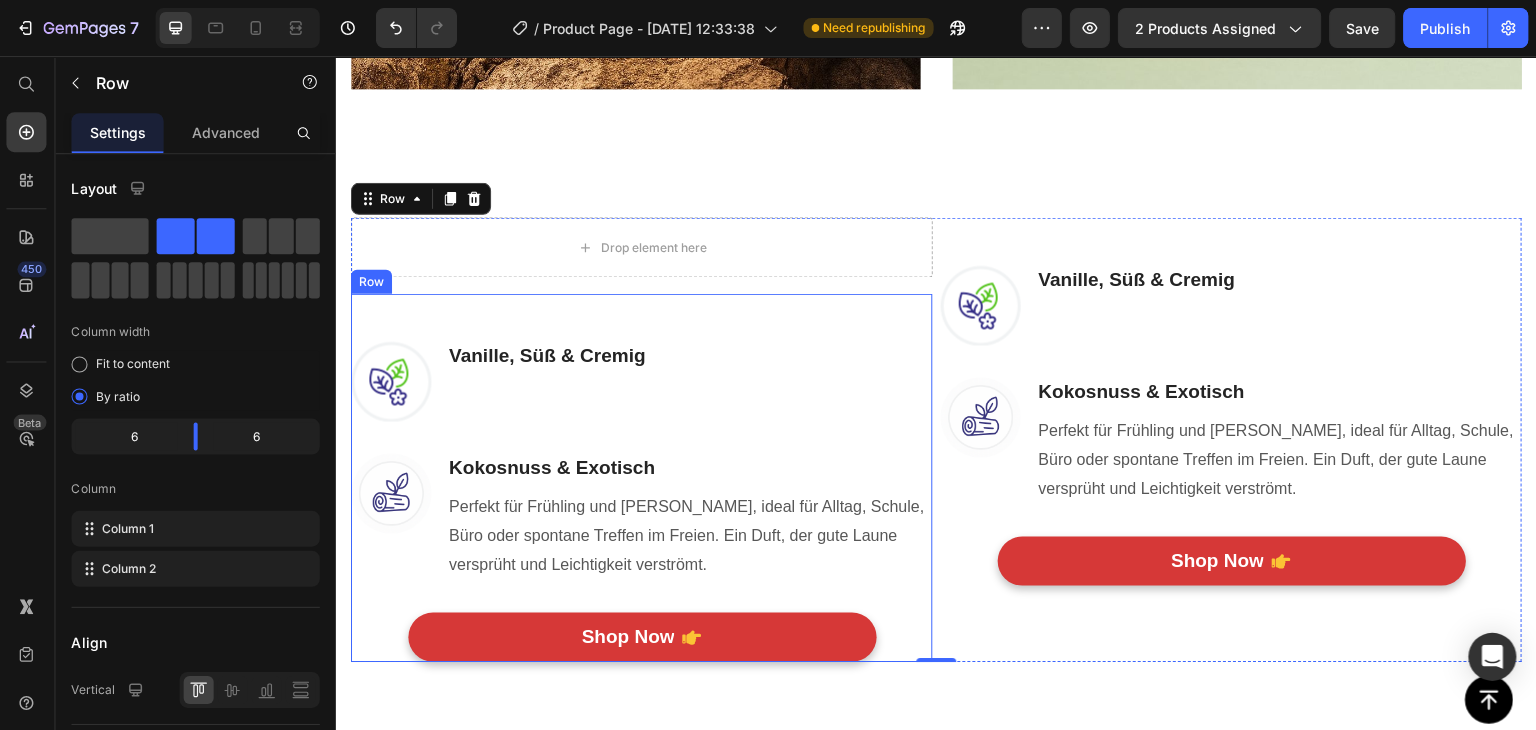 click on "Image Vanille, [PERSON_NAME] & Cremig Heading Text block Row Image Kokosnuss & Exotisch Heading Perfekt für Frühling und [PERSON_NAME], ideal für Alltag, Schule, Büro oder spontane Treffen im Freien. Ein Duft, der gute Laune versprüht und Leichtigkeit verströmt. Text block Row  	   Shop Now Button Row Row" at bounding box center (640, 477) 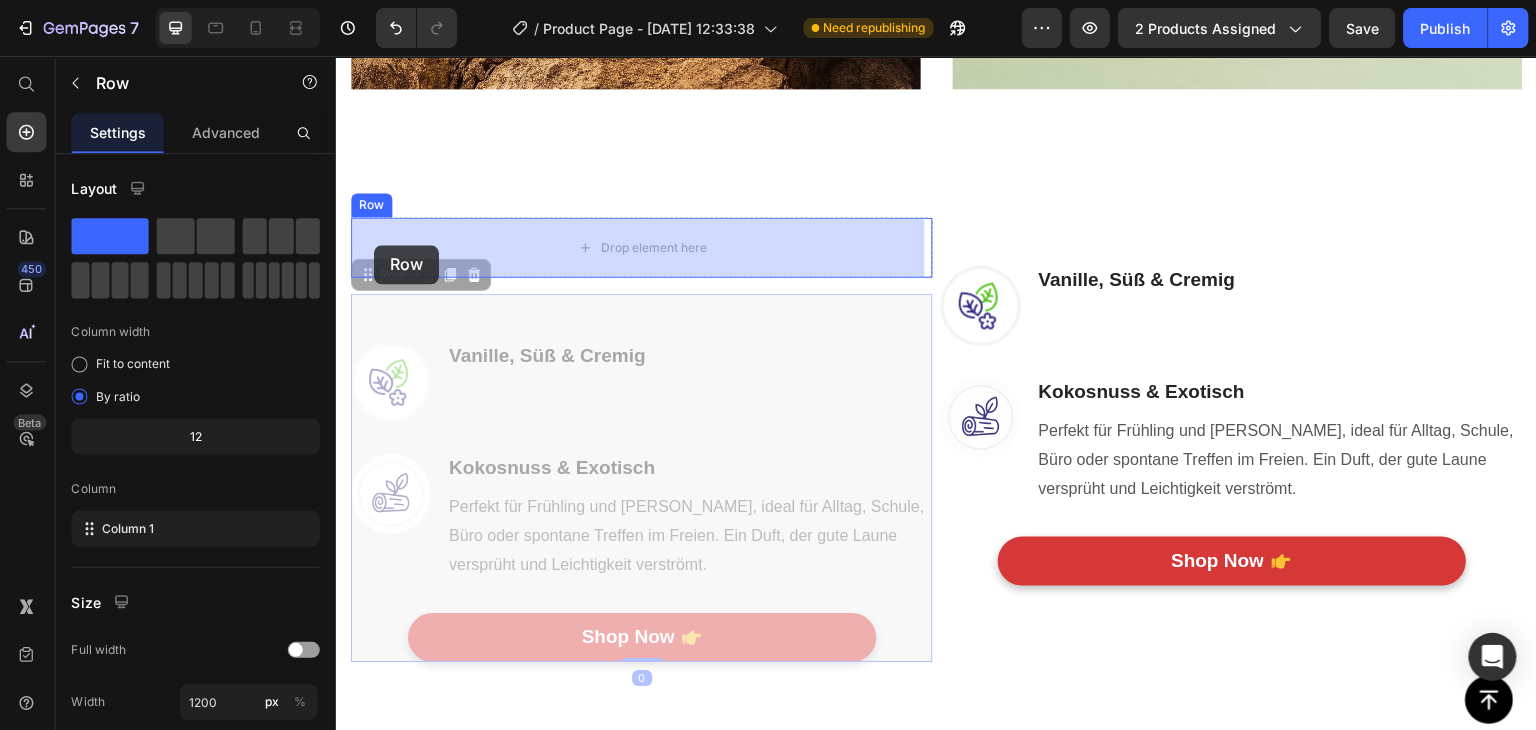 drag, startPoint x: 359, startPoint y: 278, endPoint x: 474, endPoint y: 607, distance: 348.5197 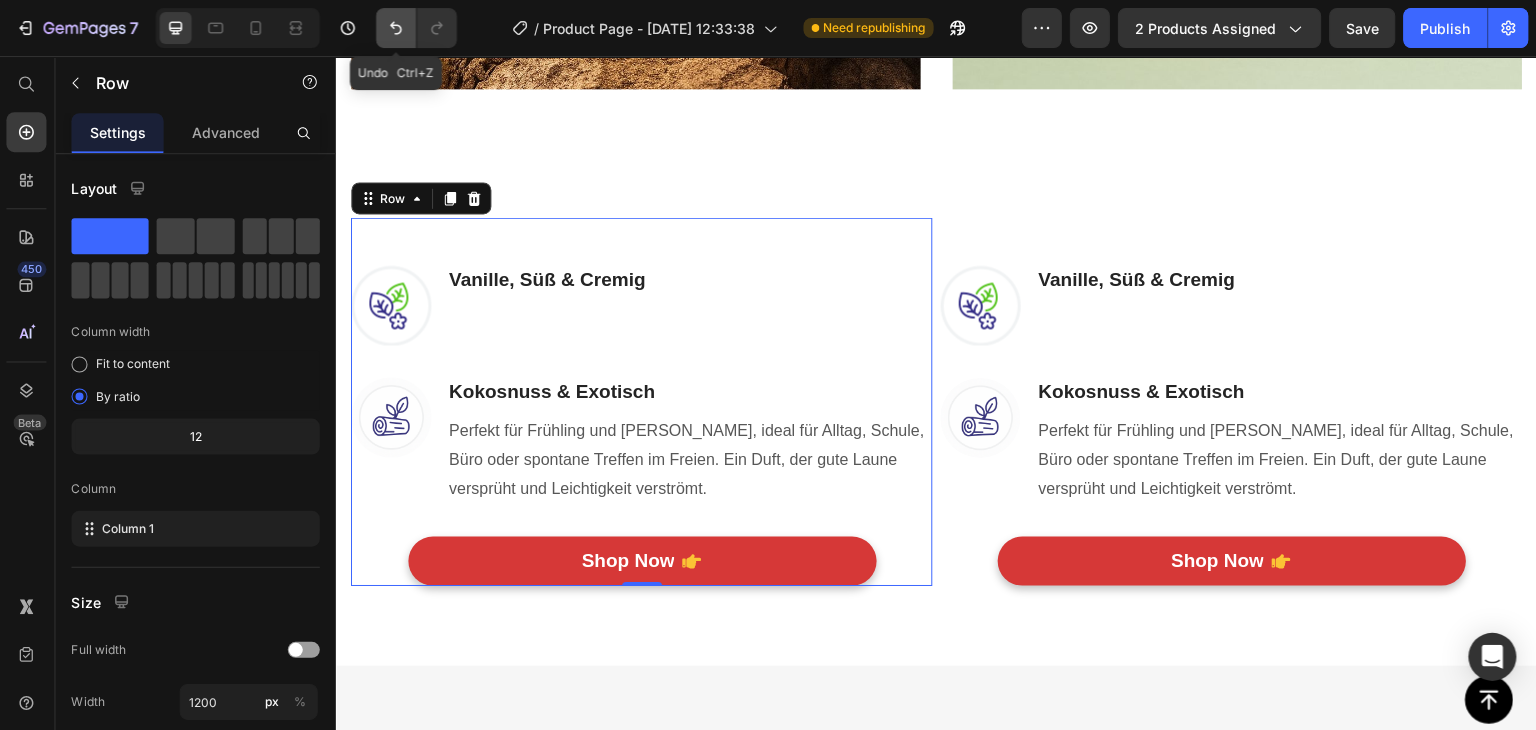 click 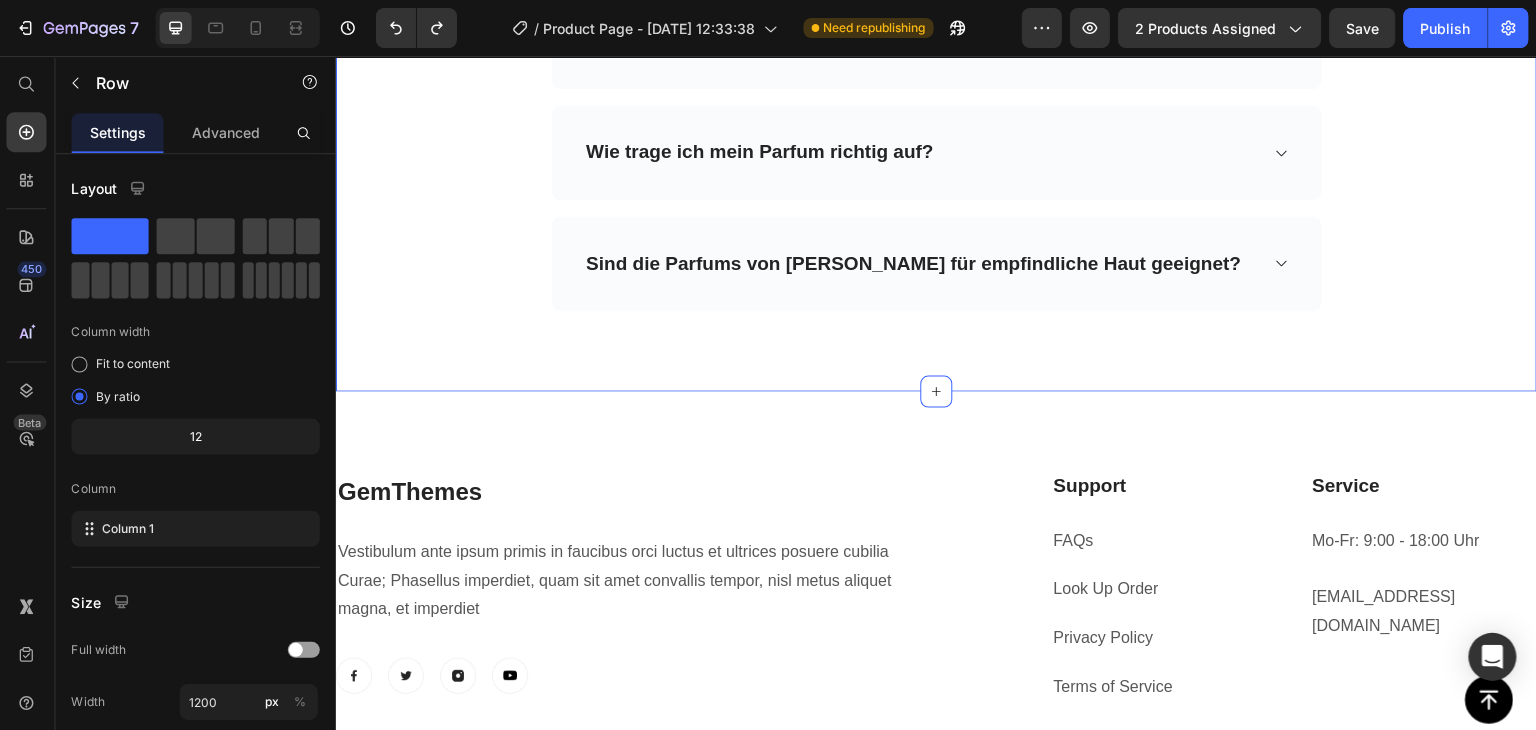 scroll, scrollTop: 6799, scrollLeft: 0, axis: vertical 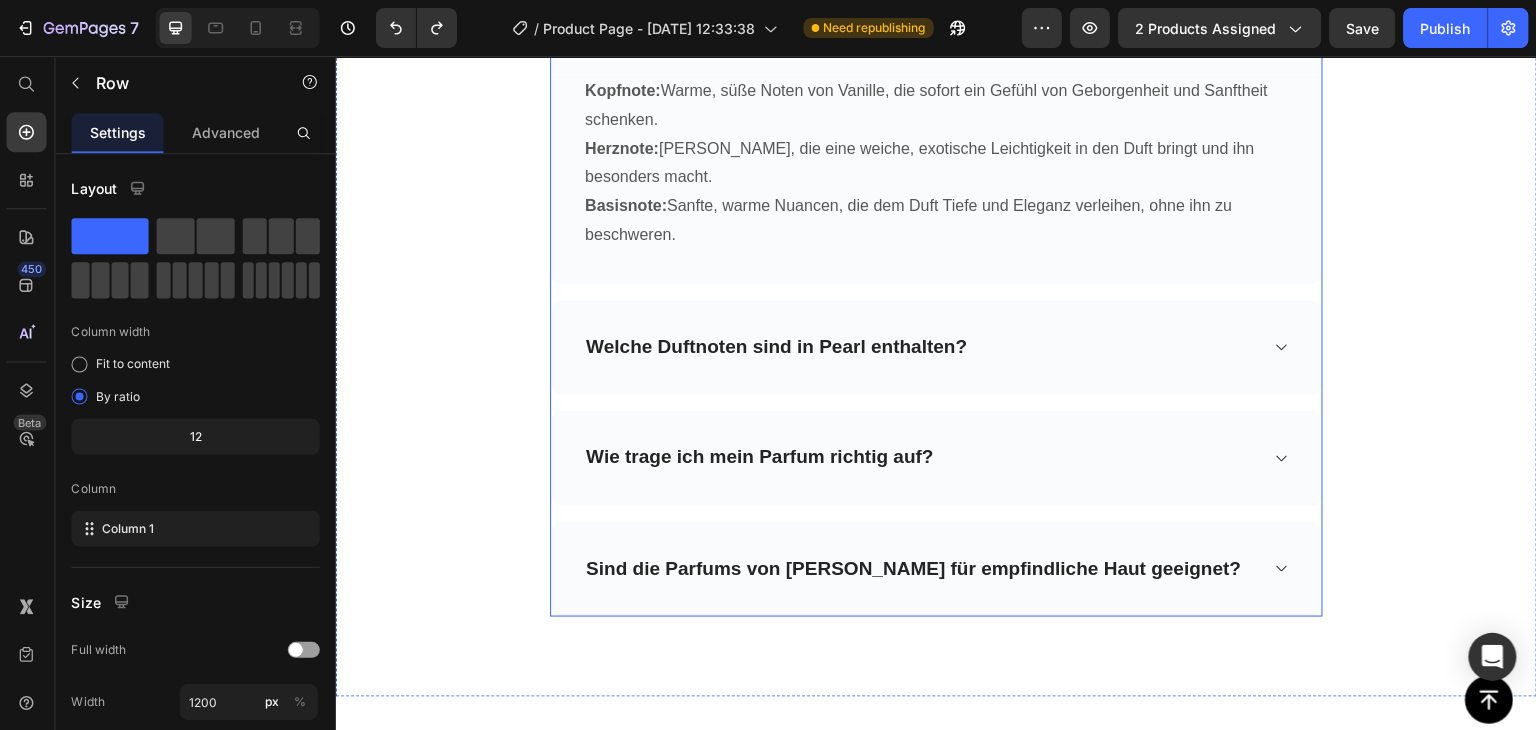 click on "Welche Duftnoten sind in Pearl enthalten?" at bounding box center (935, 347) 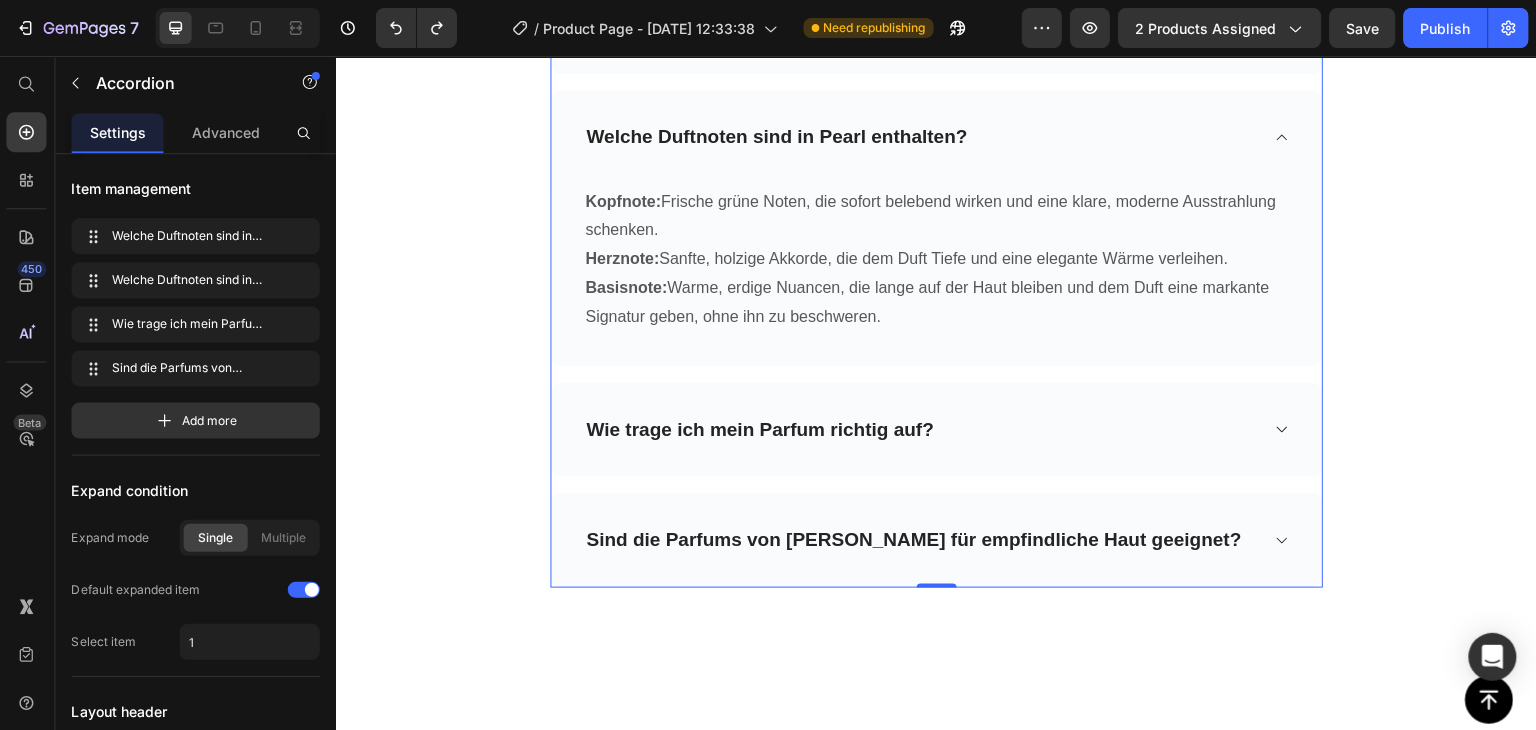 drag, startPoint x: 848, startPoint y: 196, endPoint x: 854, endPoint y: 212, distance: 17.088007 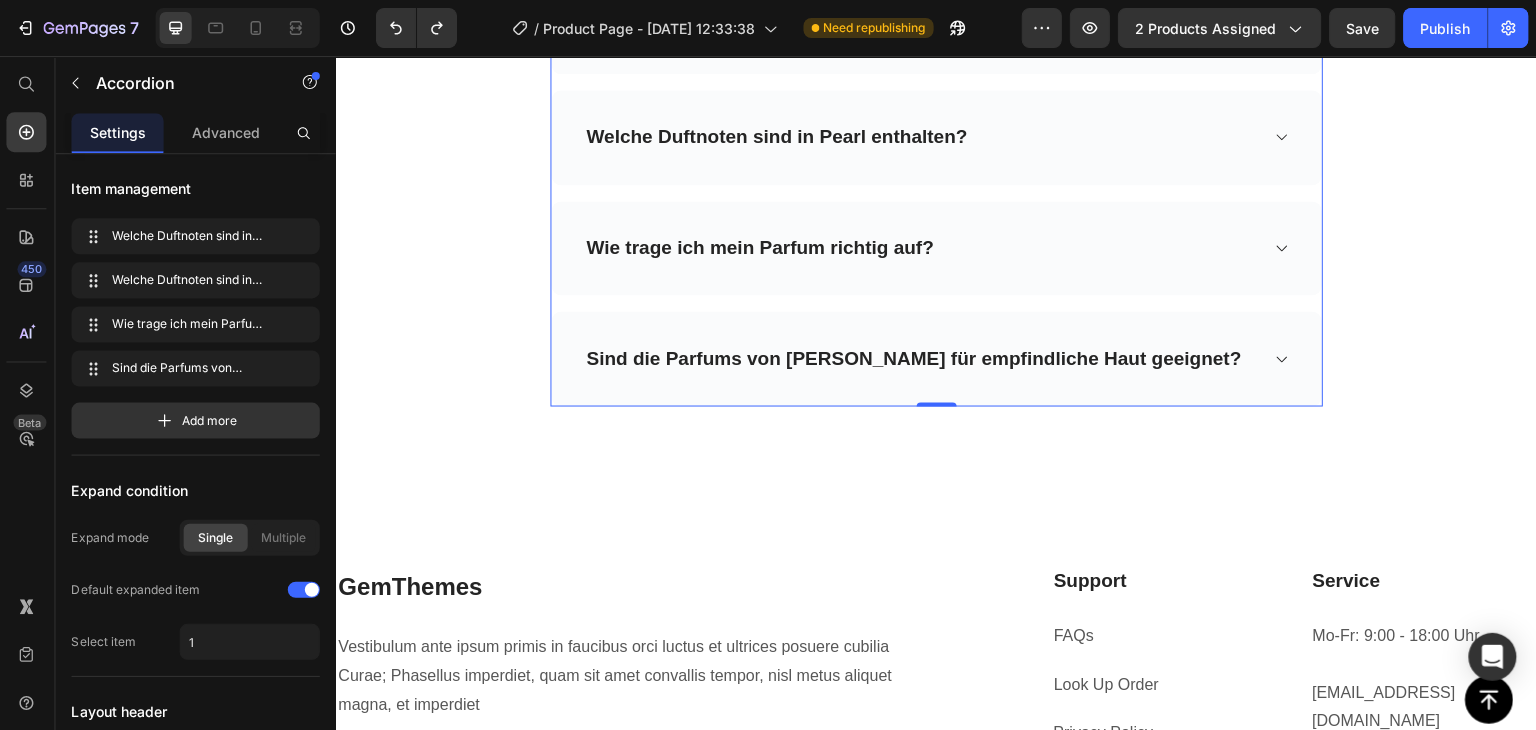 click on "Welche Duftnoten sind in Pearl enthalten?" at bounding box center (775, 137) 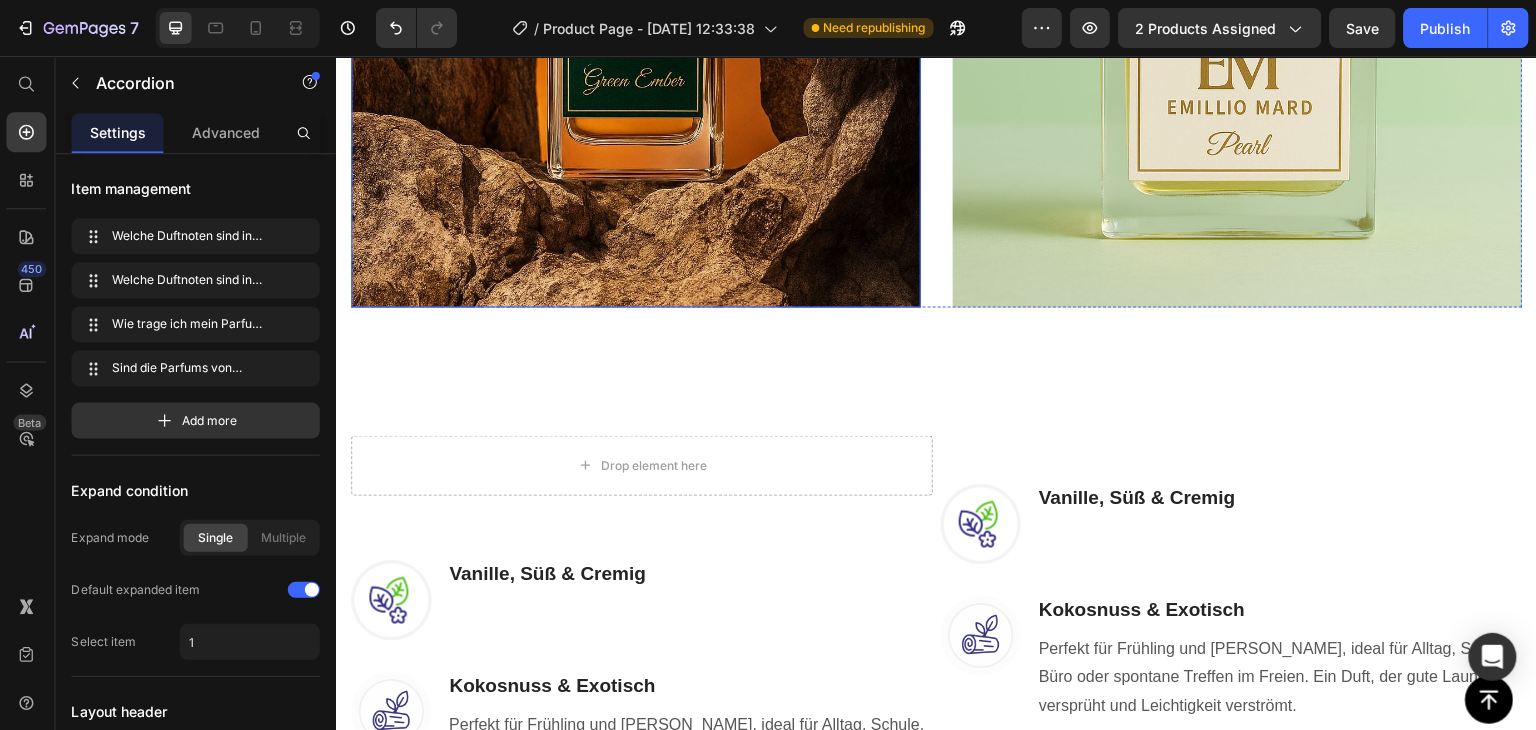 scroll, scrollTop: 1306, scrollLeft: 0, axis: vertical 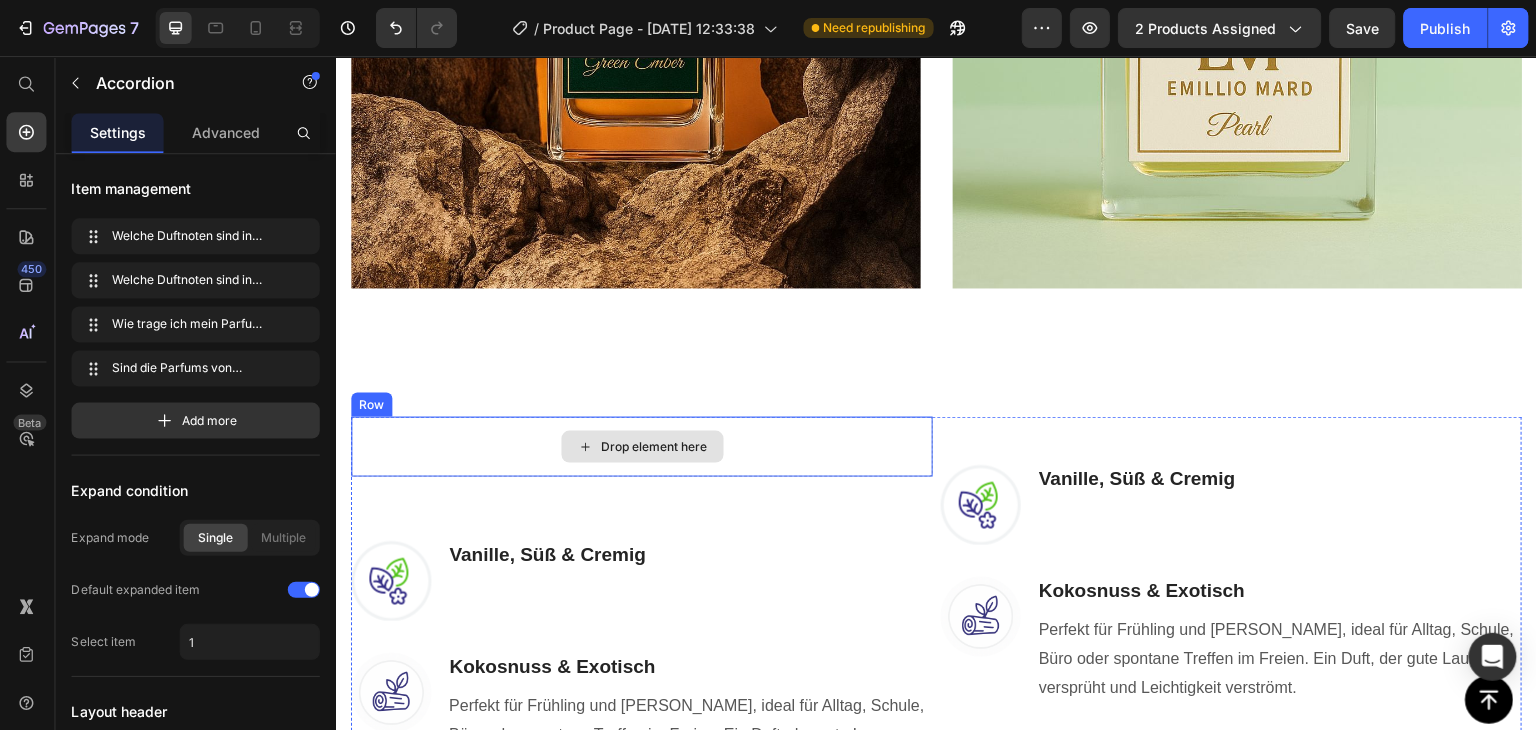 click on "Drop element here" at bounding box center [641, 446] 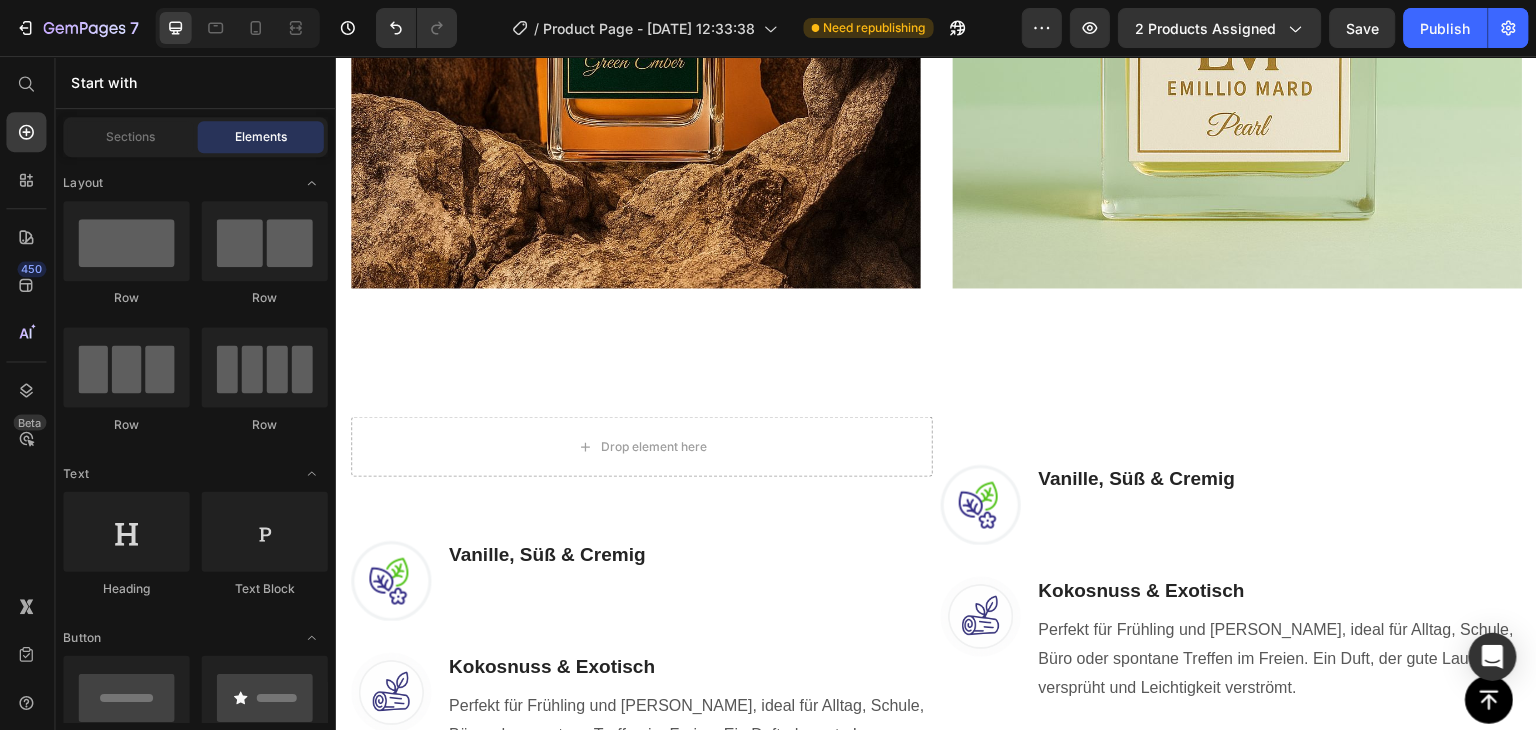 scroll, scrollTop: 200, scrollLeft: 0, axis: vertical 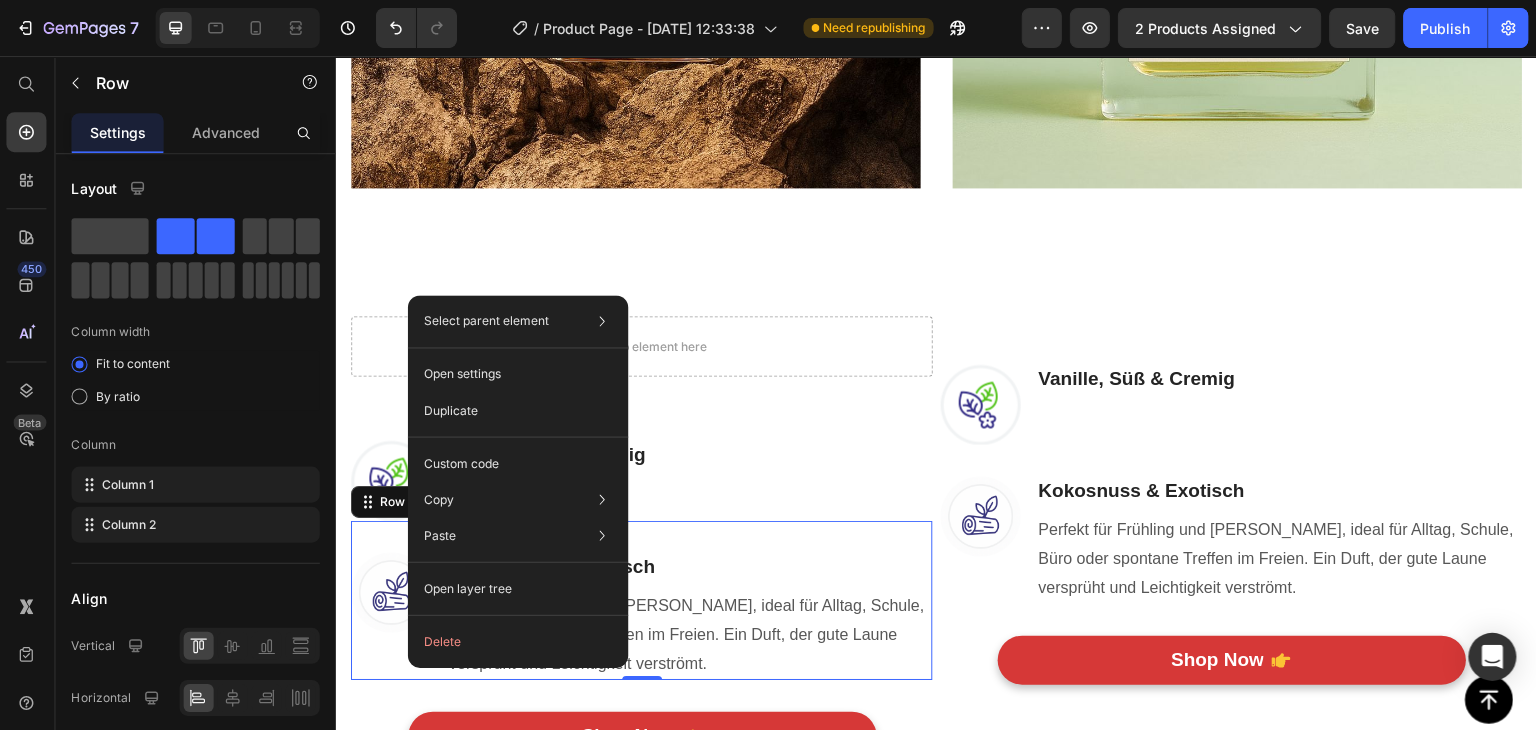 click on "Drop element here Row Image Vanille, Süß & Cremig Heading Text block Row Image Kokosnuss & Exotisch Heading Perfekt für Frühling und [PERSON_NAME], ideal für Alltag, Schule, Büro oder spontane Treffen im Freien. Ein Duft, der gute Laune versprüht und Leichtigkeit verströmt. Text block Row   0  	   Shop Now Button Row Row Image Vanille, Süß & Cremig Heading Text block Row Image Kokosnuss & Exotisch Heading Perfekt für Frühling und [PERSON_NAME], ideal für Alltag, Schule, Büro oder spontane Treffen im Freien. Ein Duft, der gute Laune versprüht und Leichtigkeit verströmt. Text block Row  	   Shop Now Button Row Row Row Section 4" at bounding box center (935, 554) 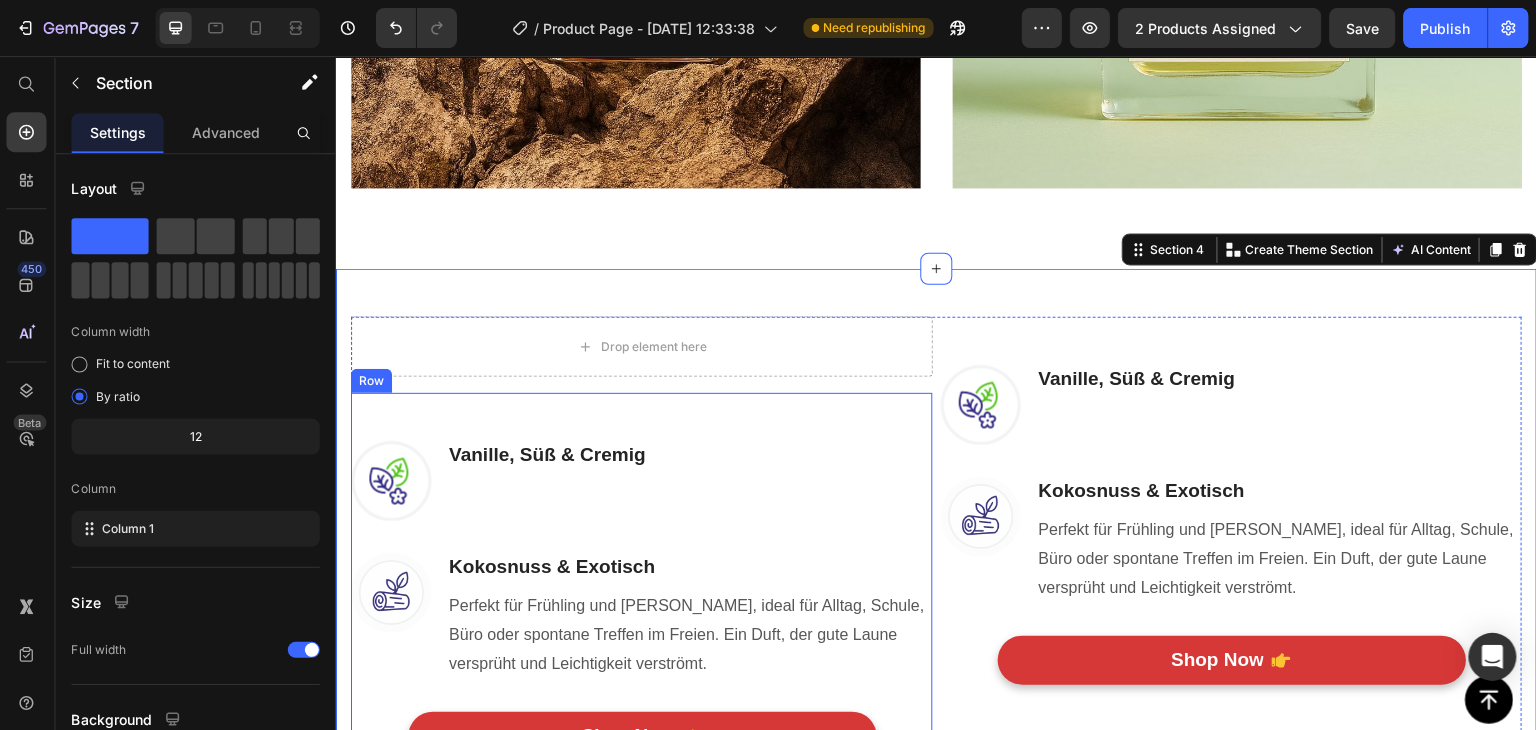 click on "Image Vanille, [PERSON_NAME] & Cremig Heading Text block Row Image Kokosnuss & Exotisch Heading Perfekt für Frühling und [PERSON_NAME], ideal für Alltag, Schule, Büro oder spontane Treffen im Freien. Ein Duft, der gute Laune versprüht und Leichtigkeit verströmt. Text block Row  	   Shop Now Button Row Row" at bounding box center (640, 576) 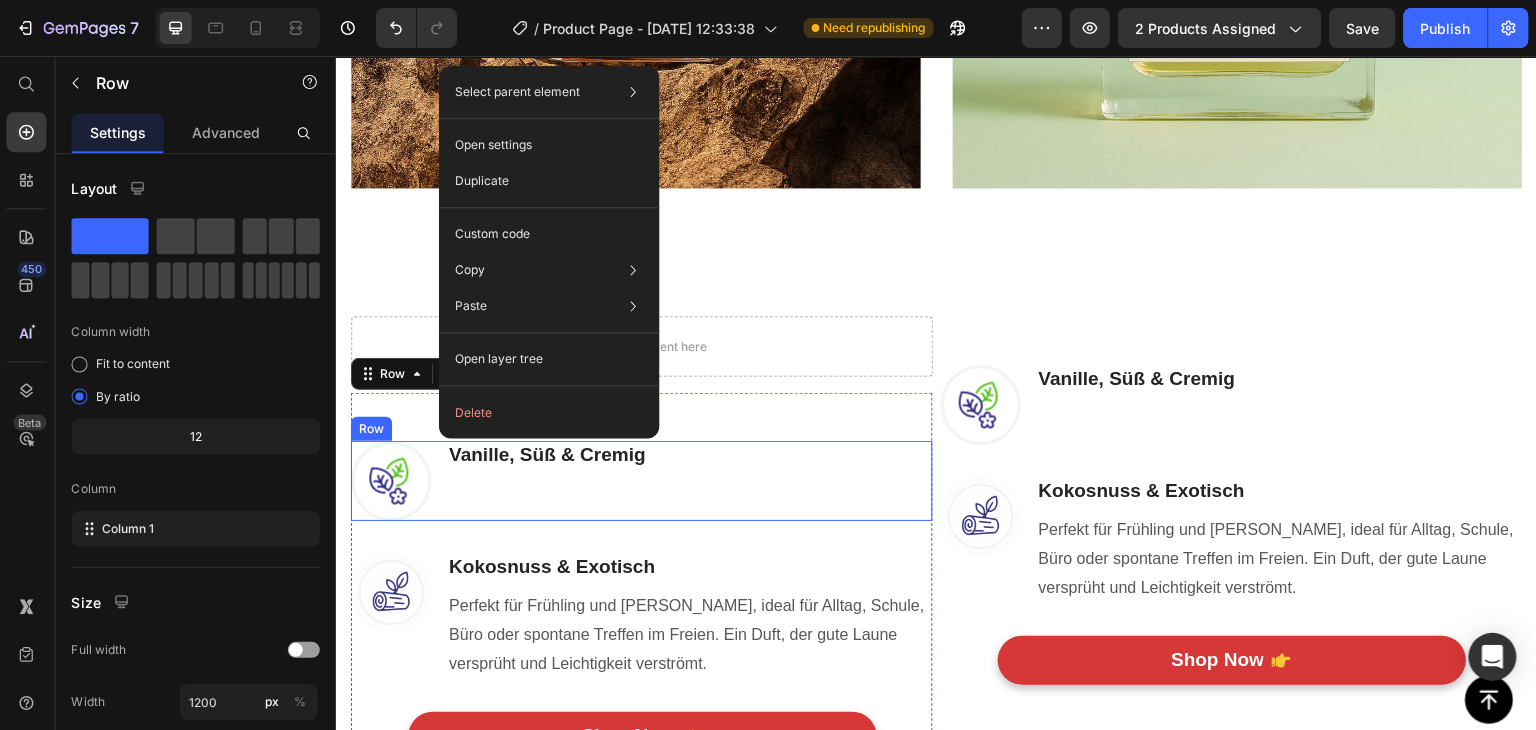 click at bounding box center (390, 480) 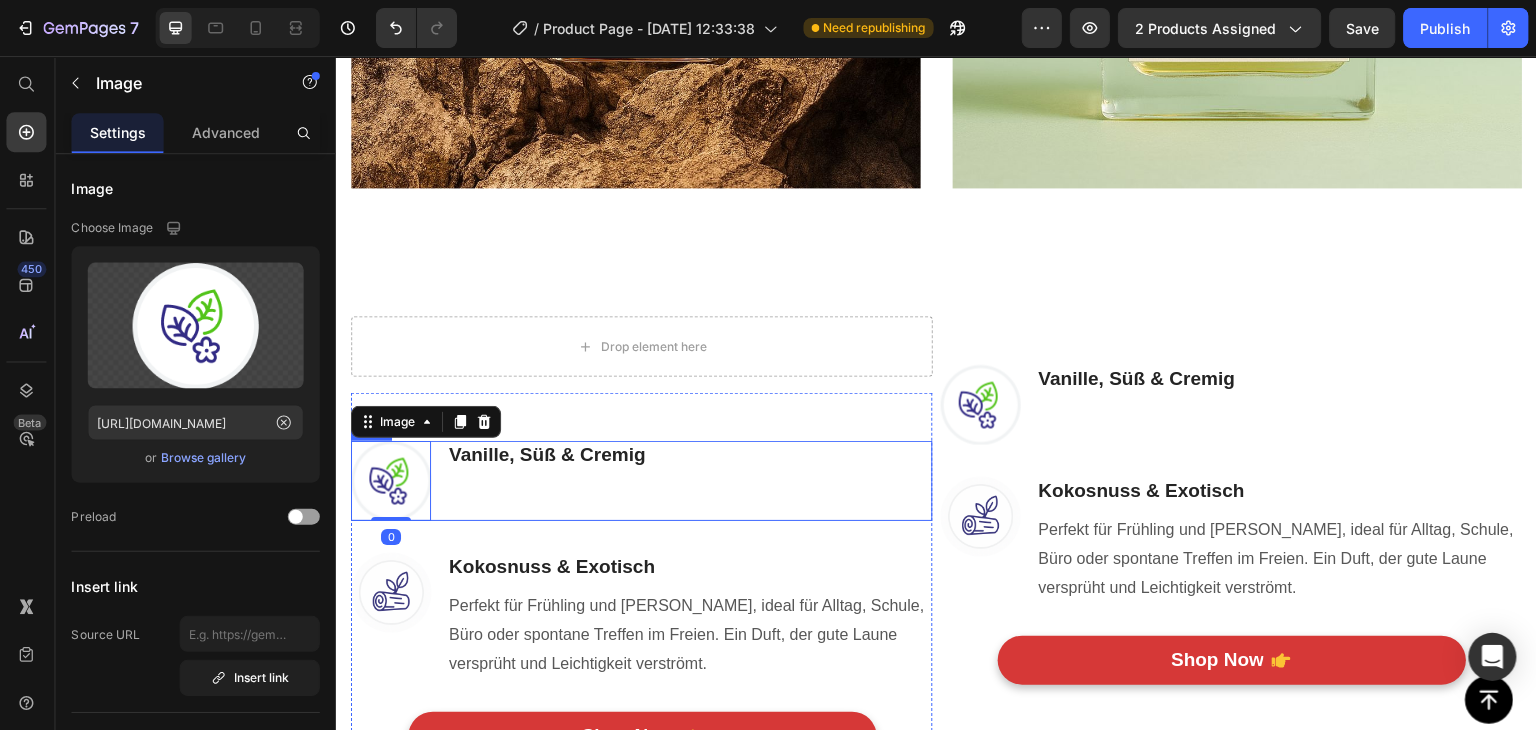 click on "Vanille, Süß & Cremig Heading Text block" at bounding box center [546, 480] 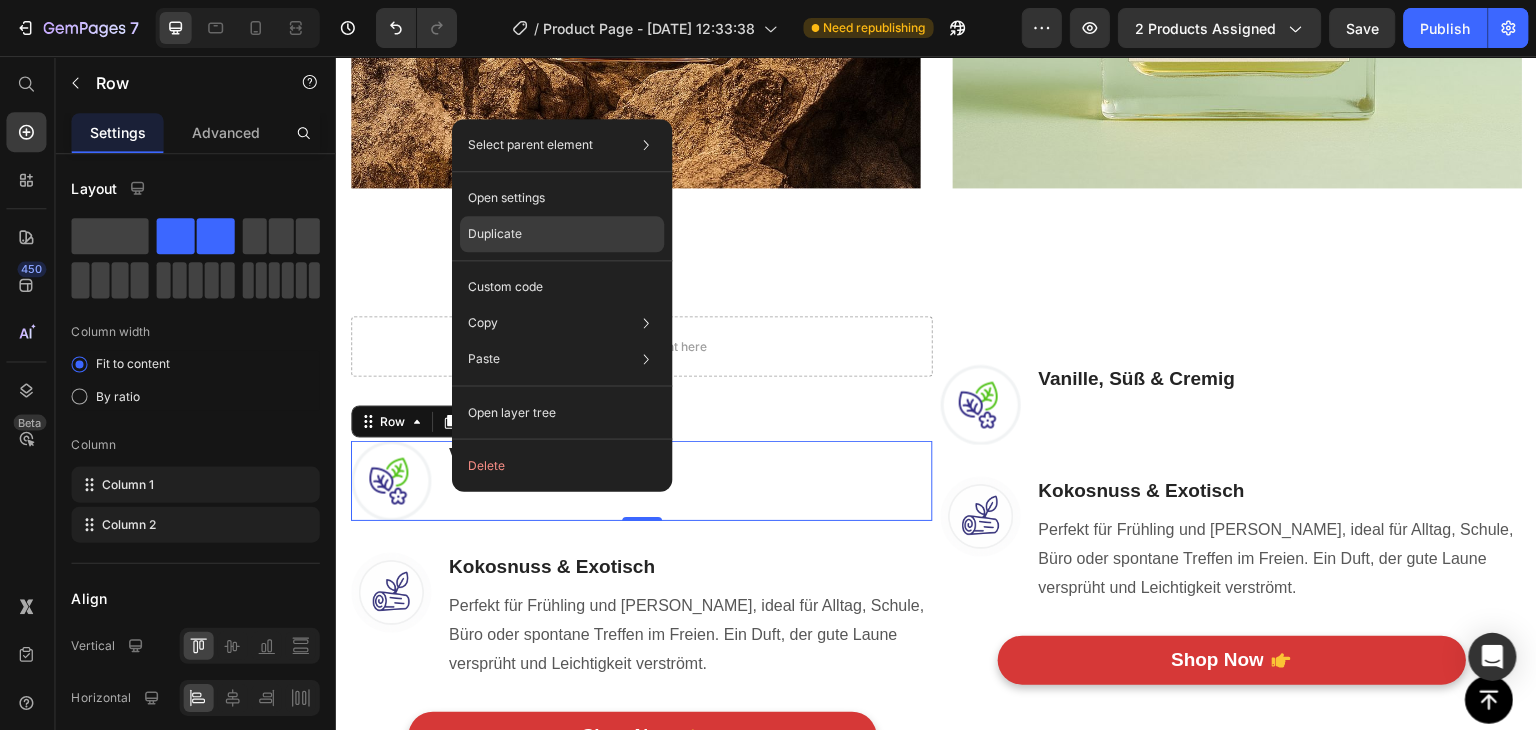 drag, startPoint x: 522, startPoint y: 234, endPoint x: 186, endPoint y: 250, distance: 336.38074 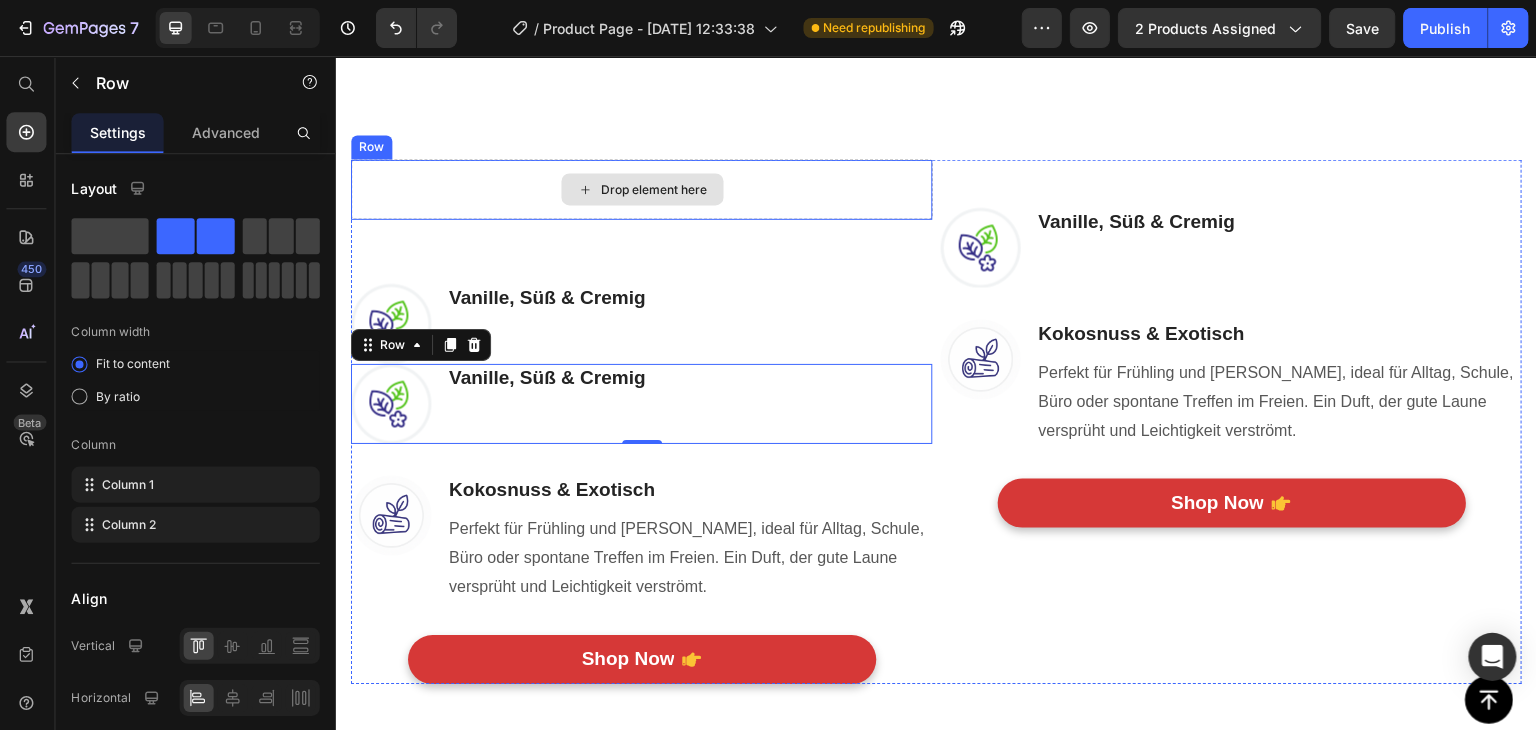 scroll, scrollTop: 1705, scrollLeft: 0, axis: vertical 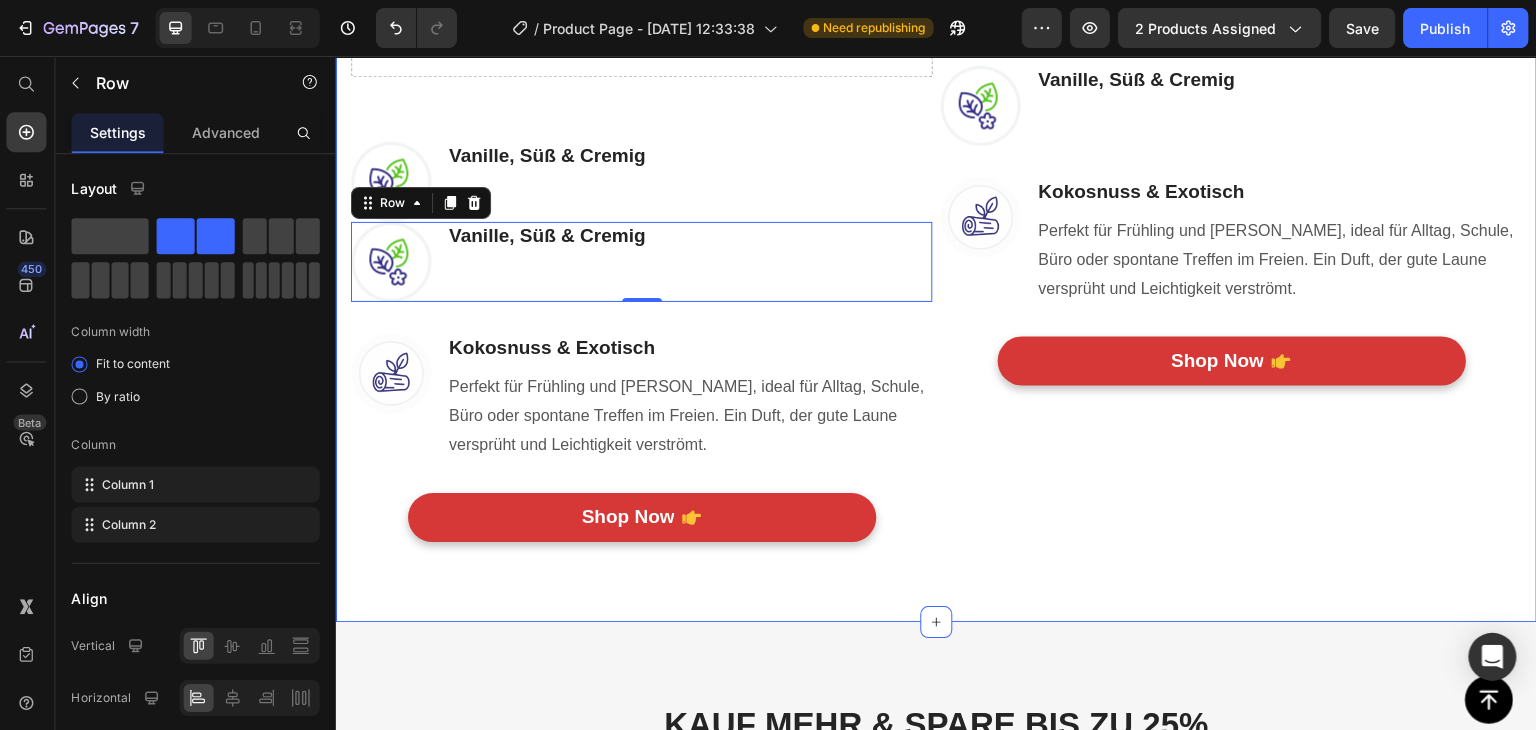 click on "Drop element here Row Image Vanille, Süß & Cremig Heading Text block Row Image Vanille, Süß & Cremig Heading Text block Row   0 Image Kokosnuss & Exotisch Heading Perfekt für Frühling und [PERSON_NAME], ideal für Alltag, Schule, Büro oder spontane Treffen im Freien. Ein Duft, der gute Laune versprüht und Leichtigkeit verströmt. Text block Row  	   Shop Now Button Row Row Image Vanille, Süß & Cremig Heading Text block Row Image Kokosnuss & Exotisch Heading Perfekt für Frühling und [PERSON_NAME], ideal für Alltag, Schule, Büro oder spontane Treffen im Freien. Ein Duft, der gute Laune versprüht und Leichtigkeit verströmt. Text block Row  	   Shop Now Button Row Row Row Section 4" at bounding box center (935, 295) 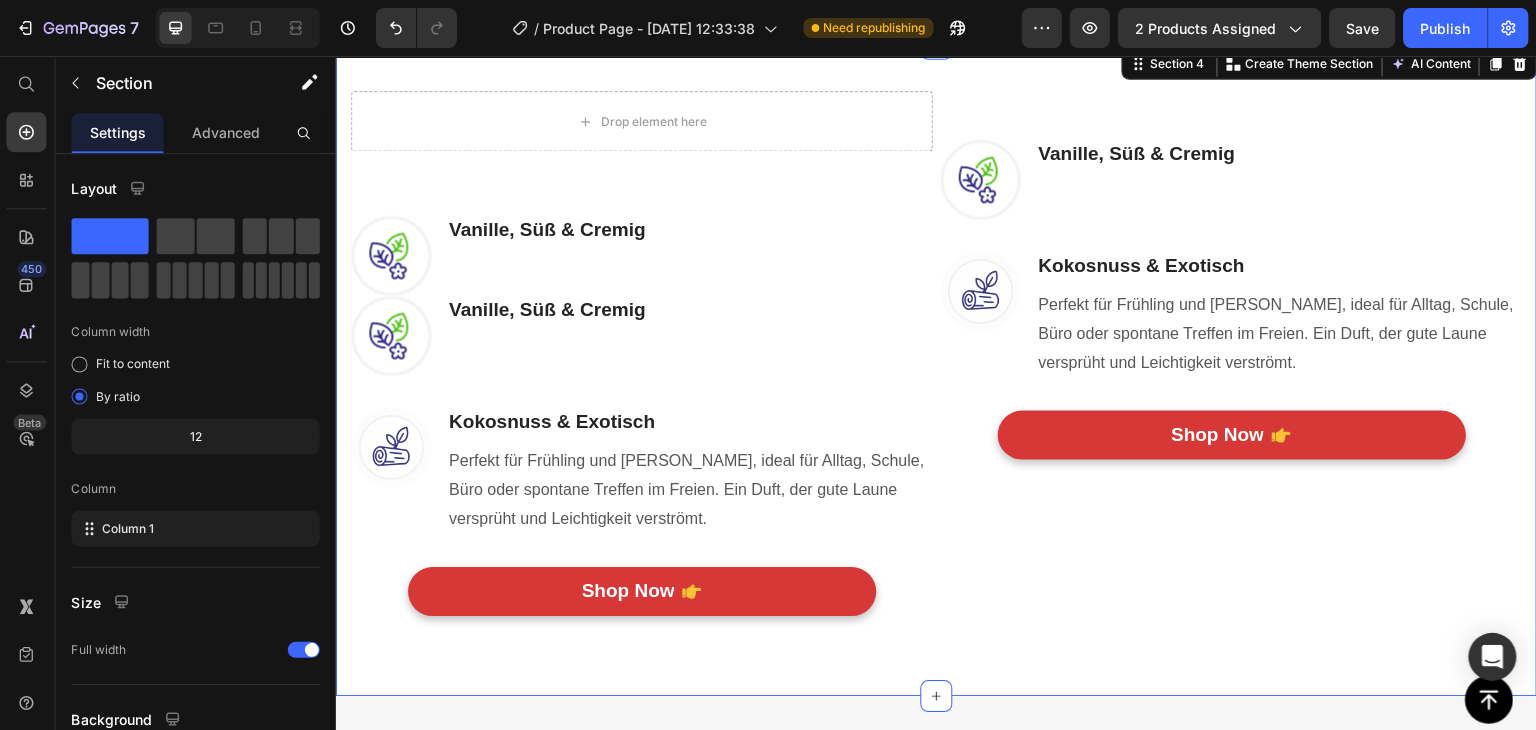 scroll, scrollTop: 1505, scrollLeft: 0, axis: vertical 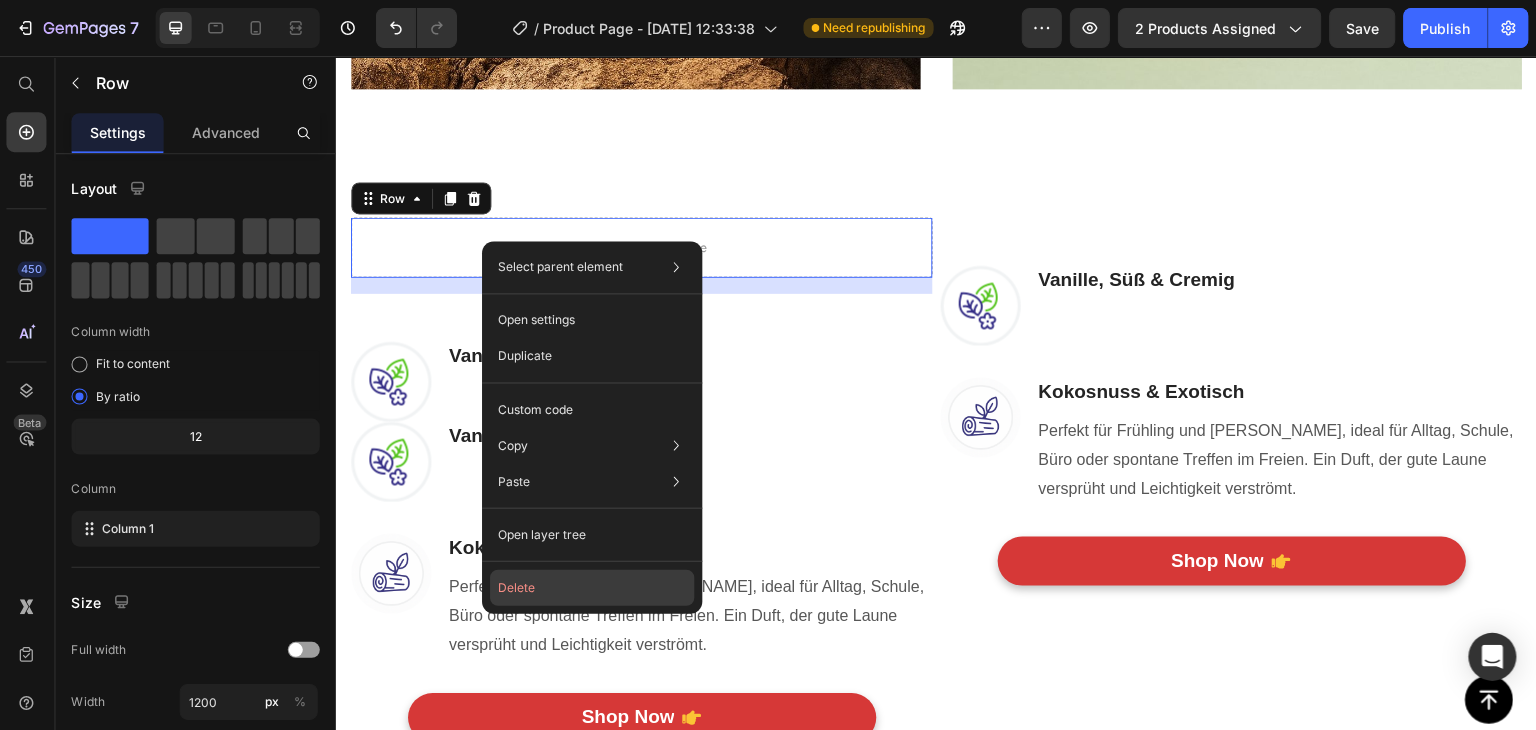click on "Delete" 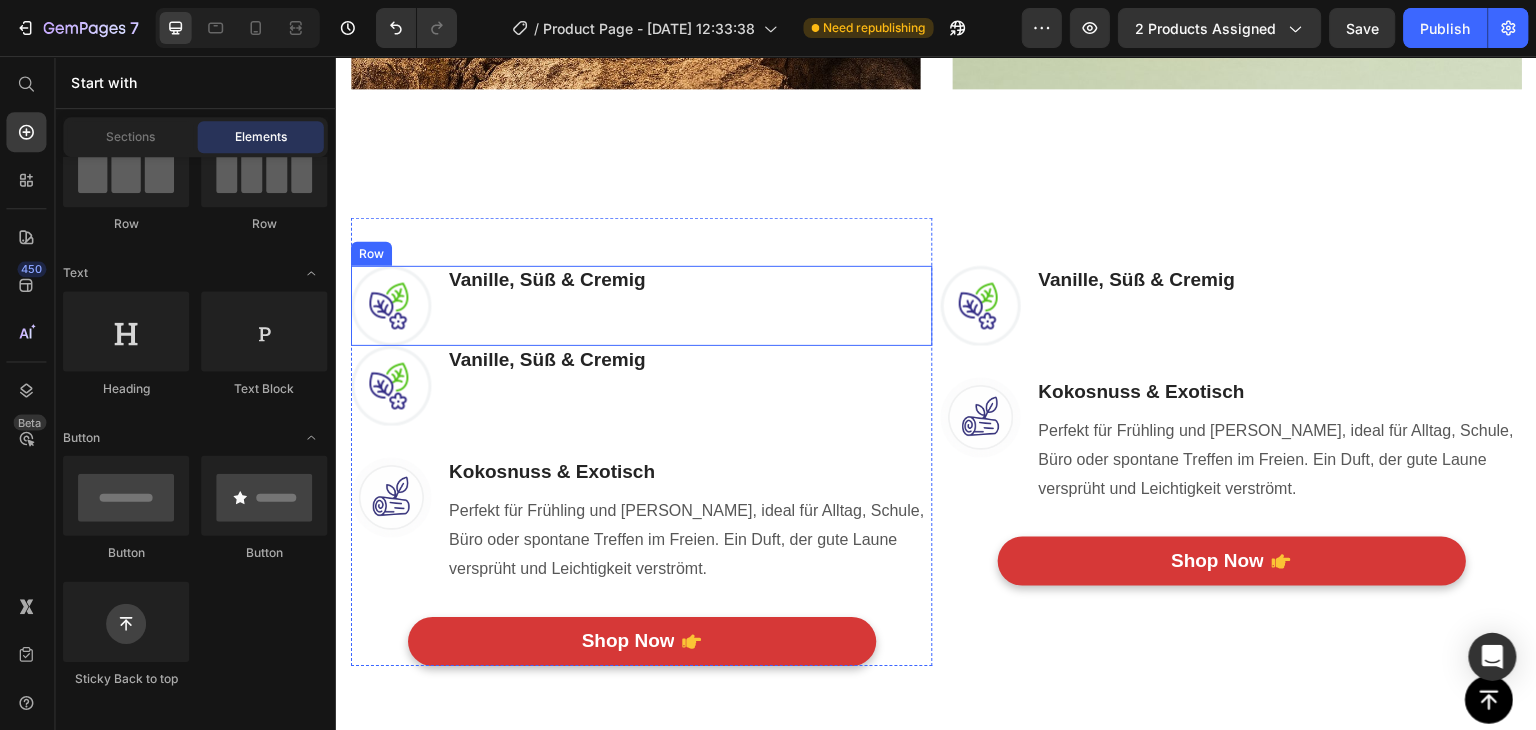click on "Image Vanille, Süß & Cremig Heading Text block Row" at bounding box center (640, 305) 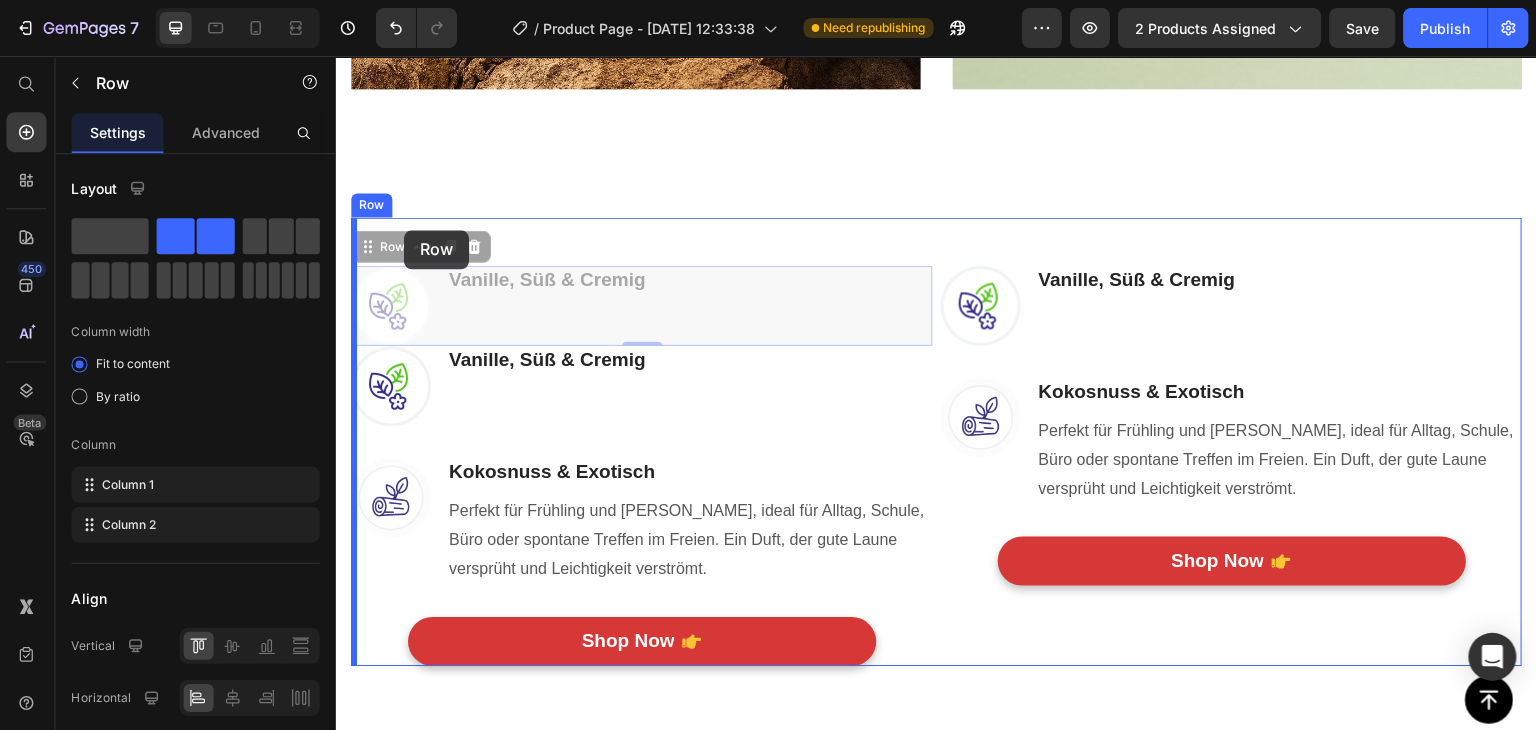 drag, startPoint x: 365, startPoint y: 249, endPoint x: 403, endPoint y: 230, distance: 42.48529 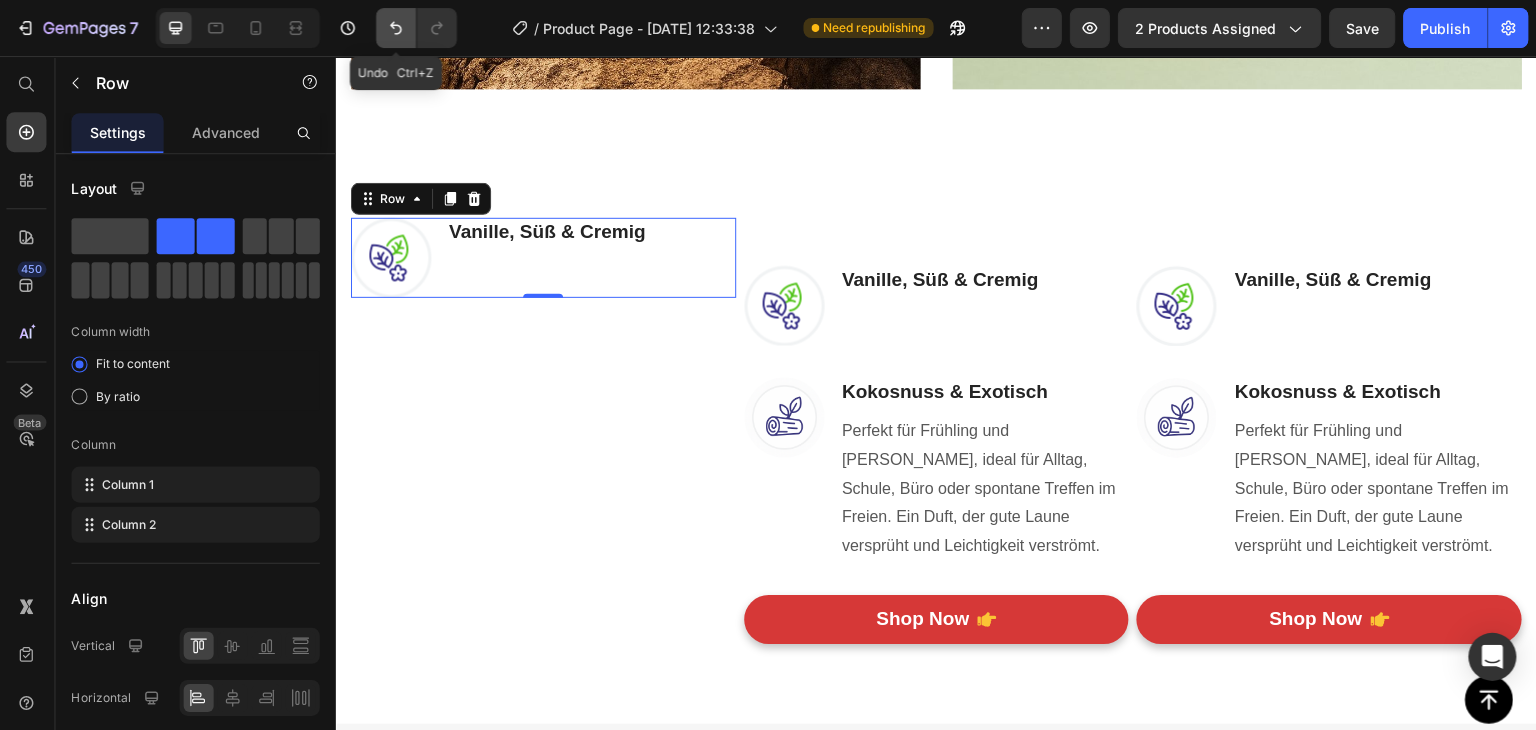 click 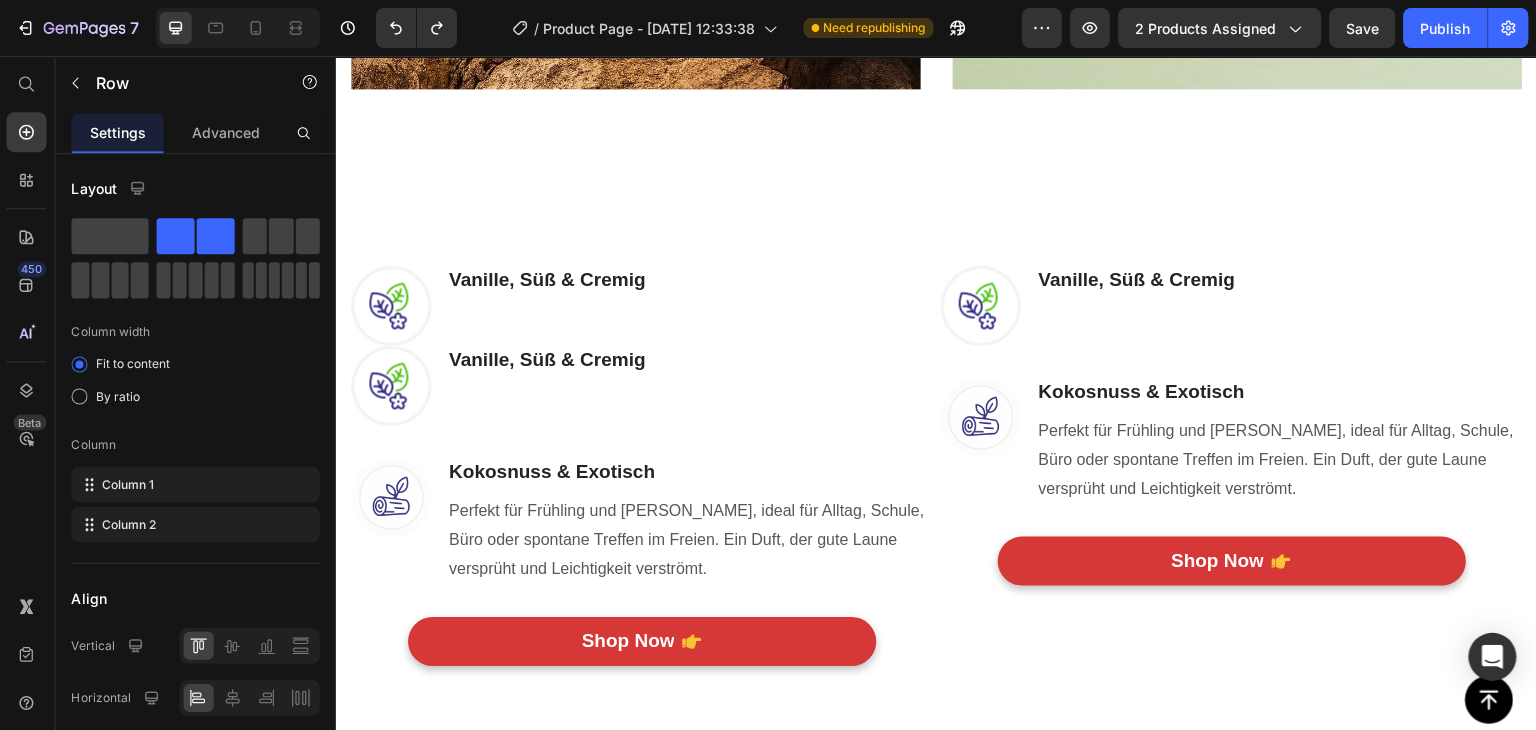 click on "Image Vanille, Süß & Cremig Heading Text block Row" at bounding box center (640, 305) 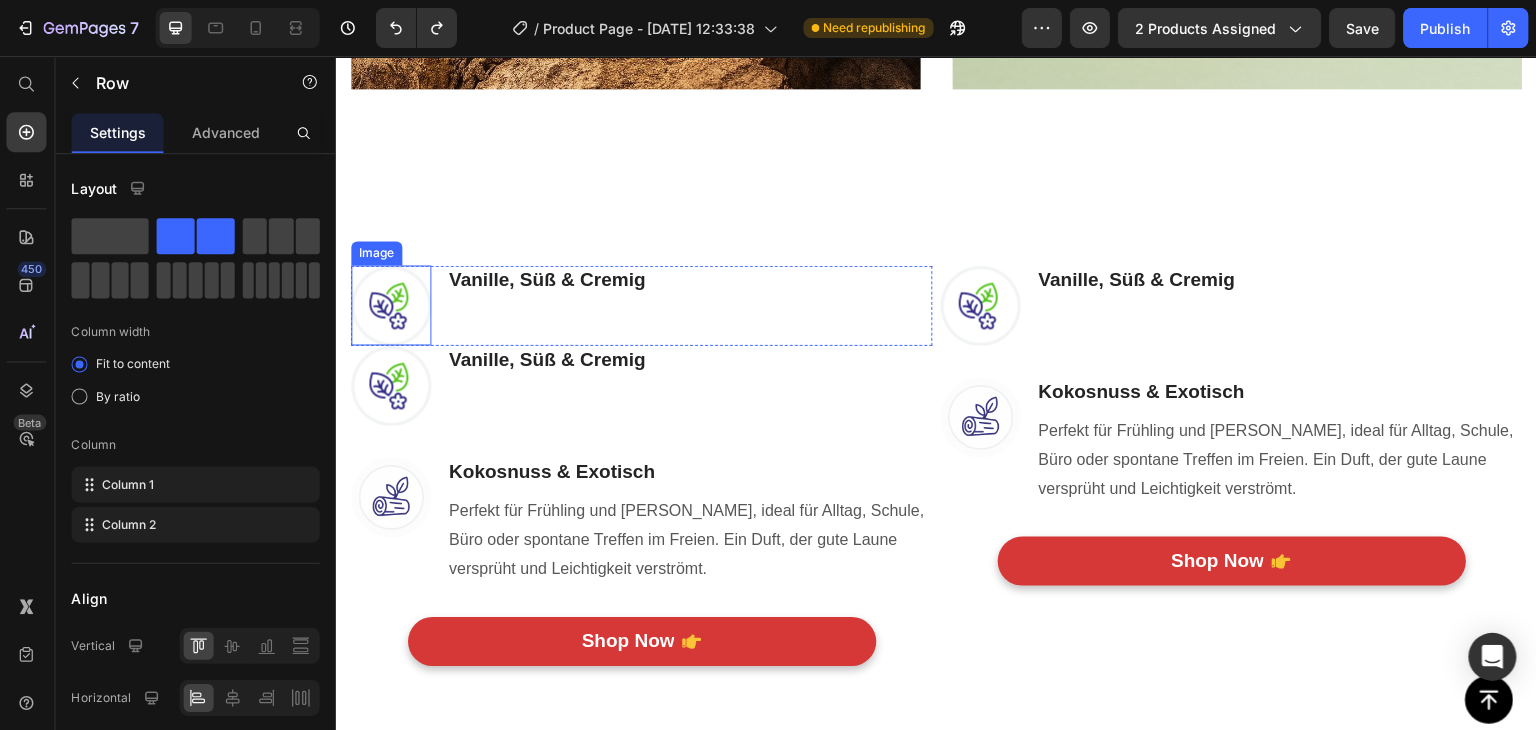 click on "Image Vanille, Süß & Cremig Heading Text block Row" at bounding box center (640, 305) 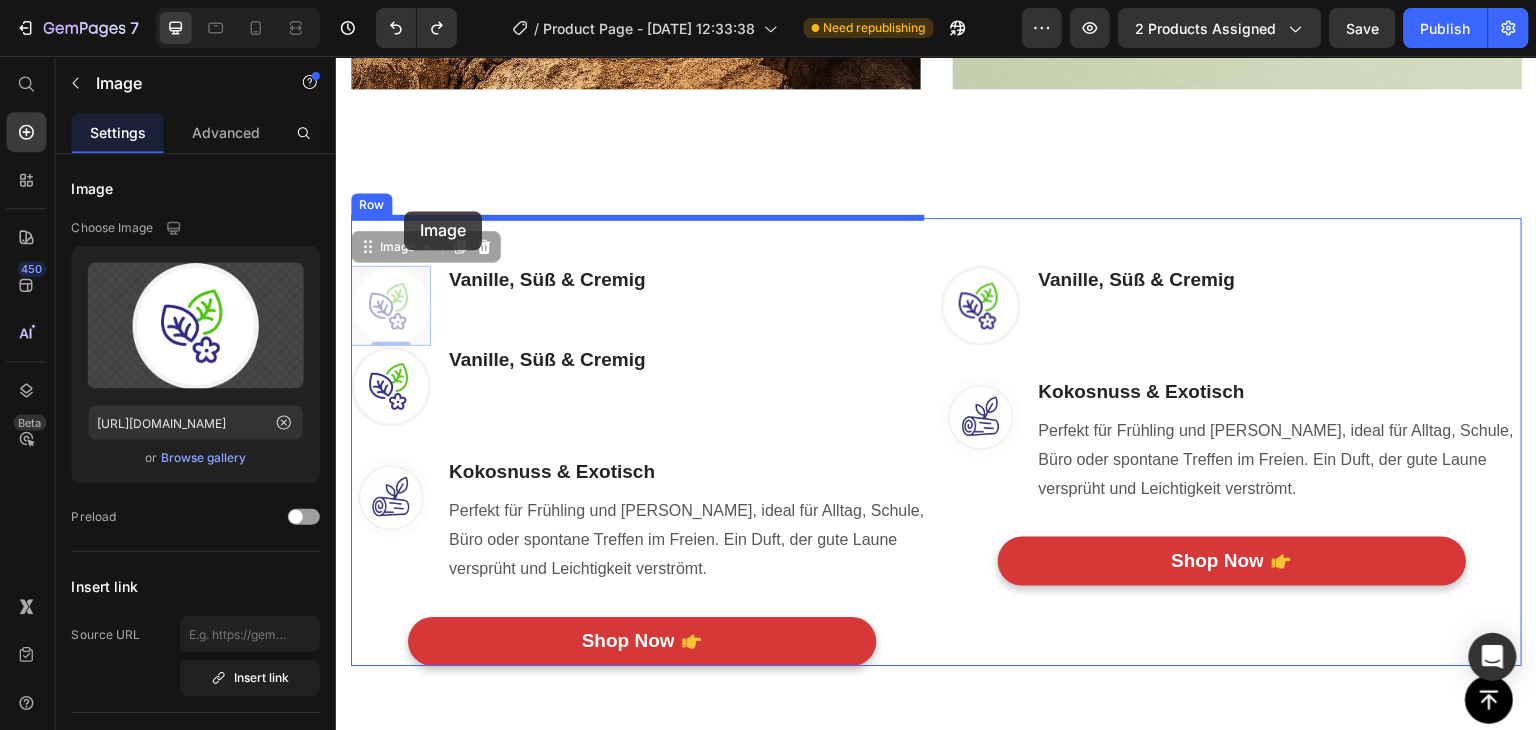 drag, startPoint x: 368, startPoint y: 248, endPoint x: 403, endPoint y: 211, distance: 50.931328 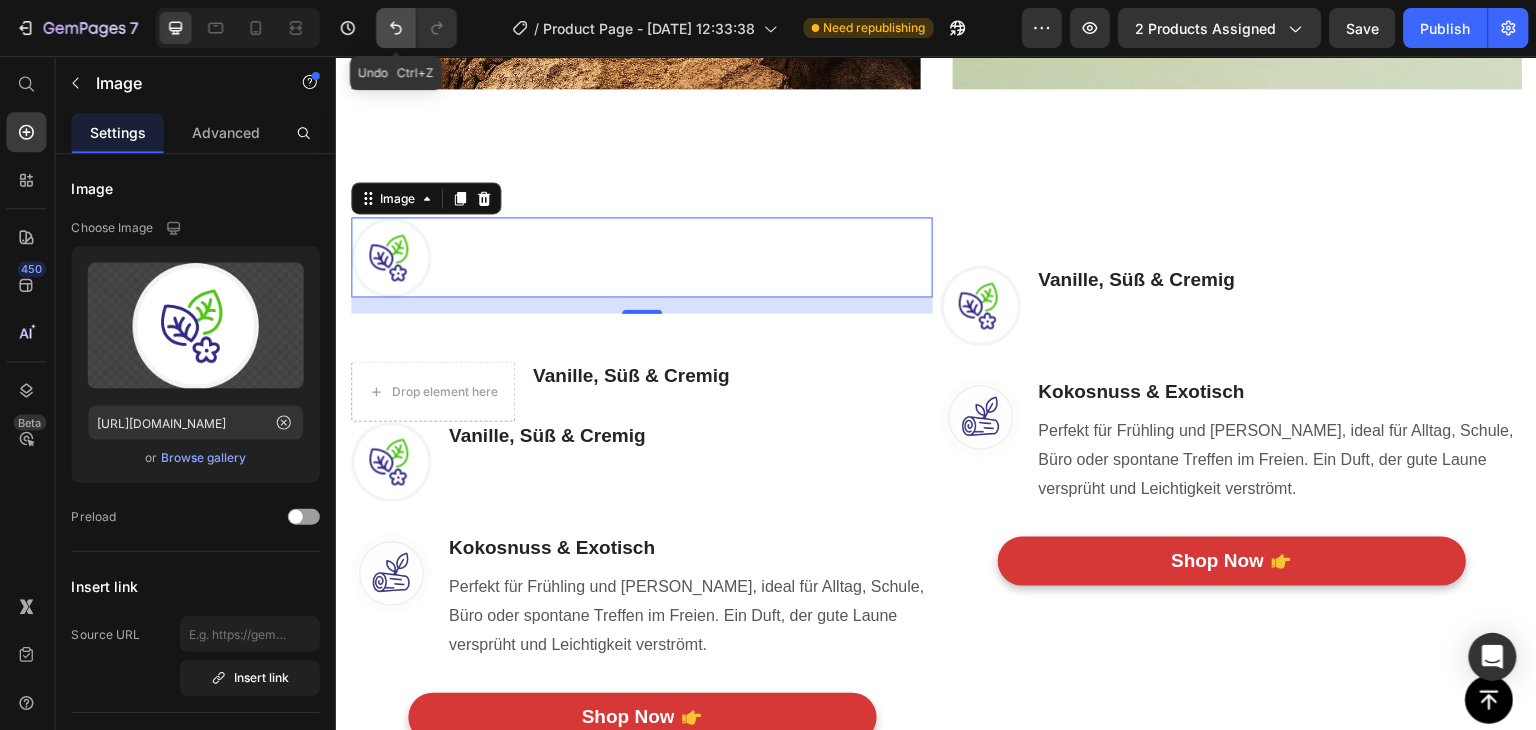 drag, startPoint x: 379, startPoint y: 25, endPoint x: 59, endPoint y: 7, distance: 320.50586 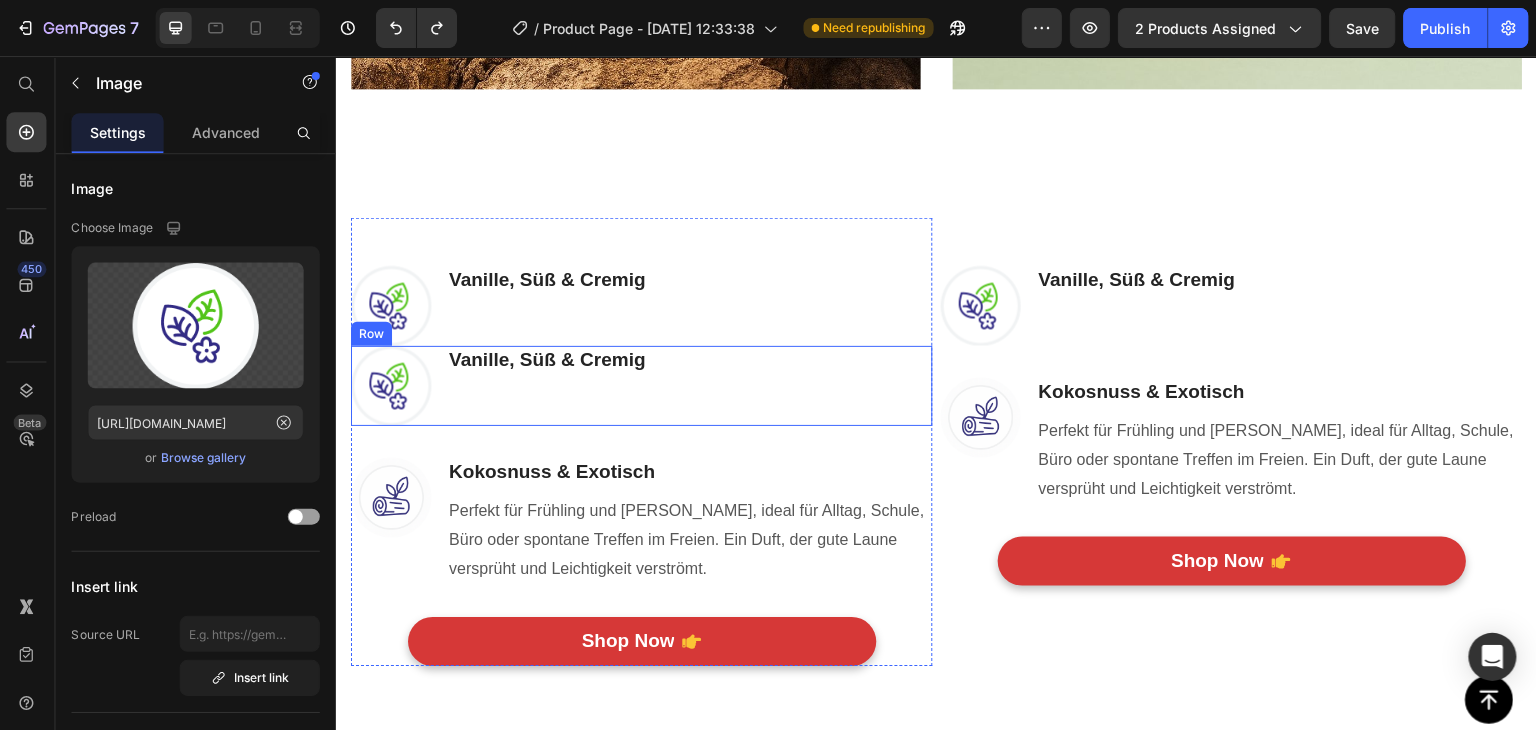 click on "Vanille, Süß & Cremig Heading Text block" at bounding box center (546, 385) 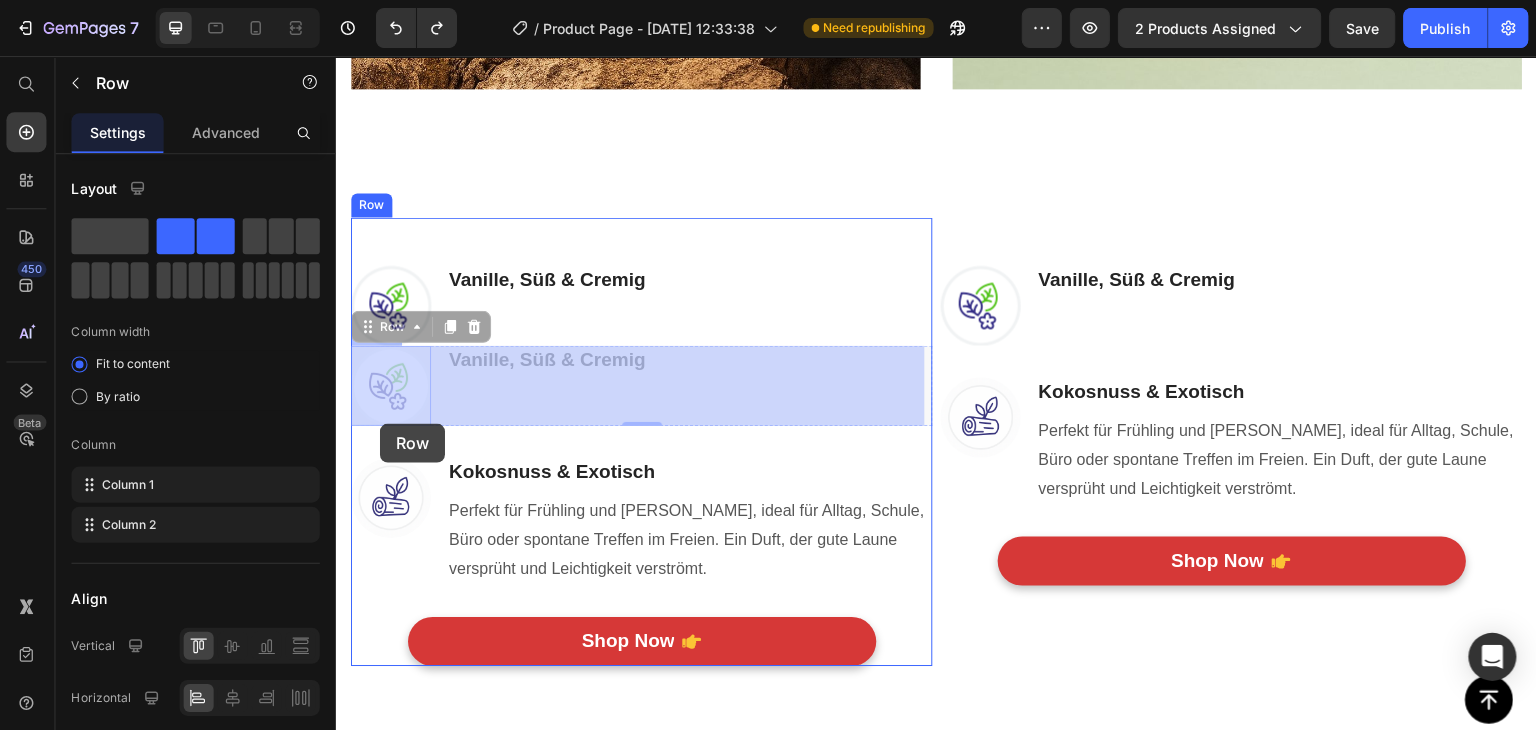 drag, startPoint x: 367, startPoint y: 337, endPoint x: 403, endPoint y: 393, distance: 66.573265 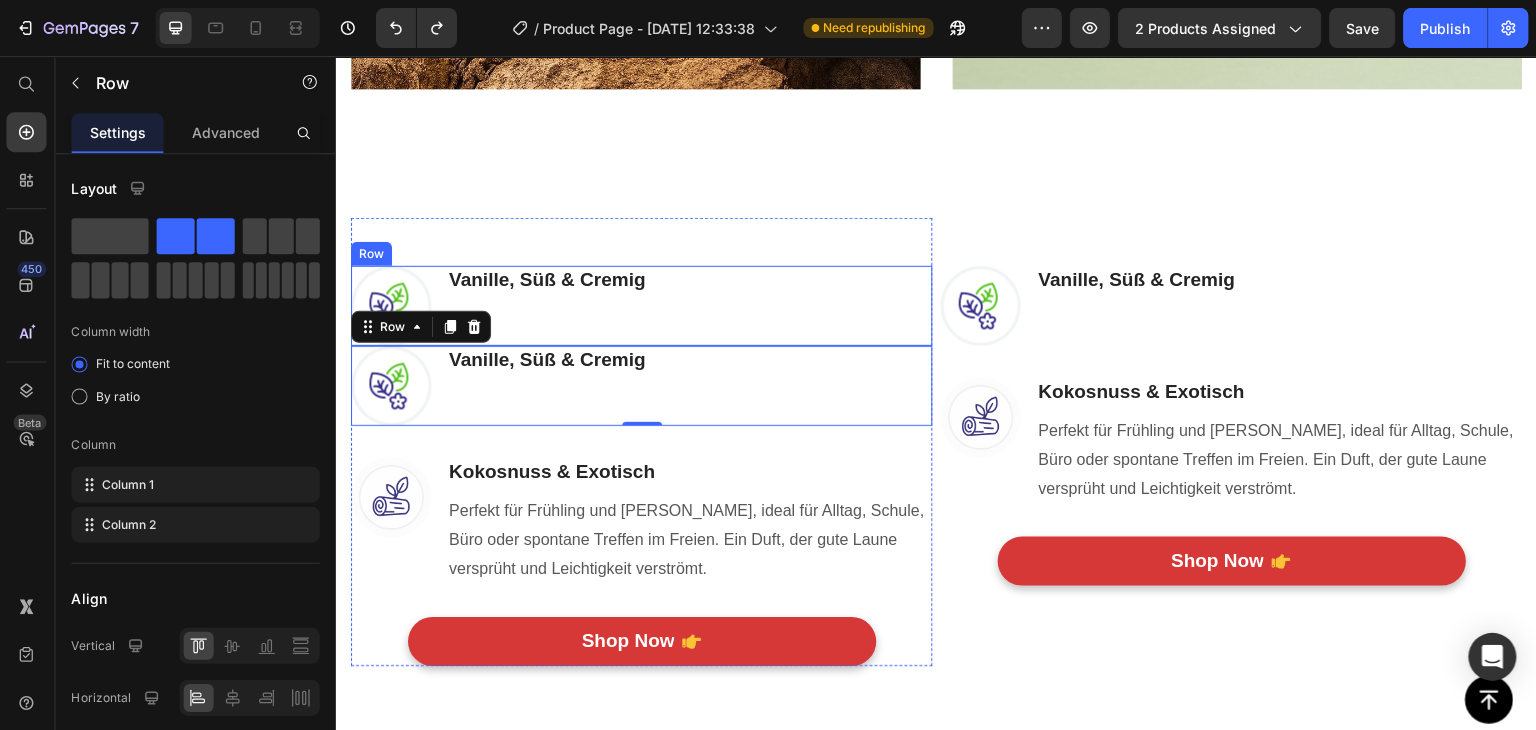 click on "Image Vanille, Süß & Cremig Heading Text block Row" at bounding box center [640, 305] 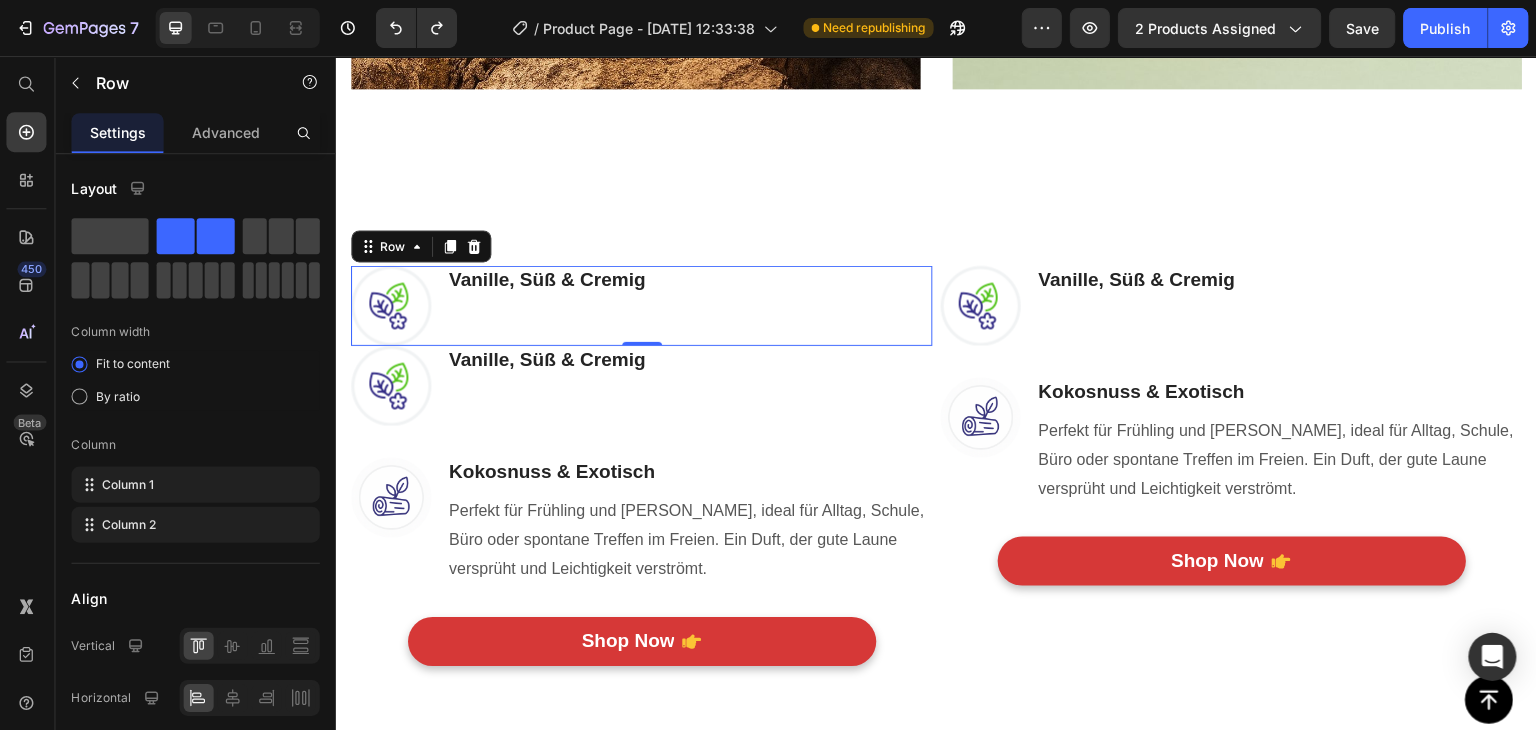 drag, startPoint x: 450, startPoint y: 320, endPoint x: 478, endPoint y: 343, distance: 36.23534 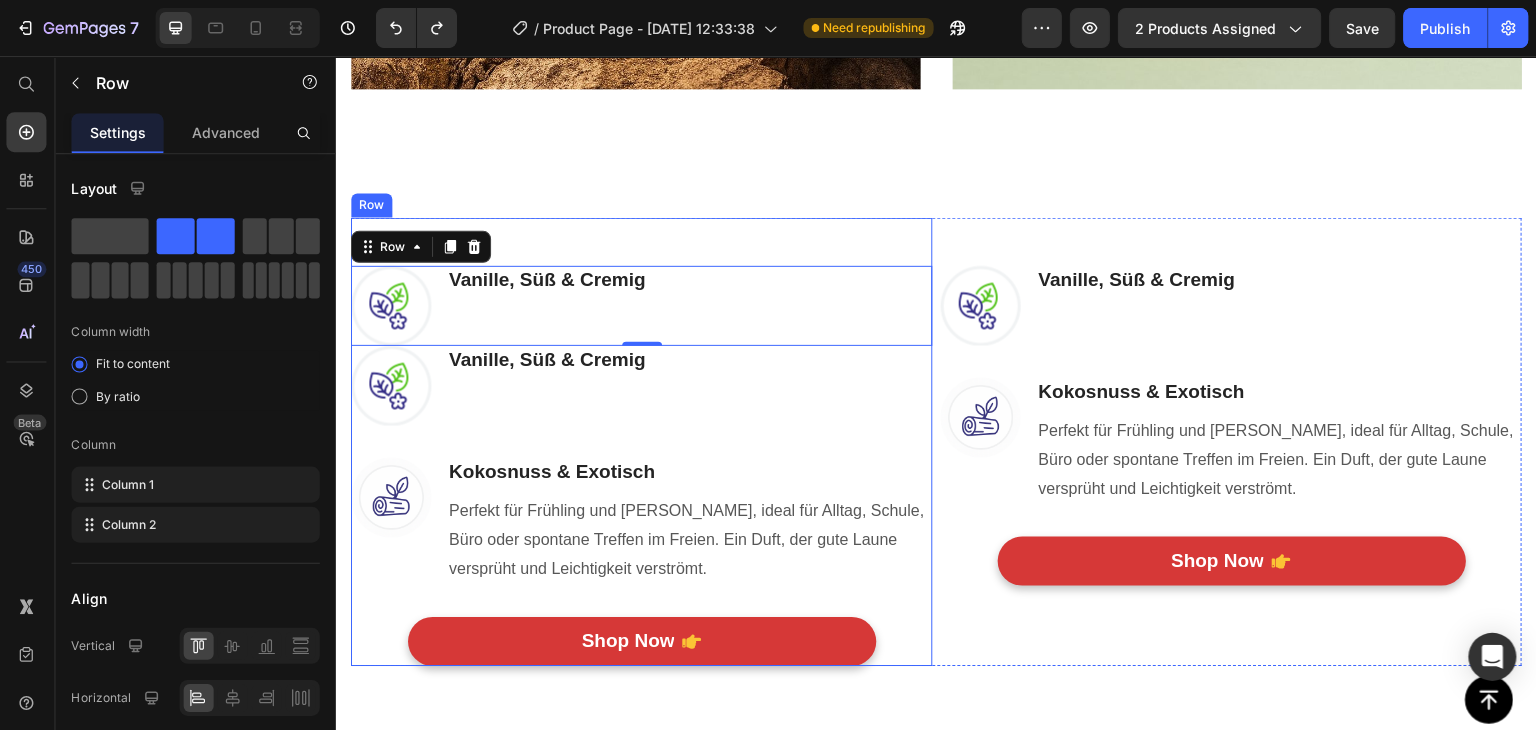 click on "Image Vanille, [PERSON_NAME] & Cremig Heading Text block Row   0 Image Vanille, Süß & Cremig Heading Text block Row Image Kokosnuss & Exotisch Heading Perfekt für Frühling und [PERSON_NAME], ideal für Alltag, Schule, Büro oder spontane Treffen im Freien. Ein Duft, der gute Laune versprüht und Leichtigkeit verströmt. Text block Row  	   Shop Now Button Row Row" at bounding box center (640, 441) 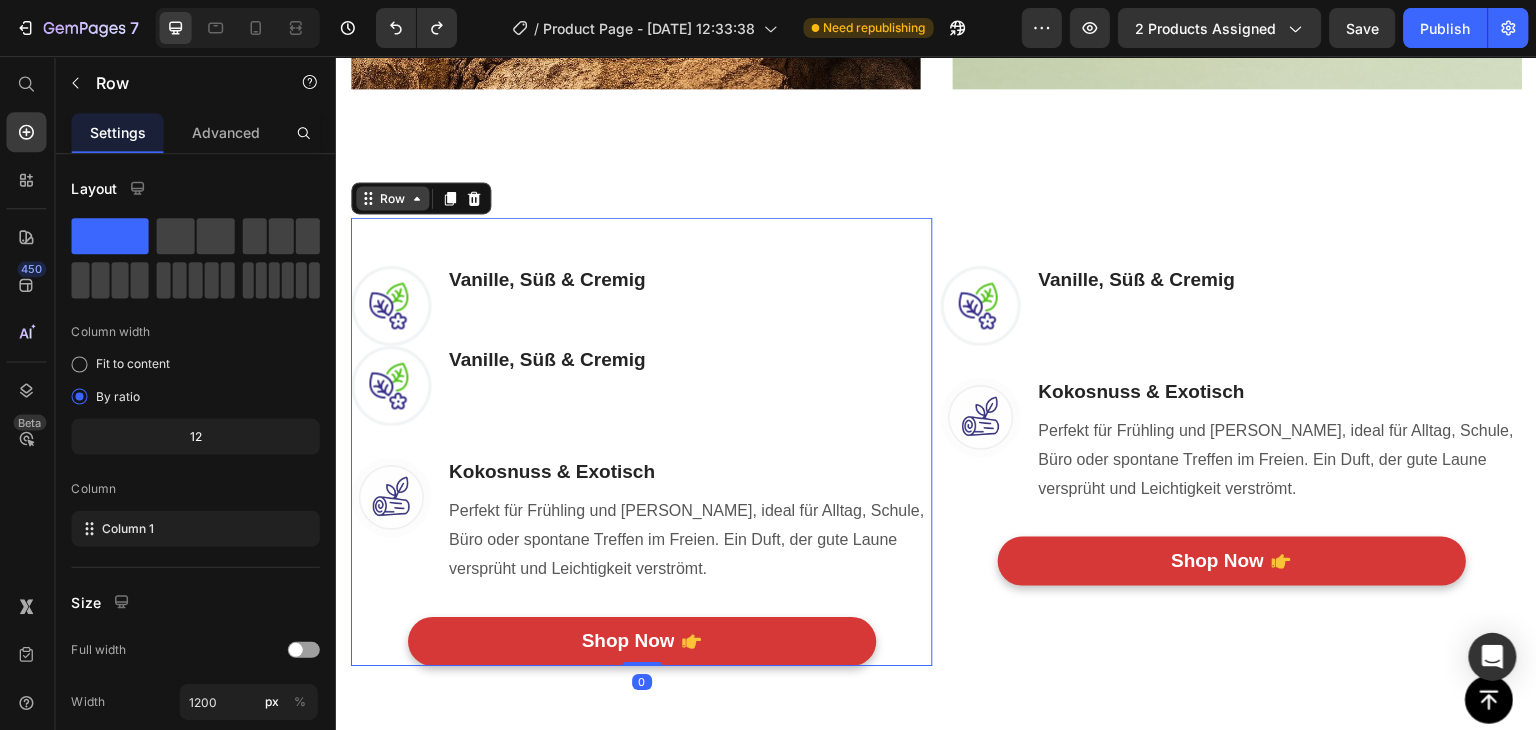 click on "Row" at bounding box center (391, 198) 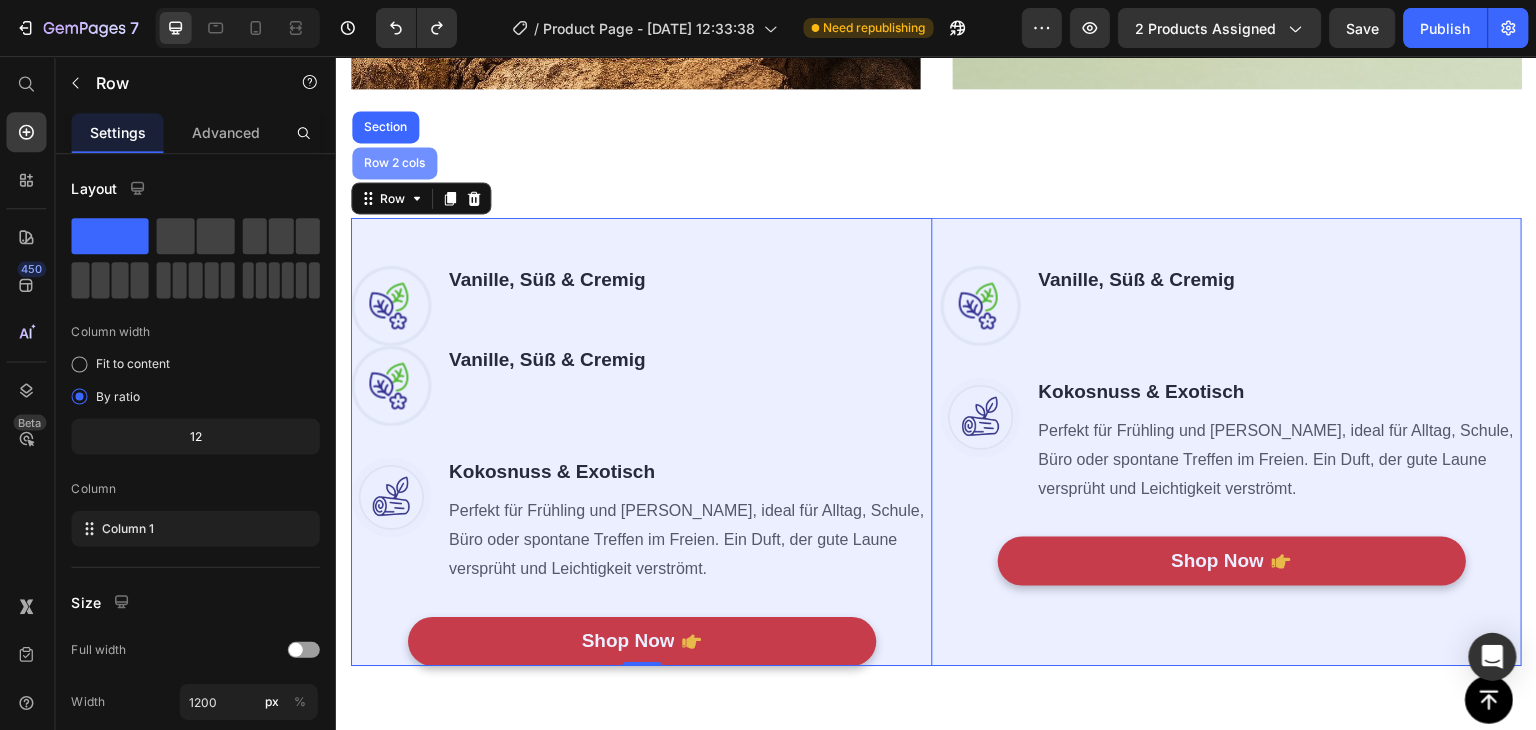 click on "Row 2 cols" at bounding box center [393, 163] 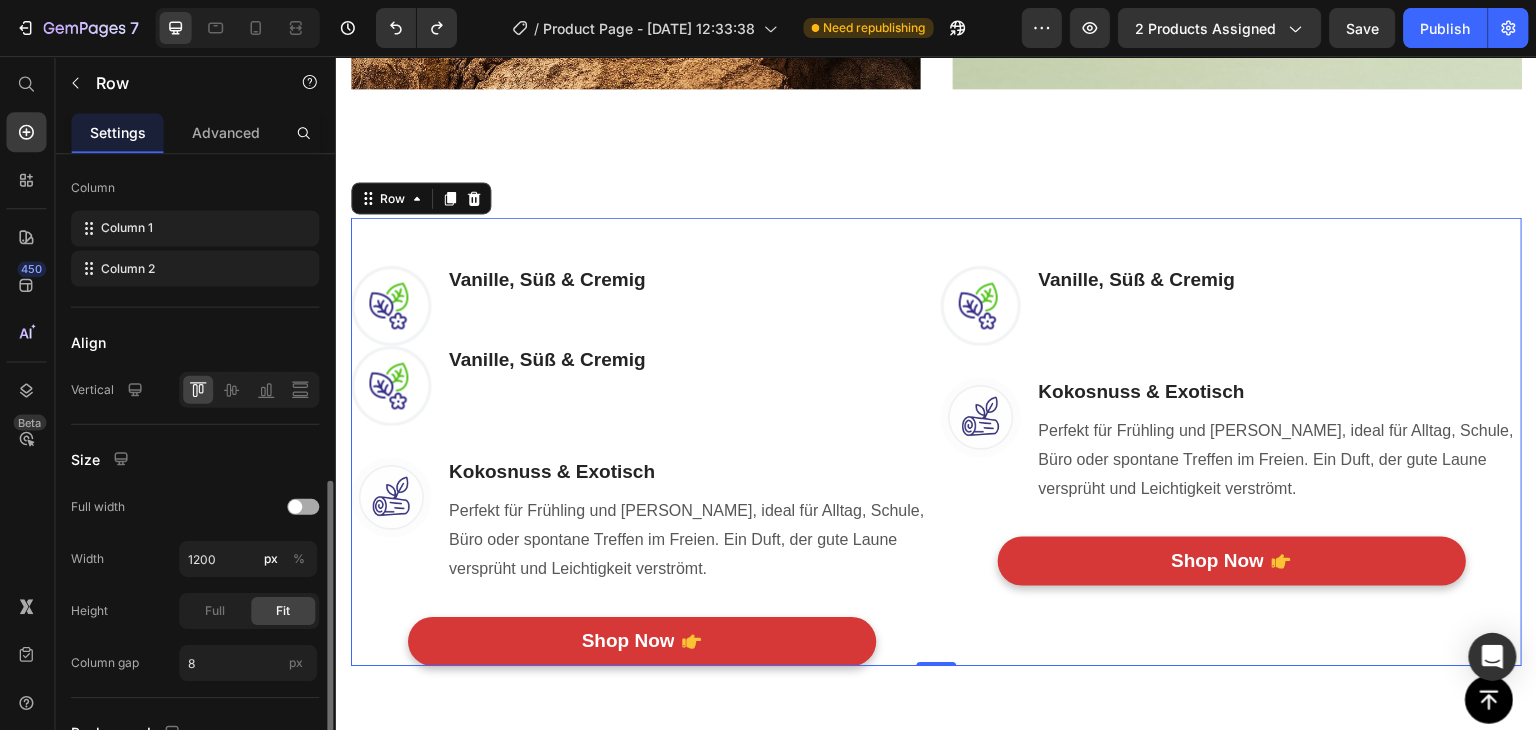 scroll, scrollTop: 486, scrollLeft: 0, axis: vertical 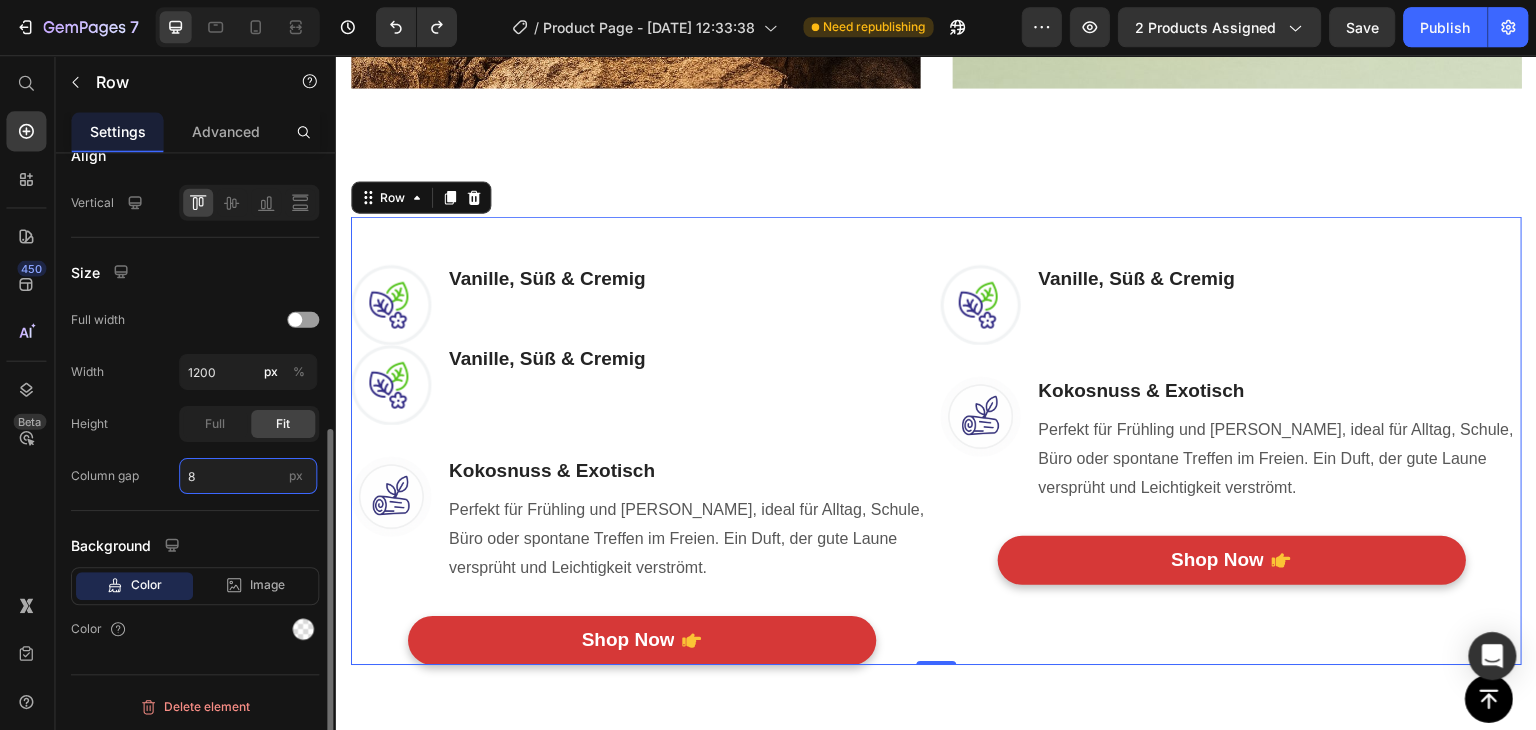 click on "8" at bounding box center [250, 476] 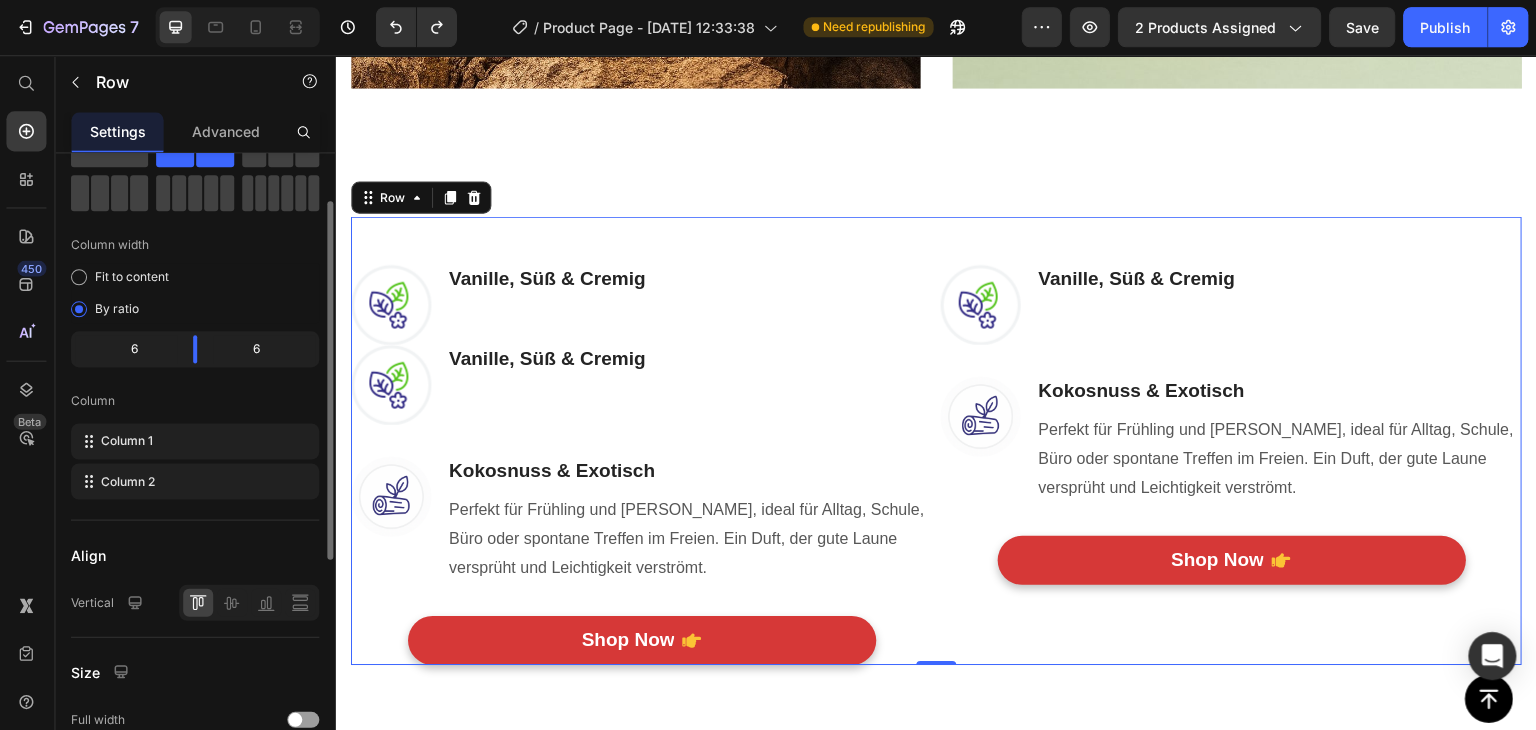 scroll, scrollTop: 0, scrollLeft: 0, axis: both 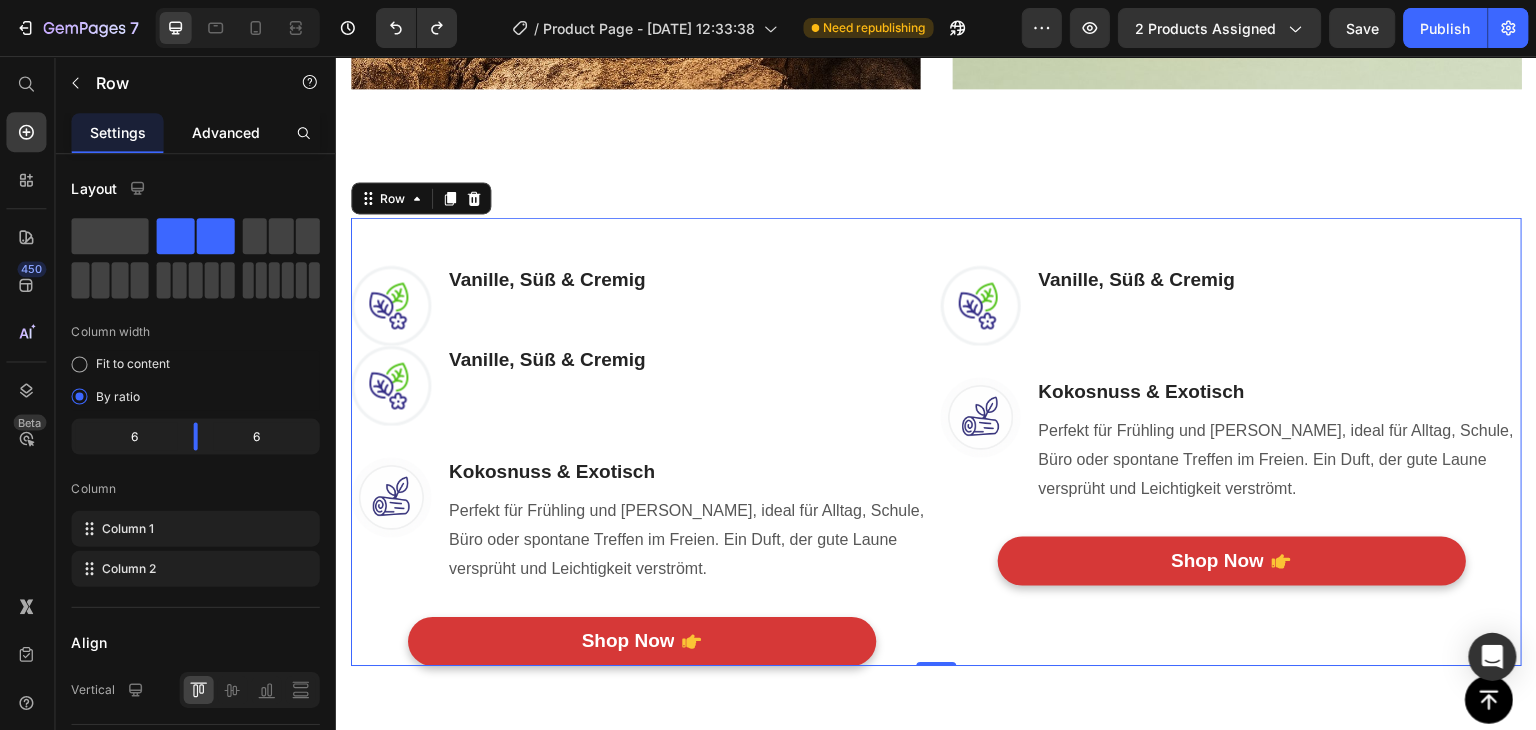 drag, startPoint x: 234, startPoint y: 119, endPoint x: 230, endPoint y: 145, distance: 26.305893 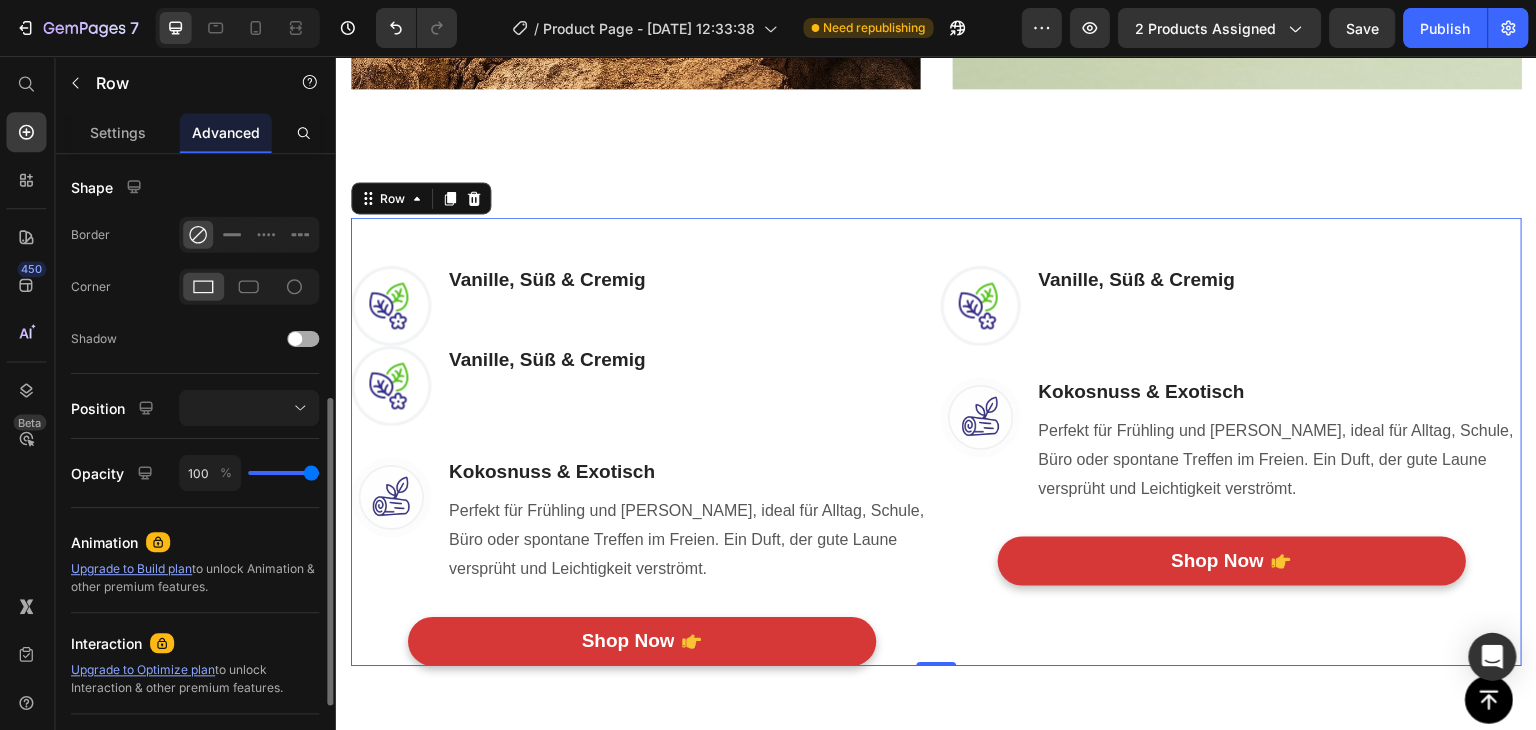 scroll, scrollTop: 670, scrollLeft: 0, axis: vertical 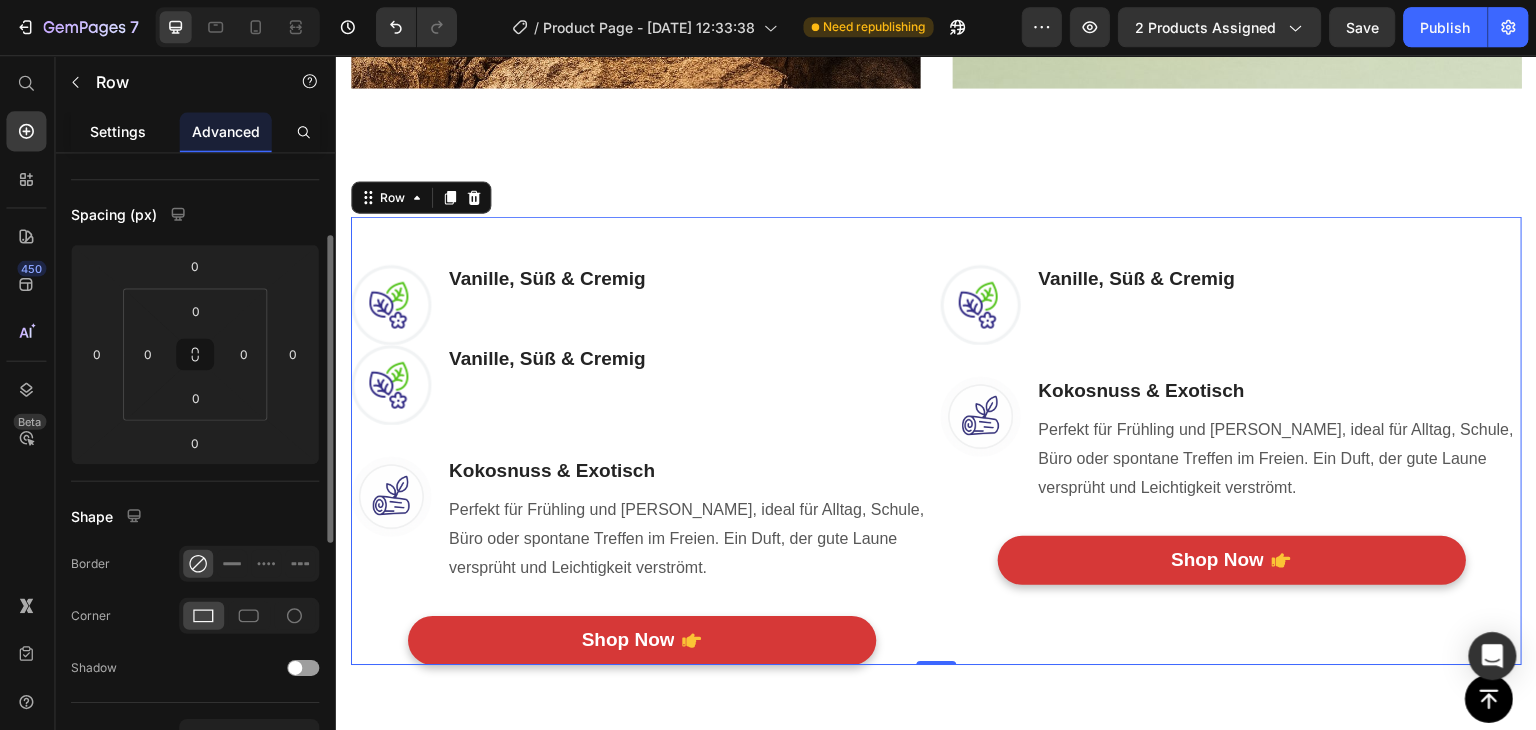 click on "Settings" 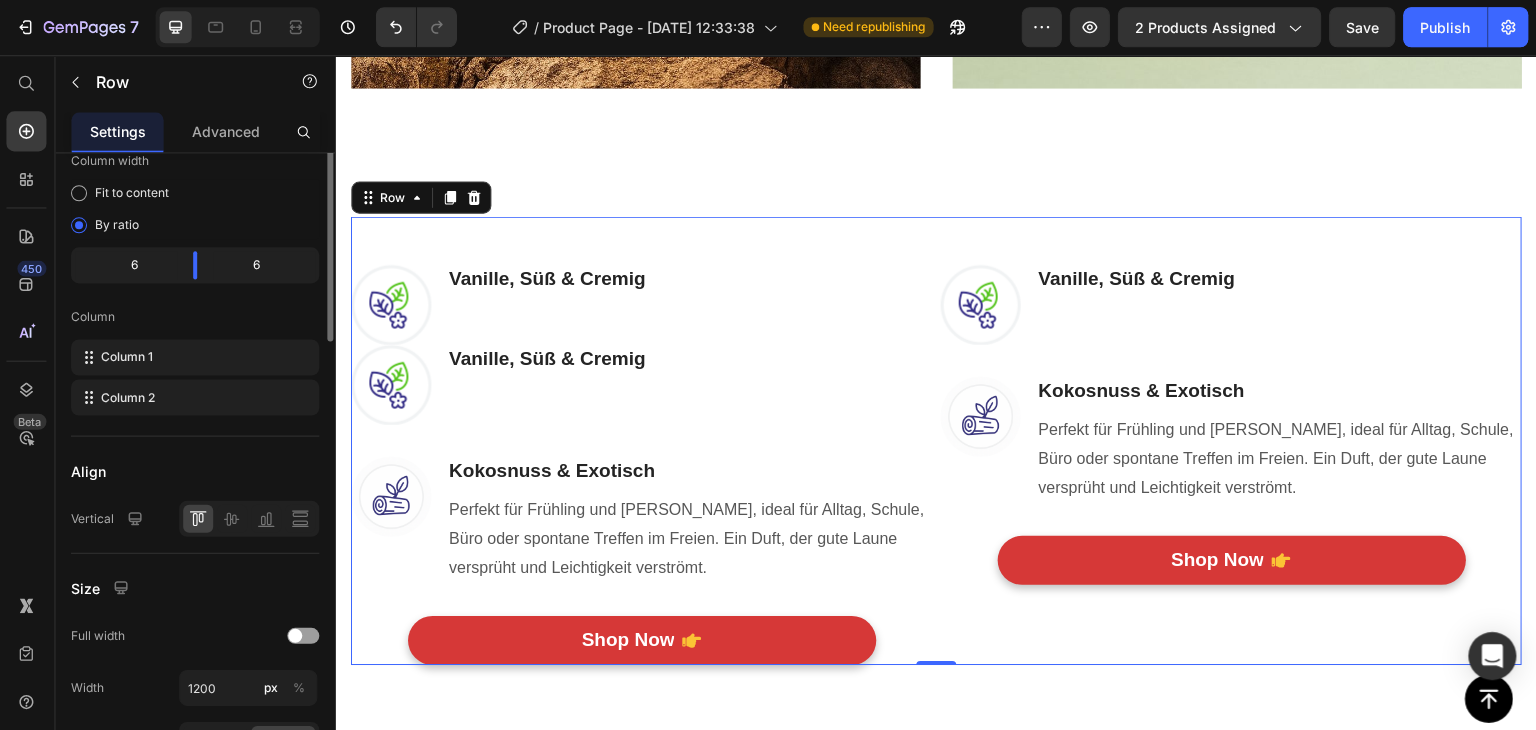 scroll, scrollTop: 0, scrollLeft: 0, axis: both 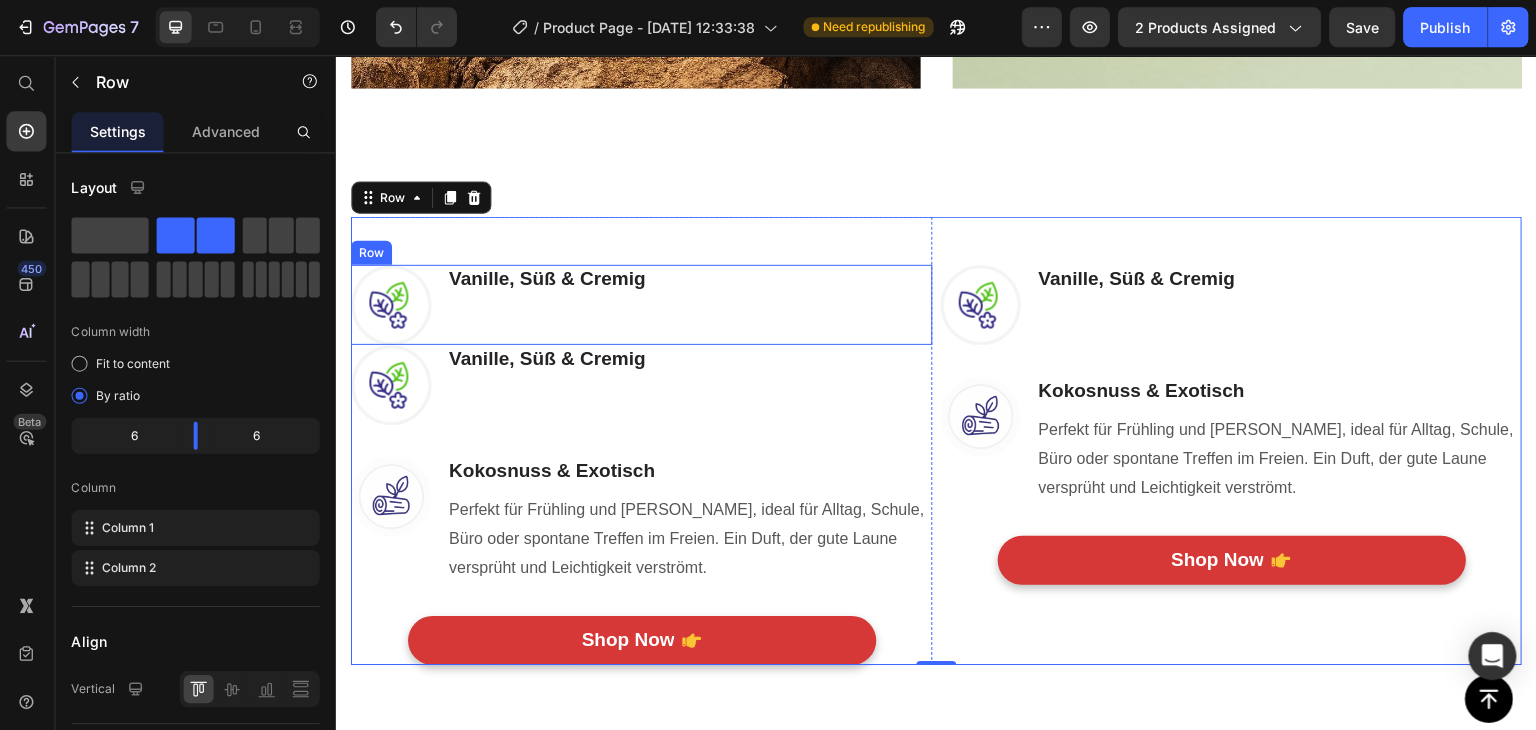 click on "Vanille, Süß & Cremig Heading Text block" at bounding box center [546, 304] 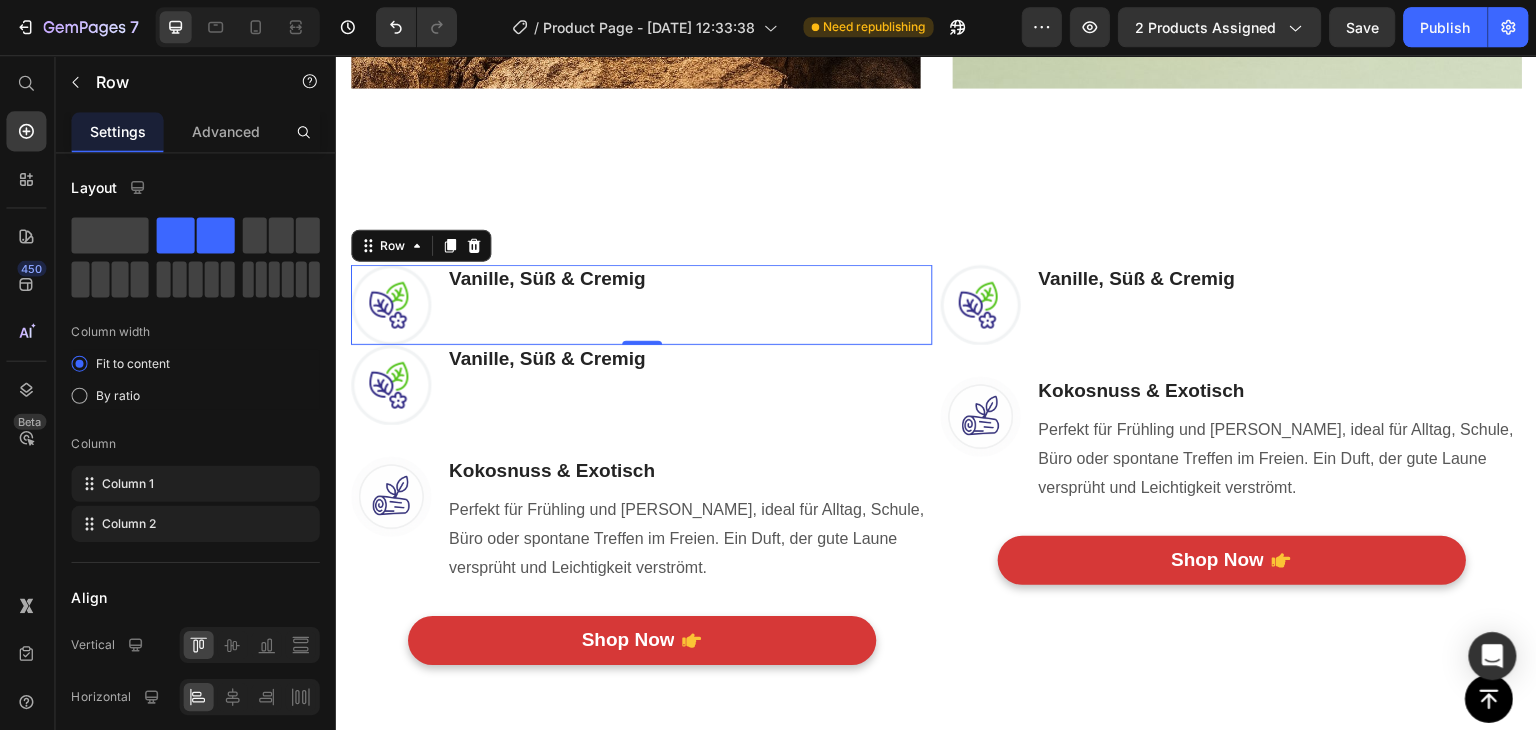 click on "Vanille, Süß & Cremig Heading Text block" at bounding box center [546, 304] 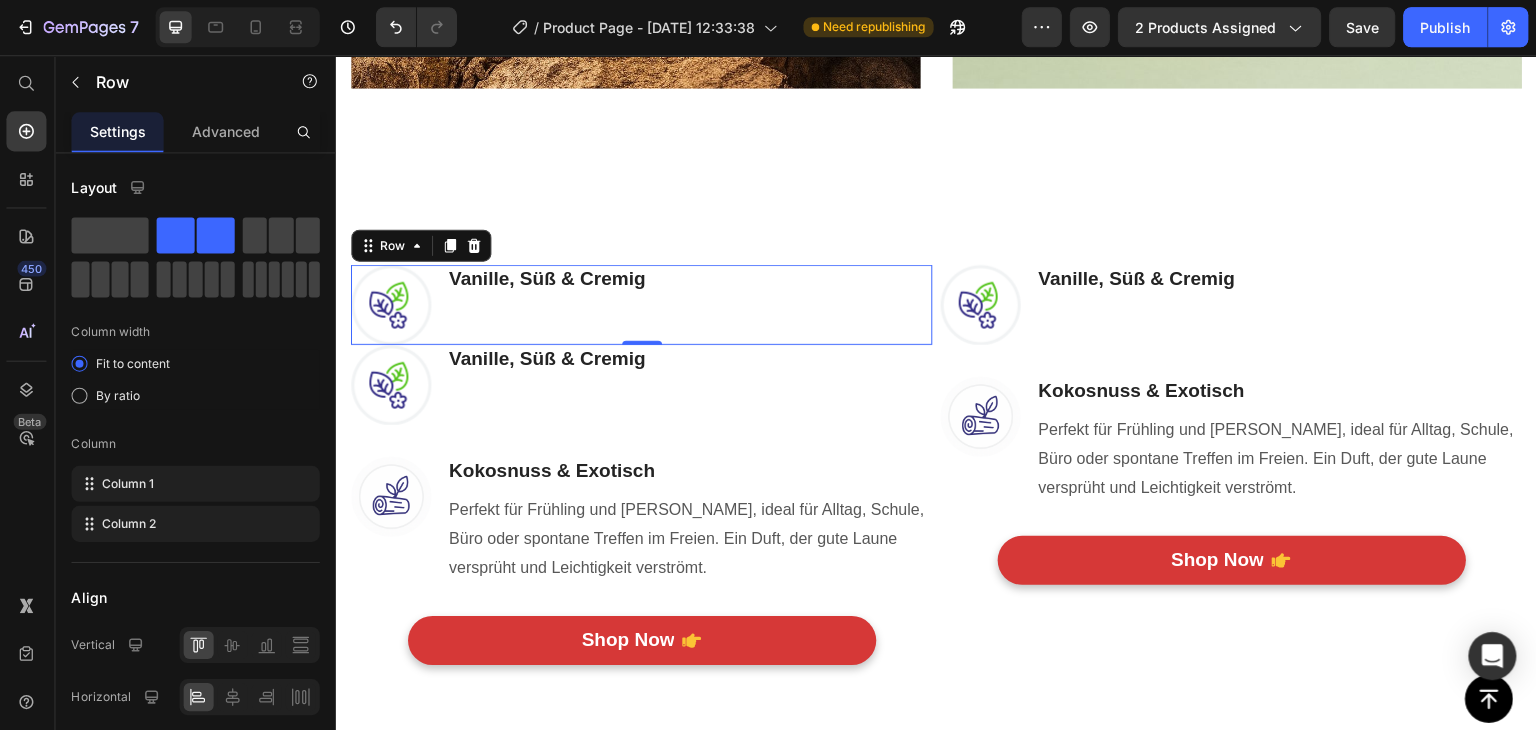 click on "Text block" at bounding box center (546, 299) 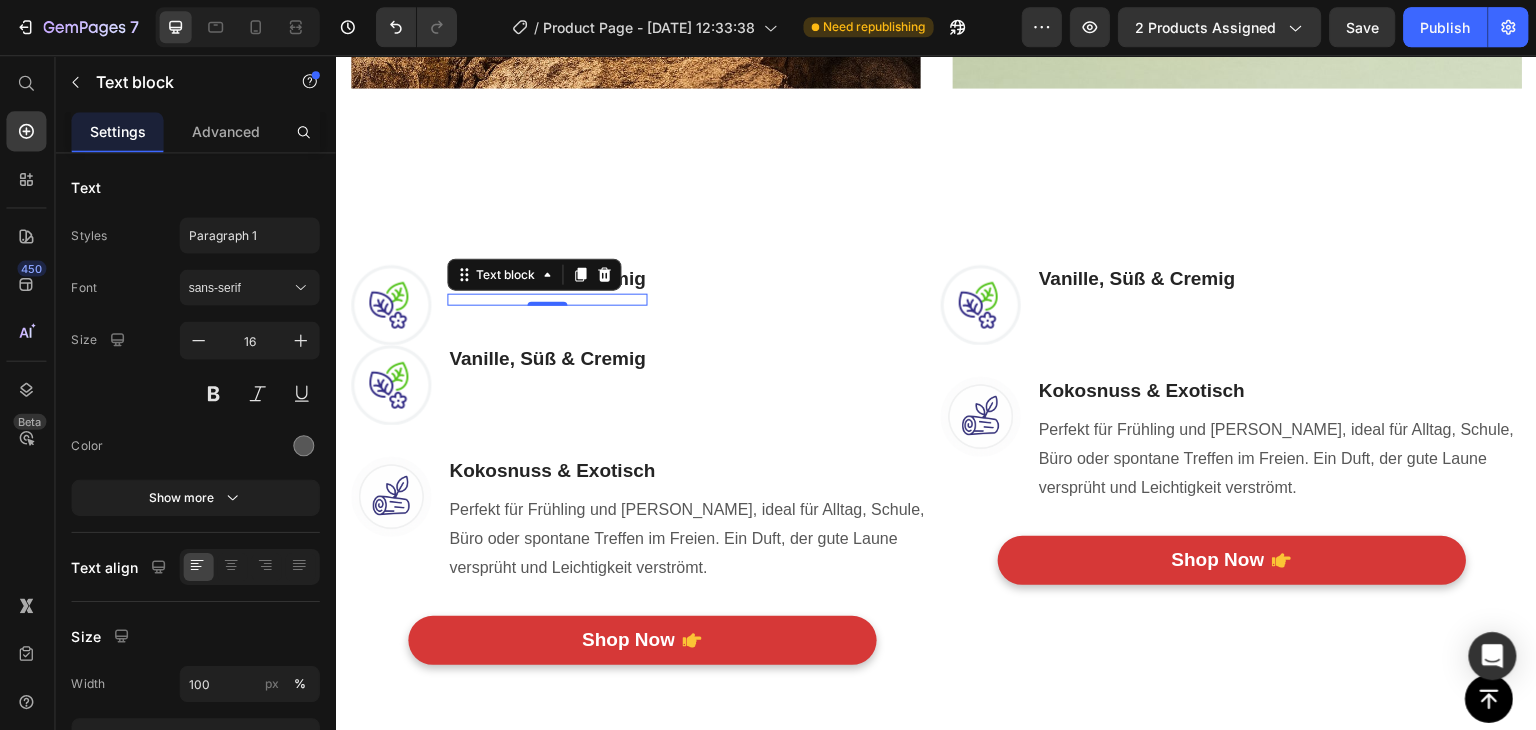 click on "Text block   0" at bounding box center (546, 299) 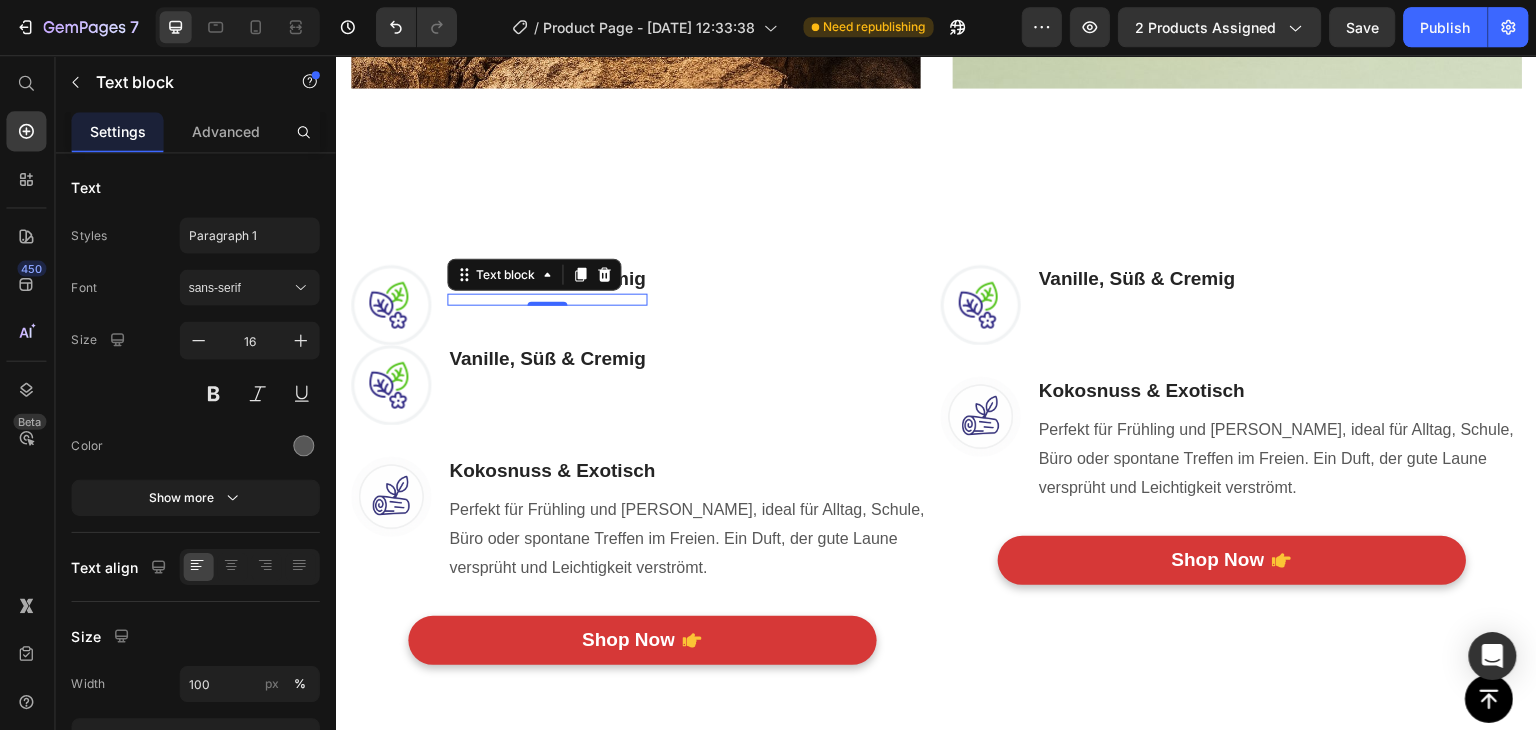 click on "Text block   0" at bounding box center (546, 299) 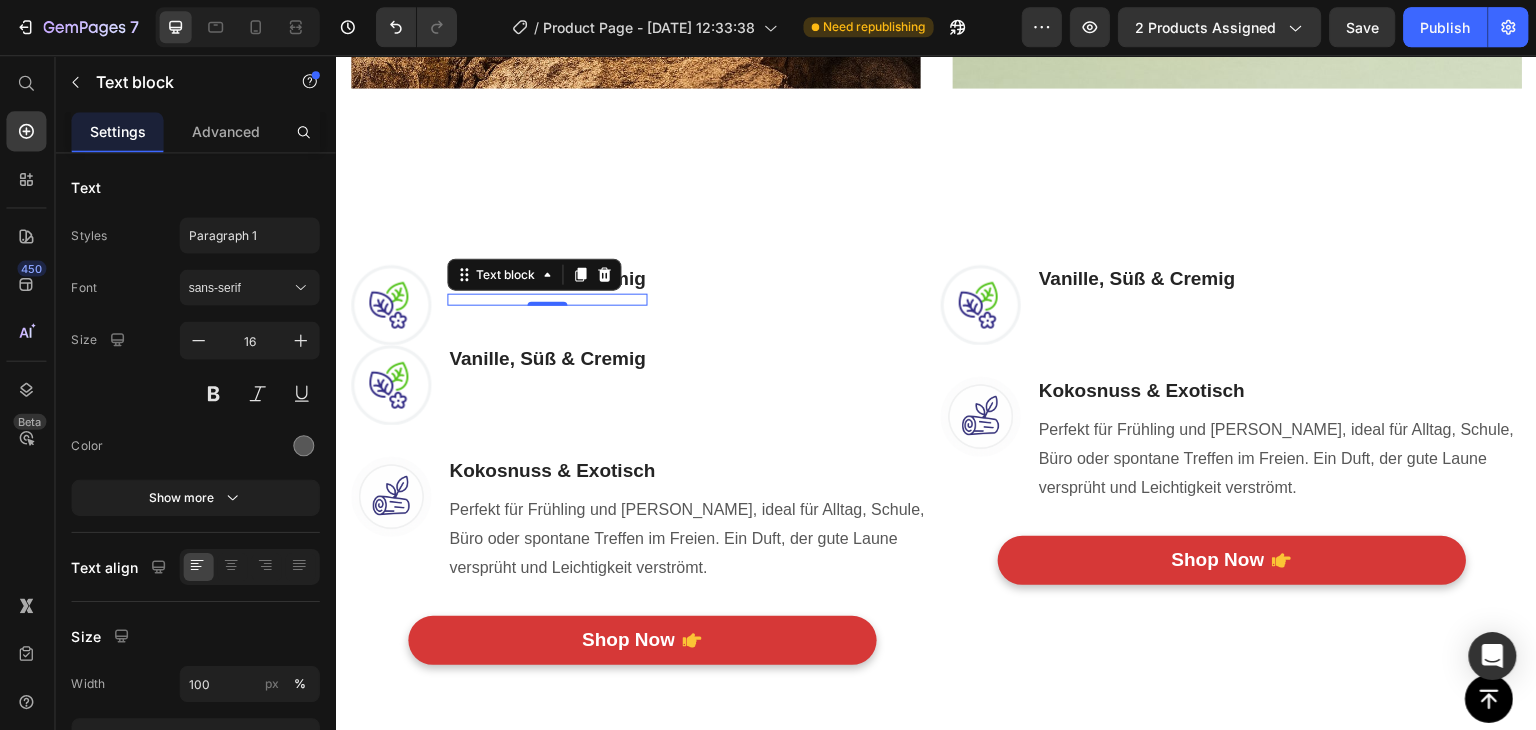 click on "Text block   0" at bounding box center (546, 299) 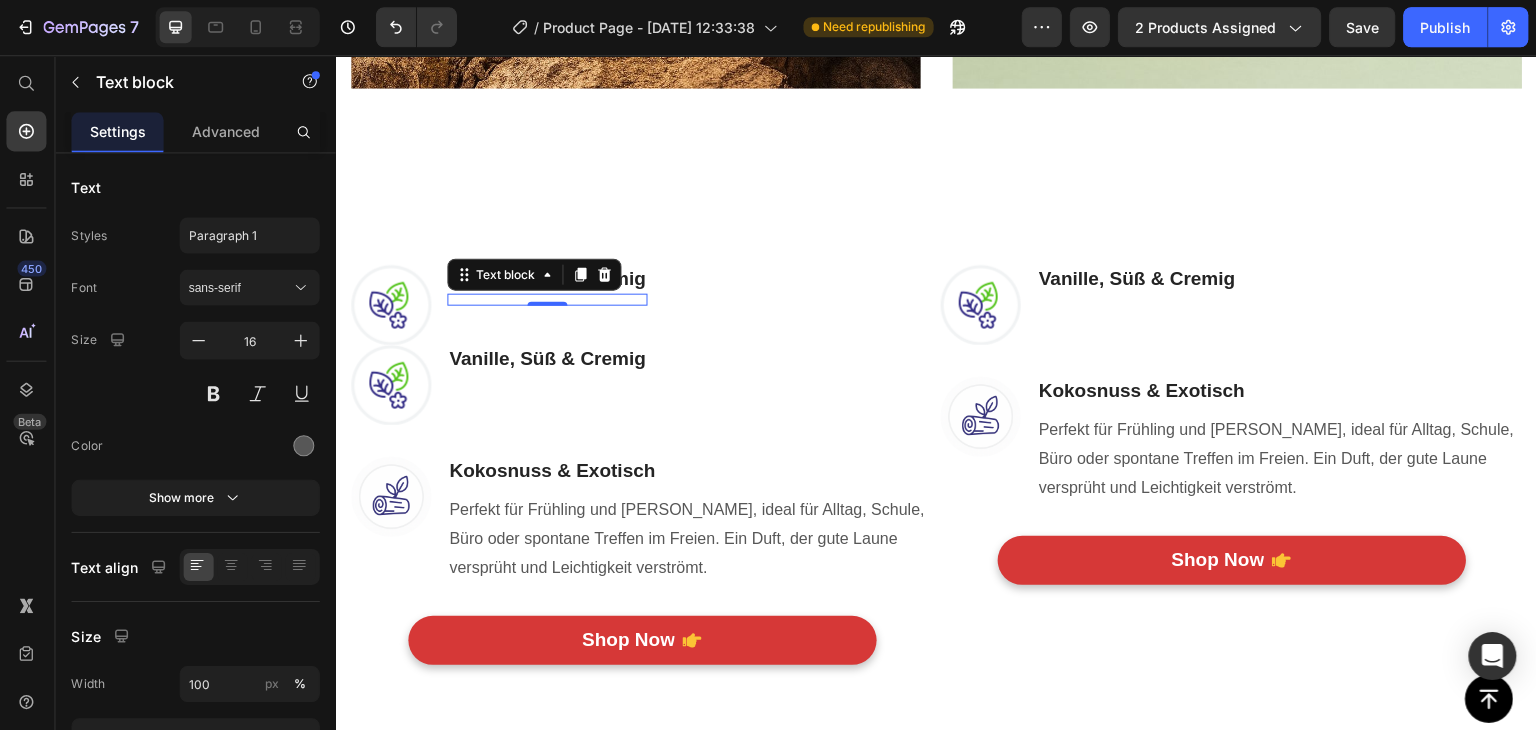 click on "Text block   0" at bounding box center (546, 299) 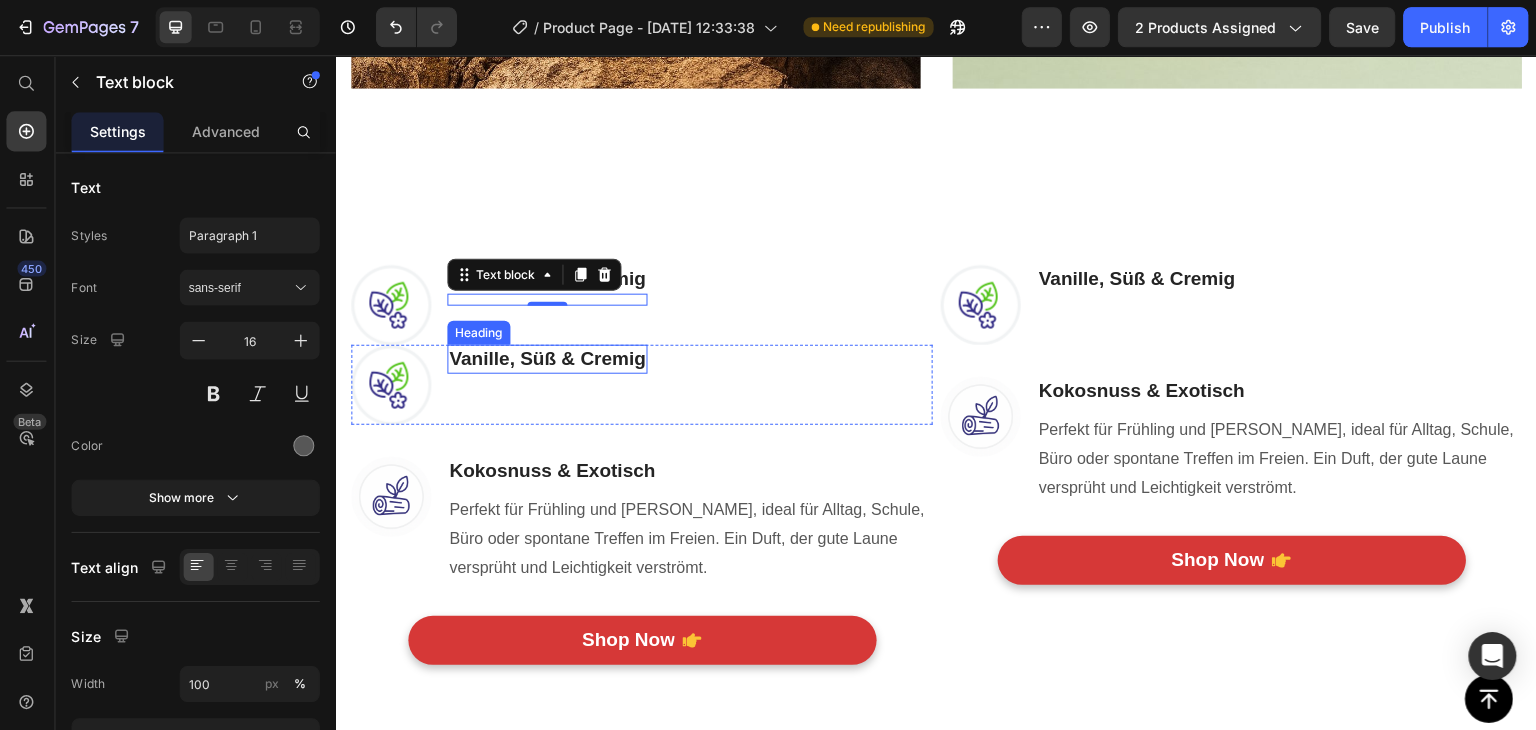 click on "Heading" at bounding box center [477, 332] 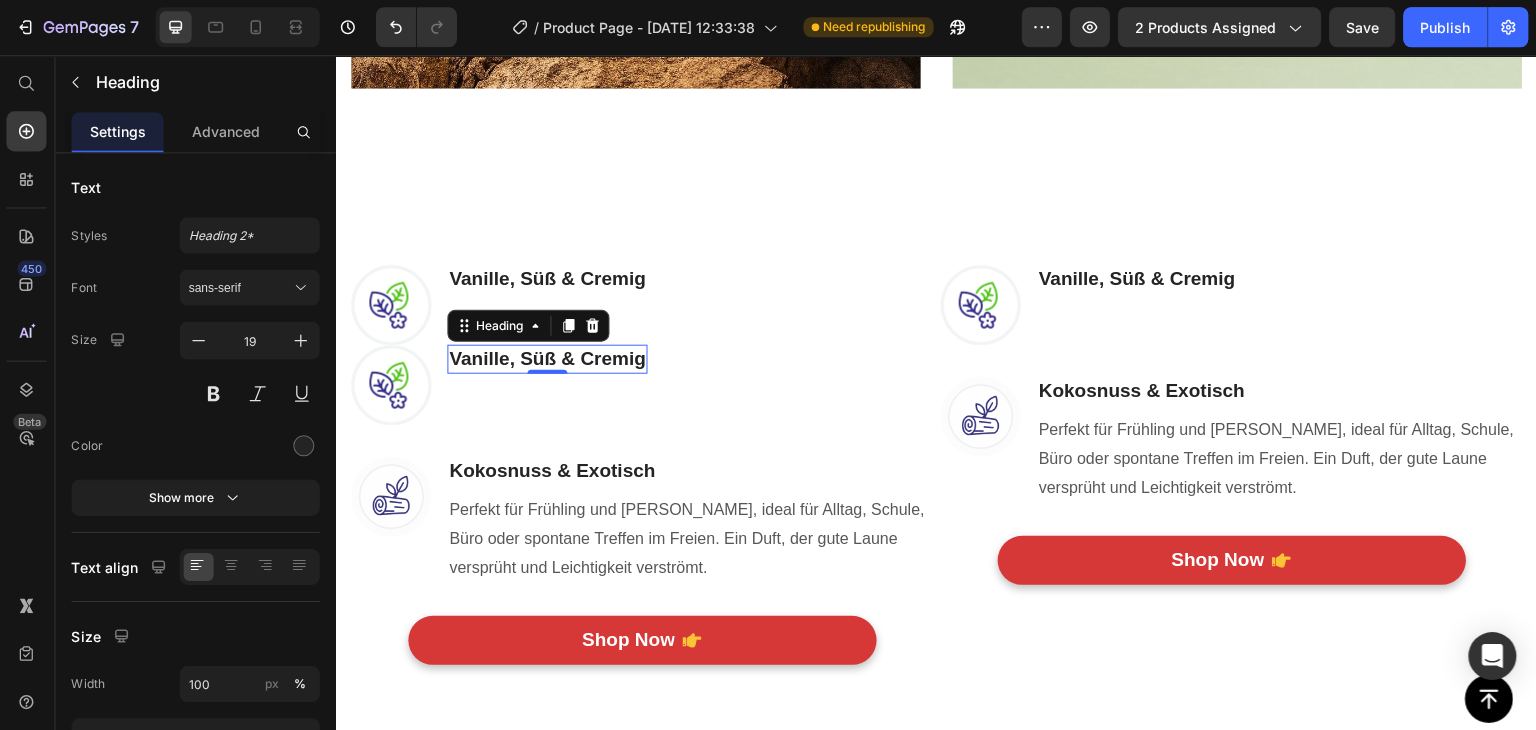 click on "Heading" at bounding box center [527, 325] 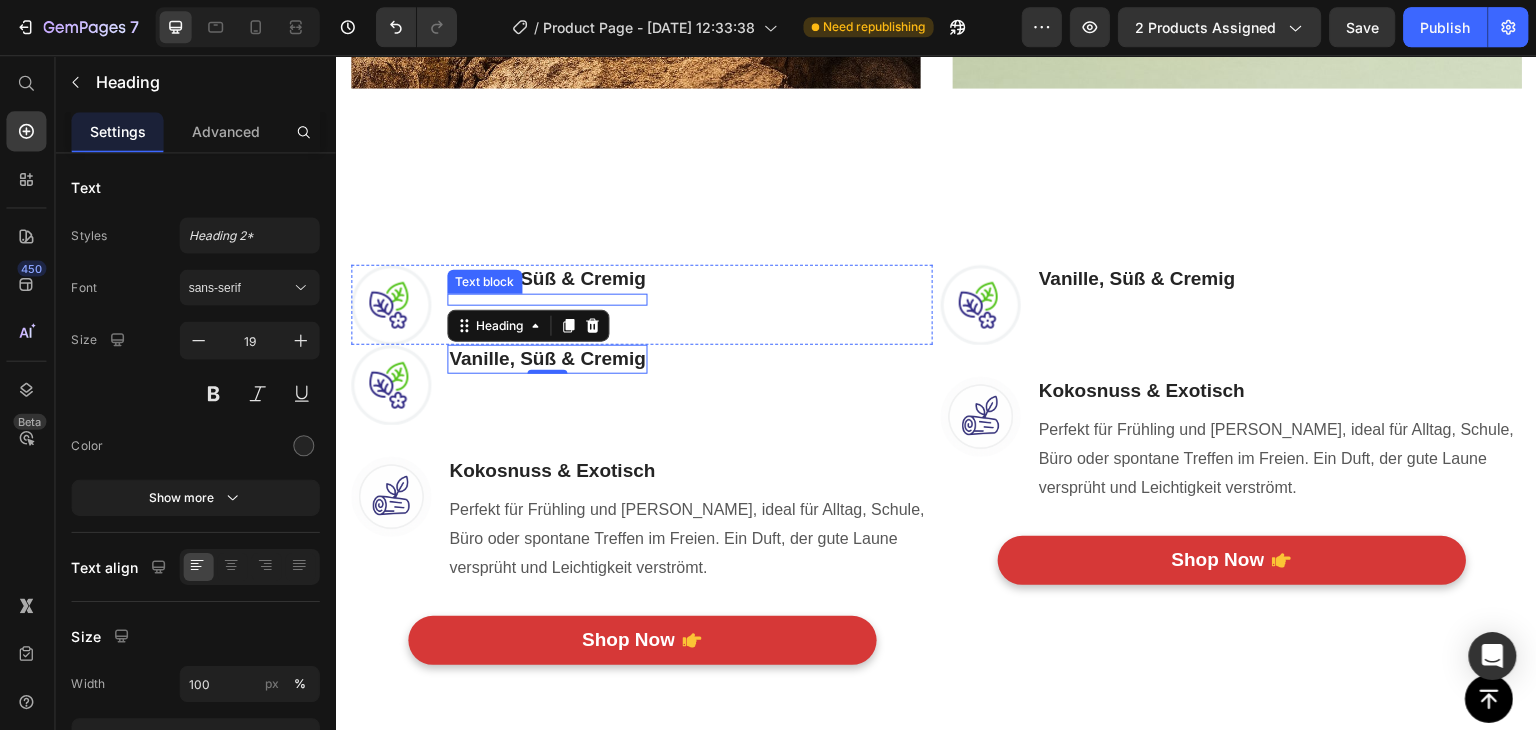 click on "Image Vanille, Süß & Cremig Heading Text block Row" at bounding box center (640, 304) 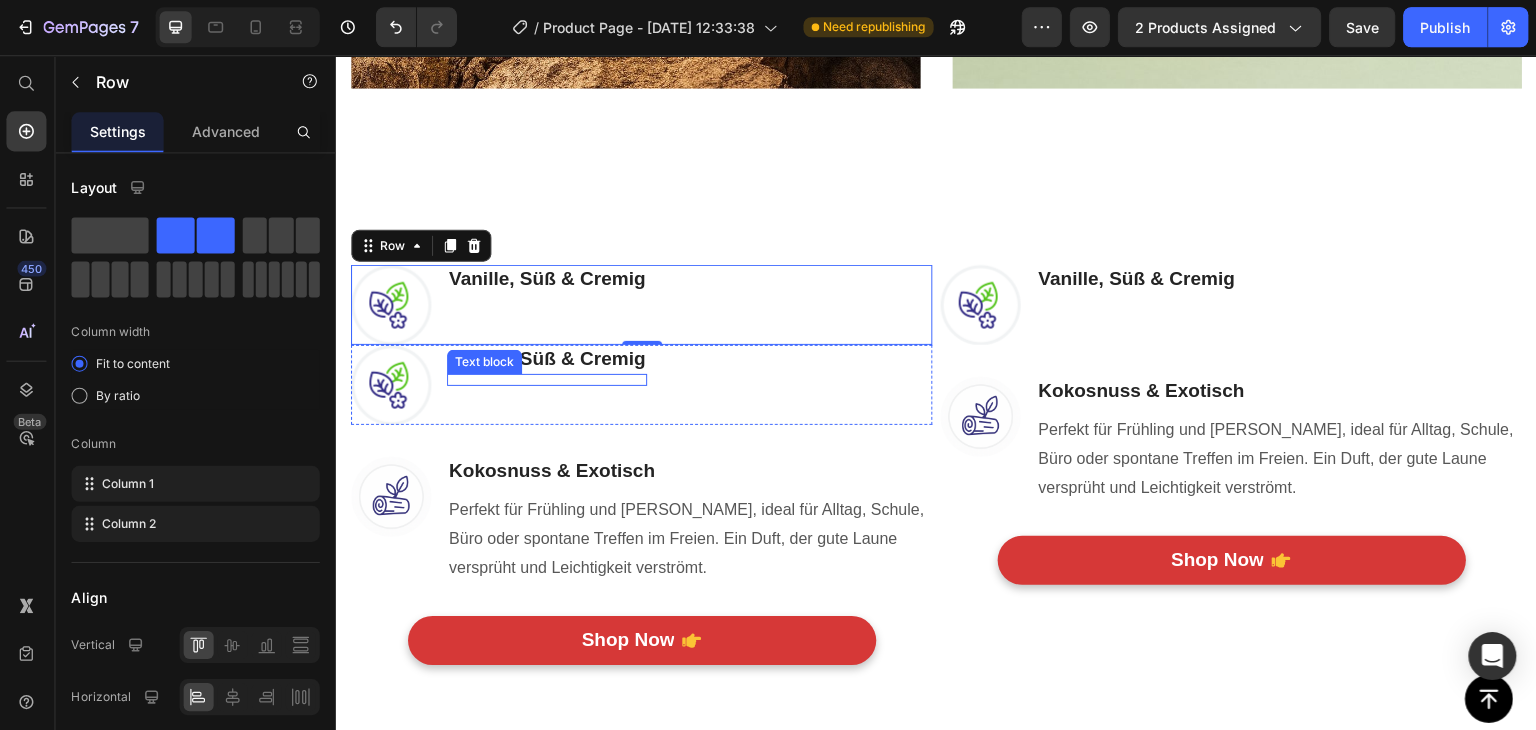 click on "Vanille, Süß & Cremig Heading Text block" at bounding box center (546, 384) 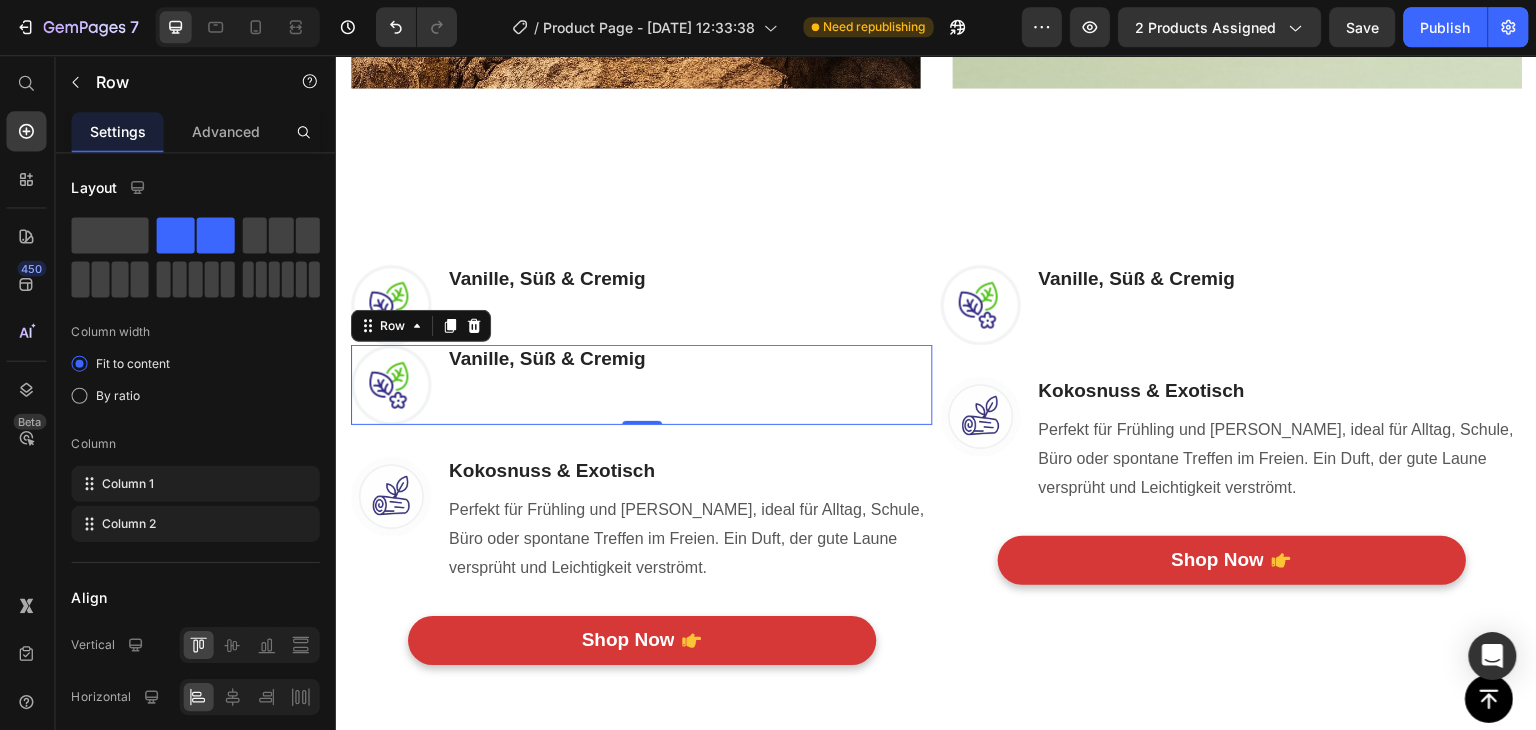 click on "Vanille, Süß & Cremig Heading Text block" at bounding box center (546, 384) 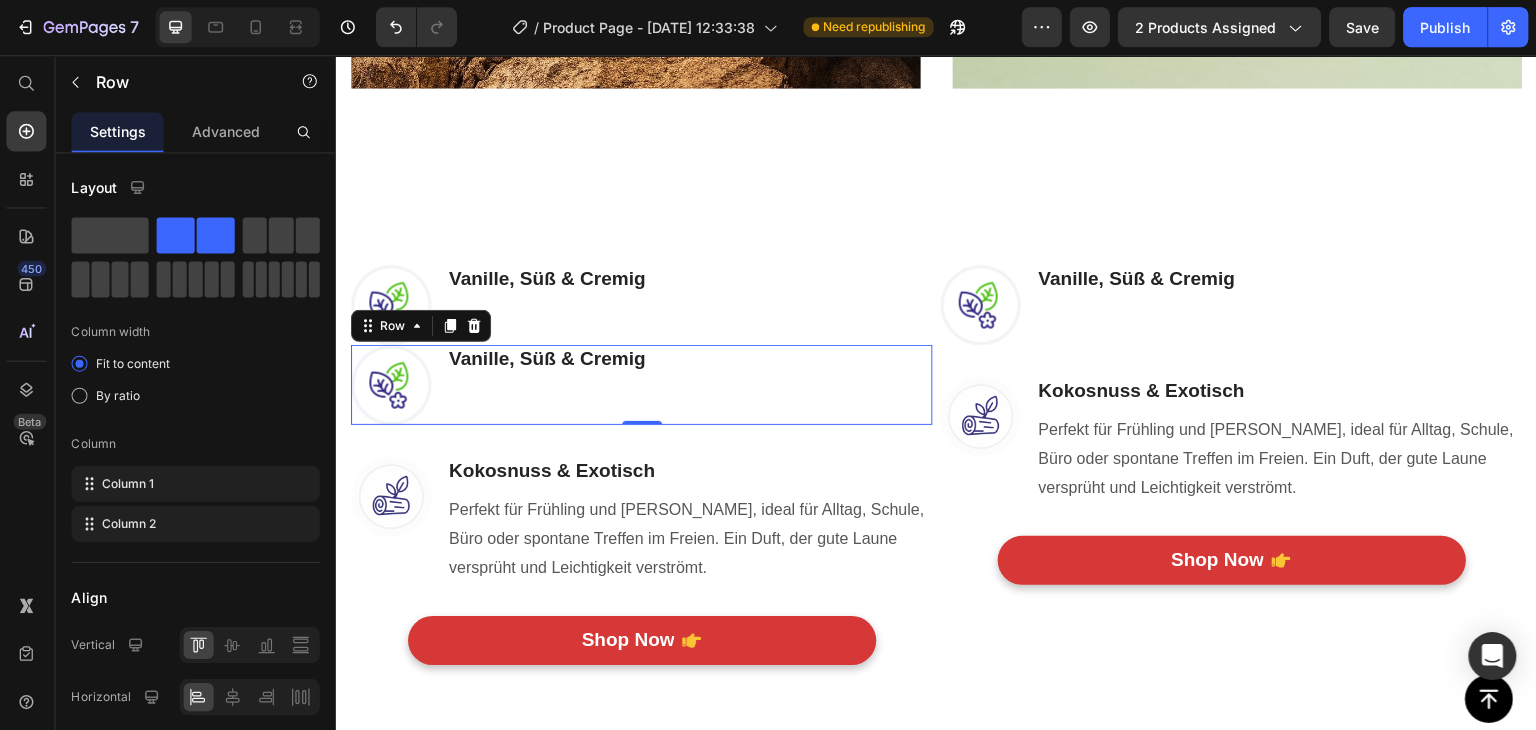 click on "Vanille, Süß & Cremig Heading Text block" at bounding box center [546, 384] 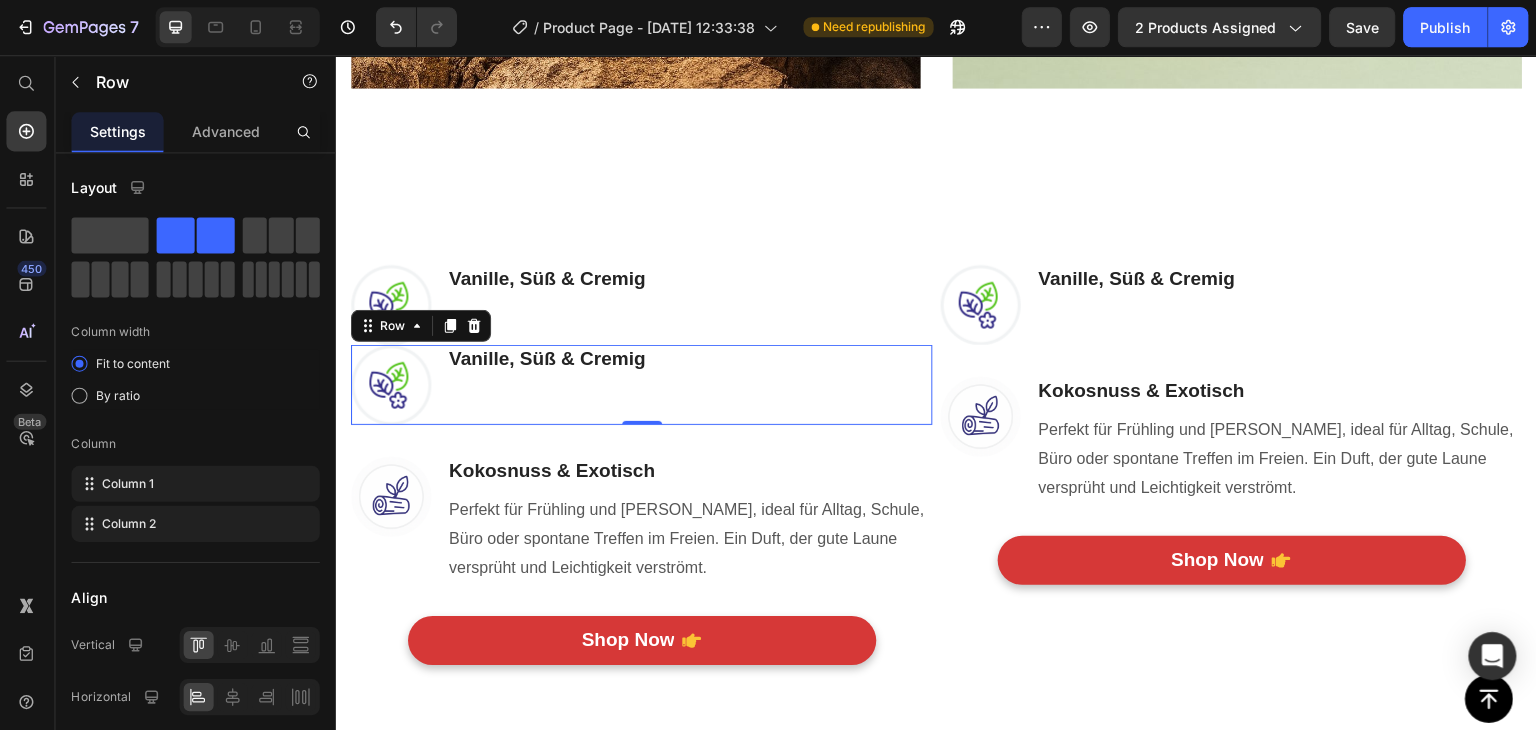 click on "Text block" at bounding box center (546, 379) 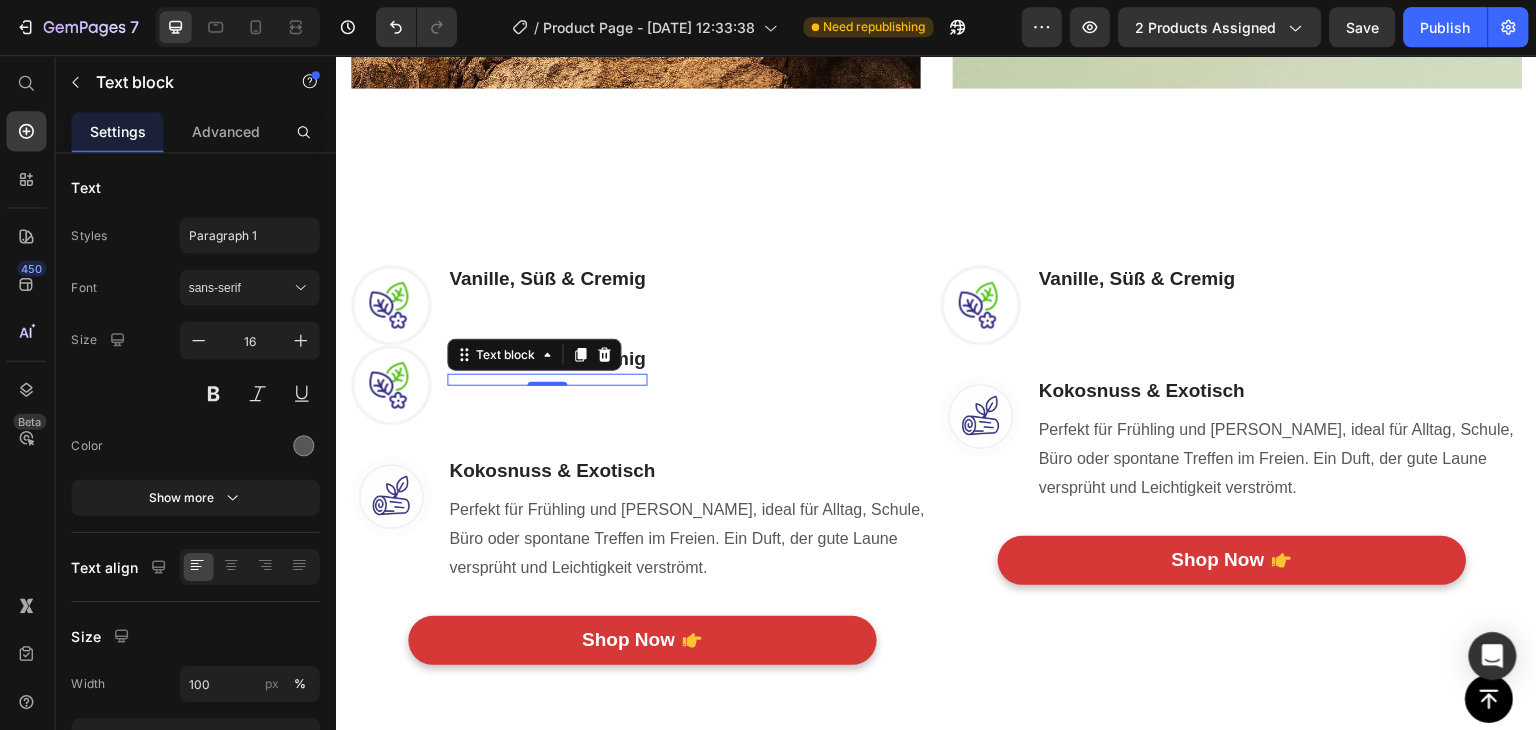 click on "Text block   0" at bounding box center (546, 379) 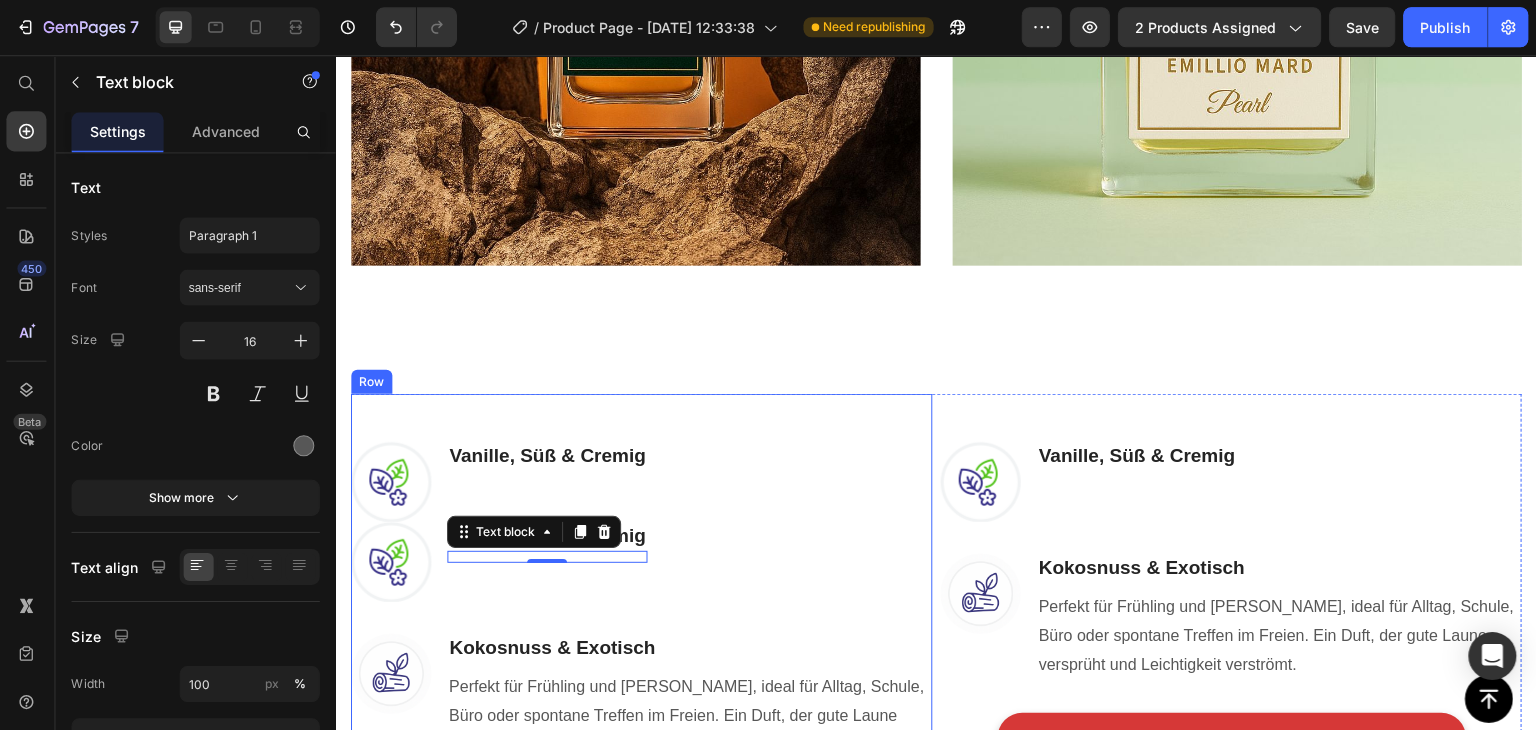 scroll, scrollTop: 1496, scrollLeft: 0, axis: vertical 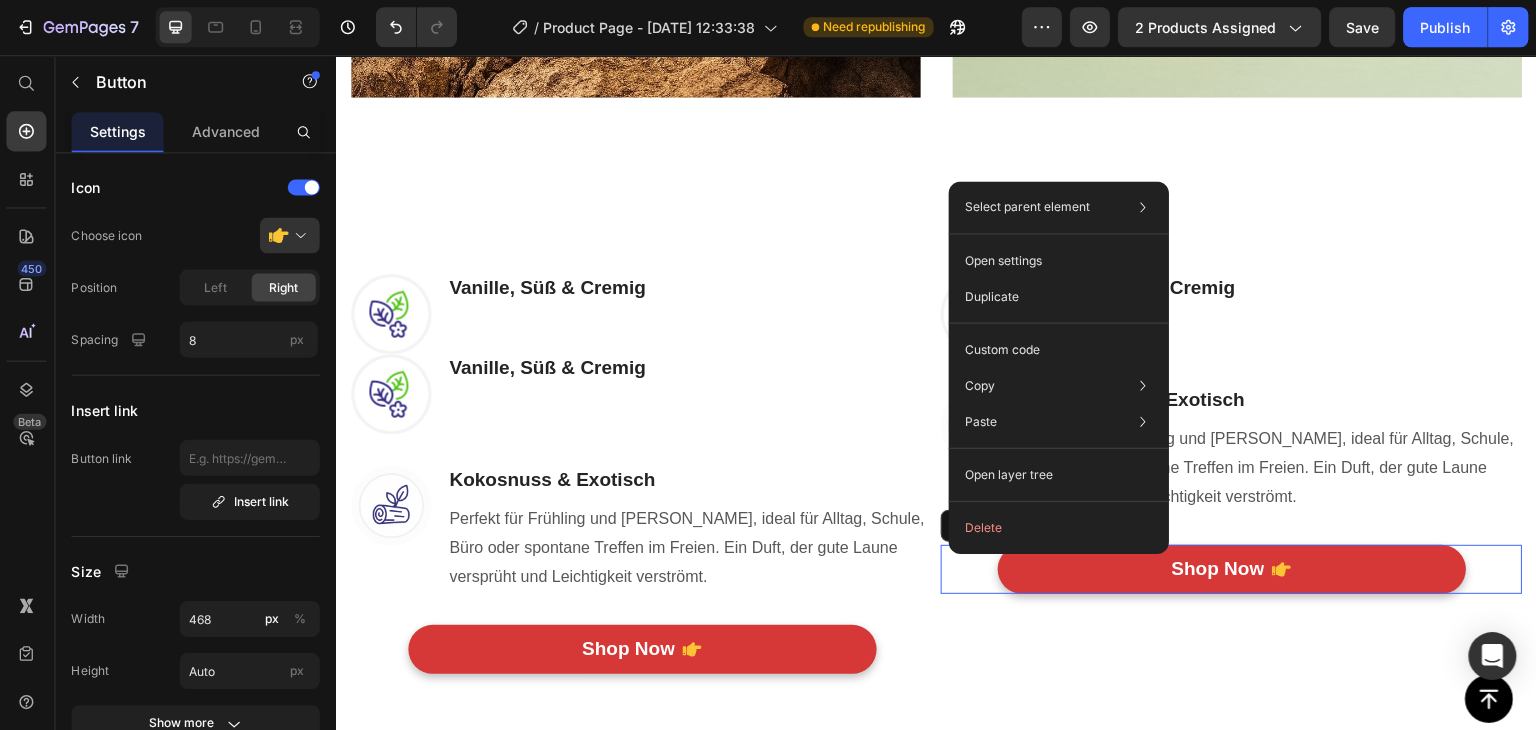 click on "Delete" 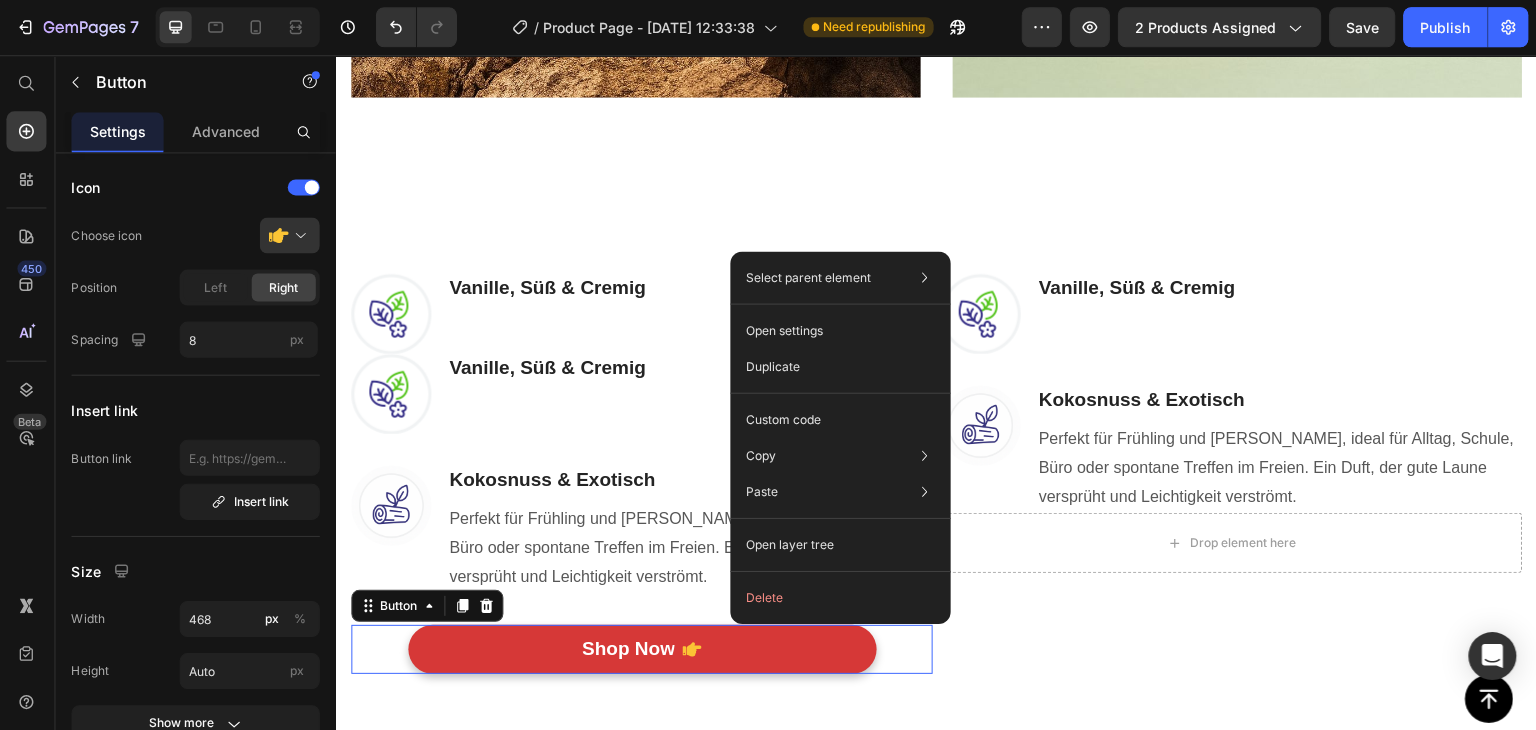 click on "Delete" 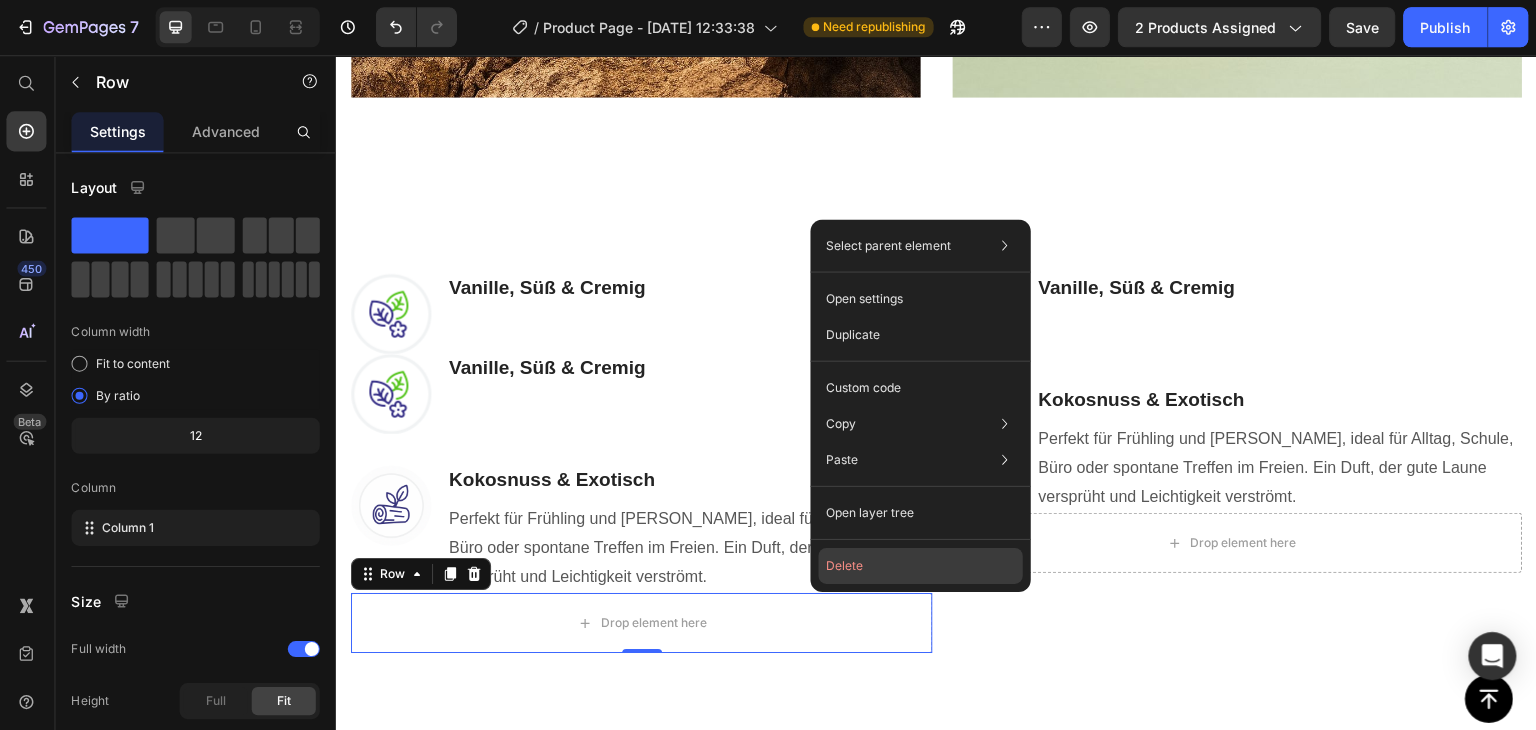 click on "Delete" 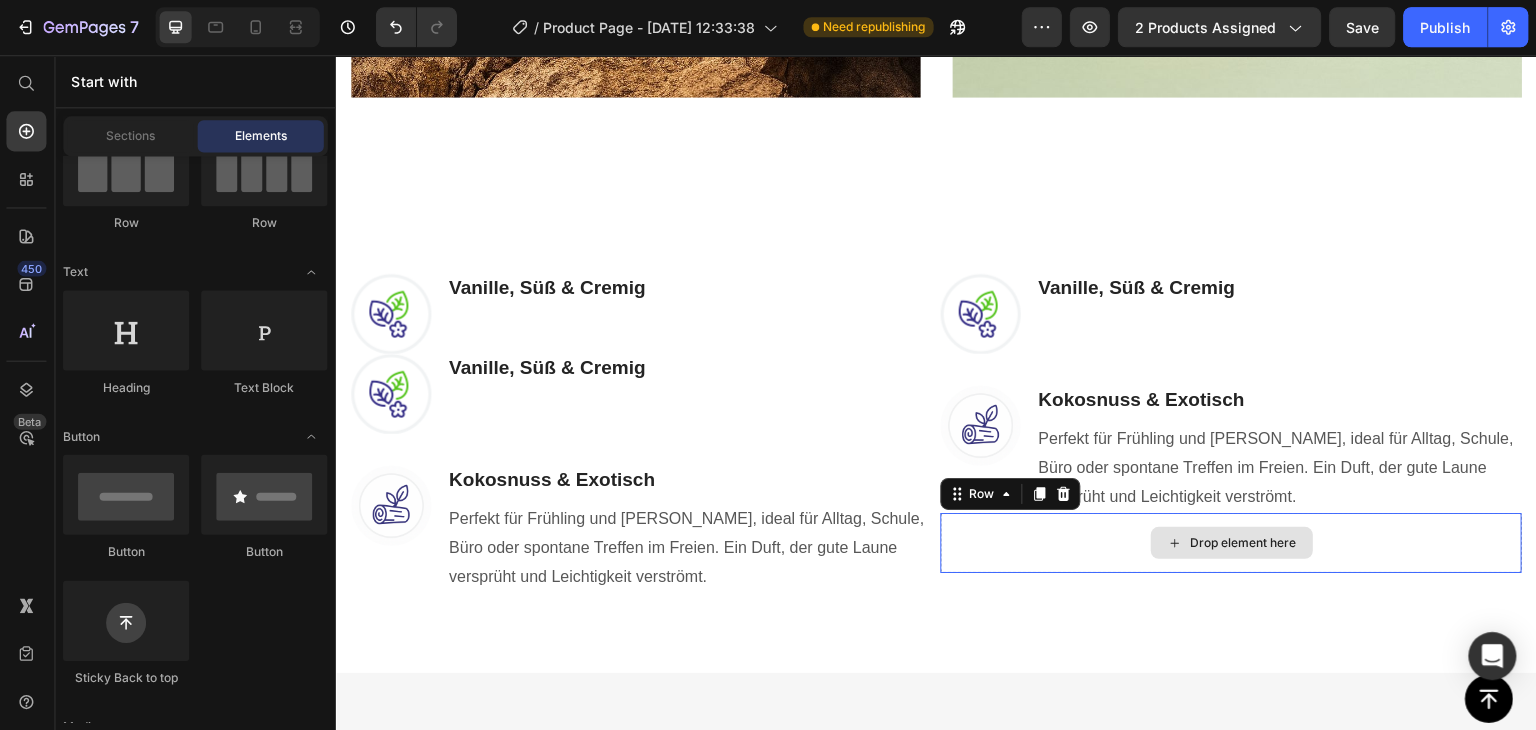 click on "Drop element here" at bounding box center [1229, 542] 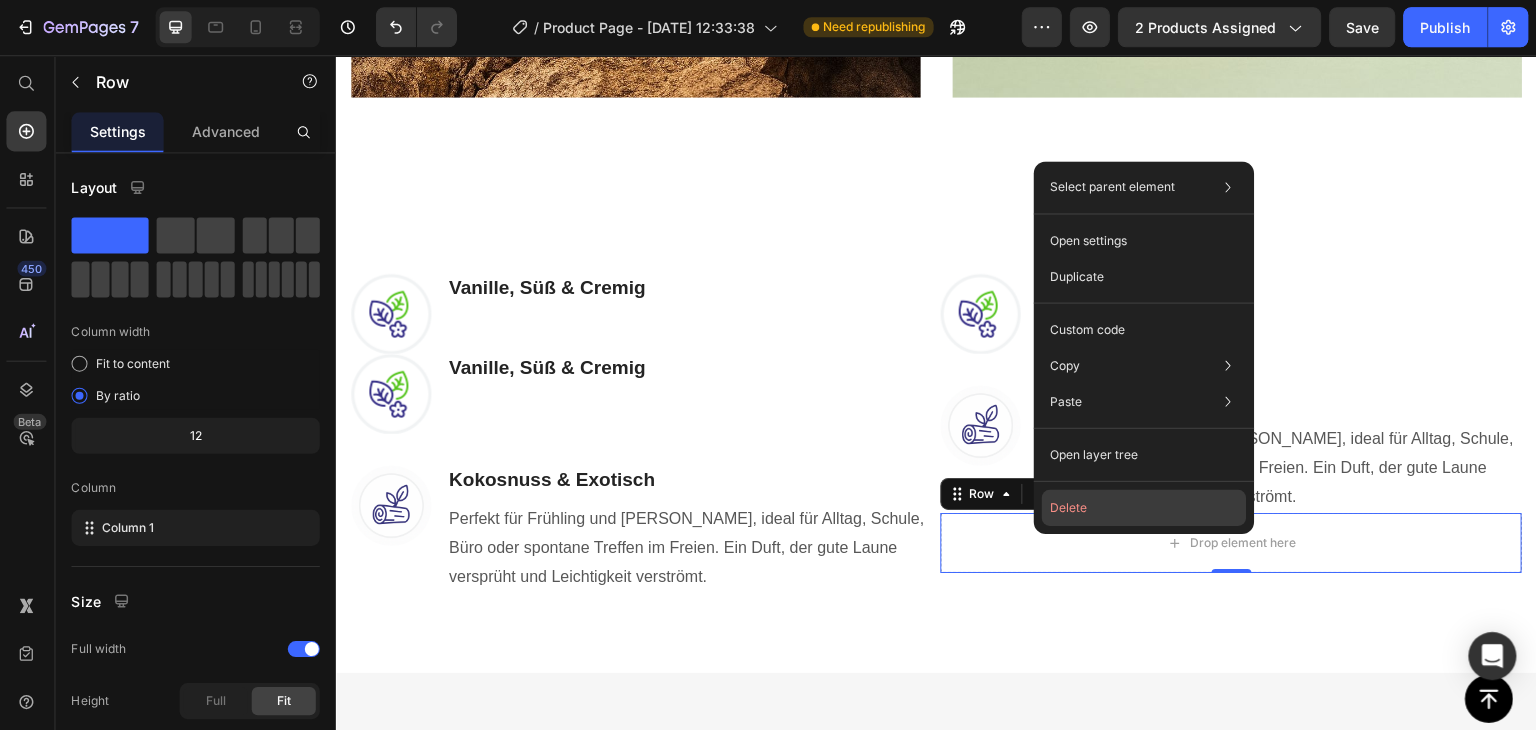 click on "Delete" 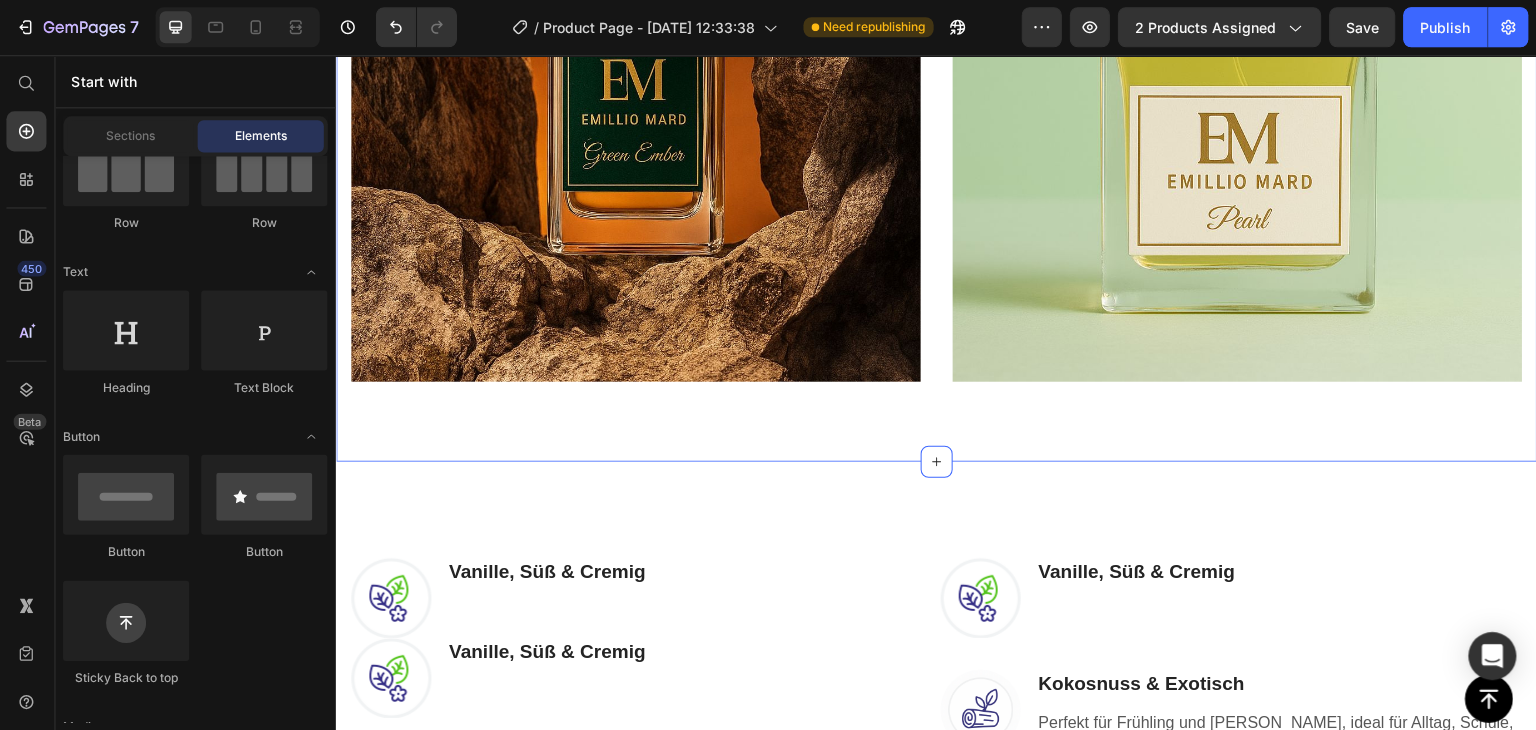 scroll, scrollTop: 1196, scrollLeft: 0, axis: vertical 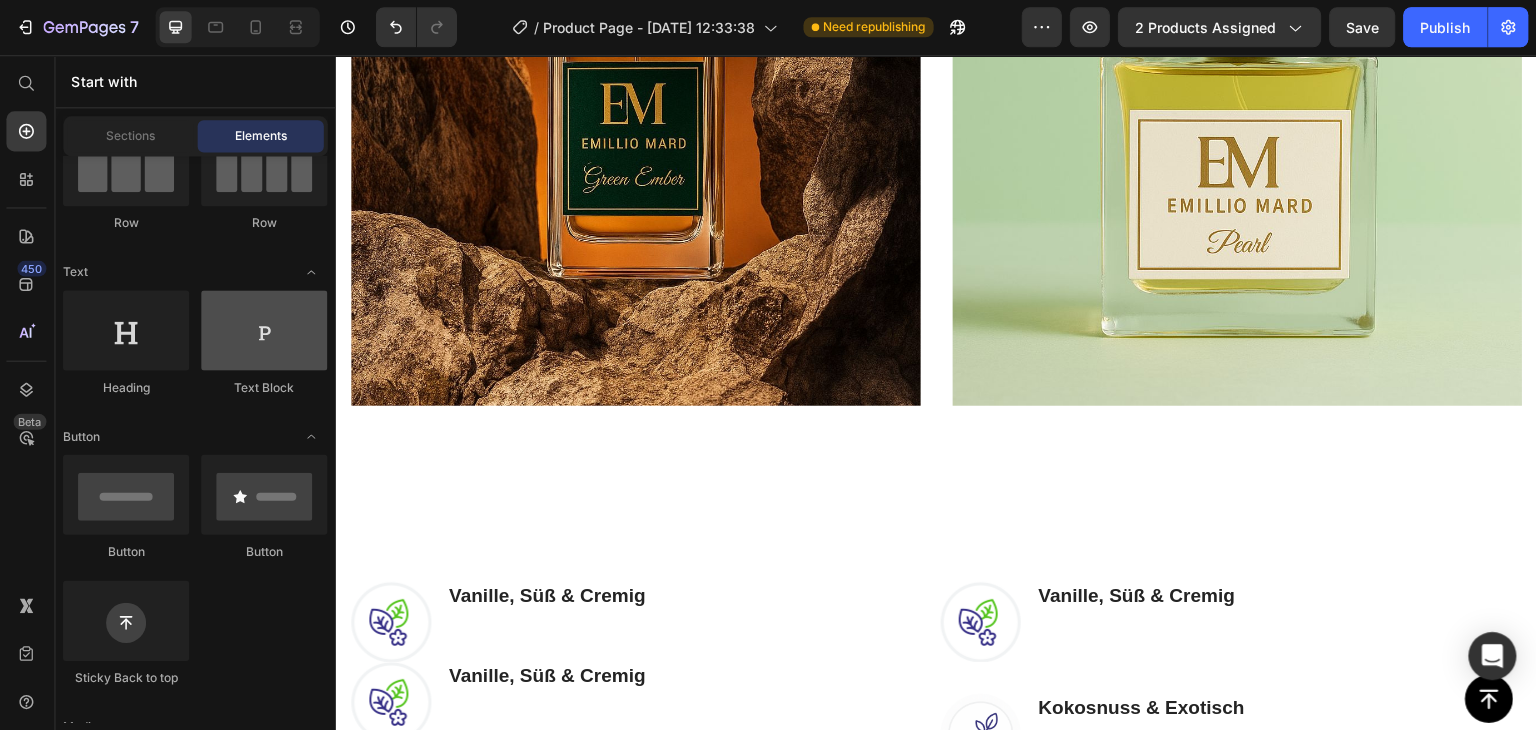 click at bounding box center [266, 331] 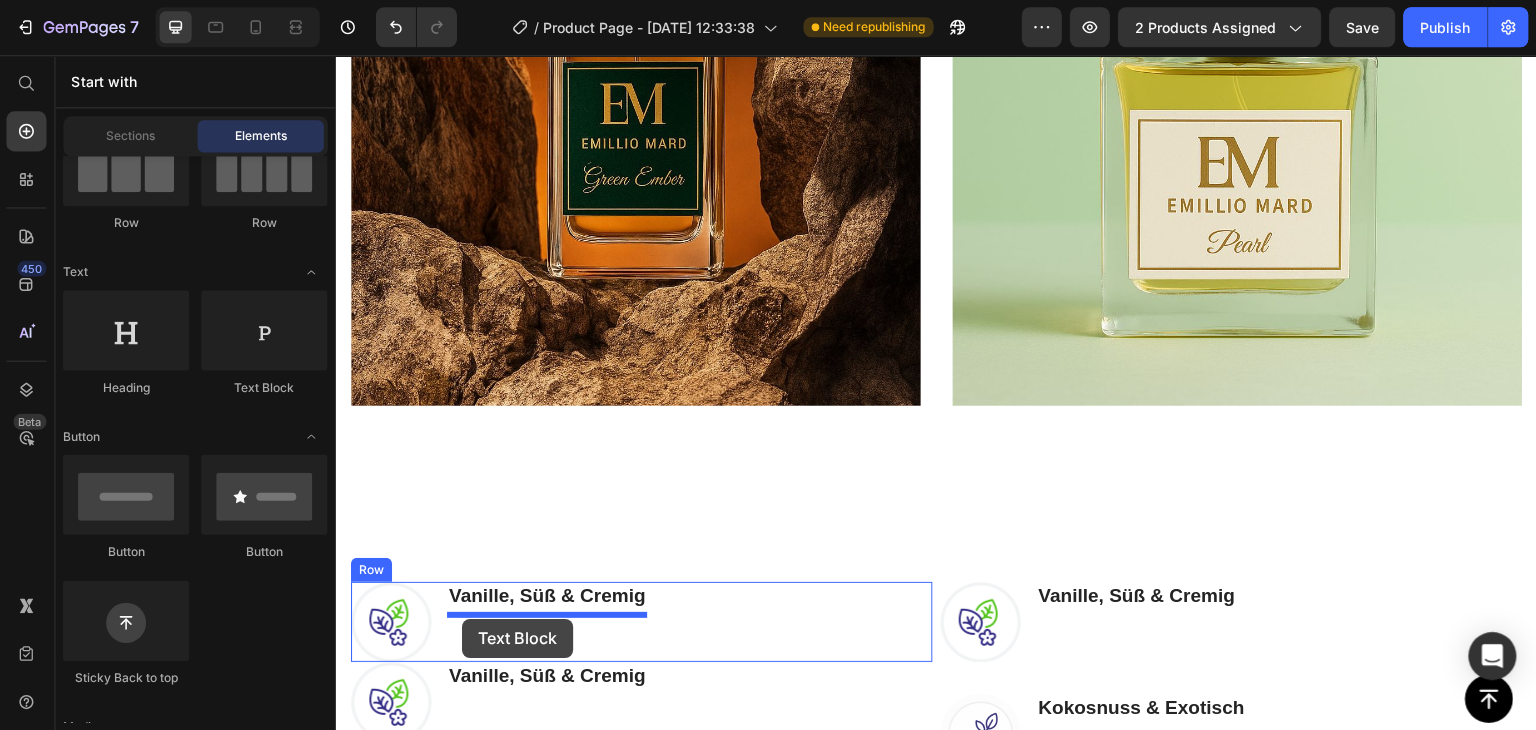 drag, startPoint x: 617, startPoint y: 393, endPoint x: 461, endPoint y: 618, distance: 273.79007 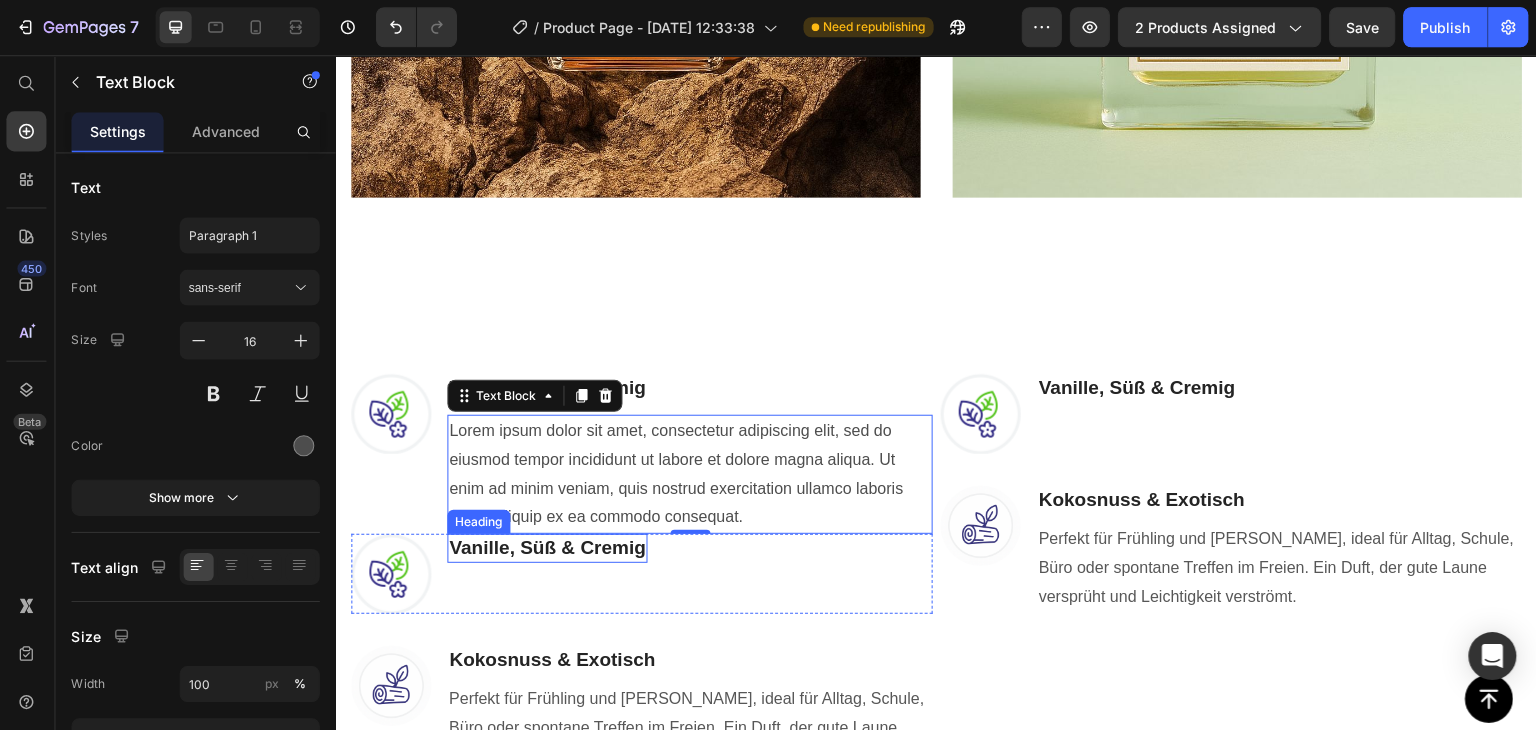 scroll, scrollTop: 1496, scrollLeft: 0, axis: vertical 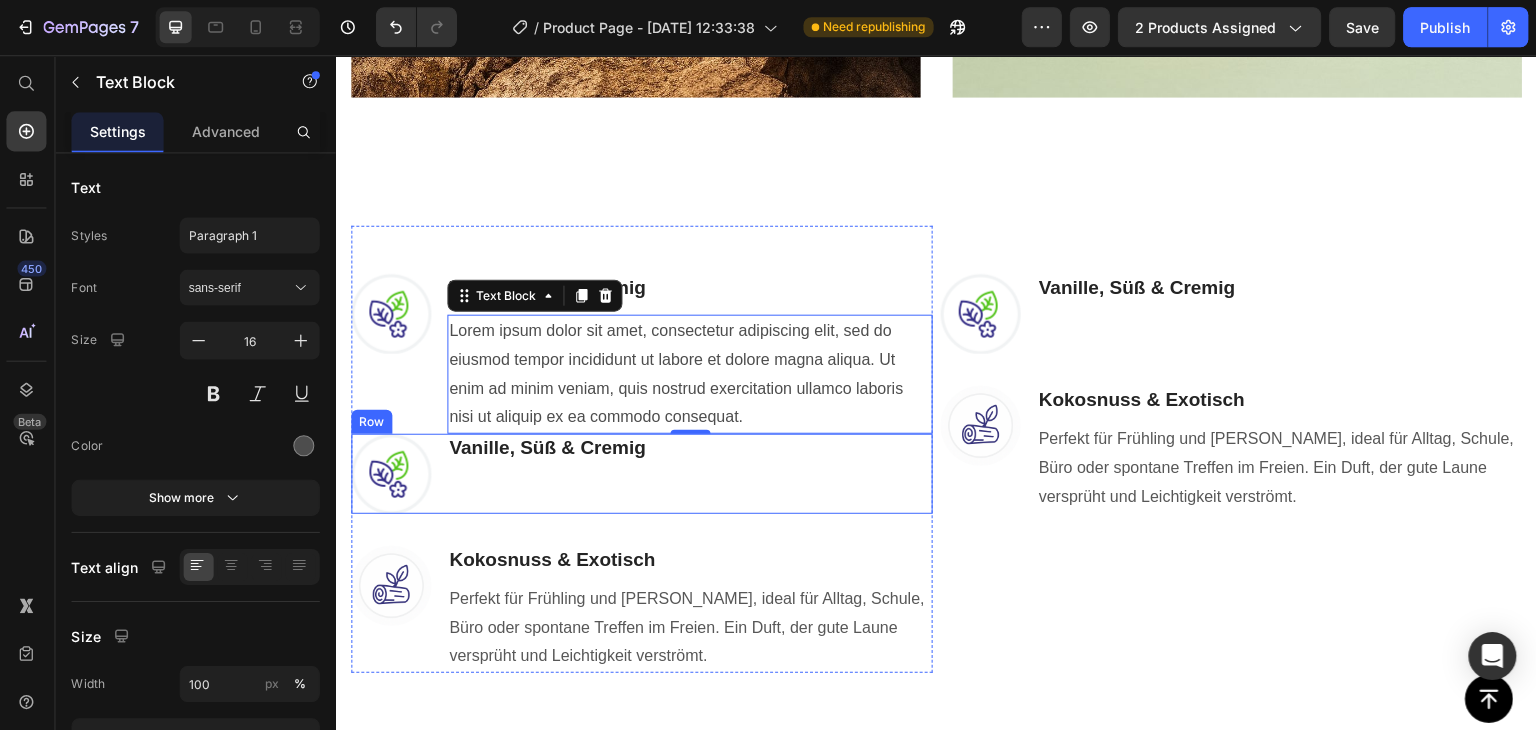 click on "Vanille, Süß & Cremig Heading Text block" at bounding box center (546, 473) 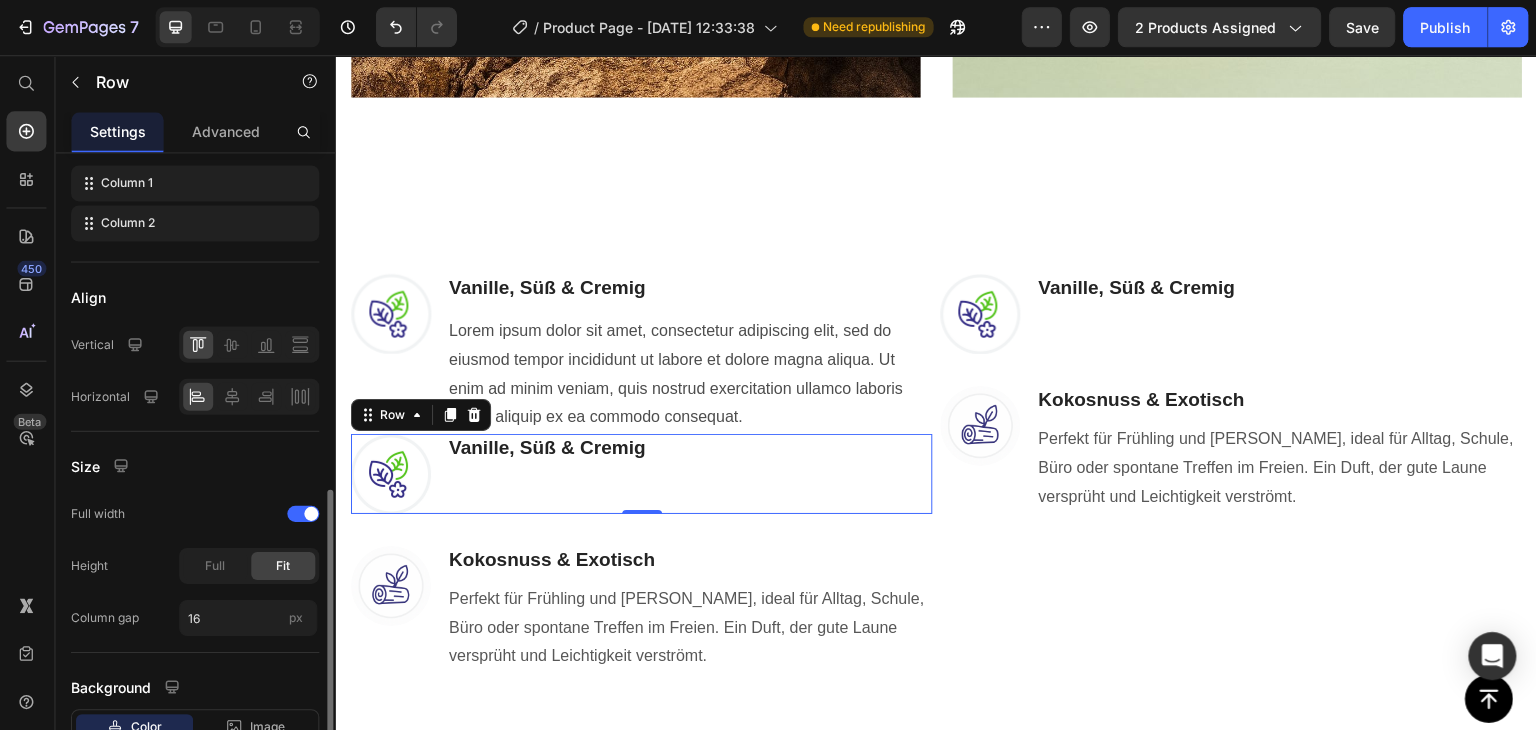 scroll, scrollTop: 442, scrollLeft: 0, axis: vertical 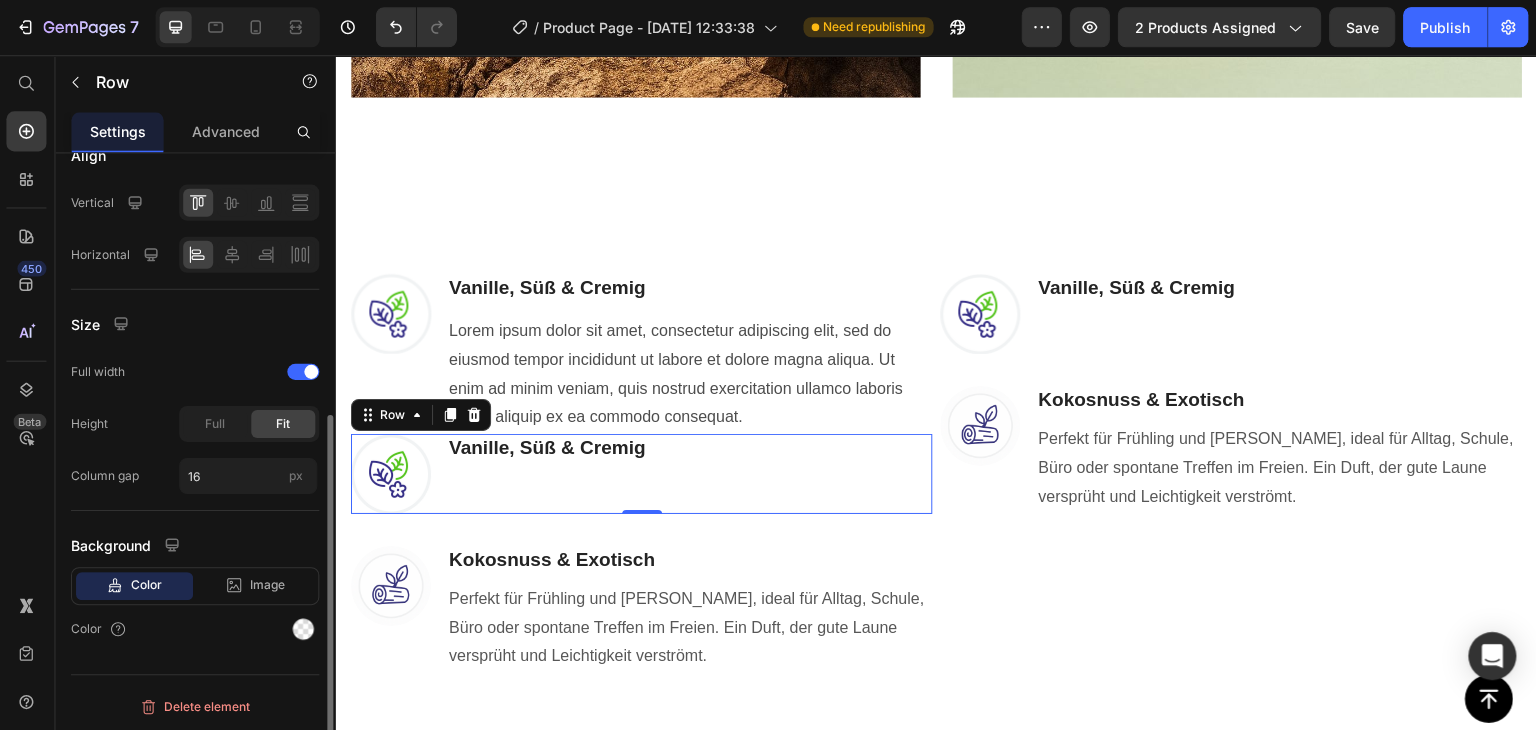 click on "Vanille, Süß & Cremig Heading Text block" at bounding box center (546, 473) 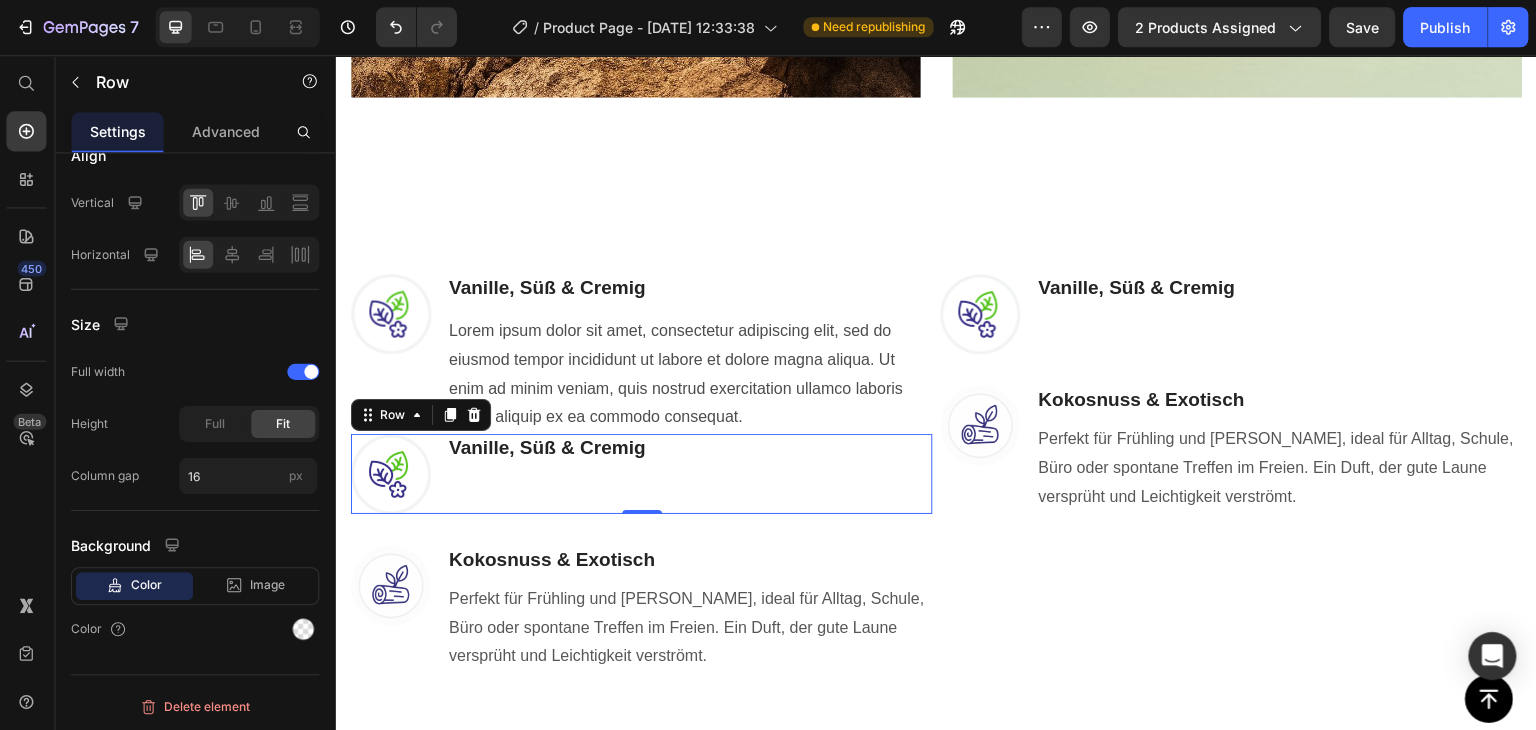 click on "Vanille, Süß & Cremig Heading Text block" at bounding box center [546, 473] 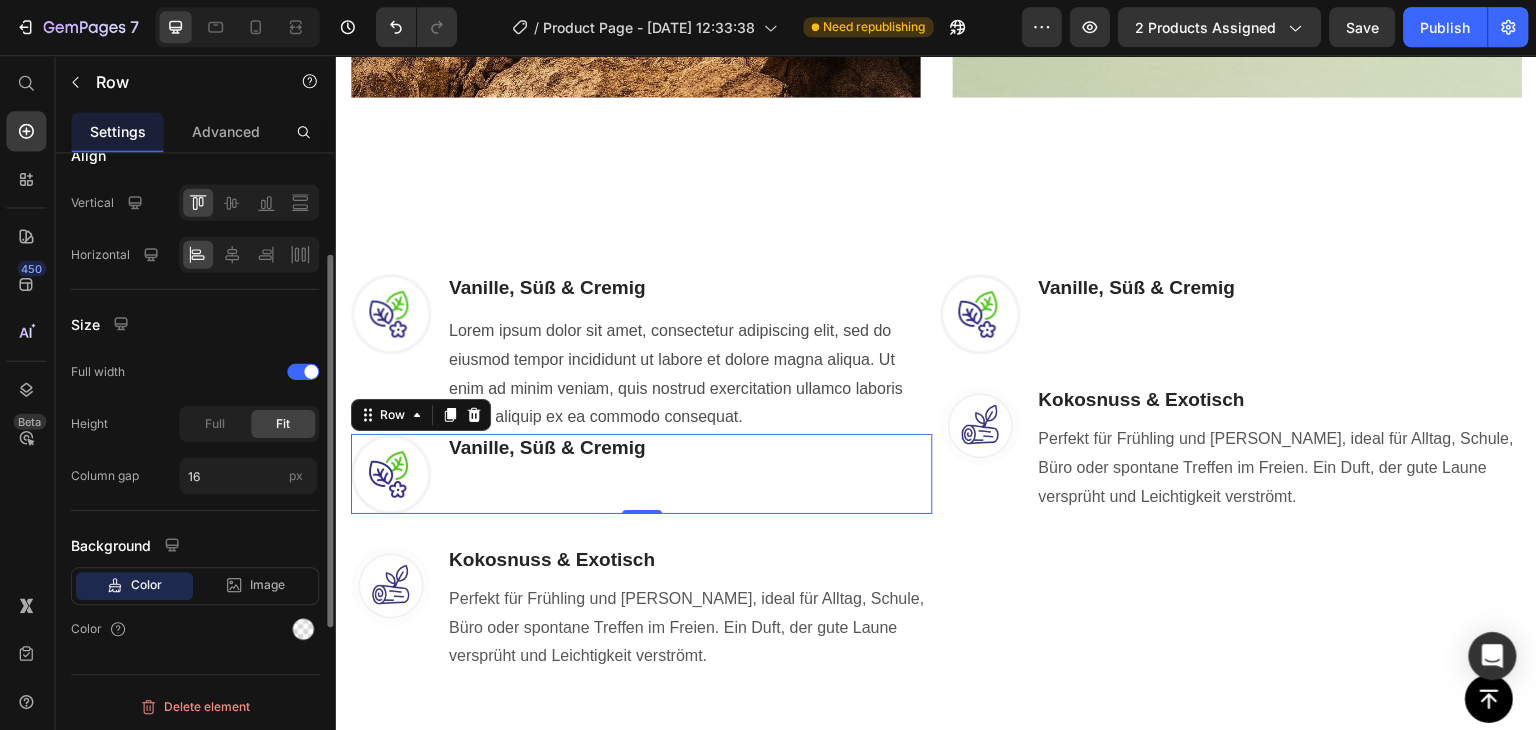 scroll, scrollTop: 0, scrollLeft: 0, axis: both 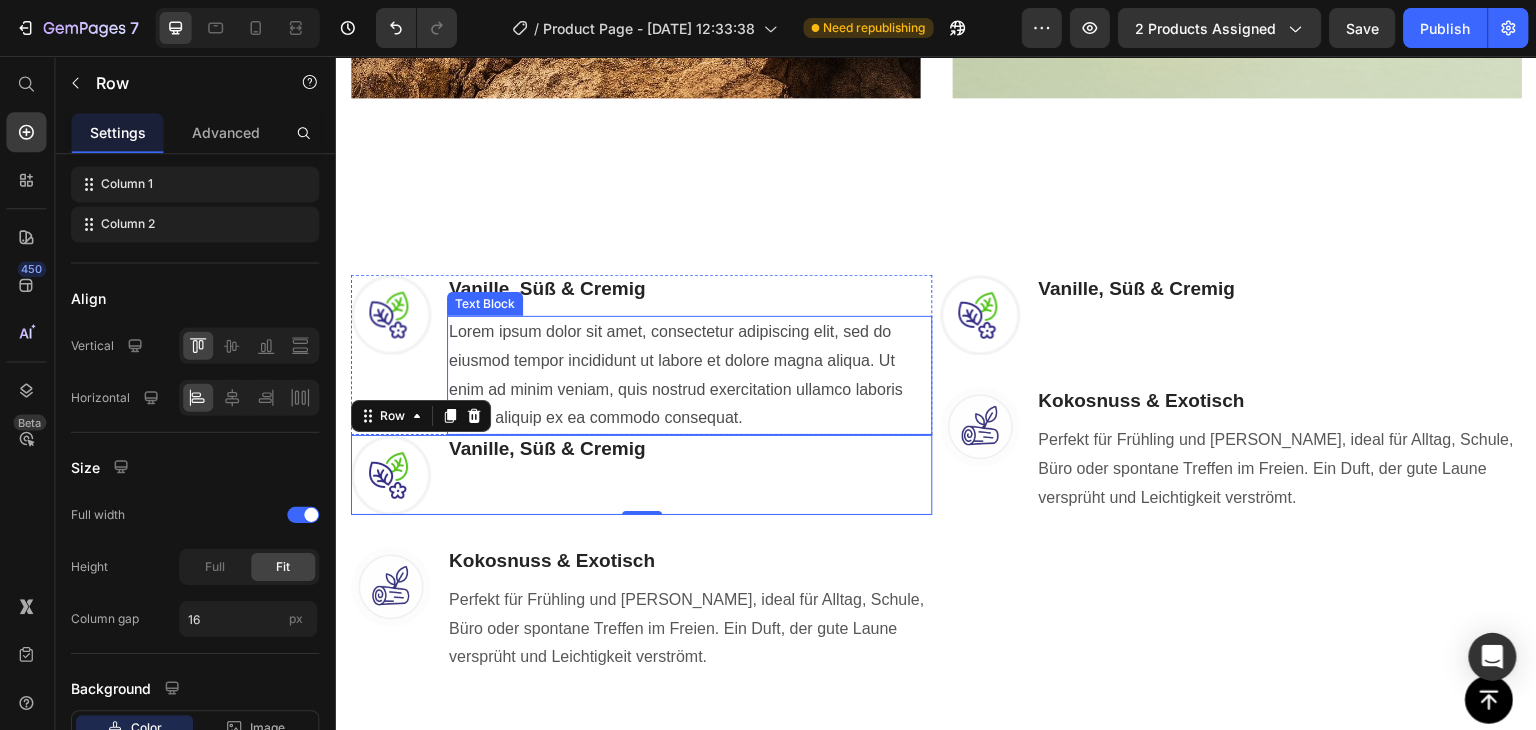 click on "Lorem ipsum dolor sit amet, consectetur adipiscing elit, sed do eiusmod tempor incididunt ut labore et dolore magna aliqua. Ut enim ad minim veniam, quis nostrud exercitation ullamco laboris nisi ut aliquip ex ea commodo consequat." at bounding box center [688, 374] 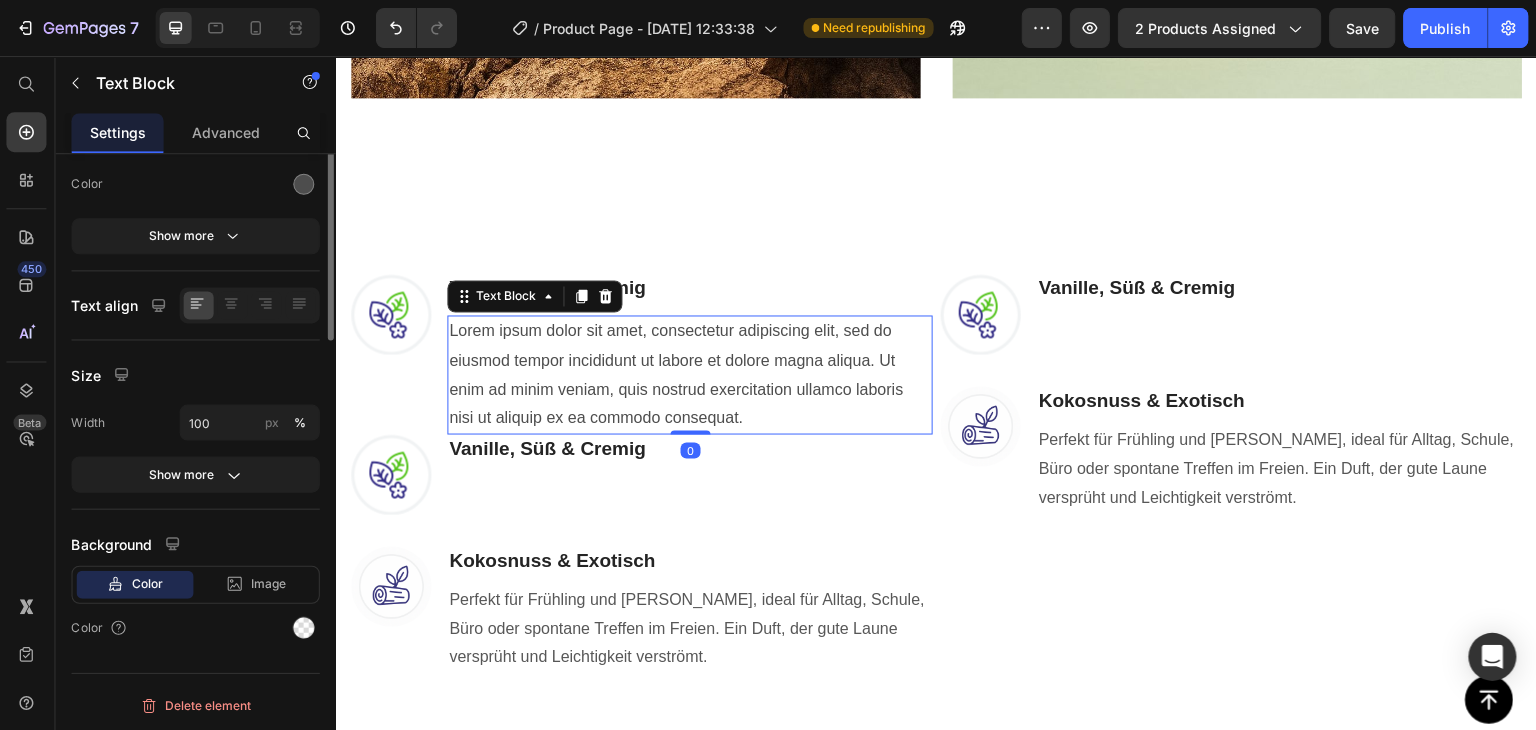 scroll, scrollTop: 0, scrollLeft: 0, axis: both 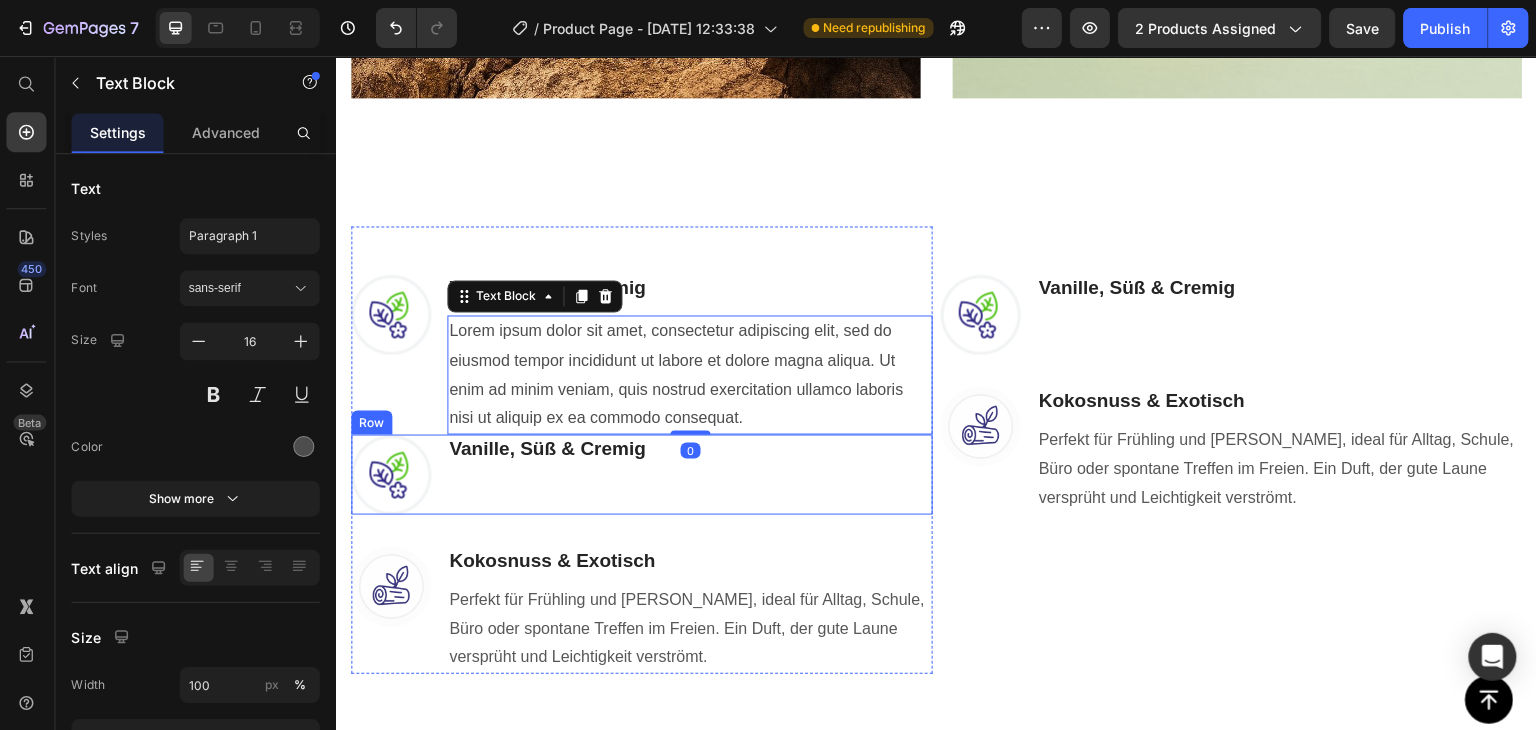 click on "Vanille, Süß & Cremig Heading Text block" at bounding box center [546, 474] 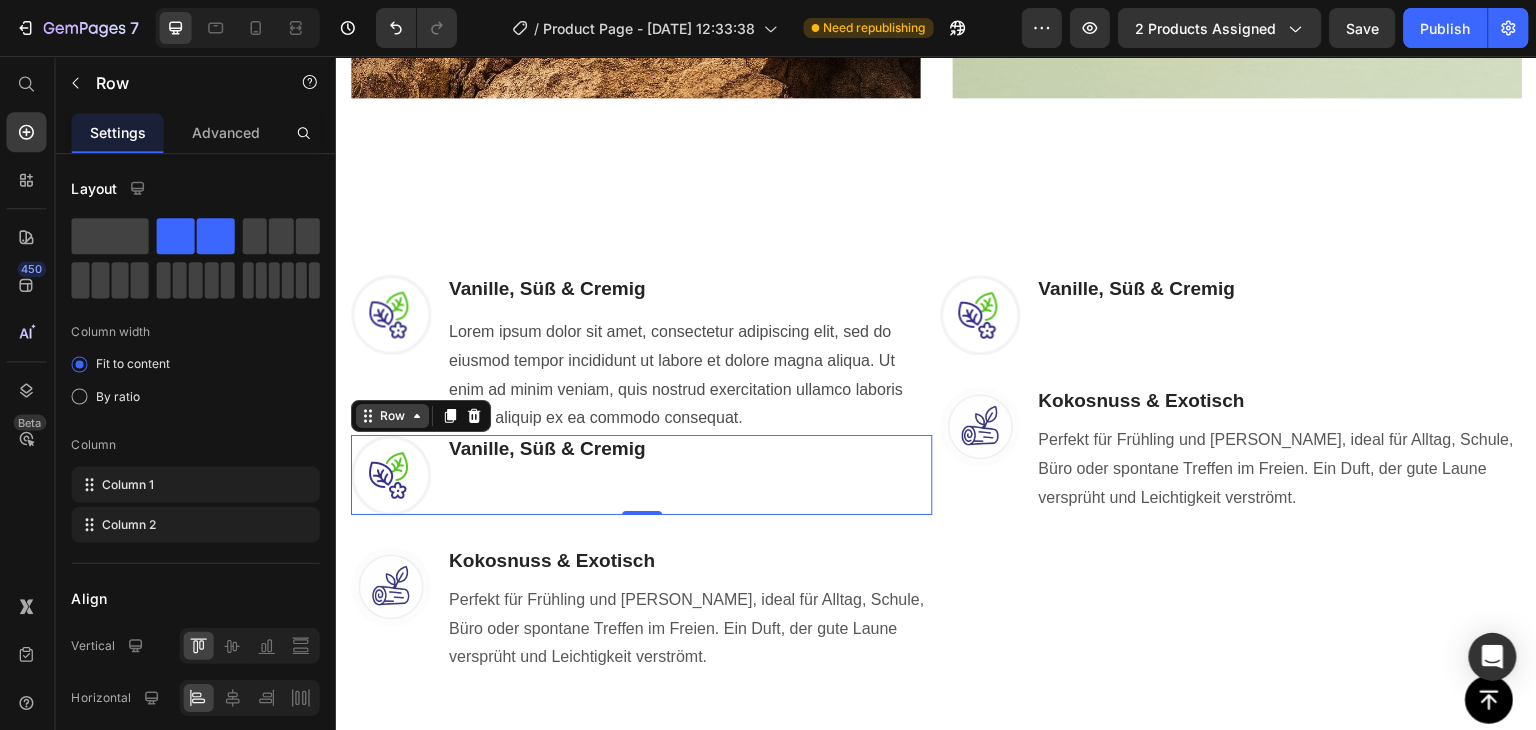 click on "Row" at bounding box center [391, 415] 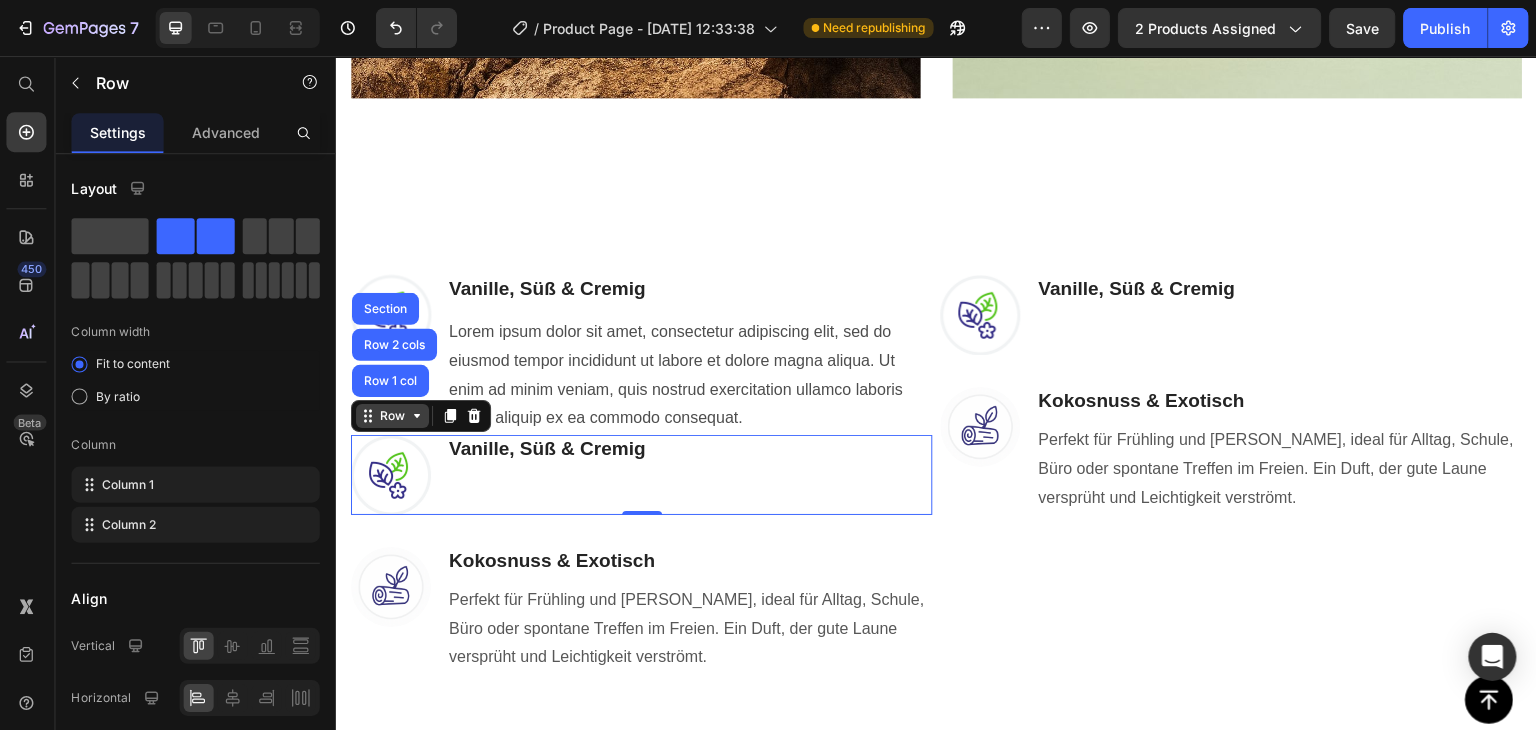 click 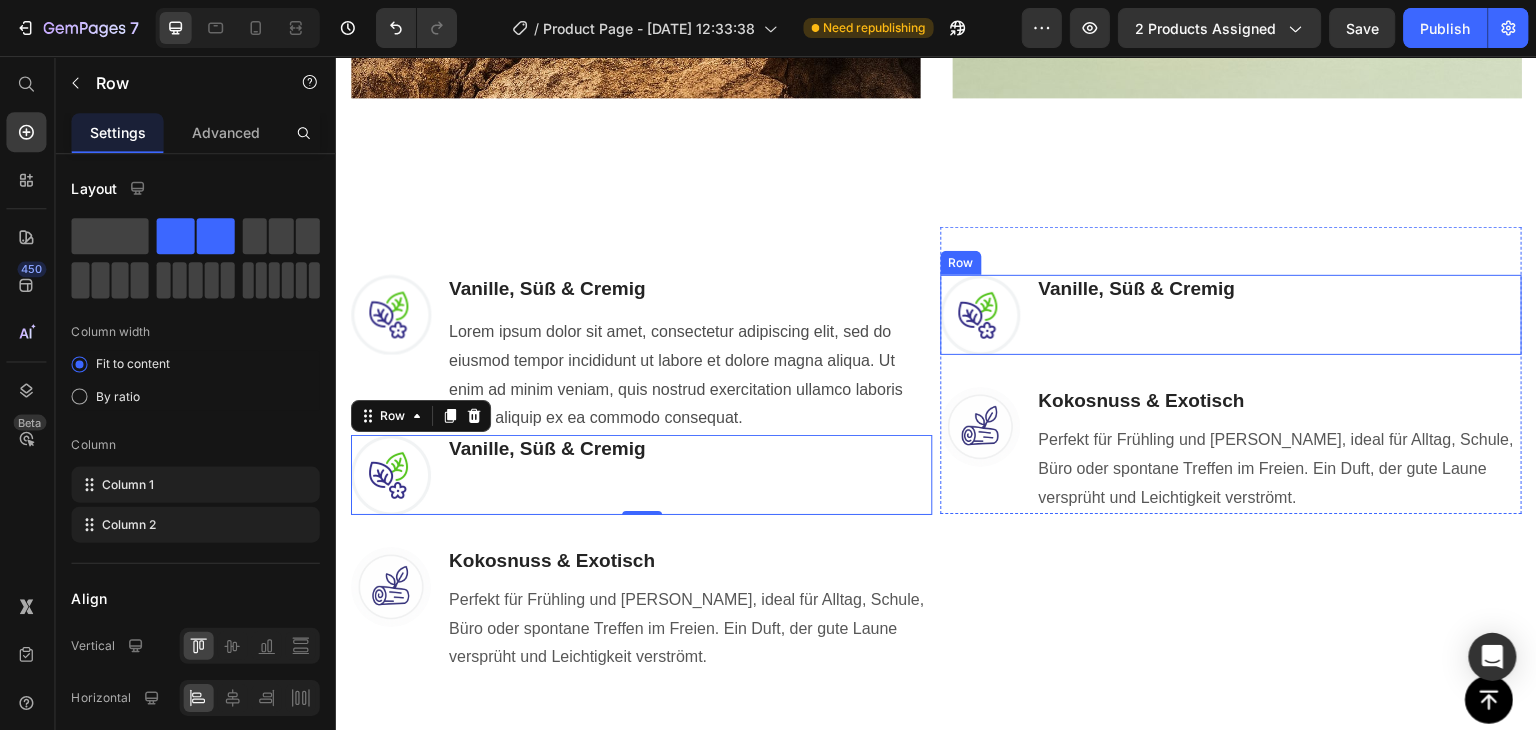 click on "Vanille, Süß & Cremig Heading Text block" at bounding box center [1135, 314] 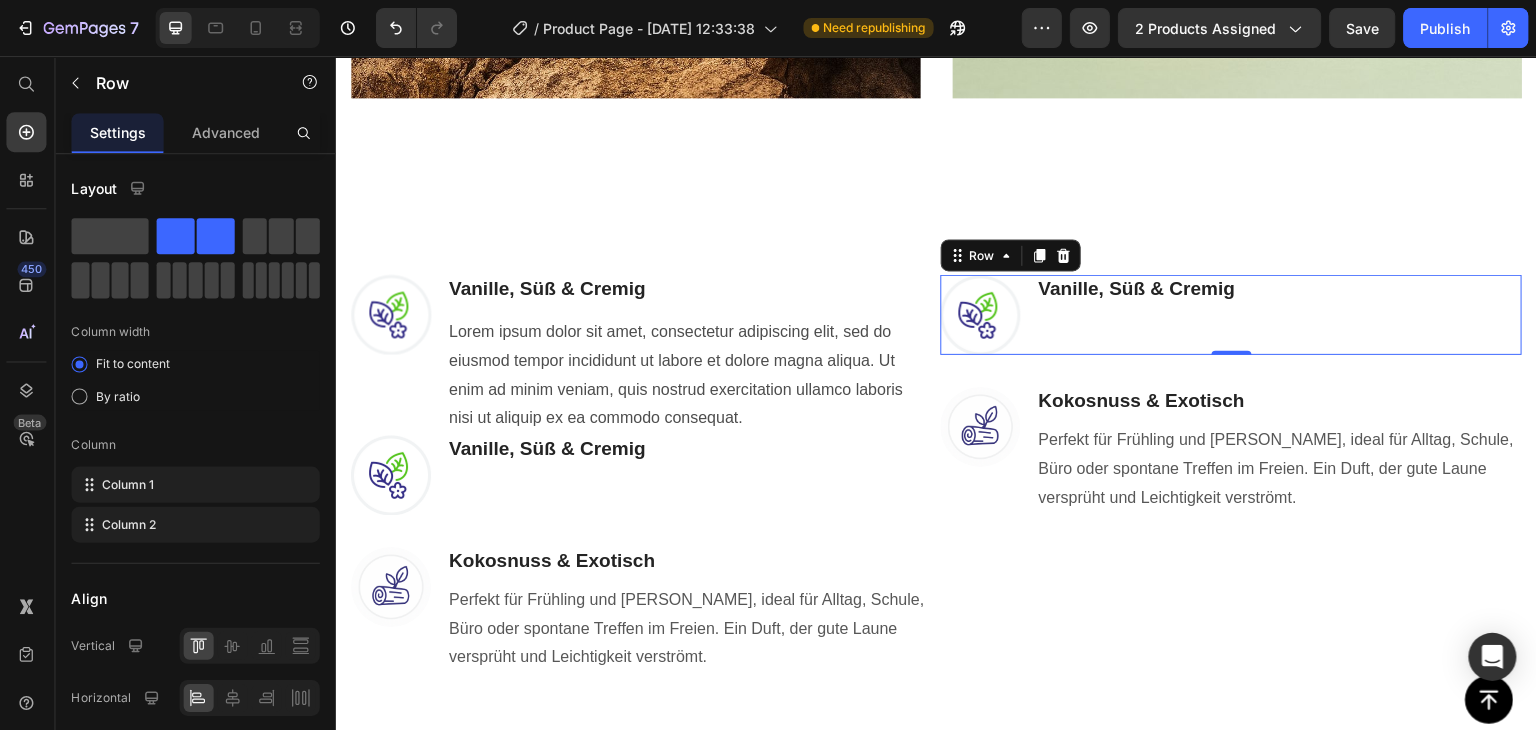 click on "Vanille, Süß & Cremig Heading Text block" at bounding box center [1135, 314] 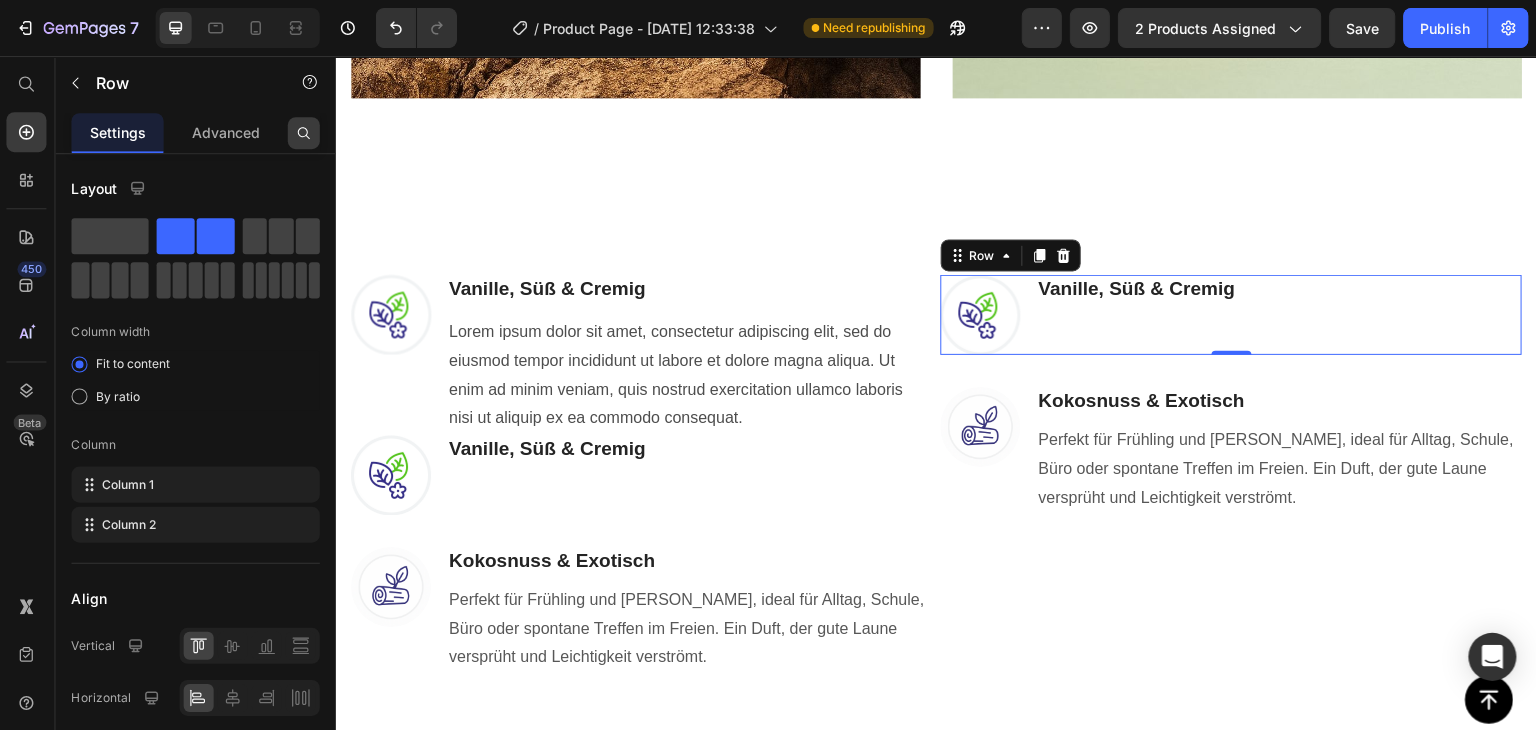 click 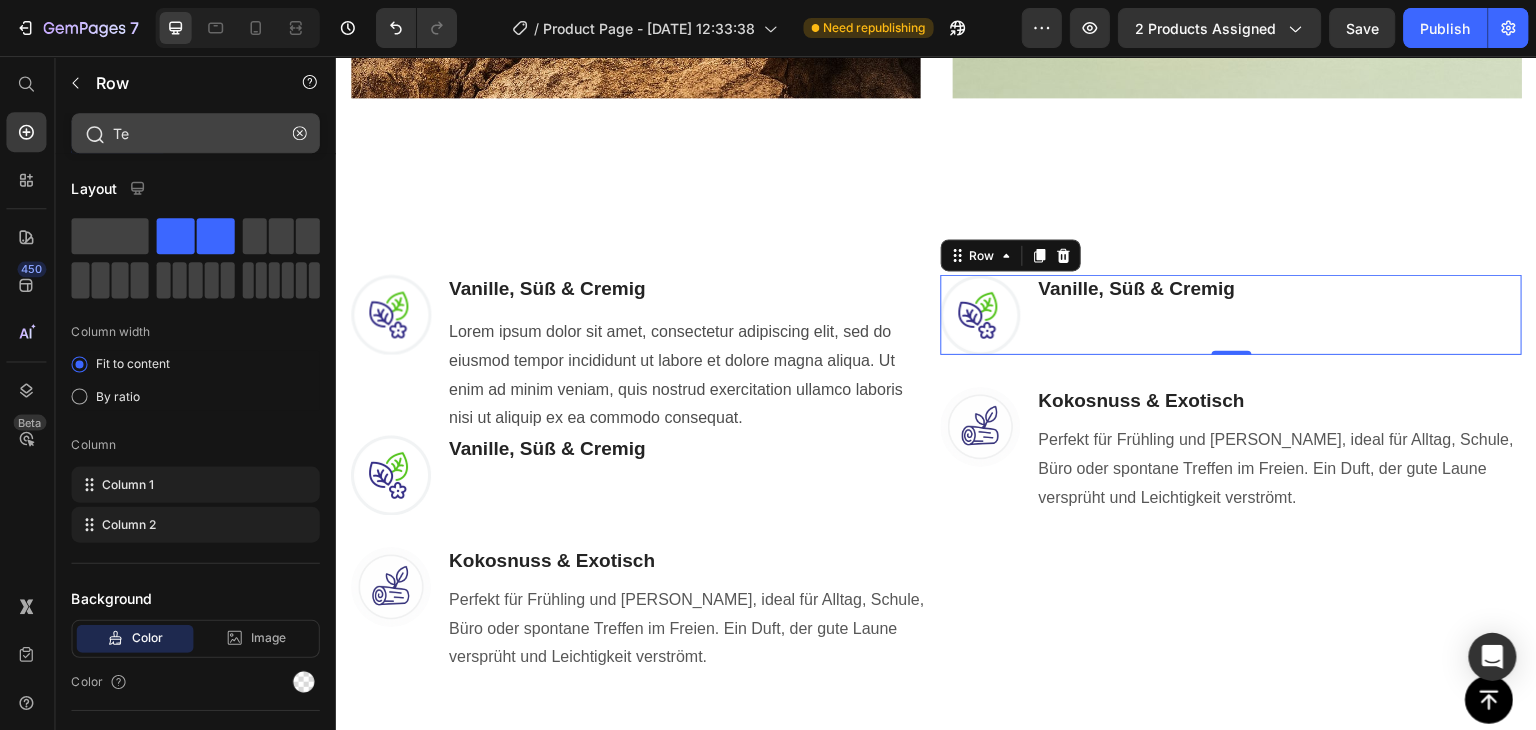 type on "T" 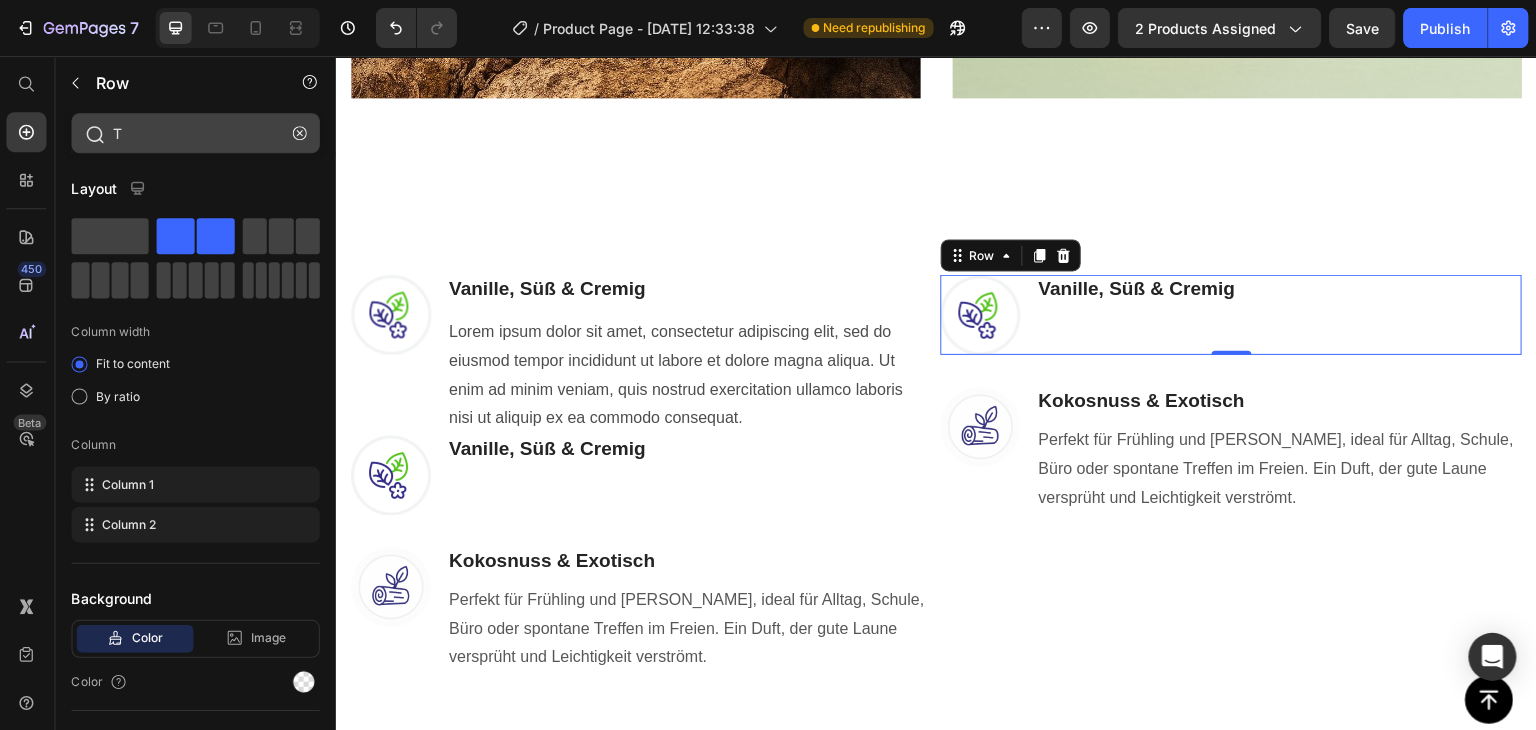 type 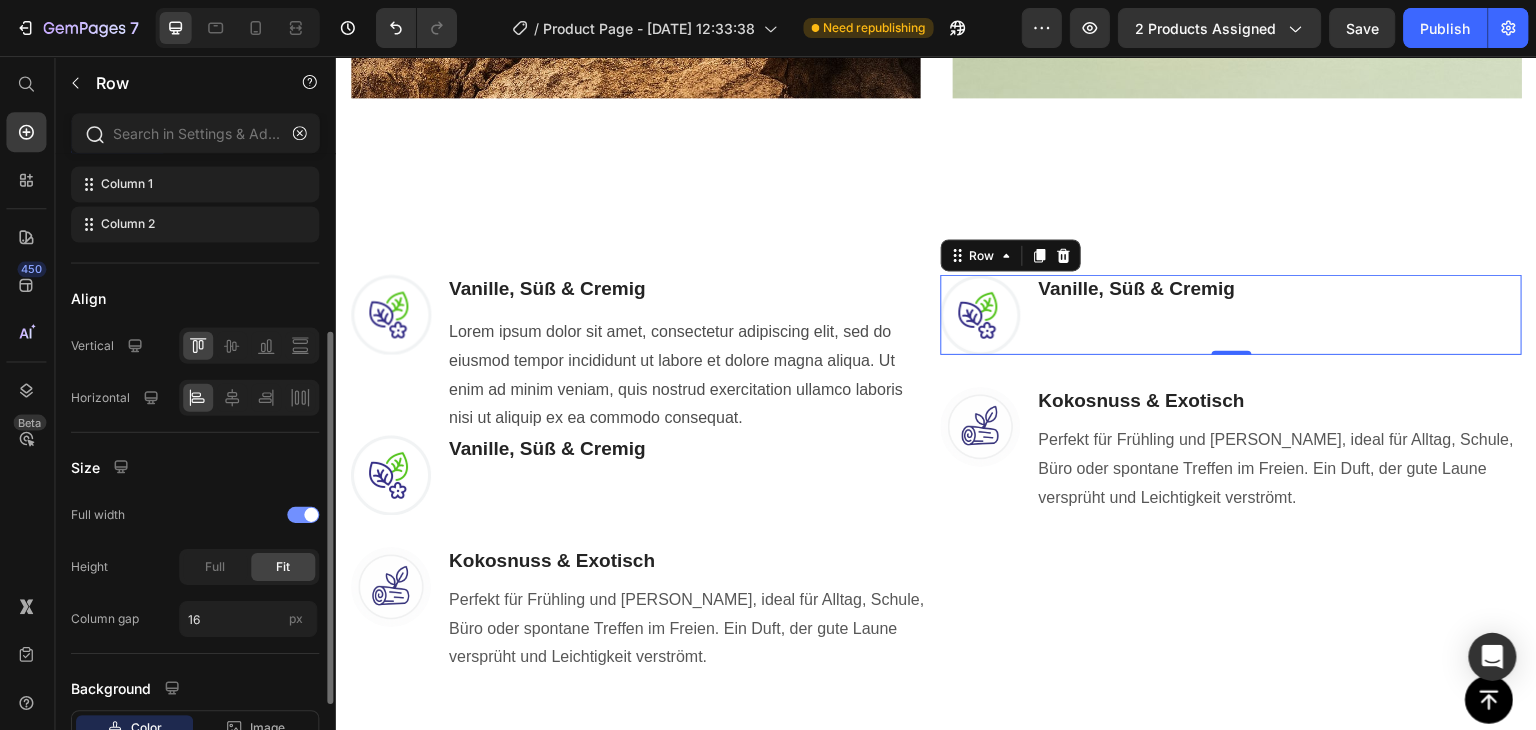 scroll, scrollTop: 442, scrollLeft: 0, axis: vertical 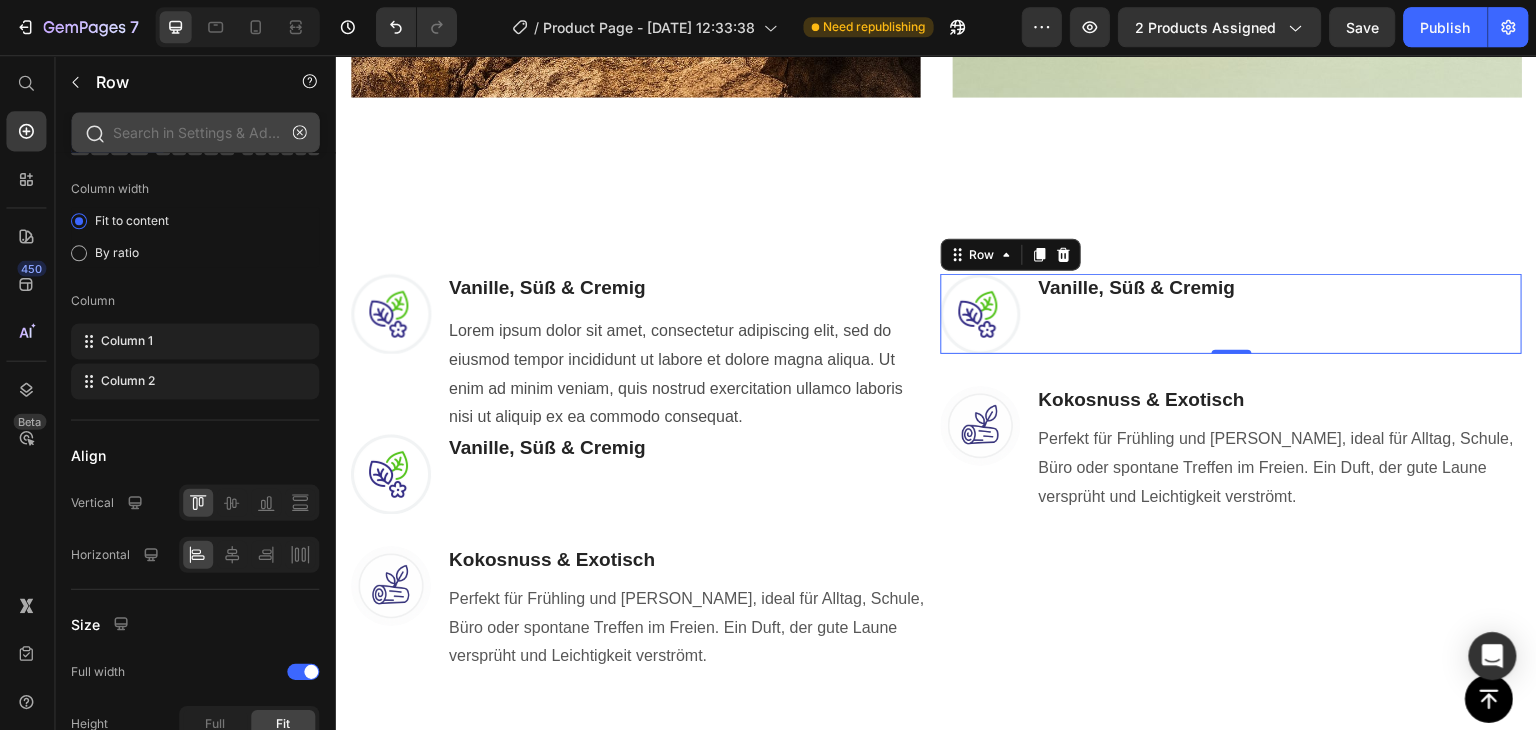 click 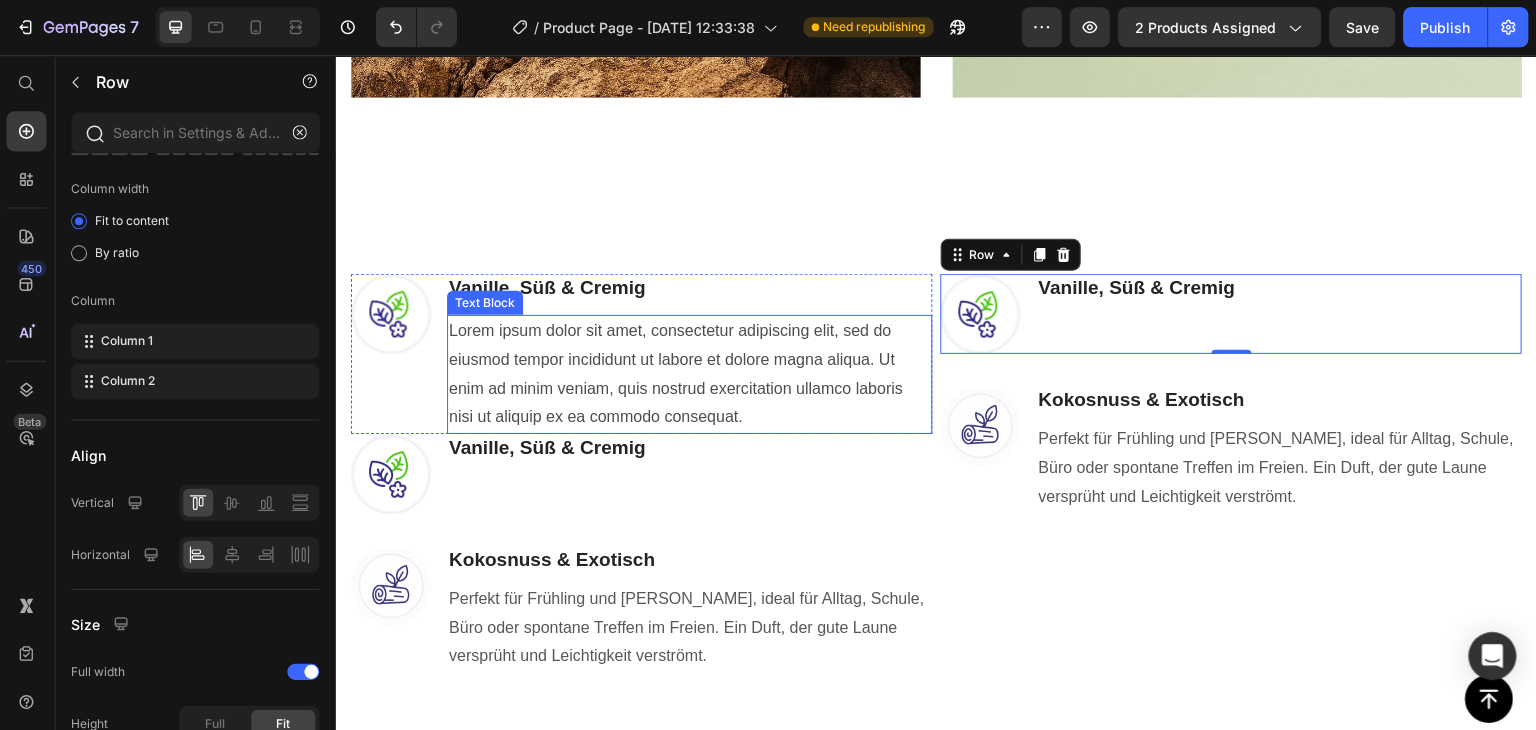 click on "Lorem ipsum dolor sit amet, consectetur adipiscing elit, sed do eiusmod tempor incididunt ut labore et dolore magna aliqua. Ut enim ad minim veniam, quis nostrud exercitation ullamco laboris nisi ut aliquip ex ea commodo consequat." at bounding box center [688, 373] 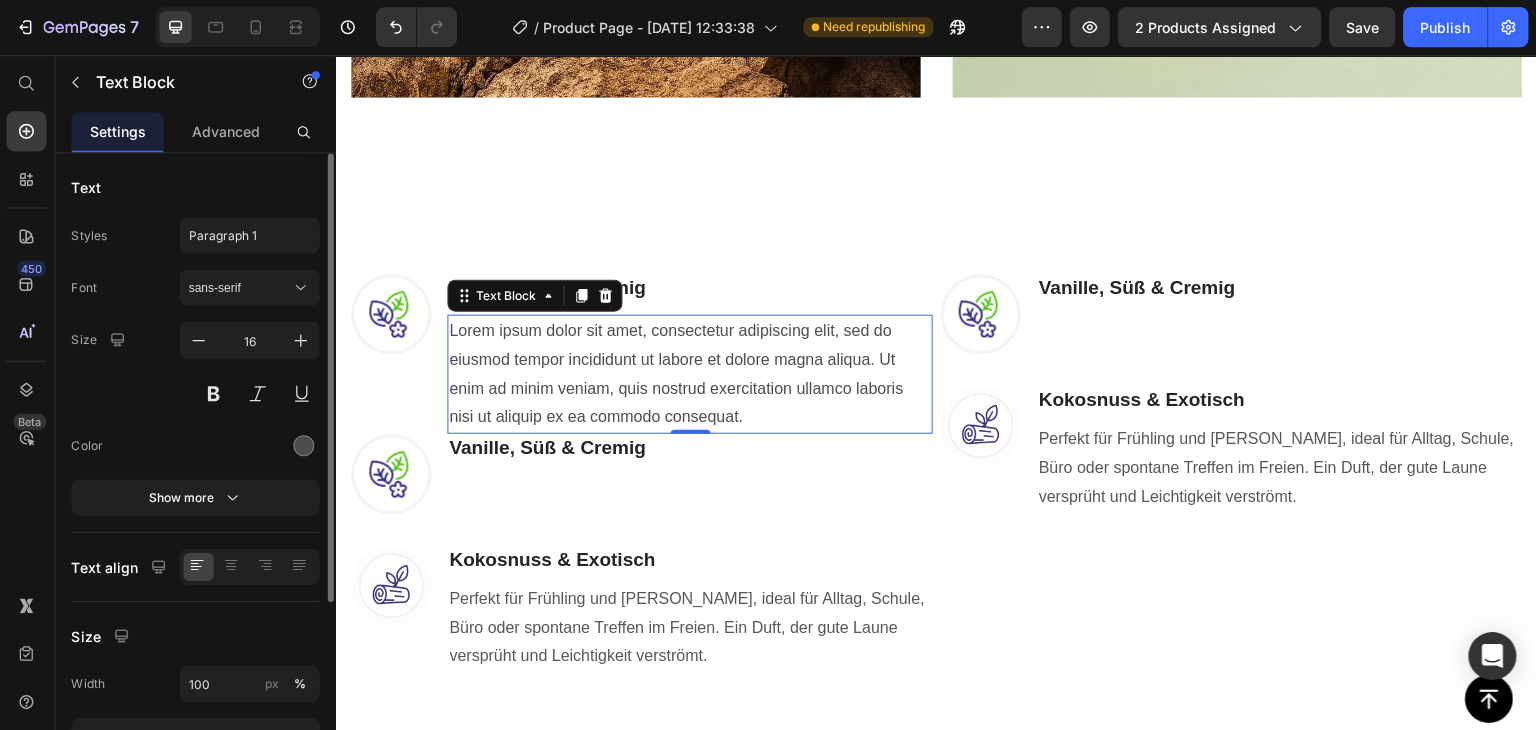 scroll, scrollTop: 100, scrollLeft: 0, axis: vertical 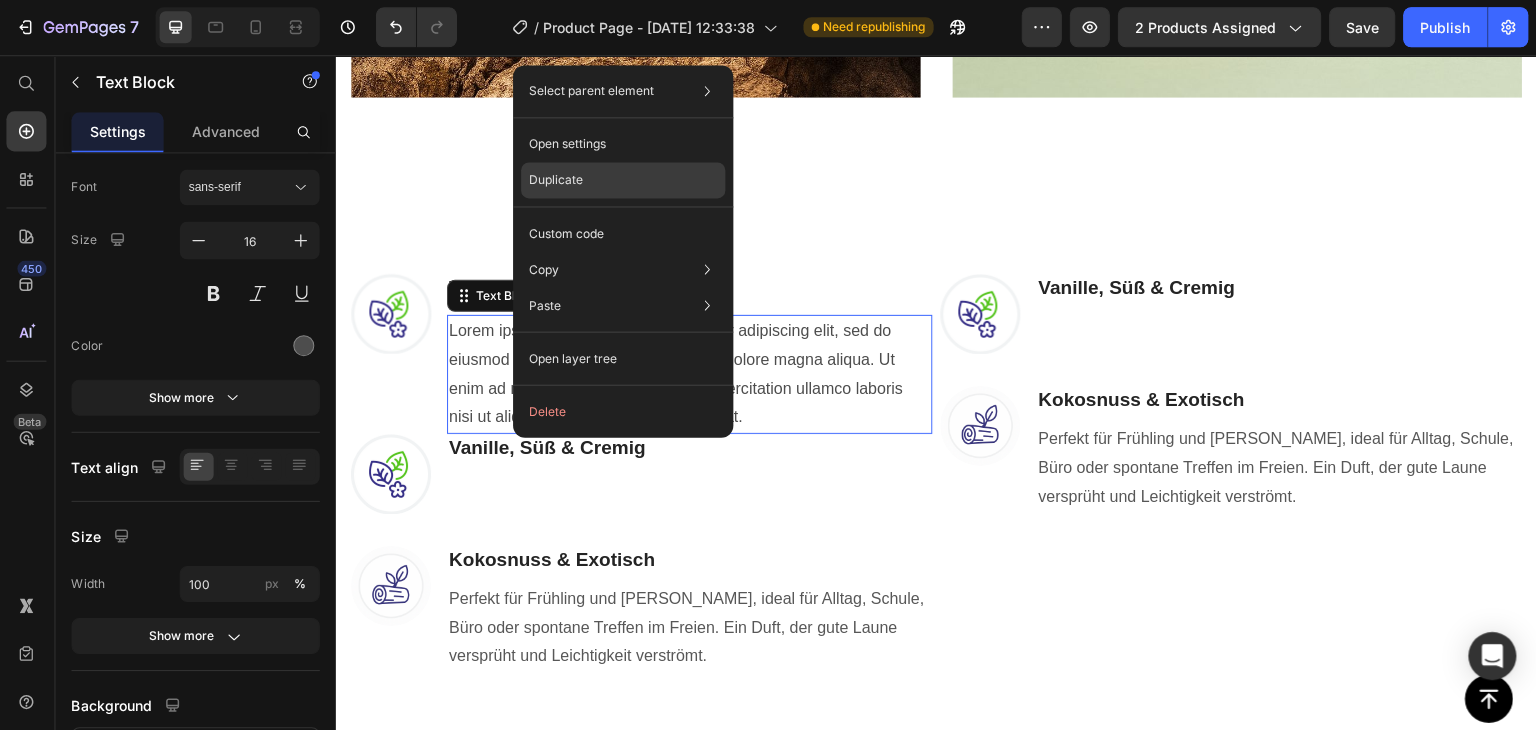 drag, startPoint x: 554, startPoint y: 178, endPoint x: 212, endPoint y: 145, distance: 343.5884 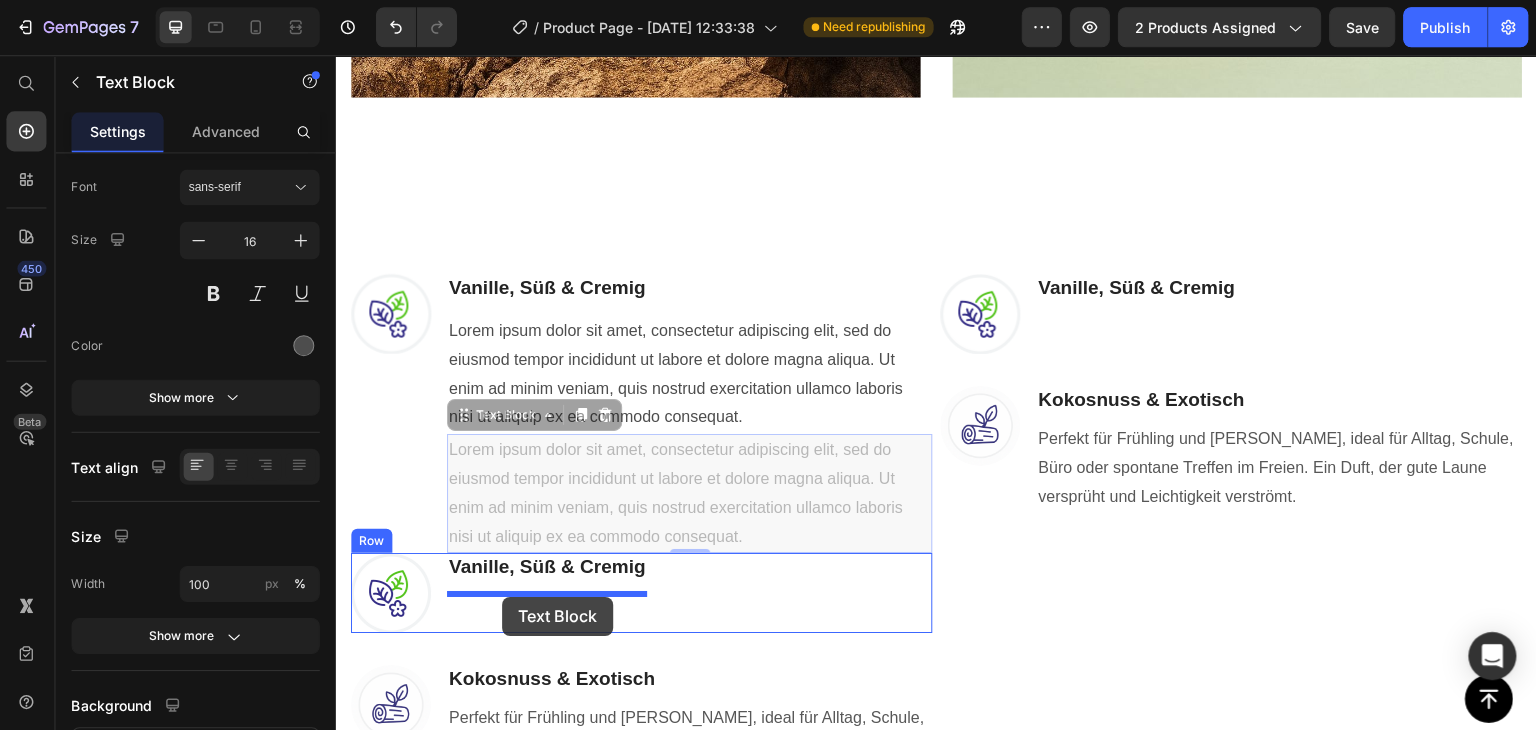 drag, startPoint x: 471, startPoint y: 423, endPoint x: 500, endPoint y: 596, distance: 175.4138 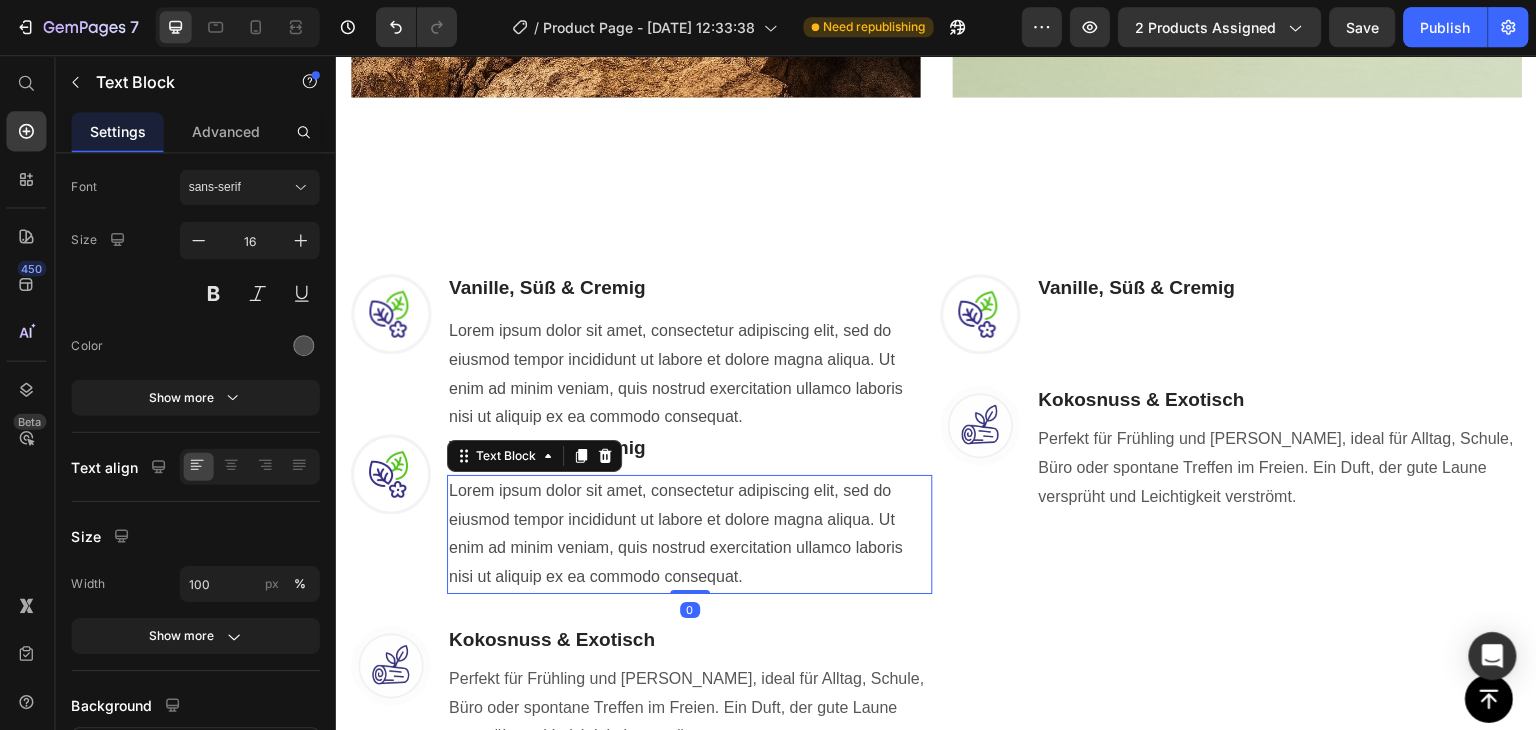 scroll, scrollTop: 1596, scrollLeft: 0, axis: vertical 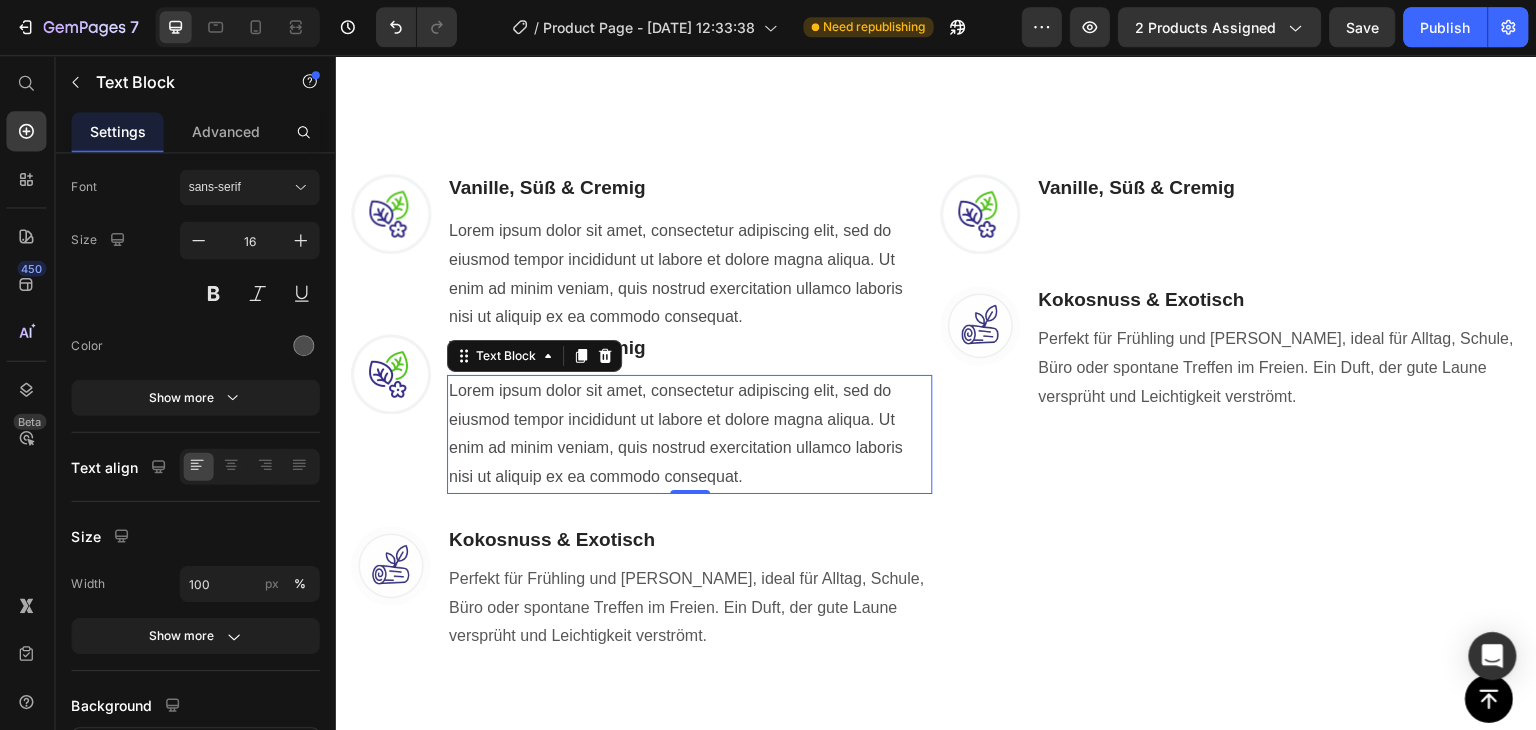 click 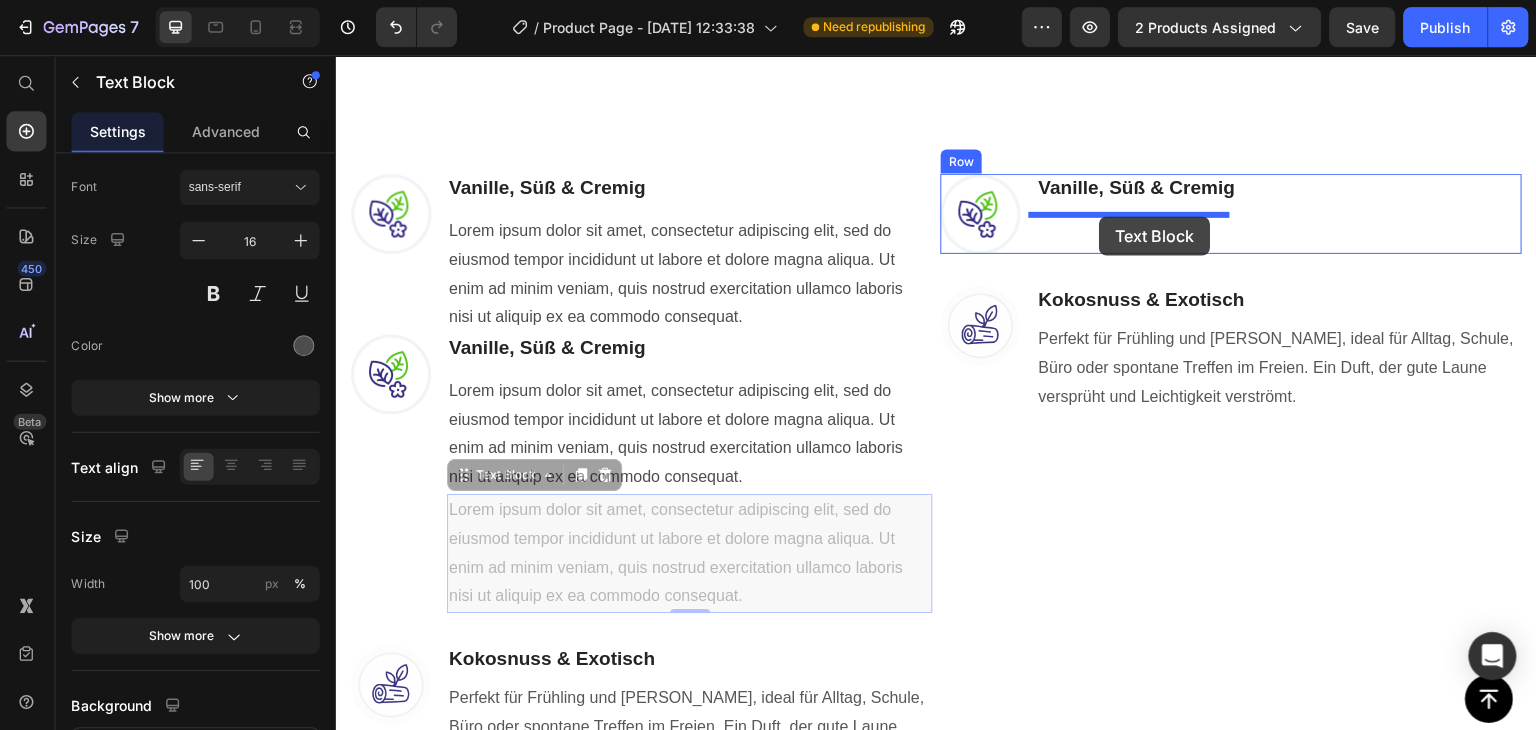 drag, startPoint x: 462, startPoint y: 483, endPoint x: 1098, endPoint y: 216, distance: 689.7717 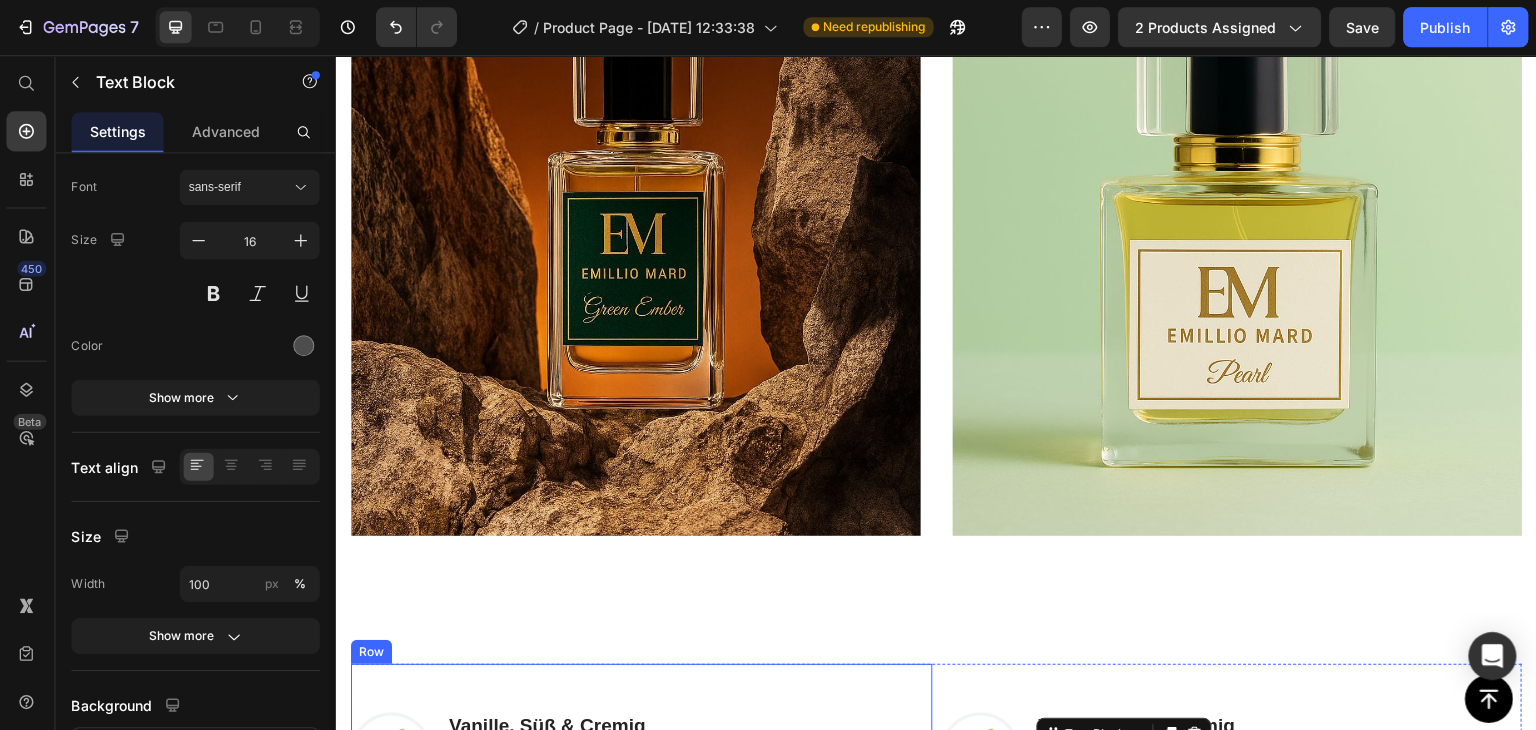 scroll, scrollTop: 1196, scrollLeft: 0, axis: vertical 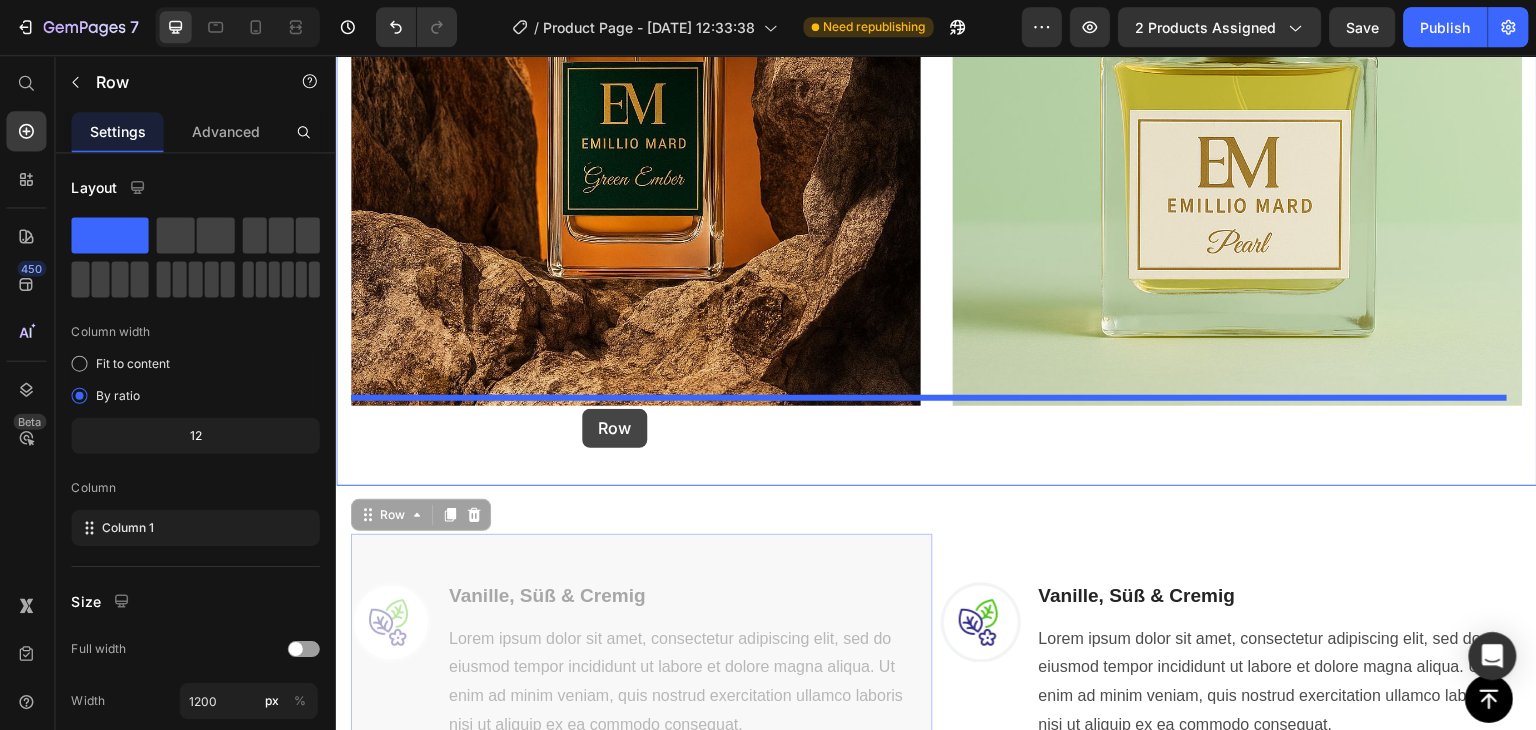 drag, startPoint x: 372, startPoint y: 514, endPoint x: 585, endPoint y: 408, distance: 237.91806 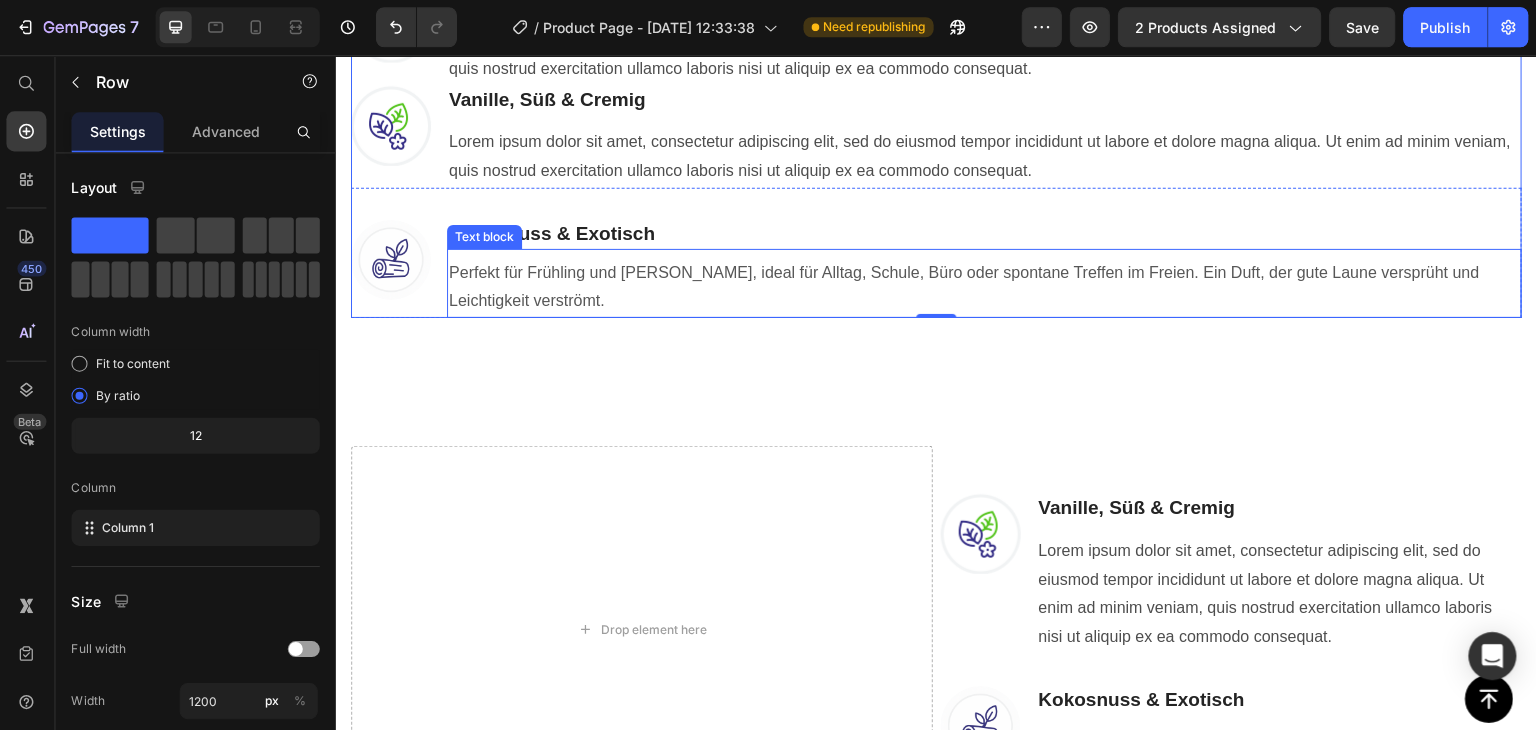 scroll, scrollTop: 1696, scrollLeft: 0, axis: vertical 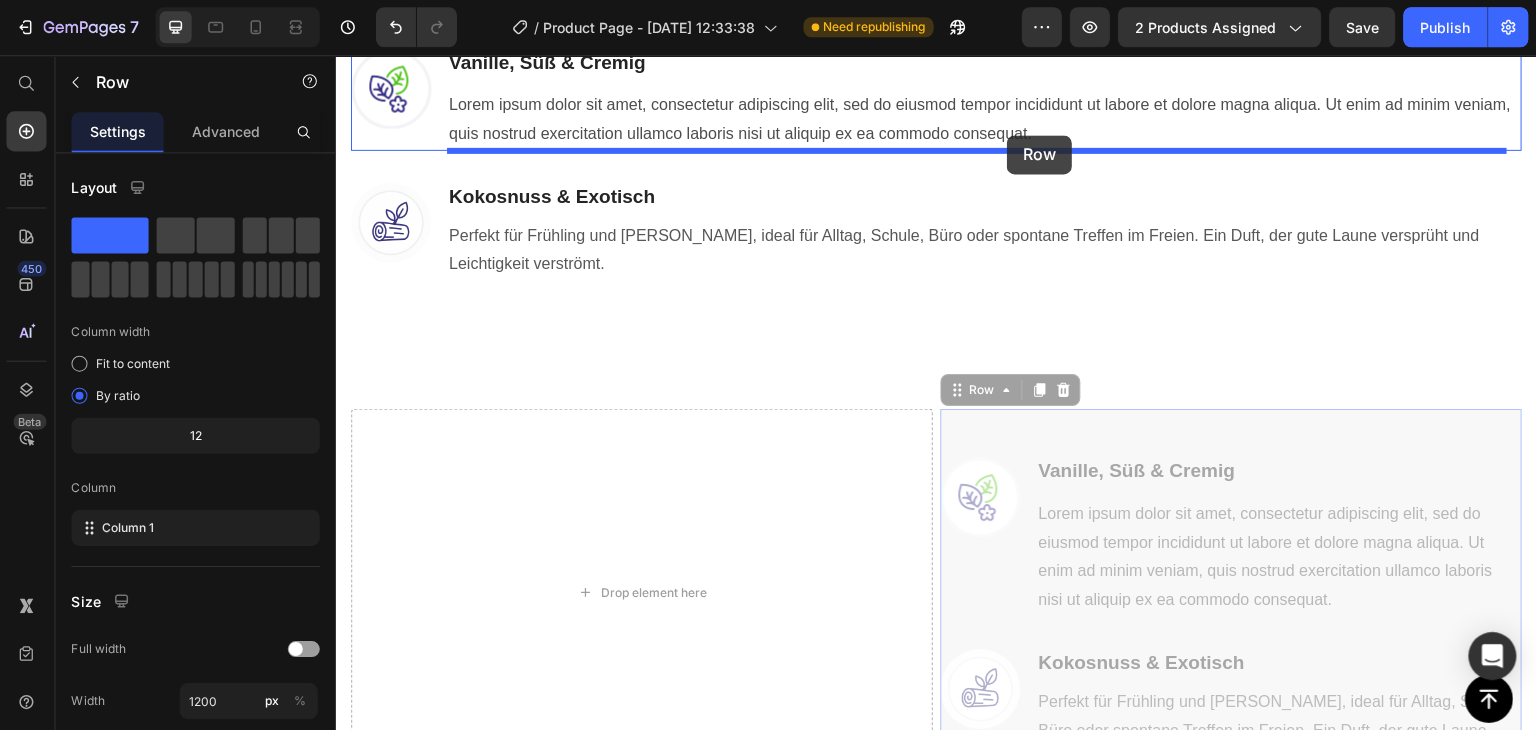 drag, startPoint x: 946, startPoint y: 403, endPoint x: 1006, endPoint y: 135, distance: 274.6343 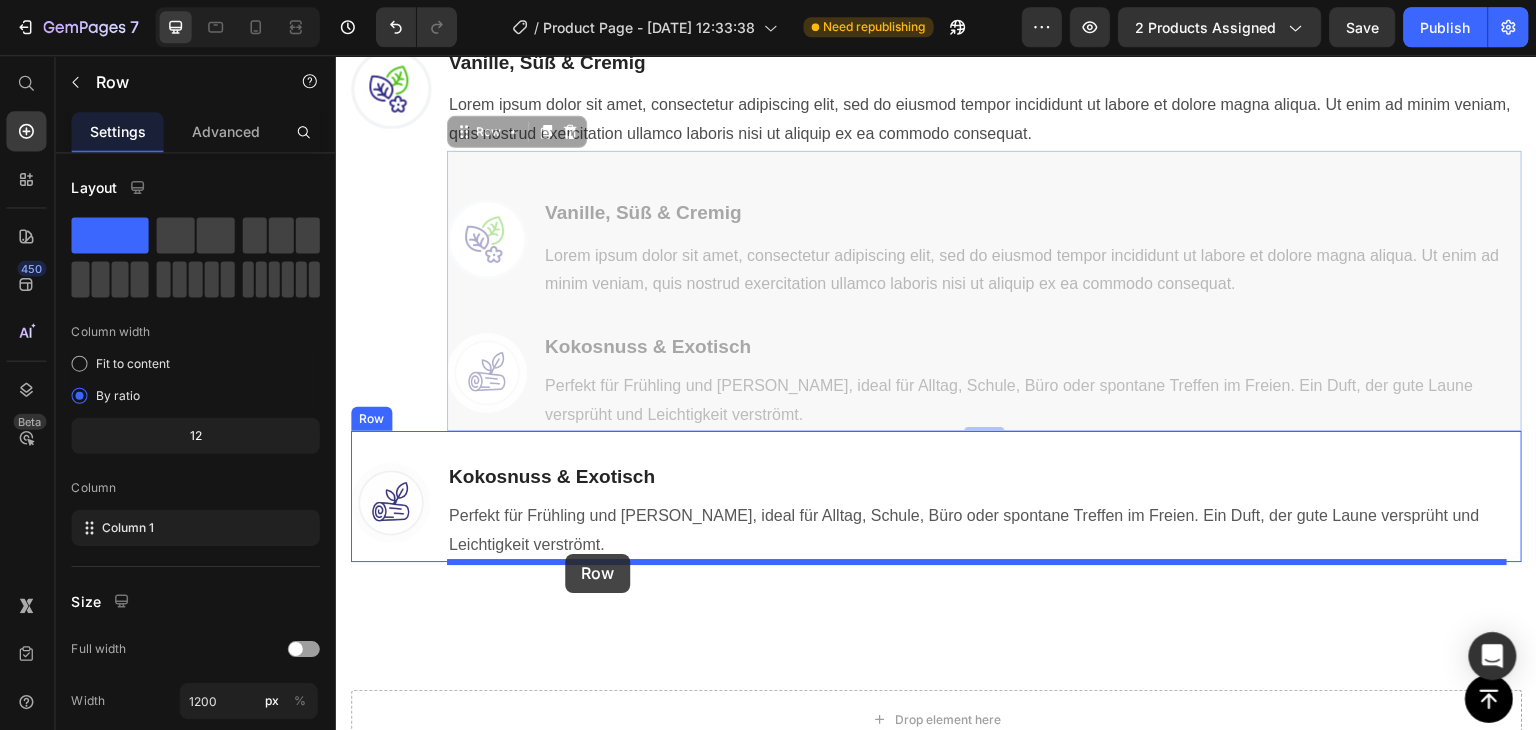 drag, startPoint x: 453, startPoint y: 131, endPoint x: 564, endPoint y: 553, distance: 436.35422 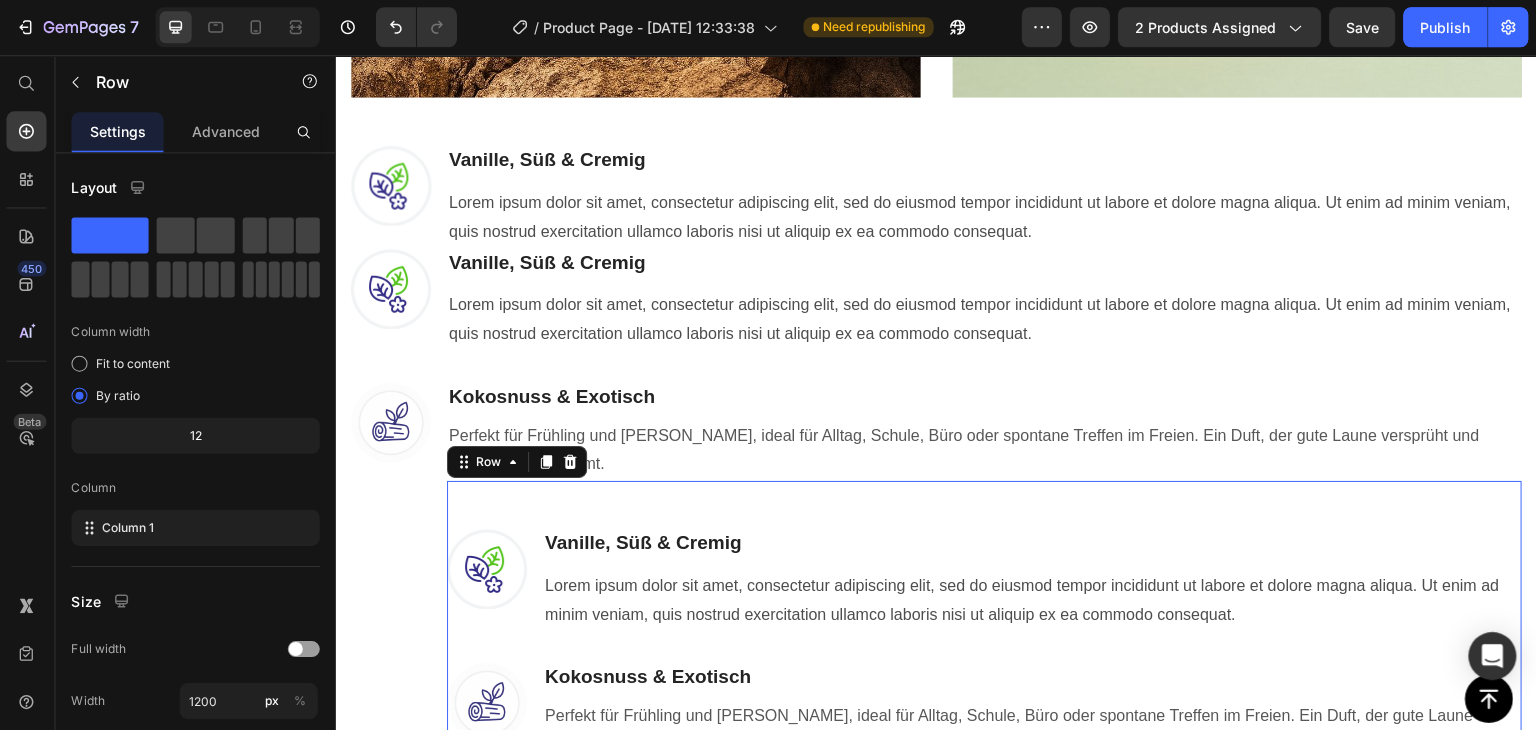 scroll, scrollTop: 1496, scrollLeft: 0, axis: vertical 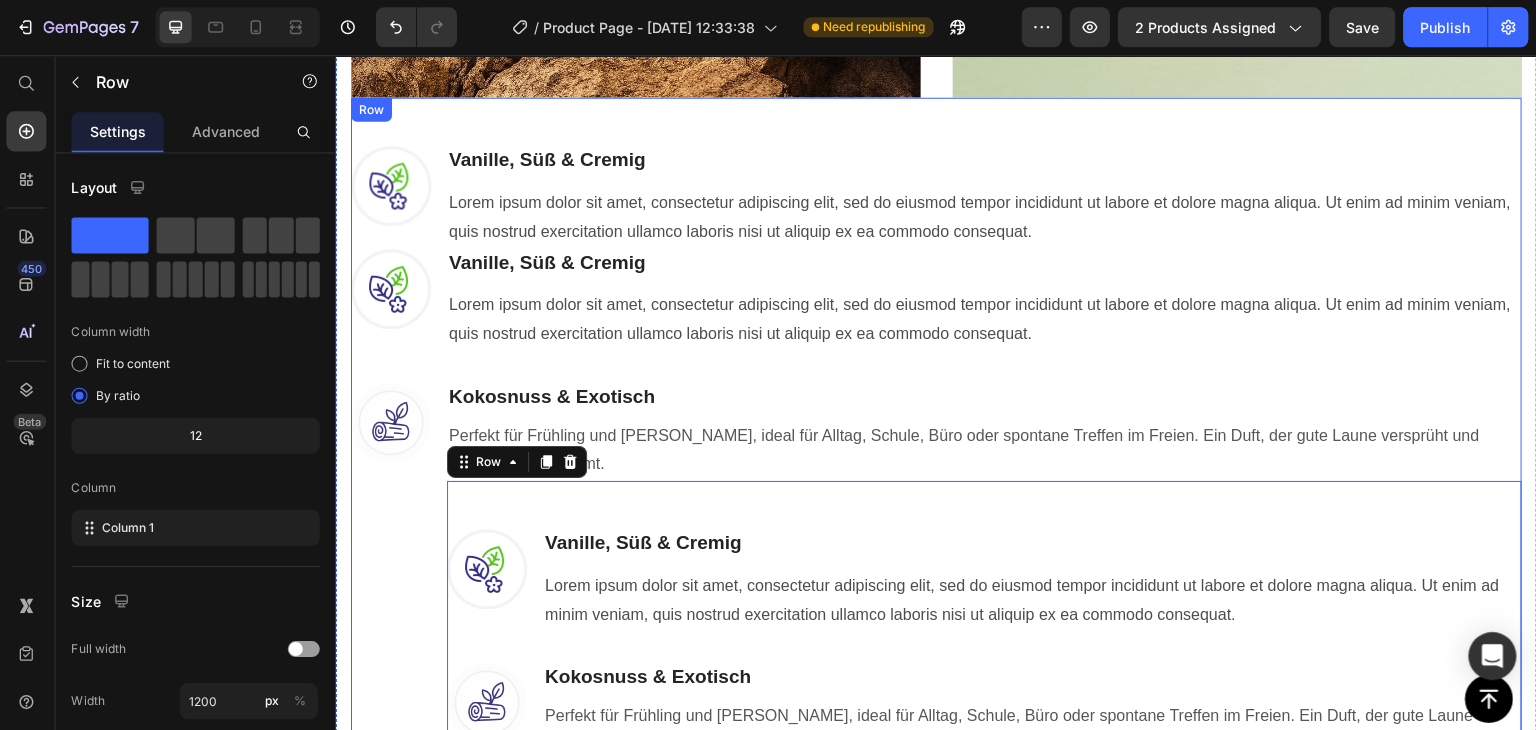 click on "Image Vanille, [PERSON_NAME] & Cremig Heading Text block Lorem ipsum dolor sit amet, consectetur adipiscing elit, sed do eiusmod tempor incididunt ut labore et dolore magna aliqua. Ut enim ad minim veniam, quis nostrud exercitation ullamco laboris nisi ut aliquip ex ea commodo consequat. Text Block Row Image Vanille, [PERSON_NAME] & Cremig Heading Text block Lorem ipsum dolor sit amet, consectetur adipiscing elit, sed do eiusmod tempor incididunt ut labore et dolore magna aliqua. Ut enim ad minim veniam, quis nostrud exercitation ullamco laboris nisi ut aliquip ex ea commodo consequat. Text Block Row Image Kokosnuss & Exotisch Heading Perfekt für Frühling und [PERSON_NAME], ideal für Alltag, Schule, Büro oder spontane Treffen im Freien. Ein Duft, der gute Laune versprüht und Leichtigkeit verströmt. Text block Image Vanille, Süß & Cremig Heading Text block Text Block Row Image Kokosnuss & Exotisch Heading Text block Row Row   0 Row Row" at bounding box center (935, 428) 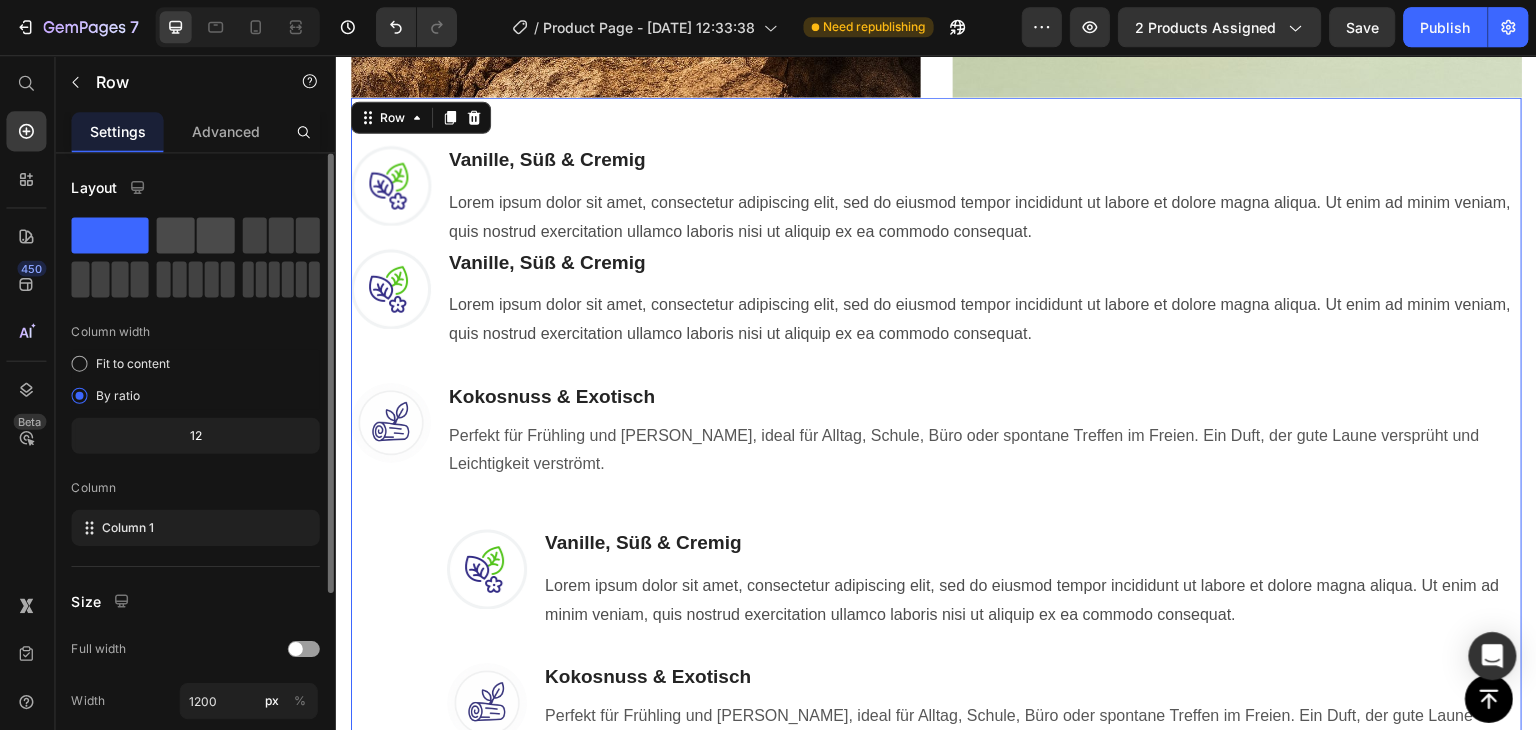 click 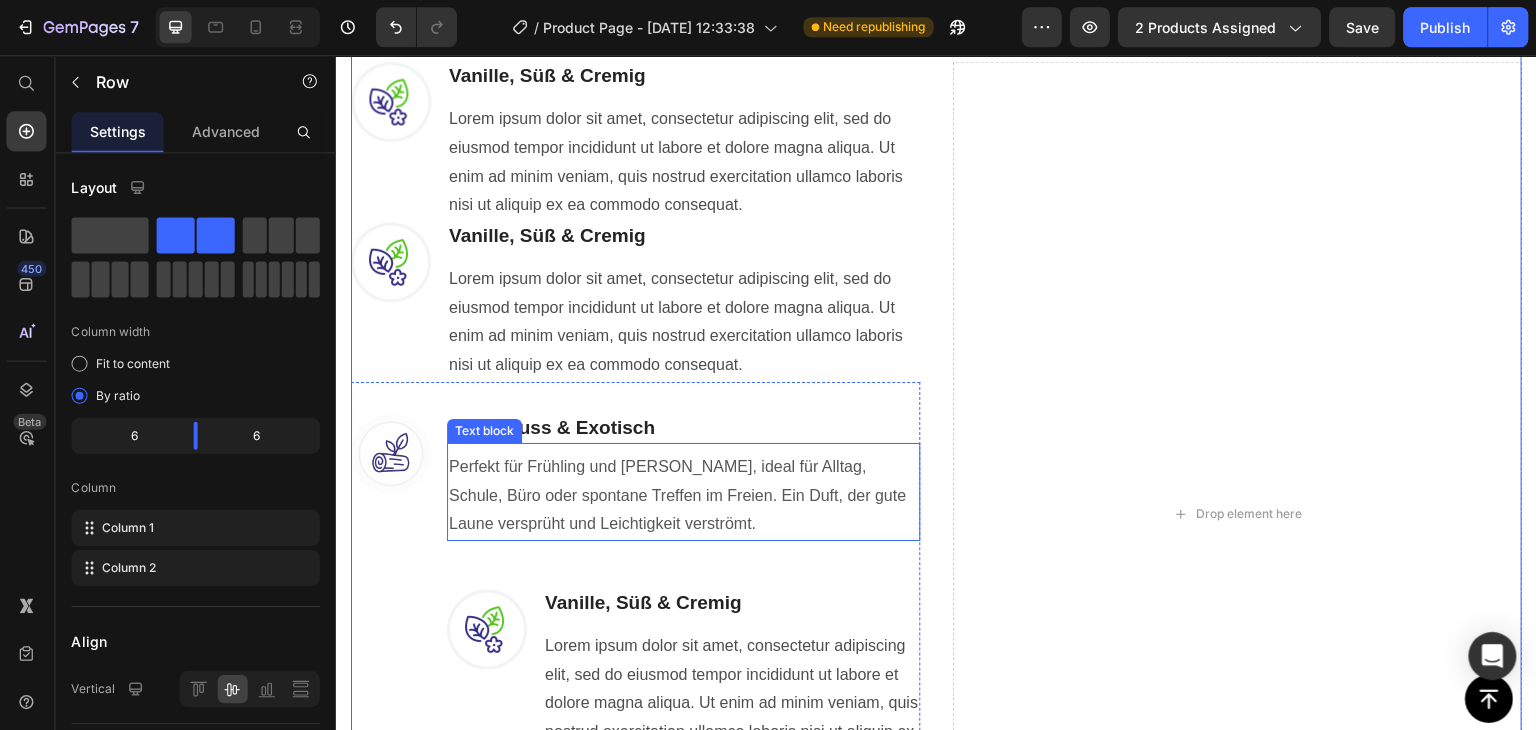 scroll, scrollTop: 1596, scrollLeft: 0, axis: vertical 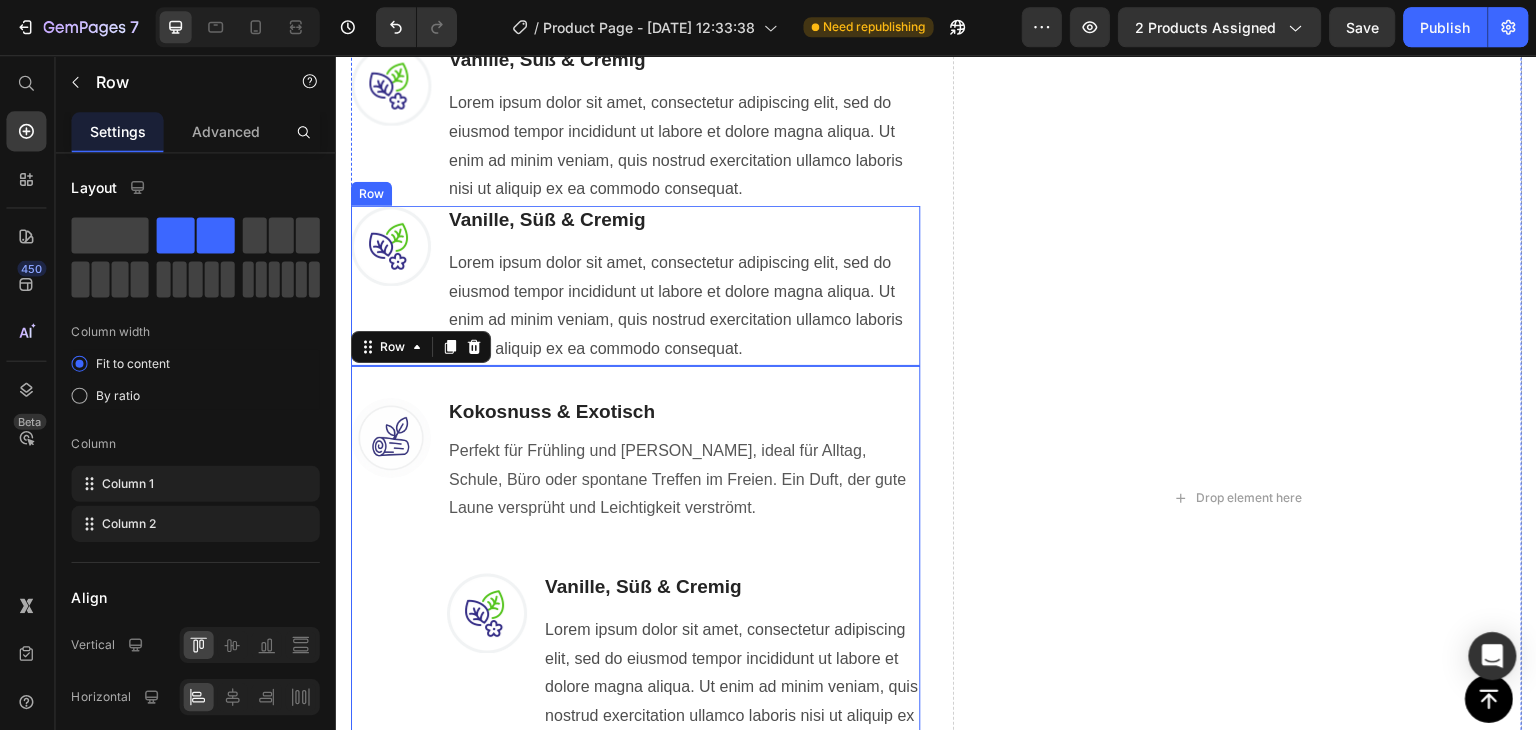 click on "Image Vanille, [PERSON_NAME] & Cremig Heading Text block Lorem ipsum dolor sit amet, consectetur adipiscing elit, sed do eiusmod tempor incididunt ut labore et dolore magna aliqua. Ut enim ad minim veniam, quis nostrud exercitation ullamco laboris nisi ut aliquip ex ea commodo consequat. Text Block Row Image Vanille, [PERSON_NAME] & Cremig Heading Text block Lorem ipsum dolor sit amet, consectetur adipiscing elit, sed do eiusmod tempor incididunt ut labore et dolore magna aliqua. Ut enim ad minim veniam, quis nostrud exercitation ullamco laboris nisi ut aliquip ex ea commodo consequat. Text Block Row Image Kokosnuss & Exotisch Heading Perfekt für Frühling und [PERSON_NAME], ideal für Alltag, Schule, Büro oder spontane Treffen im Freien. Ein Duft, der gute Laune versprüht und Leichtigkeit verströmt. Text block Image Vanille, Süß & Cremig Heading Text block Text Block Row Image Kokosnuss & Exotisch Heading Text block Row Row Row   0" at bounding box center (634, 496) 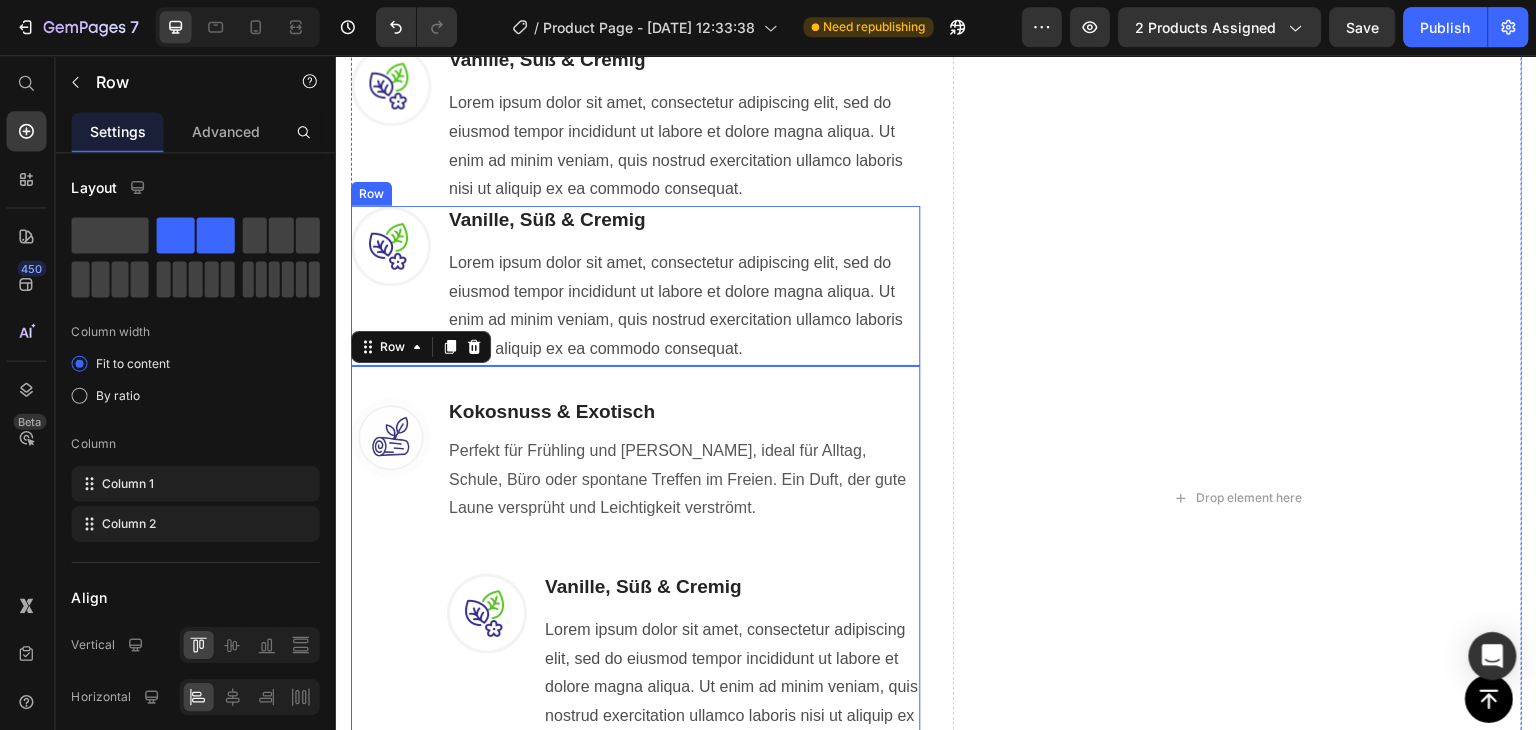 click on "Image Kokosnuss & Exotisch Heading Perfekt für Frühling und [PERSON_NAME], ideal für Alltag, Schule, Büro oder spontane Treffen im Freien. Ein Duft, der gute Laune versprüht und Leichtigkeit verströmt. Text block Image Vanille, [PERSON_NAME] & Cremig Heading Text block Lorem ipsum dolor sit amet, consectetur adipiscing elit, sed do eiusmod tempor incididunt ut labore et dolore magna aliqua. Ut enim ad minim veniam, quis nostrud exercitation ullamco laboris nisi ut aliquip ex ea commodo consequat. Text Block Row Image Kokosnuss & Exotisch Heading Perfekt für Frühling und [PERSON_NAME], ideal für Alltag, Schule, Büro oder spontane Treffen im Freien. Ein Duft, der gute Laune versprüht und Leichtigkeit verströmt. Text block Row Row Row   0" at bounding box center (634, 657) 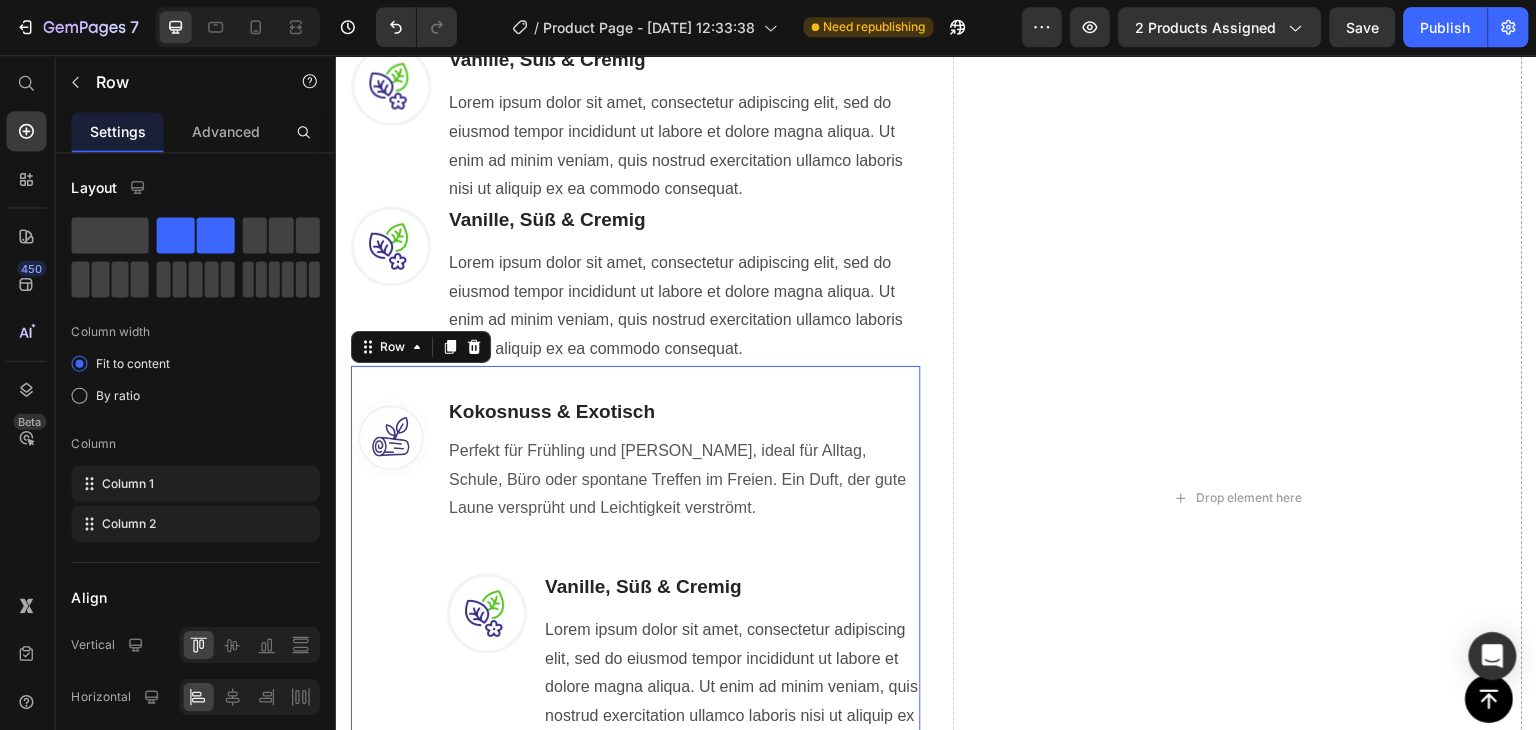 click on "Image Kokosnuss & Exotisch Heading Perfekt für Frühling und [PERSON_NAME], ideal für Alltag, Schule, Büro oder spontane Treffen im Freien. Ein Duft, der gute Laune versprüht und Leichtigkeit verströmt. Text block Image Vanille, [PERSON_NAME] & Cremig Heading Text block Lorem ipsum dolor sit amet, consectetur adipiscing elit, sed do eiusmod tempor incididunt ut labore et dolore magna aliqua. Ut enim ad minim veniam, quis nostrud exercitation ullamco laboris nisi ut aliquip ex ea commodo consequat. Text Block Row Image Kokosnuss & Exotisch Heading Perfekt für Frühling und [PERSON_NAME], ideal für Alltag, Schule, Büro oder spontane Treffen im Freien. Ein Duft, der gute Laune versprüht und Leichtigkeit verströmt. Text block Row Row Row   0" at bounding box center (634, 657) 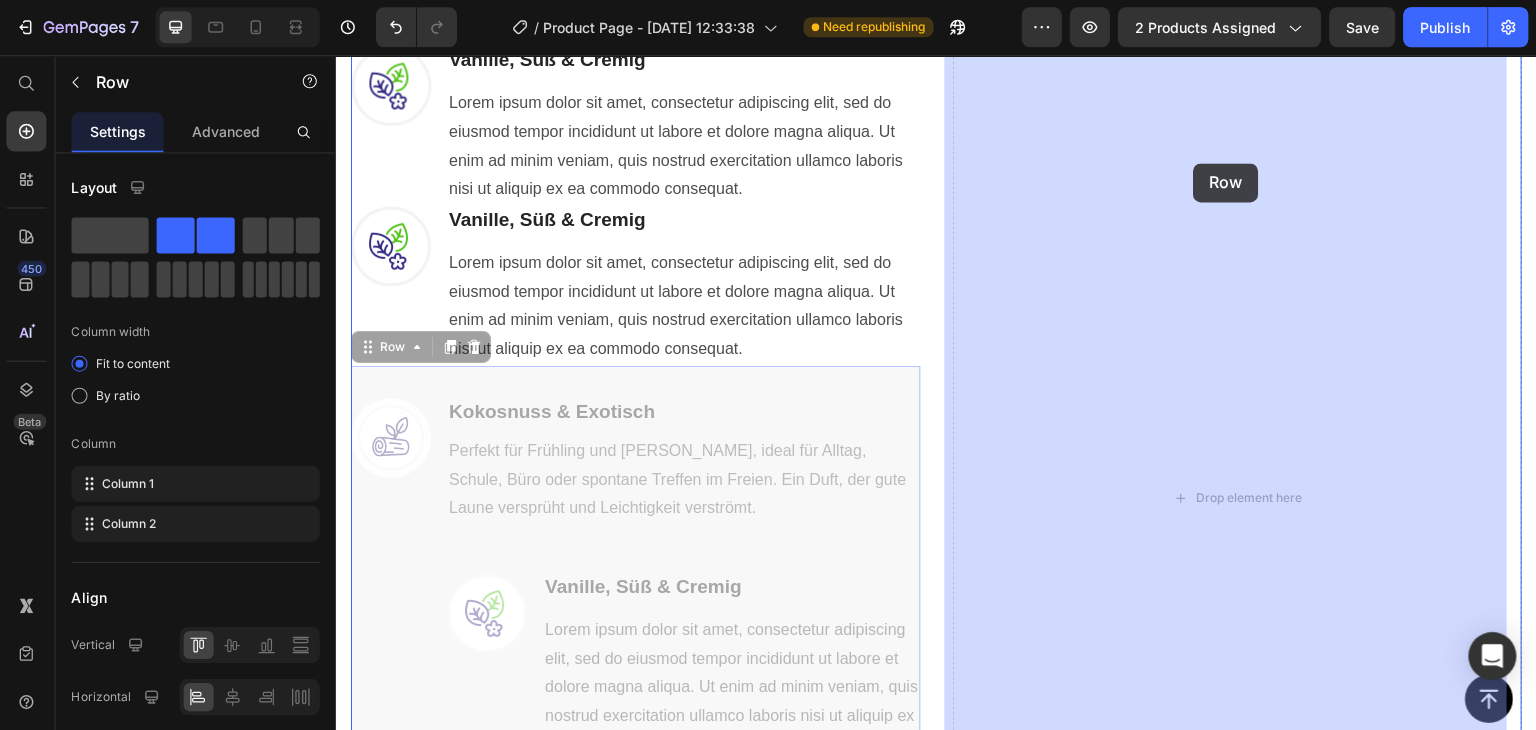 drag, startPoint x: 363, startPoint y: 348, endPoint x: 909, endPoint y: 494, distance: 565.18317 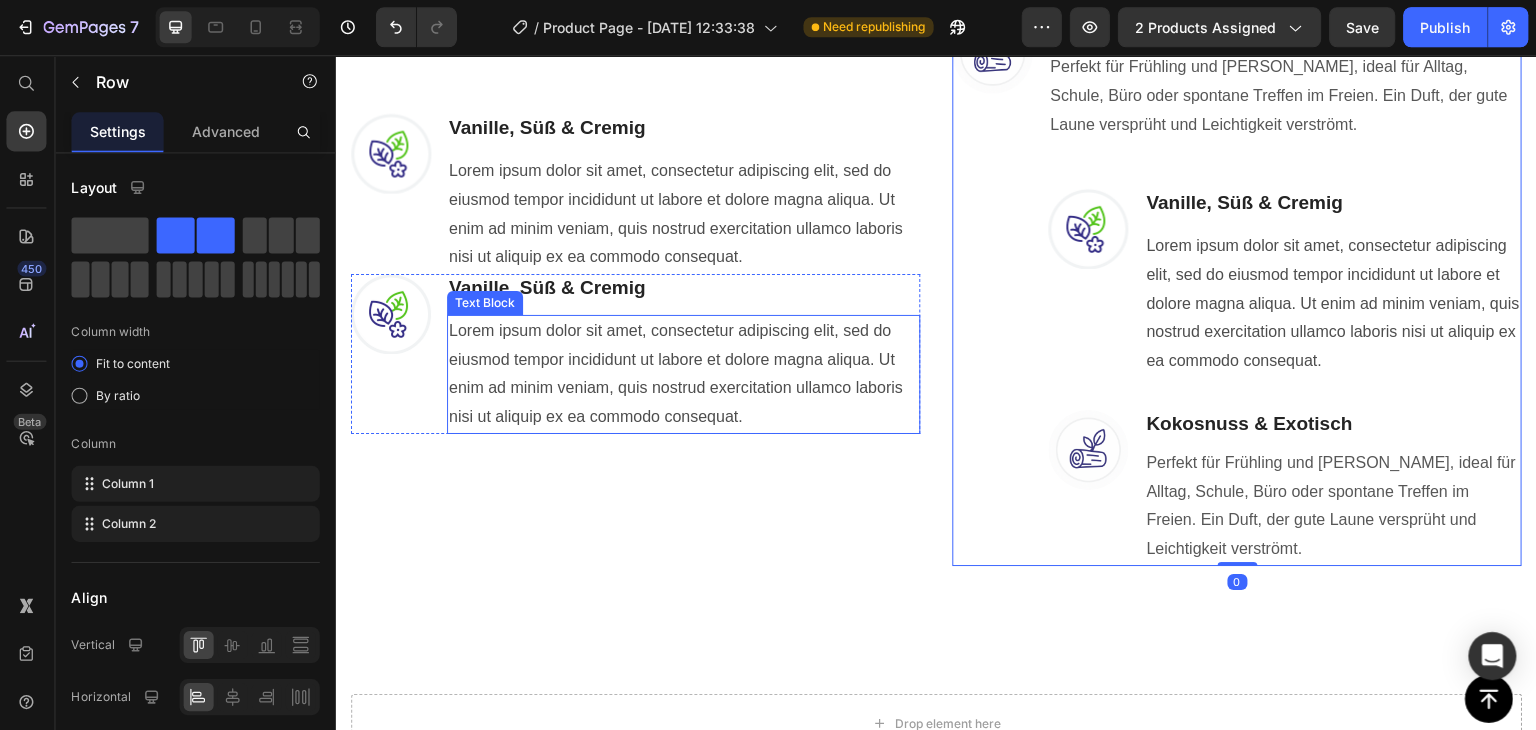 scroll, scrollTop: 1528, scrollLeft: 0, axis: vertical 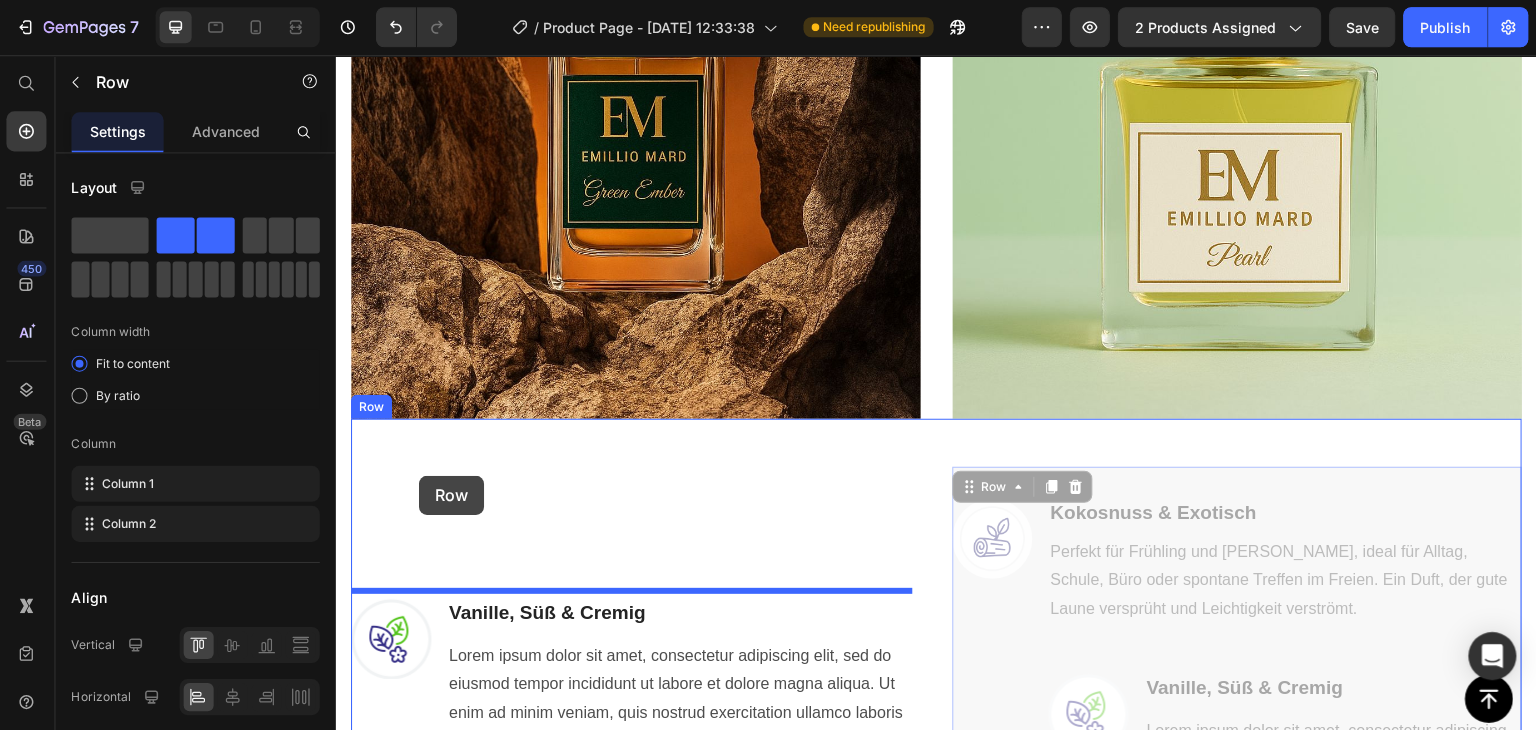 drag, startPoint x: 952, startPoint y: 136, endPoint x: 418, endPoint y: 475, distance: 632.5164 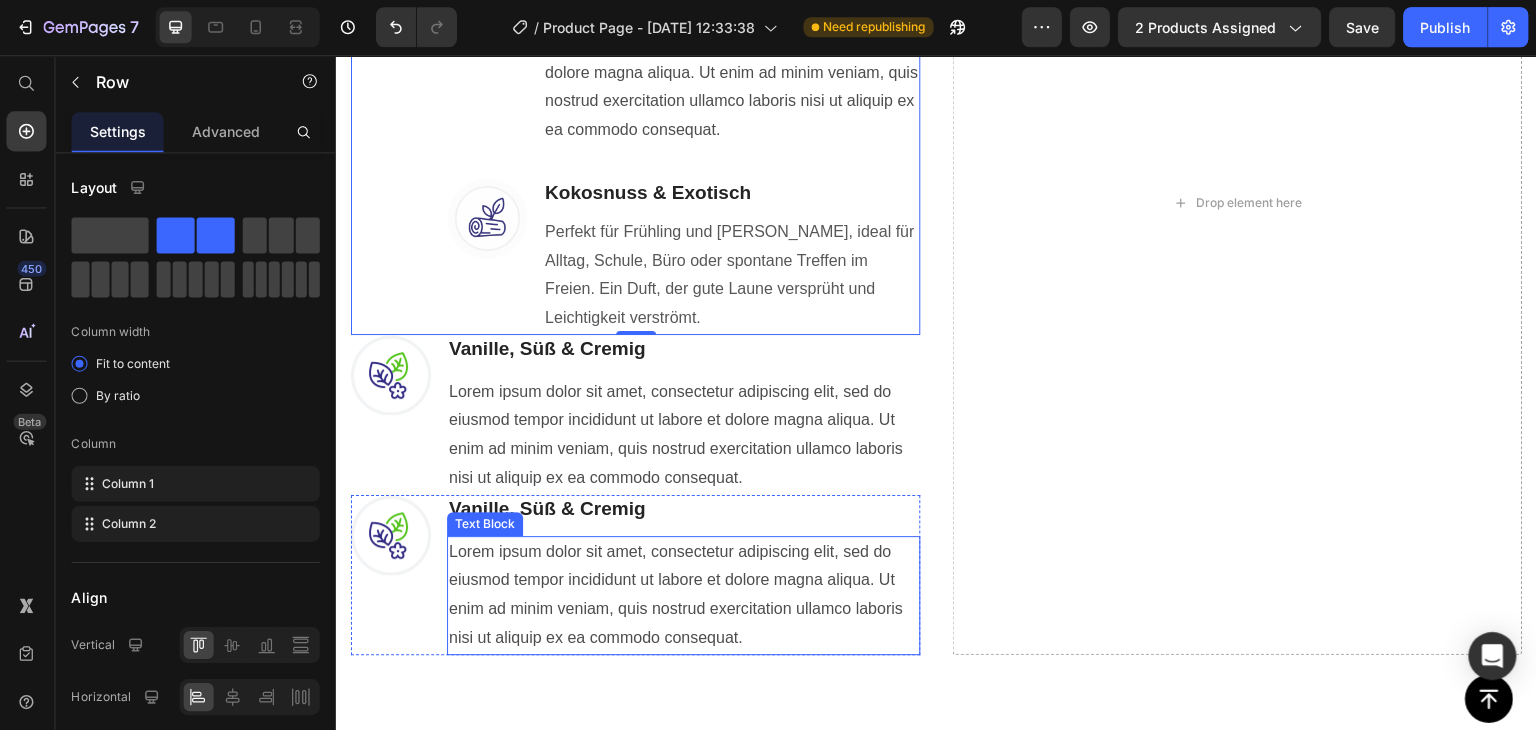 scroll, scrollTop: 1981, scrollLeft: 0, axis: vertical 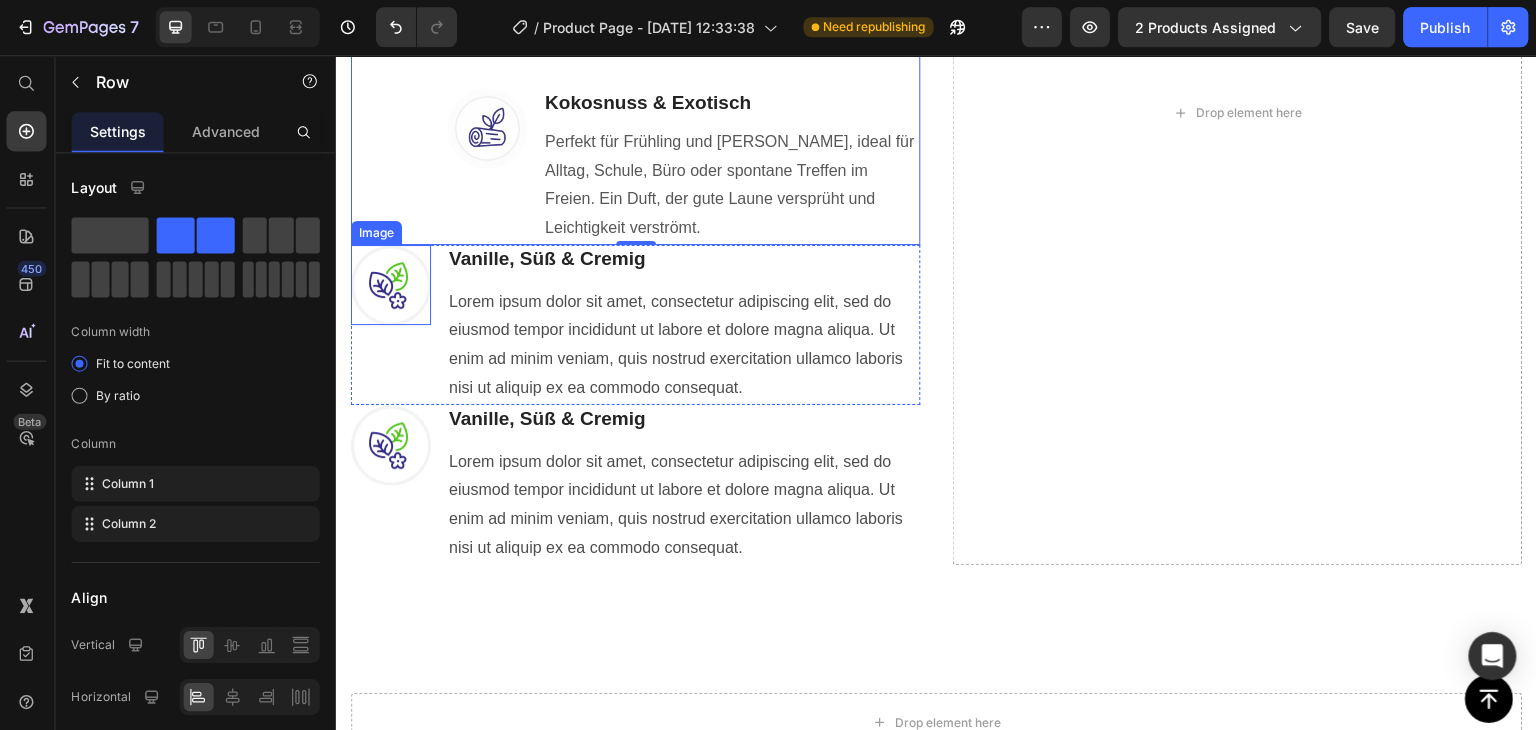 click at bounding box center (390, 284) 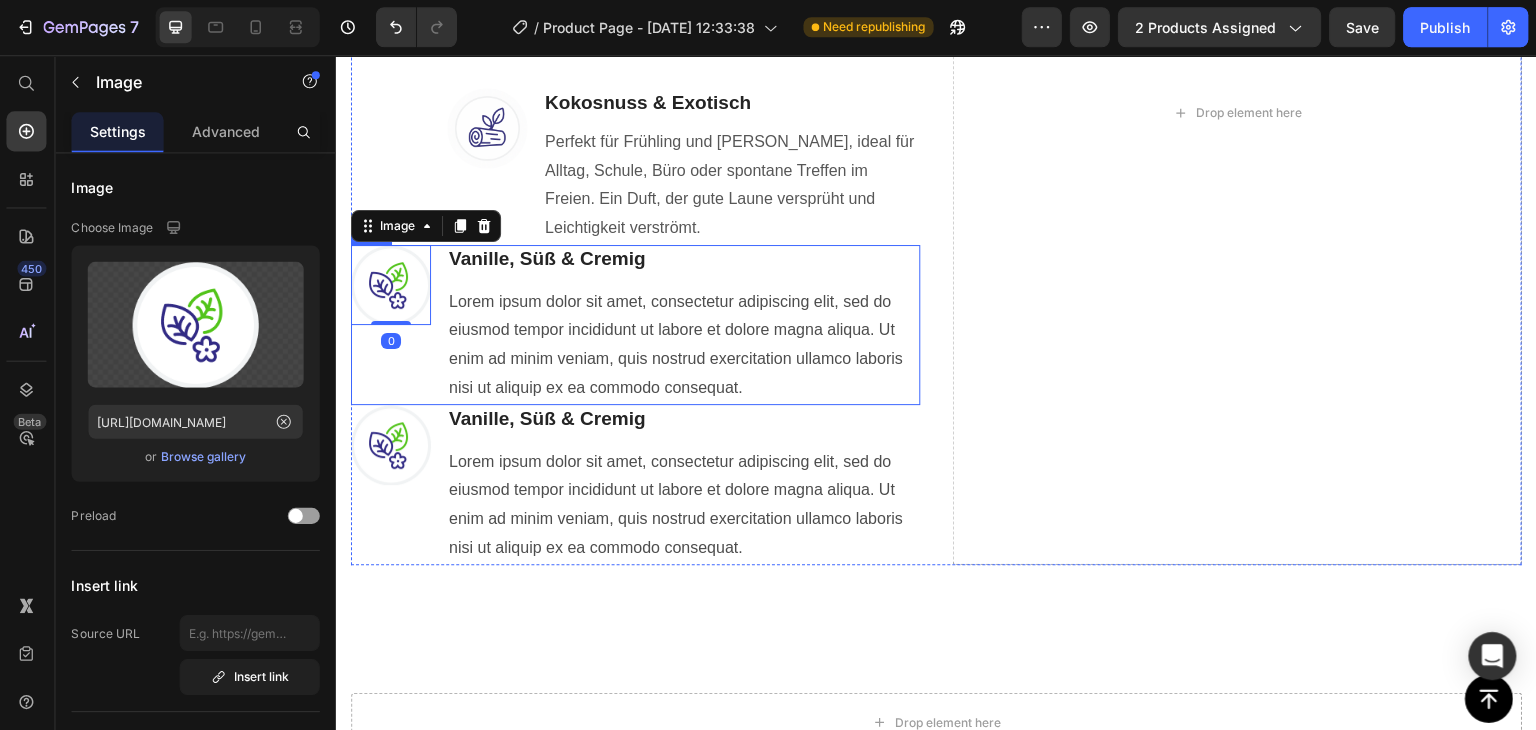 click on "Image   0" at bounding box center [390, 324] 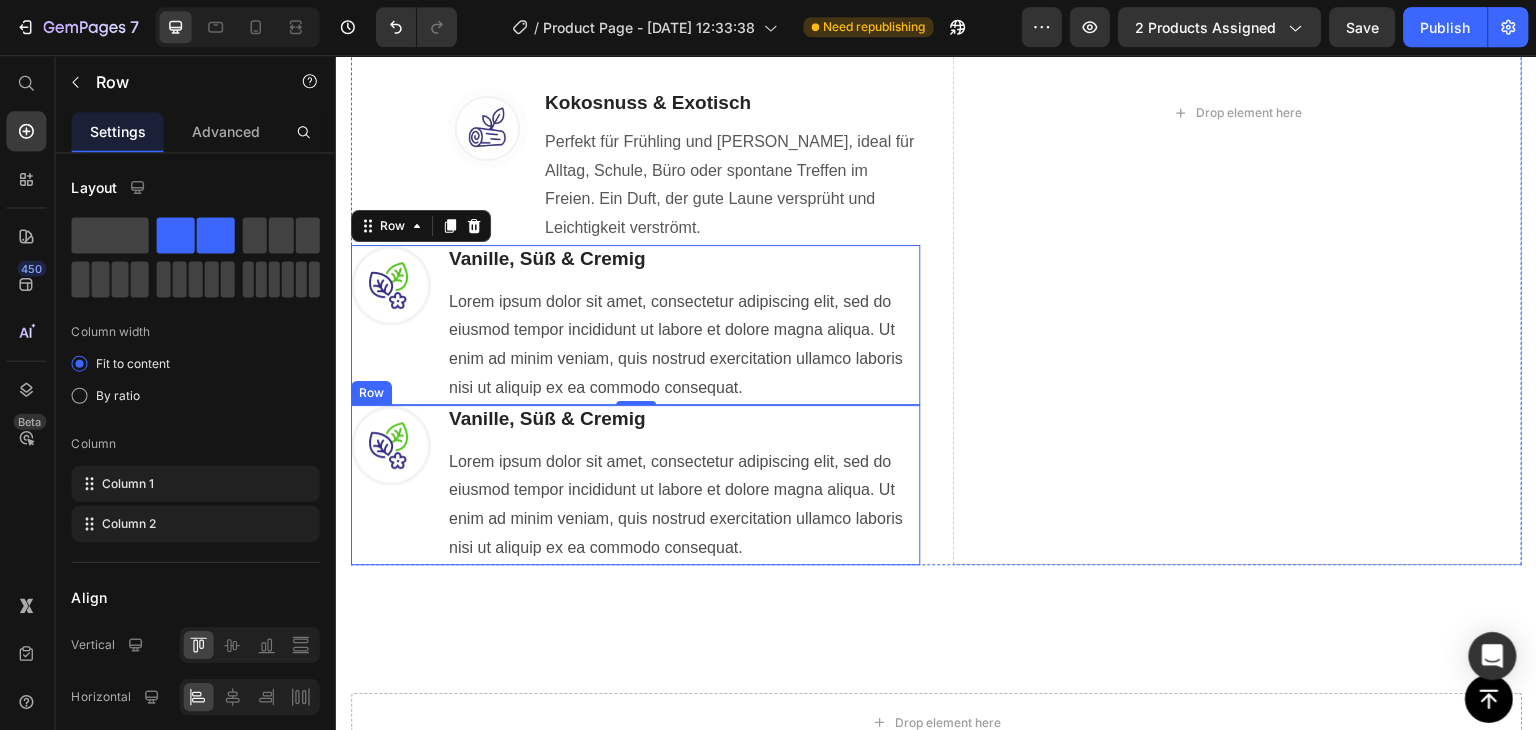 click on "Image" at bounding box center [390, 484] 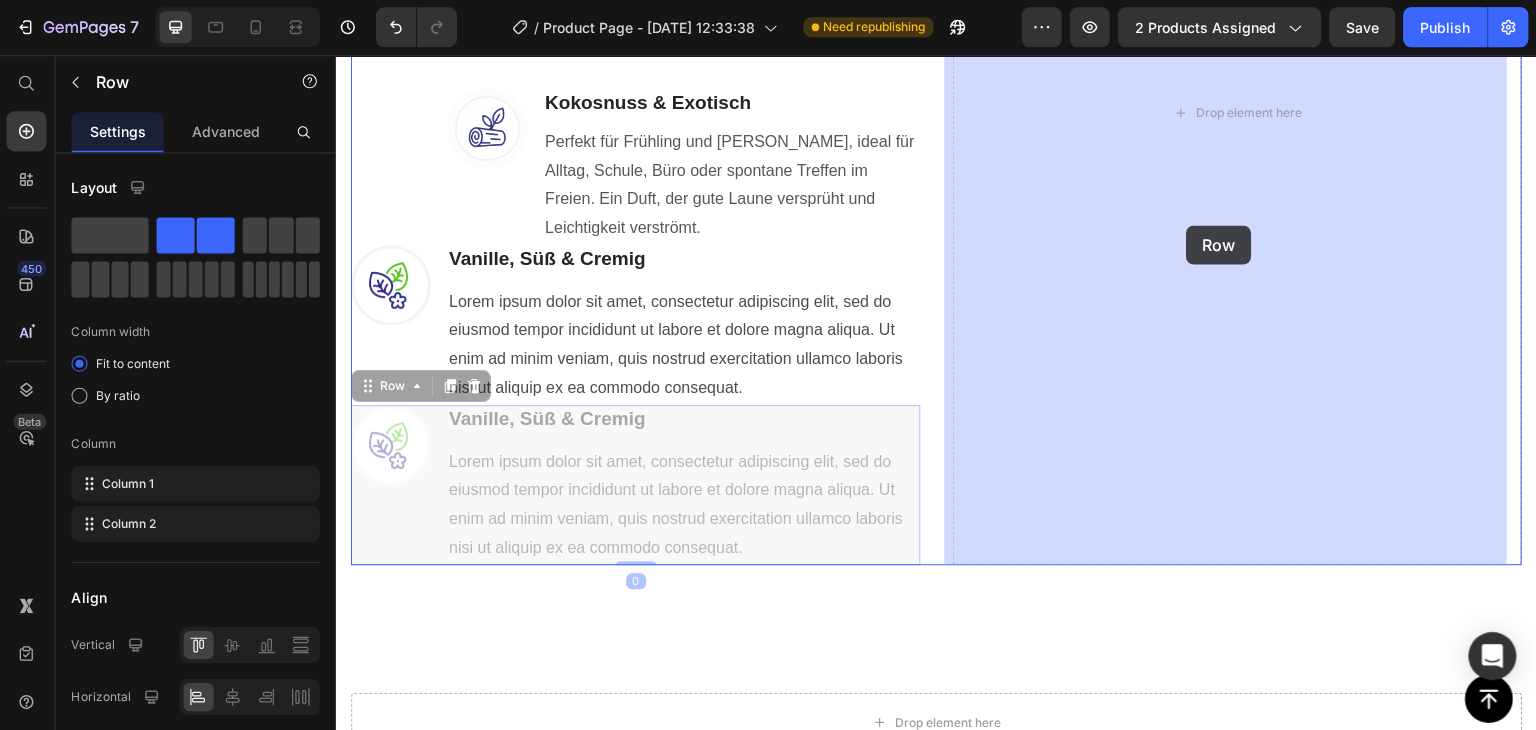 drag, startPoint x: 363, startPoint y: 394, endPoint x: 911, endPoint y: 471, distance: 553.38324 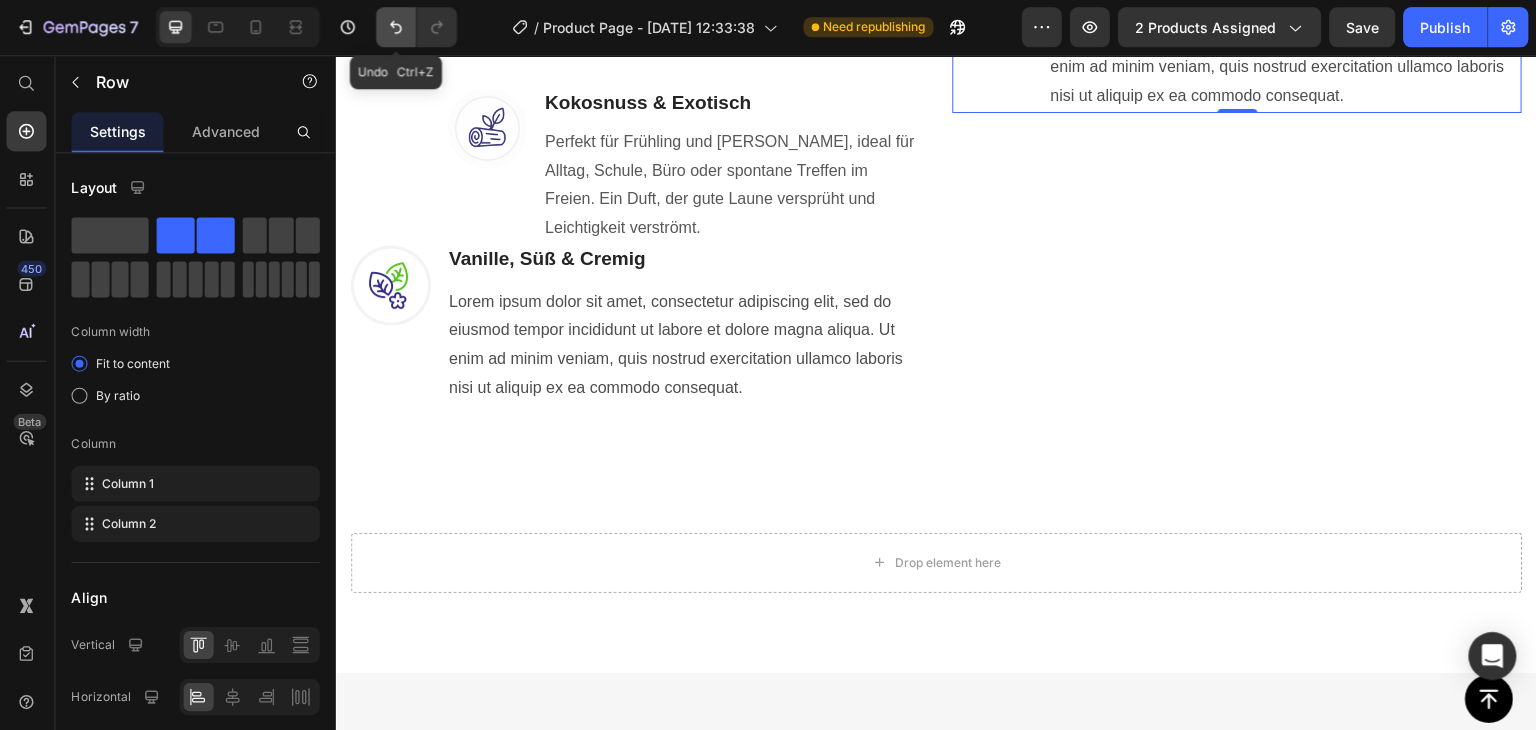 click 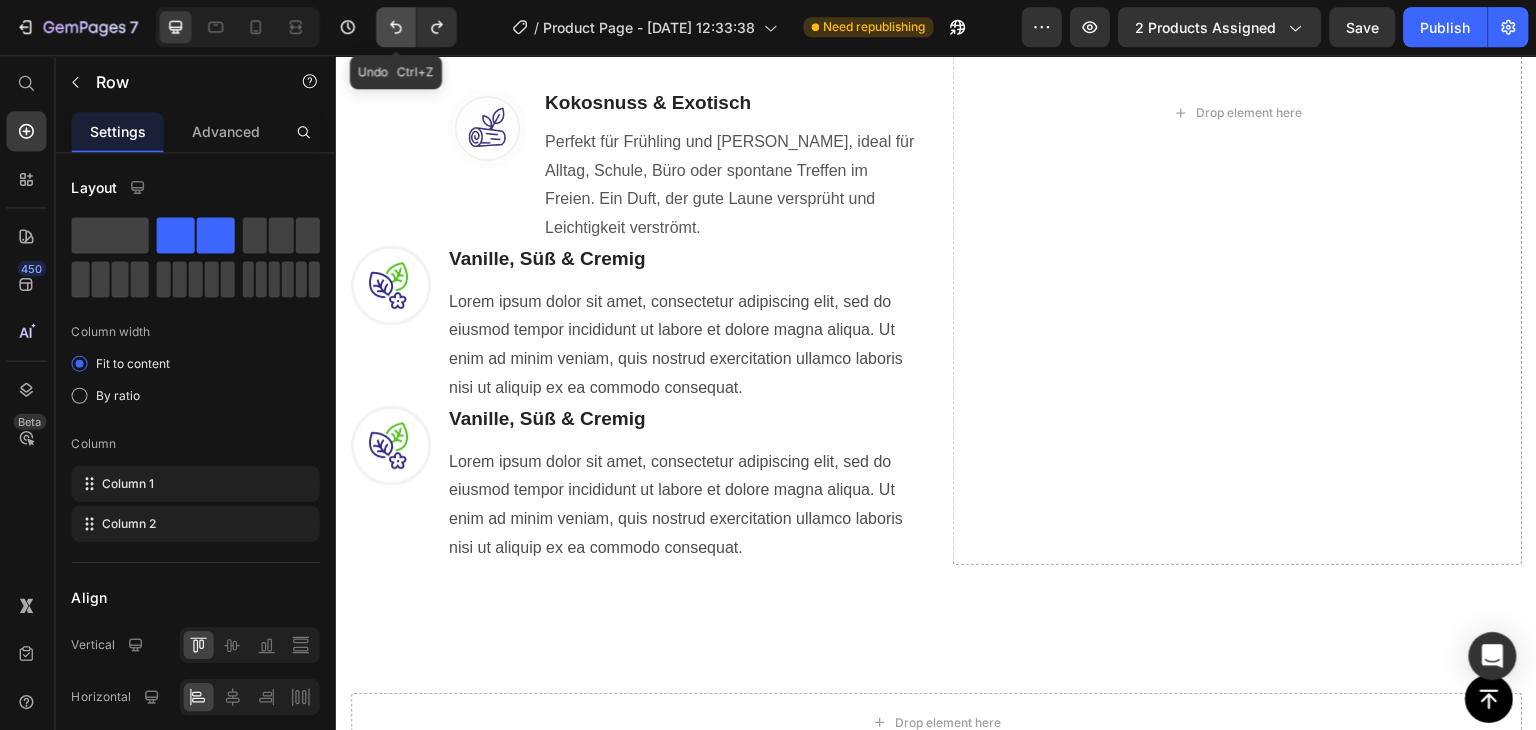 click 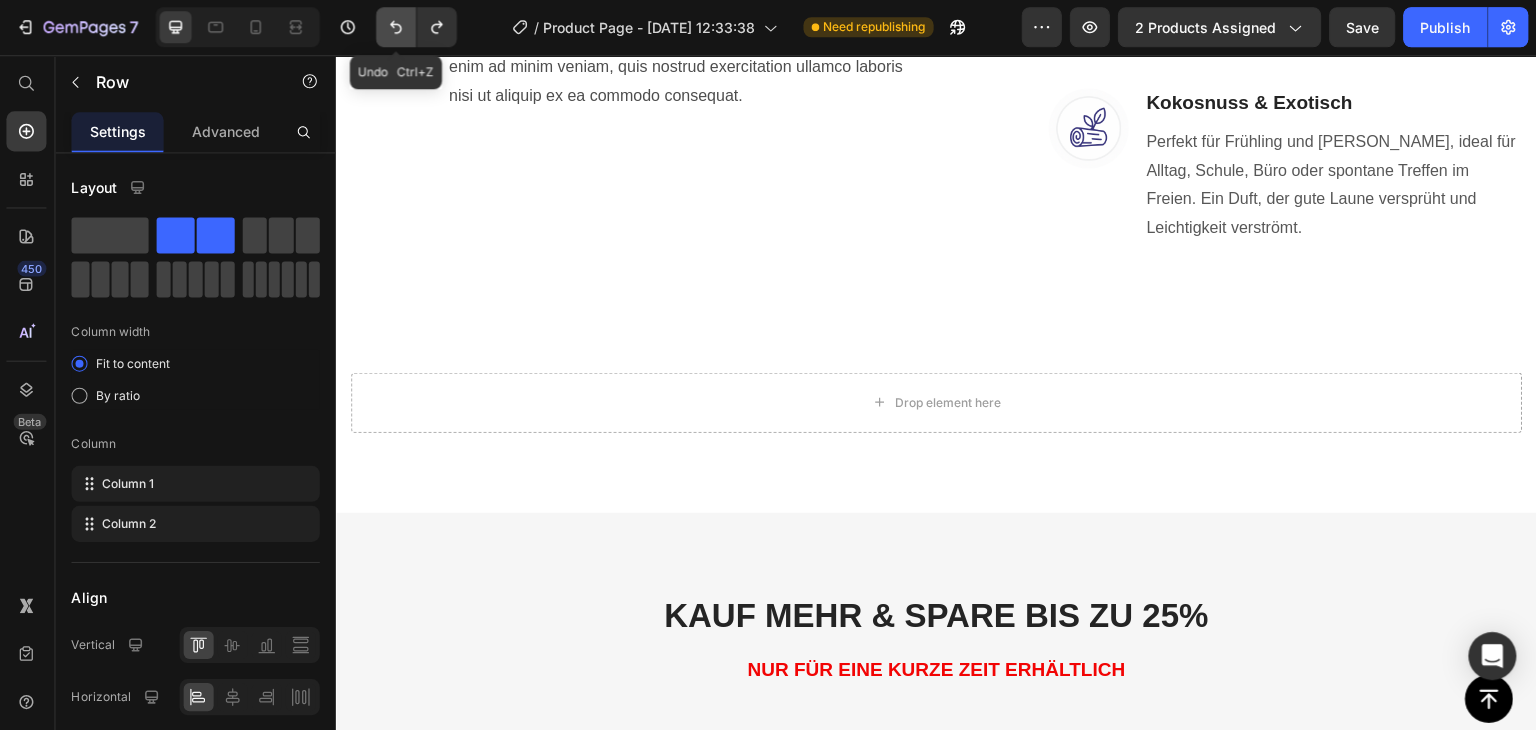 scroll, scrollTop: 1530, scrollLeft: 0, axis: vertical 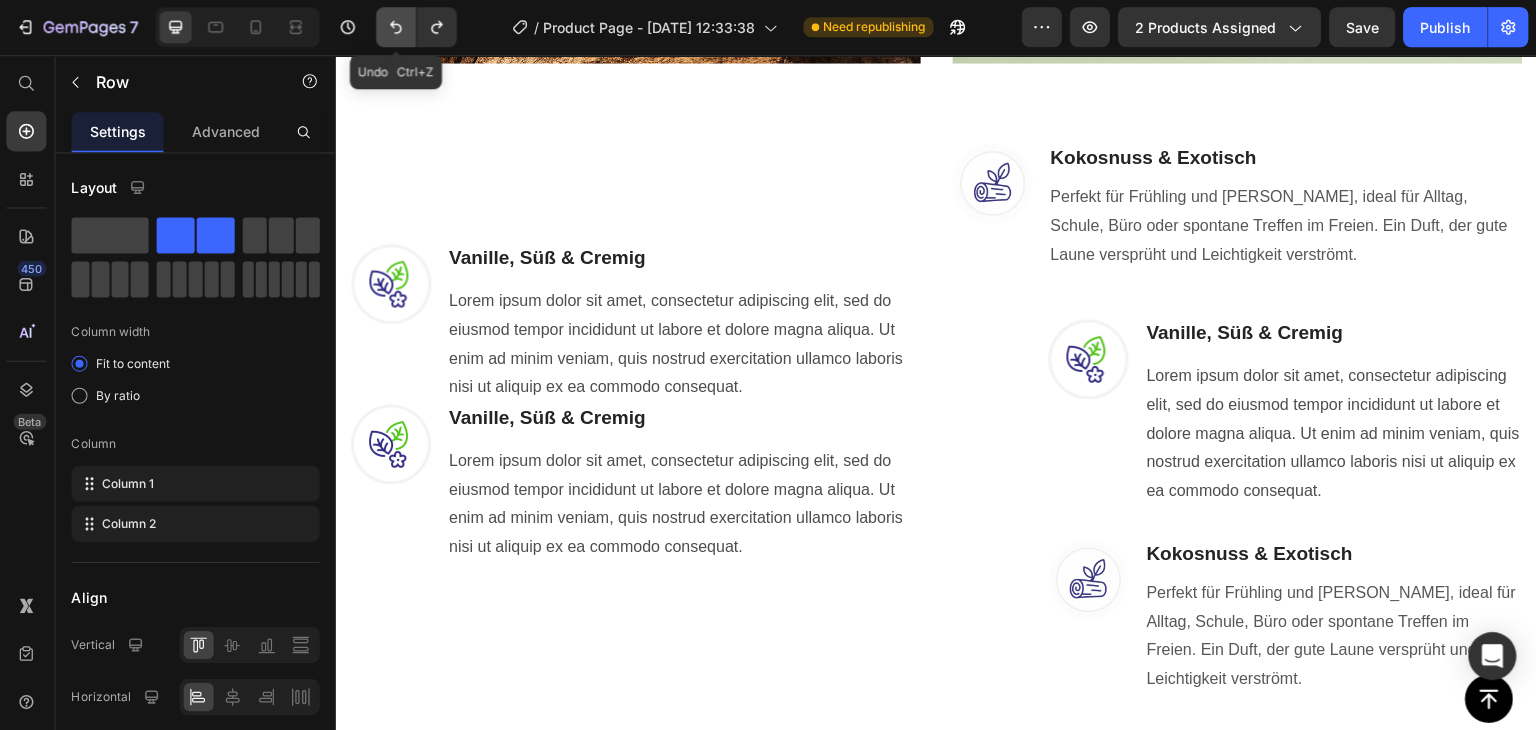 click 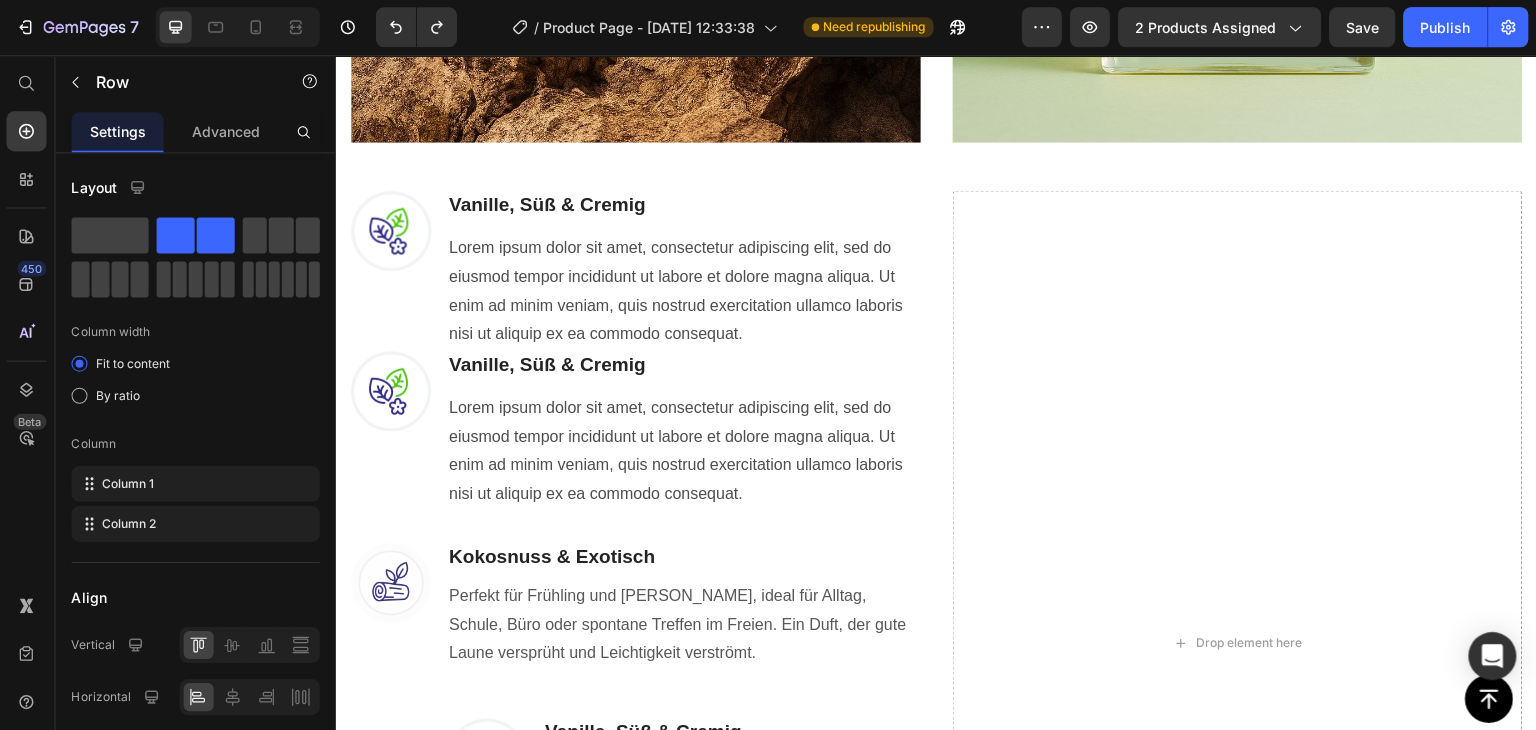 scroll, scrollTop: 1498, scrollLeft: 0, axis: vertical 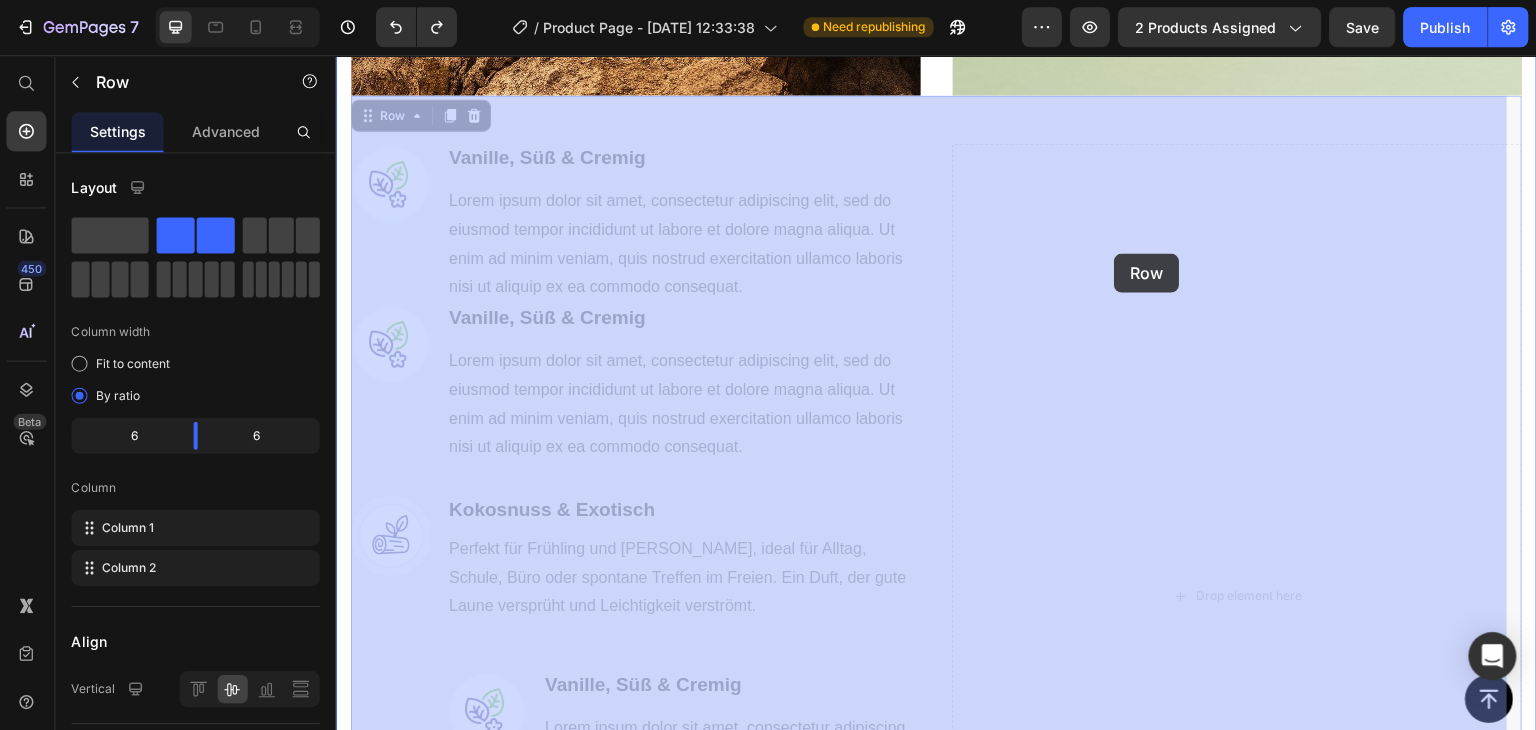 drag, startPoint x: 367, startPoint y: 114, endPoint x: 1113, endPoint y: 253, distance: 758.83923 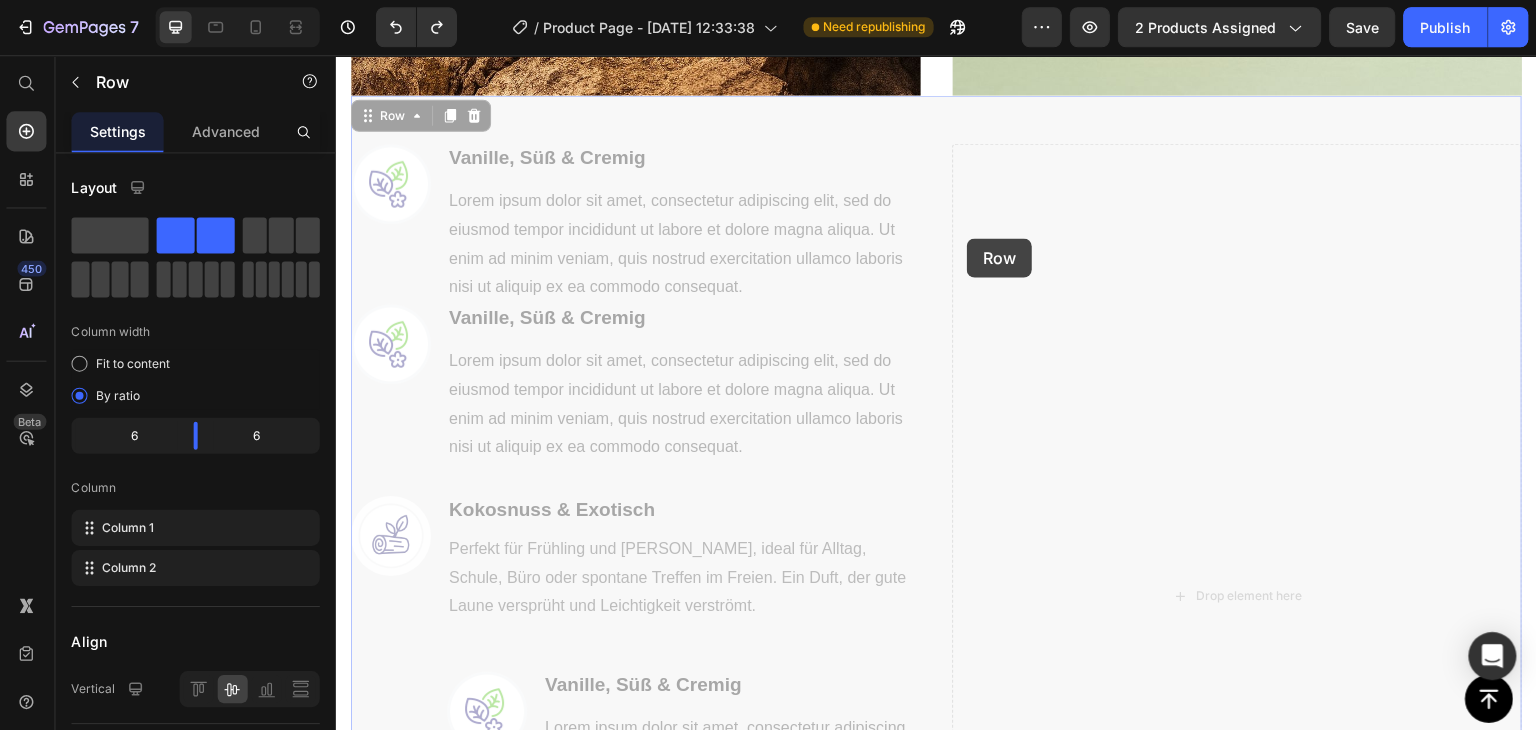 scroll, scrollTop: 1493, scrollLeft: 0, axis: vertical 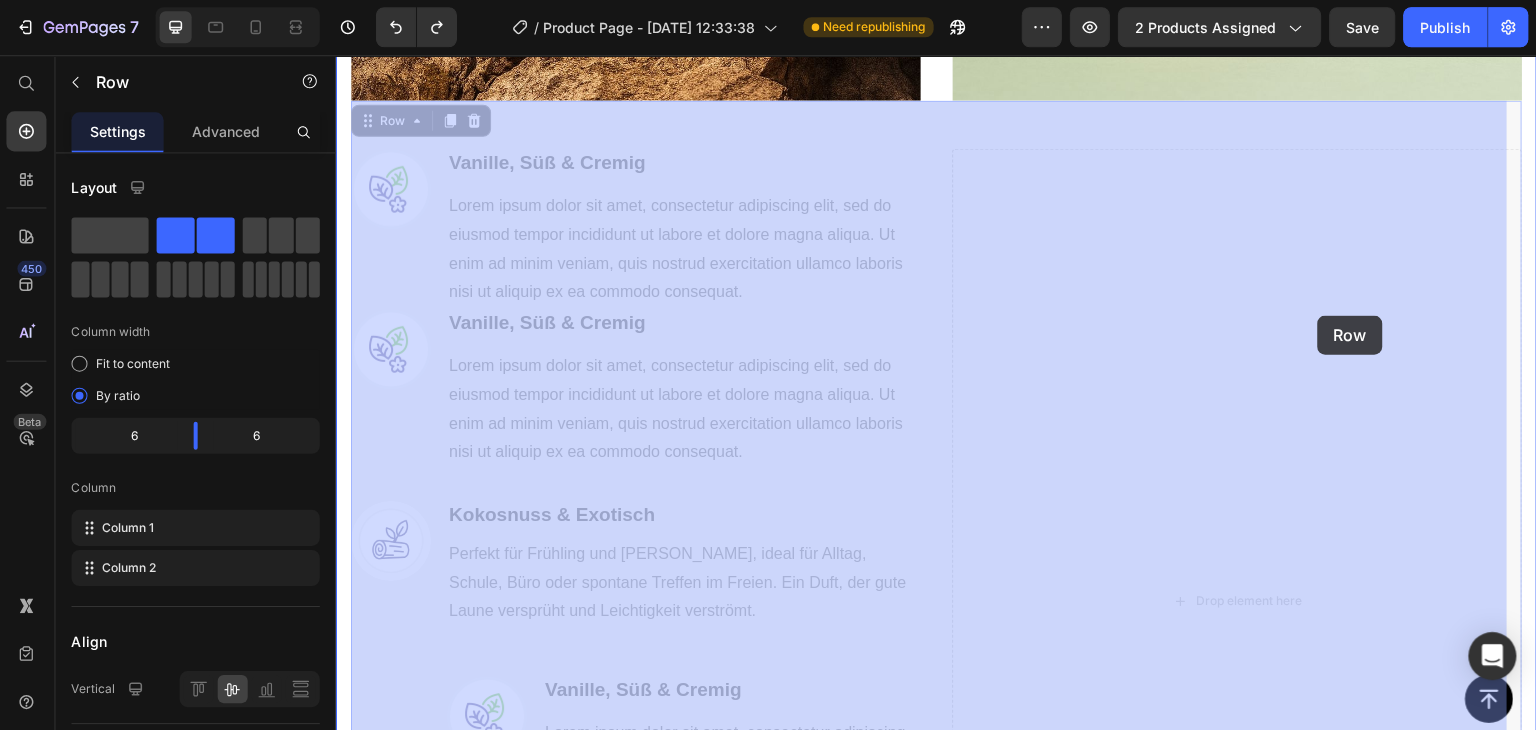 drag, startPoint x: 358, startPoint y: 121, endPoint x: 1303, endPoint y: 342, distance: 970.4978 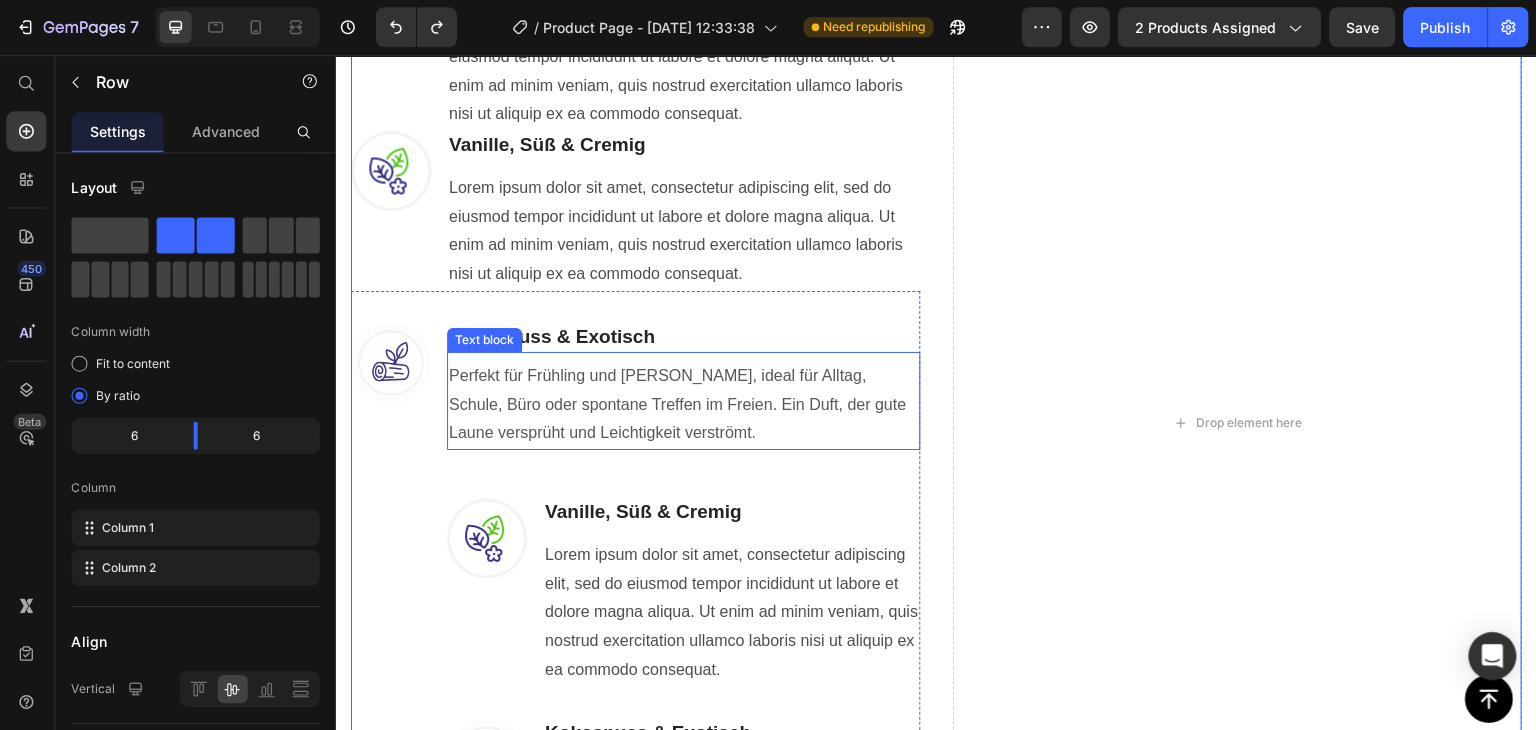 scroll, scrollTop: 1593, scrollLeft: 0, axis: vertical 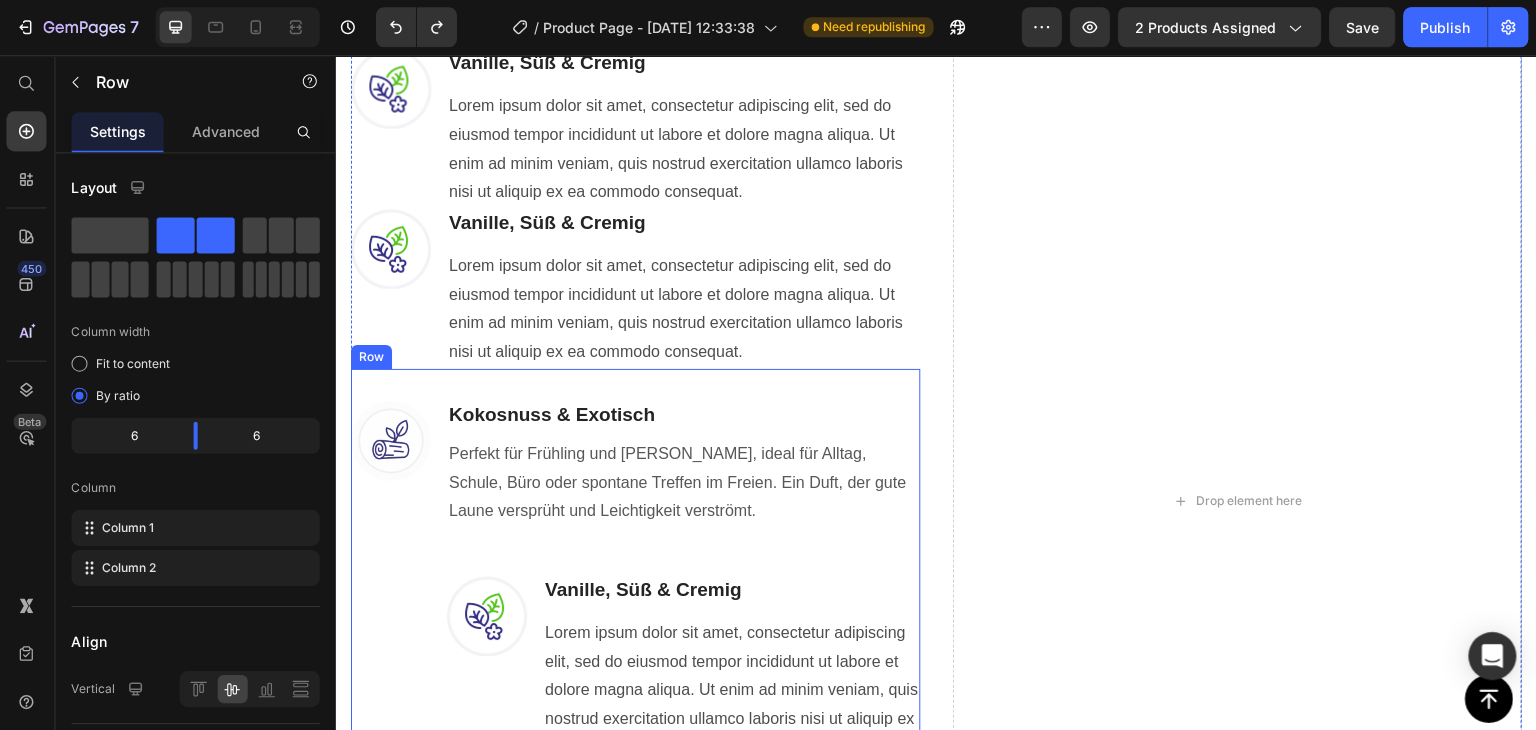 click on "Image Kokosnuss & Exotisch Heading Perfekt für Frühling und [PERSON_NAME], ideal für Alltag, Schule, Büro oder spontane Treffen im Freien. Ein Duft, der gute Laune versprüht und Leichtigkeit verströmt. Text block Image Vanille, [PERSON_NAME] & Cremig Heading Text block Lorem ipsum dolor sit amet, consectetur adipiscing elit, sed do eiusmod tempor incididunt ut labore et dolore magna aliqua. Ut enim ad minim veniam, quis nostrud exercitation ullamco laboris nisi ut aliquip ex ea commodo consequat. Text Block Row Image Kokosnuss & Exotisch Heading Perfekt für Frühling und [PERSON_NAME], ideal für Alltag, Schule, Büro oder spontane Treffen im Freien. Ein Duft, der gute Laune versprüht und Leichtigkeit verströmt. Text block [GEOGRAPHIC_DATA]" at bounding box center (634, 660) 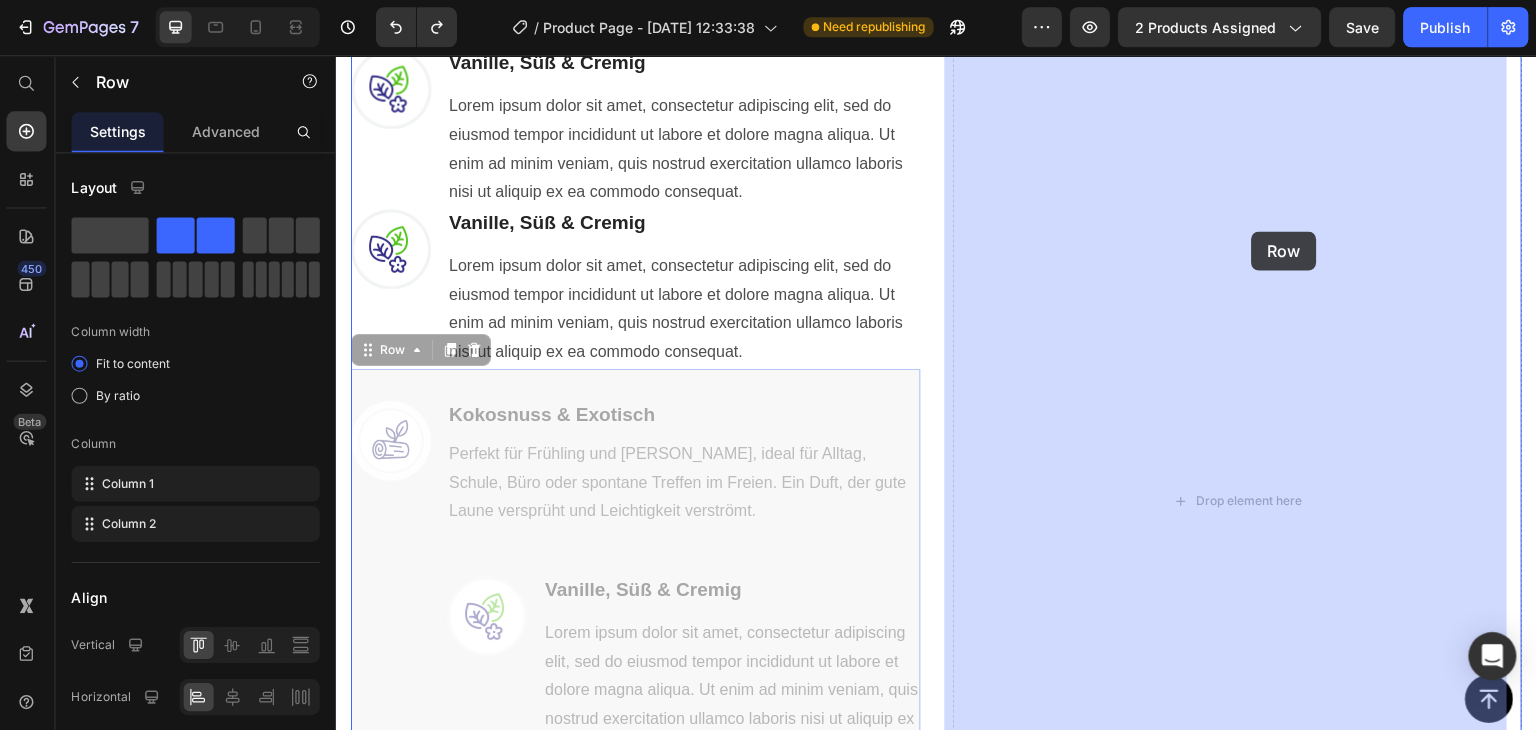 drag, startPoint x: 370, startPoint y: 348, endPoint x: 739, endPoint y: 591, distance: 441.82574 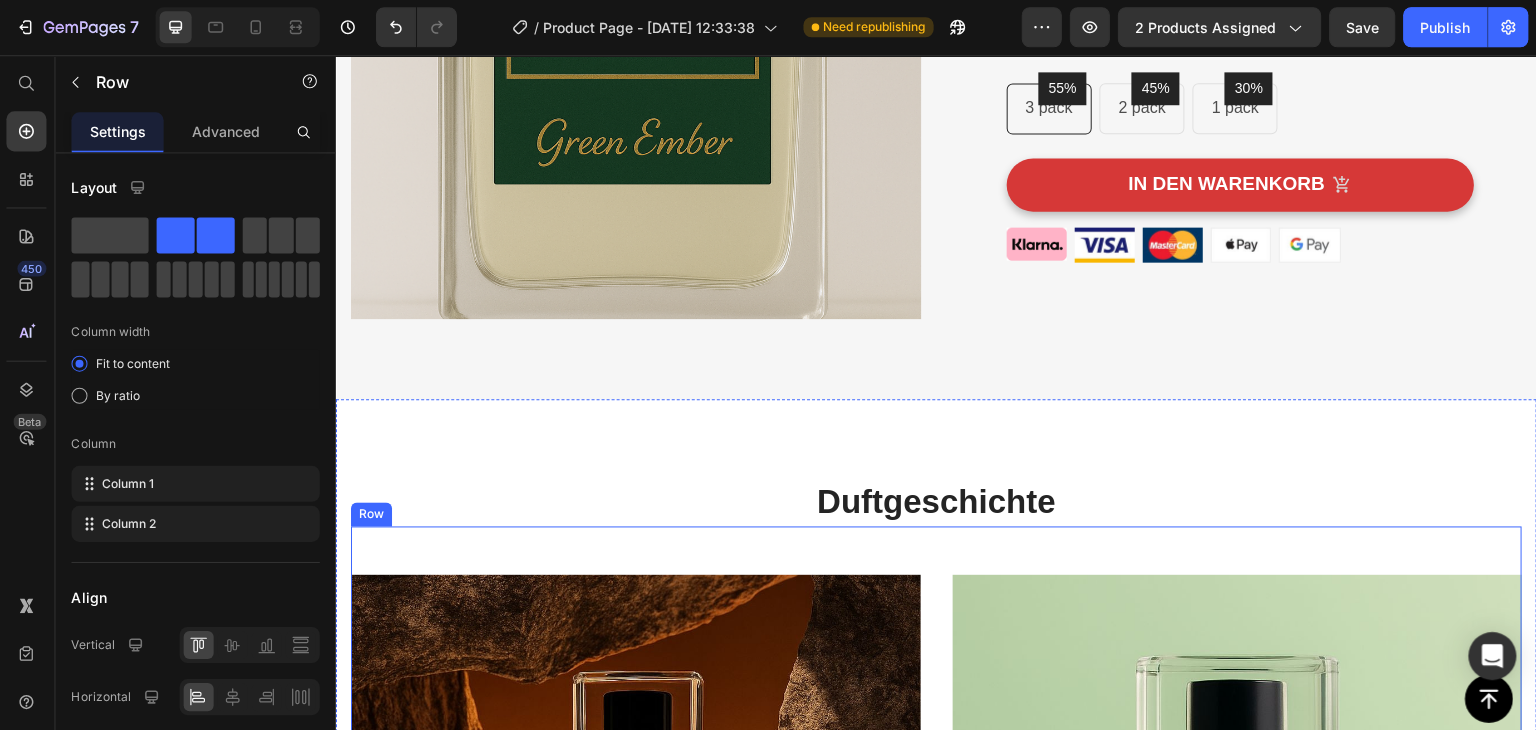 scroll, scrollTop: 627, scrollLeft: 0, axis: vertical 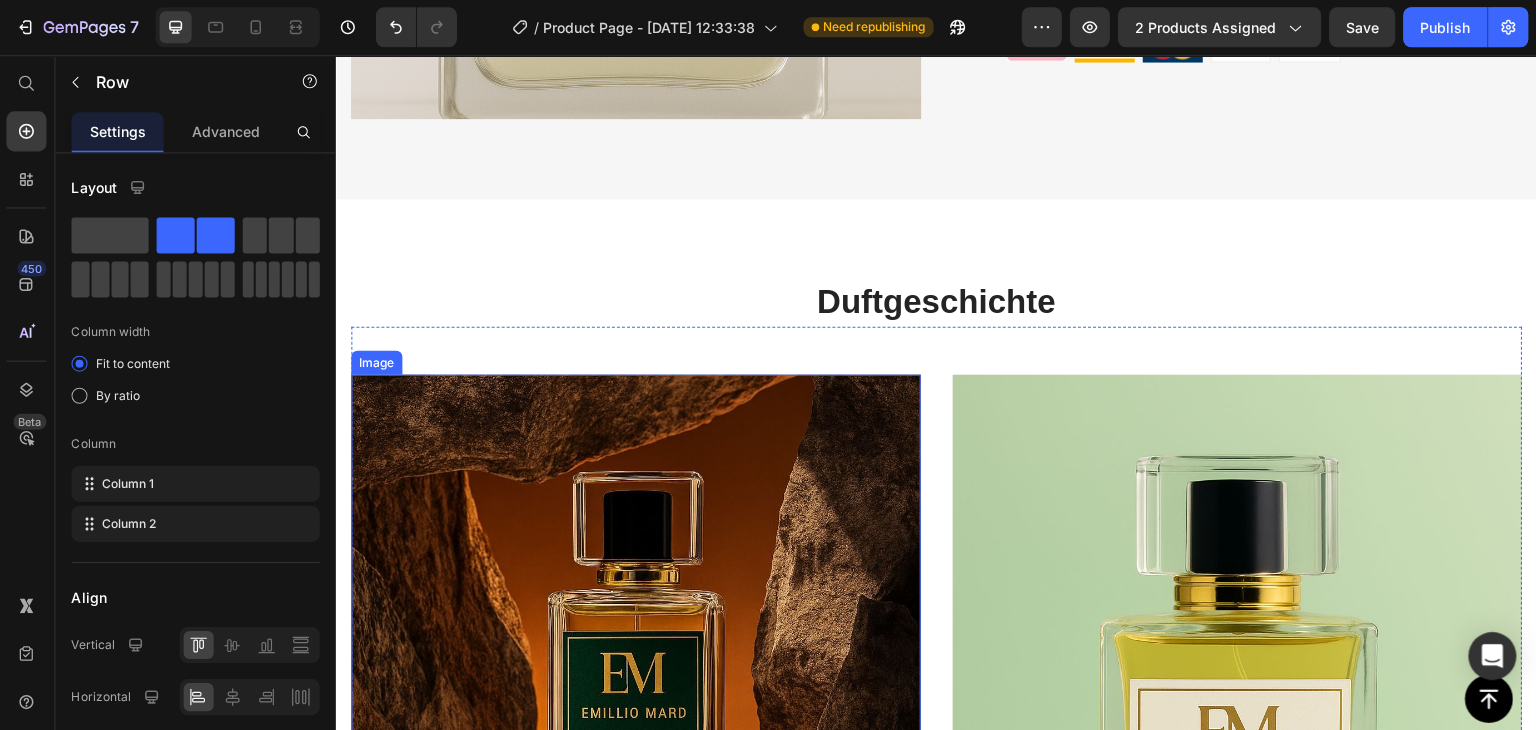 click at bounding box center (634, 674) 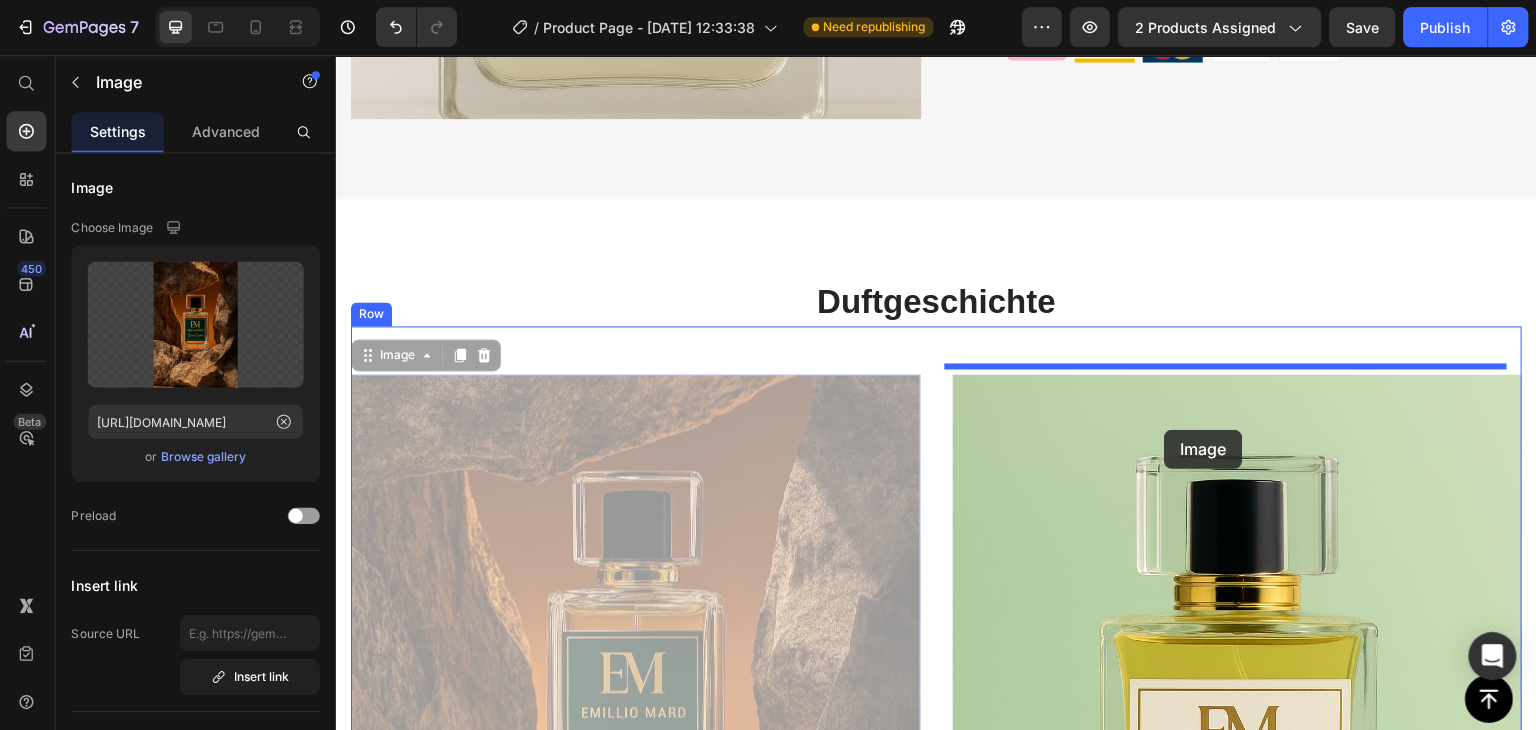 drag, startPoint x: 373, startPoint y: 344, endPoint x: 1163, endPoint y: 429, distance: 794.55963 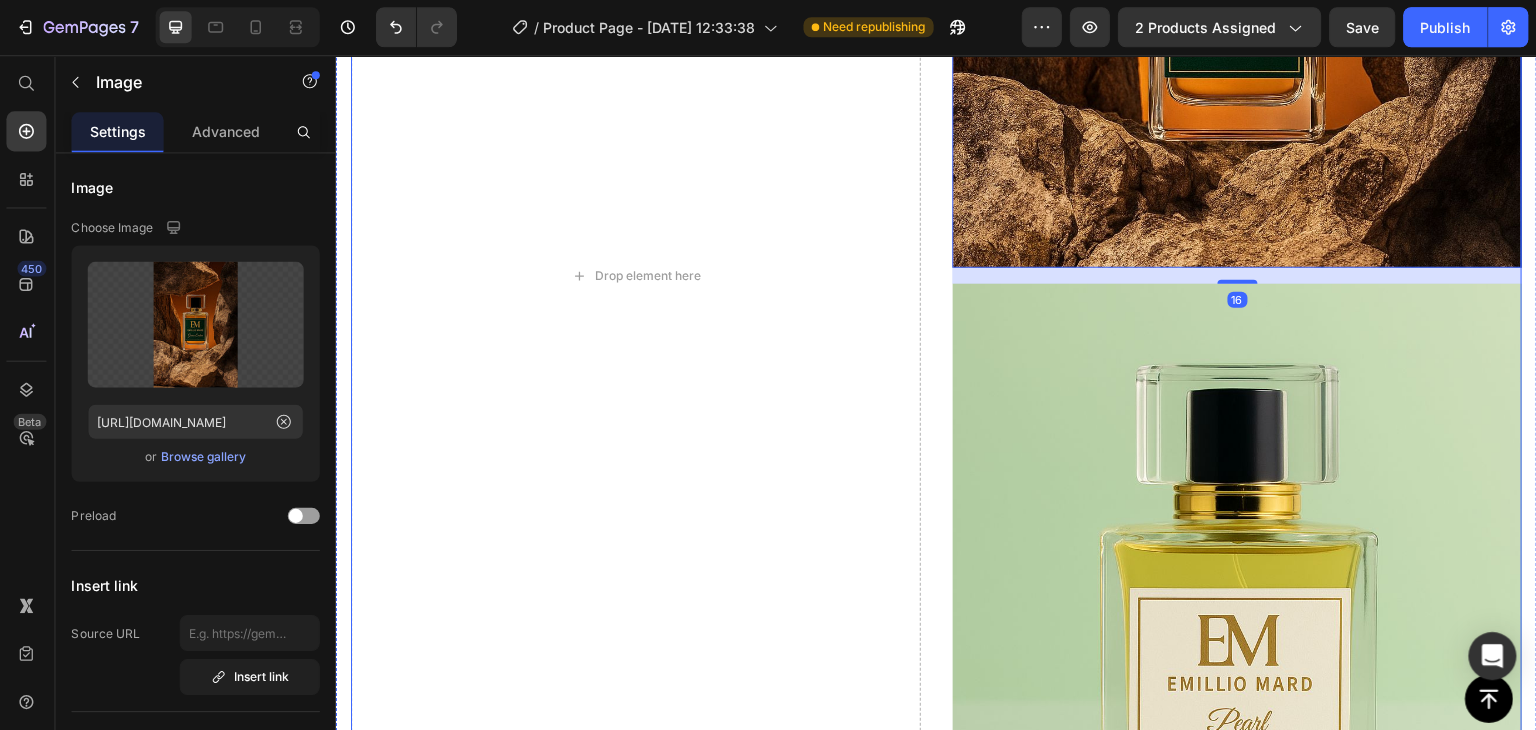 scroll, scrollTop: 1260, scrollLeft: 0, axis: vertical 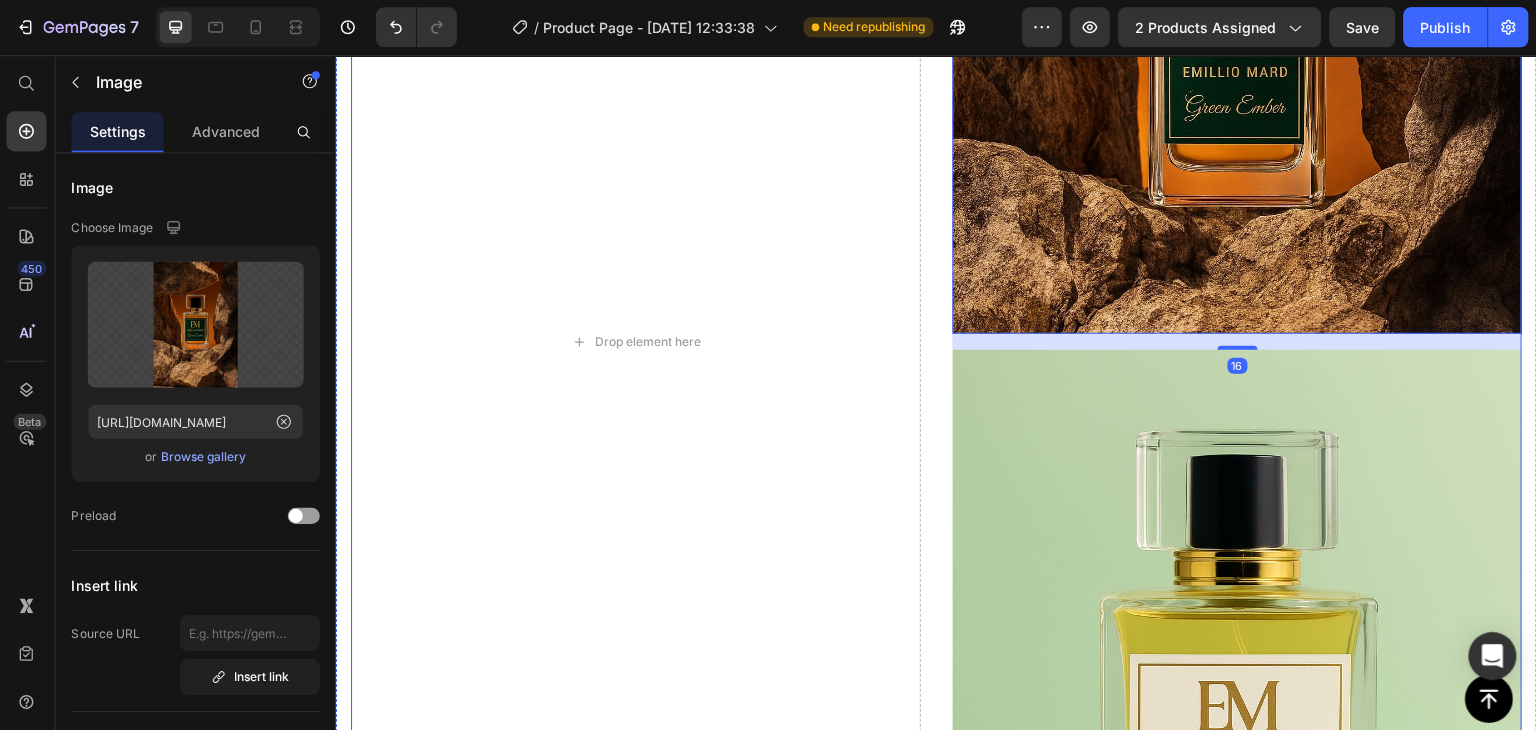 click at bounding box center (1235, 649) 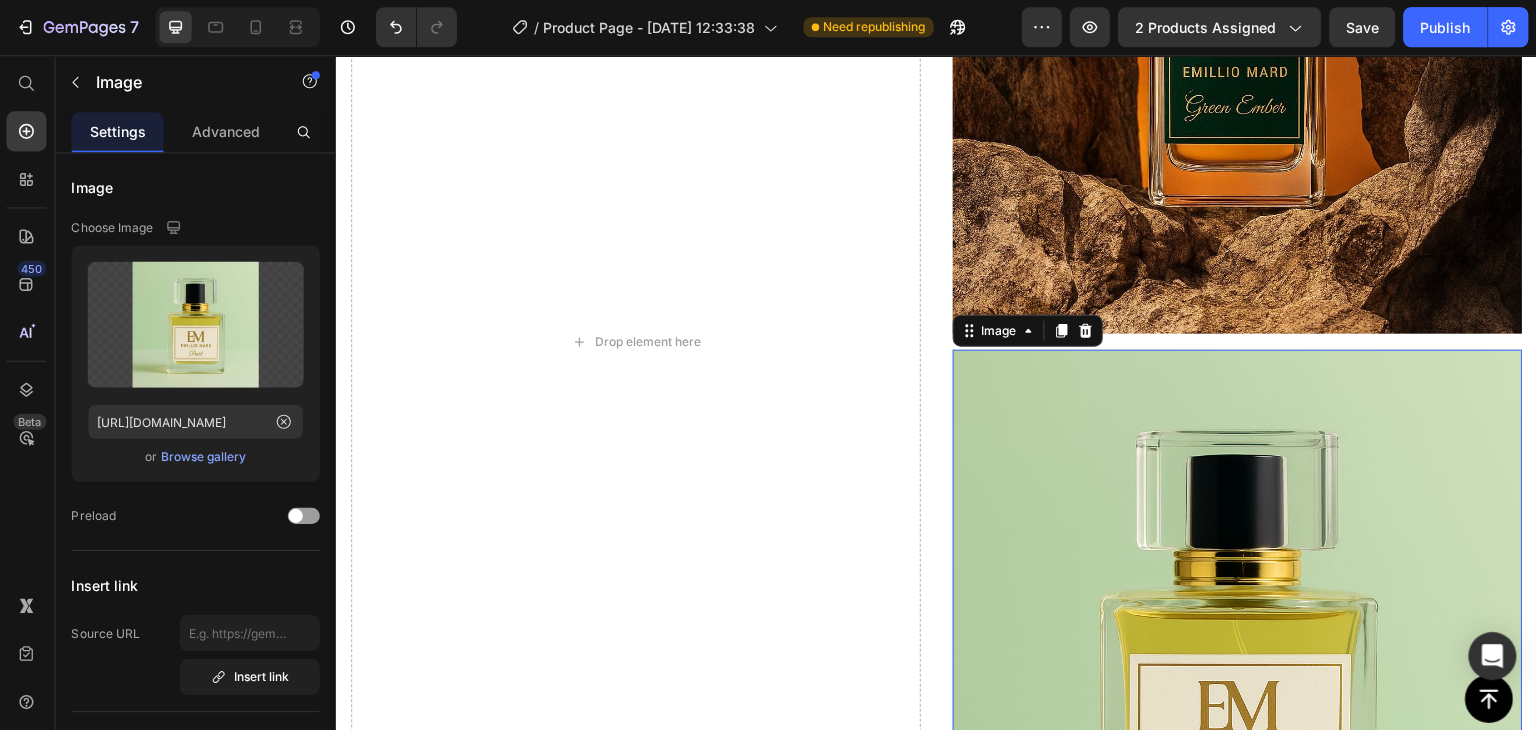 scroll, scrollTop: 1326, scrollLeft: 0, axis: vertical 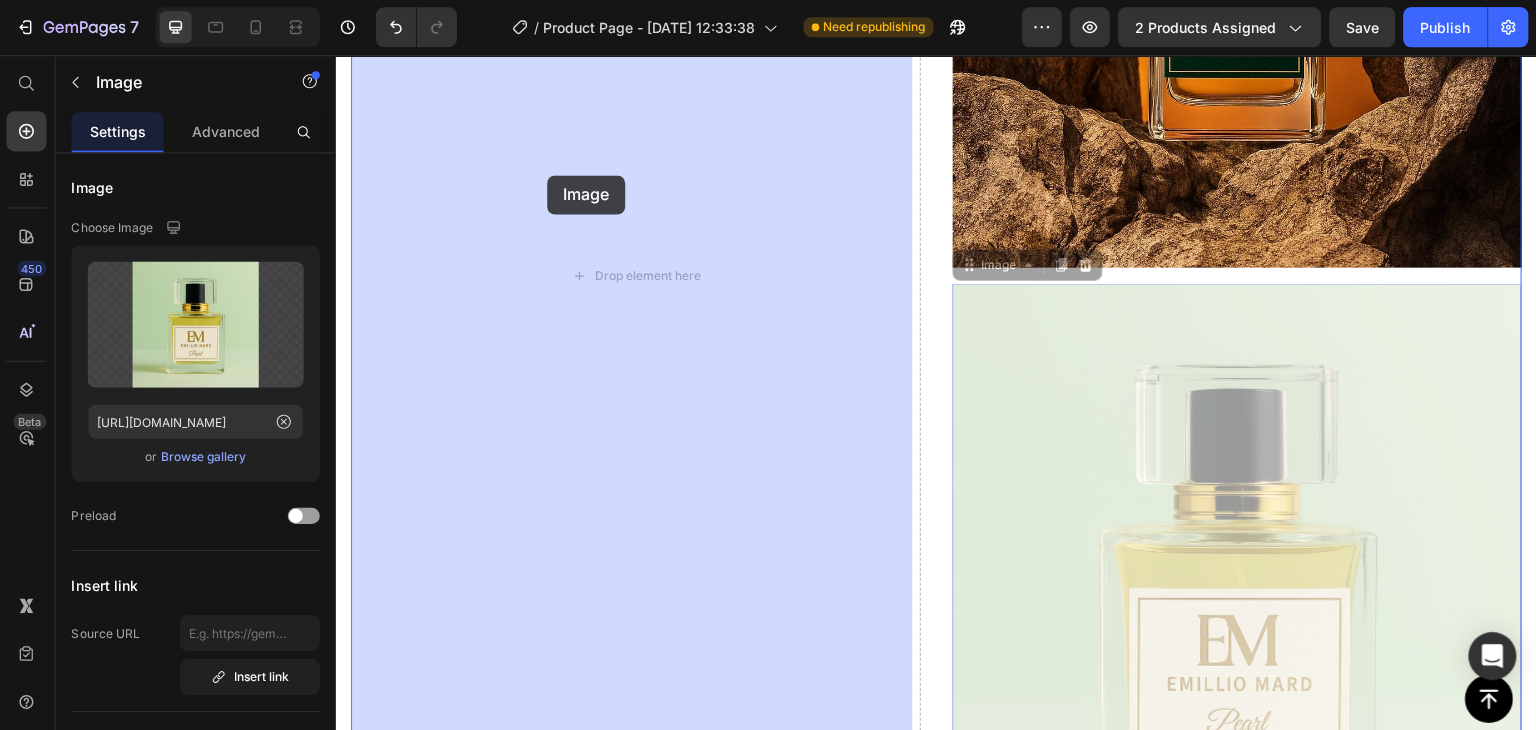 drag, startPoint x: 959, startPoint y: 267, endPoint x: 546, endPoint y: 175, distance: 423.12292 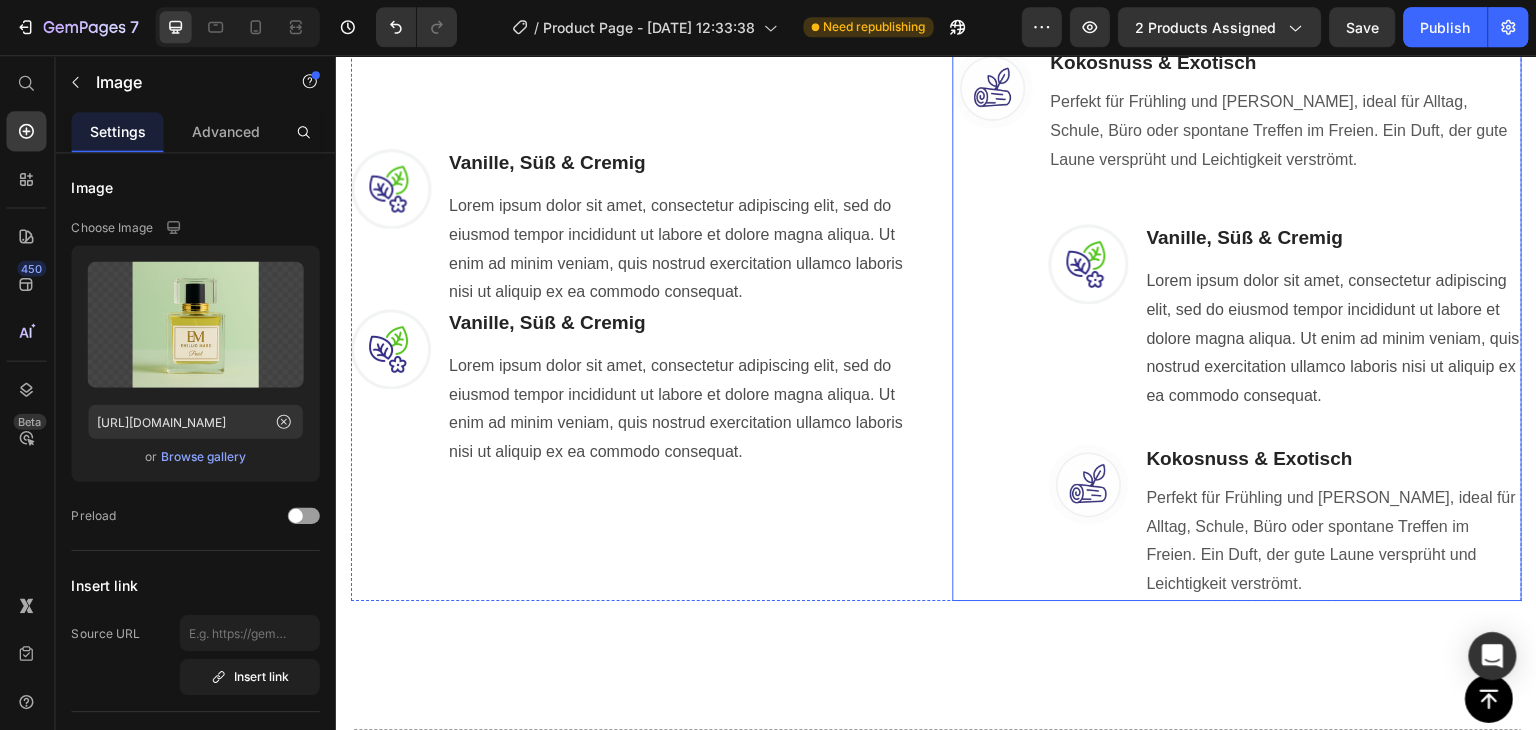 scroll, scrollTop: 1525, scrollLeft: 0, axis: vertical 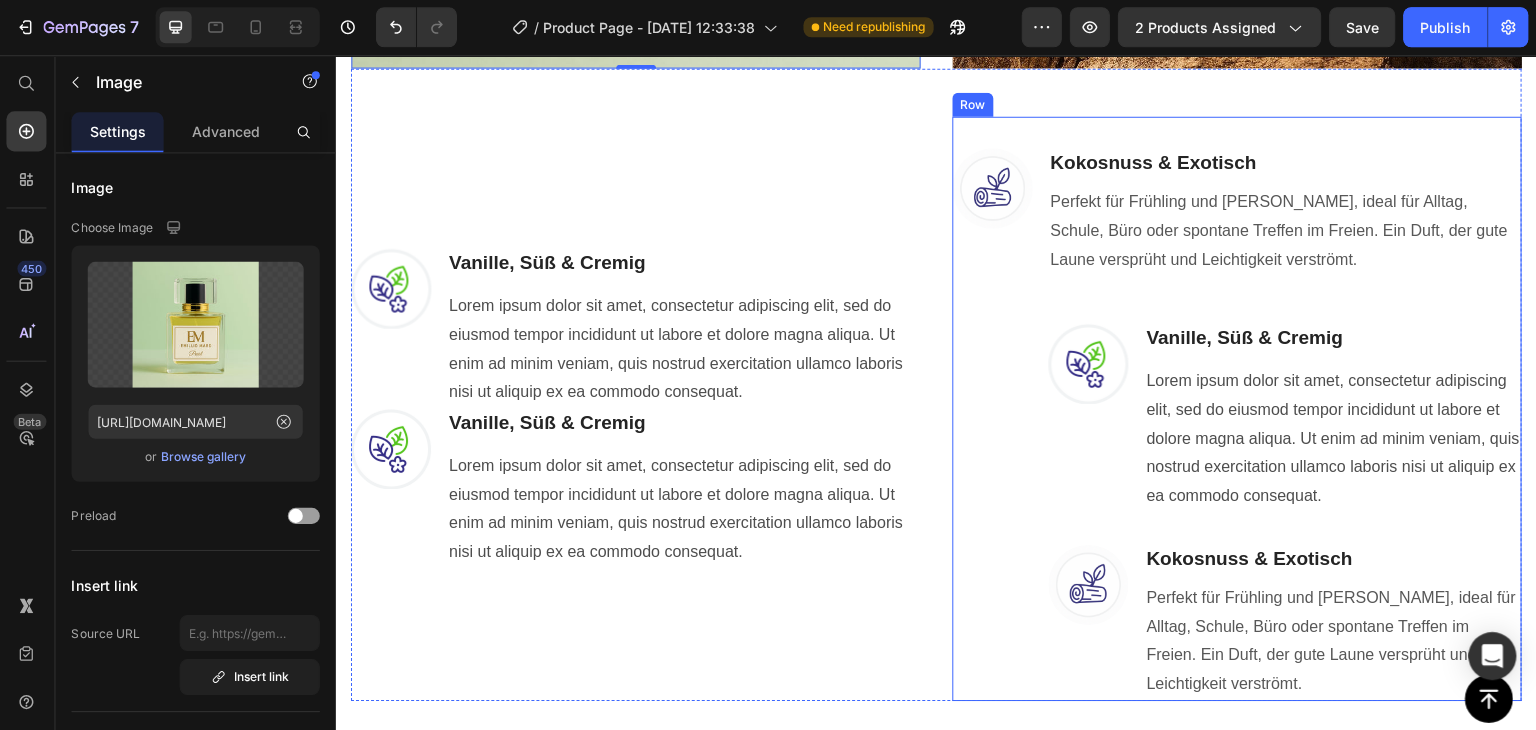 click on "Image" at bounding box center [991, 424] 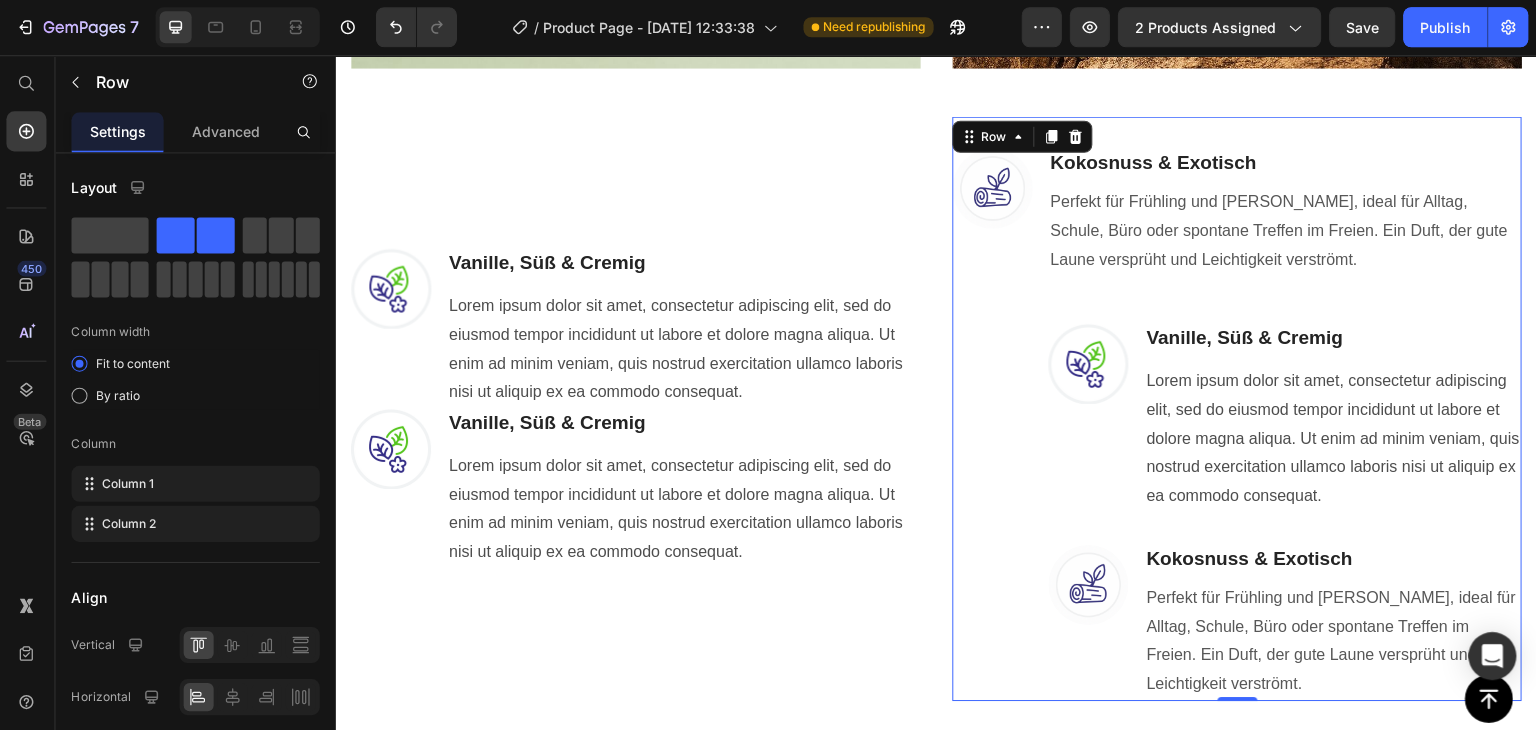 click on "Image" at bounding box center (991, 424) 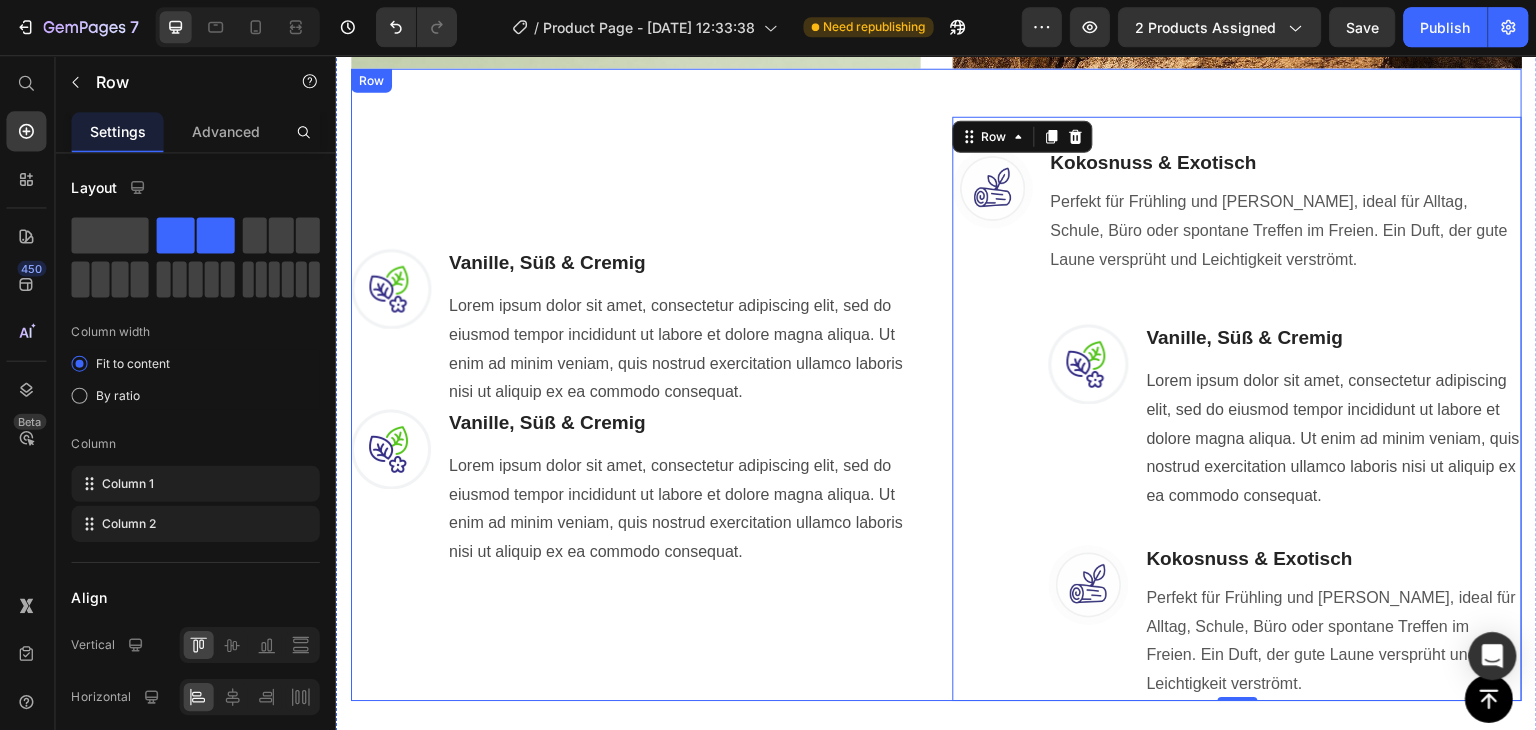 click on "Image Vanille, [PERSON_NAME] & Cremig Heading Text block Lorem ipsum dolor sit amet, consectetur adipiscing elit, sed do eiusmod tempor incididunt ut labore et dolore magna aliqua. Ut enim ad minim veniam, quis nostrud exercitation ullamco laboris nisi ut aliquip ex ea commodo consequat. Text Block Row Image Vanille, [PERSON_NAME] & Cremig Heading Text block Lorem ipsum dolor sit amet, consectetur adipiscing elit, sed do eiusmod tempor incididunt ut labore et dolore magna aliqua. Ut enim ad minim veniam, quis nostrud exercitation ullamco laboris nisi ut aliquip ex ea commodo consequat. Text Block Row Image Kokosnuss & Exotisch Heading Perfekt für Frühling und [PERSON_NAME], ideal für Alltag, Schule, Büro oder spontane Treffen im Freien. Ein Duft, der gute Laune versprüht und Leichtigkeit verströmt. Text block Image Vanille, Süß & Cremig Heading Text block Text Block Row Image Kokosnuss & Exotisch Heading Text block Row Row Row   0 Row" at bounding box center (935, 384) 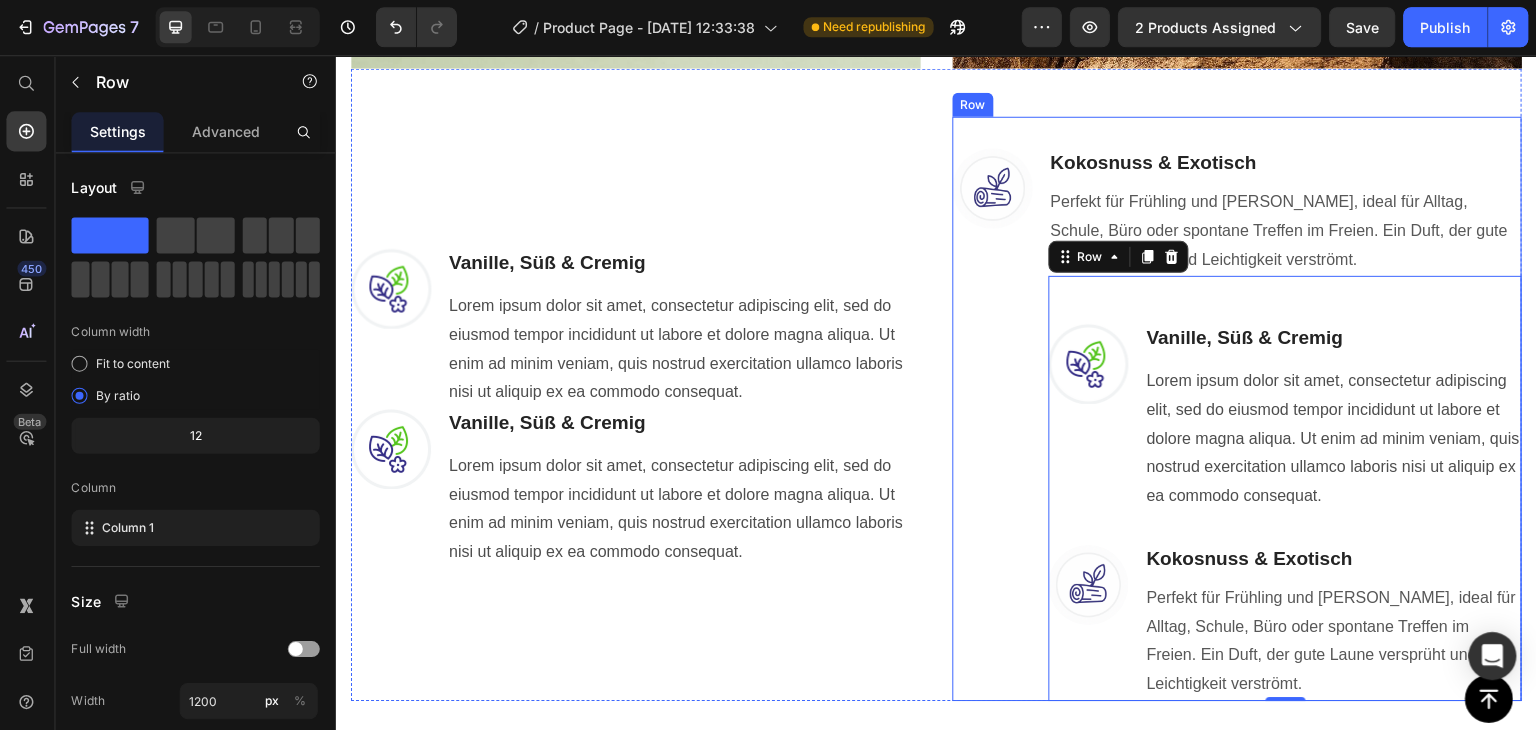 click on "Image Kokosnuss & Exotisch Heading Perfekt für Frühling und [PERSON_NAME], ideal für Alltag, Schule, Büro oder spontane Treffen im Freien. Ein Duft, der gute Laune versprüht und Leichtigkeit verströmt. Text block Image Vanille, [PERSON_NAME] & Cremig Heading Text block Lorem ipsum dolor sit amet, consectetur adipiscing elit, sed do eiusmod tempor incididunt ut labore et dolore magna aliqua. Ut enim ad minim veniam, quis nostrud exercitation ullamco laboris nisi ut aliquip ex ea commodo consequat. Text Block Row Image Kokosnuss & Exotisch Heading Perfekt für Frühling und [PERSON_NAME], ideal für Alltag, Schule, Büro oder spontane Treffen im Freien. Ein Duft, der gute Laune versprüht und Leichtigkeit verströmt. Text block Row Row   0 Row" at bounding box center [1235, 408] 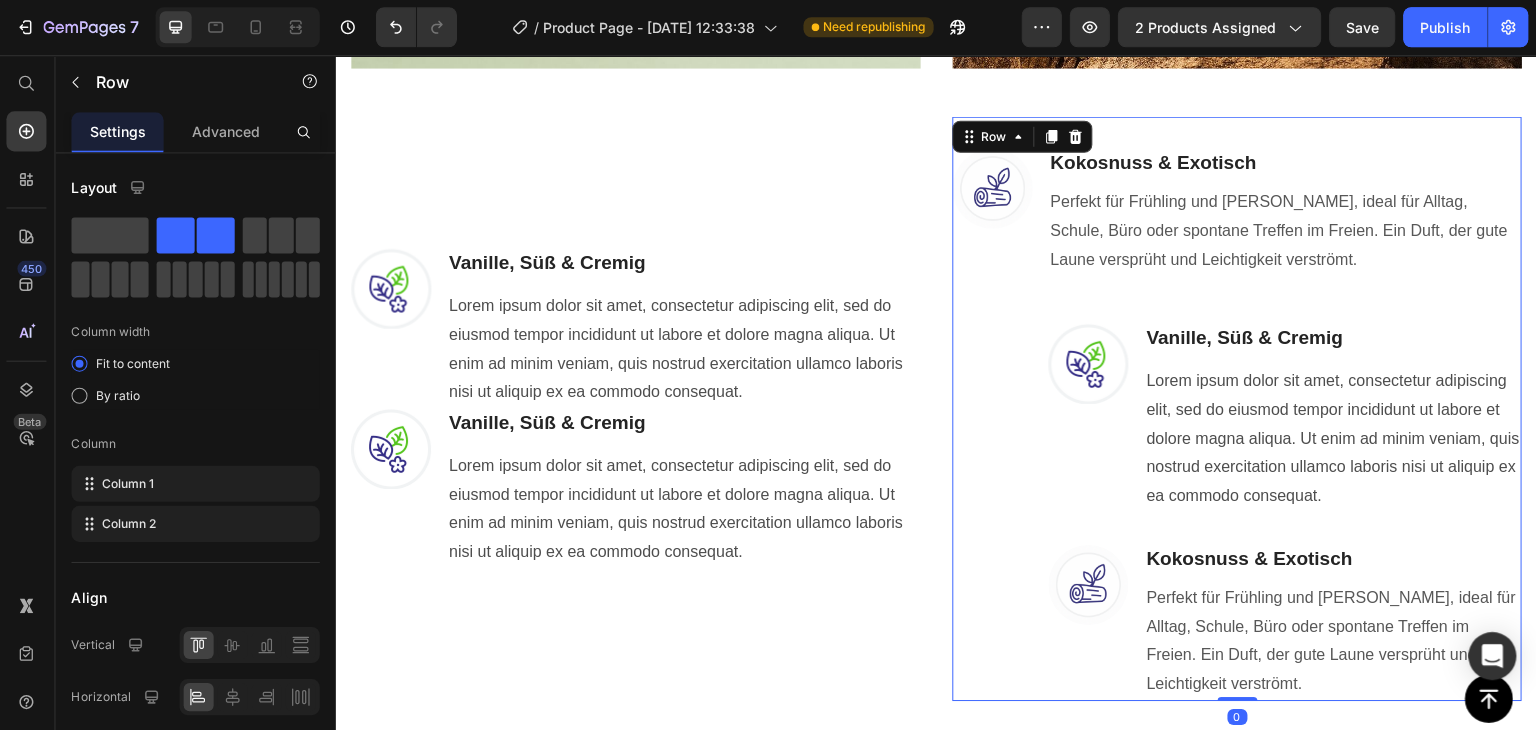click on "Image Kokosnuss & Exotisch Heading Perfekt für Frühling und [PERSON_NAME], ideal für Alltag, Schule, Büro oder spontane Treffen im Freien. Ein Duft, der gute Laune versprüht und Leichtigkeit verströmt. Text block Image Vanille, [PERSON_NAME] & Cremig Heading Text block Lorem ipsum dolor sit amet, consectetur adipiscing elit, sed do eiusmod tempor incididunt ut labore et dolore magna aliqua. Ut enim ad minim veniam, quis nostrud exercitation ullamco laboris nisi ut aliquip ex ea commodo consequat. Text Block Row Image Kokosnuss & Exotisch Heading Perfekt für Frühling und [PERSON_NAME], ideal für Alltag, Schule, Büro oder spontane Treffen im Freien. Ein Duft, der gute Laune versprüht und Leichtigkeit verströmt. Text block Row Row Row   0" at bounding box center [1235, 408] 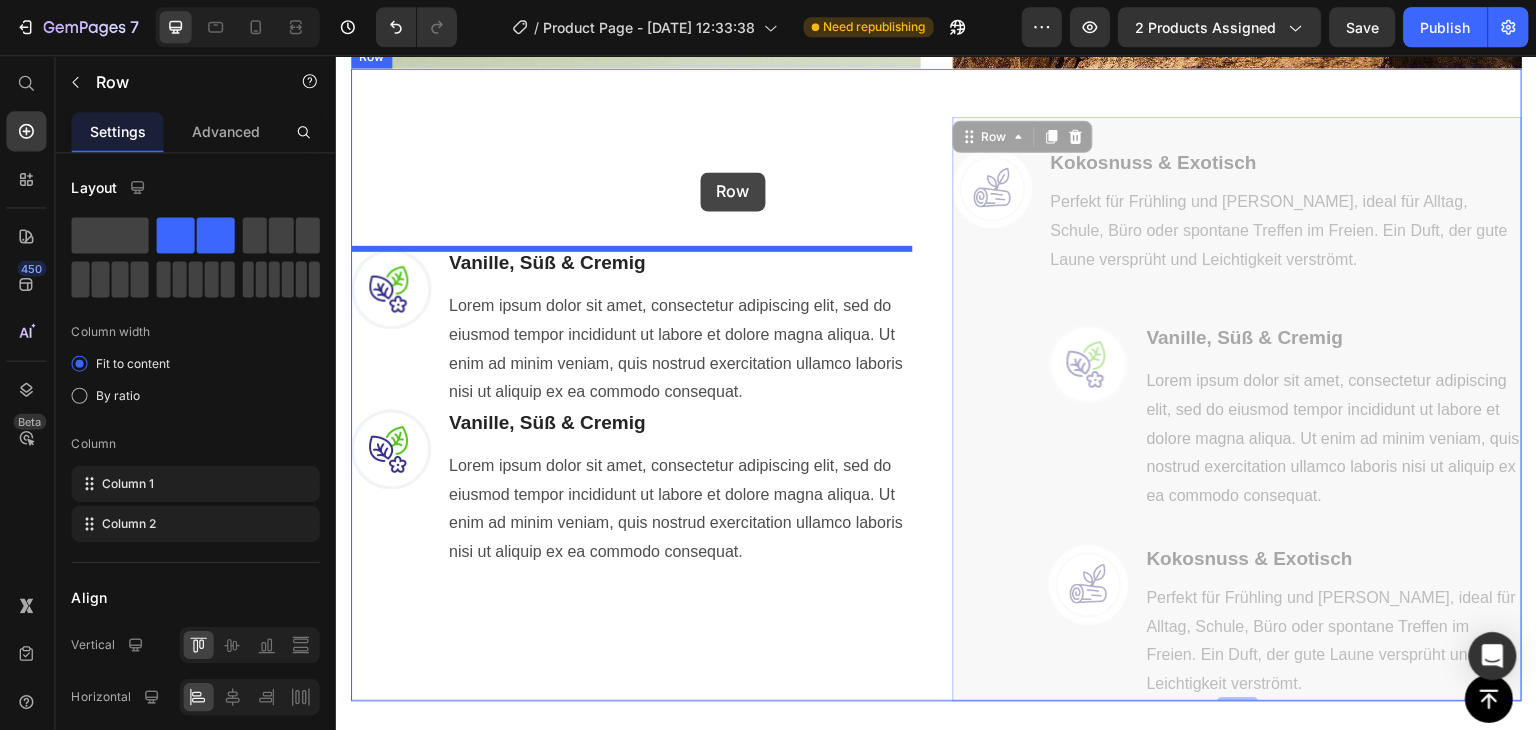 drag, startPoint x: 962, startPoint y: 141, endPoint x: 699, endPoint y: 172, distance: 264.8207 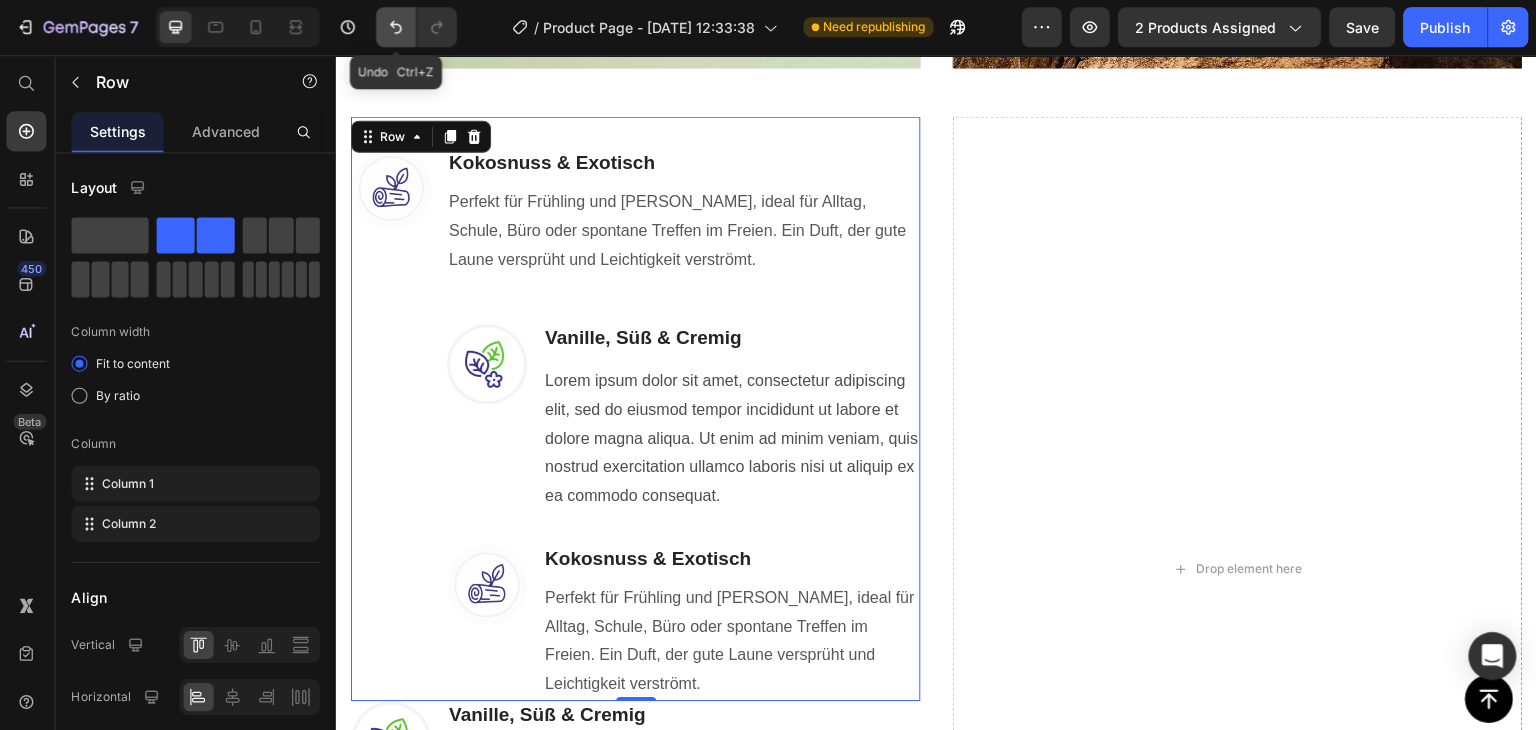 click 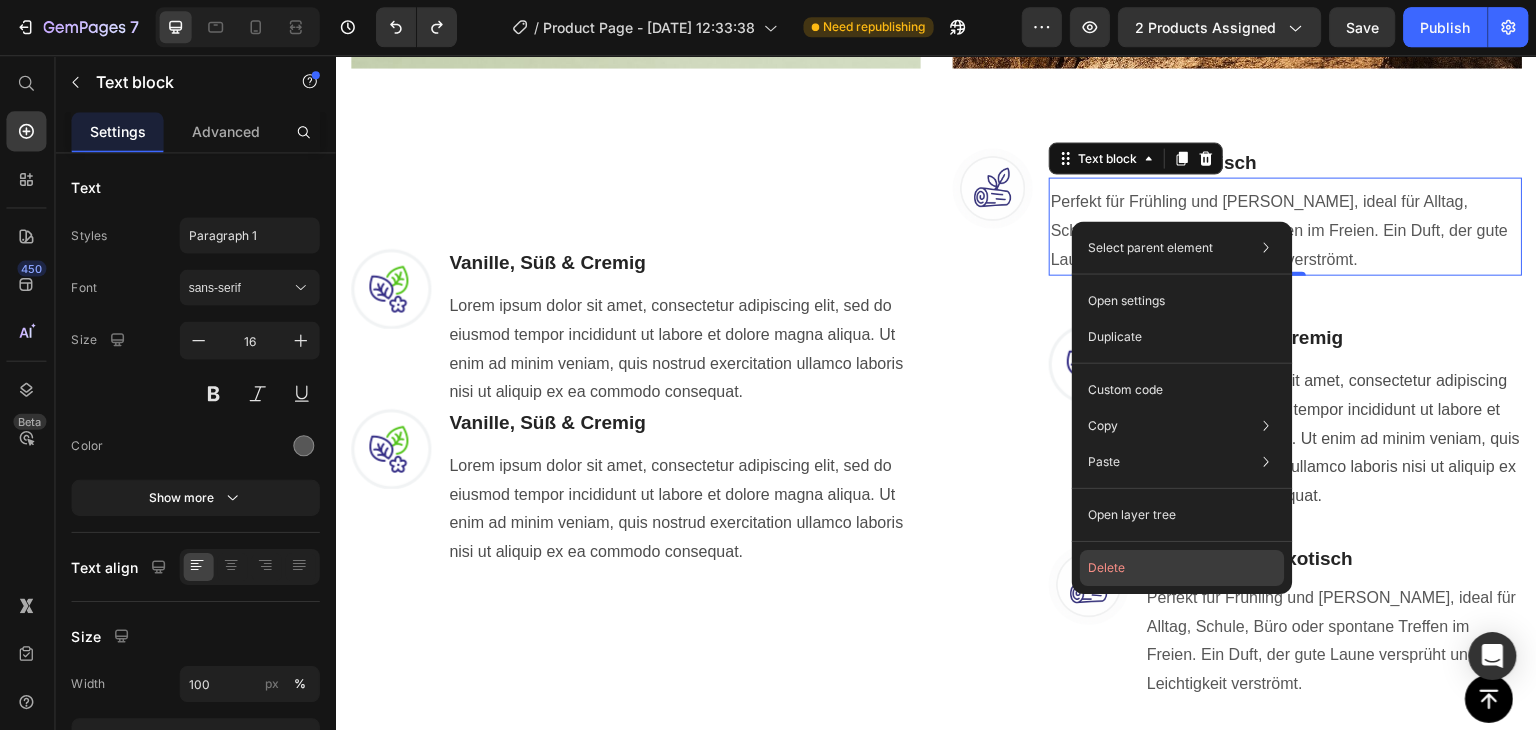 click on "Delete" 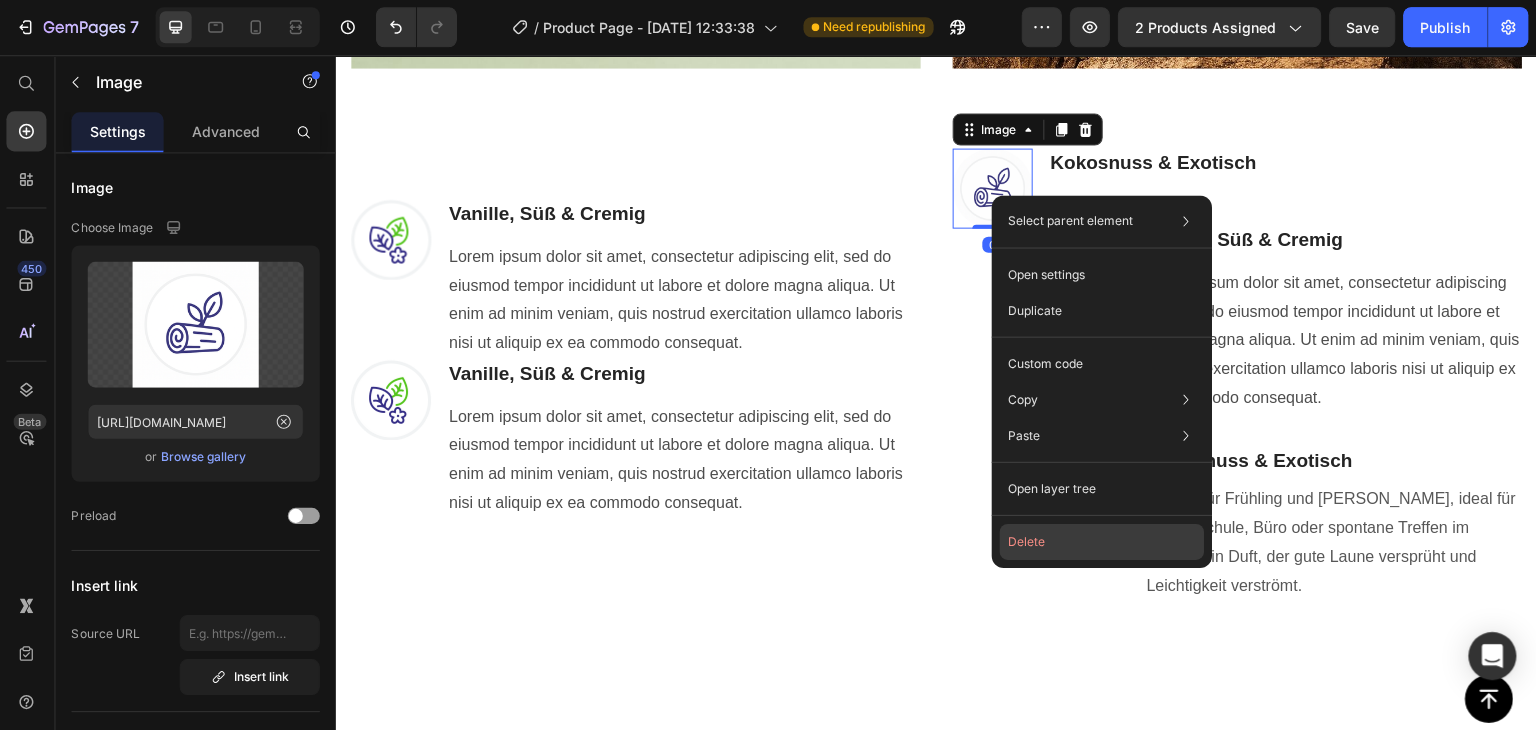 click on "Delete" 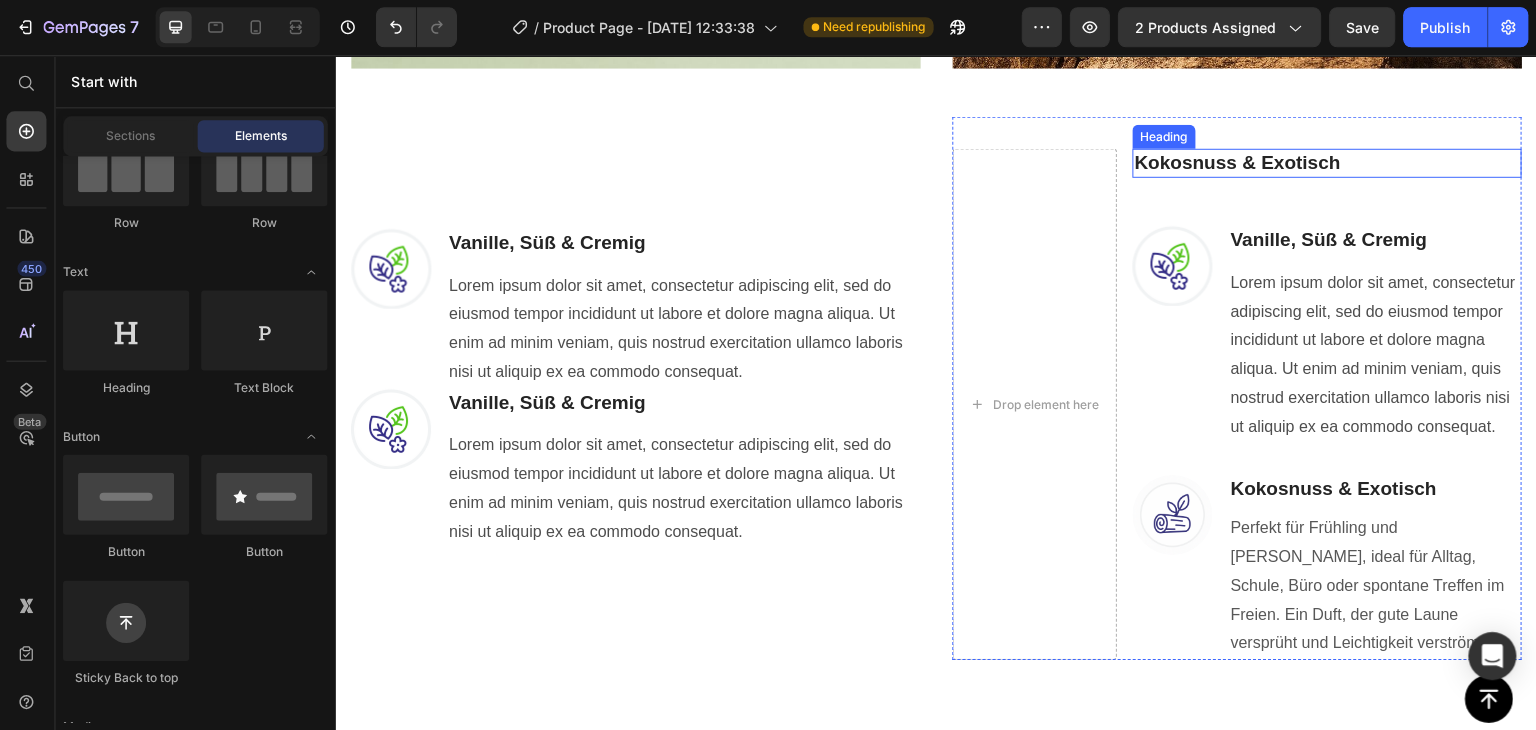 click on "Kokosnuss & Exotisch" at bounding box center (1325, 162) 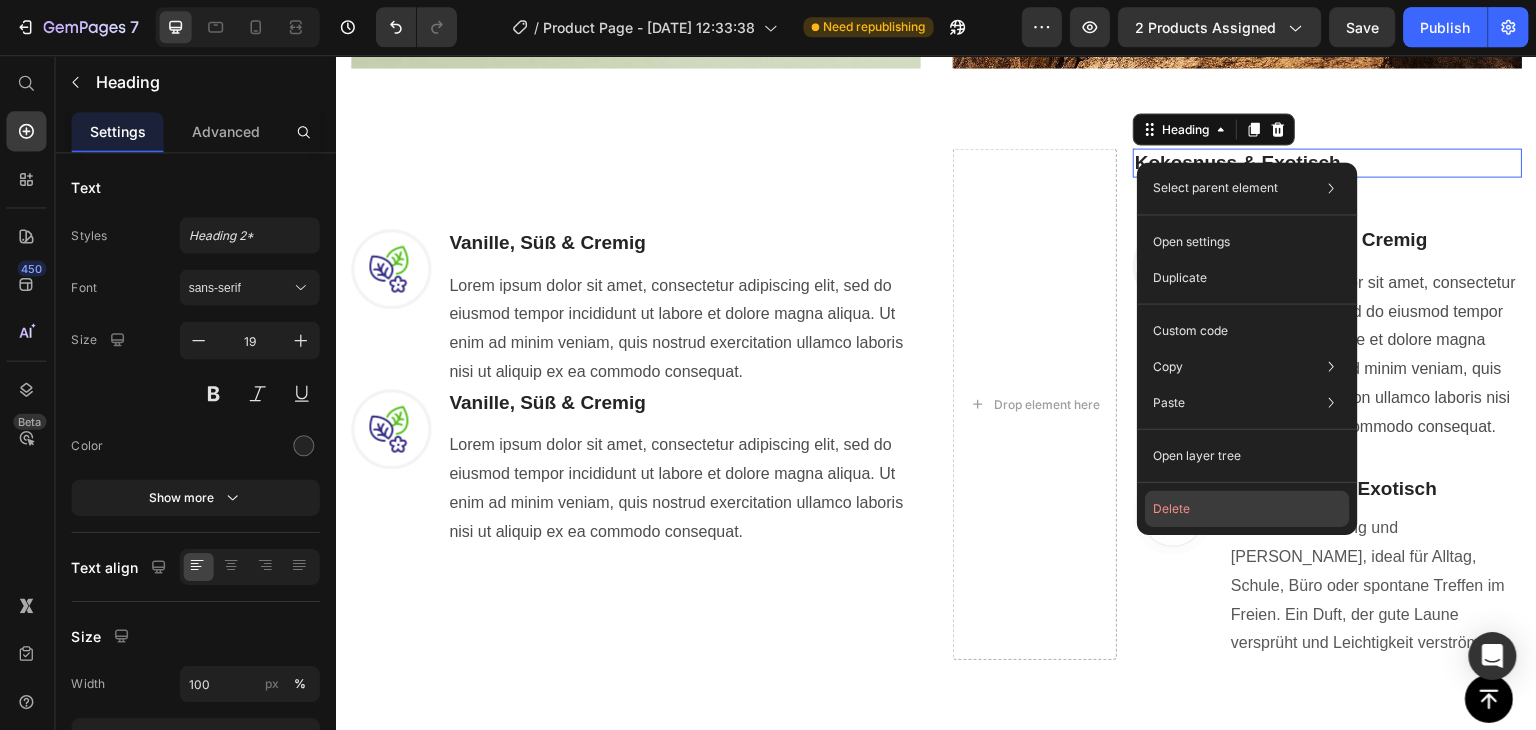 click on "Delete" 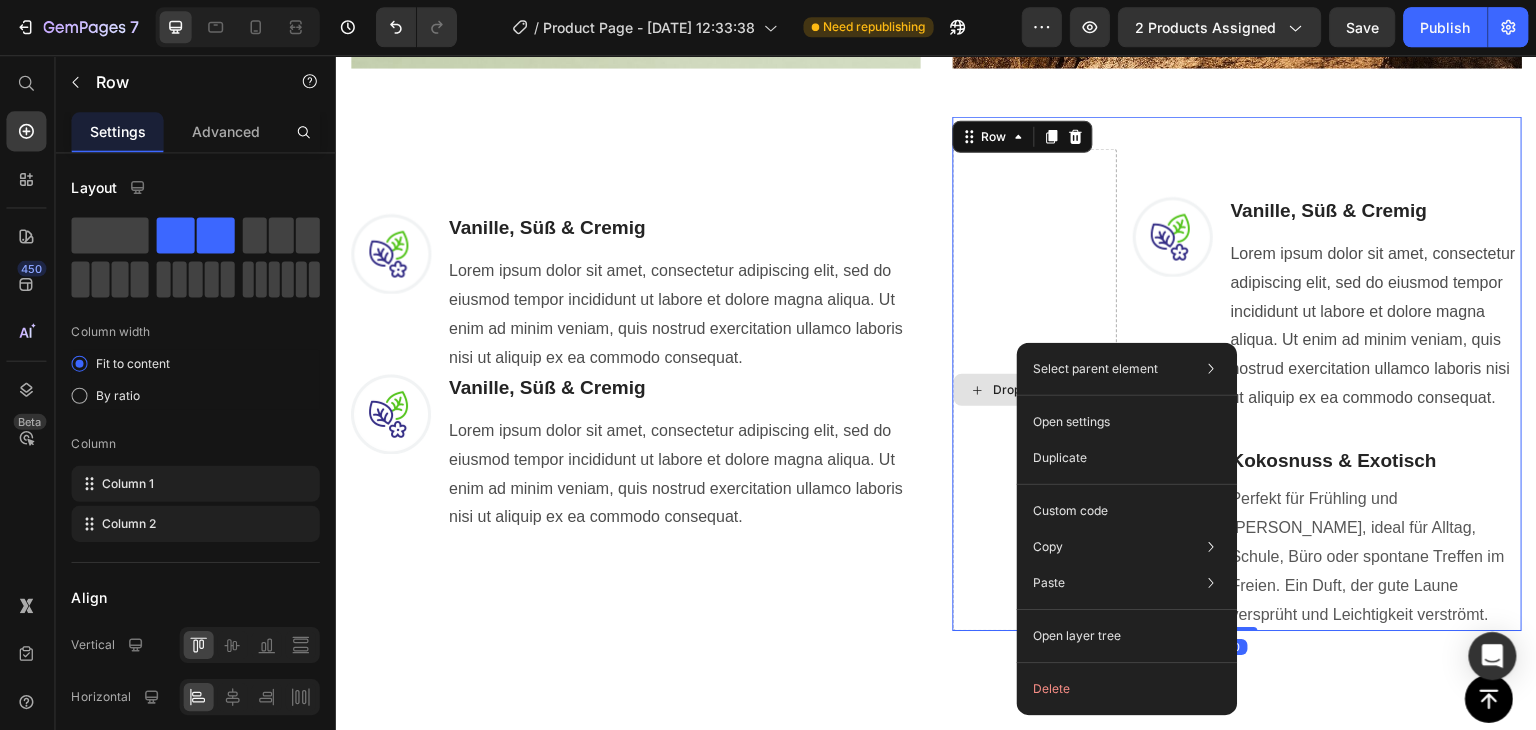 click on "Drop element here" at bounding box center [1033, 389] 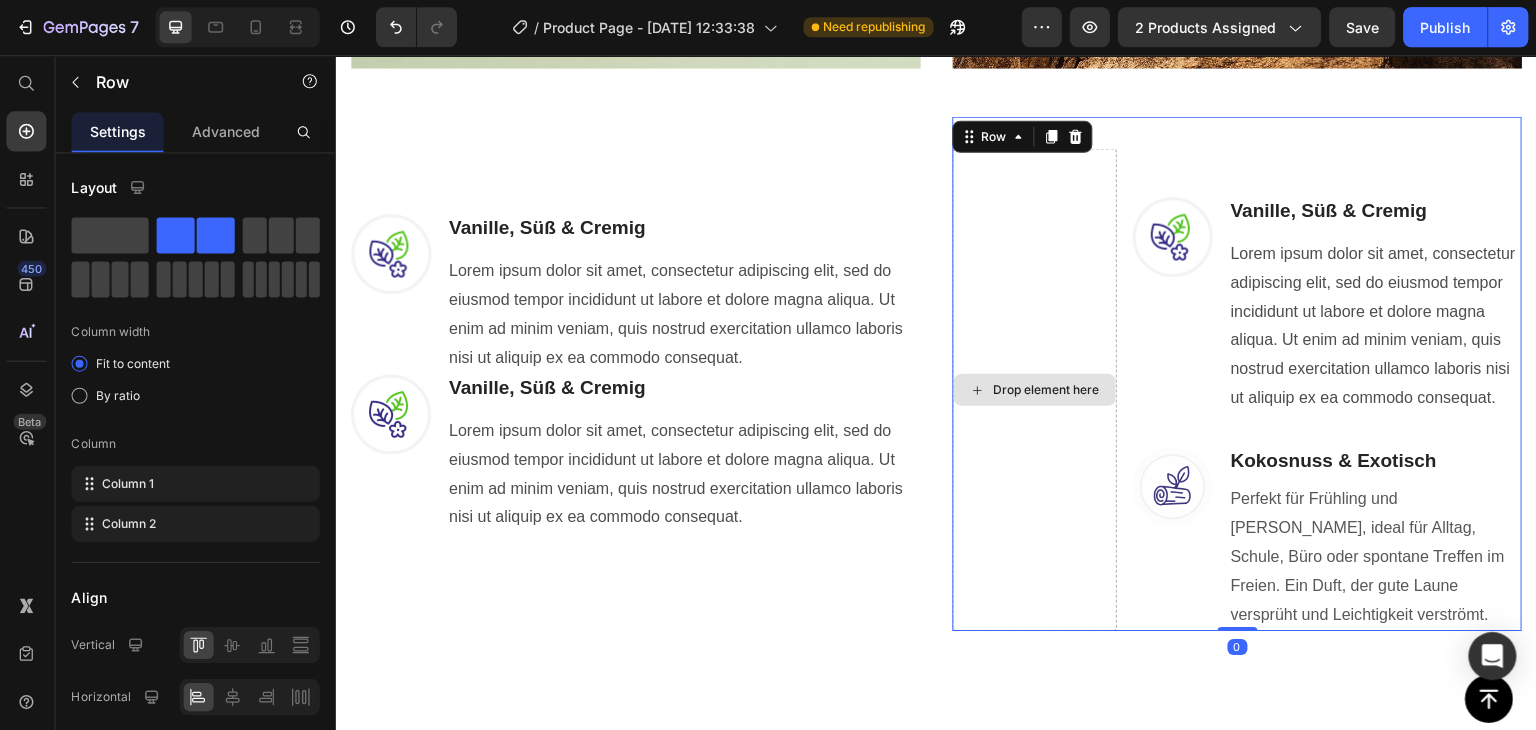 click on "Drop element here" at bounding box center [1033, 389] 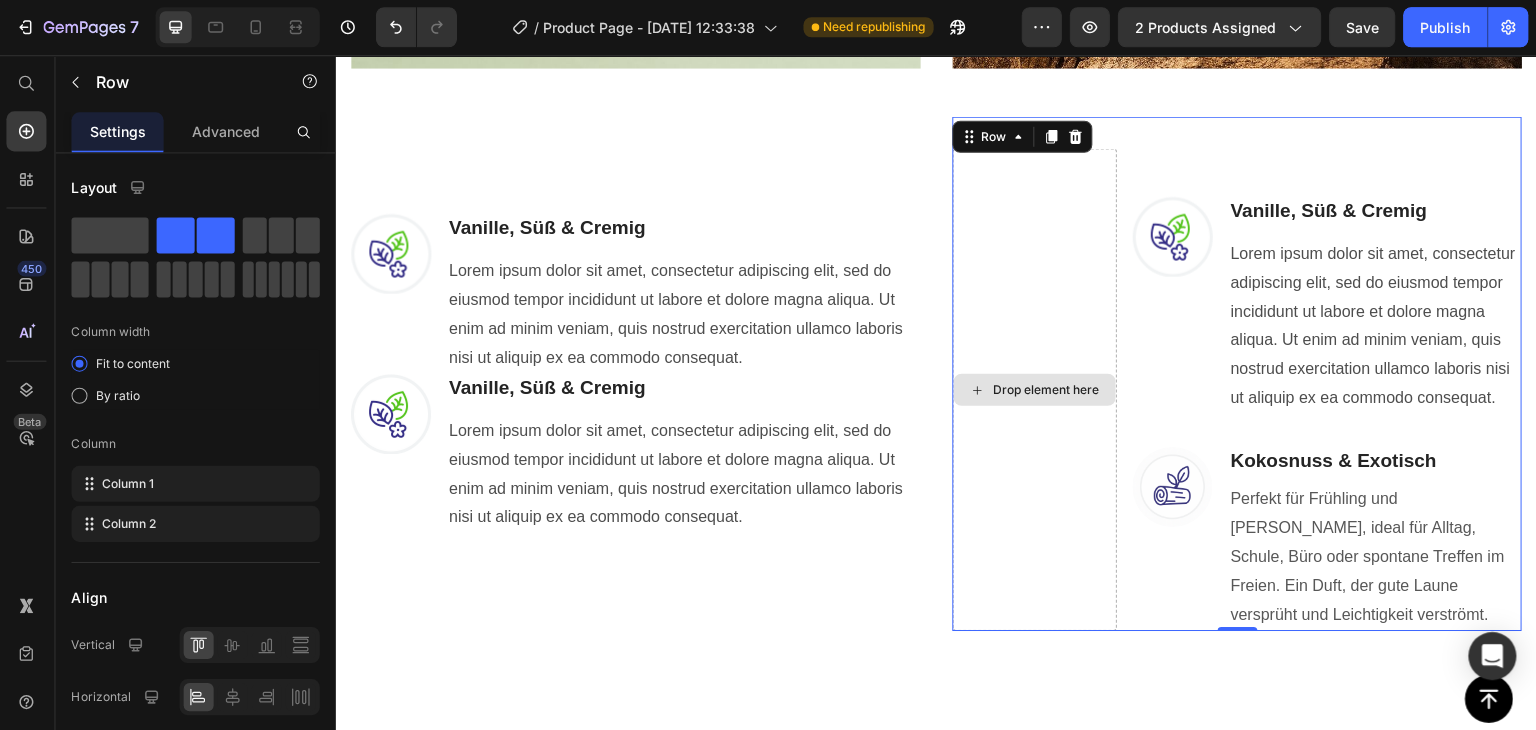 click on "Drop element here" at bounding box center (1033, 389) 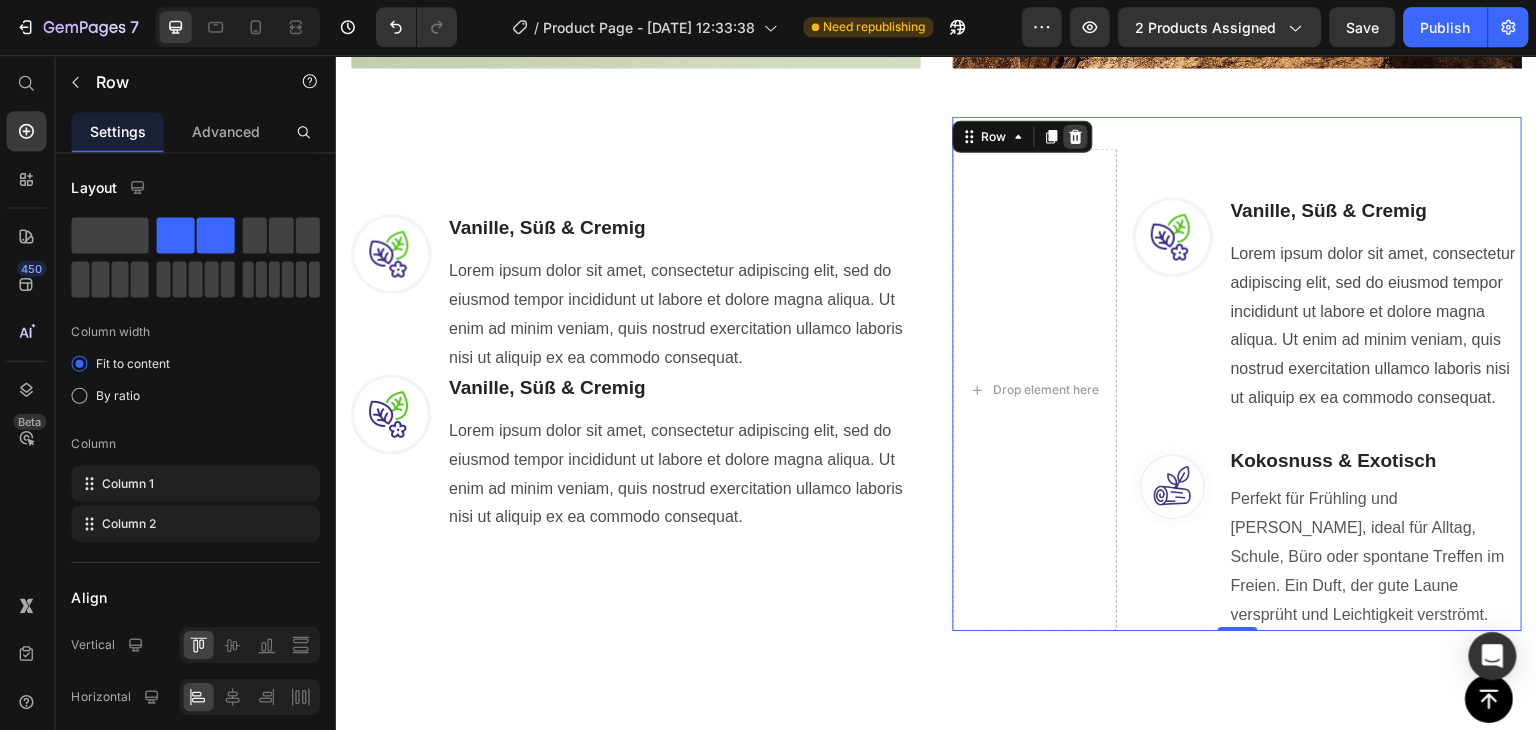 click 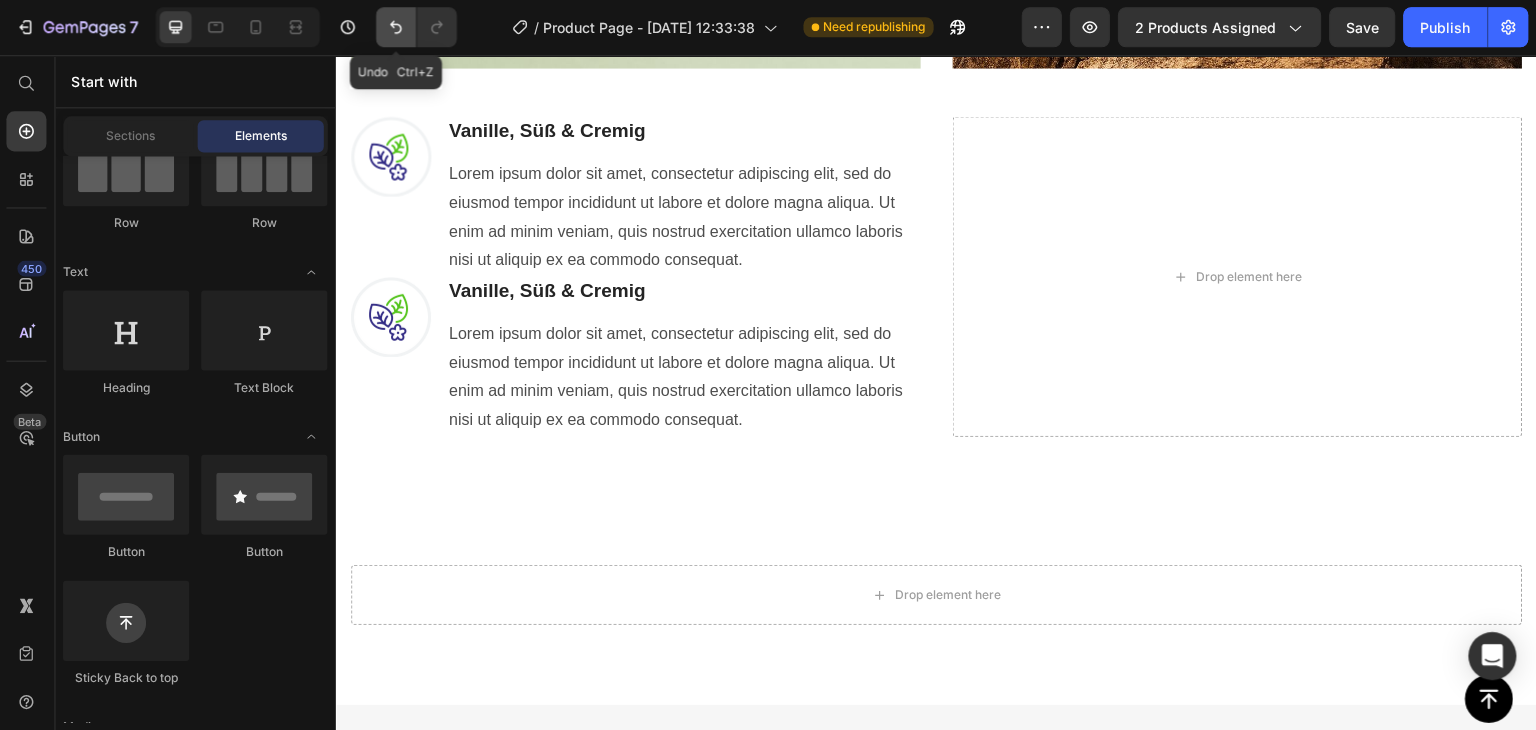 click 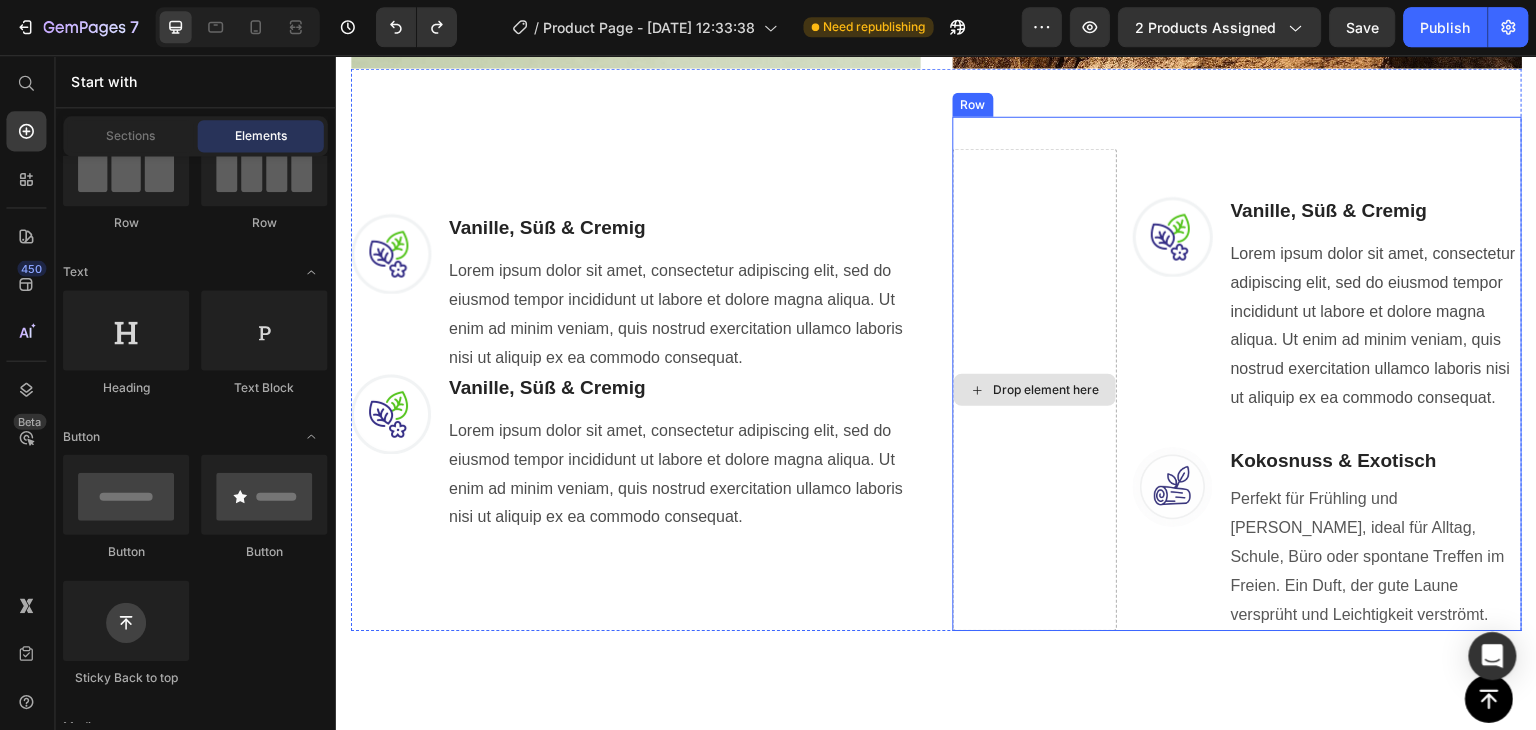 click on "Drop element here" at bounding box center (1033, 389) 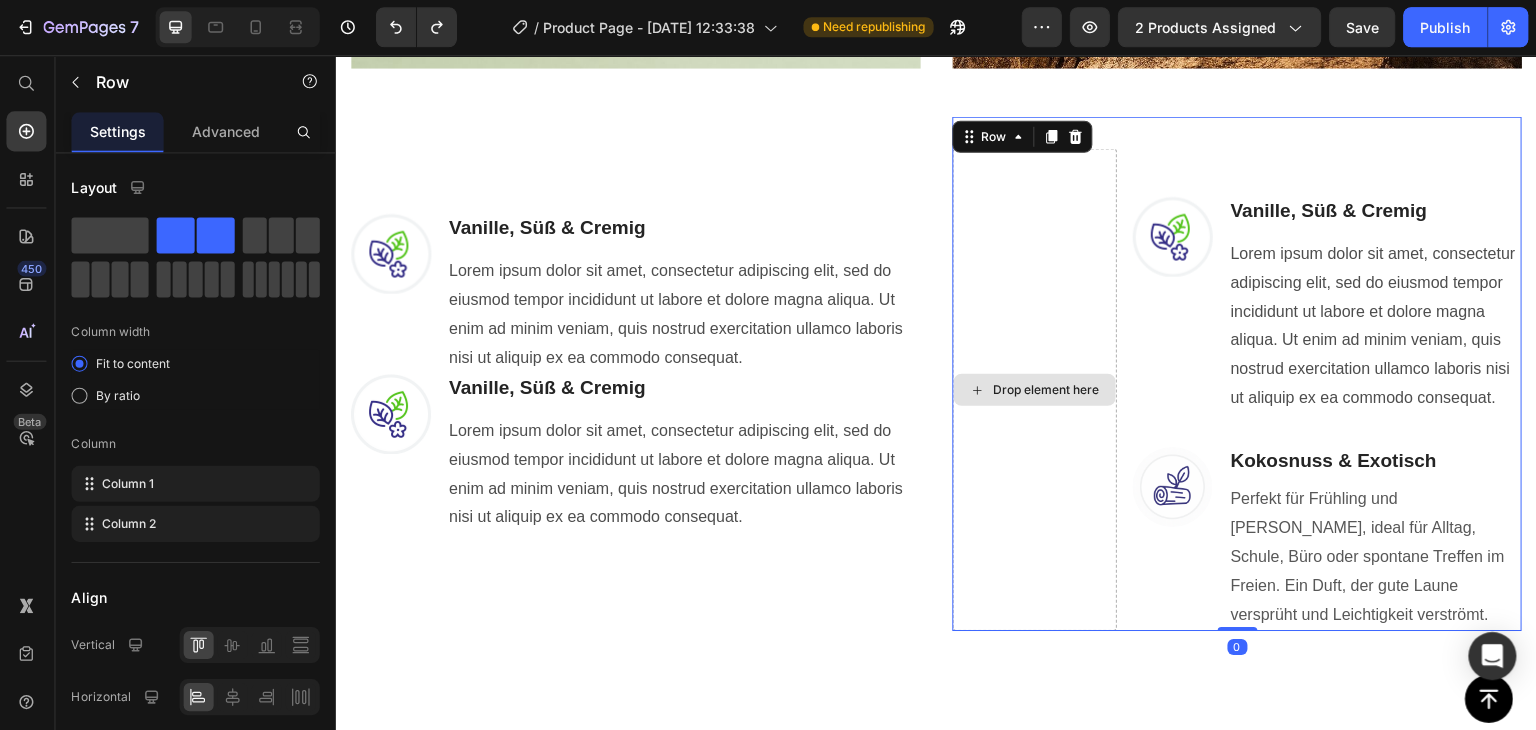 click on "Drop element here" at bounding box center (1033, 389) 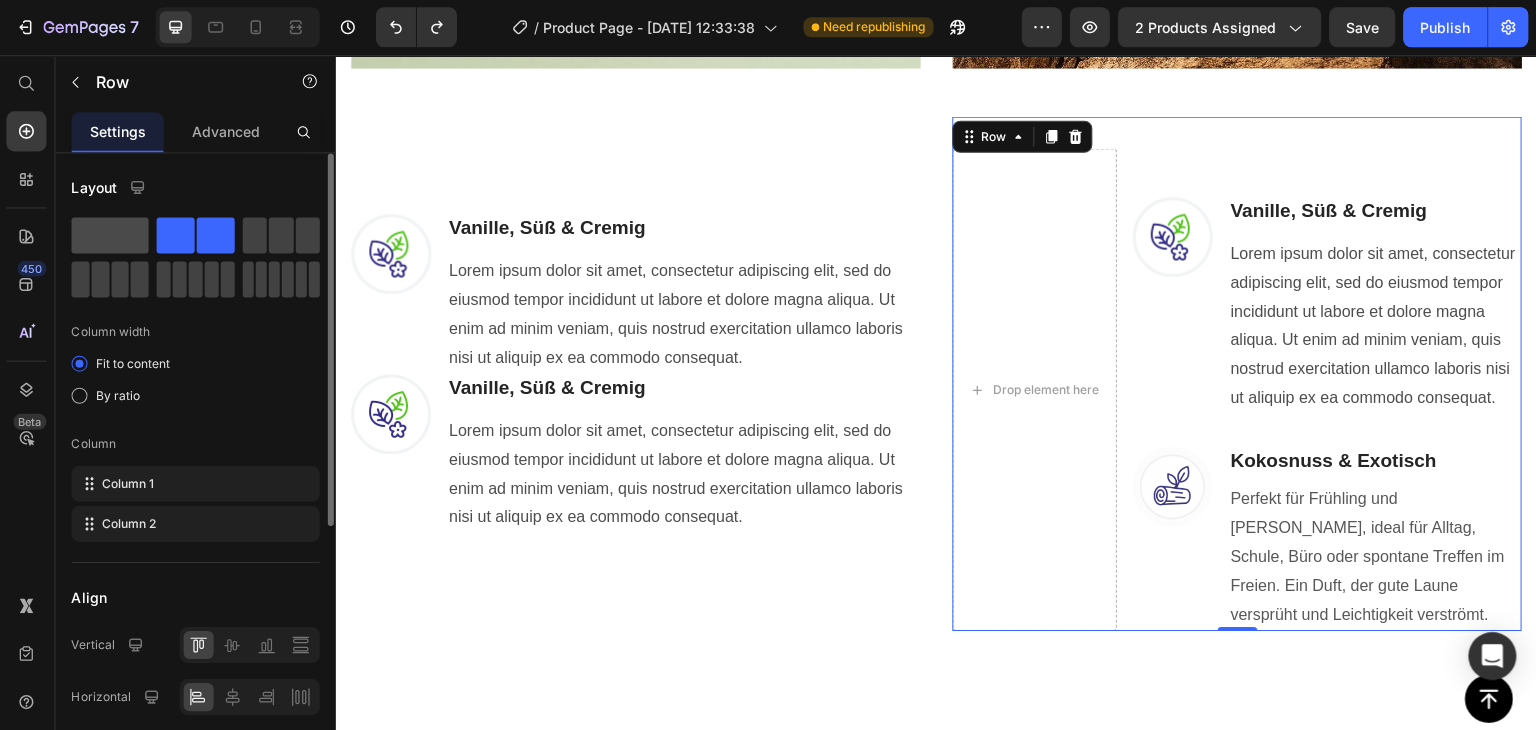 click 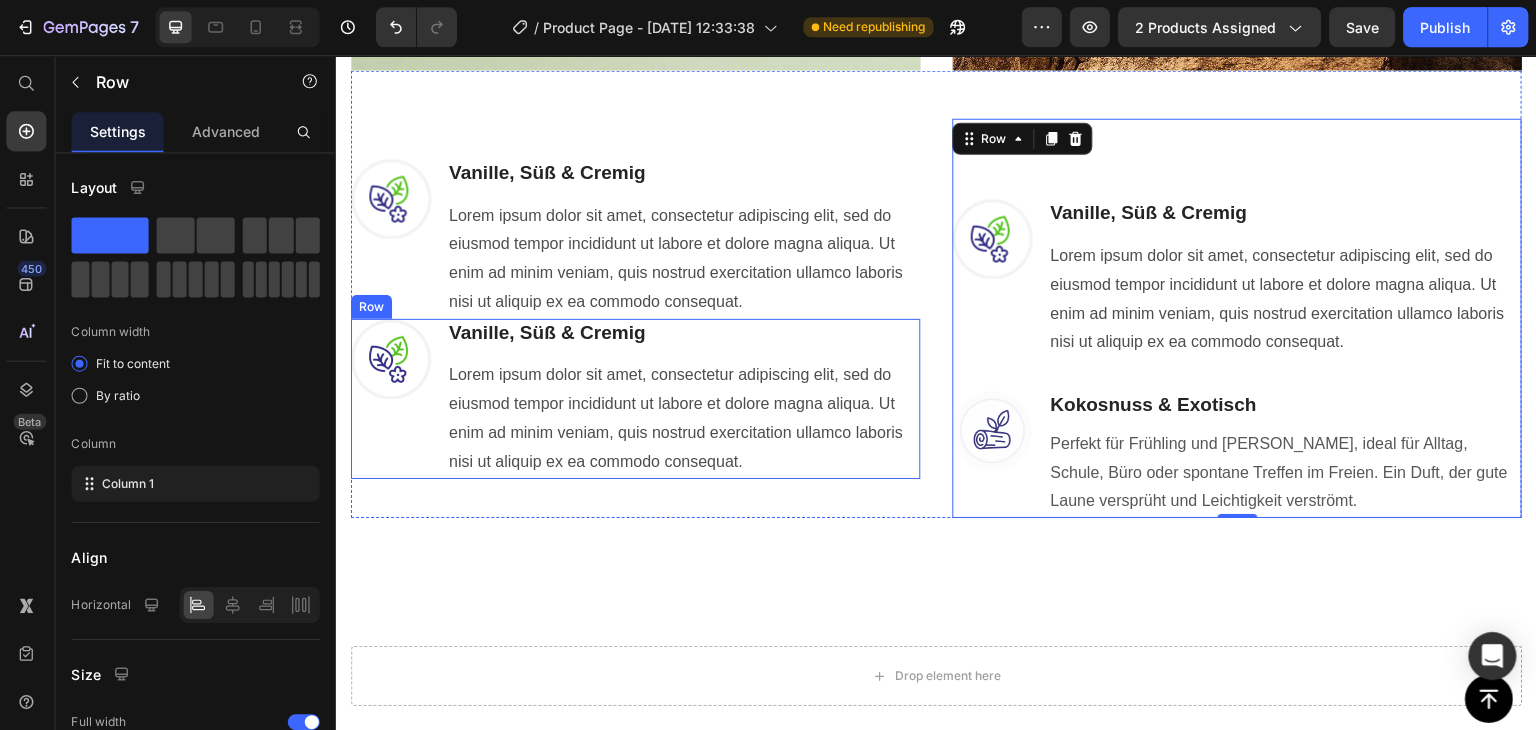 scroll, scrollTop: 1525, scrollLeft: 0, axis: vertical 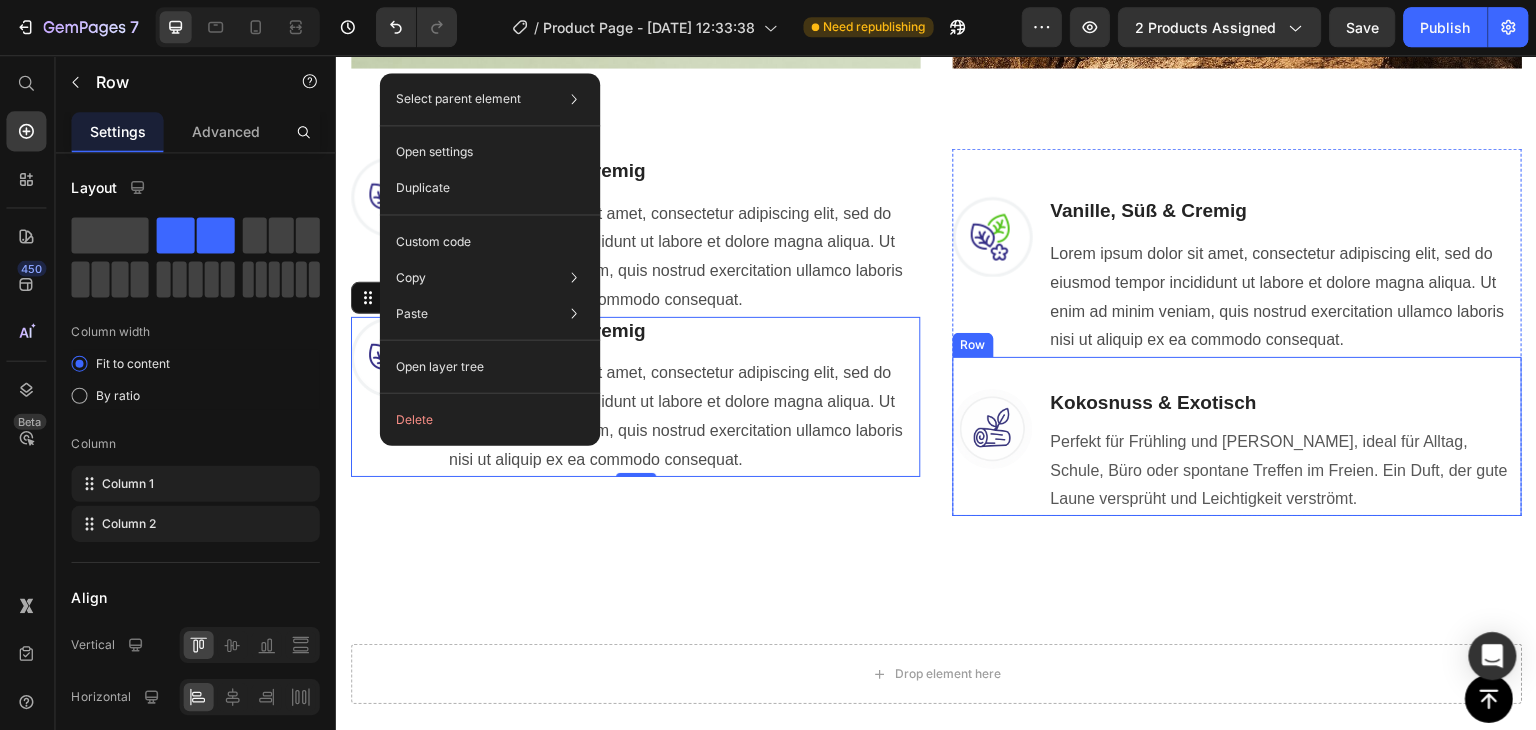 click on "Image" at bounding box center [991, 451] 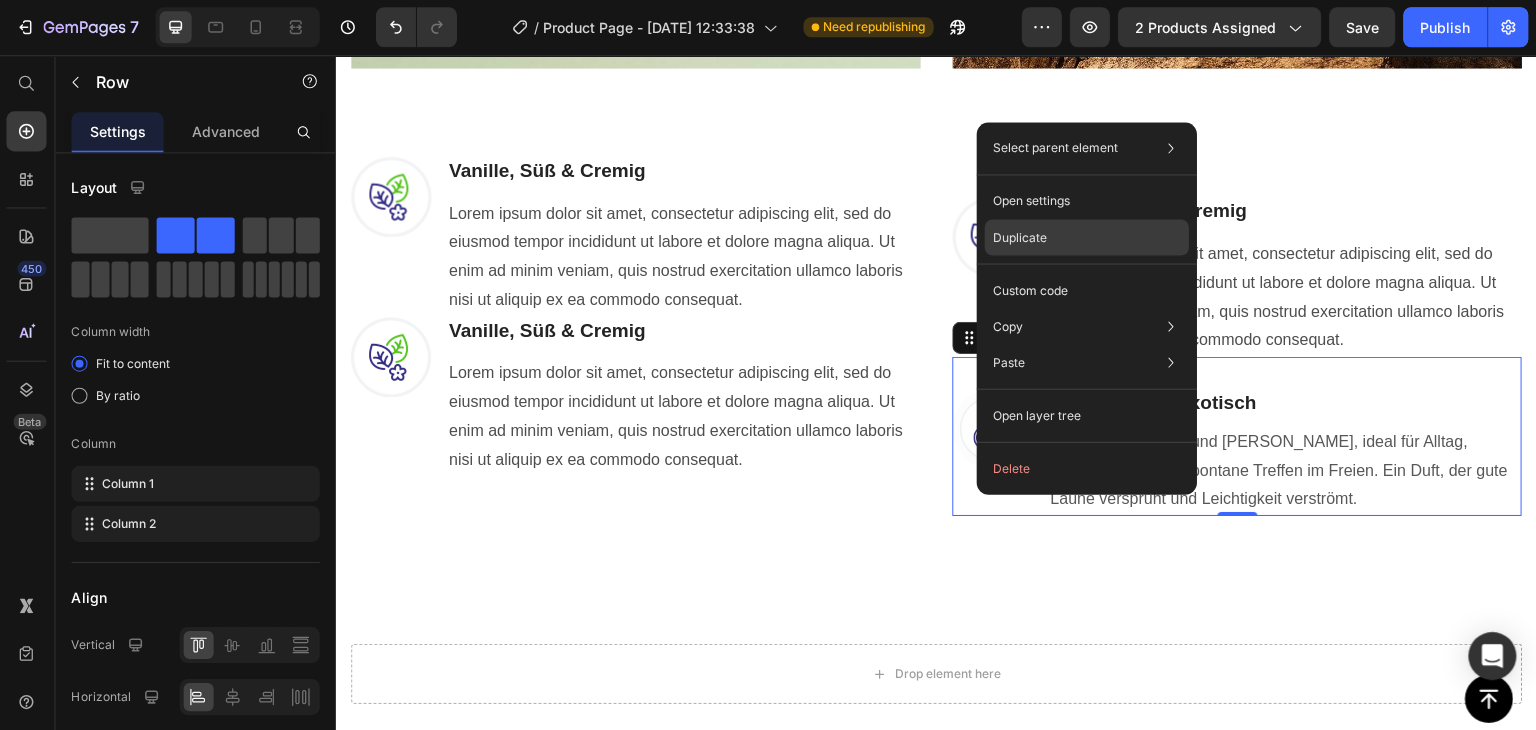 click on "Duplicate" at bounding box center [1020, 238] 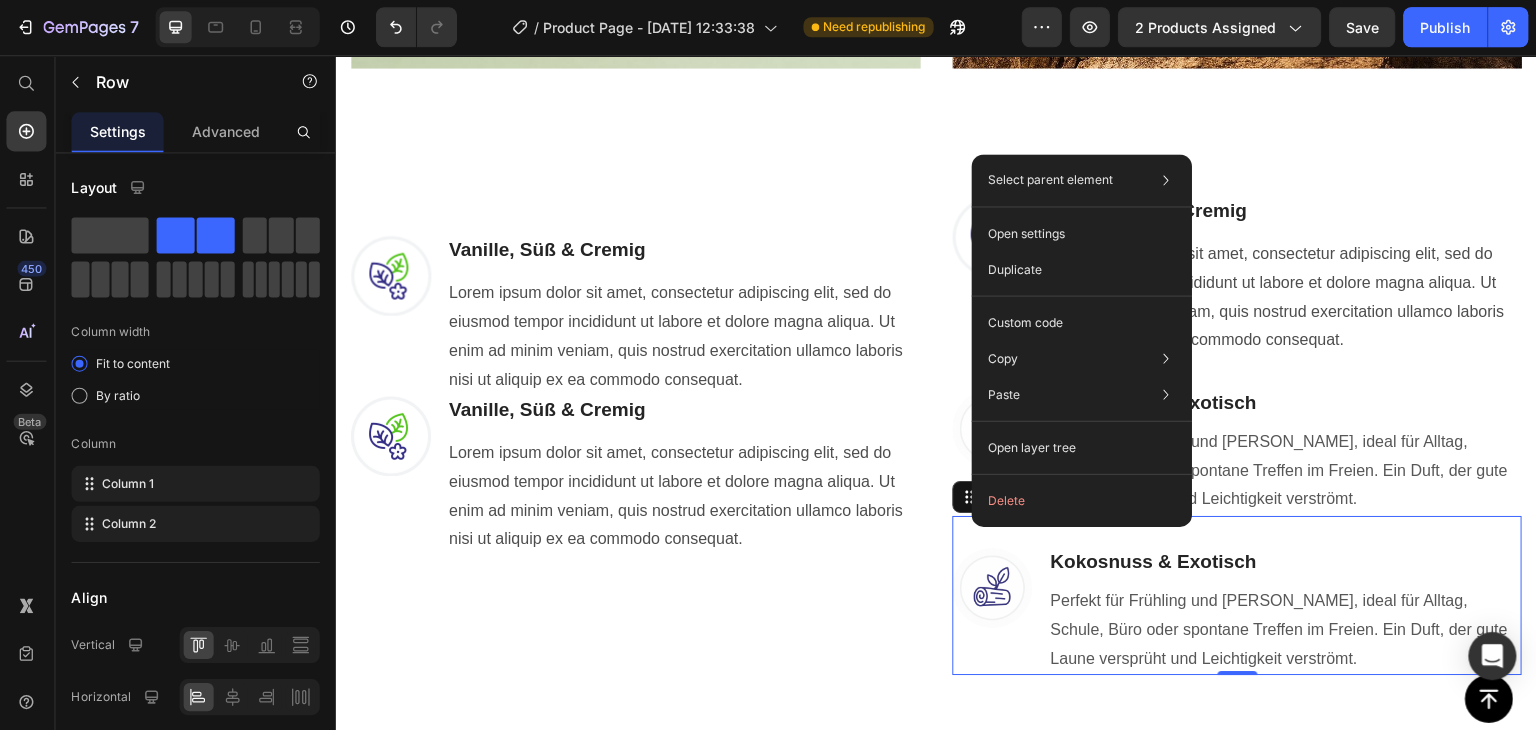 click on "Image Kokosnuss & Exotisch Heading Perfekt für Frühling und [PERSON_NAME], ideal für Alltag, Schule, Büro oder spontane Treffen im Freien. Ein Duft, der gute Laune versprüht und Leichtigkeit verströmt. Text block Row   0" at bounding box center [1235, 594] 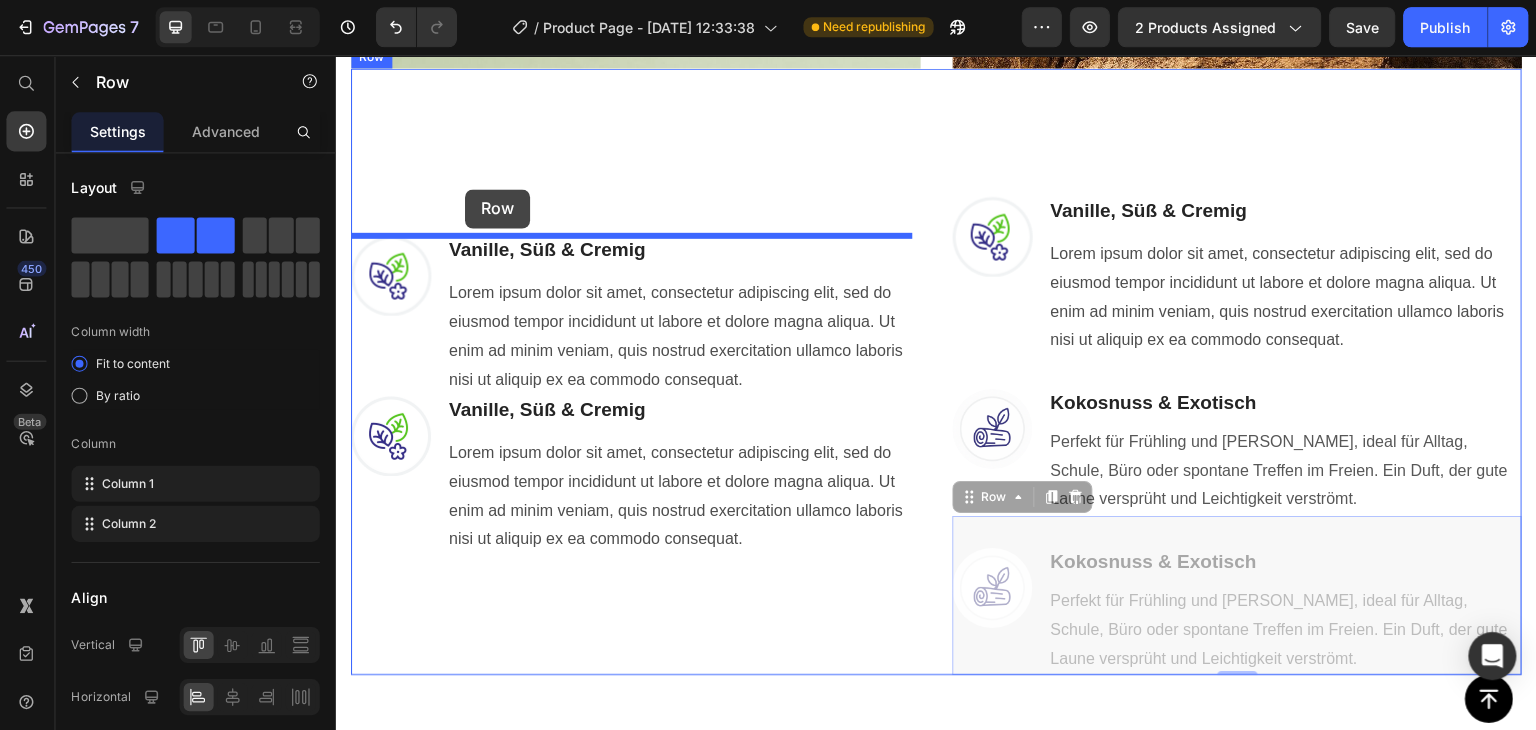 drag, startPoint x: 962, startPoint y: 491, endPoint x: 463, endPoint y: 189, distance: 583.27094 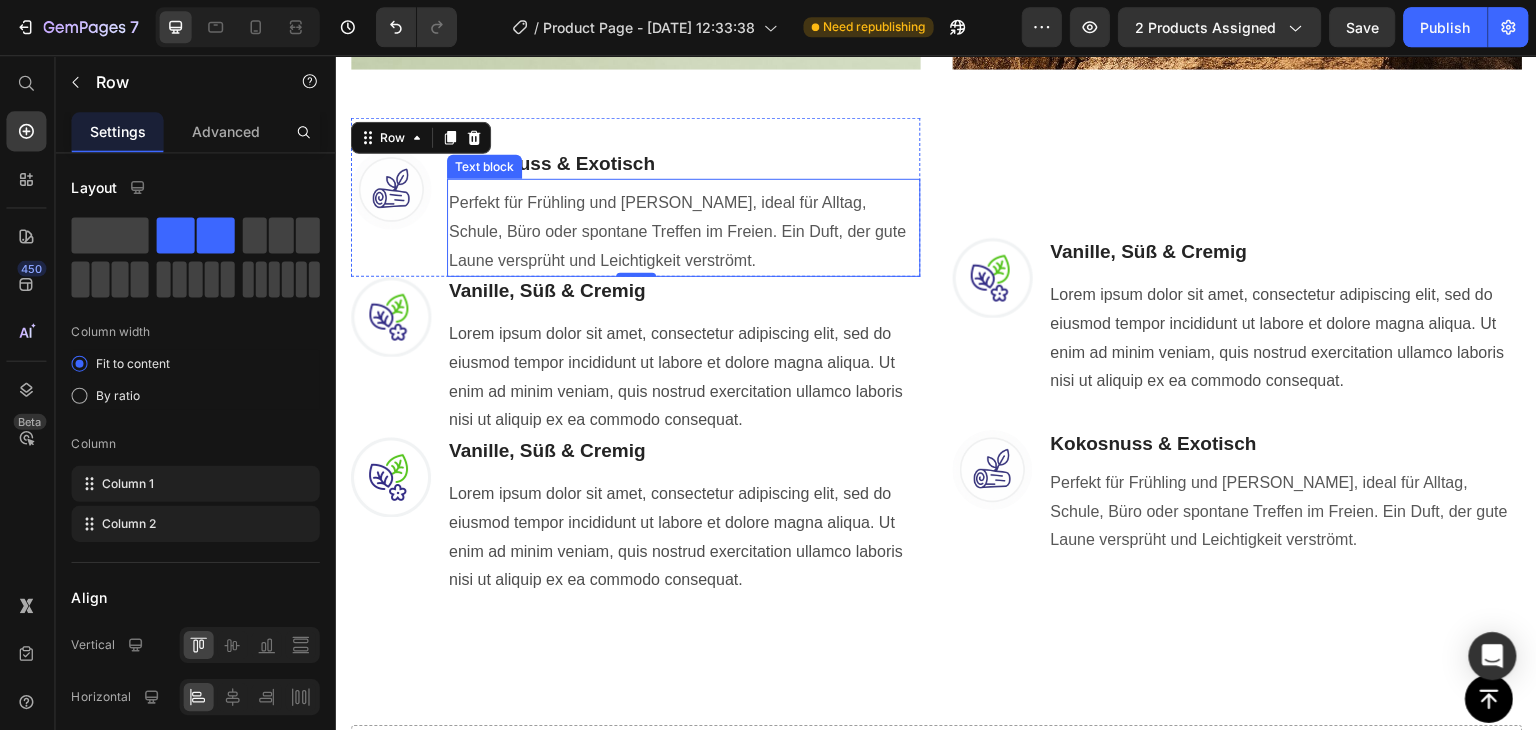 scroll, scrollTop: 1525, scrollLeft: 0, axis: vertical 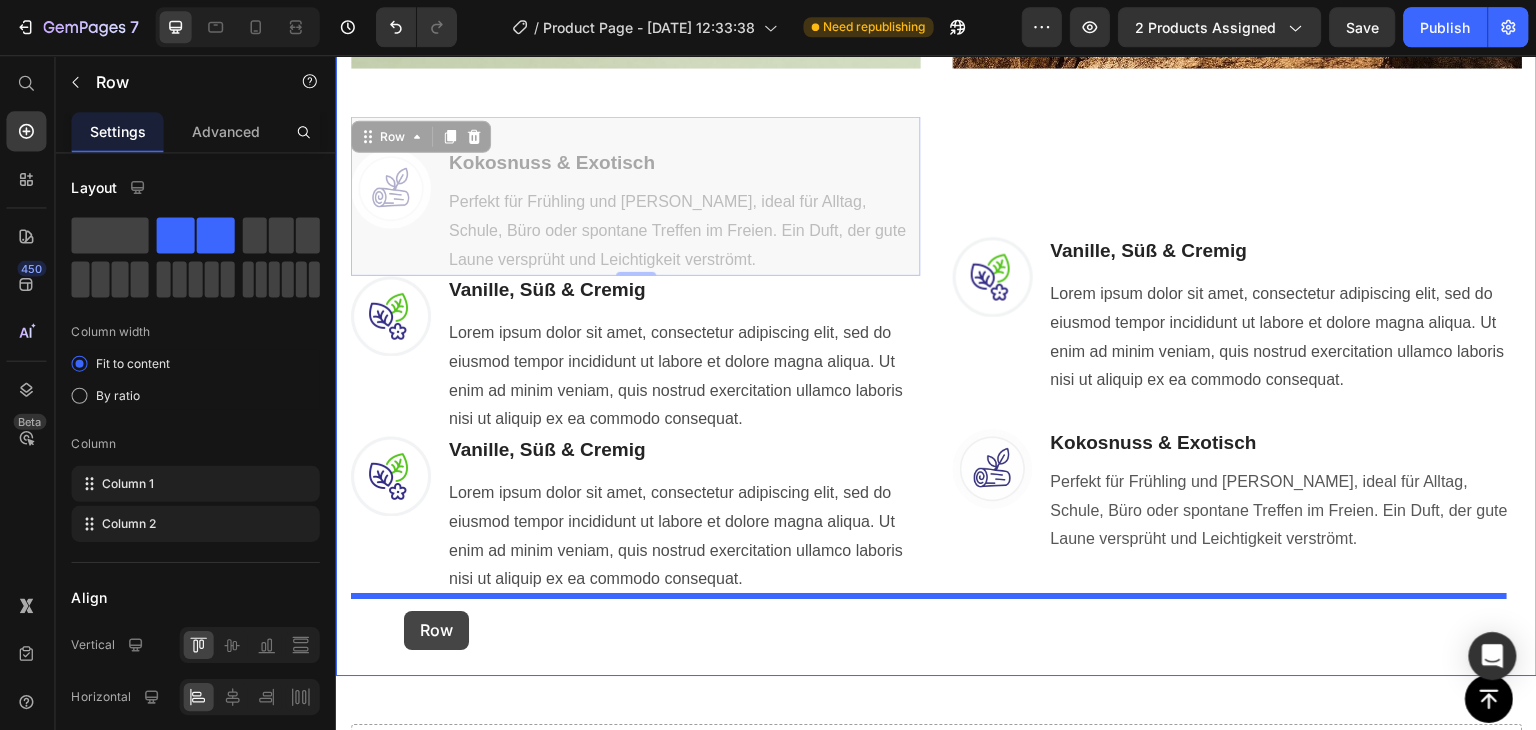 drag, startPoint x: 367, startPoint y: 145, endPoint x: 403, endPoint y: 610, distance: 466.39148 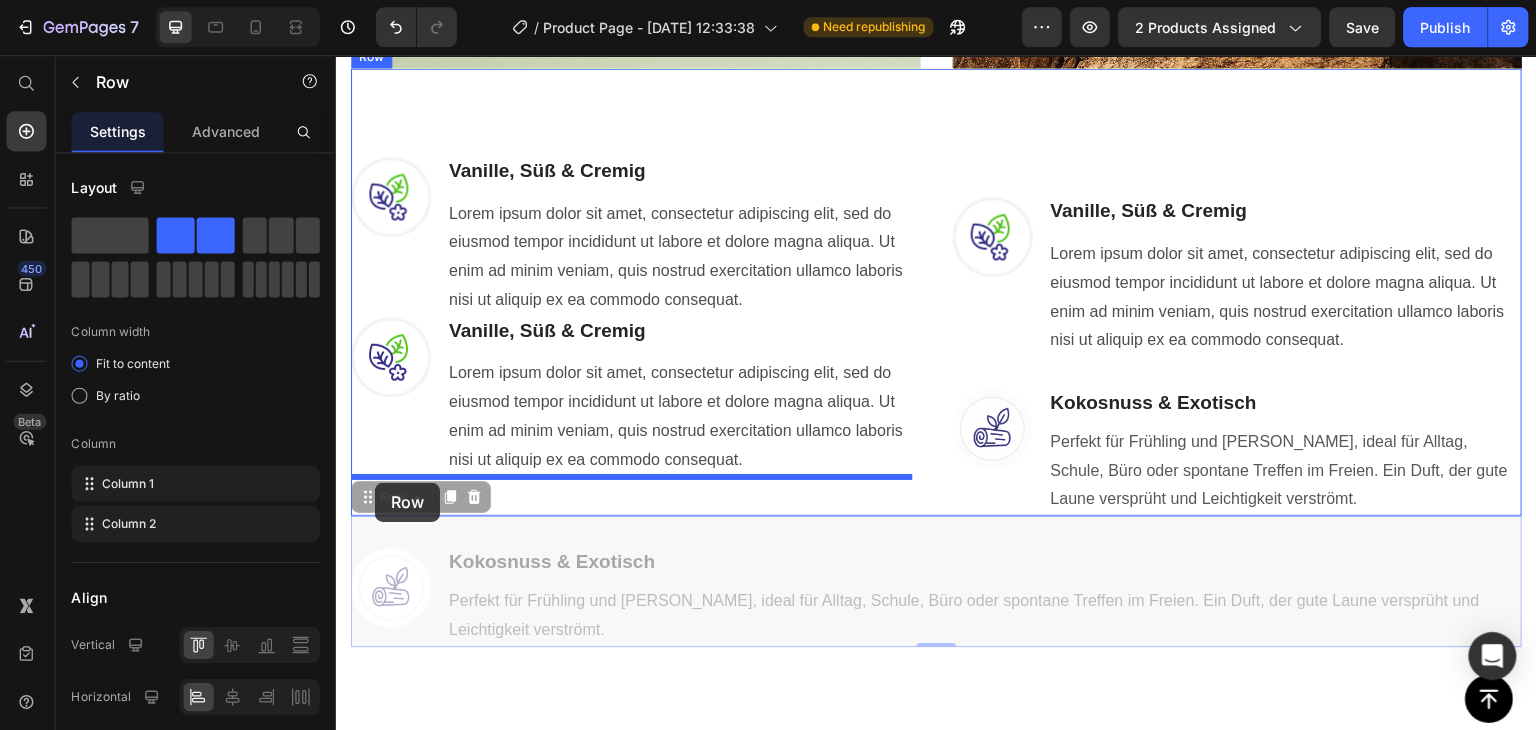 drag, startPoint x: 370, startPoint y: 506, endPoint x: 374, endPoint y: 482, distance: 24.33105 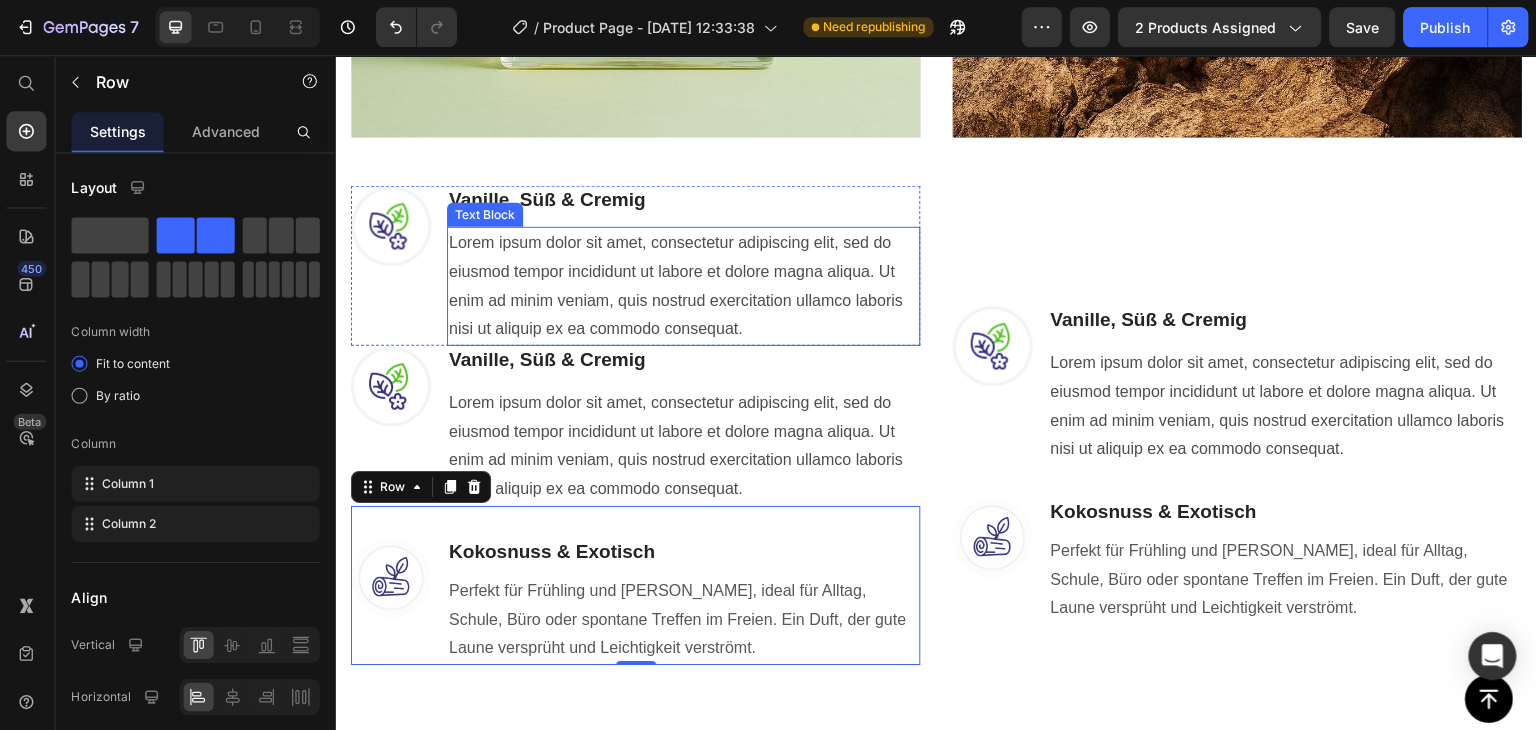 scroll, scrollTop: 1326, scrollLeft: 0, axis: vertical 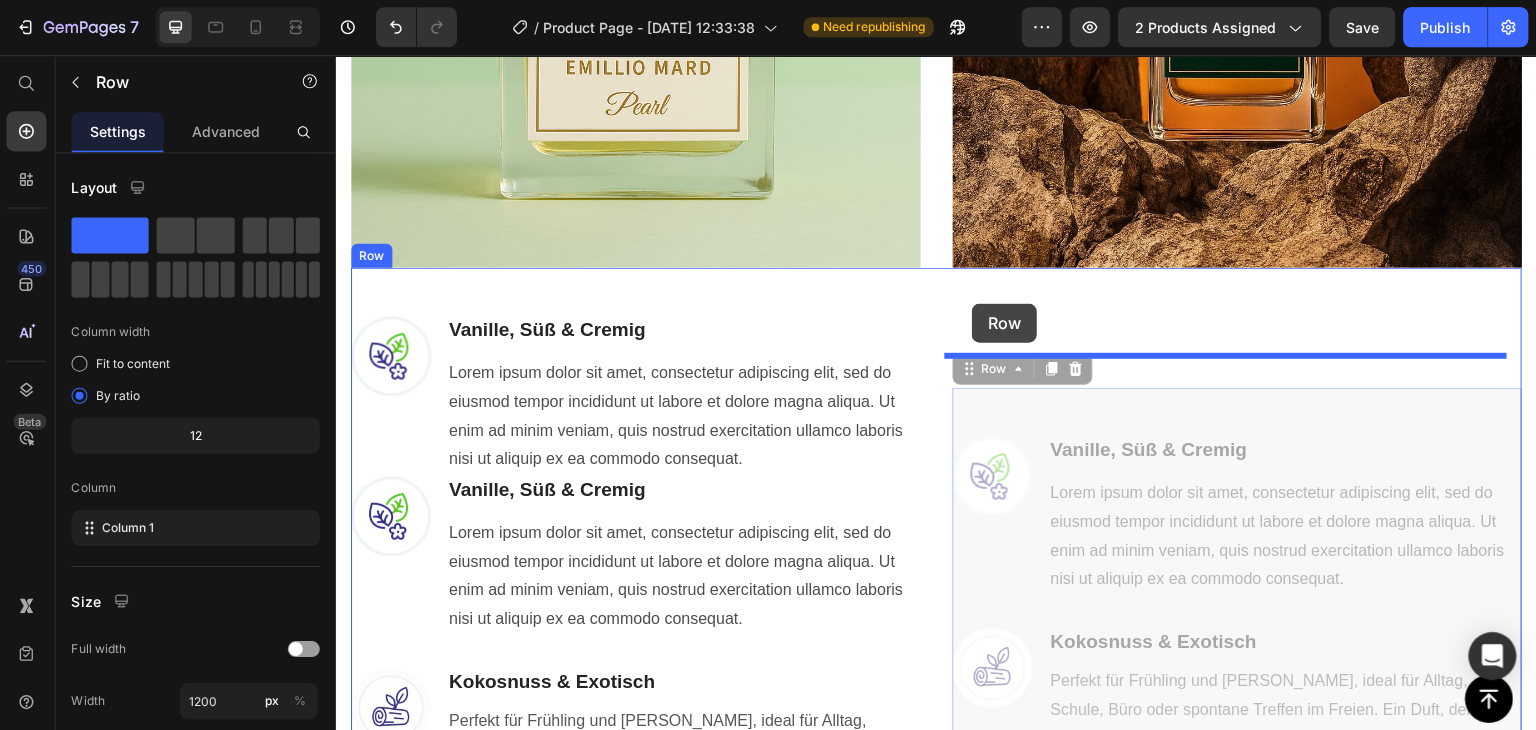 drag, startPoint x: 962, startPoint y: 377, endPoint x: 971, endPoint y: 303, distance: 74.54529 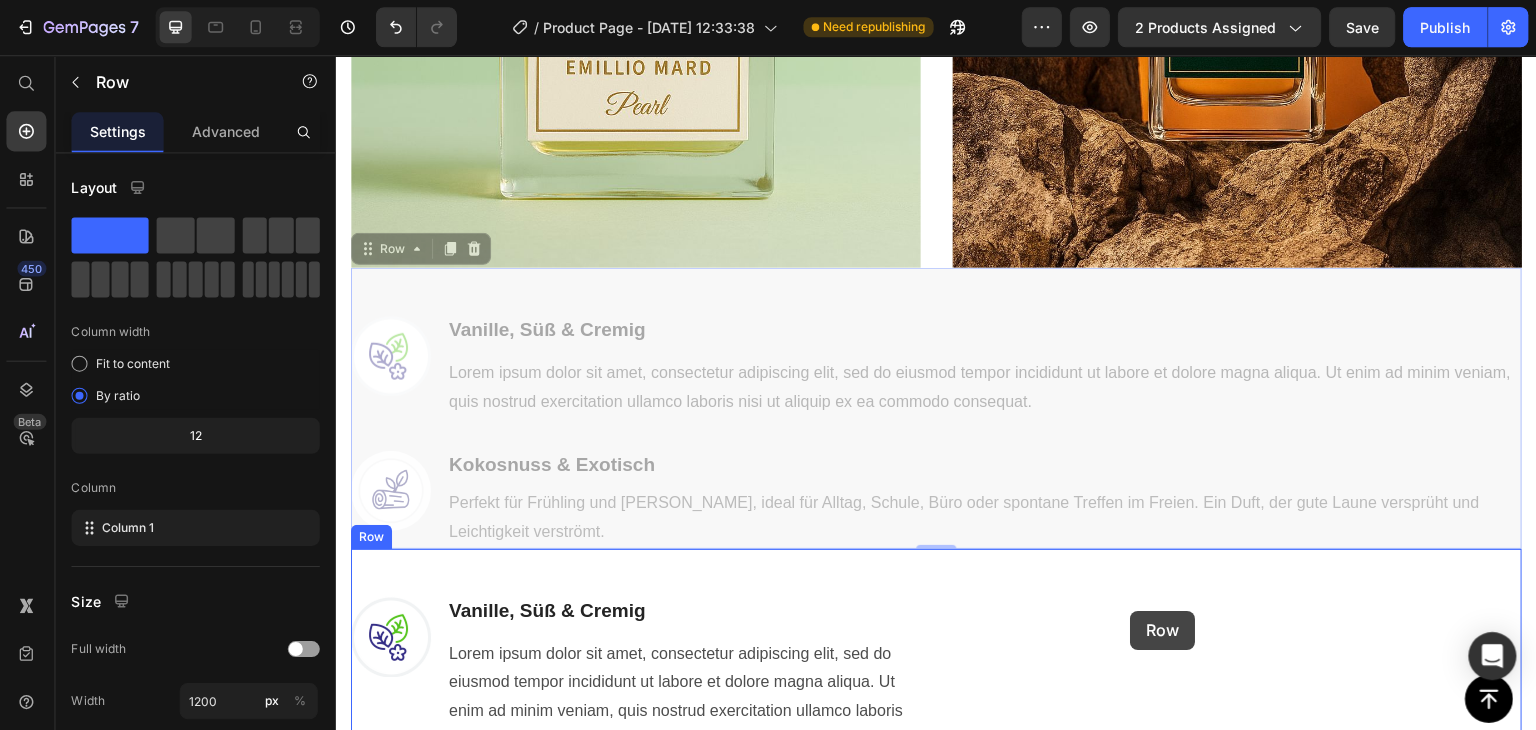 drag, startPoint x: 368, startPoint y: 243, endPoint x: 1136, endPoint y: 615, distance: 853.351 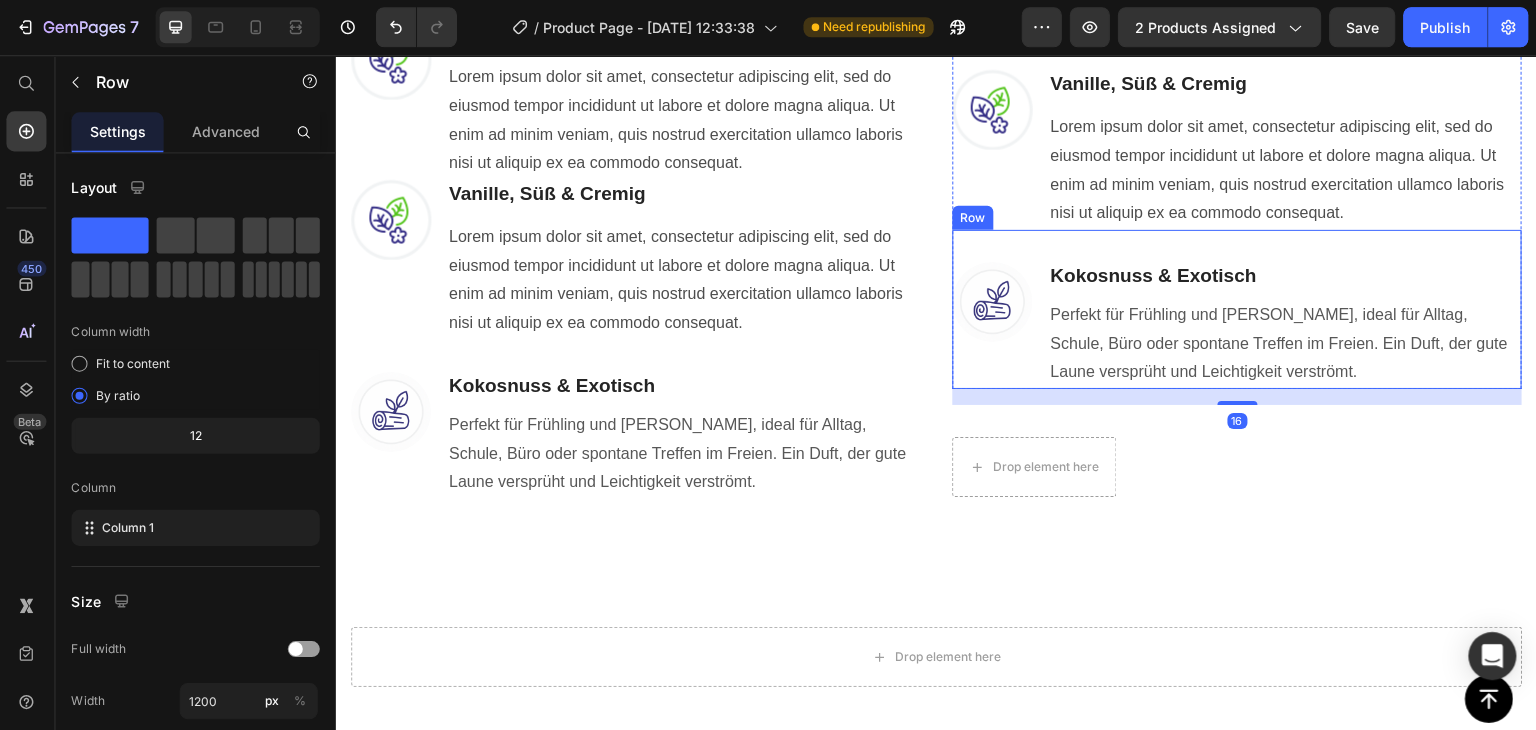 scroll, scrollTop: 1625, scrollLeft: 0, axis: vertical 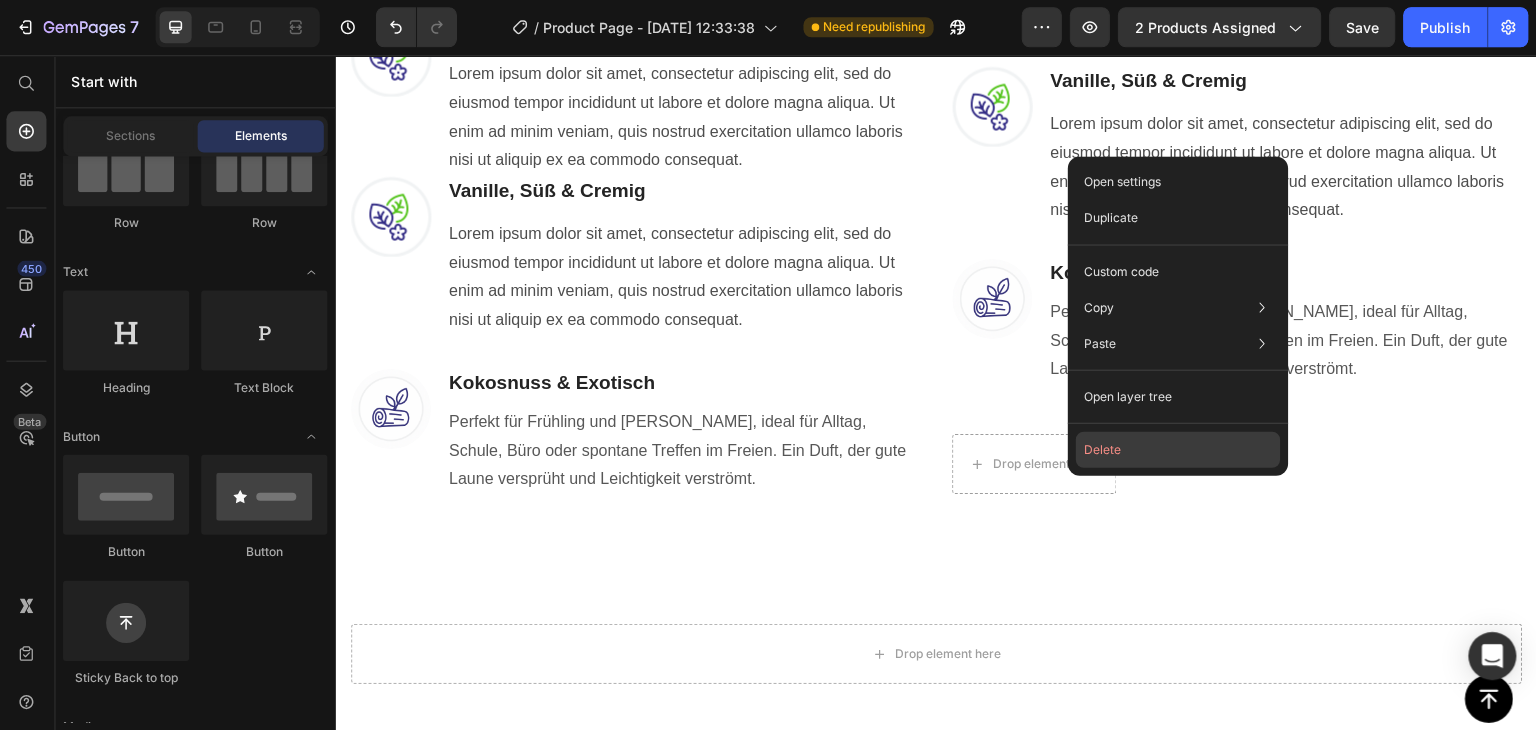 click on "Delete" 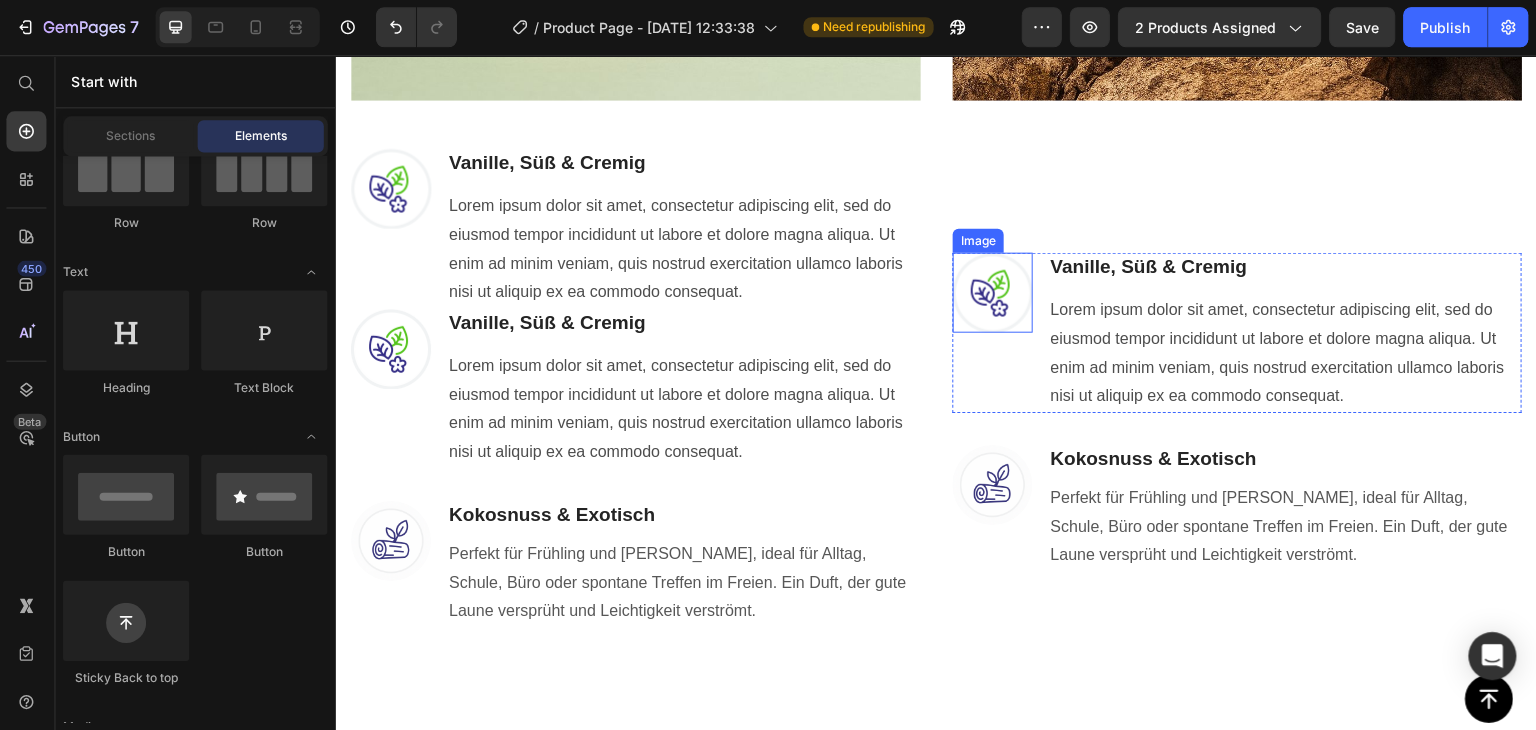 scroll, scrollTop: 1525, scrollLeft: 0, axis: vertical 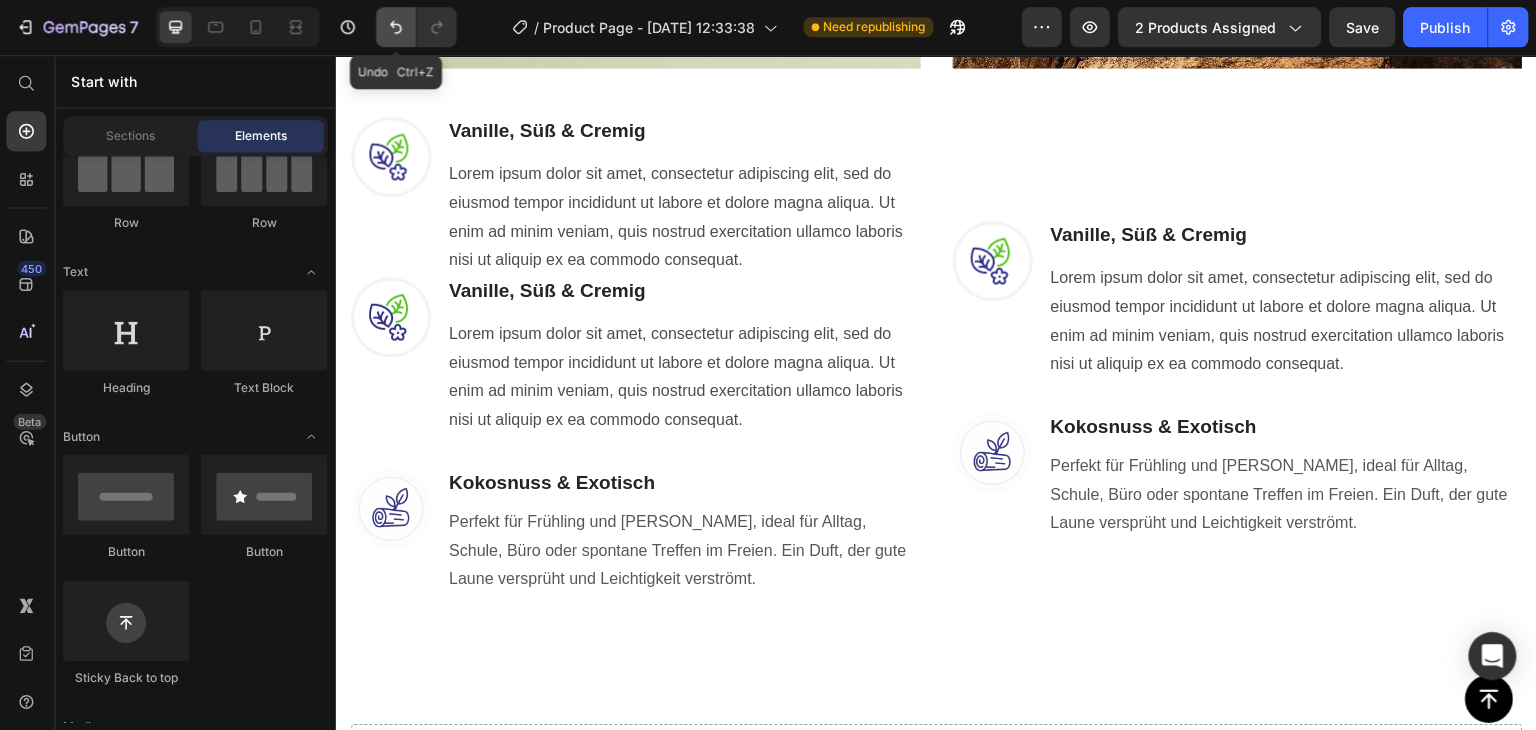 click 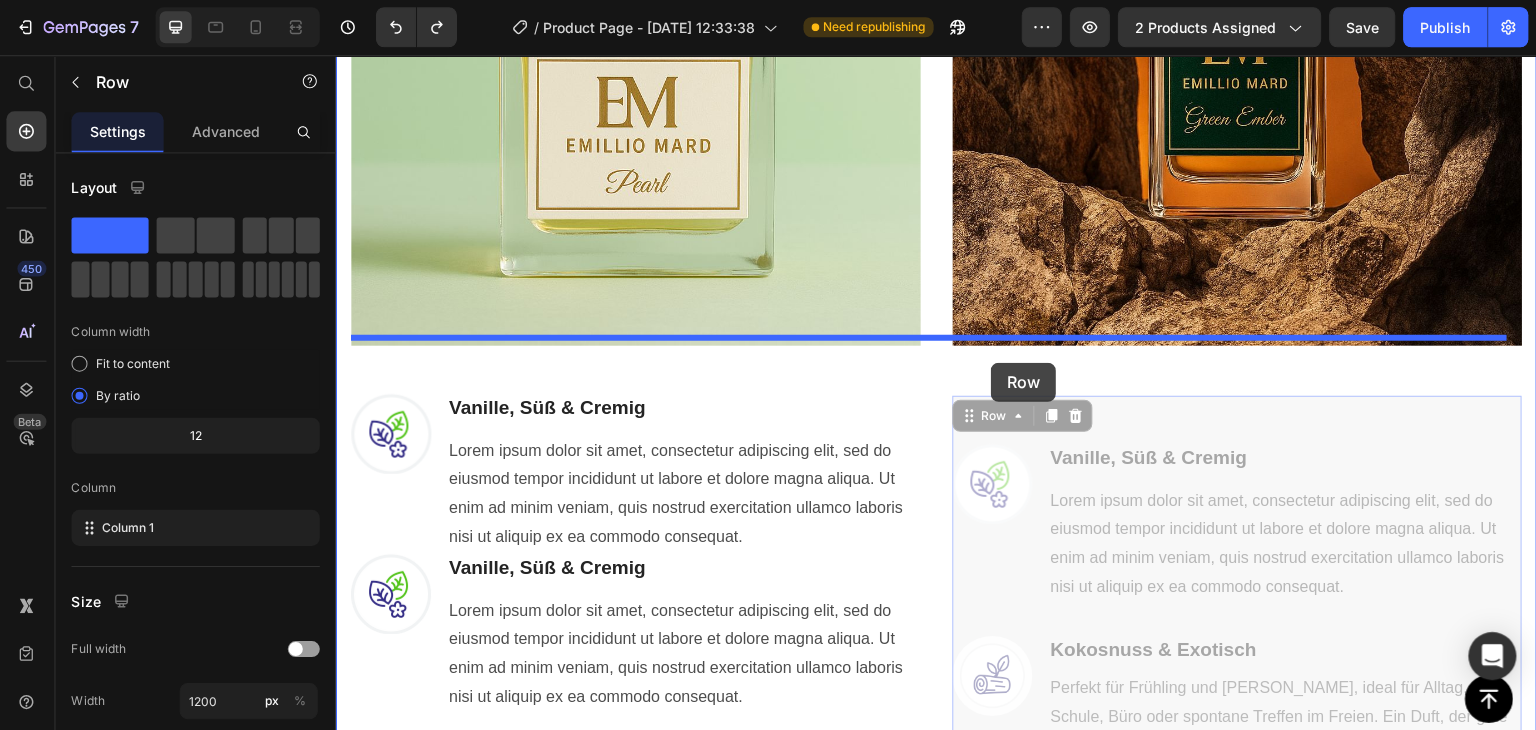 scroll, scrollTop: 1231, scrollLeft: 0, axis: vertical 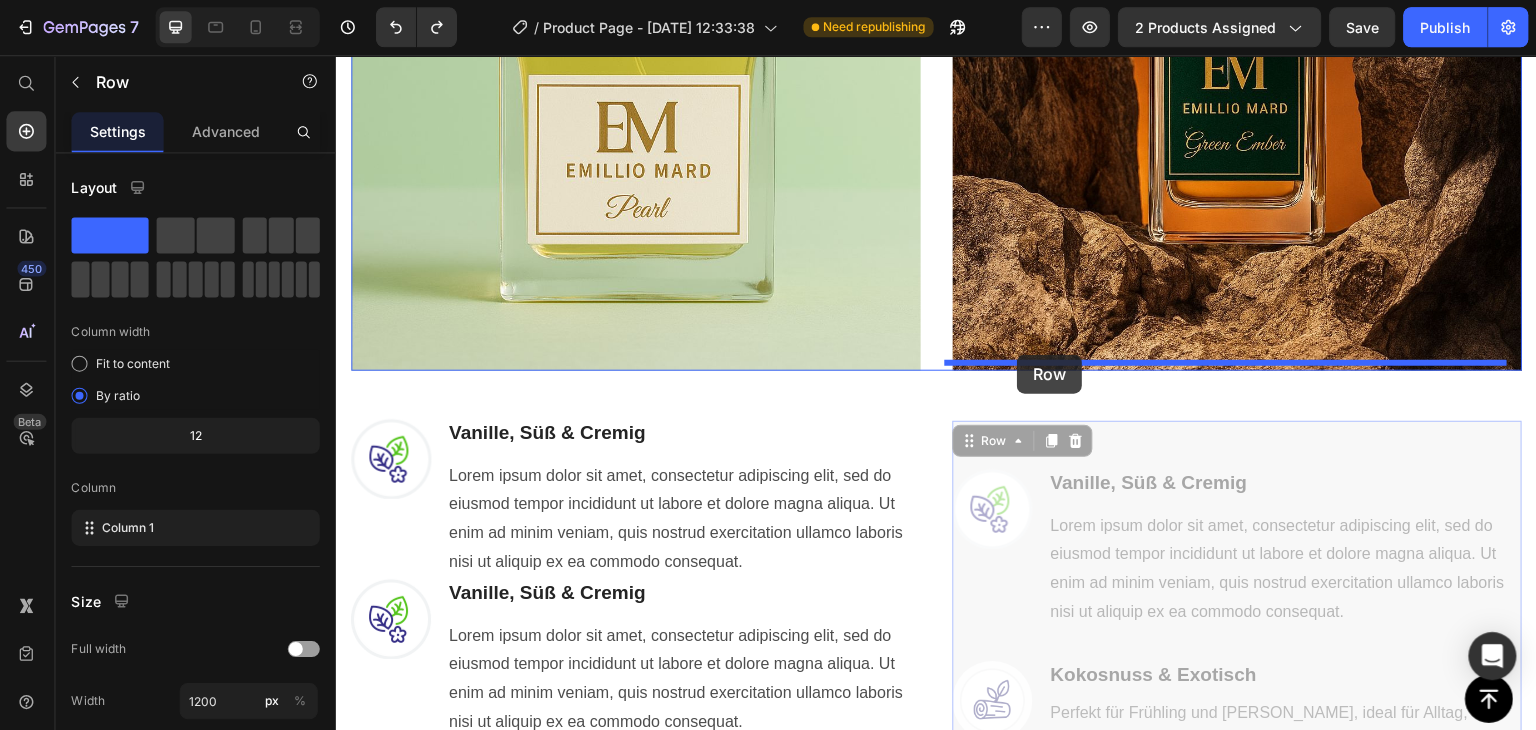 drag, startPoint x: 969, startPoint y: 114, endPoint x: 1016, endPoint y: 352, distance: 242.59637 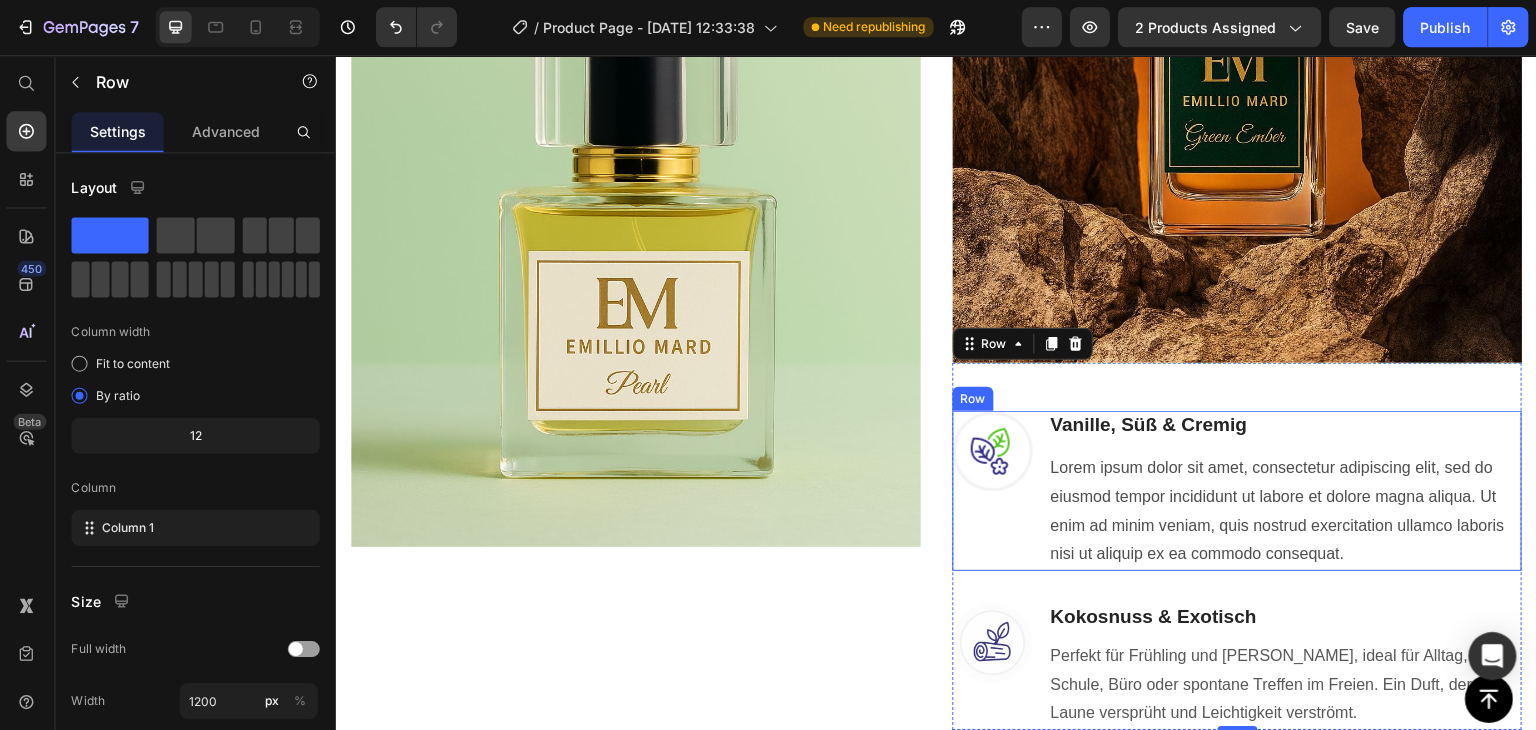 scroll, scrollTop: 1414, scrollLeft: 0, axis: vertical 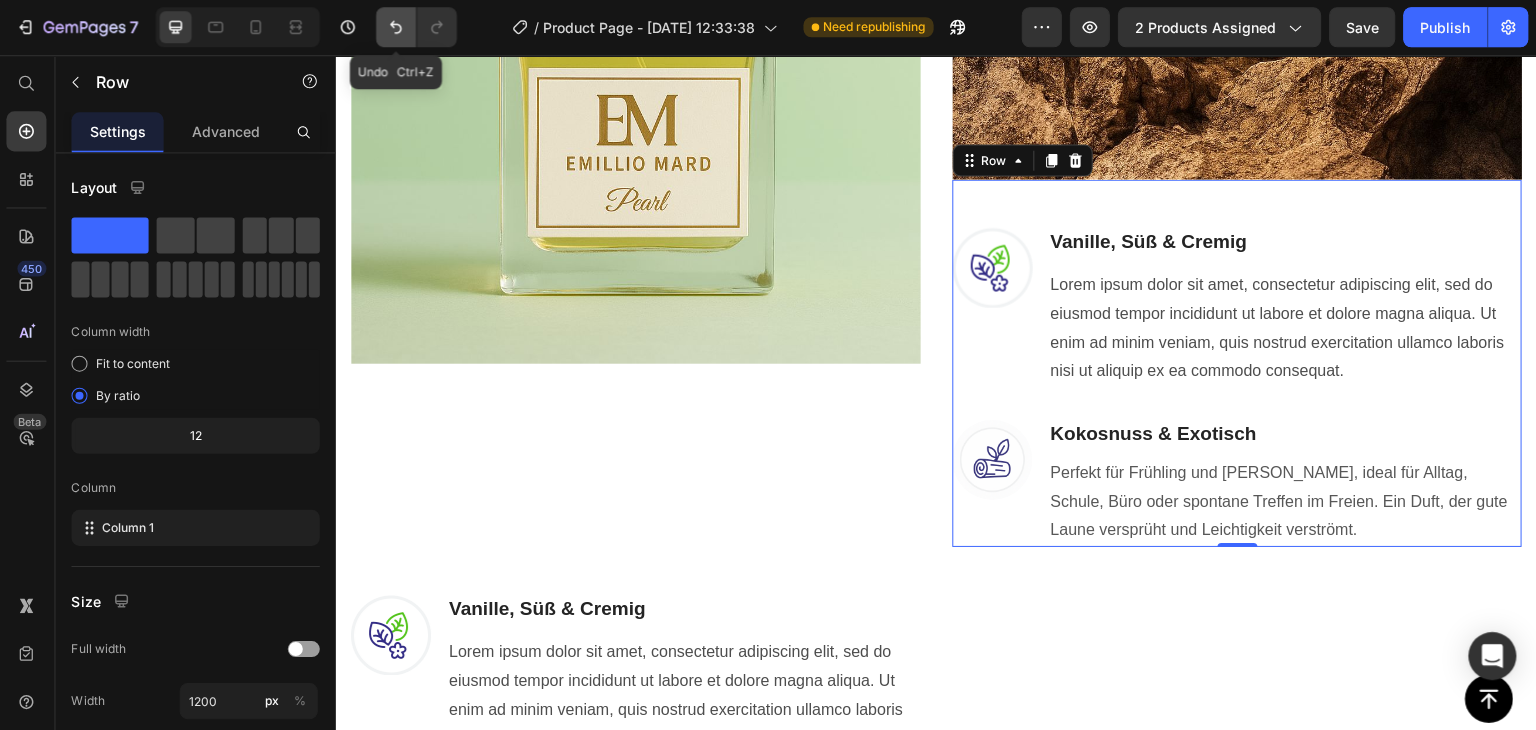 click 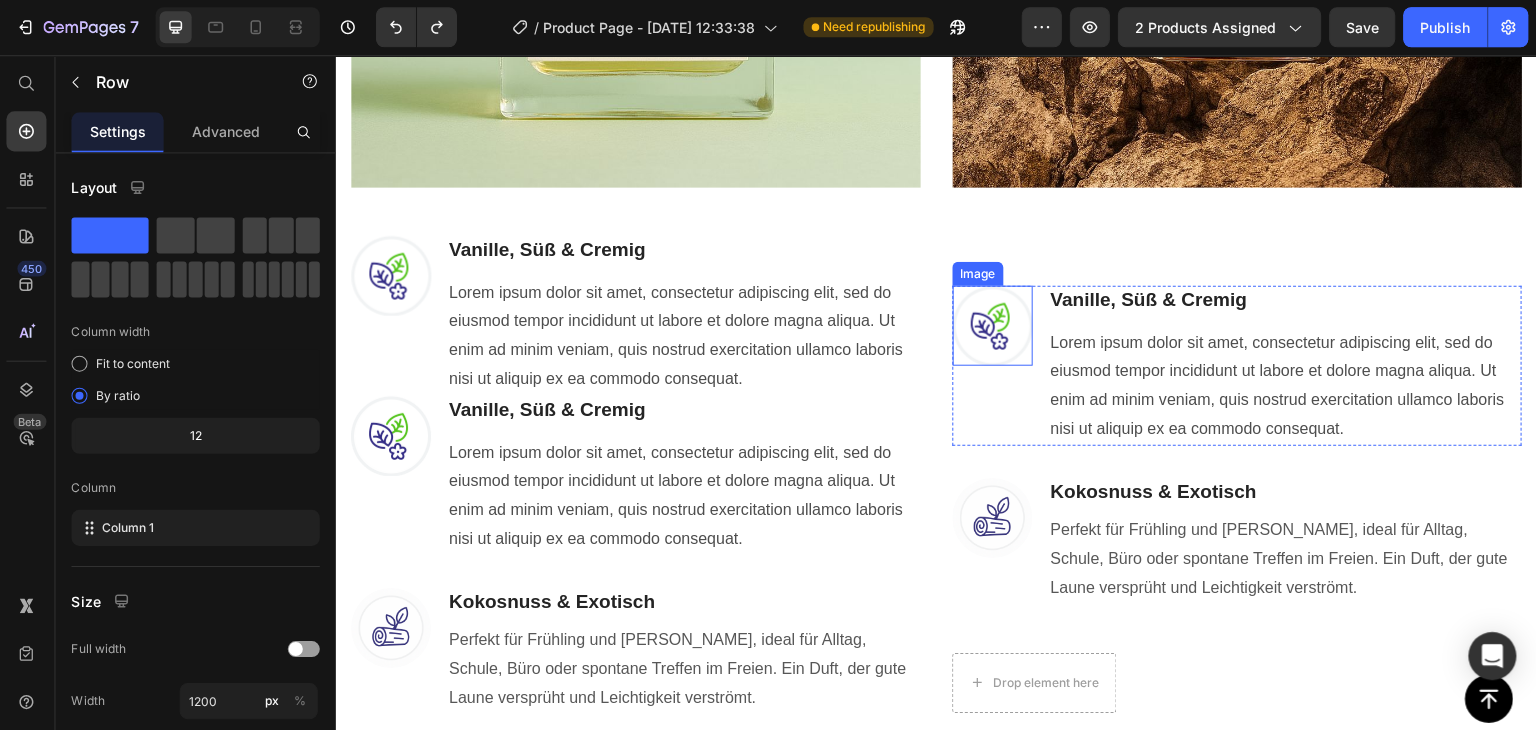 scroll, scrollTop: 1231, scrollLeft: 0, axis: vertical 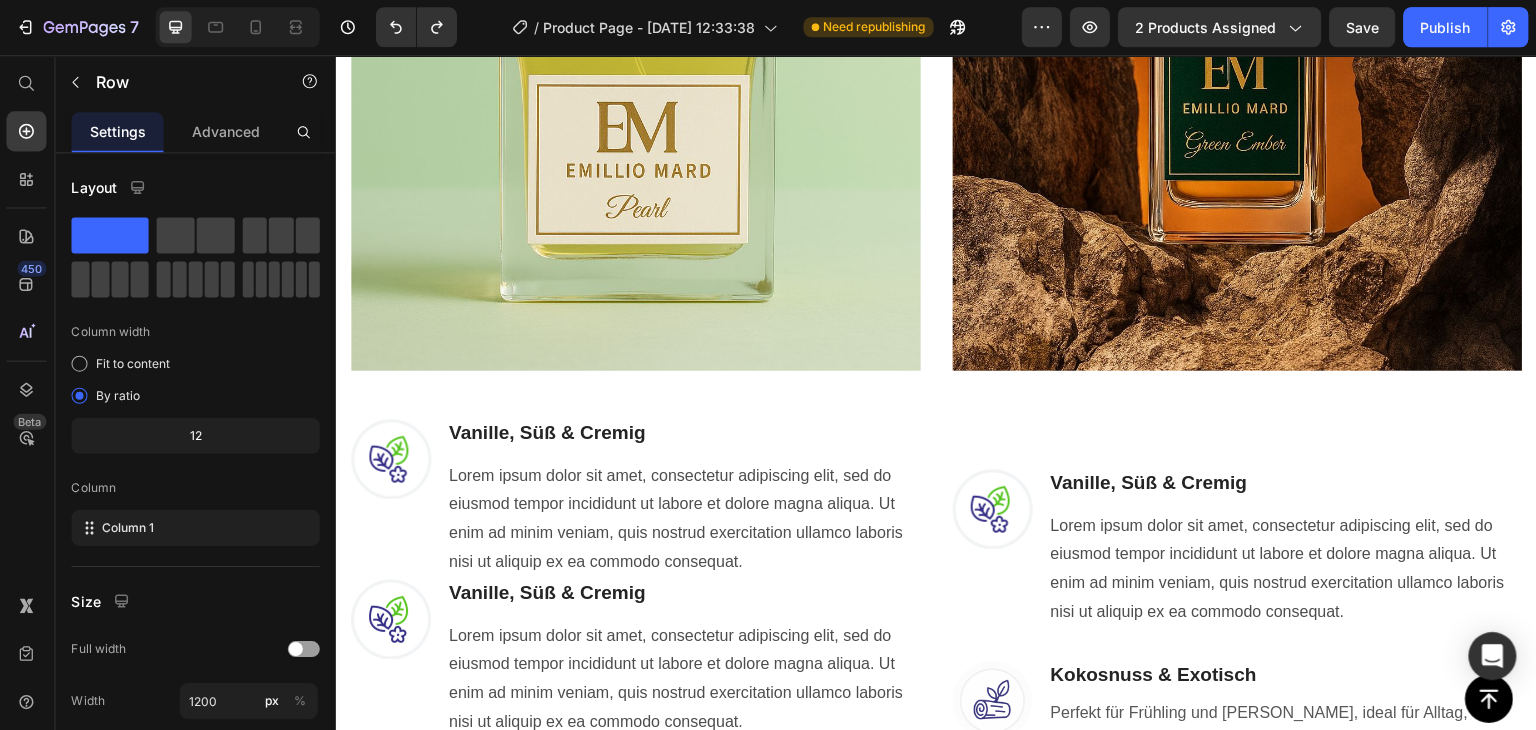 click on "Image Vanille, [PERSON_NAME] & Cremig Heading Text block Lorem ipsum dolor sit amet, consectetur adipiscing elit, sed do eiusmod tempor incididunt ut labore et dolore magna aliqua. Ut enim ad minim veniam, quis nostrud exercitation ullamco laboris nisi ut aliquip ex ea commodo consequat. Text Block Row Image Kokosnuss & Exotisch Heading Perfekt für Frühling und [PERSON_NAME], ideal für Alltag, Schule, Büro oder spontane Treffen im Freien. Ein Duft, der gute Laune versprüht und Leichtigkeit verströmt. Text block Row Row" at bounding box center [1235, 603] 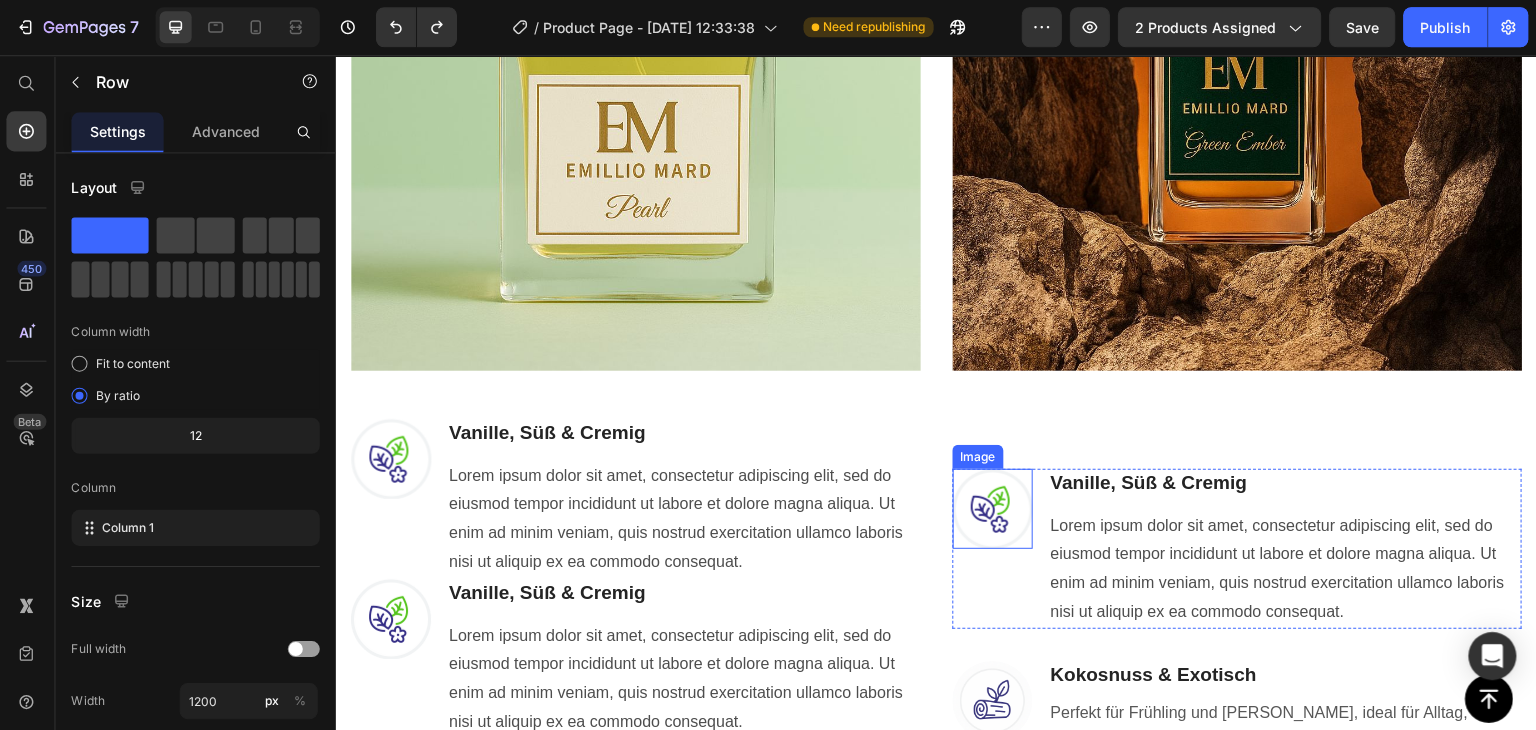 click on "Image" at bounding box center (976, 456) 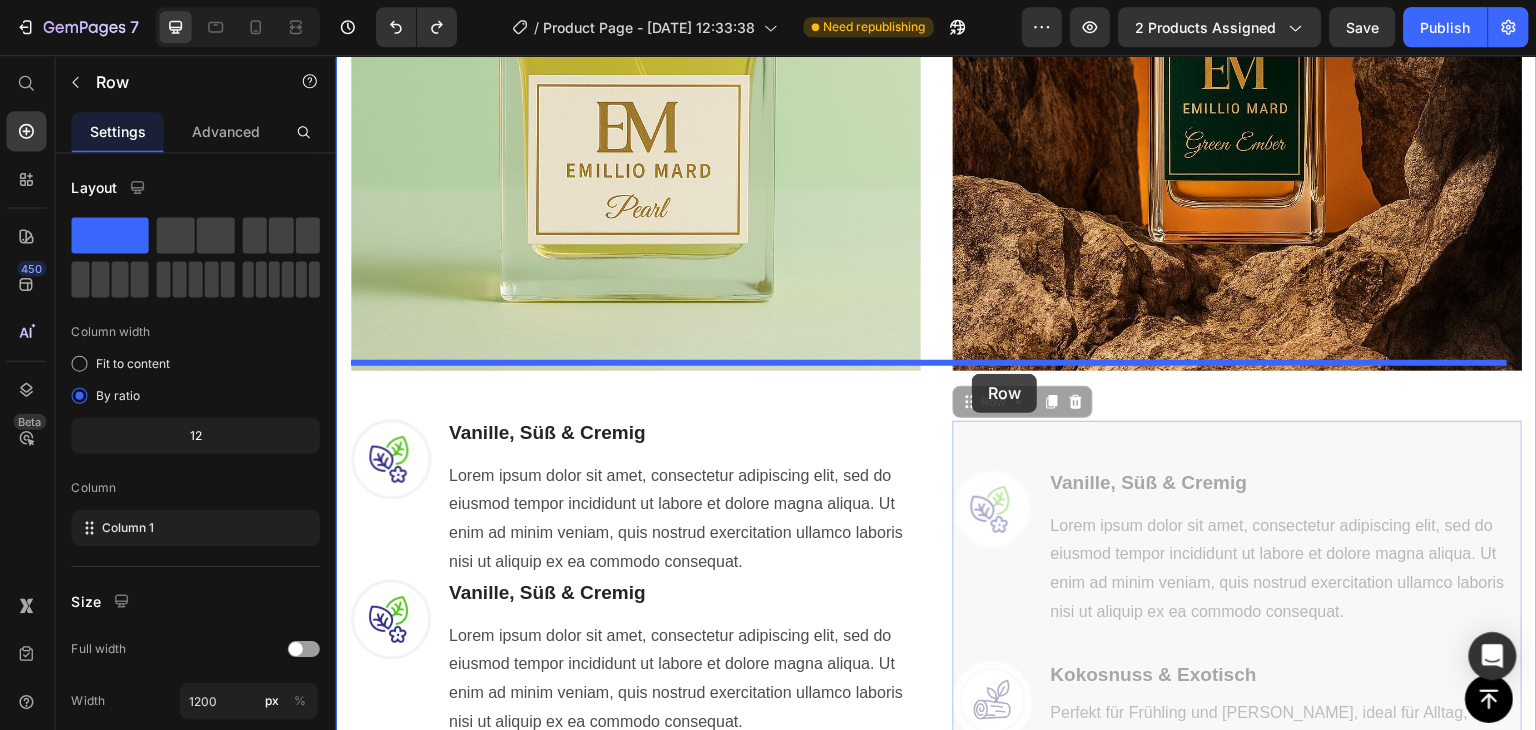drag, startPoint x: 969, startPoint y: 408, endPoint x: 971, endPoint y: 373, distance: 35.057095 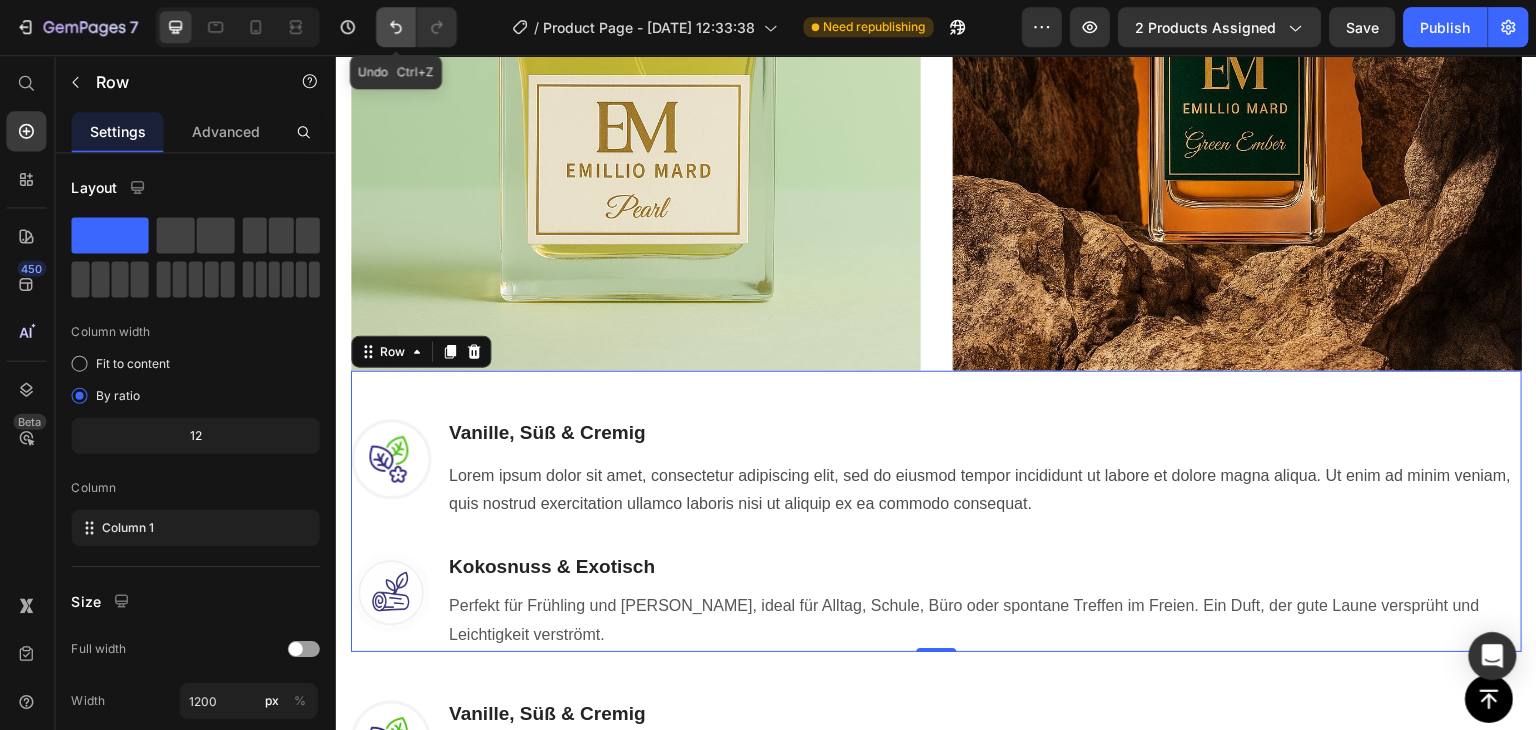click 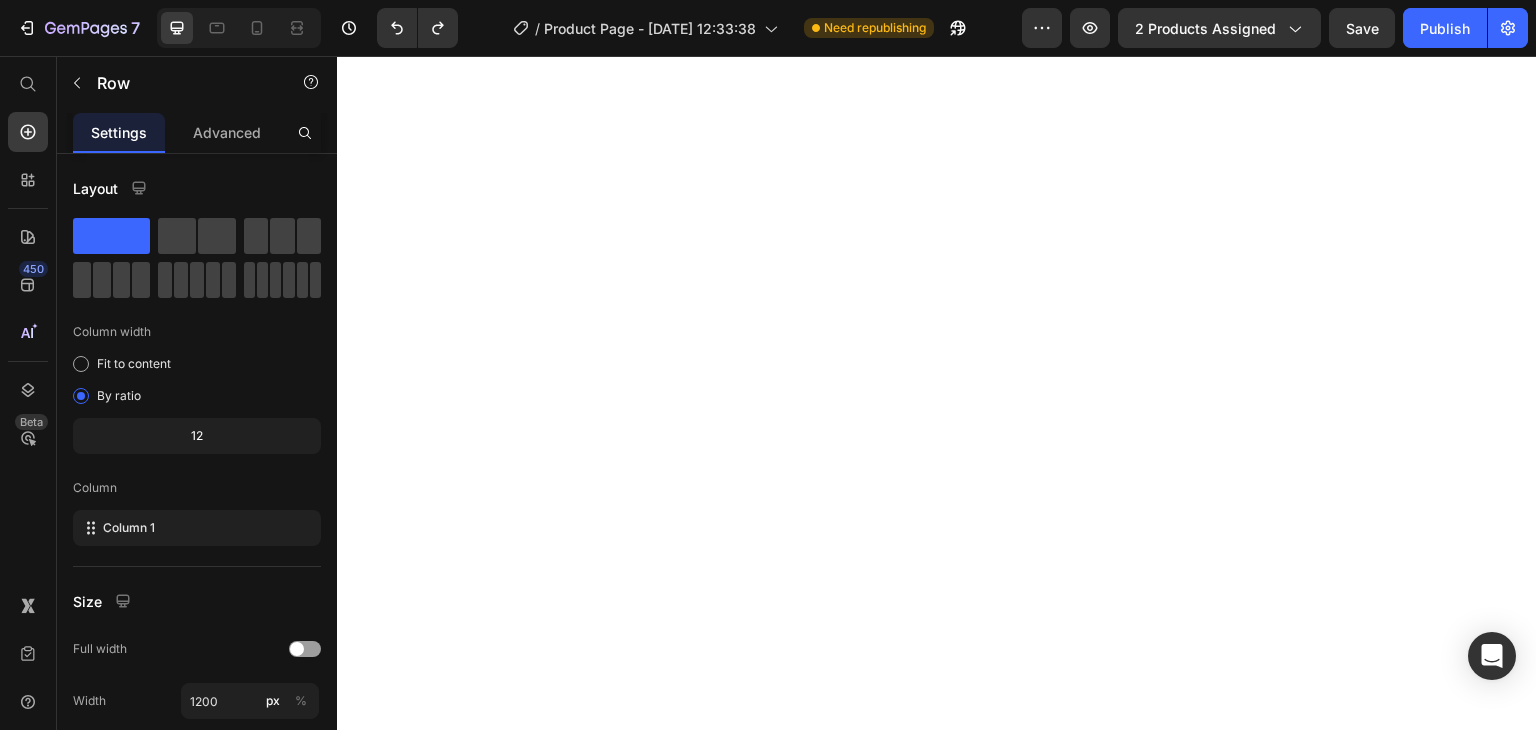 scroll, scrollTop: 0, scrollLeft: 0, axis: both 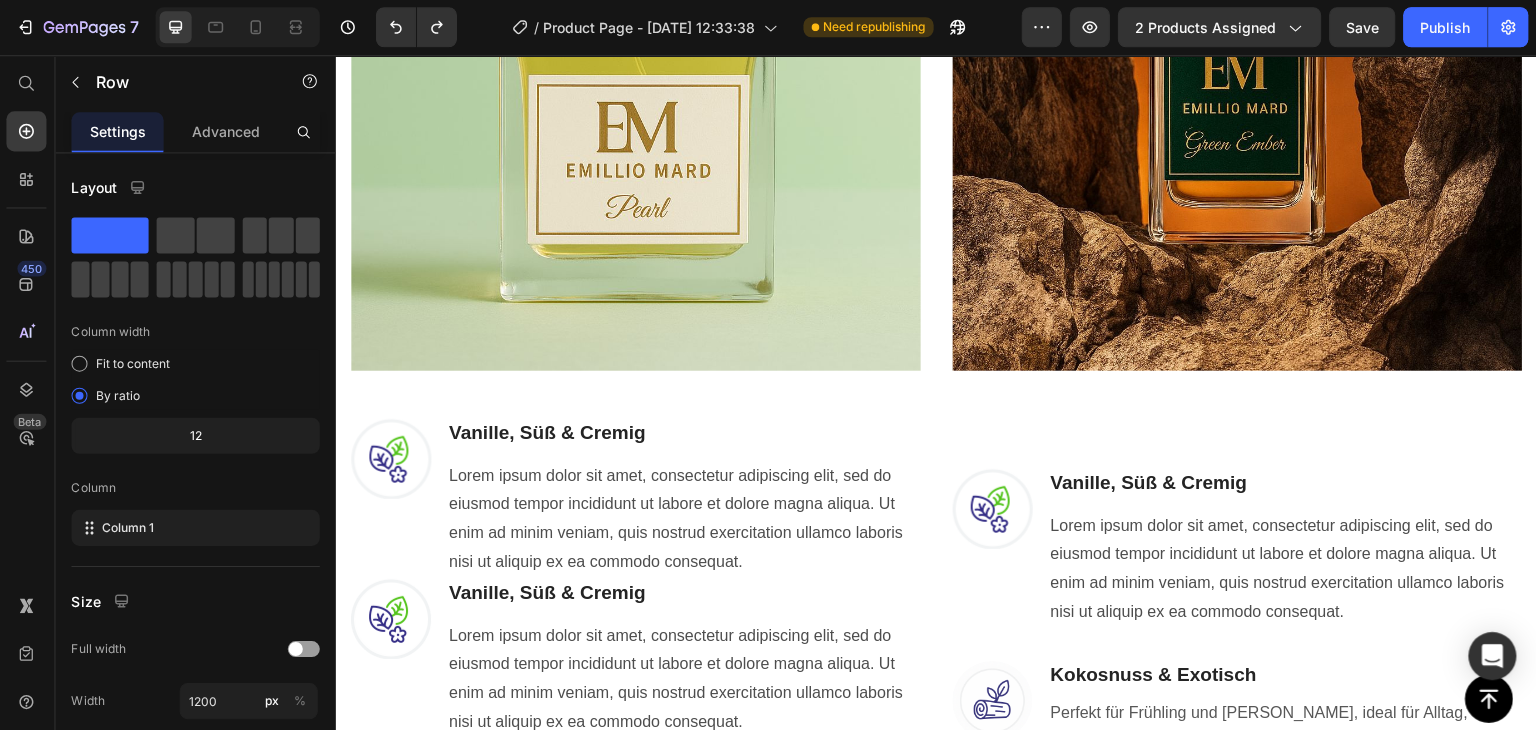 click on "Image Vanille, [PERSON_NAME] & Cremig Heading Text block Lorem ipsum dolor sit amet, consectetur adipiscing elit, sed do eiusmod tempor incididunt ut labore et dolore magna aliqua. Ut enim ad minim veniam, quis nostrud exercitation ullamco laboris nisi ut aliquip ex ea commodo consequat. Text Block Row Image Kokosnuss & Exotisch Heading Perfekt für Frühling und [PERSON_NAME], ideal für Alltag, Schule, Büro oder spontane Treffen im Freien. Ein Duft, der gute Laune versprüht und Leichtigkeit verströmt. Text block Row Row" at bounding box center [1235, 603] 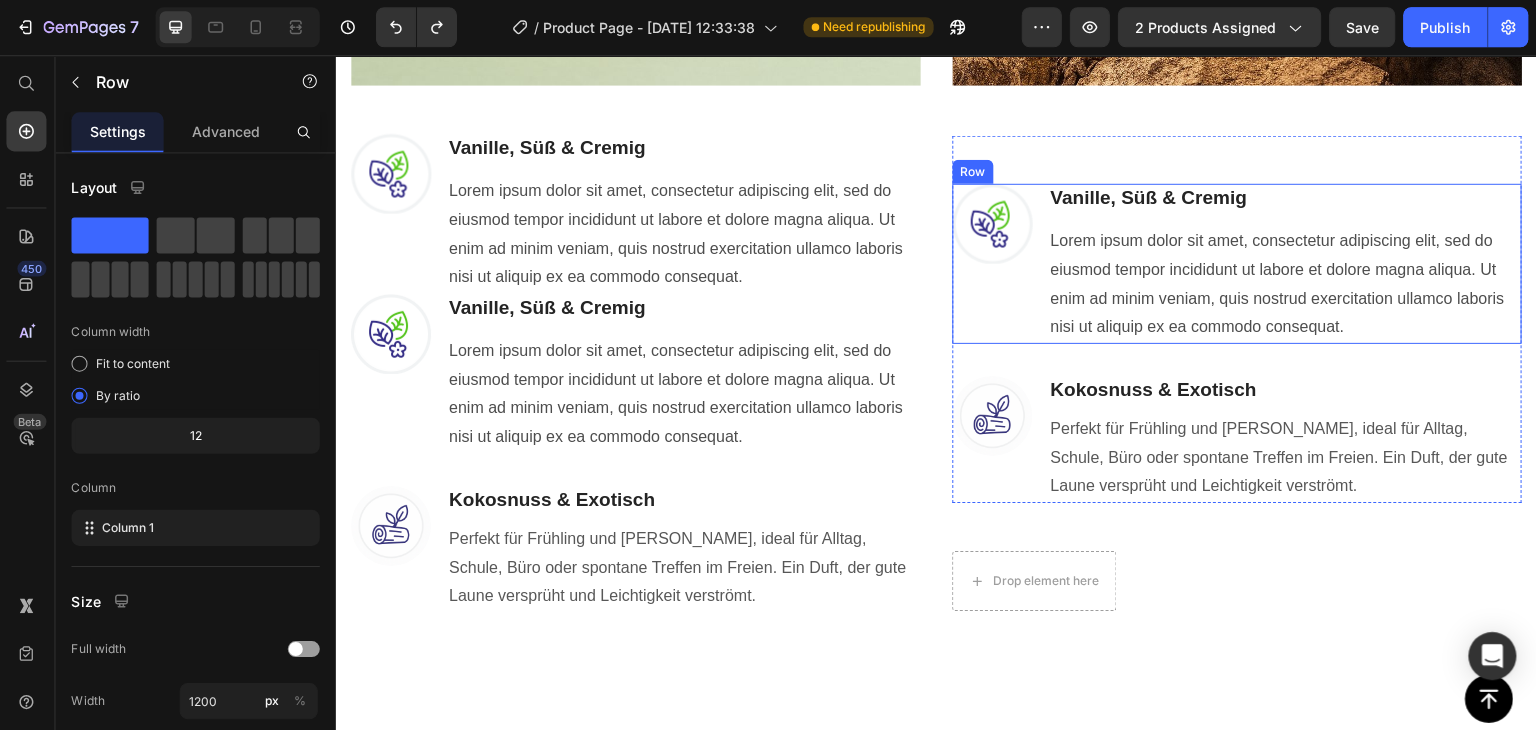 scroll, scrollTop: 1631, scrollLeft: 0, axis: vertical 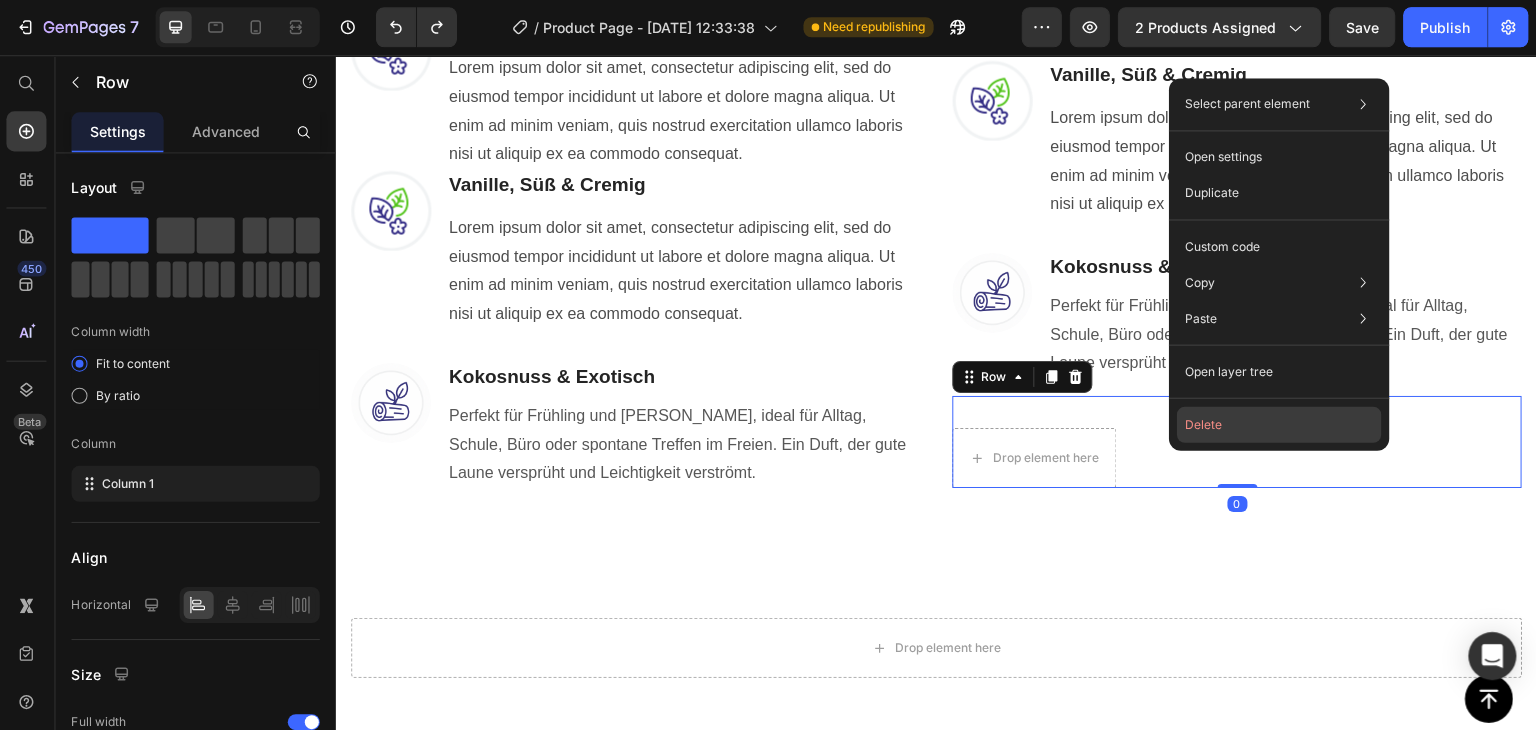 drag, startPoint x: 1209, startPoint y: 419, endPoint x: 873, endPoint y: 364, distance: 340.47174 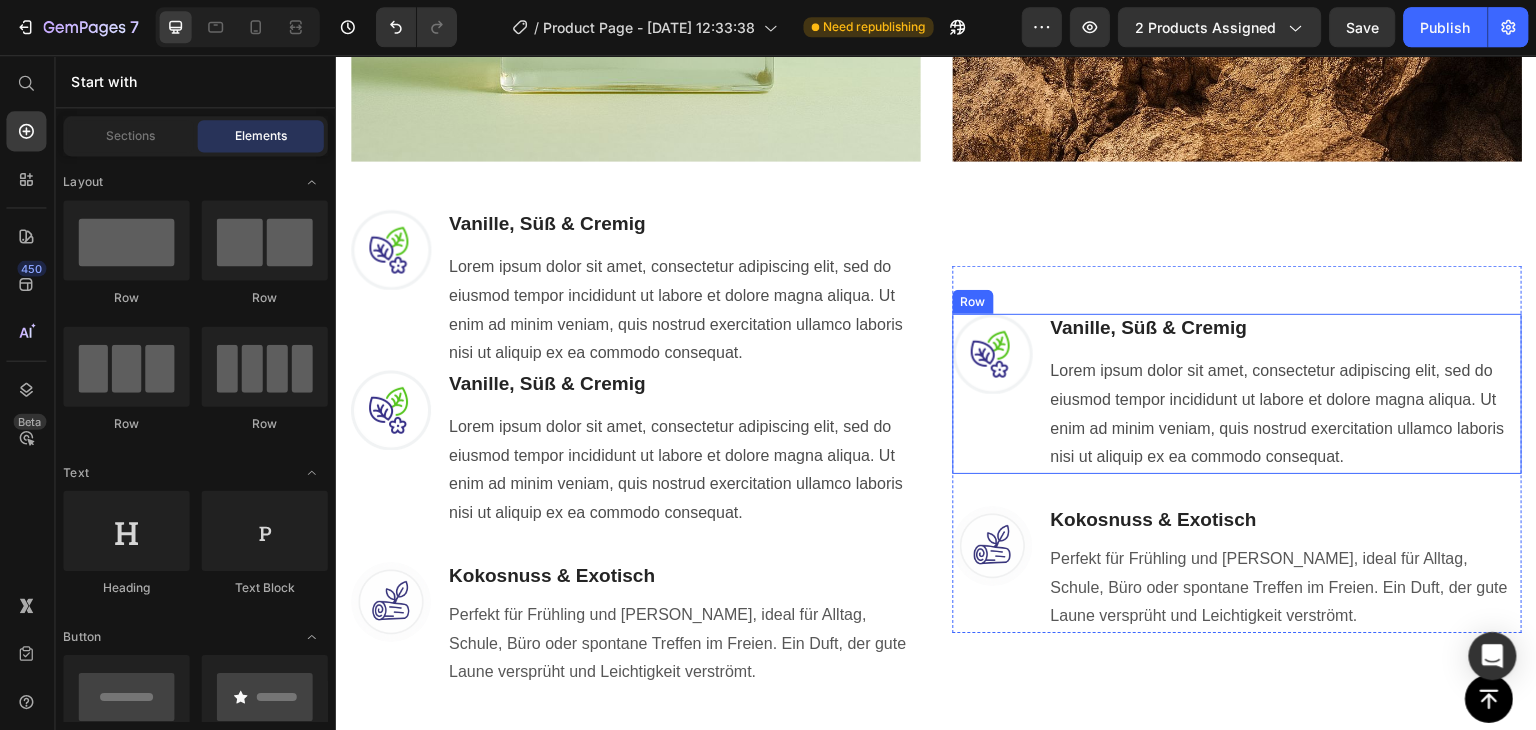 scroll, scrollTop: 1431, scrollLeft: 0, axis: vertical 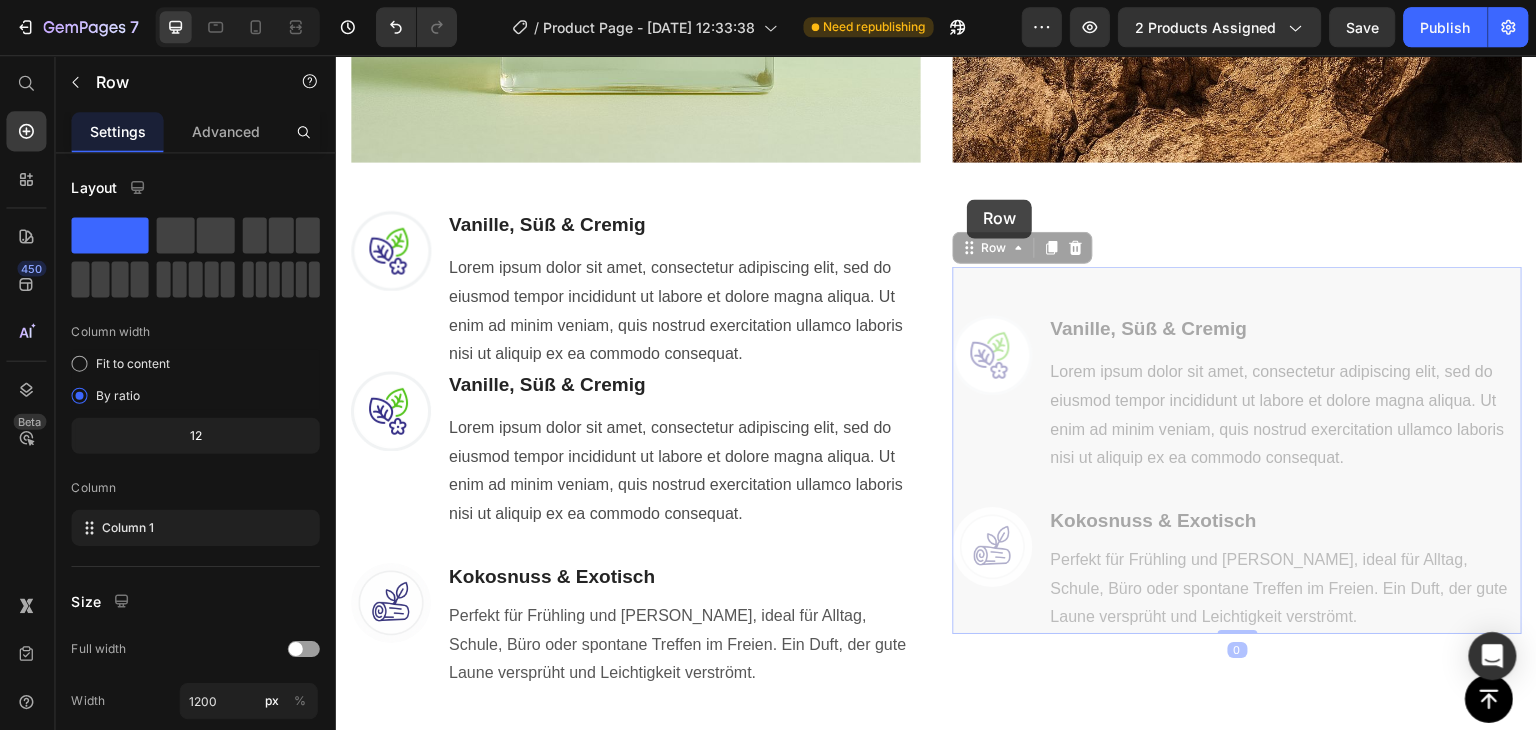 drag, startPoint x: 958, startPoint y: 254, endPoint x: 966, endPoint y: 199, distance: 55.578773 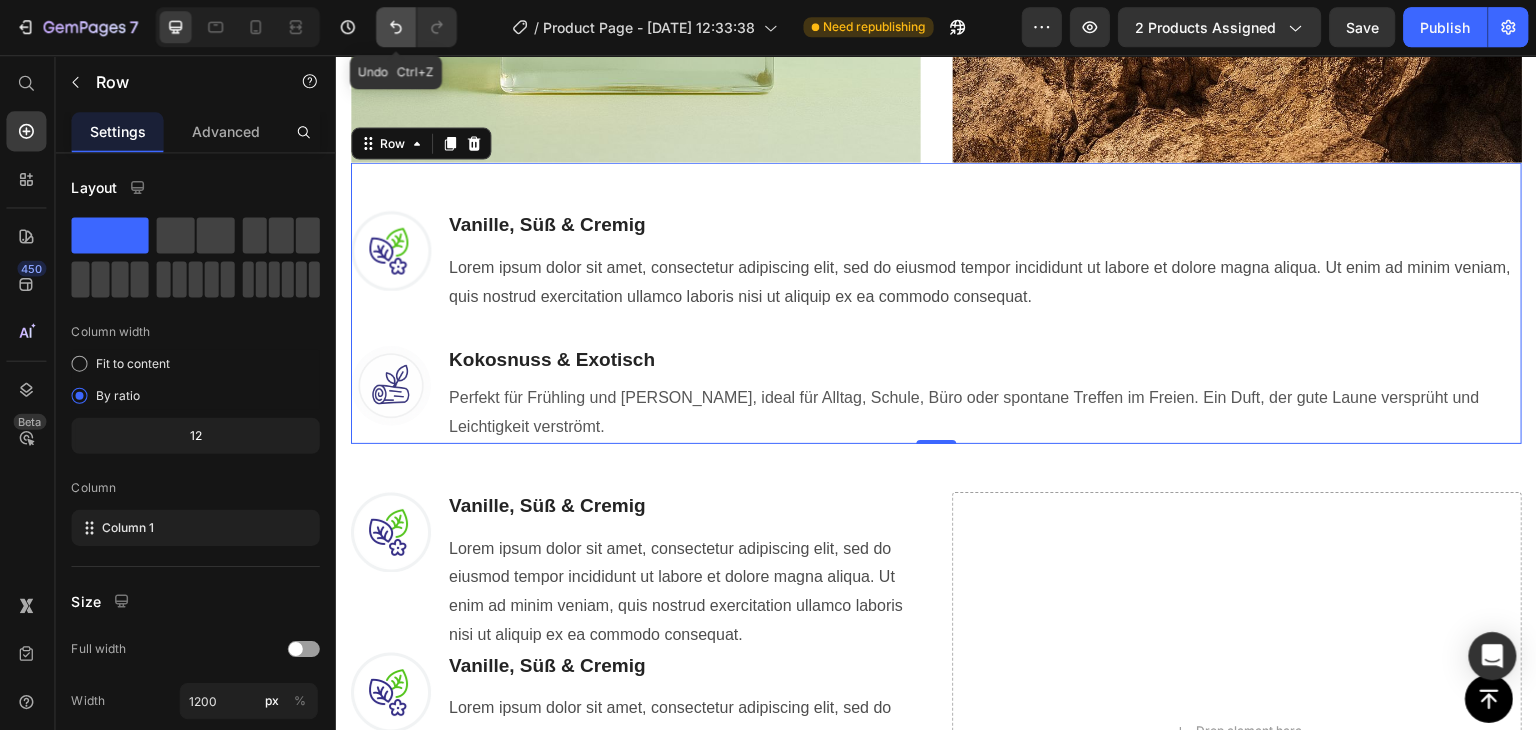 drag, startPoint x: 398, startPoint y: 32, endPoint x: 98, endPoint y: 159, distance: 325.77448 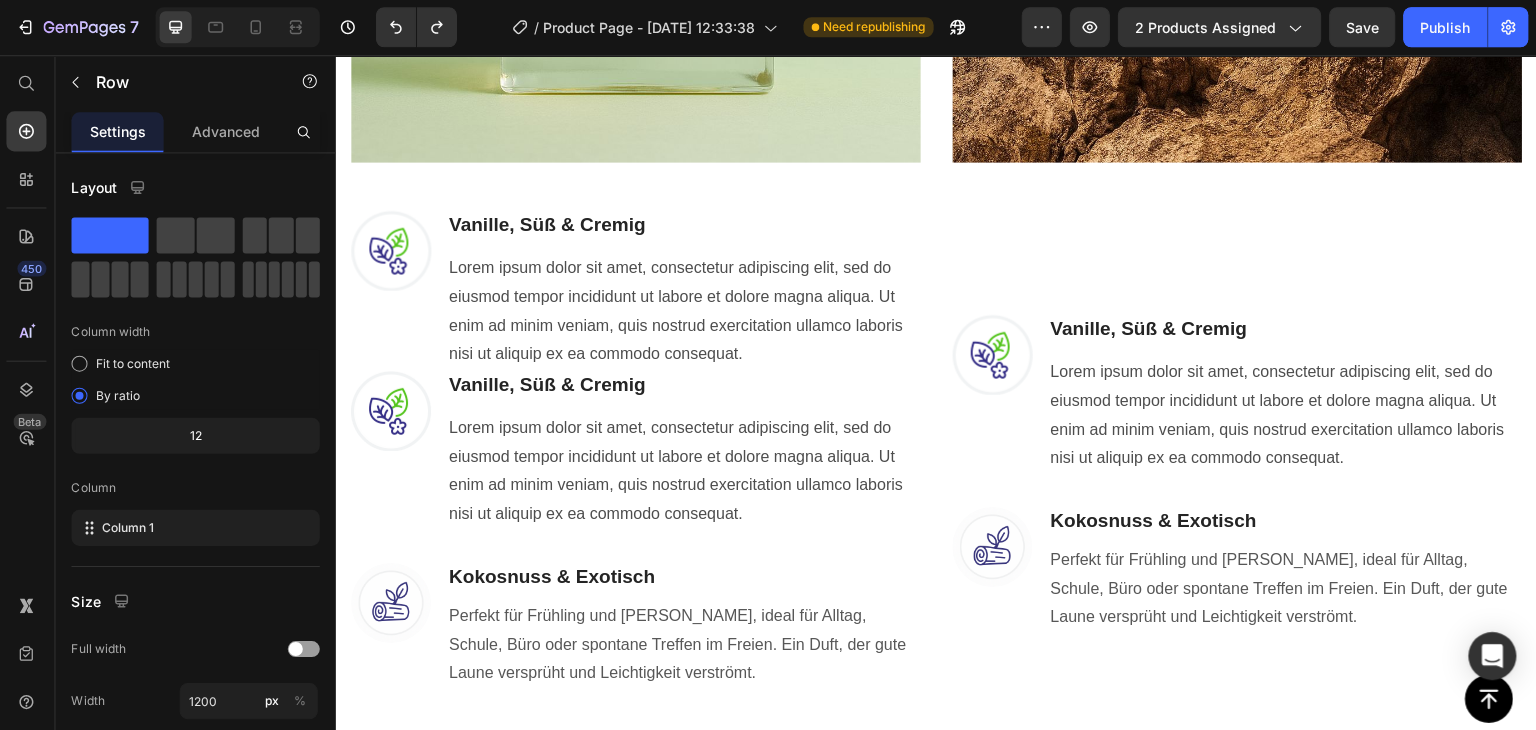 drag, startPoint x: 1004, startPoint y: 283, endPoint x: 985, endPoint y: 342, distance: 61.983868 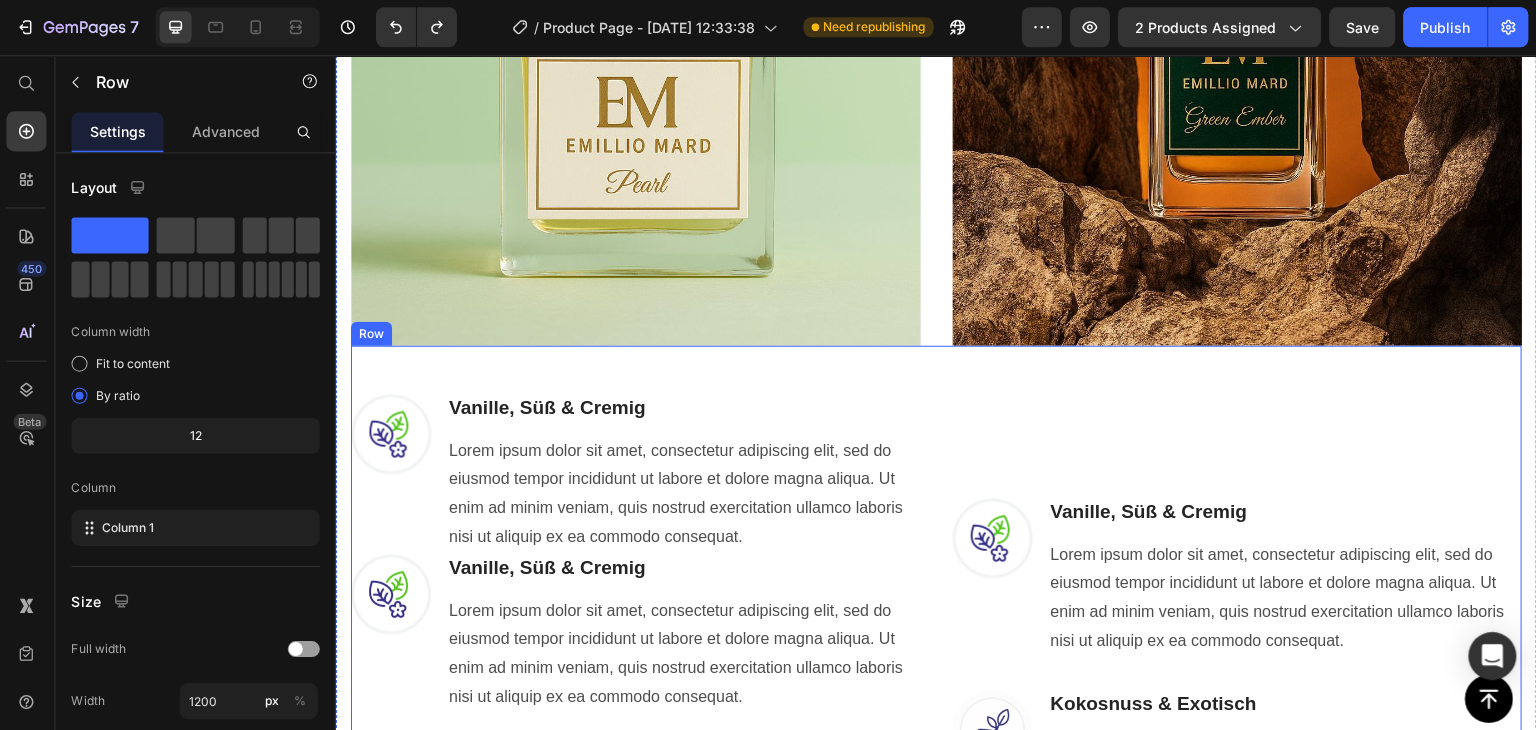 scroll, scrollTop: 1231, scrollLeft: 0, axis: vertical 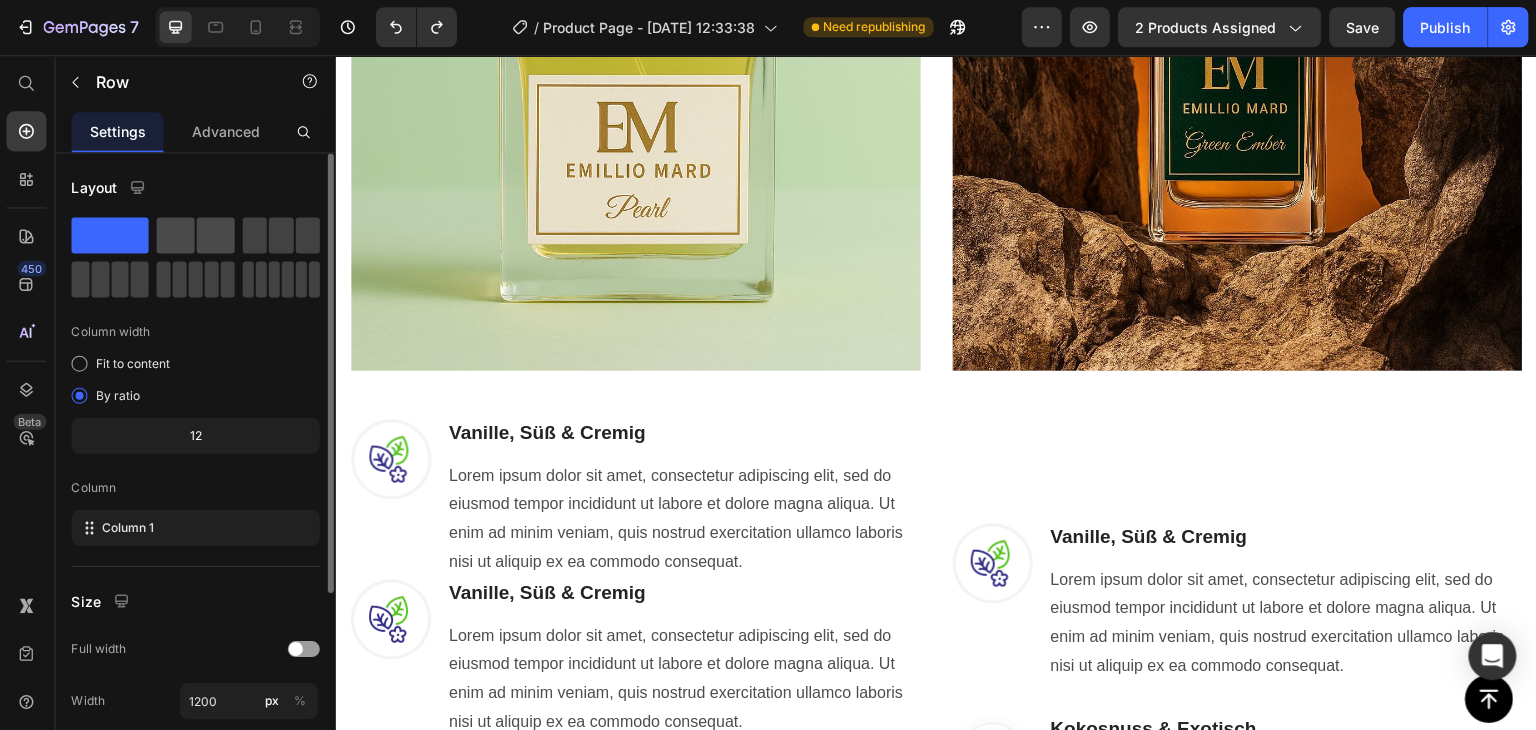 click 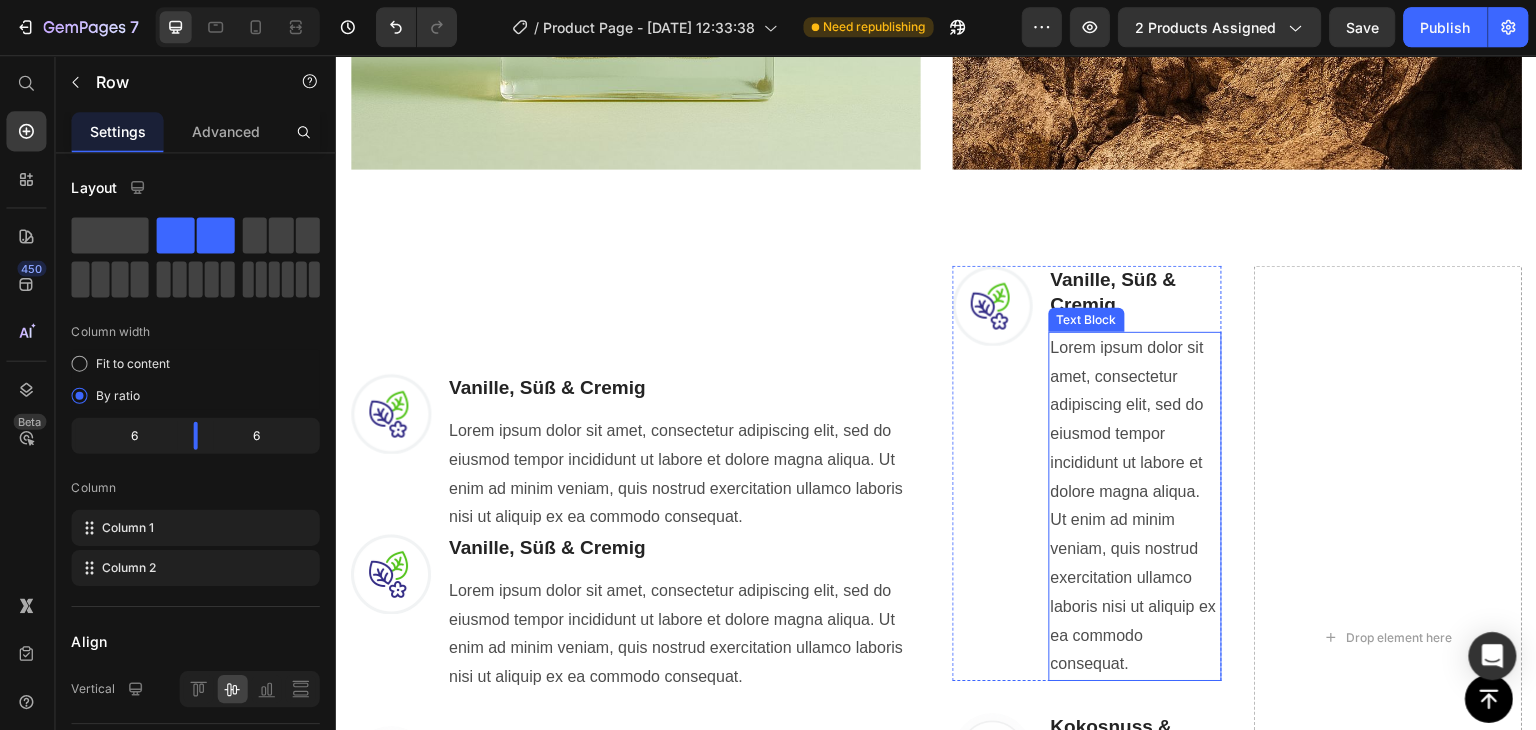 scroll, scrollTop: 1431, scrollLeft: 0, axis: vertical 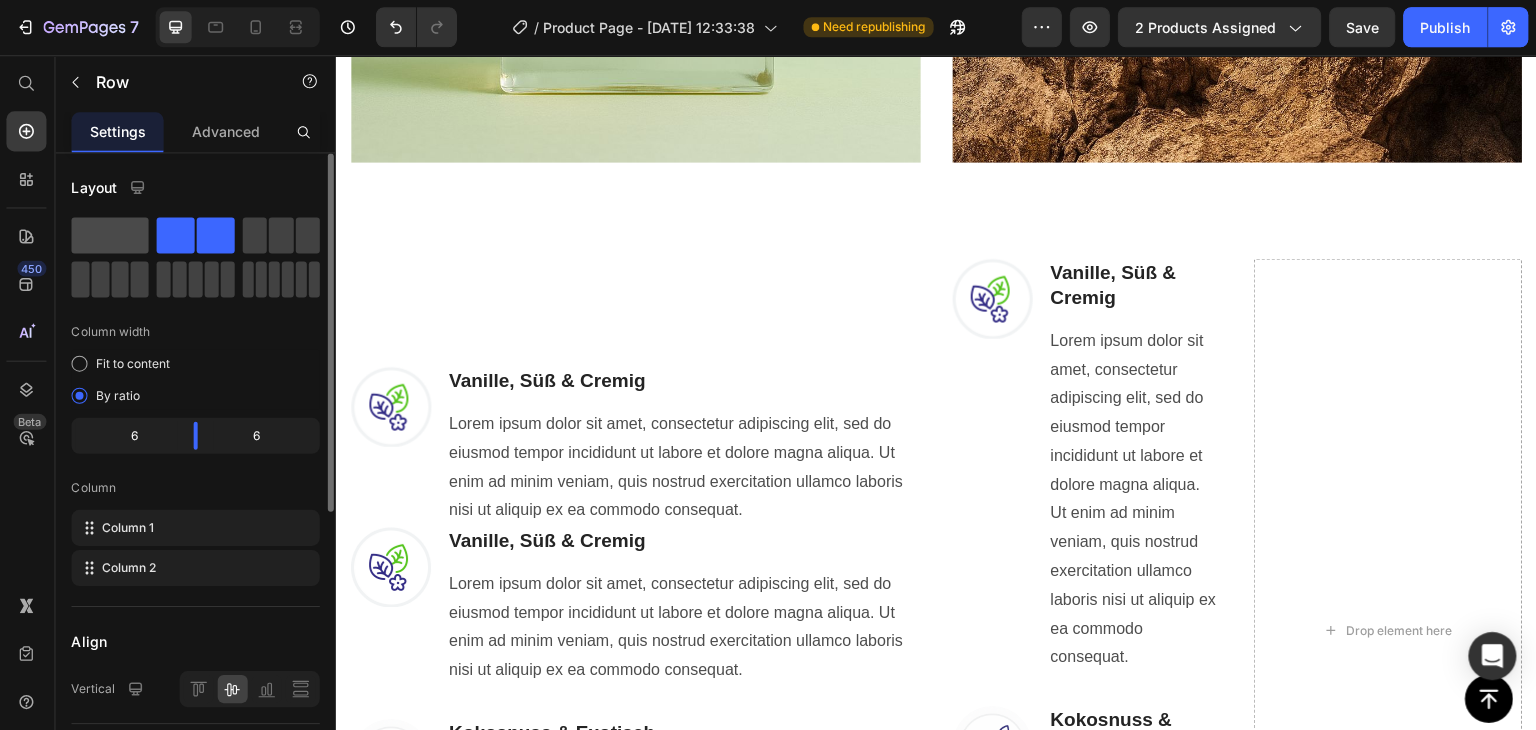 click 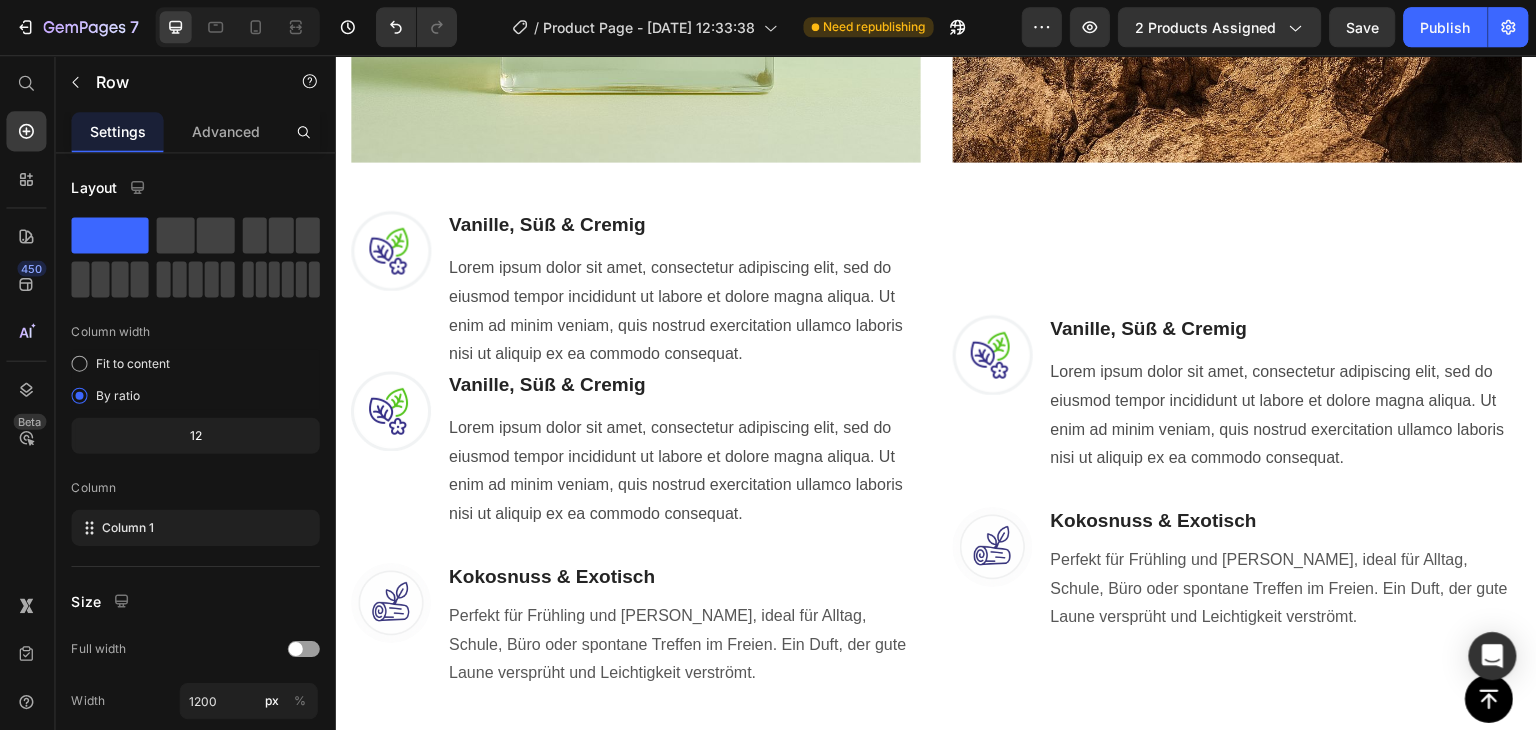 click on "Image Vanille, [PERSON_NAME] & Cremig Heading Text block Lorem ipsum dolor sit amet, consectetur adipiscing elit, sed do eiusmod tempor incididunt ut labore et dolore magna aliqua. Ut enim ad minim veniam, quis nostrud exercitation ullamco laboris nisi ut aliquip ex ea commodo consequat. Text Block Row Image Kokosnuss & Exotisch Heading Perfekt für Frühling und [PERSON_NAME], ideal für Alltag, Schule, Büro oder spontane Treffen im Freien. Ein Duft, der gute Laune versprüht und Leichtigkeit verströmt. Text block Row Row" at bounding box center (1235, 449) 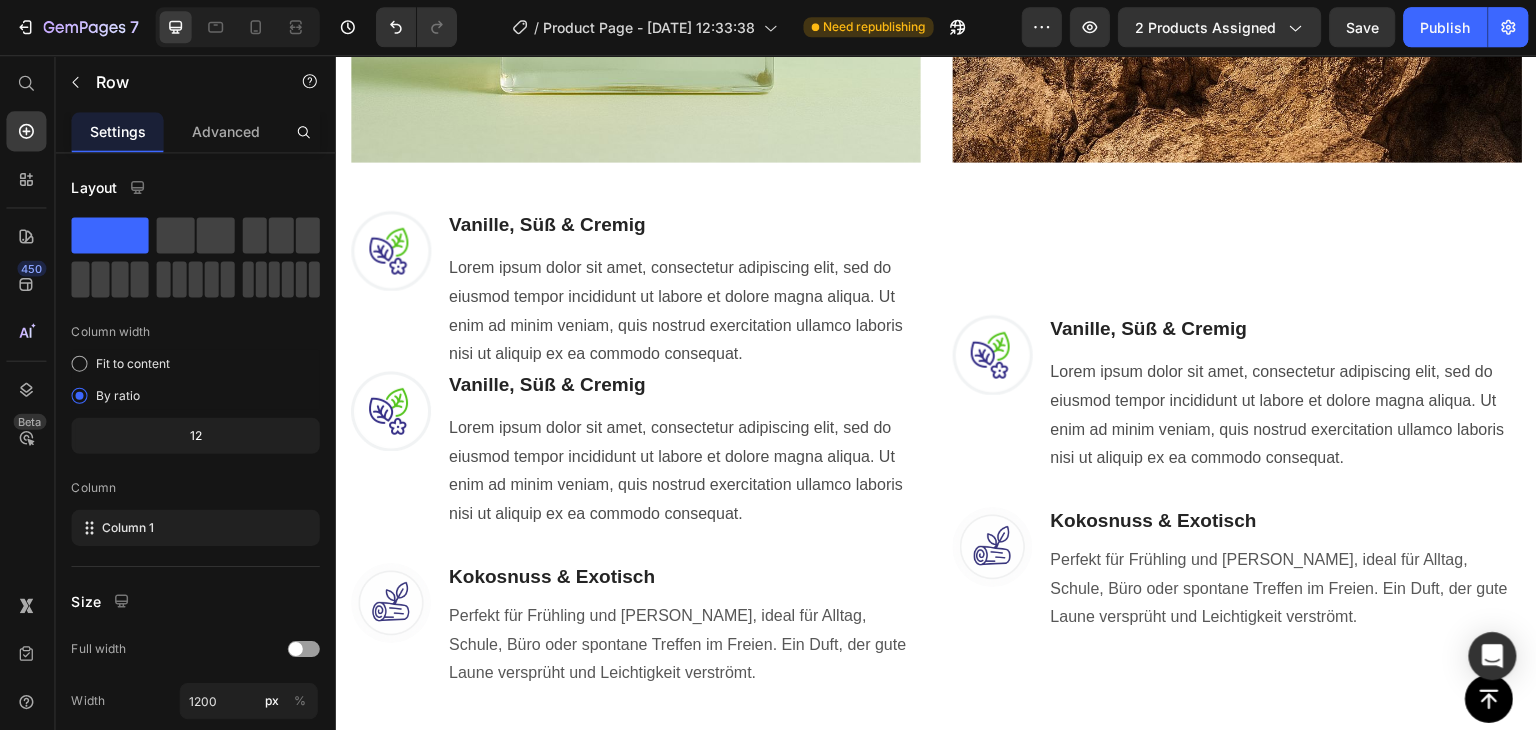 click on "Image Vanille, [PERSON_NAME] & Cremig Heading Text block Lorem ipsum dolor sit amet, consectetur adipiscing elit, sed do eiusmod tempor incididunt ut labore et dolore magna aliqua. Ut enim ad minim veniam, quis nostrud exercitation ullamco laboris nisi ut aliquip ex ea commodo consequat. Text Block Row Image Kokosnuss & Exotisch Heading Perfekt für Frühling und [PERSON_NAME], ideal für Alltag, Schule, Büro oder spontane Treffen im Freien. Ein Duft, der gute Laune versprüht und Leichtigkeit verströmt. Text block Row Row" at bounding box center [1235, 449] 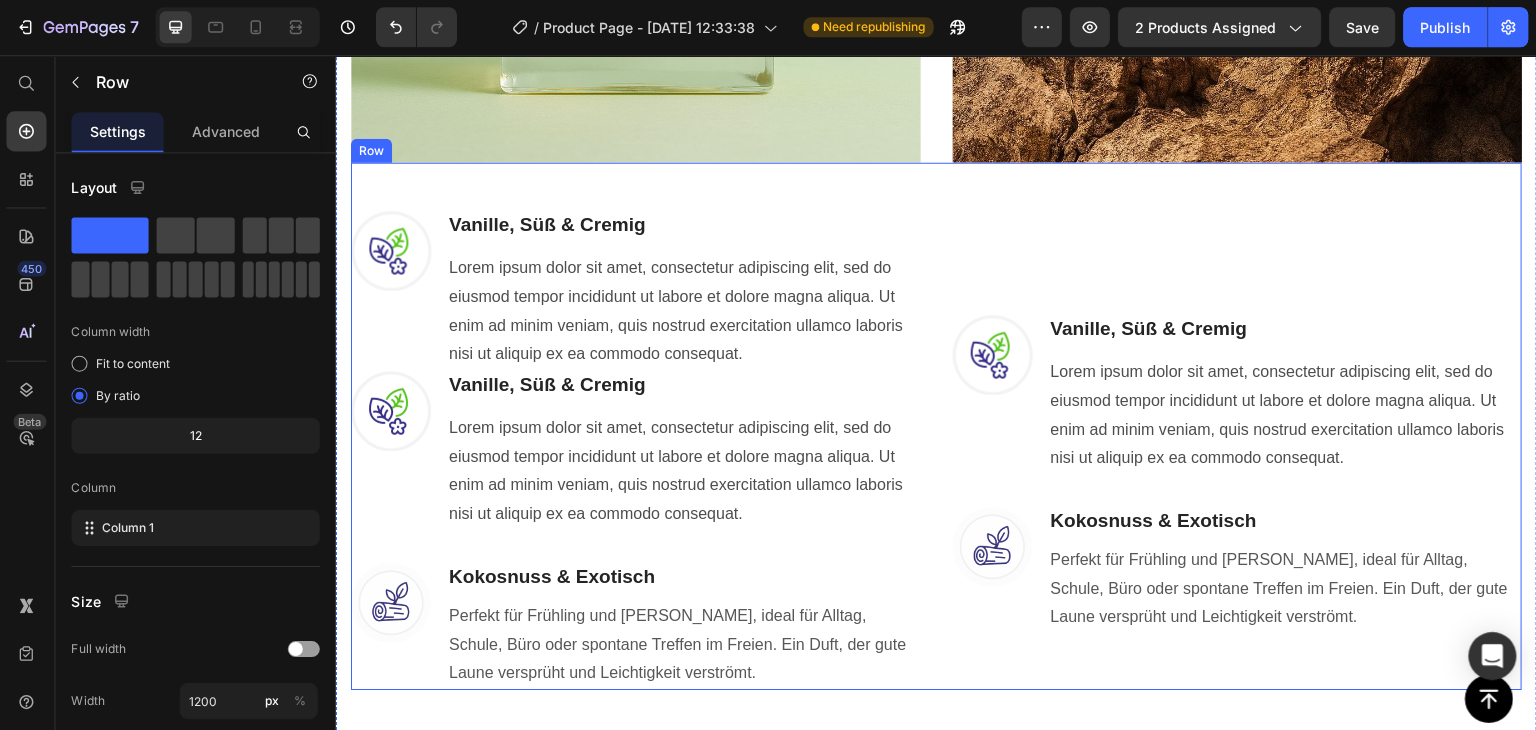 click on "Image Vanille, [PERSON_NAME] & Cremig Heading Text block Lorem ipsum dolor sit amet, consectetur adipiscing elit, sed do eiusmod tempor incididunt ut labore et dolore magna aliqua. Ut enim ad minim veniam, quis nostrud exercitation ullamco laboris nisi ut aliquip ex ea commodo consequat. Text Block Row Image Kokosnuss & Exotisch Heading Perfekt für Frühling und [PERSON_NAME], ideal für Alltag, Schule, Büro oder spontane Treffen im Freien. Ein Duft, der gute Laune versprüht und Leichtigkeit verströmt. Text block Row Row" at bounding box center [1235, 449] 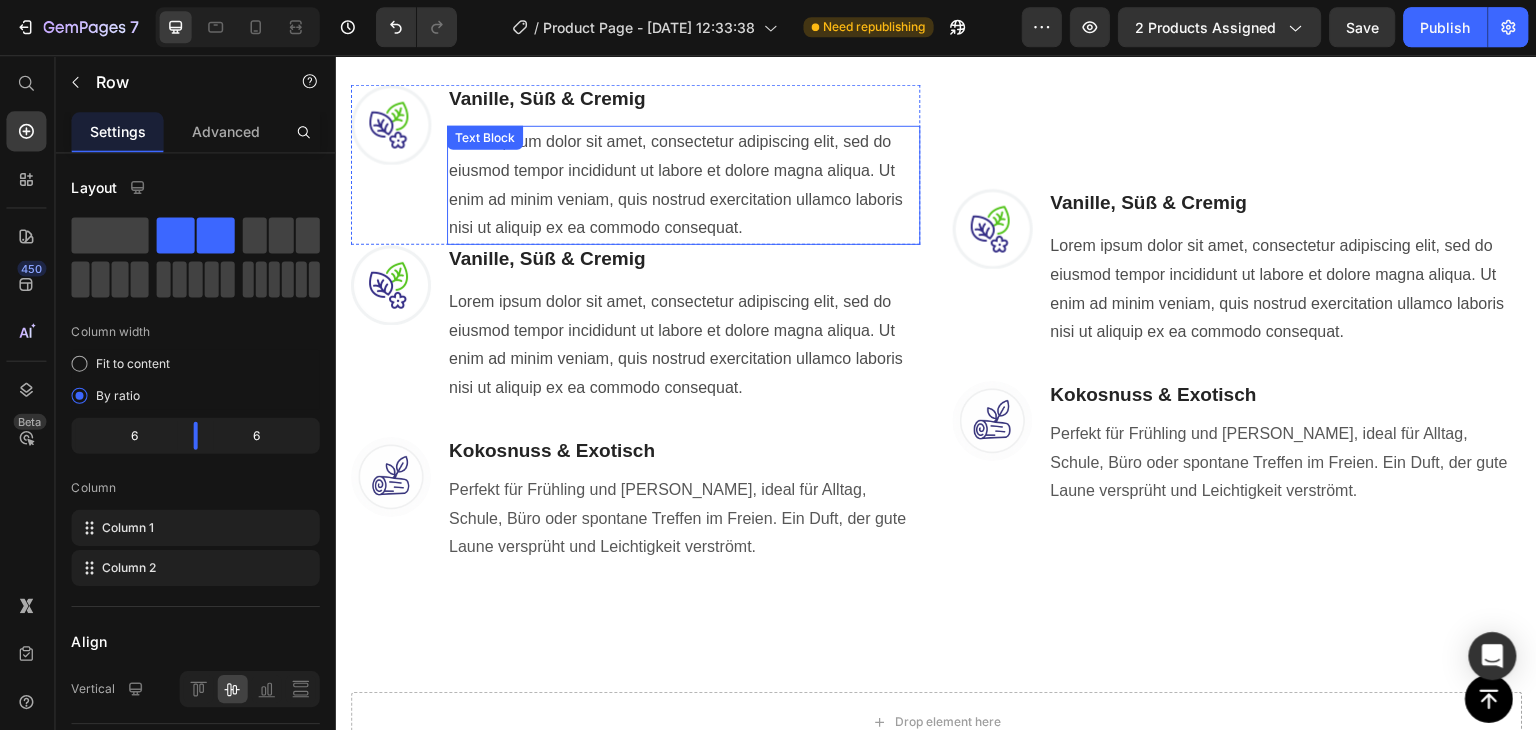 scroll, scrollTop: 1484, scrollLeft: 0, axis: vertical 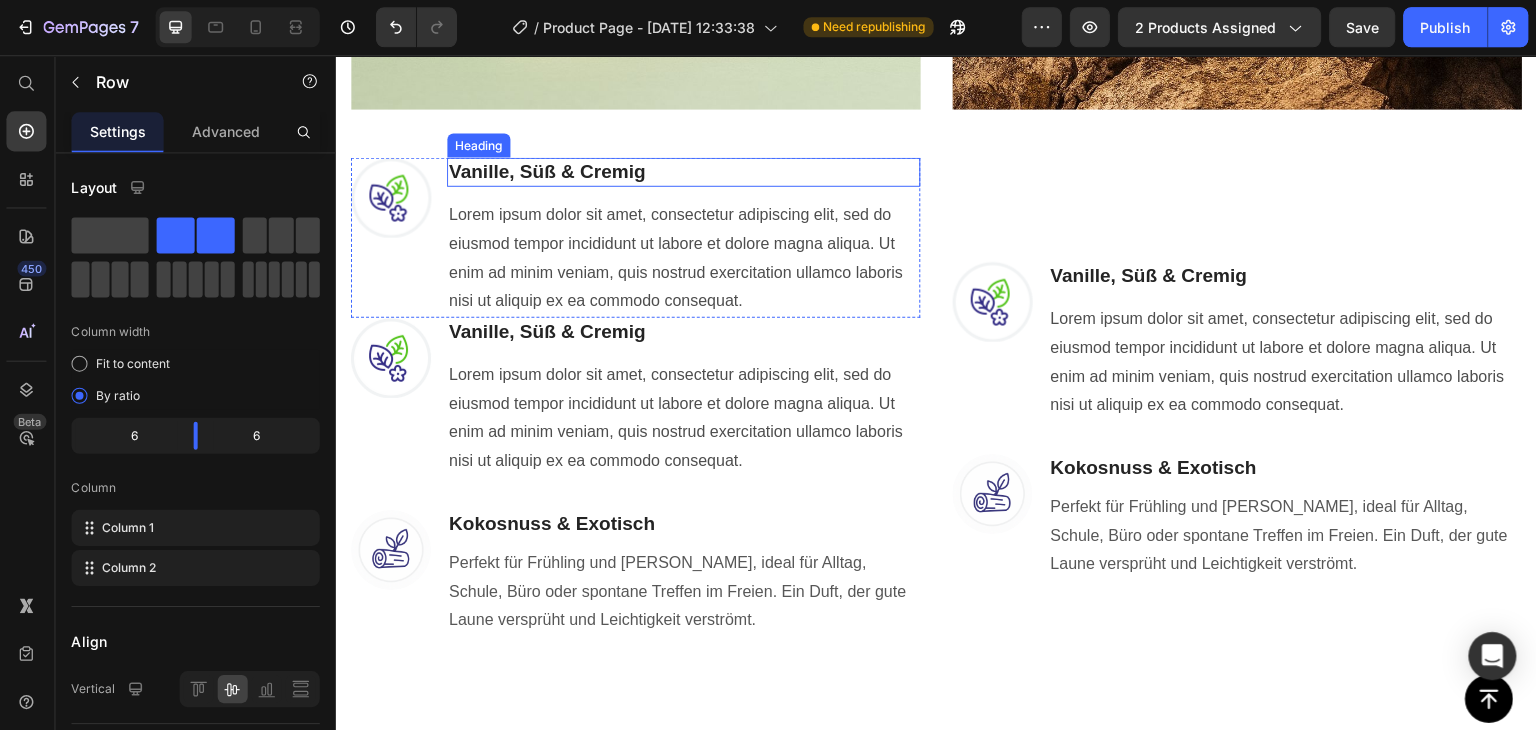 click on "Vanille, Süß & Cremig" at bounding box center [682, 171] 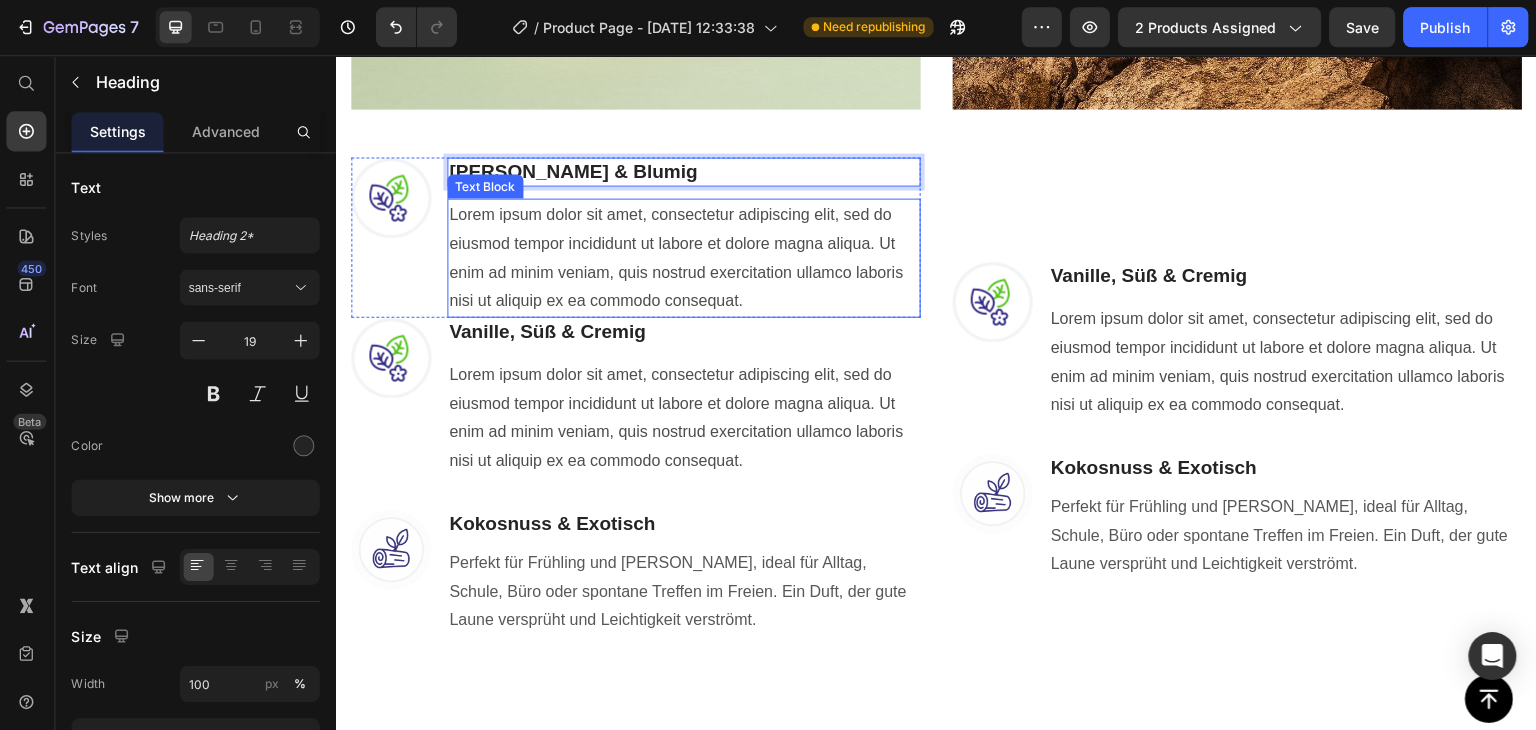 drag, startPoint x: 628, startPoint y: 259, endPoint x: 697, endPoint y: 287, distance: 74.46476 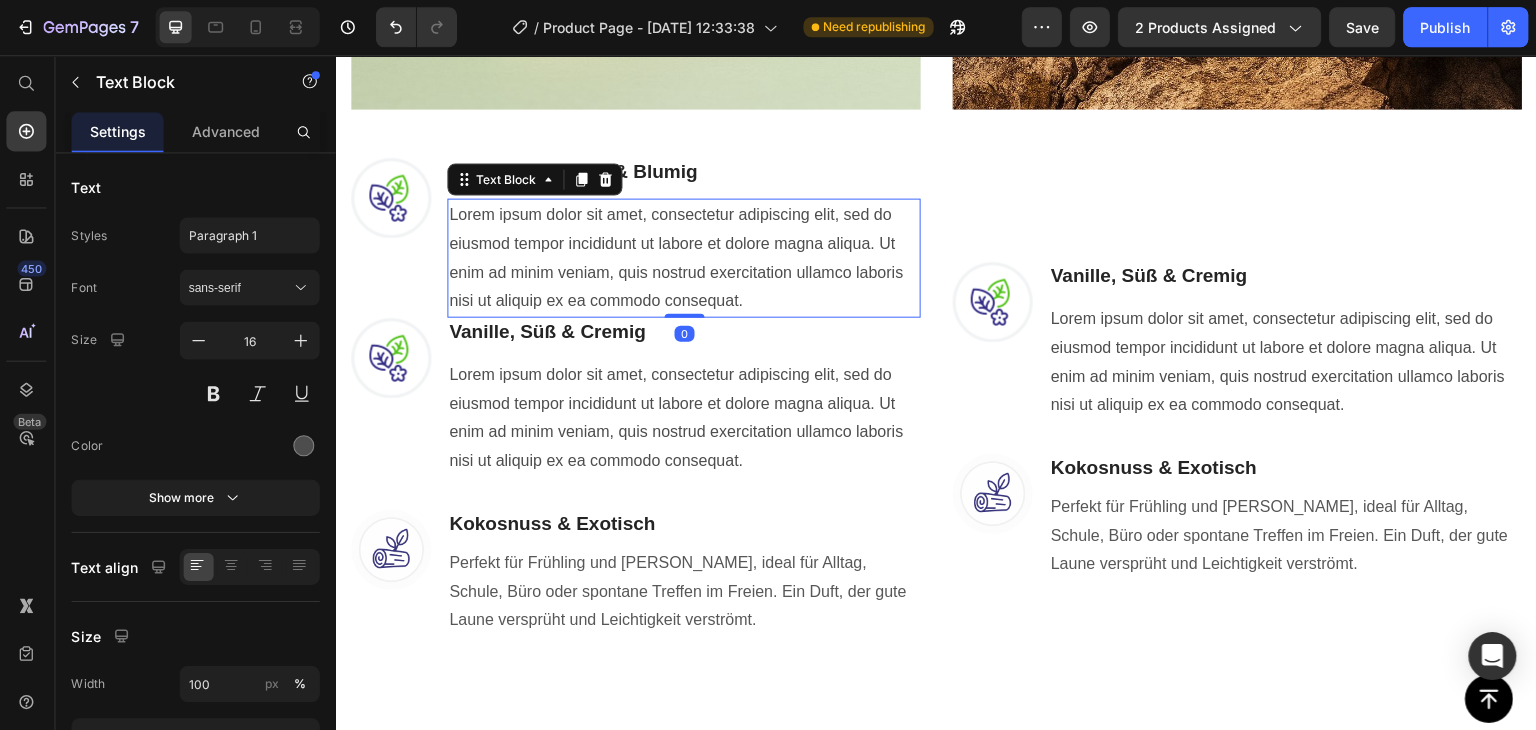 click on "Lorem ipsum dolor sit amet, consectetur adipiscing elit, sed do eiusmod tempor incididunt ut labore et dolore magna aliqua. Ut enim ad minim veniam, quis nostrud exercitation ullamco laboris nisi ut aliquip ex ea commodo consequat." at bounding box center (682, 257) 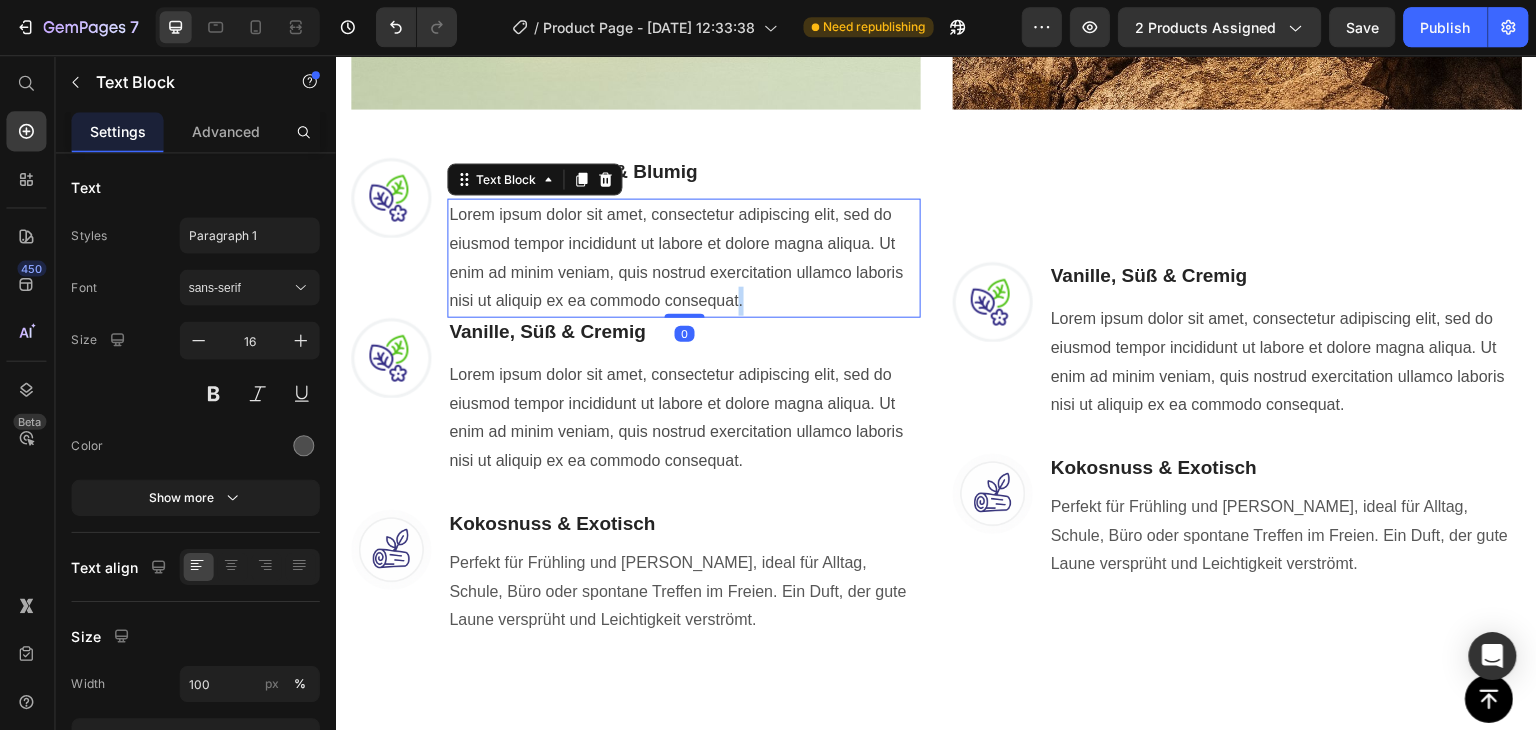 click on "Lorem ipsum dolor sit amet, consectetur adipiscing elit, sed do eiusmod tempor incididunt ut labore et dolore magna aliqua. Ut enim ad minim veniam, quis nostrud exercitation ullamco laboris nisi ut aliquip ex ea commodo consequat." at bounding box center [682, 257] 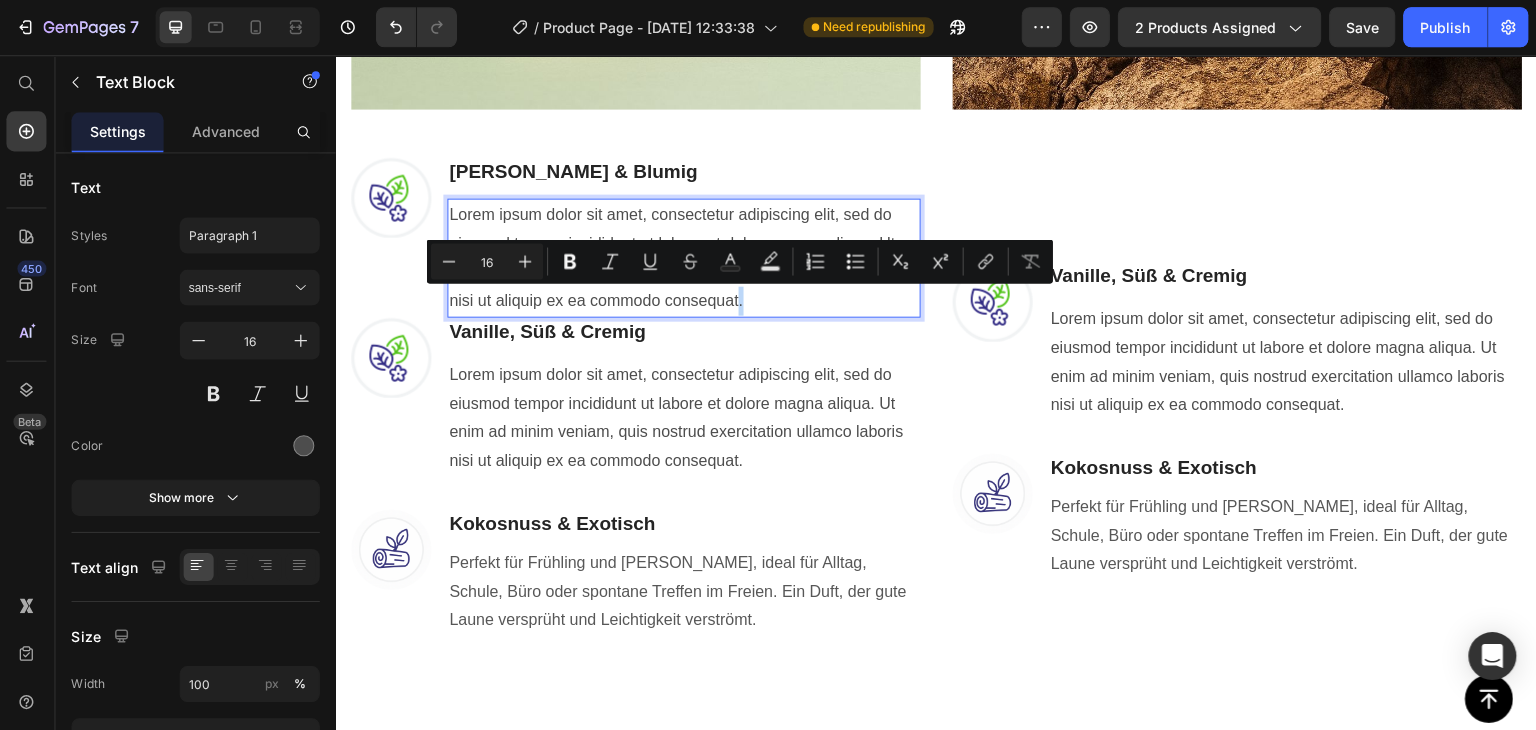 click on "Lorem ipsum dolor sit amet, consectetur adipiscing elit, sed do eiusmod tempor incididunt ut labore et dolore magna aliqua. Ut enim ad minim veniam, quis nostrud exercitation ullamco laboris nisi ut aliquip ex ea commodo consequat." at bounding box center [682, 257] 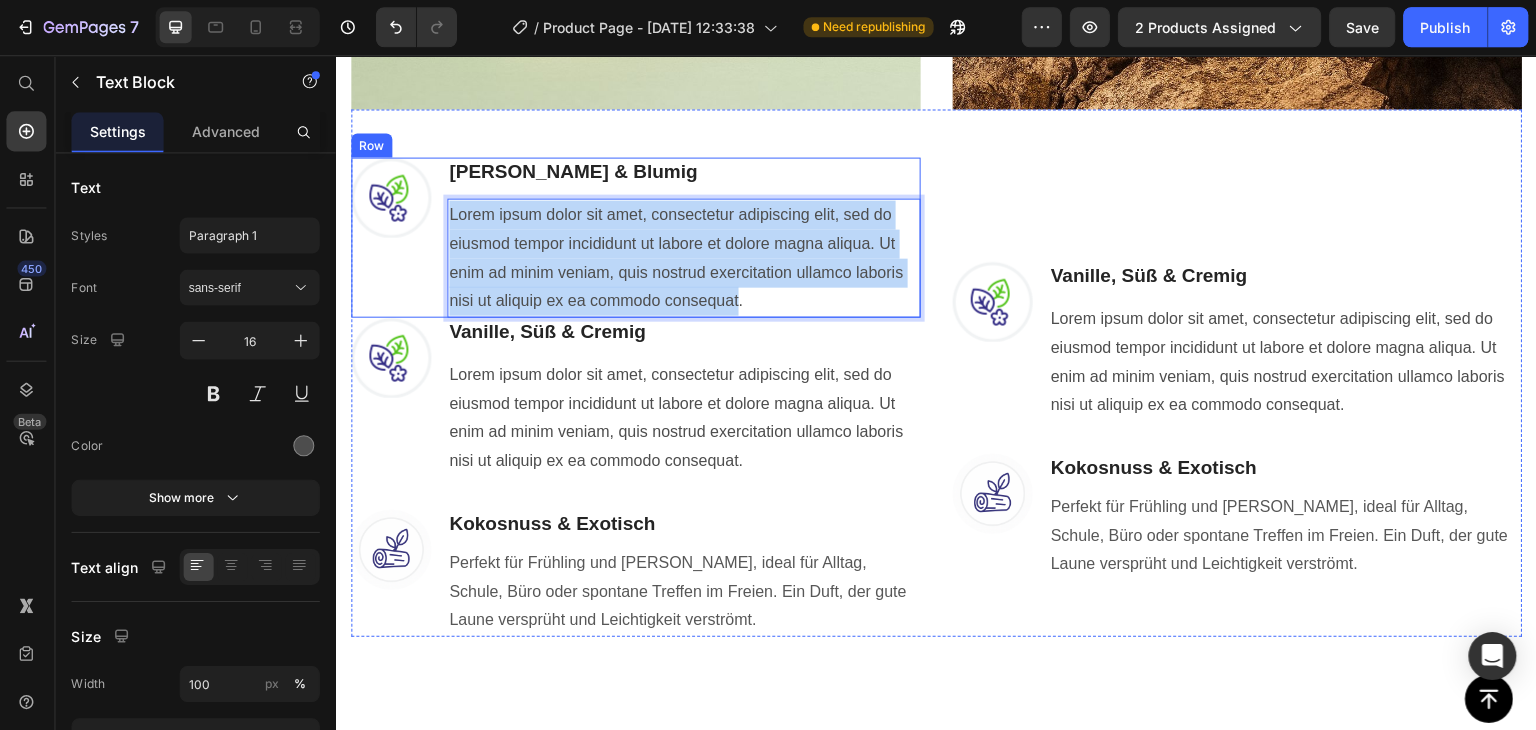 drag, startPoint x: 739, startPoint y: 297, endPoint x: 431, endPoint y: 219, distance: 317.72314 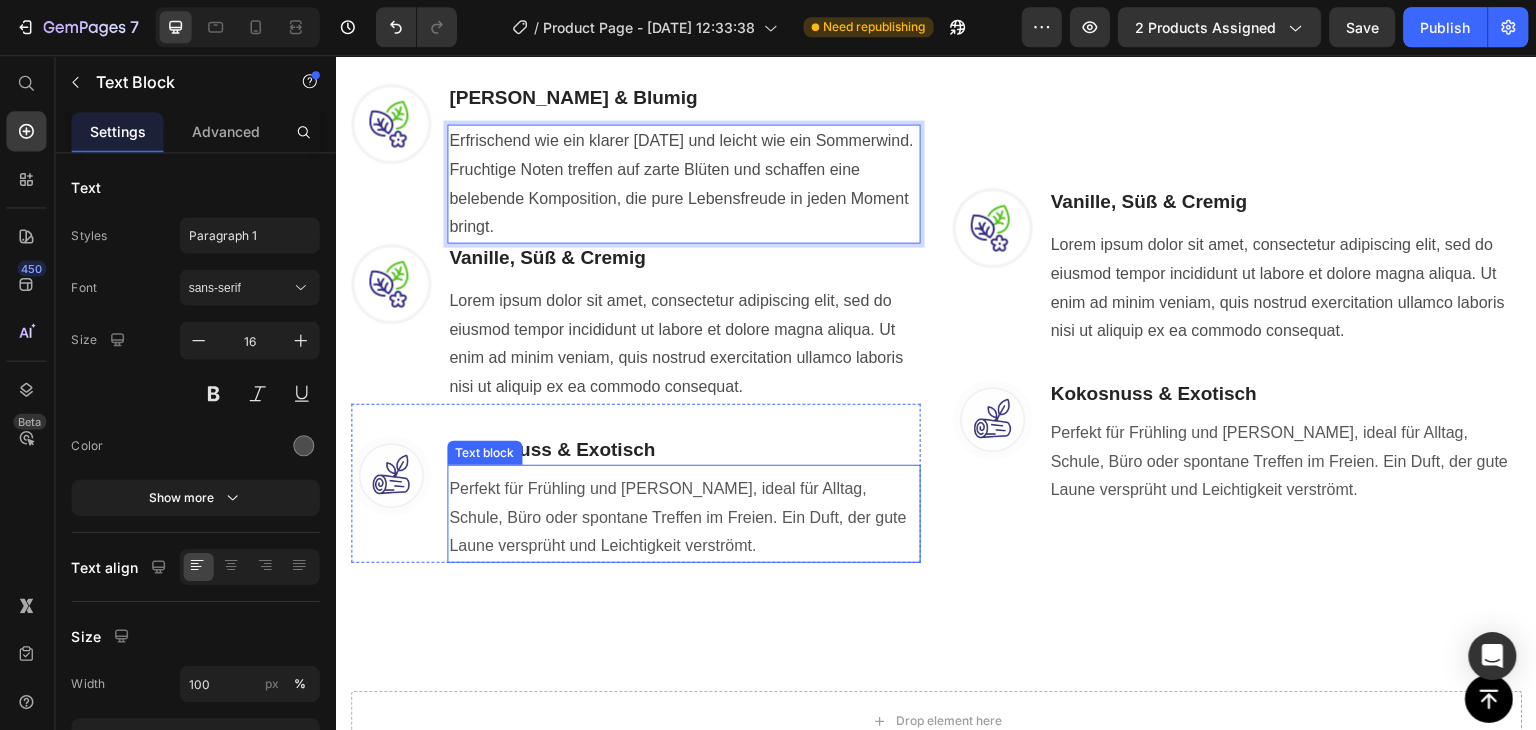 scroll, scrollTop: 1584, scrollLeft: 0, axis: vertical 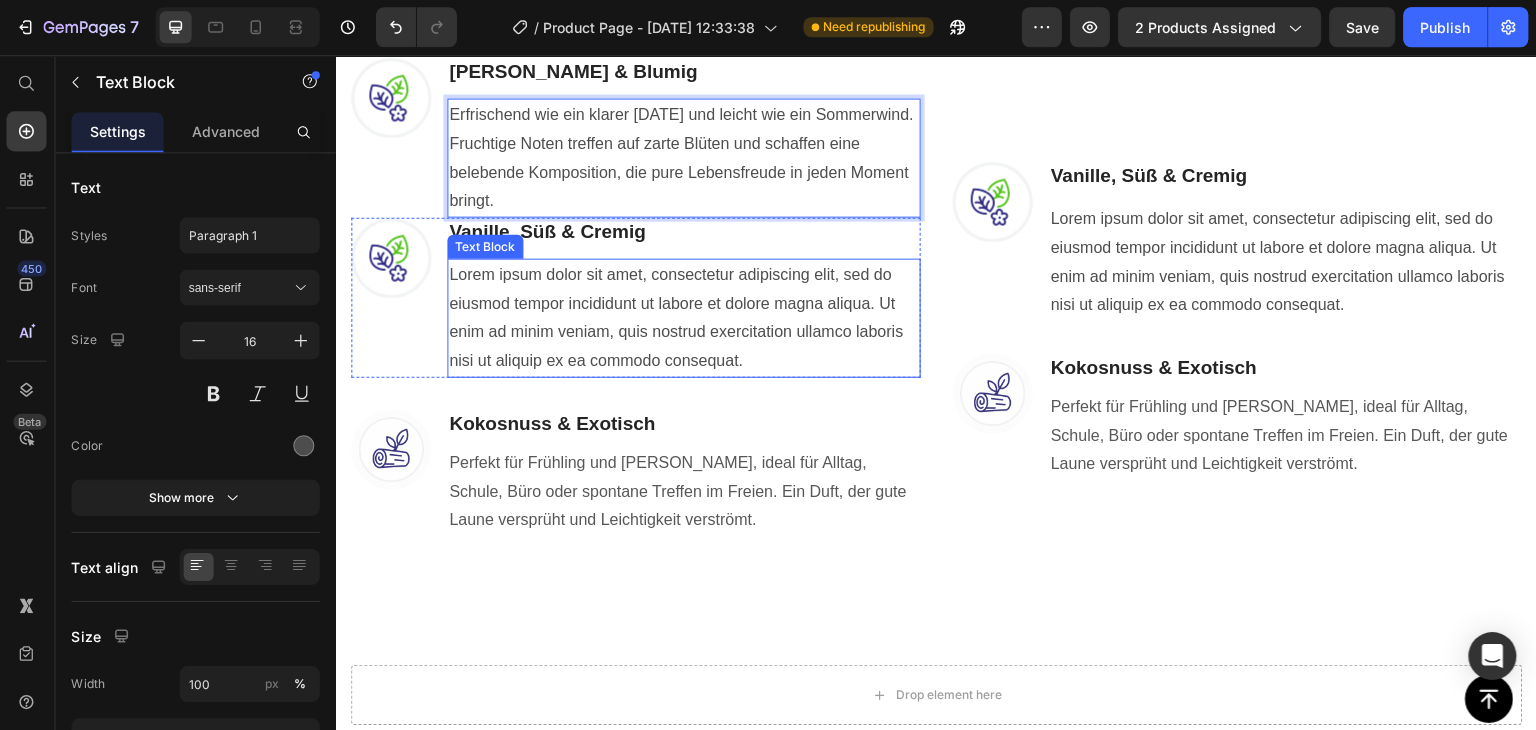 click on "Lorem ipsum dolor sit amet, consectetur adipiscing elit, sed do eiusmod tempor incididunt ut labore et dolore magna aliqua. Ut enim ad minim veniam, quis nostrud exercitation ullamco laboris nisi ut aliquip ex ea commodo consequat." at bounding box center [682, 317] 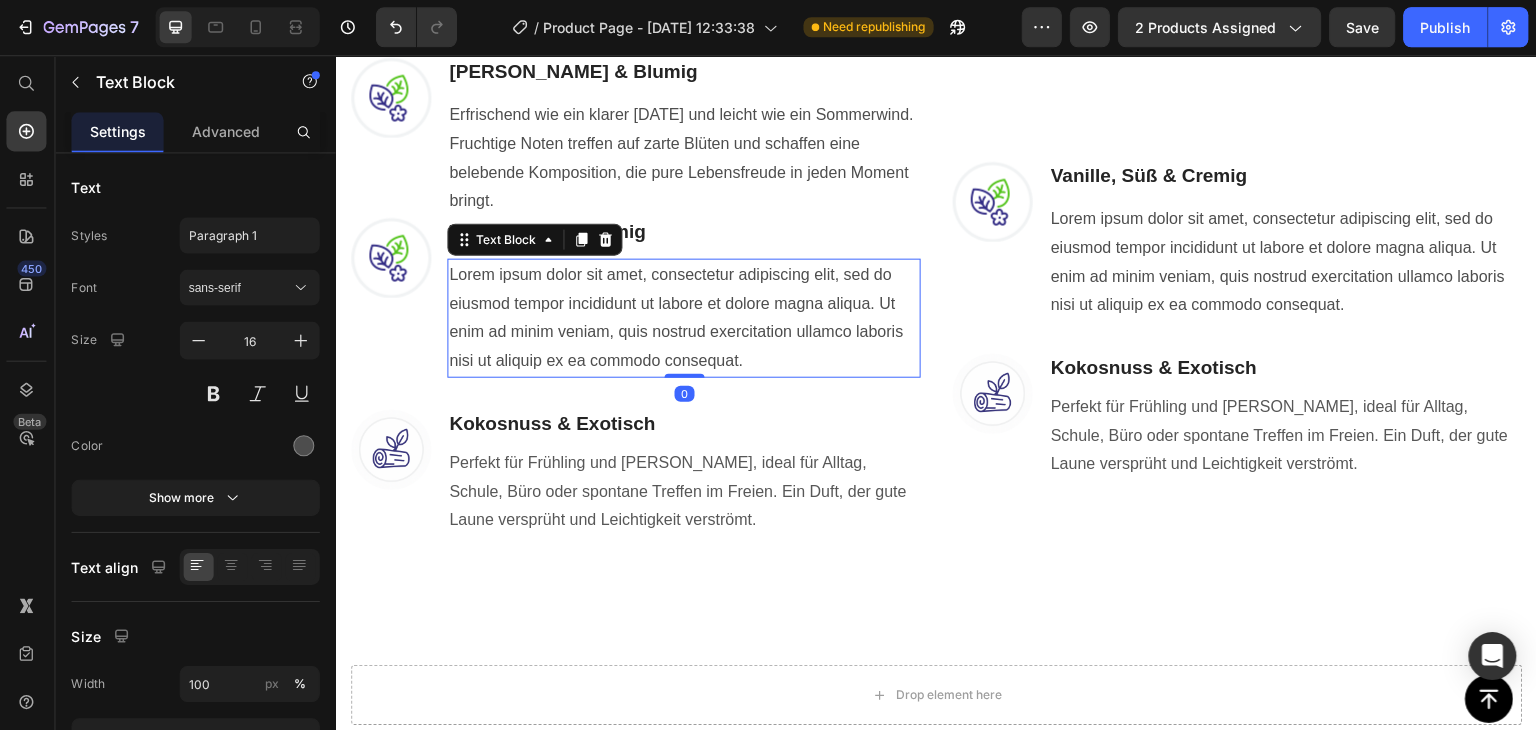 click on "Lorem ipsum dolor sit amet, consectetur adipiscing elit, sed do eiusmod tempor incididunt ut labore et dolore magna aliqua. Ut enim ad minim veniam, quis nostrud exercitation ullamco laboris nisi ut aliquip ex ea commodo consequat." at bounding box center [682, 317] 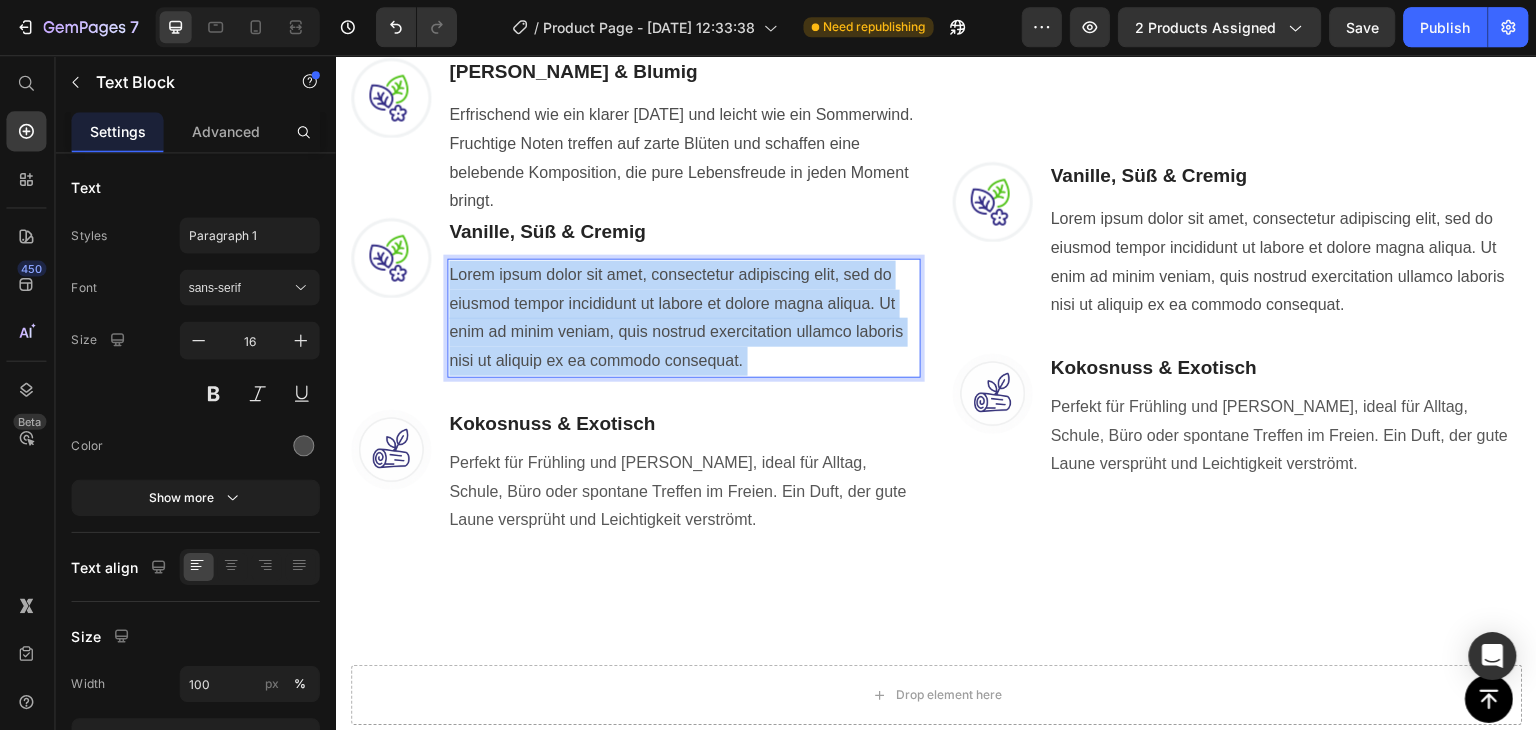 drag, startPoint x: 740, startPoint y: 357, endPoint x: 447, endPoint y: 285, distance: 301.71677 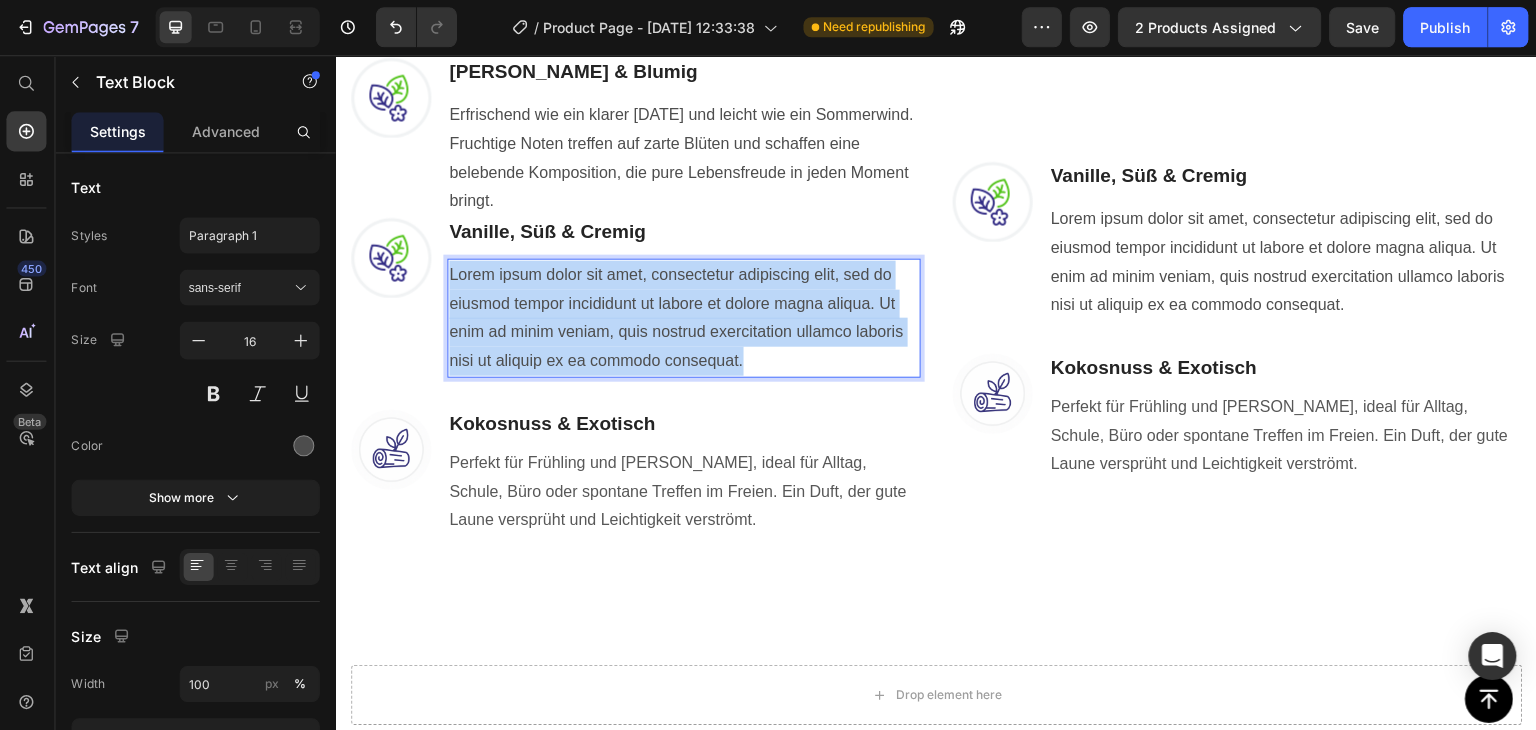 drag, startPoint x: 742, startPoint y: 356, endPoint x: 449, endPoint y: 274, distance: 304.25812 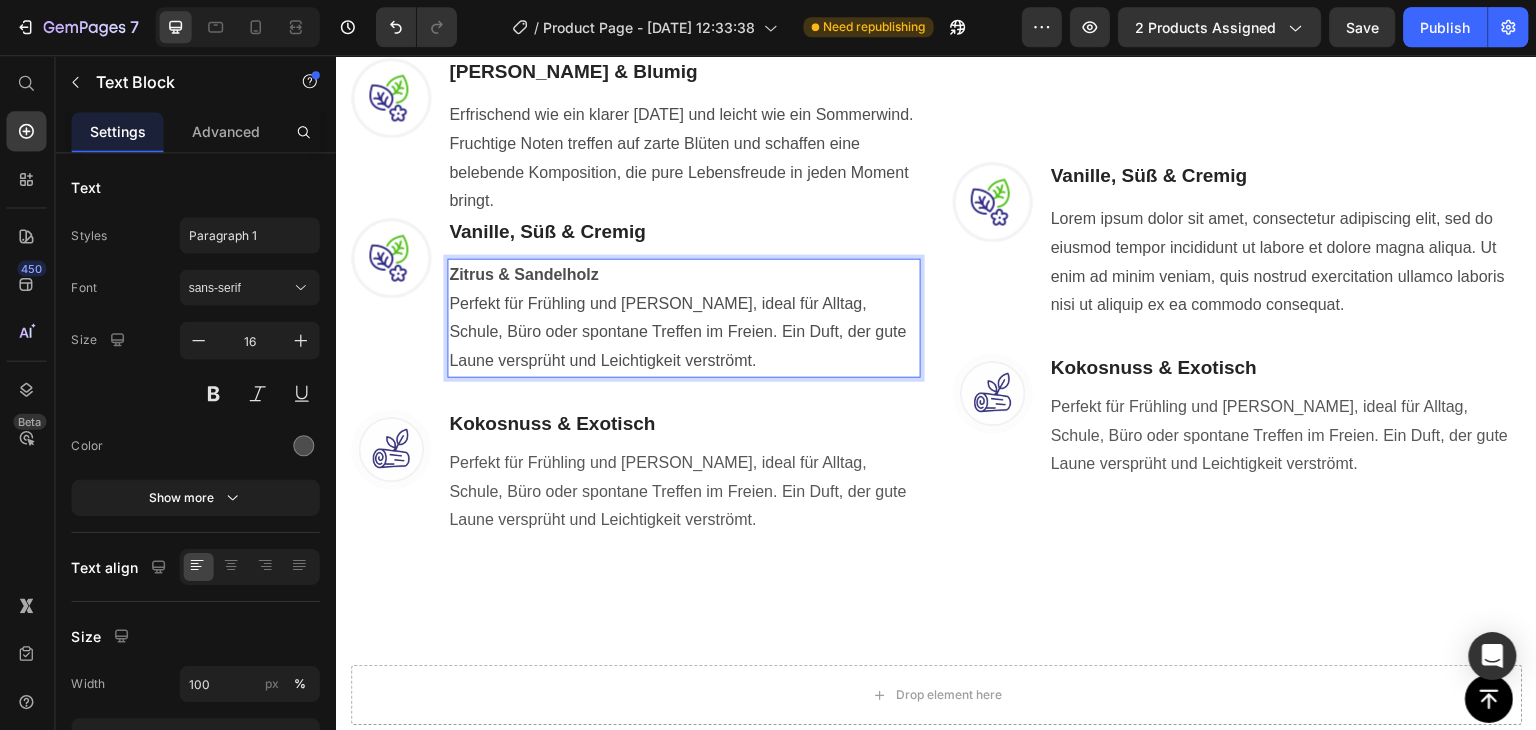 click on "Zitrus & Sandelholz" at bounding box center (522, 273) 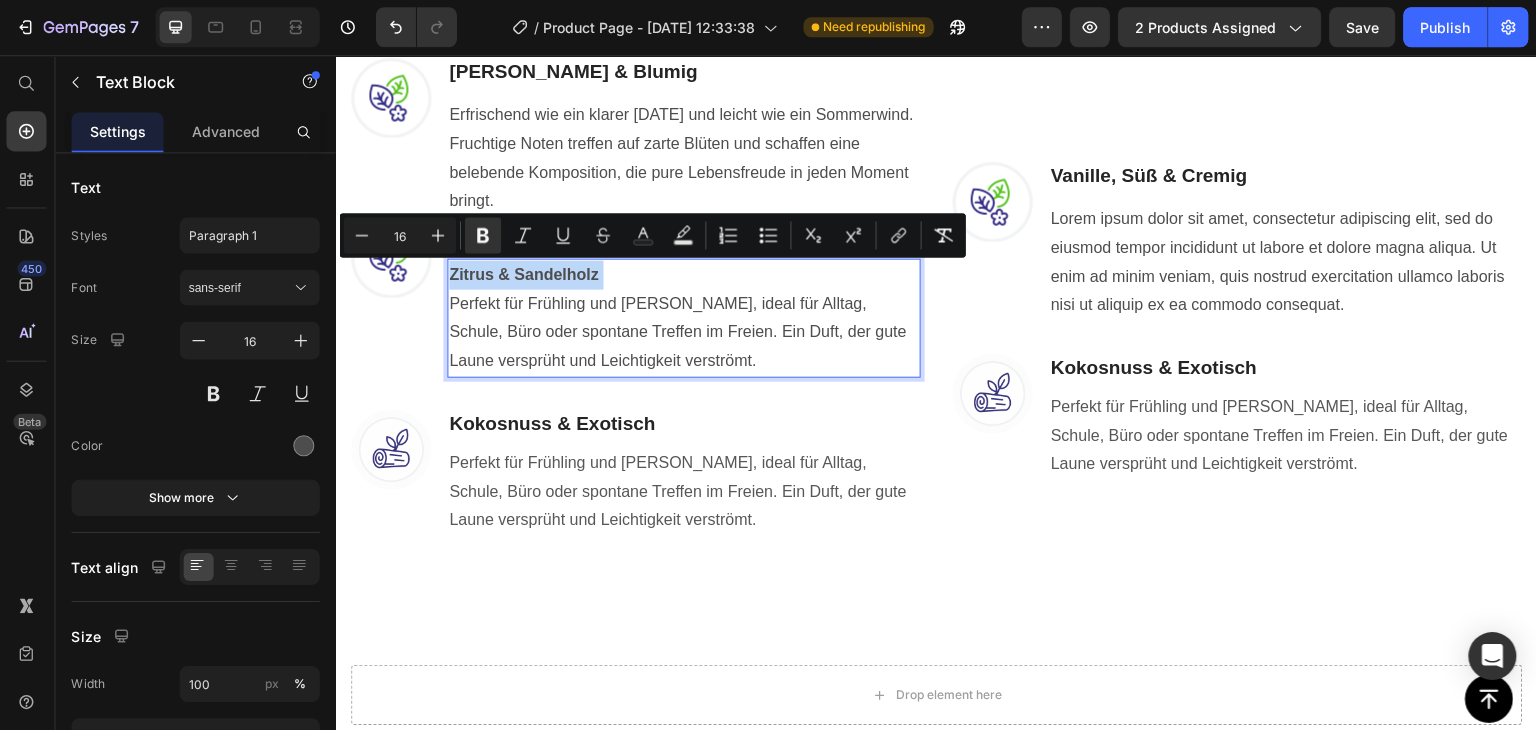 drag, startPoint x: 595, startPoint y: 270, endPoint x: 447, endPoint y: 269, distance: 148.00337 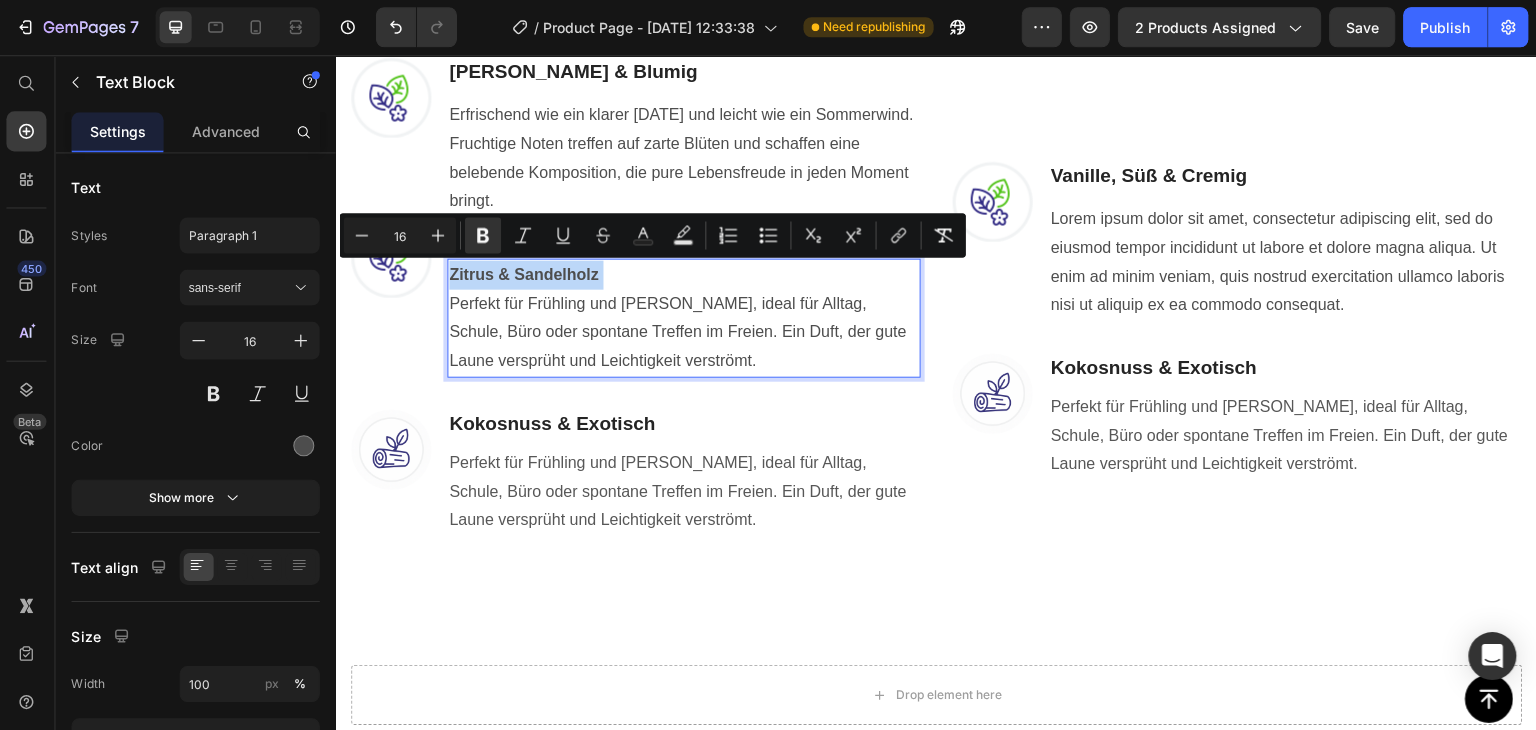 copy on "Zitrus & Sandelholz" 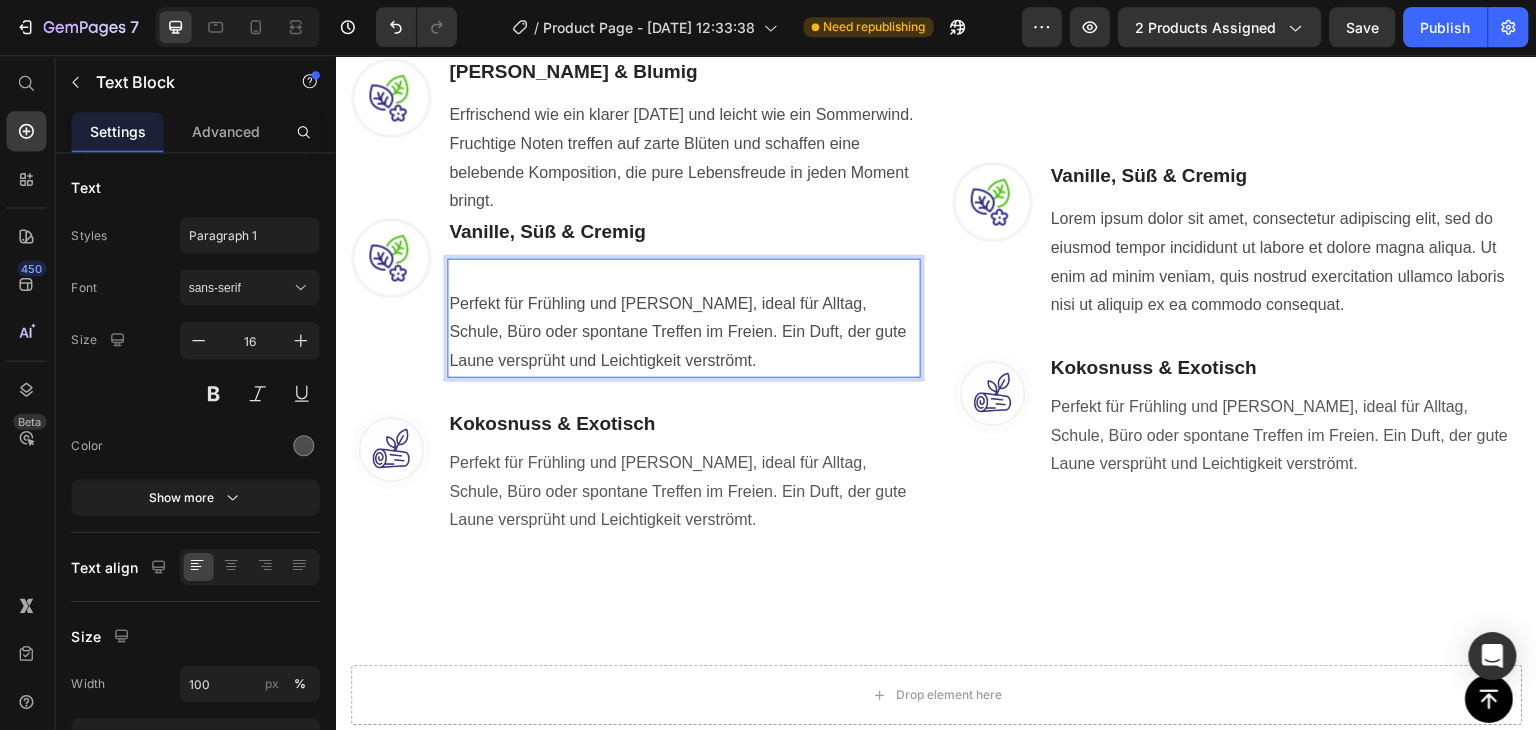 drag, startPoint x: 450, startPoint y: 299, endPoint x: 455, endPoint y: 271, distance: 28.442924 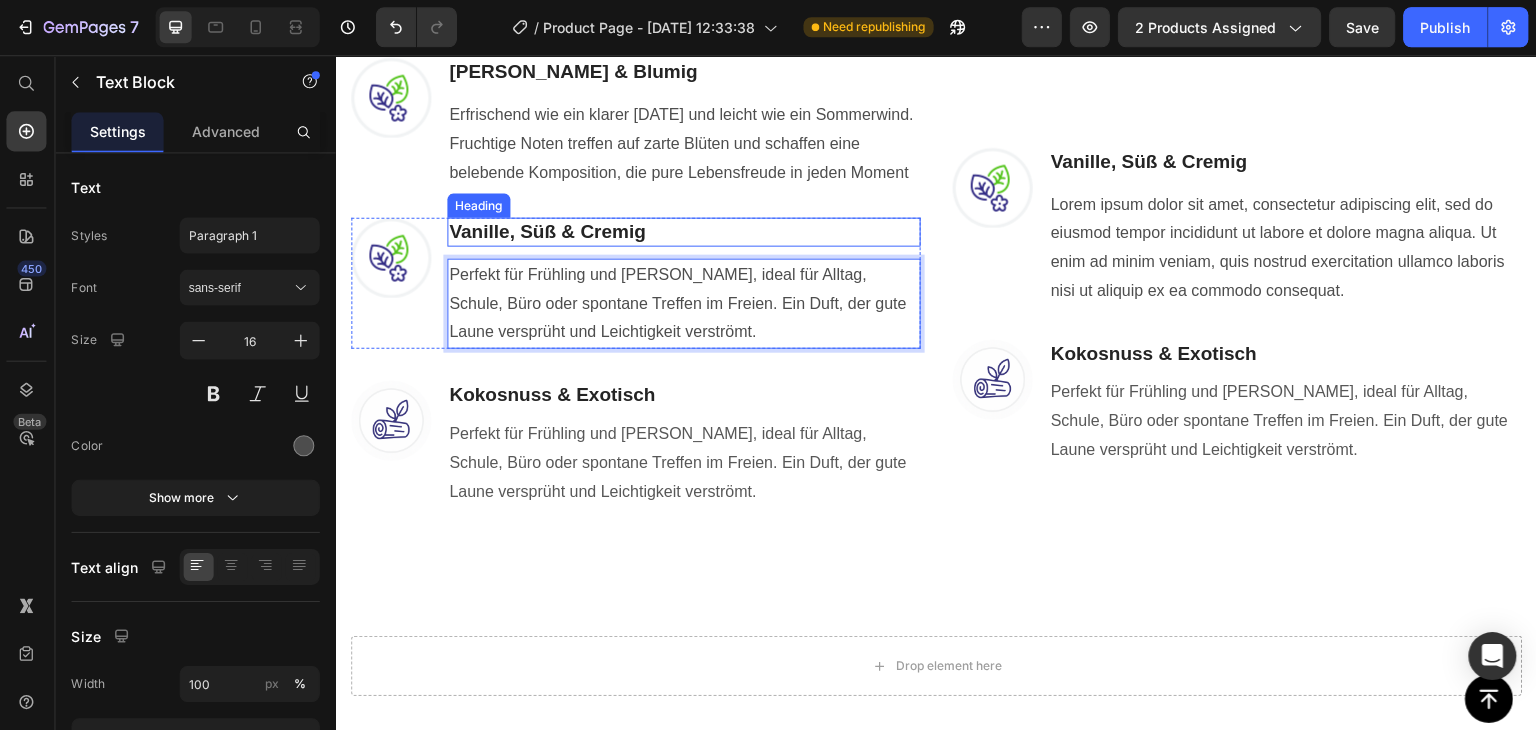 click on "Vanille, Süß & Cremig" at bounding box center [682, 231] 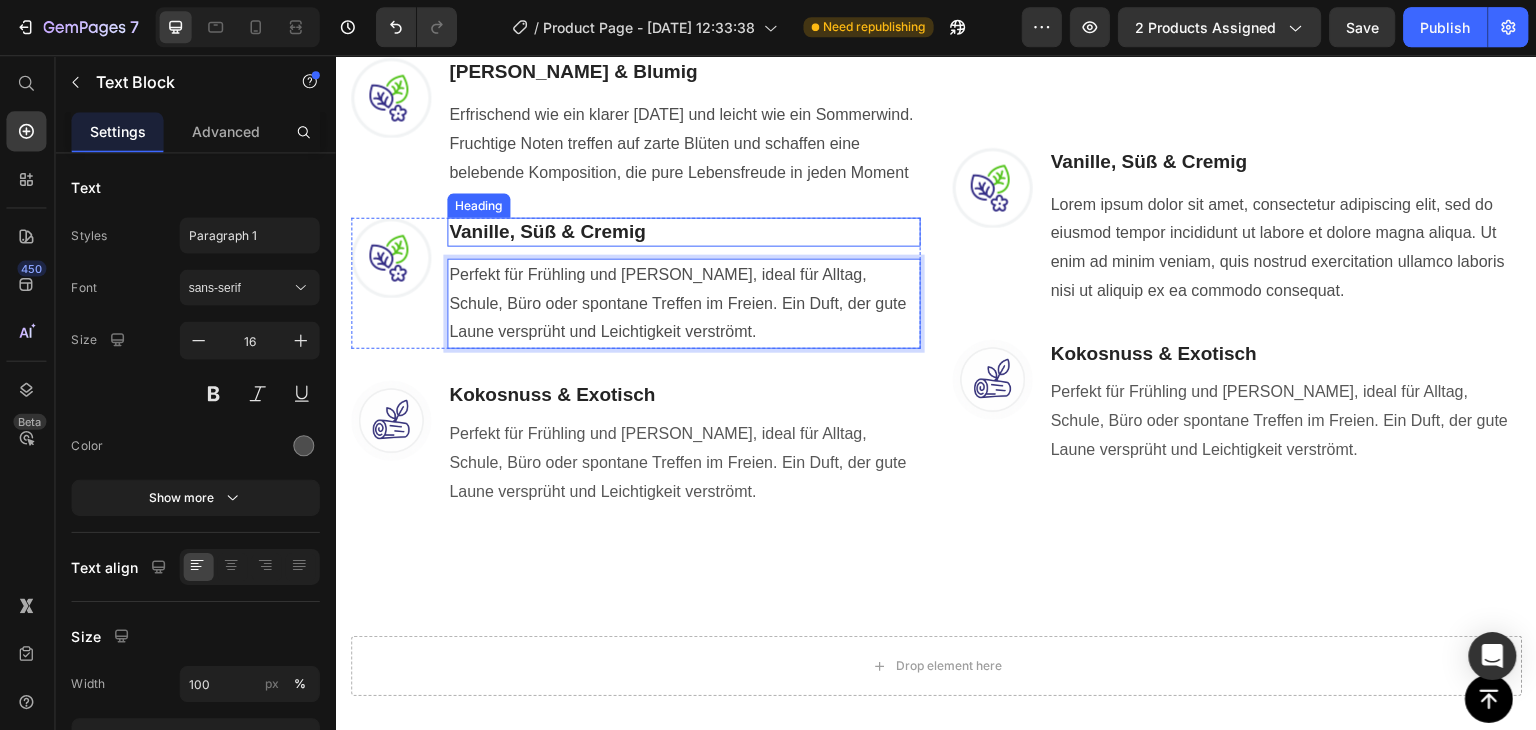 click on "Vanille, Süß & Cremig" at bounding box center [682, 231] 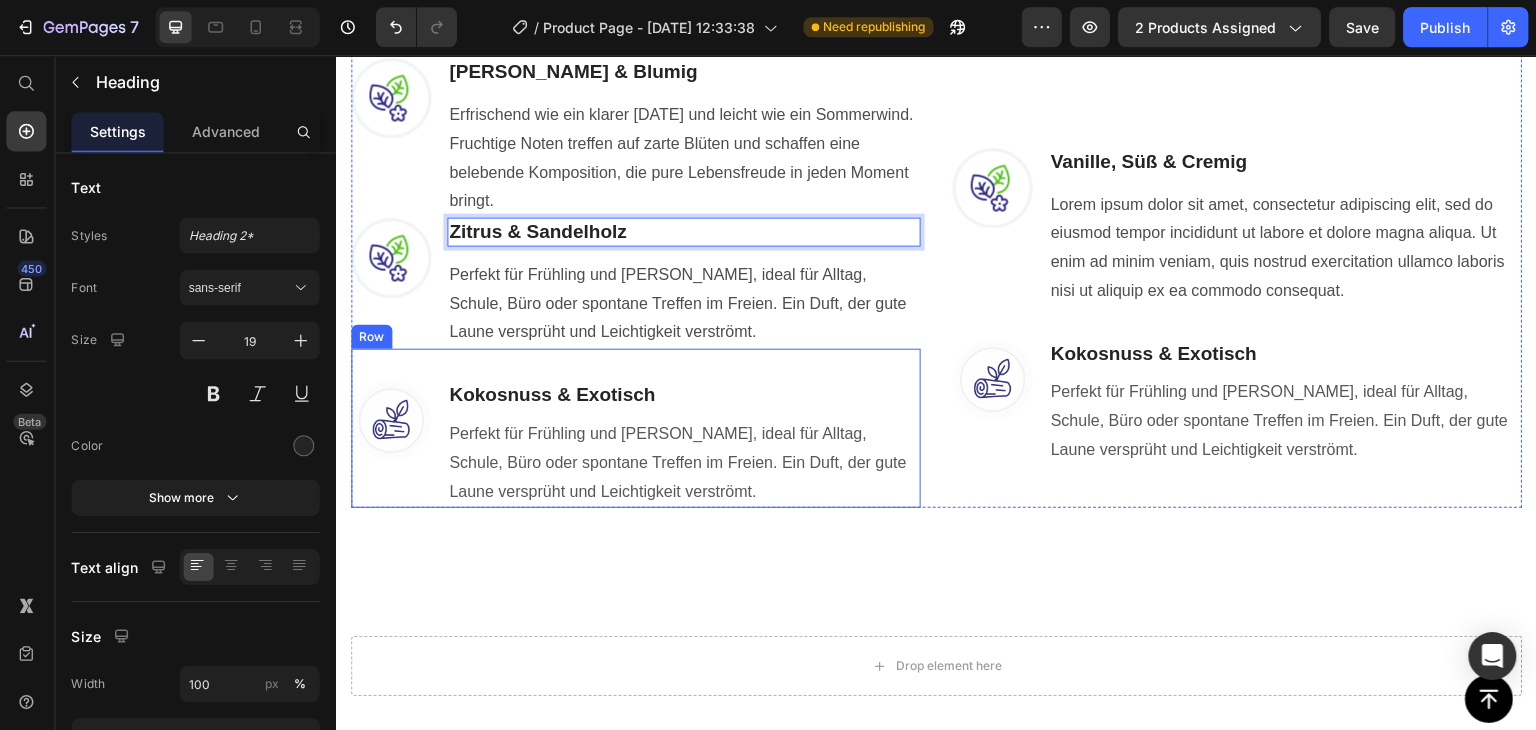 click on "Image Kokosnuss & Exotisch Heading Perfekt für Frühling und Sommer, ideal für Alltag, Schule, Büro oder spontane Treffen im Freien. Ein Duft, der gute Laune versprüht und Leichtigkeit verströmt. Text block Row" at bounding box center (634, 427) 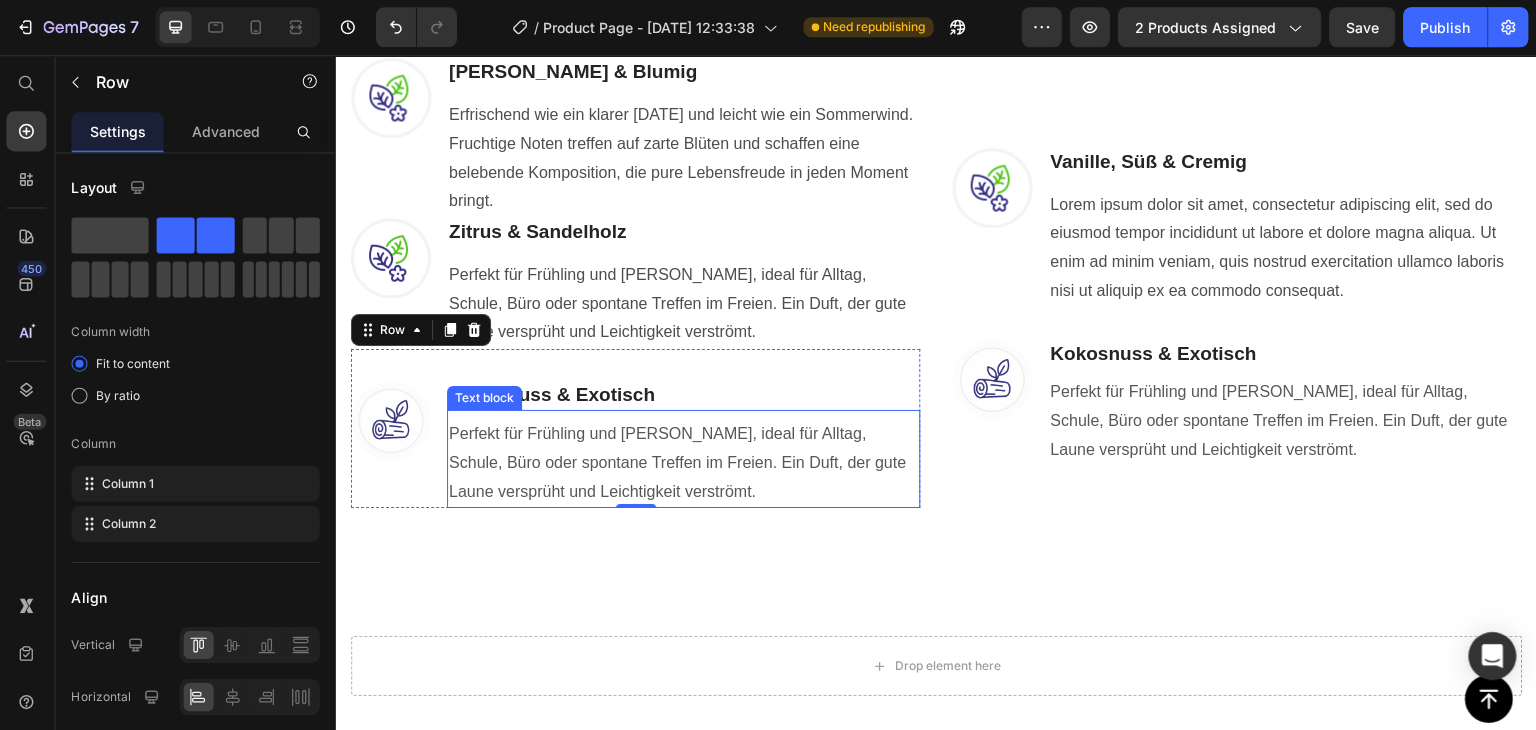 click on "Perfekt für Frühling und [PERSON_NAME], ideal für Alltag, Schule, Büro oder spontane Treffen im Freien. Ein Duft, der gute Laune versprüht und Leichtigkeit verströmt." at bounding box center [682, 462] 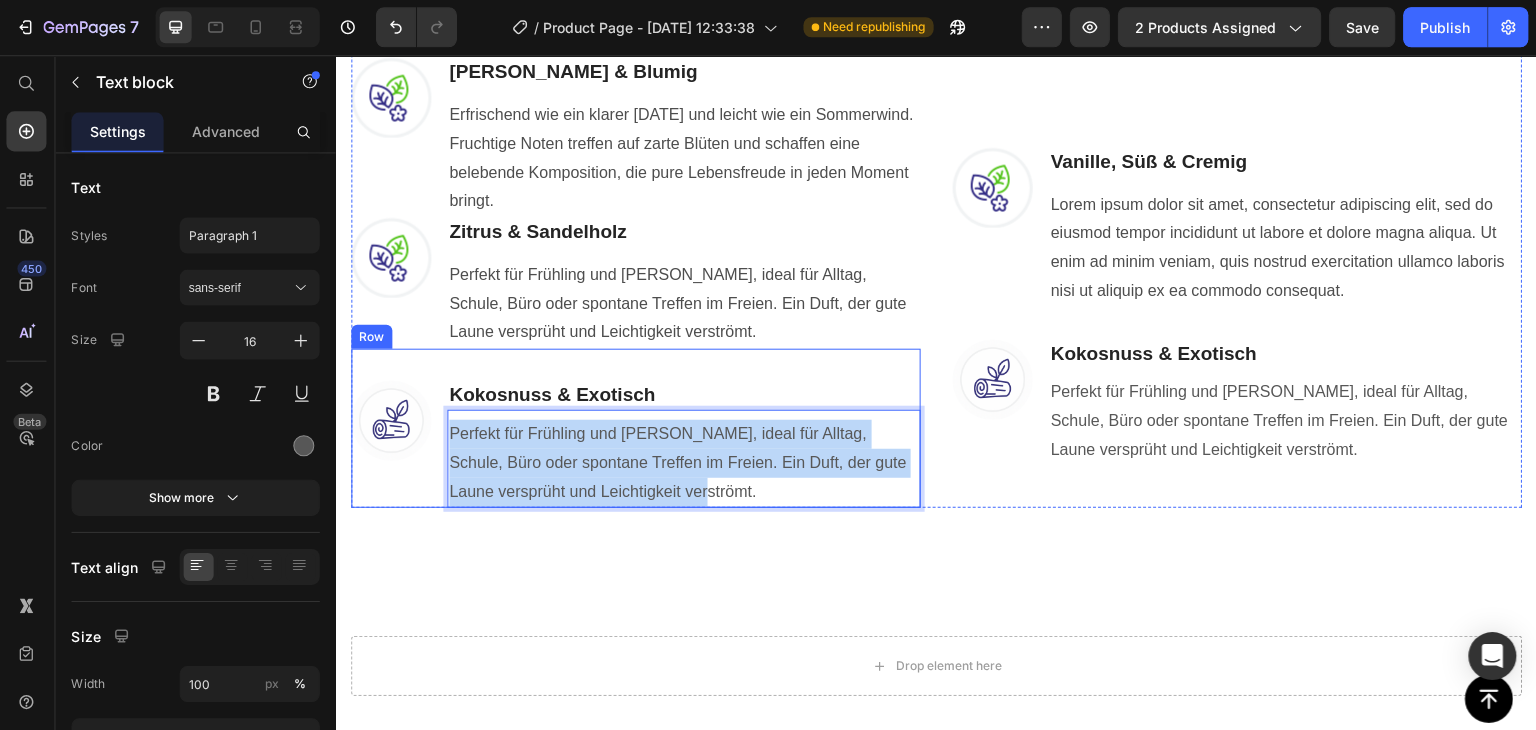 drag, startPoint x: 724, startPoint y: 482, endPoint x: 431, endPoint y: 438, distance: 296.28534 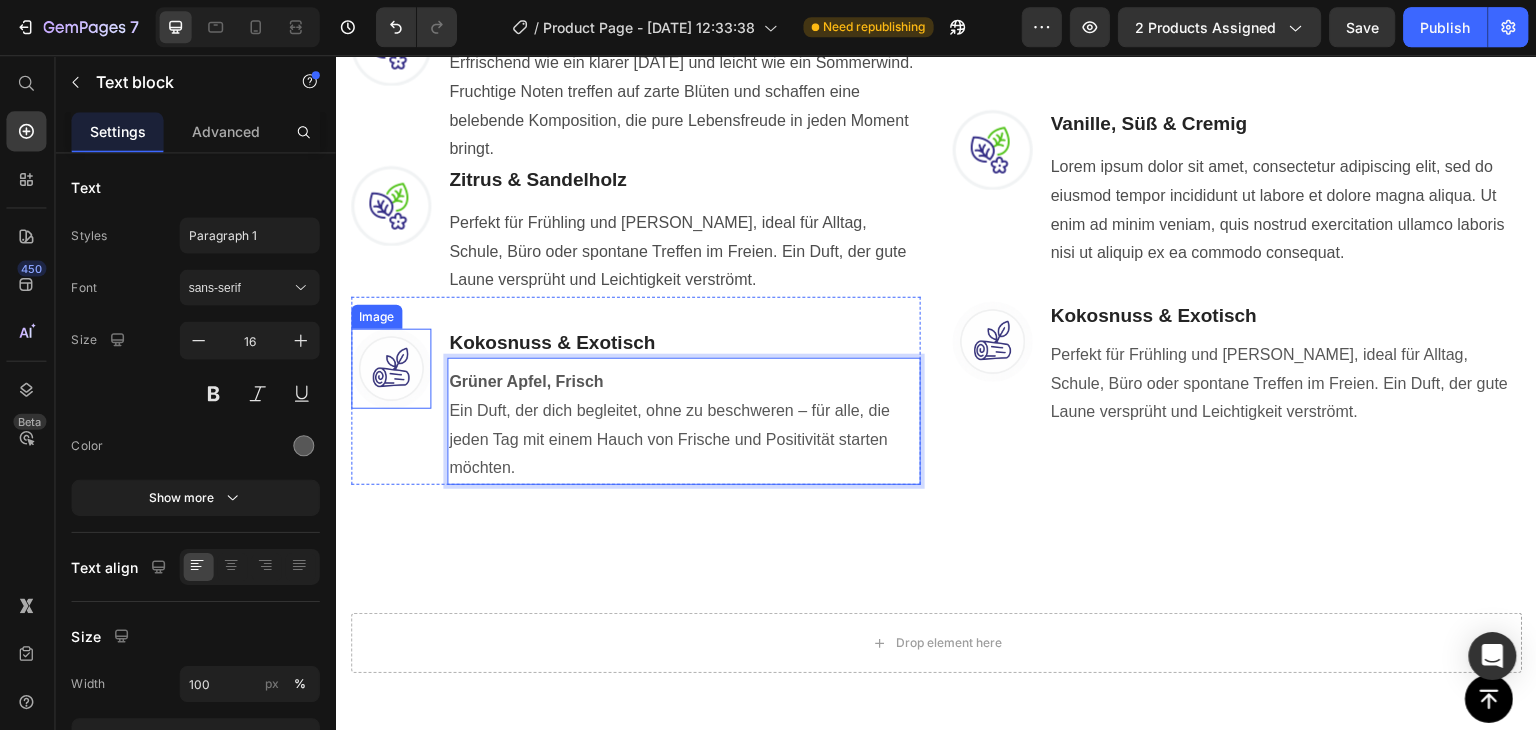 scroll, scrollTop: 1684, scrollLeft: 0, axis: vertical 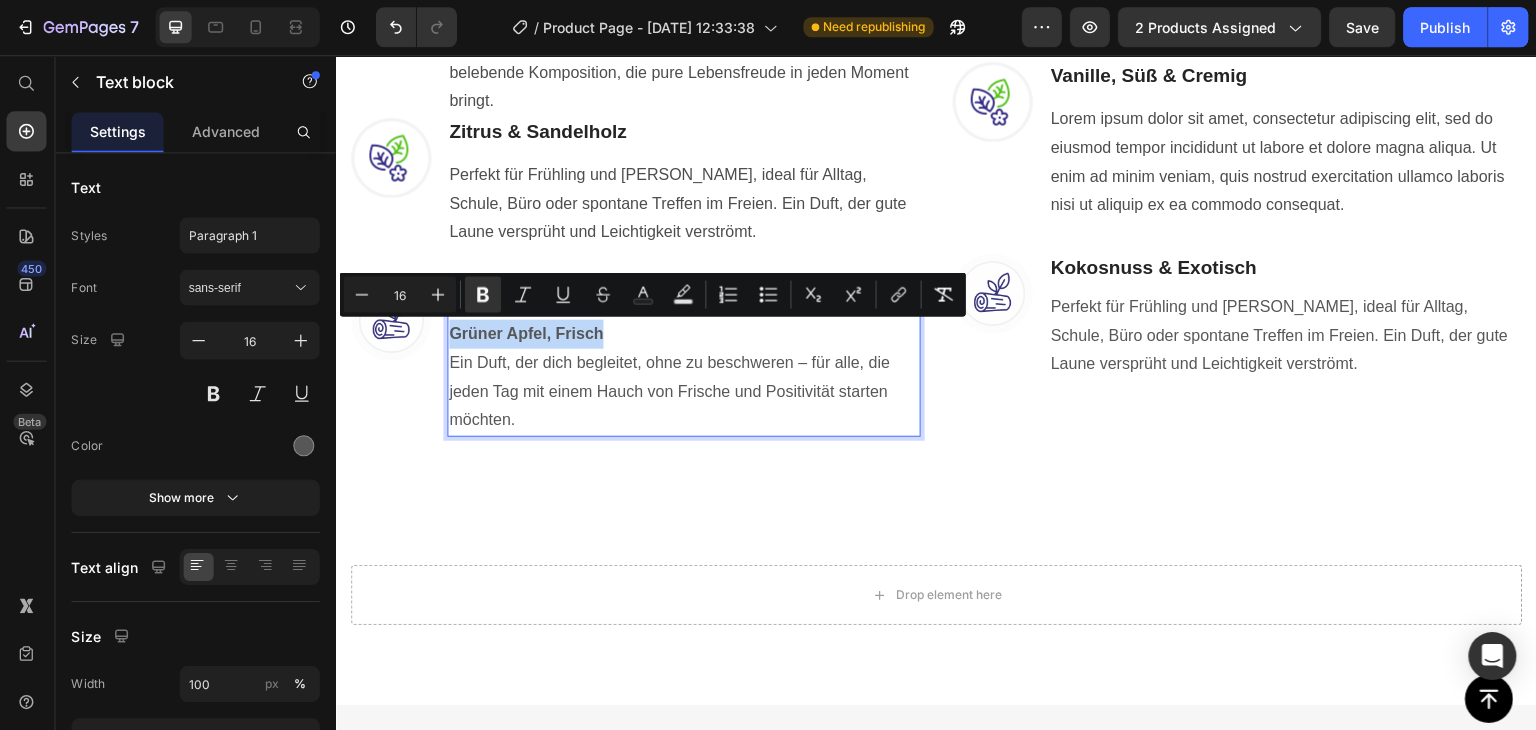 drag, startPoint x: 601, startPoint y: 323, endPoint x: 451, endPoint y: 340, distance: 150.96027 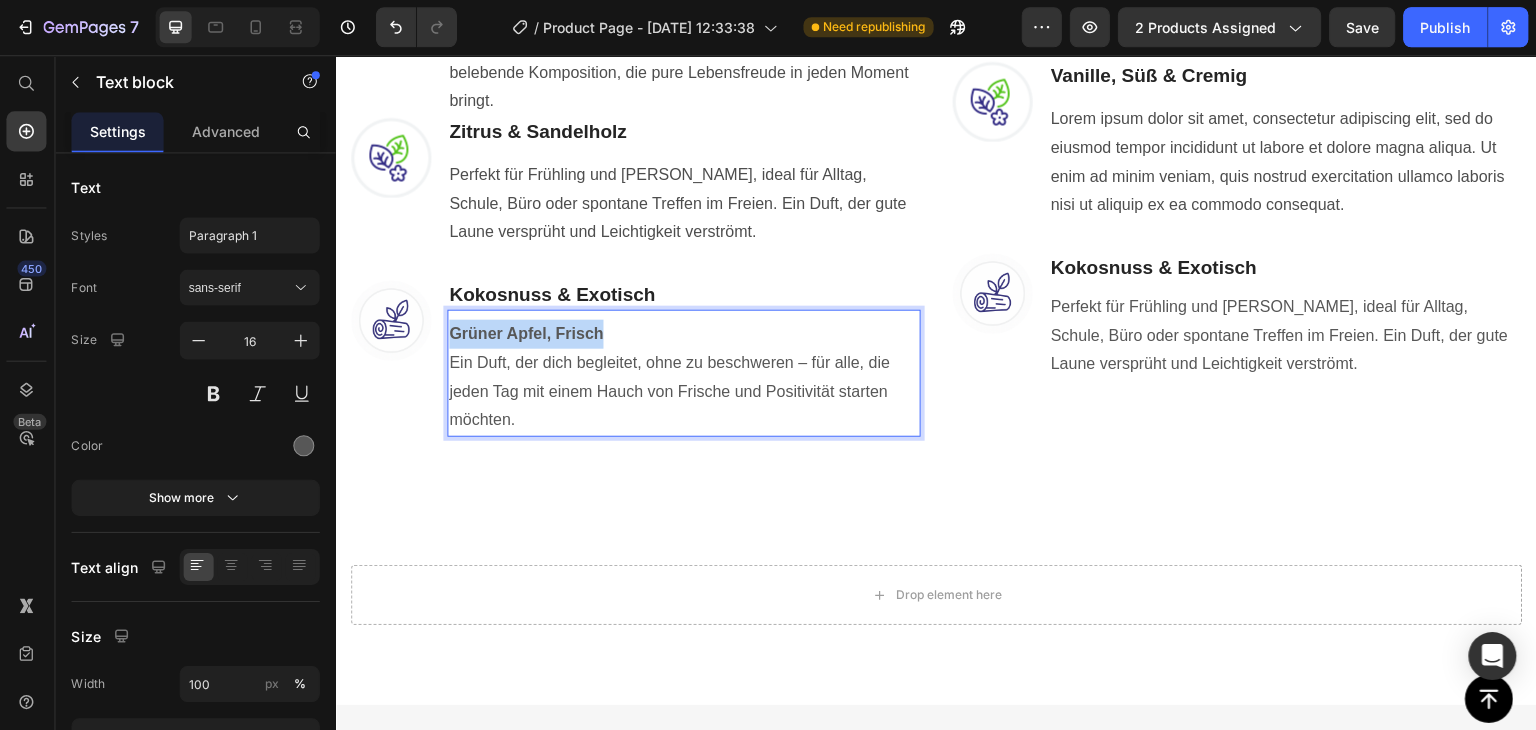 drag, startPoint x: 601, startPoint y: 328, endPoint x: 453, endPoint y: 323, distance: 148.08444 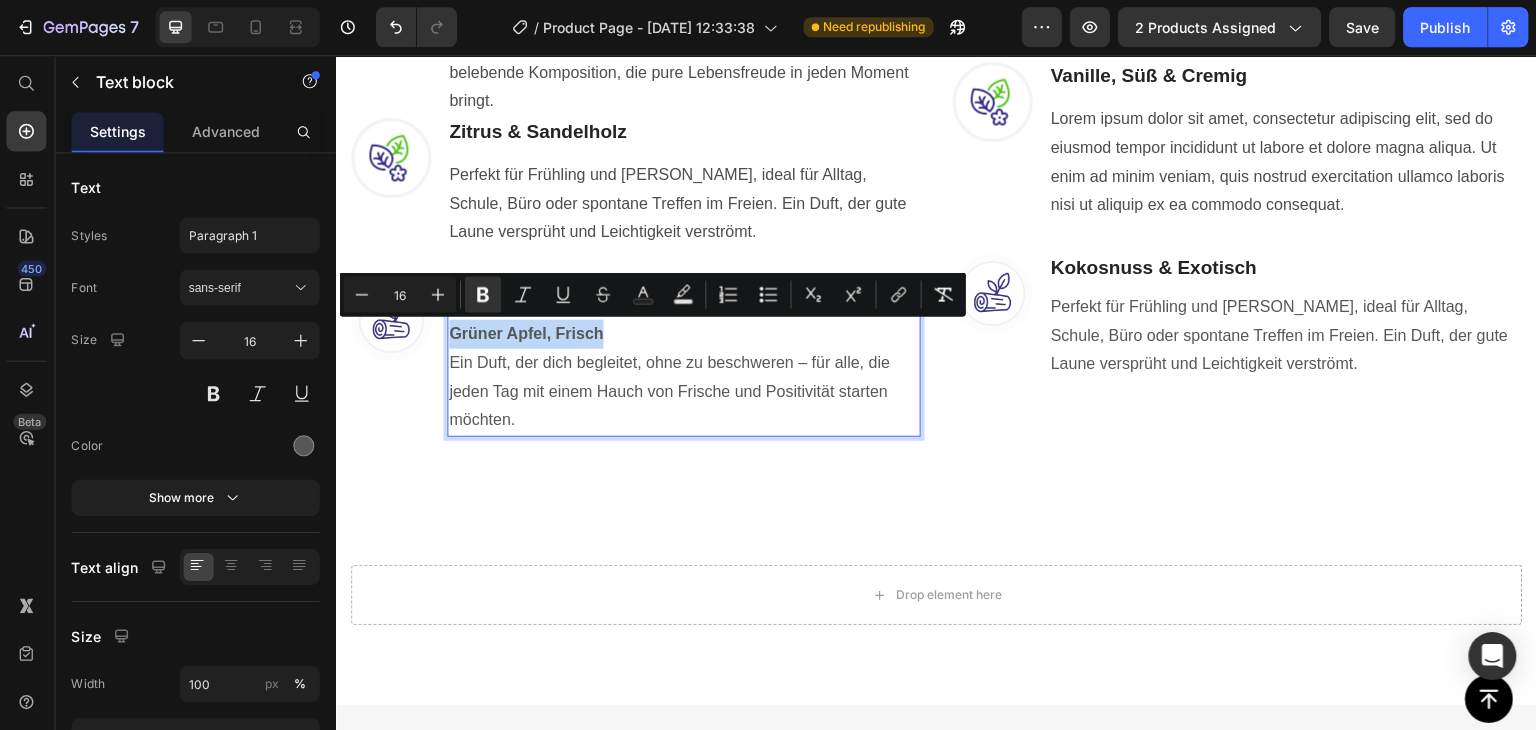 copy on "Grüner Apfel, Frisch" 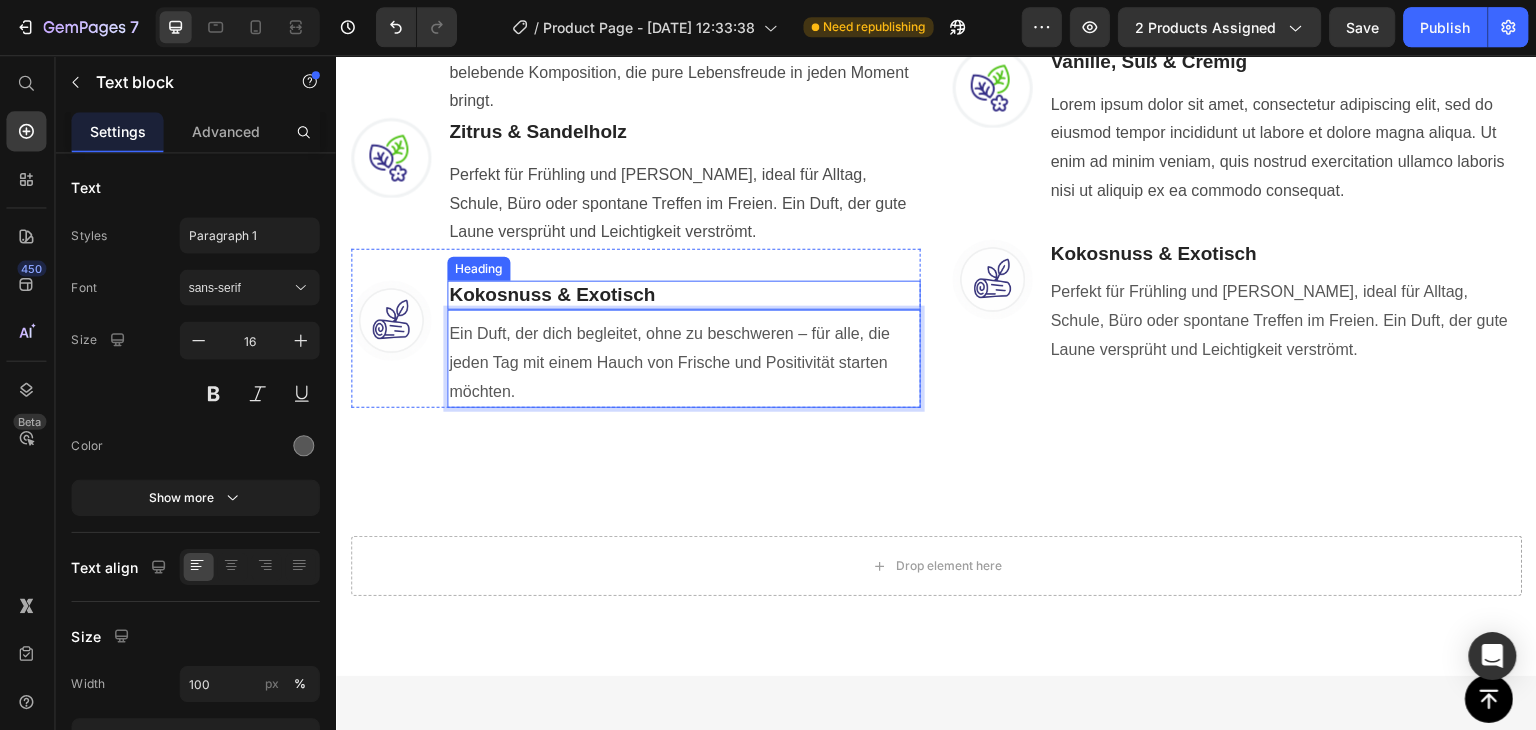 drag, startPoint x: 631, startPoint y: 291, endPoint x: 662, endPoint y: 283, distance: 32.01562 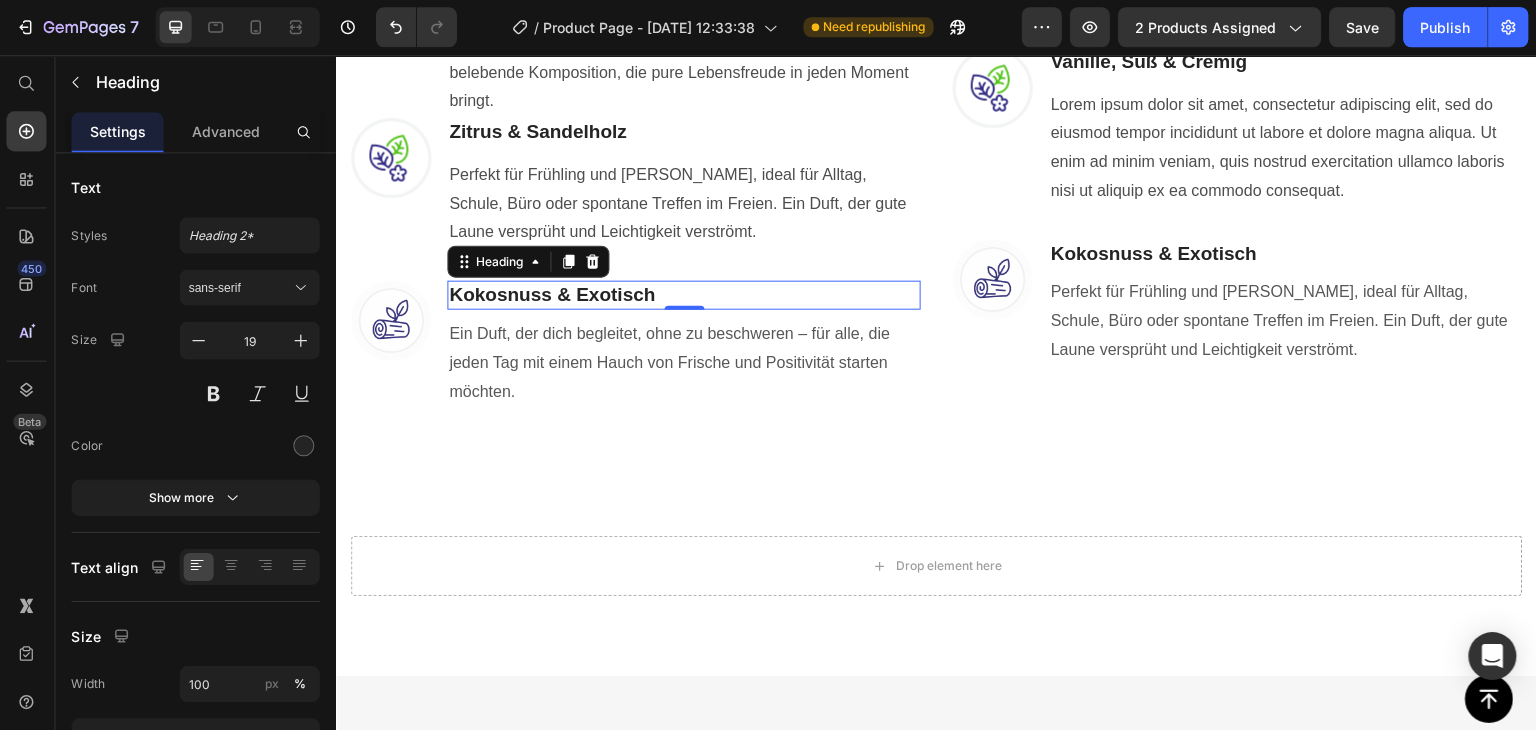 click on "Kokosnuss & Exotisch" at bounding box center [682, 294] 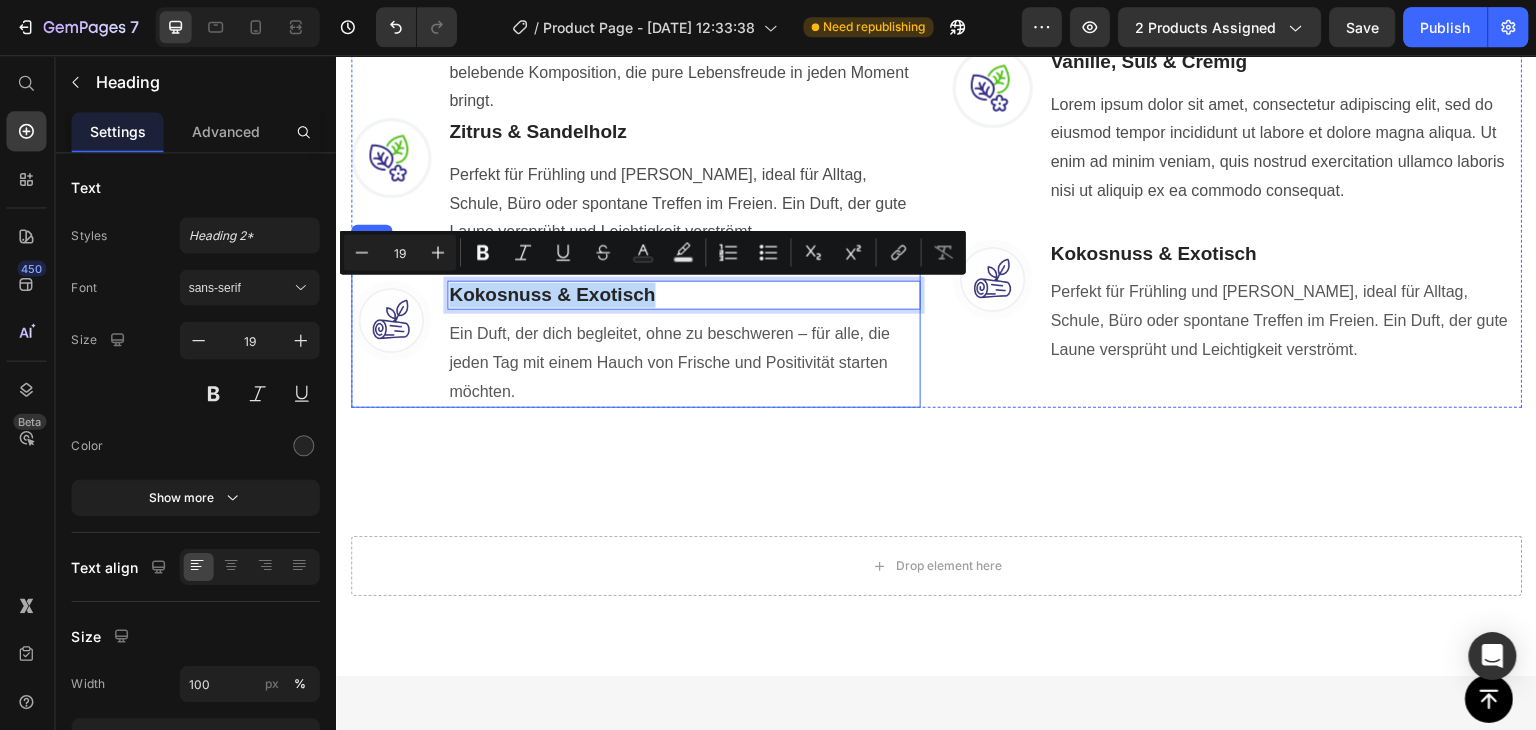drag, startPoint x: 656, startPoint y: 295, endPoint x: 378, endPoint y: 266, distance: 279.50848 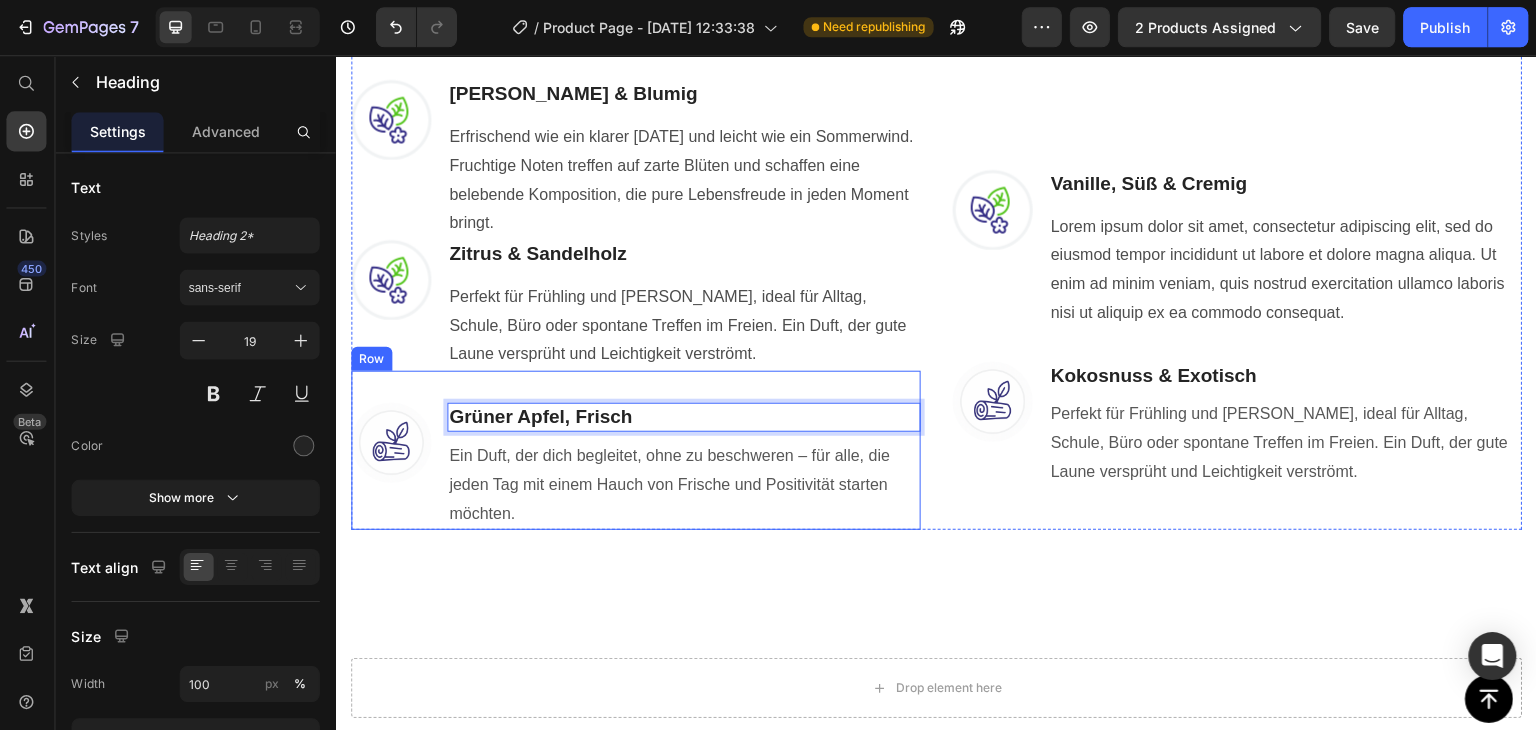scroll, scrollTop: 1484, scrollLeft: 0, axis: vertical 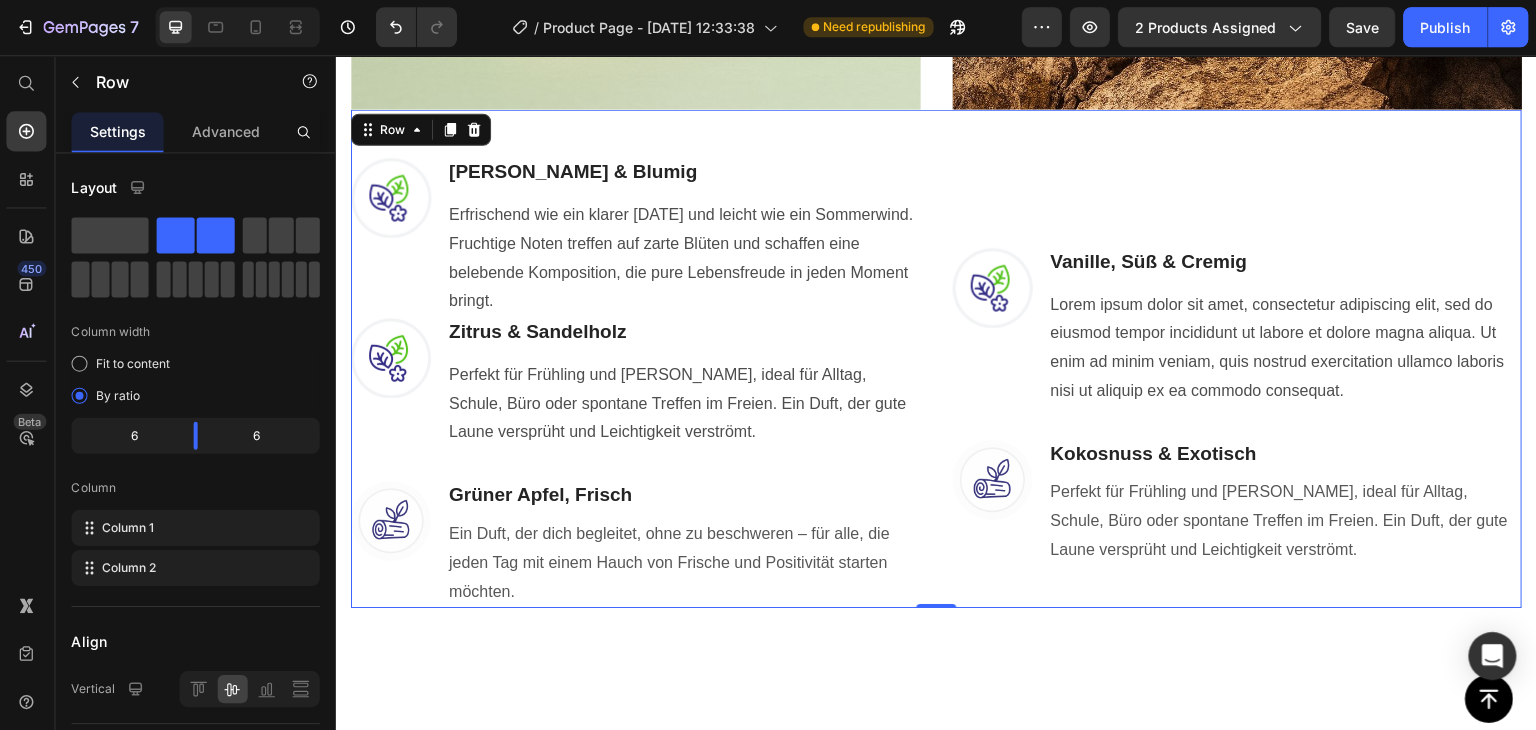 click on "Image Fruchtig & Blumig Heading Text block Erfrischend wie ein klarer Morgen und leicht wie ein Sommerwind. Fruchtige Noten treffen auf zarte Blüten und schaffen eine belebende Komposition, die pure Lebensfreude in jeden Moment bringt. Text Block Row Image ⁠⁠⁠⁠⁠⁠⁠ Zitrus & Sandelholz Heading Text block Perfekt für Frühling und Sommer, ideal für Alltag, Schule, Büro oder spontane Treffen im Freien. Ein Duft, der gute Laune versprüht und Leichtigkeit verströmt. Text Block Row Image ⁠⁠⁠⁠⁠⁠⁠ Grüner Apfel, Frisch Heading Ein Duft, der dich begleitet, ohne zu beschweren – für alle, die jeden Tag mit einem Hauch von Frische und Positivität starten möchten. Text block Row Image Vanille, Süß & Cremig Heading Text block Lorem ipsum dolor sit amet, consectetur adipiscing elit, sed do eiusmod tempor incididunt ut labore et dolore magna aliqua. Ut enim ad minim veniam, quis nostrud exercitation ullamco laboris nisi ut aliquip ex ea commodo consequat. Text Block Row Image Heading" at bounding box center (935, 358) 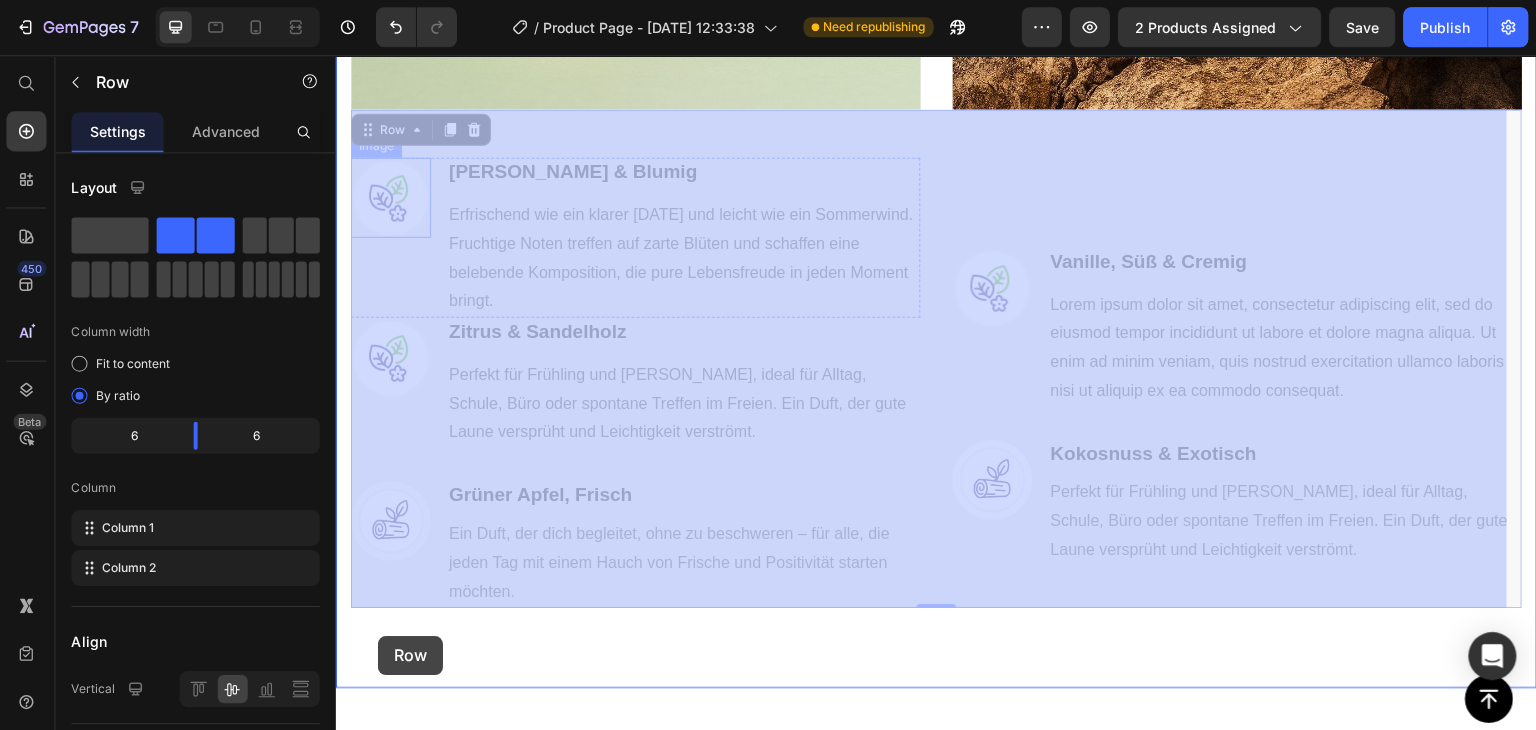 drag, startPoint x: 365, startPoint y: 132, endPoint x: 405, endPoint y: 522, distance: 392.04593 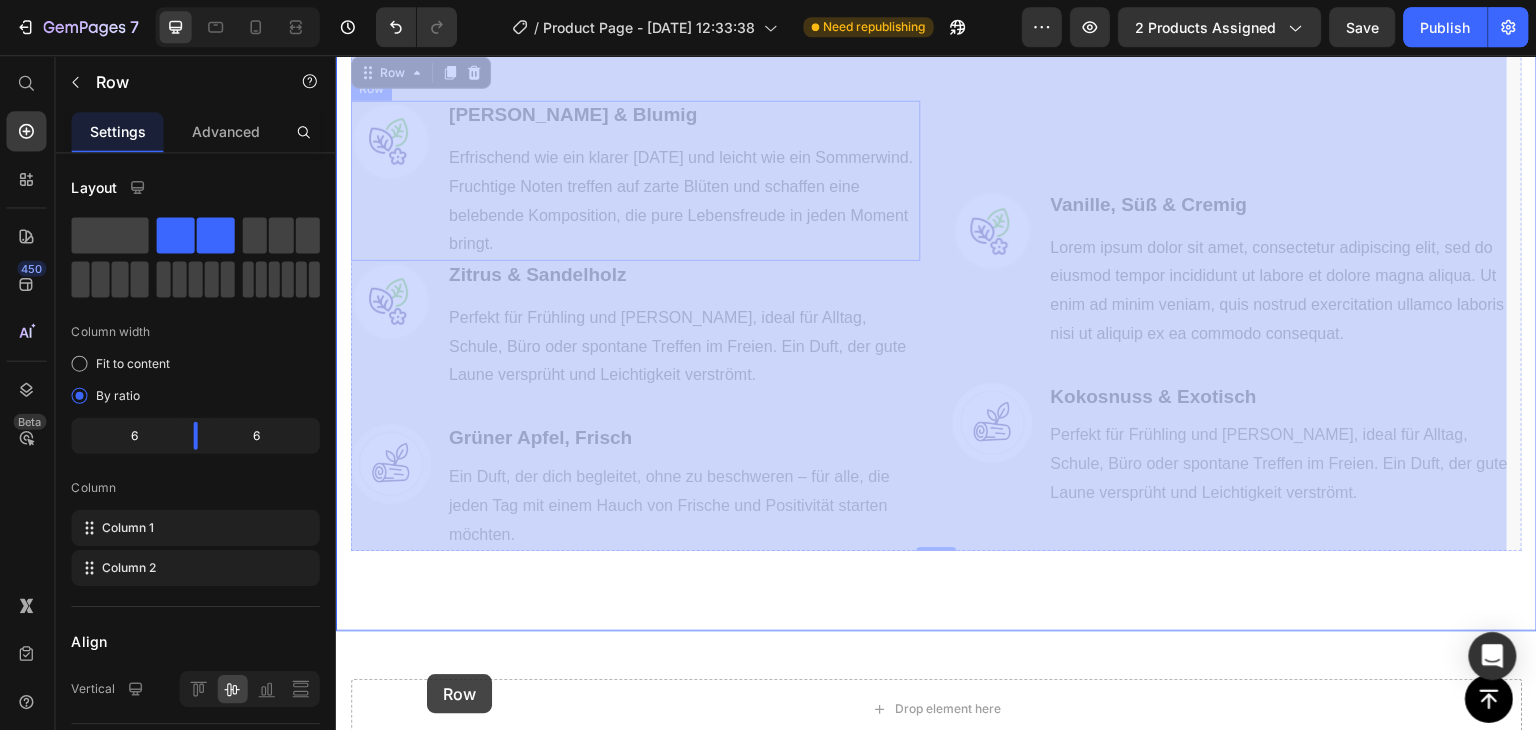 scroll, scrollTop: 1554, scrollLeft: 0, axis: vertical 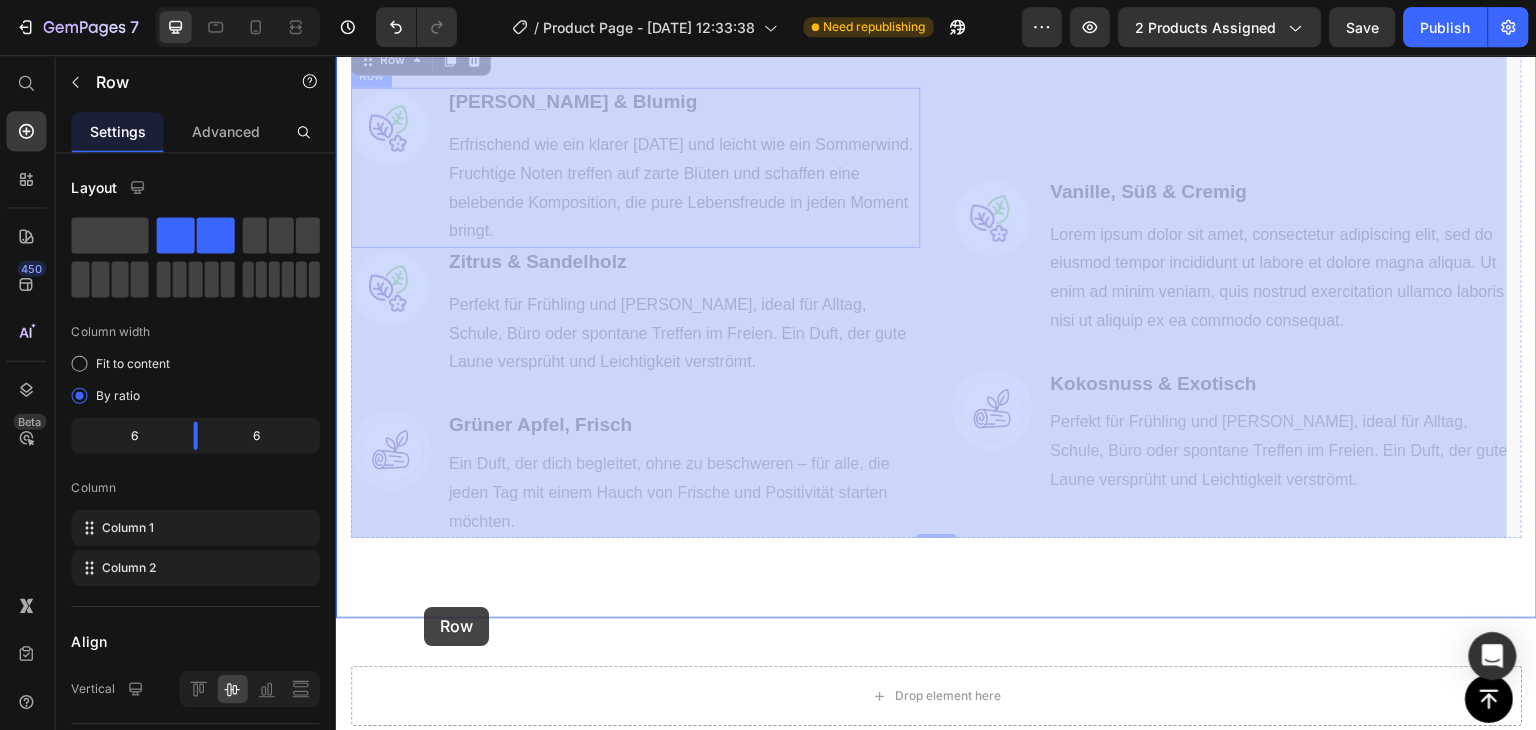 drag, startPoint x: 363, startPoint y: 131, endPoint x: 423, endPoint y: 606, distance: 478.77448 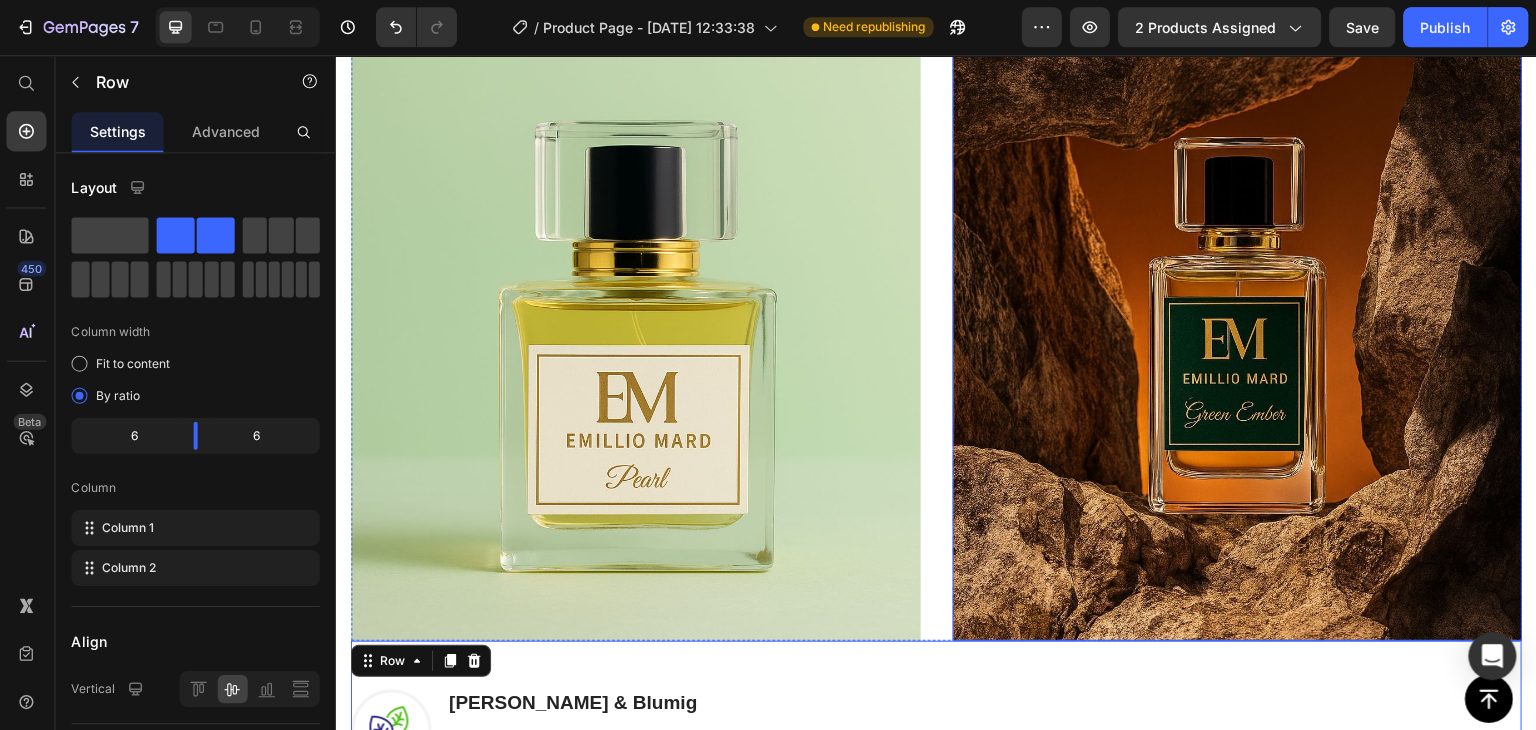 scroll, scrollTop: 855, scrollLeft: 0, axis: vertical 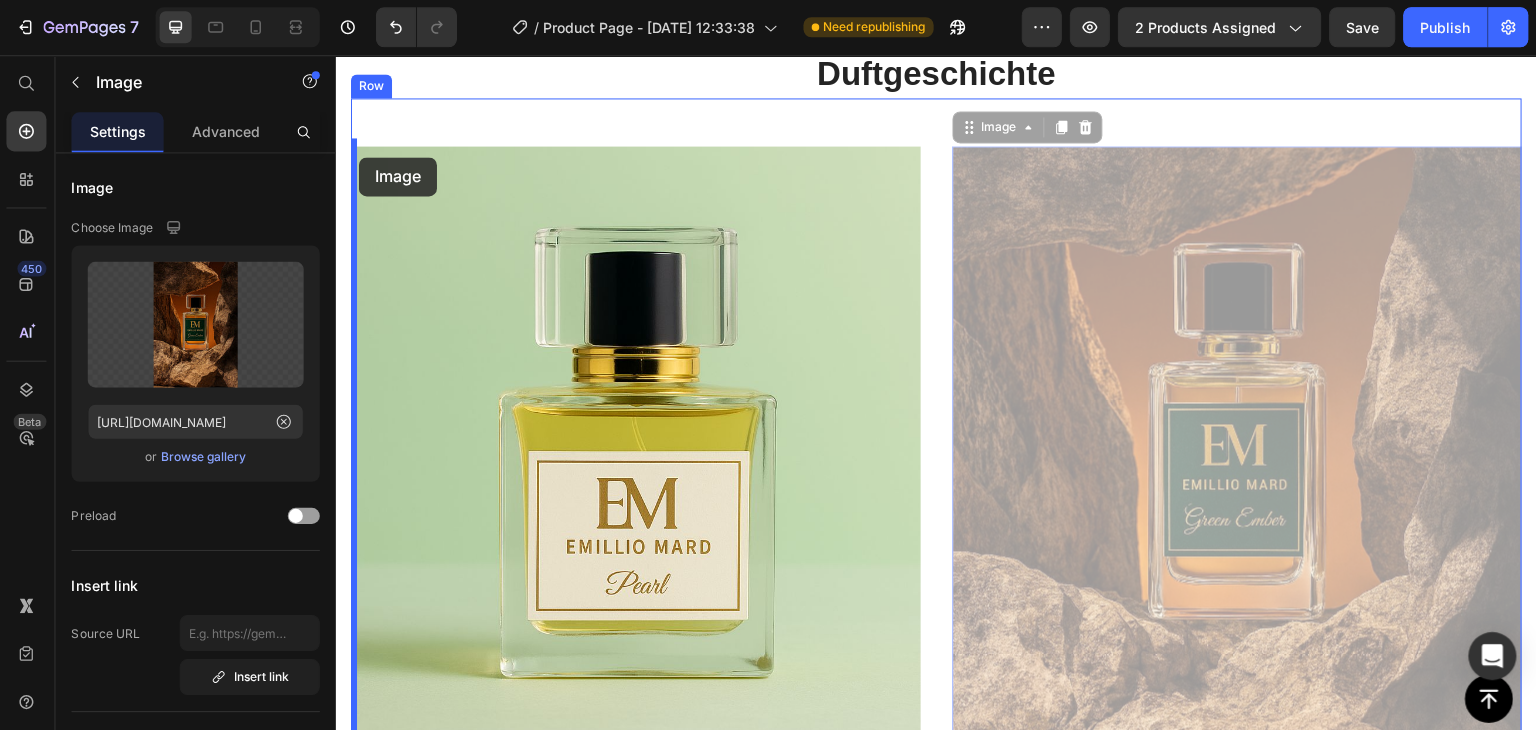 drag, startPoint x: 961, startPoint y: 126, endPoint x: 1132, endPoint y: 630, distance: 532.21893 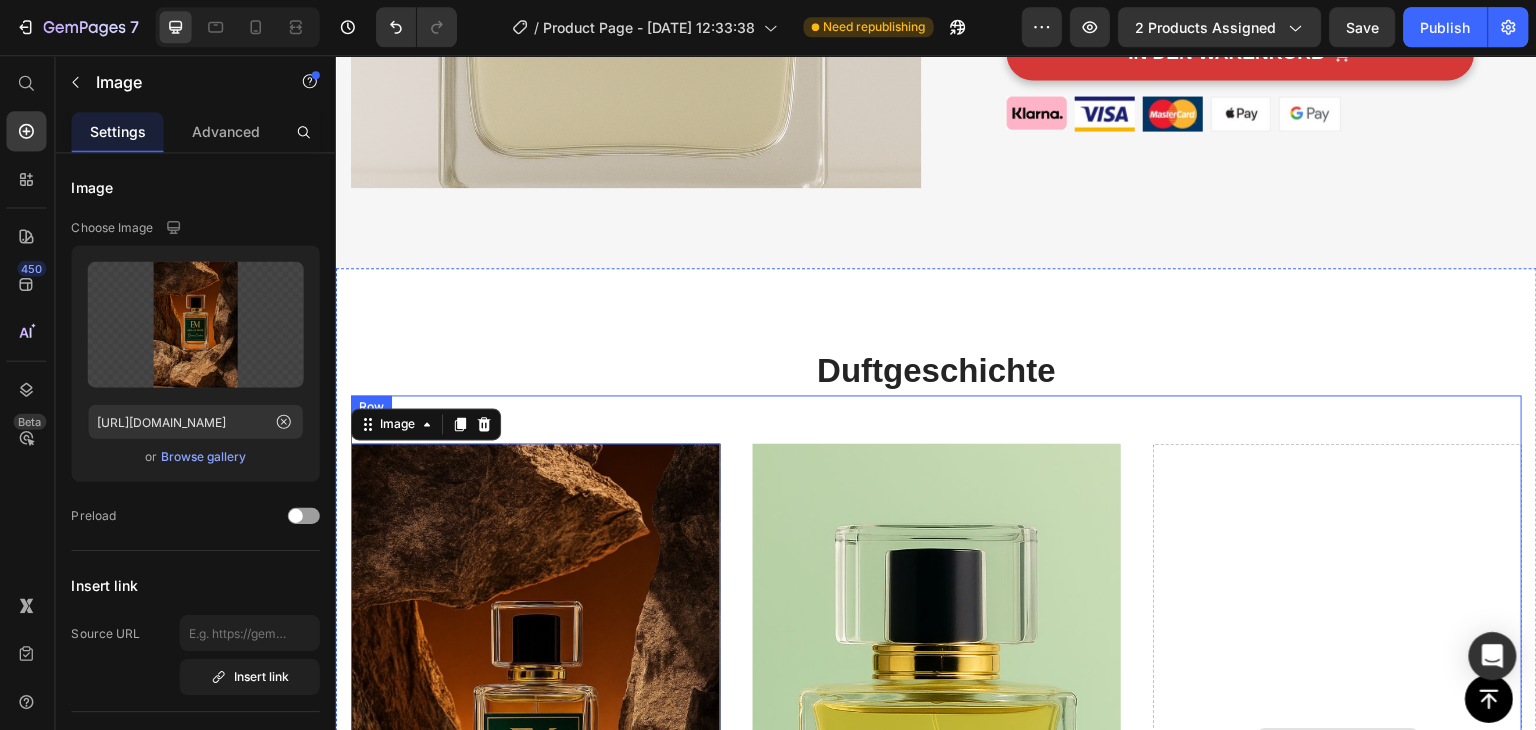 scroll, scrollTop: 556, scrollLeft: 0, axis: vertical 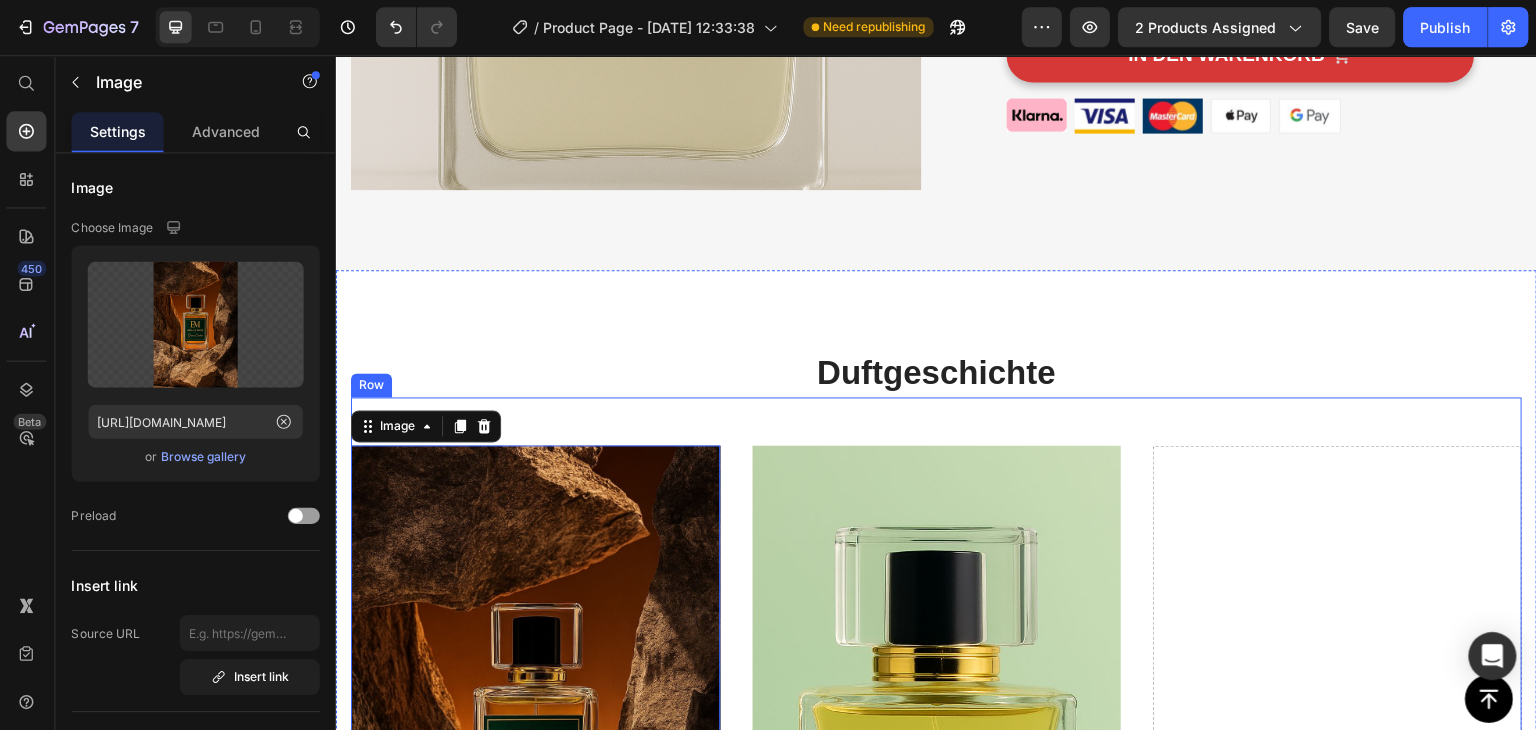 click on "Image   0 Image
Drop element here Row" at bounding box center (935, 721) 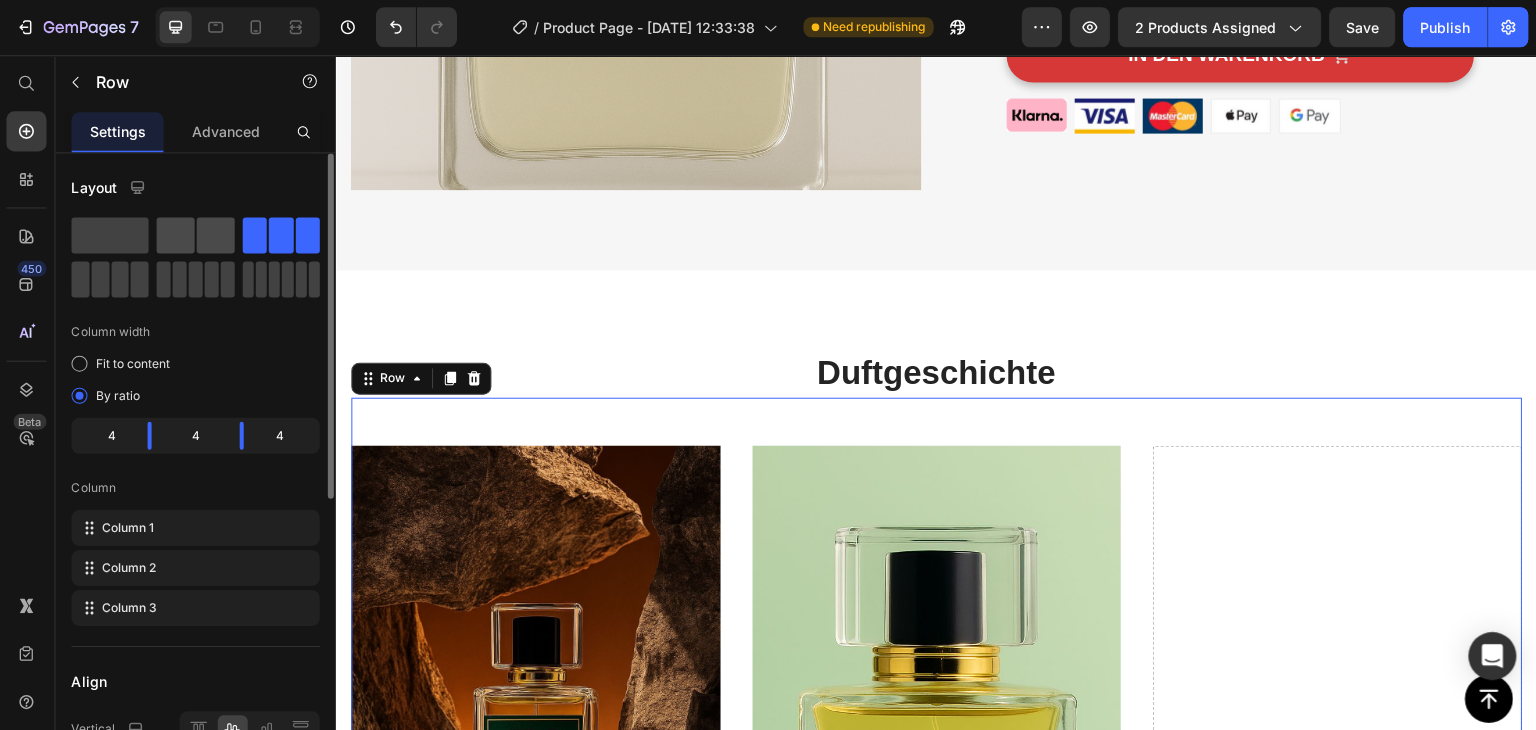 click 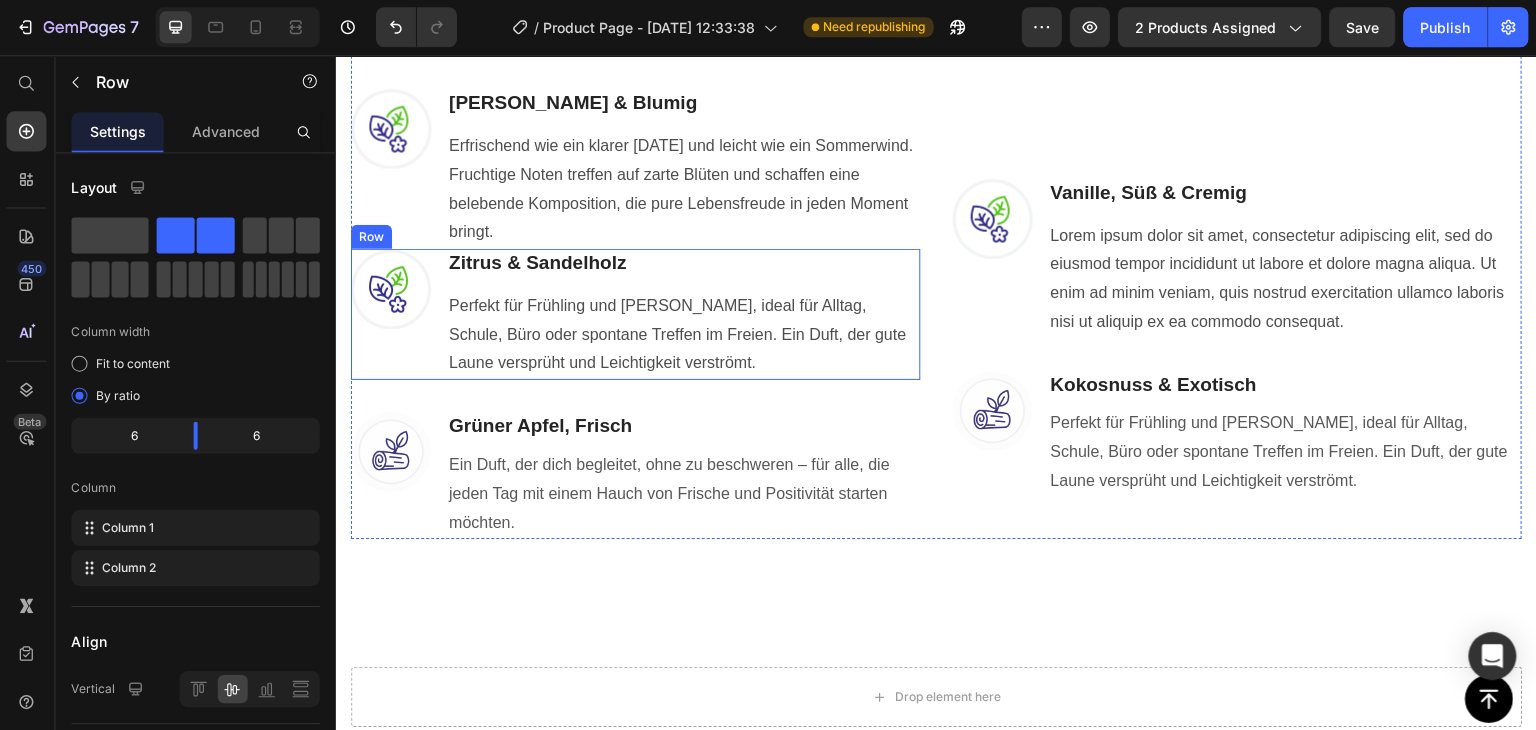 scroll, scrollTop: 1554, scrollLeft: 0, axis: vertical 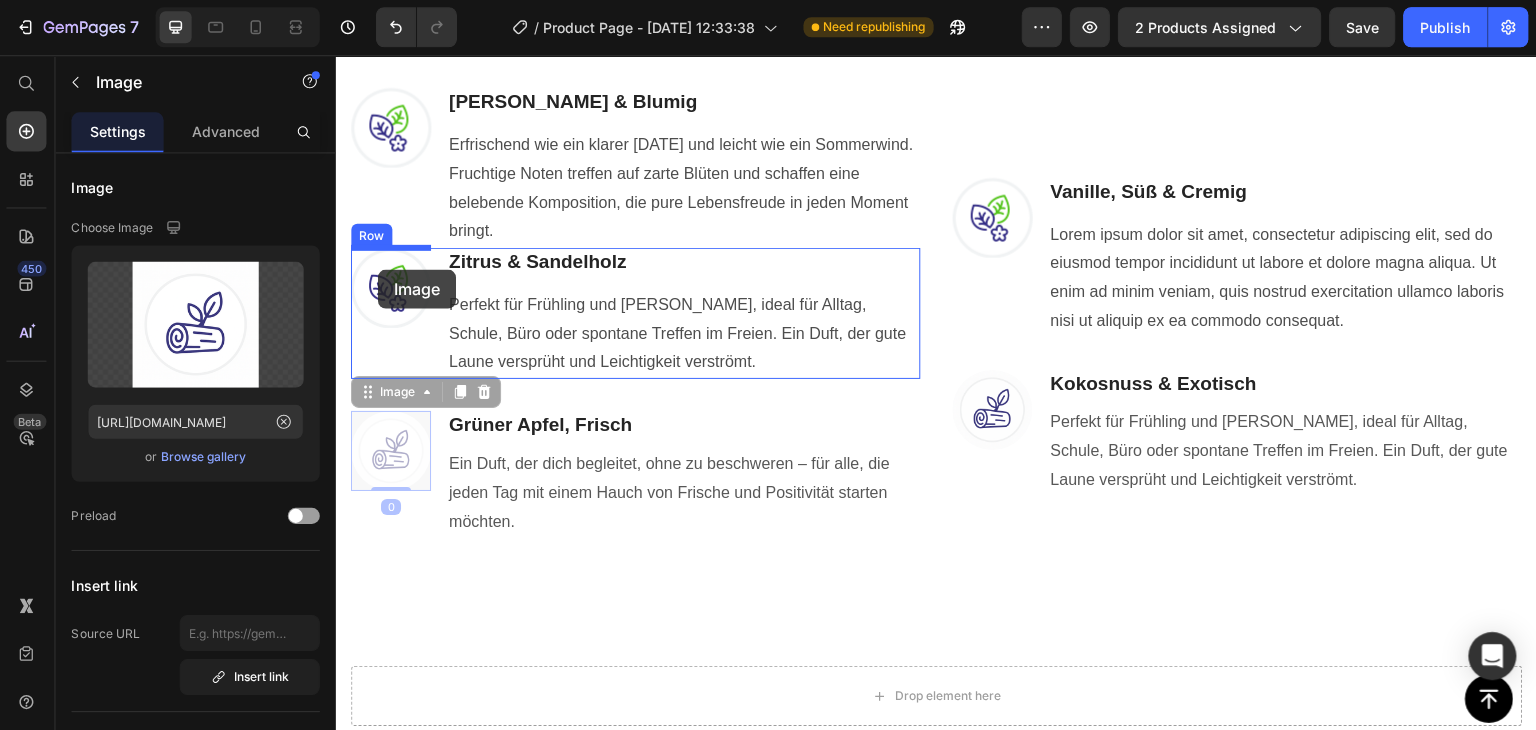 drag, startPoint x: 377, startPoint y: 402, endPoint x: 377, endPoint y: 269, distance: 133 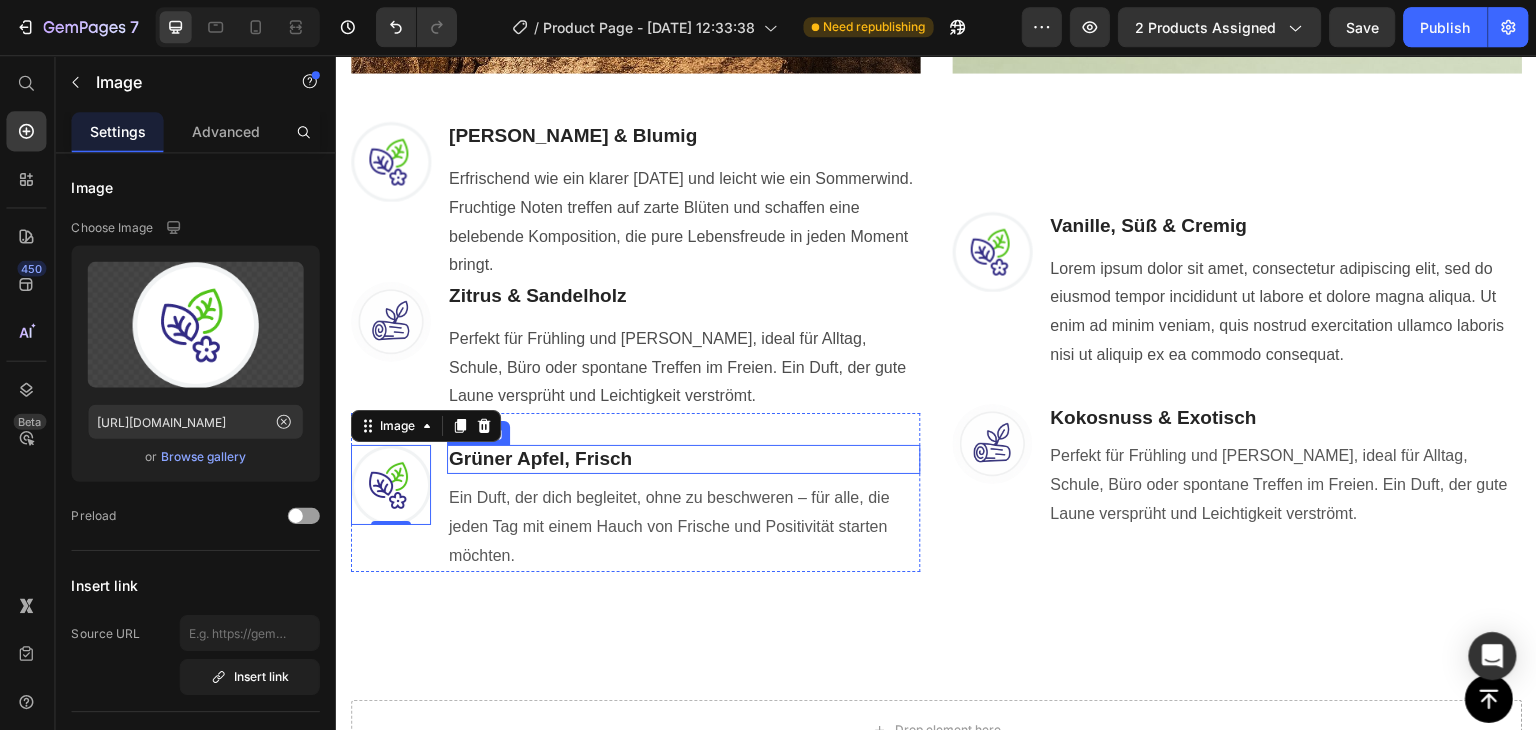 scroll, scrollTop: 1554, scrollLeft: 0, axis: vertical 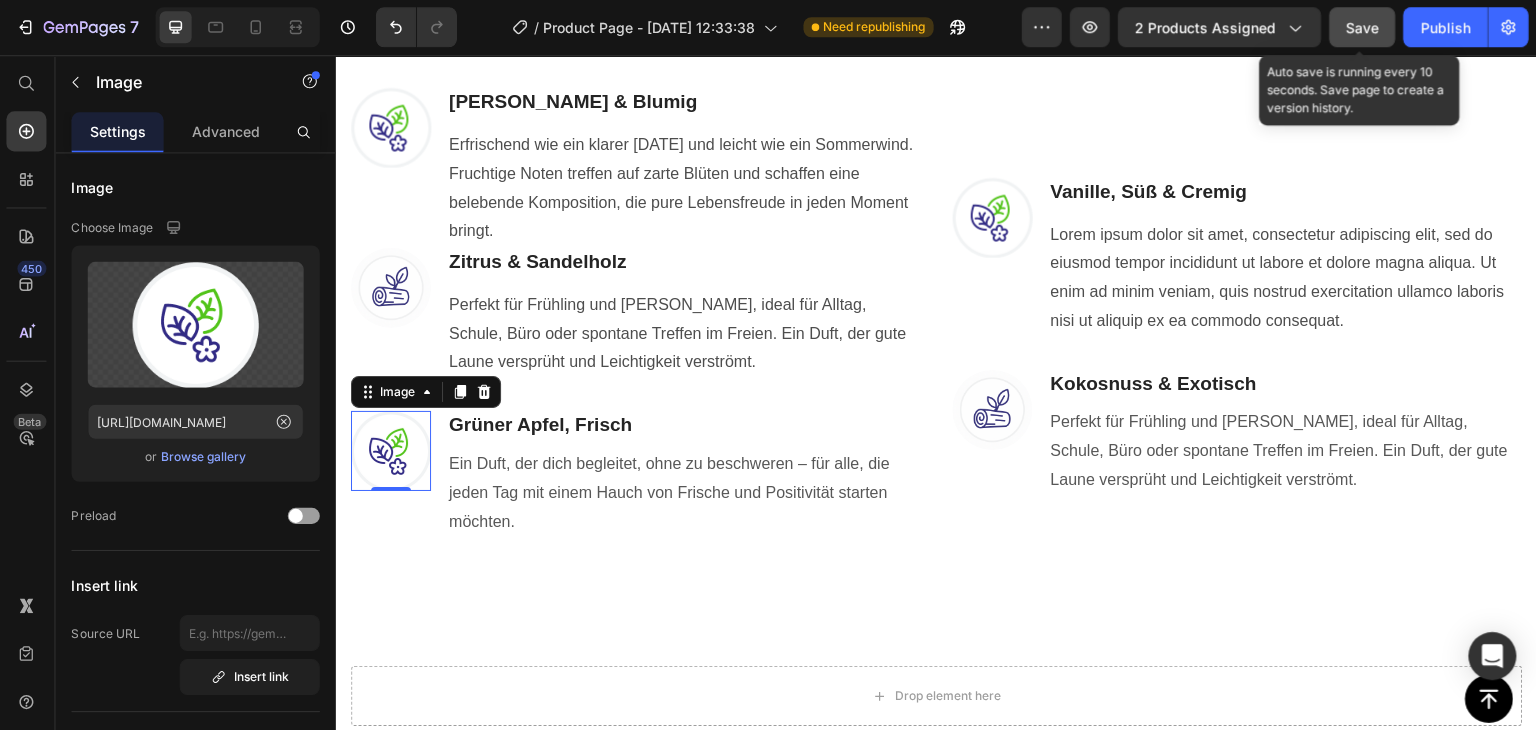 click on "Save" at bounding box center (1362, 28) 